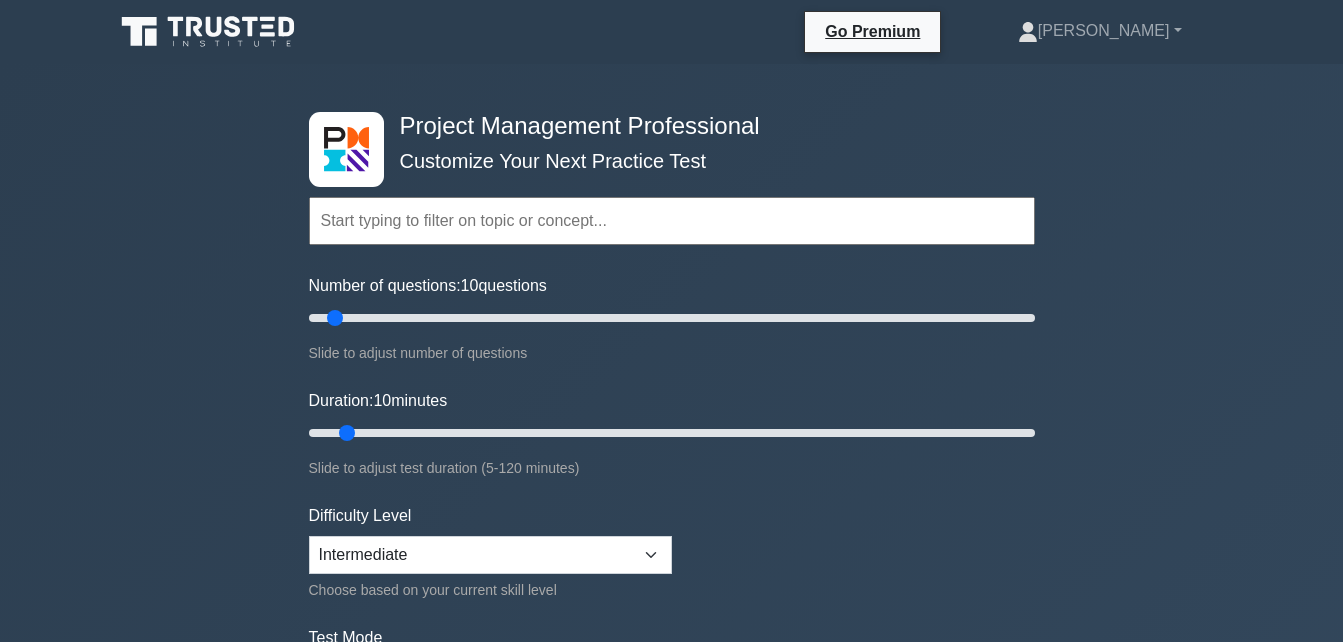 scroll, scrollTop: 0, scrollLeft: 0, axis: both 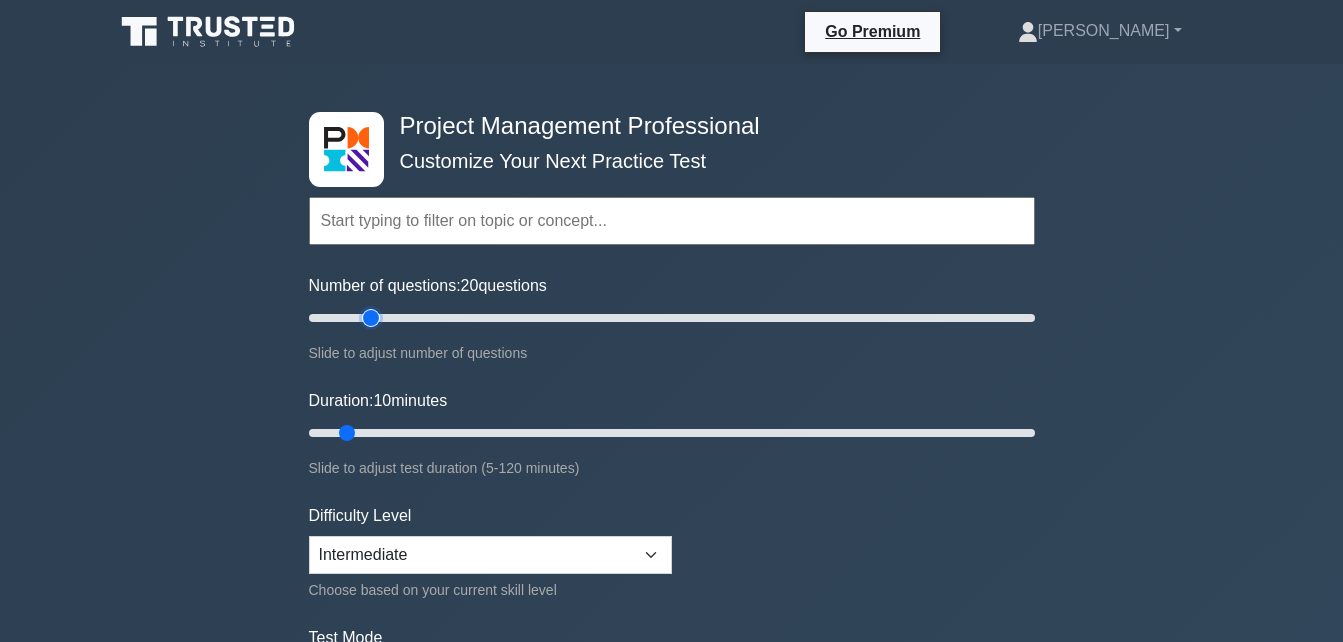 type on "20" 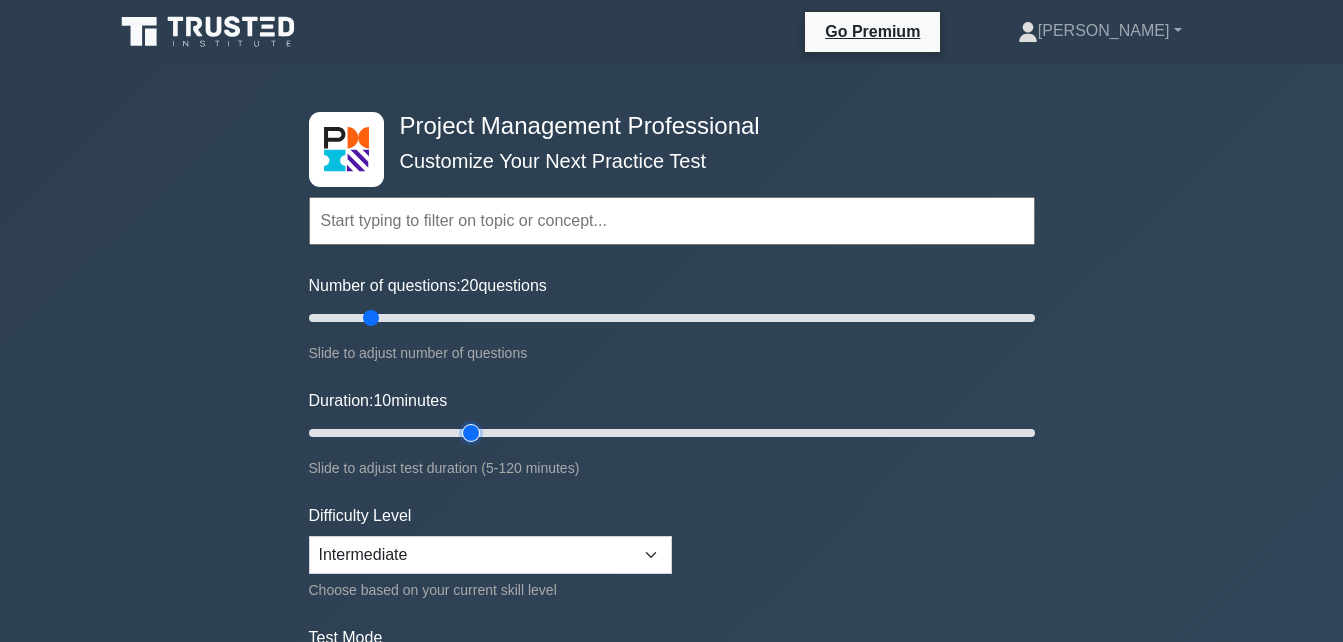 type on "30" 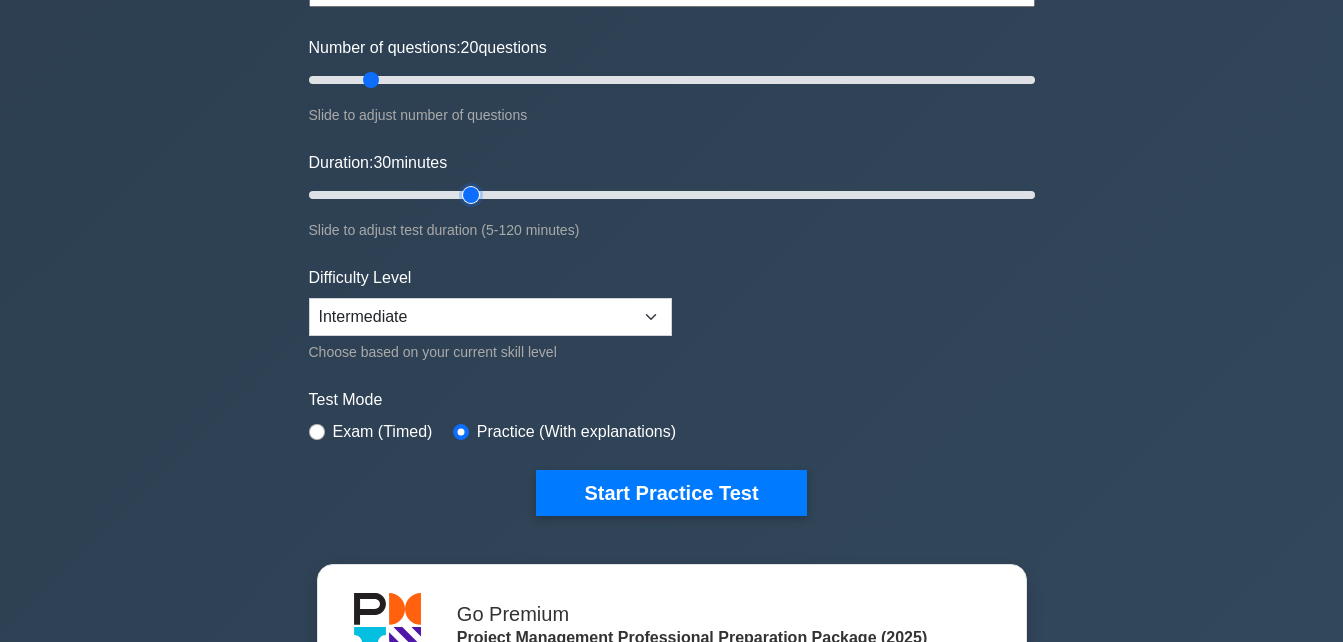 scroll, scrollTop: 254, scrollLeft: 0, axis: vertical 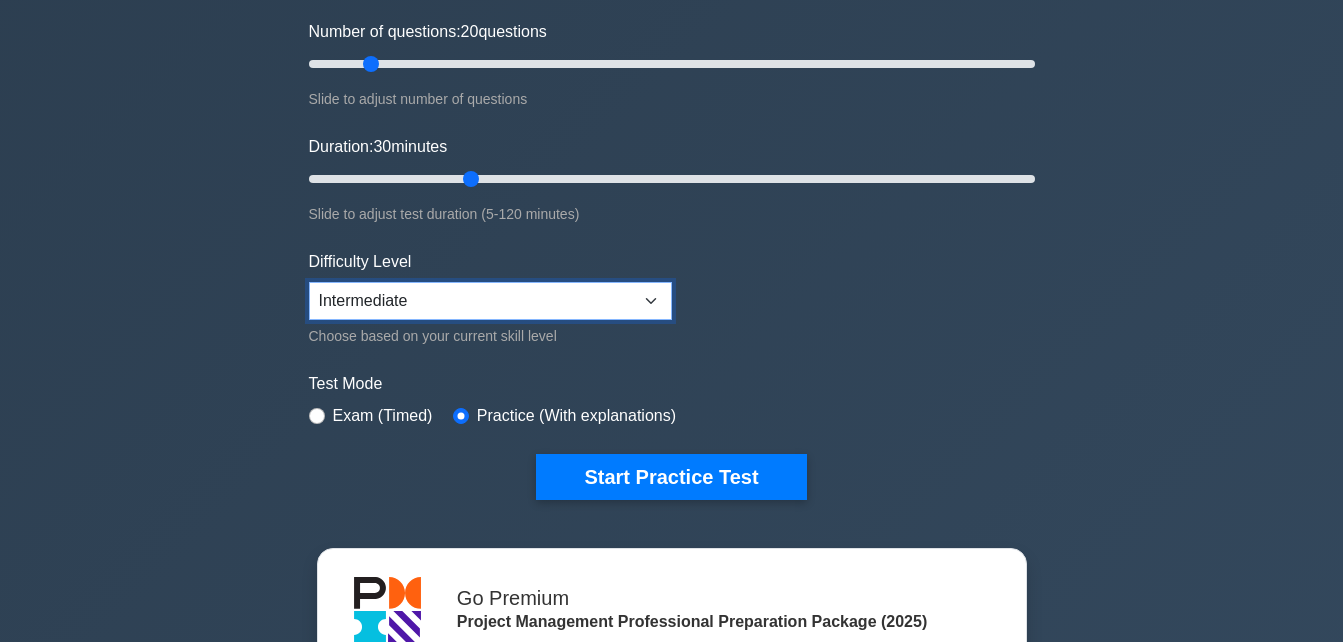 click on "Beginner
Intermediate
Expert" at bounding box center (490, 301) 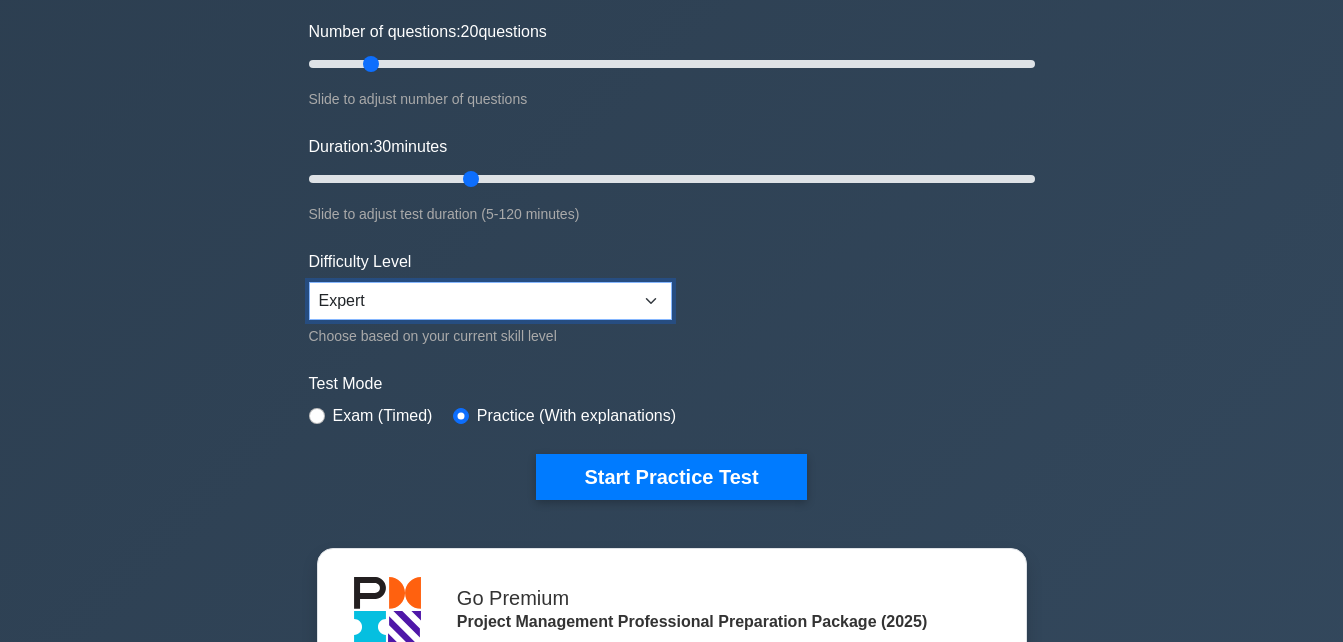 click on "Beginner
Intermediate
Expert" at bounding box center (490, 301) 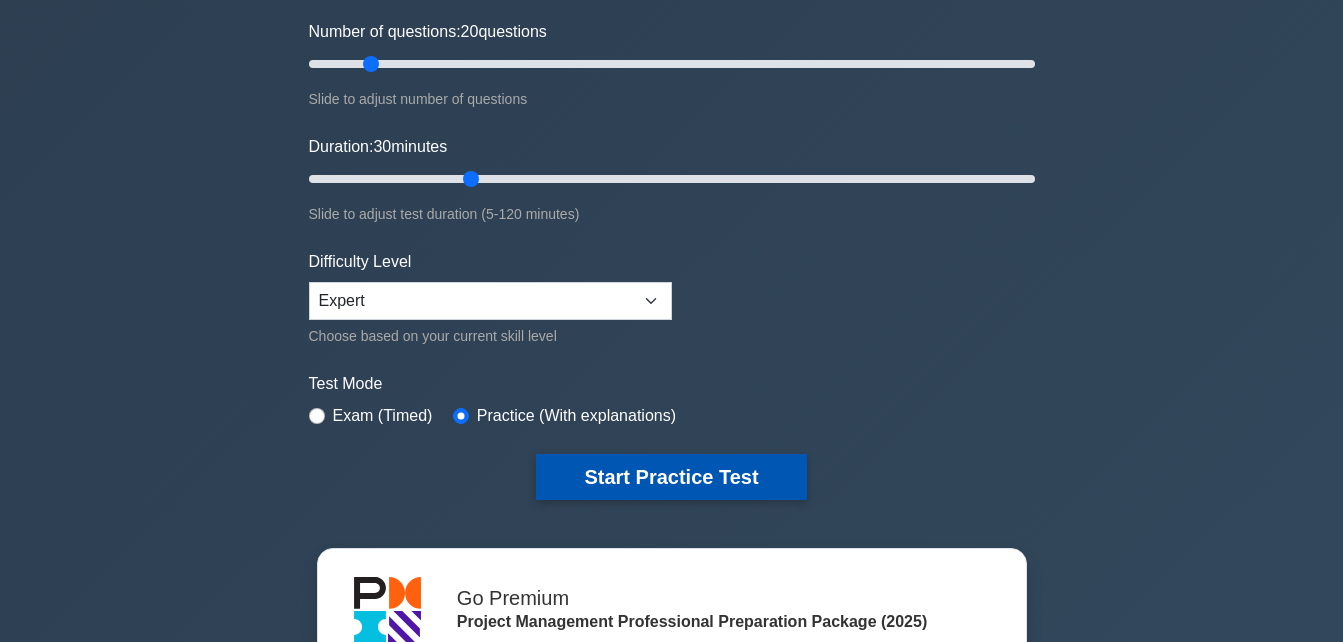 click on "Start Practice Test" at bounding box center (671, 477) 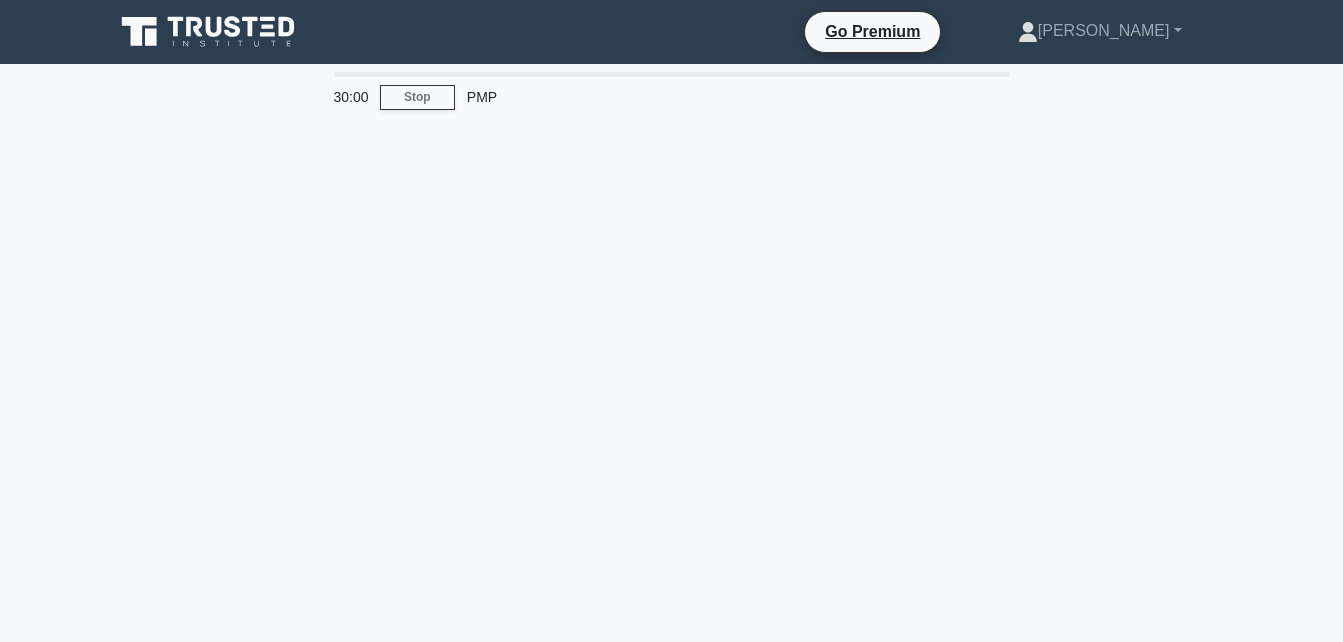 scroll, scrollTop: 0, scrollLeft: 0, axis: both 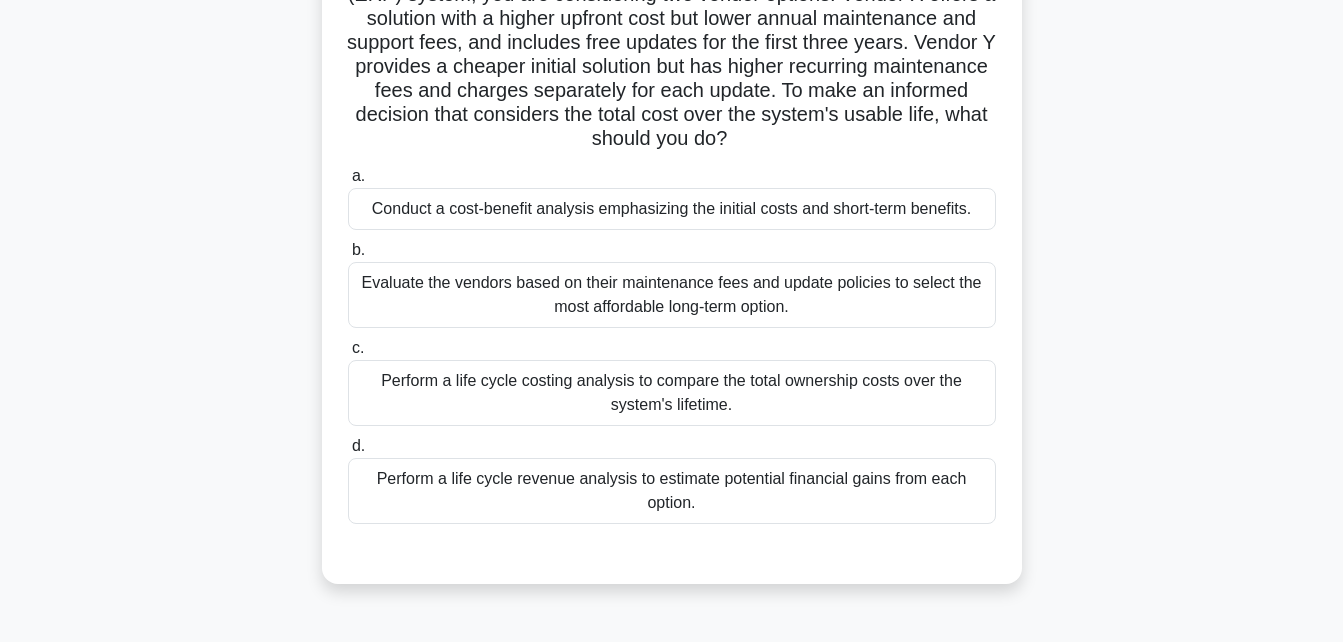 click on "Perform a life cycle costing analysis to compare the total ownership costs over the system's lifetime." at bounding box center [672, 393] 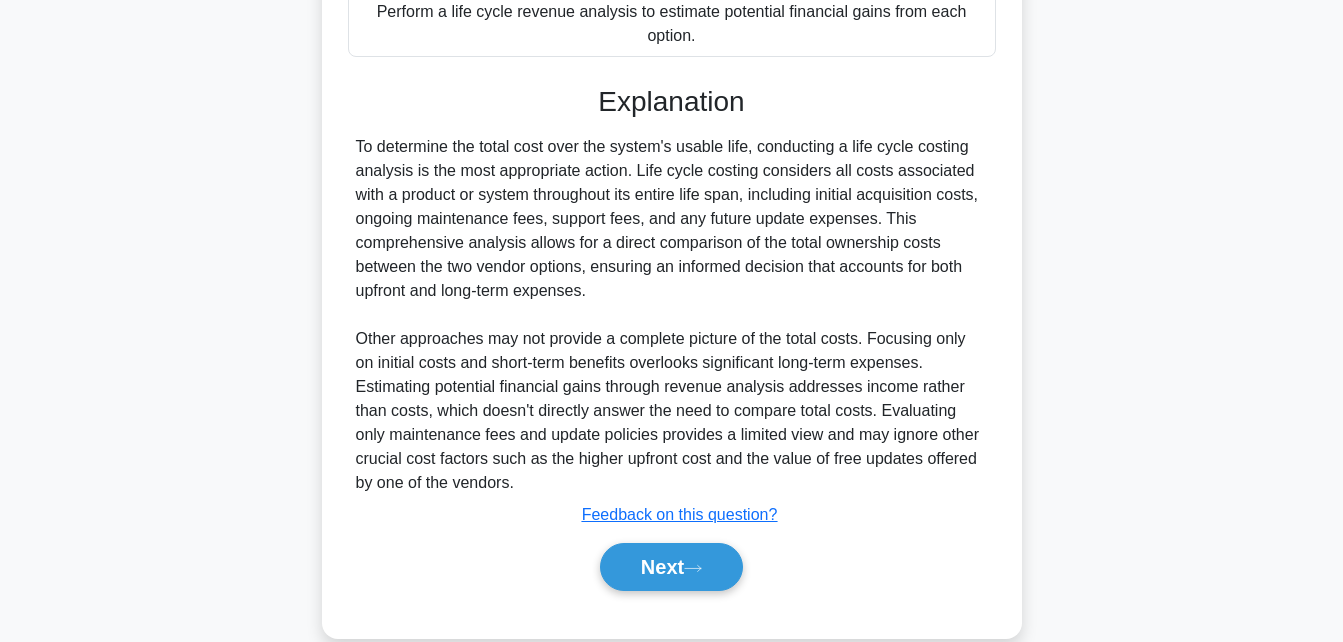 scroll, scrollTop: 660, scrollLeft: 0, axis: vertical 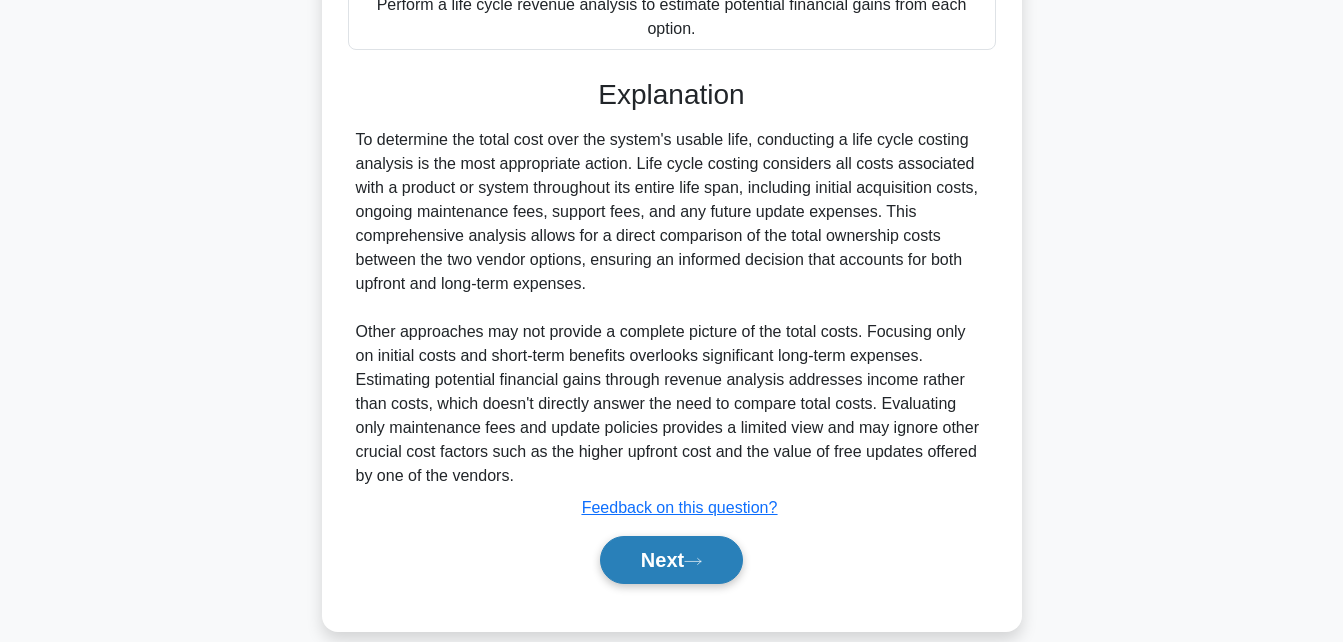 click on "Next" at bounding box center [671, 560] 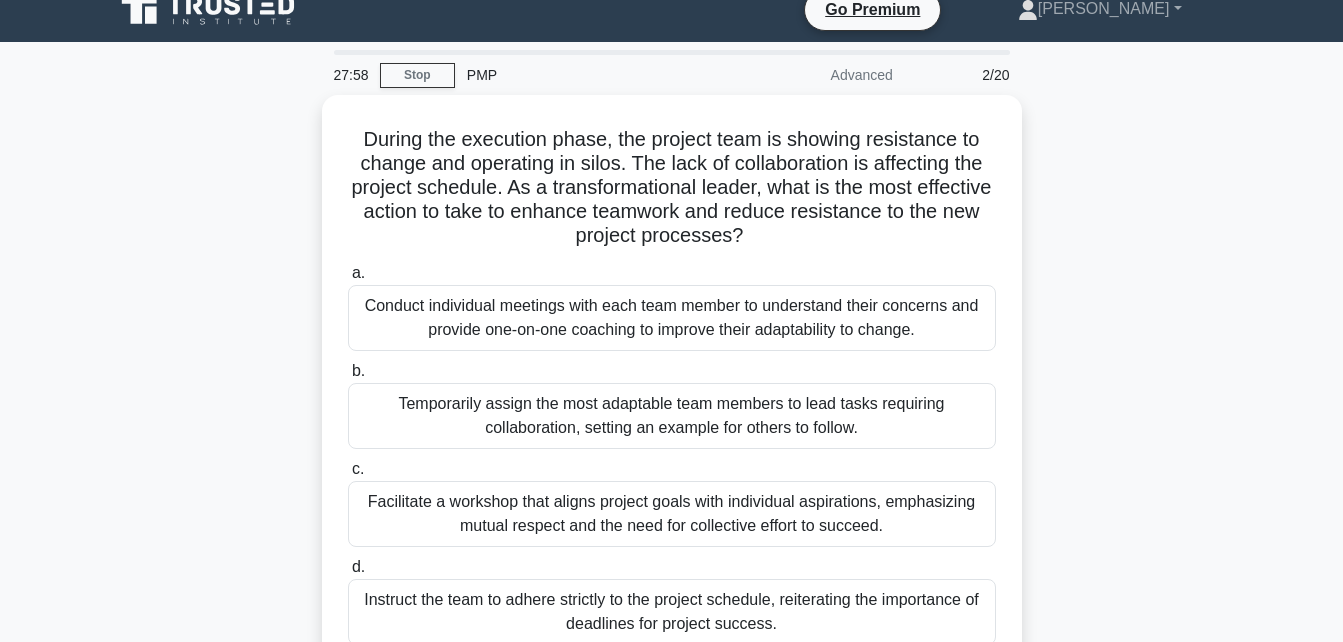scroll, scrollTop: 24, scrollLeft: 0, axis: vertical 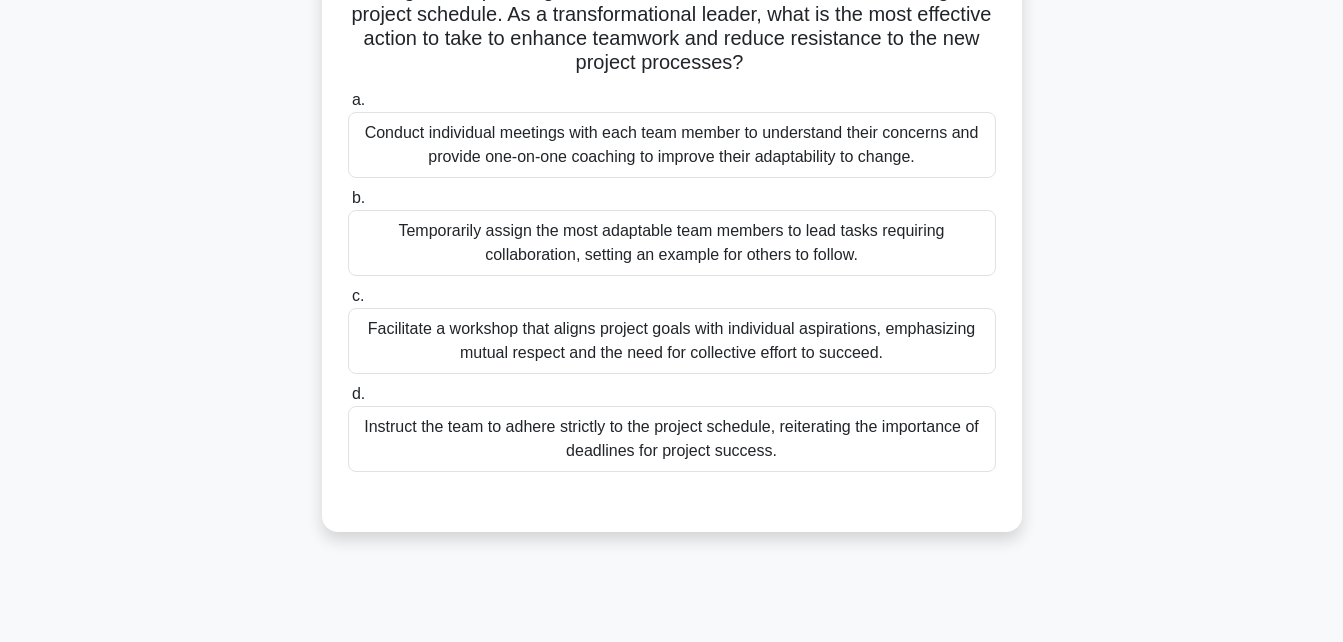 click on "Facilitate a workshop that aligns project goals with individual aspirations, emphasizing mutual respect and the need for collective effort to succeed." at bounding box center (672, 341) 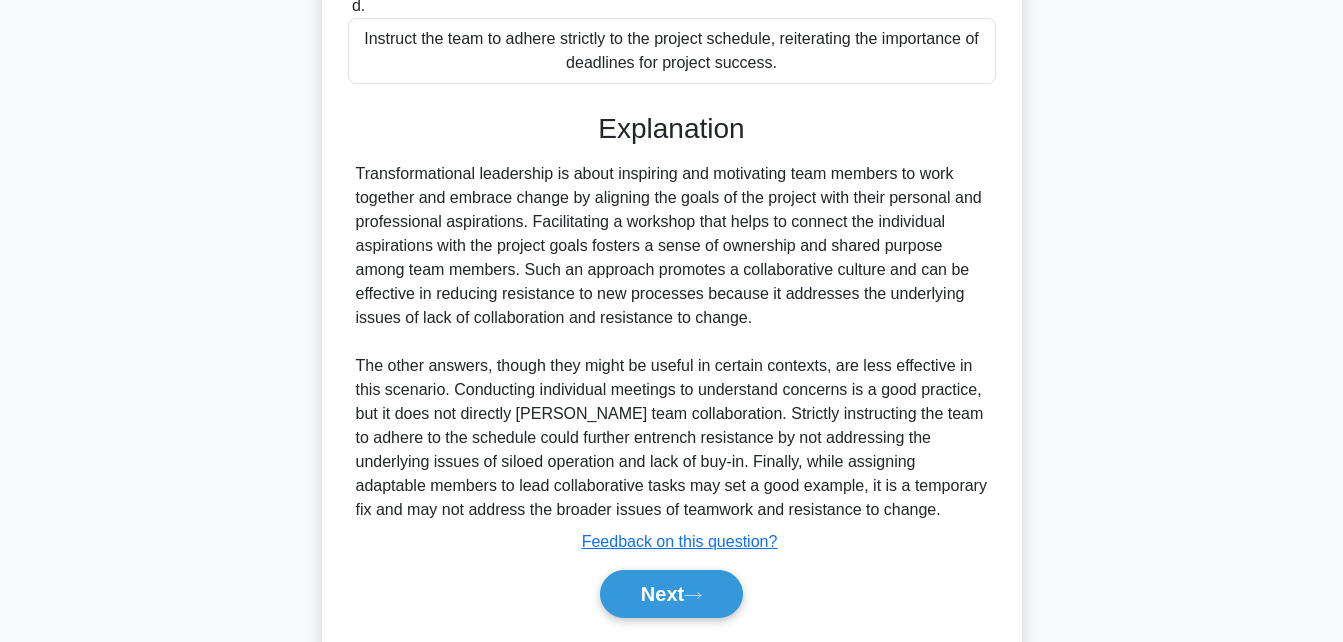 scroll, scrollTop: 589, scrollLeft: 0, axis: vertical 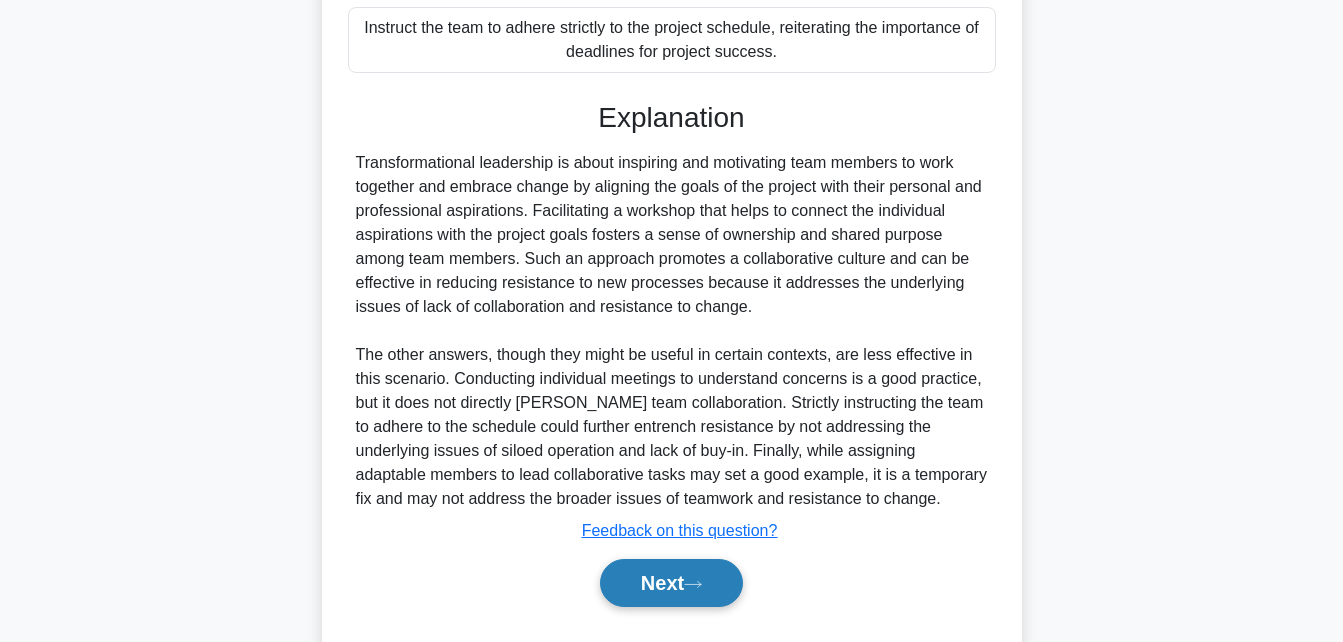 click on "Next" at bounding box center (671, 583) 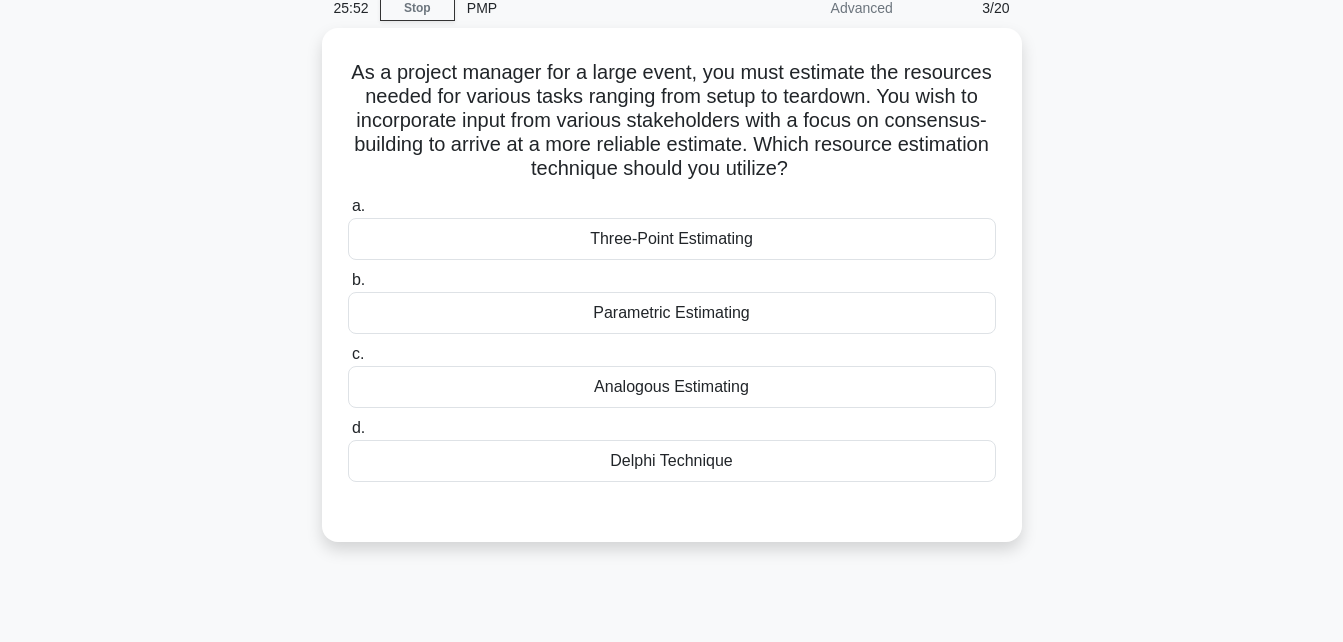 scroll, scrollTop: 92, scrollLeft: 0, axis: vertical 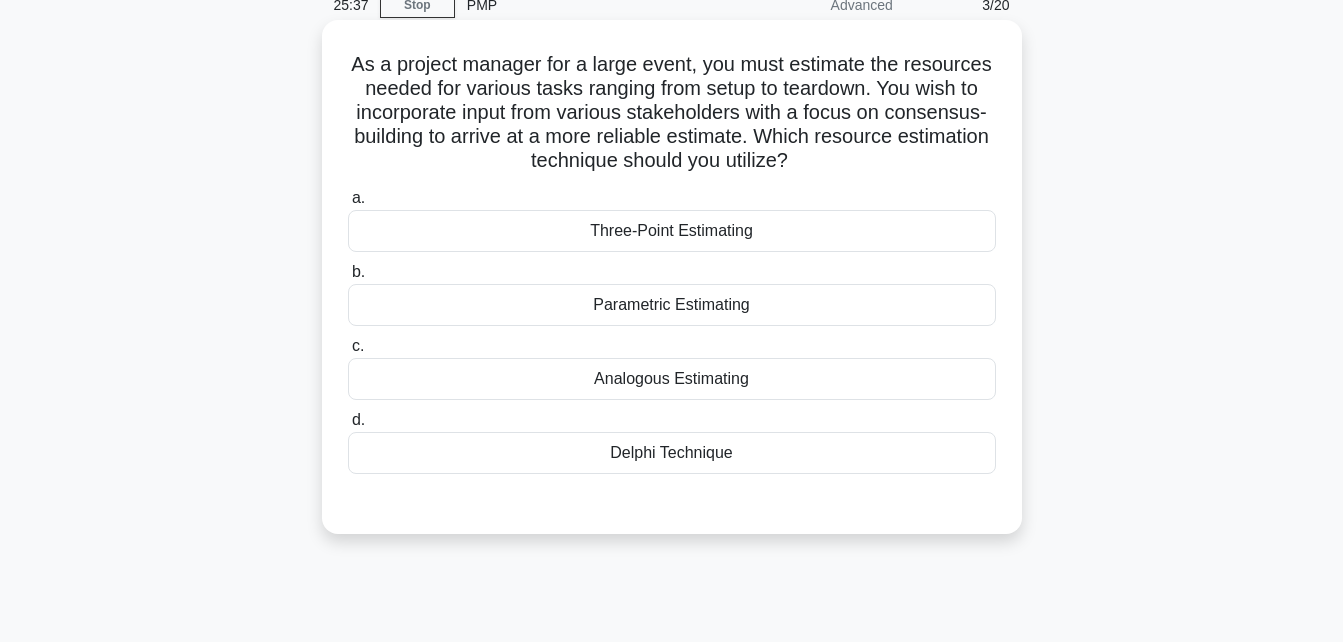 click on "Delphi Technique" at bounding box center [672, 453] 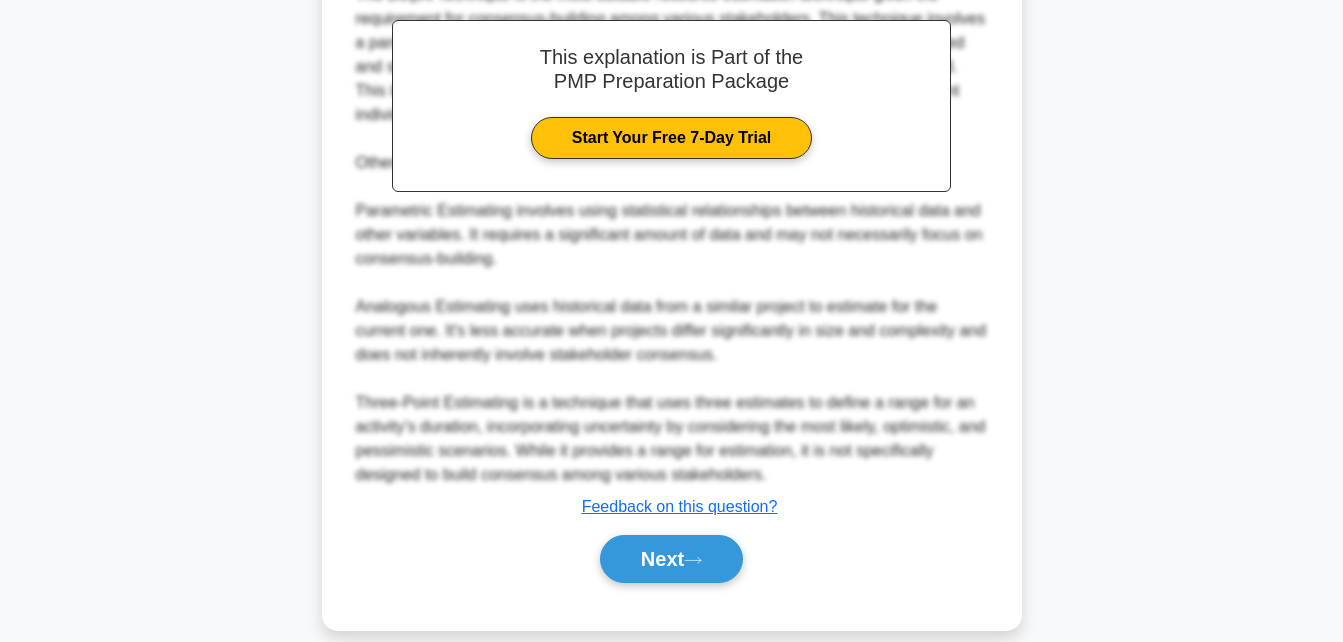 scroll, scrollTop: 688, scrollLeft: 0, axis: vertical 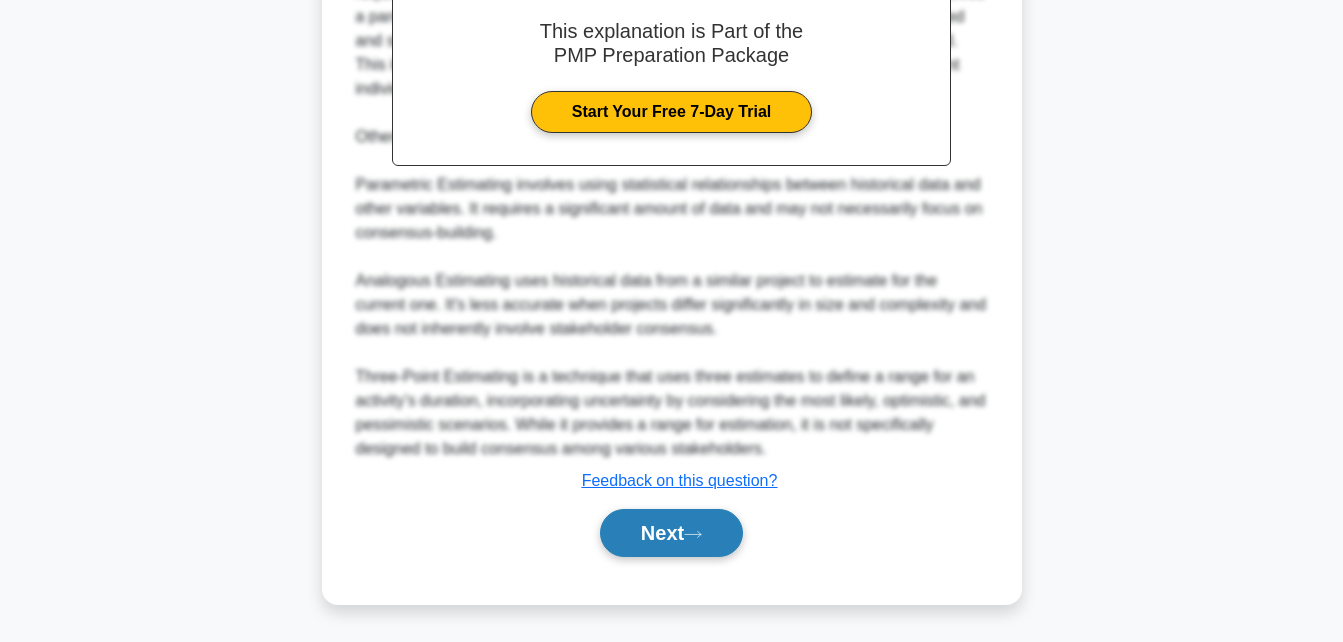 click on "Next" at bounding box center (671, 533) 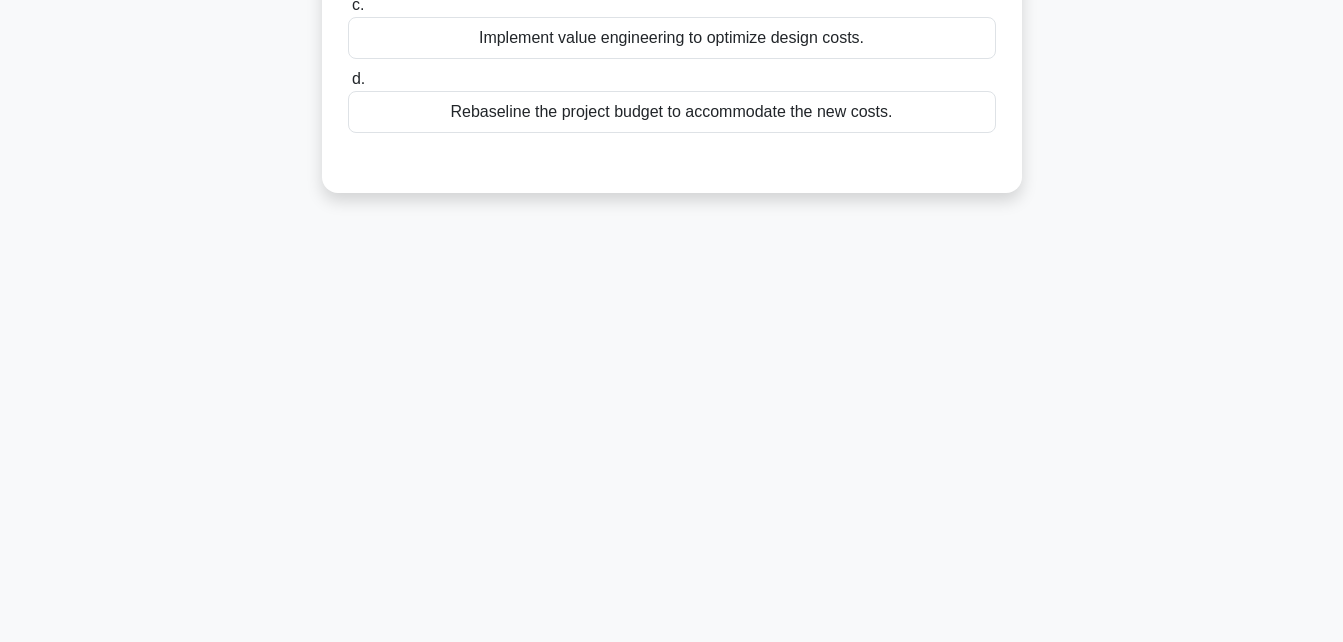 scroll, scrollTop: 438, scrollLeft: 0, axis: vertical 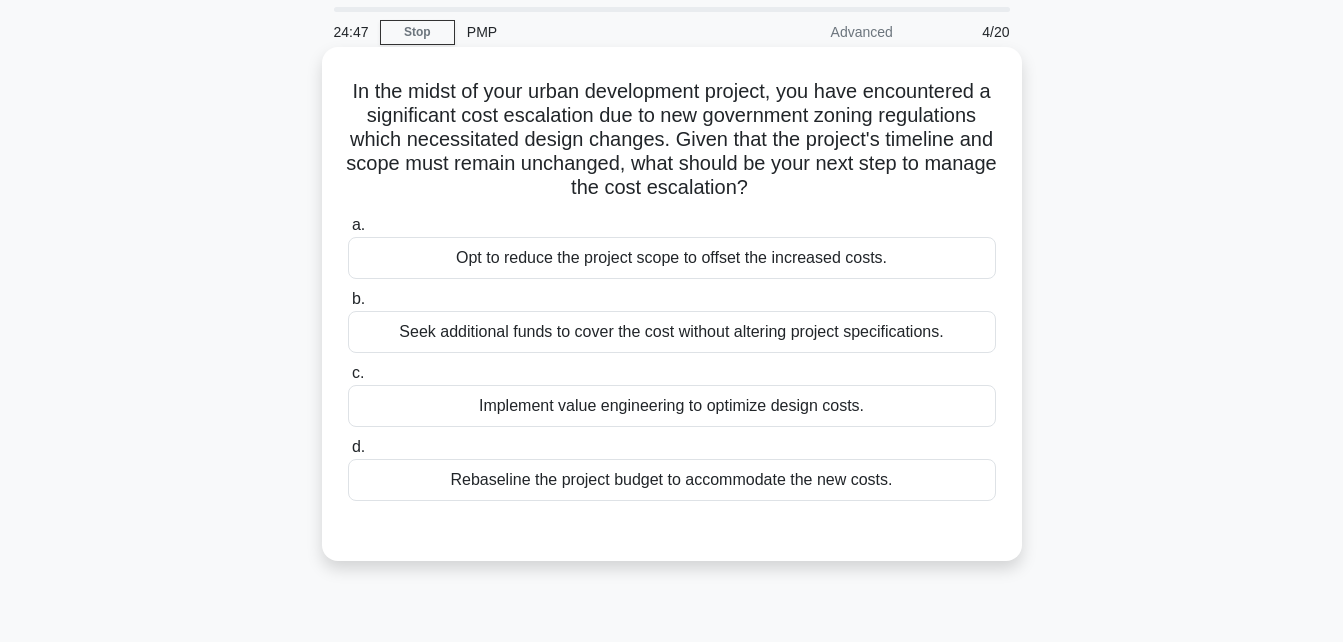 click on "Implement value engineering to optimize design costs." at bounding box center [672, 406] 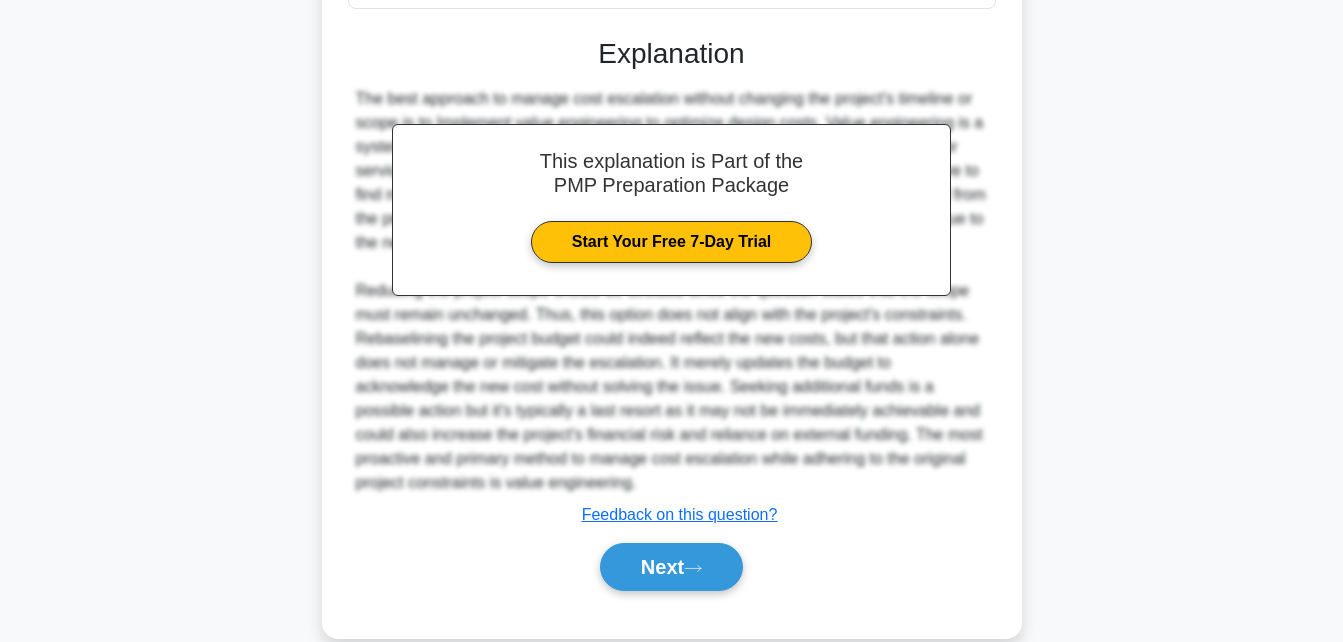 scroll, scrollTop: 592, scrollLeft: 0, axis: vertical 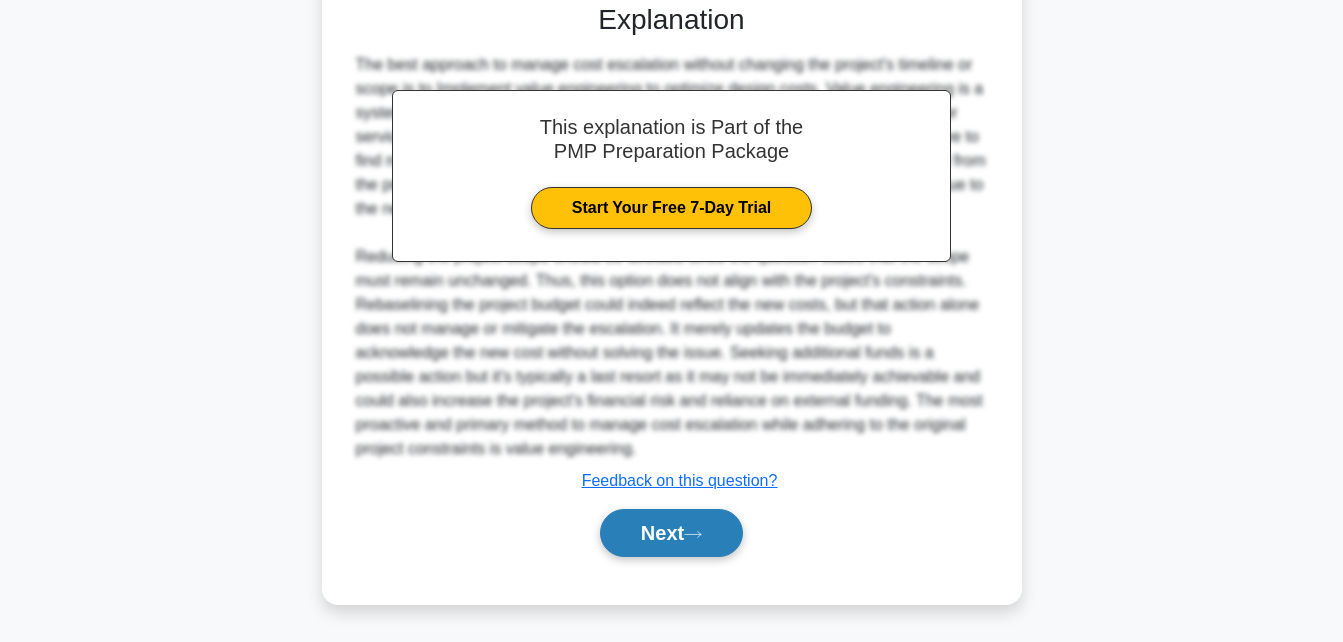 click on "Next" at bounding box center (671, 533) 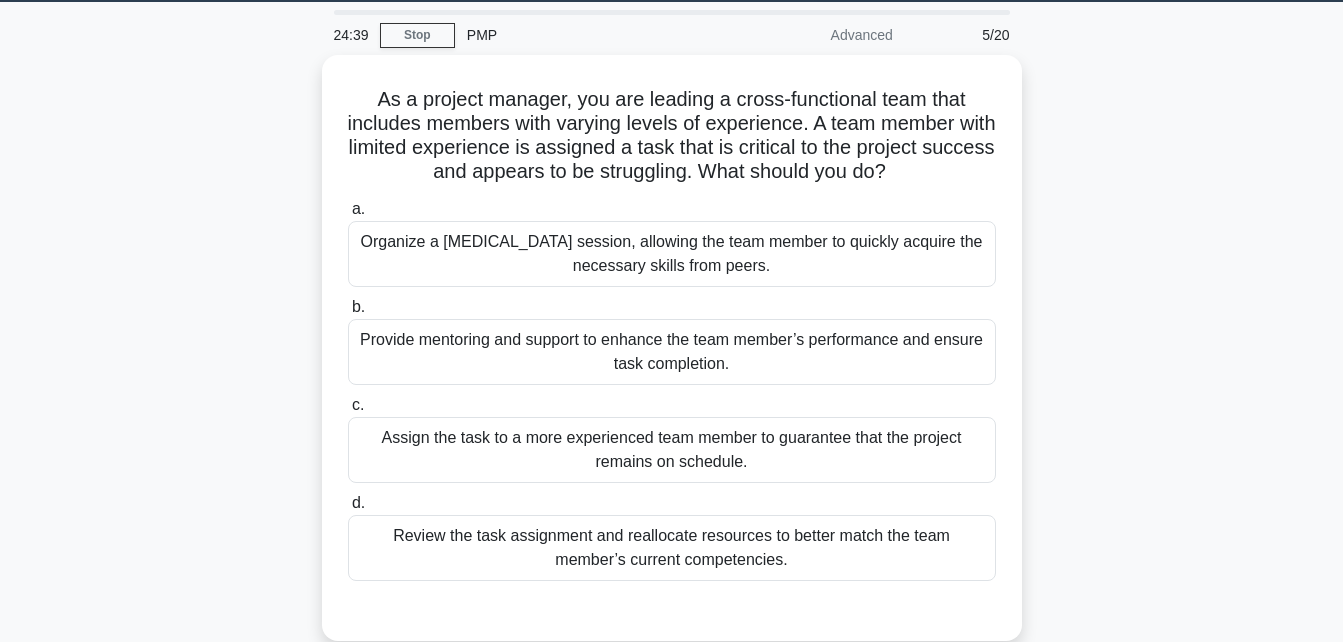scroll, scrollTop: 65, scrollLeft: 0, axis: vertical 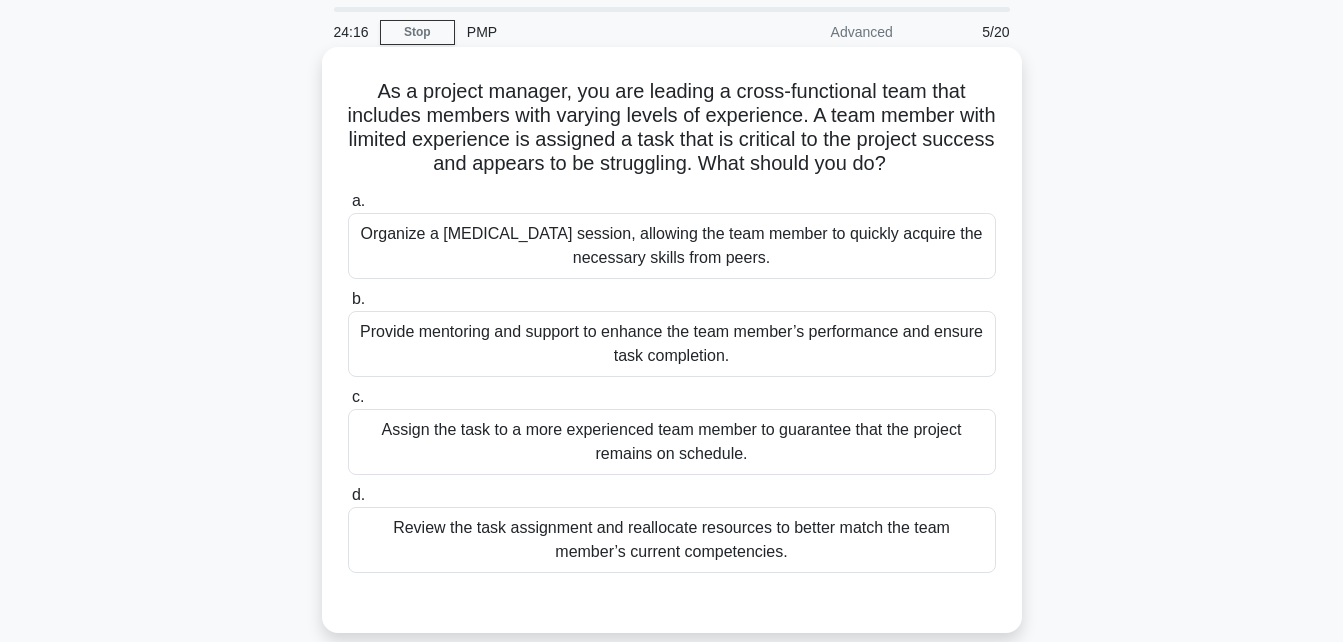 click on "Organize a cross-training session, allowing the team member to quickly acquire the necessary skills from peers." at bounding box center (672, 246) 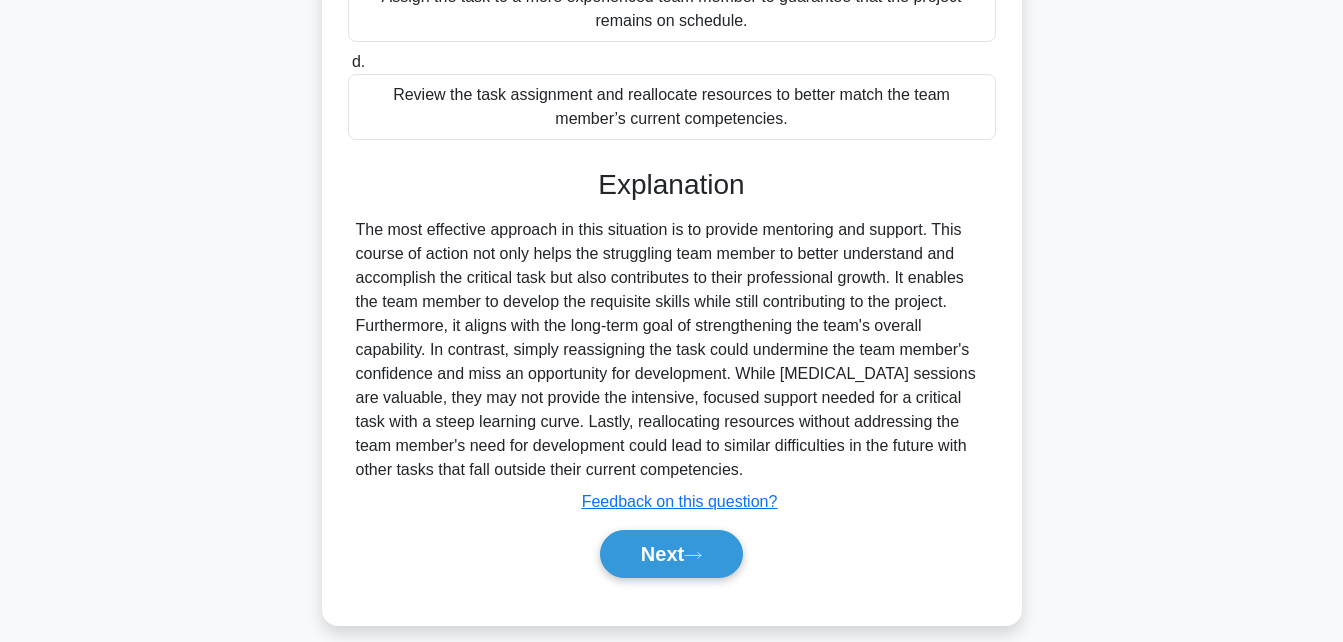 scroll, scrollTop: 522, scrollLeft: 0, axis: vertical 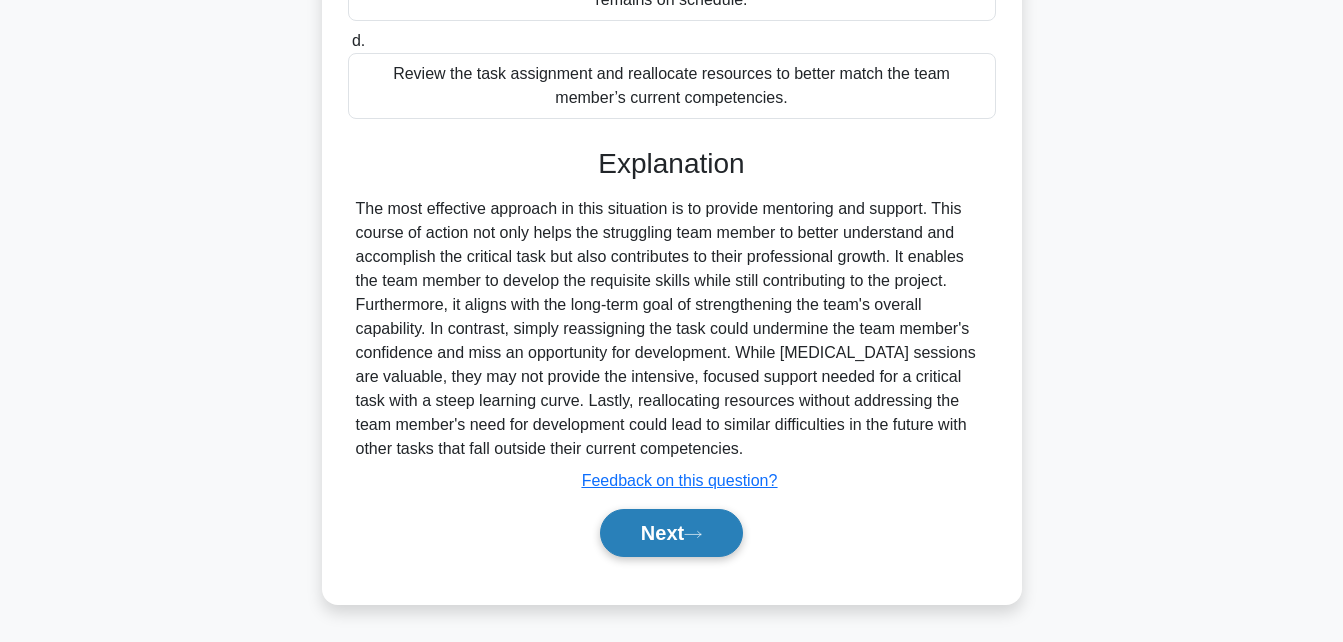click on "Next" at bounding box center (671, 533) 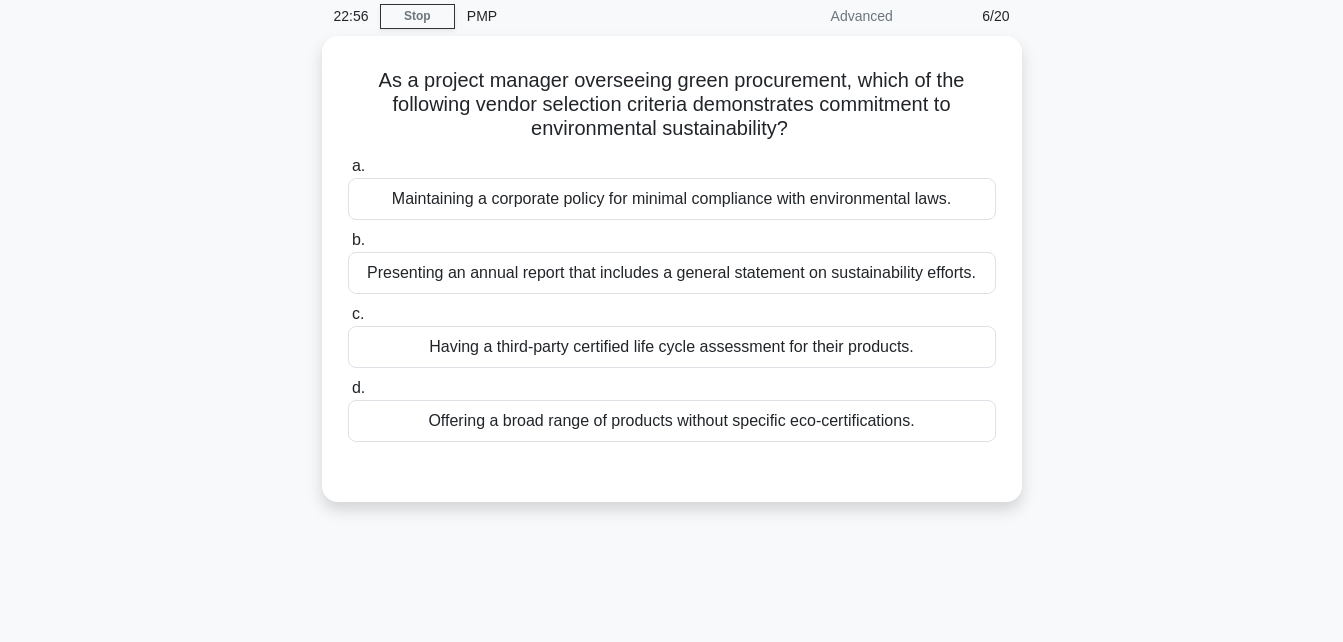 scroll, scrollTop: 96, scrollLeft: 0, axis: vertical 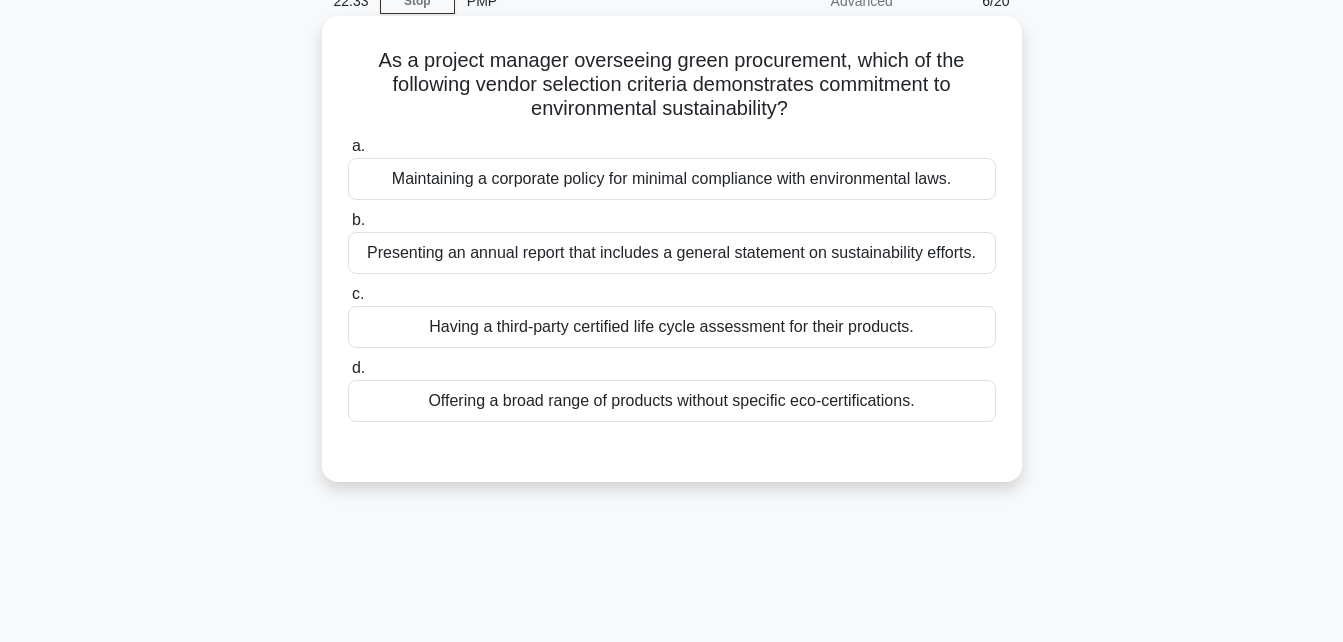 click on "Having a third-party certified life cycle assessment for their products." at bounding box center (672, 327) 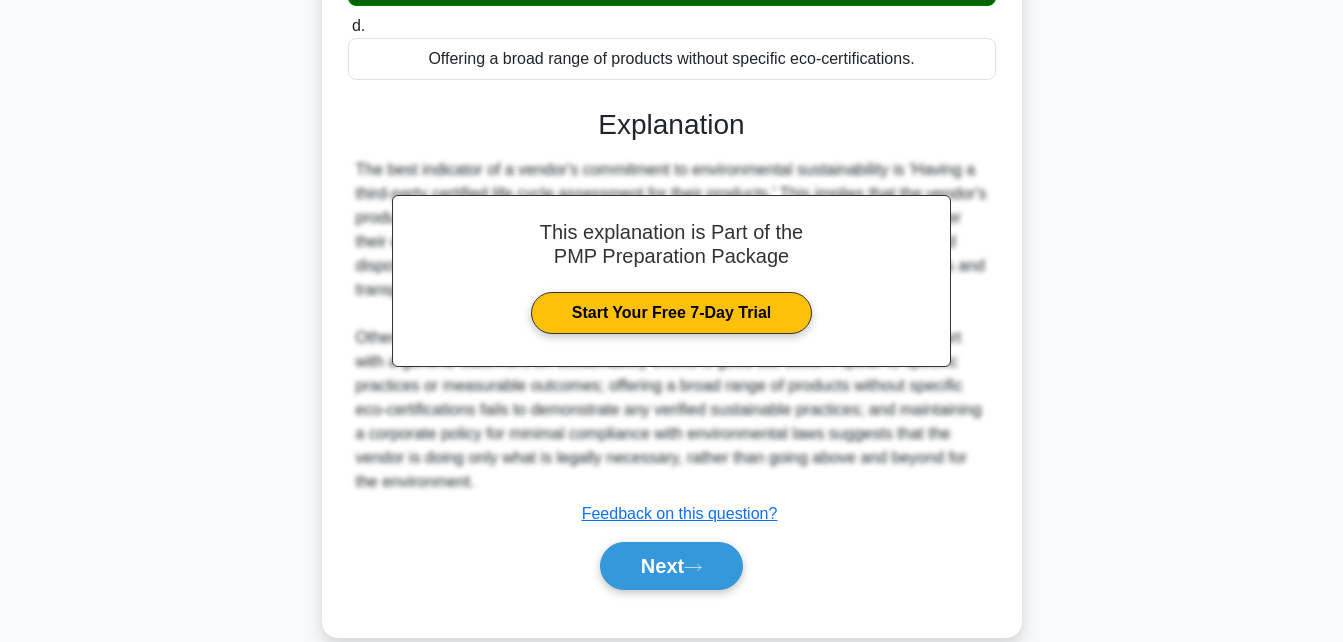 scroll, scrollTop: 472, scrollLeft: 0, axis: vertical 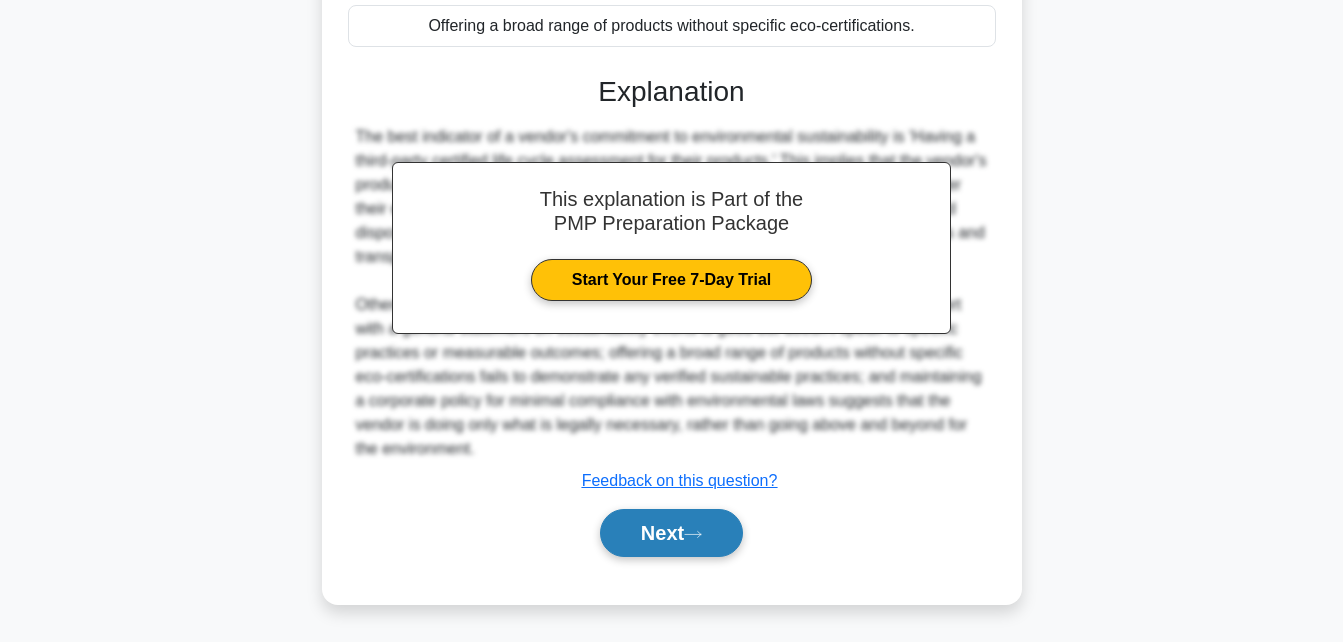 click on "Next" at bounding box center [671, 533] 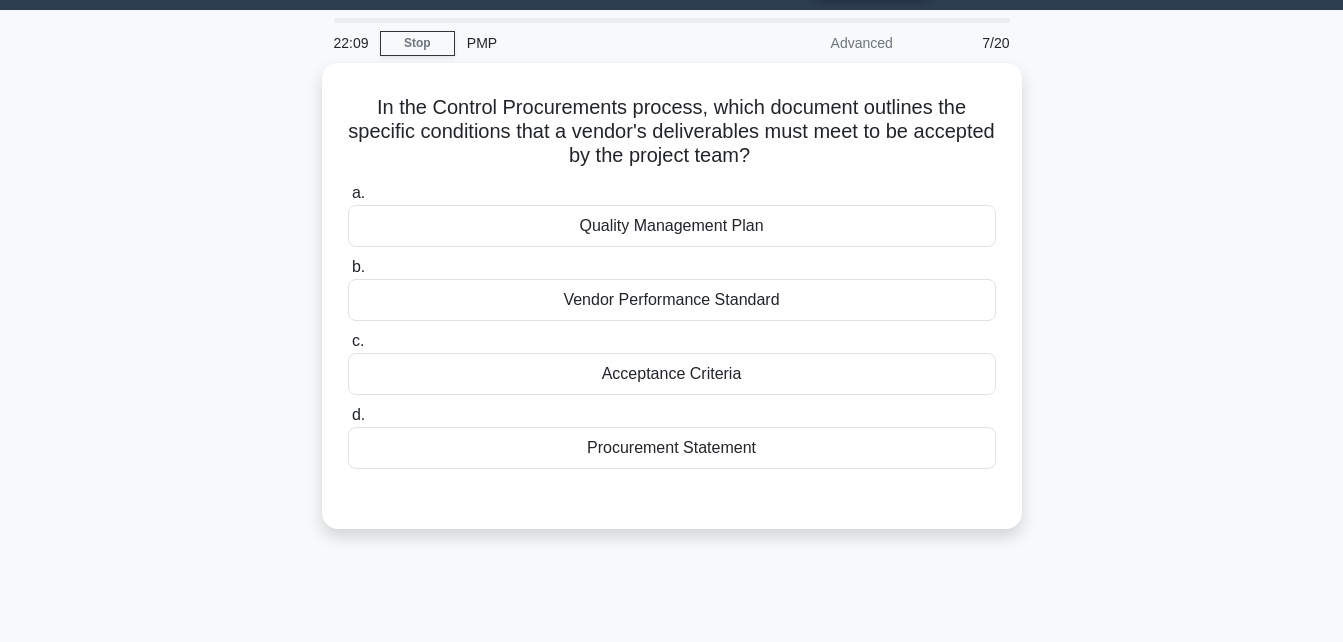 scroll, scrollTop: 43, scrollLeft: 0, axis: vertical 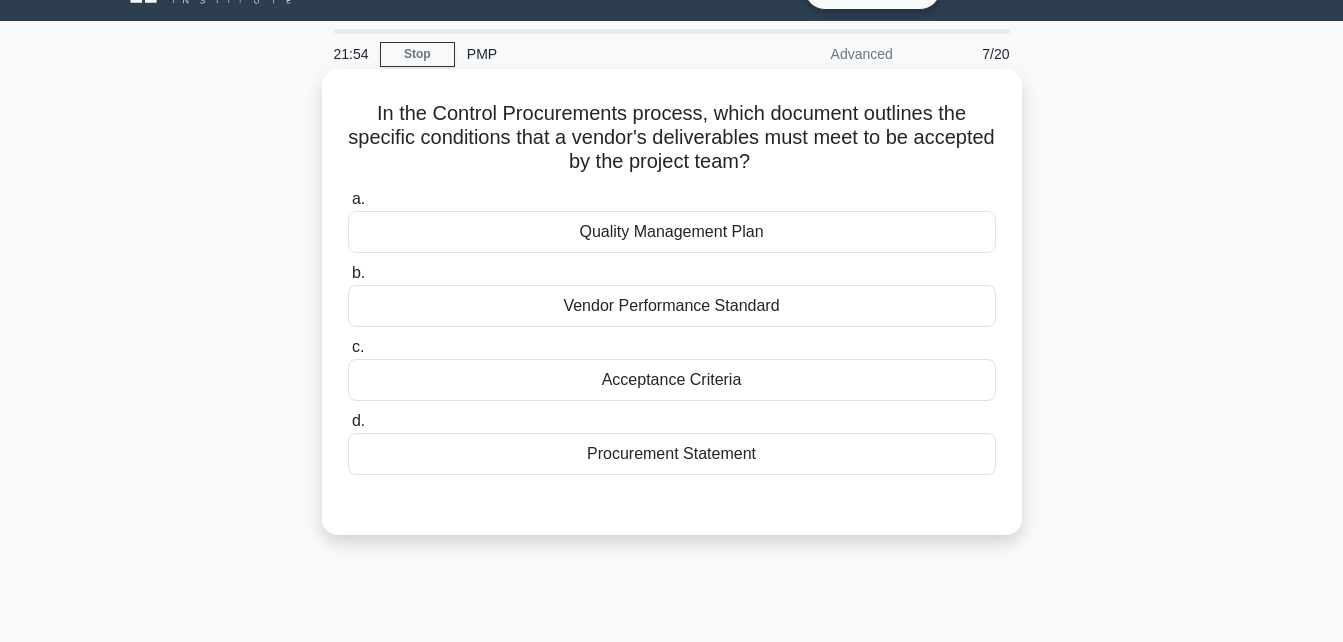 click on "Acceptance Criteria" at bounding box center (672, 380) 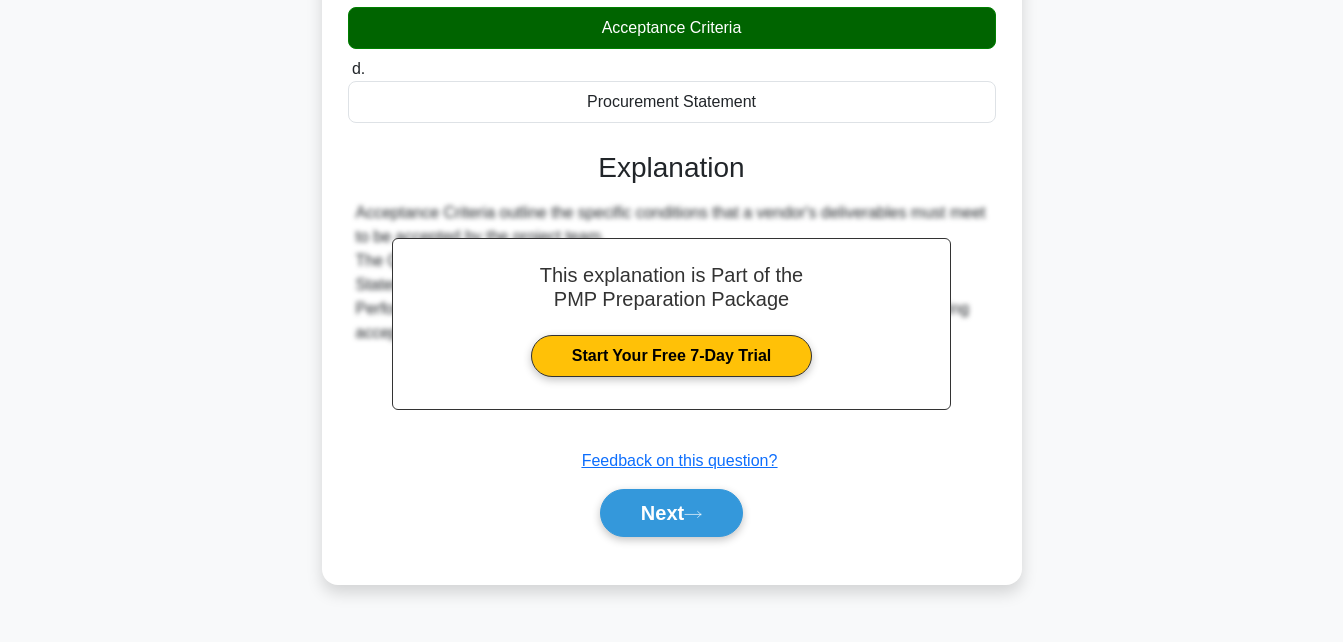 scroll, scrollTop: 418, scrollLeft: 0, axis: vertical 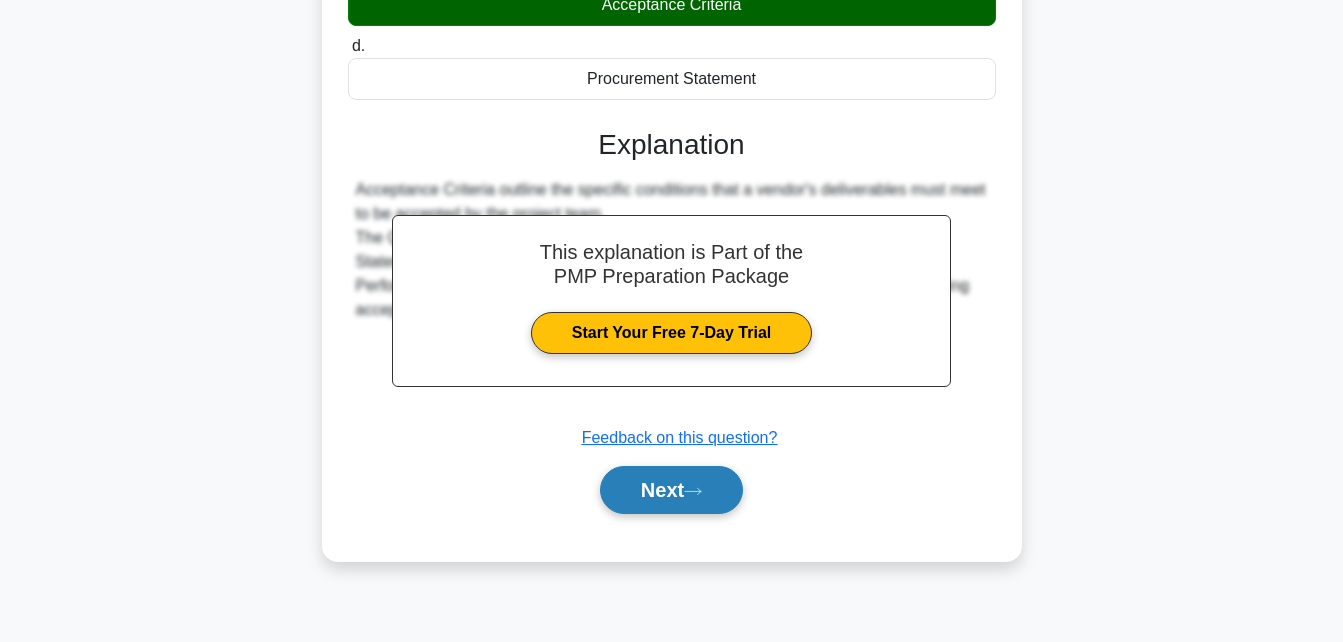 click 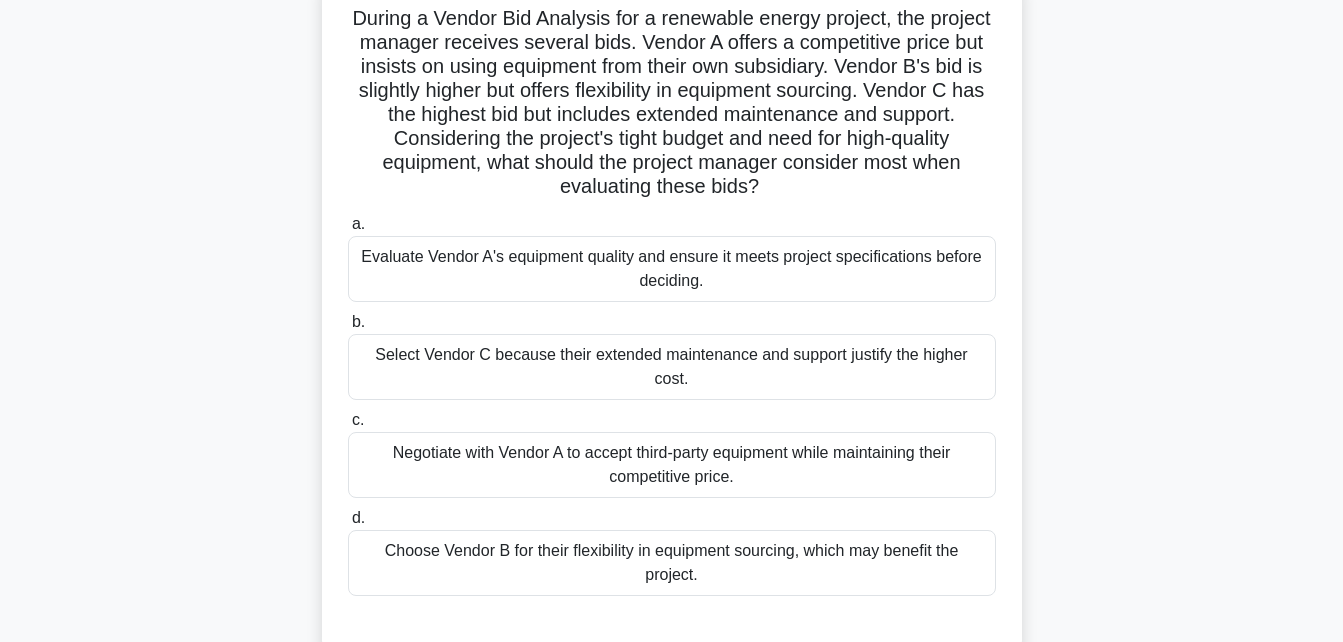 scroll, scrollTop: 145, scrollLeft: 0, axis: vertical 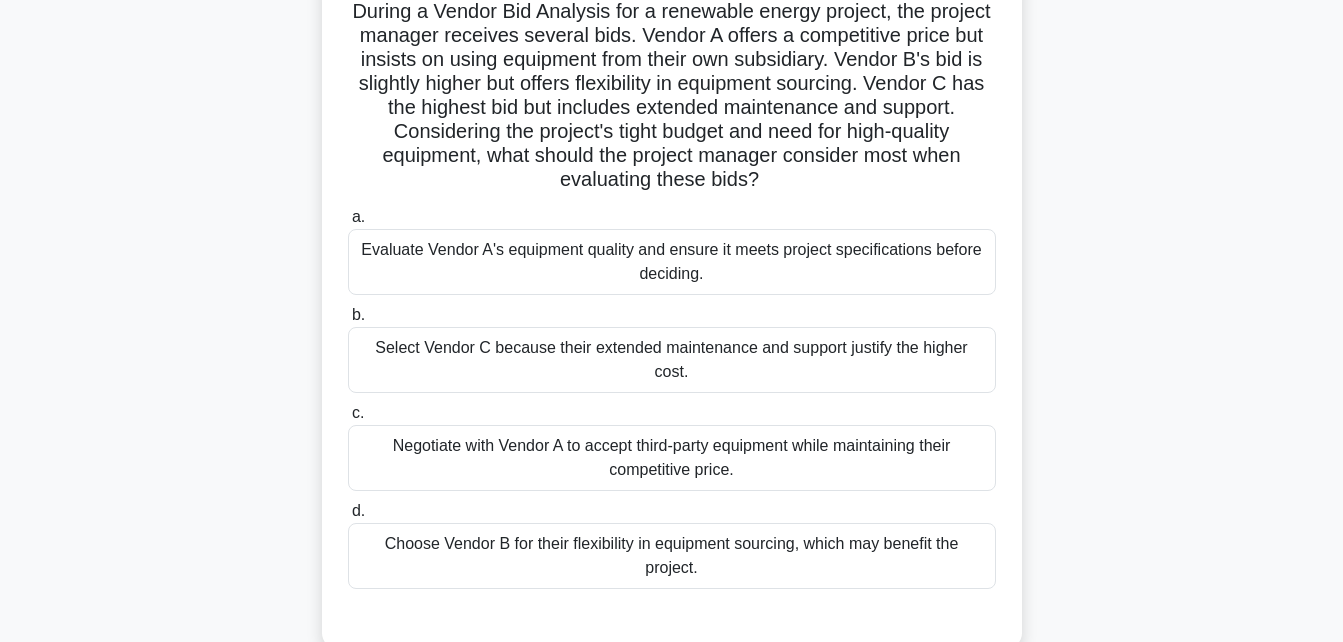 click on "Negotiate with Vendor A to accept third-party equipment while maintaining their competitive price." at bounding box center (672, 458) 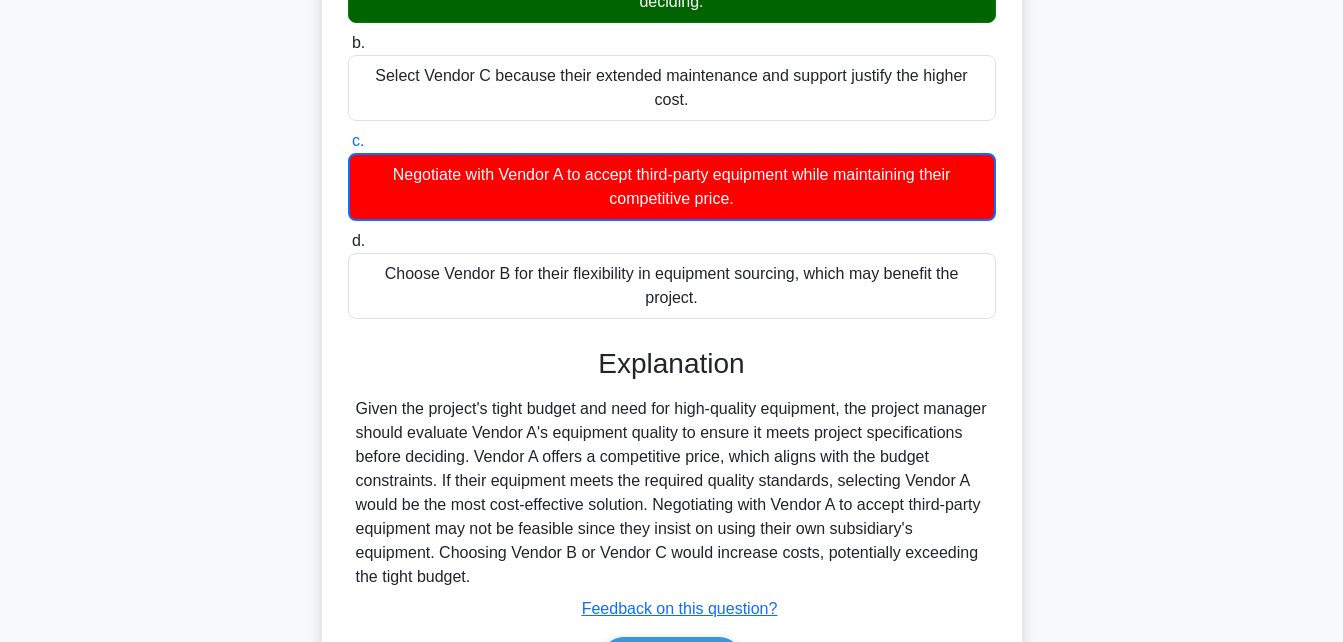 scroll, scrollTop: 522, scrollLeft: 0, axis: vertical 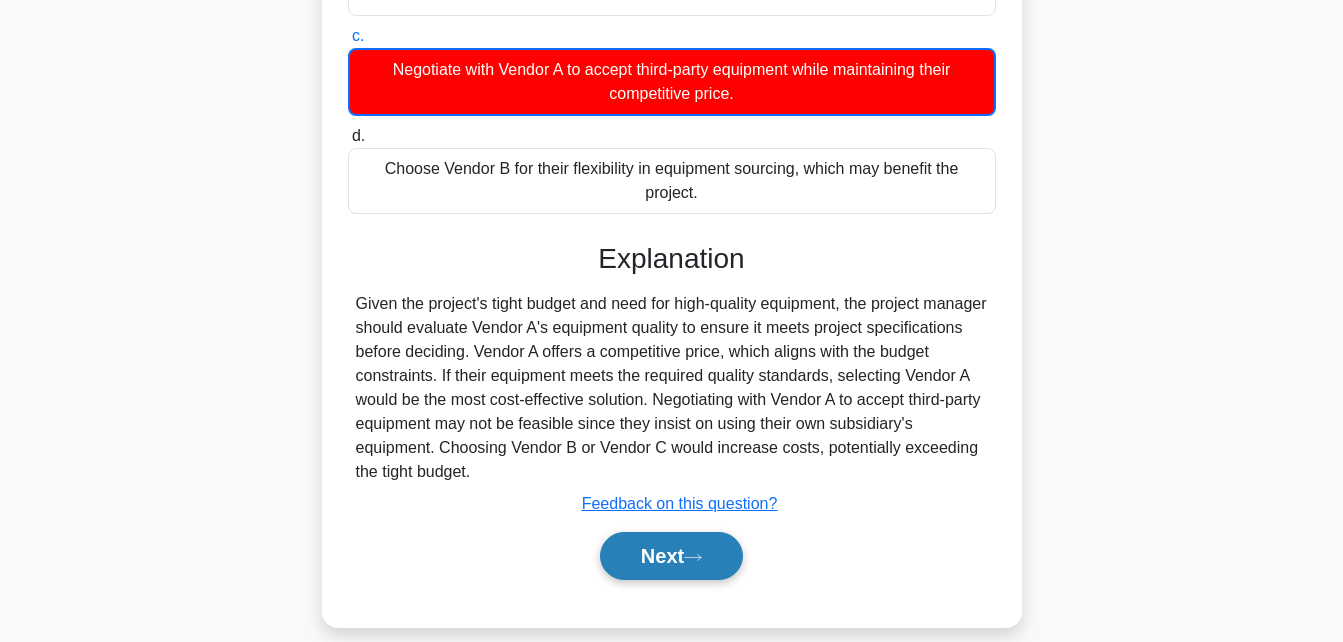 click on "Next" at bounding box center [671, 556] 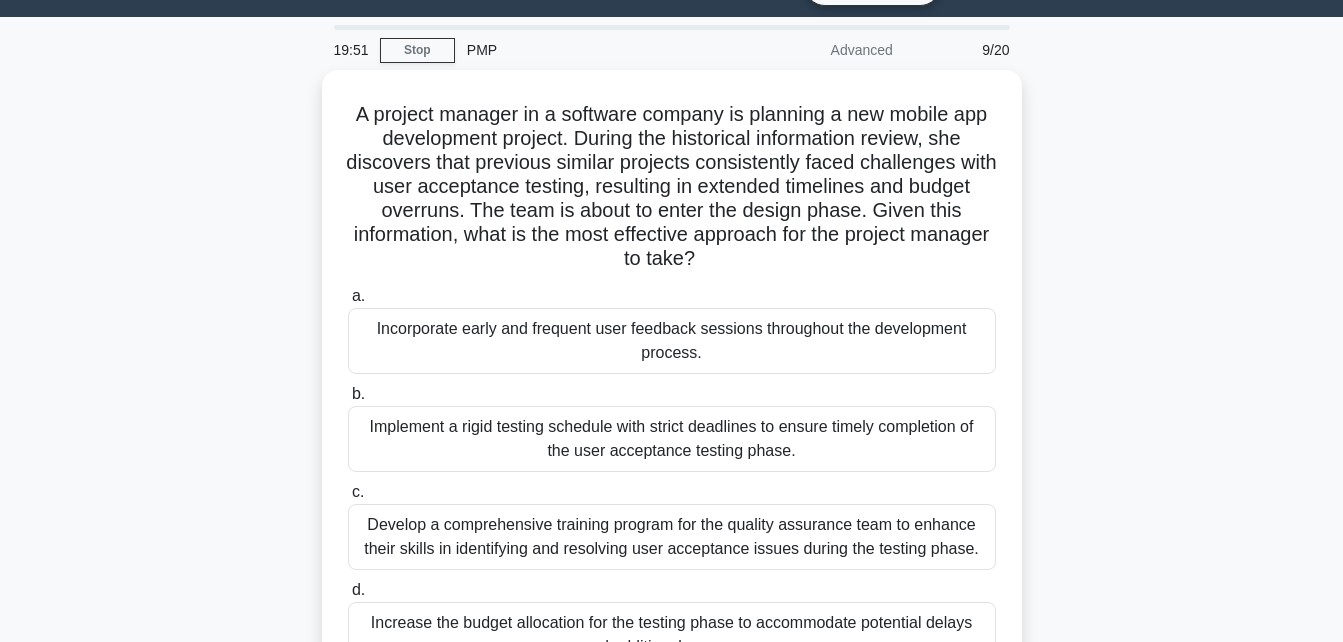 scroll, scrollTop: 49, scrollLeft: 0, axis: vertical 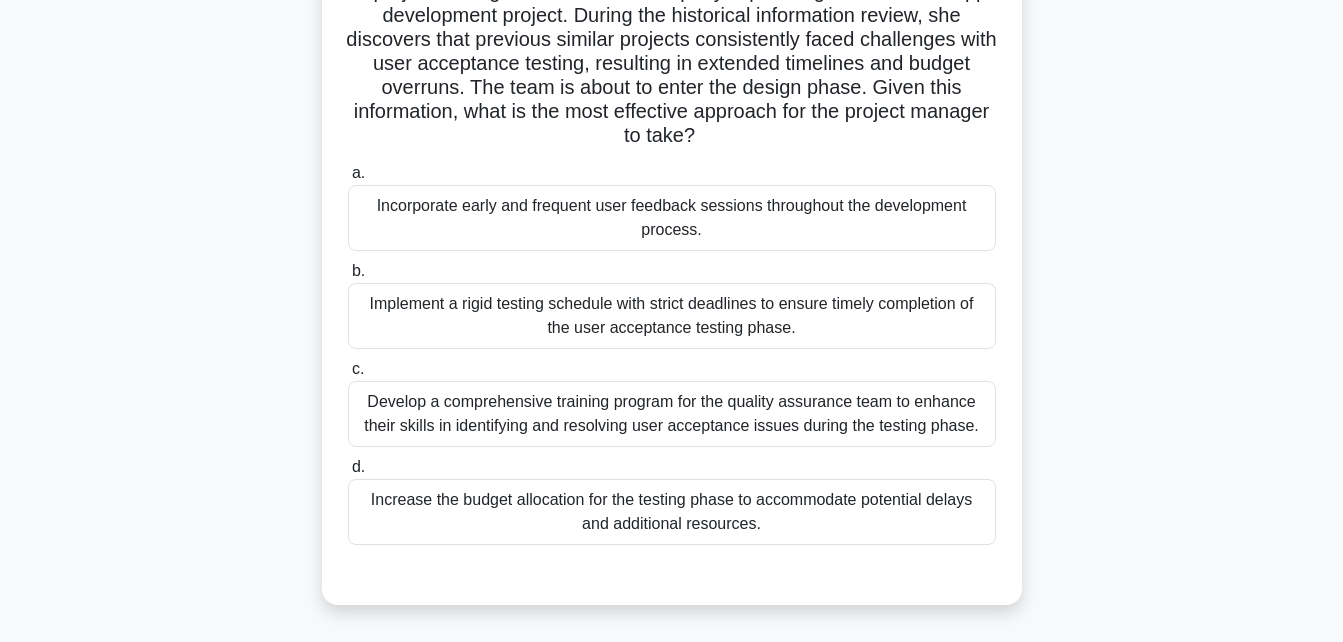 click on "Incorporate early and frequent user feedback sessions throughout the development process." at bounding box center (672, 218) 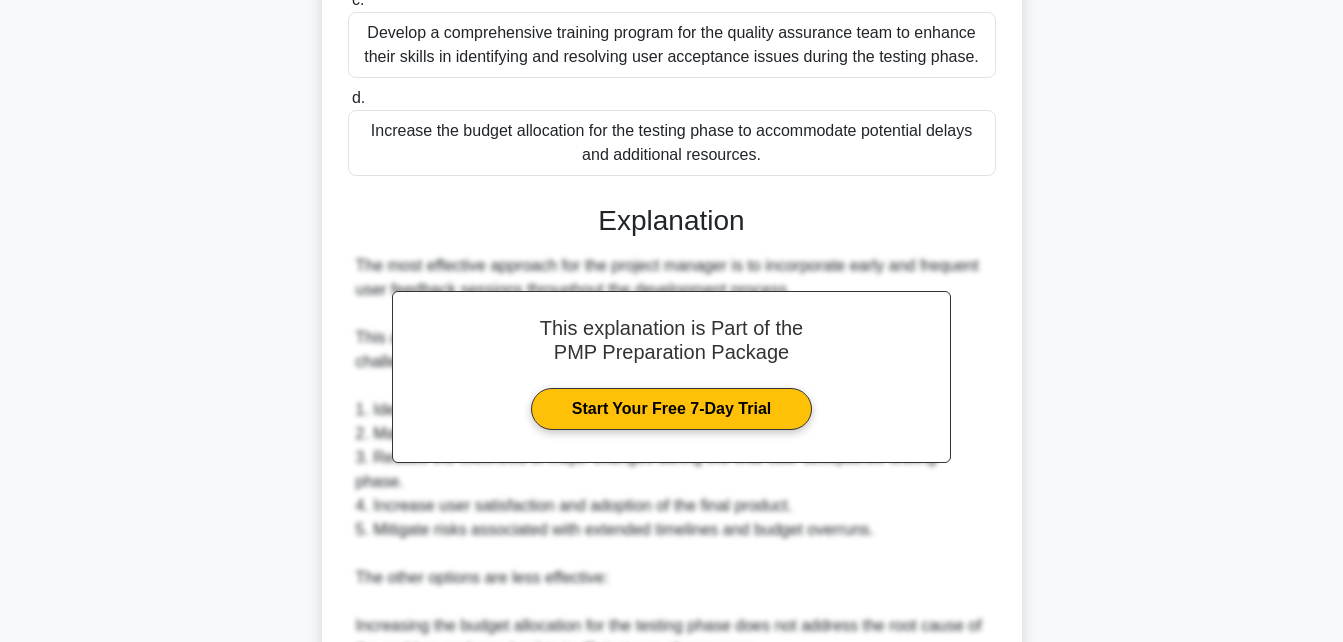 scroll, scrollTop: 542, scrollLeft: 0, axis: vertical 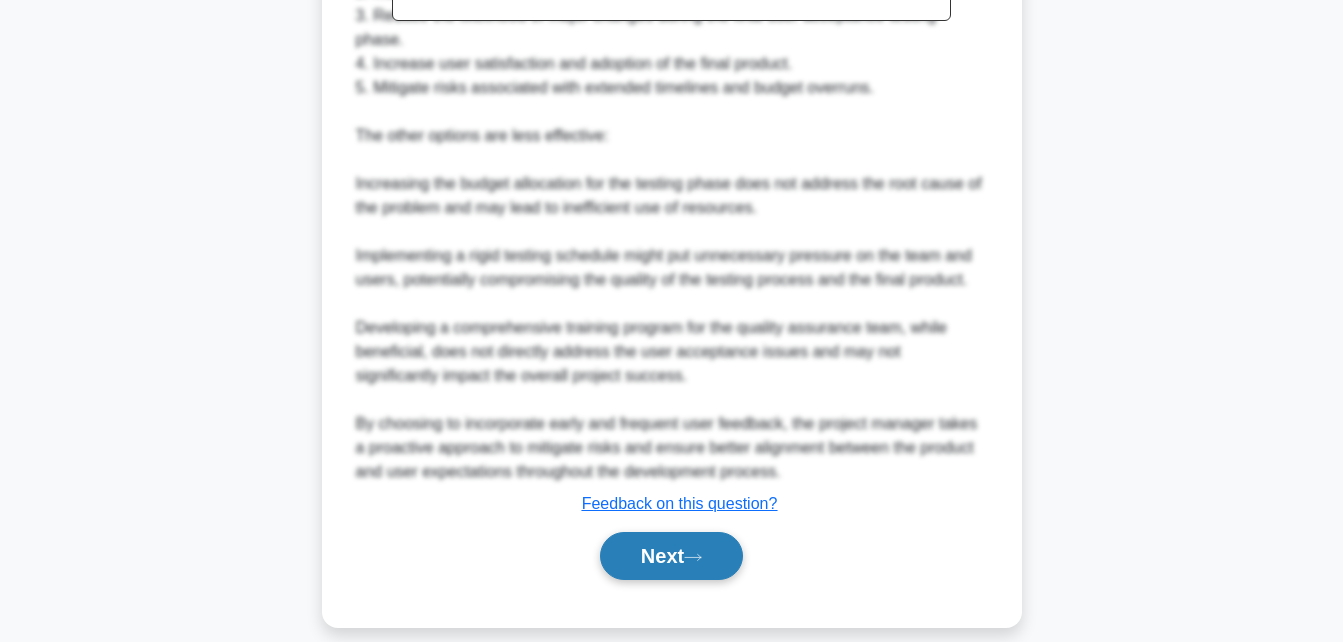 click on "Next" at bounding box center (671, 556) 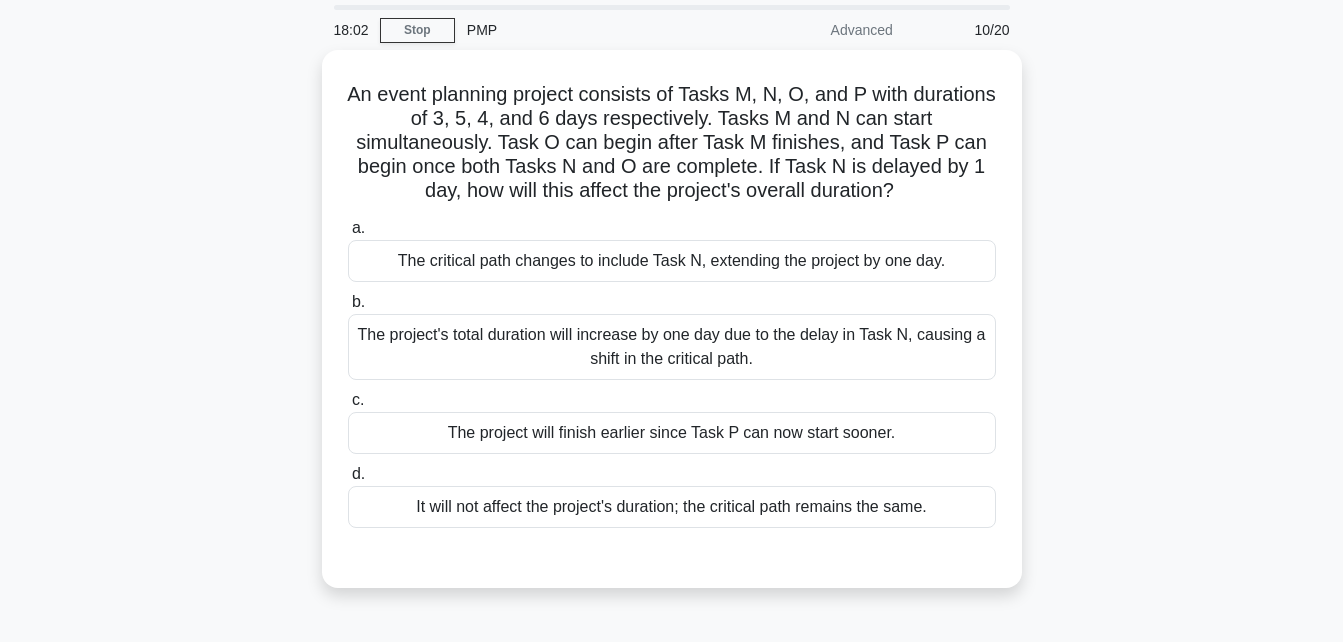 scroll, scrollTop: 63, scrollLeft: 0, axis: vertical 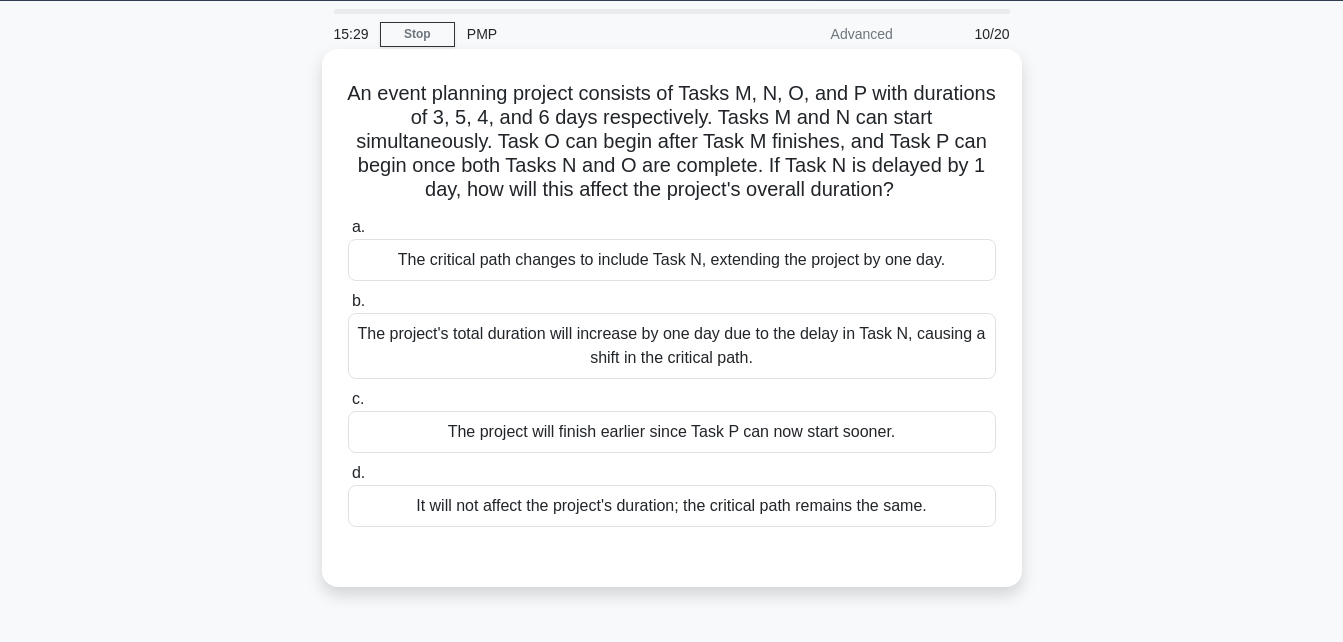 click on "The project's total duration will increase by one day due to the delay in Task N, causing a shift in the critical path." at bounding box center [672, 346] 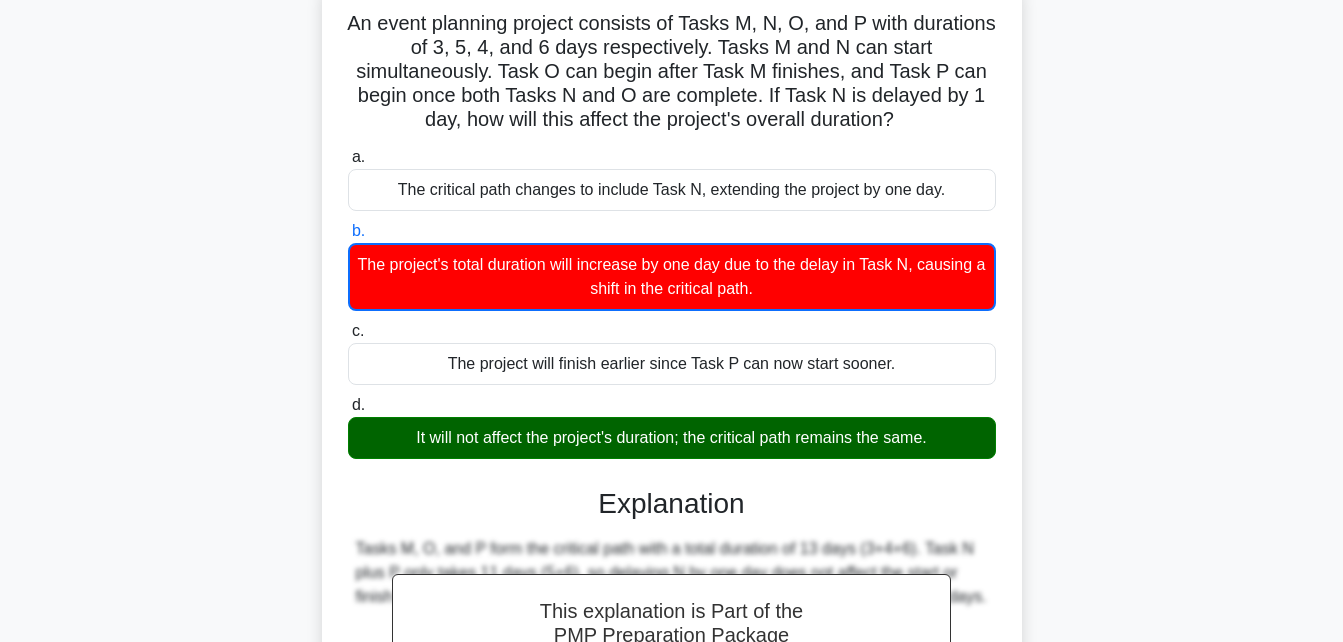 scroll, scrollTop: 140, scrollLeft: 0, axis: vertical 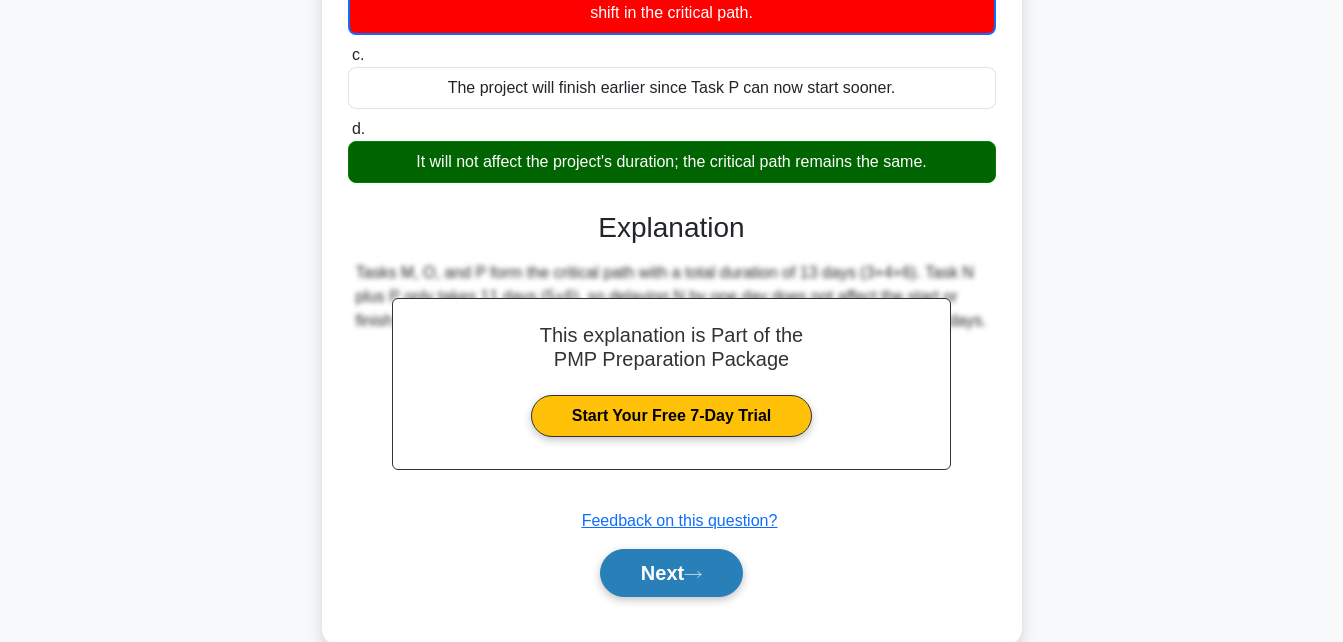 click on "Next" at bounding box center [671, 573] 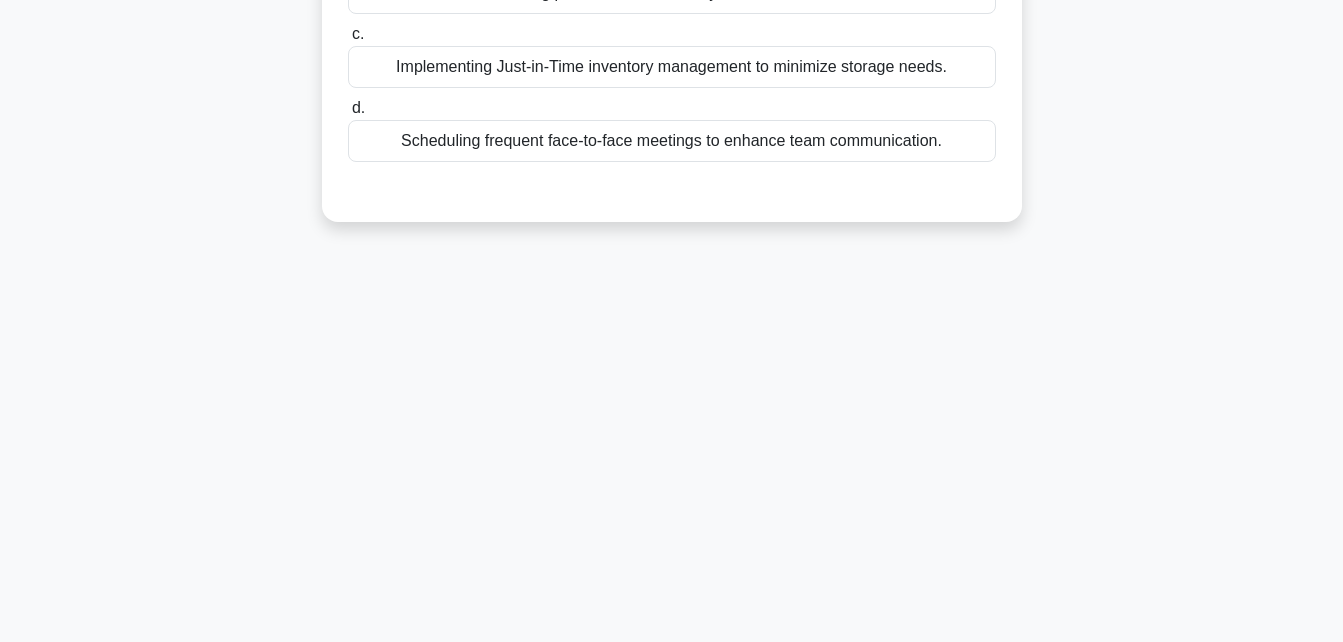 scroll, scrollTop: 0, scrollLeft: 0, axis: both 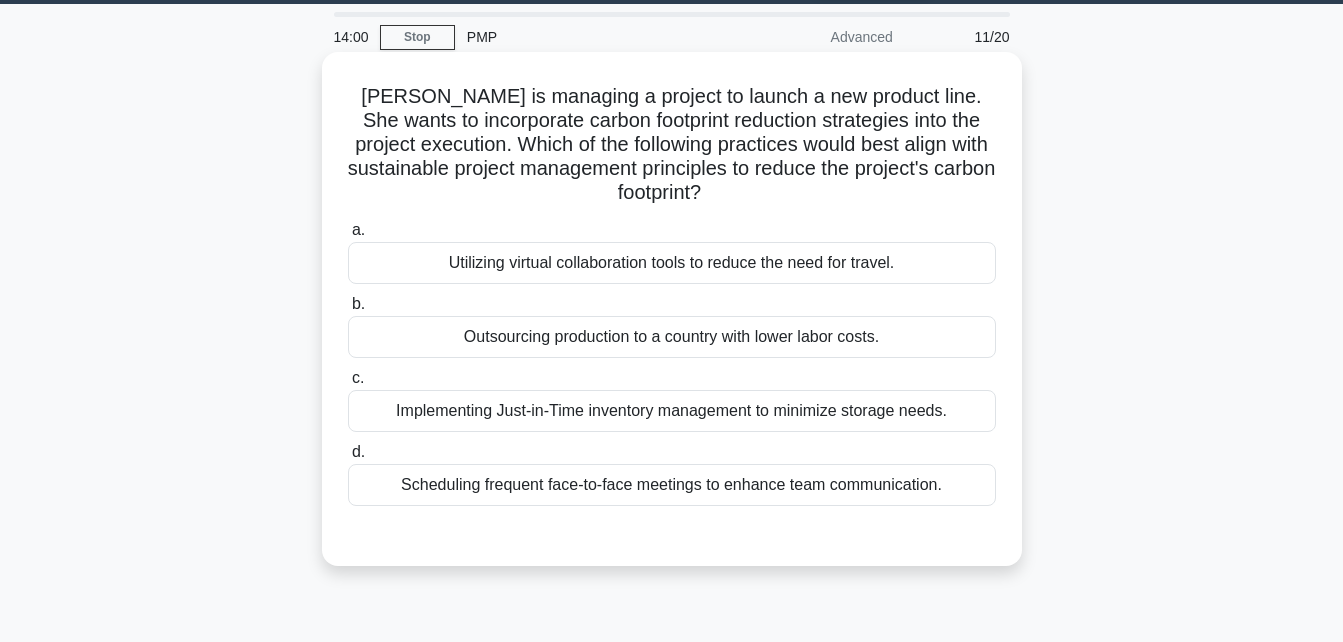 click on "Implementing Just-in-Time inventory management to minimize storage needs." at bounding box center [672, 411] 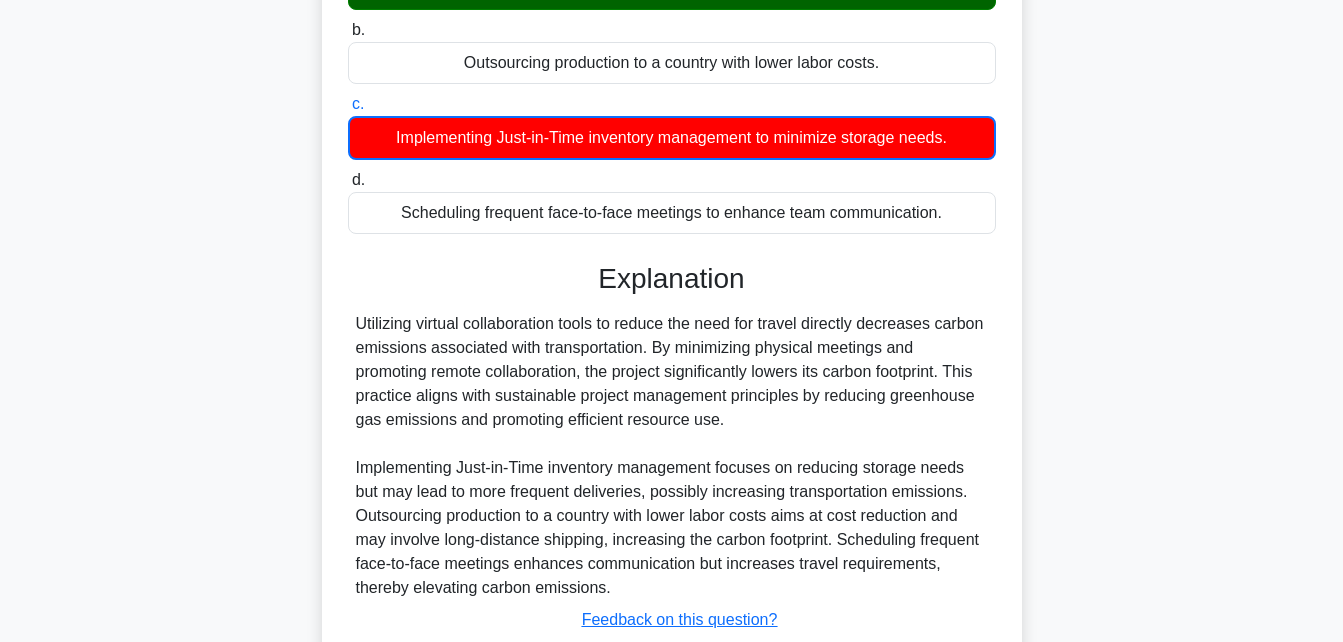 scroll, scrollTop: 345, scrollLeft: 0, axis: vertical 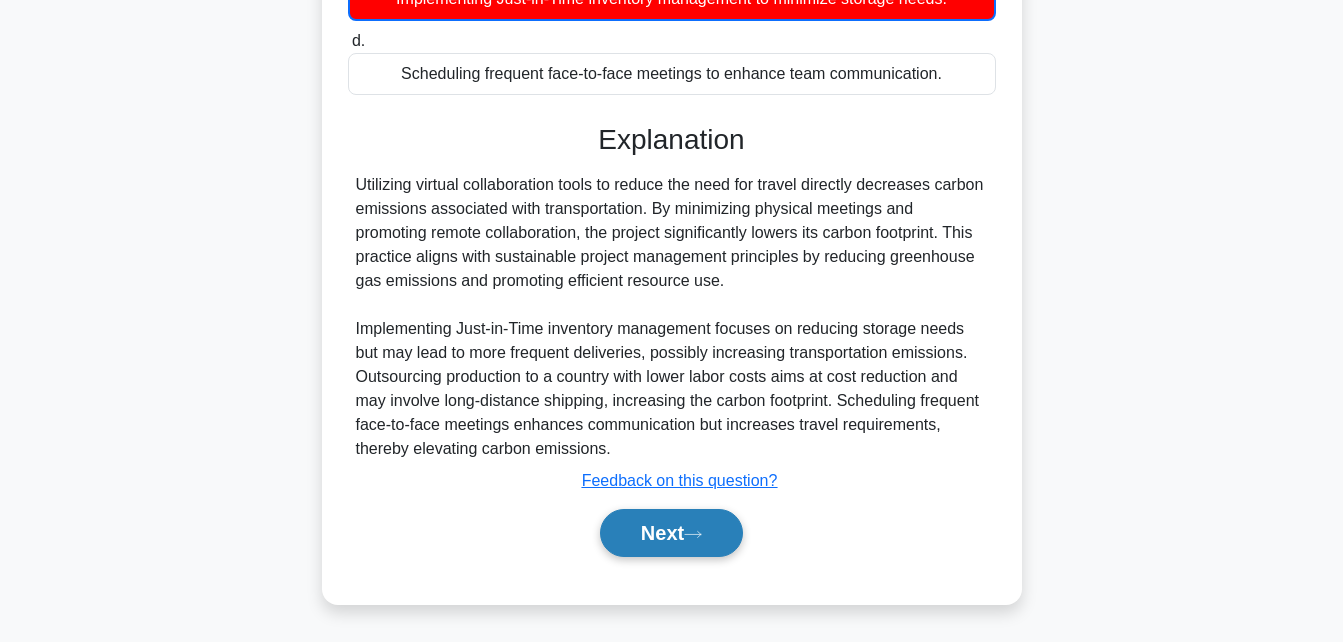click on "Next" at bounding box center [671, 533] 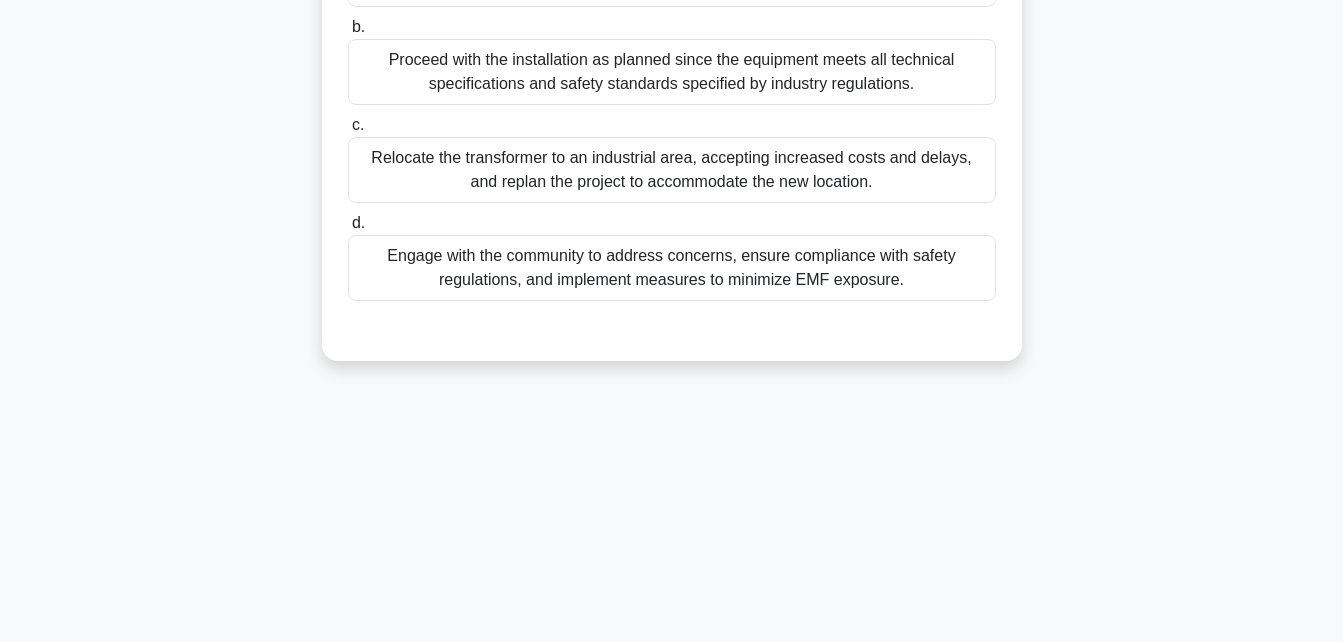 scroll, scrollTop: 438, scrollLeft: 0, axis: vertical 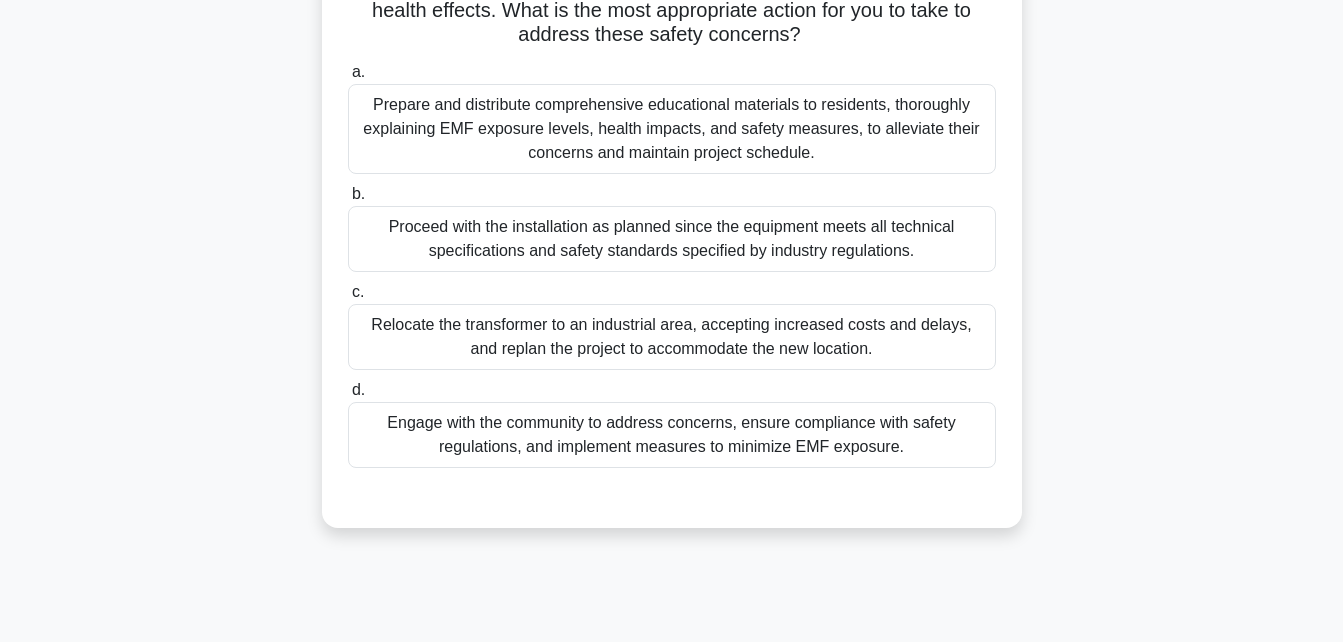 click on "Engage with the community to address concerns, ensure compliance with safety regulations, and implement measures to minimize EMF exposure." at bounding box center (672, 435) 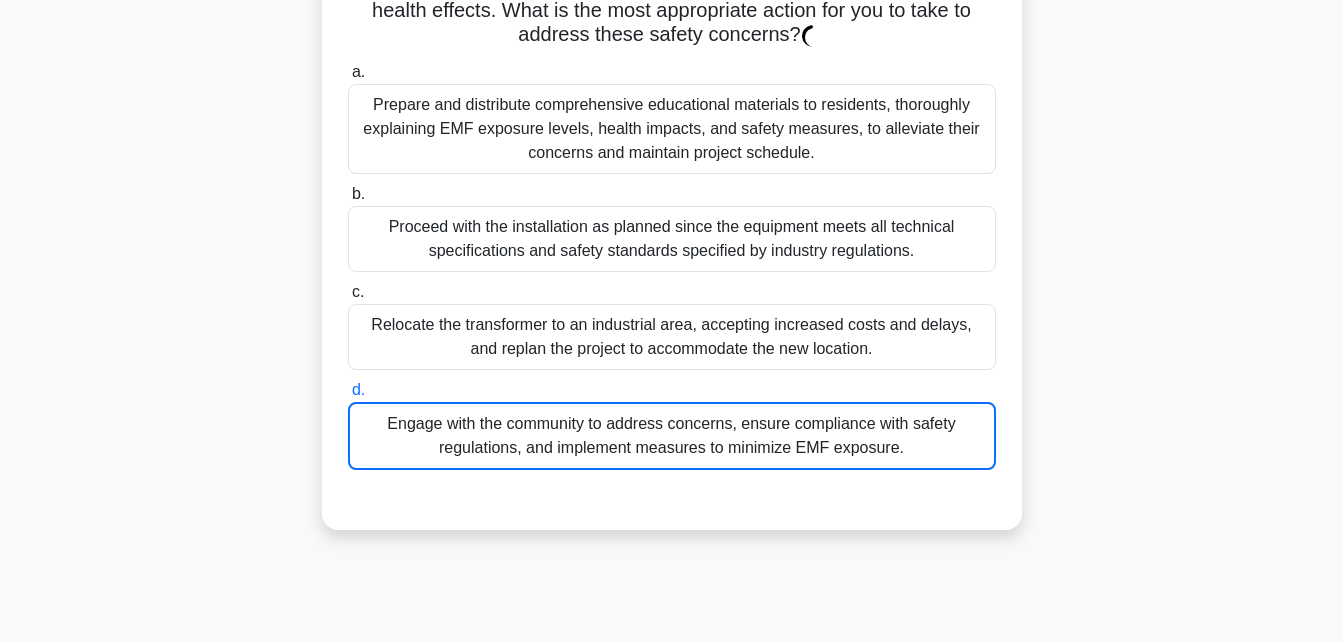 click on "Engage with the community to address concerns, ensure compliance with safety regulations, and implement measures to minimize EMF exposure." at bounding box center [672, 436] 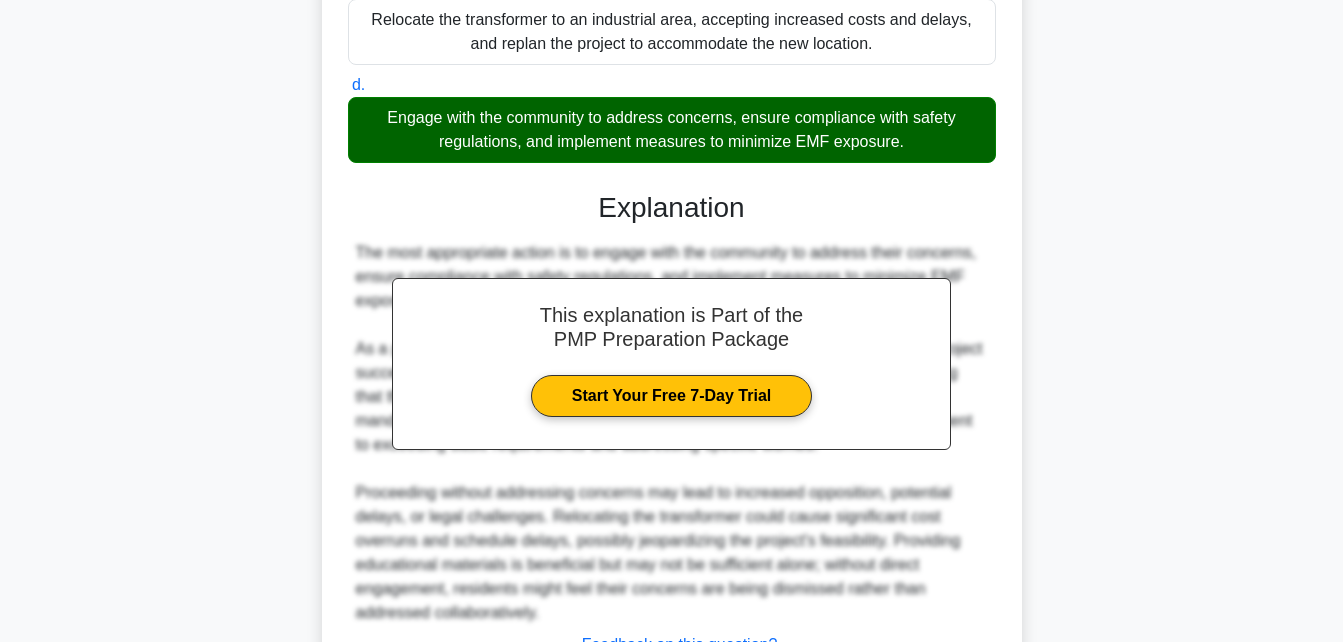 scroll, scrollTop: 736, scrollLeft: 0, axis: vertical 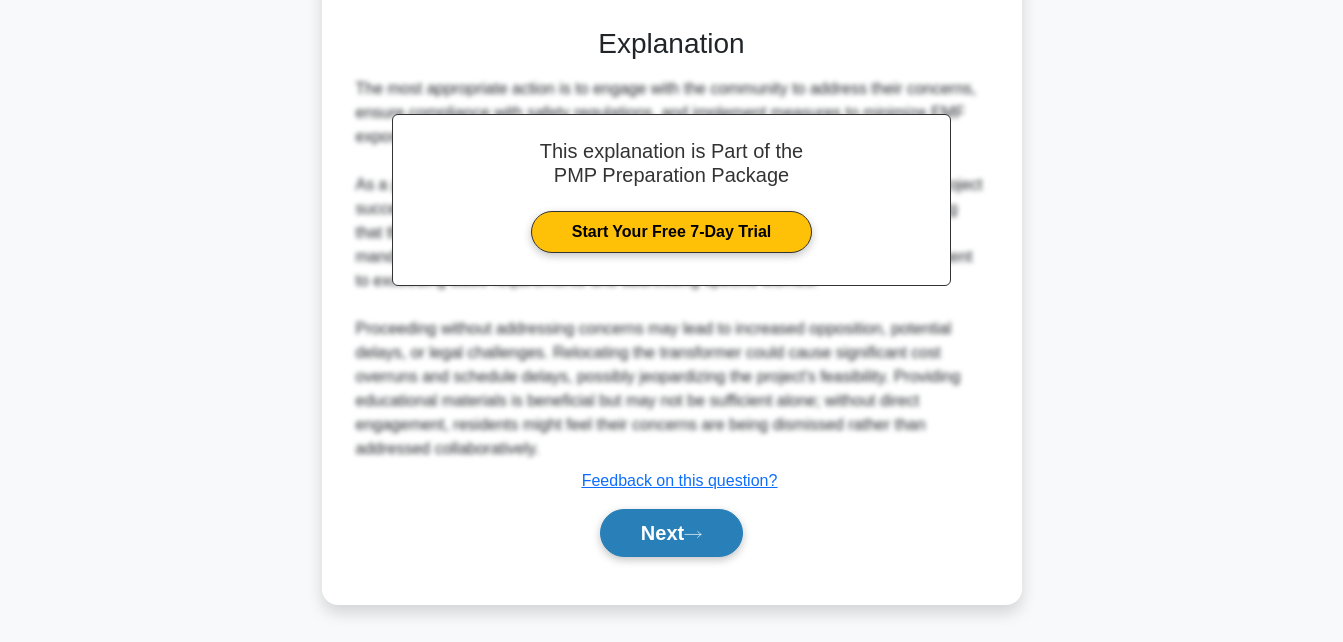 click on "Next" at bounding box center [671, 533] 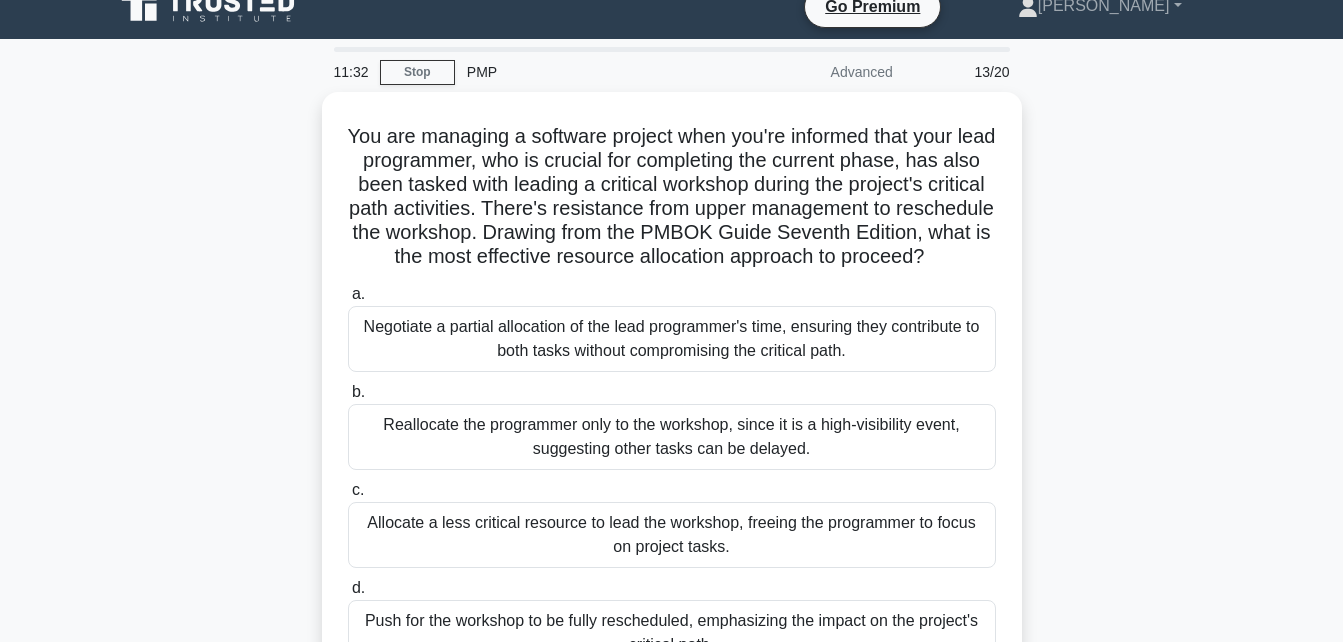 scroll, scrollTop: 27, scrollLeft: 0, axis: vertical 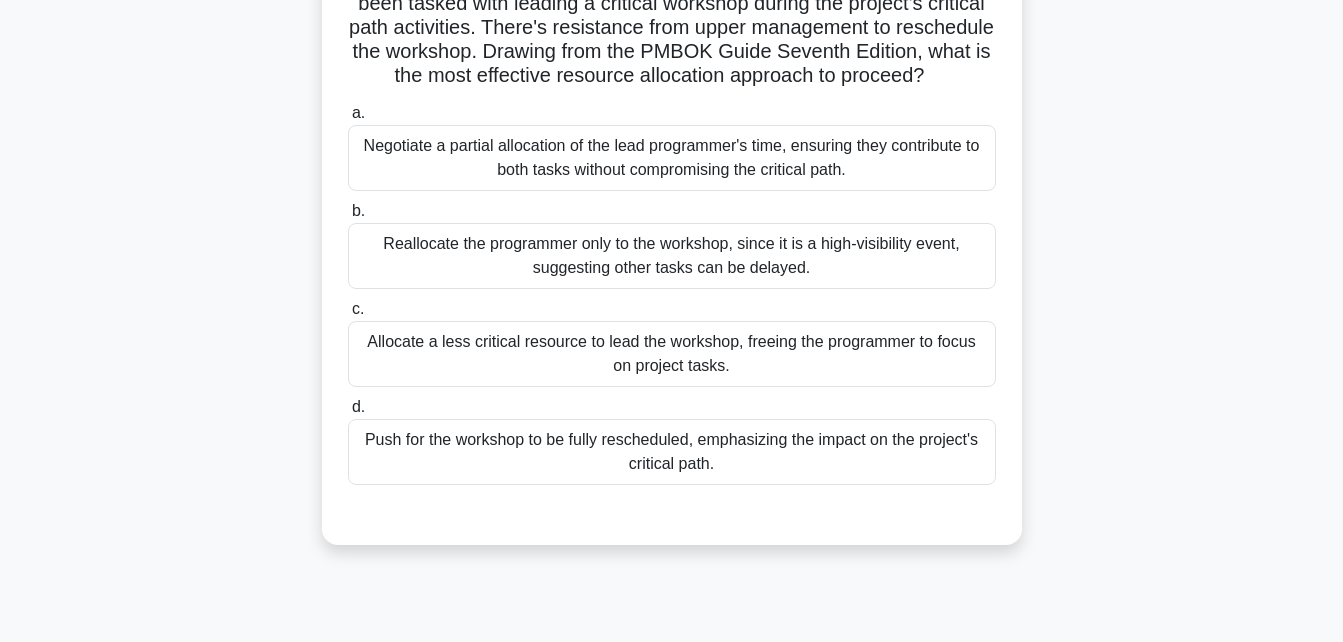 click on "Allocate a less critical resource to lead the workshop, freeing the programmer to focus on project tasks." at bounding box center (672, 354) 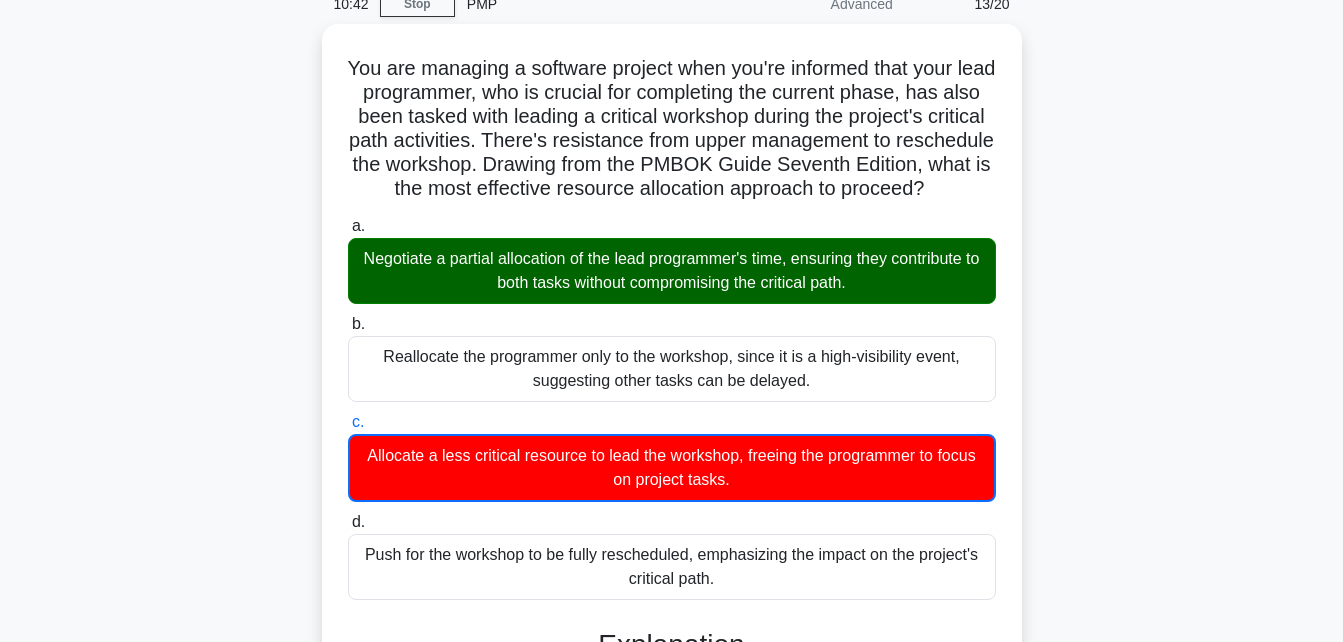 scroll, scrollTop: 67, scrollLeft: 0, axis: vertical 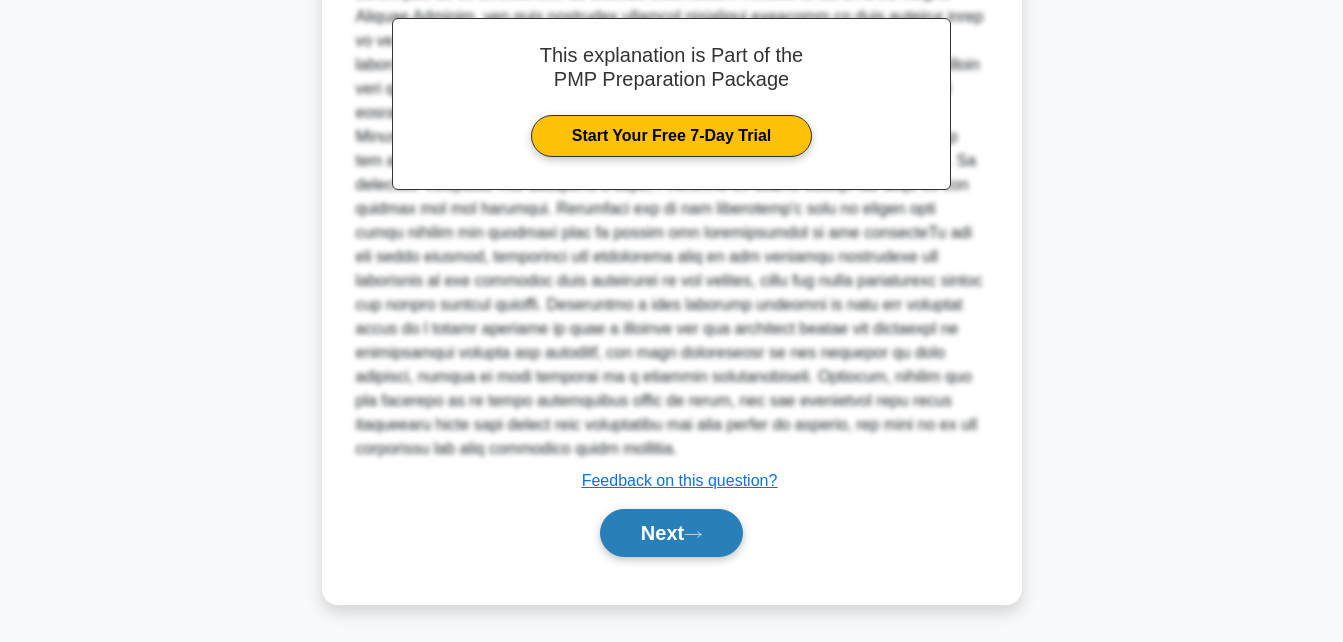 click on "Next" at bounding box center (671, 533) 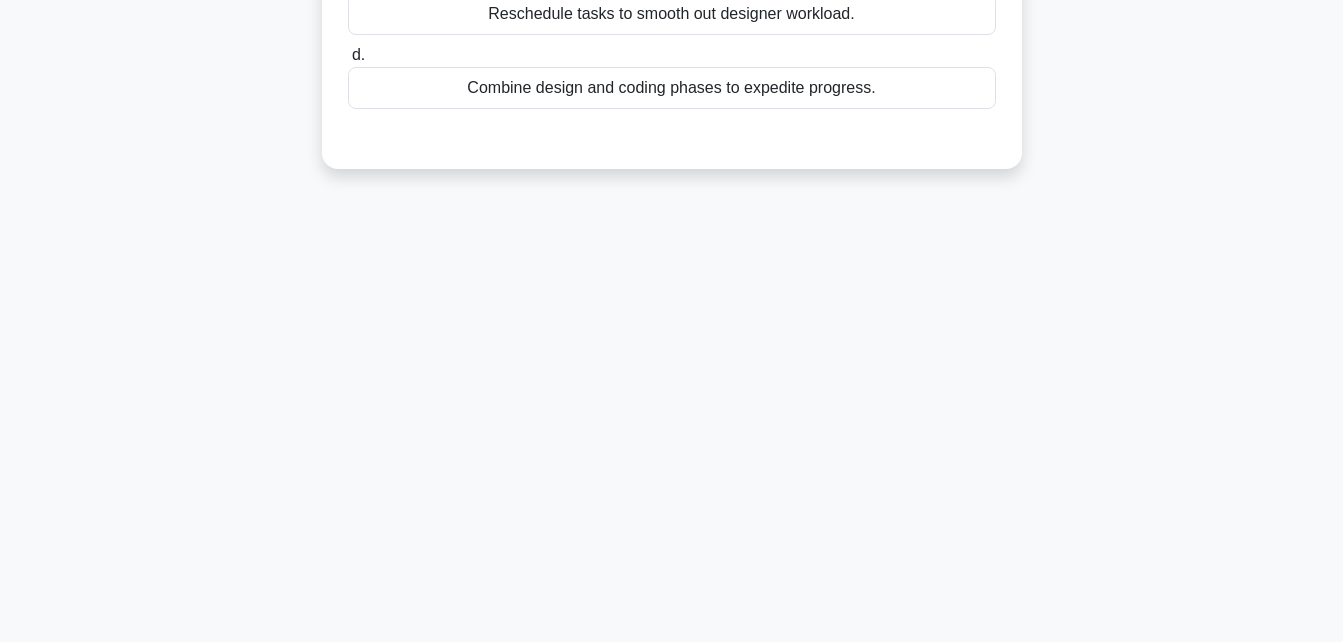 scroll, scrollTop: 438, scrollLeft: 0, axis: vertical 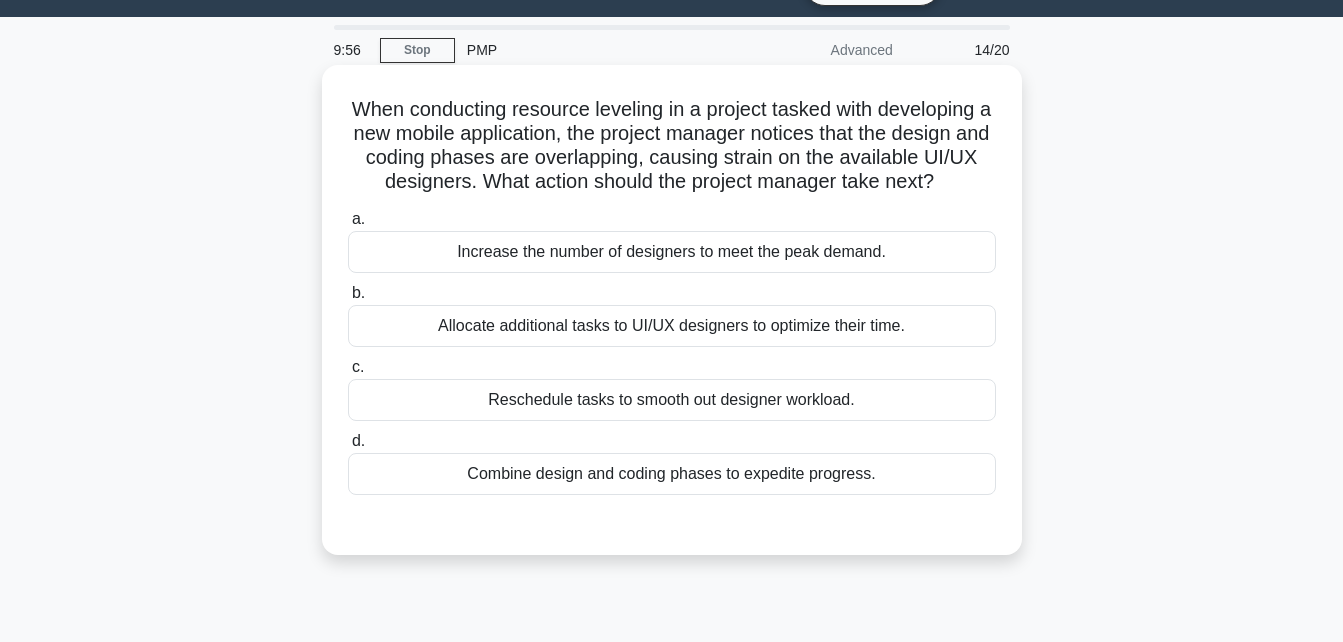 click on "Reschedule tasks to smooth out designer workload." at bounding box center (672, 400) 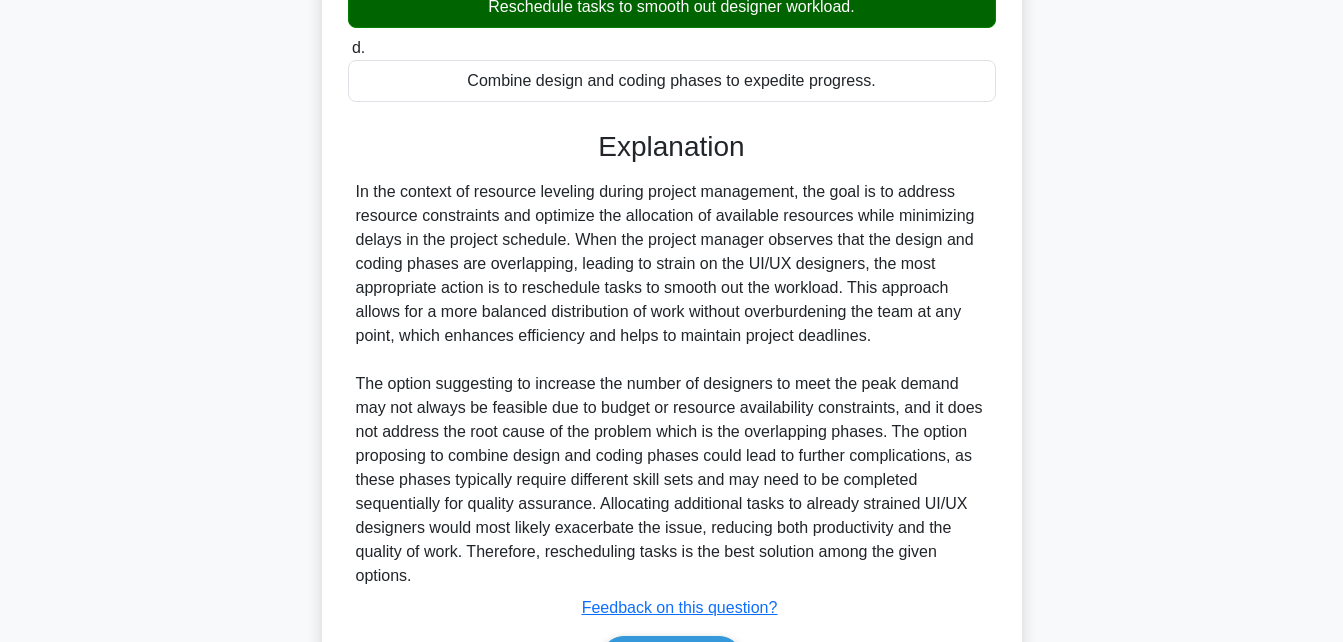 scroll, scrollTop: 449, scrollLeft: 0, axis: vertical 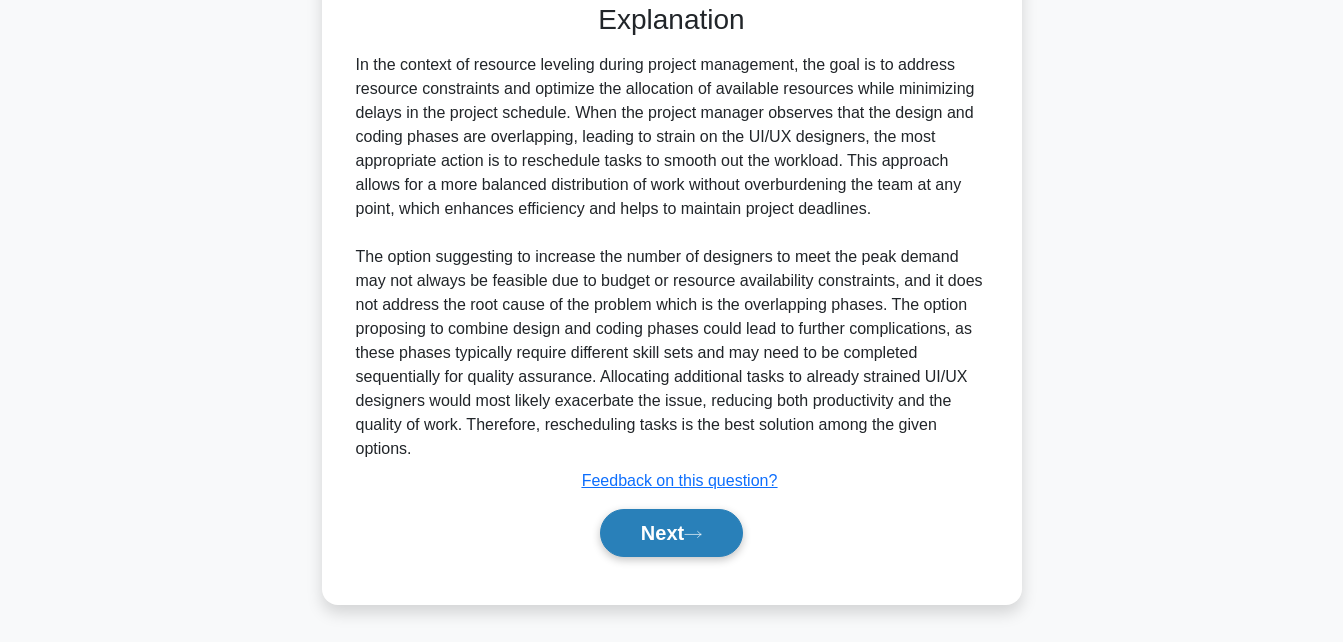 click on "Next" at bounding box center [671, 533] 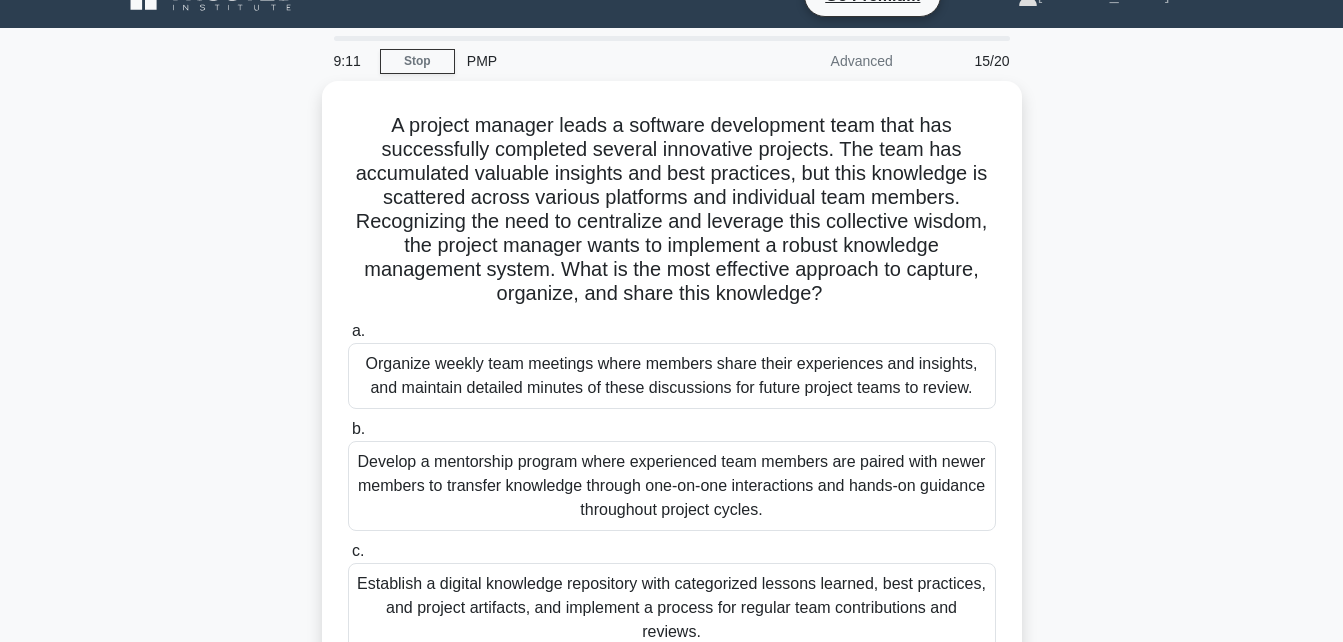 scroll, scrollTop: 29, scrollLeft: 0, axis: vertical 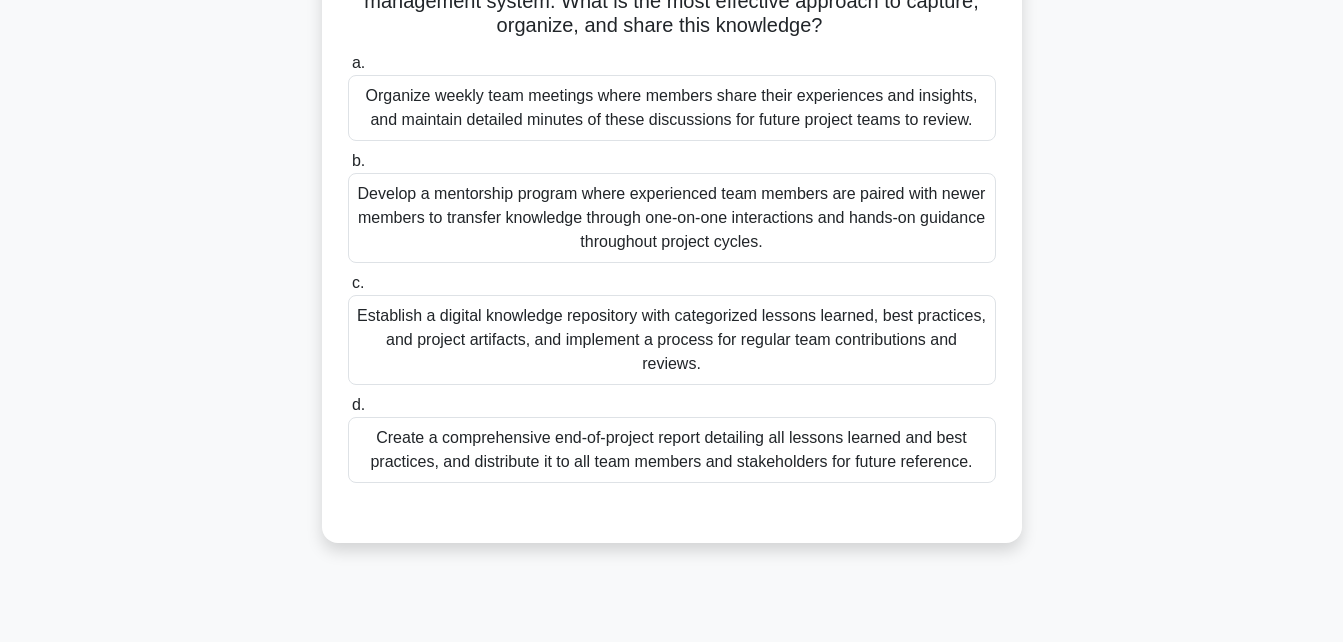 click on "Establish a digital knowledge repository with categorized lessons learned, best practices, and project artifacts, and implement a process for regular team contributions and reviews." at bounding box center [672, 340] 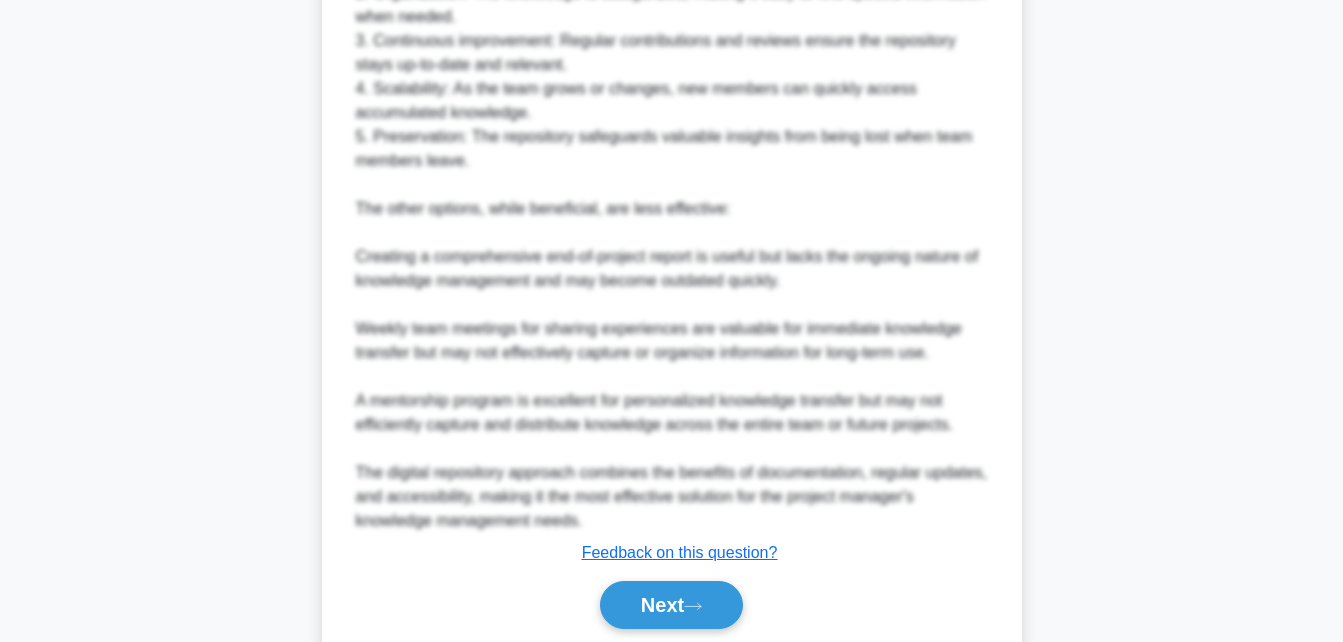 scroll, scrollTop: 1168, scrollLeft: 0, axis: vertical 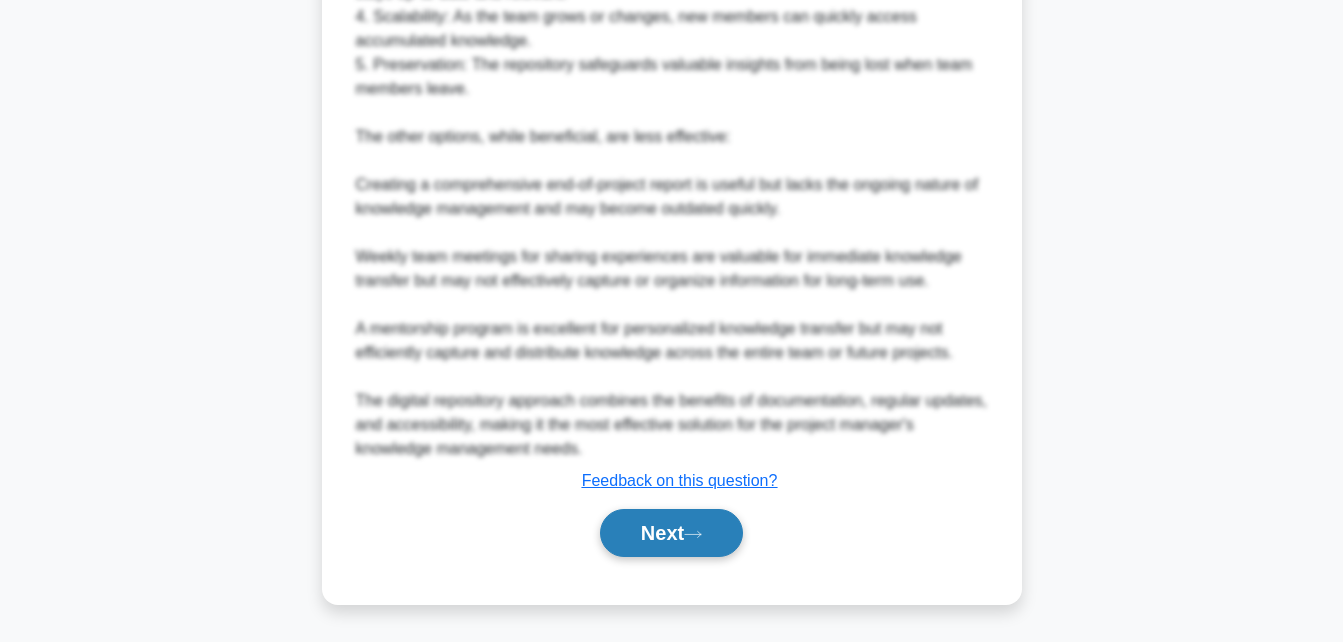 click on "Next" at bounding box center [671, 533] 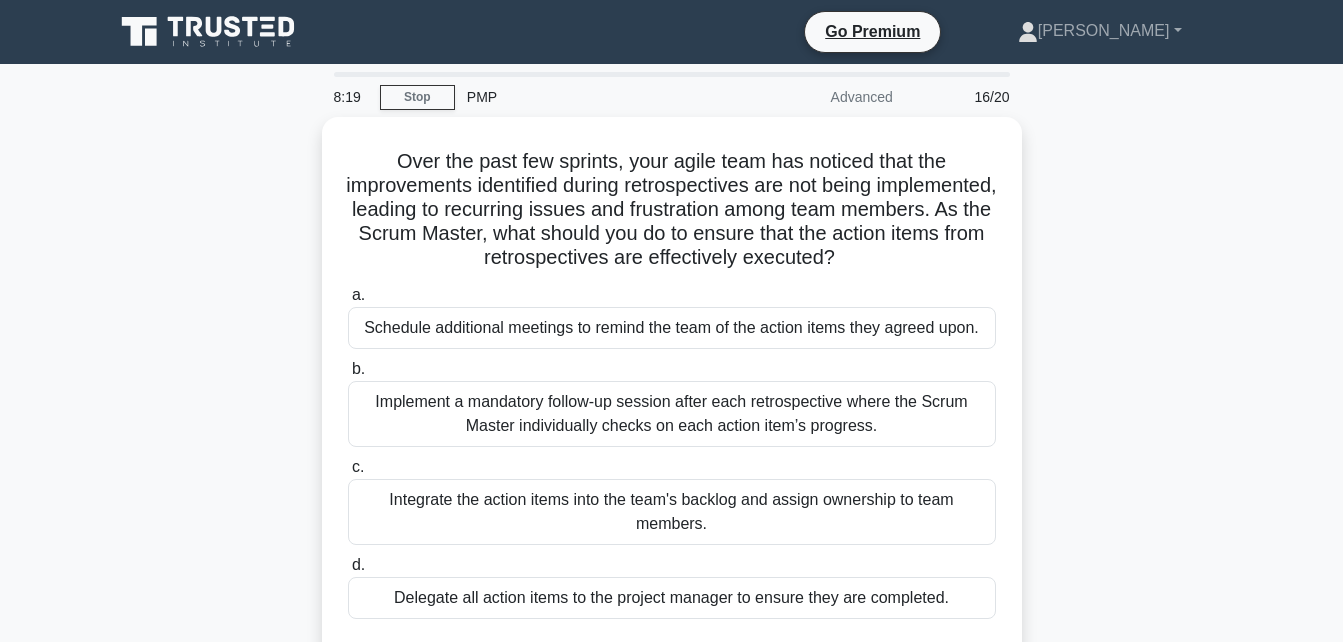 scroll, scrollTop: 2, scrollLeft: 0, axis: vertical 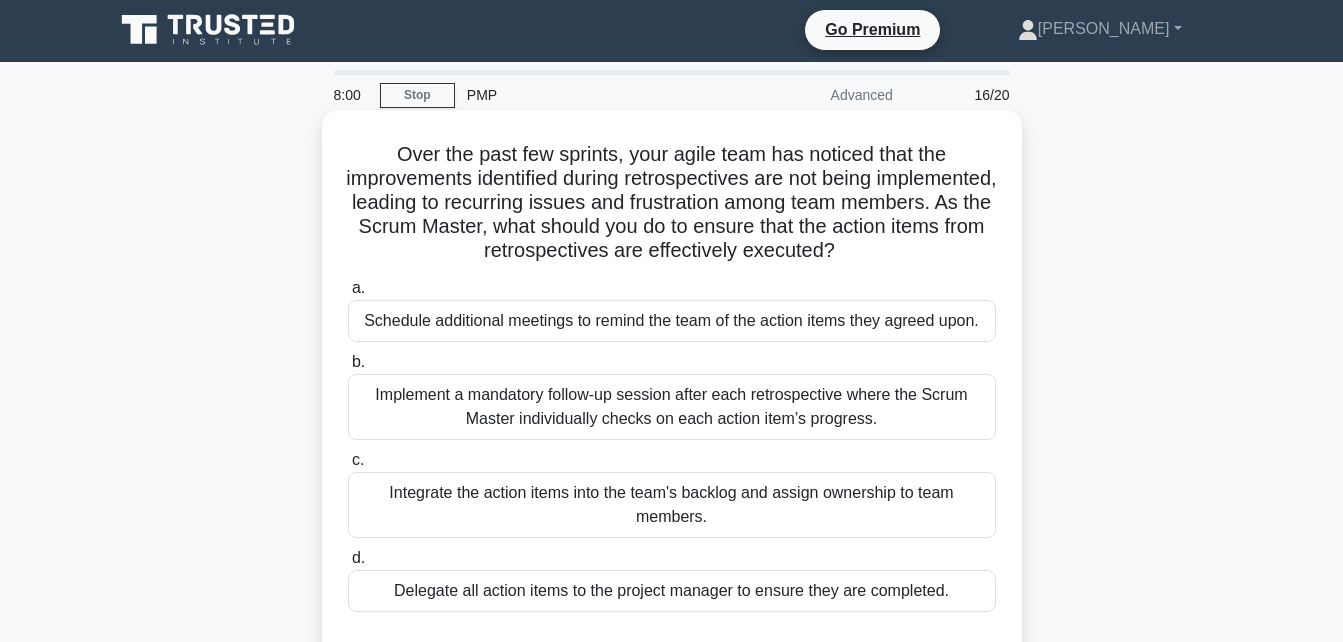 click on "Integrate the action items into the team's backlog and assign ownership to team members." at bounding box center [672, 505] 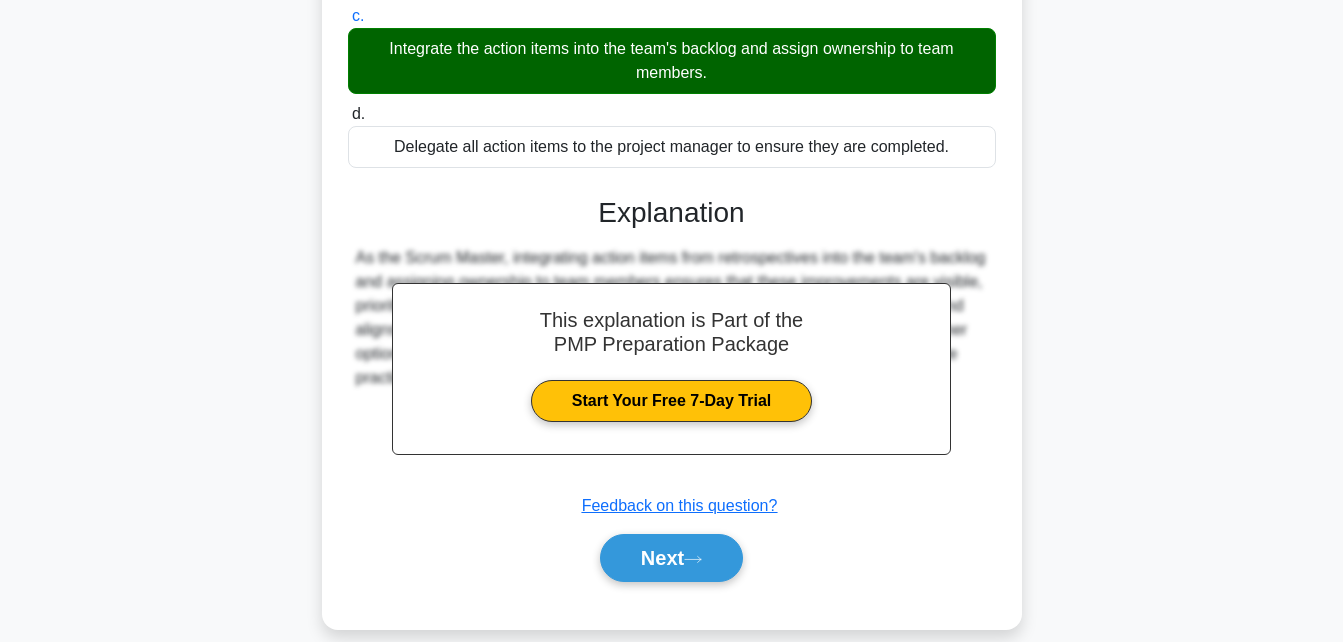 scroll, scrollTop: 472, scrollLeft: 0, axis: vertical 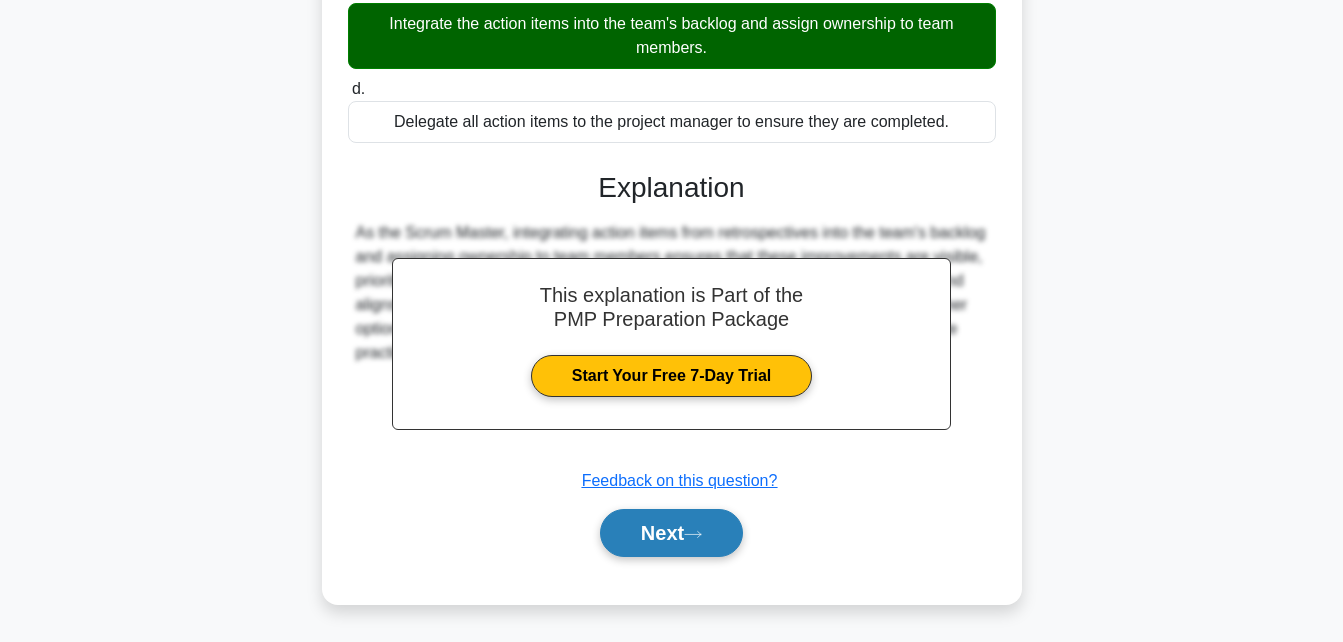 click on "Next" at bounding box center [671, 533] 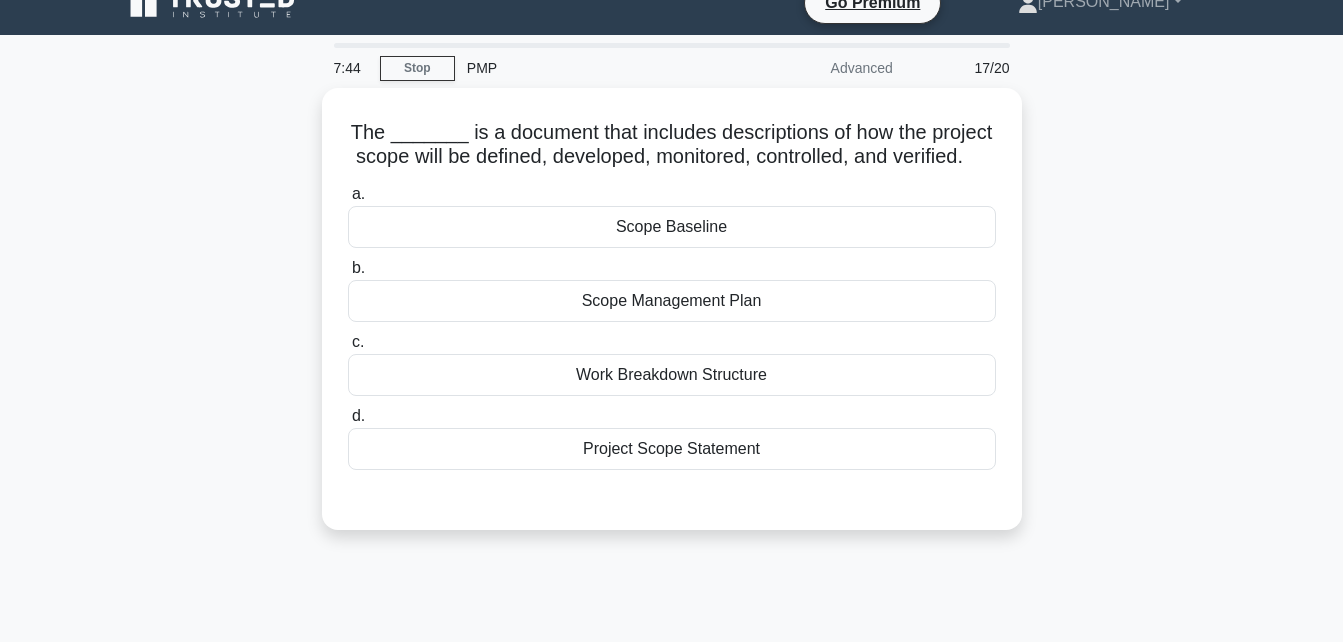 scroll, scrollTop: 31, scrollLeft: 0, axis: vertical 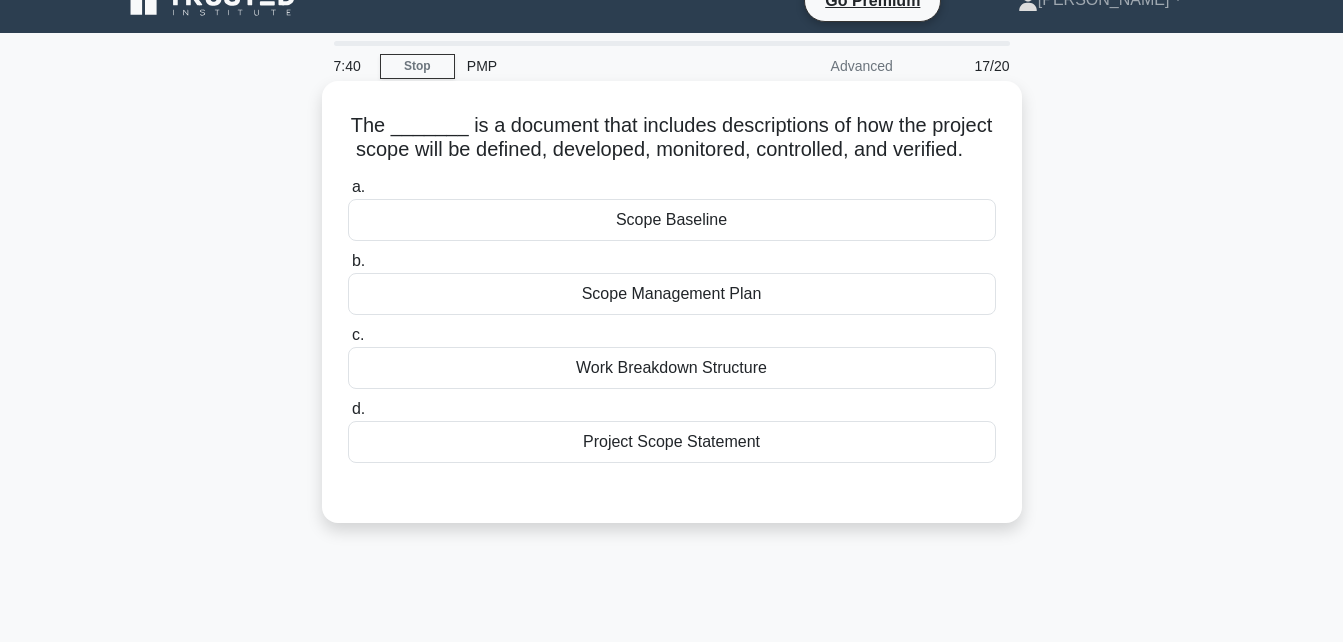 click on "Scope Management Plan" at bounding box center (672, 294) 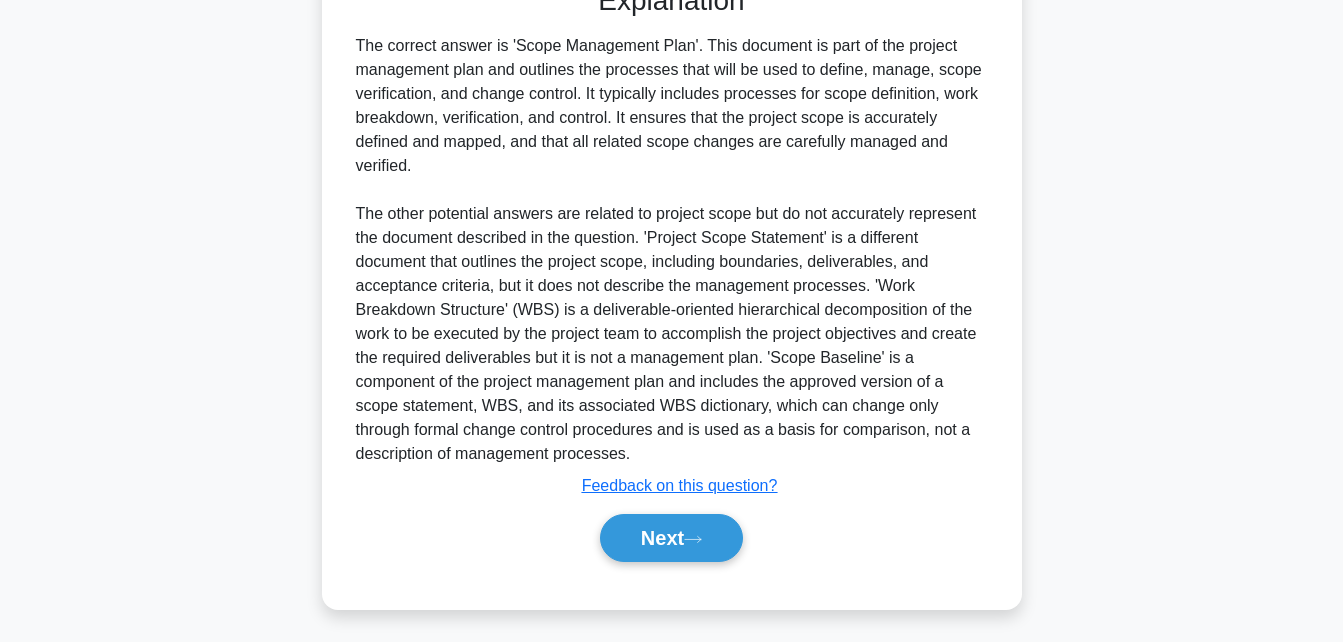 scroll, scrollTop: 568, scrollLeft: 0, axis: vertical 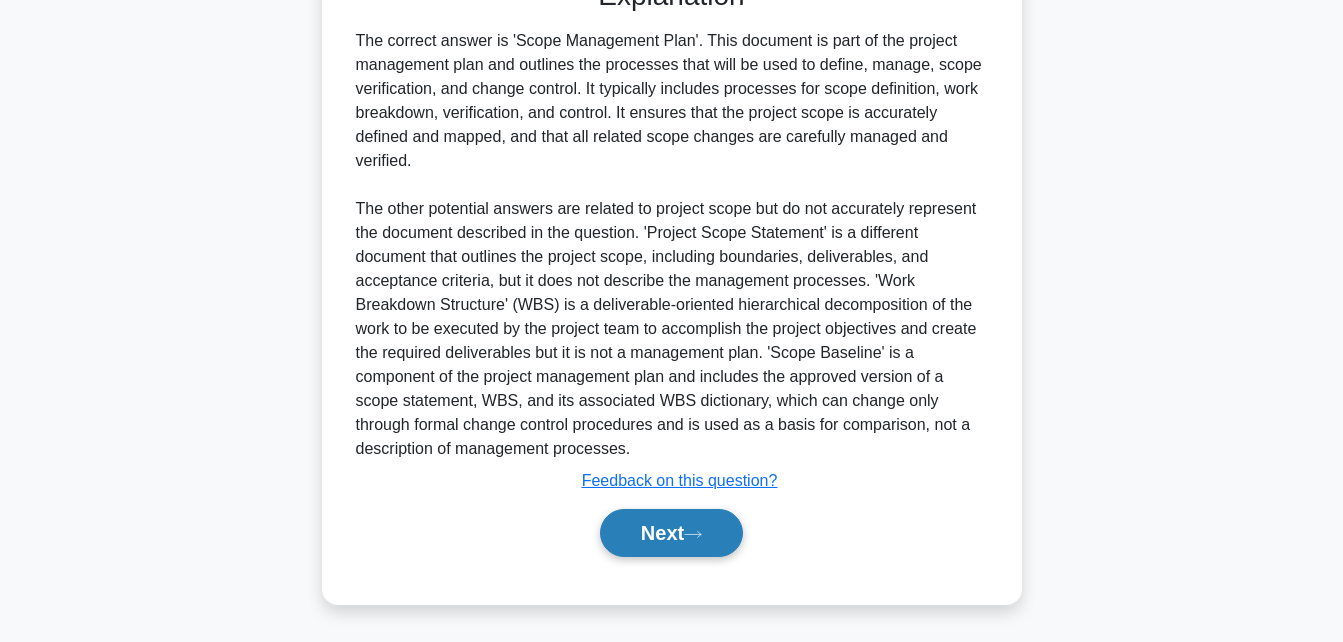 click on "Next" at bounding box center (671, 533) 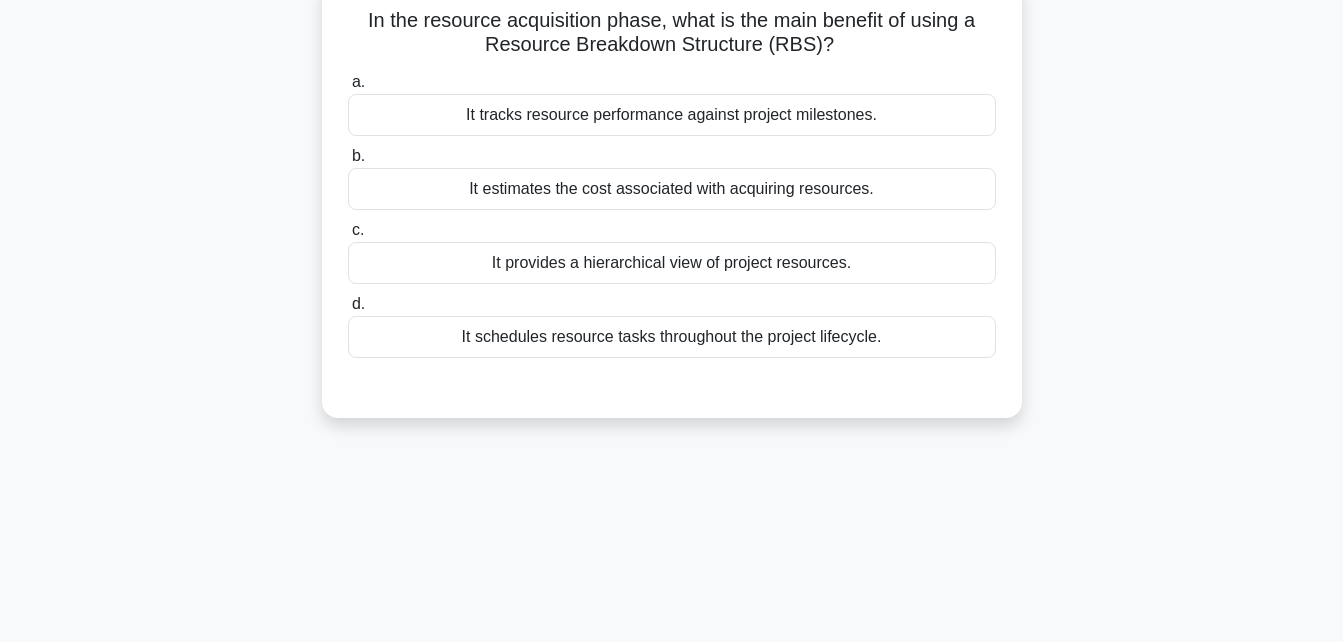 scroll, scrollTop: 0, scrollLeft: 0, axis: both 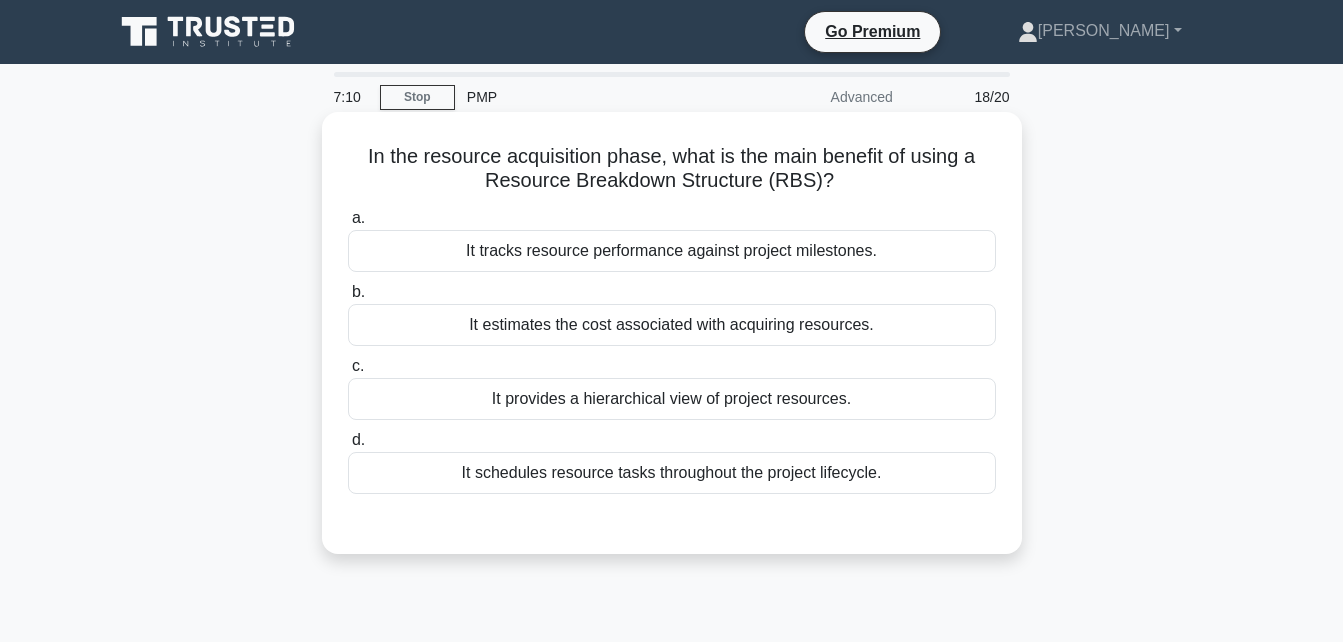 click on "It provides a hierarchical view of project resources." at bounding box center (672, 399) 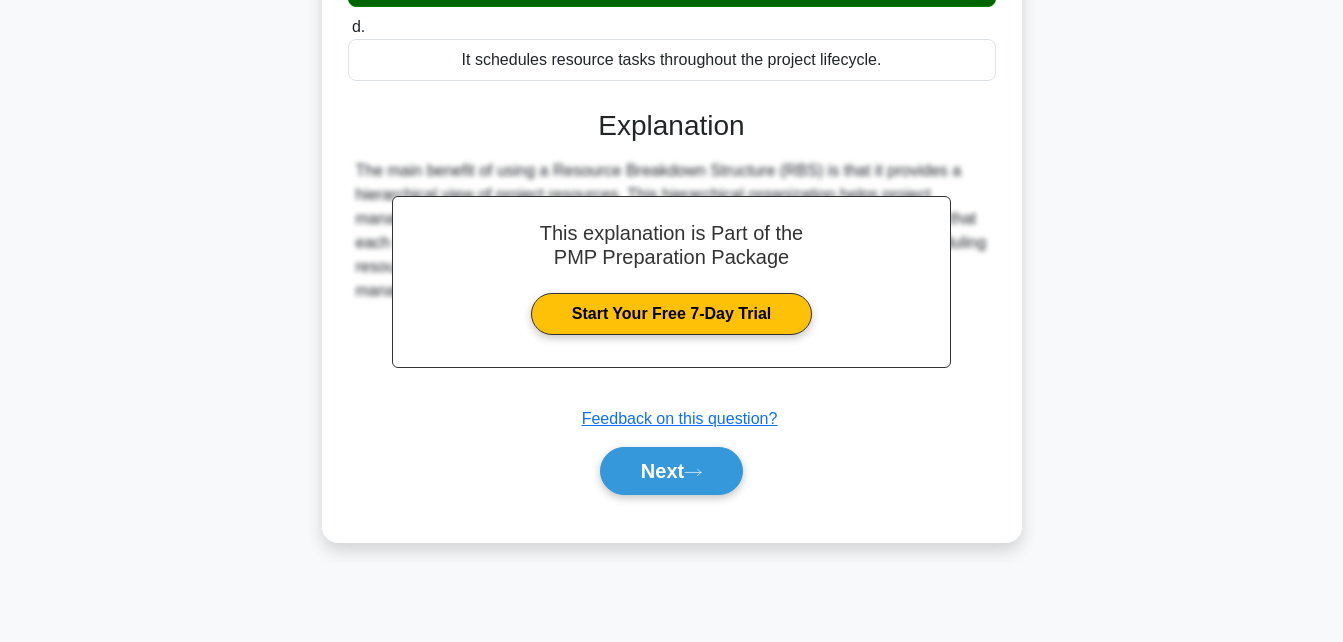 scroll, scrollTop: 422, scrollLeft: 0, axis: vertical 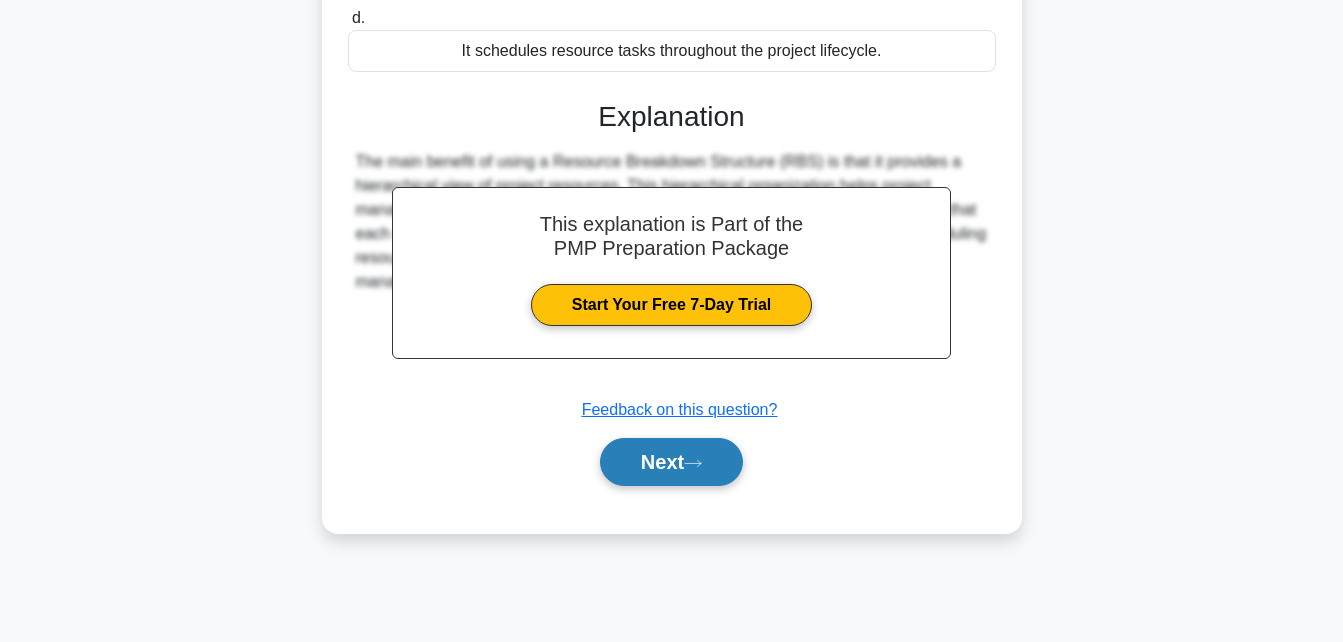 click on "Next" at bounding box center [671, 462] 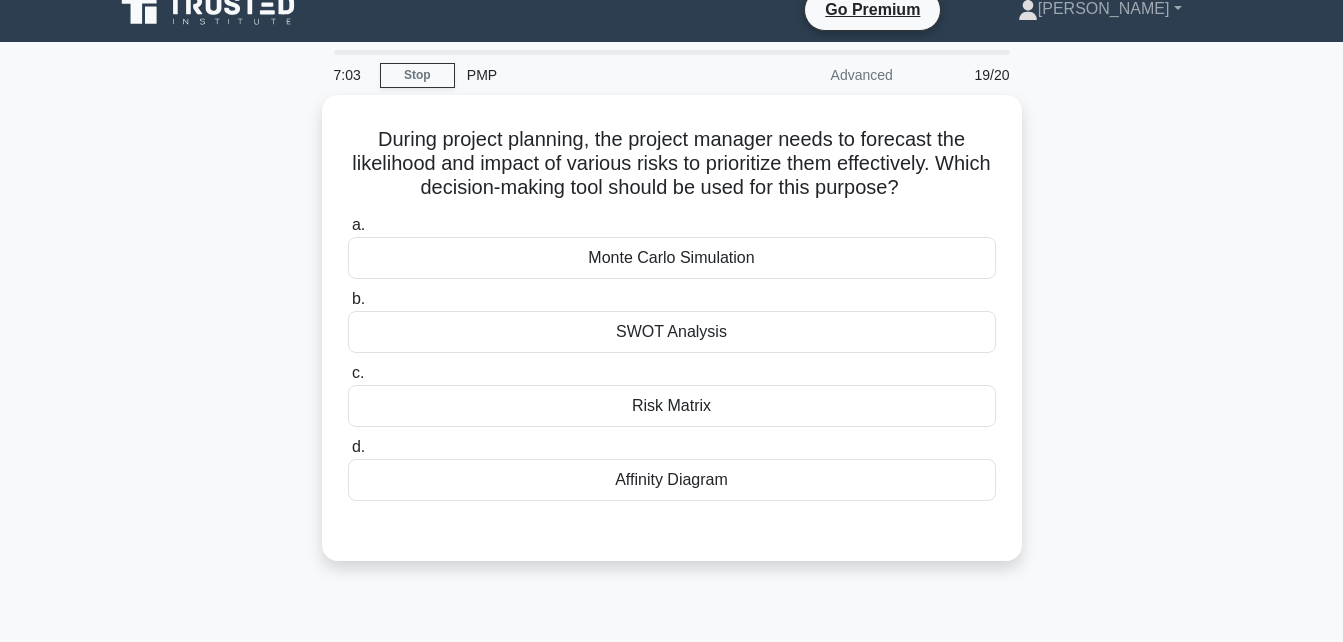 scroll, scrollTop: 31, scrollLeft: 0, axis: vertical 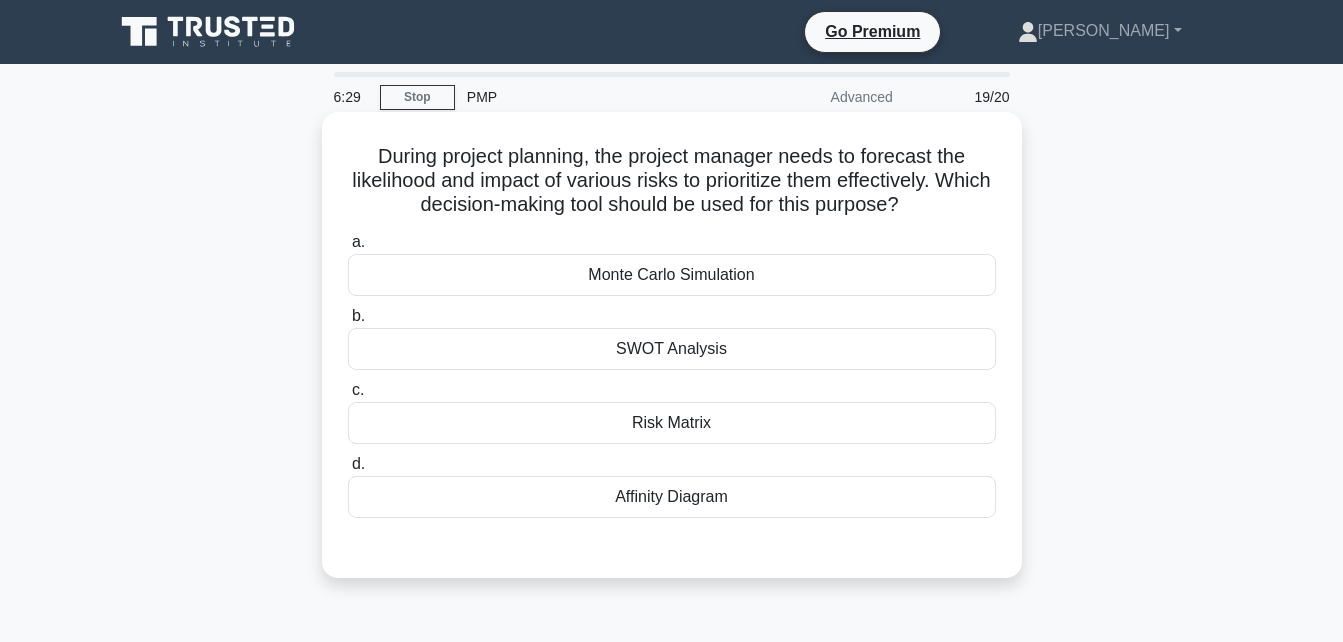 click on "SWOT Analysis" at bounding box center [672, 349] 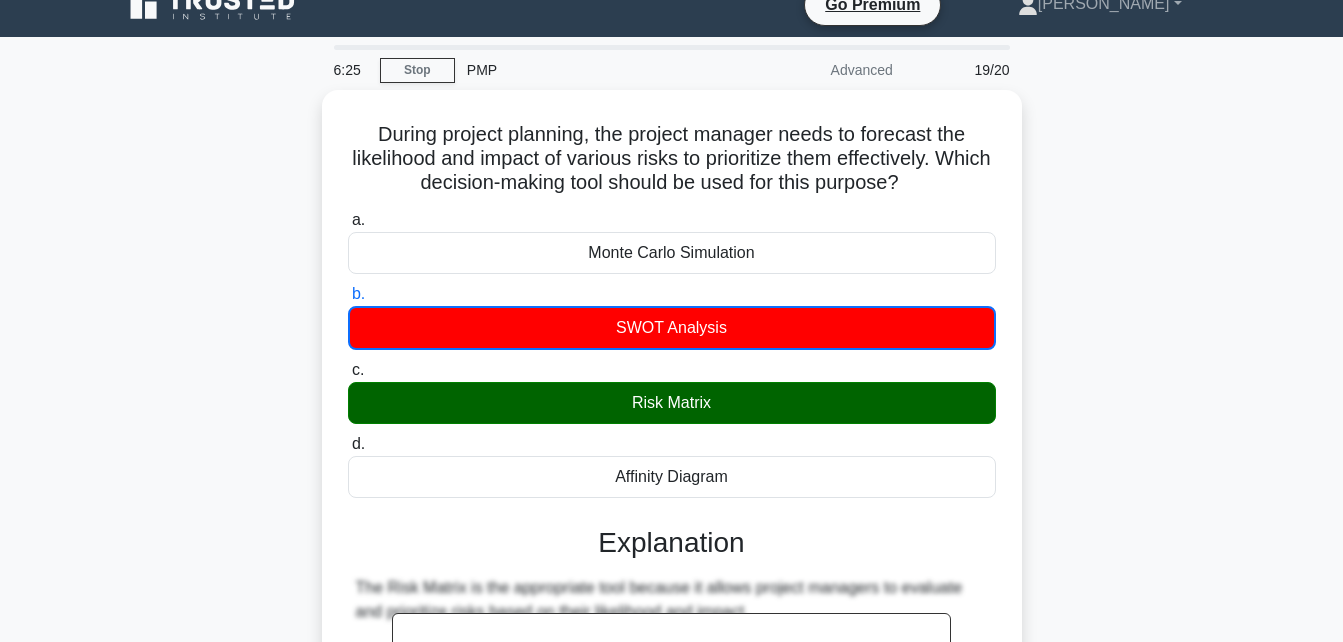 scroll, scrollTop: 0, scrollLeft: 0, axis: both 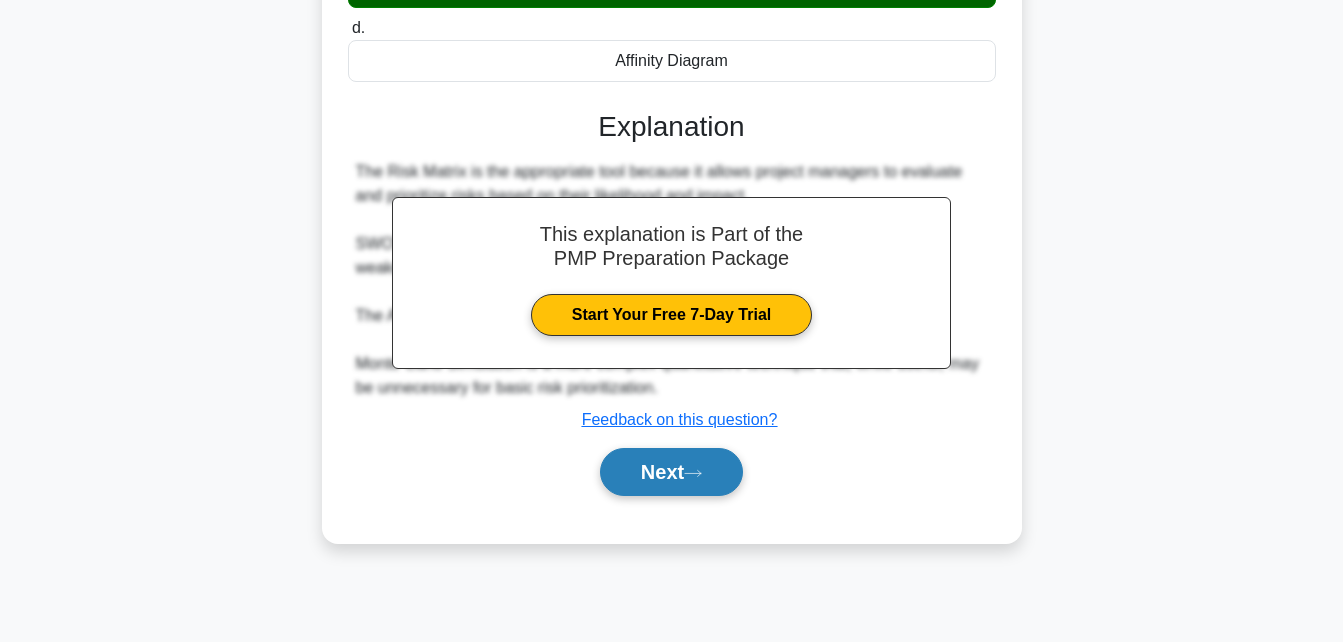 click on "Next" at bounding box center (671, 472) 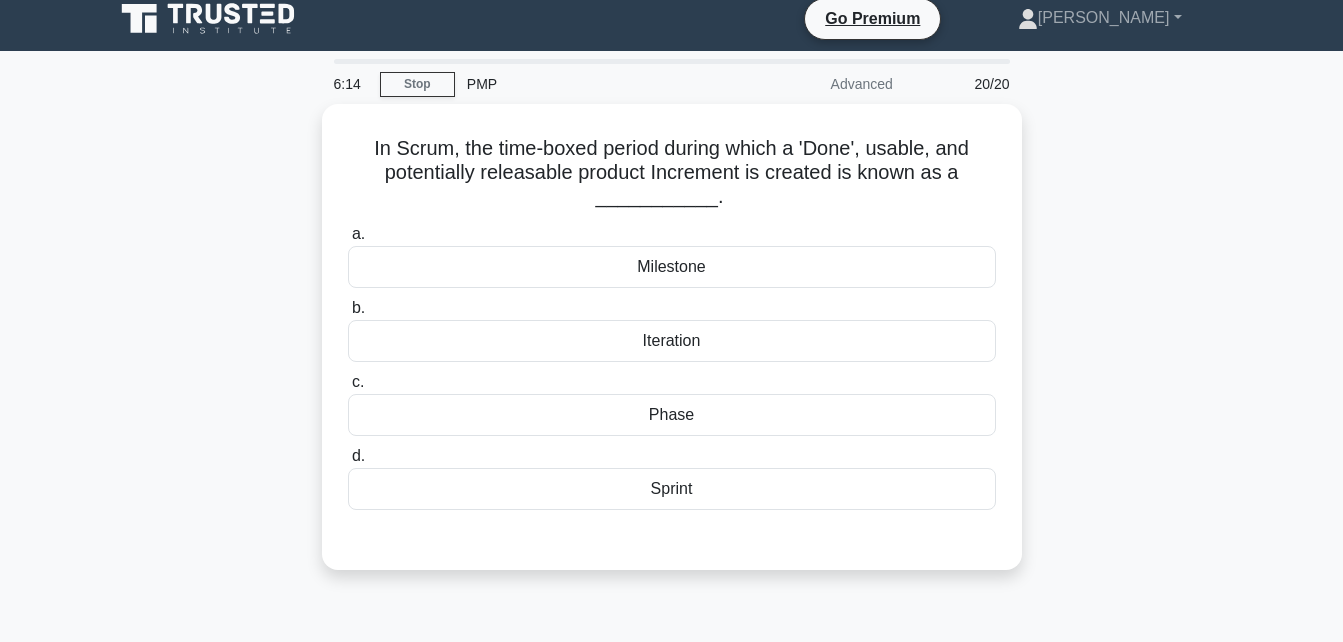 scroll, scrollTop: 0, scrollLeft: 0, axis: both 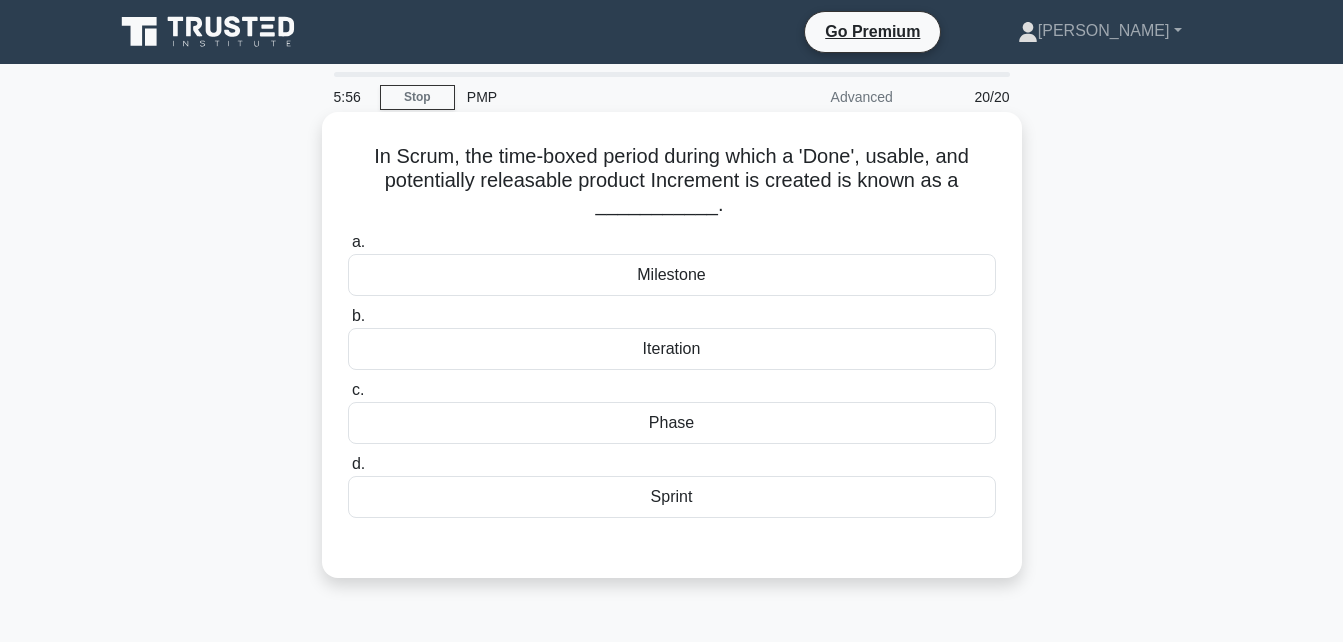 click on "Sprint" at bounding box center (672, 497) 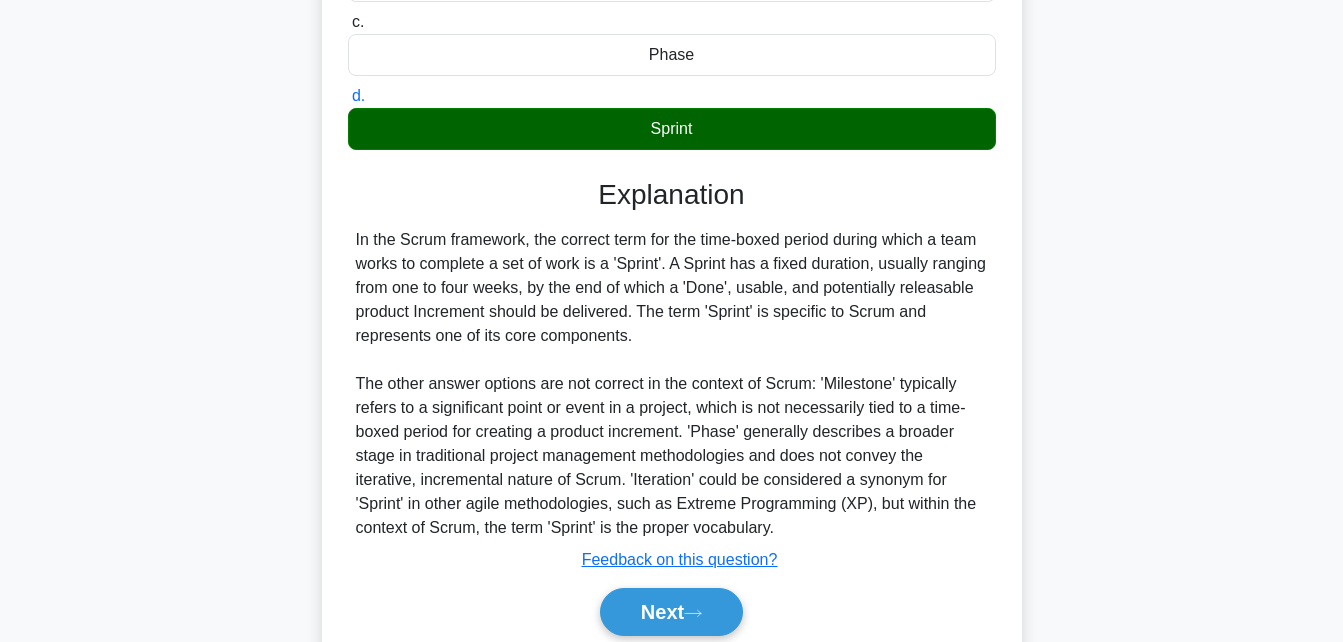 scroll, scrollTop: 448, scrollLeft: 0, axis: vertical 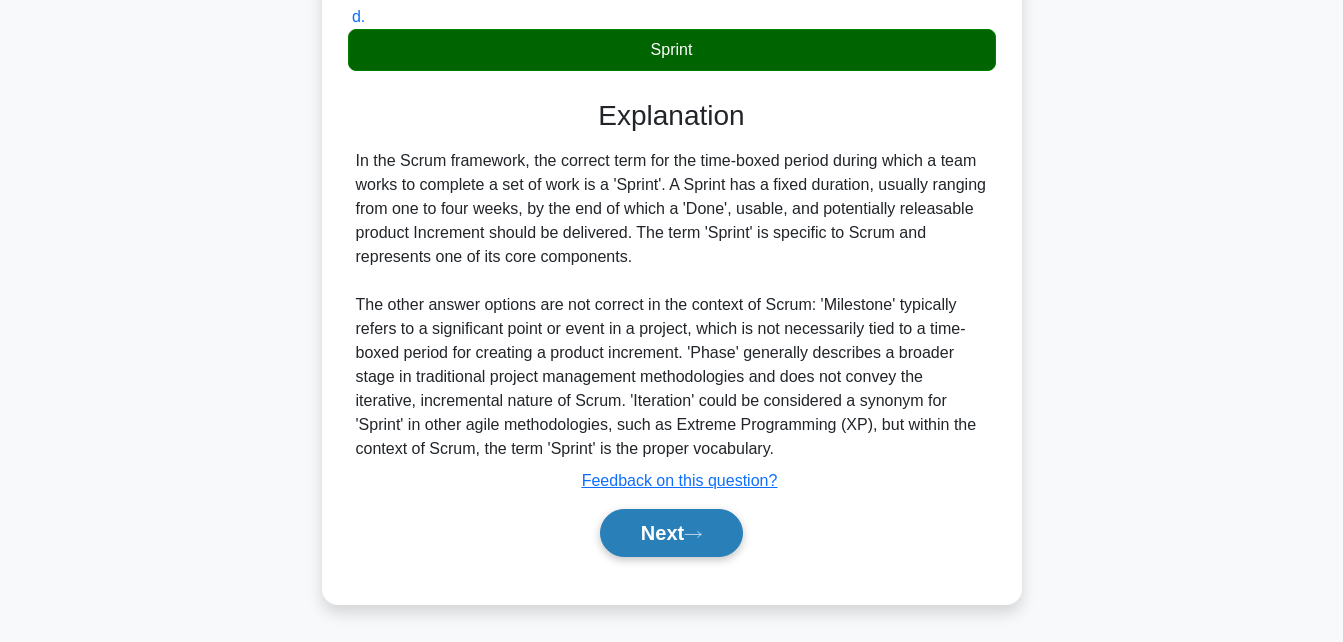 click on "Next" at bounding box center (671, 533) 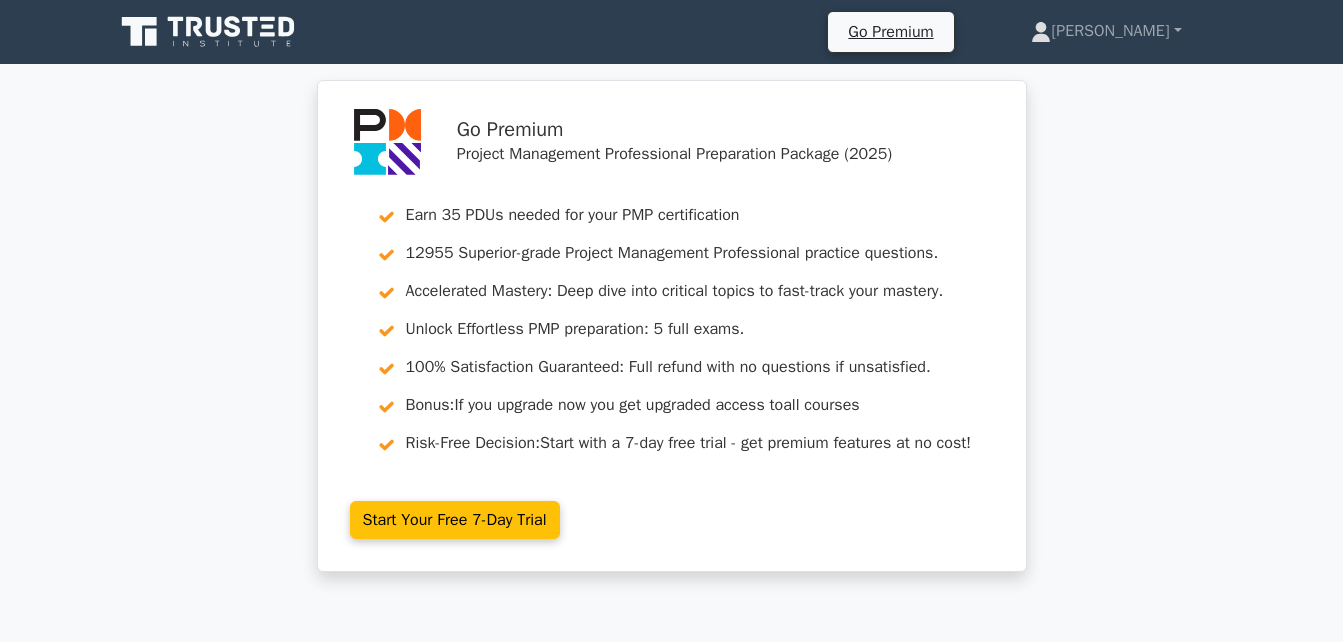 scroll, scrollTop: 0, scrollLeft: 0, axis: both 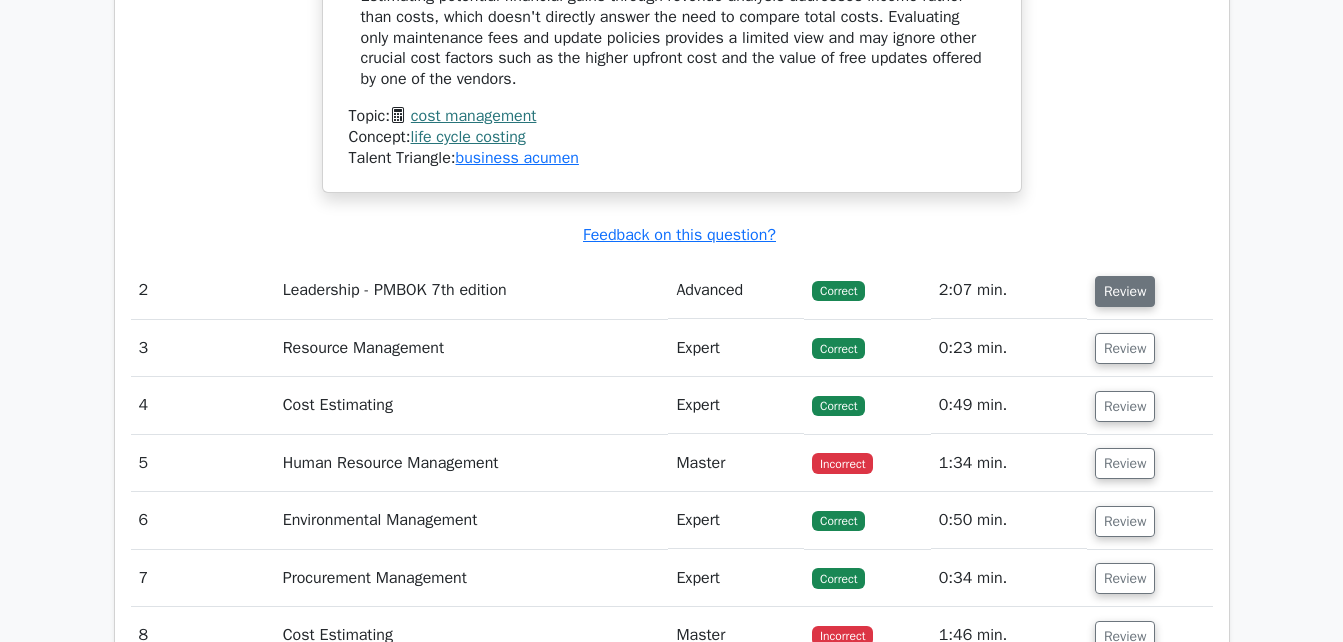click on "Review" at bounding box center [1125, 291] 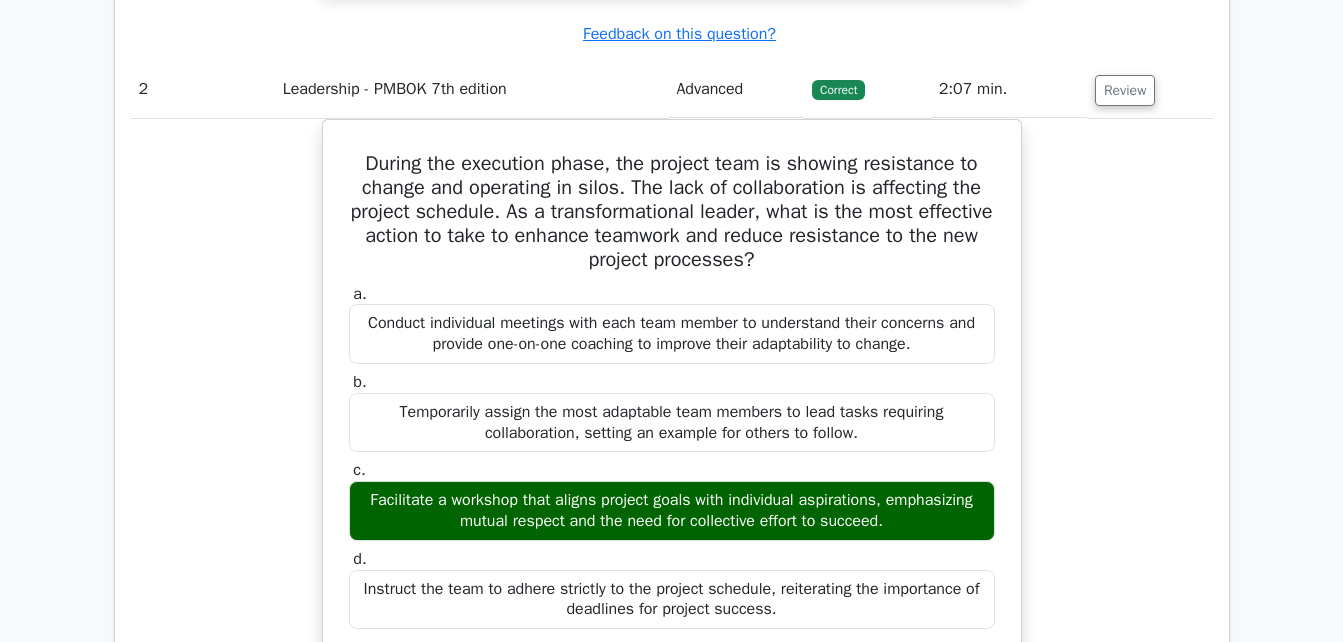 scroll, scrollTop: 3206, scrollLeft: 0, axis: vertical 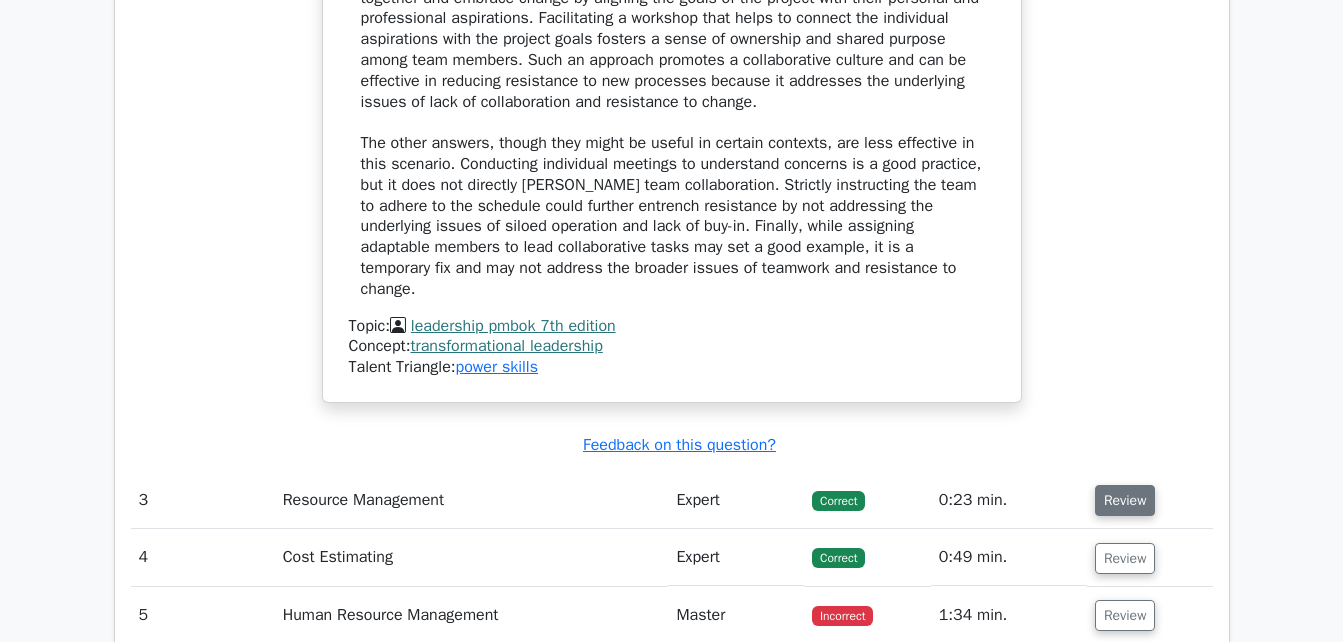 click on "Review" at bounding box center [1125, 500] 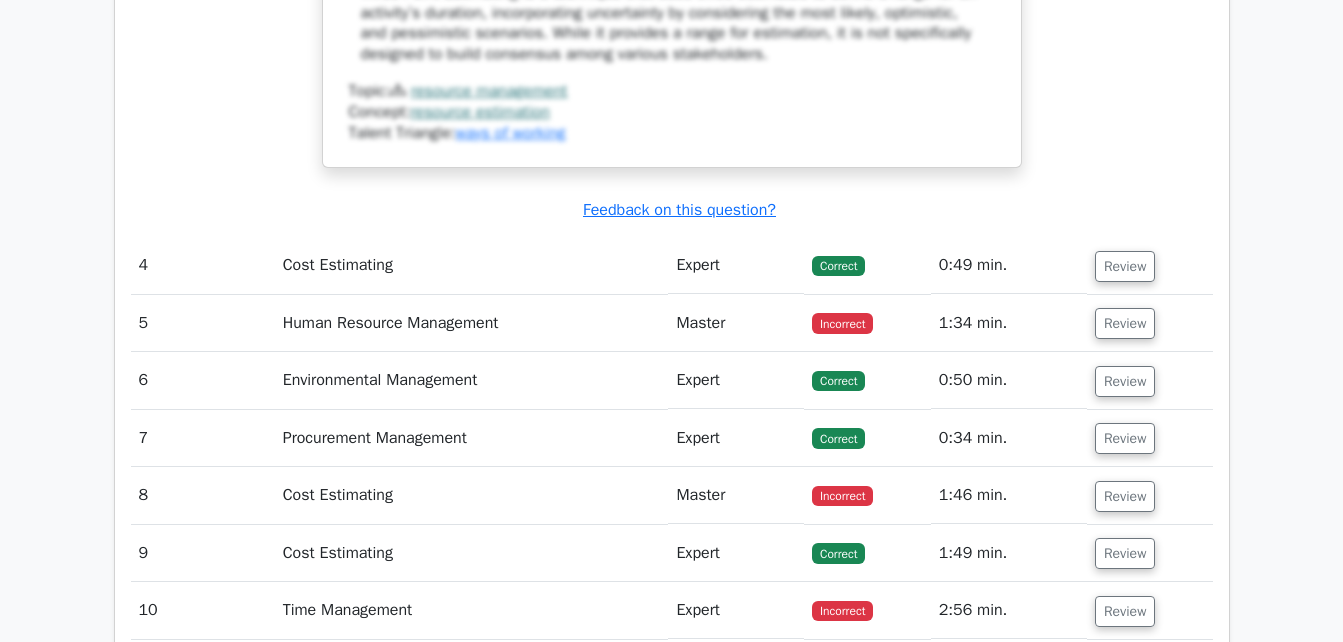 scroll, scrollTop: 5328, scrollLeft: 0, axis: vertical 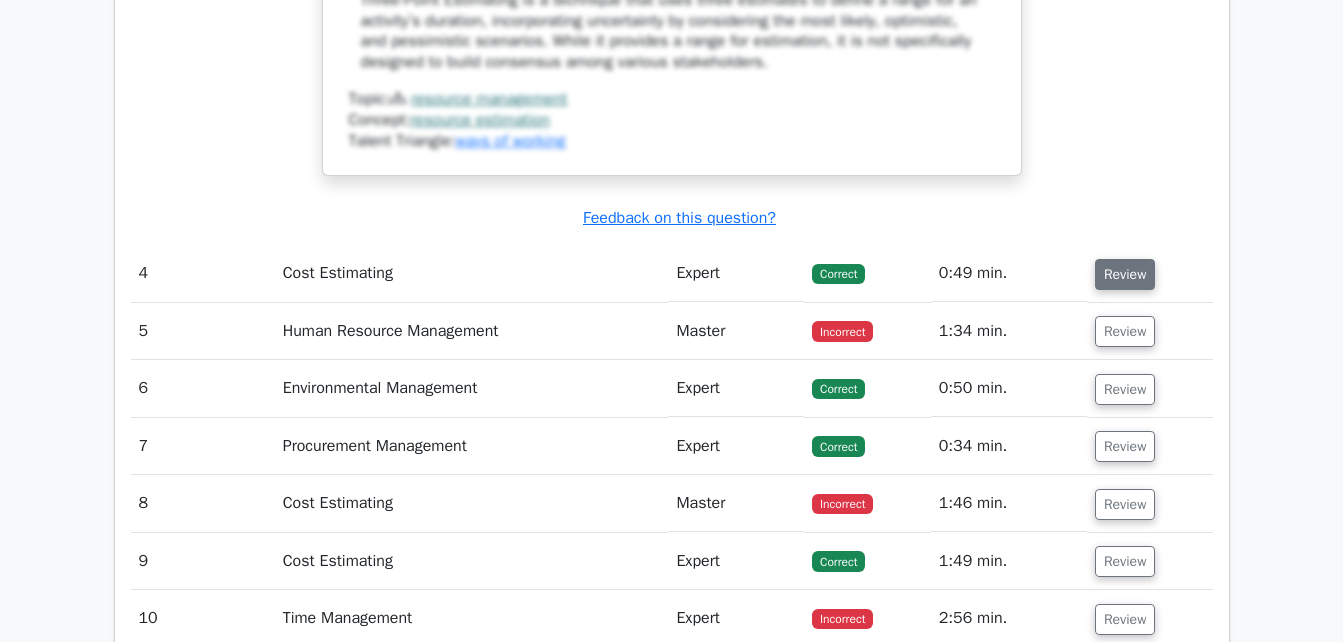 click on "Review" at bounding box center [1125, 274] 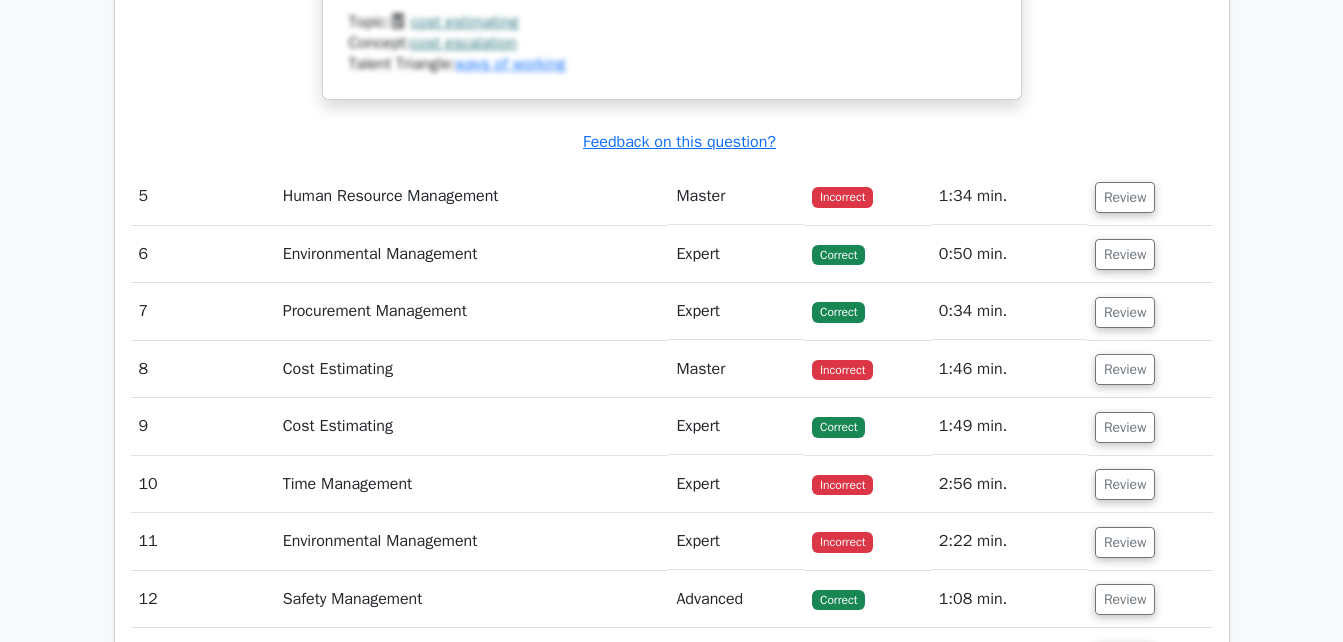 scroll, scrollTop: 6469, scrollLeft: 0, axis: vertical 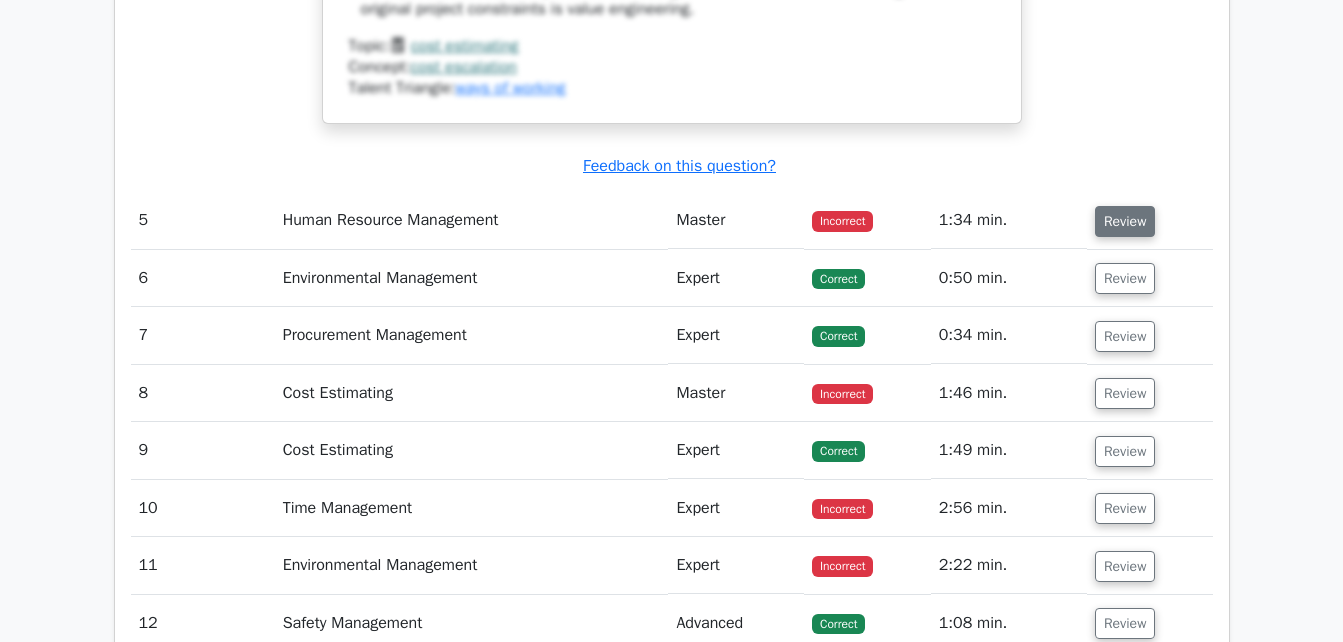 click on "Review" at bounding box center (1125, 221) 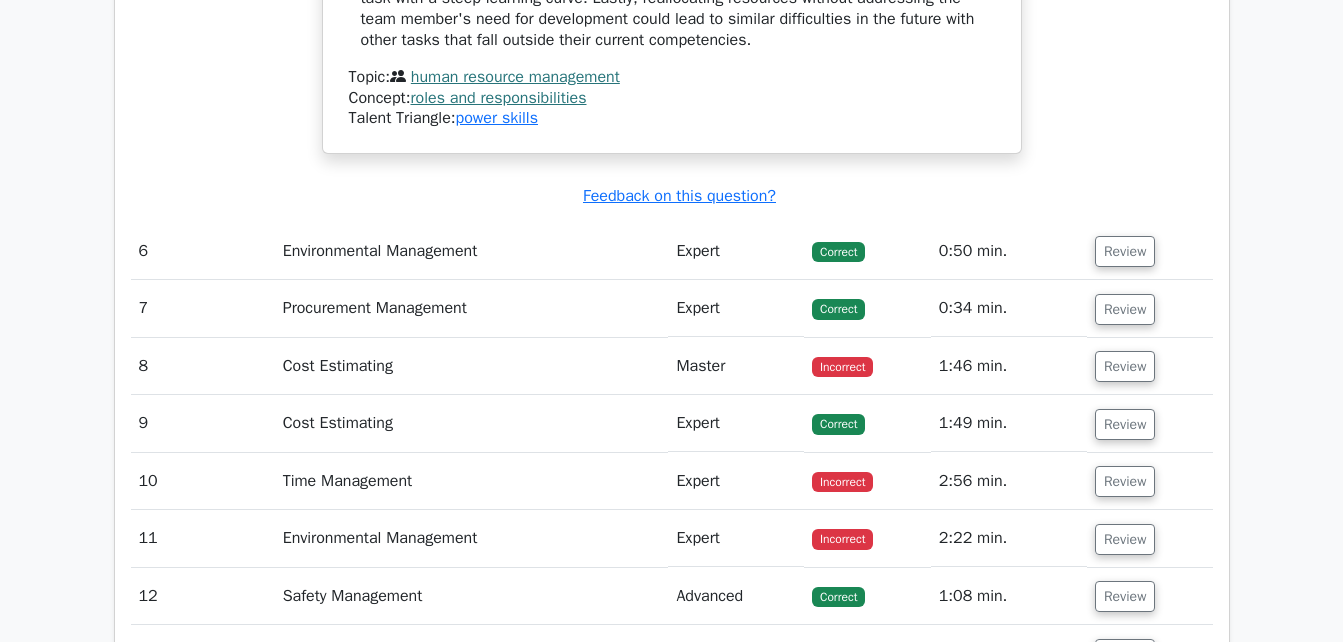 scroll, scrollTop: 7482, scrollLeft: 0, axis: vertical 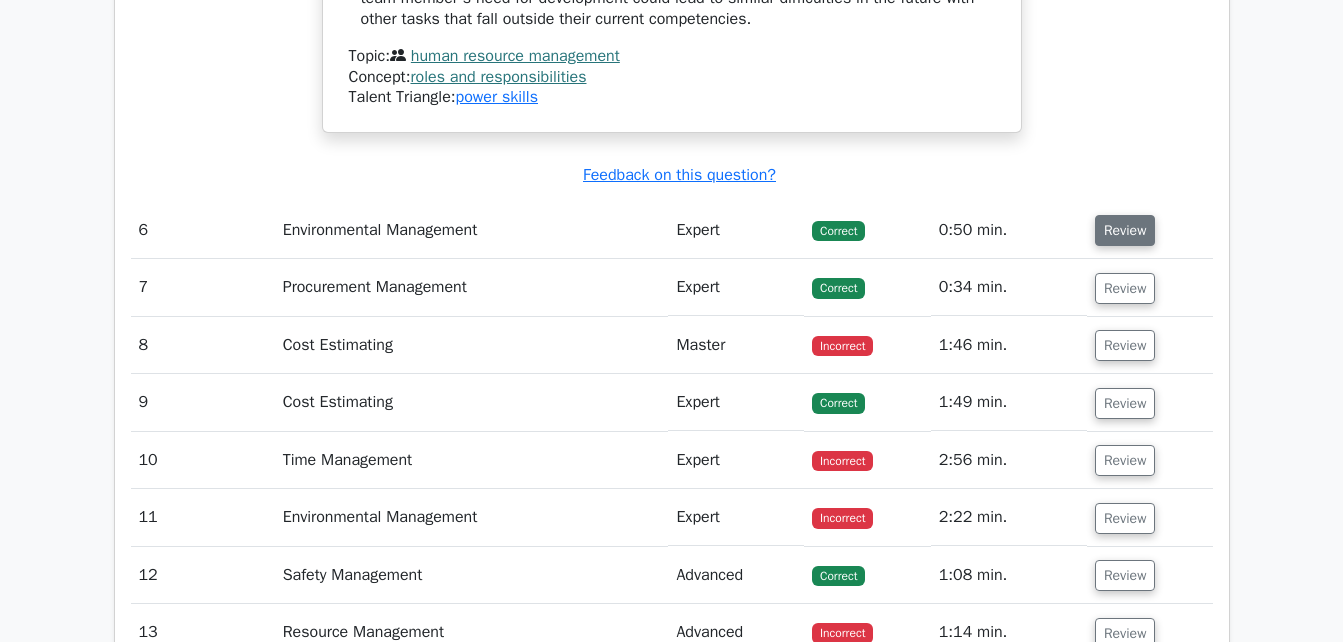click on "Review" at bounding box center [1125, 230] 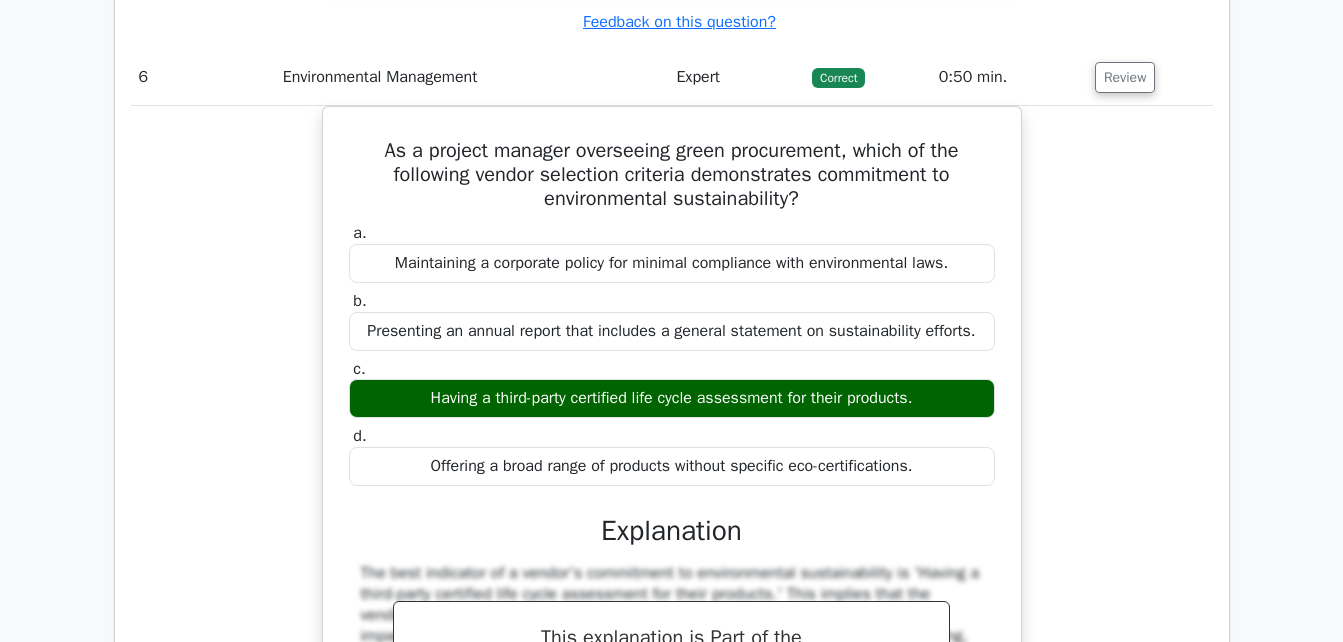 scroll, scrollTop: 7676, scrollLeft: 0, axis: vertical 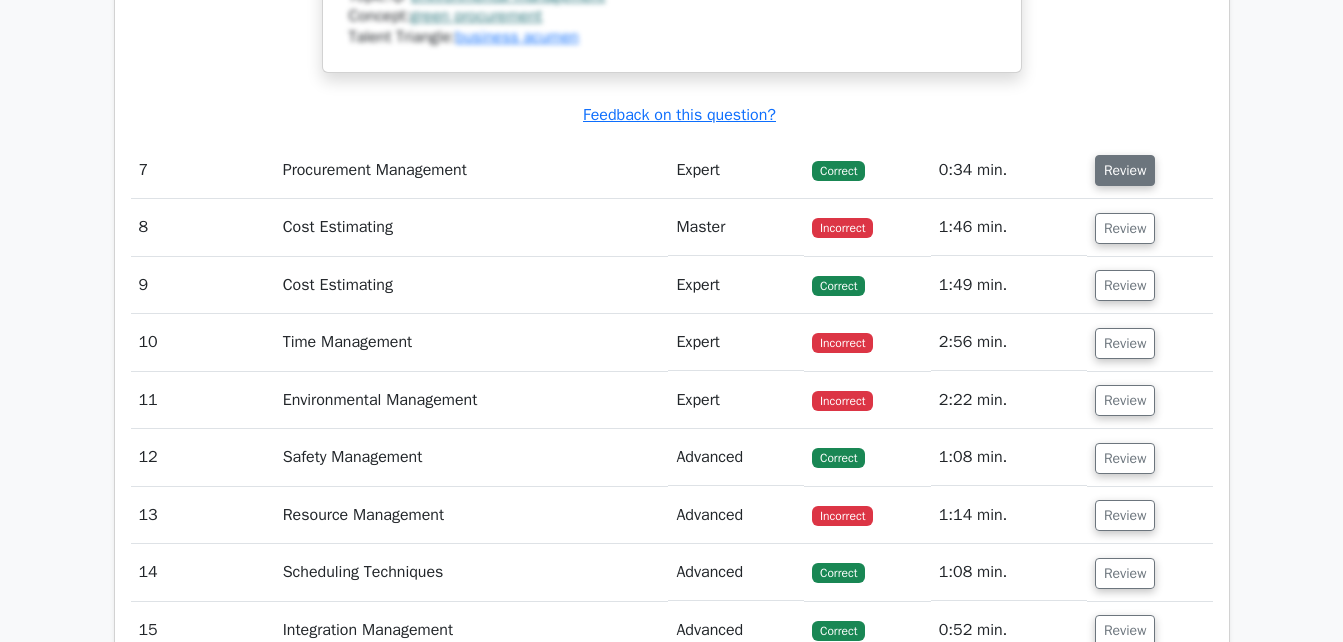 click on "Review" at bounding box center [1125, 170] 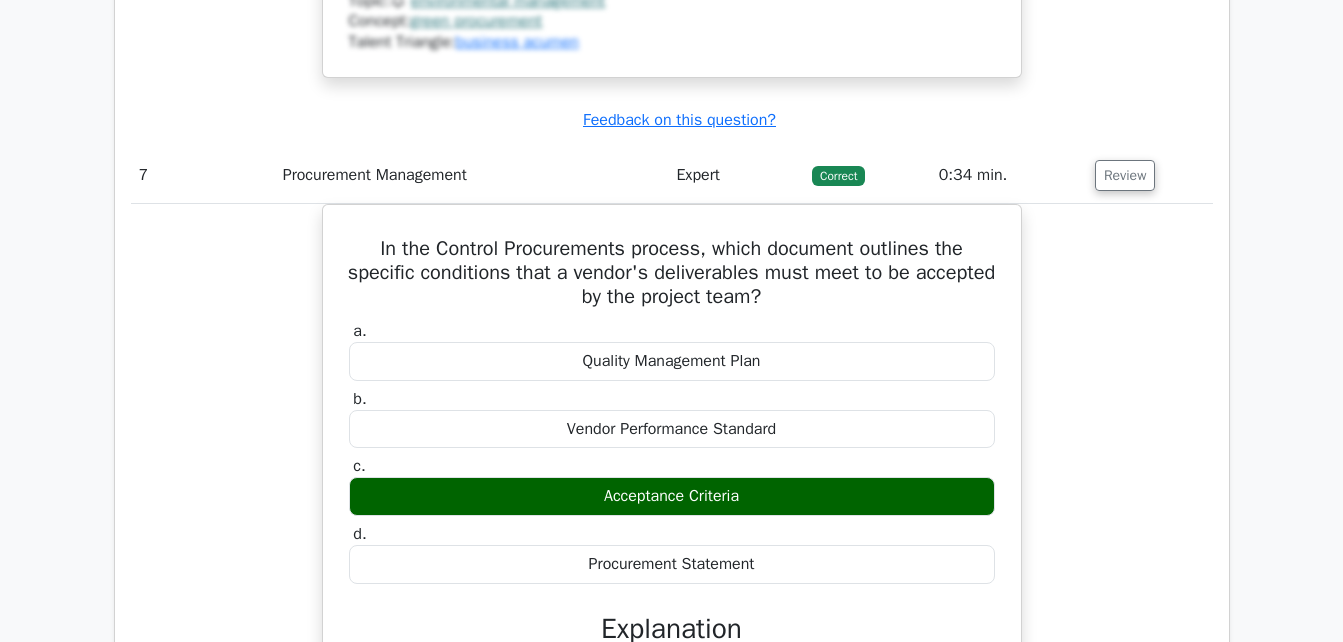 scroll, scrollTop: 7959, scrollLeft: 0, axis: vertical 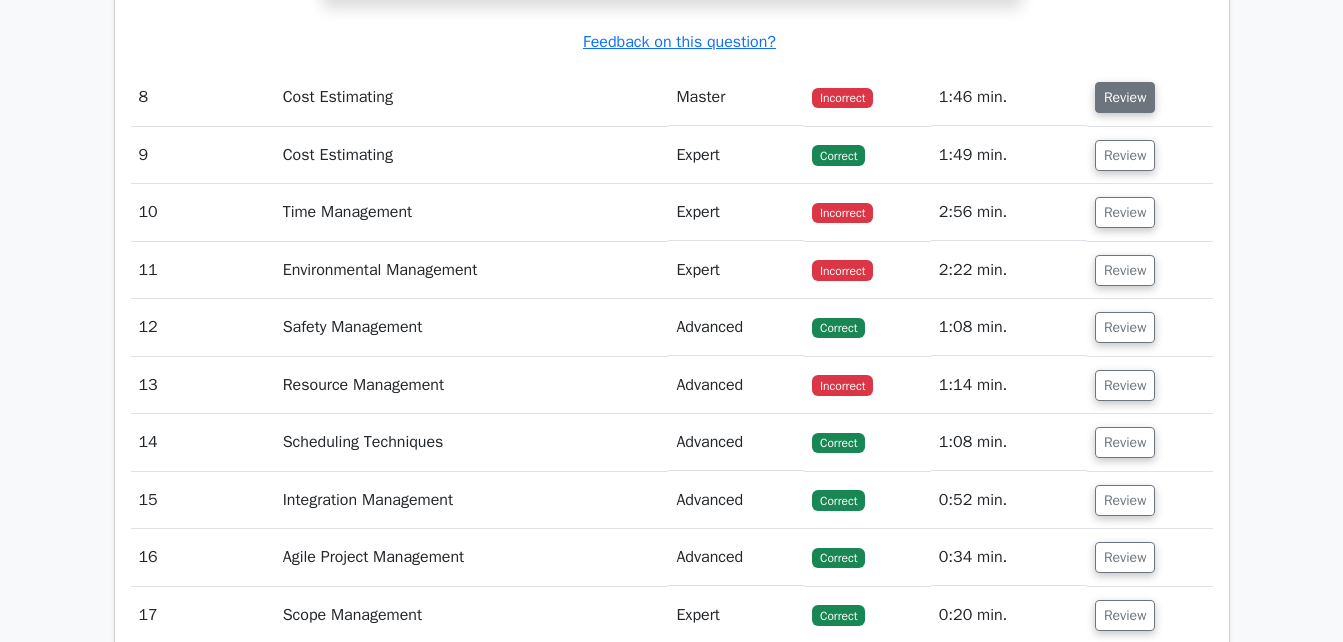 click on "Review" at bounding box center (1125, 97) 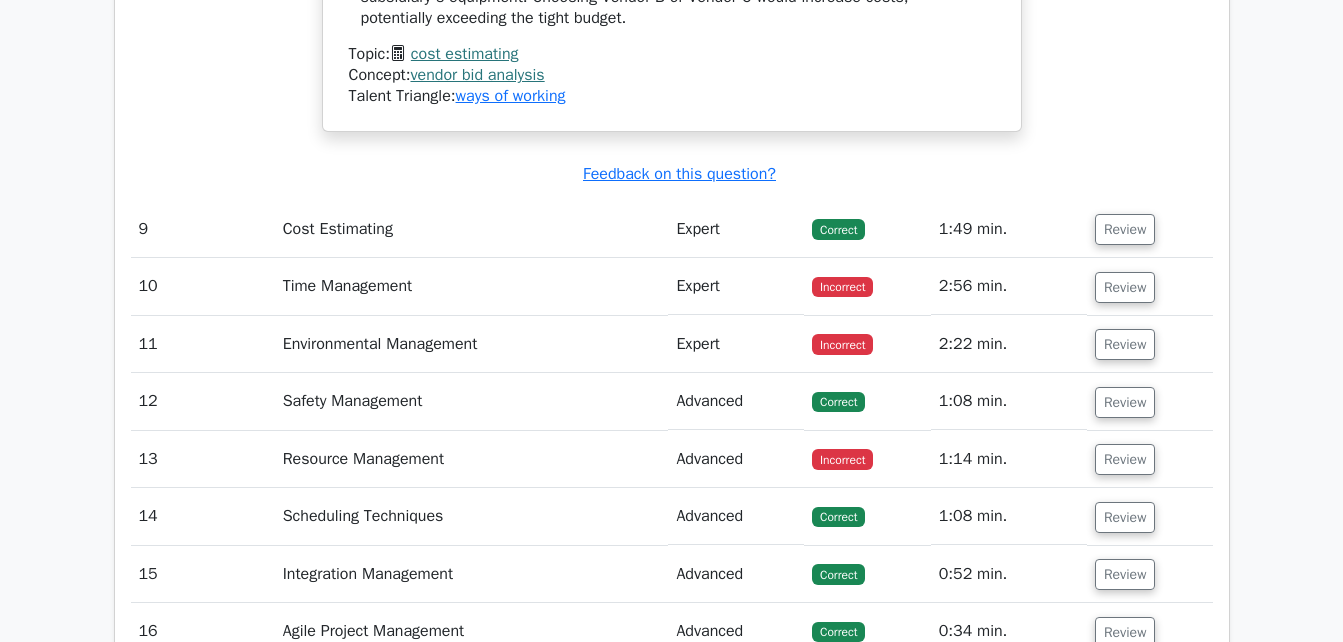 scroll, scrollTop: 10431, scrollLeft: 0, axis: vertical 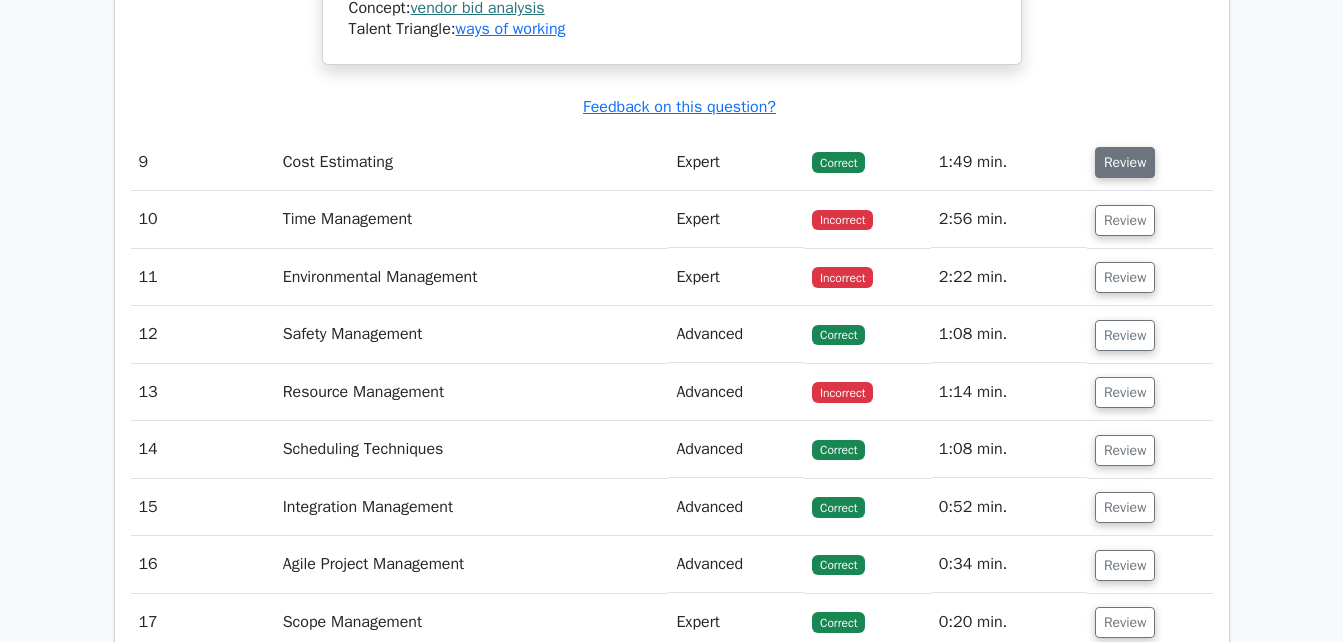 click on "Review" at bounding box center (1125, 162) 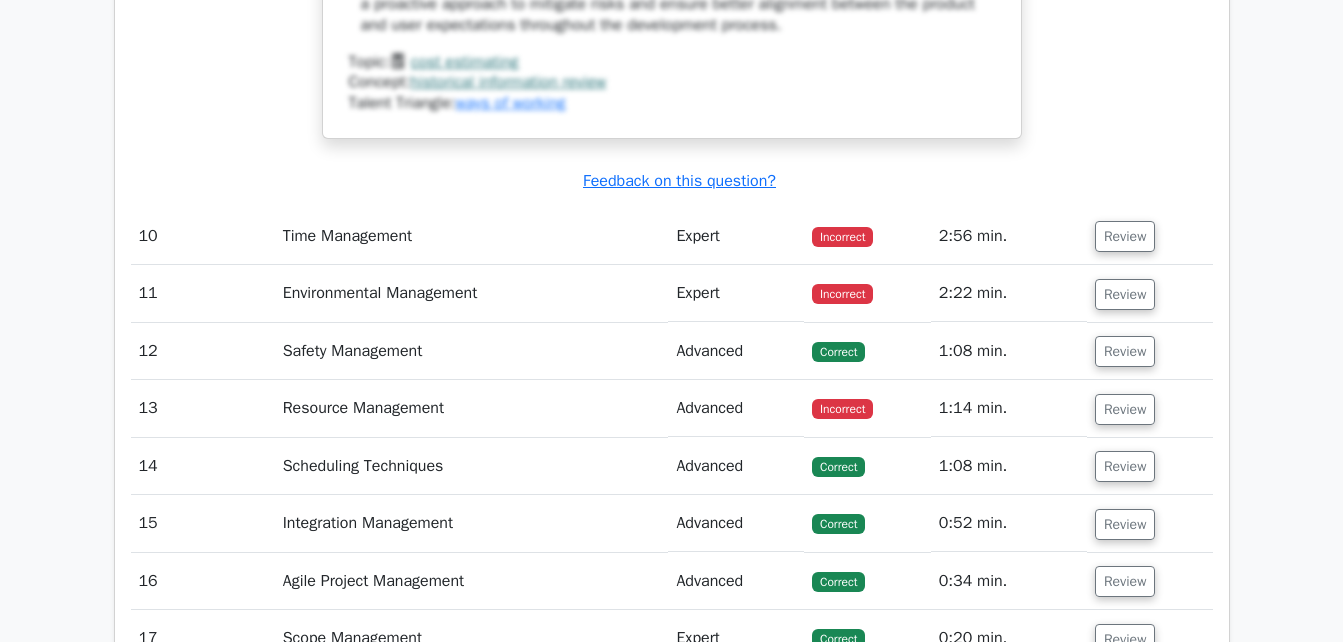 scroll, scrollTop: 11879, scrollLeft: 0, axis: vertical 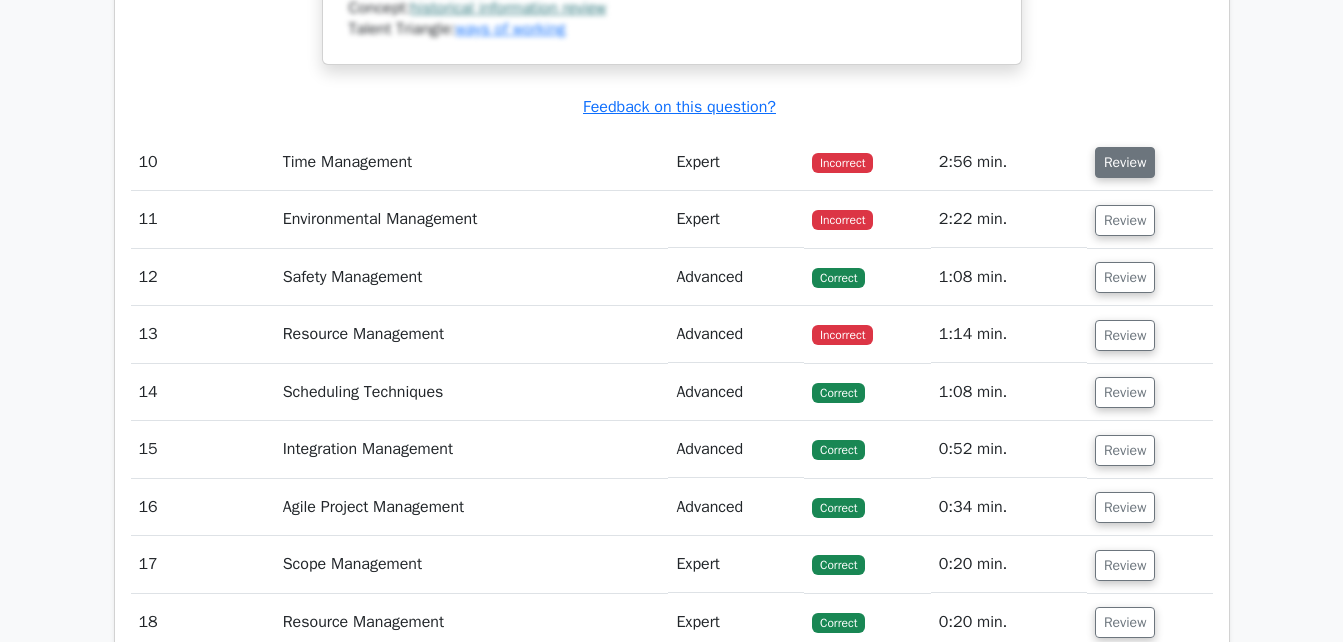 click on "Review" at bounding box center (1125, 162) 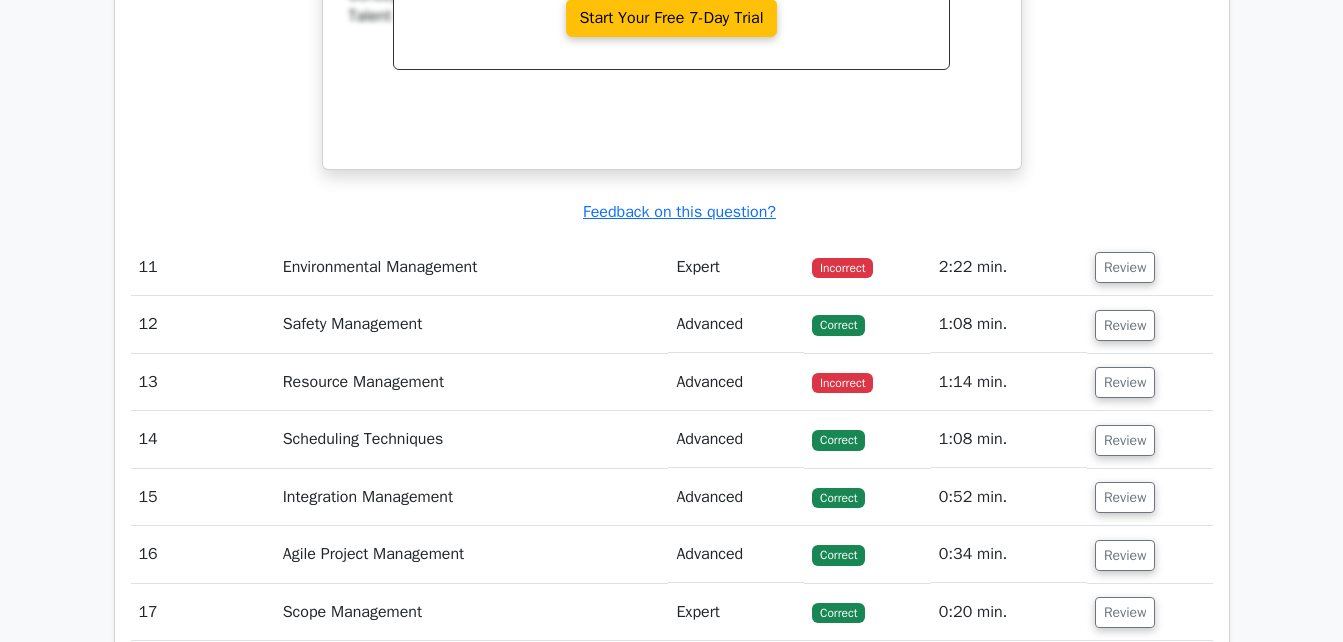 scroll, scrollTop: 12760, scrollLeft: 0, axis: vertical 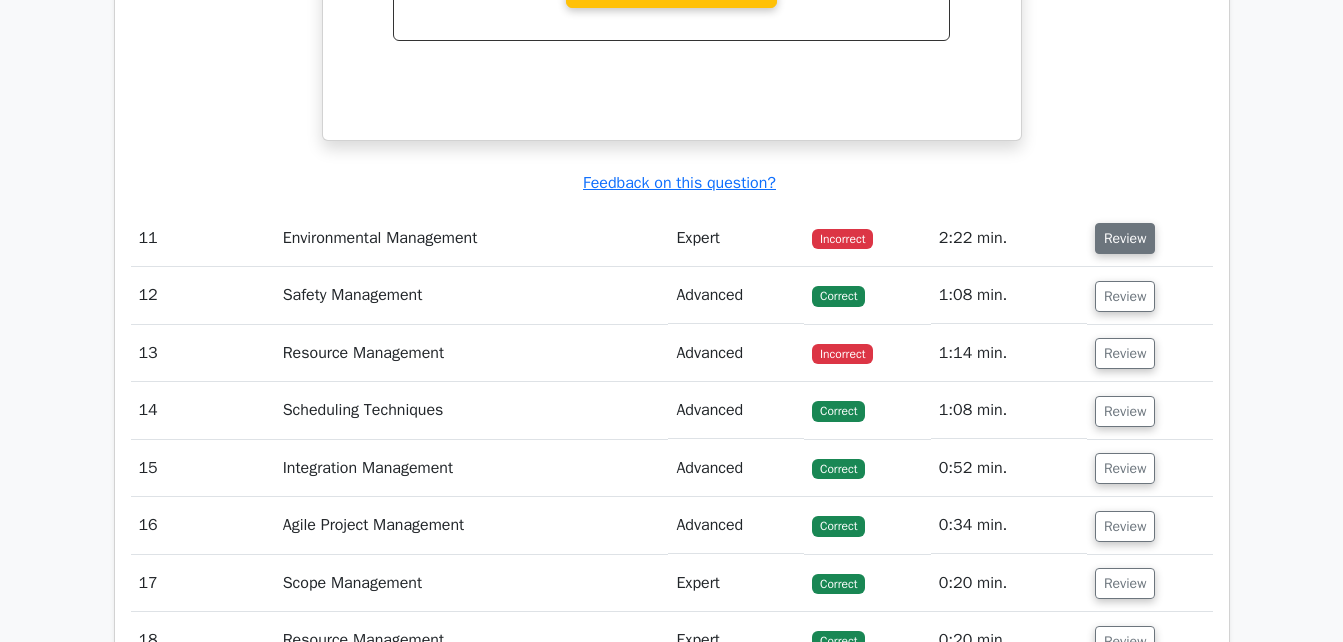 click on "Review" at bounding box center [1125, 238] 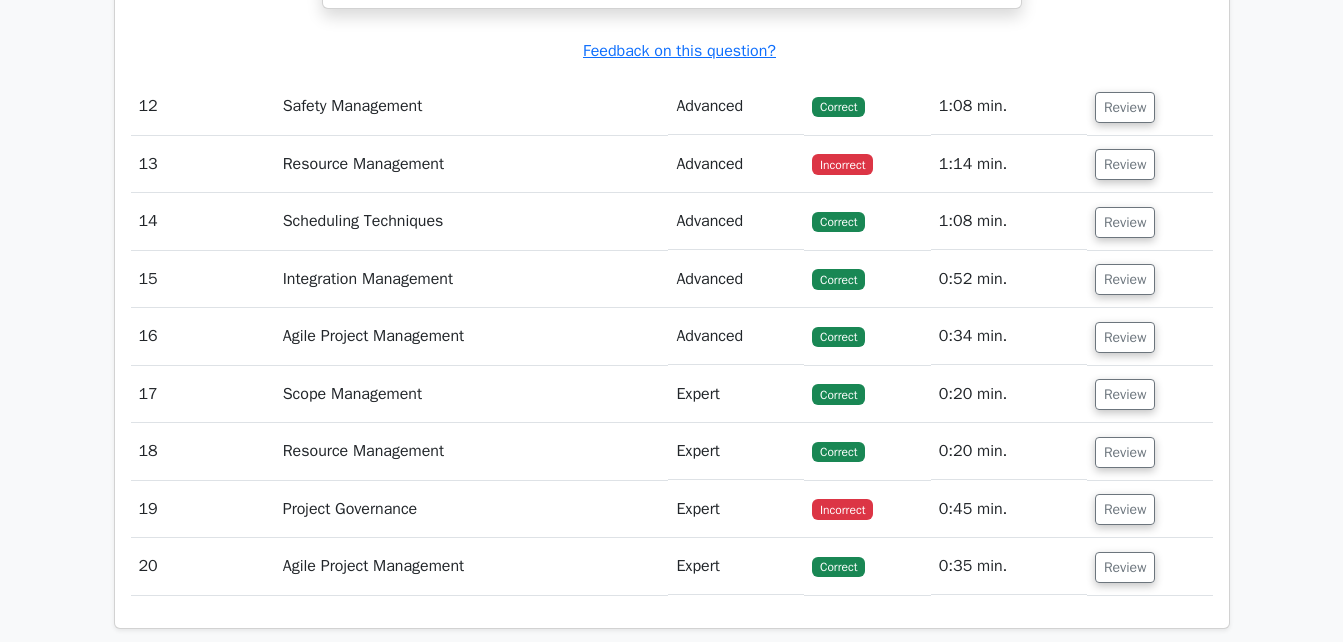 scroll, scrollTop: 13855, scrollLeft: 0, axis: vertical 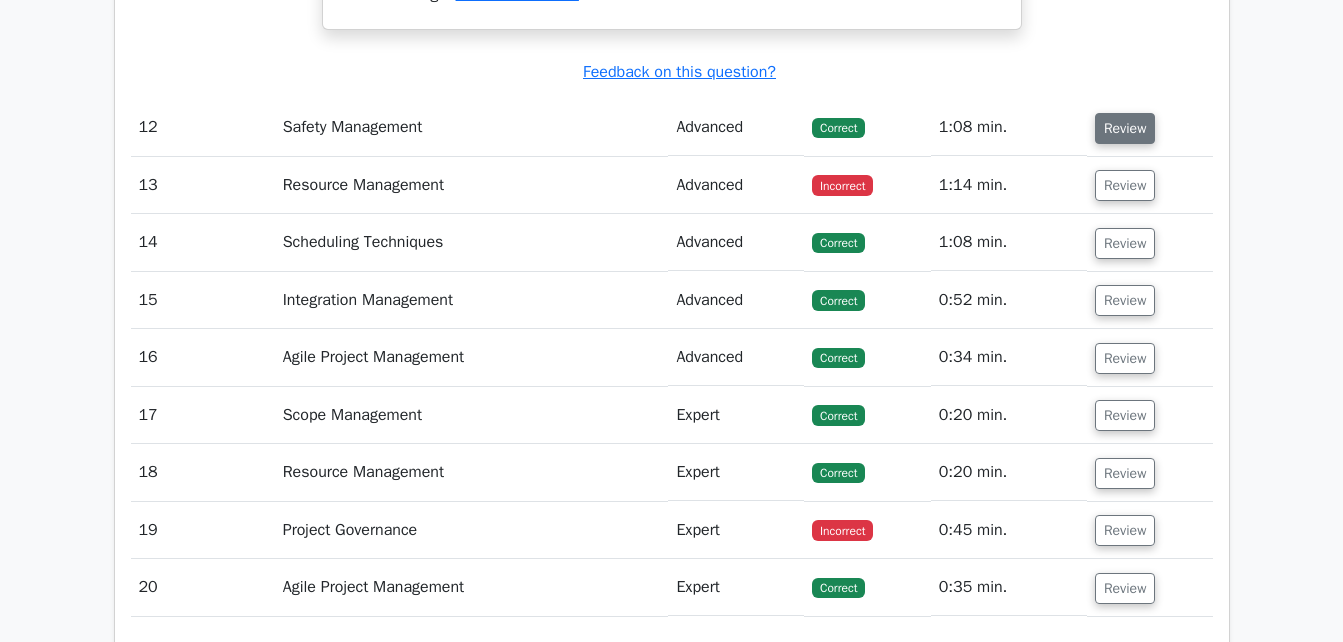 click on "Review" at bounding box center (1125, 128) 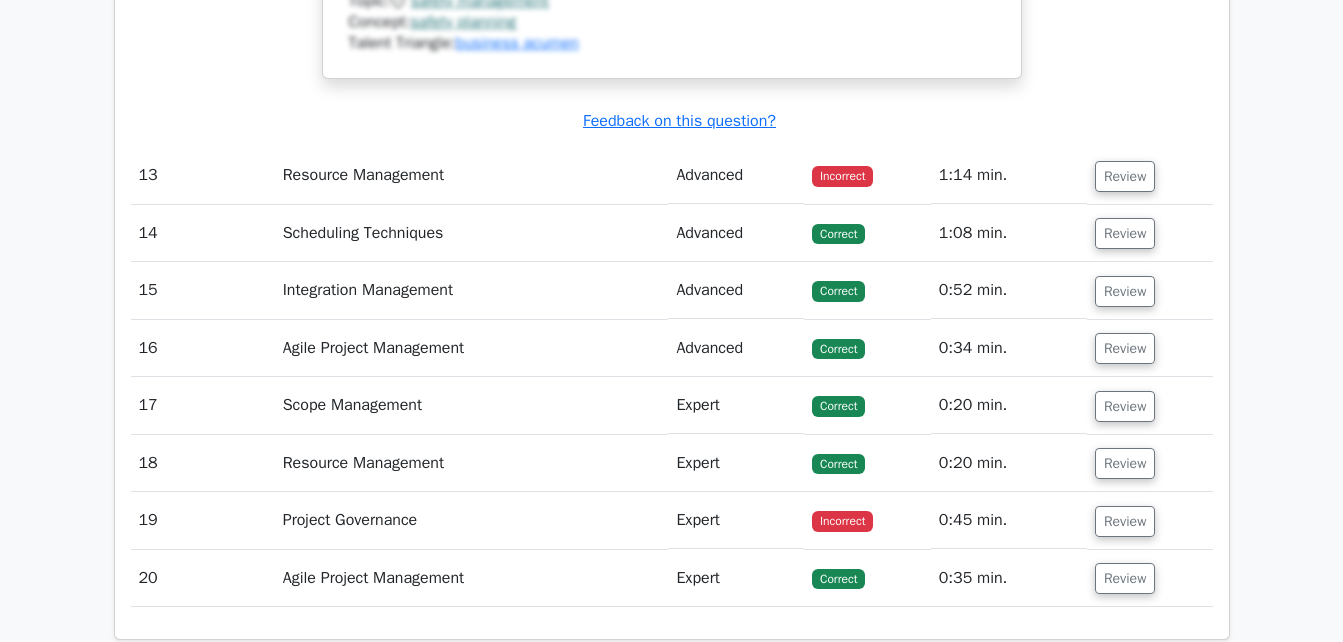 scroll, scrollTop: 15003, scrollLeft: 0, axis: vertical 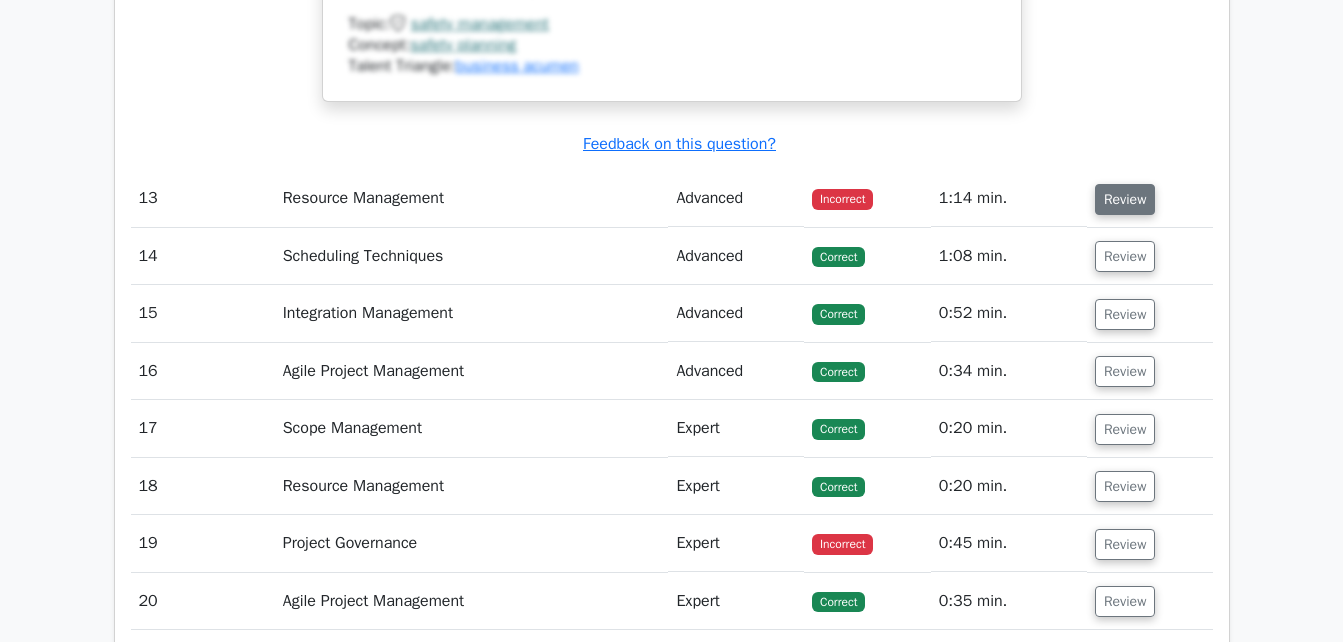 click on "Review" at bounding box center [1125, 199] 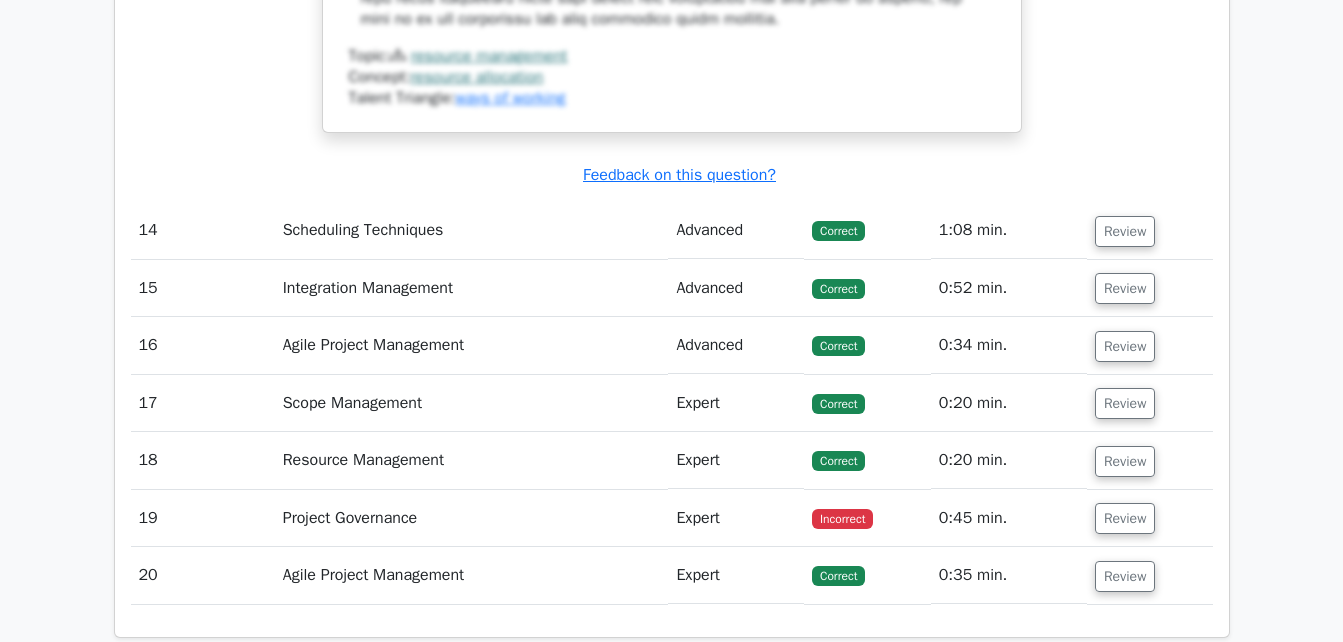 scroll, scrollTop: 16265, scrollLeft: 0, axis: vertical 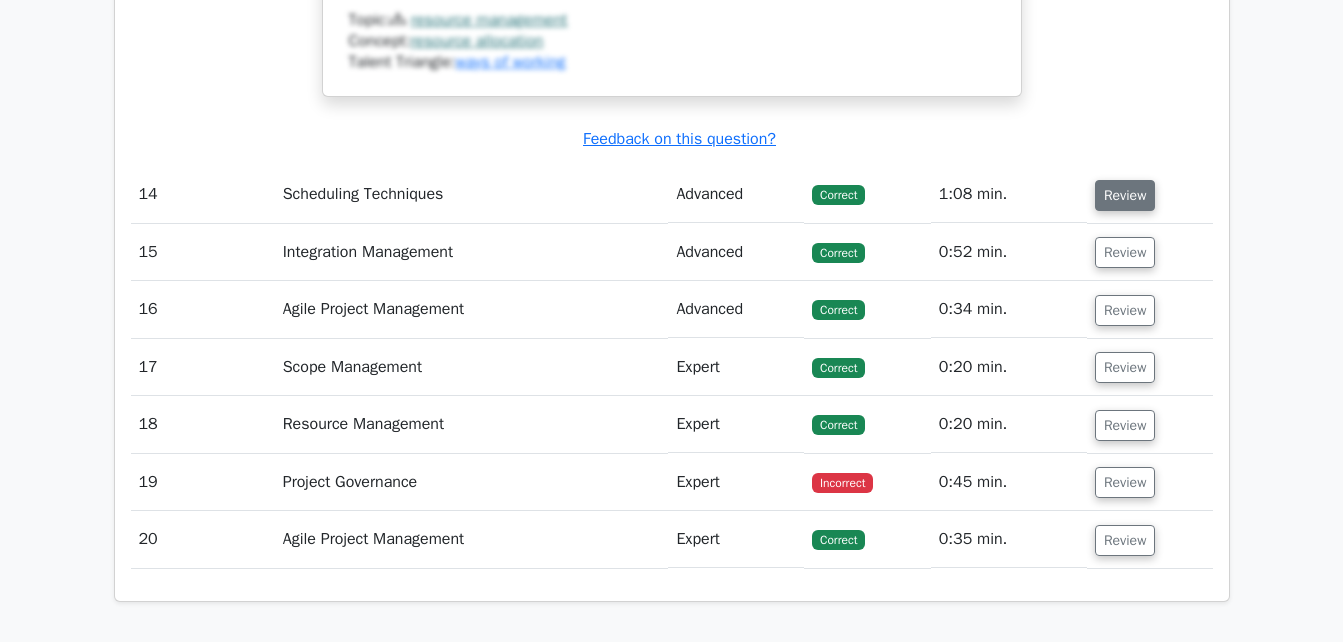 click on "Review" at bounding box center [1125, 195] 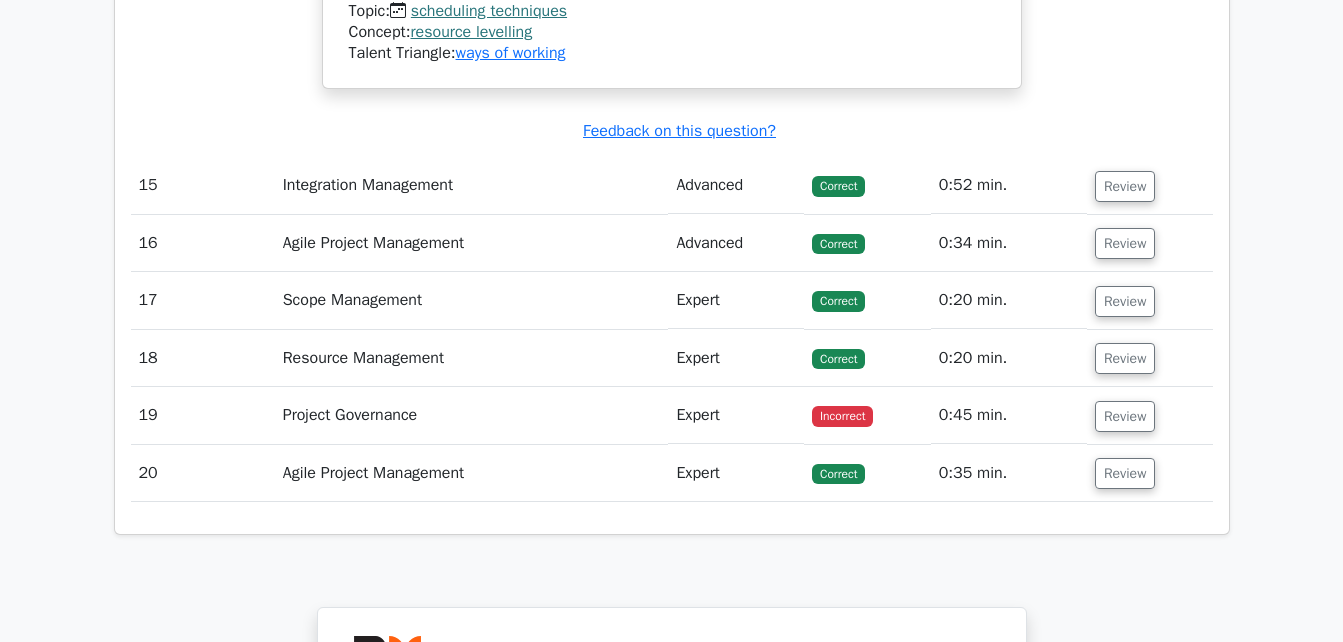 scroll, scrollTop: 17375, scrollLeft: 0, axis: vertical 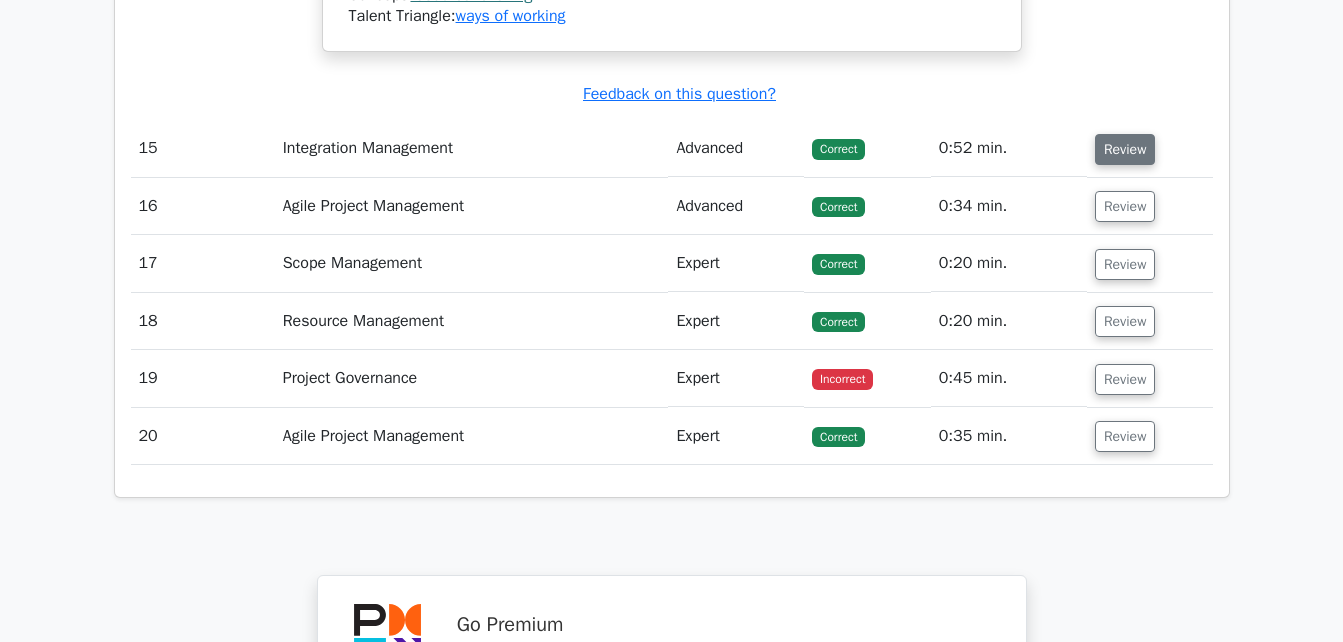 click on "Review" at bounding box center [1125, 149] 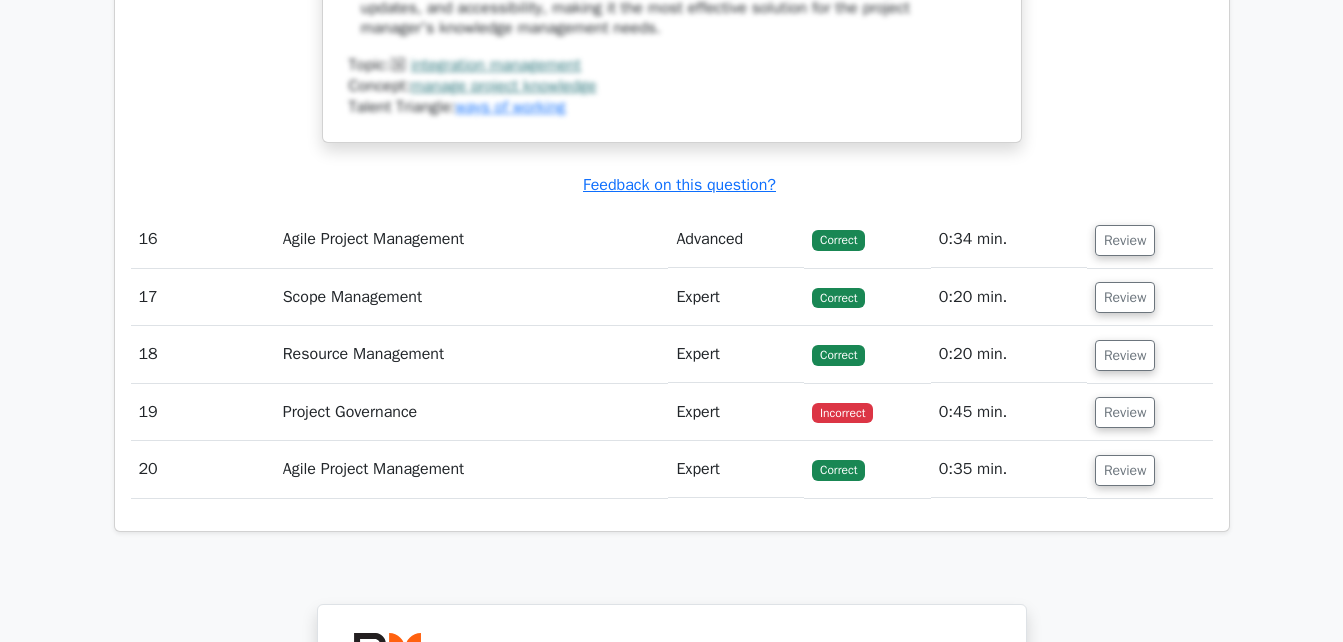 scroll, scrollTop: 18989, scrollLeft: 0, axis: vertical 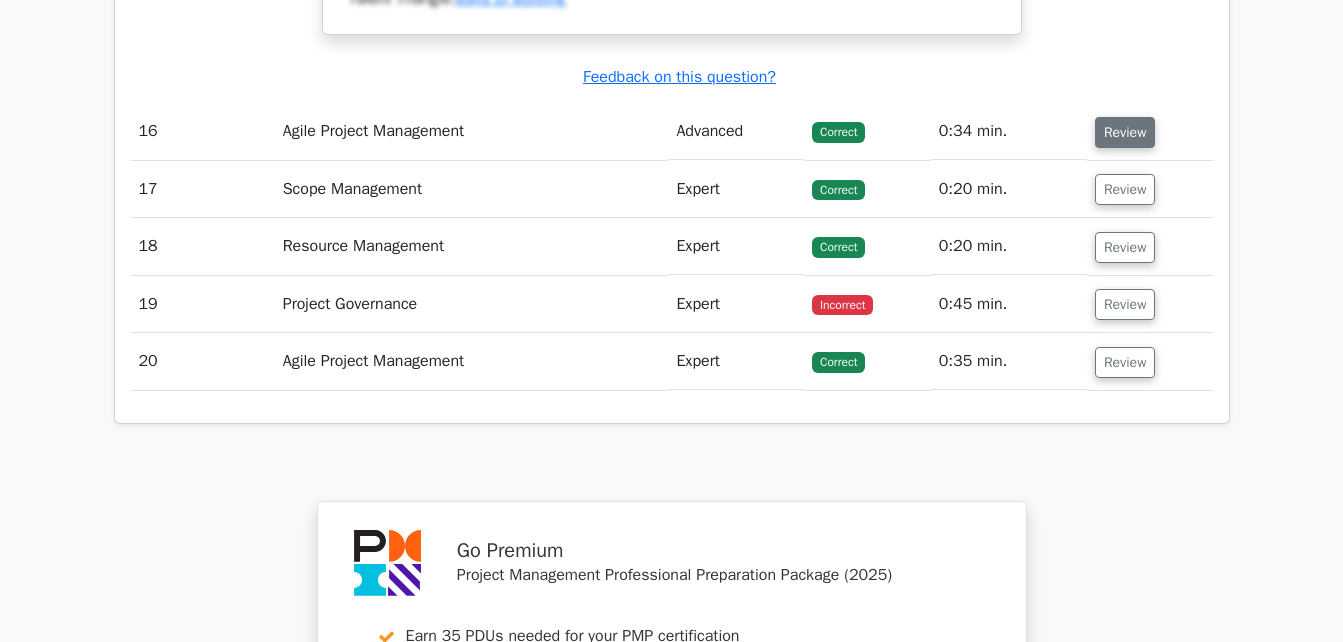 click on "Review" at bounding box center (1125, 132) 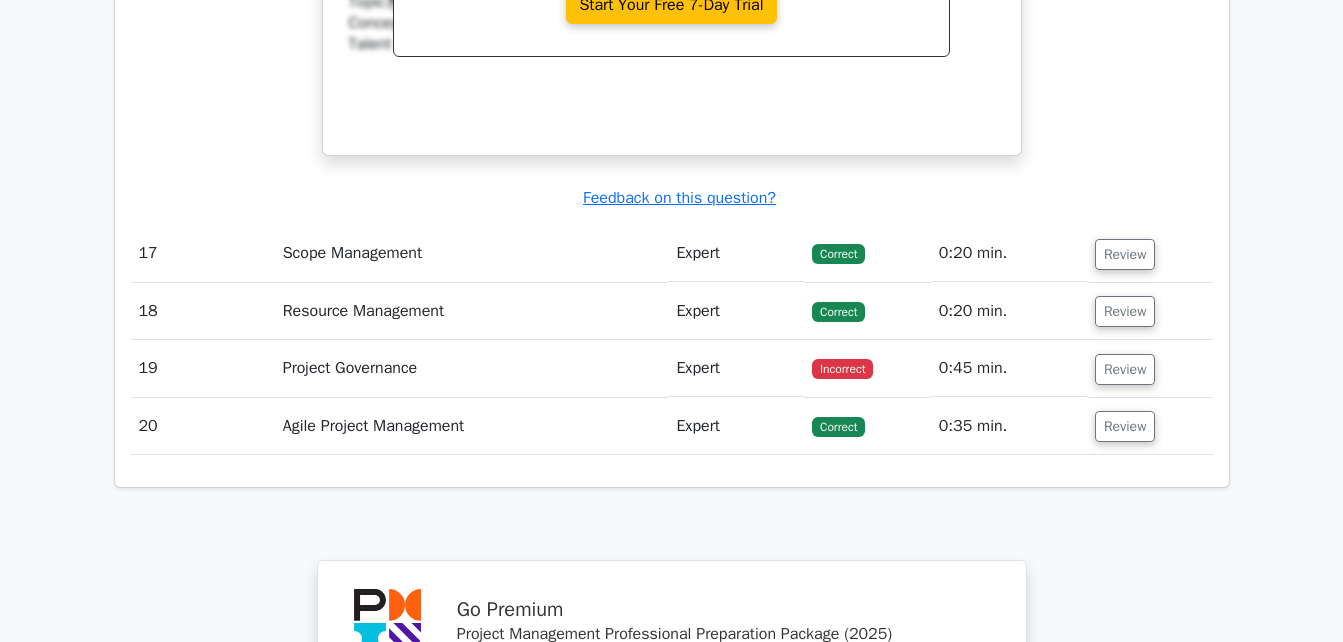 scroll, scrollTop: 19958, scrollLeft: 0, axis: vertical 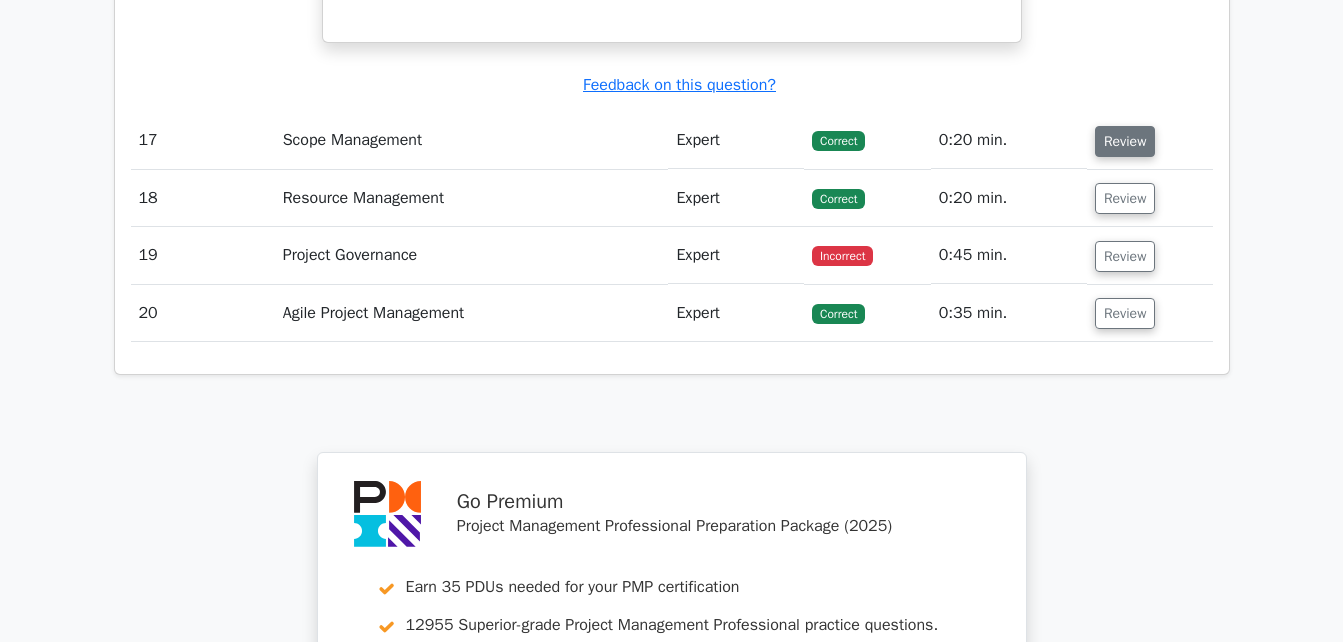 click on "Review" at bounding box center [1125, 141] 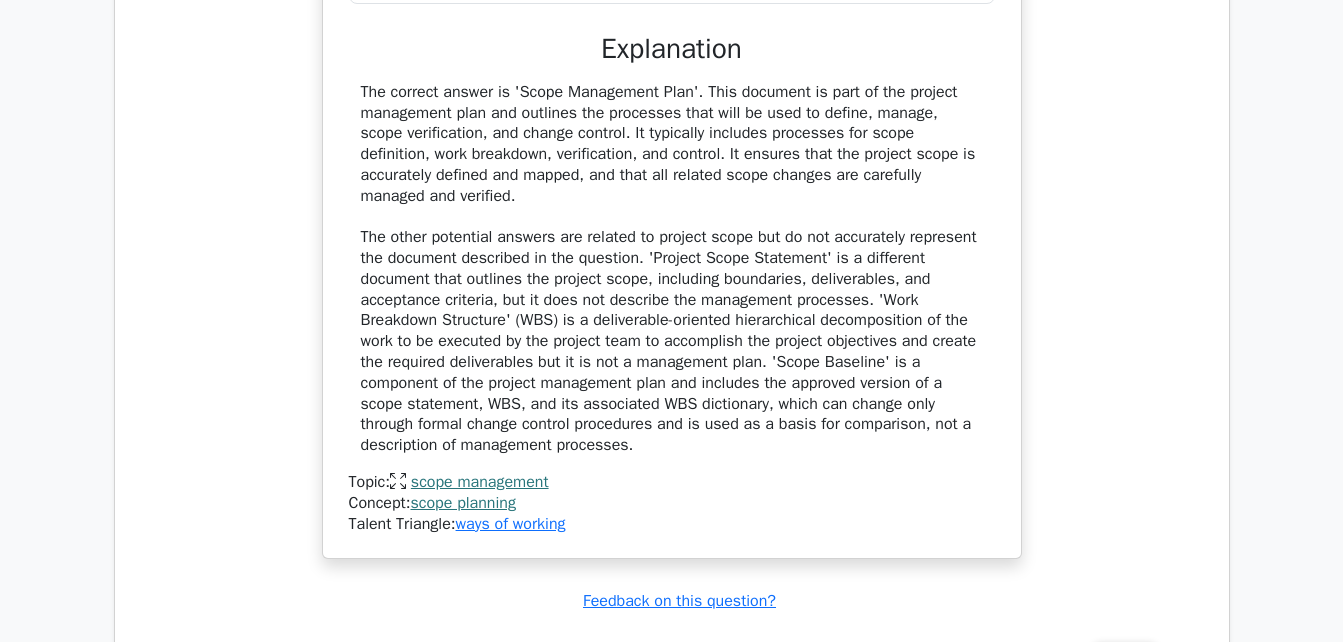 scroll, scrollTop: 20372, scrollLeft: 0, axis: vertical 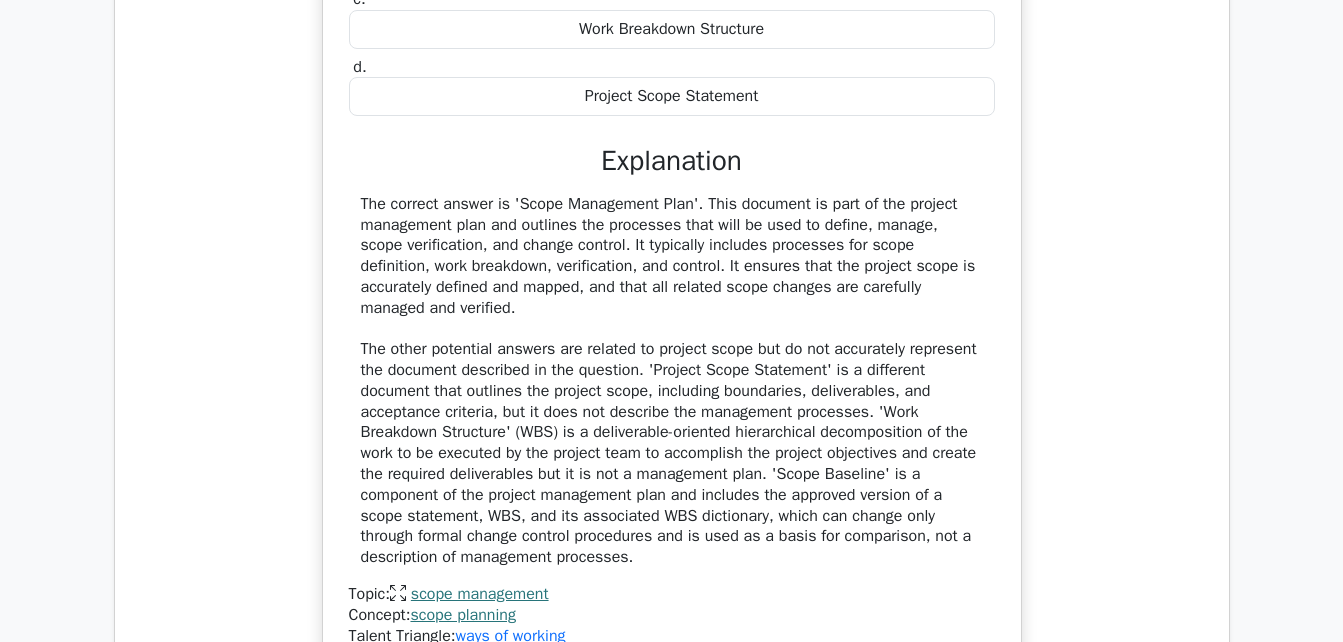type 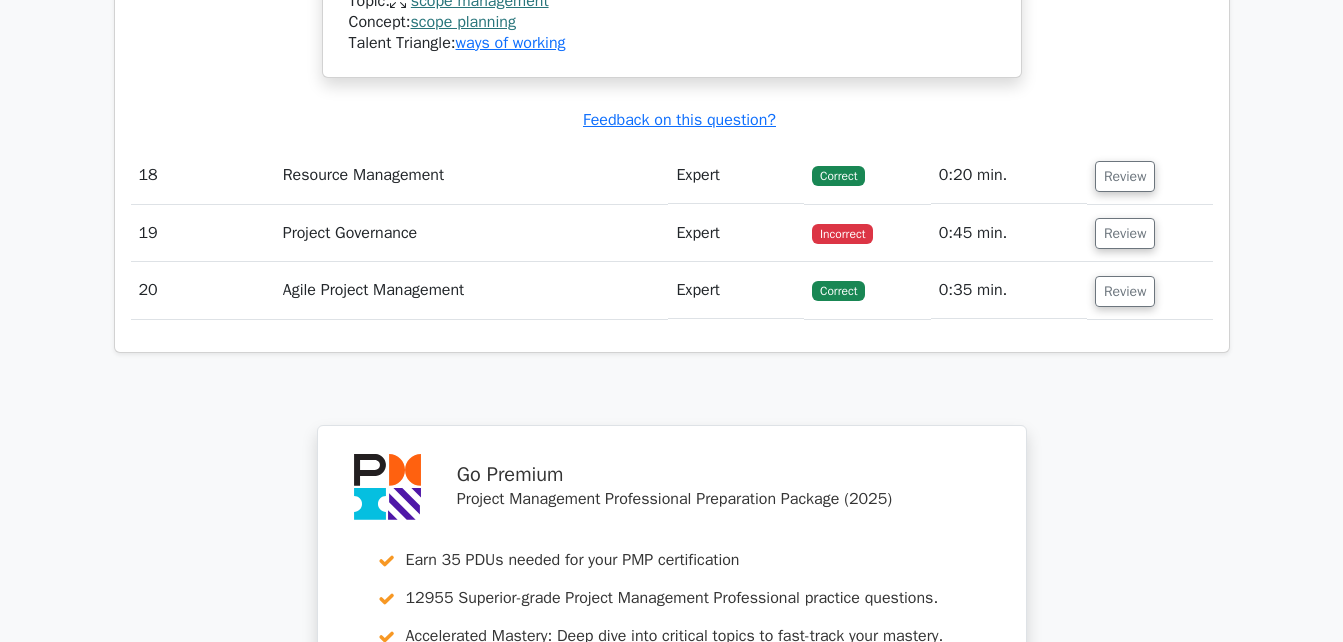 scroll, scrollTop: 20972, scrollLeft: 0, axis: vertical 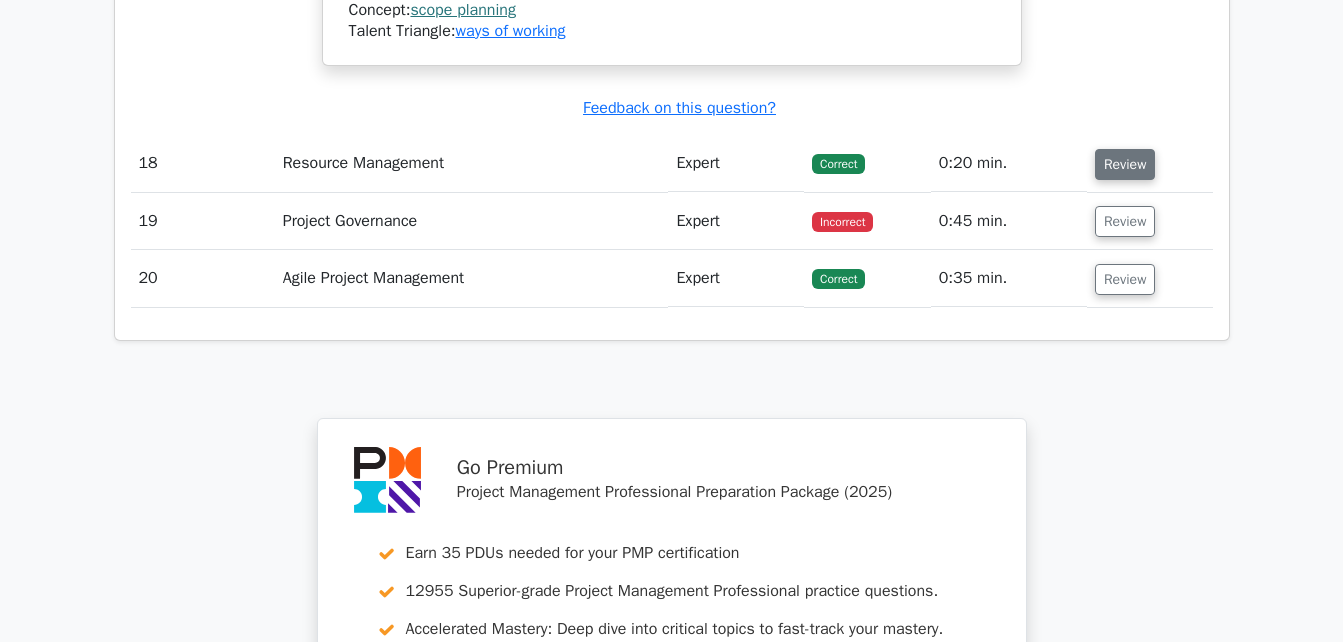 click on "Review" at bounding box center [1125, 164] 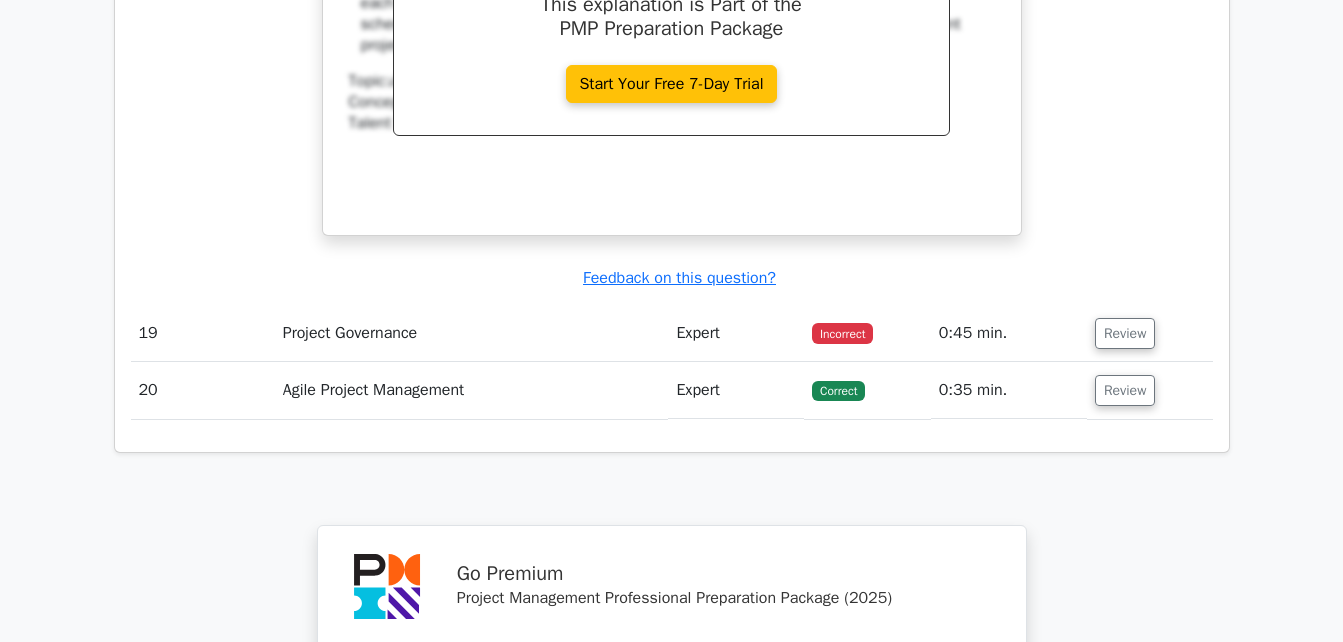 scroll, scrollTop: 21711, scrollLeft: 0, axis: vertical 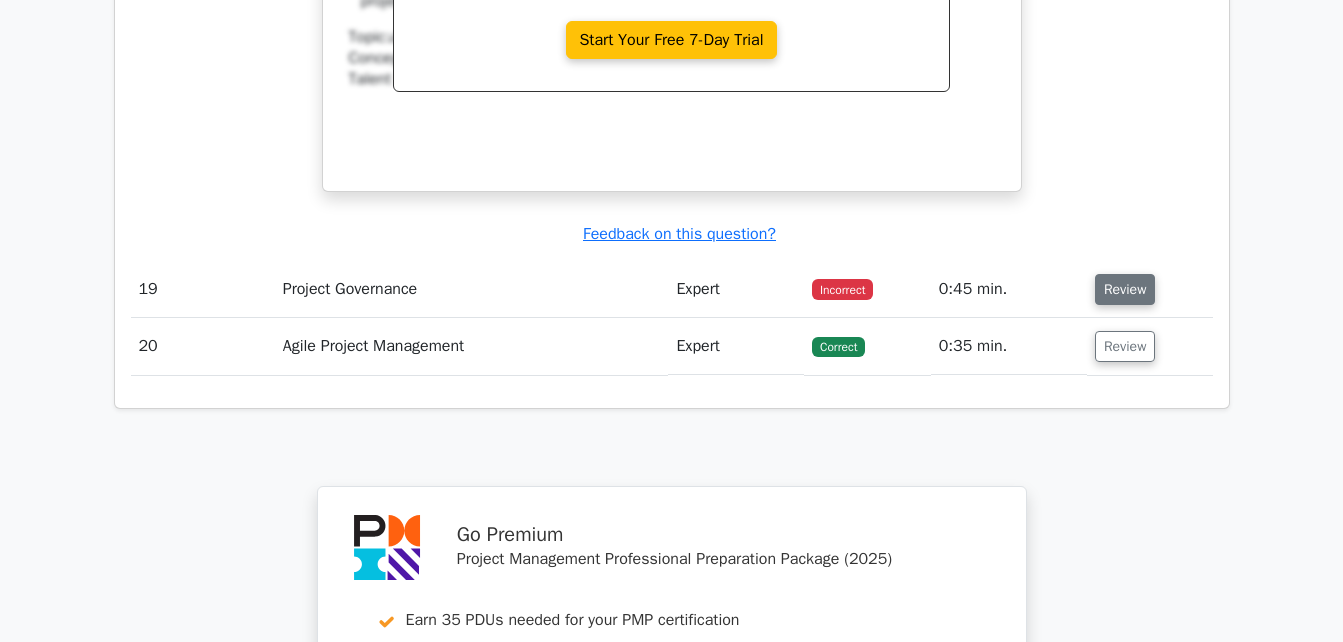 click on "Review" at bounding box center (1125, 289) 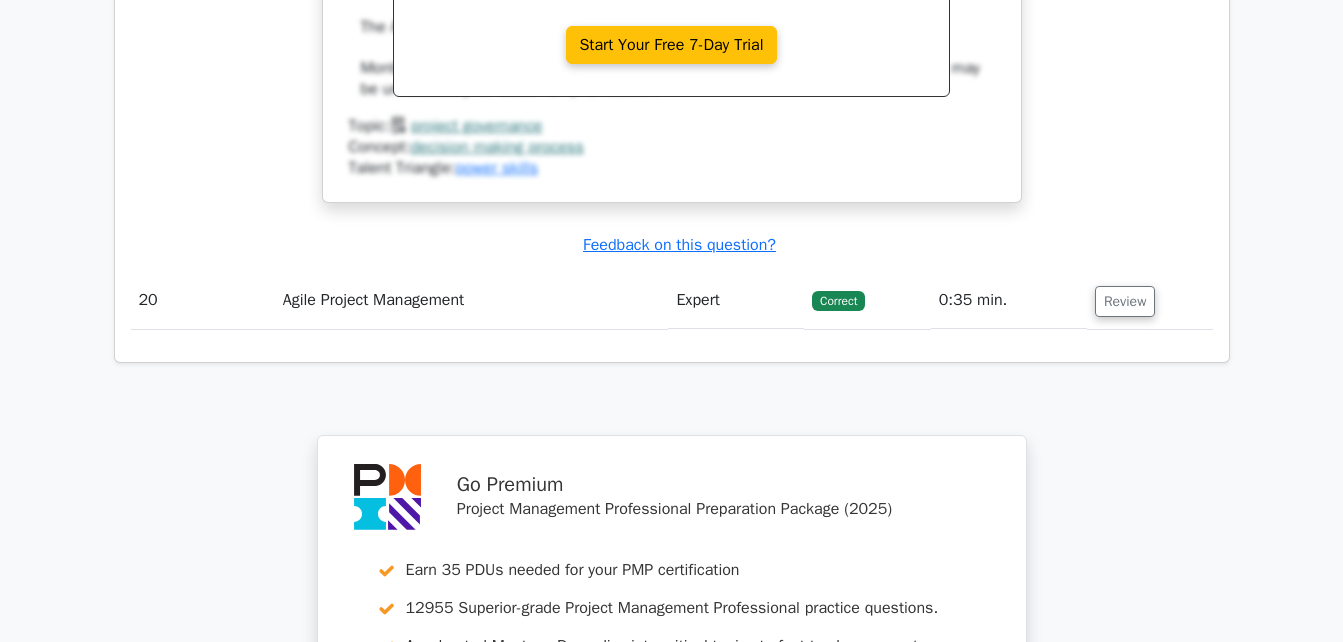 scroll, scrollTop: 22720, scrollLeft: 0, axis: vertical 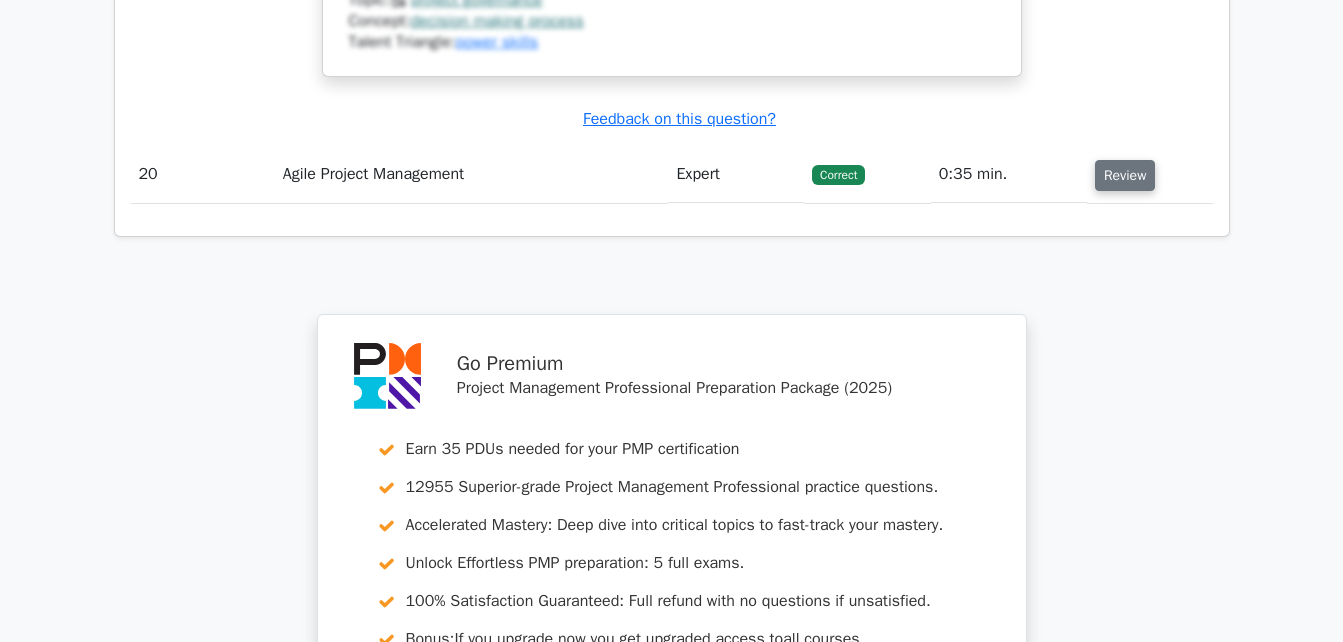 click on "Review" at bounding box center [1125, 175] 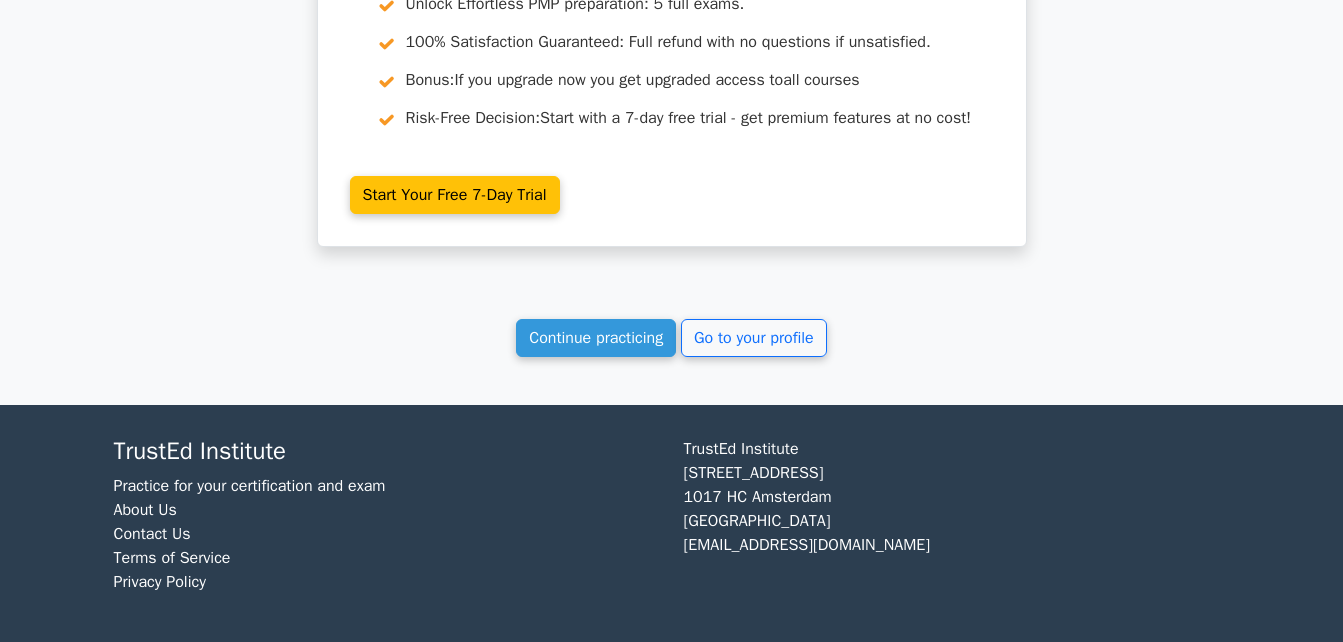 scroll, scrollTop: 24186, scrollLeft: 0, axis: vertical 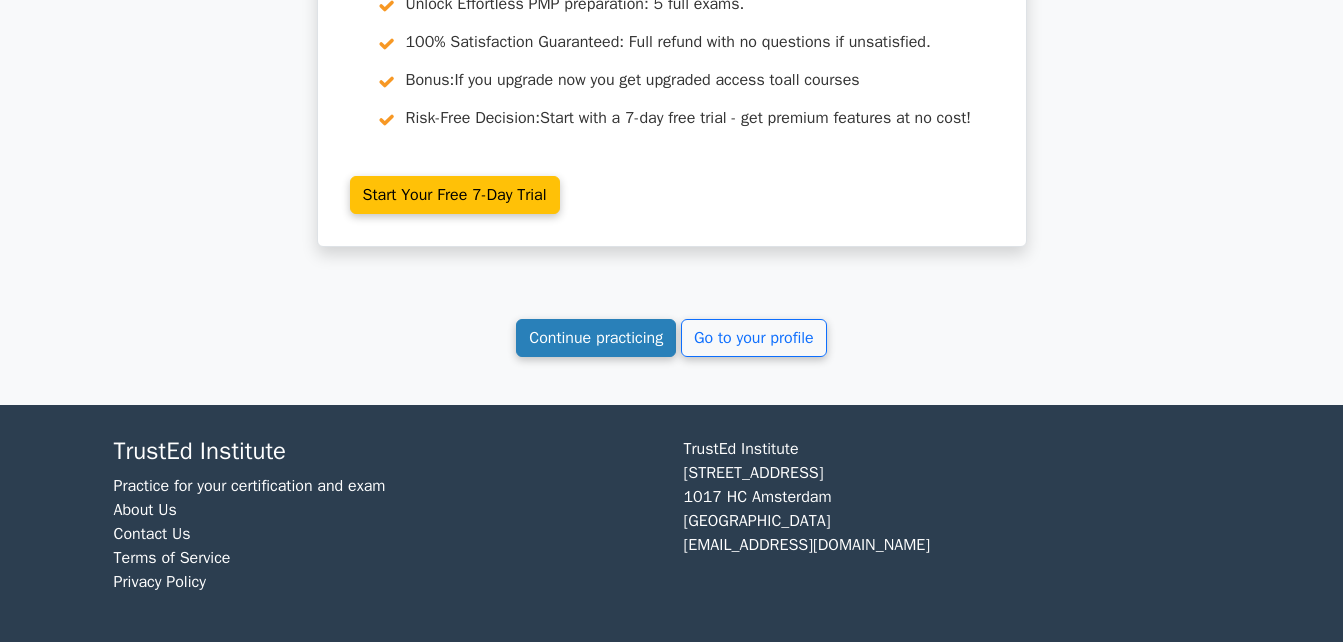 click on "Continue practicing" at bounding box center (596, 338) 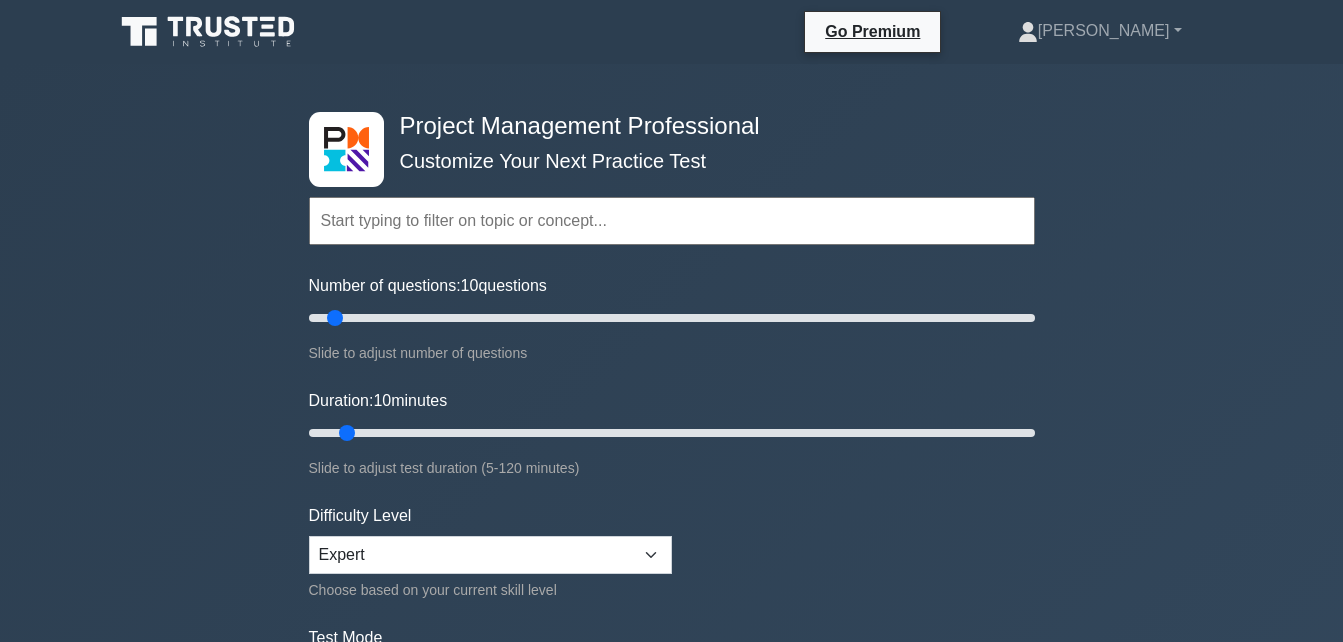 scroll, scrollTop: 0, scrollLeft: 0, axis: both 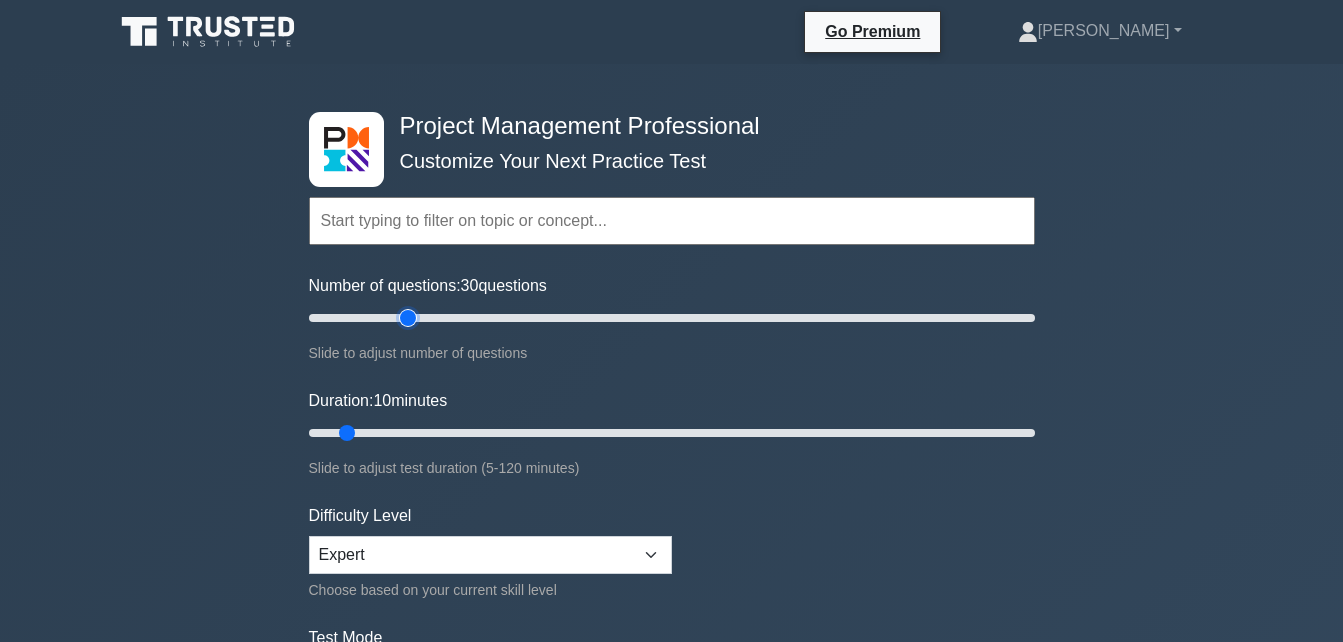 type on "30" 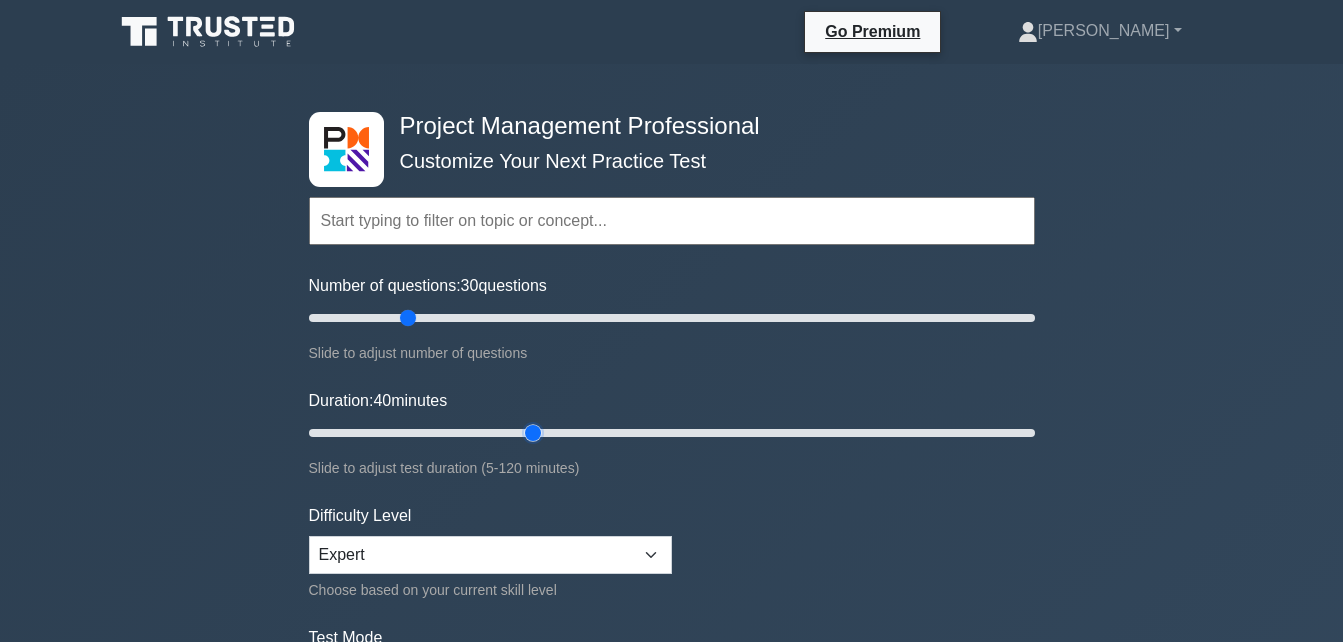 drag, startPoint x: 349, startPoint y: 434, endPoint x: 521, endPoint y: 451, distance: 172.83807 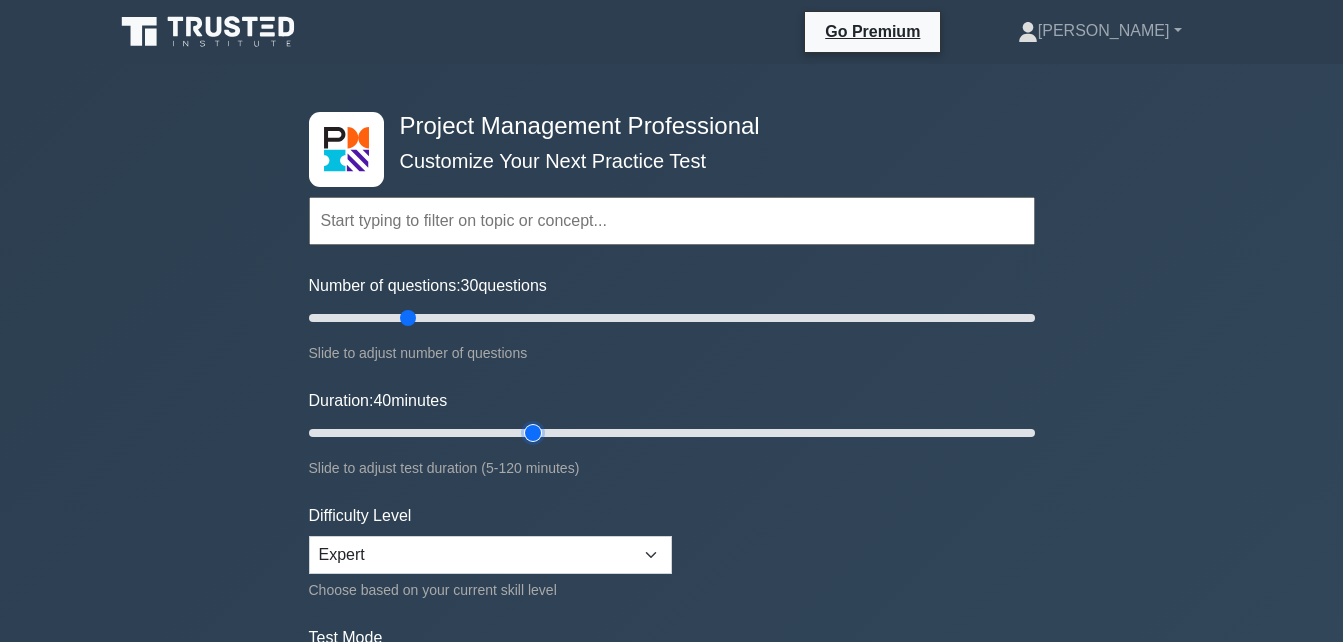 type on "40" 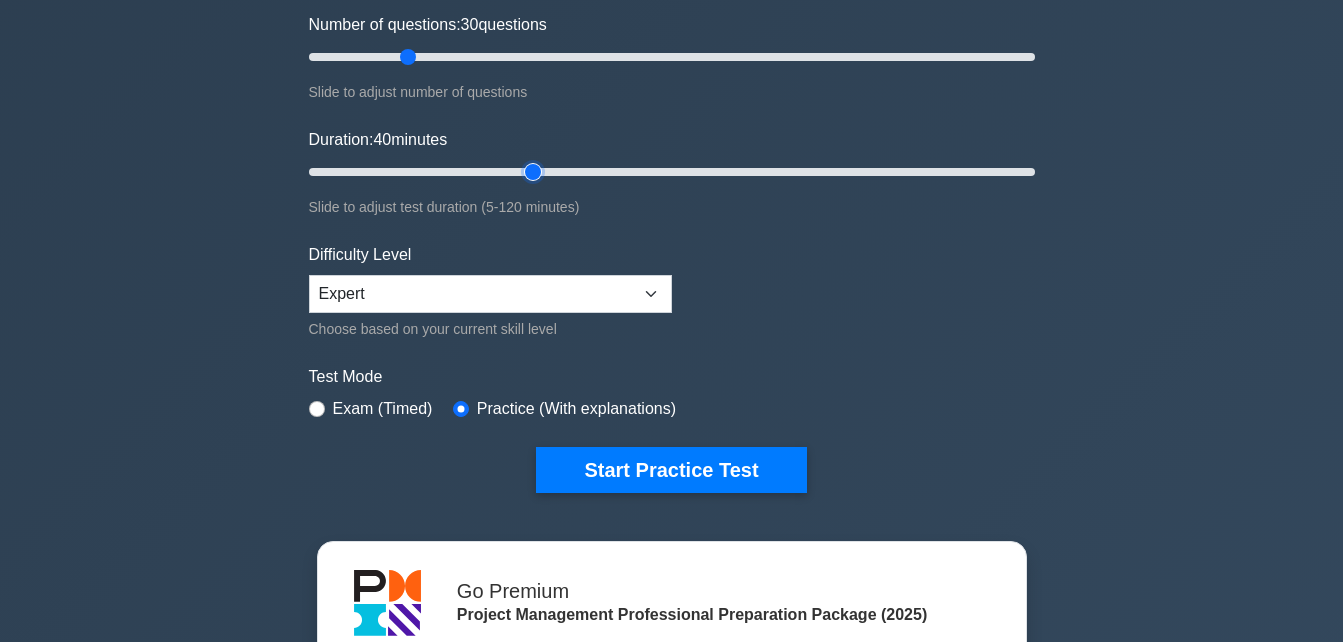 scroll, scrollTop: 280, scrollLeft: 0, axis: vertical 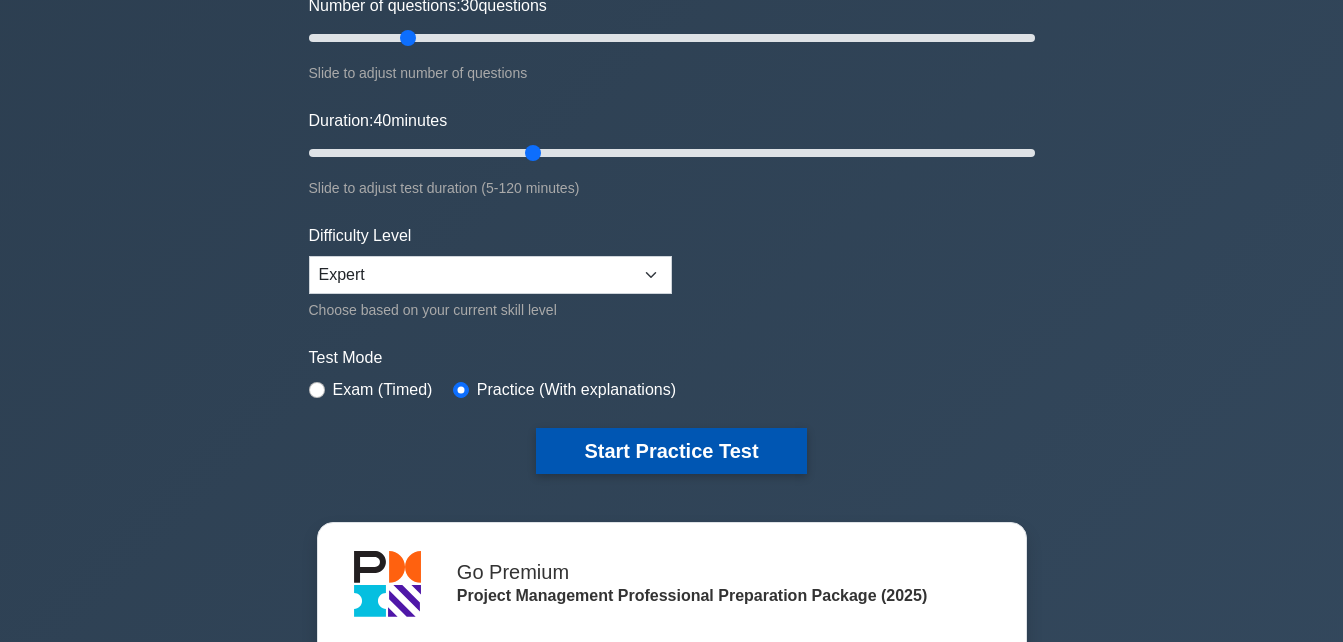 click on "Start Practice Test" at bounding box center [671, 451] 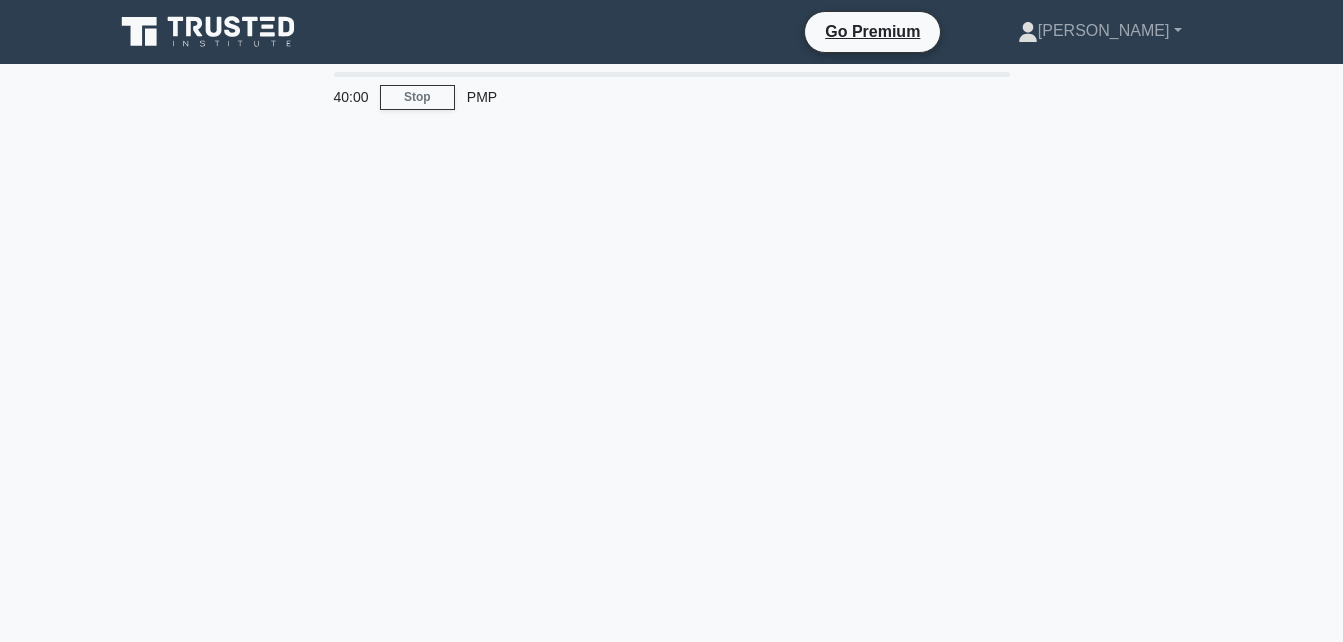 scroll, scrollTop: 0, scrollLeft: 0, axis: both 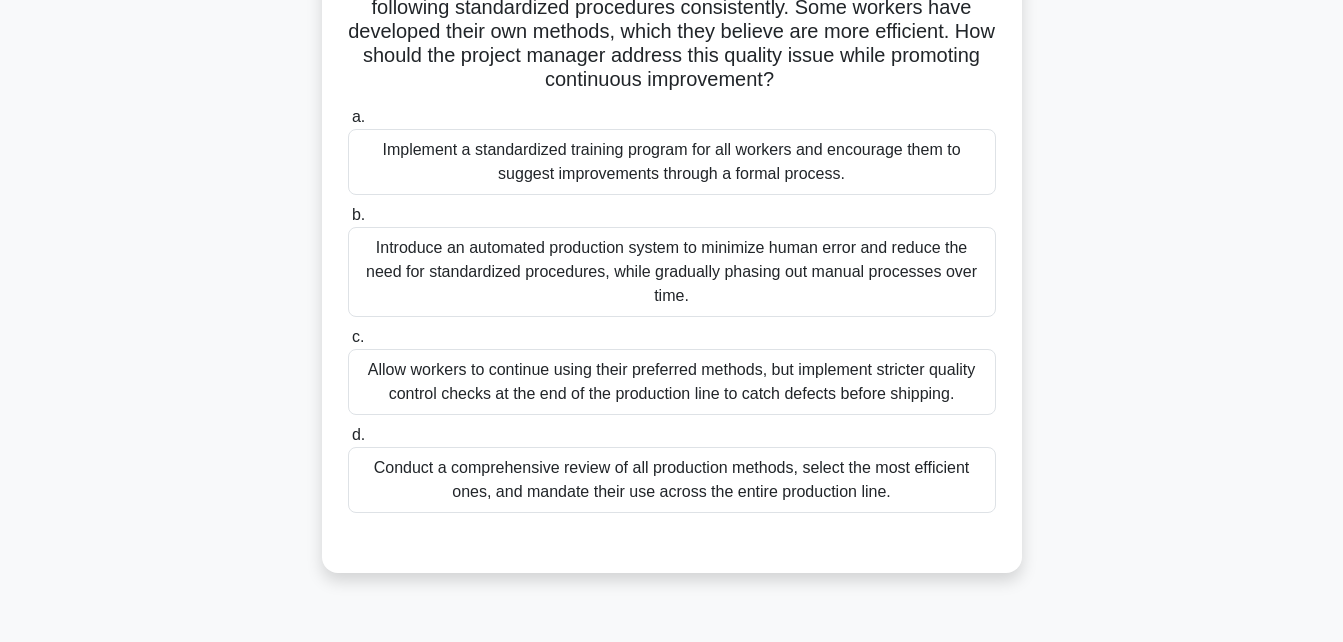 click on "Conduct a comprehensive review of all production methods, select the most efficient ones, and mandate their use across the entire production line." at bounding box center [672, 480] 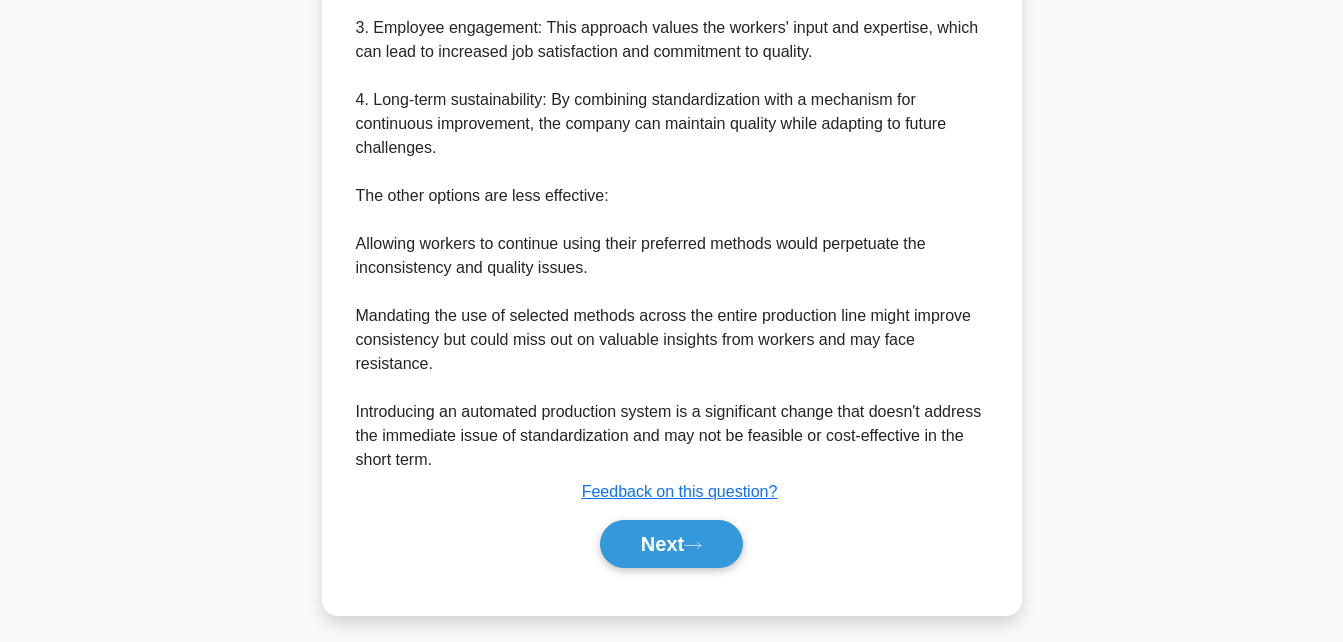 scroll, scrollTop: 1146, scrollLeft: 0, axis: vertical 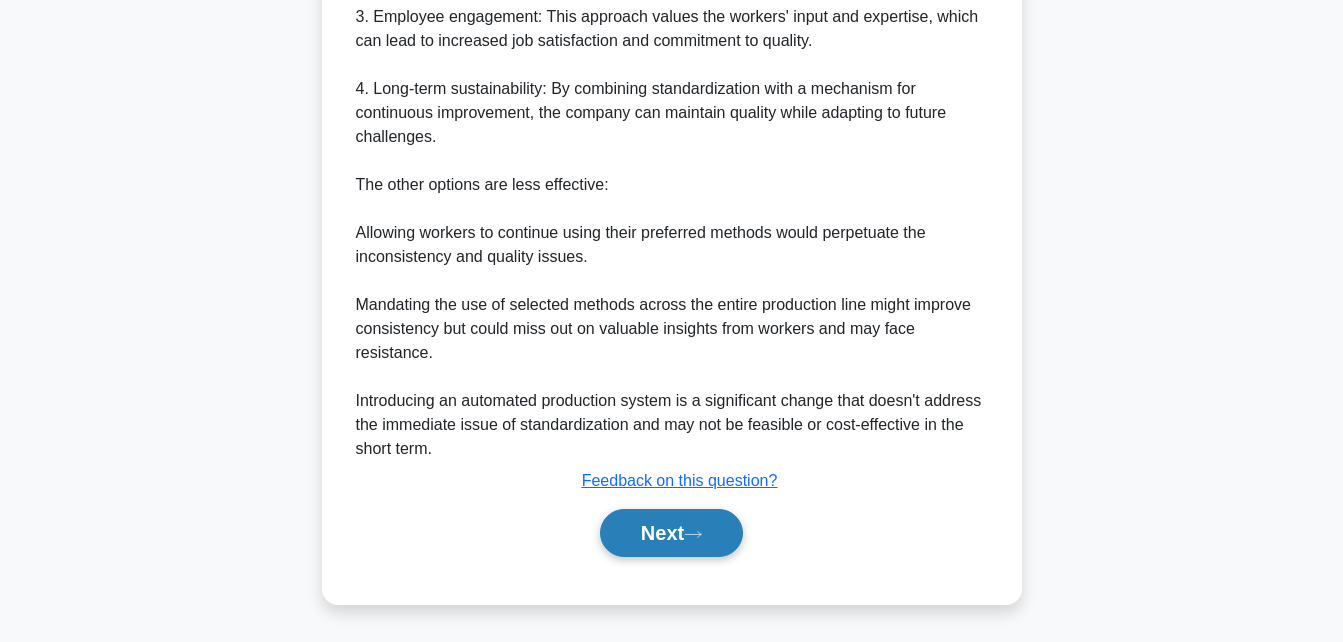 click on "Next" at bounding box center (671, 533) 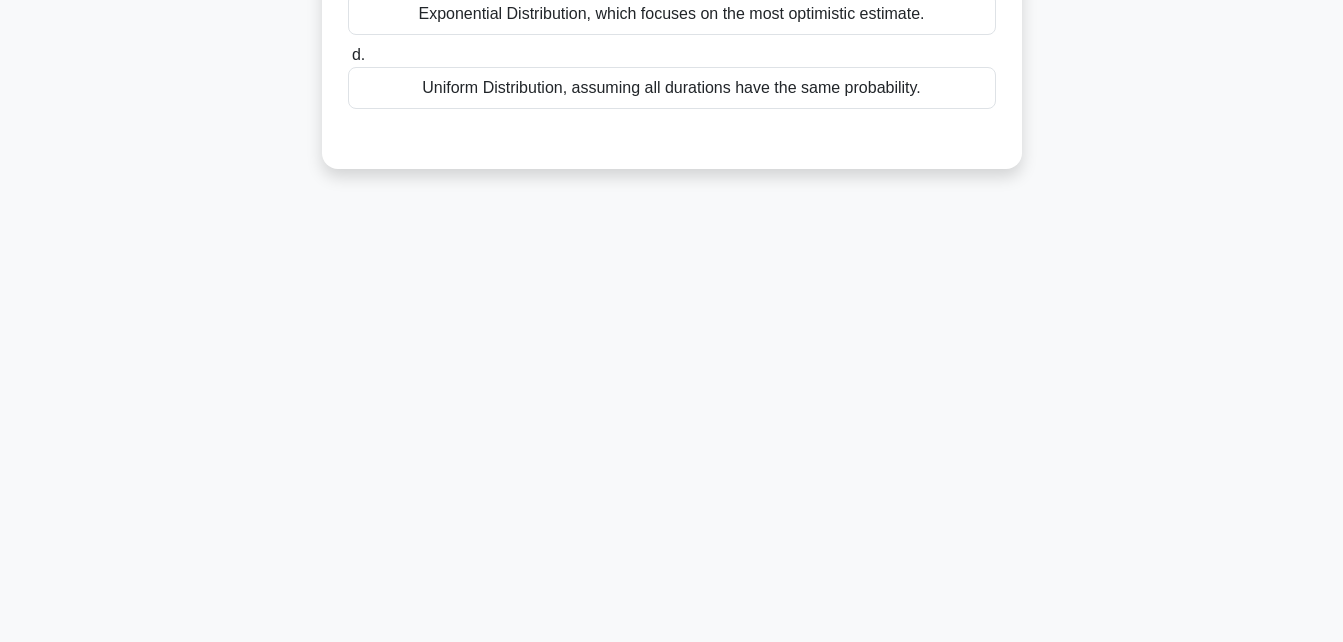 scroll, scrollTop: 438, scrollLeft: 0, axis: vertical 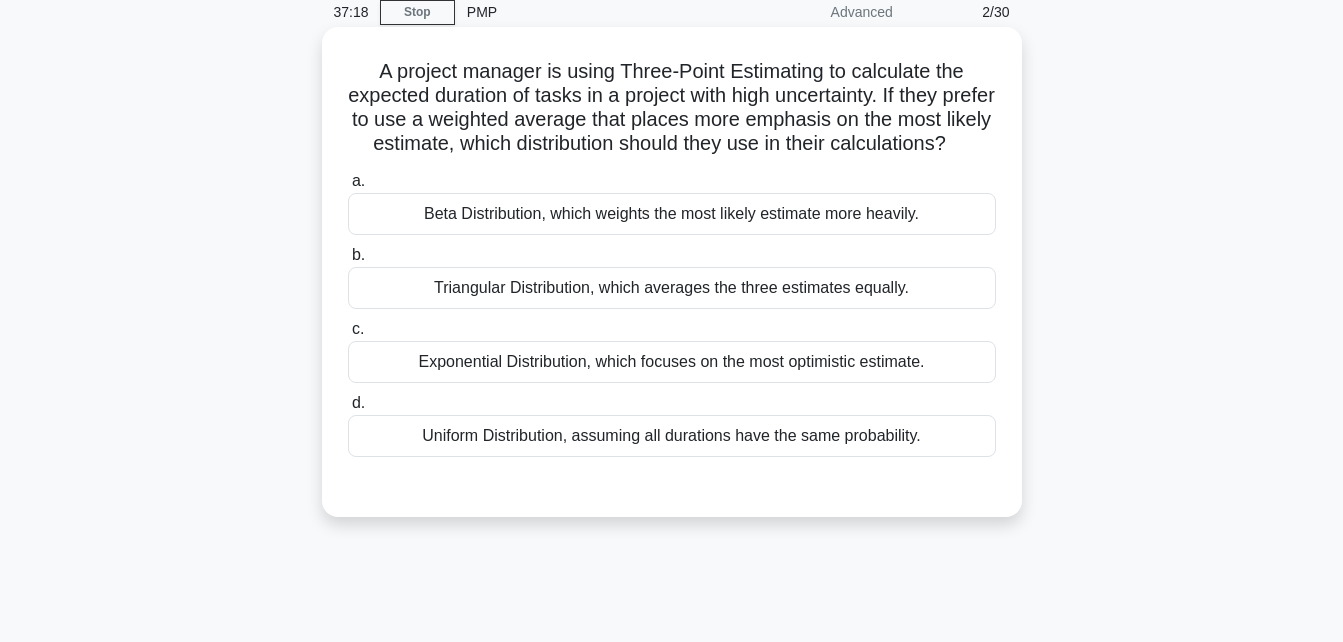 click on "Beta Distribution, which weights the most likely estimate more heavily." at bounding box center (672, 214) 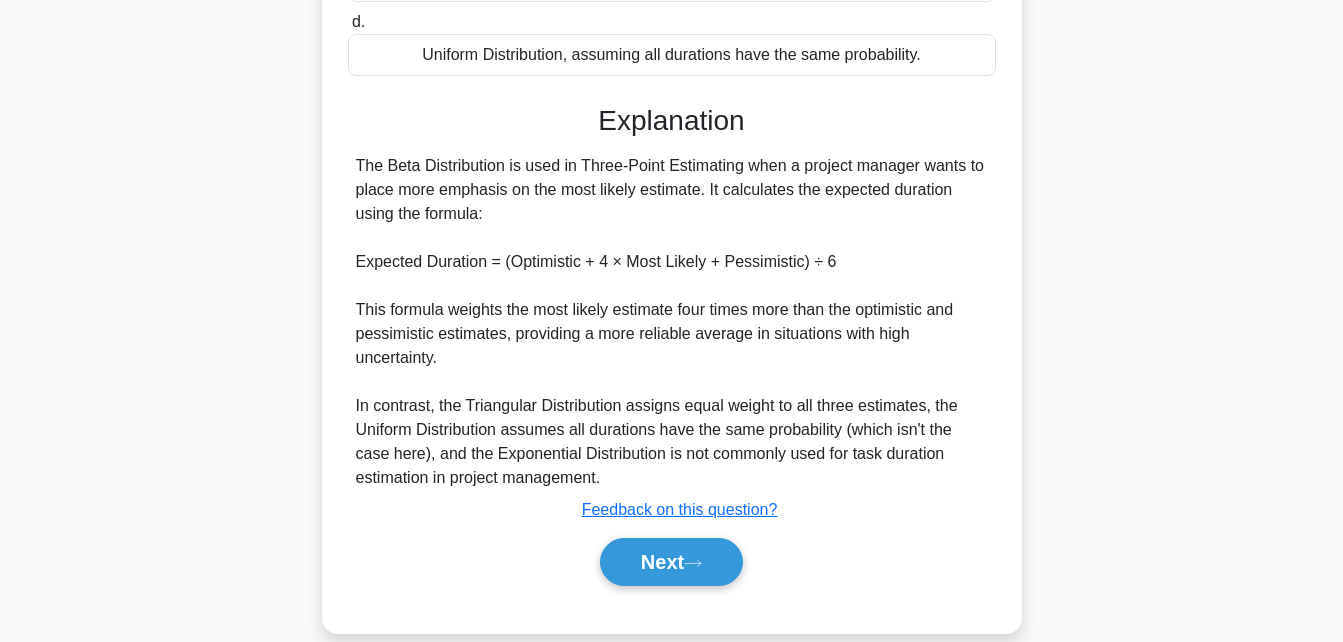 scroll, scrollTop: 520, scrollLeft: 0, axis: vertical 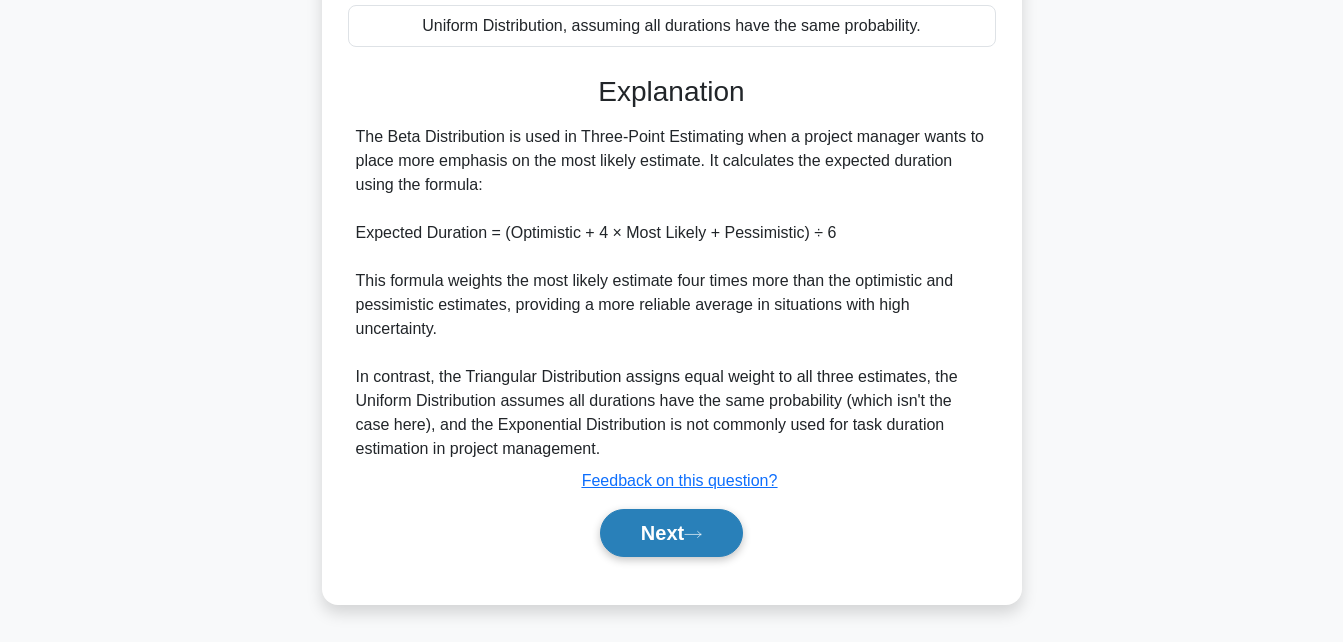 click on "Next" at bounding box center (671, 533) 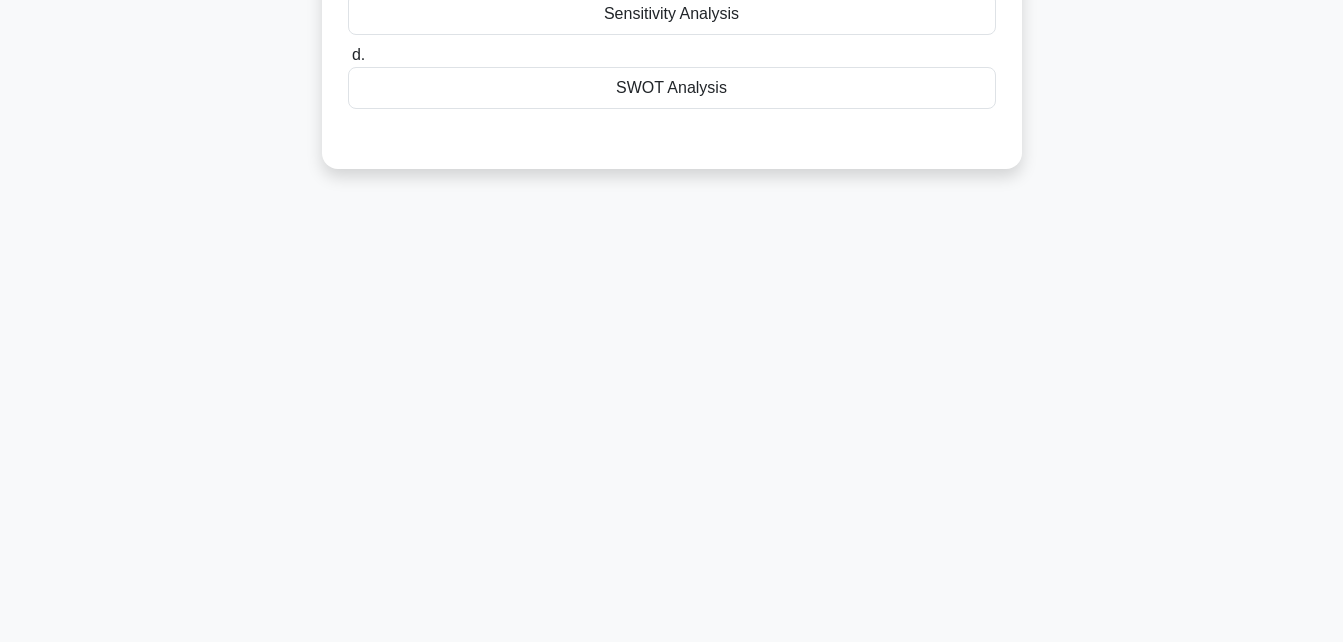 scroll, scrollTop: 438, scrollLeft: 0, axis: vertical 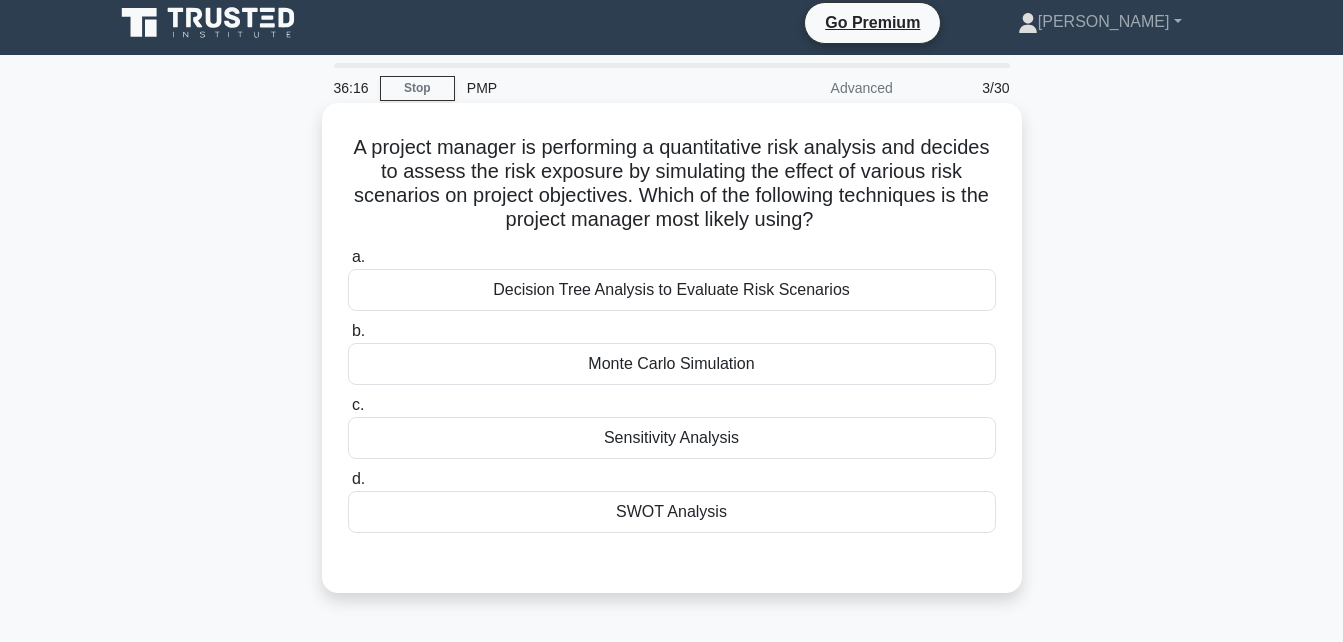 click on "Monte Carlo Simulation" at bounding box center [672, 364] 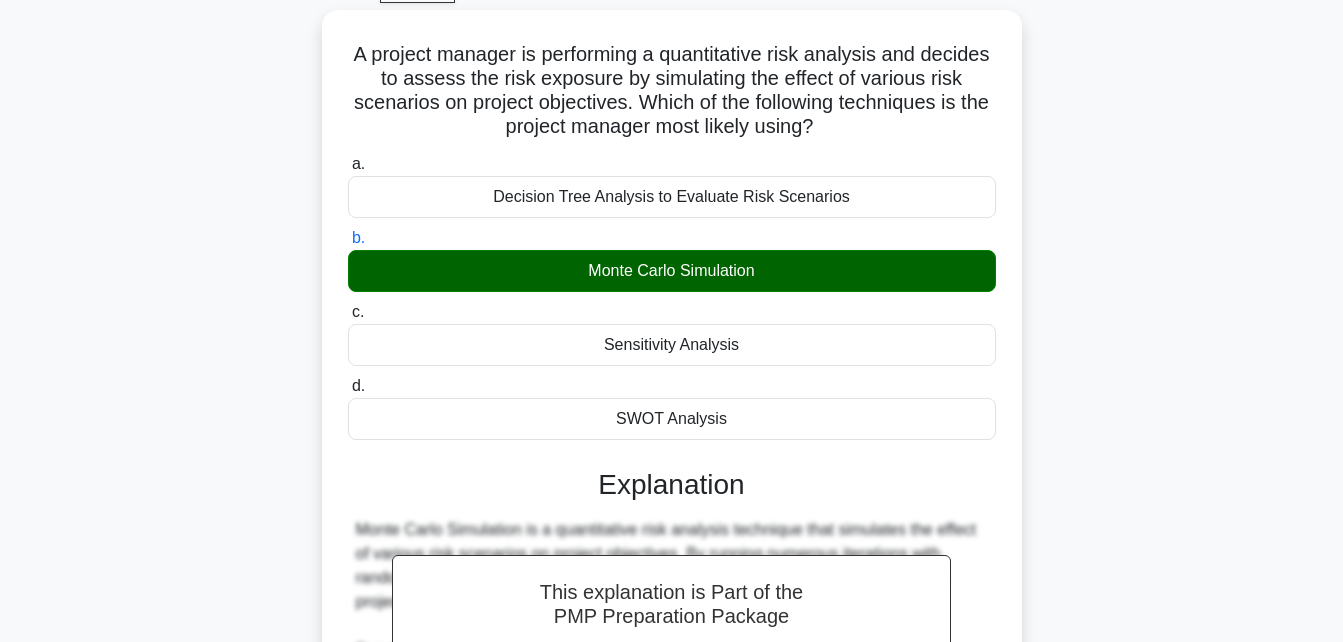 scroll, scrollTop: 121, scrollLeft: 0, axis: vertical 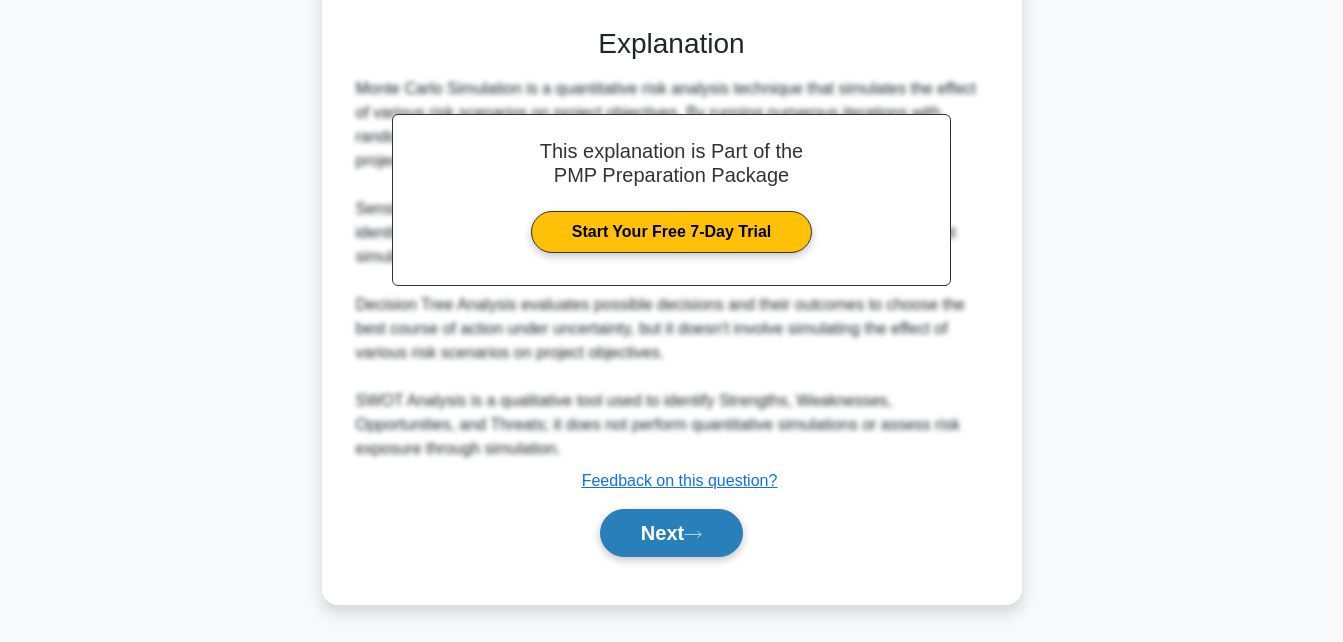click on "Next" at bounding box center [671, 533] 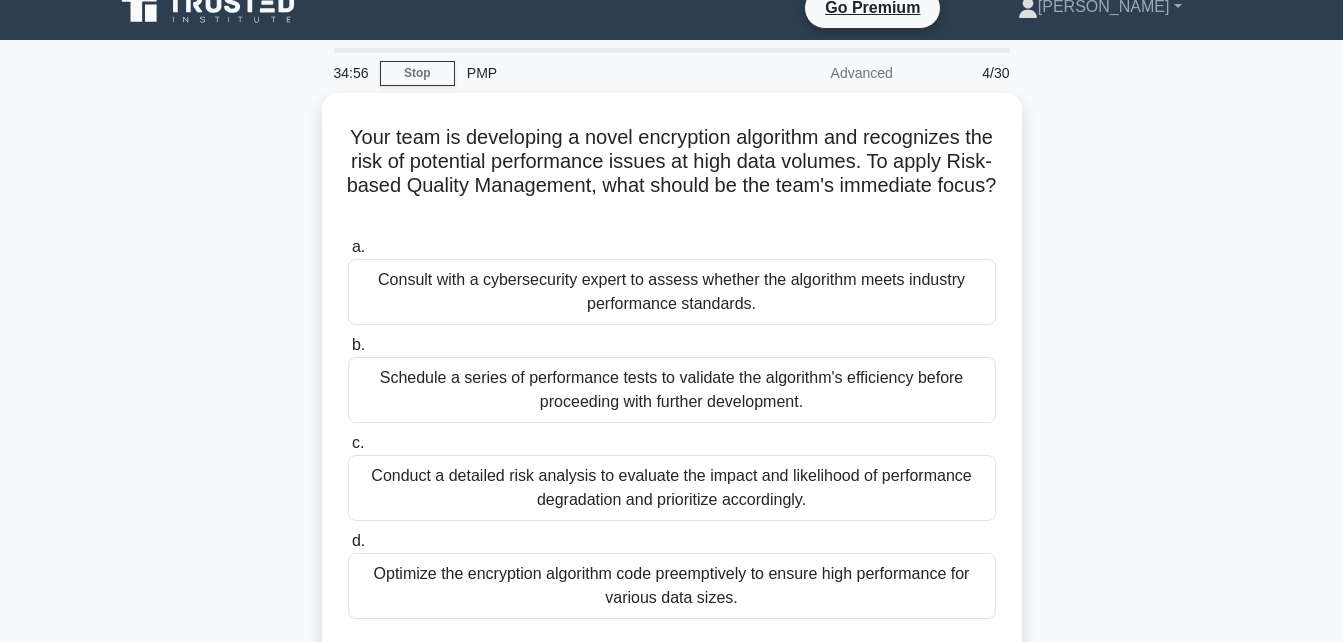 scroll, scrollTop: 25, scrollLeft: 0, axis: vertical 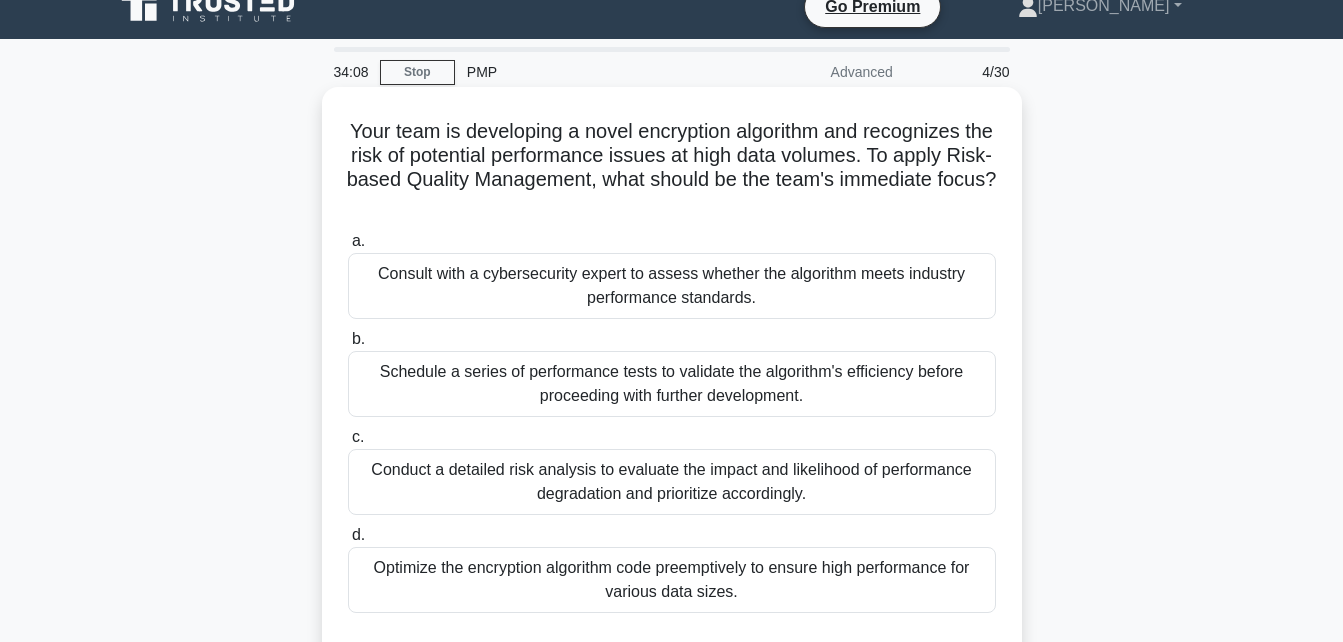 click on "Schedule a series of performance tests to validate the algorithm's efficiency before proceeding with further development." at bounding box center (672, 384) 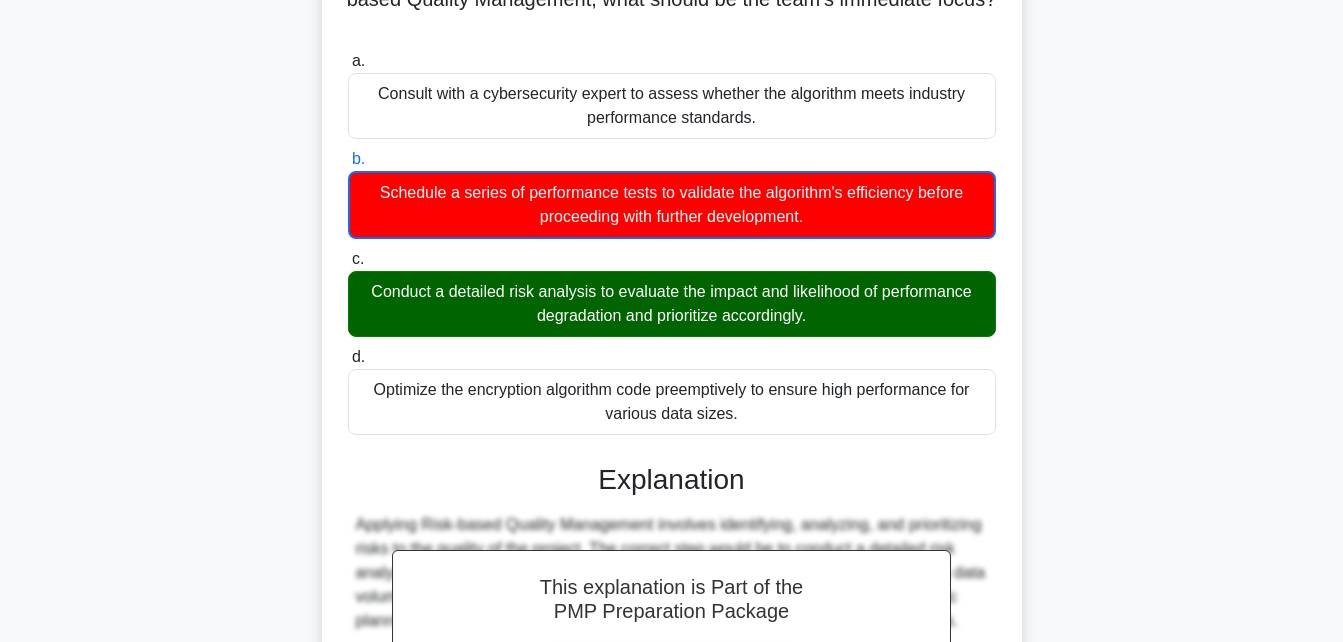 scroll, scrollTop: 245, scrollLeft: 0, axis: vertical 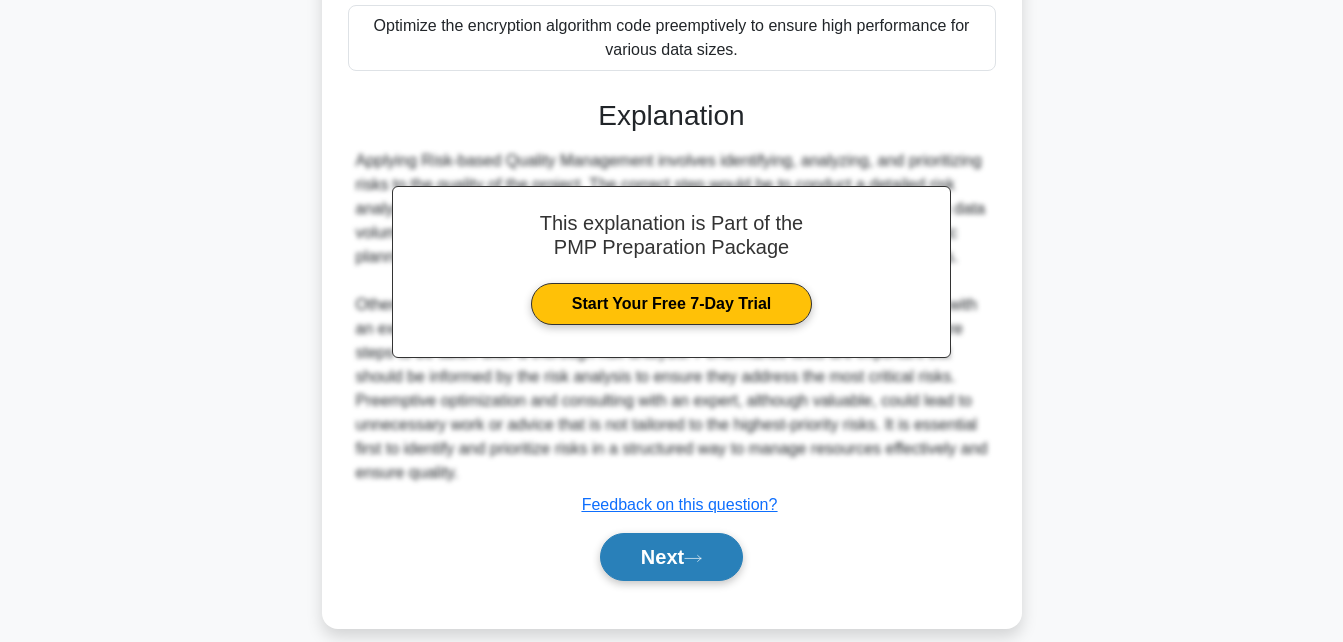 click on "Next" at bounding box center [671, 557] 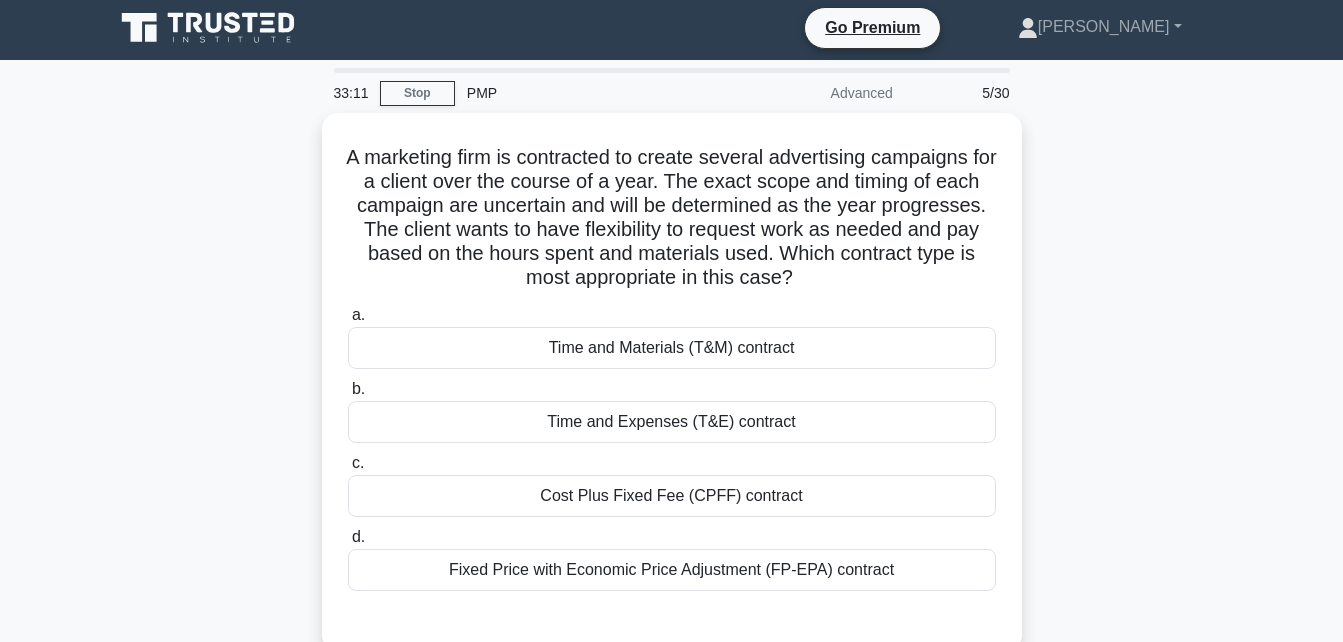 scroll, scrollTop: 5, scrollLeft: 0, axis: vertical 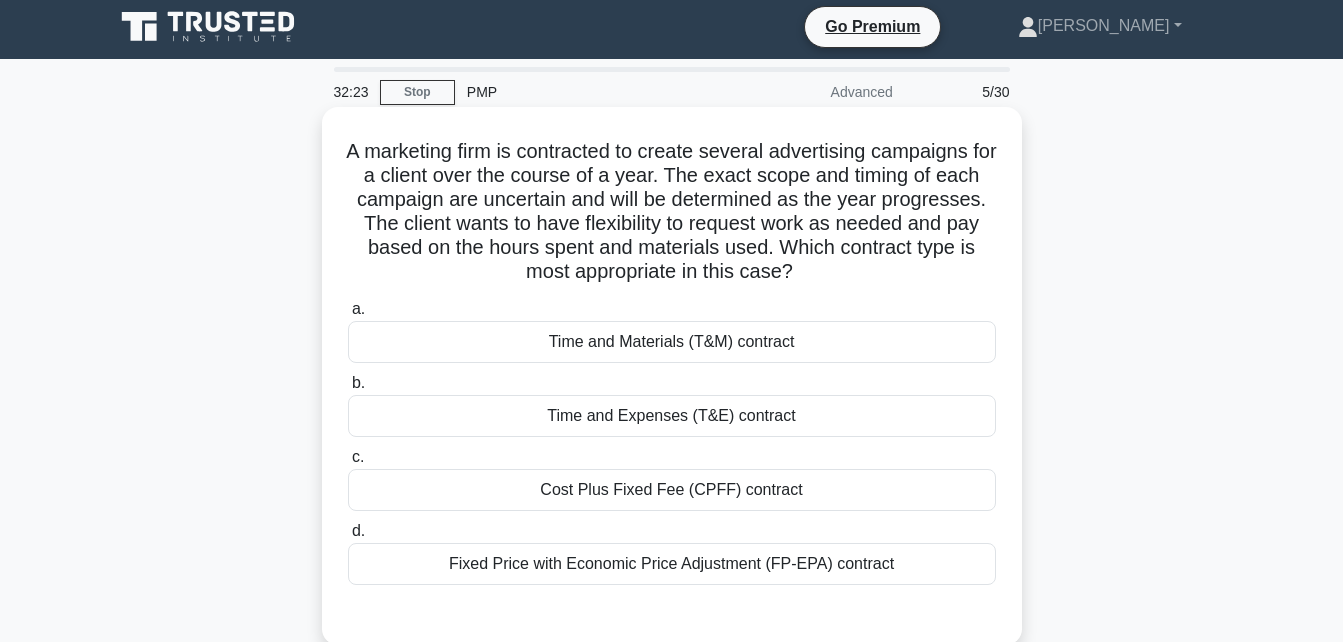 click on "Time and Materials (T&M) contract" at bounding box center (672, 342) 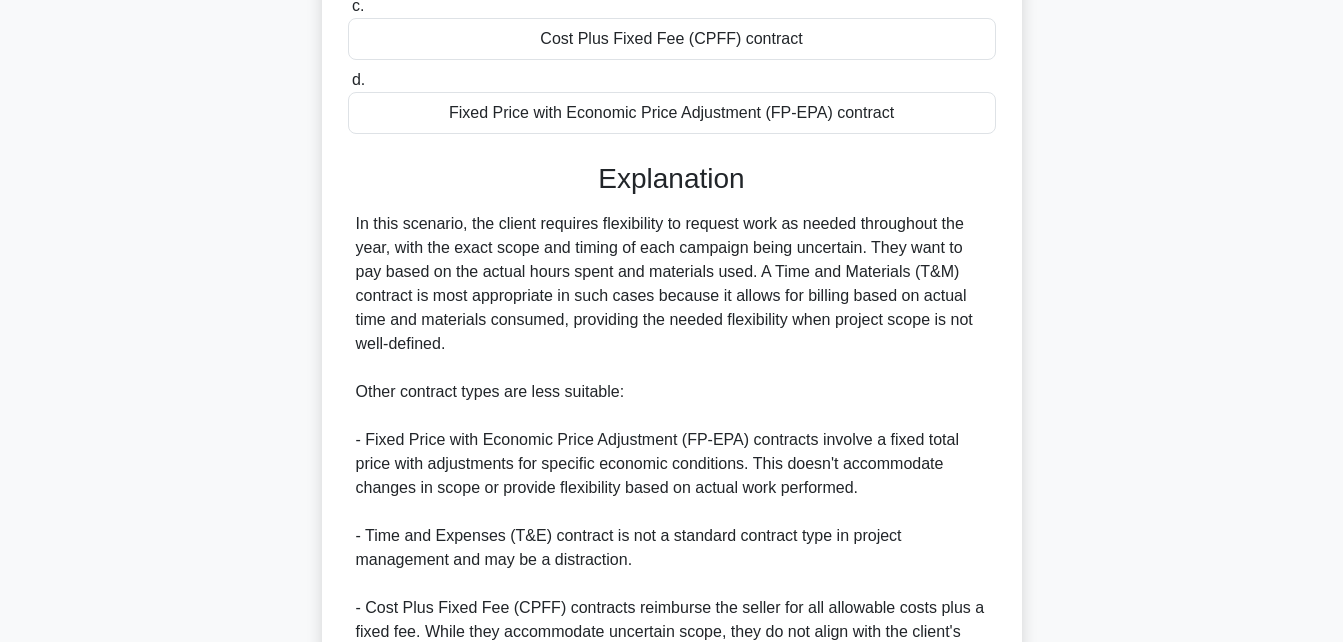 scroll, scrollTop: 464, scrollLeft: 0, axis: vertical 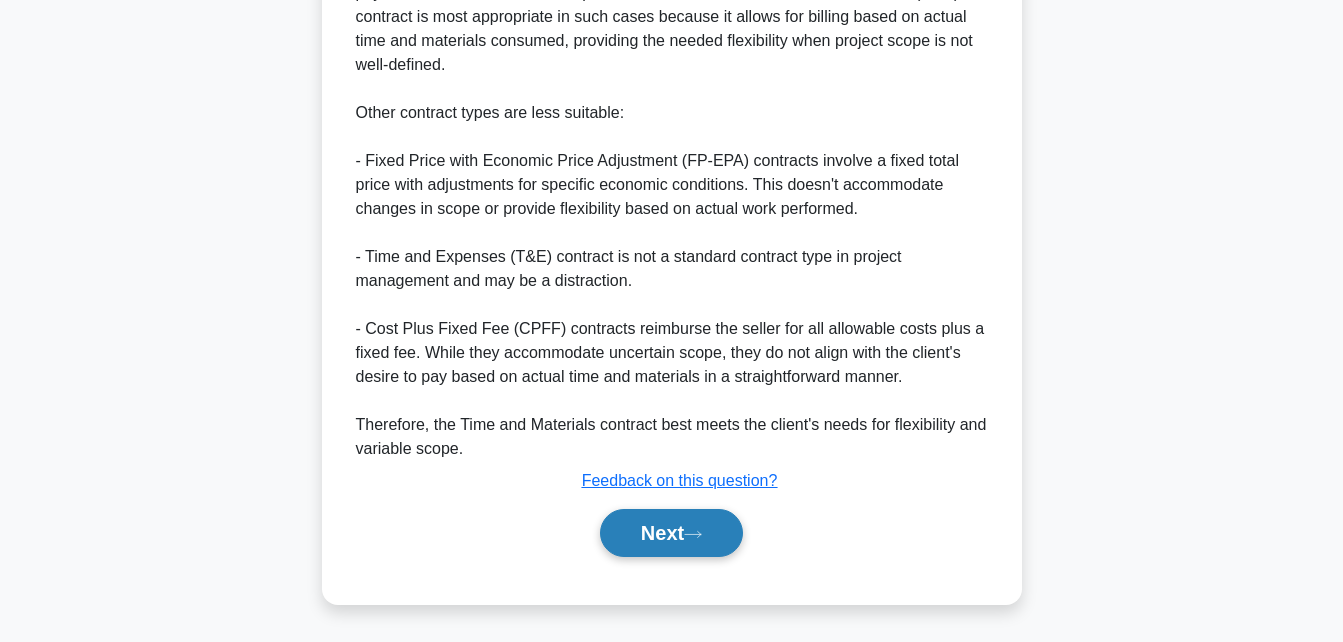 click 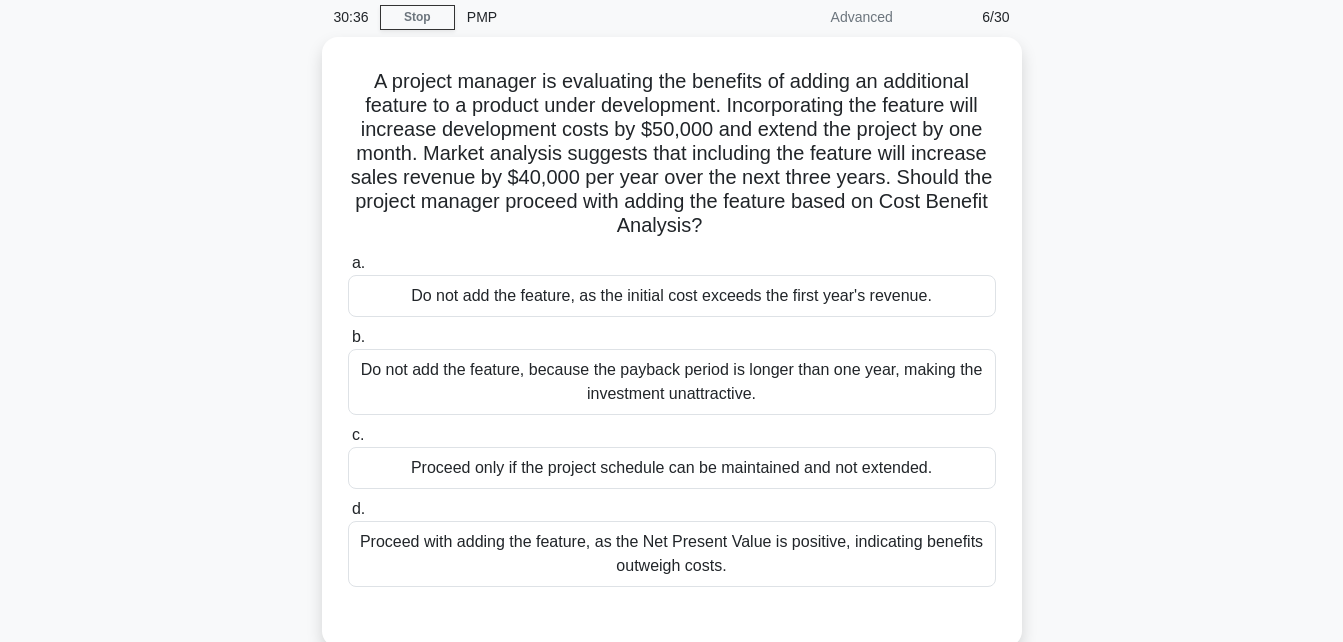 scroll, scrollTop: 81, scrollLeft: 0, axis: vertical 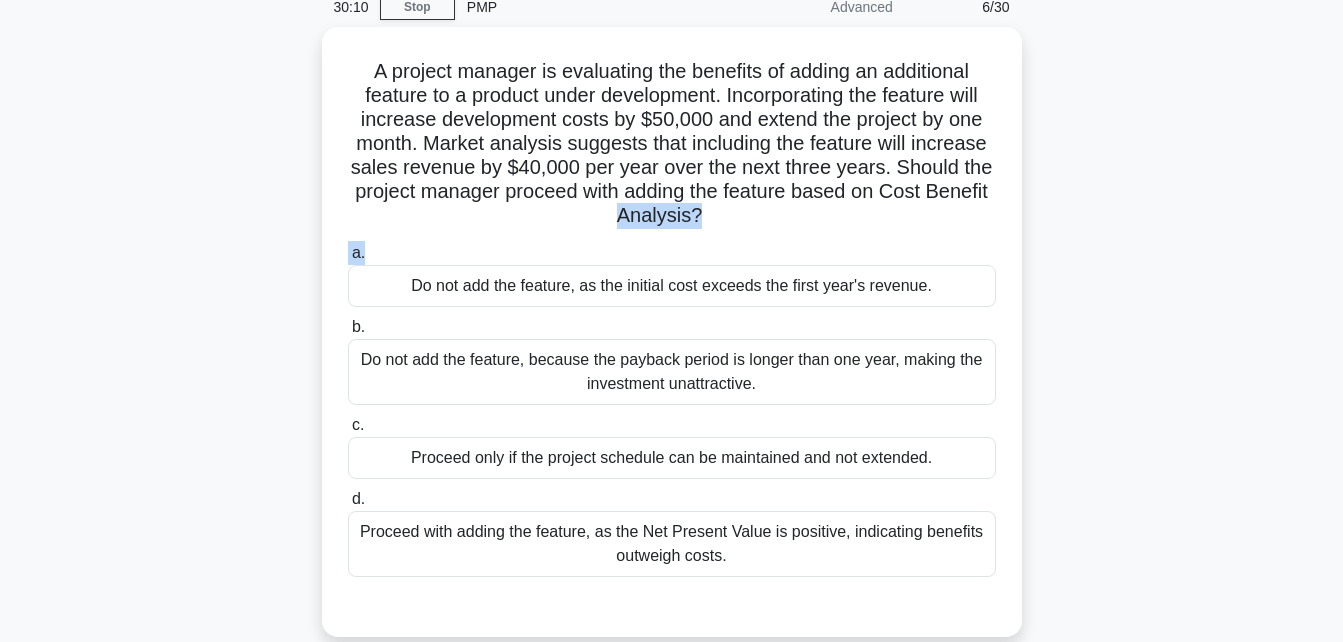 drag, startPoint x: 1342, startPoint y: 199, endPoint x: 1356, endPoint y: 242, distance: 45.221676 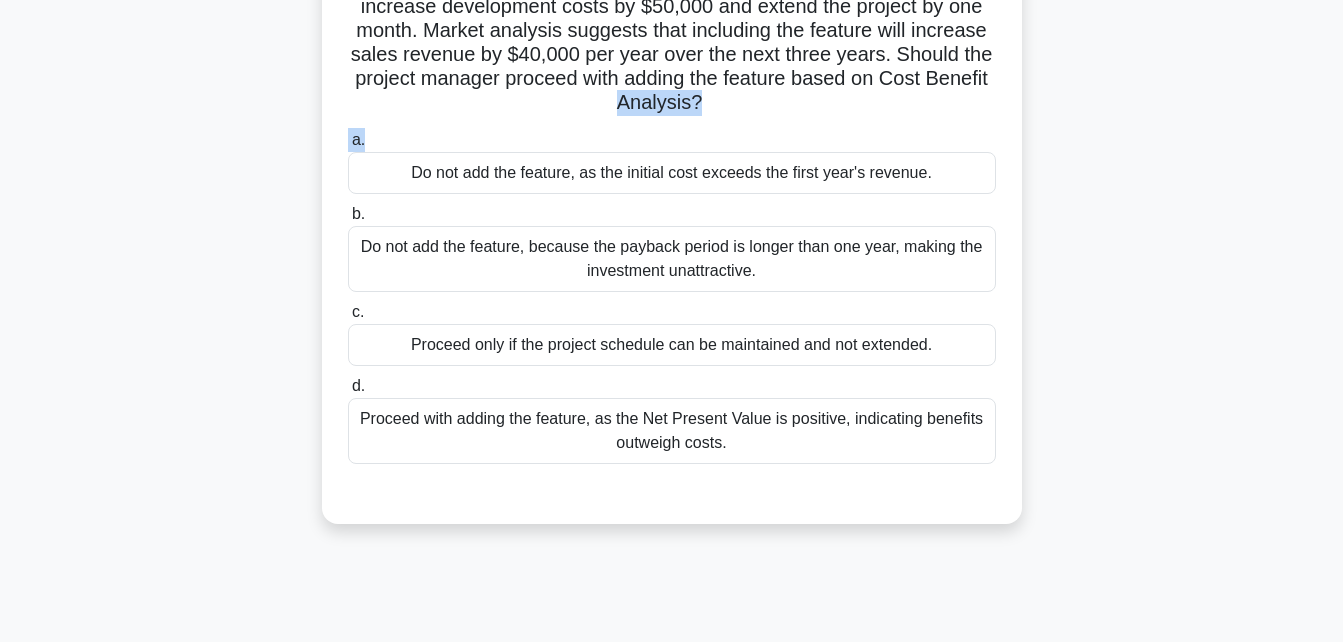 scroll, scrollTop: 205, scrollLeft: 0, axis: vertical 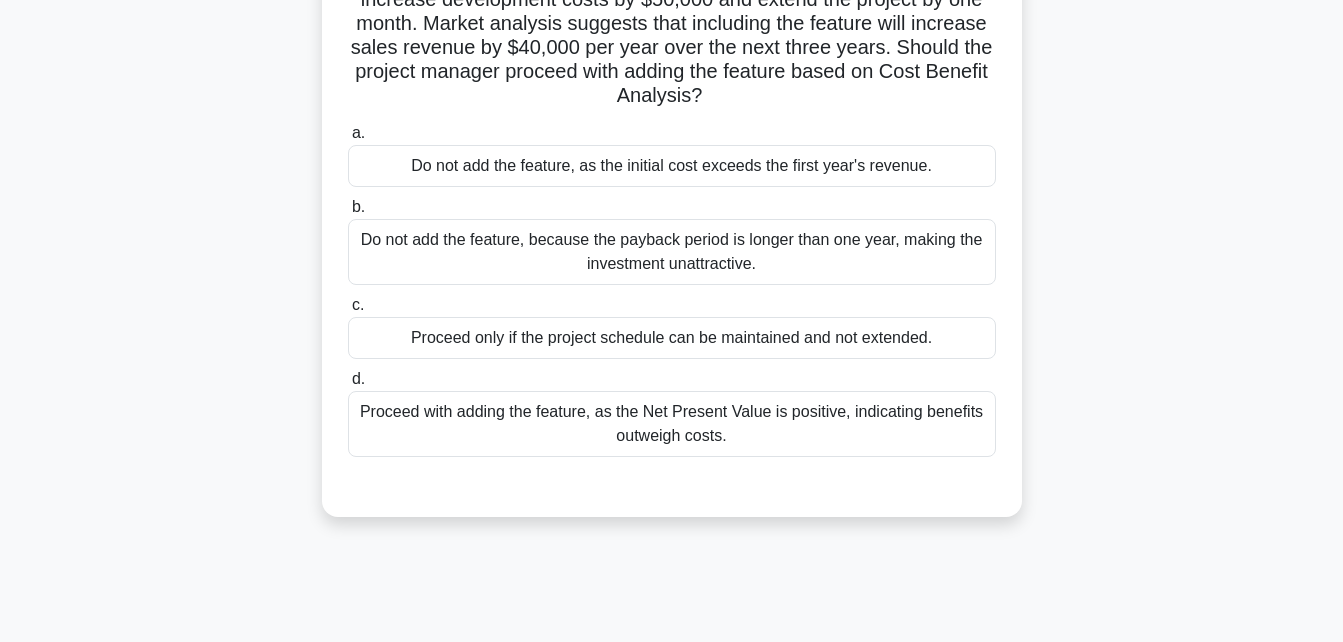 click on "Proceed with adding the feature, as the Net Present Value is positive, indicating benefits outweigh costs." at bounding box center [672, 424] 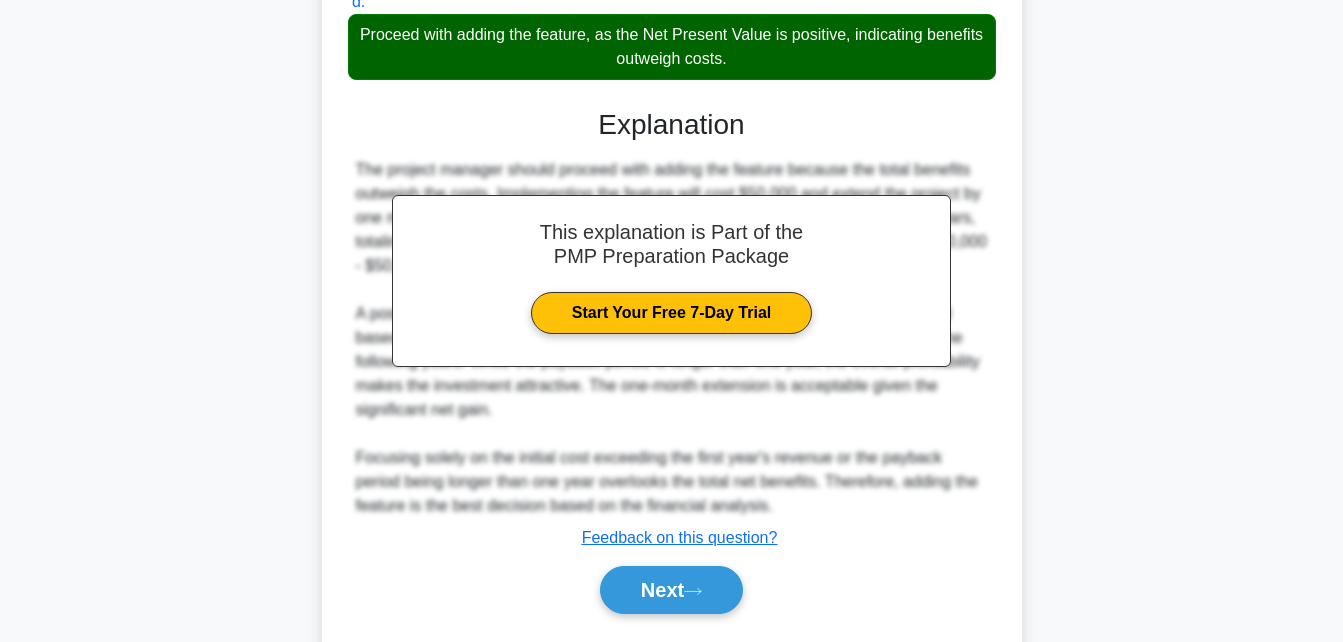 scroll, scrollTop: 640, scrollLeft: 0, axis: vertical 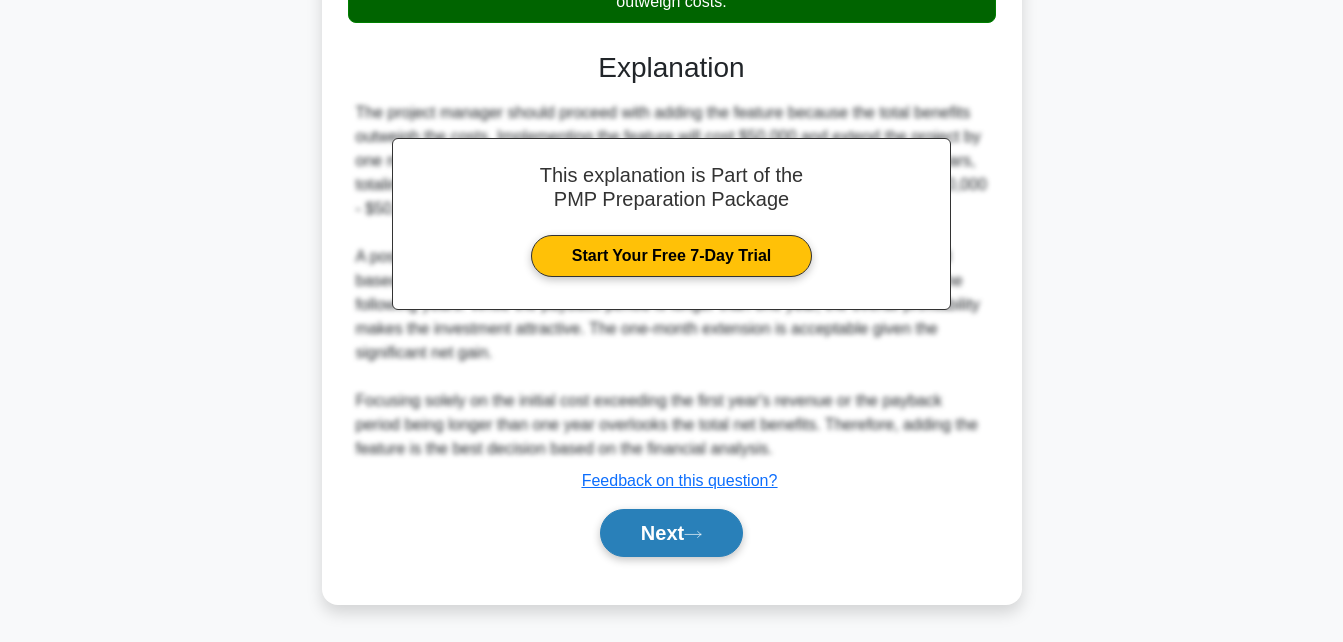 click on "Next" at bounding box center (671, 533) 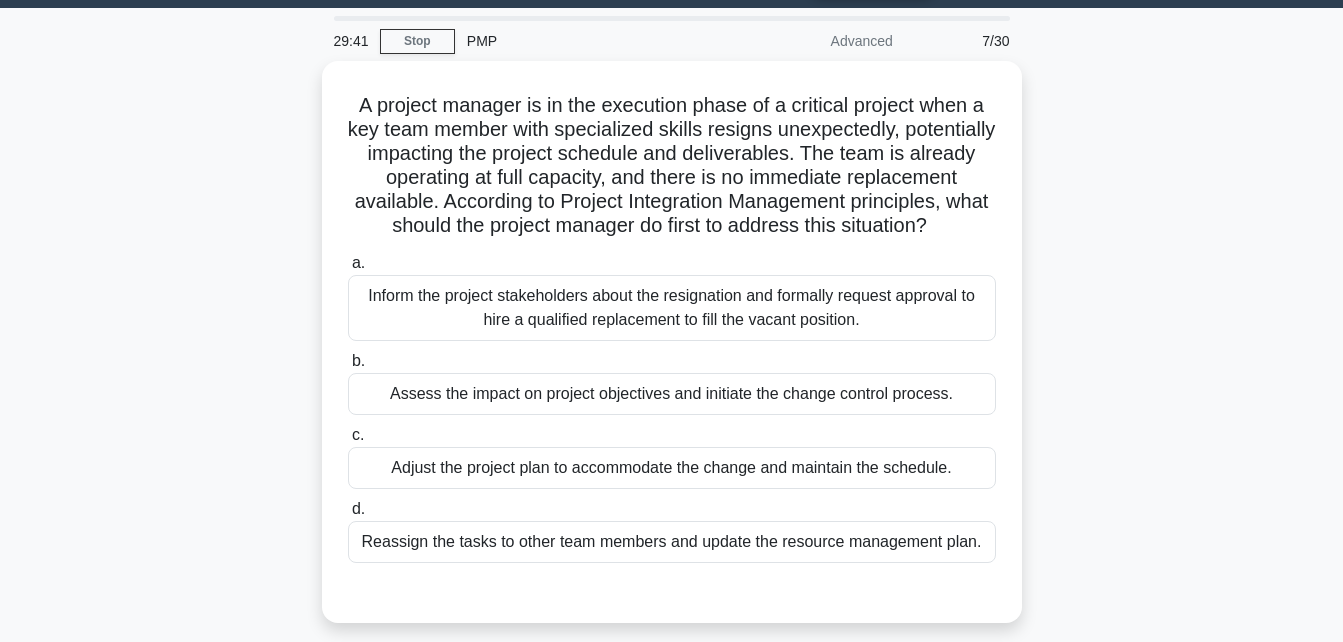 scroll, scrollTop: 58, scrollLeft: 0, axis: vertical 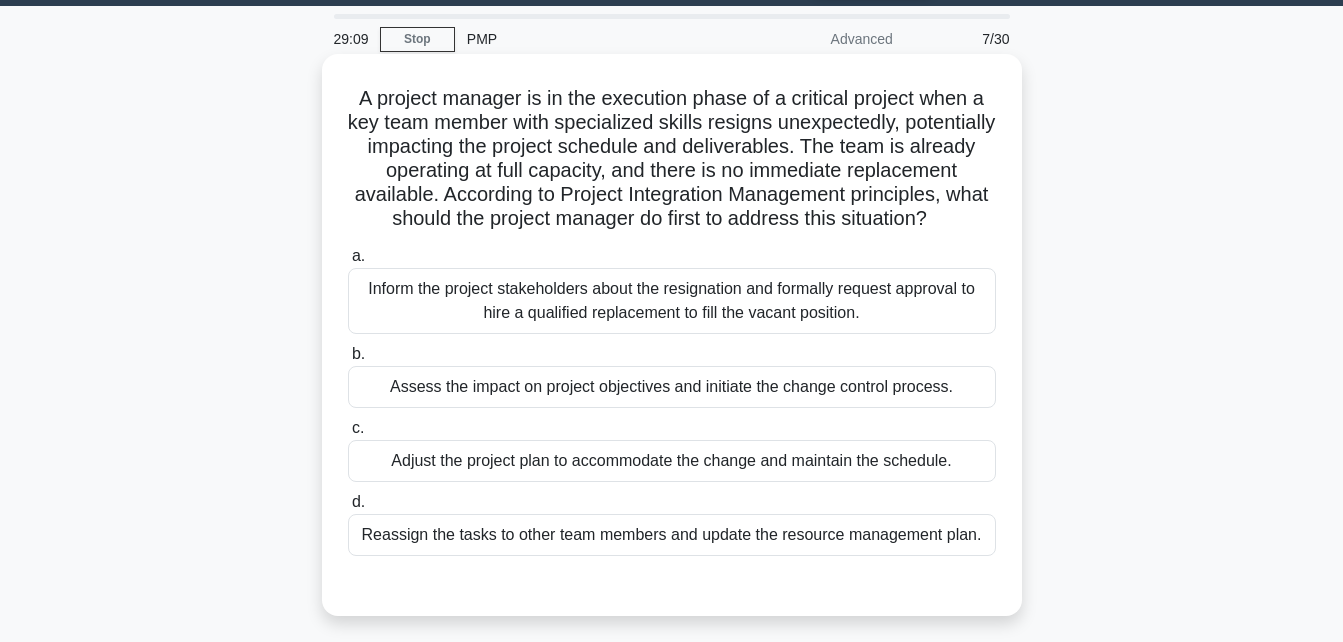 click on "Assess the impact on project objectives and initiate the change control process." at bounding box center (672, 387) 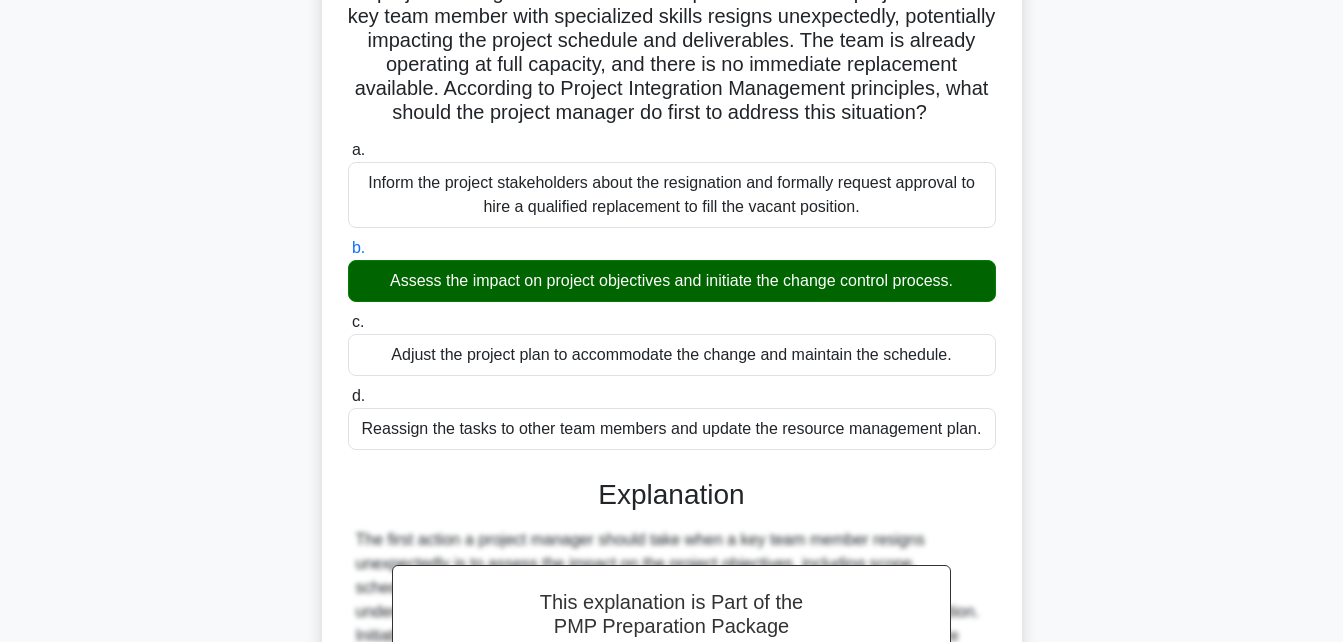 scroll, scrollTop: 167, scrollLeft: 0, axis: vertical 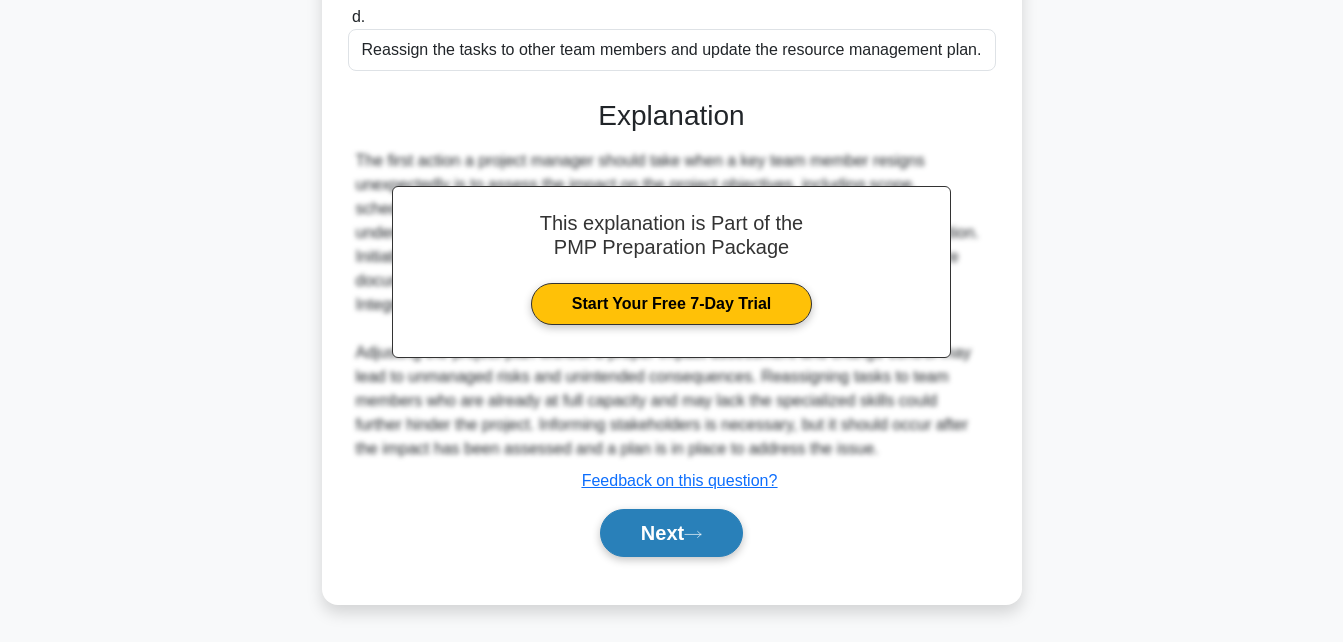 click on "Next" at bounding box center [671, 533] 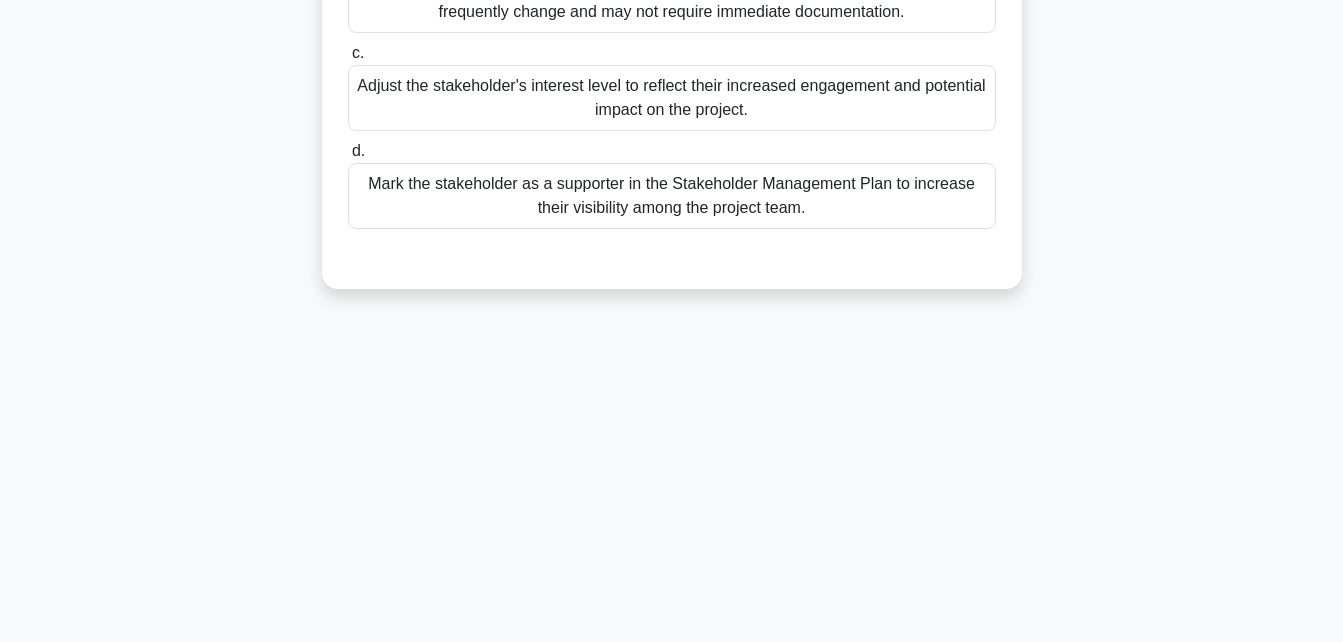 scroll, scrollTop: 438, scrollLeft: 0, axis: vertical 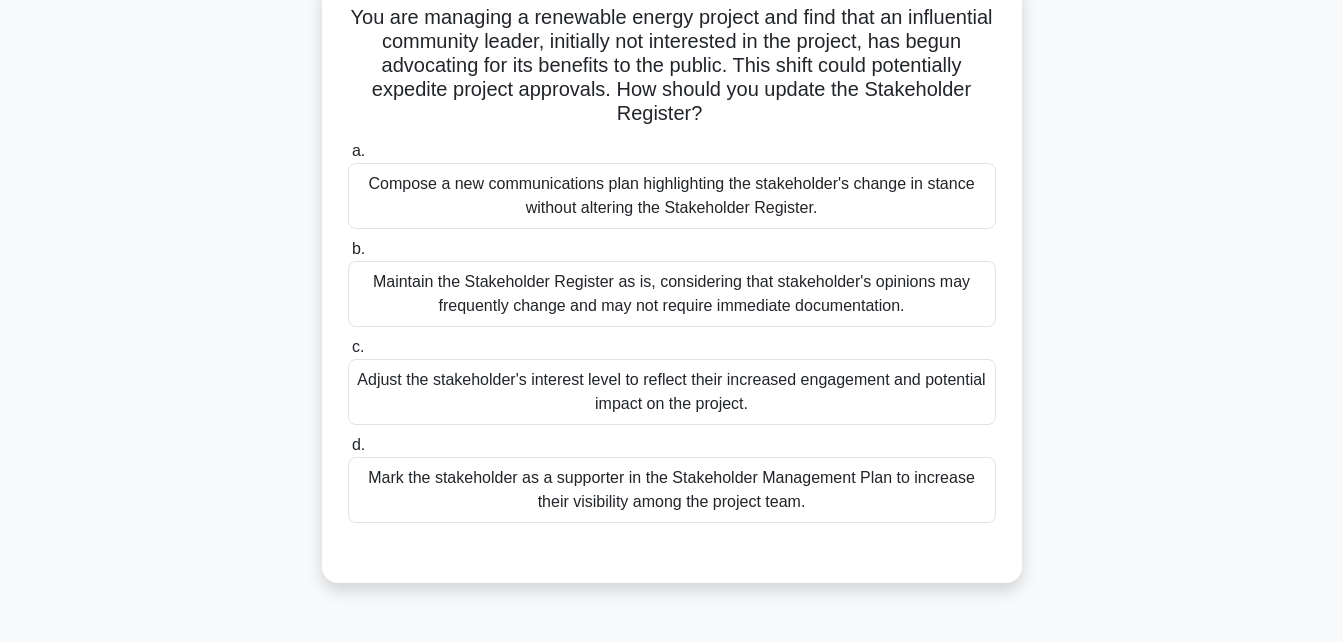 click on "Mark the stakeholder as a supporter in the Stakeholder Management Plan to increase their visibility among the project team." at bounding box center [672, 490] 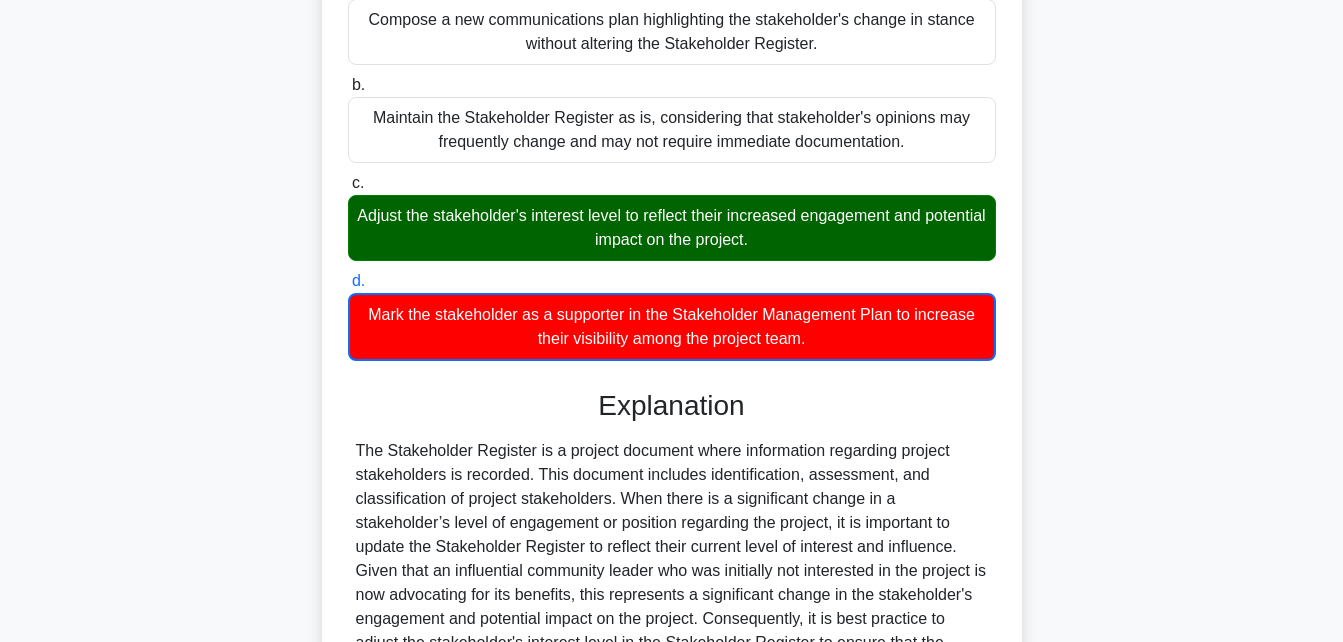 scroll, scrollTop: 310, scrollLeft: 0, axis: vertical 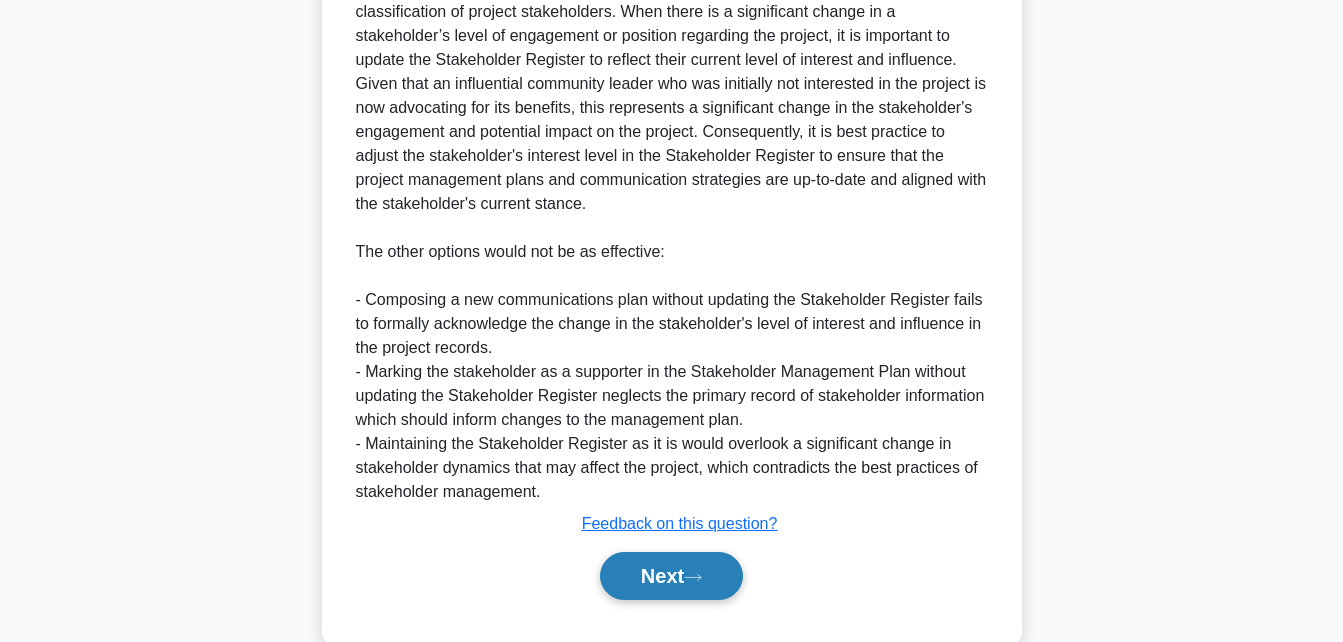 click on "Next" at bounding box center [671, 576] 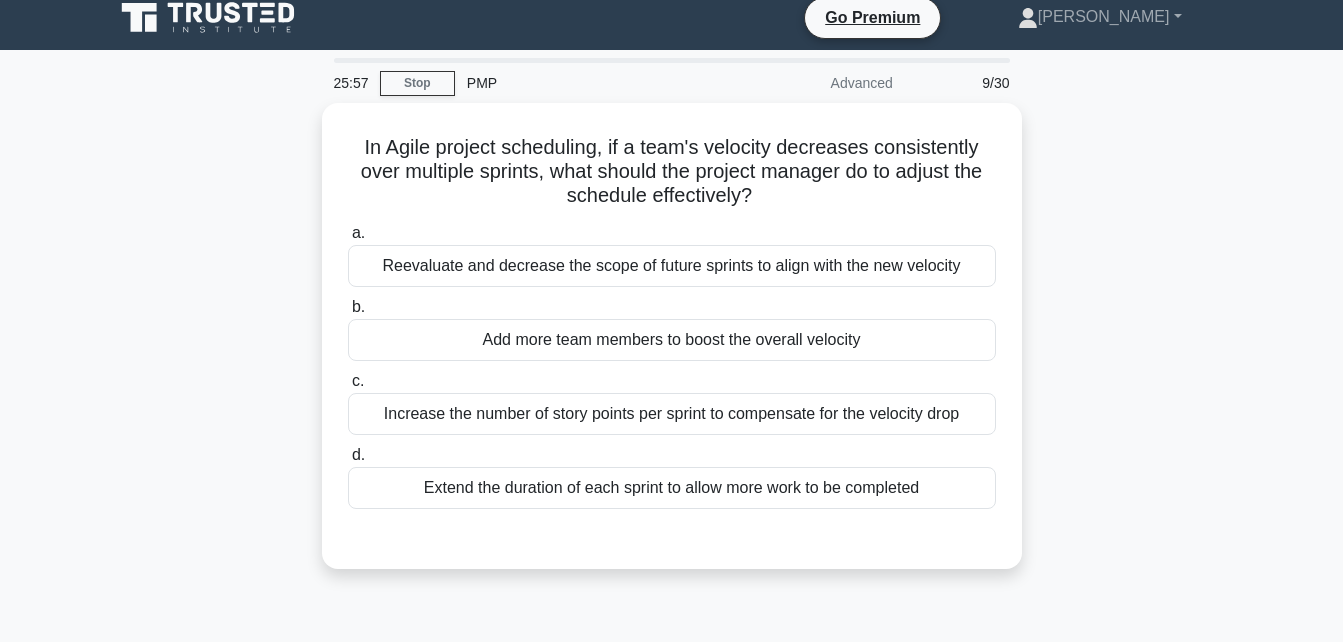 scroll, scrollTop: 7, scrollLeft: 0, axis: vertical 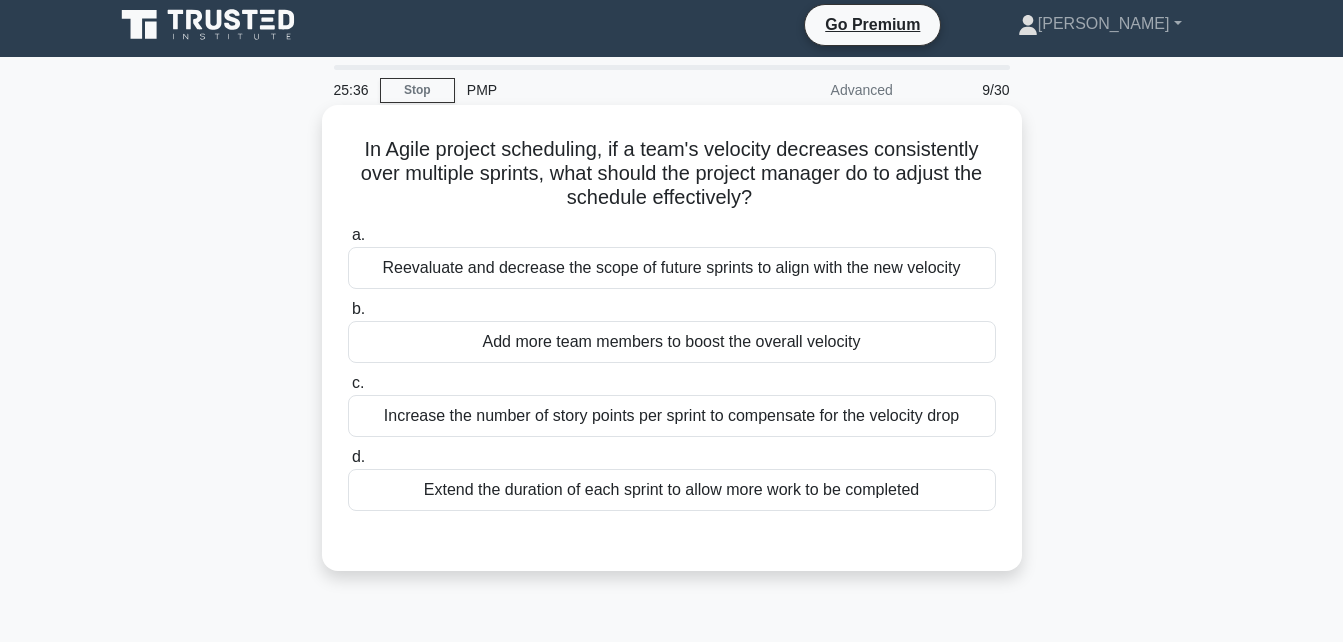 click on "Reevaluate and decrease the scope of future sprints to align with the new velocity" at bounding box center [672, 268] 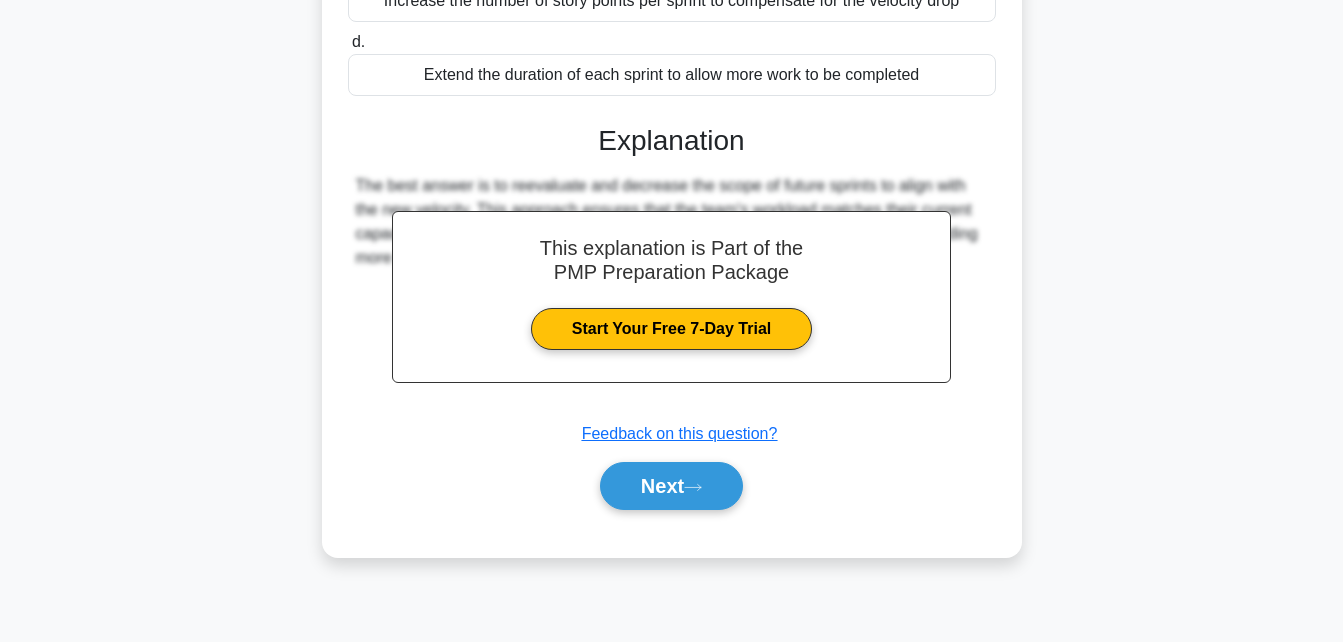scroll, scrollTop: 438, scrollLeft: 0, axis: vertical 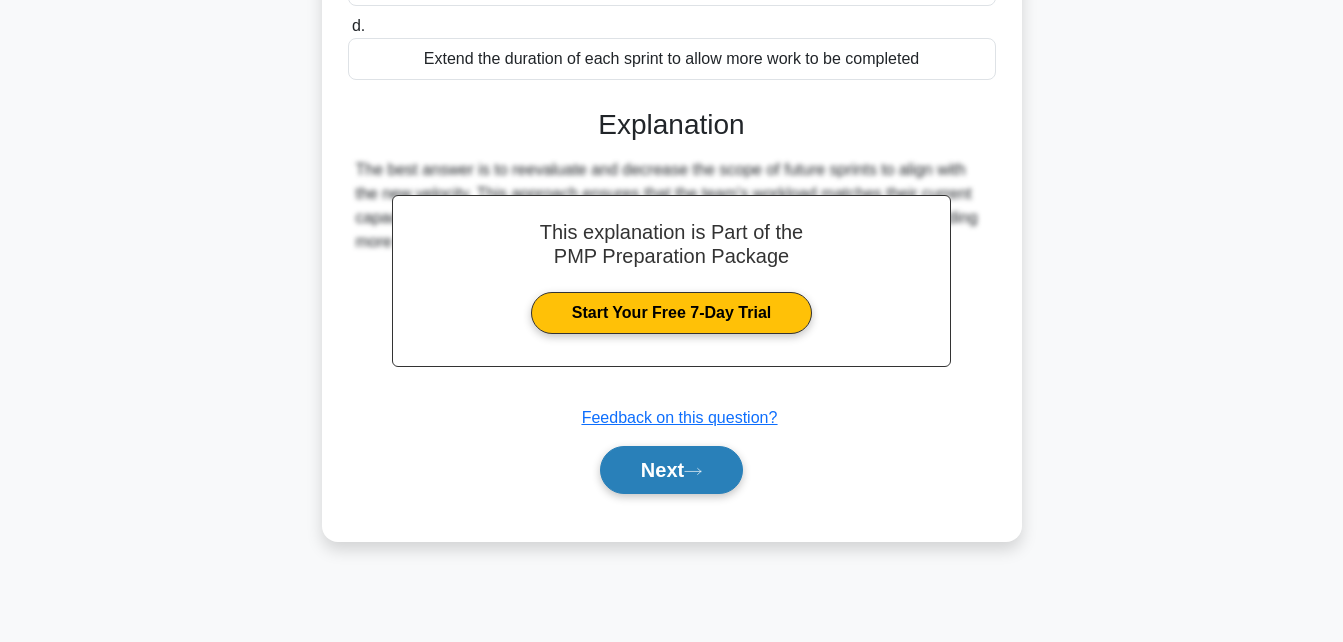 click on "Next" at bounding box center [671, 470] 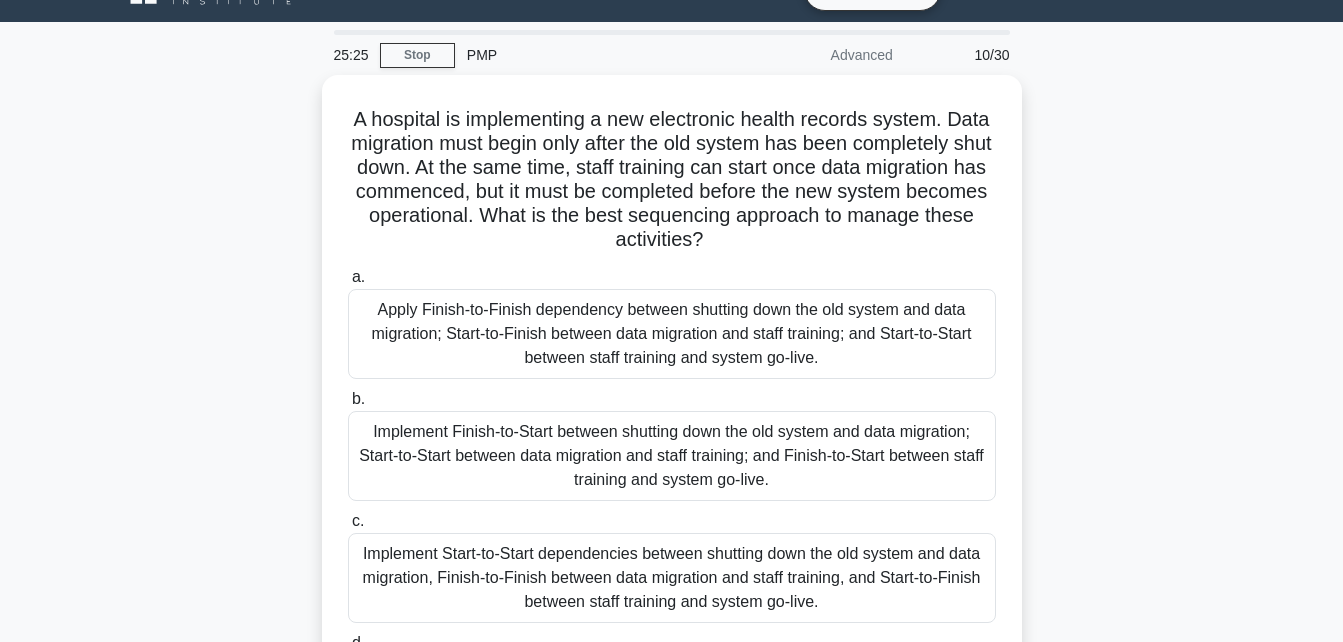 scroll, scrollTop: 40, scrollLeft: 0, axis: vertical 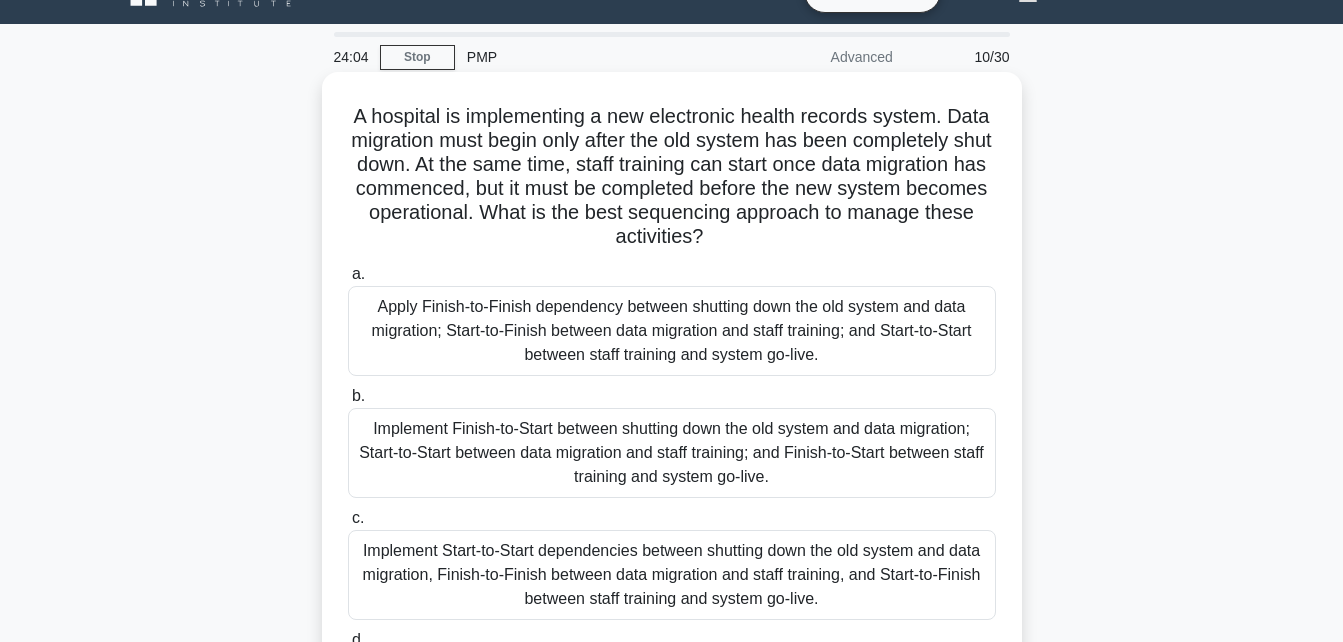 click on "Implement Finish-to-Start between shutting down the old system and data migration; Start-to-Start between data migration and staff training; and Finish-to-Start between staff training and system go-live." at bounding box center [672, 453] 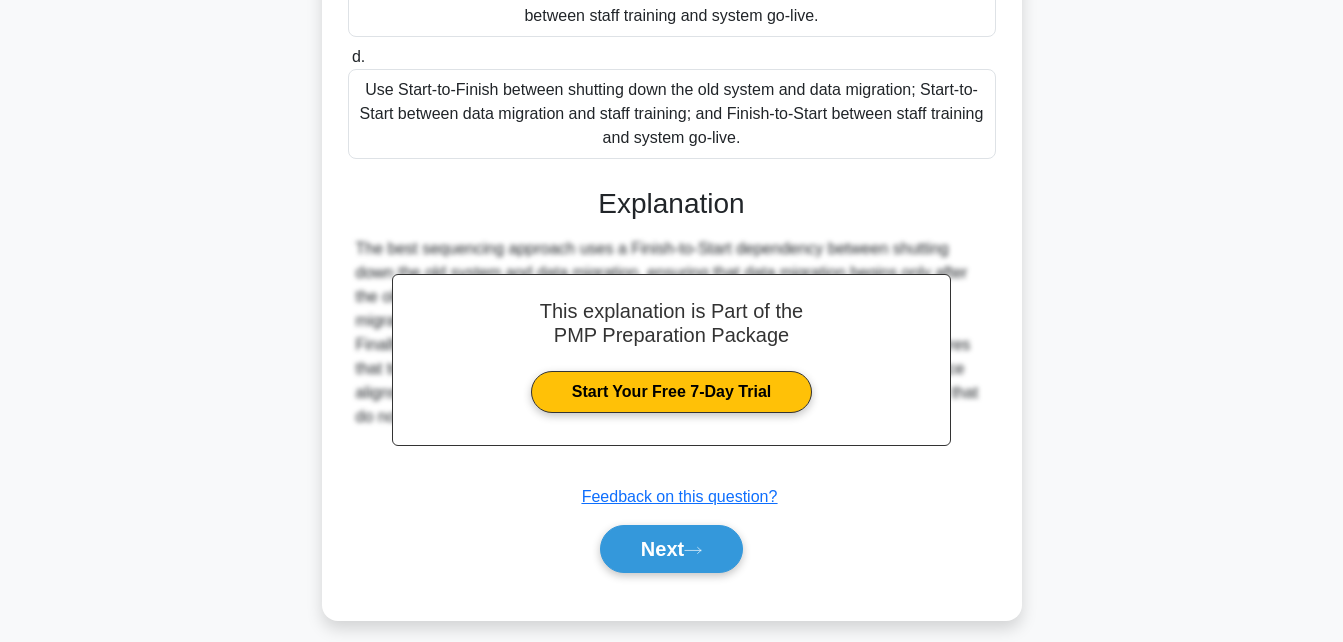 scroll, scrollTop: 640, scrollLeft: 0, axis: vertical 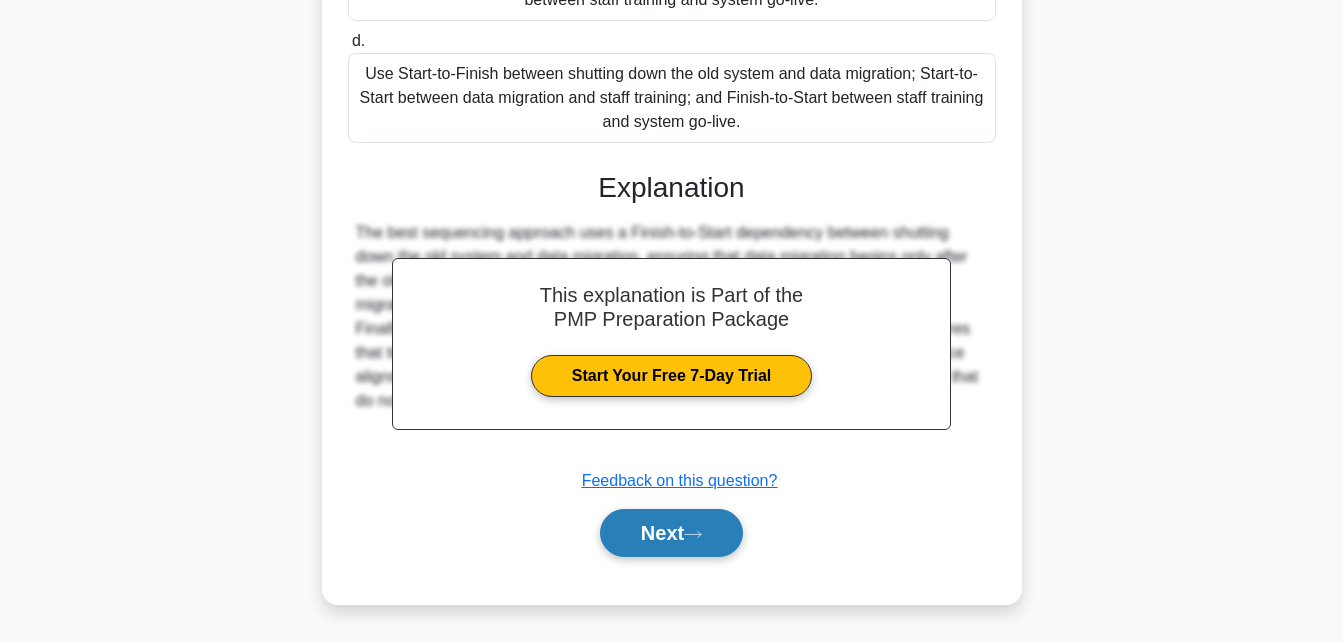 click on "Next" at bounding box center [671, 533] 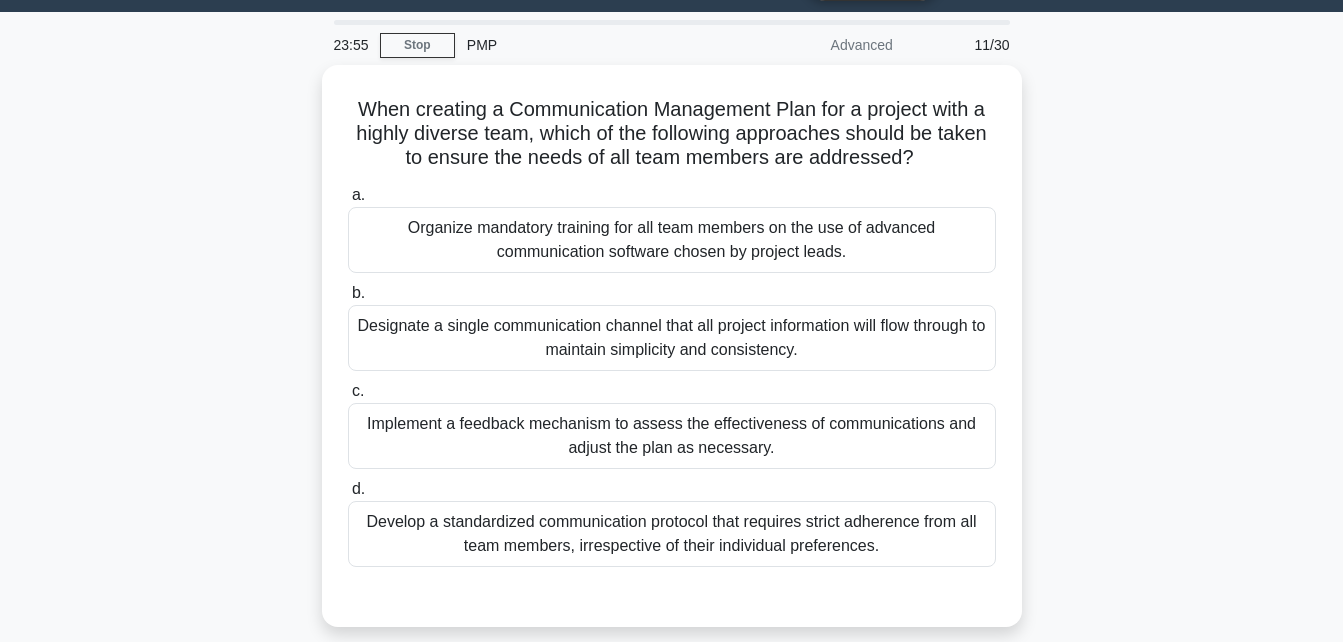 scroll, scrollTop: 58, scrollLeft: 0, axis: vertical 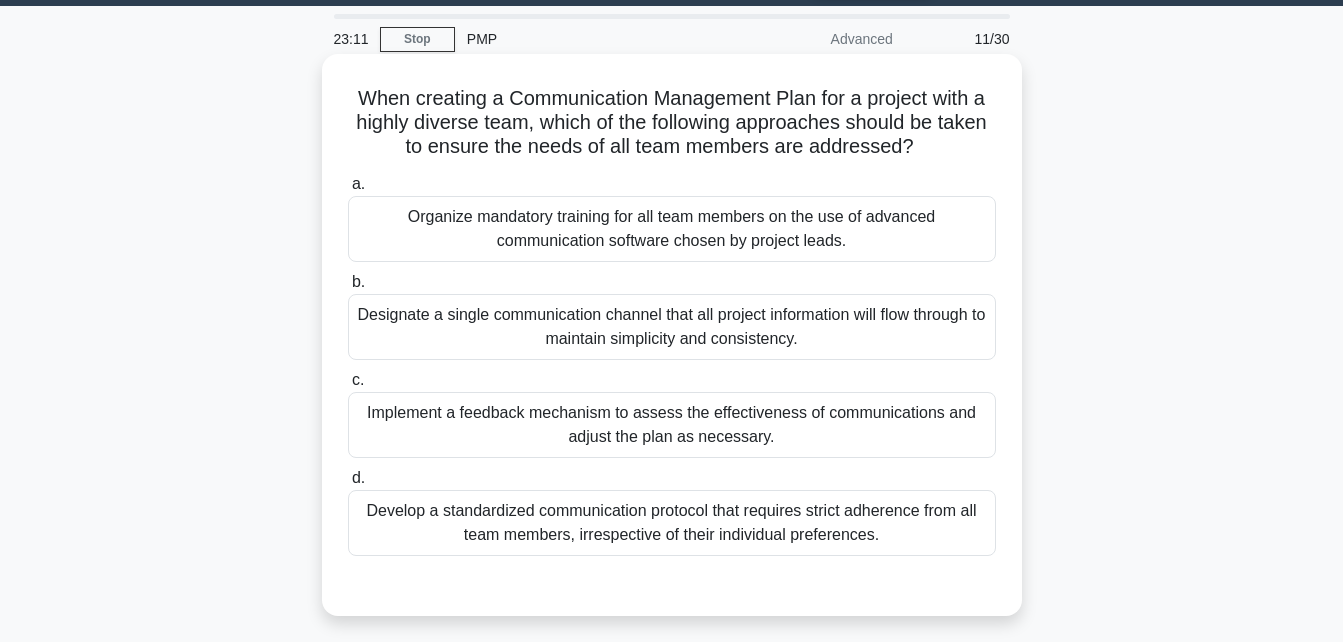 click on "Implement a feedback mechanism to assess the effectiveness of communications and adjust the plan as necessary." at bounding box center (672, 425) 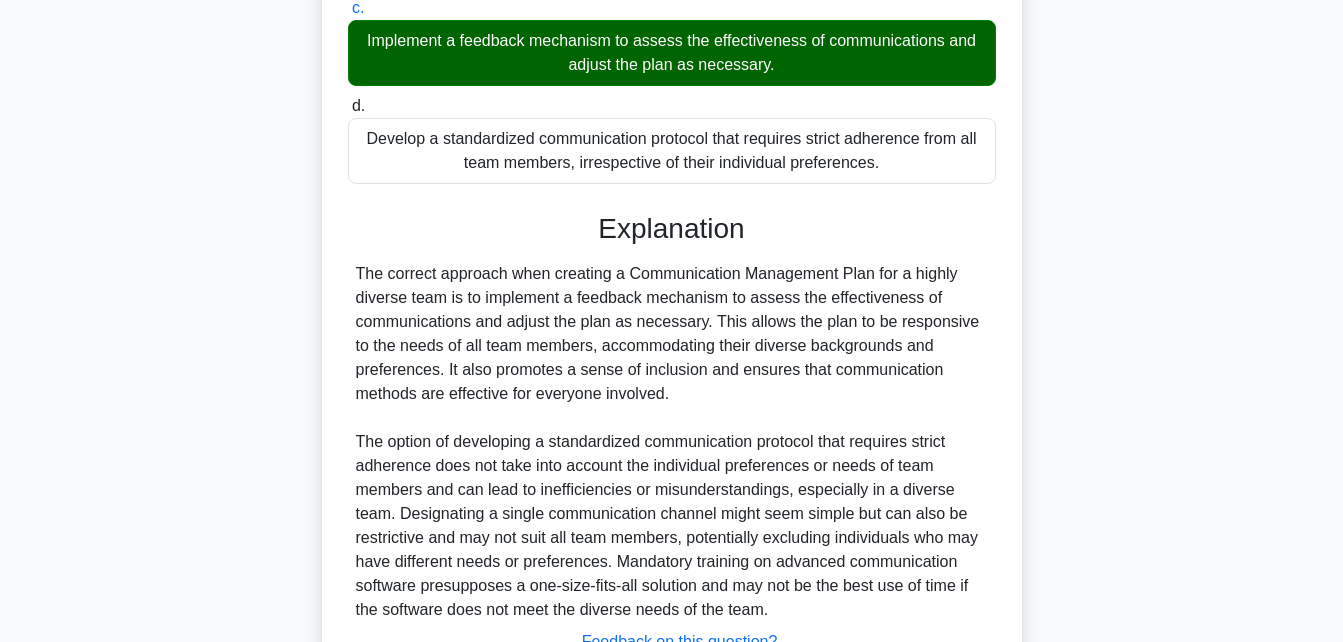 scroll, scrollTop: 439, scrollLeft: 0, axis: vertical 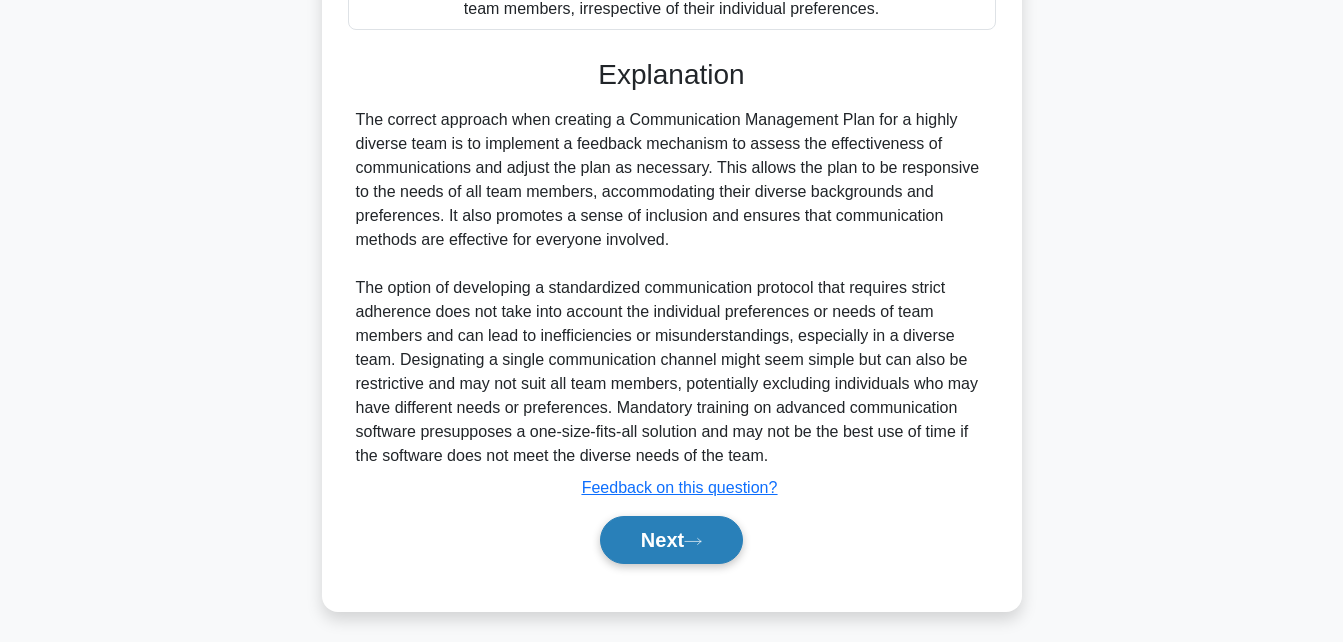 click on "Next" at bounding box center [671, 540] 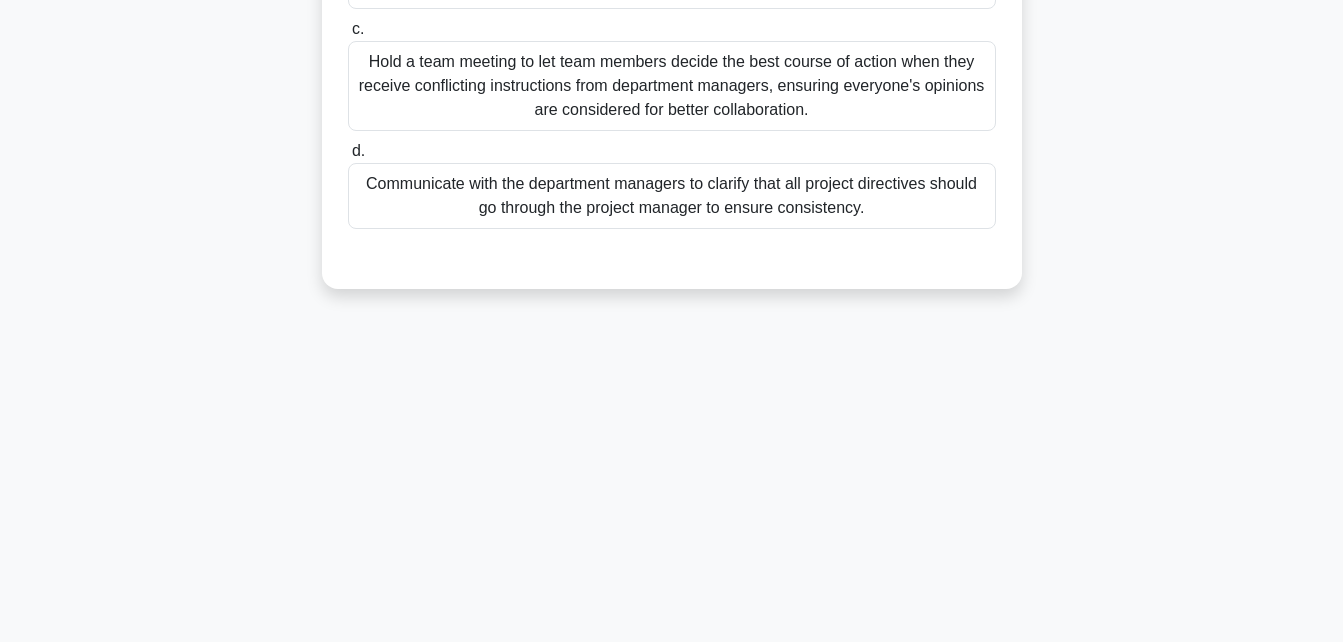 scroll, scrollTop: 438, scrollLeft: 0, axis: vertical 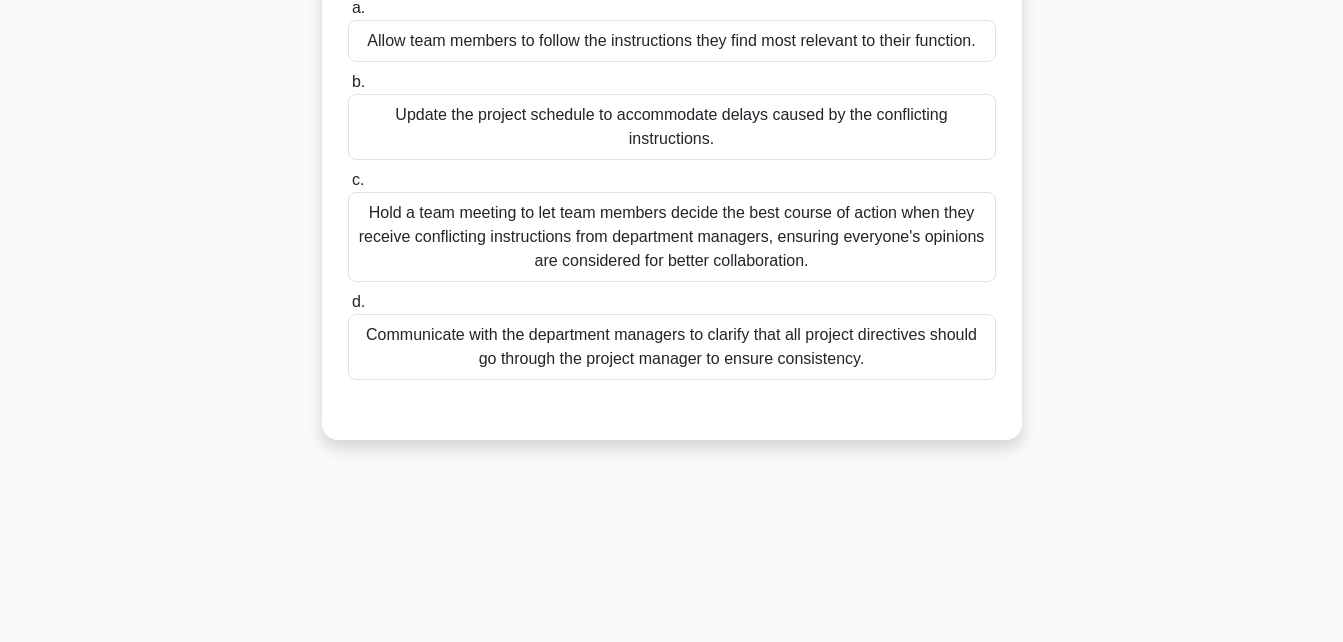 click on "Communicate with the department managers to clarify that all project directives should go through the project manager to ensure consistency." at bounding box center (672, 347) 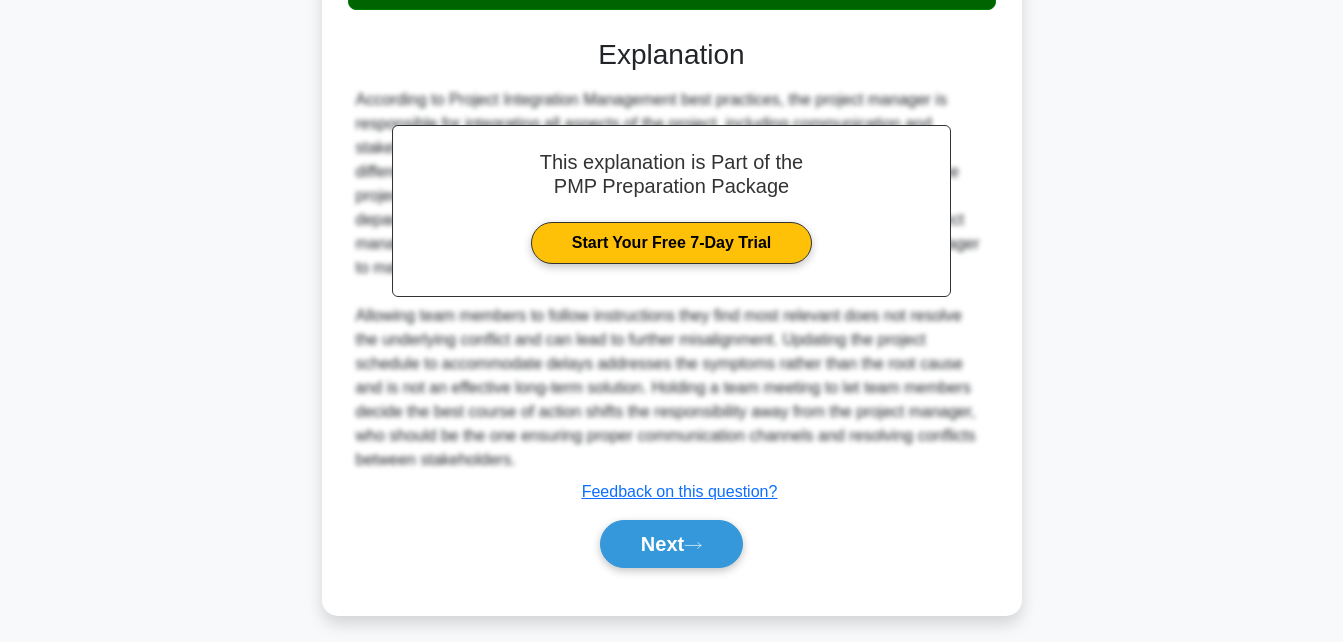scroll, scrollTop: 688, scrollLeft: 0, axis: vertical 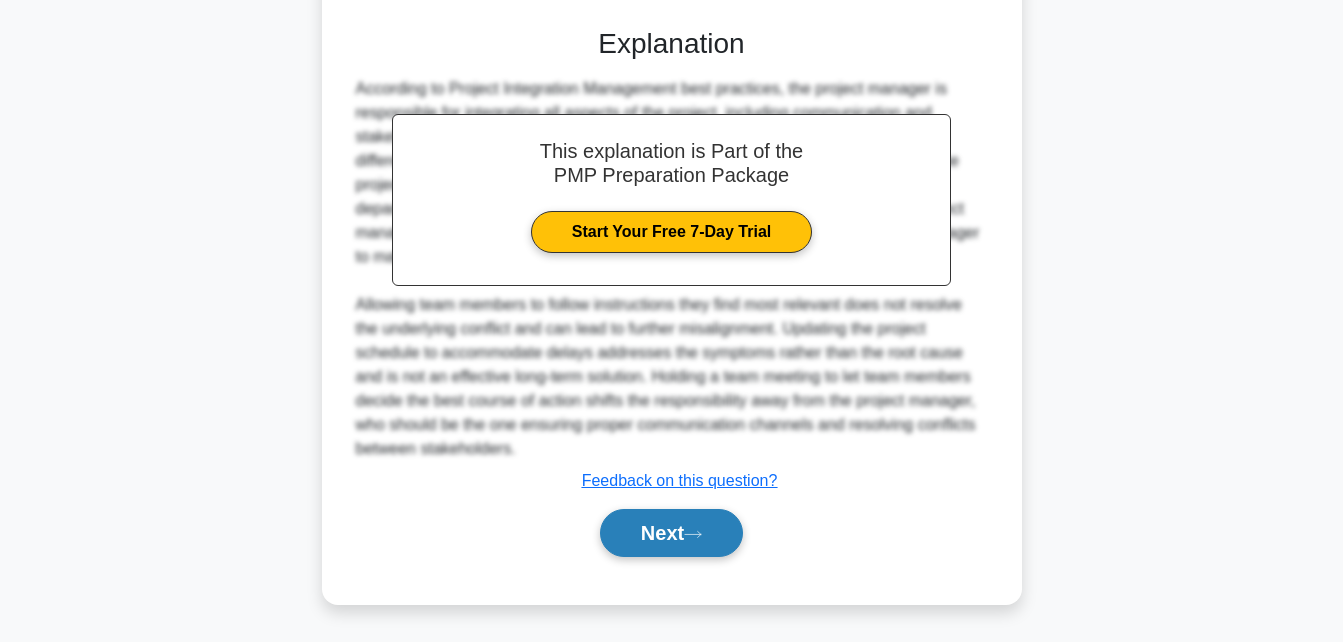 click on "Next" at bounding box center [671, 533] 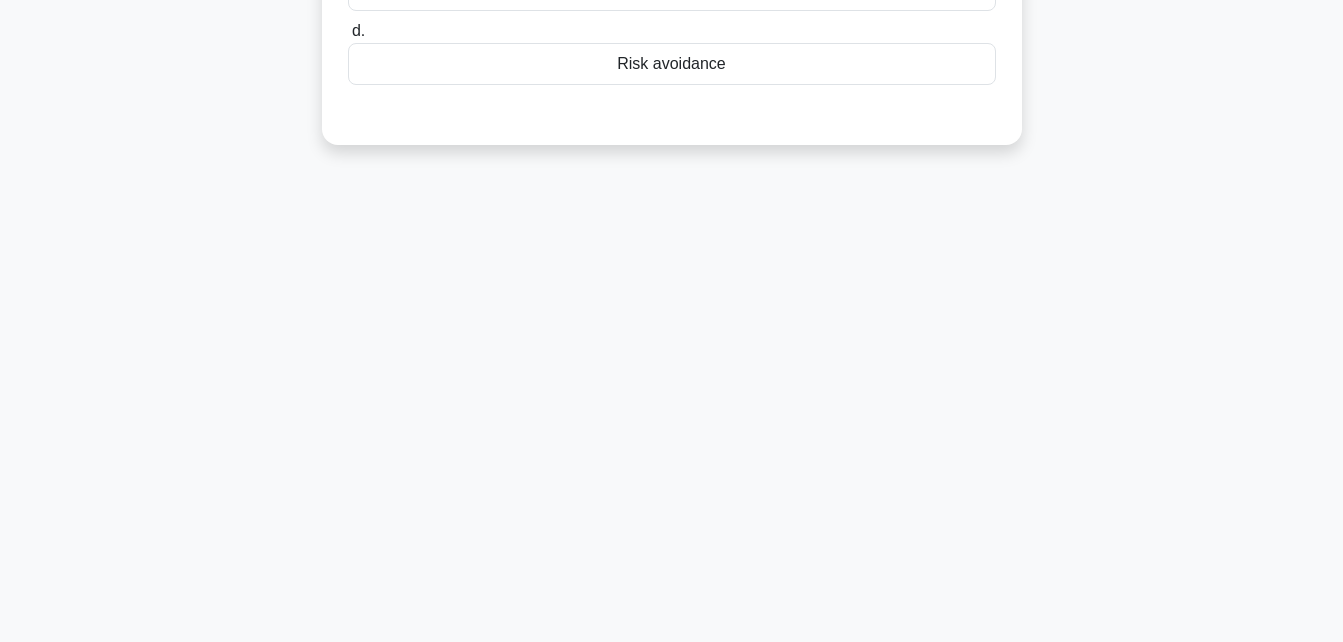 scroll, scrollTop: 438, scrollLeft: 0, axis: vertical 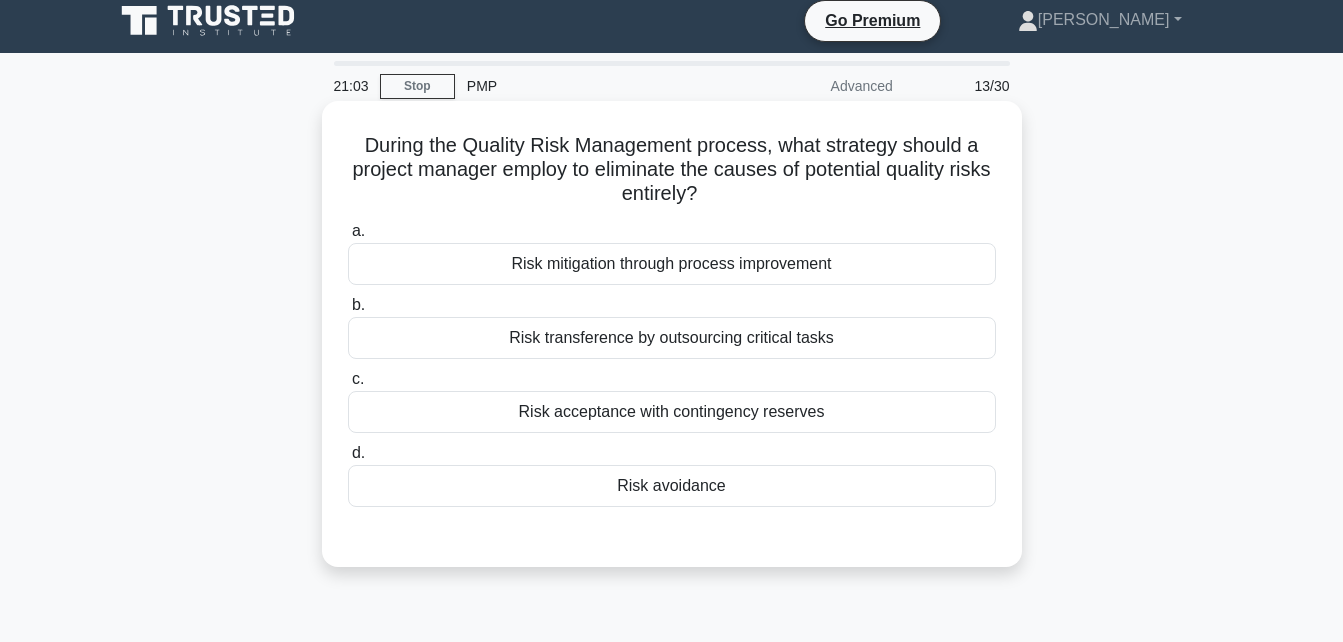 click on "Risk mitigation through process improvement" at bounding box center (672, 264) 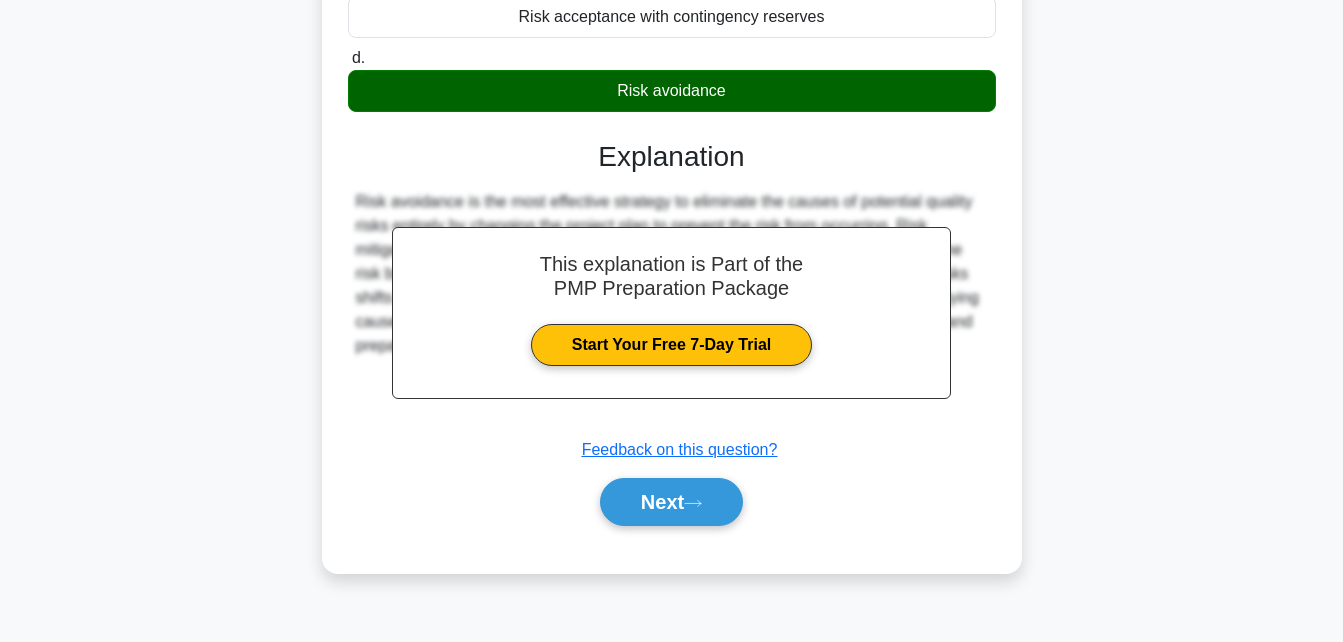 scroll, scrollTop: 438, scrollLeft: 0, axis: vertical 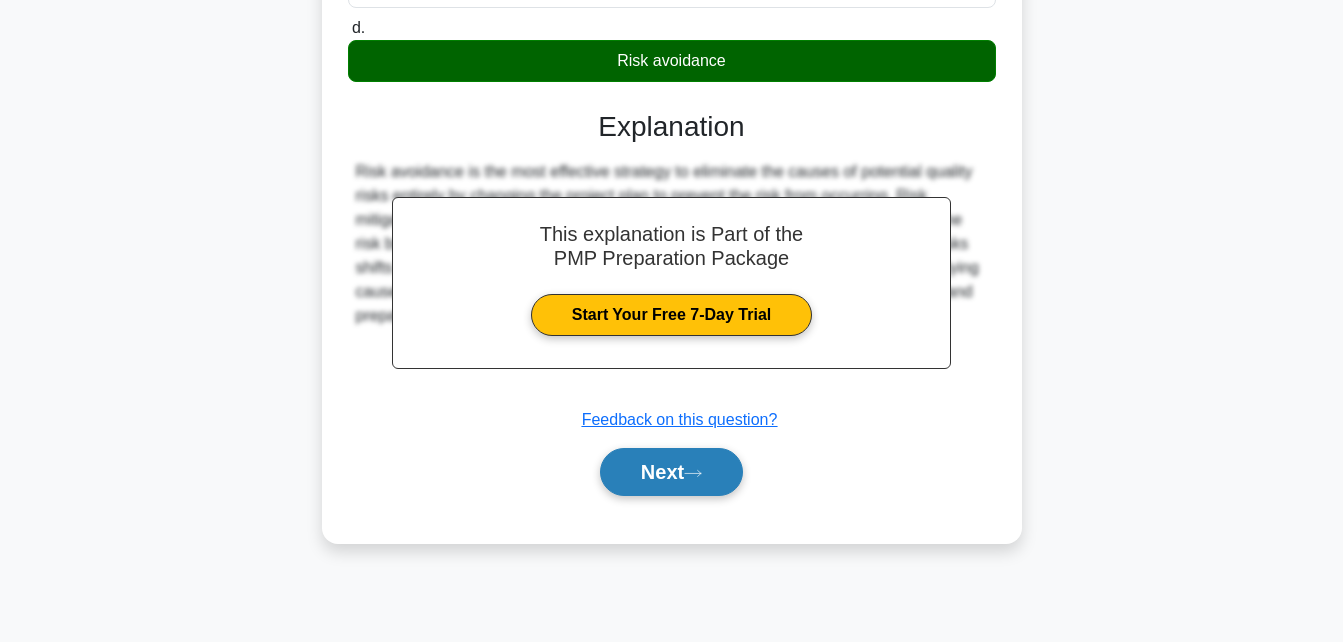 click on "Next" at bounding box center (671, 472) 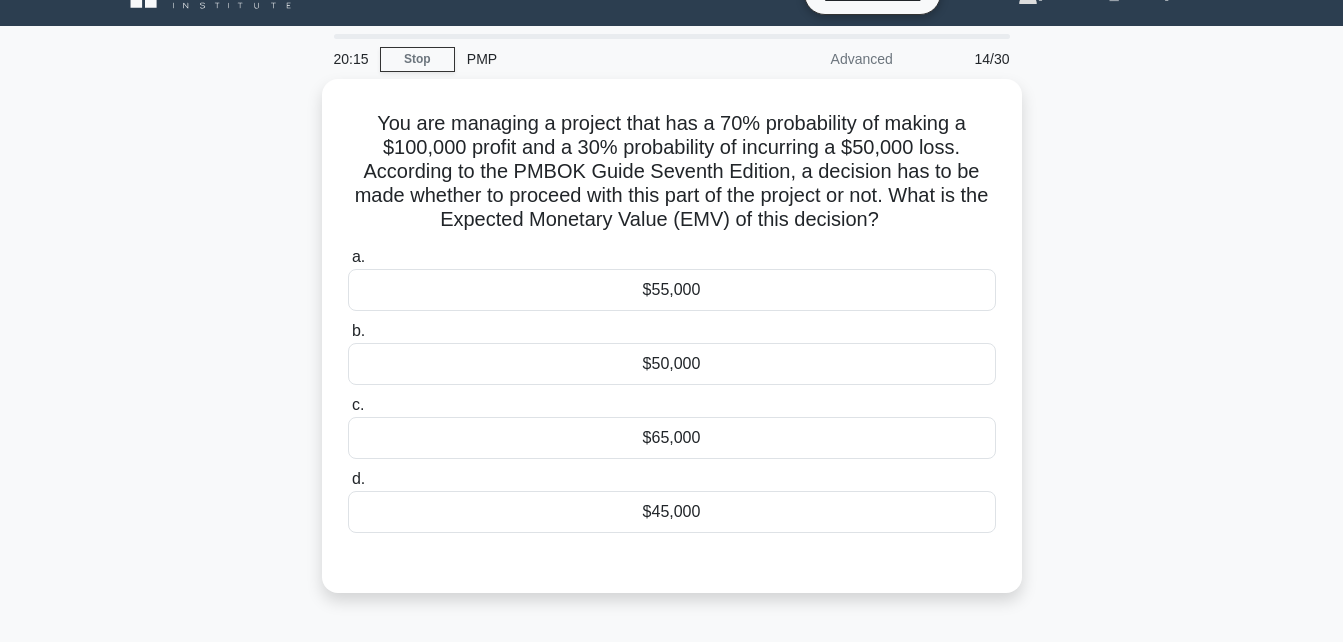 scroll, scrollTop: 40, scrollLeft: 0, axis: vertical 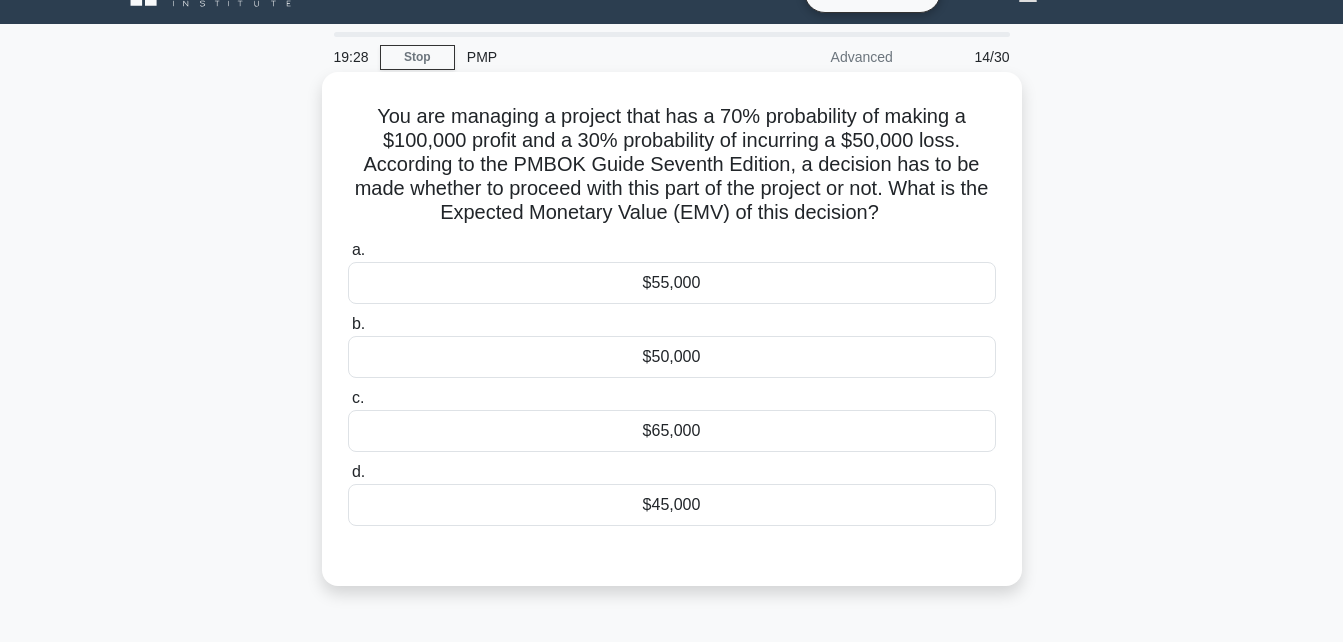 click on "$55,000" at bounding box center [672, 283] 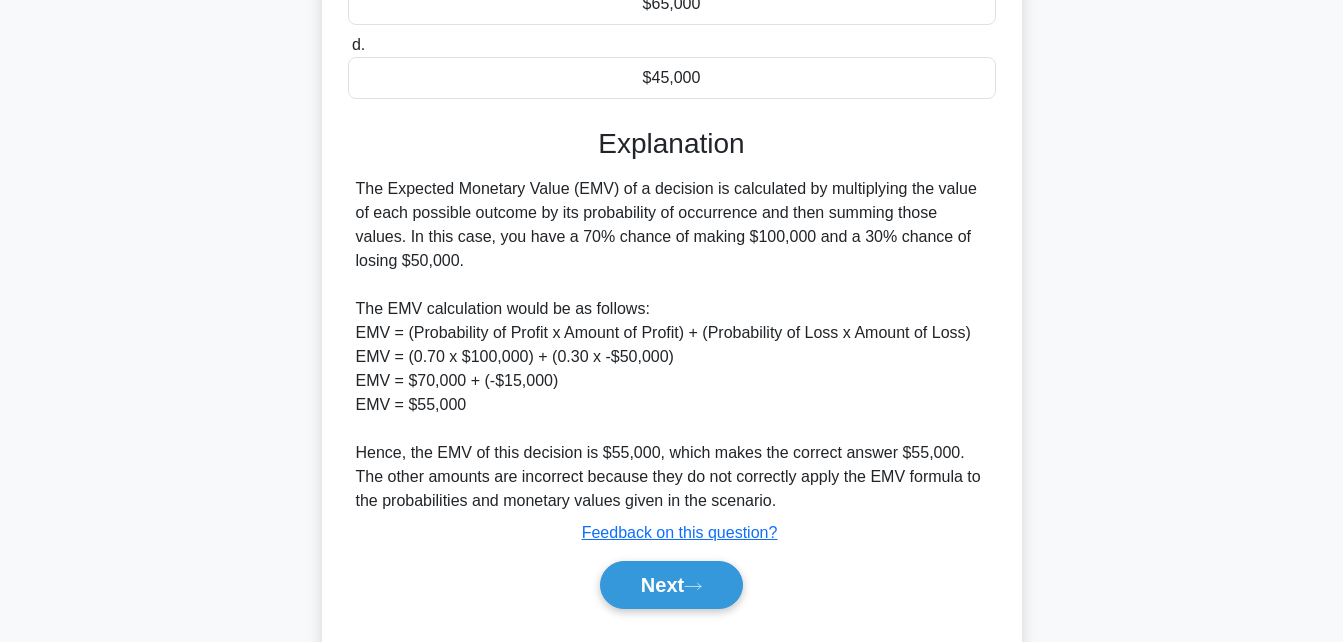 scroll, scrollTop: 474, scrollLeft: 0, axis: vertical 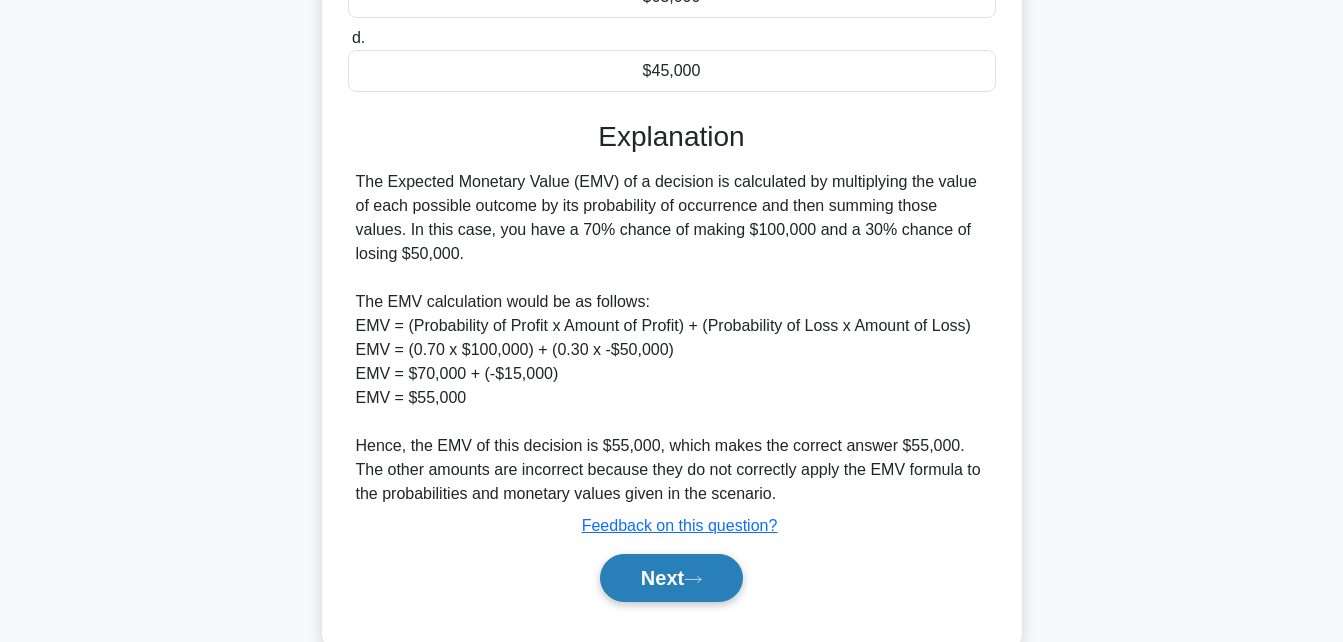 click 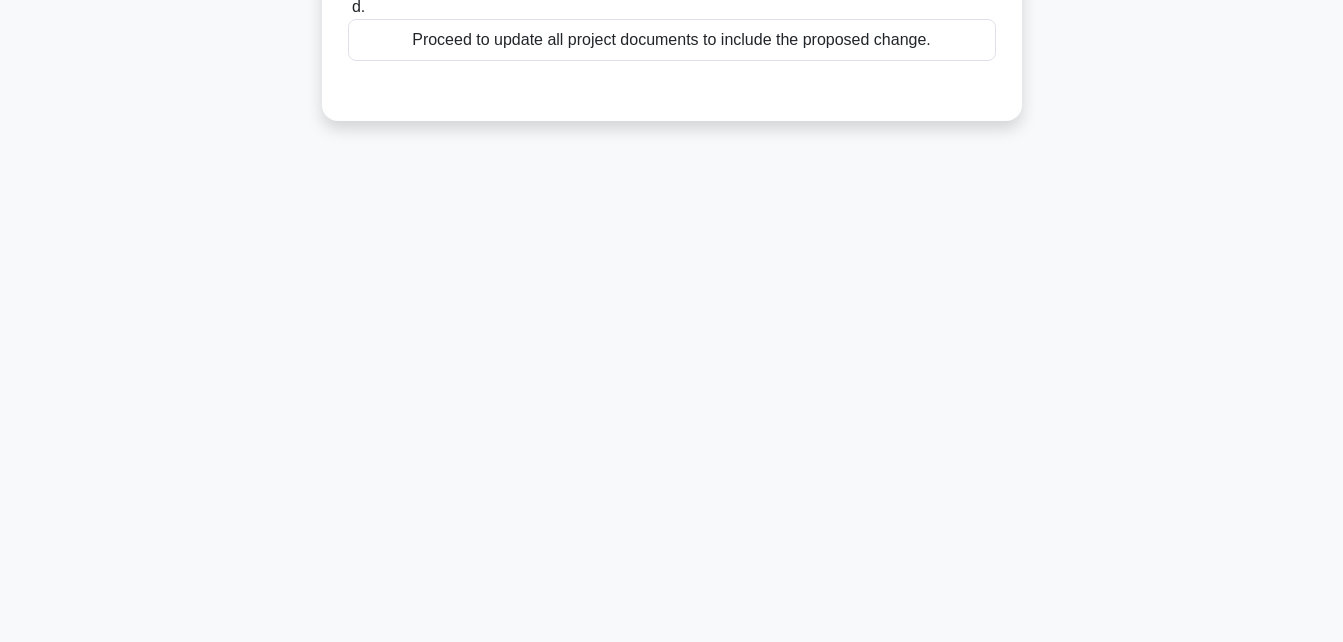 scroll, scrollTop: 438, scrollLeft: 0, axis: vertical 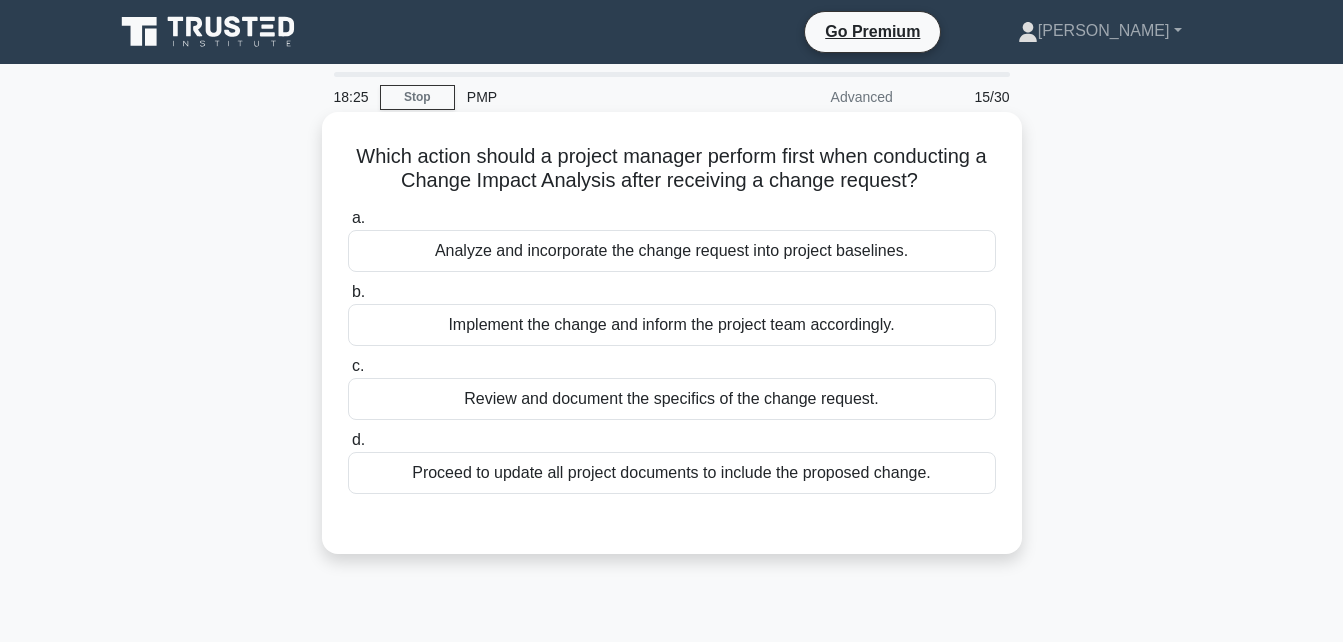 click on "Review and document the specifics of the change request." at bounding box center [672, 399] 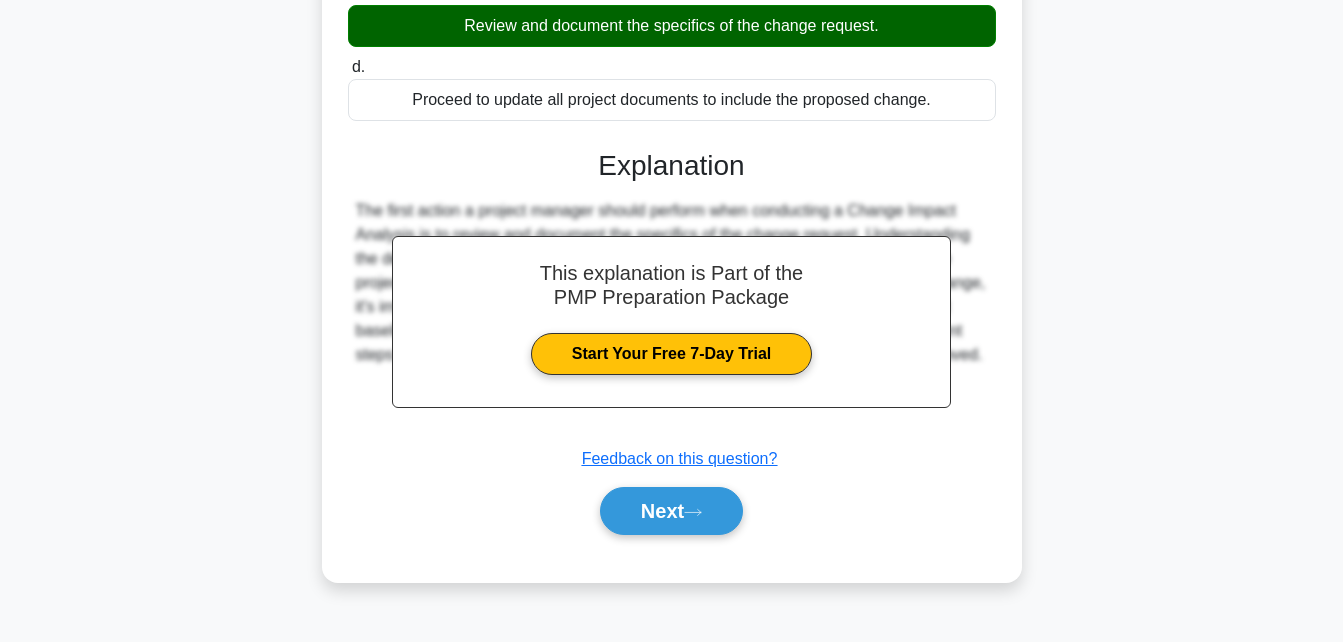 scroll, scrollTop: 393, scrollLeft: 0, axis: vertical 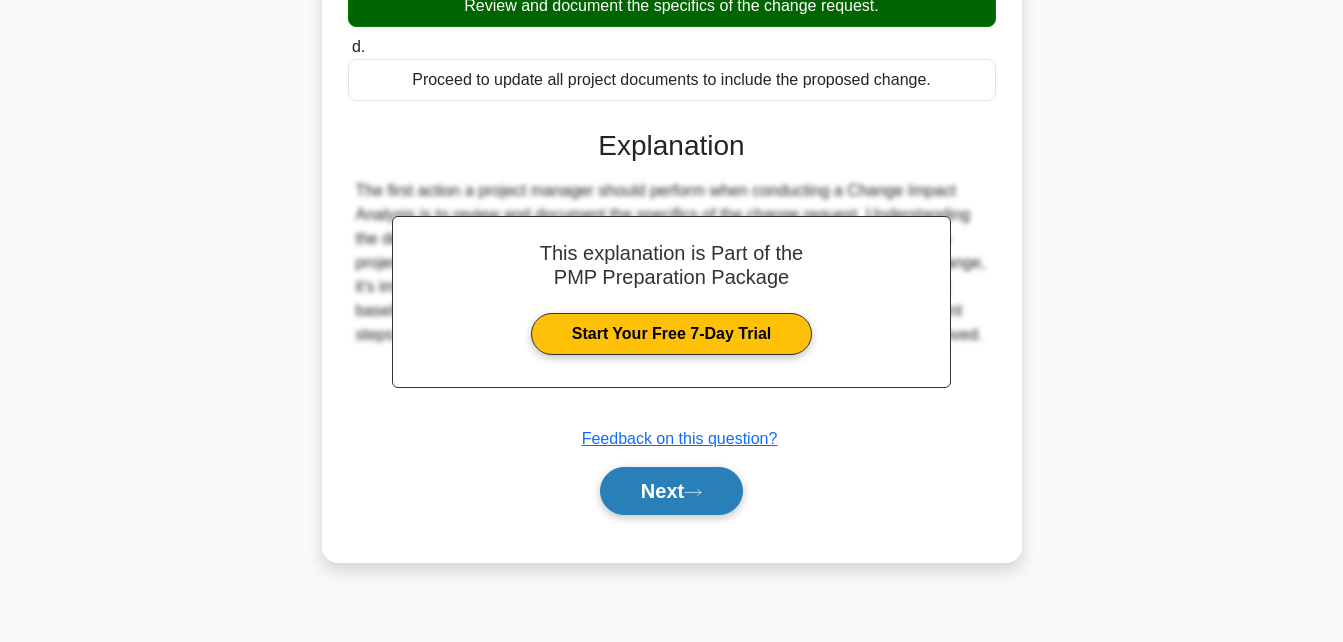 click 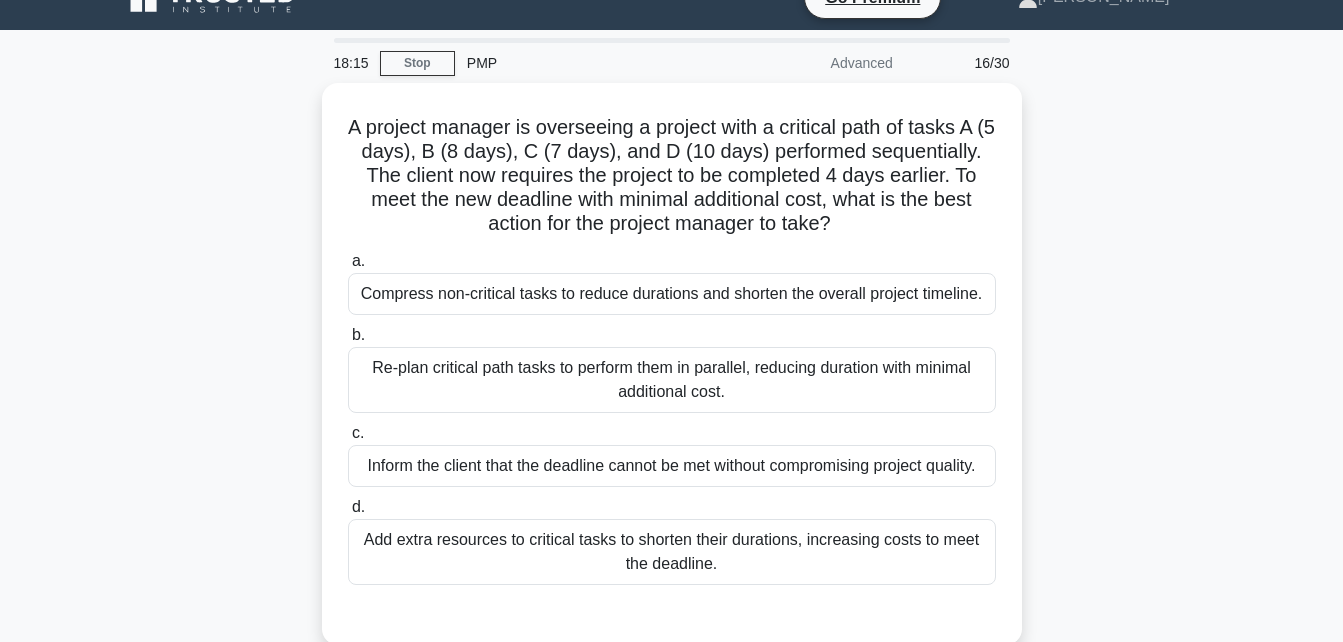 scroll, scrollTop: 36, scrollLeft: 0, axis: vertical 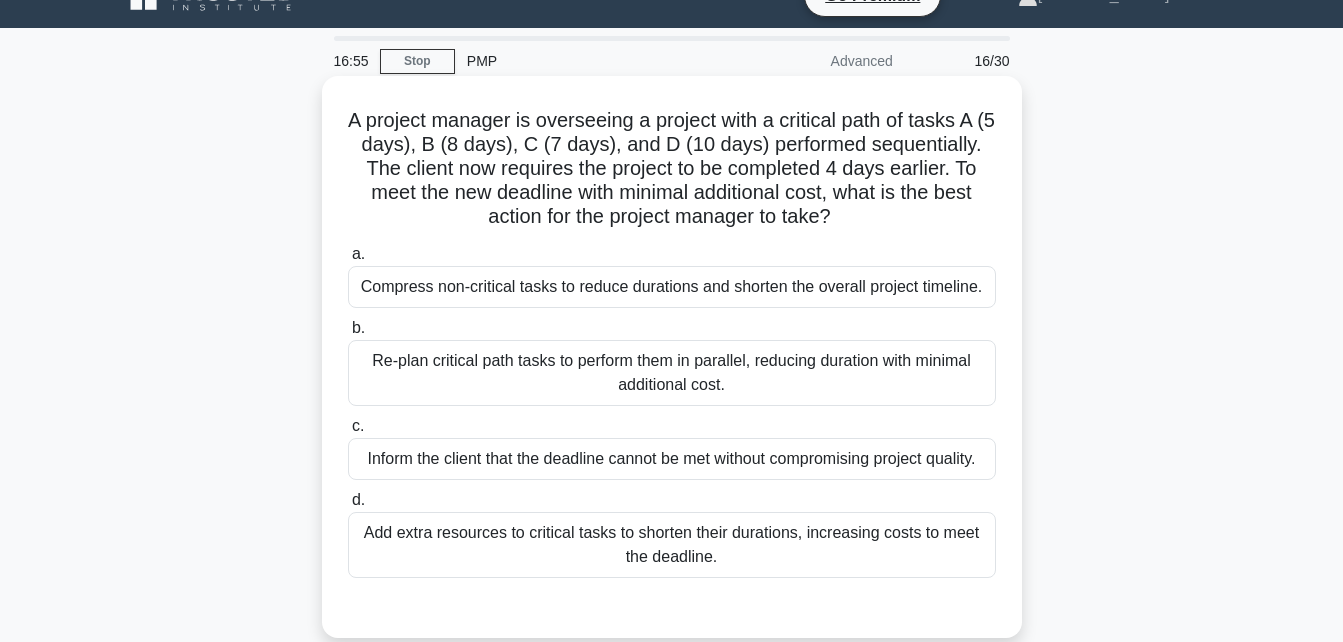 click on "Re-plan critical path tasks to perform them in parallel, reducing duration with minimal additional cost." at bounding box center (672, 373) 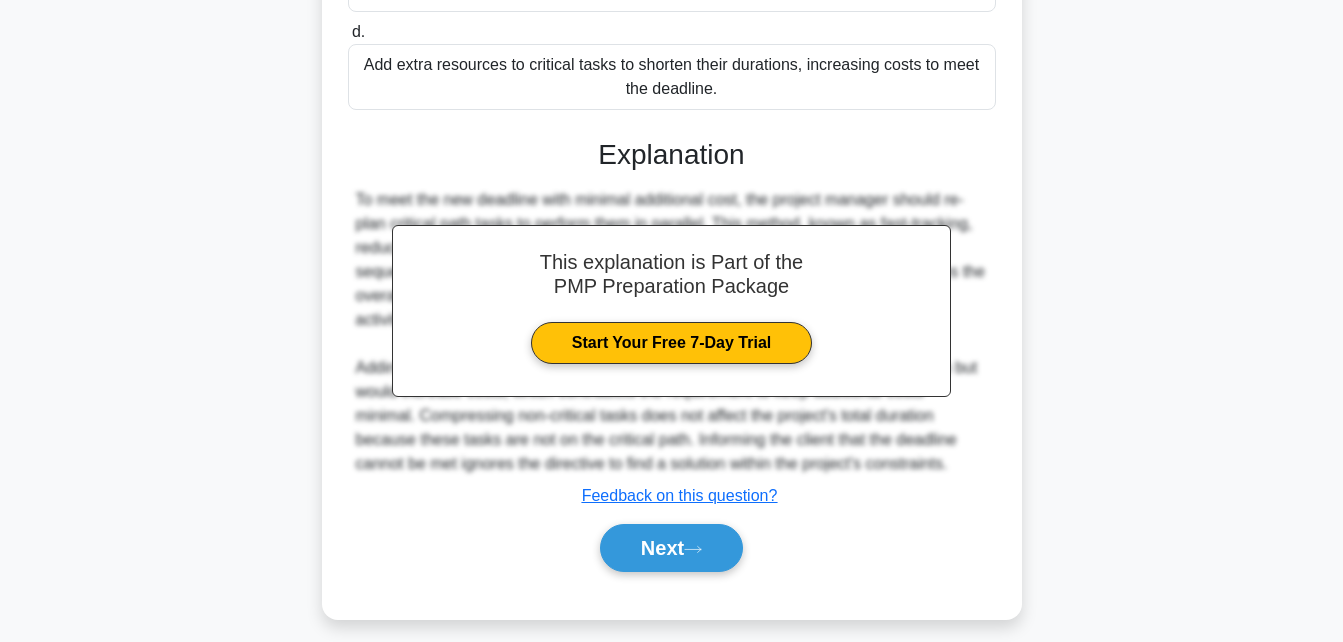scroll, scrollTop: 520, scrollLeft: 0, axis: vertical 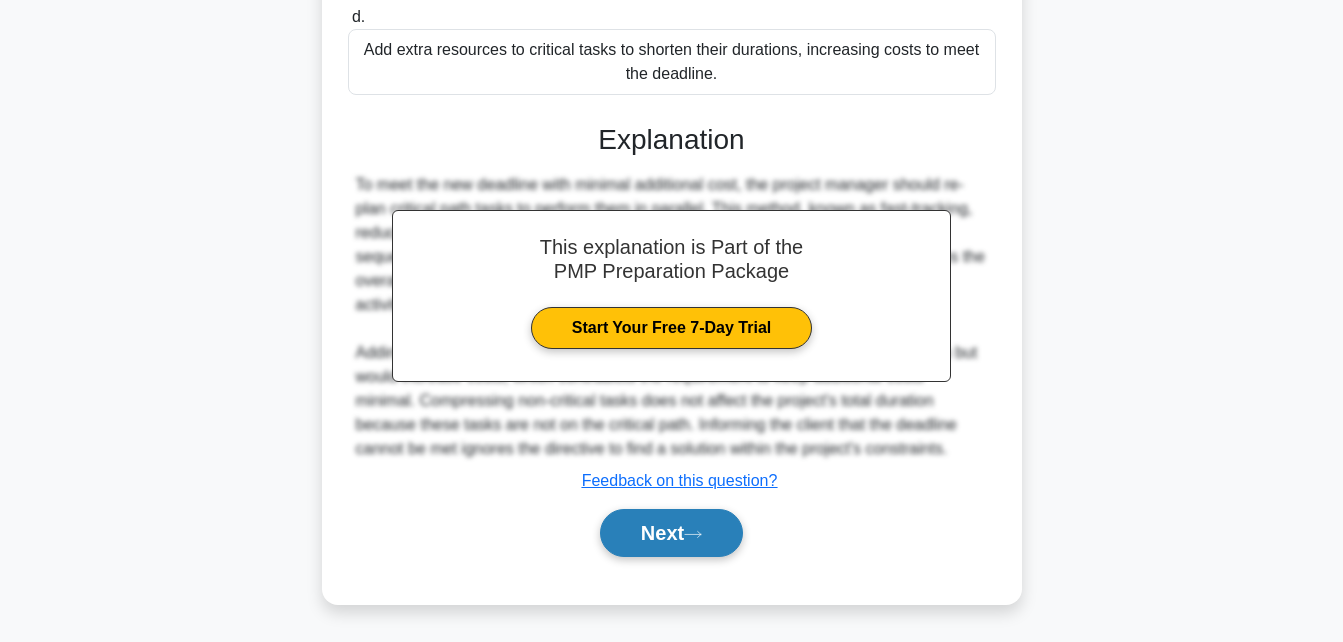 click on "Next" at bounding box center [671, 533] 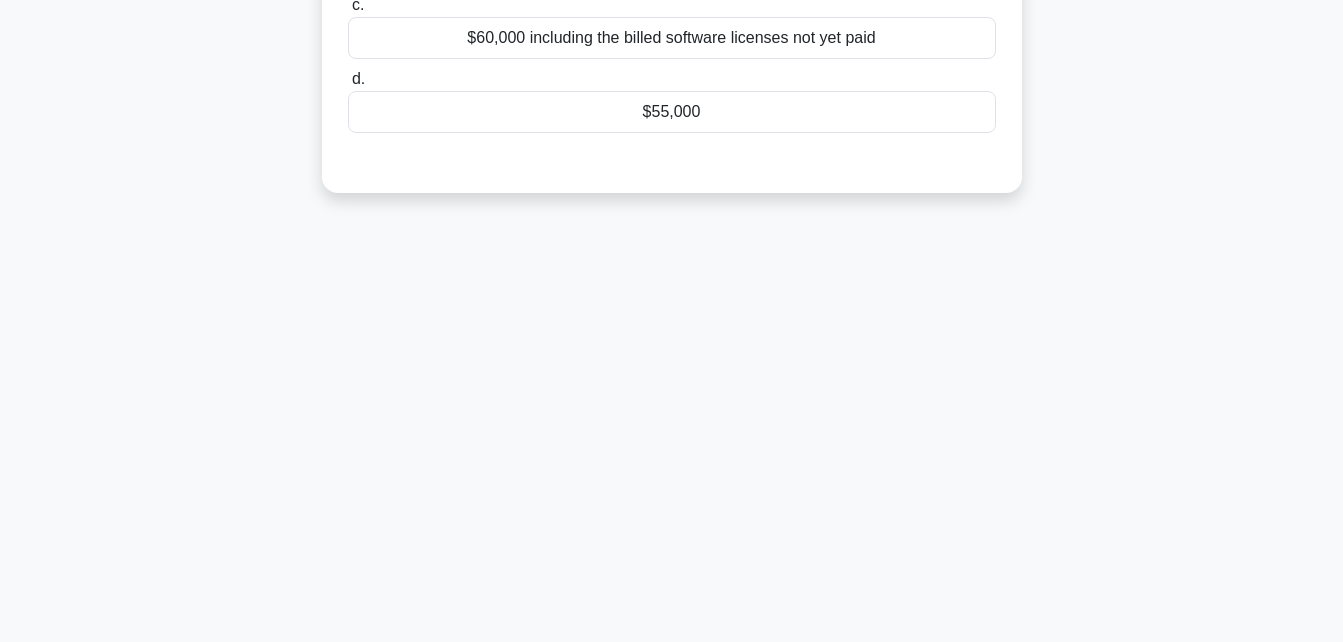 scroll, scrollTop: 438, scrollLeft: 0, axis: vertical 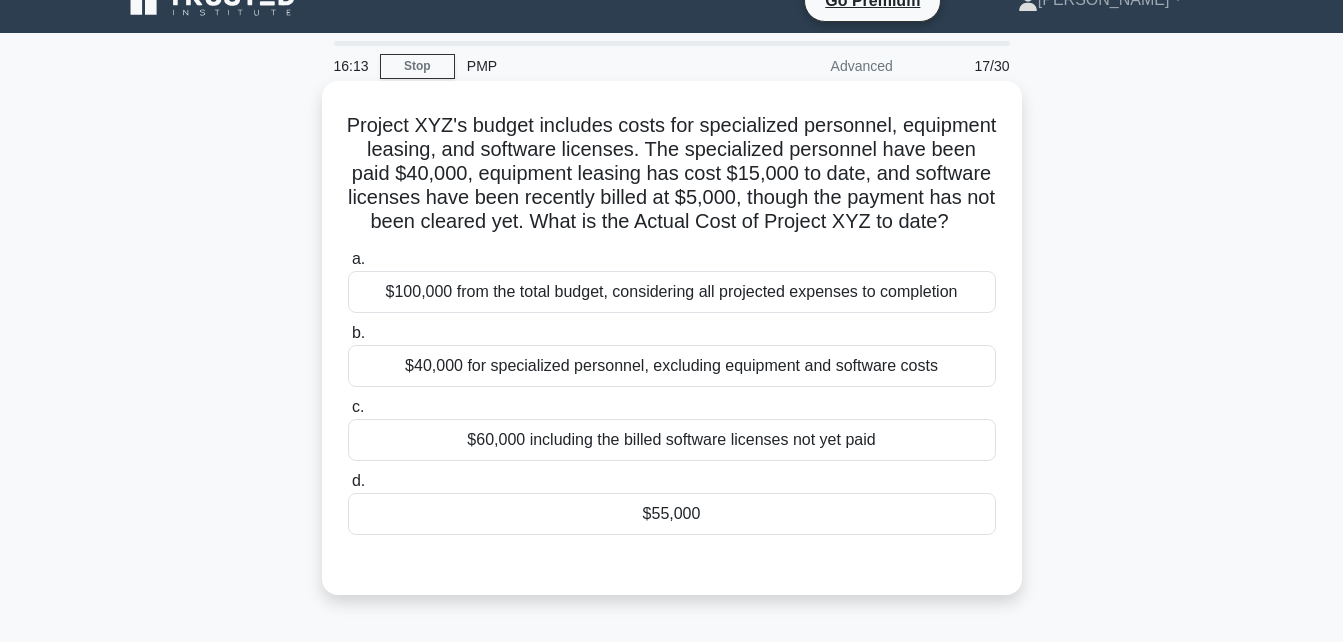click on "$60,000 including the billed software licenses not yet paid" at bounding box center [672, 440] 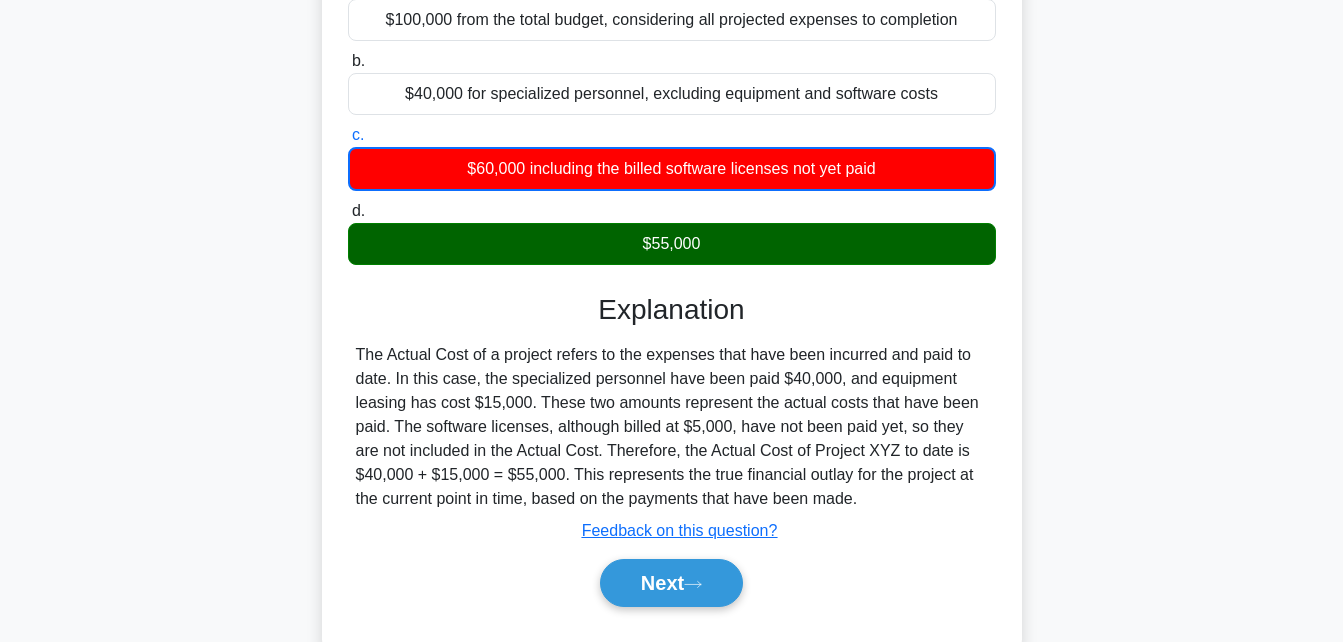 scroll, scrollTop: 317, scrollLeft: 0, axis: vertical 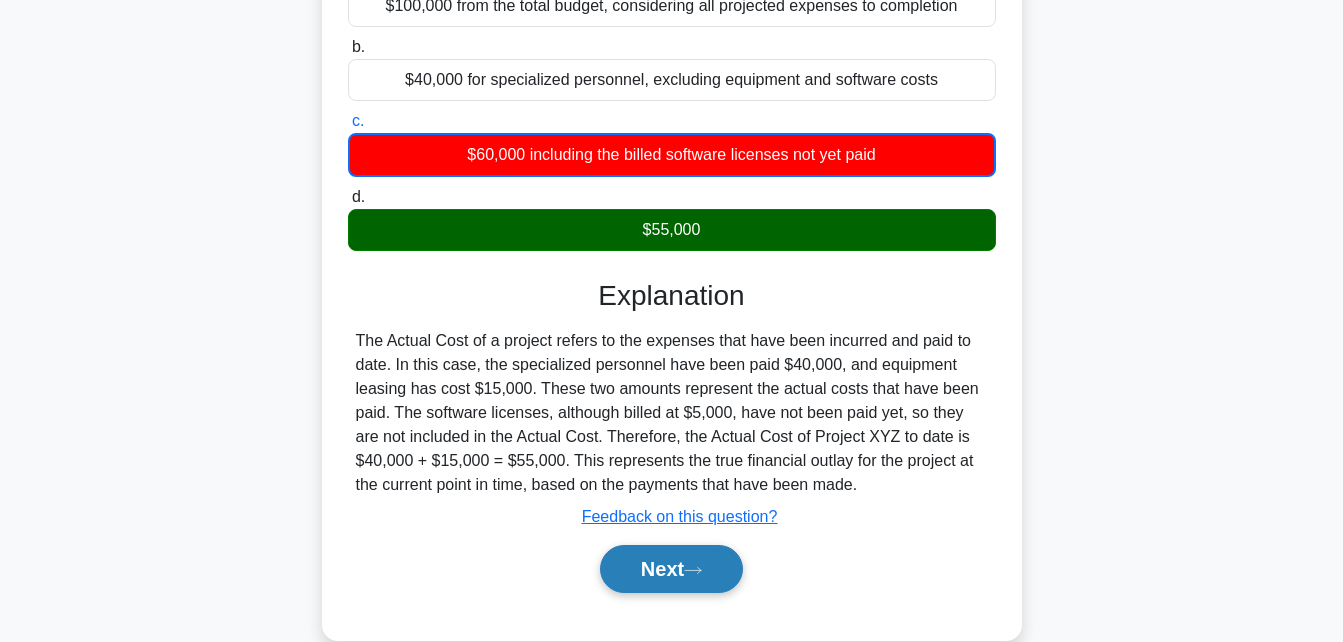 click 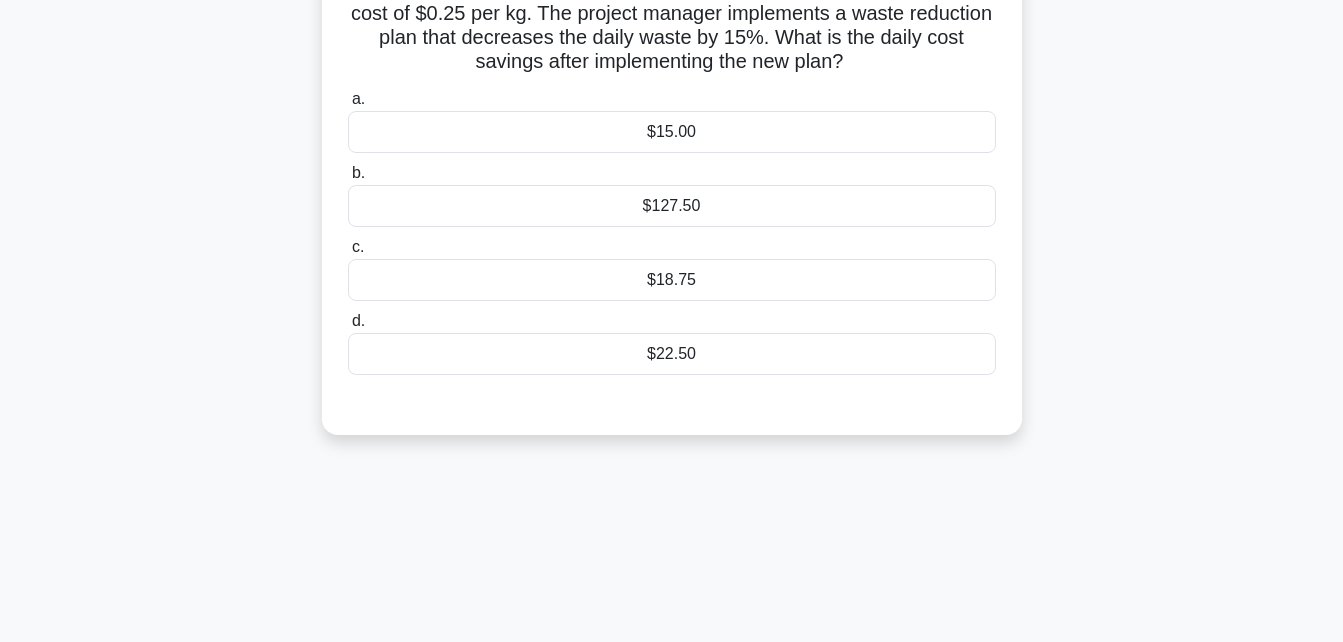 scroll, scrollTop: 0, scrollLeft: 0, axis: both 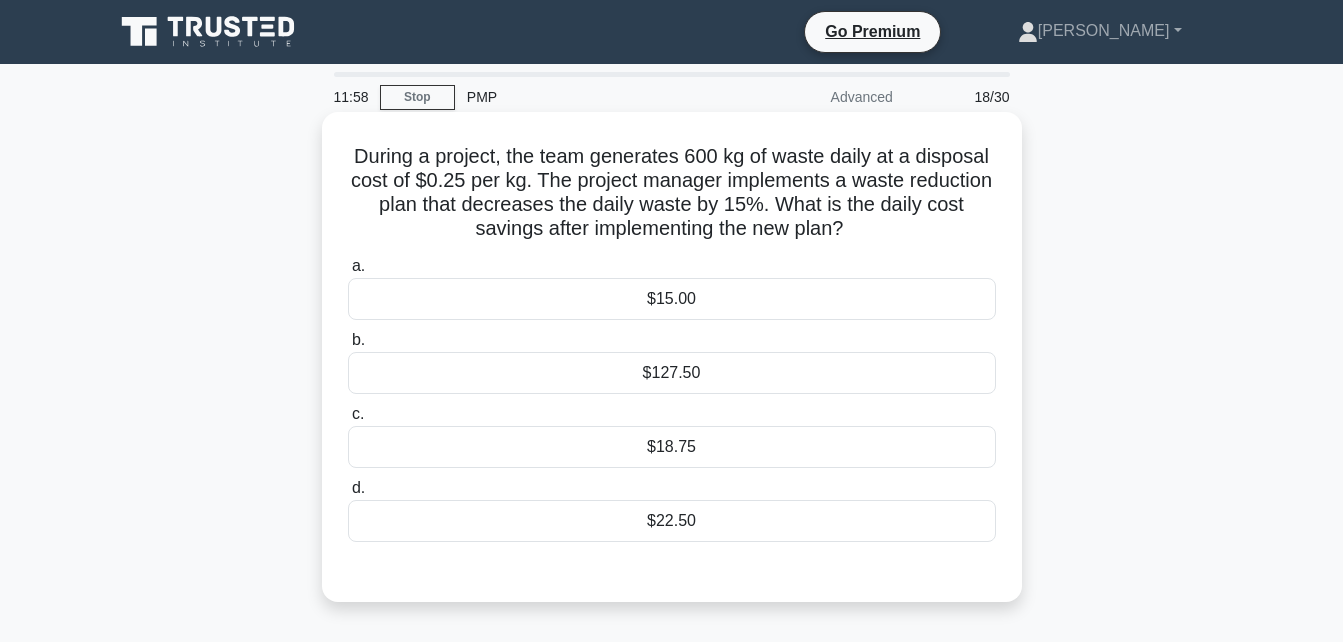 click on "$127.50" at bounding box center (672, 373) 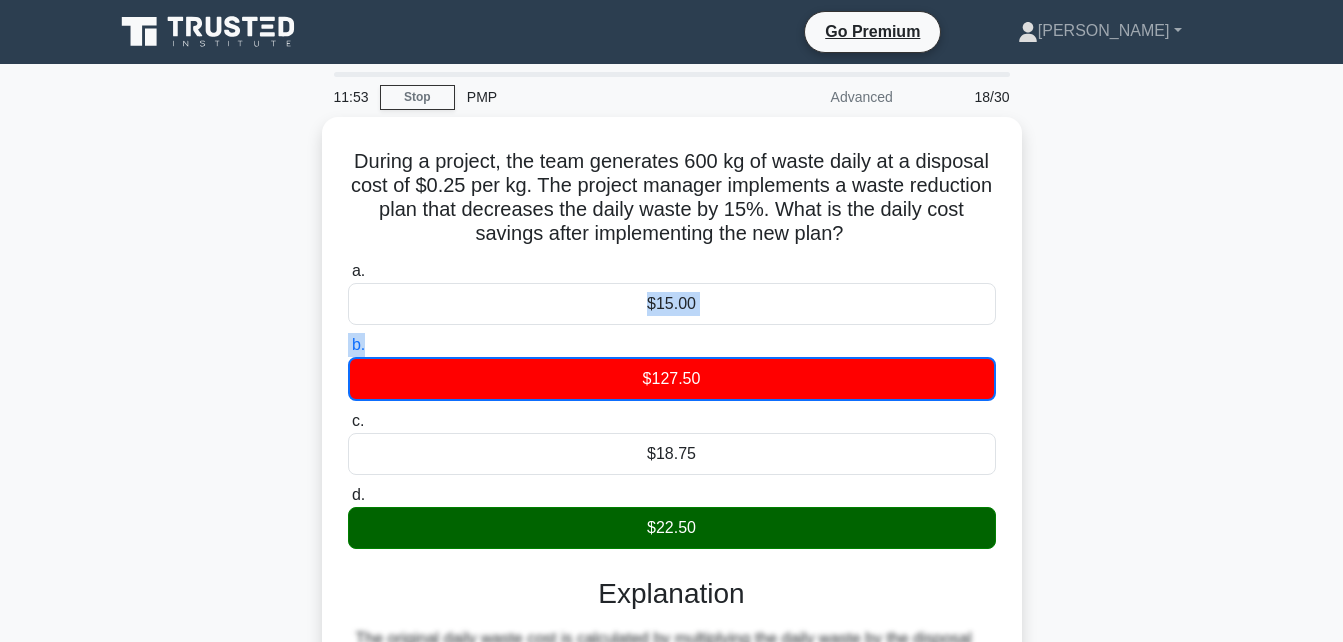 drag, startPoint x: 1342, startPoint y: 261, endPoint x: 1361, endPoint y: 345, distance: 86.12201 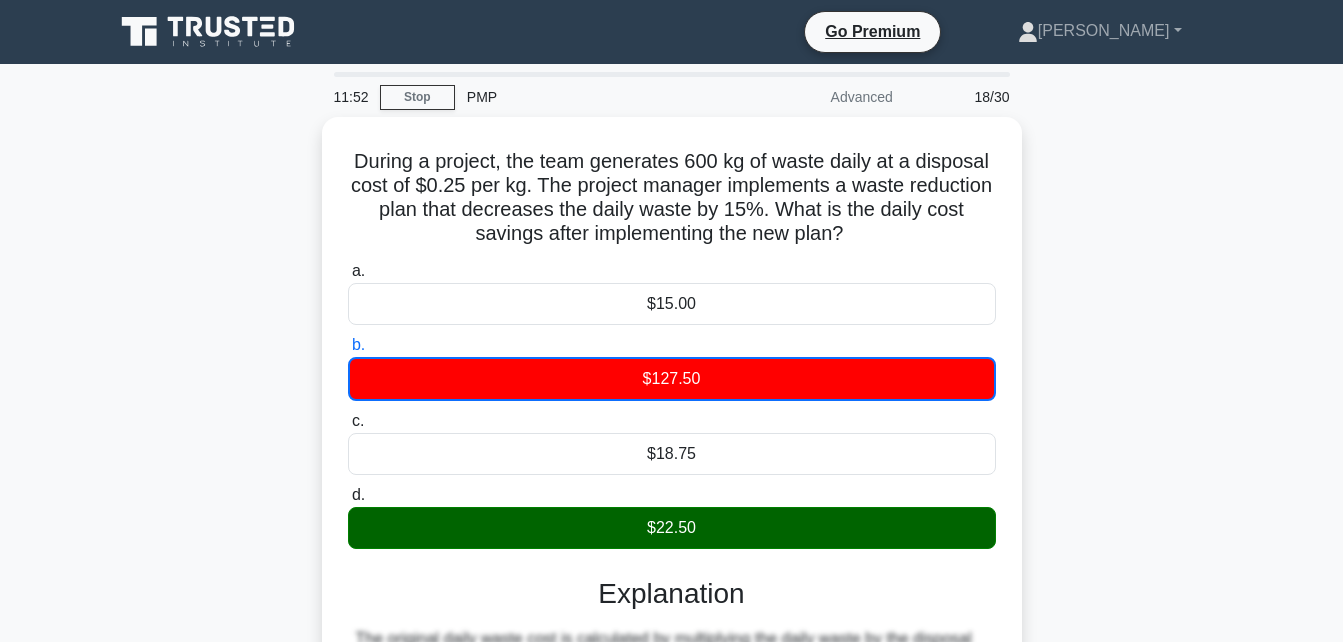 drag, startPoint x: 1361, startPoint y: 345, endPoint x: 1163, endPoint y: 413, distance: 209.35138 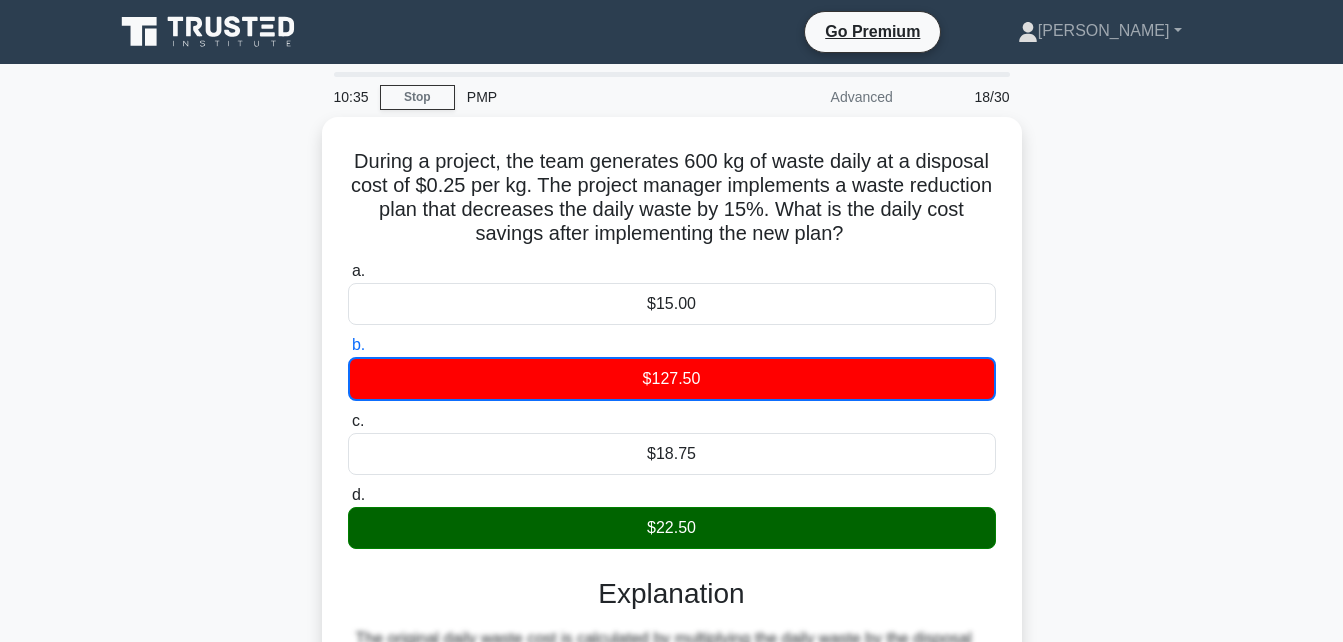 click on "During a project, the team generates 600 kg of waste daily at a disposal cost of $0.25 per kg. The project manager implements a waste reduction plan that decreases the daily waste by 15%. What is the daily cost savings after implementing the new plan?
.spinner_0XTQ{transform-origin:center;animation:spinner_y6GP .75s linear infinite}@keyframes spinner_y6GP{100%{transform:rotate(360deg)}}
a.
$15.00" at bounding box center [672, 575] 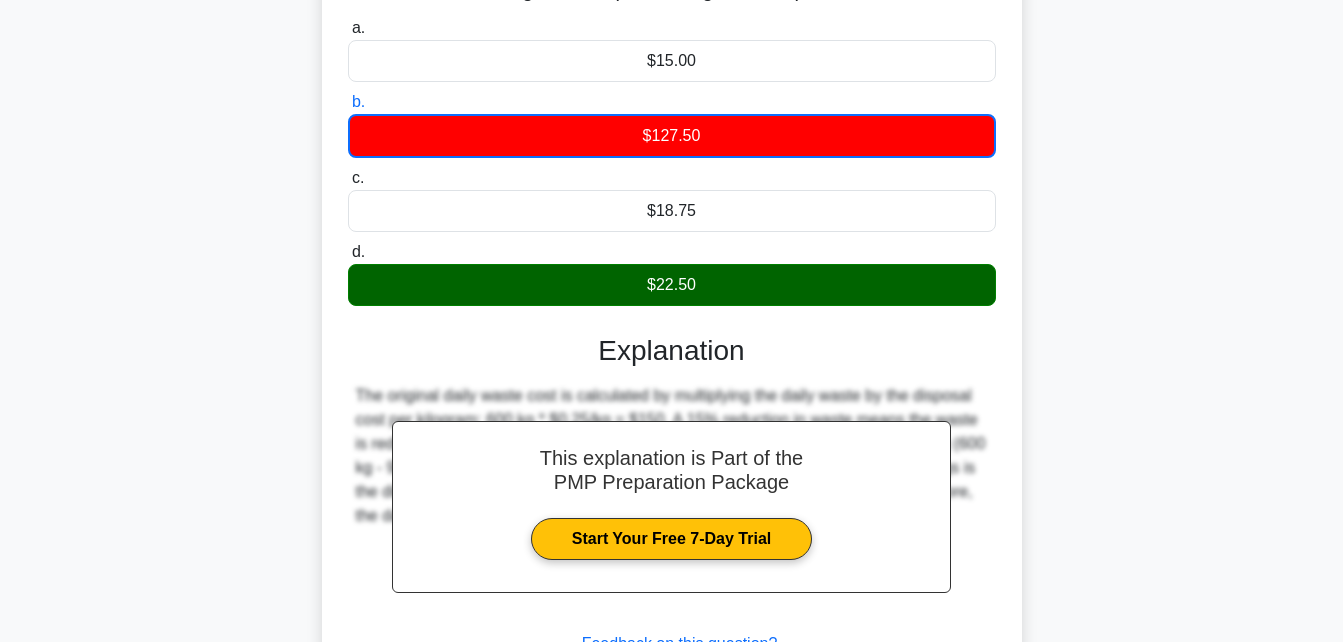 scroll, scrollTop: 262, scrollLeft: 0, axis: vertical 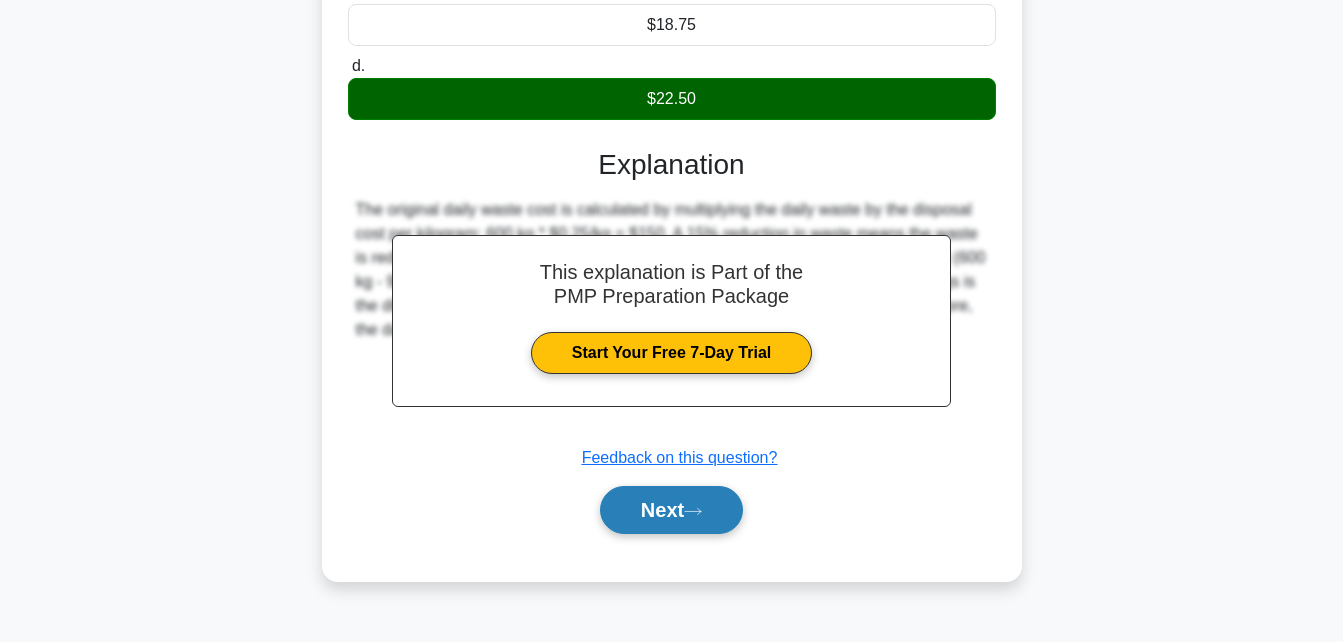 click on "Next" at bounding box center [671, 510] 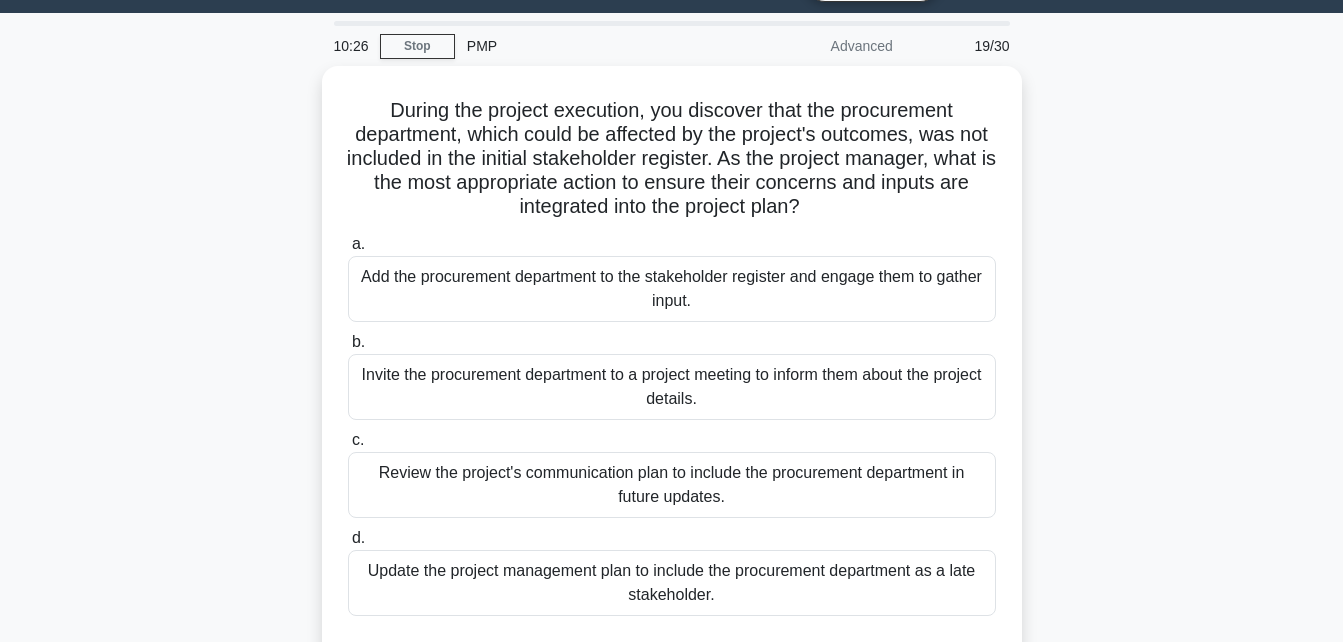 scroll, scrollTop: 31, scrollLeft: 0, axis: vertical 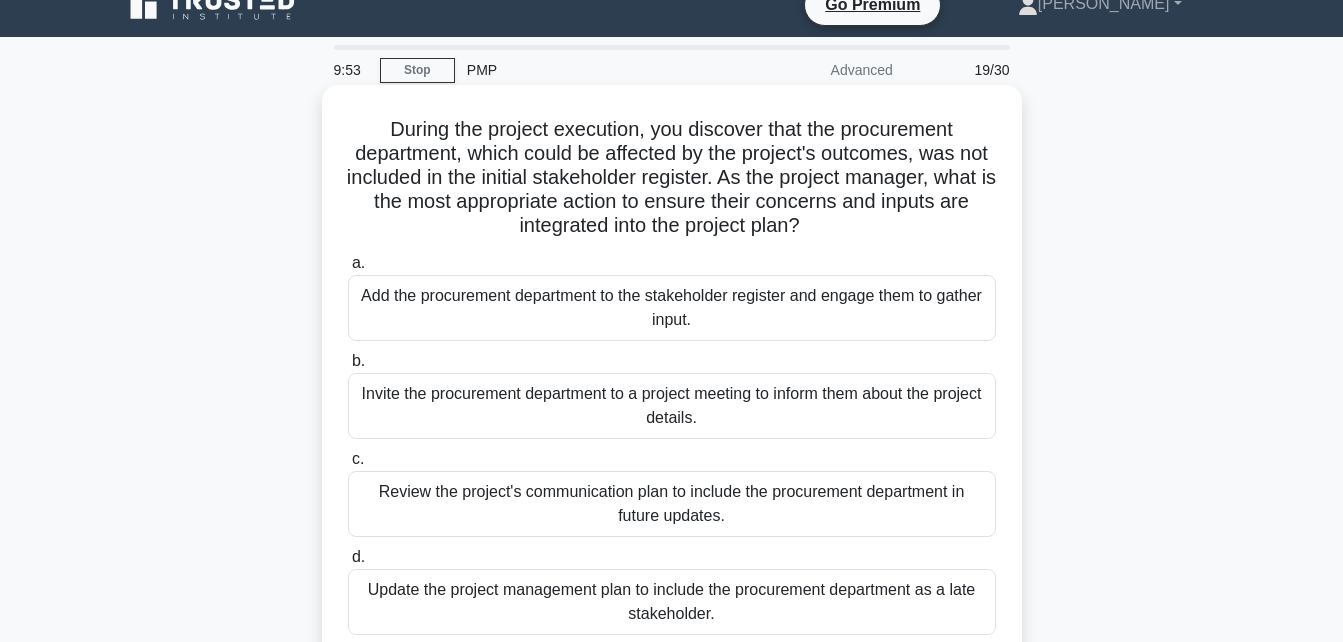 click on "Add the procurement department to the stakeholder register and engage them to gather input." at bounding box center [672, 308] 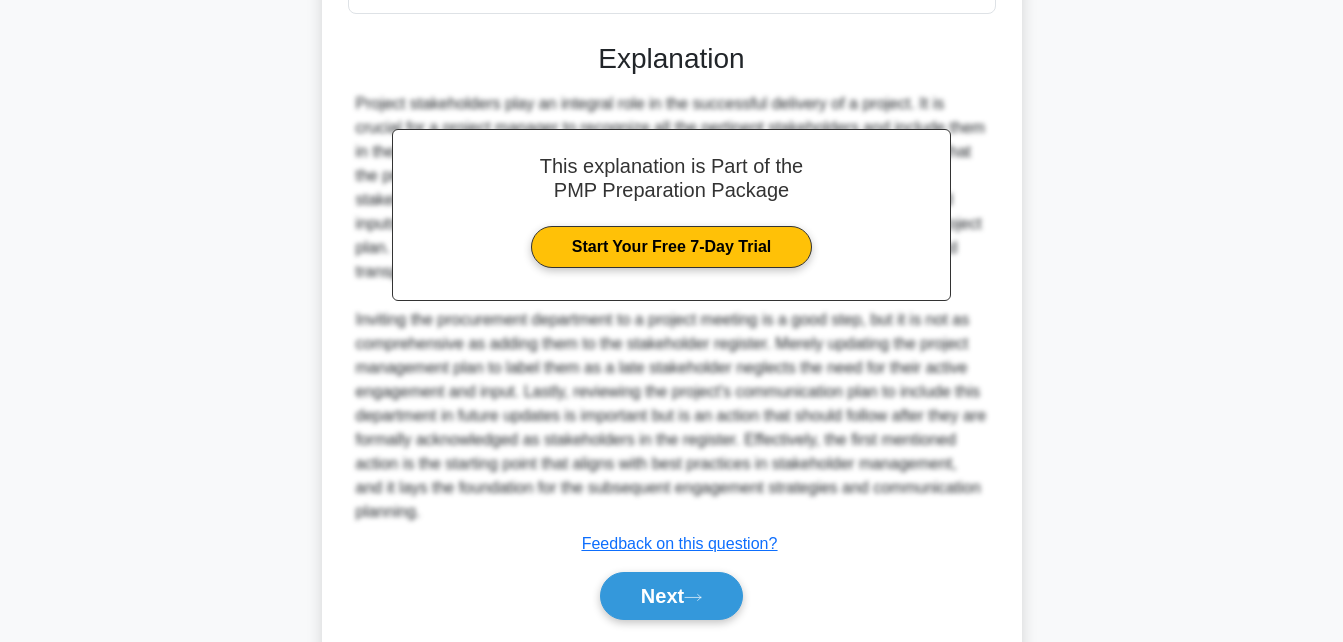 scroll, scrollTop: 712, scrollLeft: 0, axis: vertical 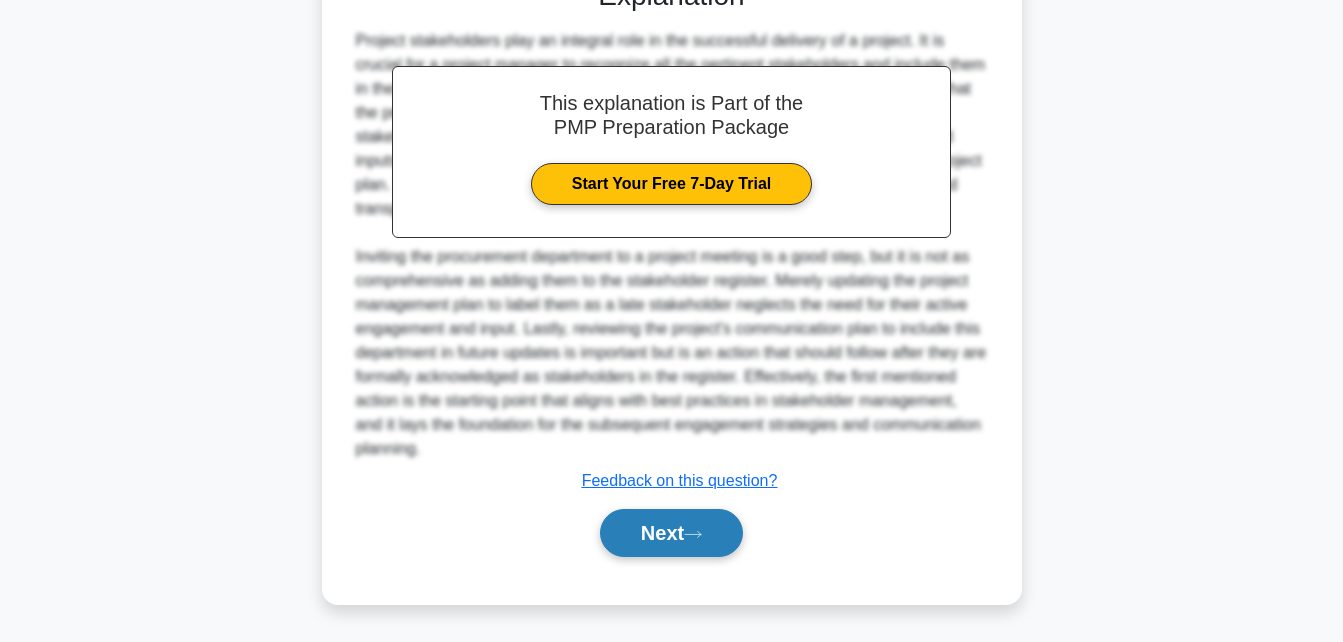 click on "Next" at bounding box center [671, 533] 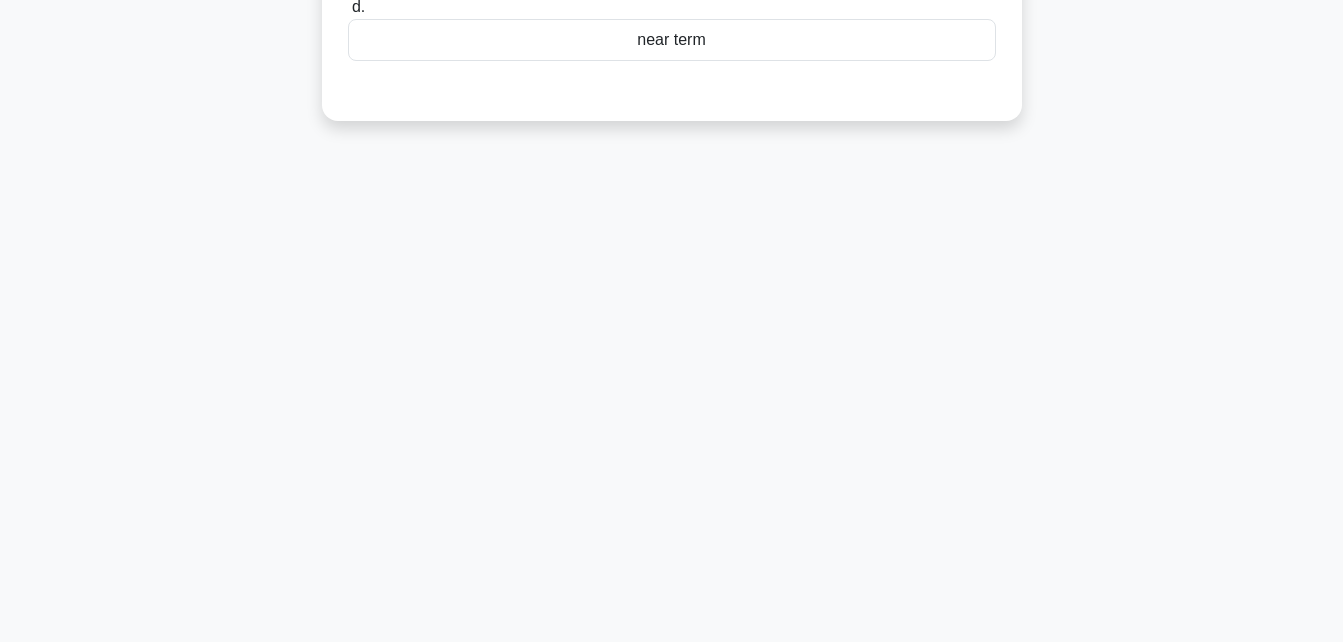 scroll, scrollTop: 438, scrollLeft: 0, axis: vertical 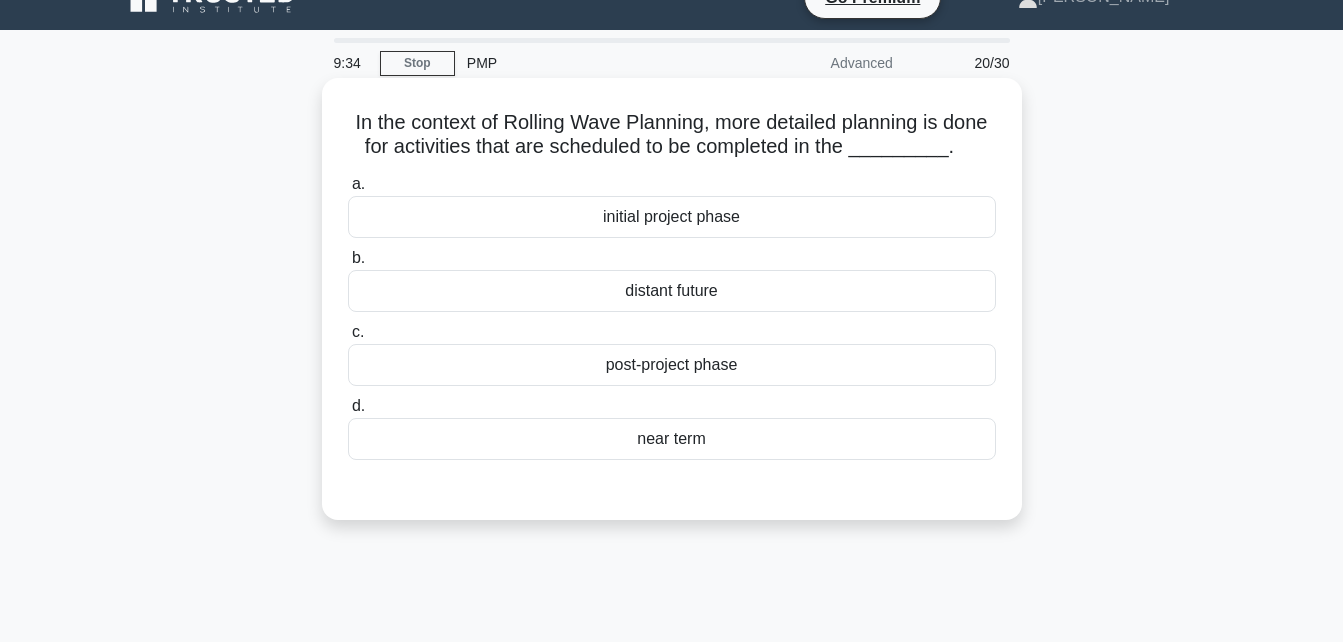 click on "near term" at bounding box center [672, 439] 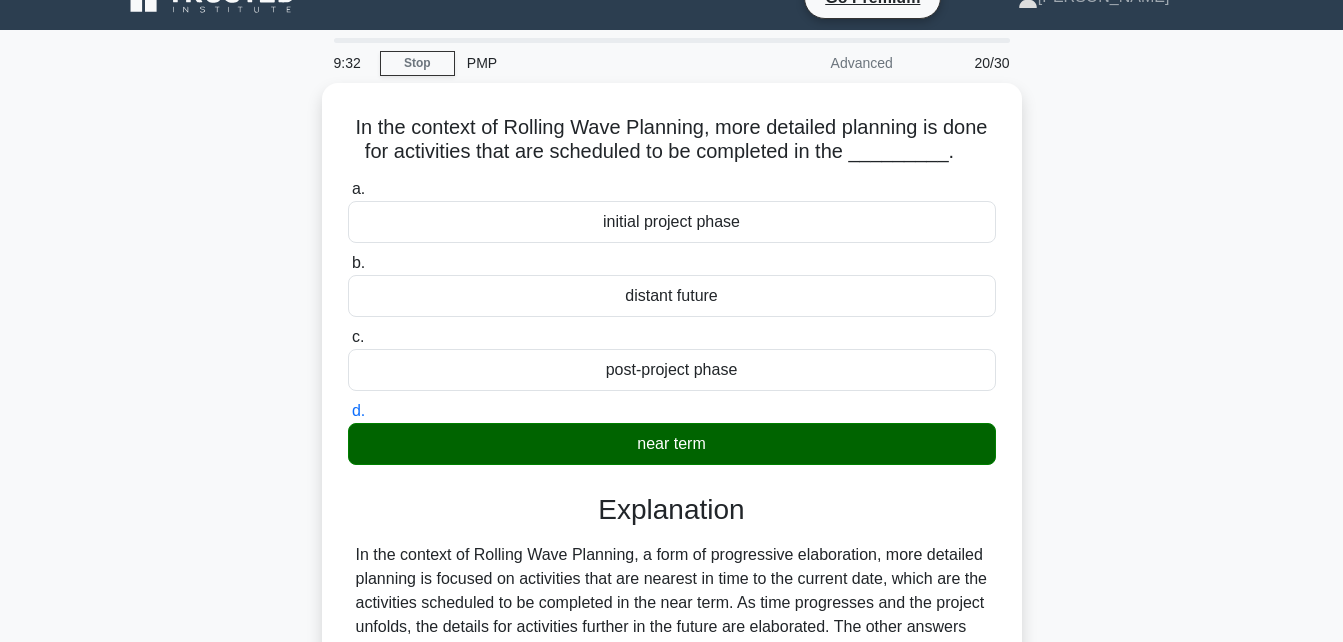 drag, startPoint x: 1358, startPoint y: 382, endPoint x: 1361, endPoint y: 400, distance: 18.248287 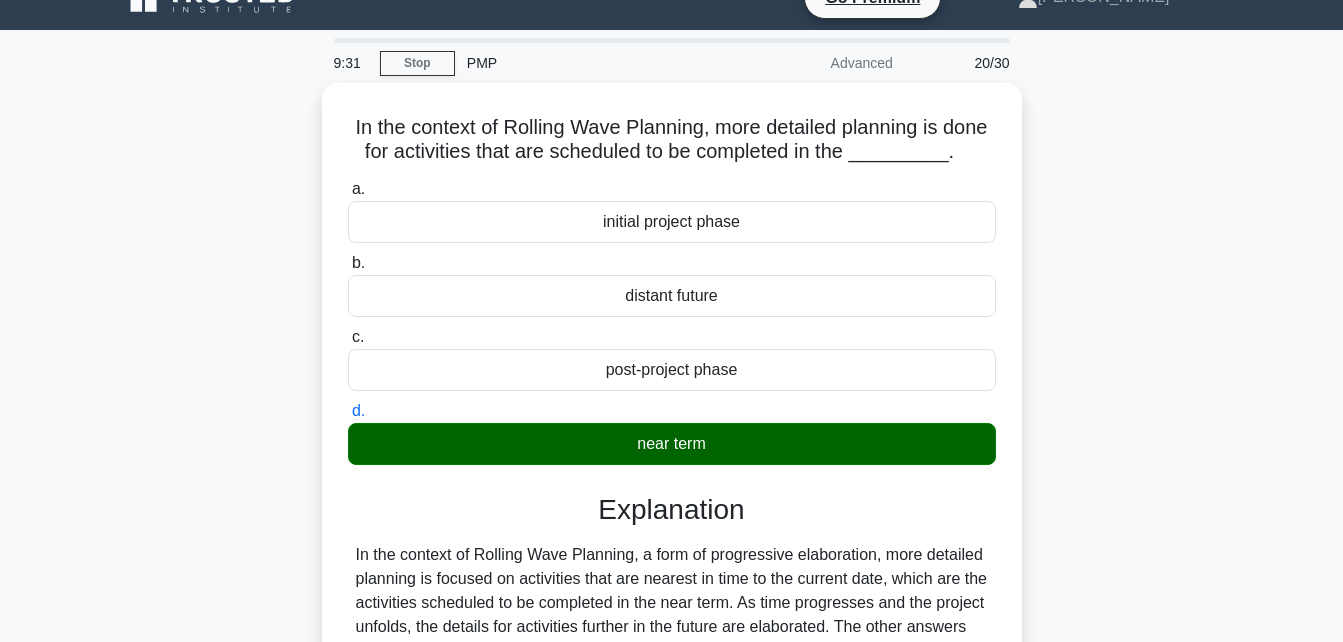 drag, startPoint x: 1361, startPoint y: 400, endPoint x: 1207, endPoint y: 427, distance: 156.34897 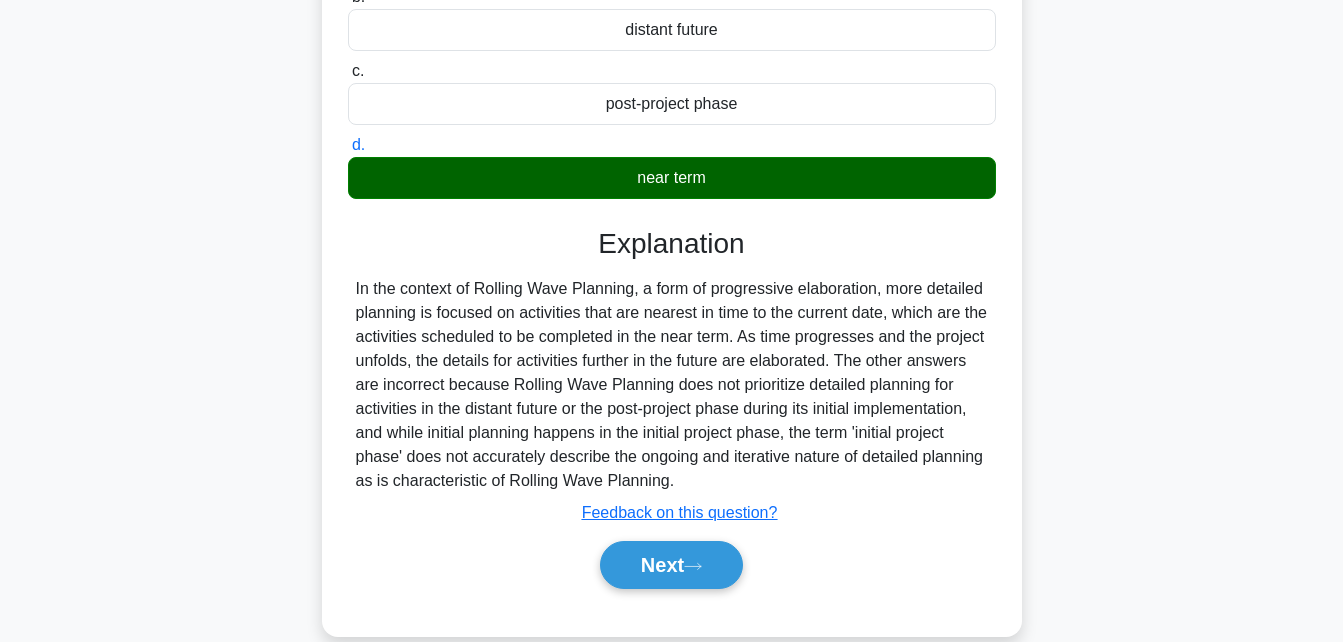 scroll, scrollTop: 304, scrollLeft: 0, axis: vertical 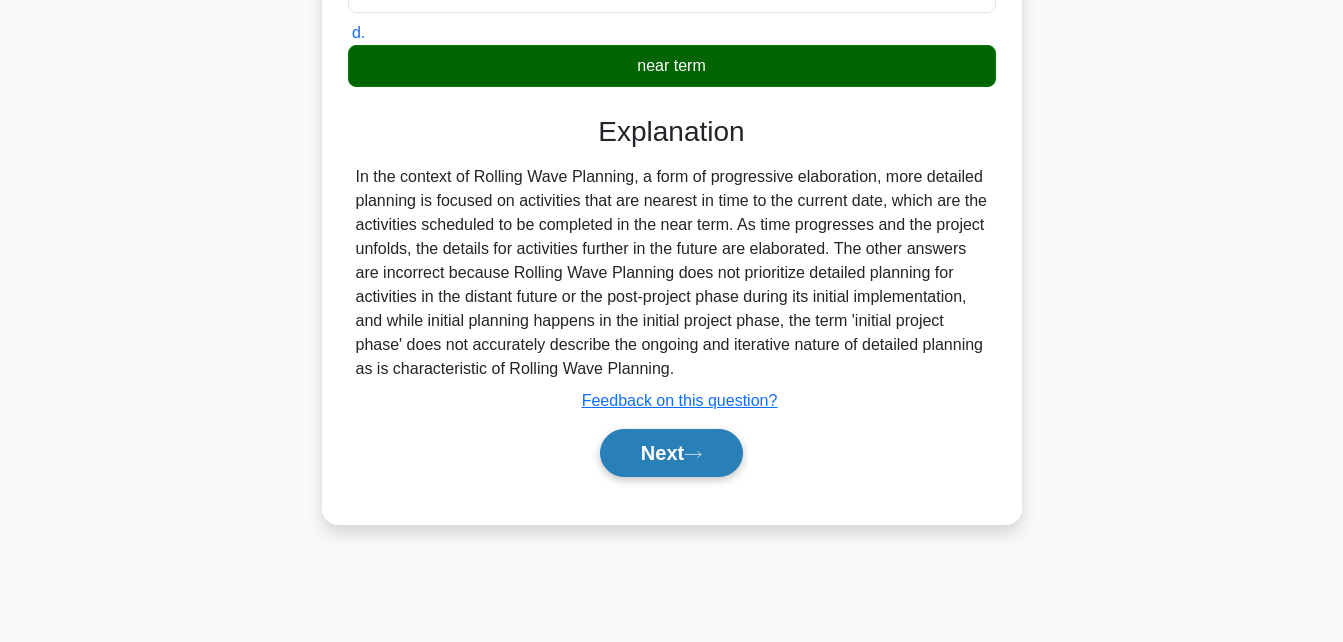 click on "Next" at bounding box center (671, 453) 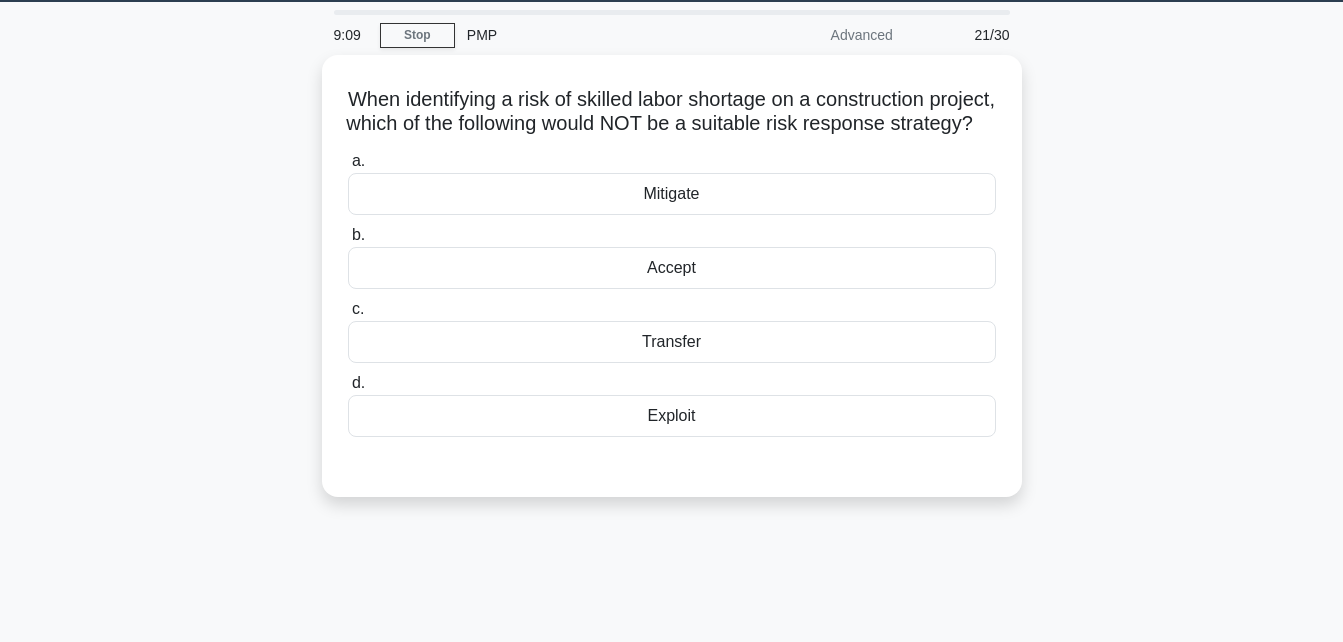 scroll, scrollTop: 0, scrollLeft: 0, axis: both 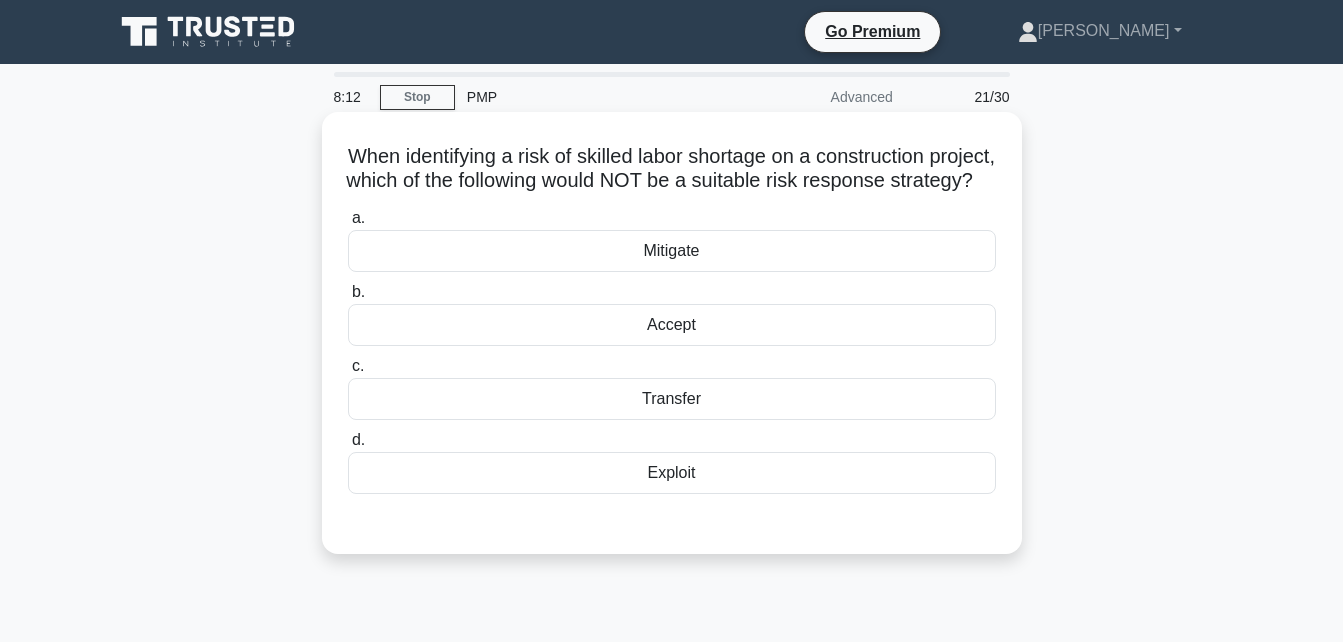 click on "Exploit" at bounding box center (672, 473) 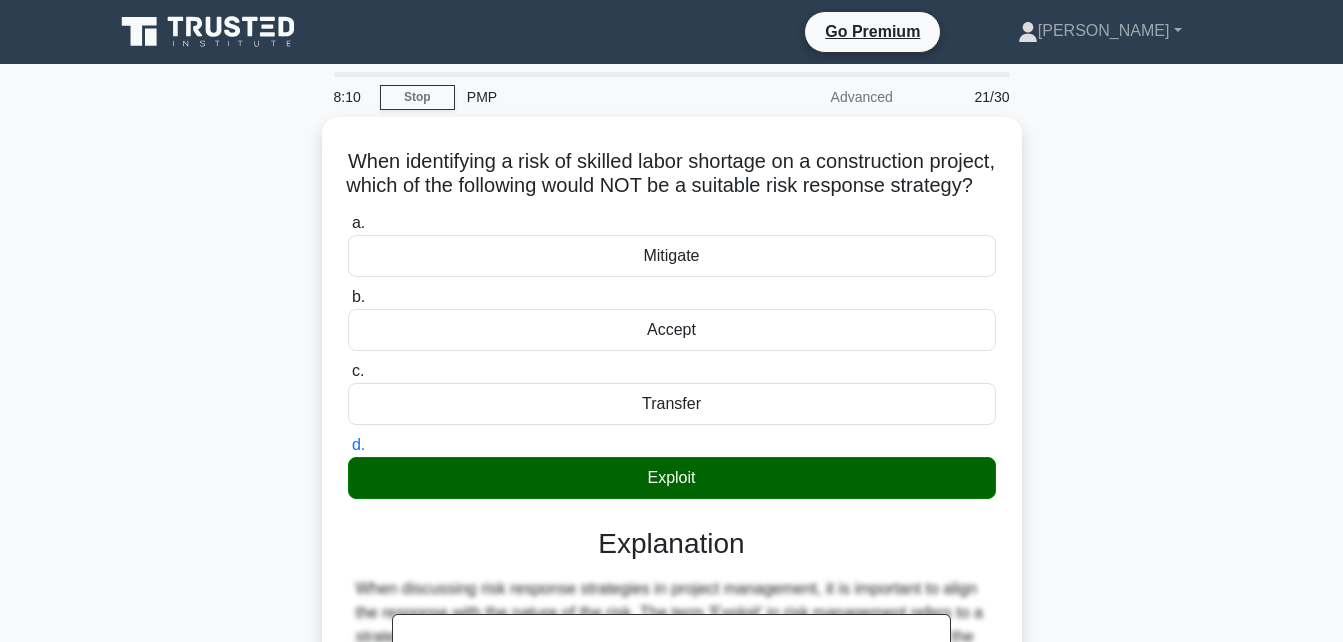 drag, startPoint x: 1340, startPoint y: 269, endPoint x: 1350, endPoint y: 334, distance: 65.76473 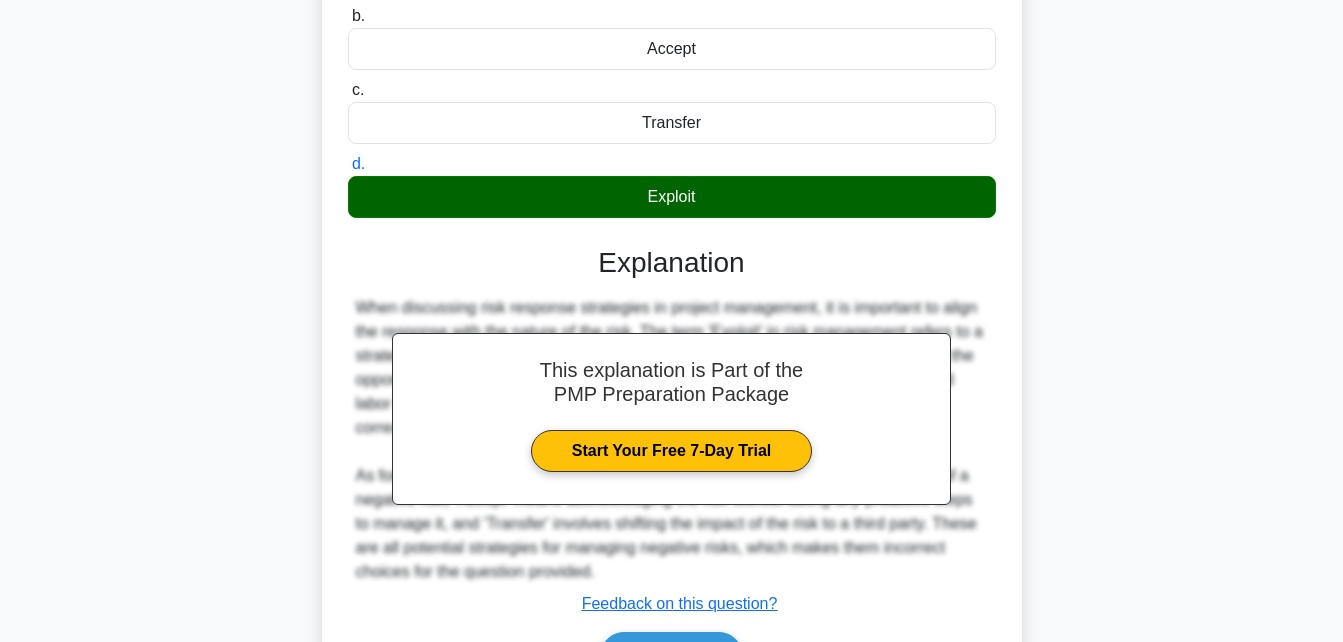 scroll, scrollTop: 438, scrollLeft: 0, axis: vertical 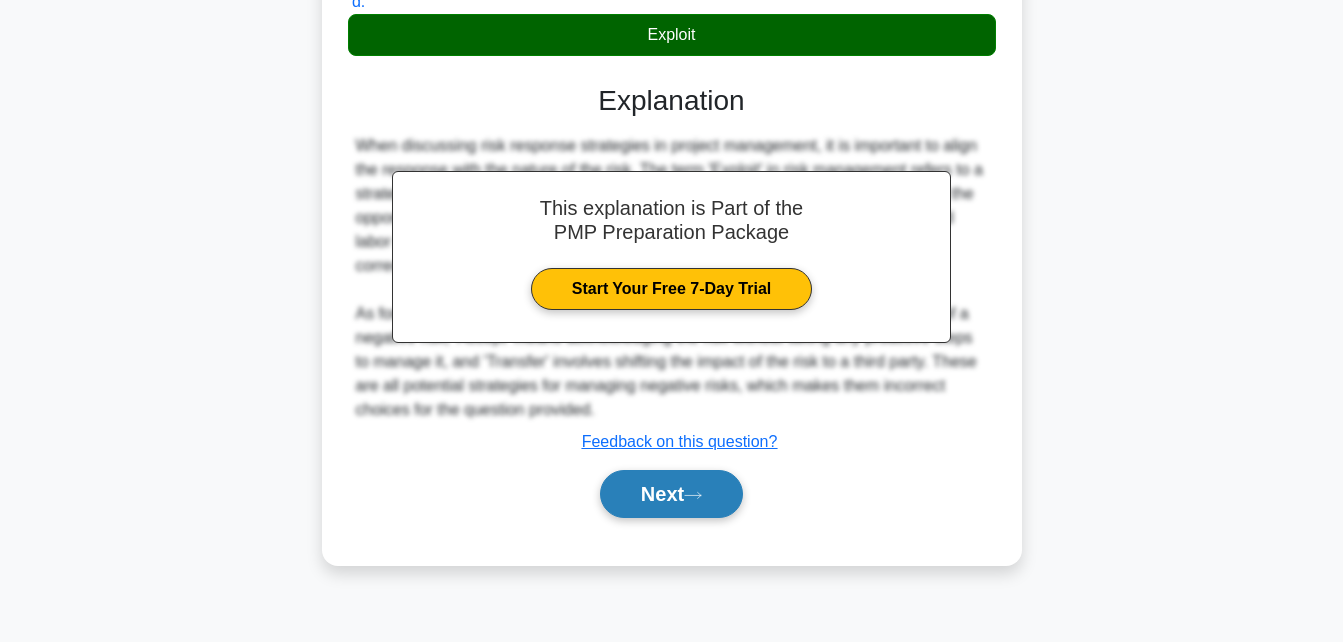click on "Next" at bounding box center [671, 494] 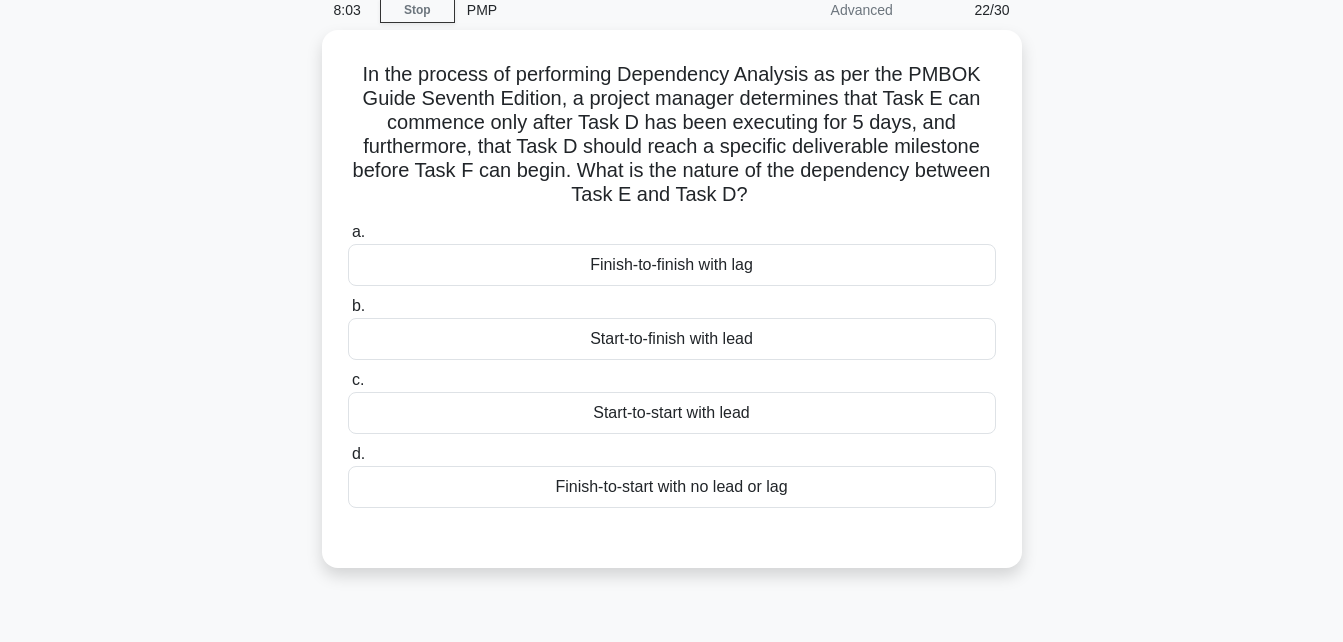 scroll, scrollTop: 85, scrollLeft: 0, axis: vertical 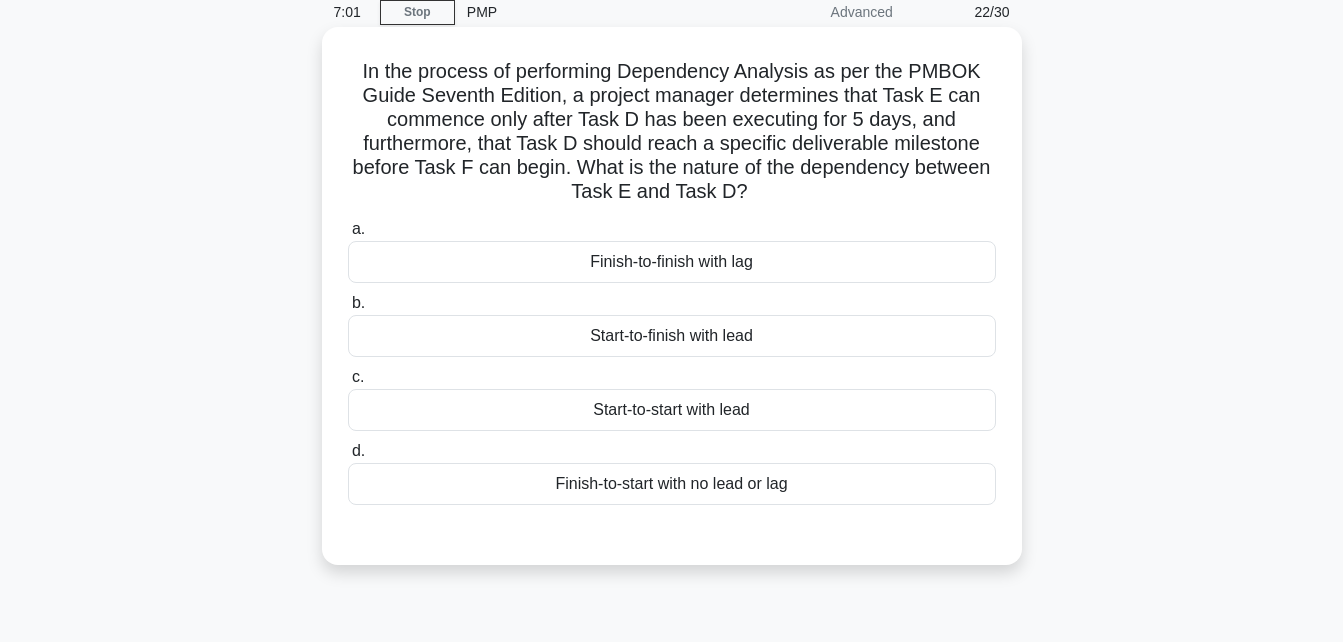 click on "Start-to-start with lead" at bounding box center [672, 410] 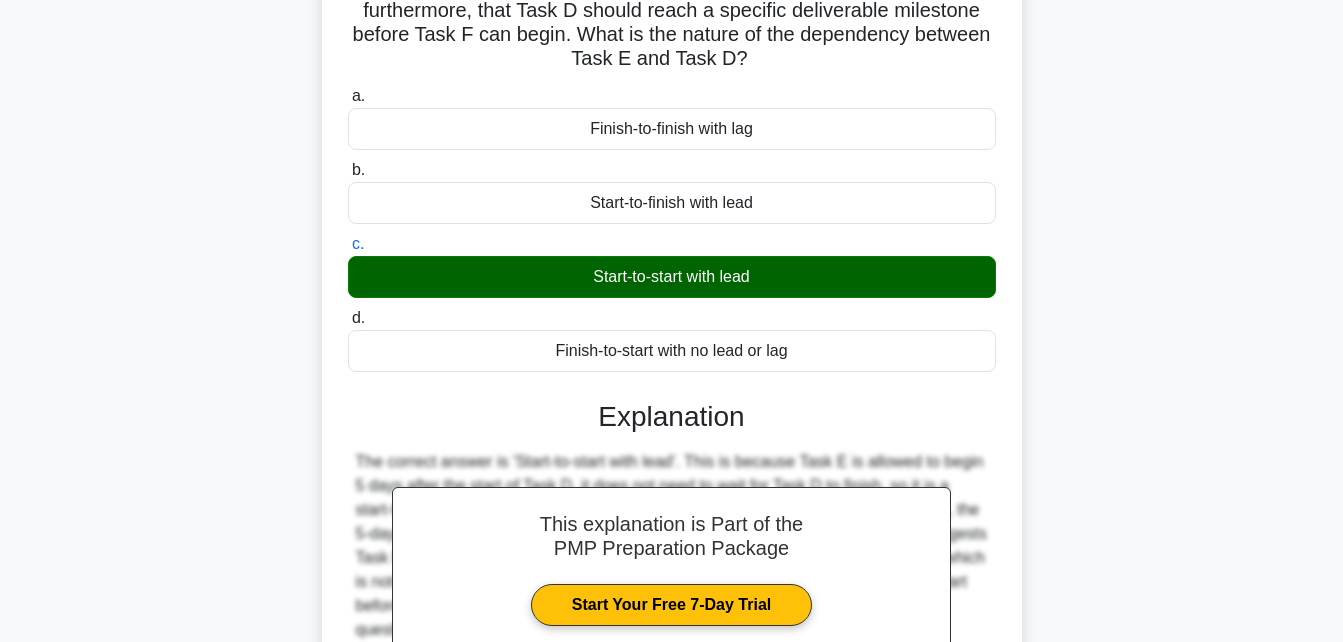 scroll, scrollTop: 472, scrollLeft: 0, axis: vertical 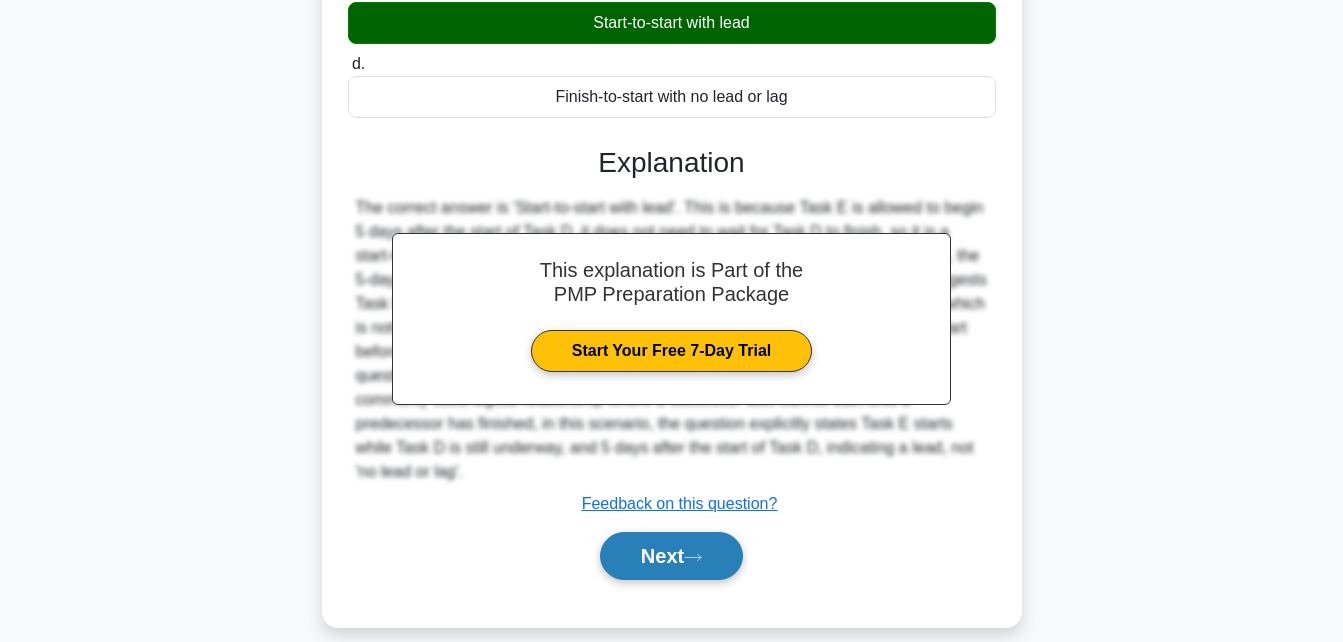 click on "Next" at bounding box center [671, 556] 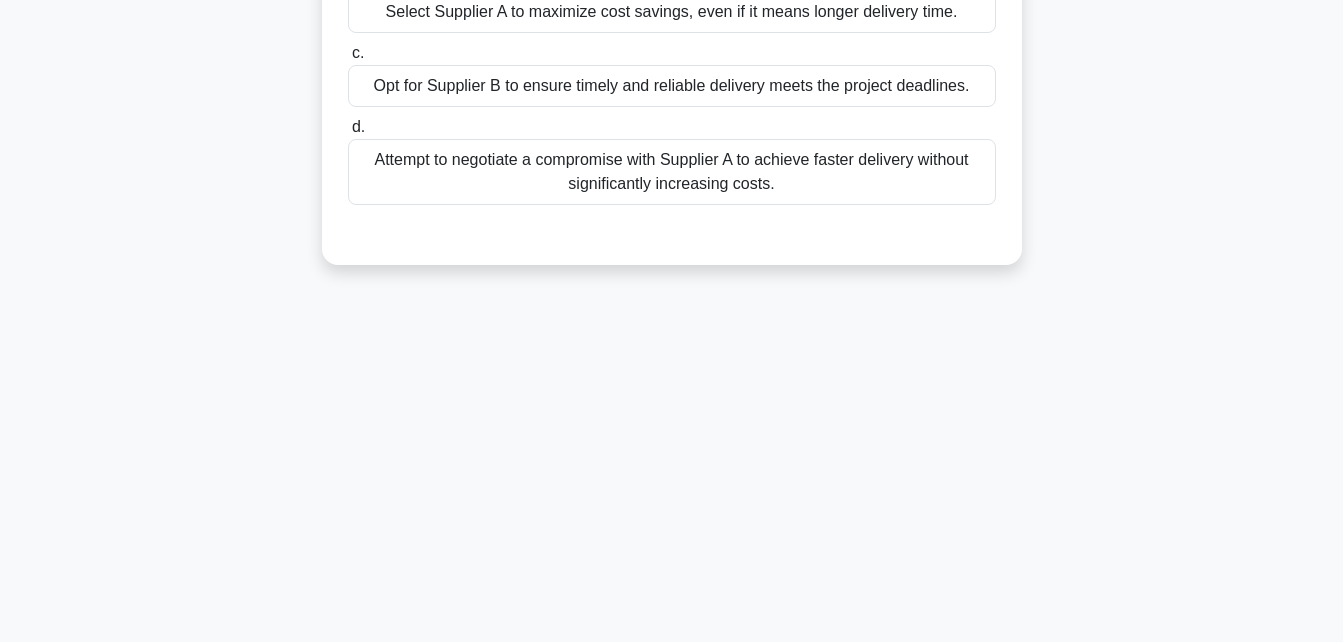 scroll, scrollTop: 438, scrollLeft: 0, axis: vertical 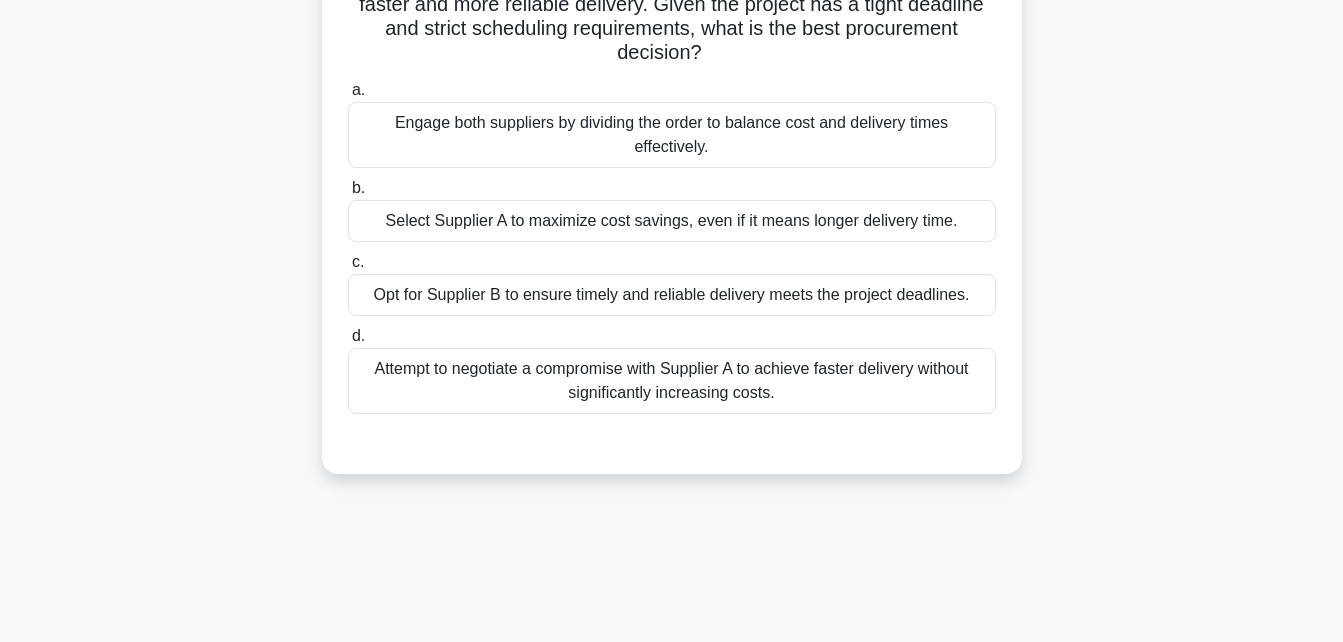 click on "Attempt to negotiate a compromise with Supplier A to achieve faster delivery without significantly increasing costs." at bounding box center [672, 381] 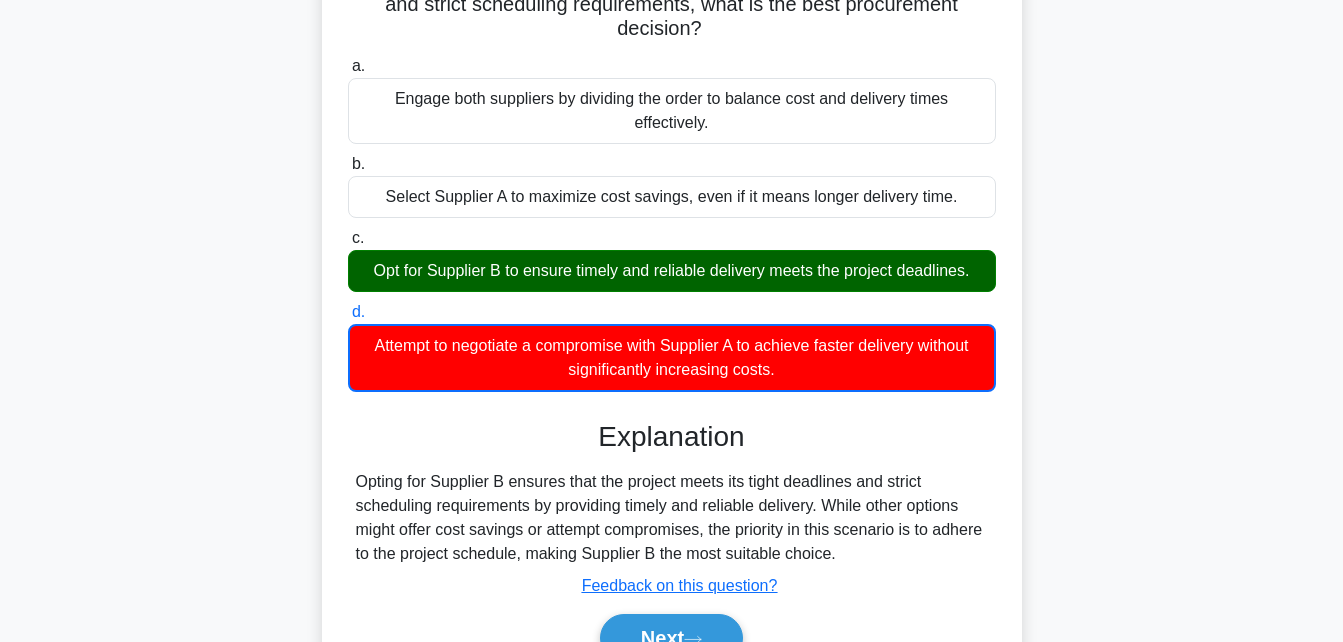 scroll, scrollTop: 259, scrollLeft: 0, axis: vertical 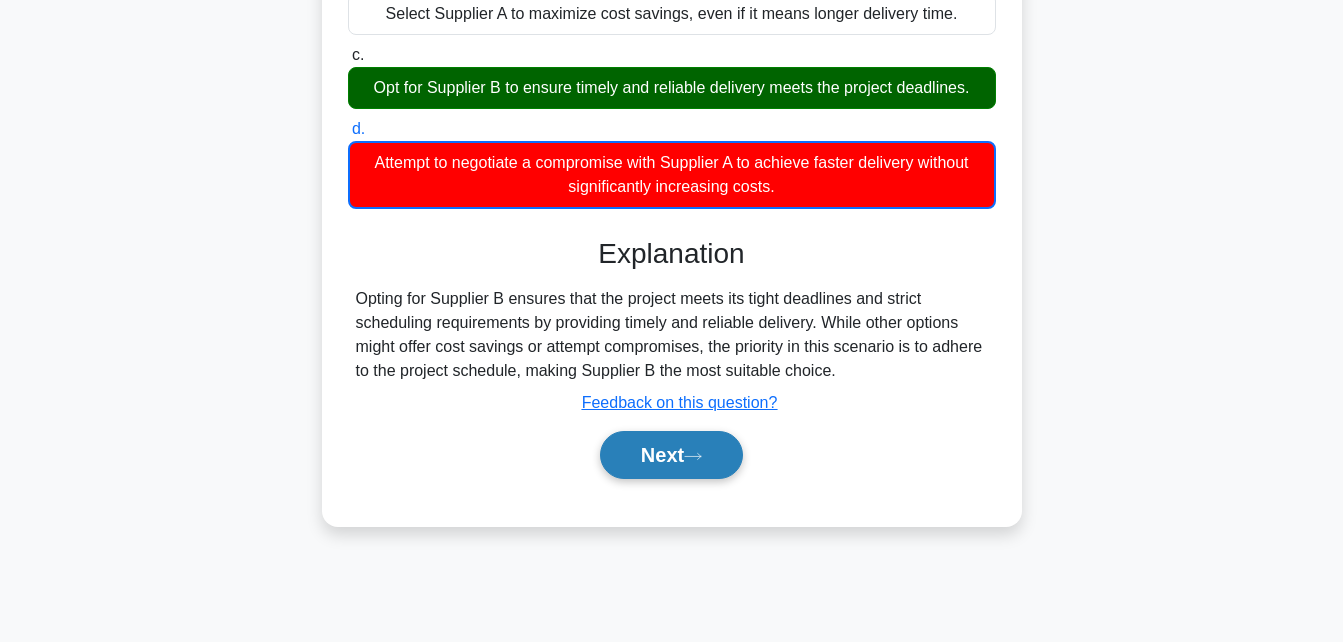 click on "Next" at bounding box center (671, 455) 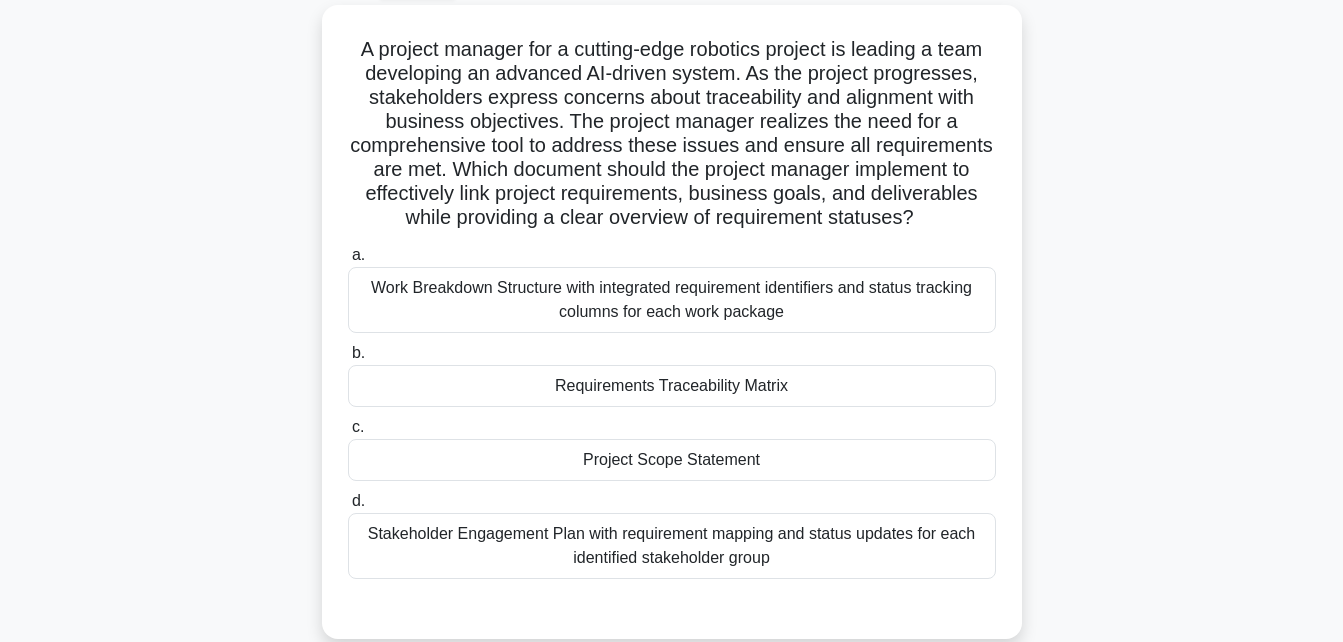 scroll, scrollTop: 114, scrollLeft: 0, axis: vertical 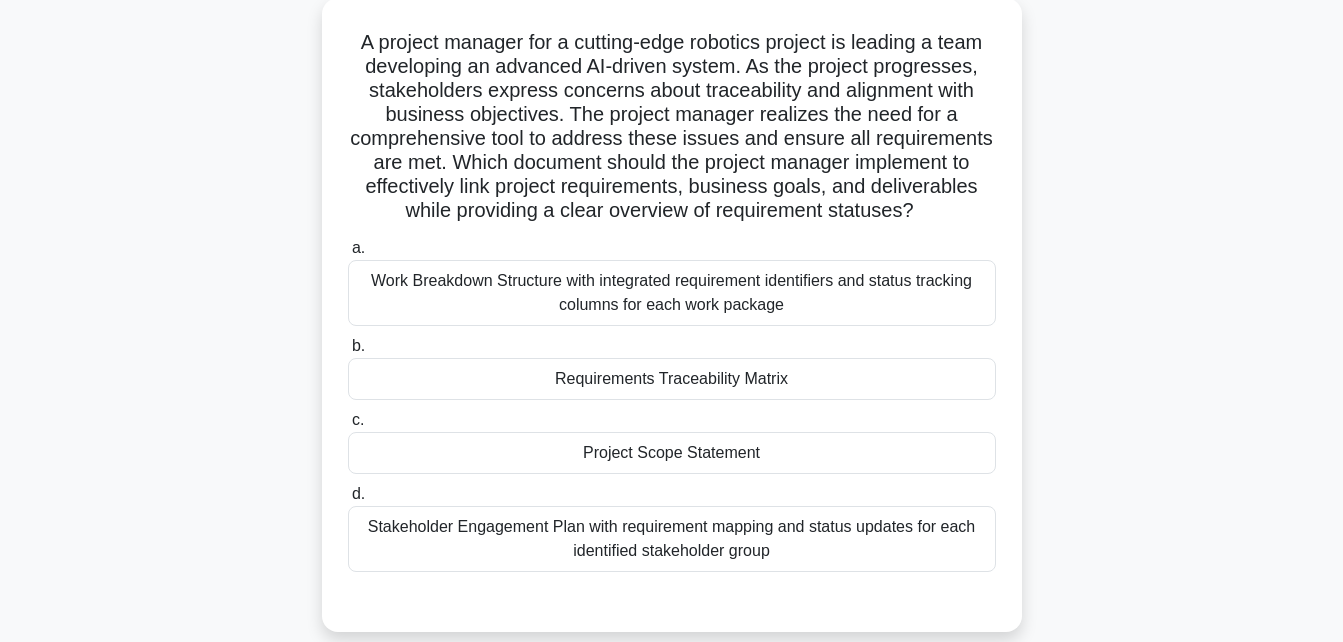 click on "Requirements Traceability Matrix" at bounding box center (672, 379) 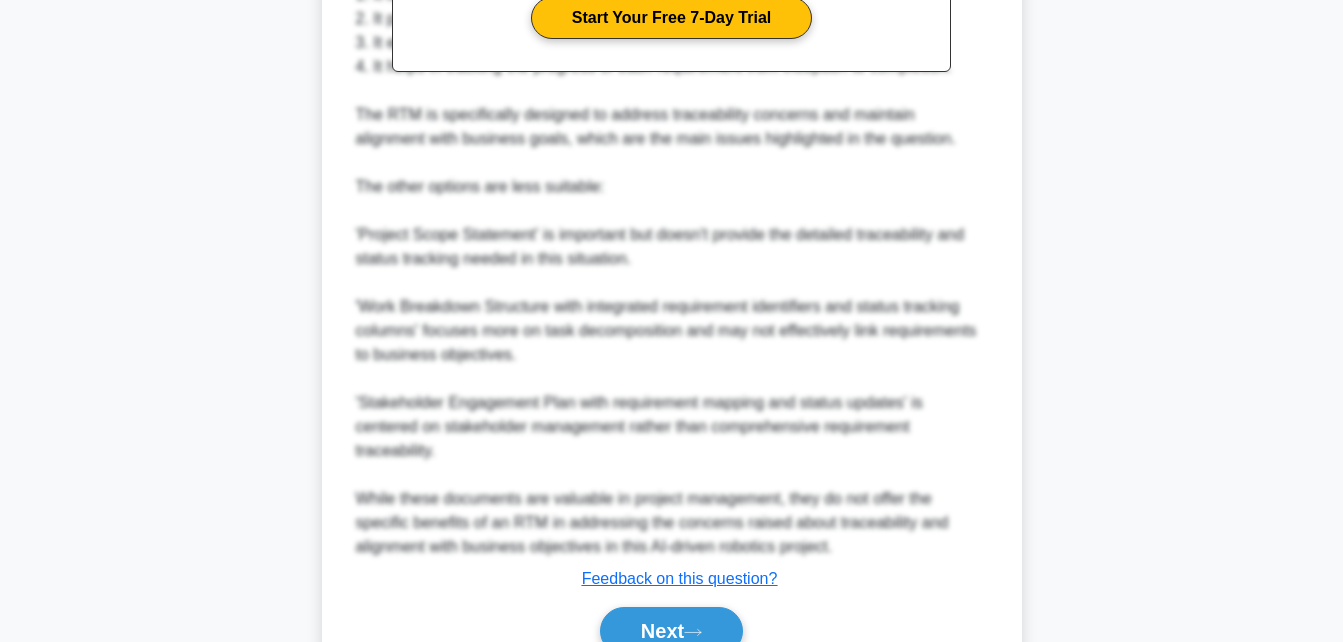 scroll, scrollTop: 965, scrollLeft: 0, axis: vertical 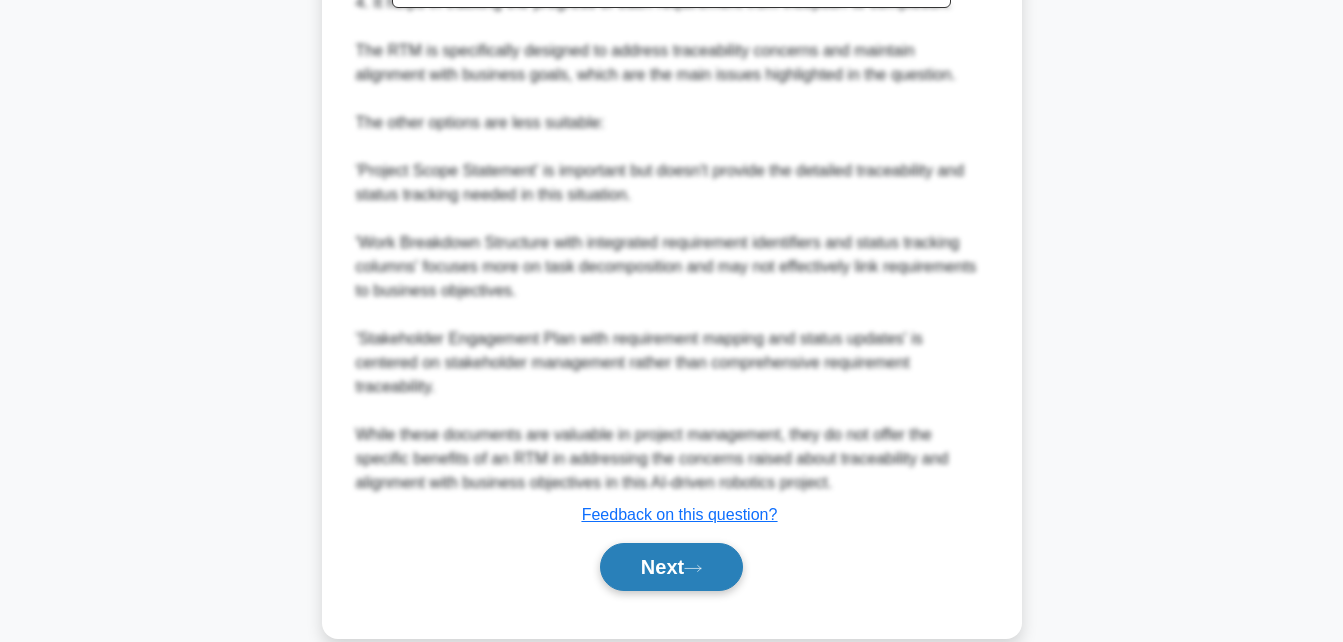 click on "Next" at bounding box center (671, 567) 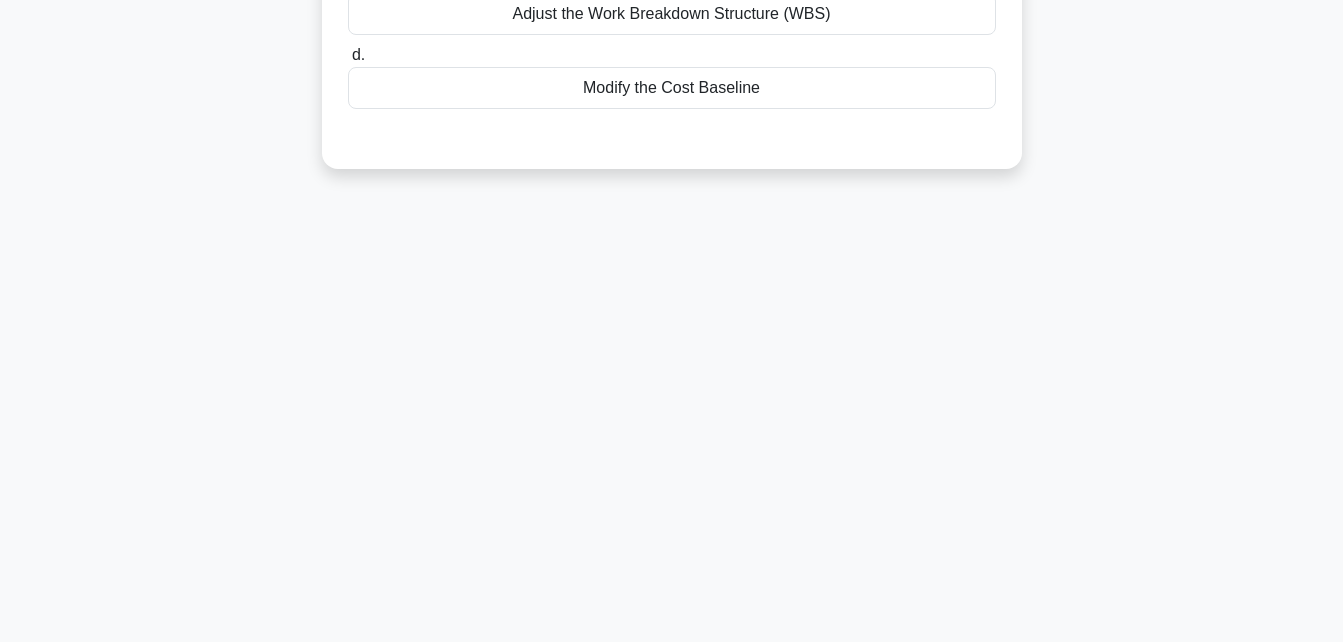 scroll, scrollTop: 438, scrollLeft: 0, axis: vertical 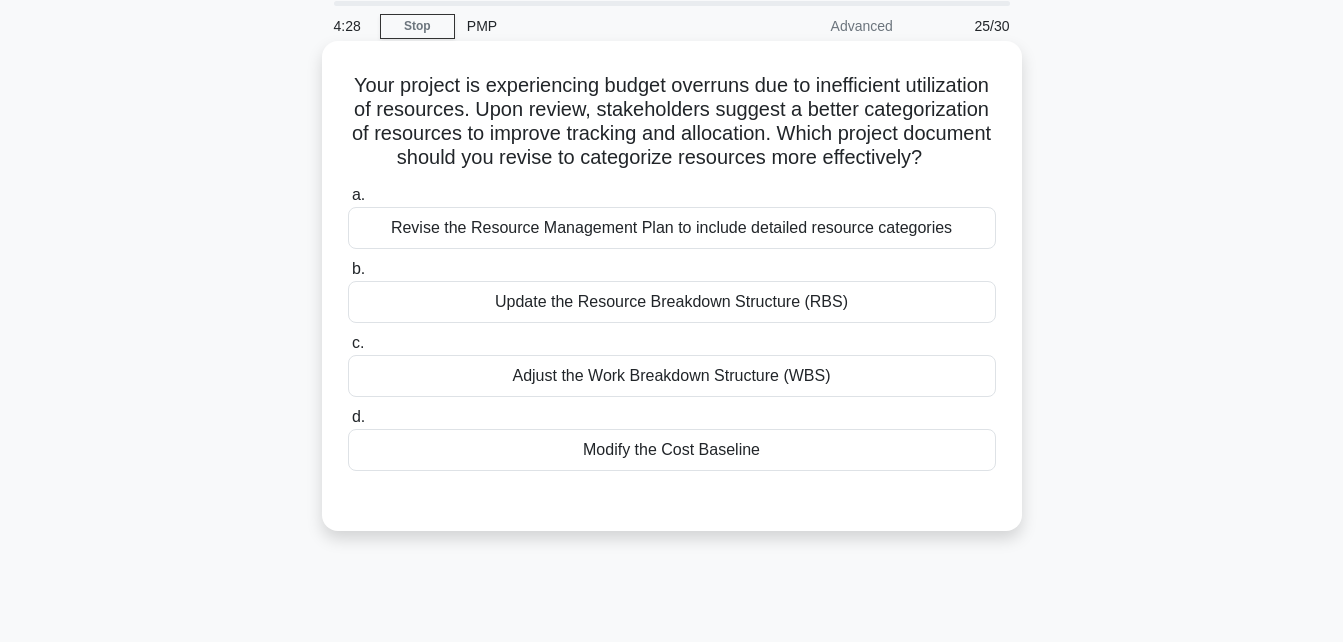 click on "Update the Resource Breakdown Structure (RBS)" at bounding box center [672, 302] 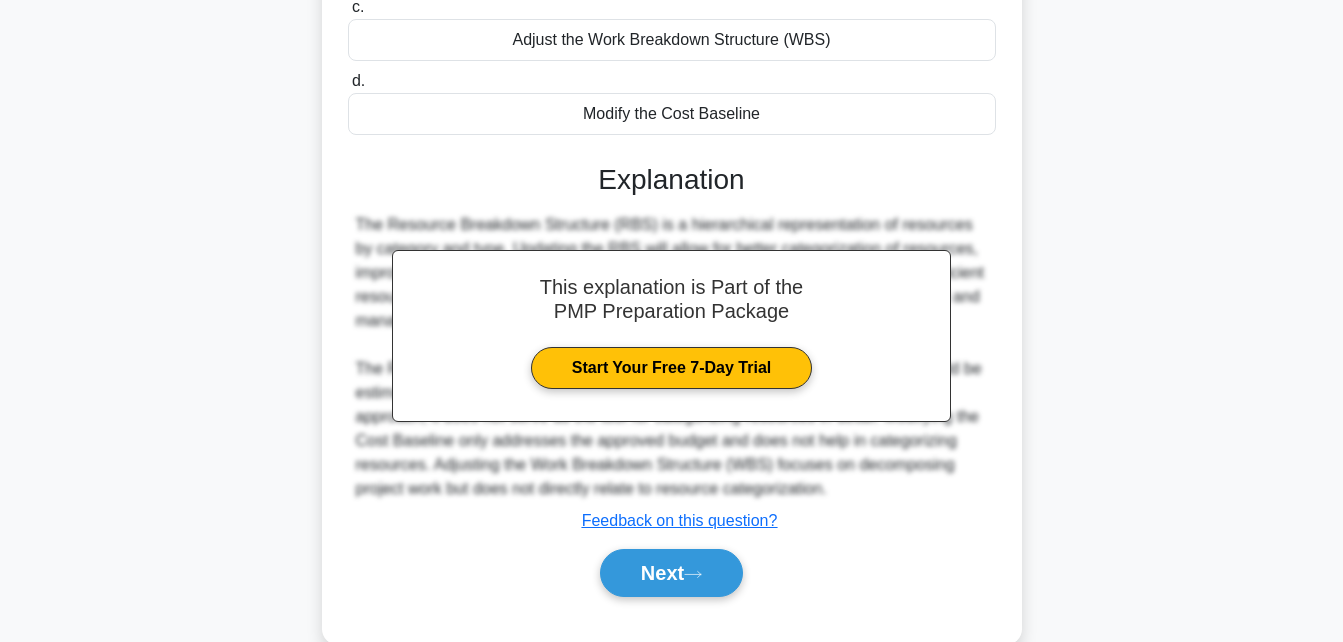 scroll, scrollTop: 472, scrollLeft: 0, axis: vertical 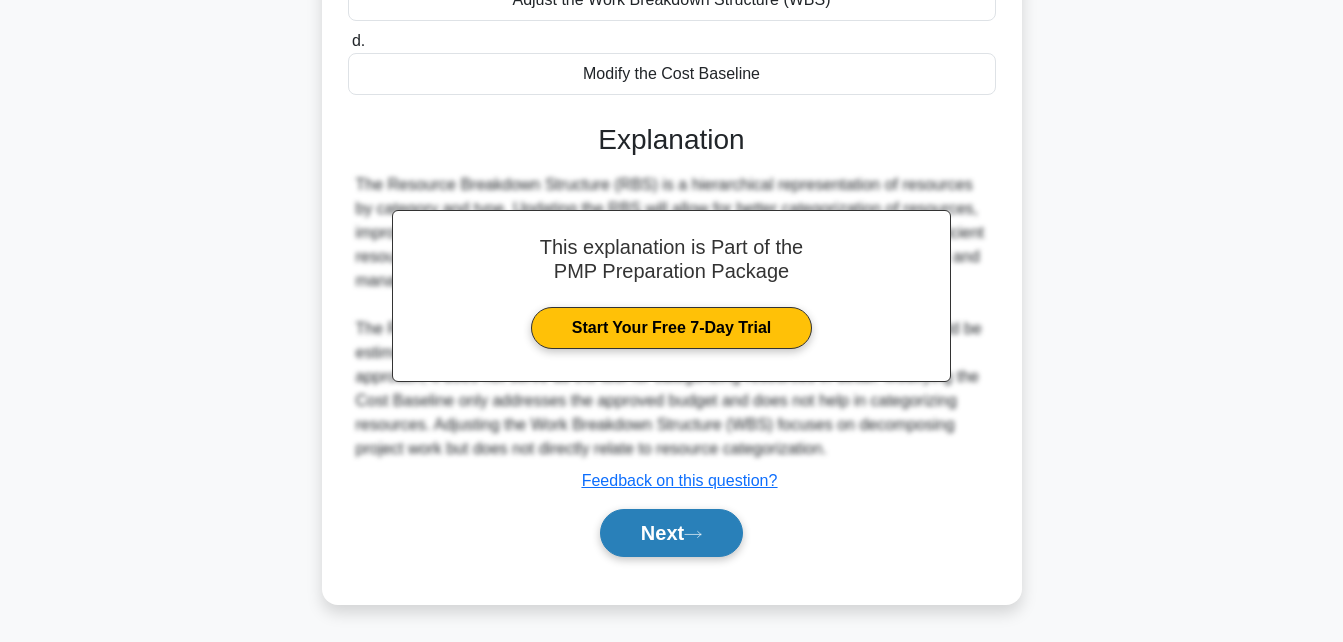 click on "Next" at bounding box center (671, 533) 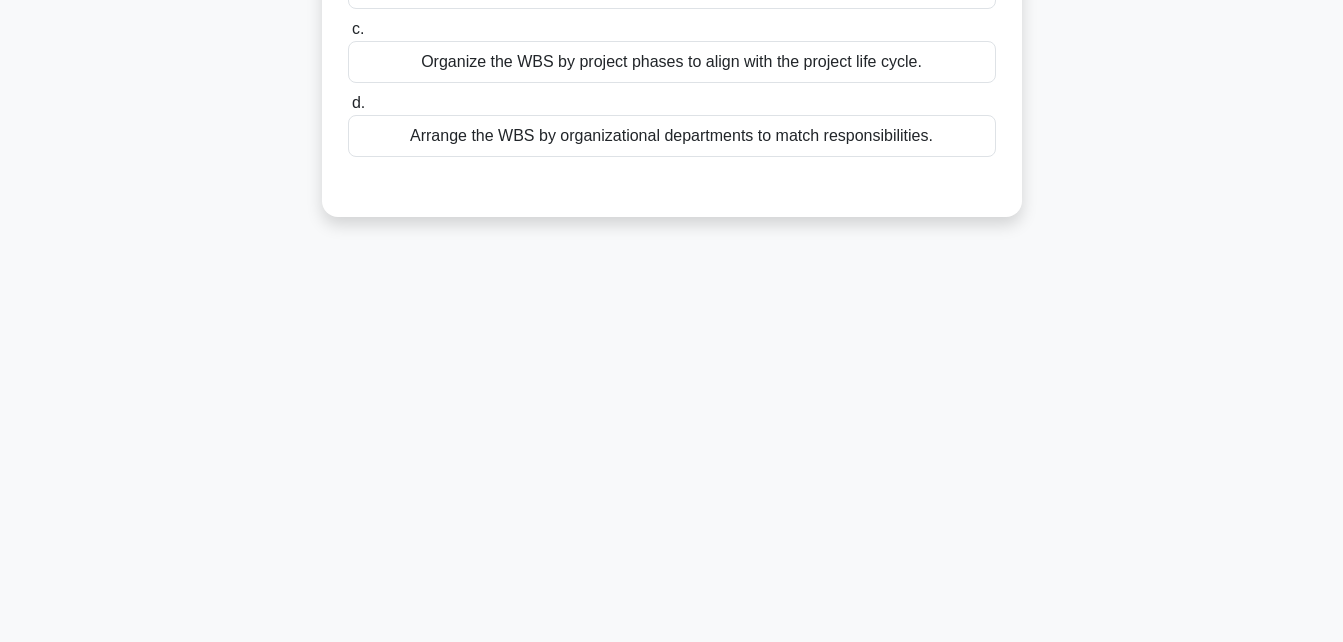 scroll, scrollTop: 438, scrollLeft: 0, axis: vertical 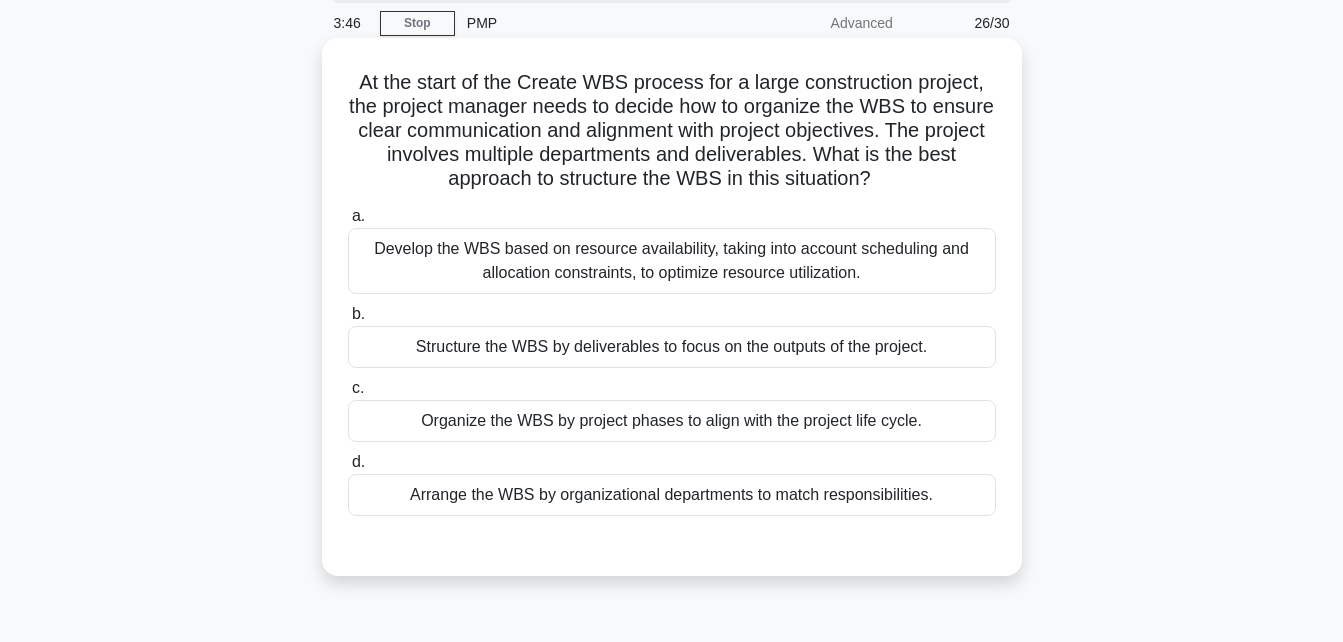 click on "Arrange the WBS by organizational departments to match responsibilities." at bounding box center [672, 495] 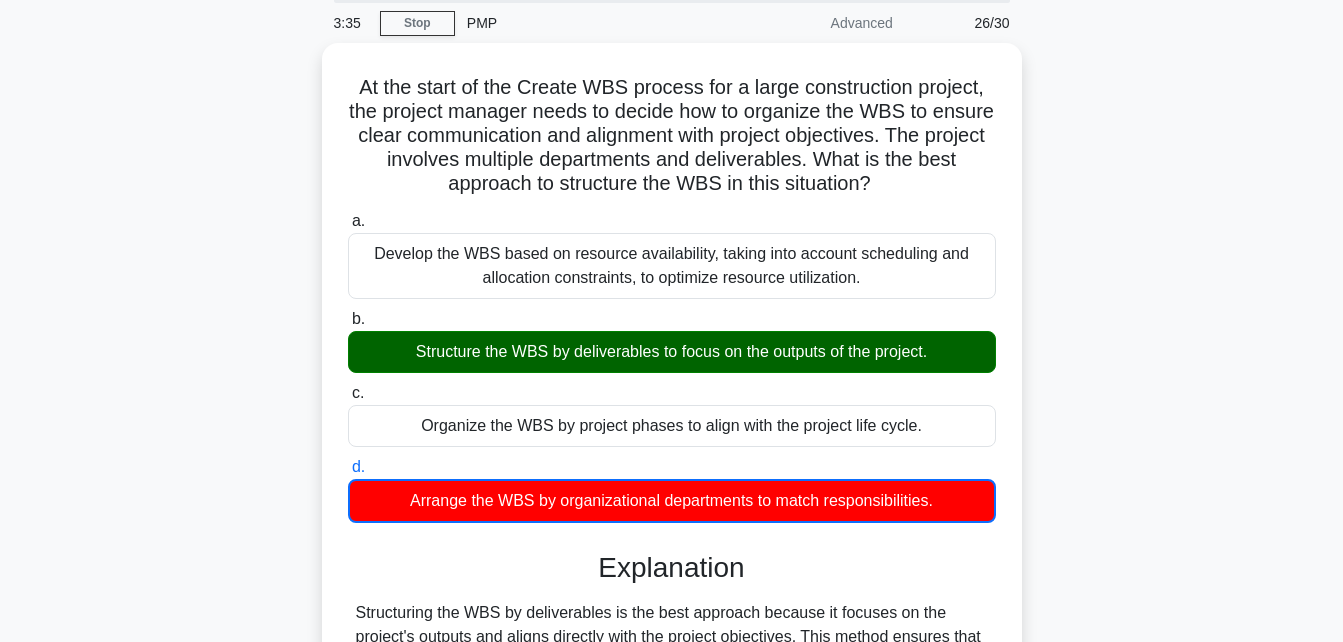 drag, startPoint x: 1337, startPoint y: 276, endPoint x: 1361, endPoint y: 339, distance: 67.41662 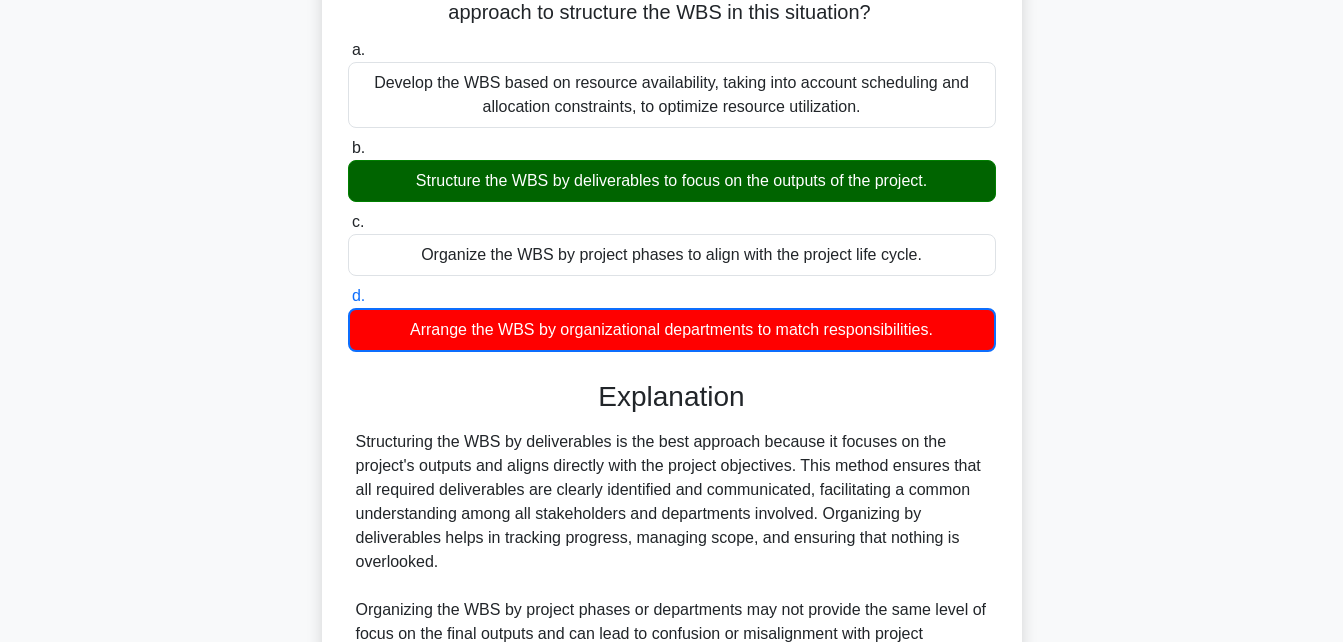 scroll, scrollTop: 474, scrollLeft: 0, axis: vertical 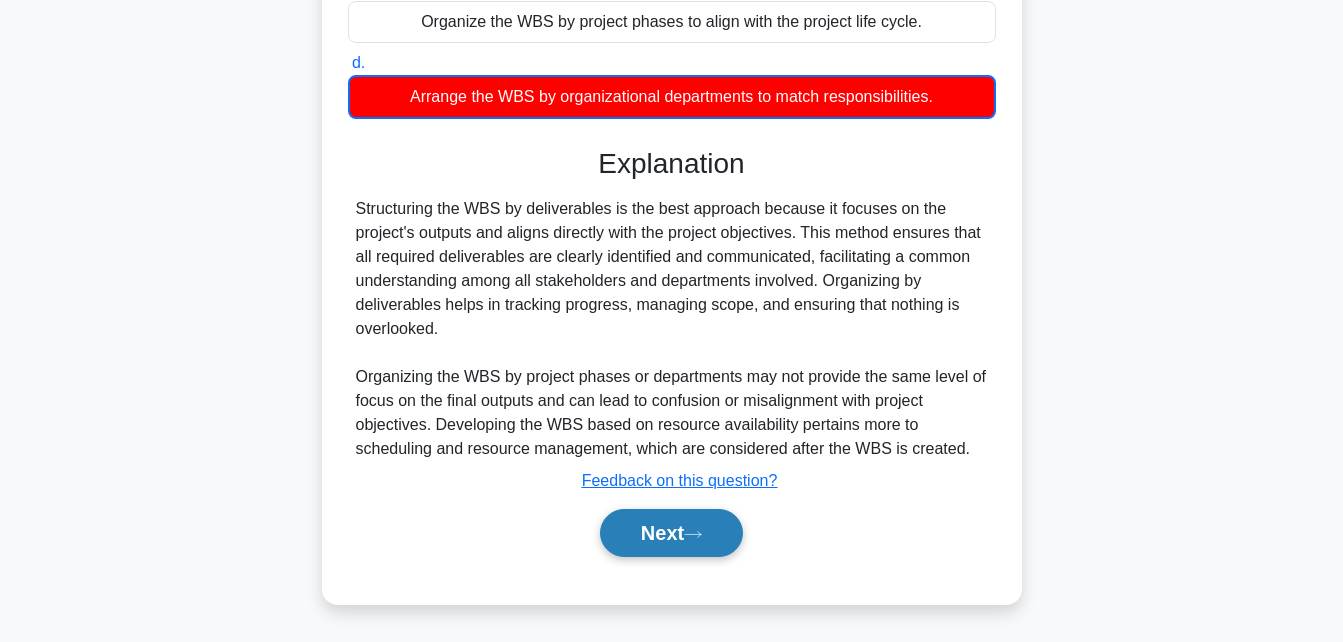 click on "Next" at bounding box center (671, 533) 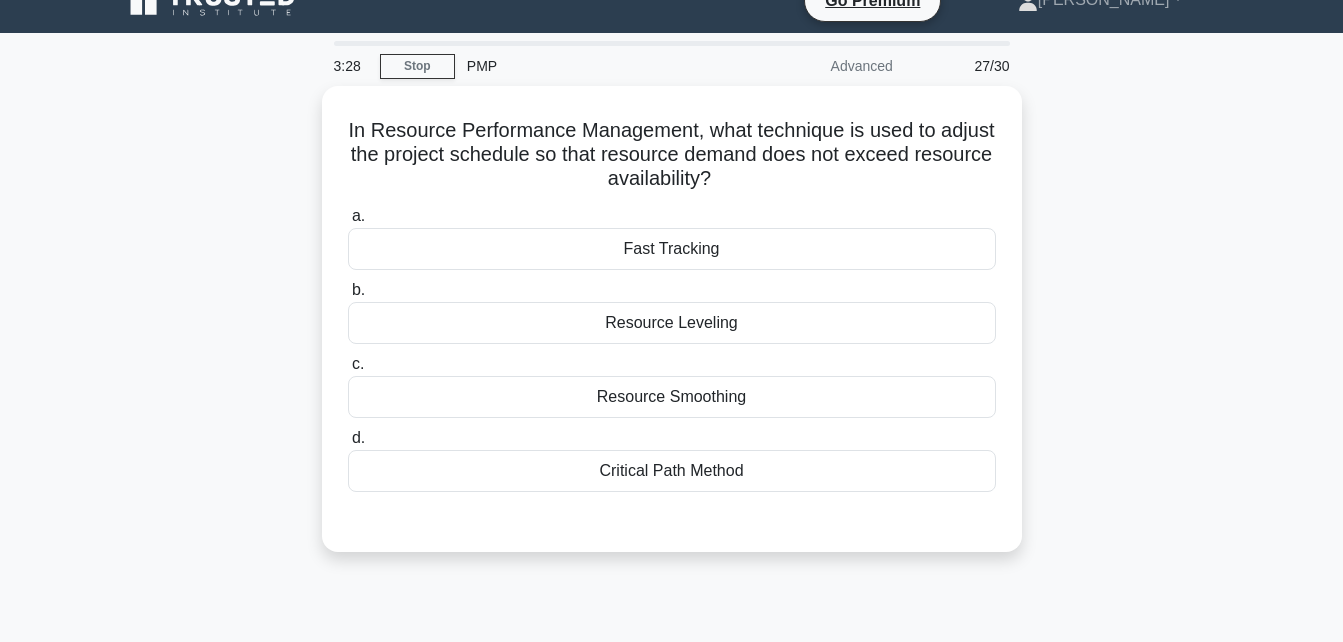 scroll, scrollTop: 33, scrollLeft: 0, axis: vertical 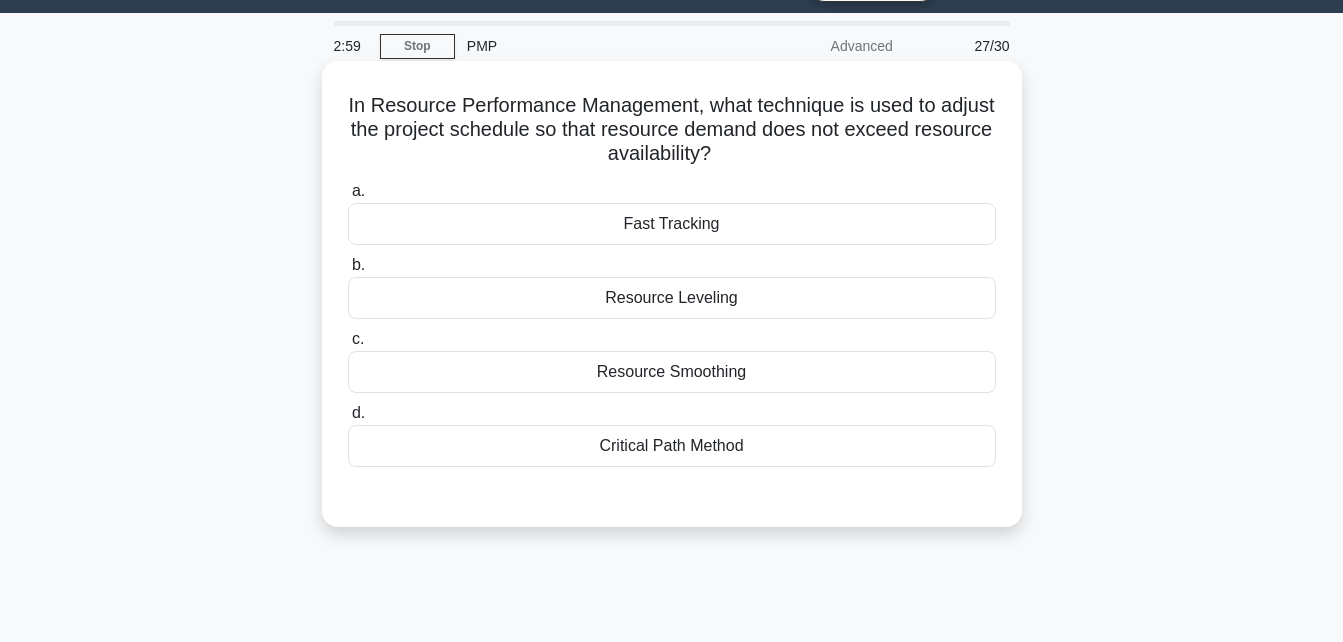 click on "Resource Leveling" at bounding box center [672, 298] 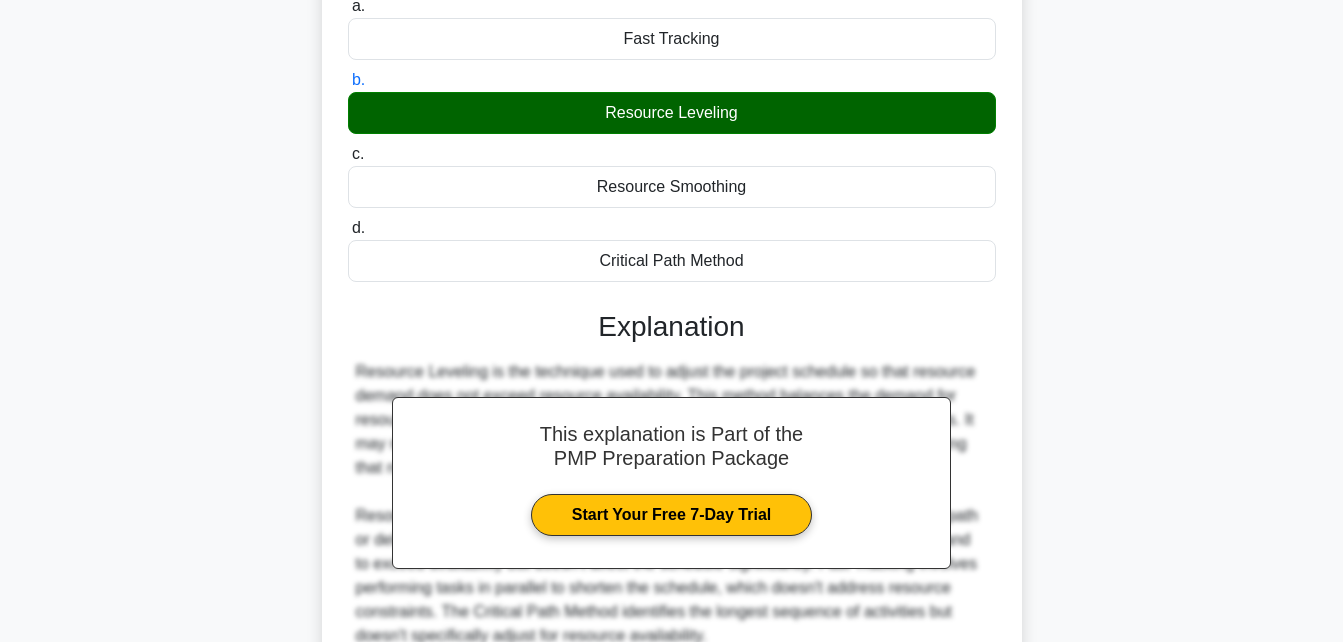 scroll, scrollTop: 438, scrollLeft: 0, axis: vertical 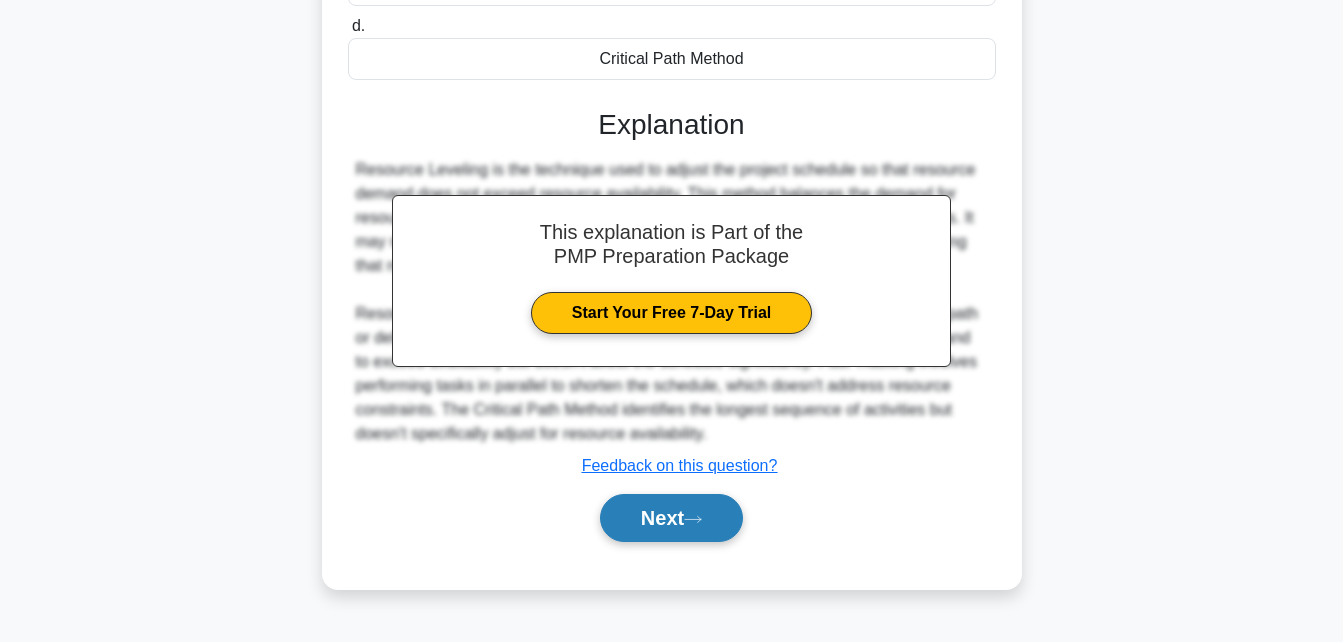 click on "Next" at bounding box center (671, 518) 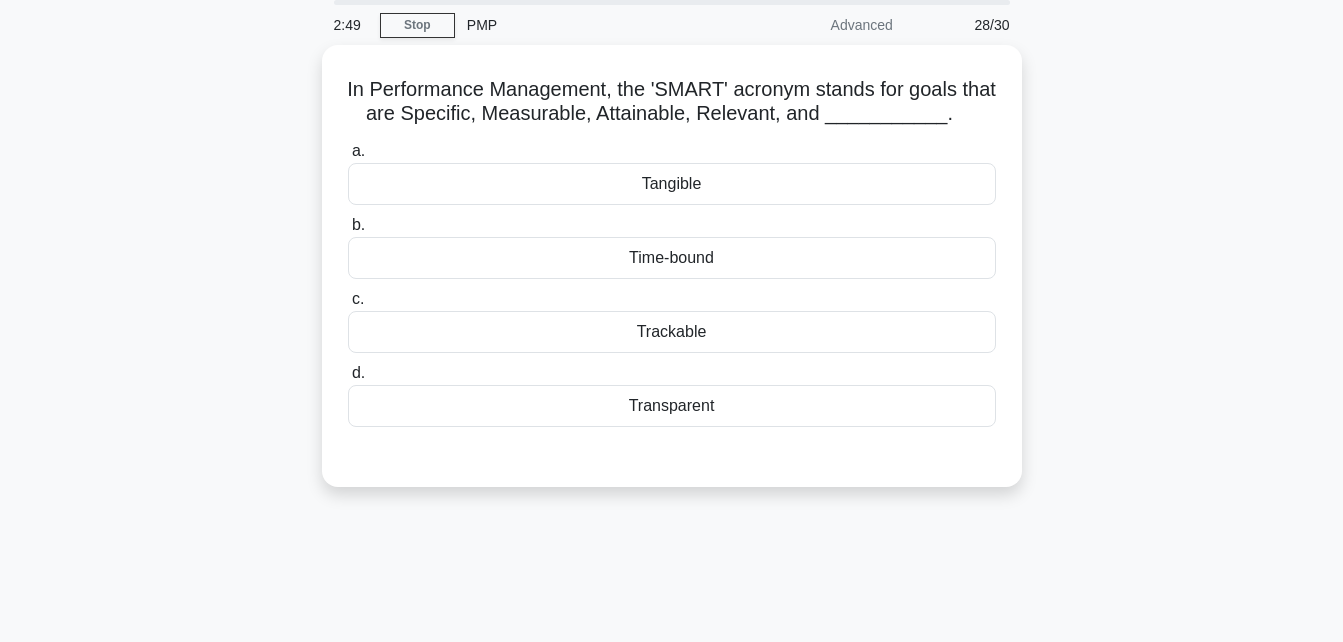 scroll, scrollTop: 71, scrollLeft: 0, axis: vertical 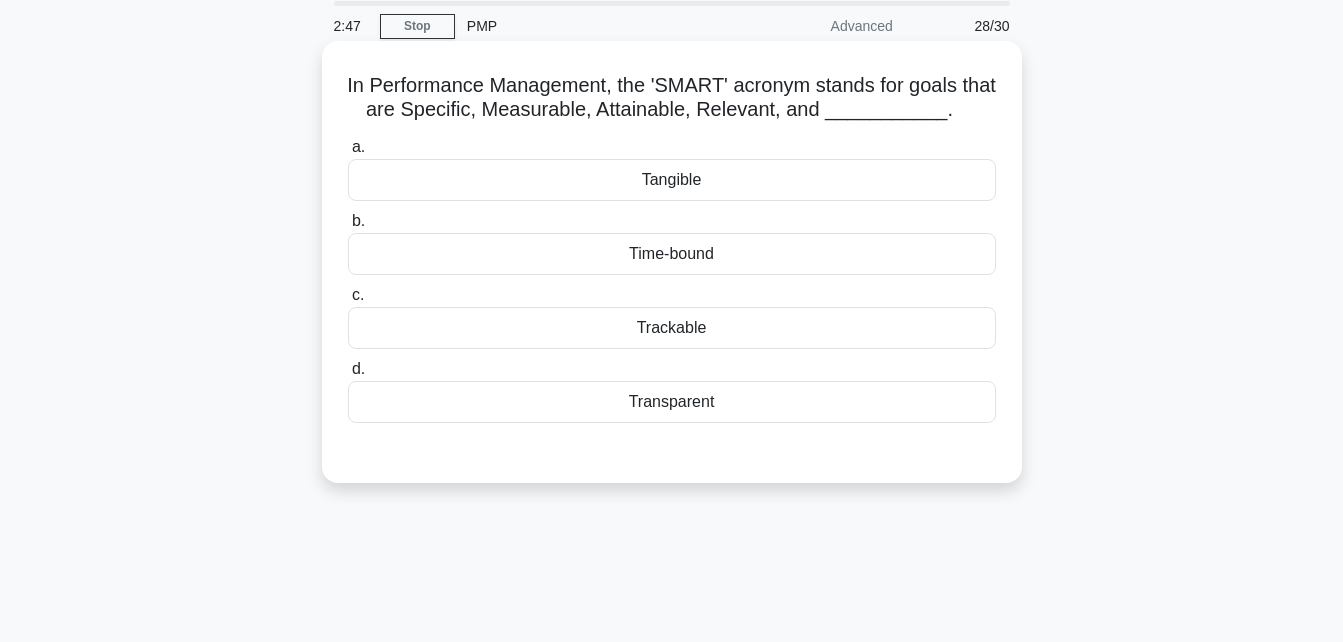 click on "Tangible" at bounding box center [672, 180] 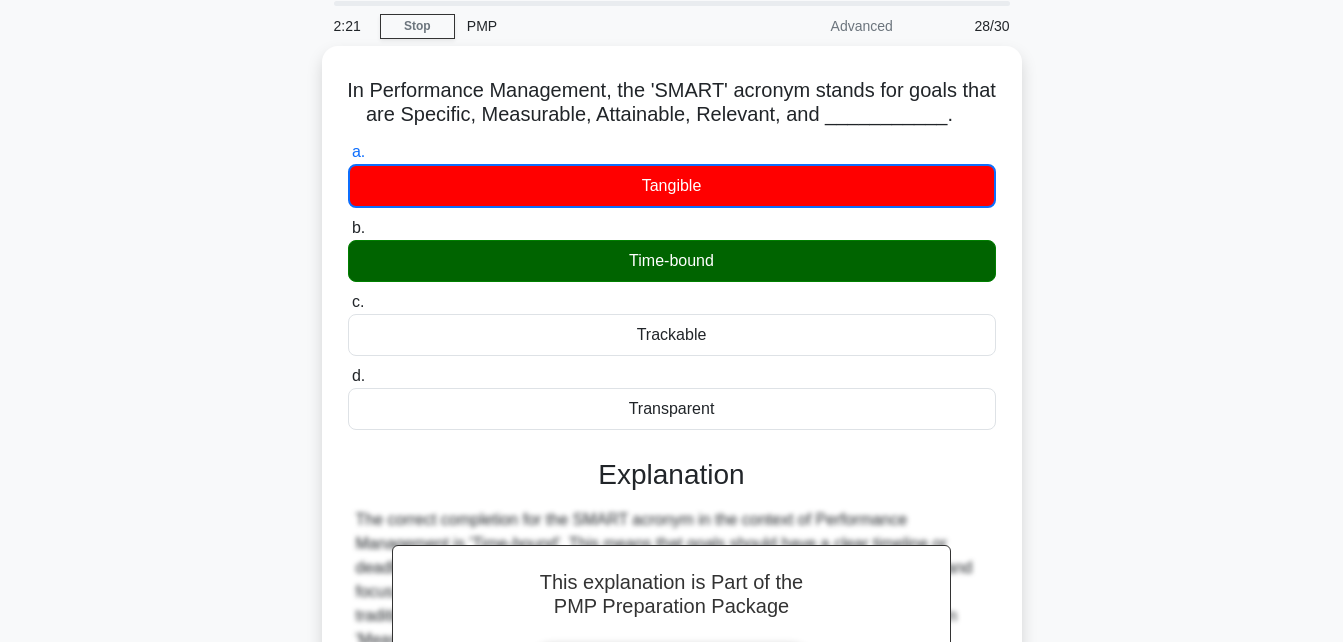 drag, startPoint x: 974, startPoint y: 269, endPoint x: 1361, endPoint y: 213, distance: 391.0307 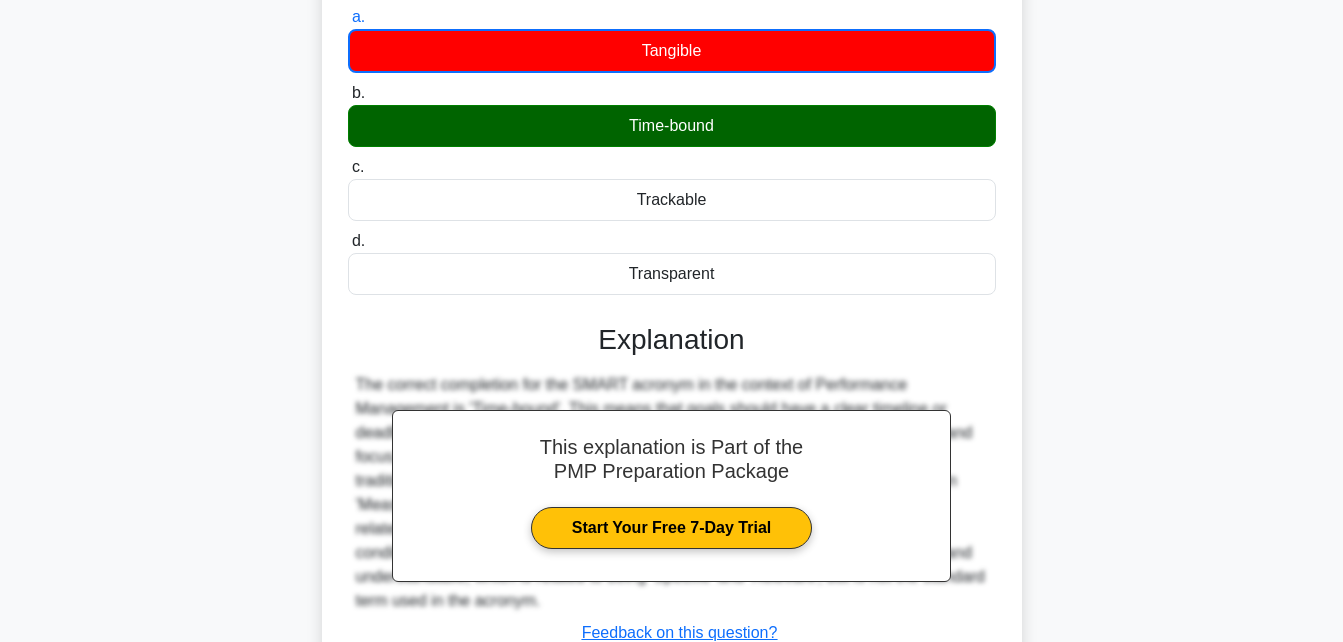 scroll, scrollTop: 438, scrollLeft: 0, axis: vertical 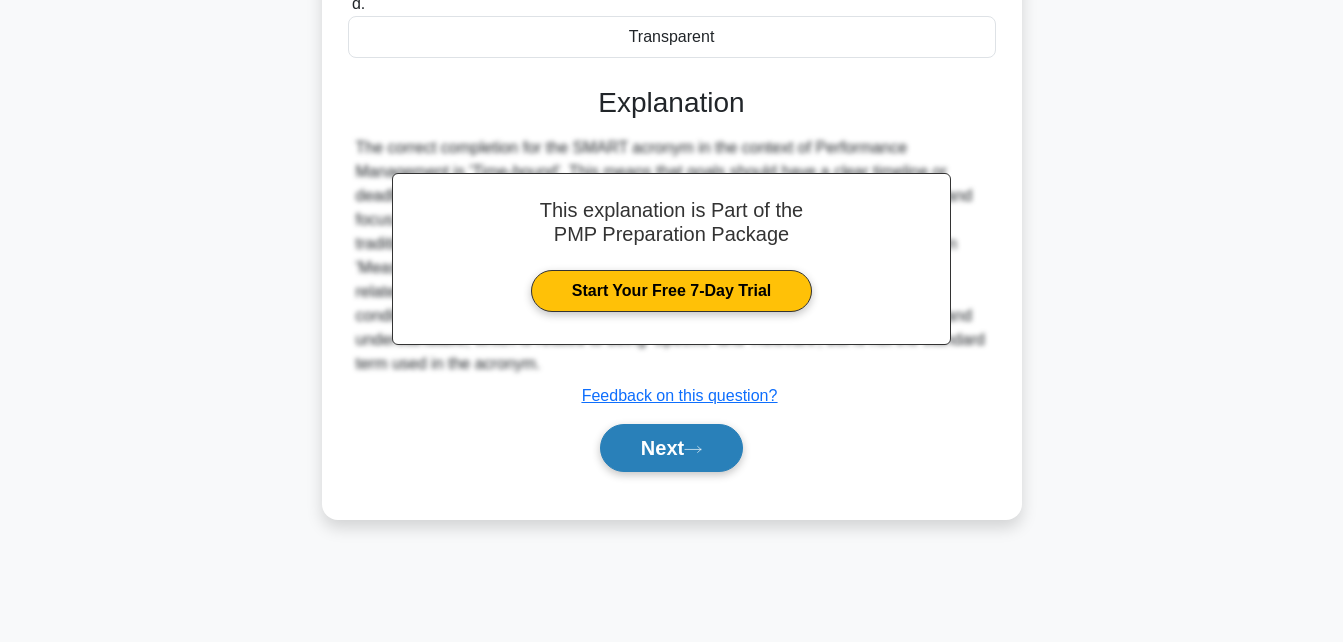 click on "Next" at bounding box center (671, 448) 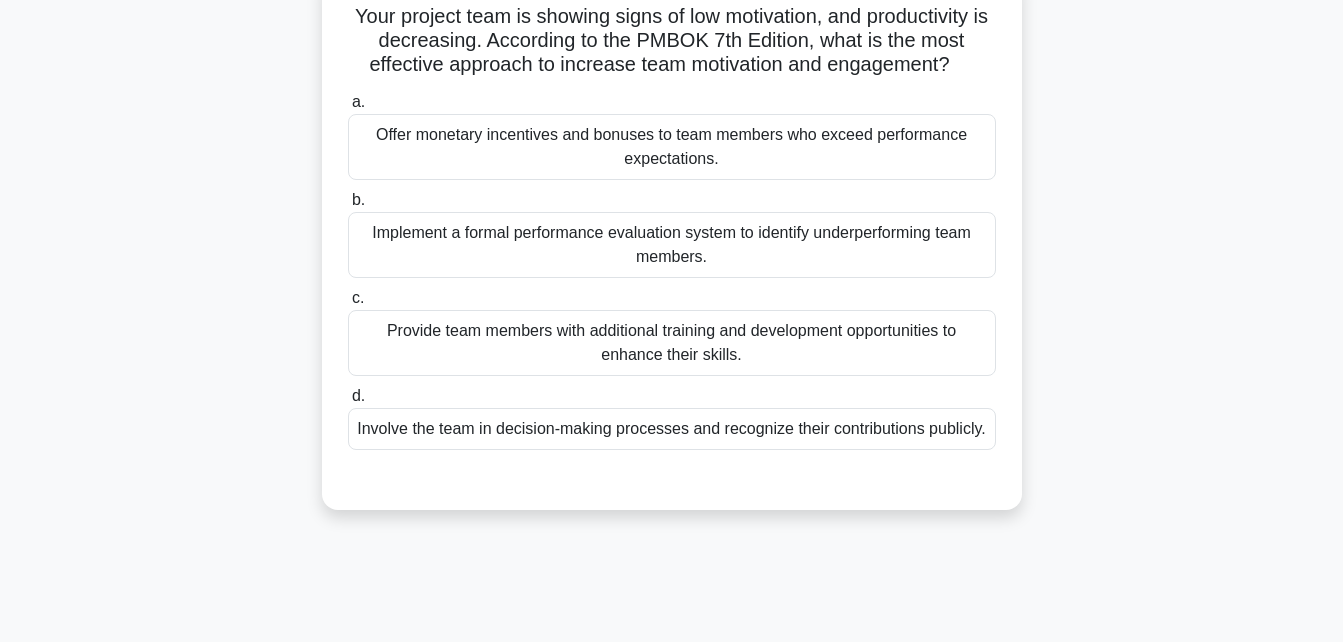 scroll, scrollTop: 147, scrollLeft: 0, axis: vertical 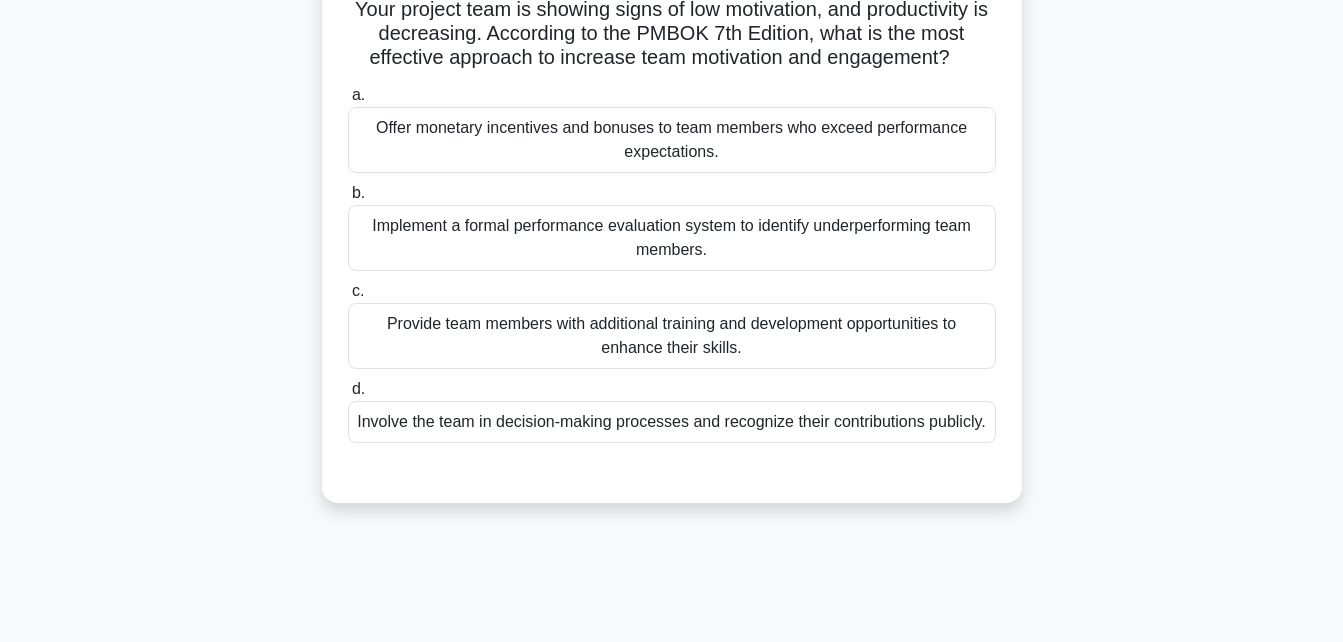 click on "Provide team members with additional training and development opportunities to enhance their skills." at bounding box center (672, 336) 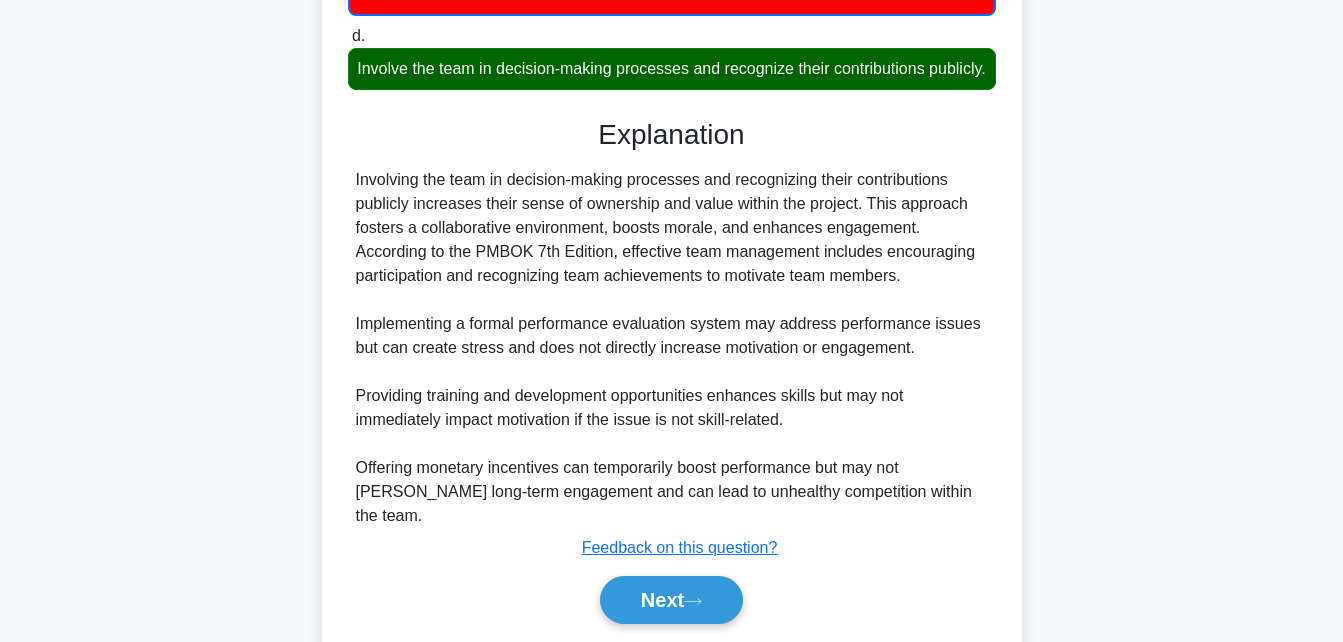 scroll, scrollTop: 570, scrollLeft: 0, axis: vertical 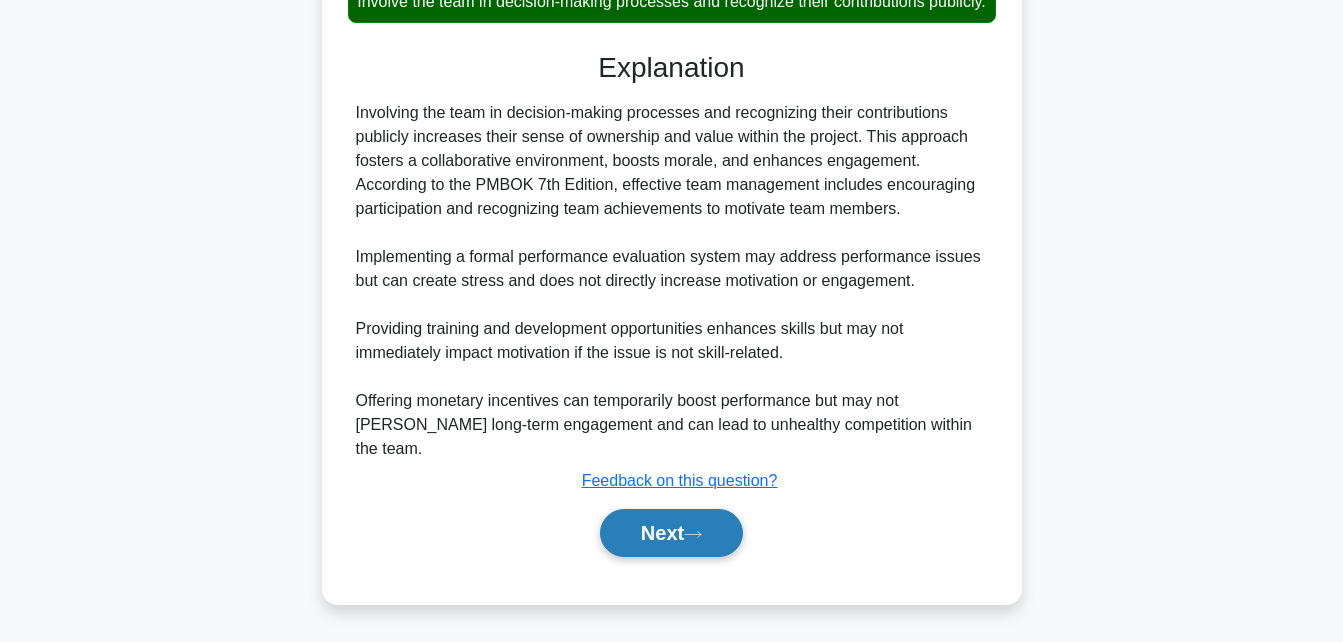 click on "Next" at bounding box center [671, 533] 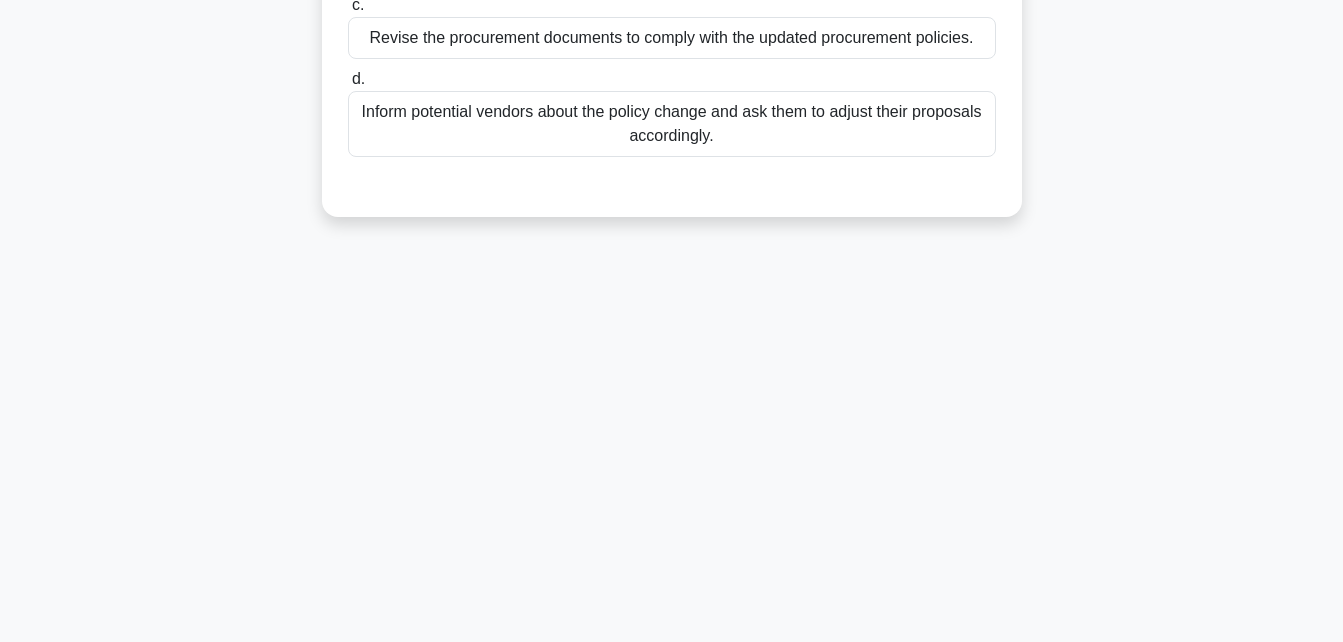 scroll, scrollTop: 438, scrollLeft: 0, axis: vertical 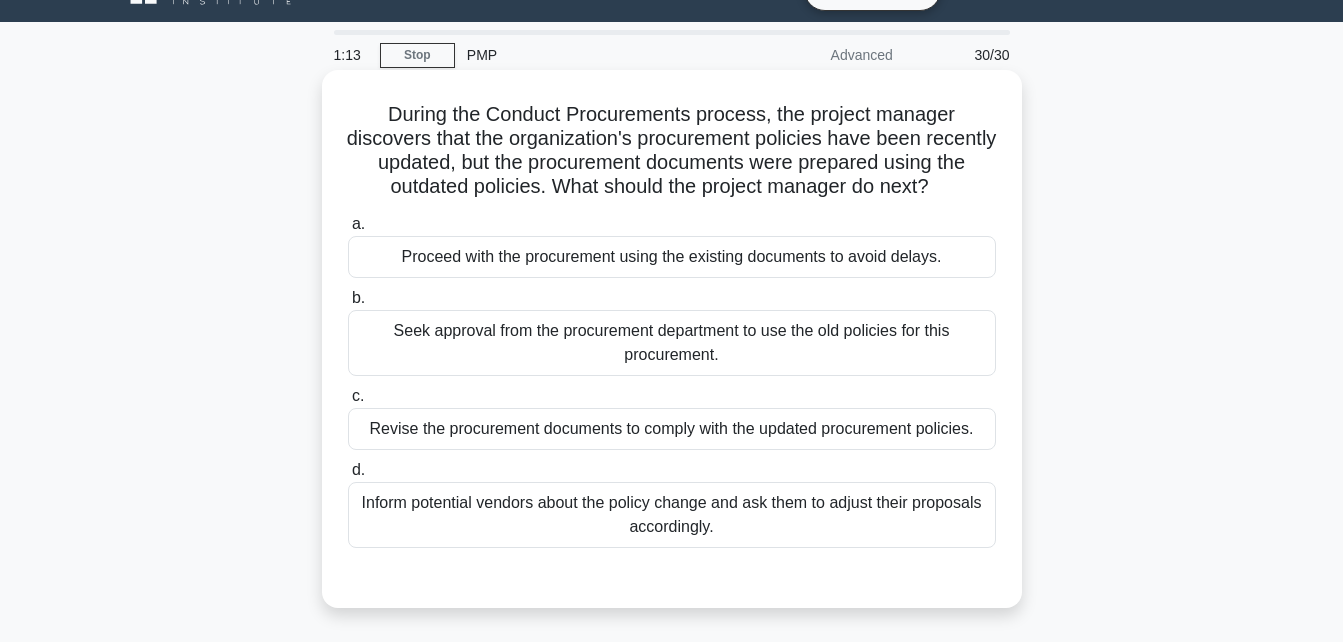 click on "Revise the procurement documents to comply with the updated procurement policies." at bounding box center (672, 429) 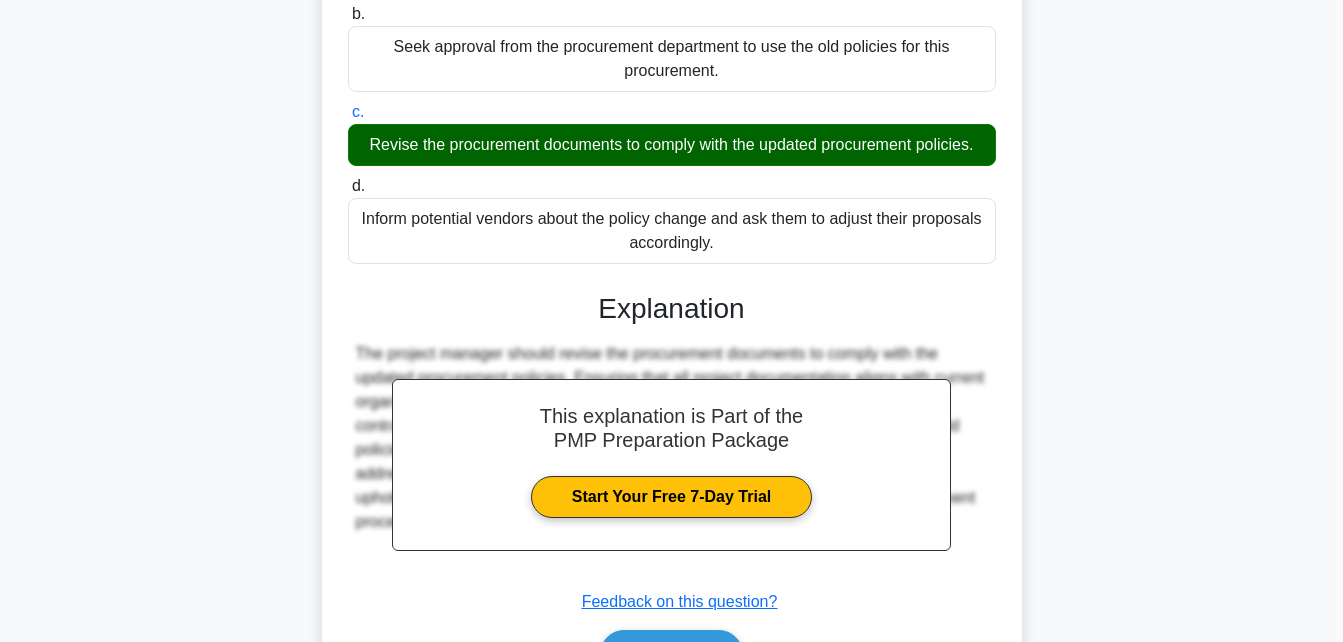 scroll, scrollTop: 448, scrollLeft: 0, axis: vertical 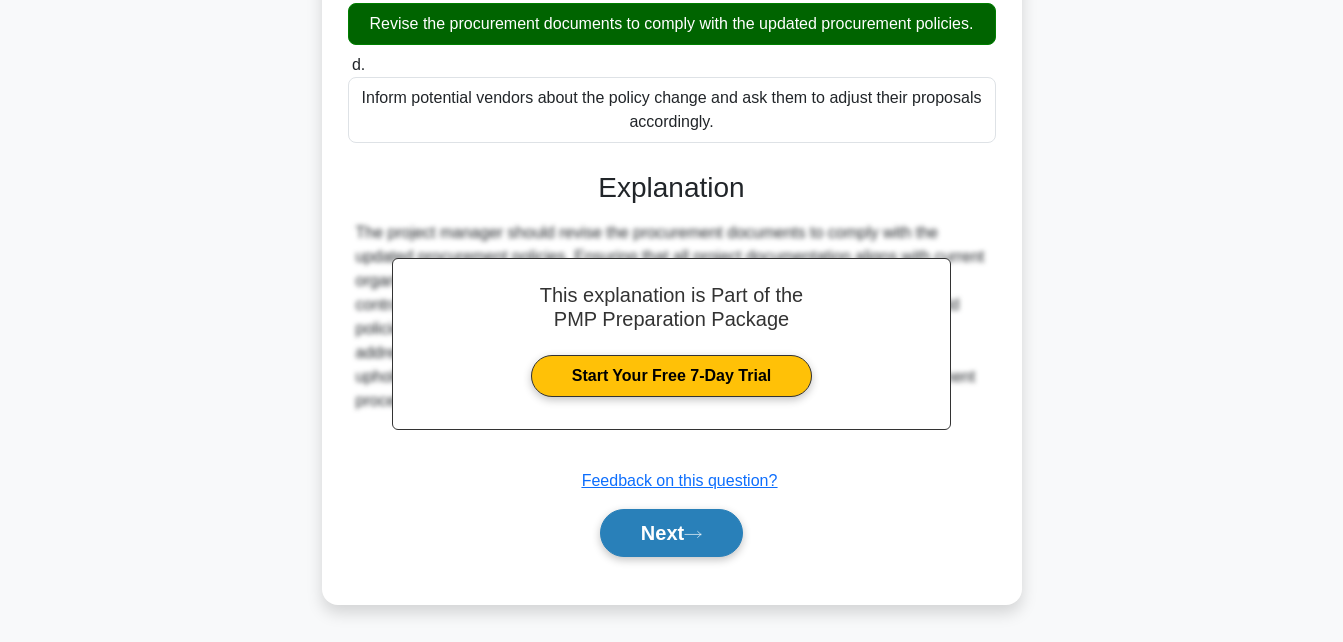 click on "Next" at bounding box center (671, 533) 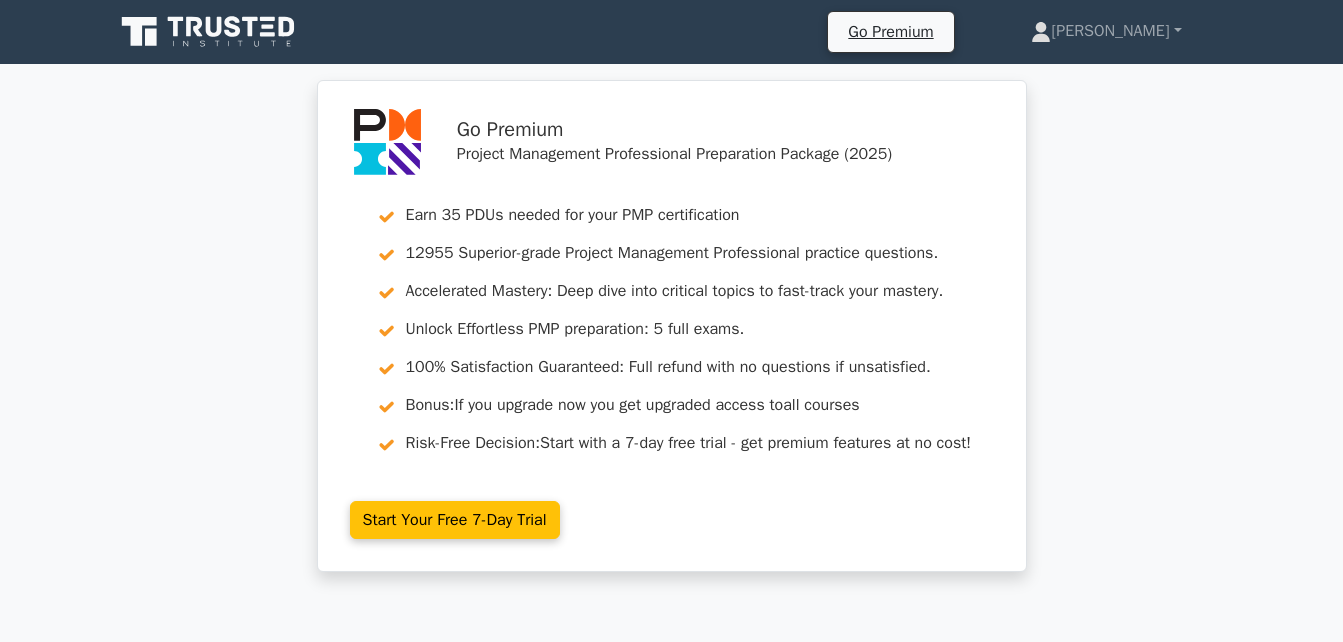 scroll, scrollTop: 0, scrollLeft: 0, axis: both 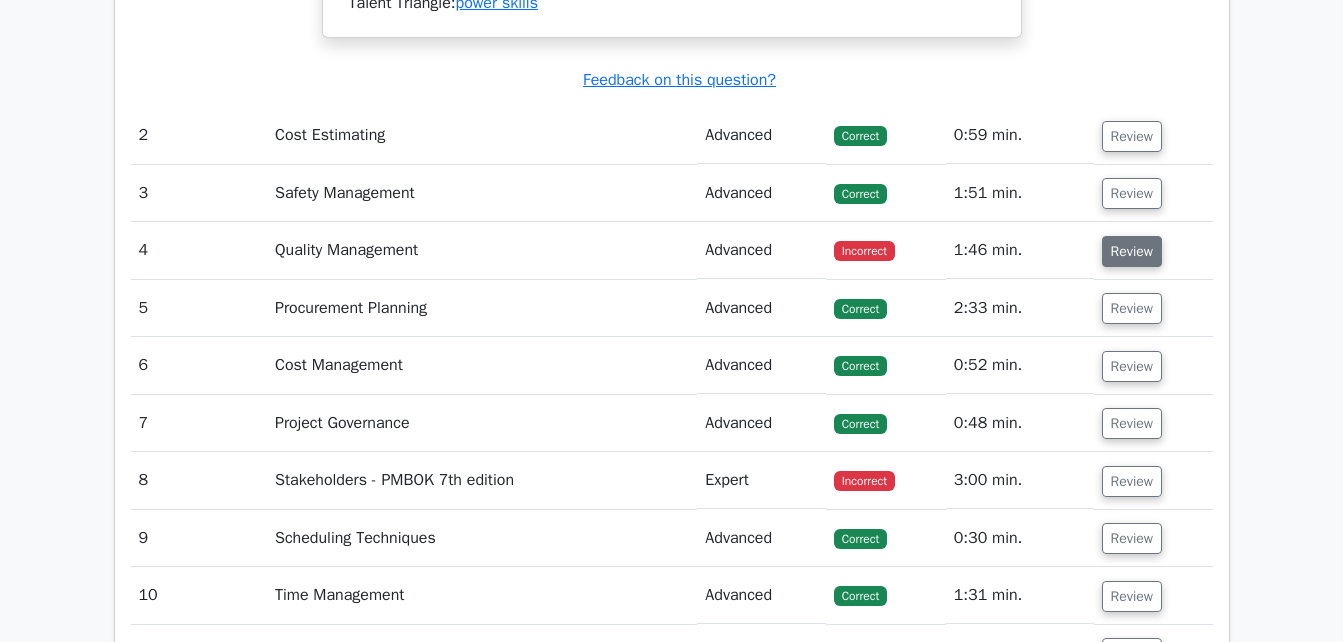 click on "Review" at bounding box center [1132, 251] 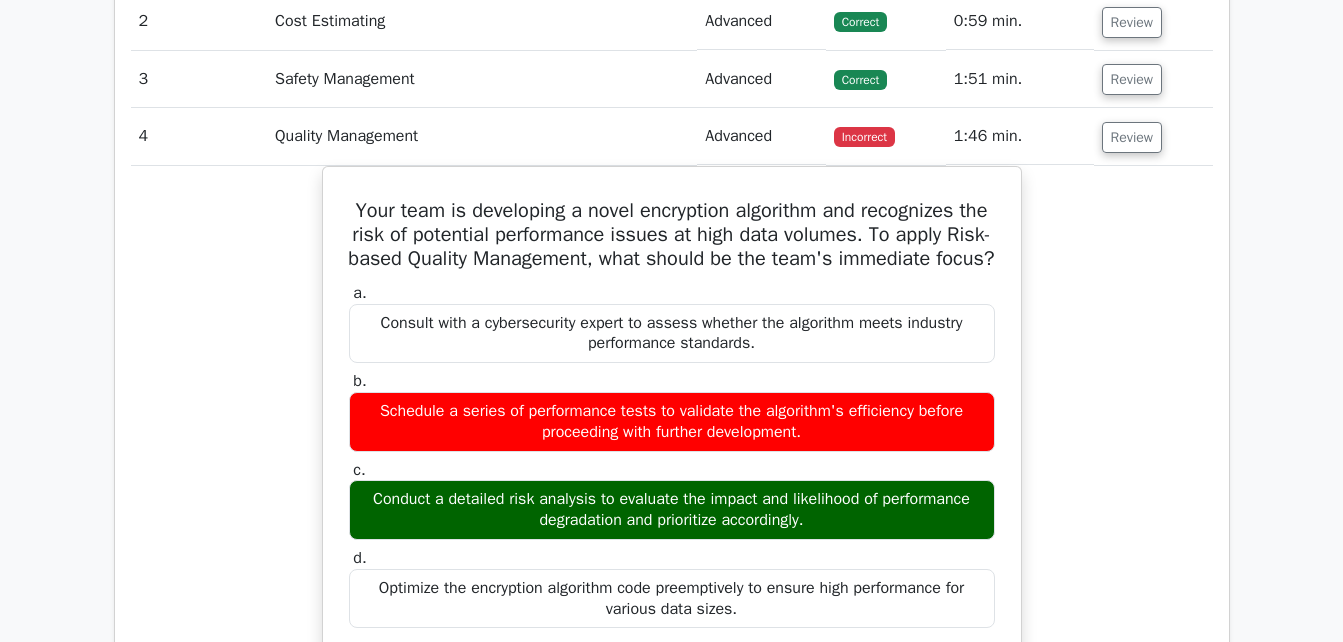 scroll, scrollTop: 4214, scrollLeft: 0, axis: vertical 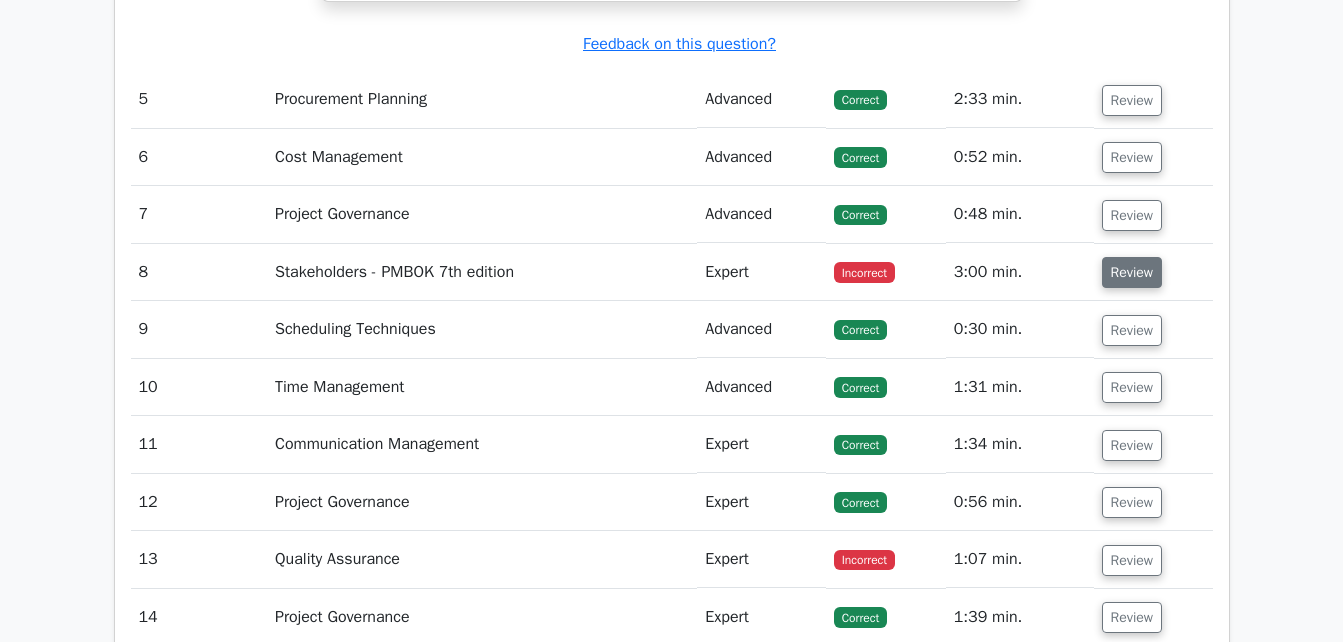 click on "Review" at bounding box center [1132, 272] 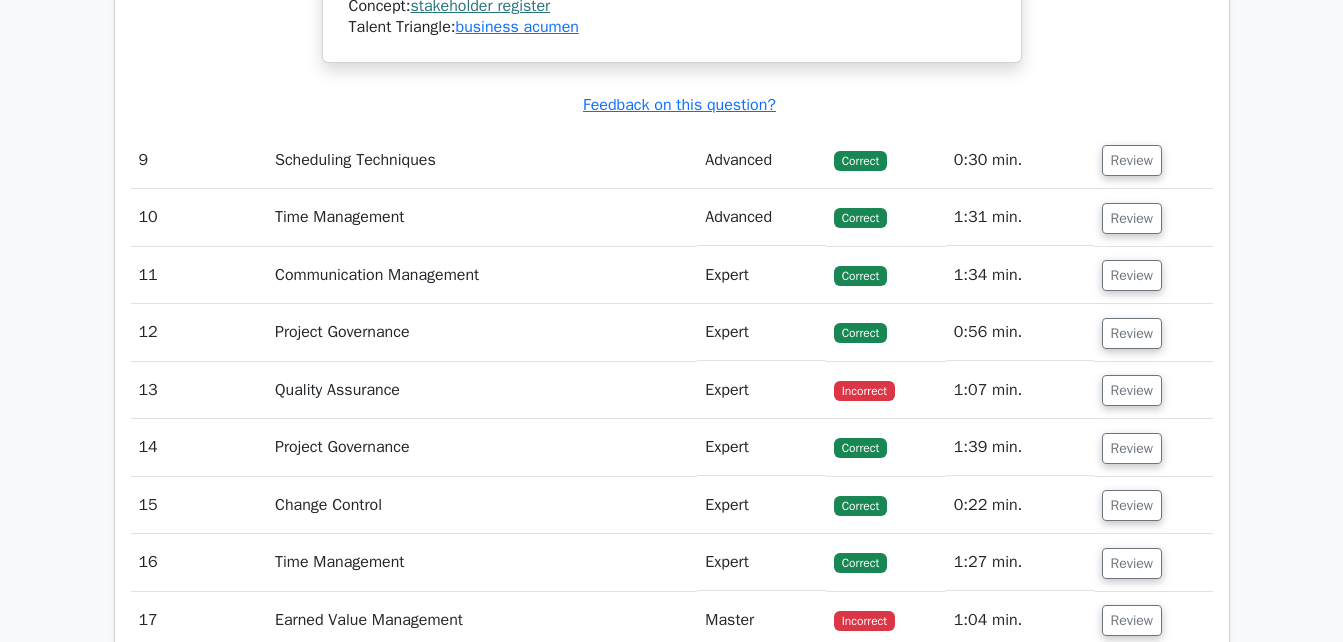 scroll, scrollTop: 6716, scrollLeft: 0, axis: vertical 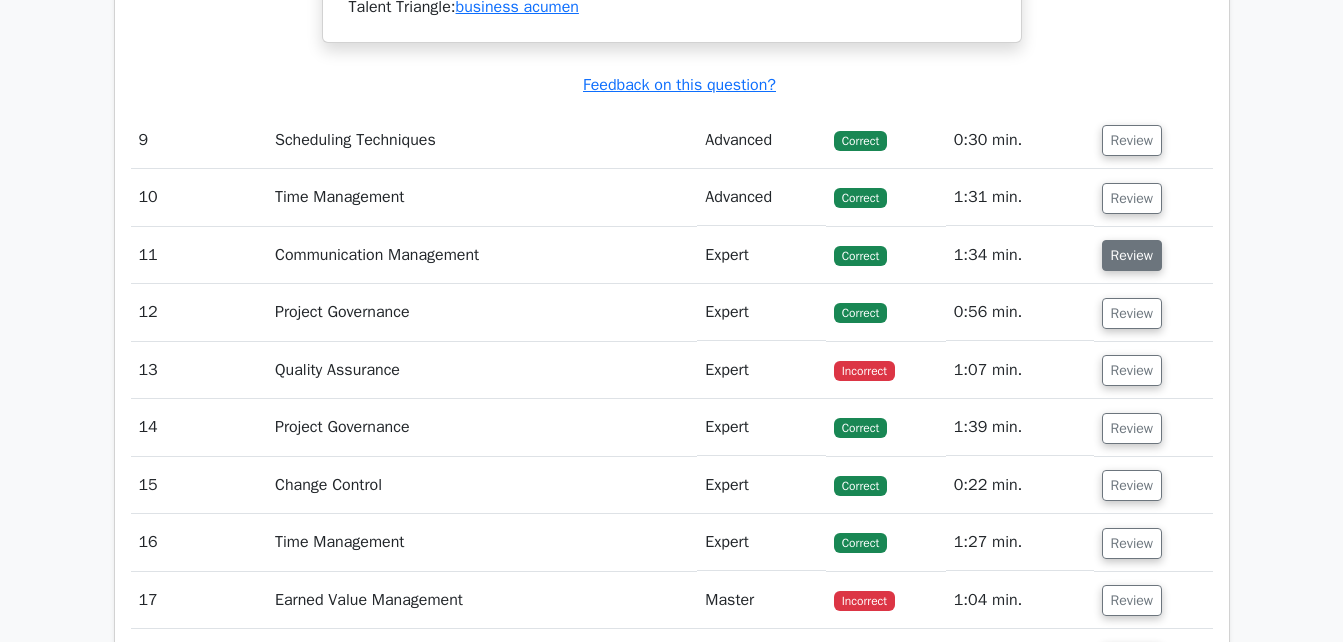 click on "Review" at bounding box center (1132, 255) 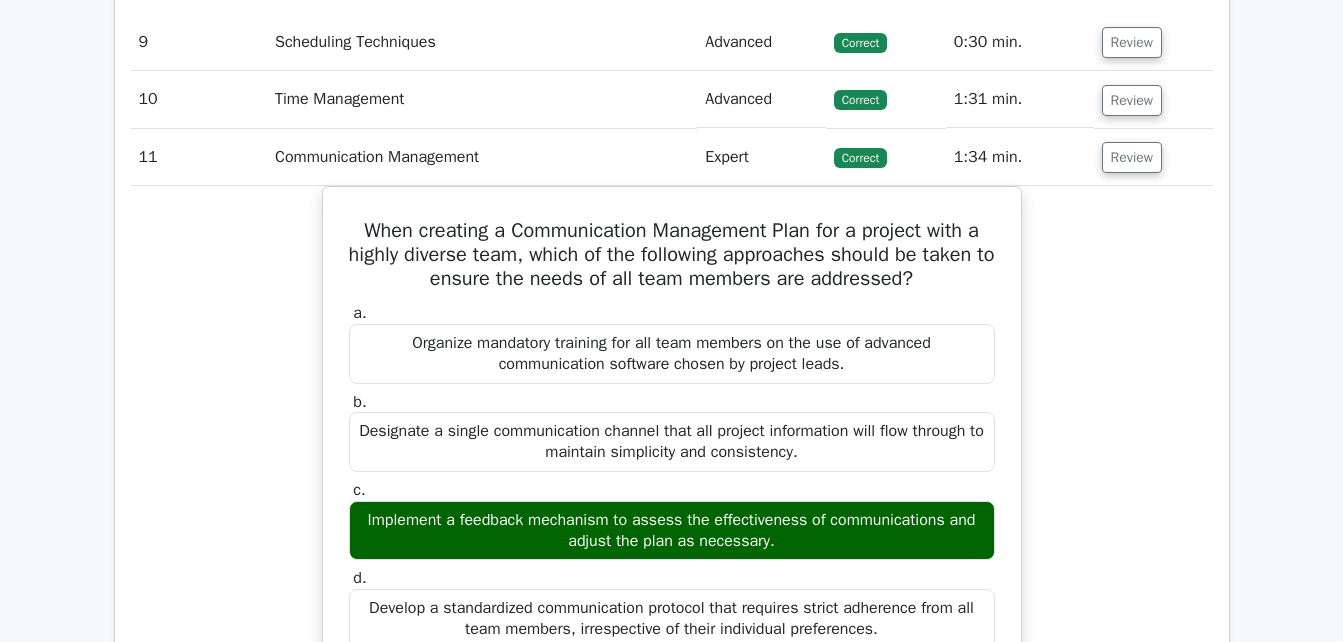 scroll, scrollTop: 6853, scrollLeft: 0, axis: vertical 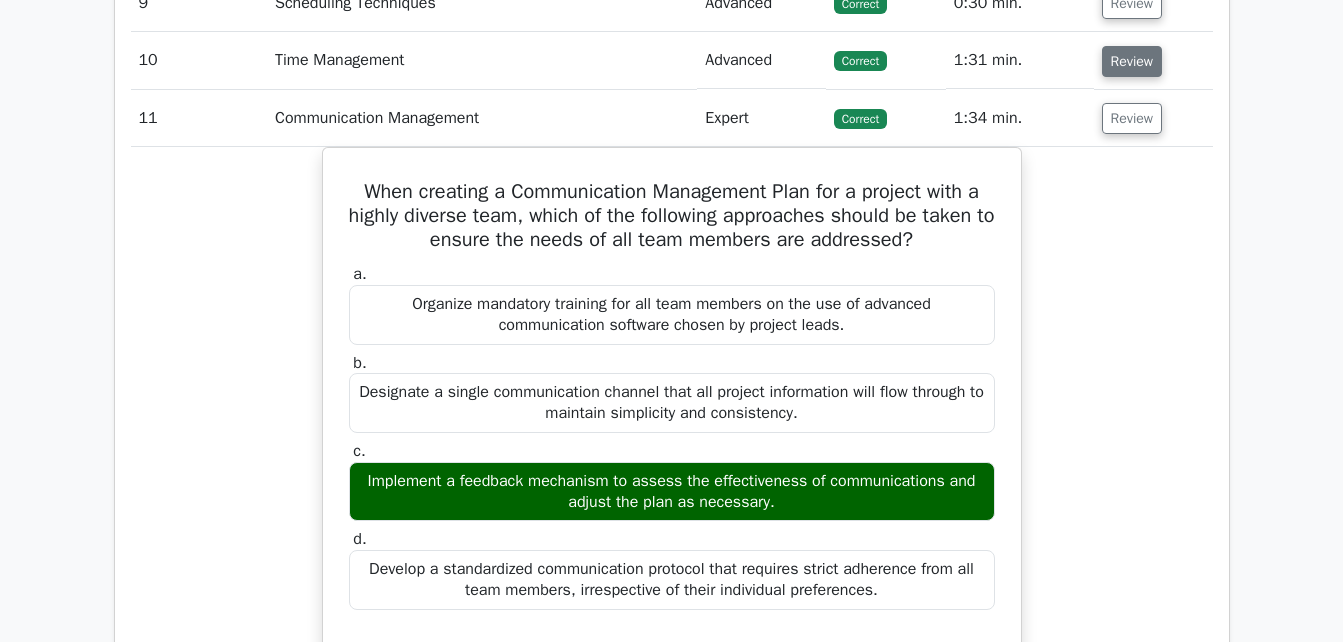 click on "Review" at bounding box center (1132, 61) 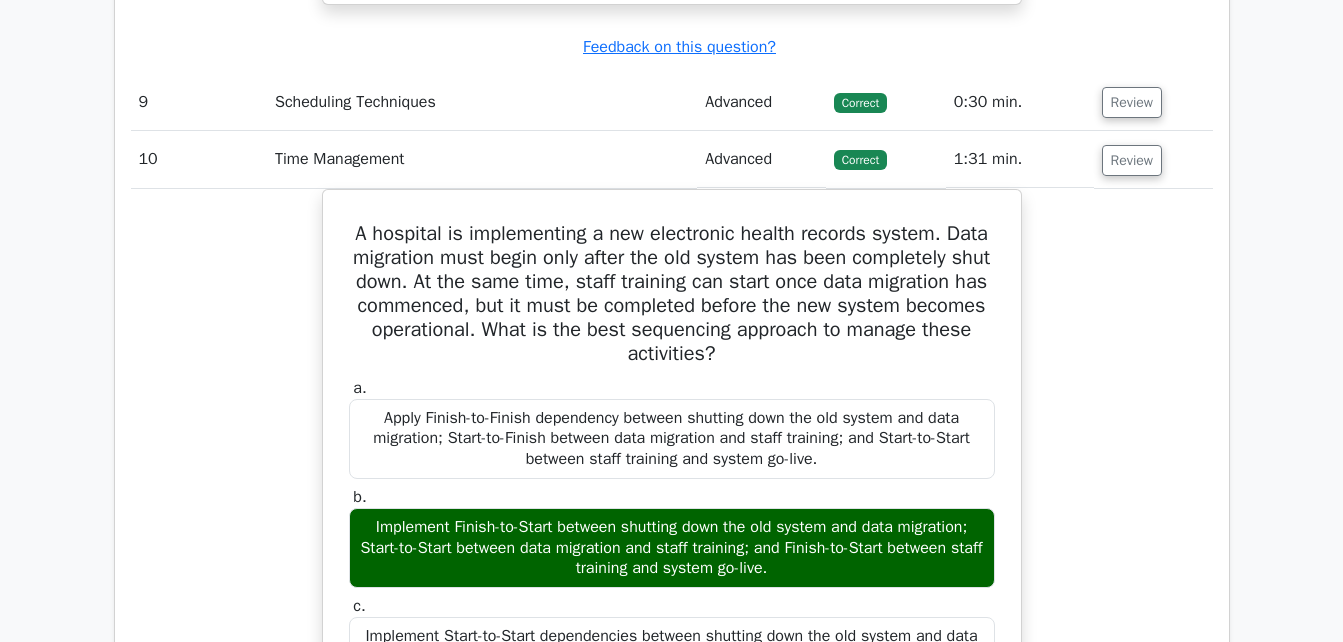scroll, scrollTop: 6740, scrollLeft: 0, axis: vertical 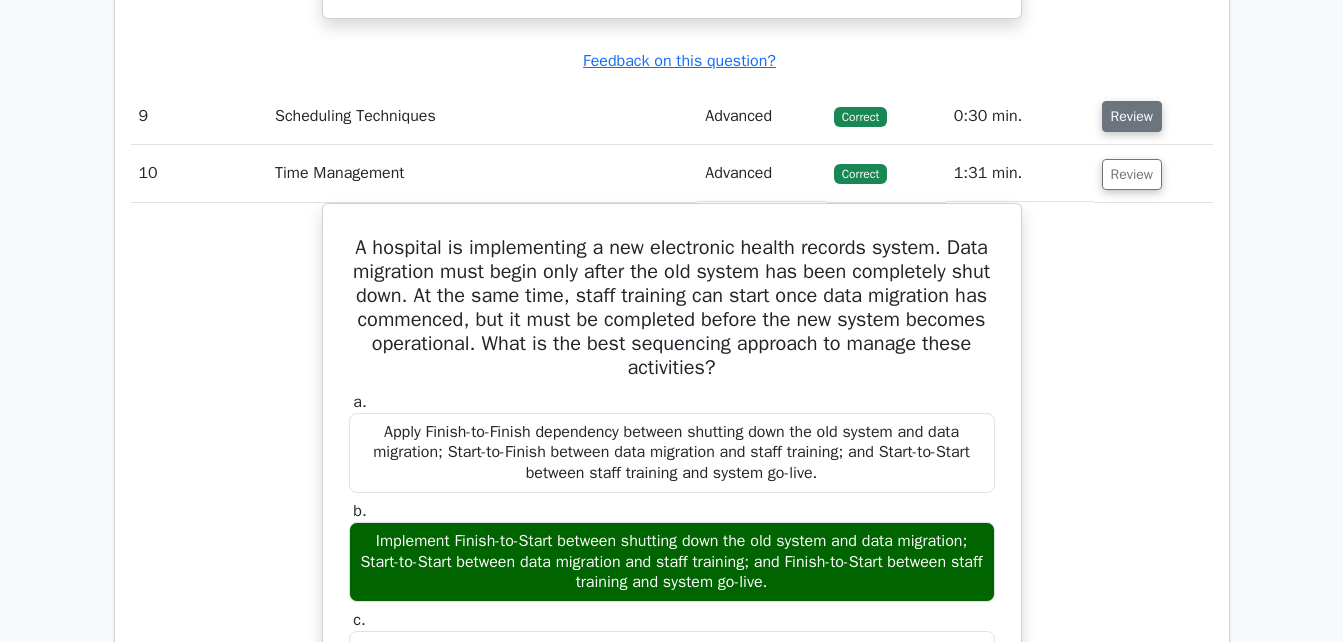 click on "Review" at bounding box center (1132, 116) 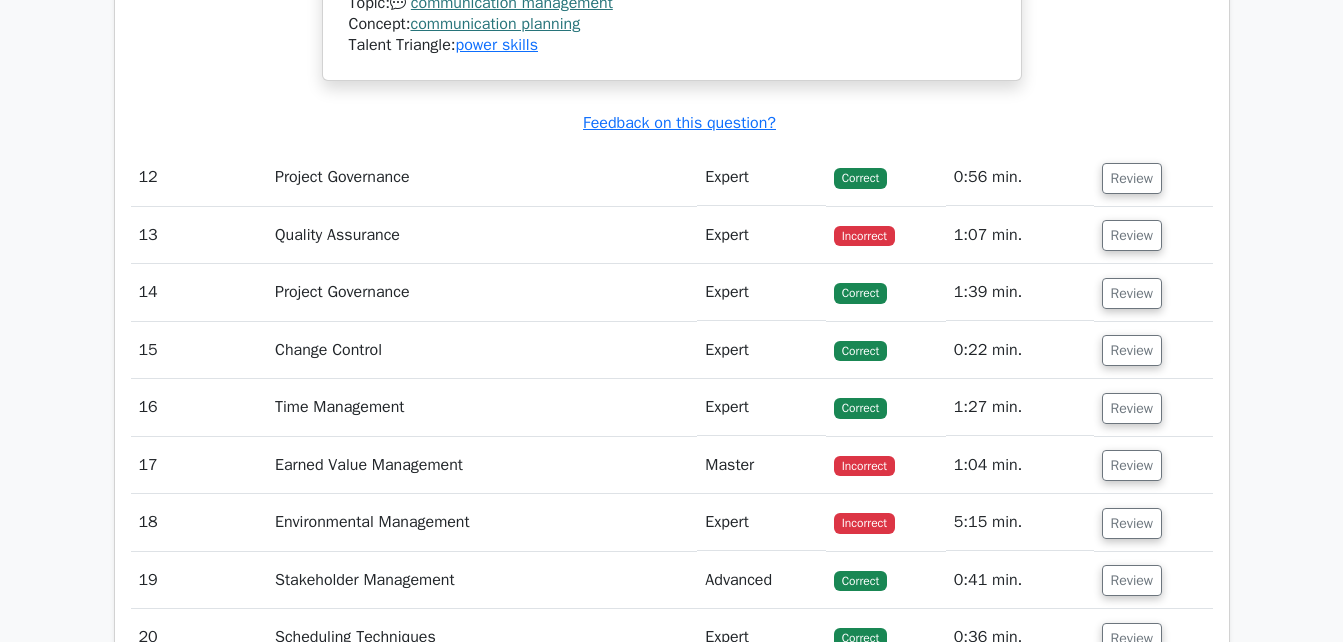 scroll, scrollTop: 9760, scrollLeft: 0, axis: vertical 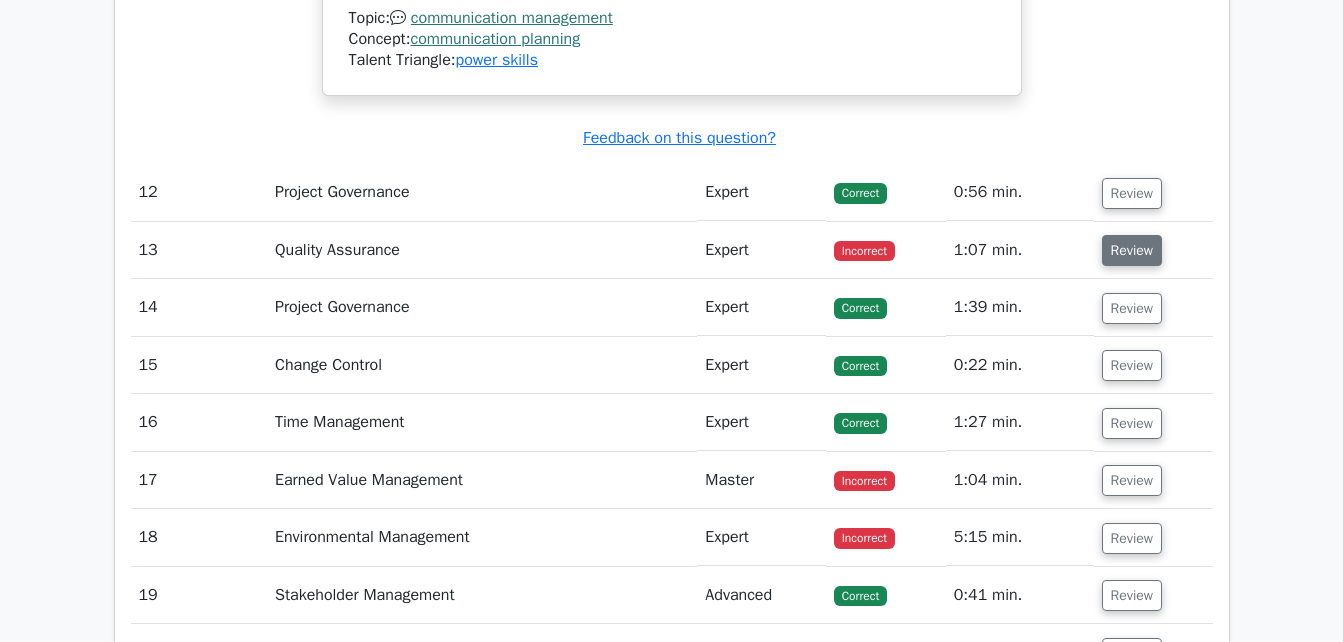 click on "Review" at bounding box center (1132, 250) 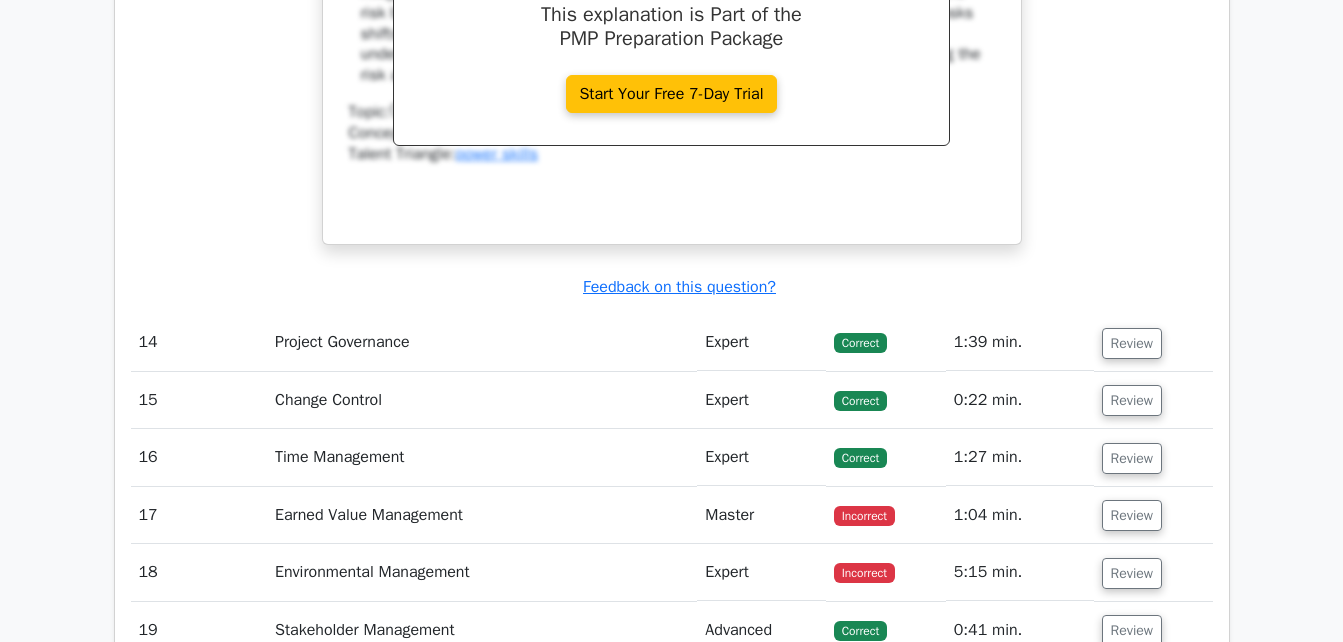 scroll, scrollTop: 10756, scrollLeft: 0, axis: vertical 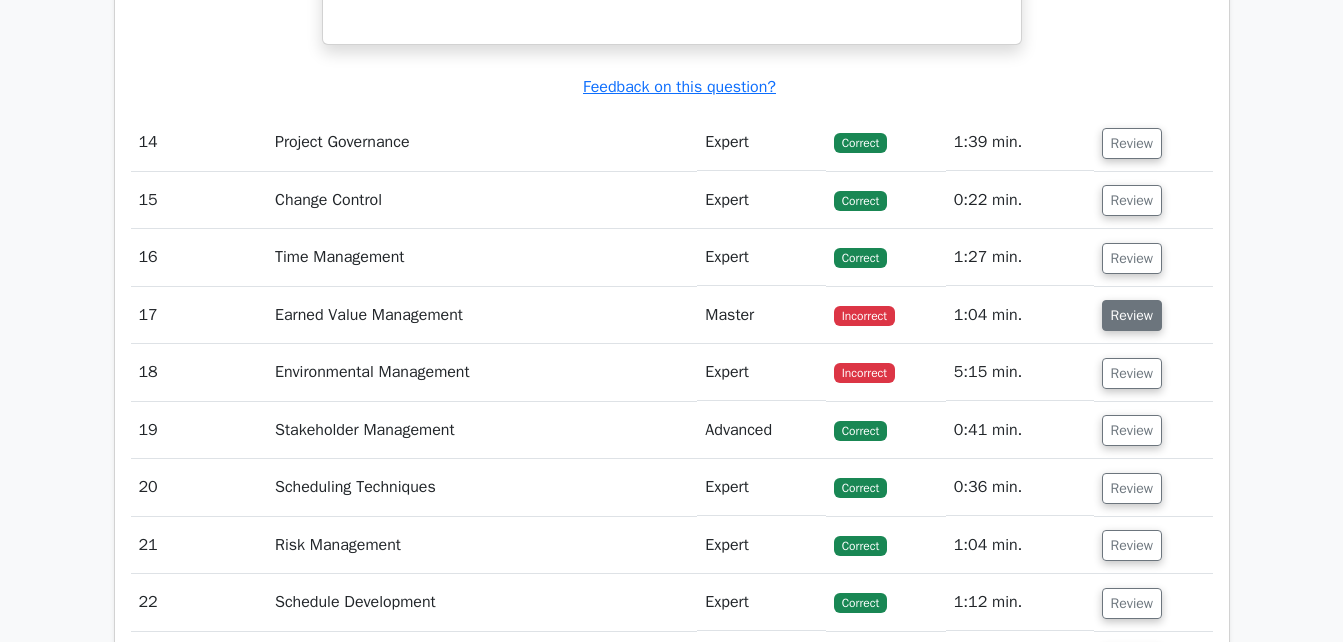 click on "Review" at bounding box center (1132, 315) 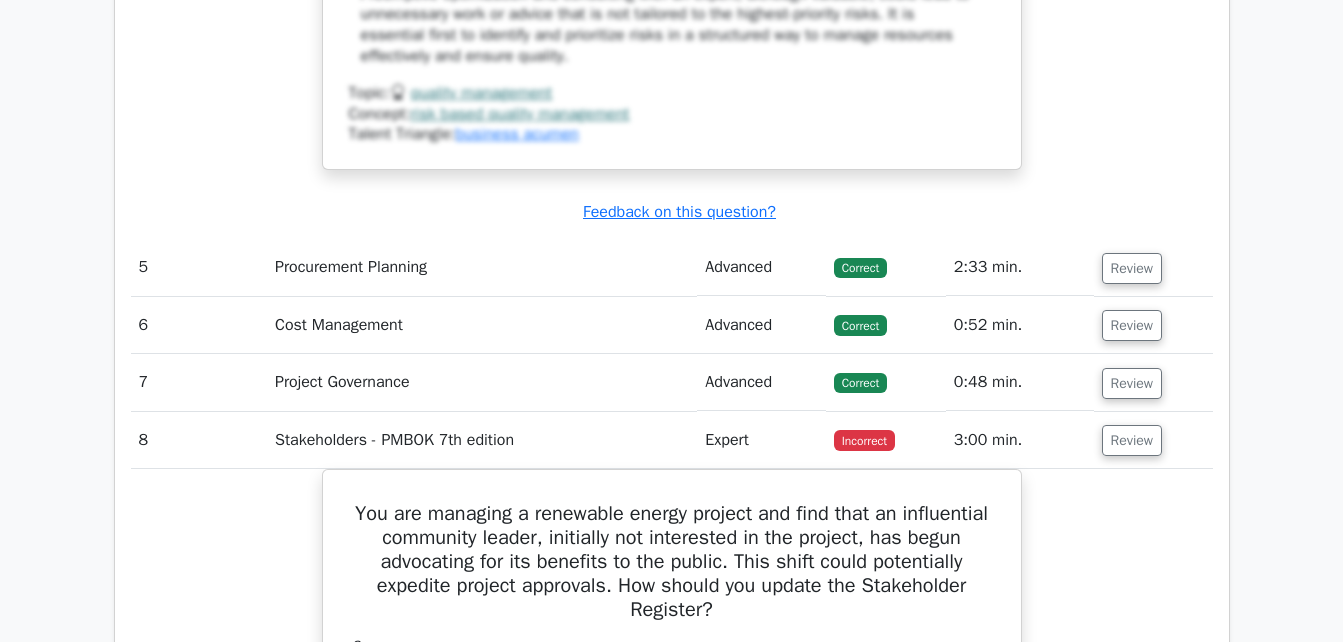 scroll, scrollTop: 5194, scrollLeft: 0, axis: vertical 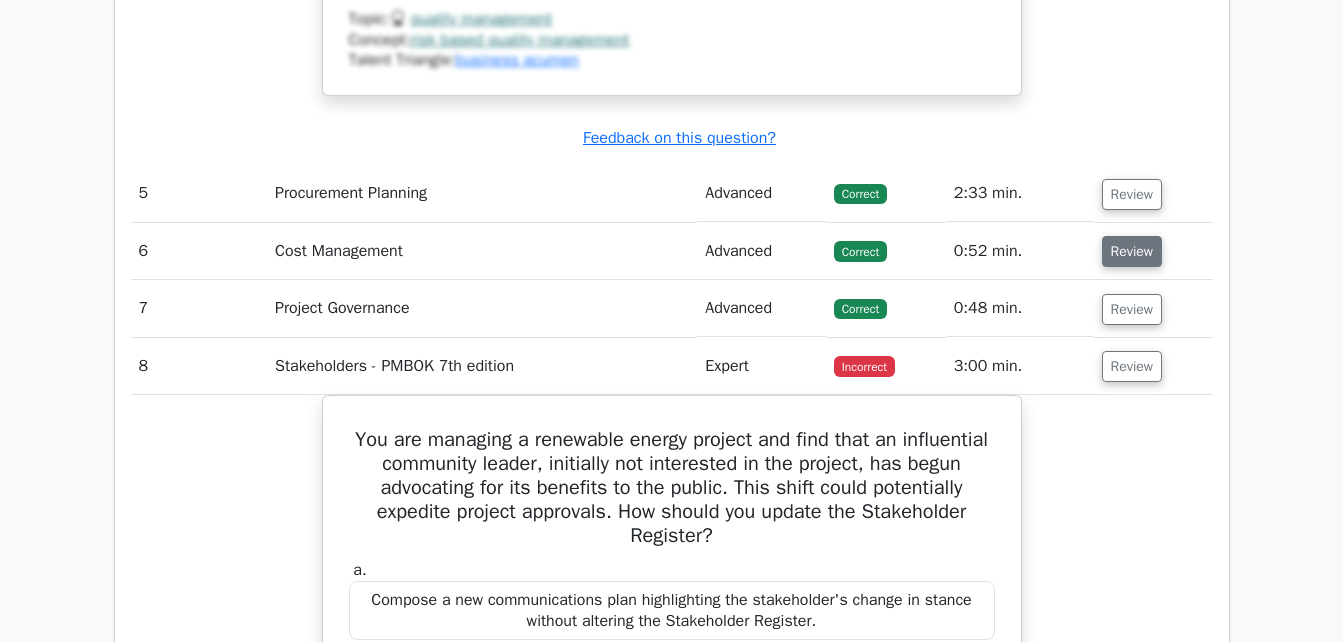 click on "Review" at bounding box center (1132, 251) 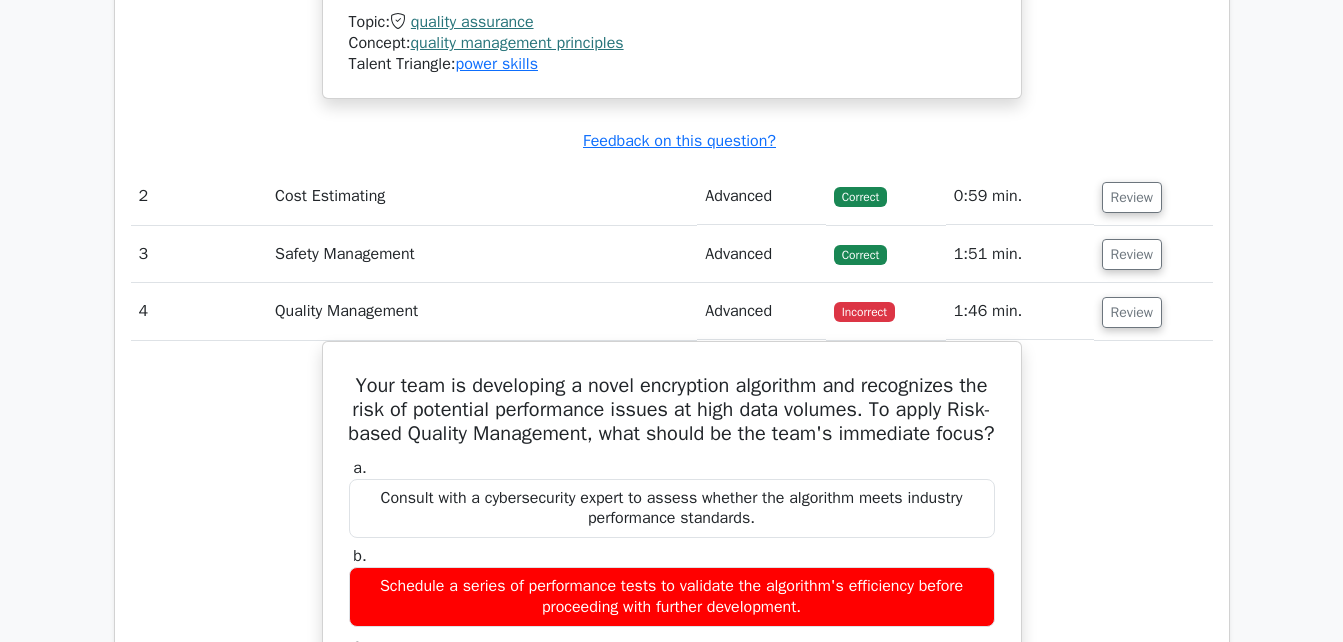 scroll, scrollTop: 4149, scrollLeft: 0, axis: vertical 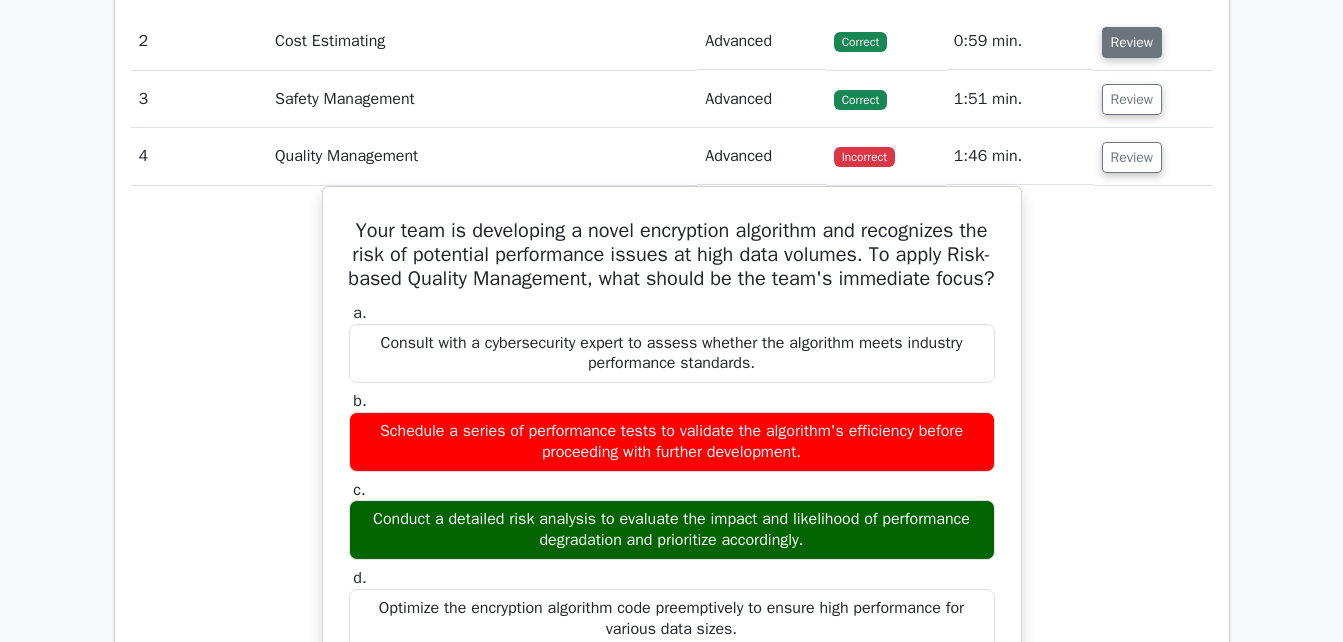 click on "Review" at bounding box center (1132, 42) 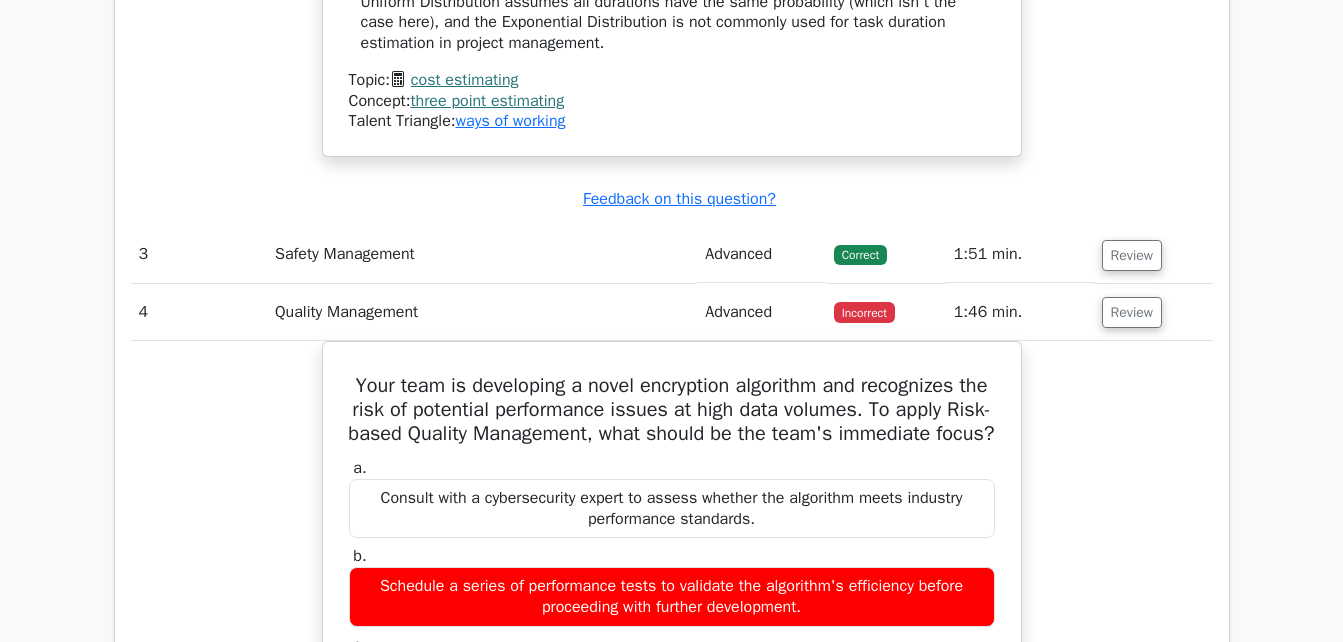 scroll, scrollTop: 4996, scrollLeft: 0, axis: vertical 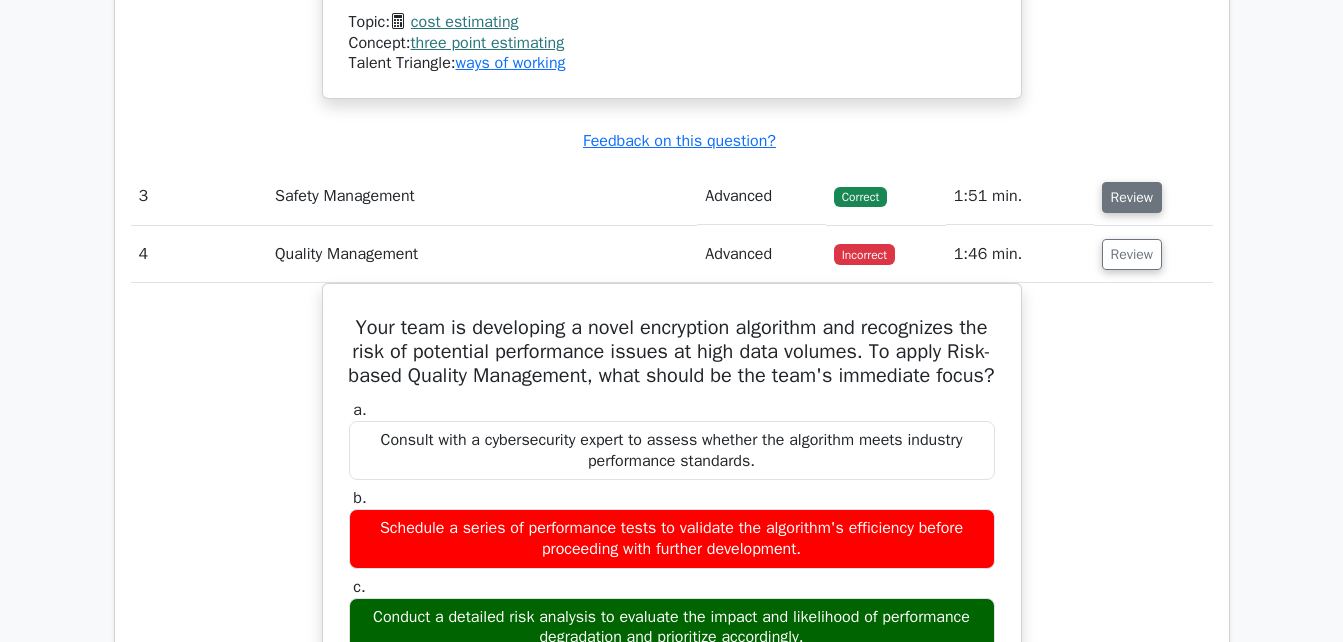click on "Review" at bounding box center (1132, 197) 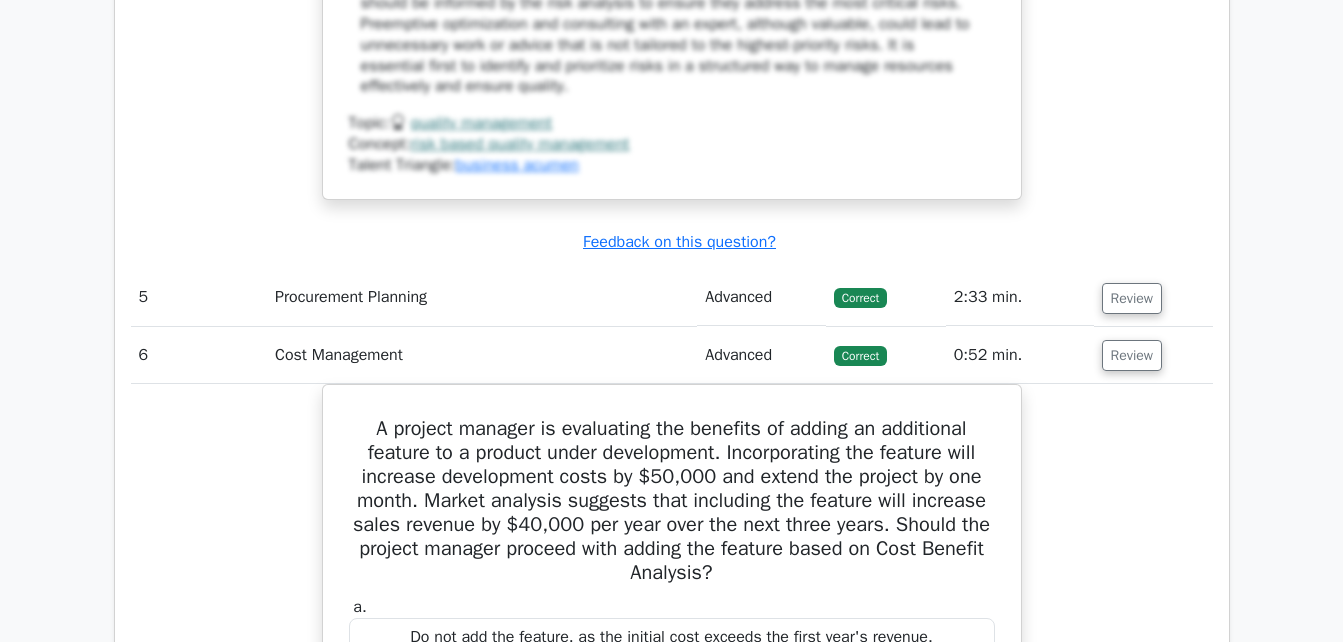scroll, scrollTop: 7137, scrollLeft: 0, axis: vertical 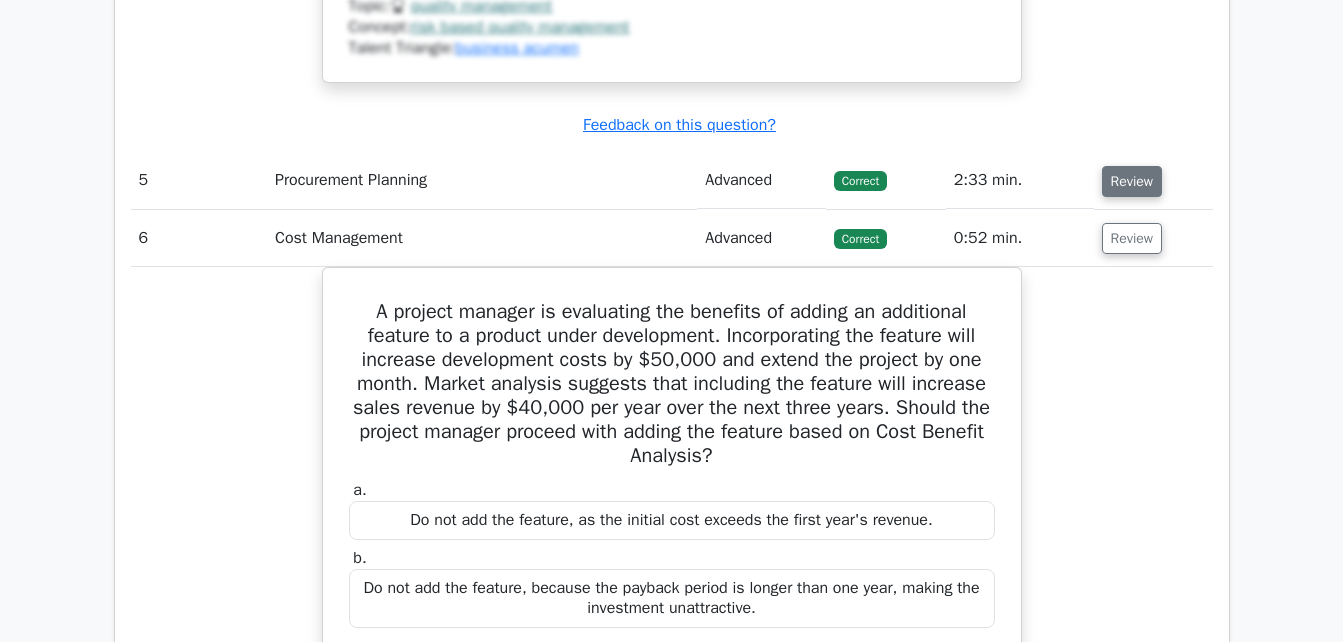 click on "Review" at bounding box center (1132, 181) 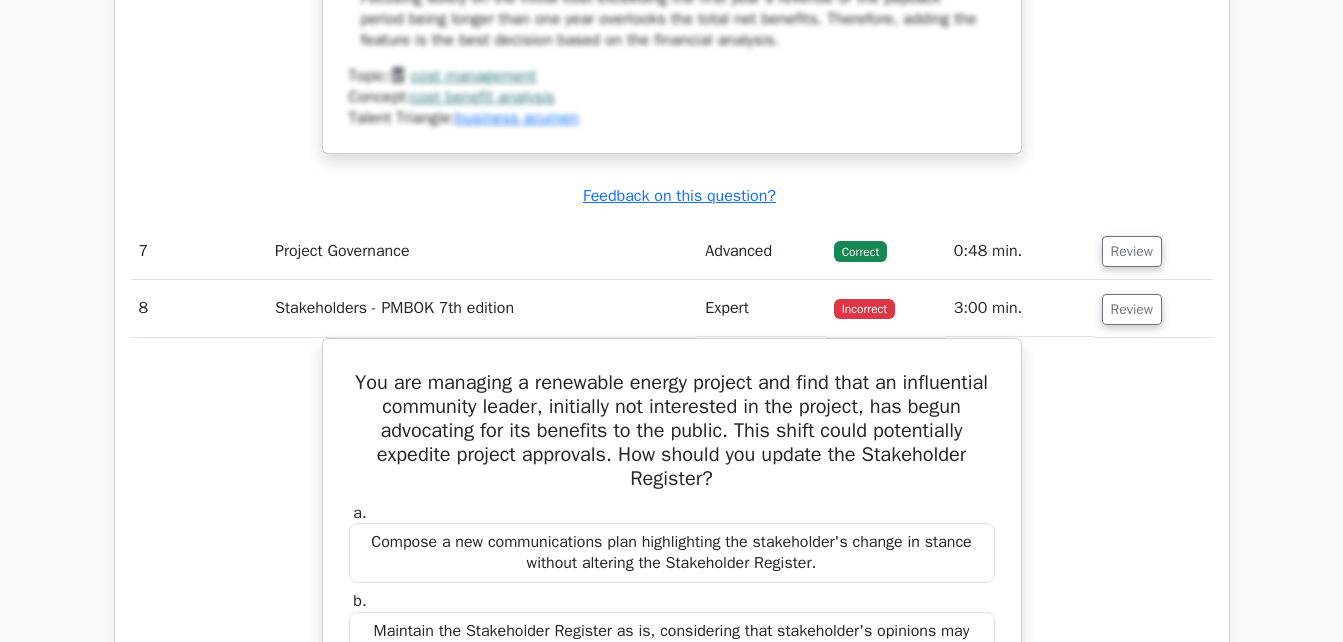 scroll, scrollTop: 9394, scrollLeft: 0, axis: vertical 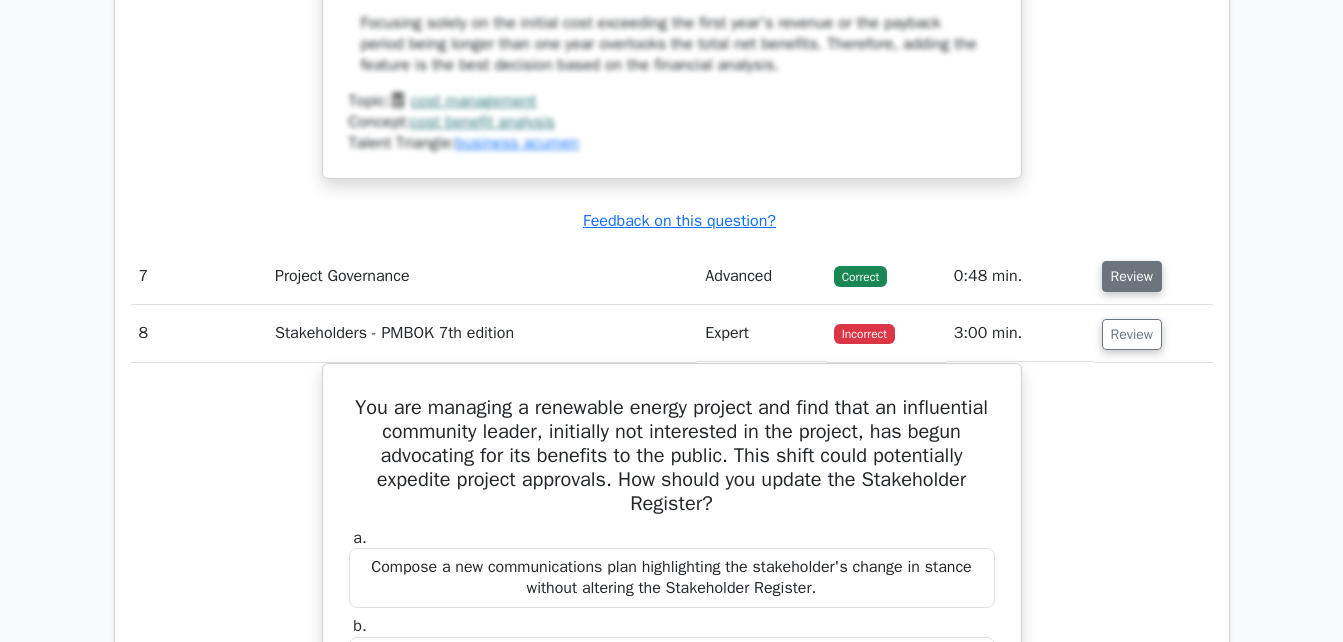 click on "Review" at bounding box center [1132, 276] 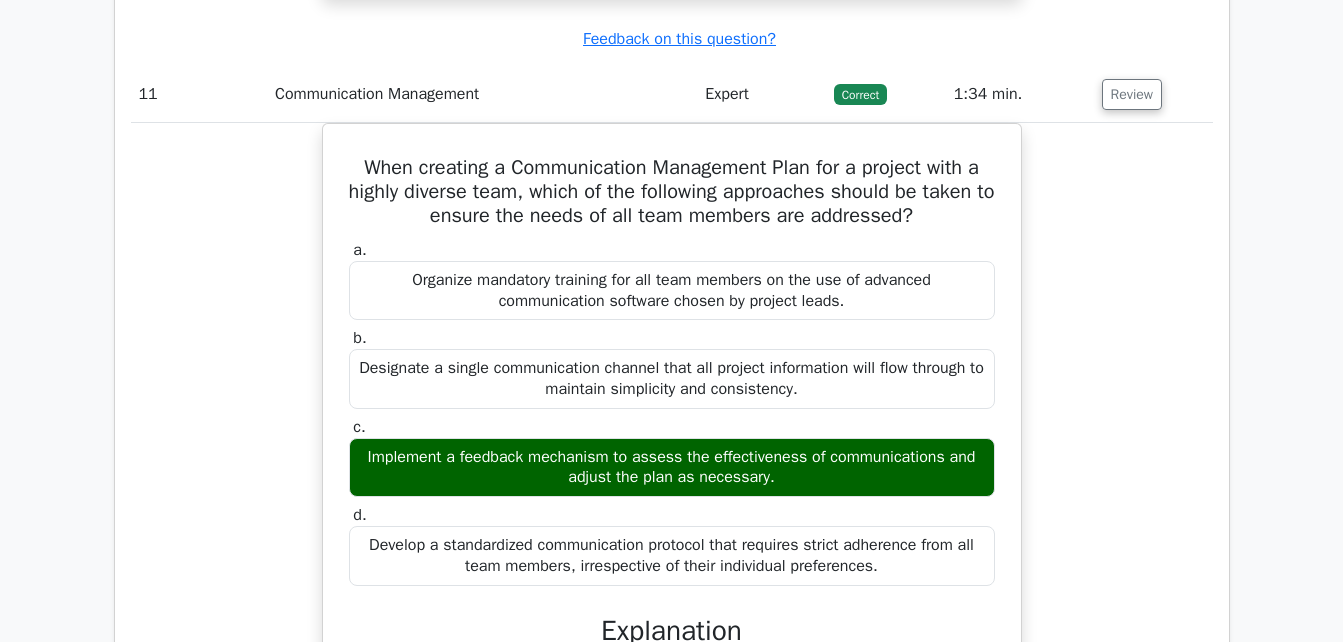 scroll, scrollTop: 13973, scrollLeft: 0, axis: vertical 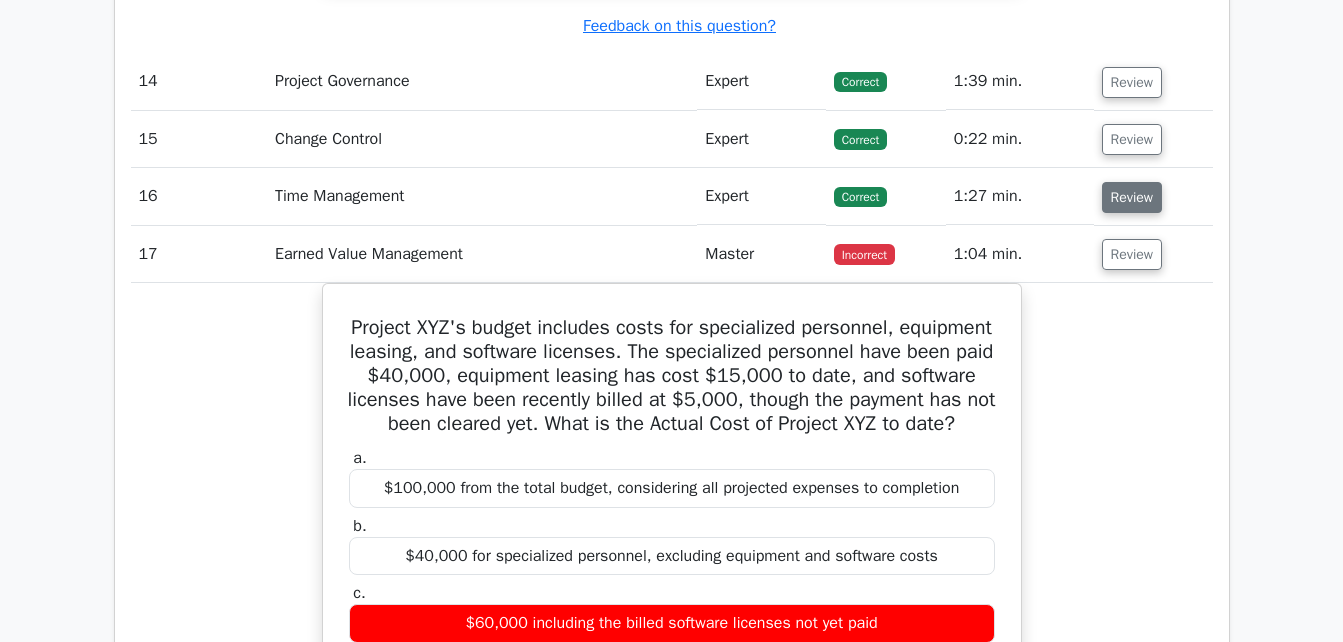 click on "Review" at bounding box center (1132, 197) 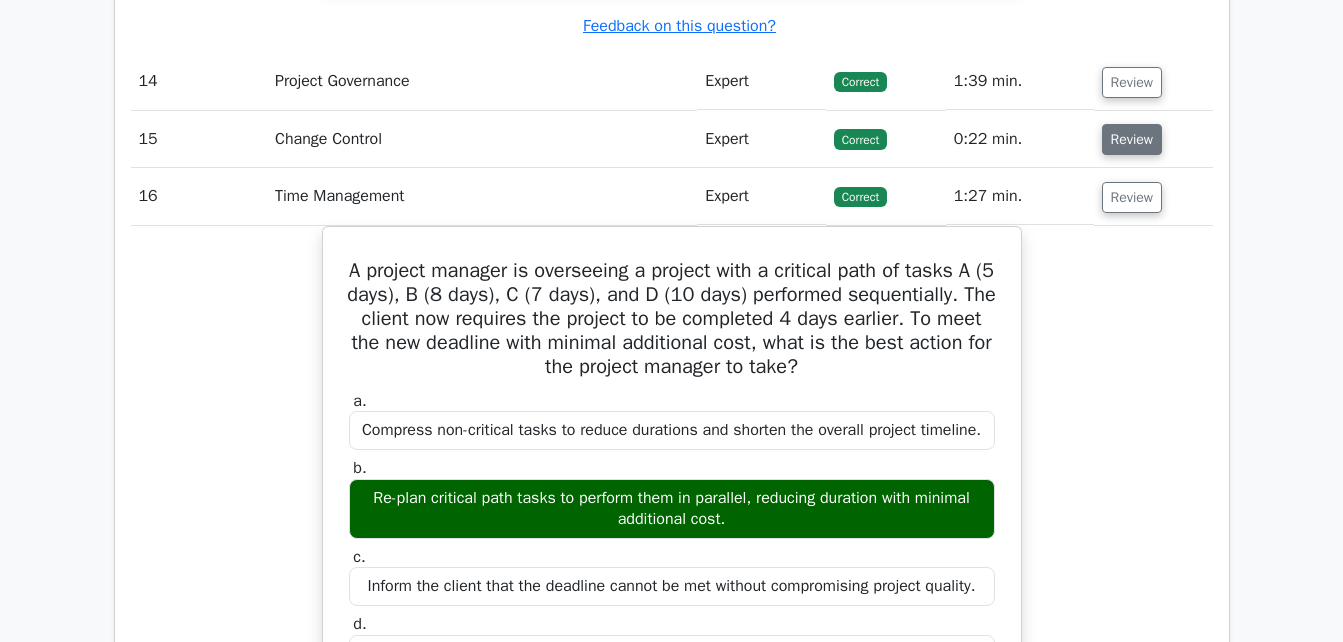 click on "Review" at bounding box center [1132, 139] 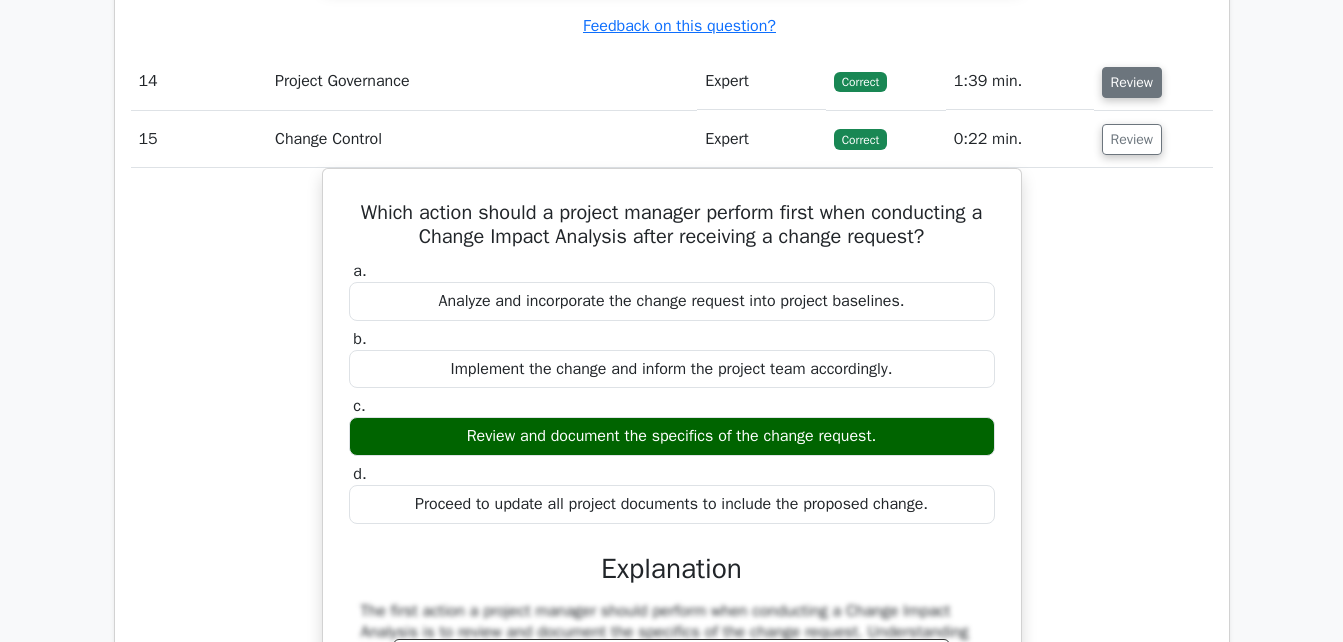click on "Review" at bounding box center [1132, 82] 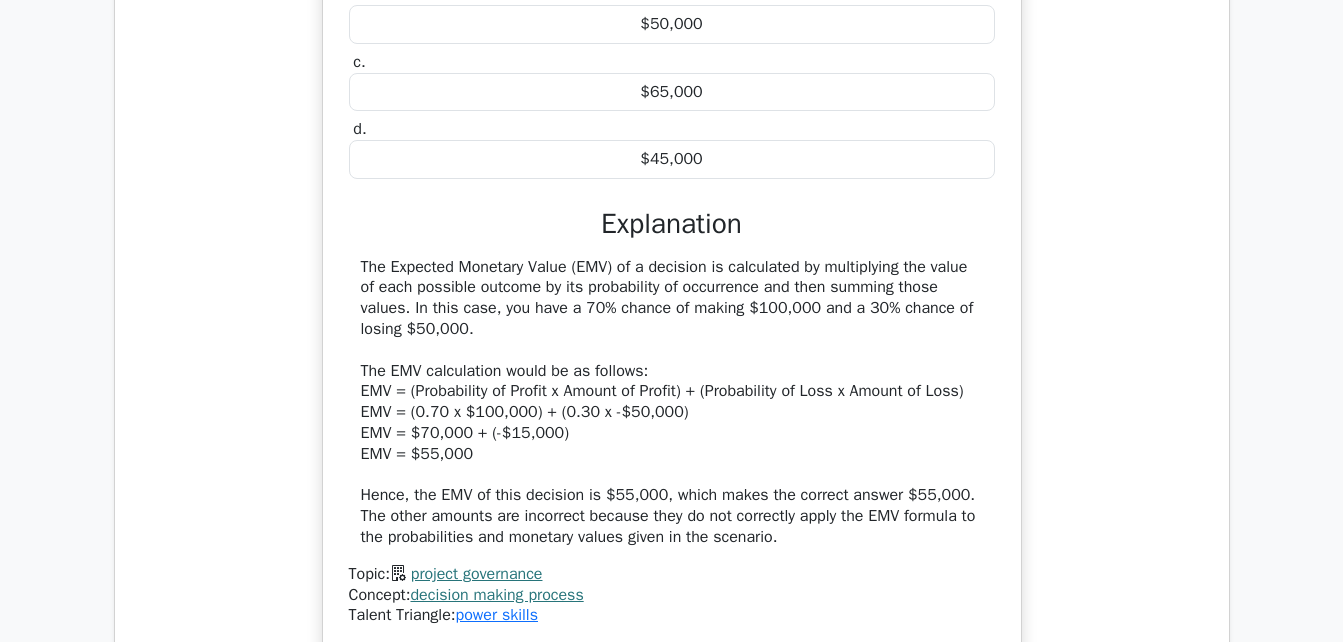 scroll, scrollTop: 16305, scrollLeft: 0, axis: vertical 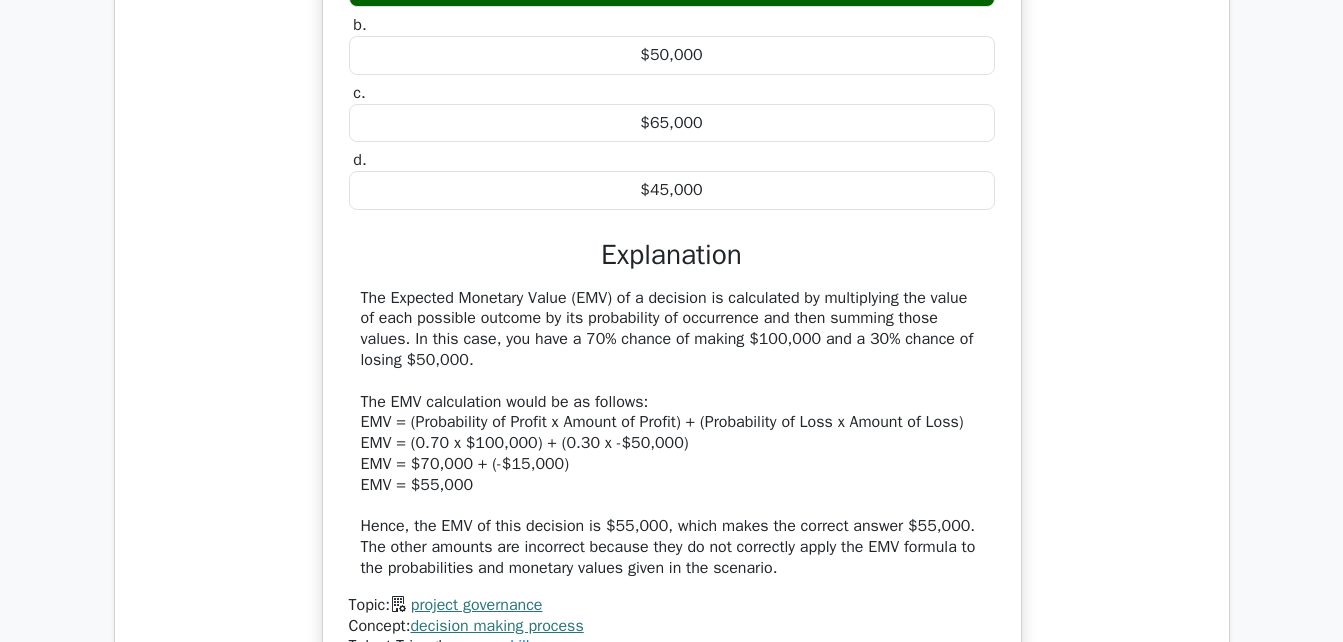 type 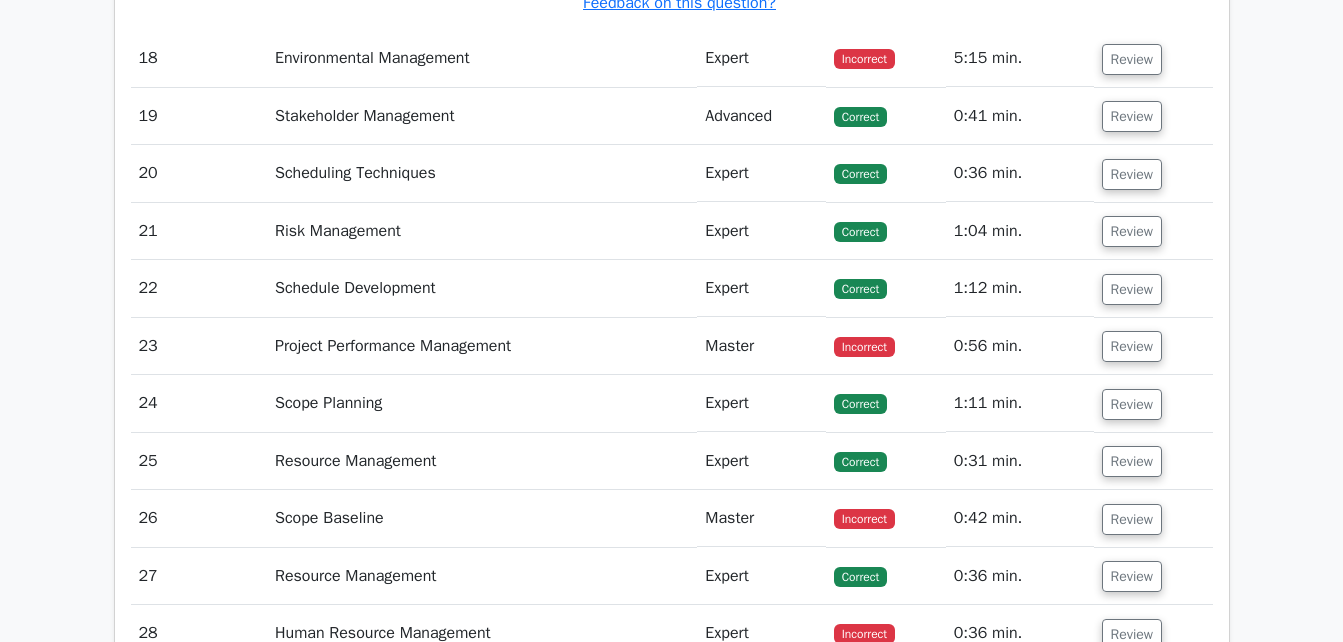 scroll, scrollTop: 19830, scrollLeft: 0, axis: vertical 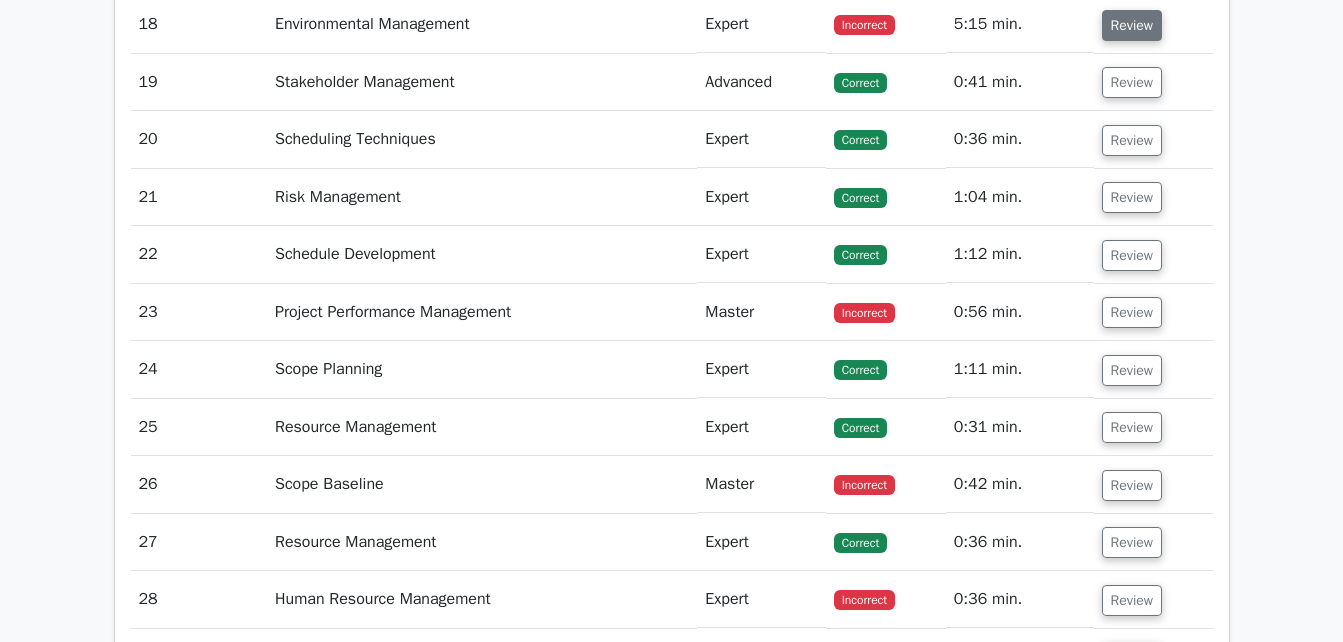 click on "Review" at bounding box center (1132, 25) 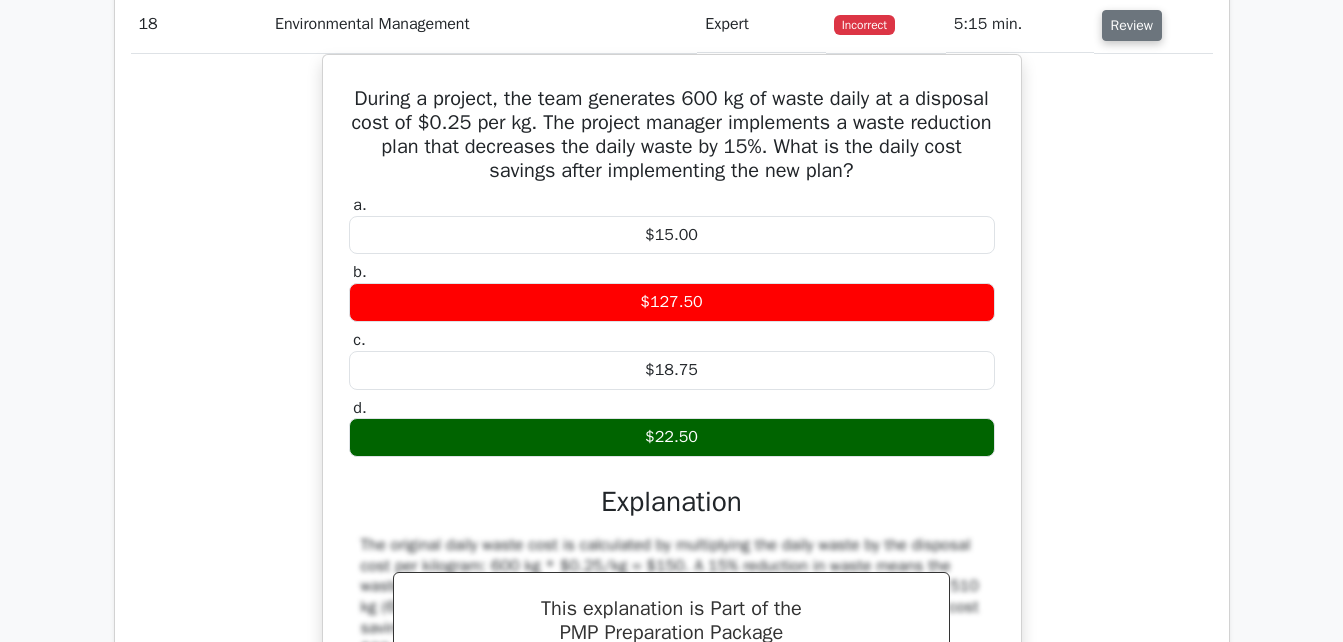 type 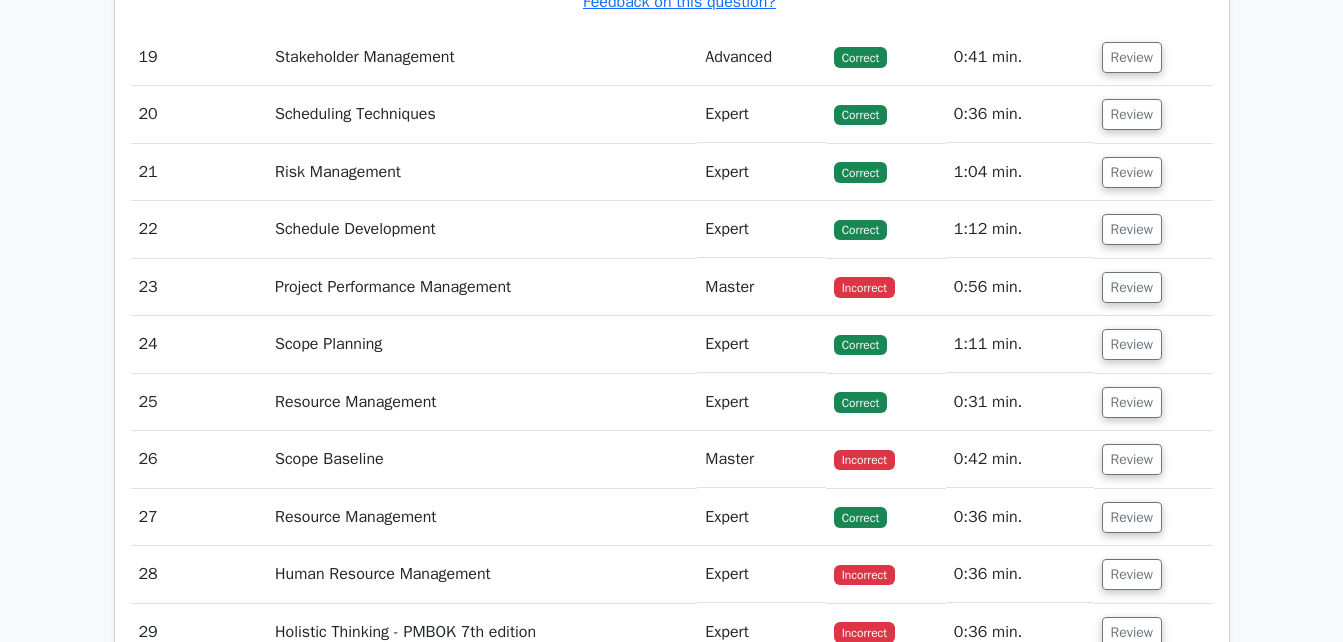 scroll, scrollTop: 20750, scrollLeft: 0, axis: vertical 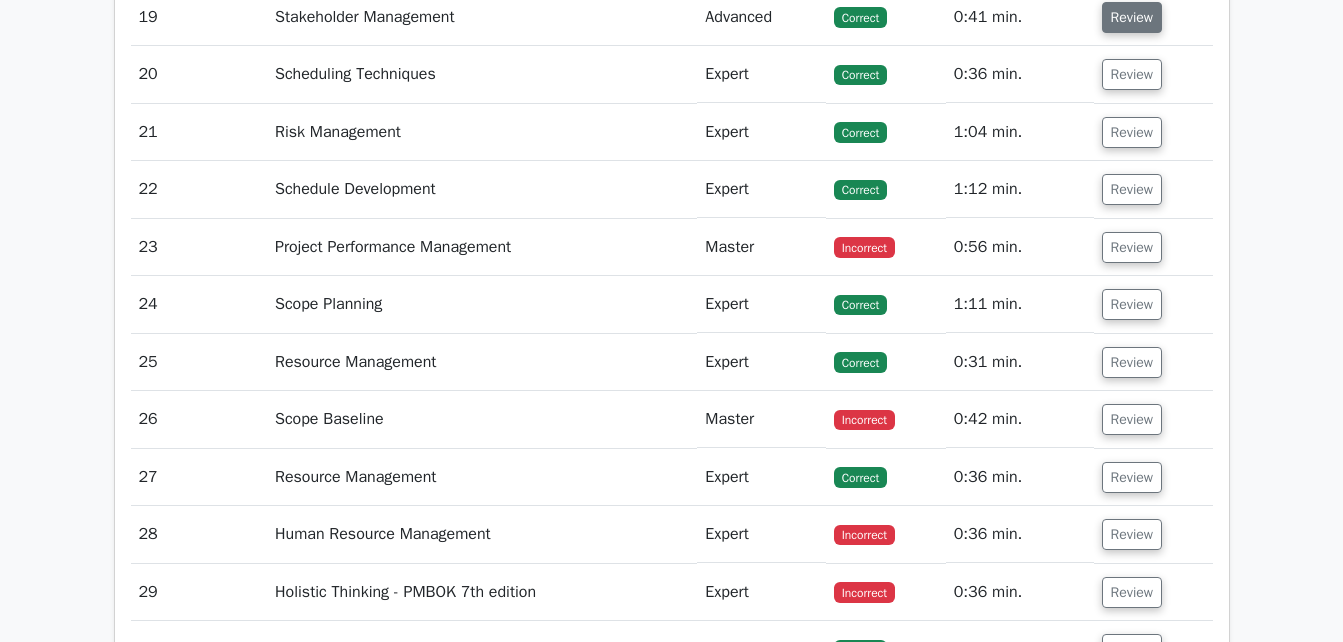 click on "Review" at bounding box center [1132, 17] 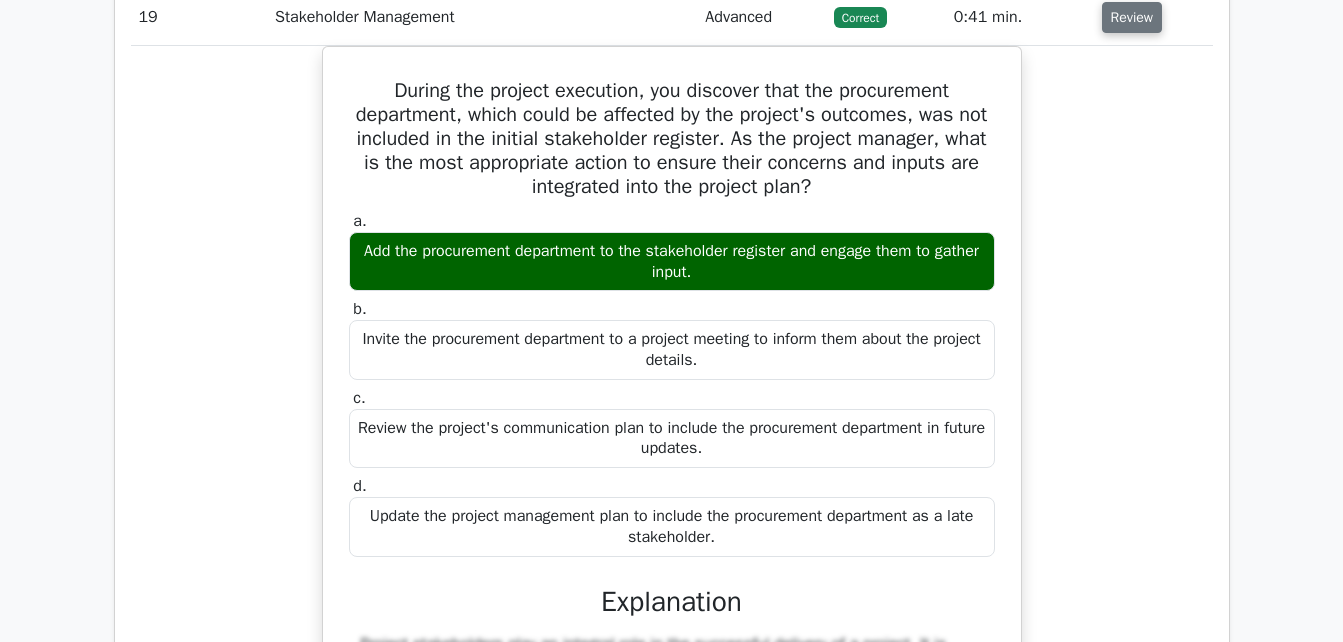 type 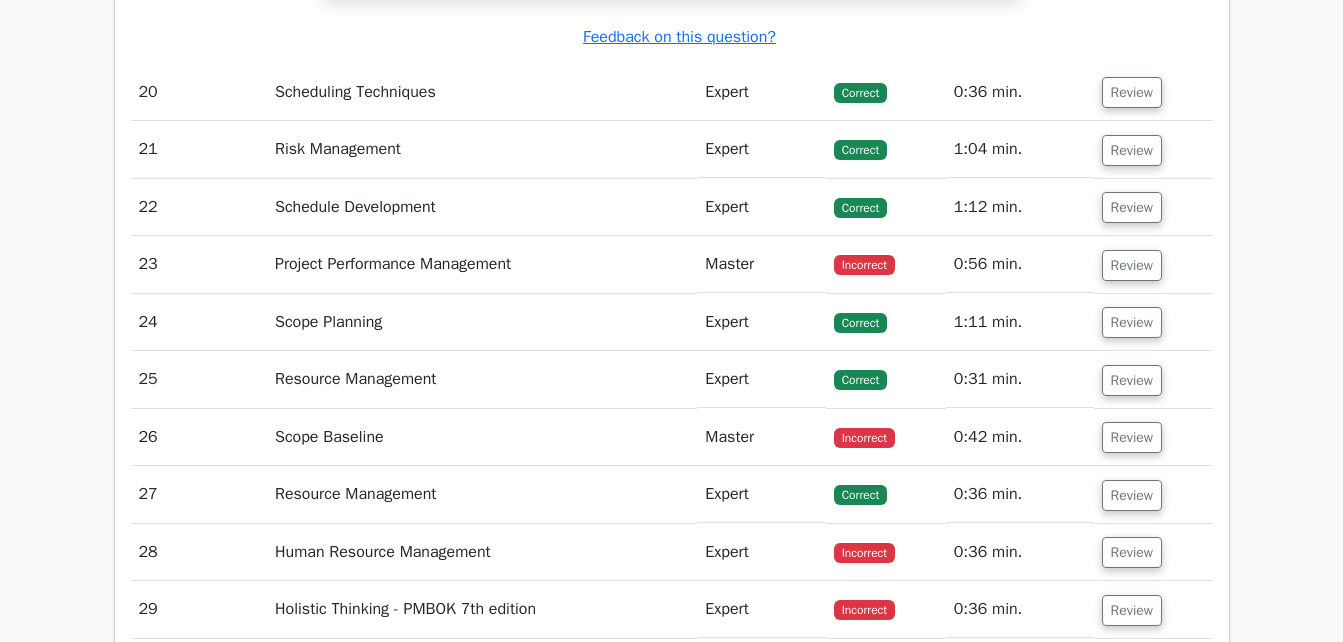 scroll, scrollTop: 21870, scrollLeft: 0, axis: vertical 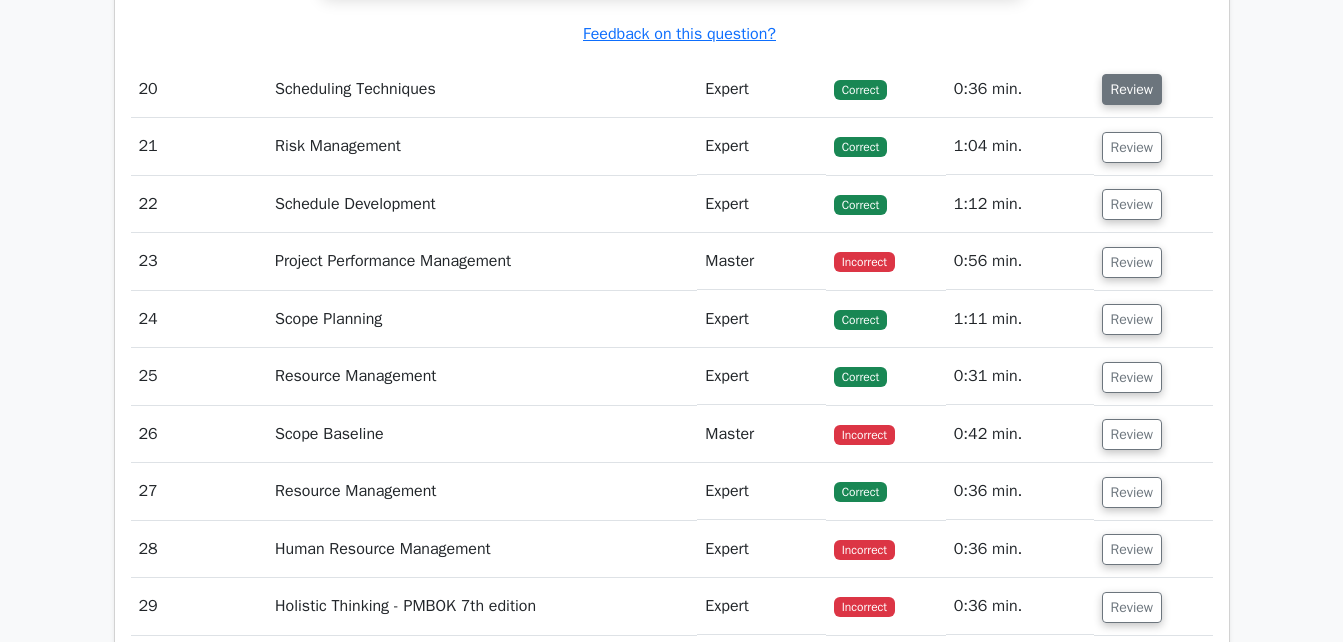 click on "Review" at bounding box center (1132, 89) 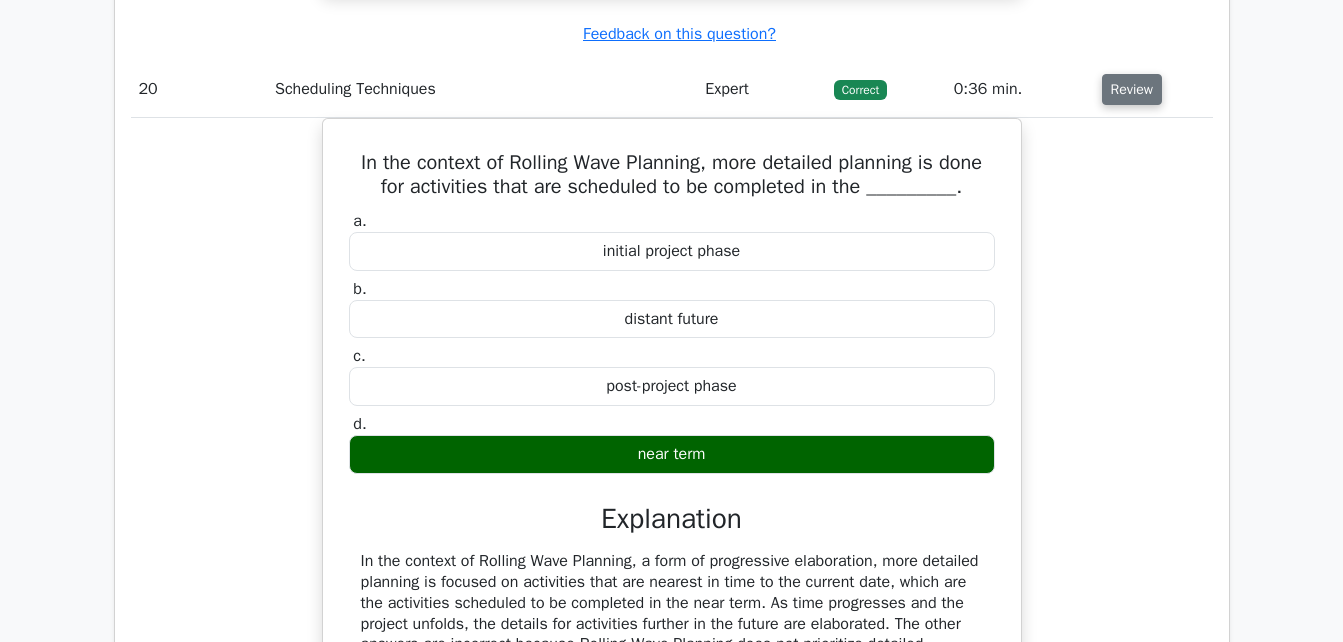 type 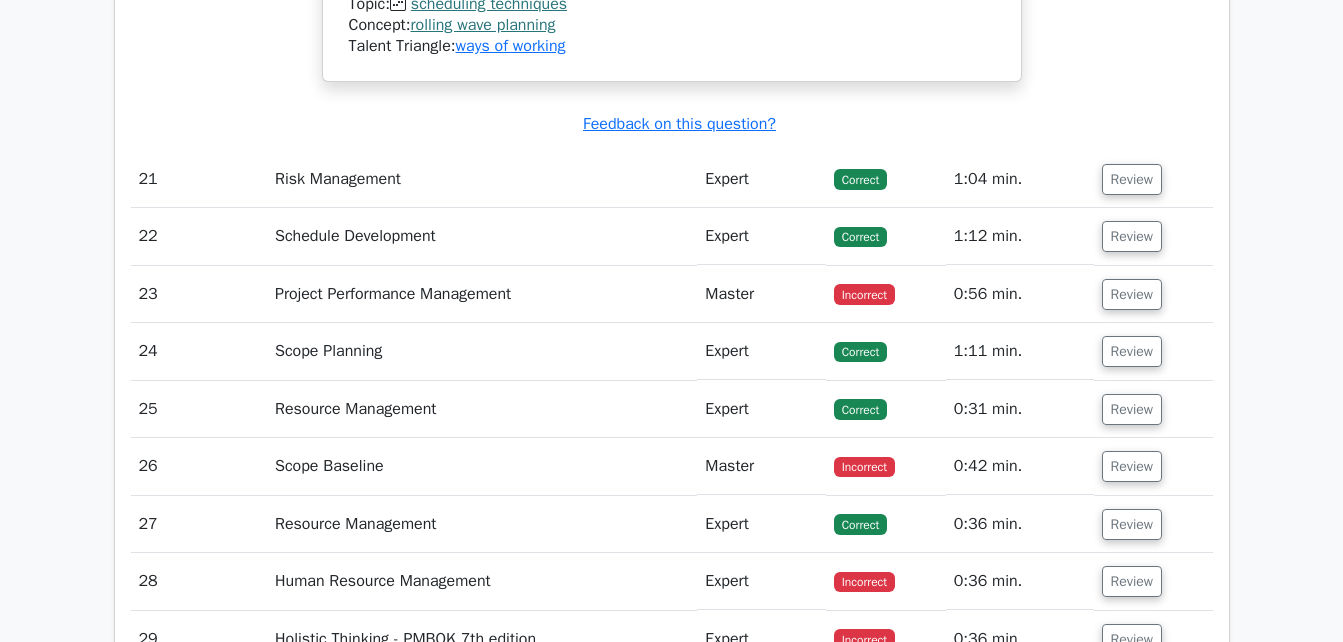 scroll, scrollTop: 22670, scrollLeft: 0, axis: vertical 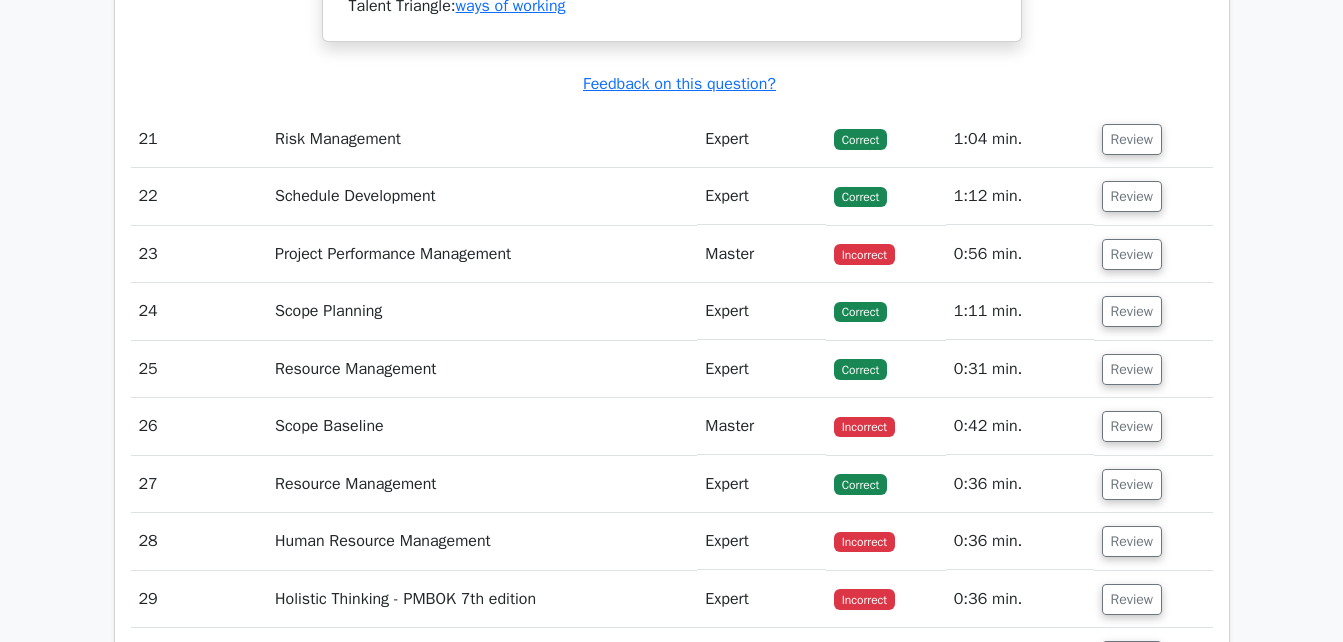 click on "Review" at bounding box center [1153, 139] 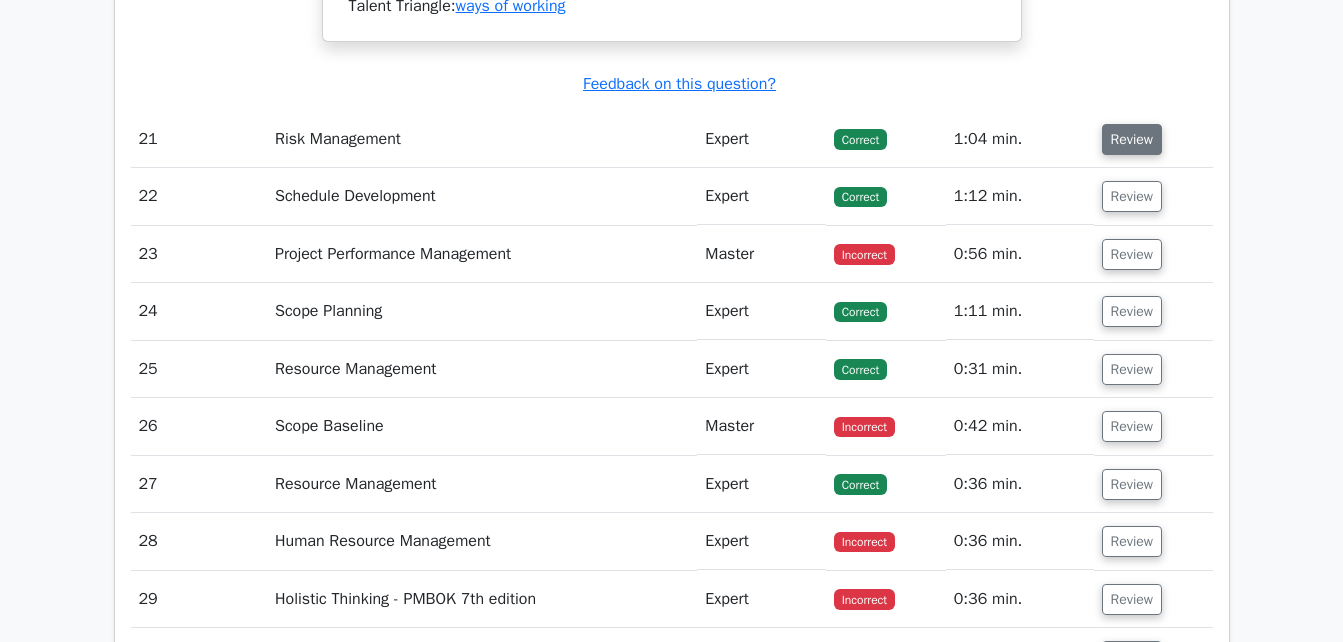 click on "Review" at bounding box center (1132, 139) 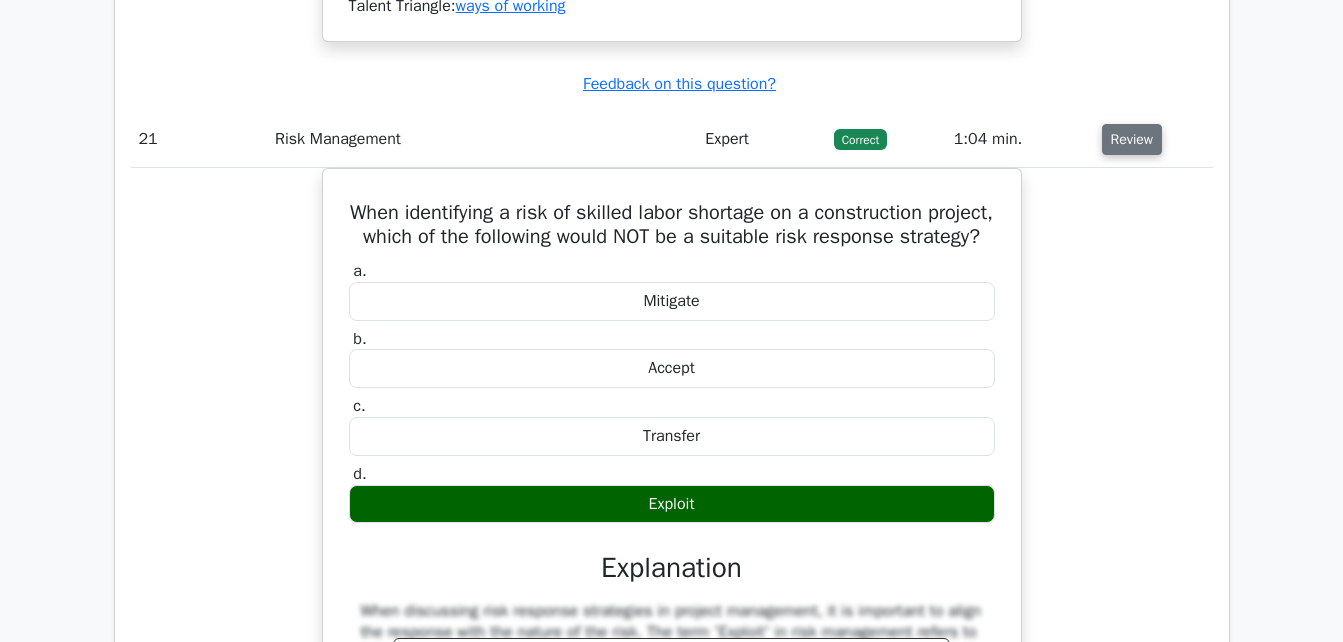 type 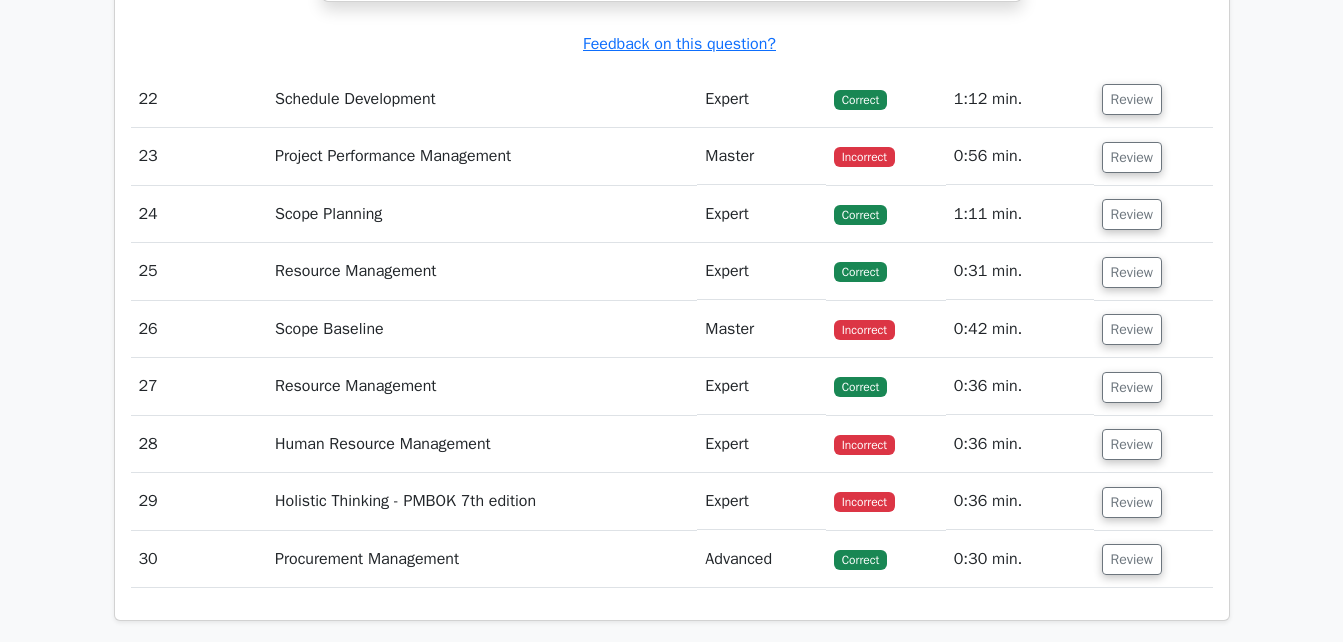 scroll, scrollTop: 23630, scrollLeft: 0, axis: vertical 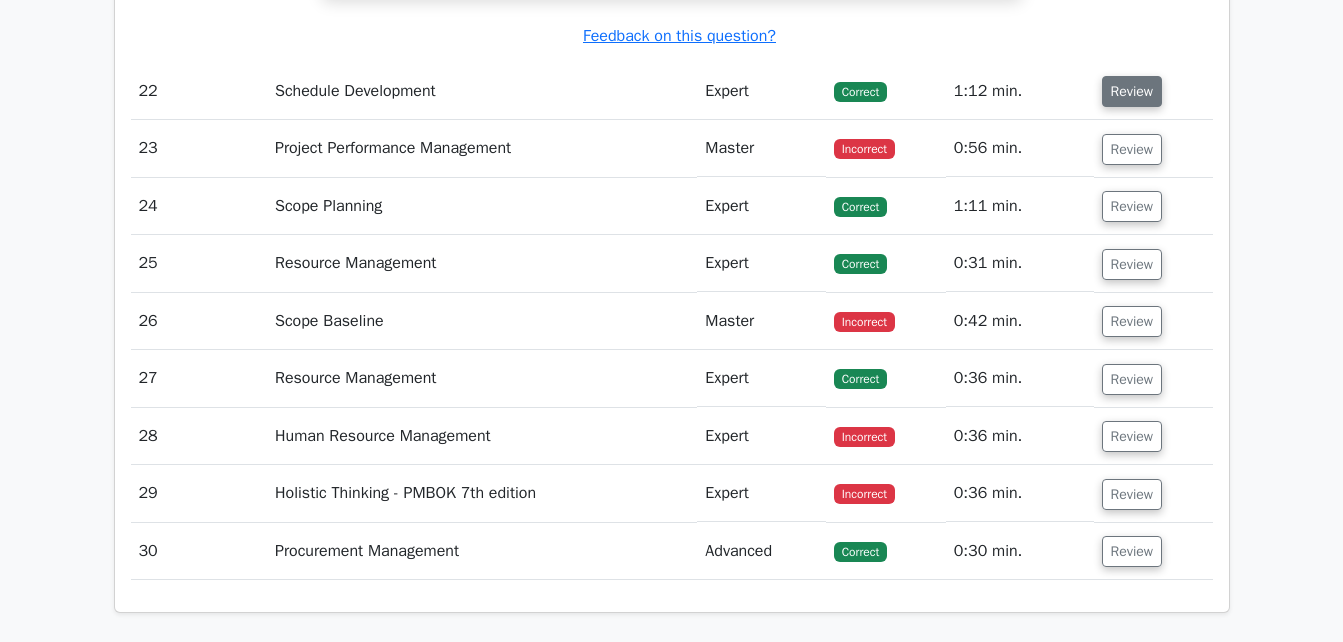 click on "Review" at bounding box center [1132, 91] 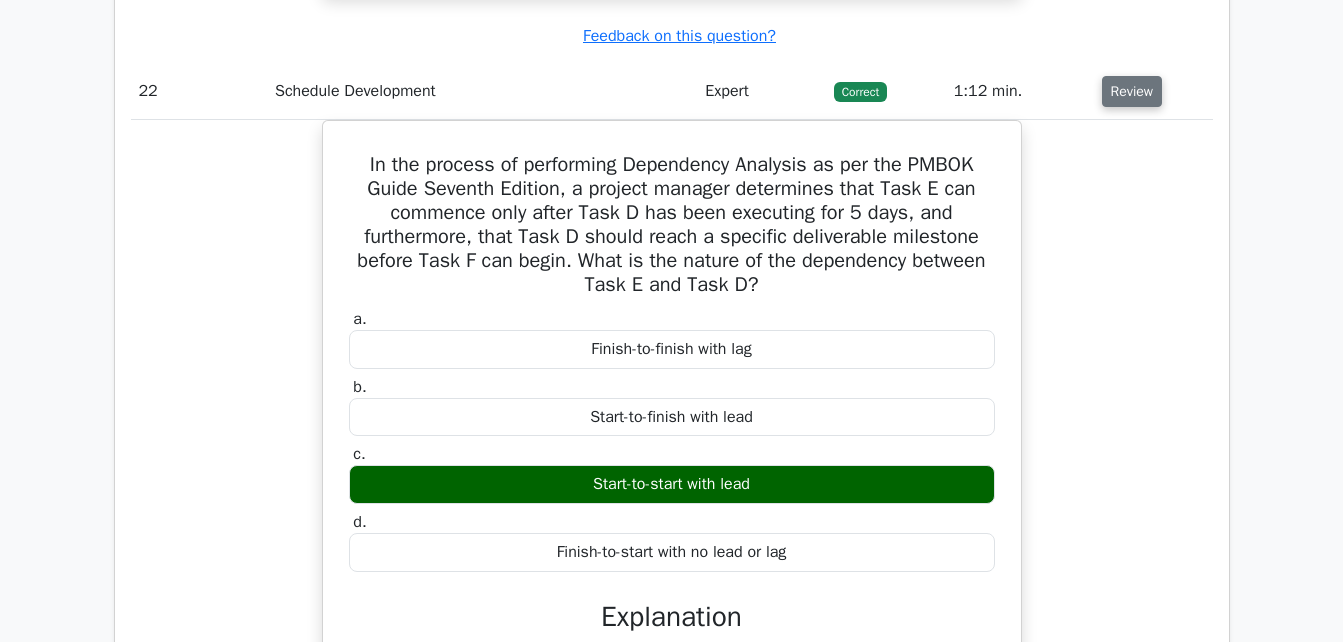 type 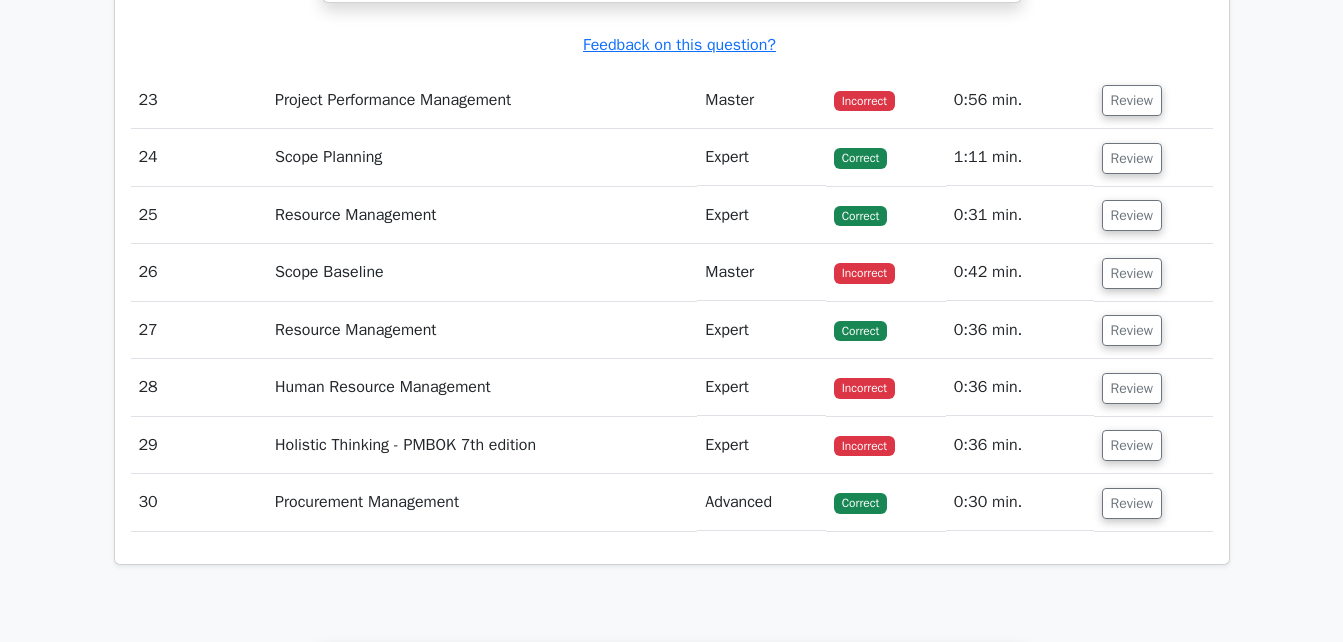 scroll, scrollTop: 24630, scrollLeft: 0, axis: vertical 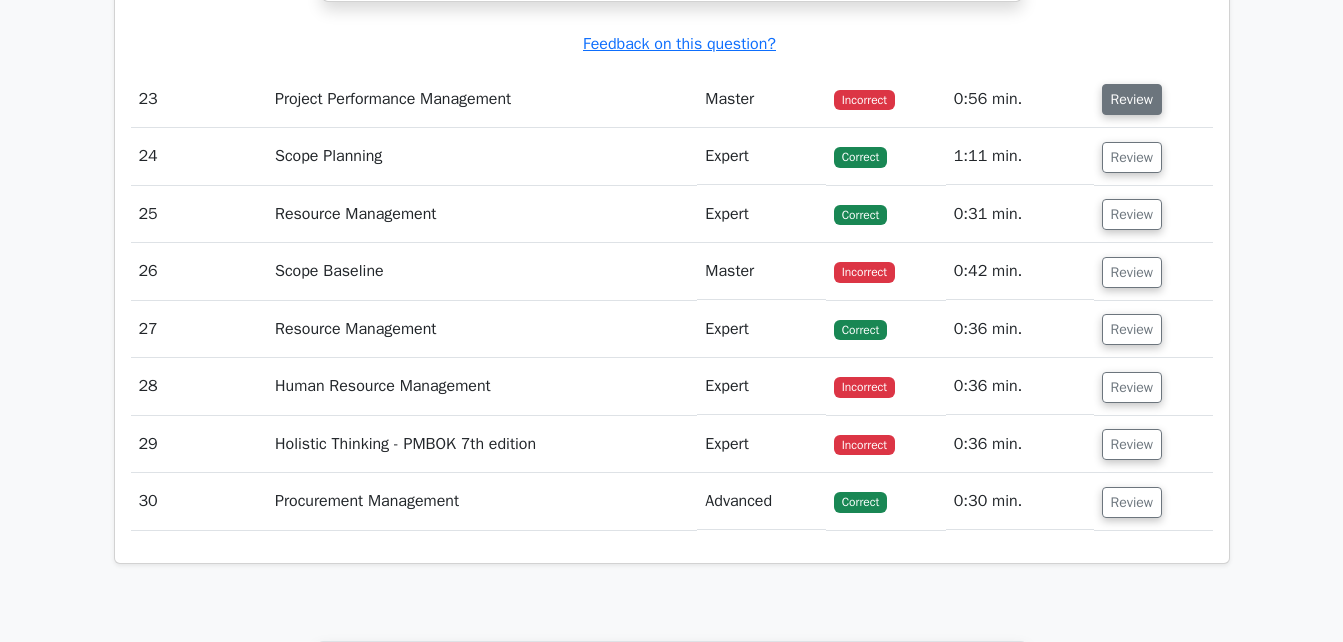 click on "Review" at bounding box center [1132, 99] 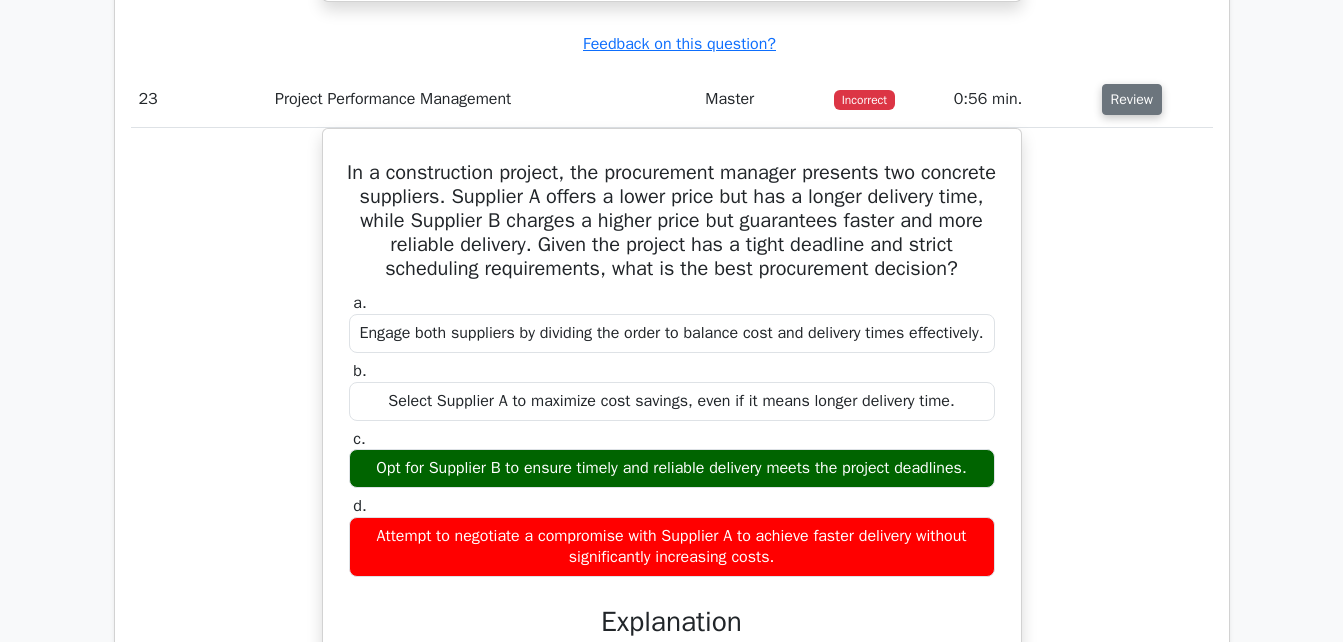 type 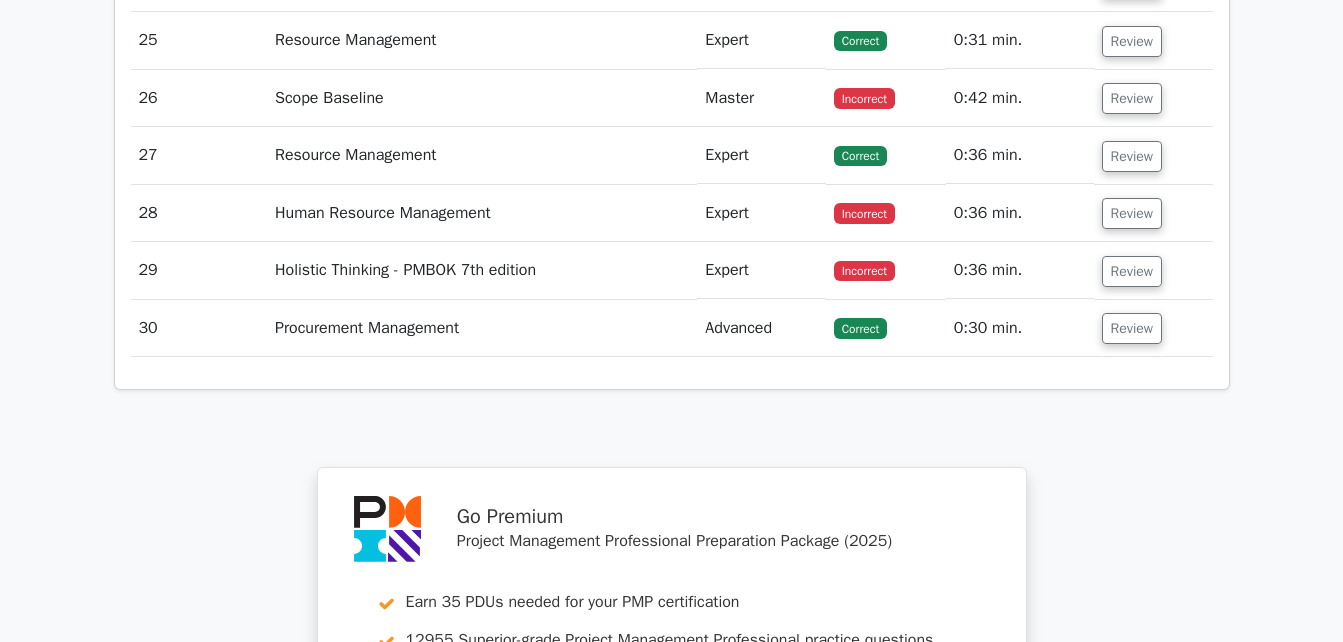 scroll, scrollTop: 25590, scrollLeft: 0, axis: vertical 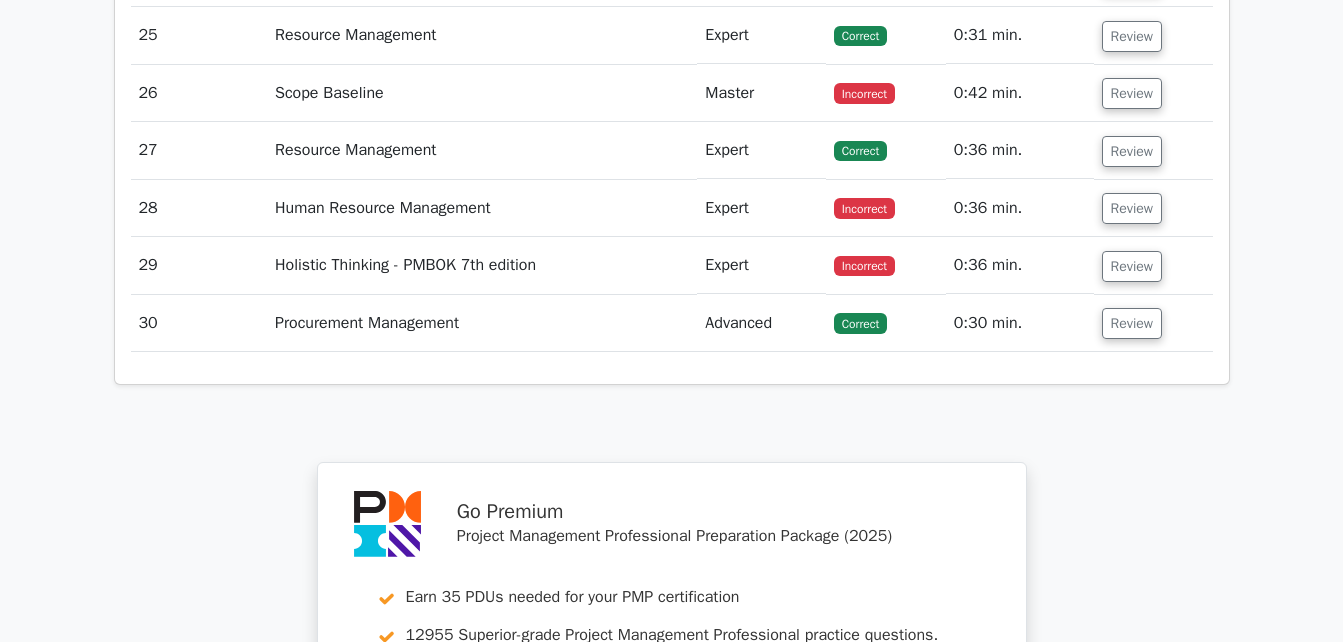 click on "Review" at bounding box center [1132, -22] 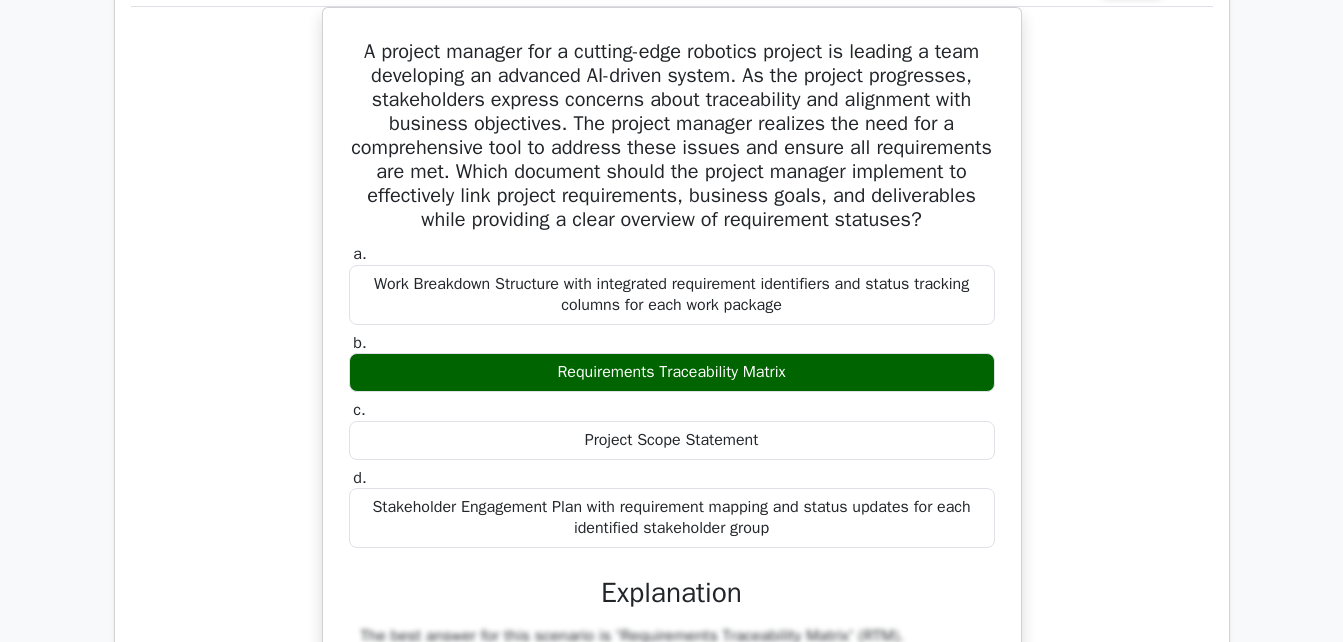 type 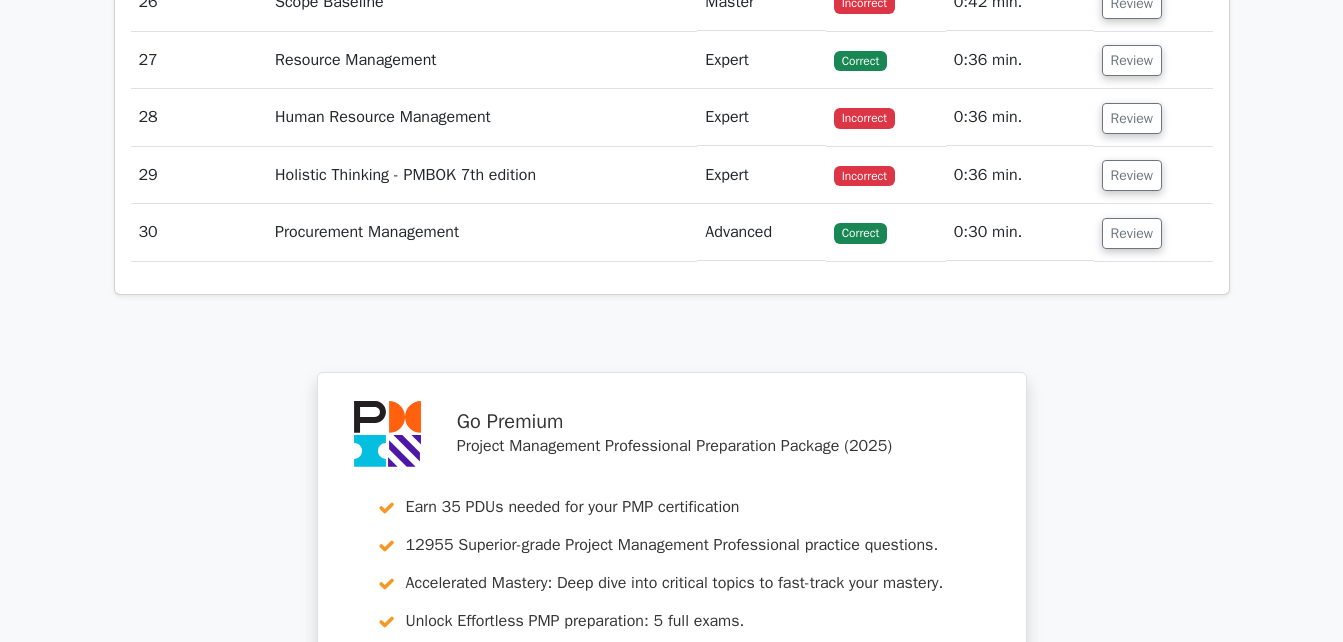 scroll, scrollTop: 26990, scrollLeft: 0, axis: vertical 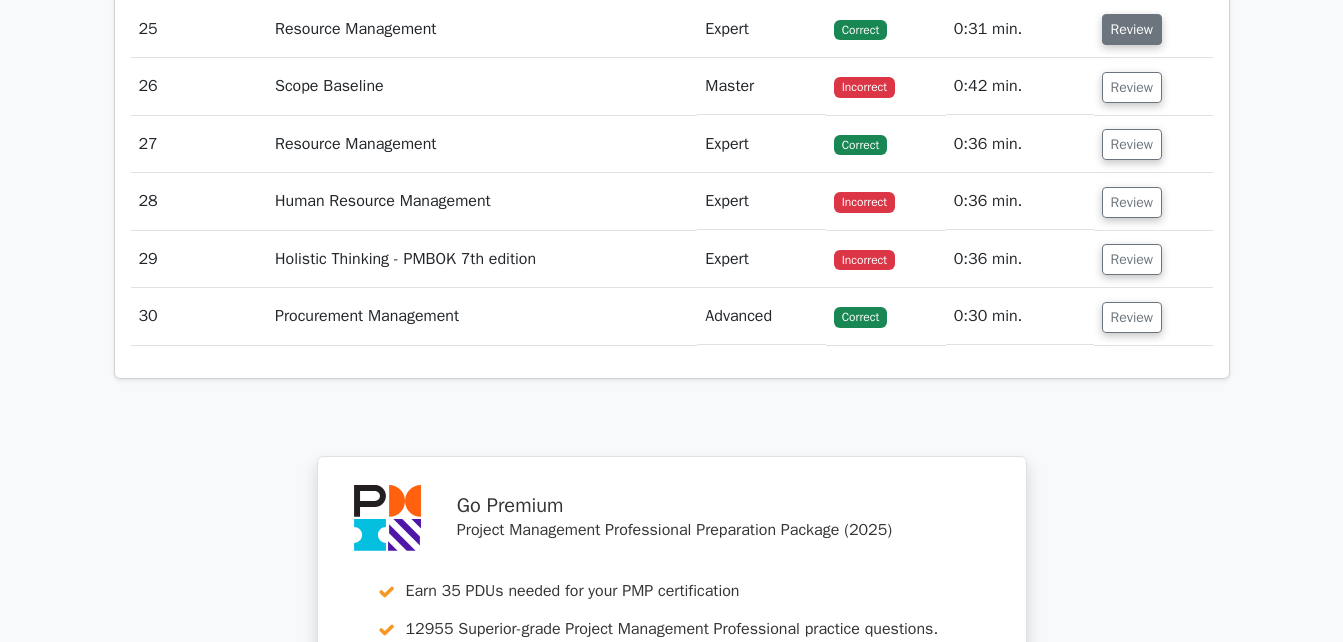 click on "Review" at bounding box center [1132, 29] 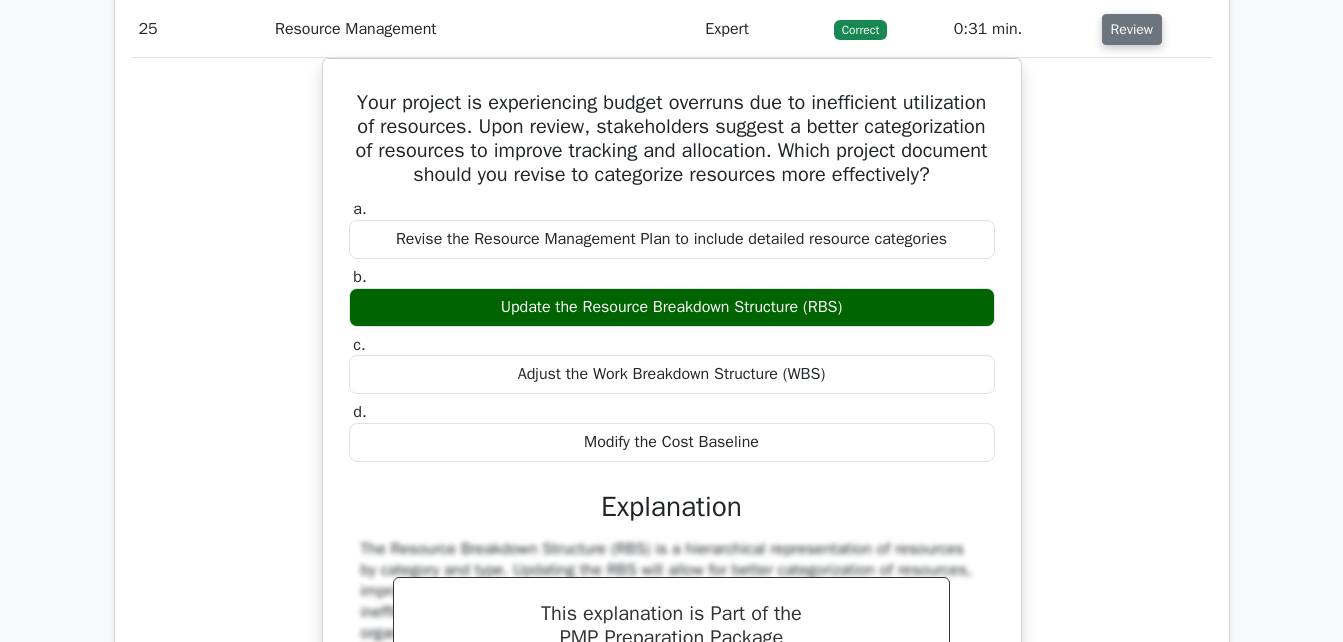 type 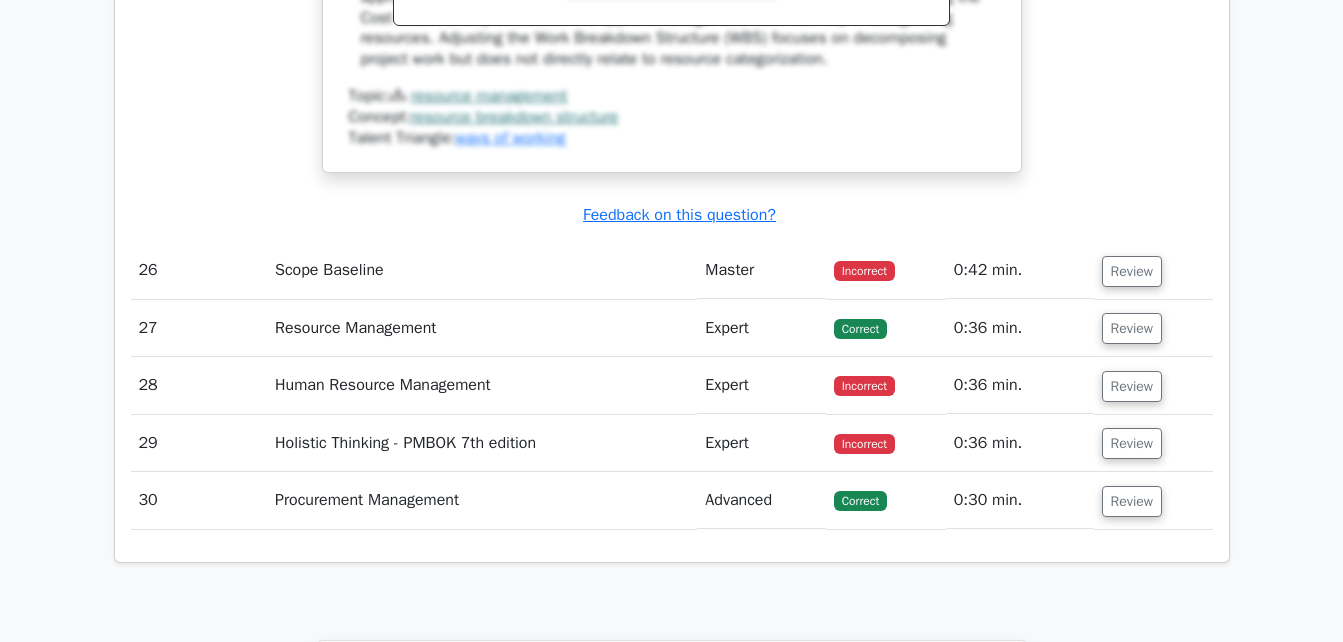 scroll, scrollTop: 27710, scrollLeft: 0, axis: vertical 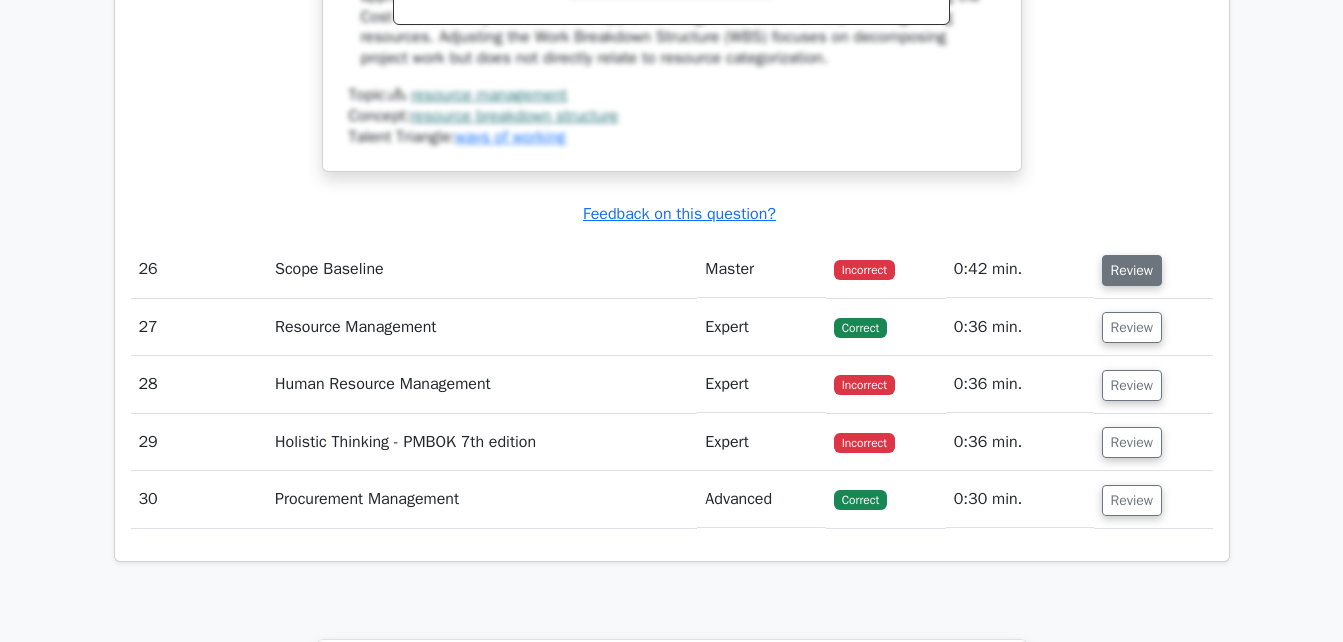 click on "Review" at bounding box center [1132, 270] 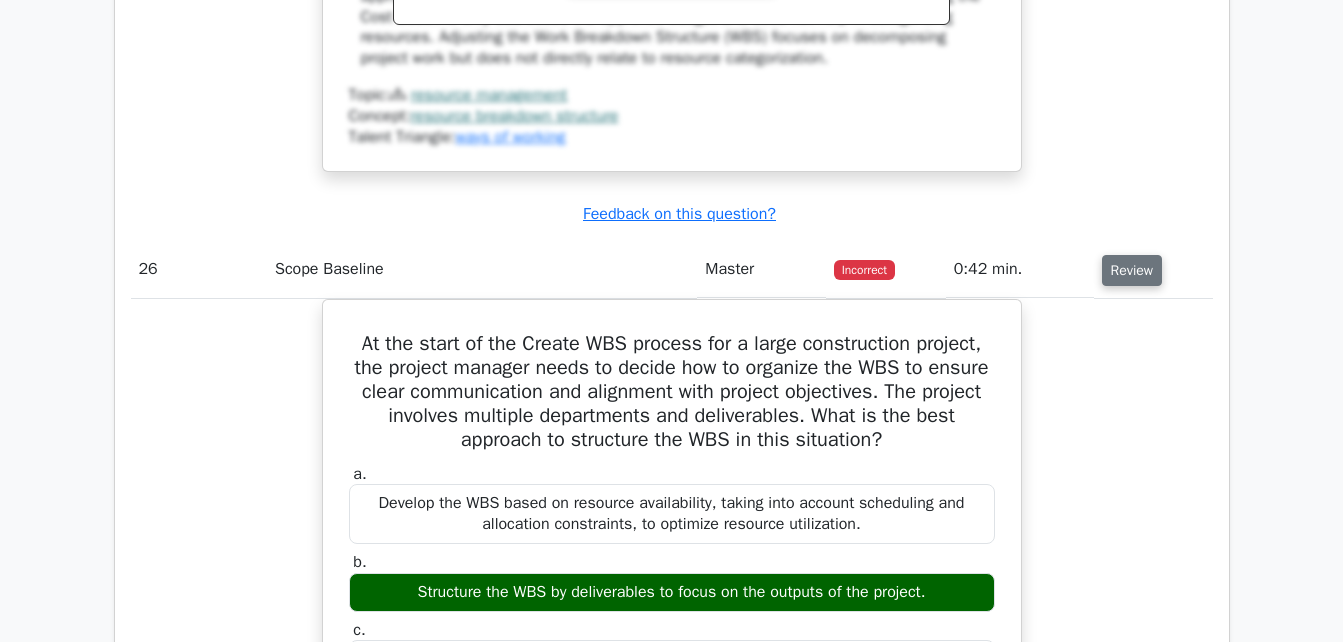 type 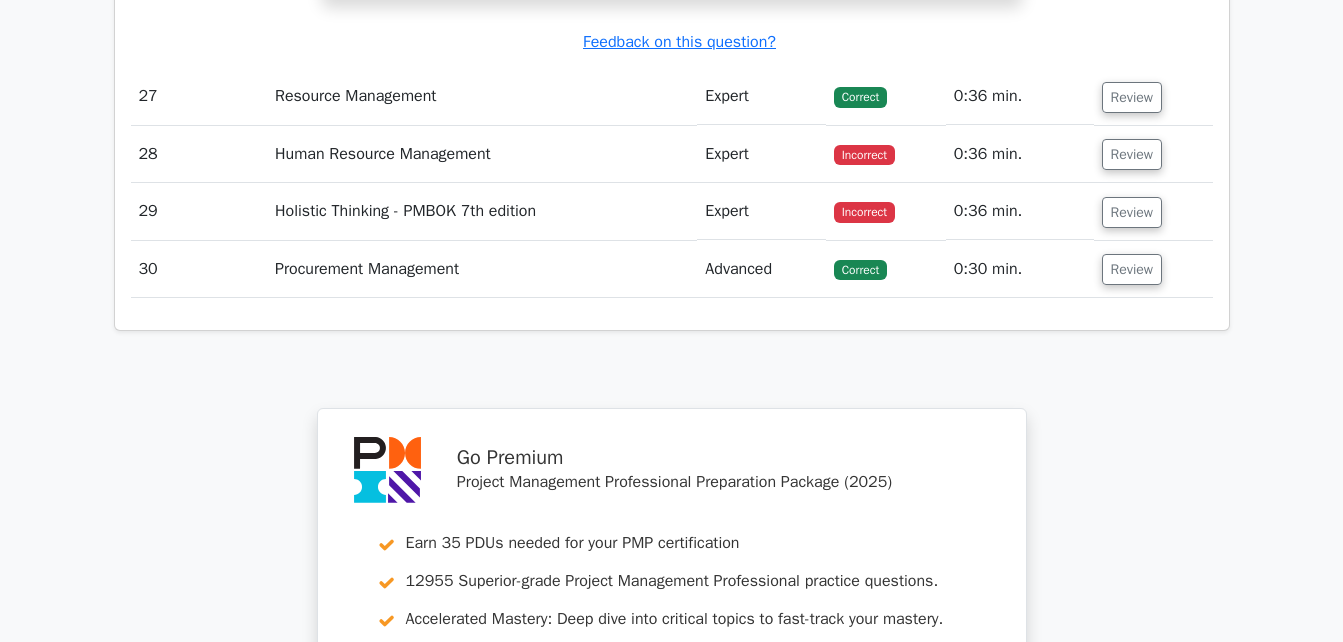 scroll, scrollTop: 28870, scrollLeft: 0, axis: vertical 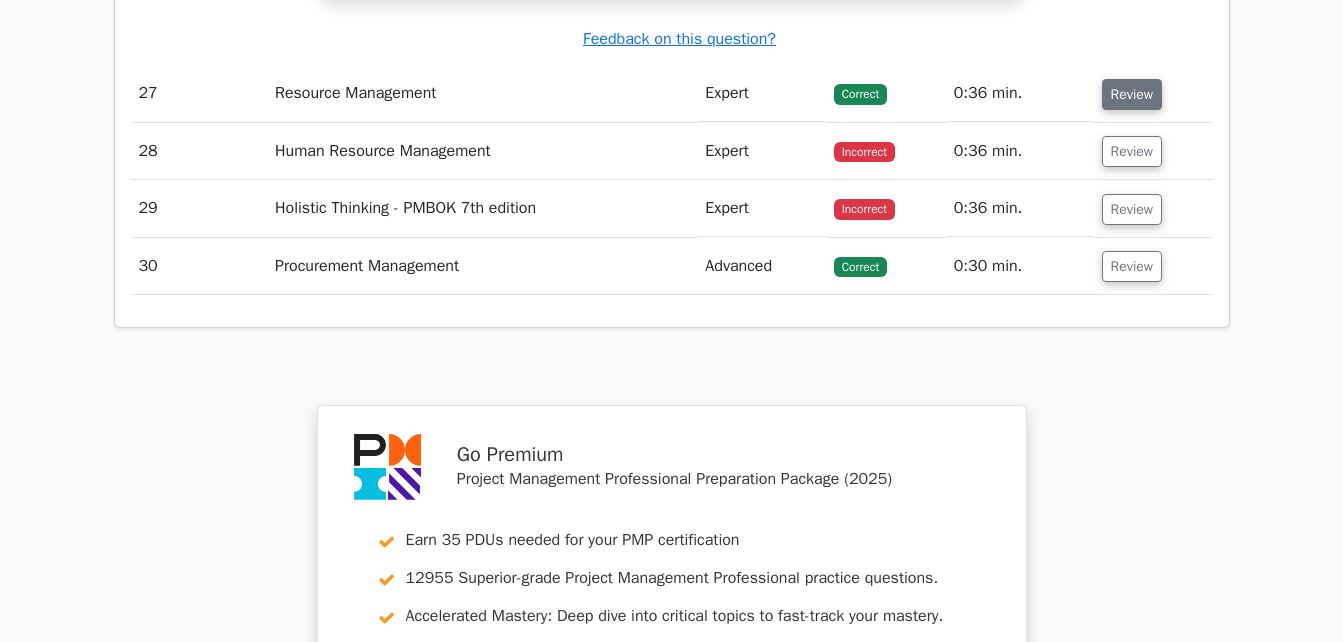click on "Review" at bounding box center (1132, 94) 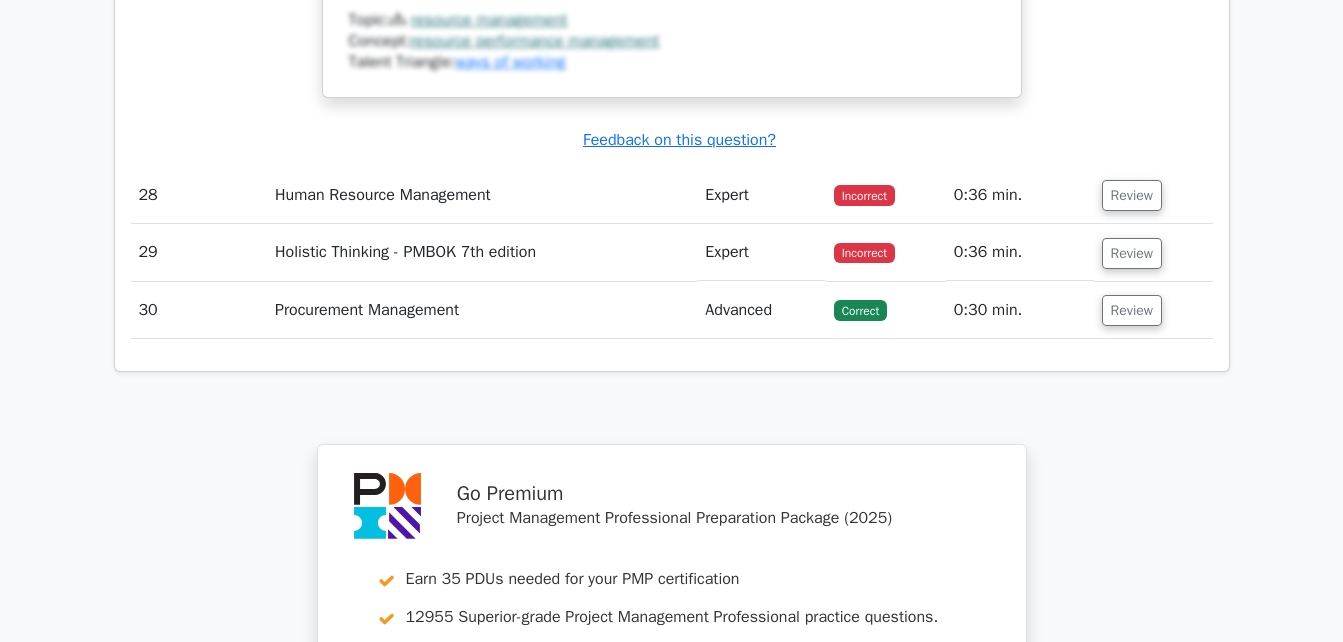 scroll, scrollTop: 29790, scrollLeft: 0, axis: vertical 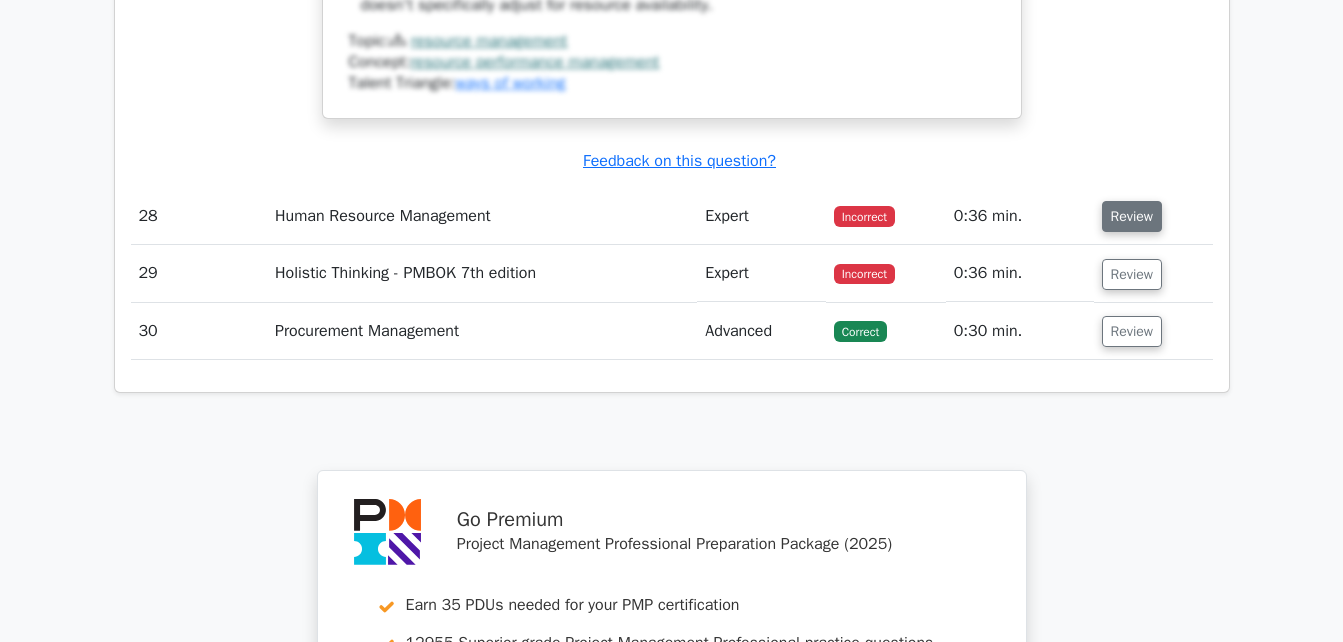 click on "Review" at bounding box center [1132, 216] 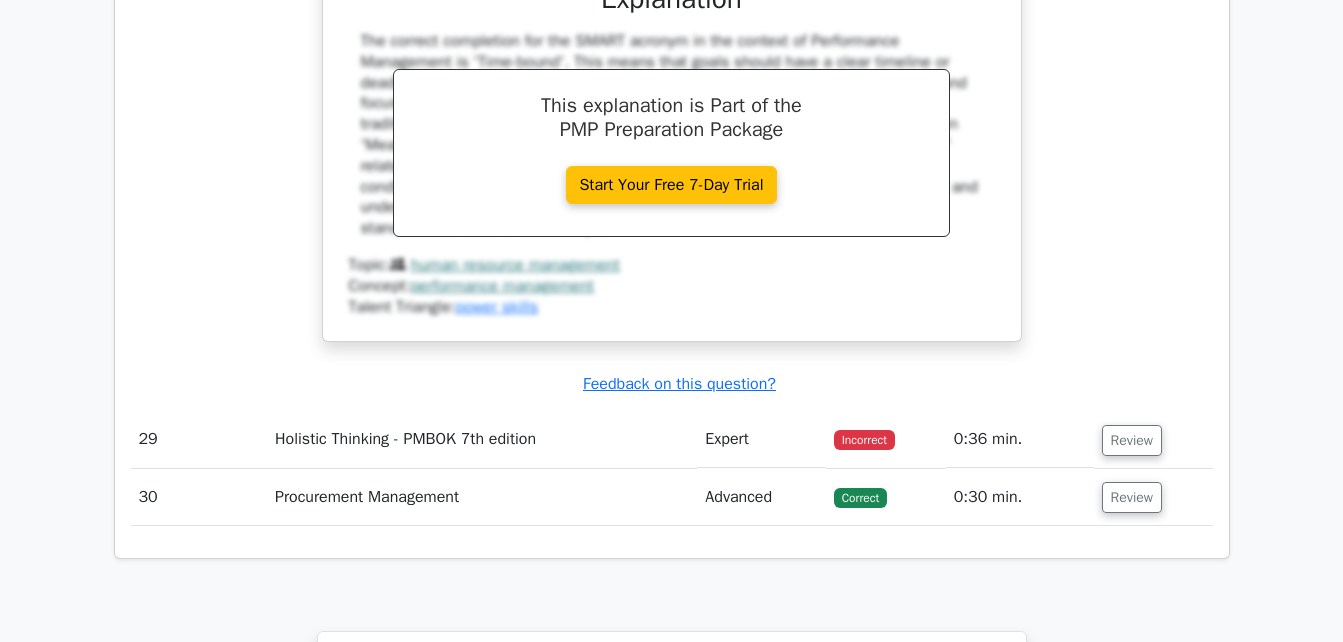 scroll, scrollTop: 30553, scrollLeft: 0, axis: vertical 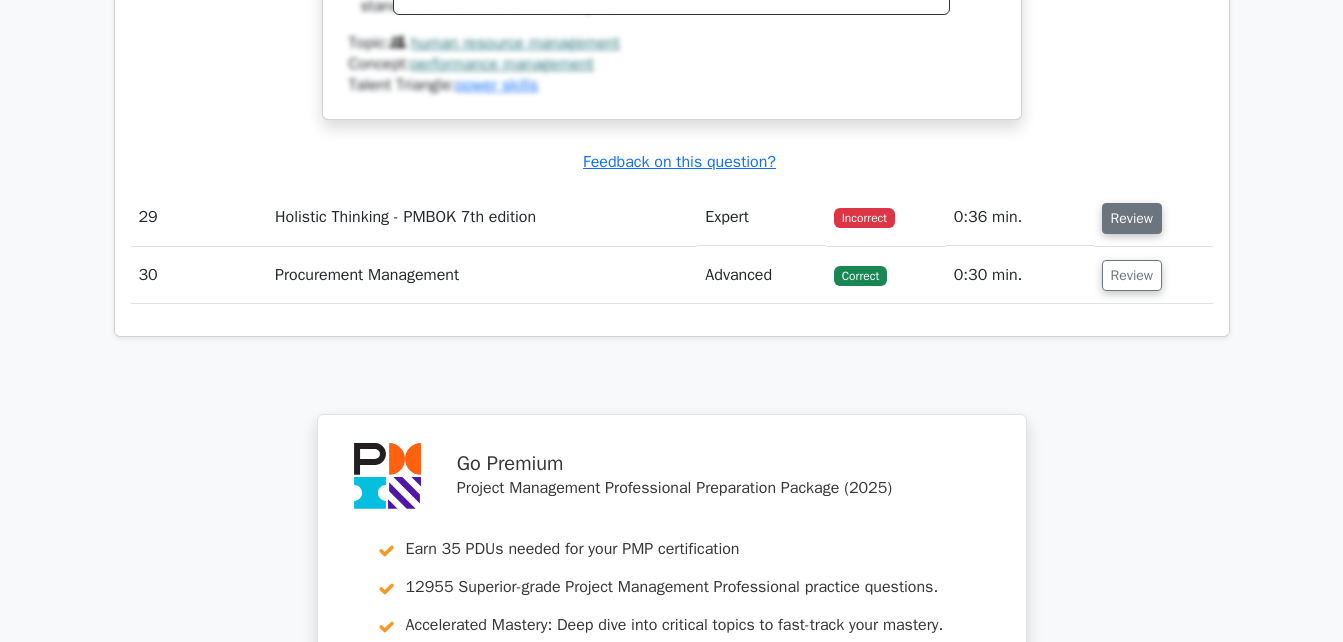 click on "Review" at bounding box center (1132, 218) 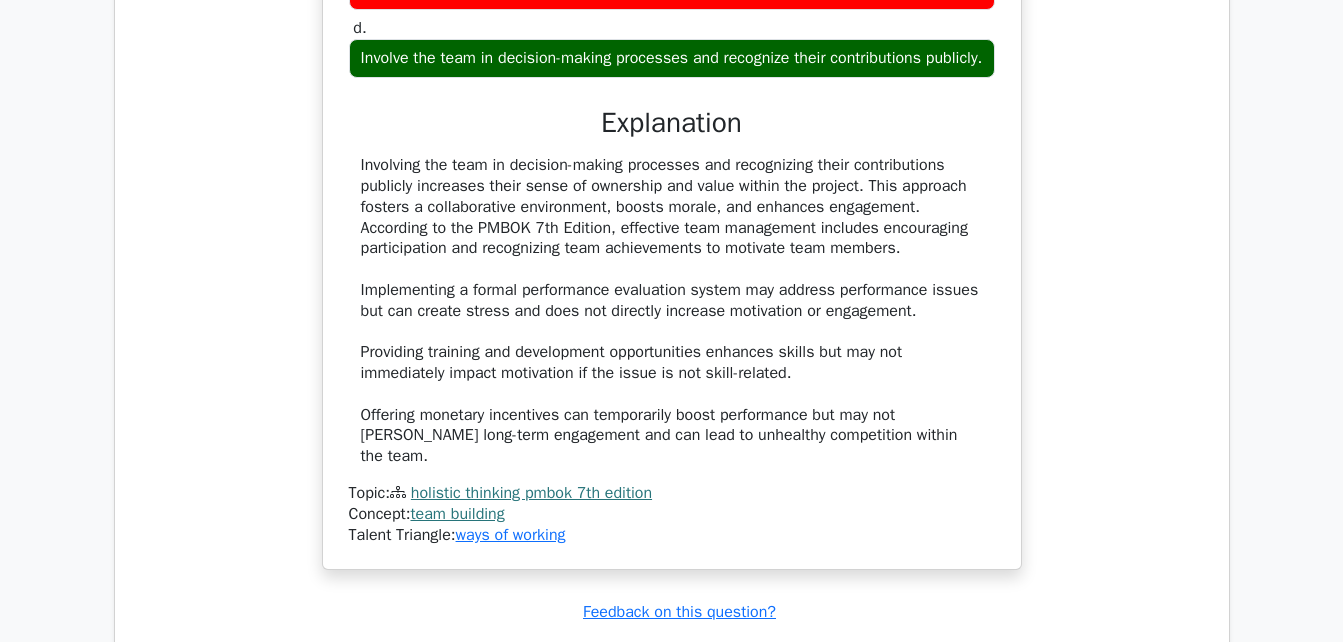 scroll, scrollTop: 31225, scrollLeft: 0, axis: vertical 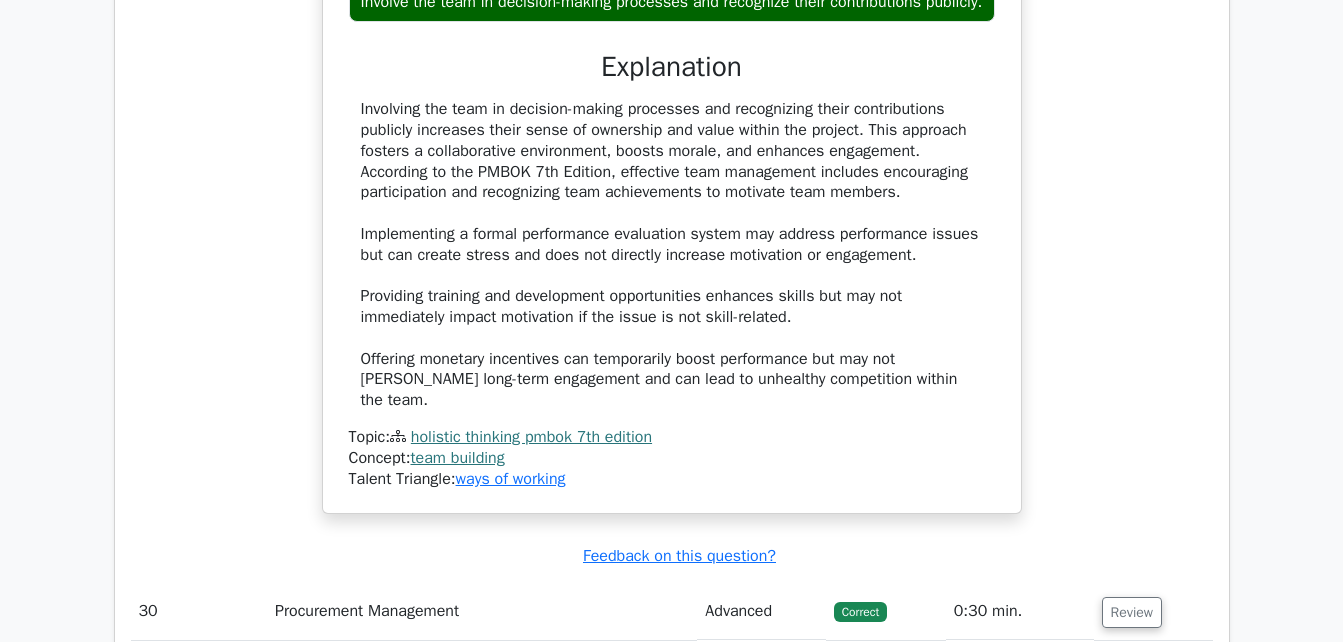 type 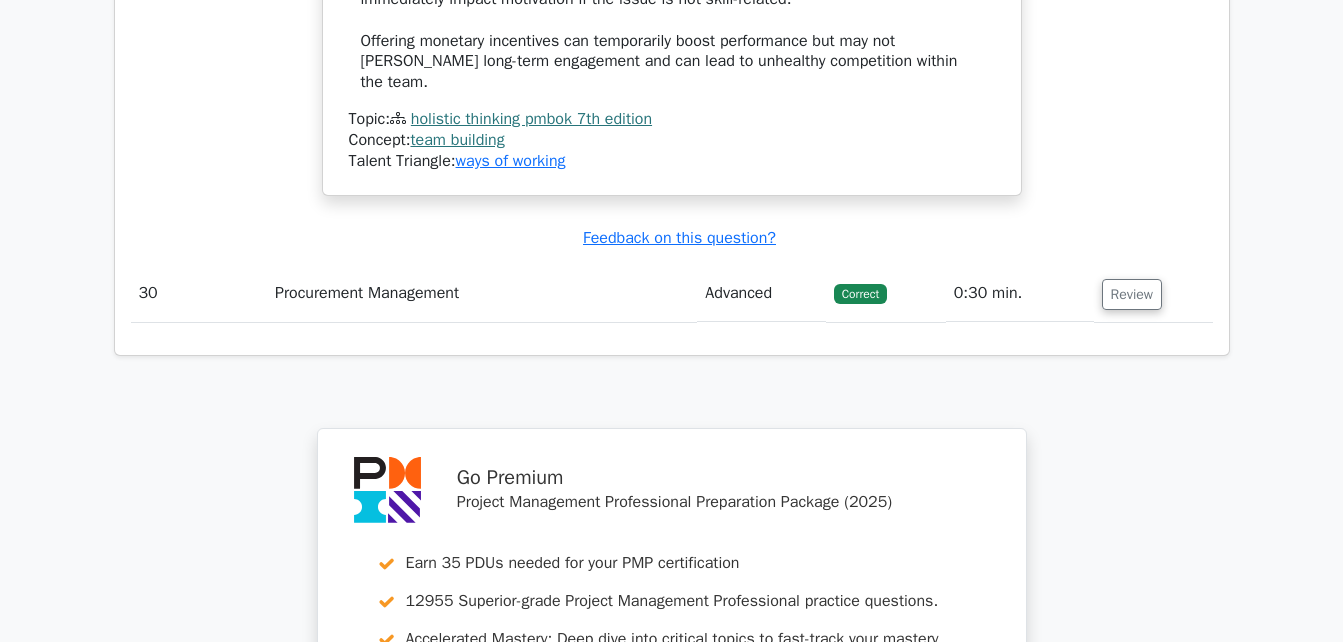 scroll, scrollTop: 31545, scrollLeft: 0, axis: vertical 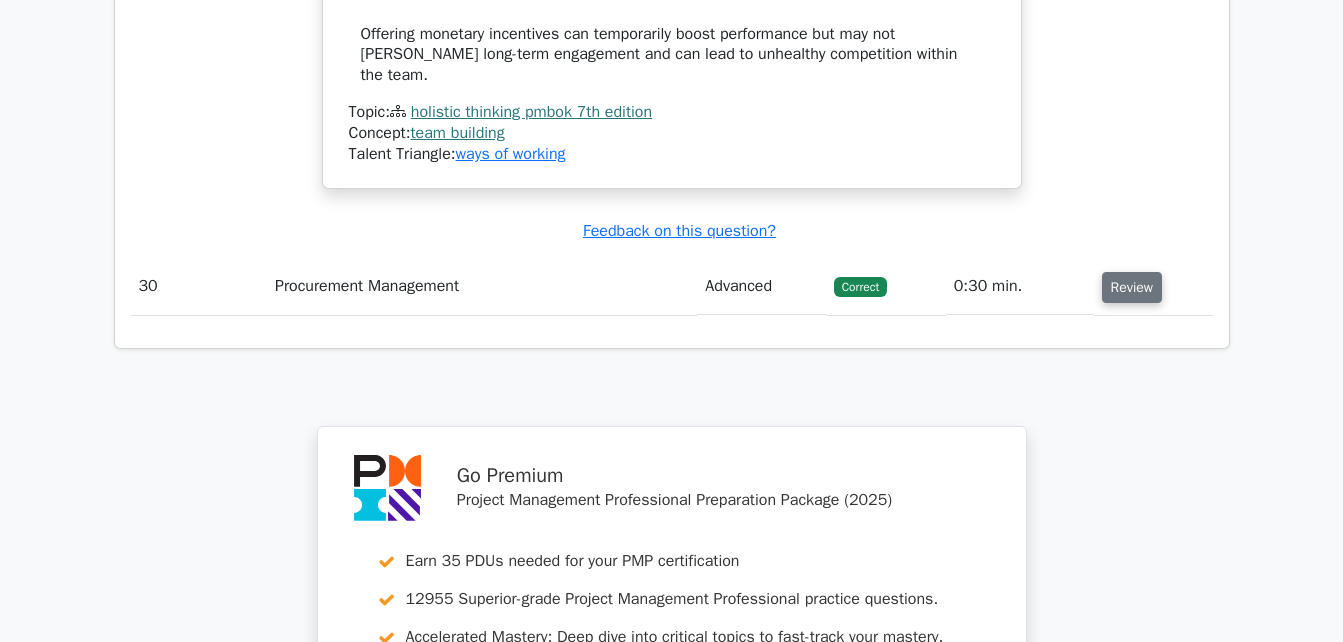 click on "Review" at bounding box center (1132, 287) 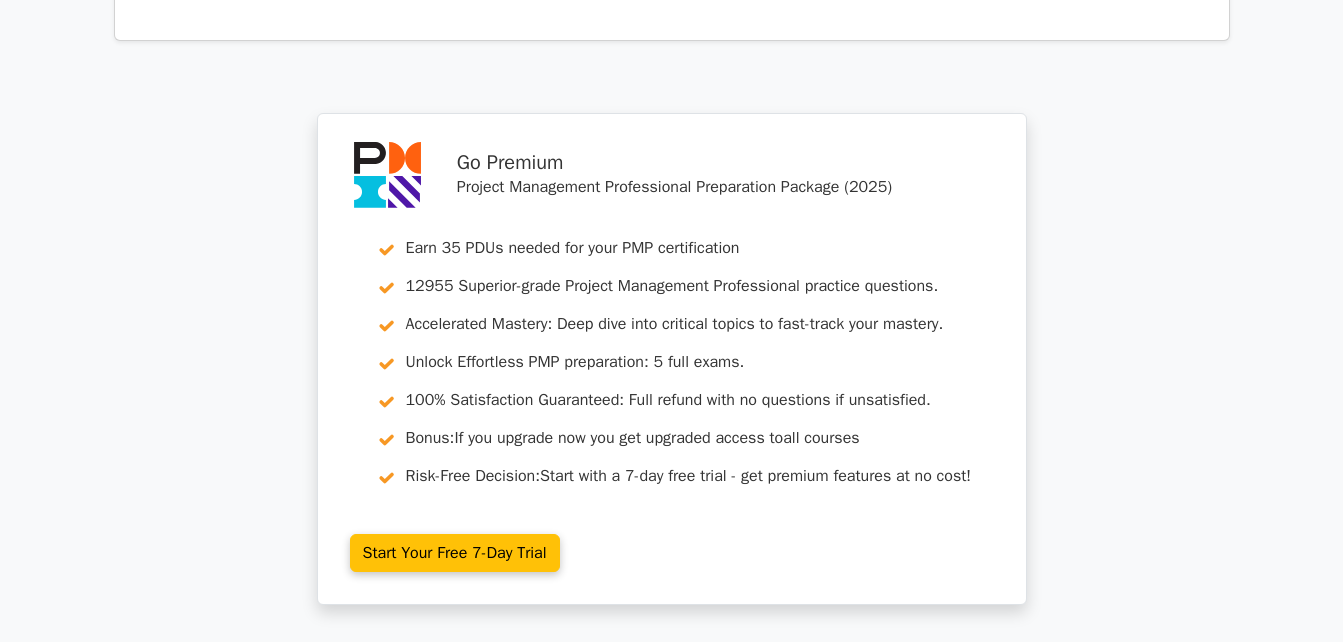 scroll, scrollTop: 33336, scrollLeft: 0, axis: vertical 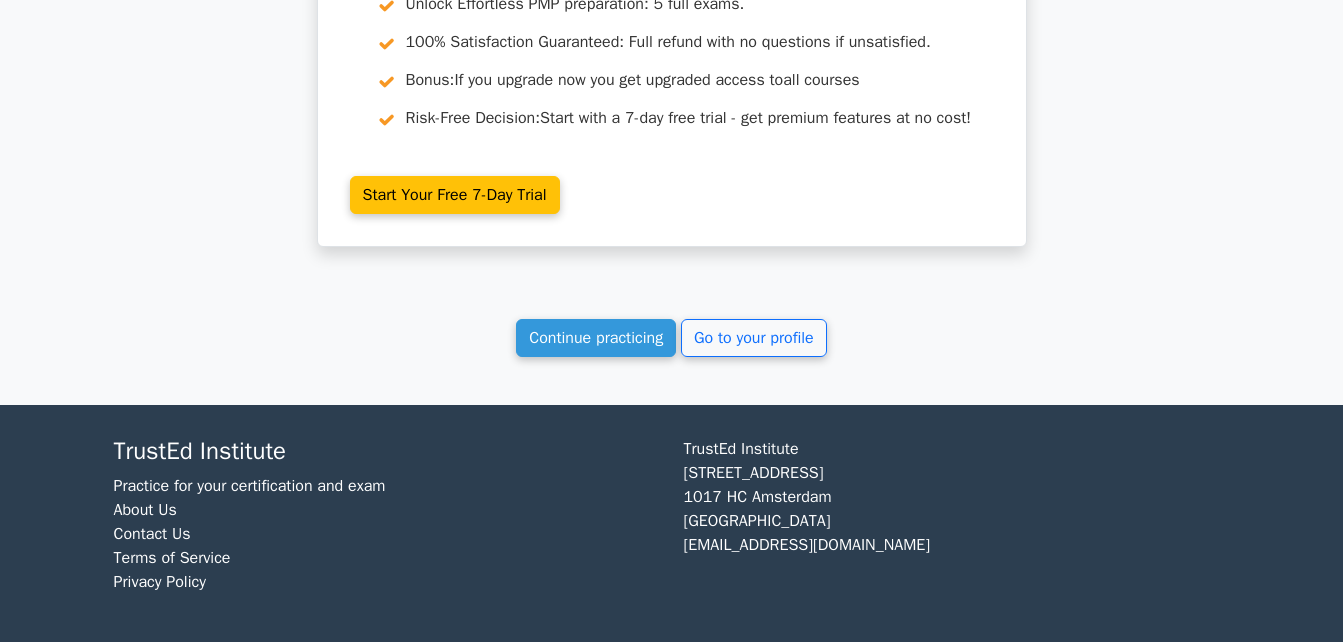 click on "Your Test Results
Project Management Professional
67%
Your Score
Keep practicing!
Performance by Topic
Cost Estimating
100%
Safety Management
100%
100% 0%" at bounding box center [672, -16056] 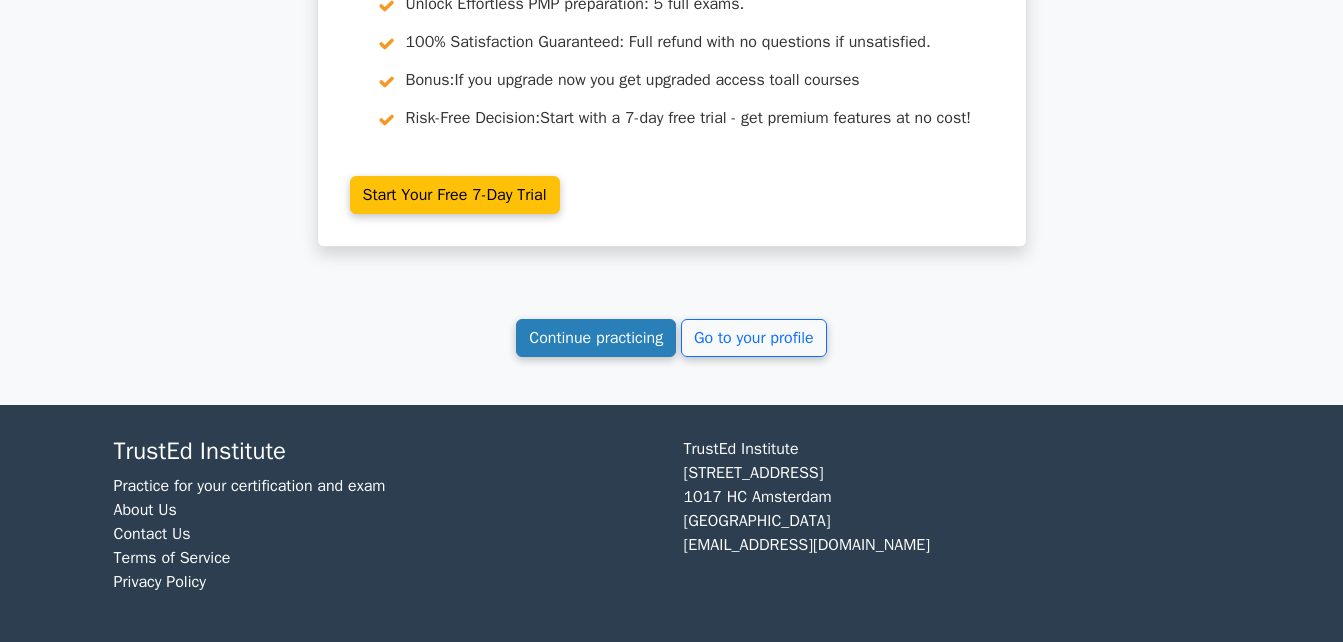 click on "Continue practicing" at bounding box center (596, 338) 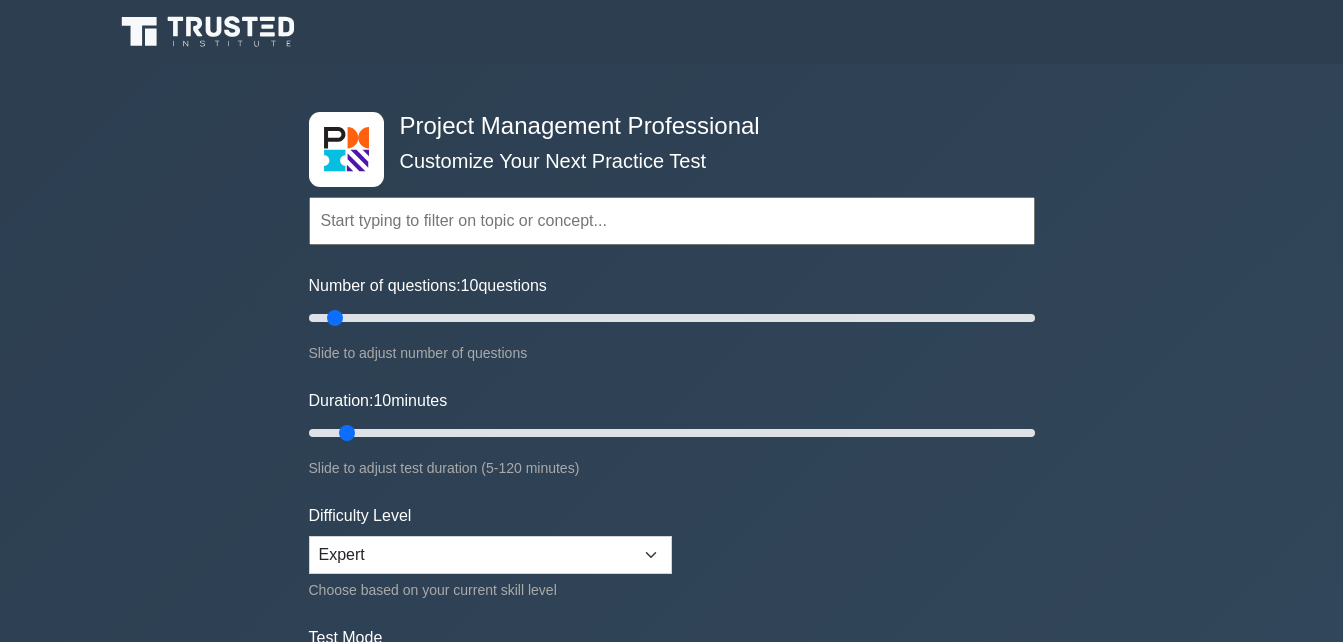 scroll, scrollTop: 0, scrollLeft: 0, axis: both 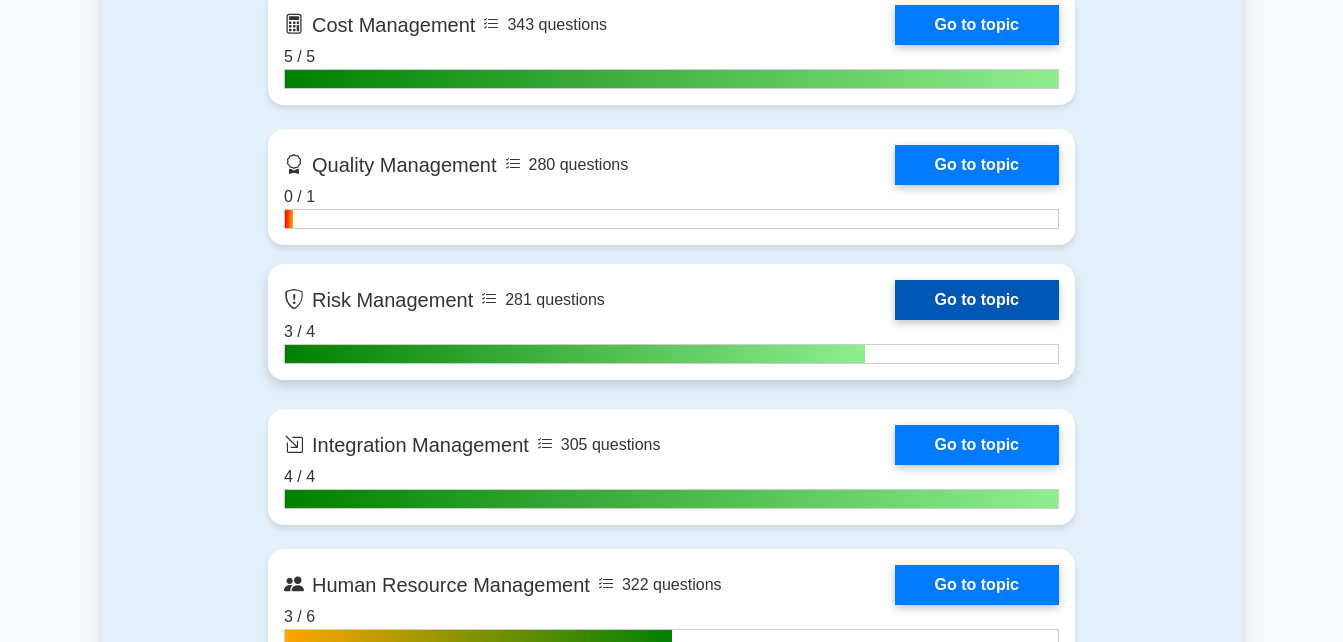 click on "Go to topic" at bounding box center [977, 300] 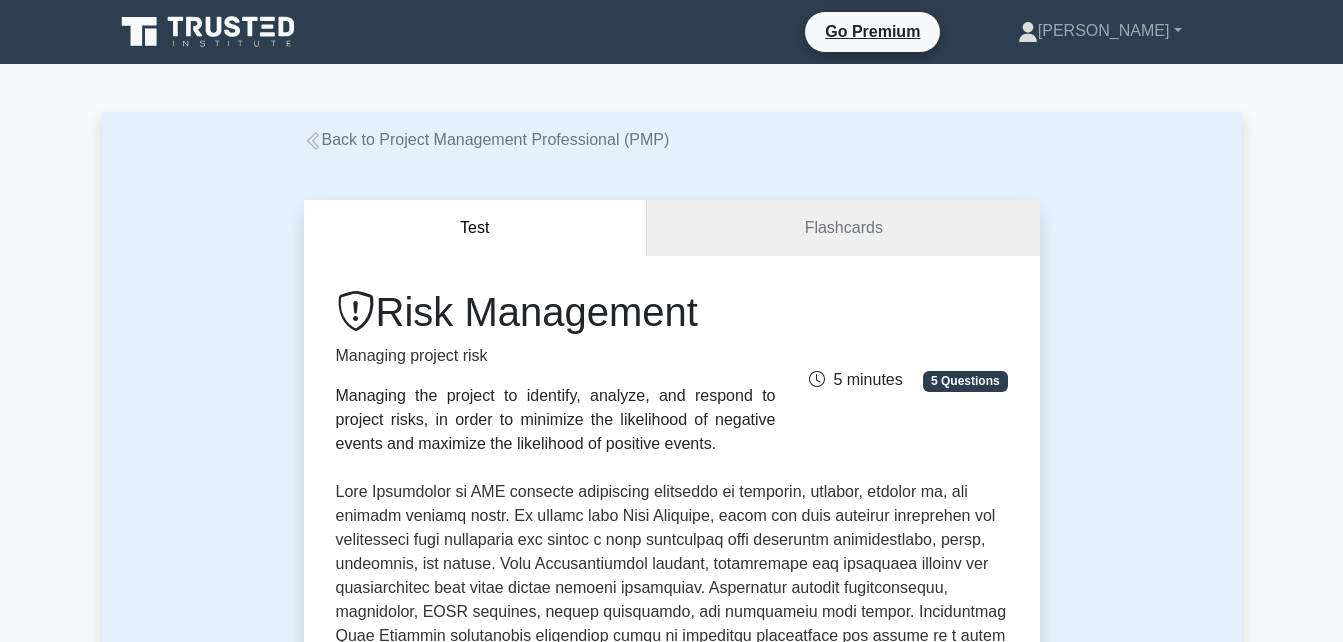 scroll, scrollTop: 0, scrollLeft: 0, axis: both 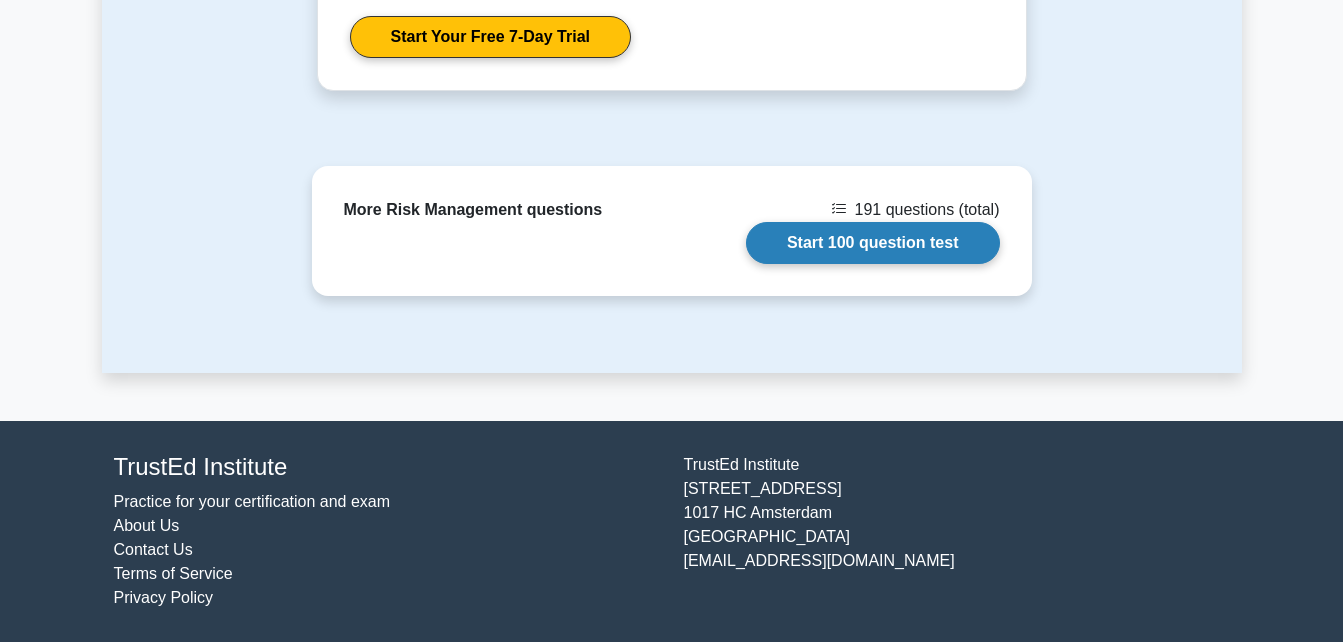 click on "Start 100 question test" at bounding box center (873, 243) 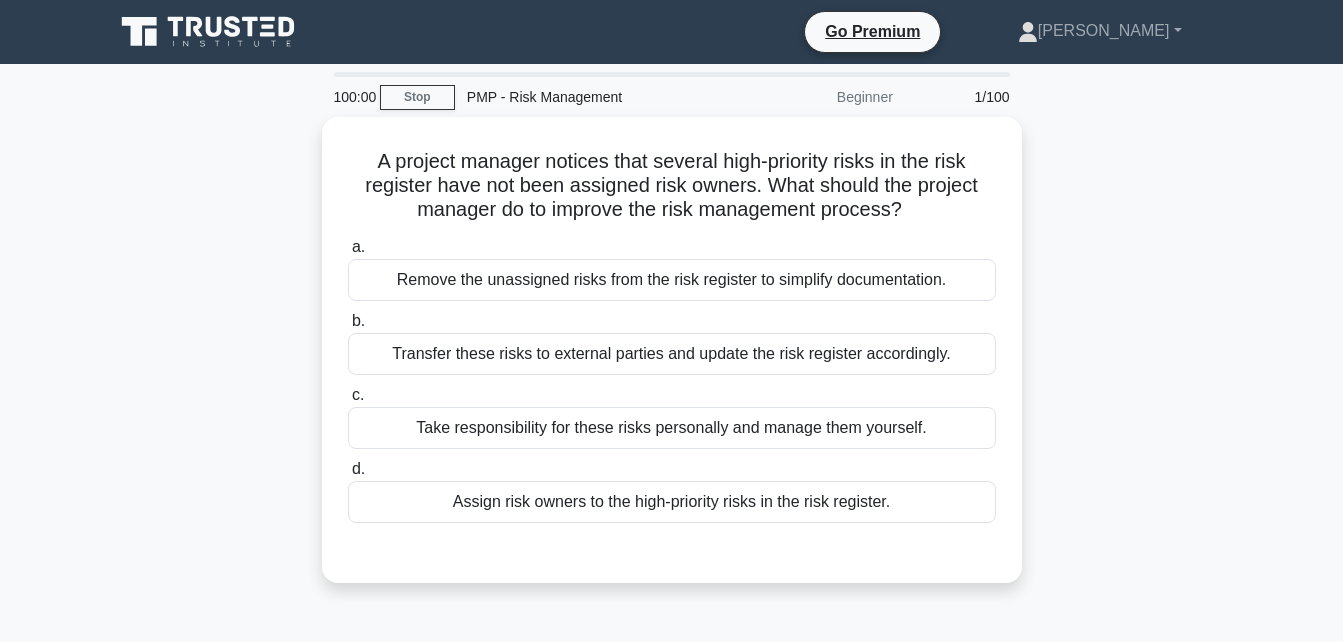 scroll, scrollTop: 0, scrollLeft: 0, axis: both 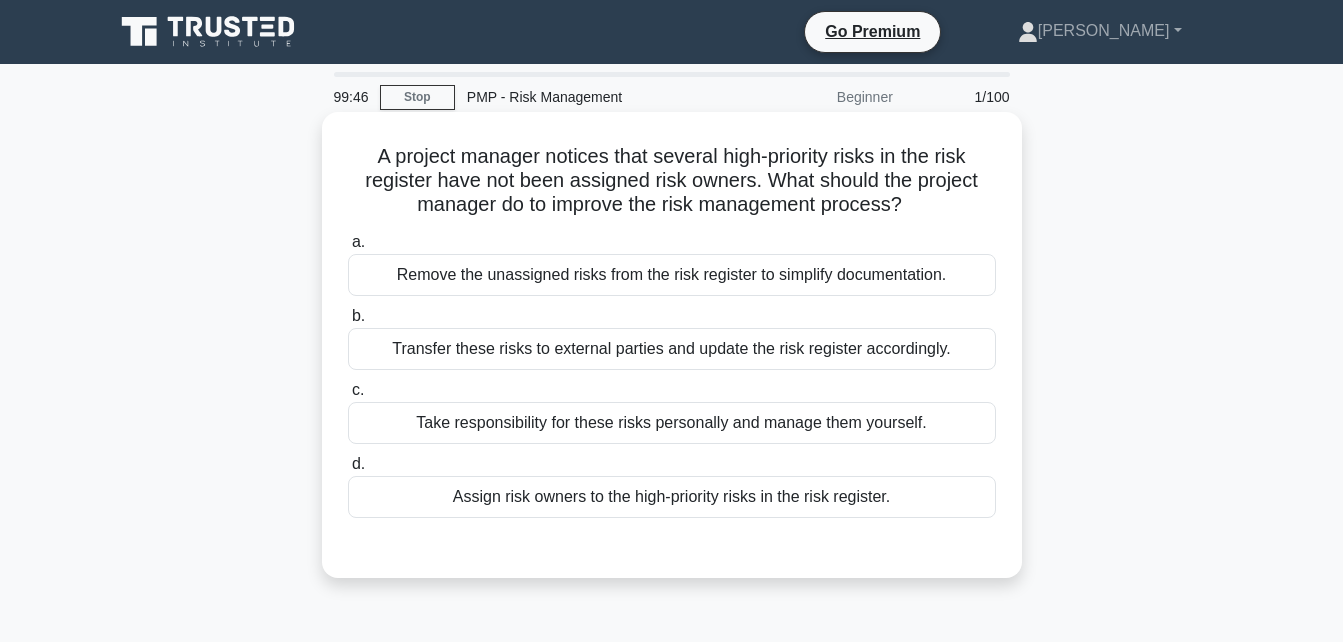 click on "Assign risk owners to the high-priority risks in the risk register." at bounding box center [672, 497] 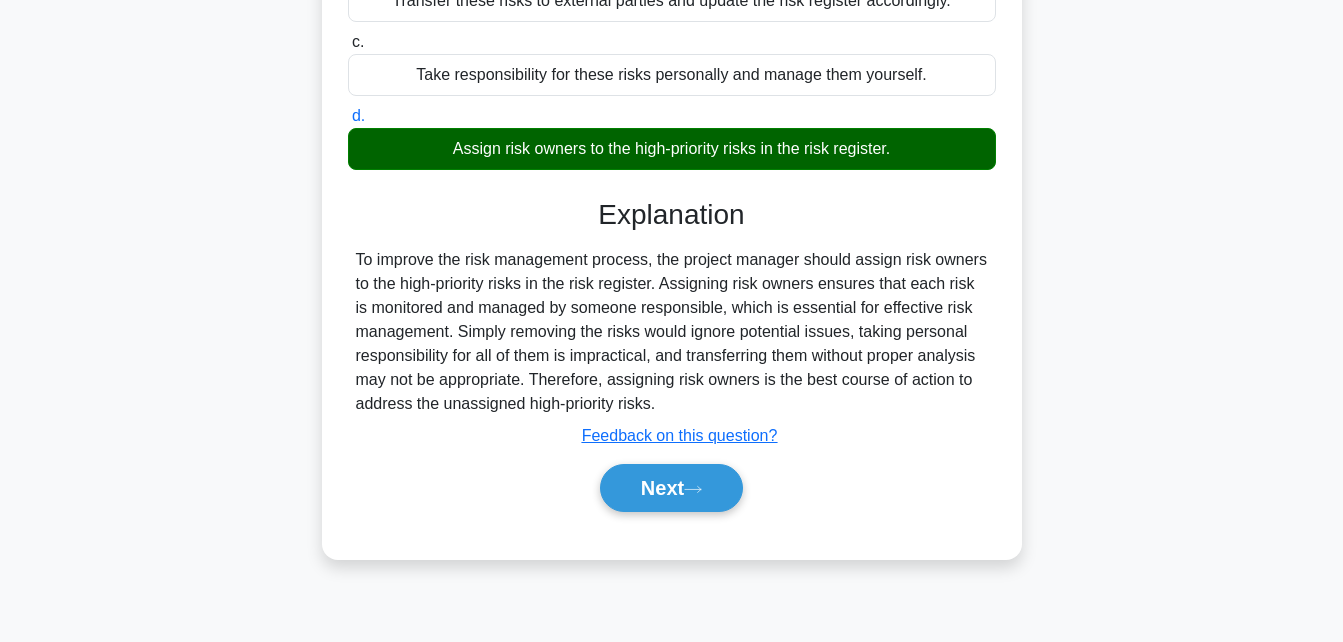 scroll, scrollTop: 355, scrollLeft: 0, axis: vertical 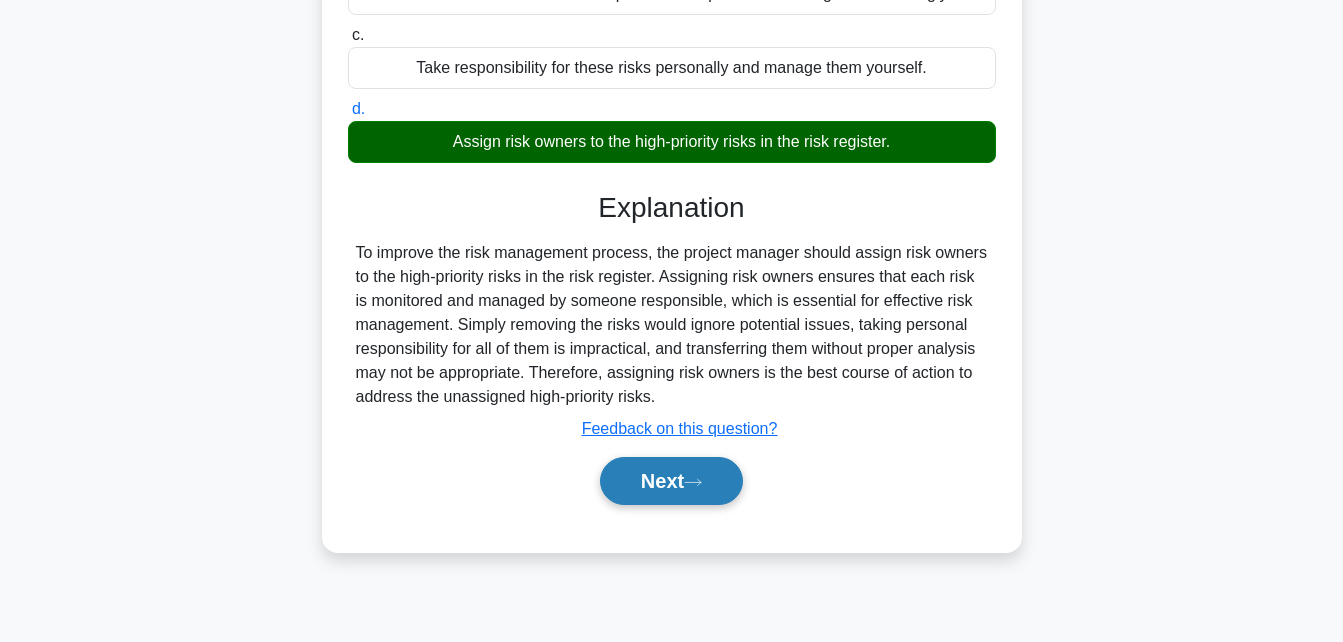 click 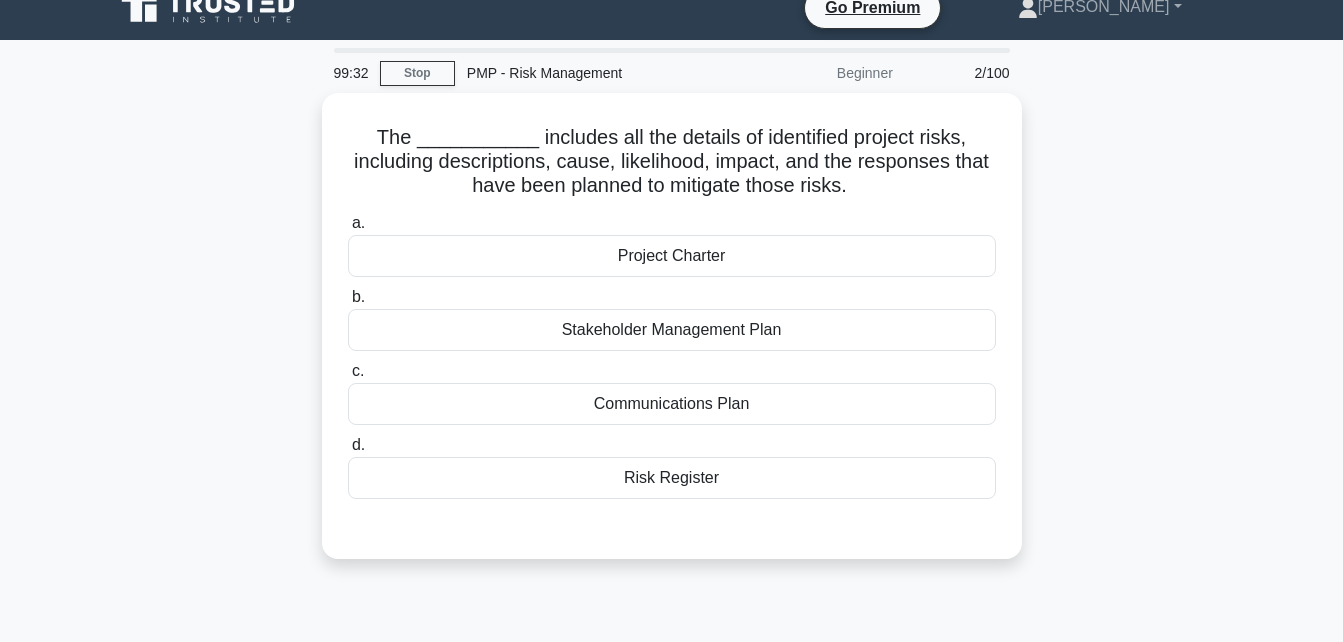scroll, scrollTop: 0, scrollLeft: 0, axis: both 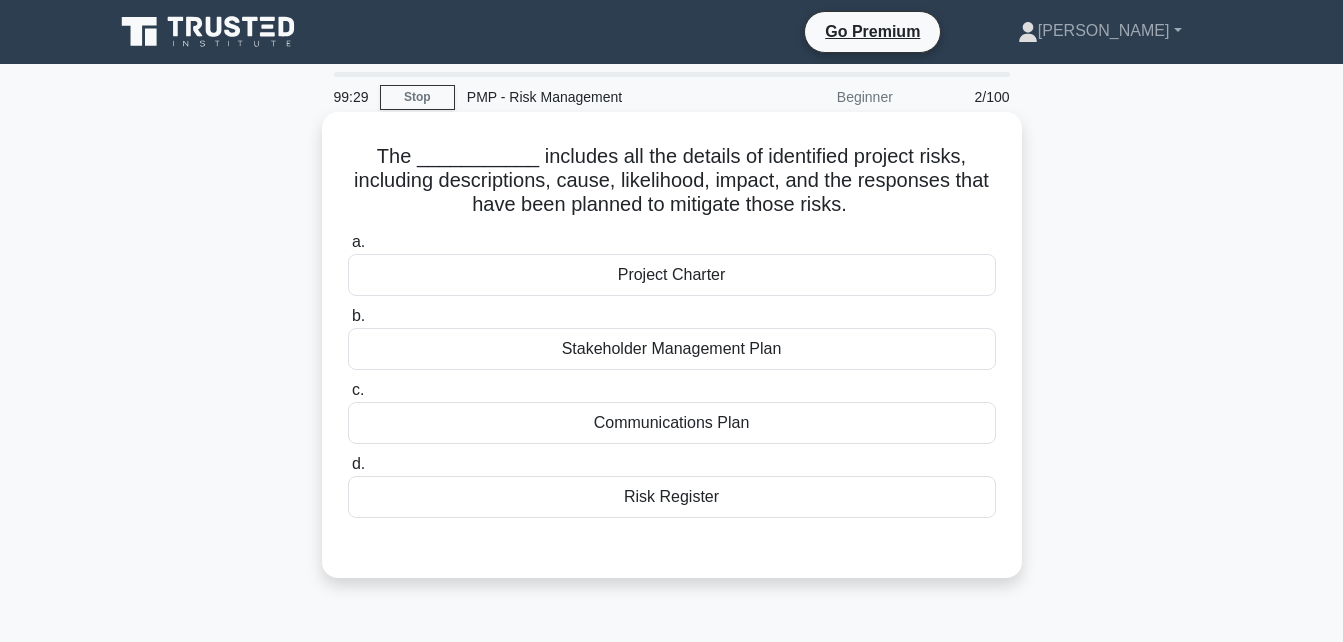 click on "Risk Register" at bounding box center [672, 497] 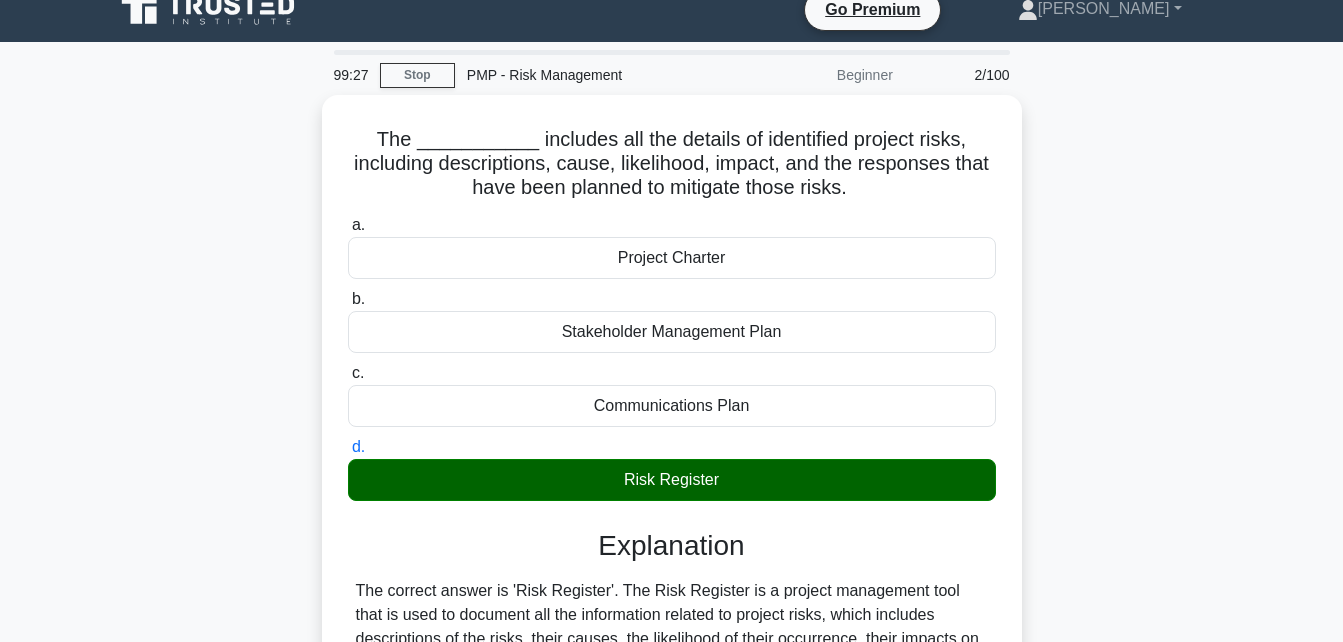 scroll, scrollTop: 24, scrollLeft: 0, axis: vertical 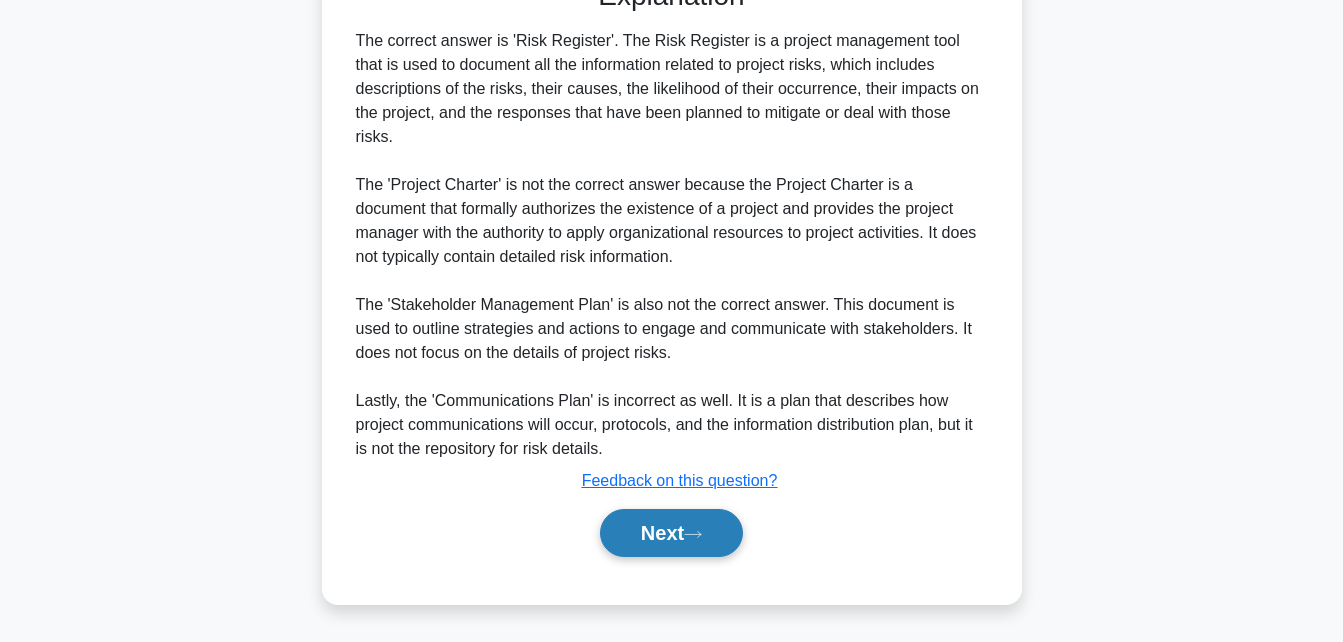 click on "Next" at bounding box center (671, 533) 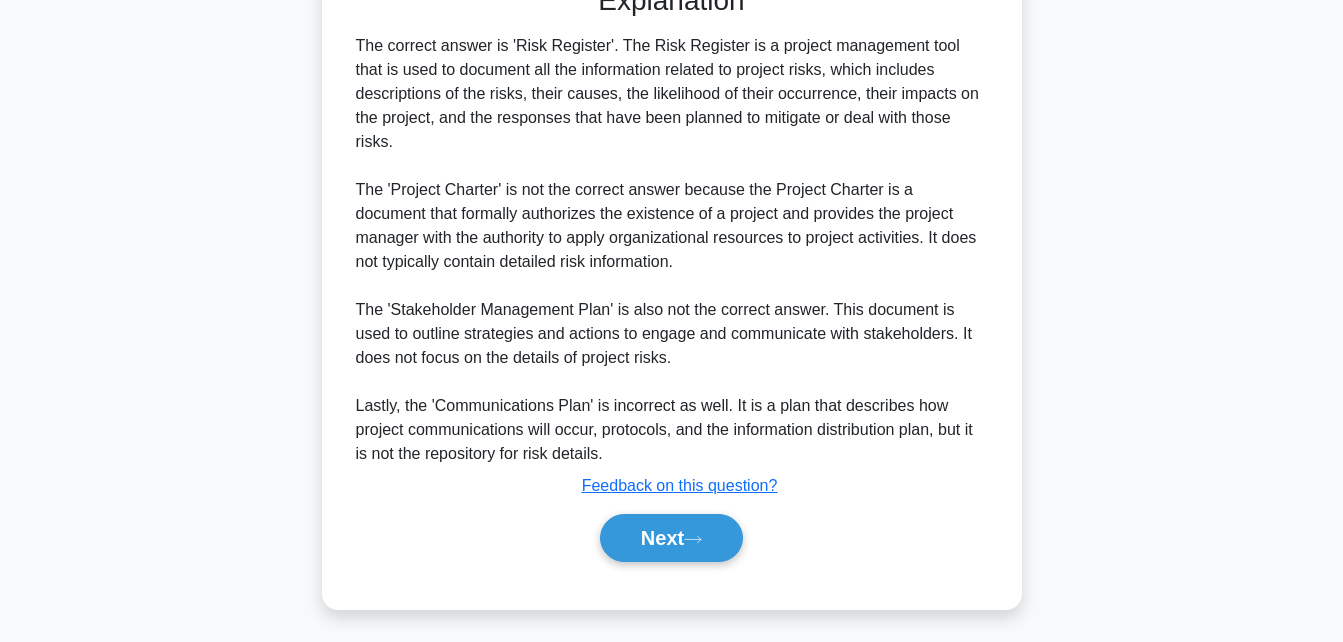 scroll, scrollTop: 438, scrollLeft: 0, axis: vertical 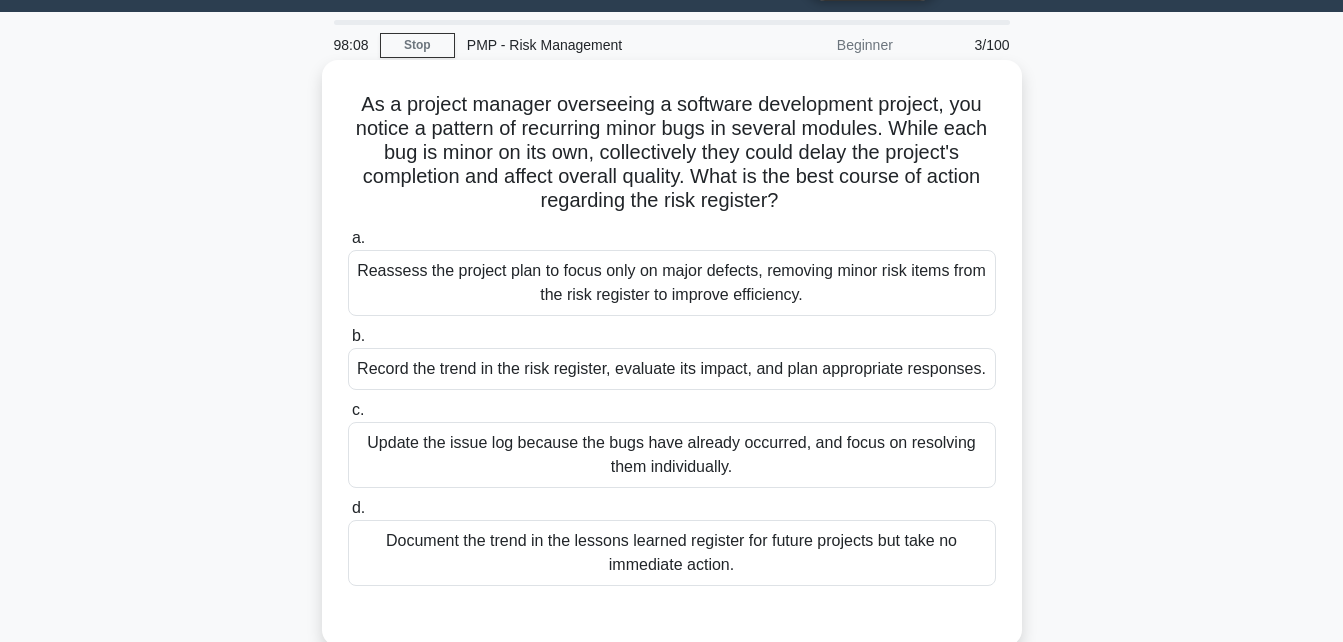 click on "Record the trend in the risk register, evaluate its impact, and plan appropriate responses." at bounding box center (672, 369) 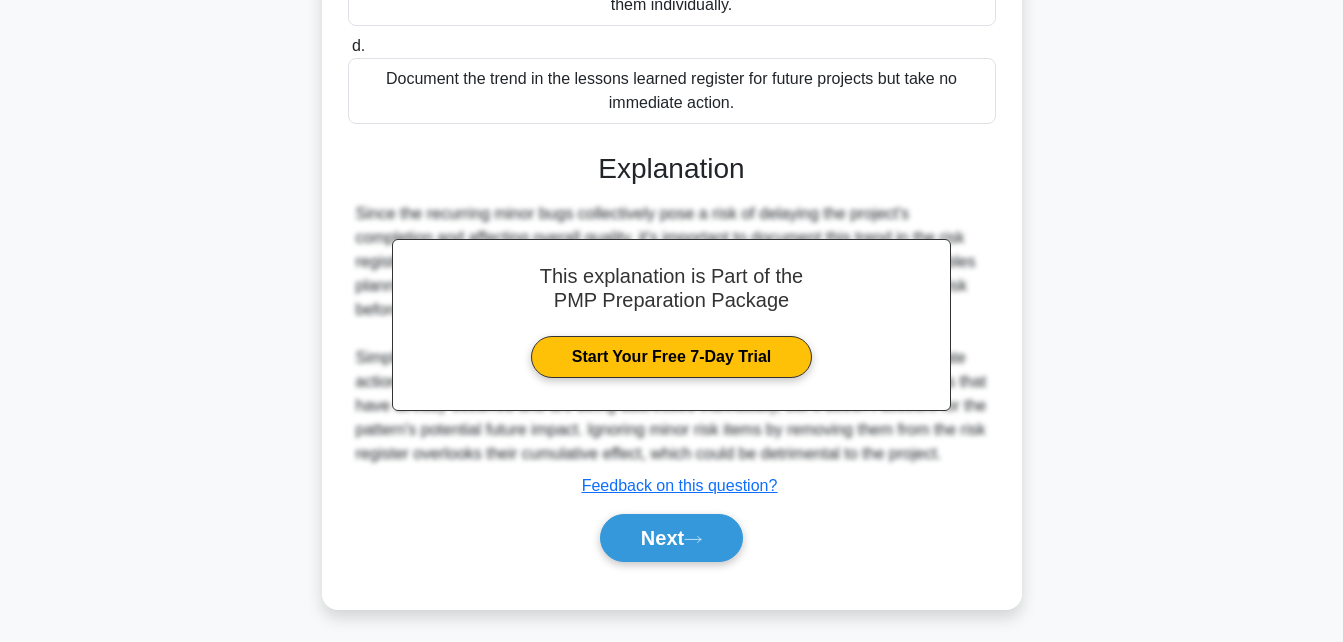 scroll, scrollTop: 544, scrollLeft: 0, axis: vertical 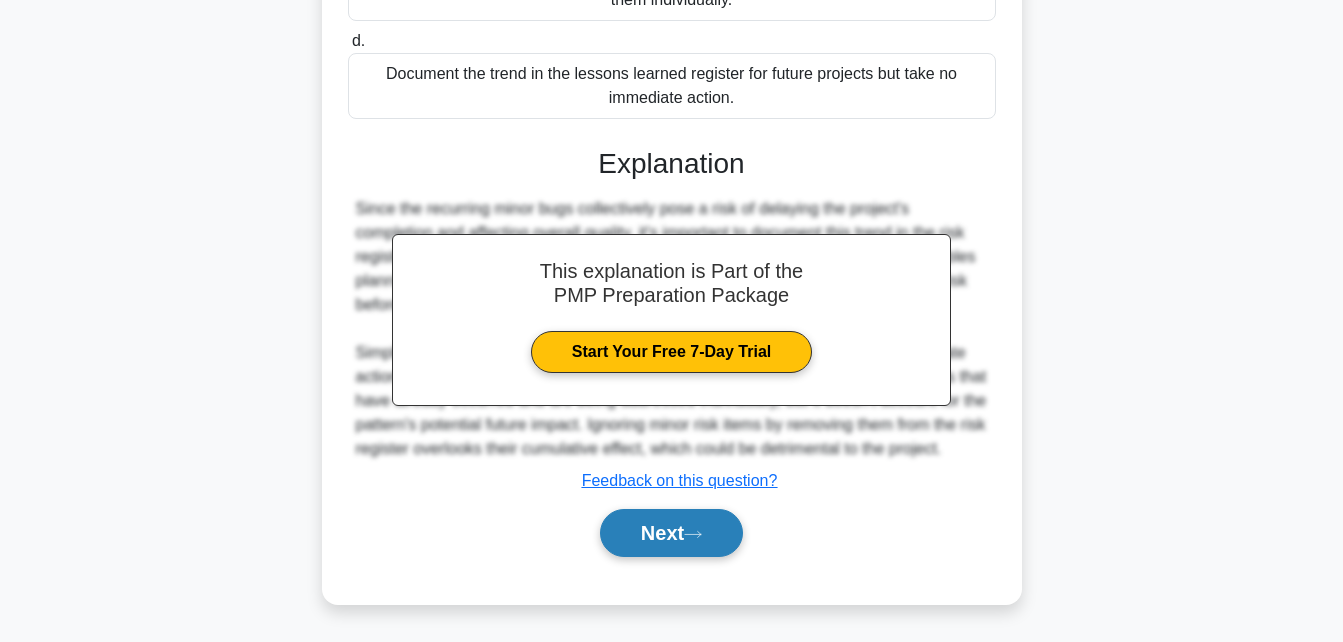 click on "Next" at bounding box center [671, 533] 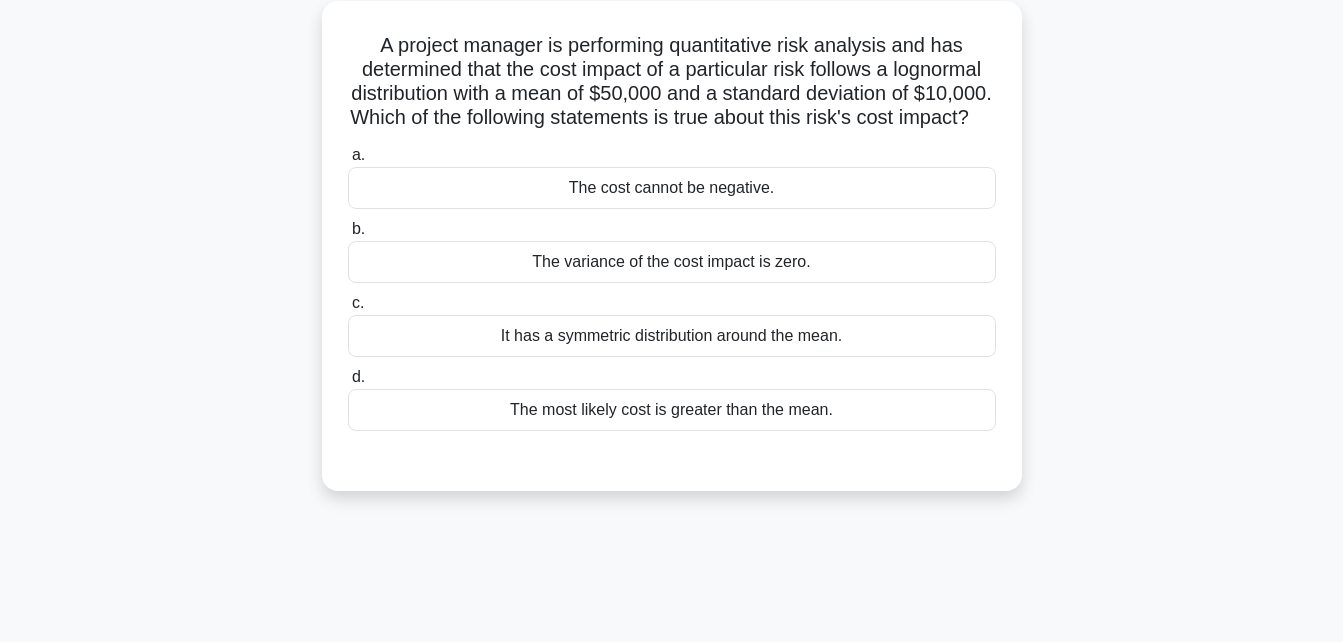 scroll, scrollTop: 109, scrollLeft: 0, axis: vertical 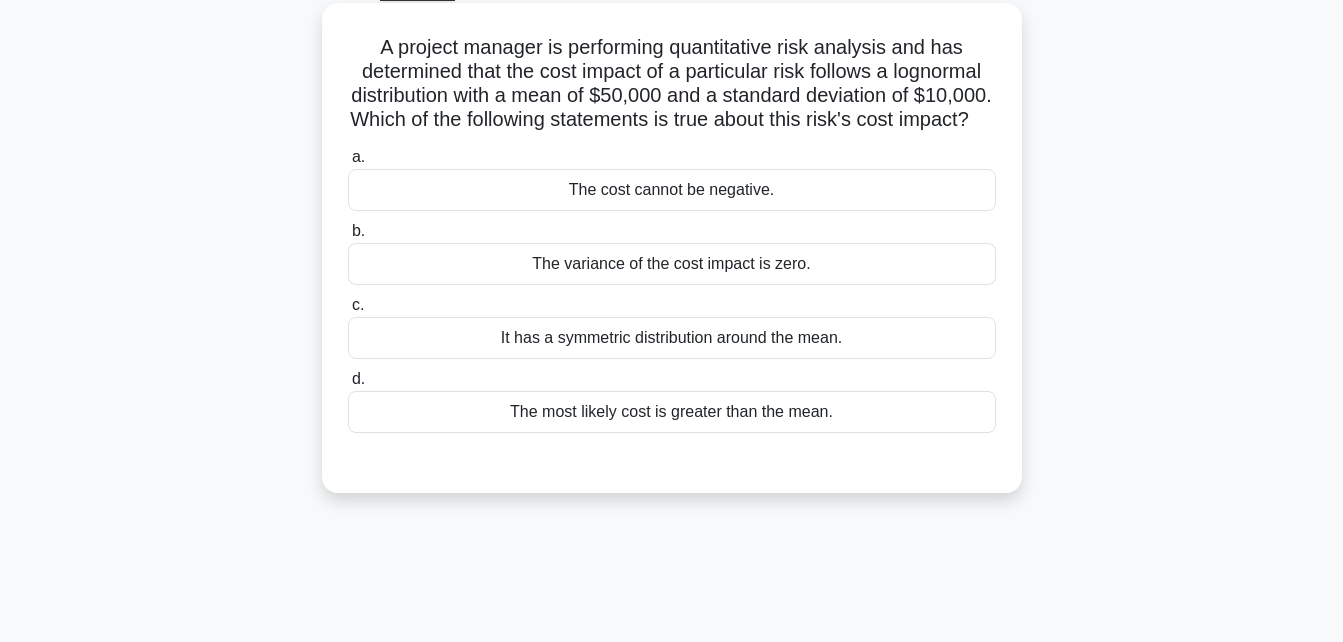 click on "It has a symmetric distribution around the mean." at bounding box center [672, 338] 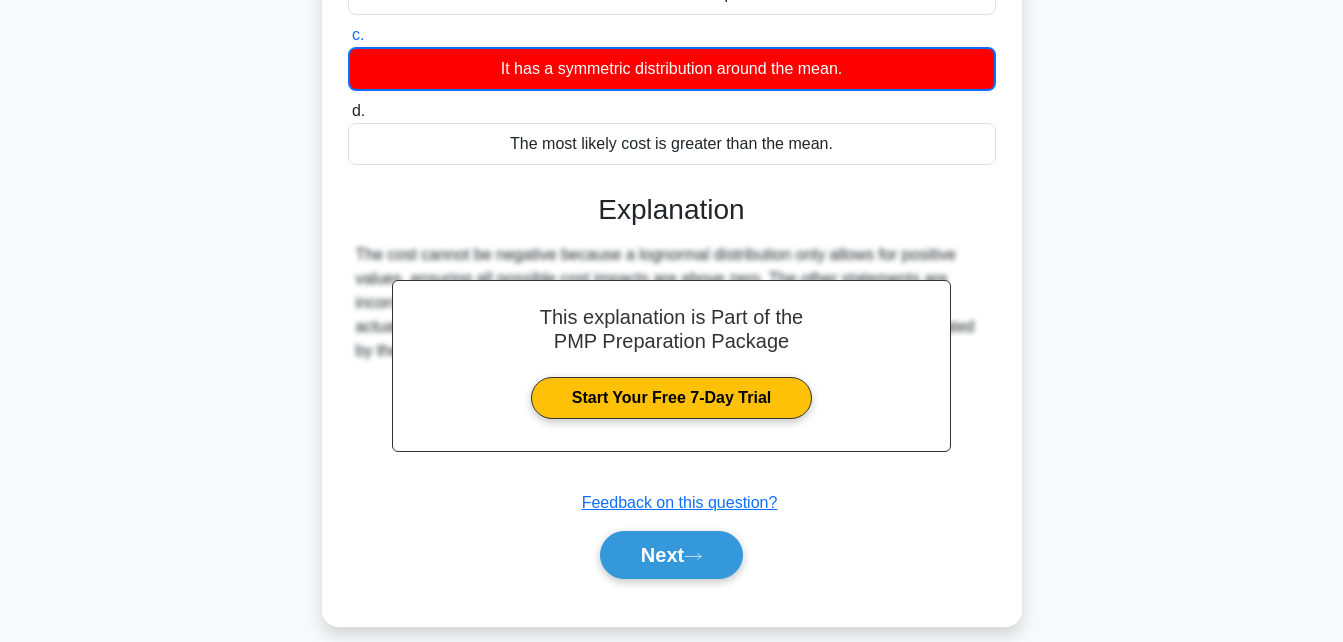 scroll, scrollTop: 438, scrollLeft: 0, axis: vertical 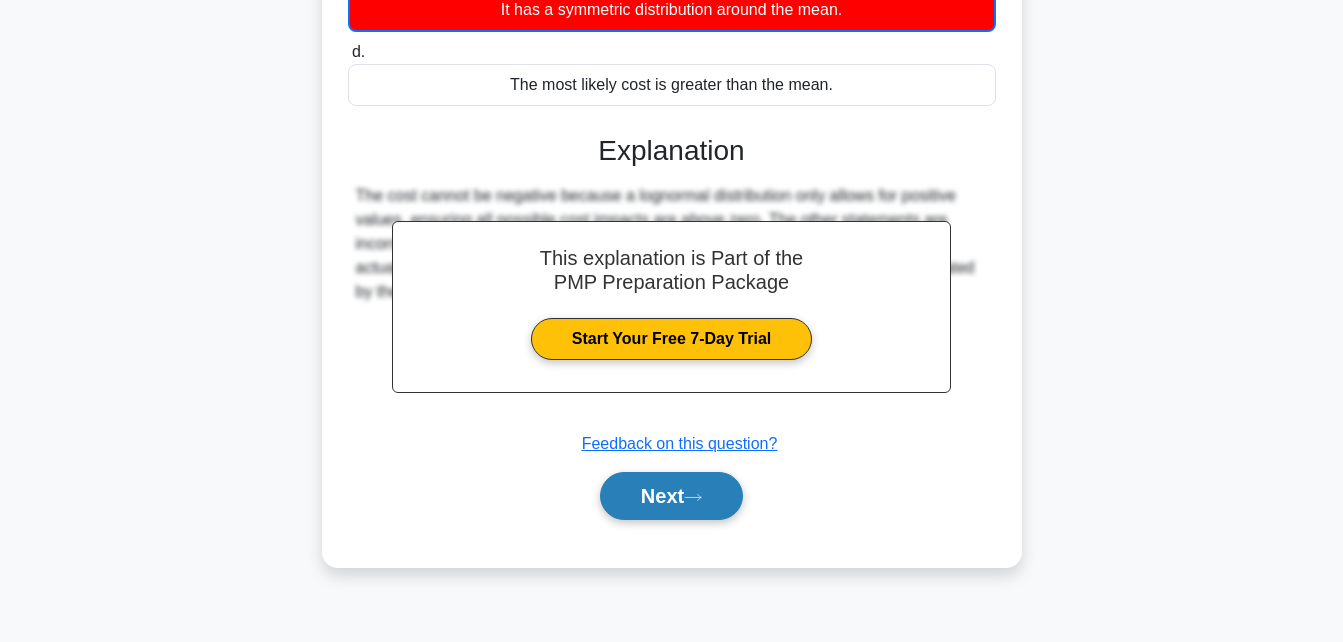 click on "Next" at bounding box center [671, 496] 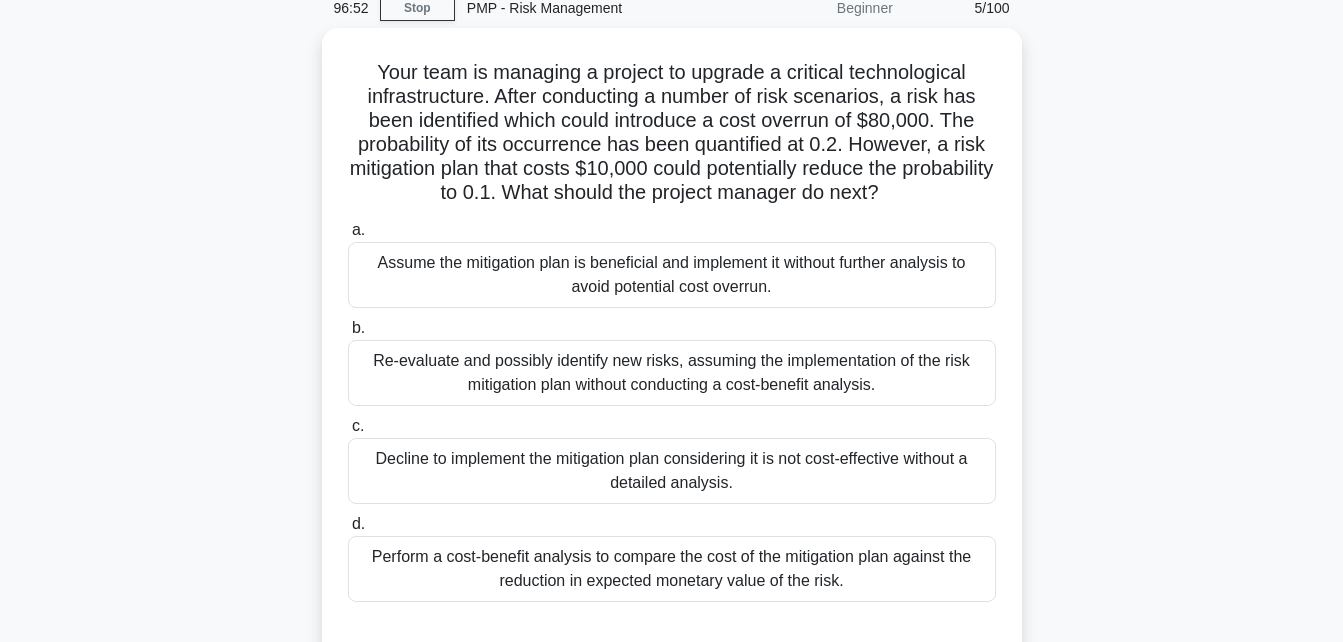 scroll, scrollTop: 83, scrollLeft: 0, axis: vertical 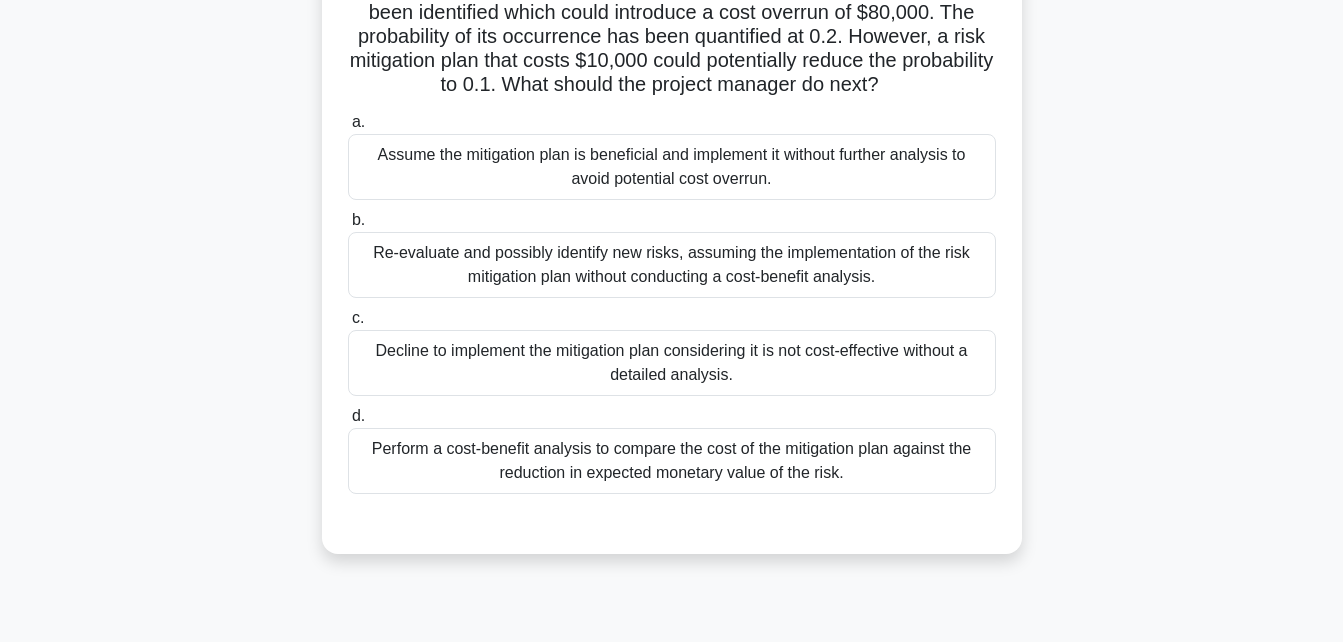 click on "Perform a cost-benefit analysis to compare the cost of the mitigation plan against the reduction in expected monetary value of the risk." at bounding box center [672, 461] 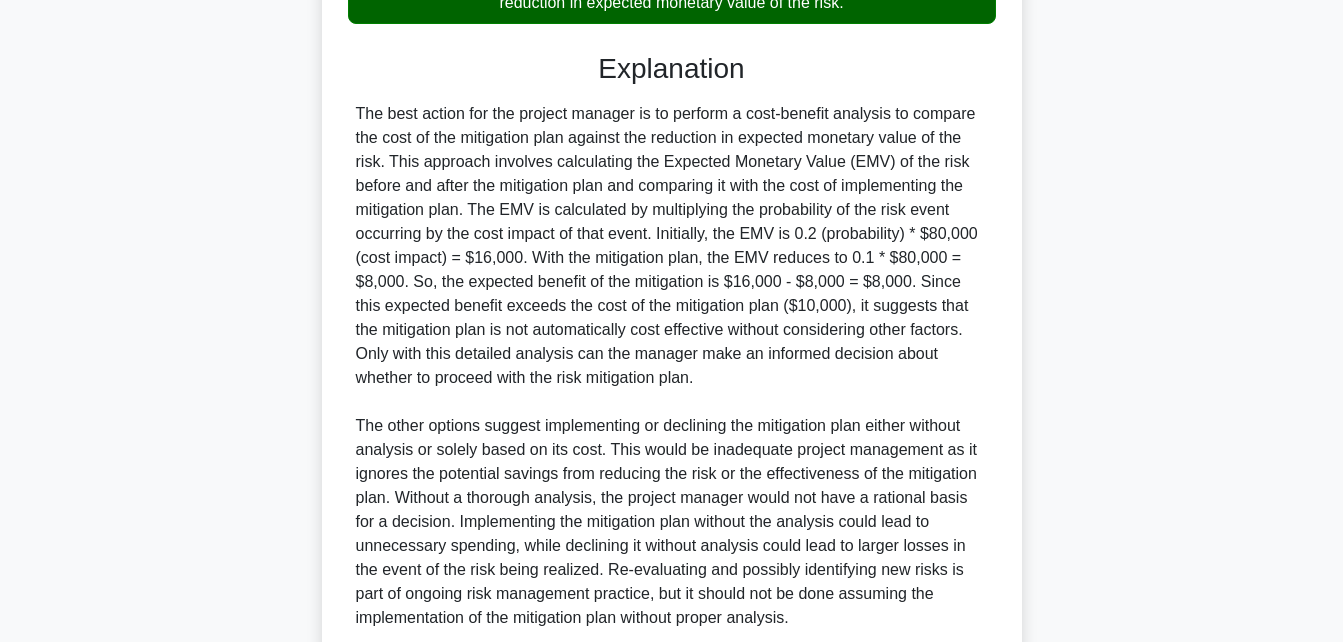 scroll, scrollTop: 692, scrollLeft: 0, axis: vertical 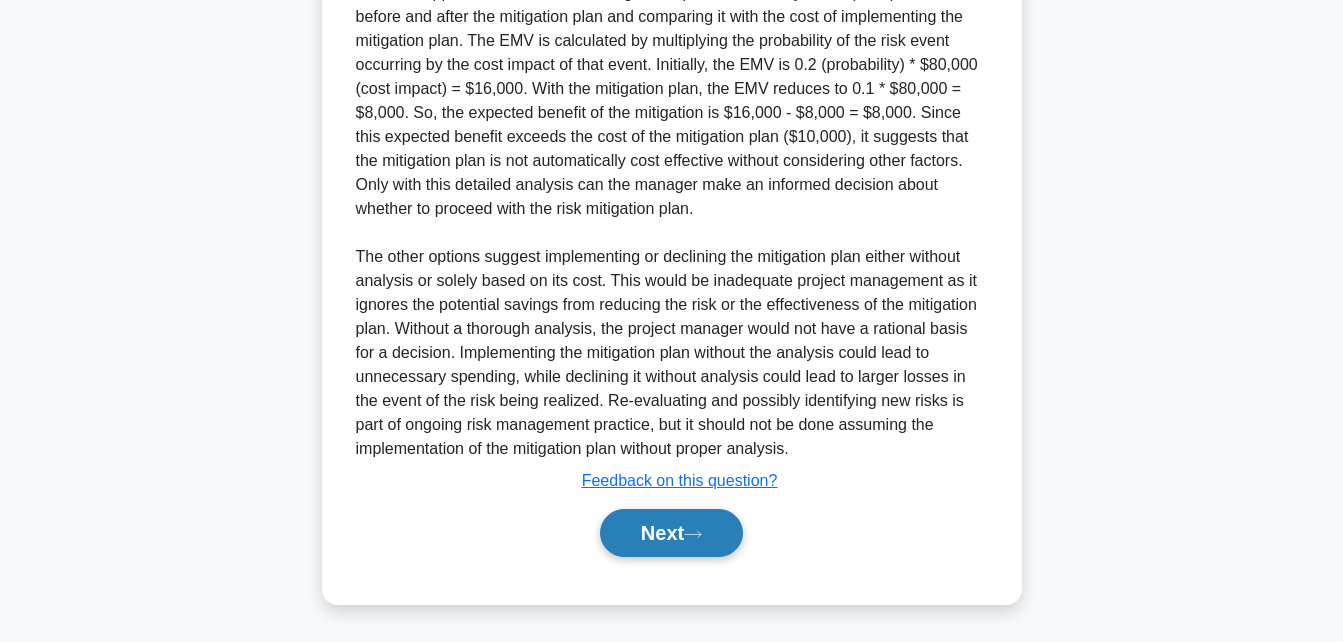 click on "Next" at bounding box center (671, 533) 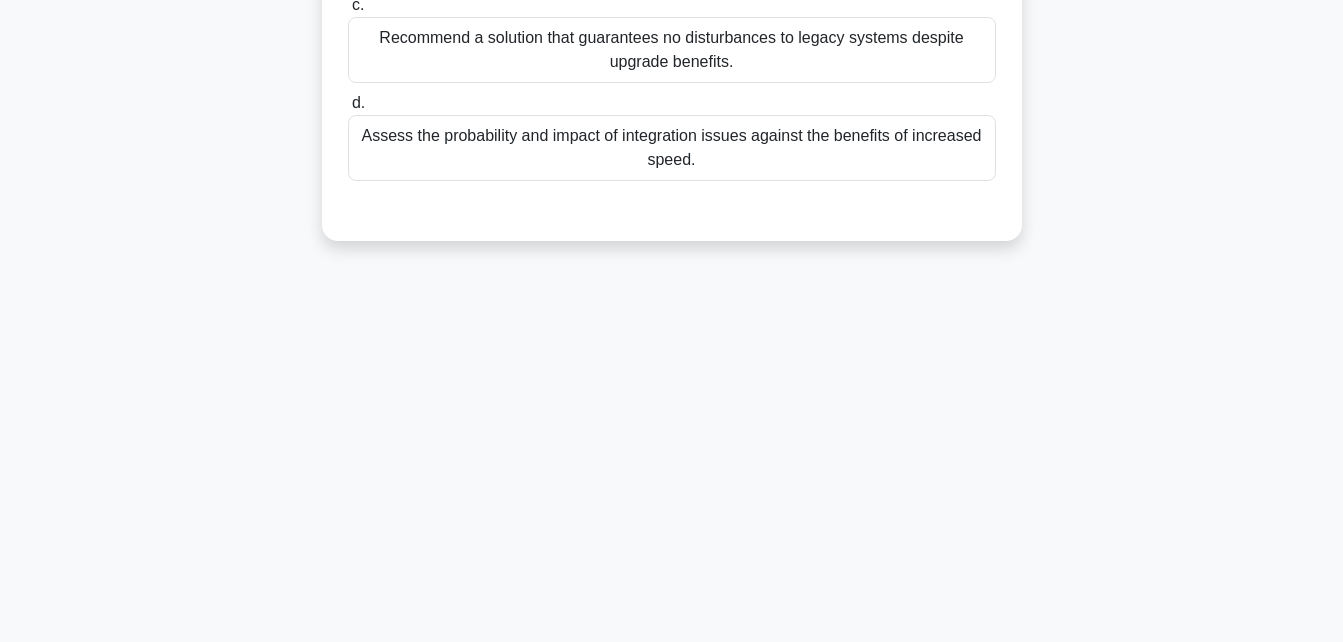scroll, scrollTop: 438, scrollLeft: 0, axis: vertical 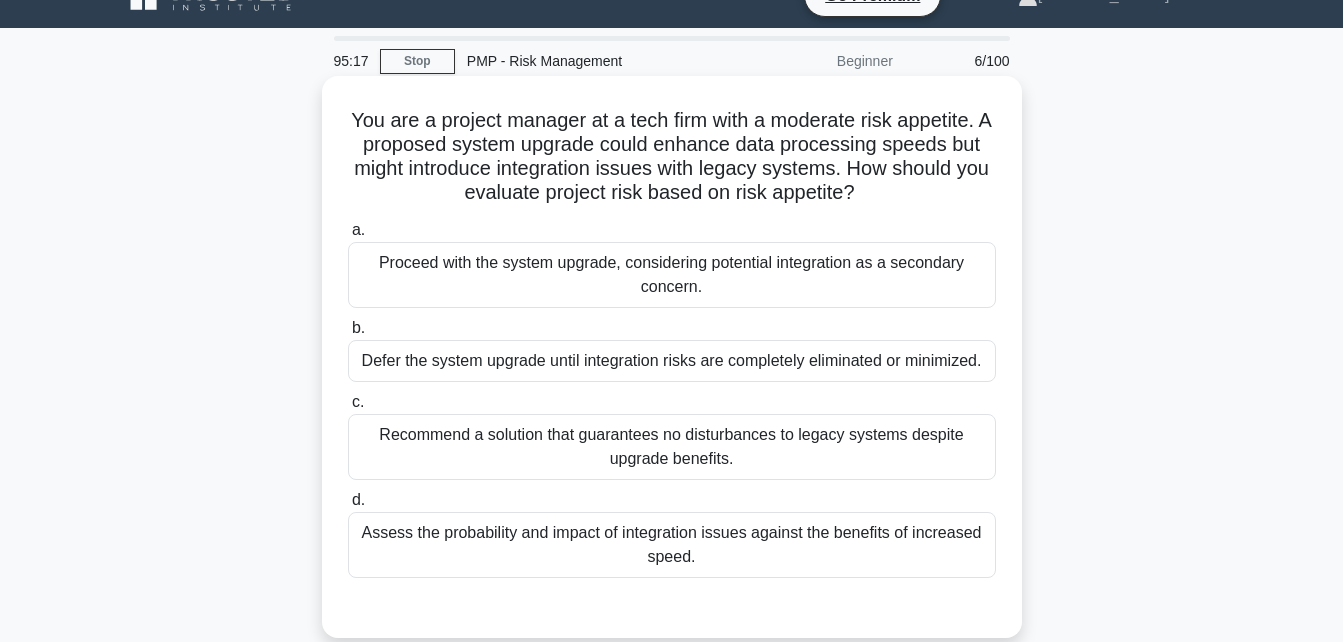 click on "Assess the probability and impact of integration issues against the benefits of increased speed." at bounding box center (672, 545) 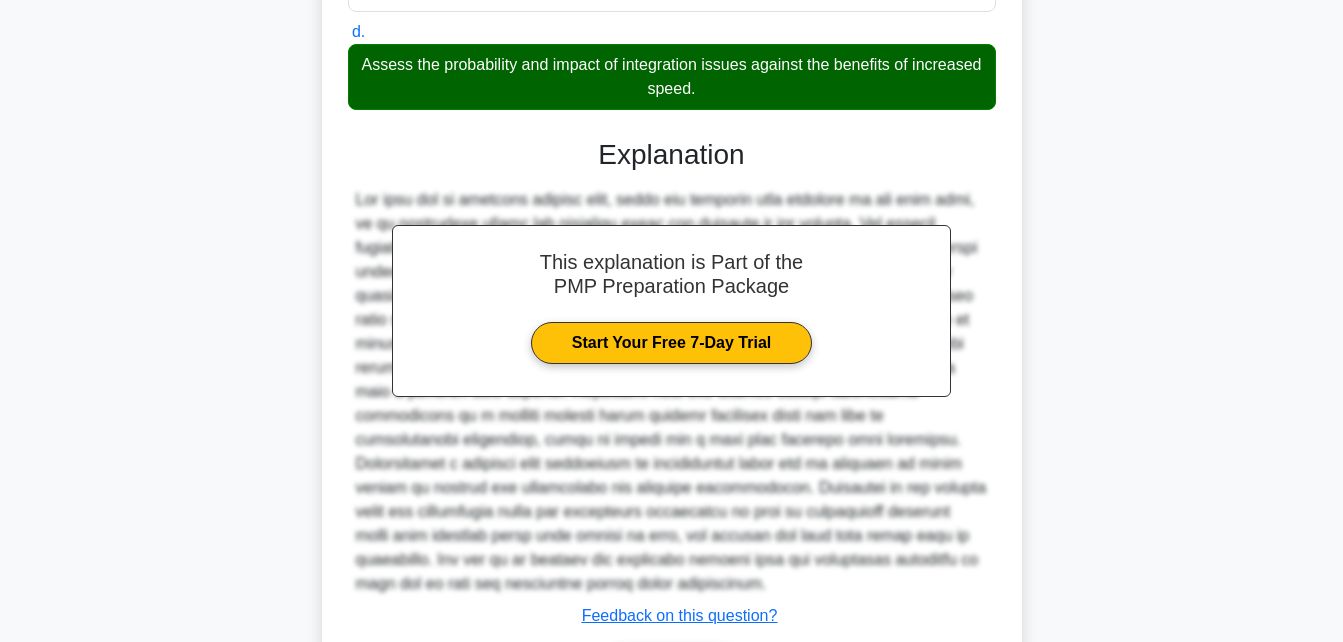 scroll, scrollTop: 640, scrollLeft: 0, axis: vertical 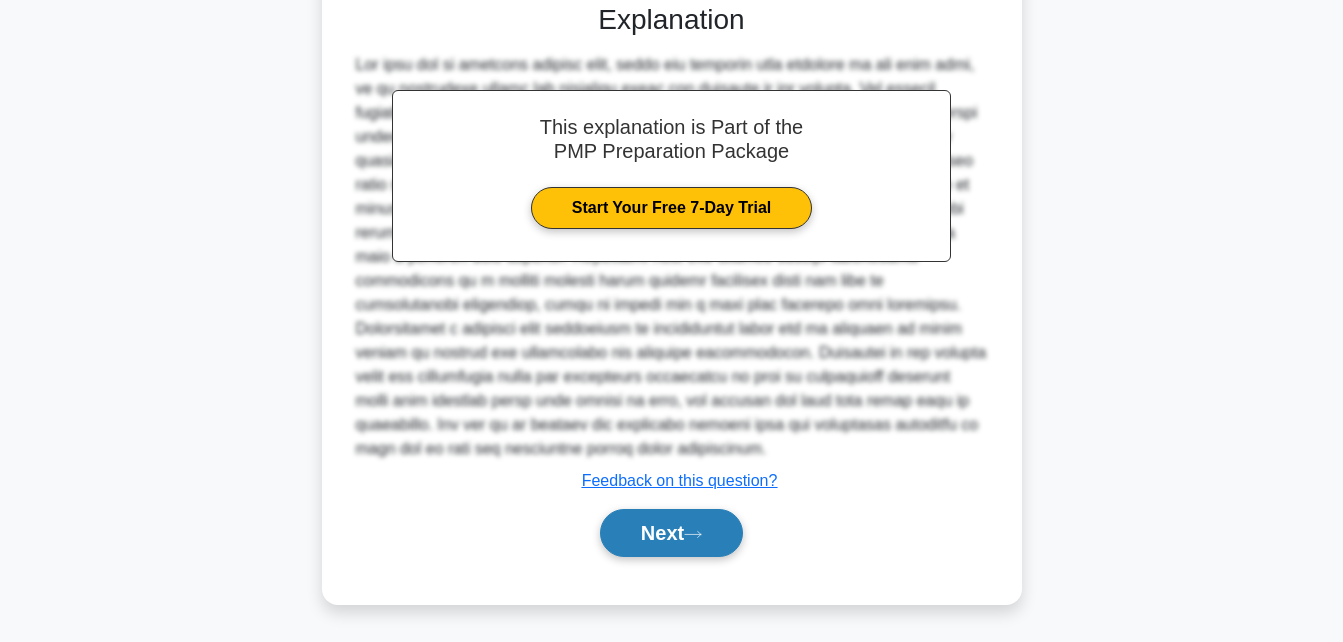click on "Next" at bounding box center [671, 533] 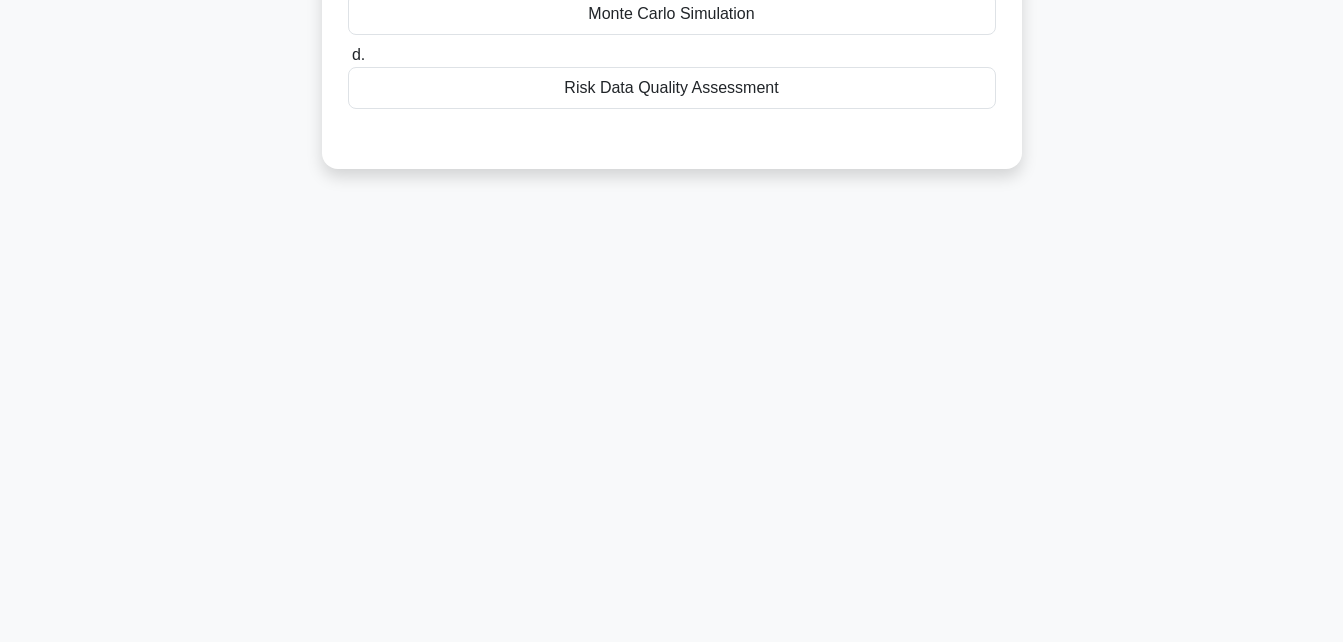 scroll, scrollTop: 438, scrollLeft: 0, axis: vertical 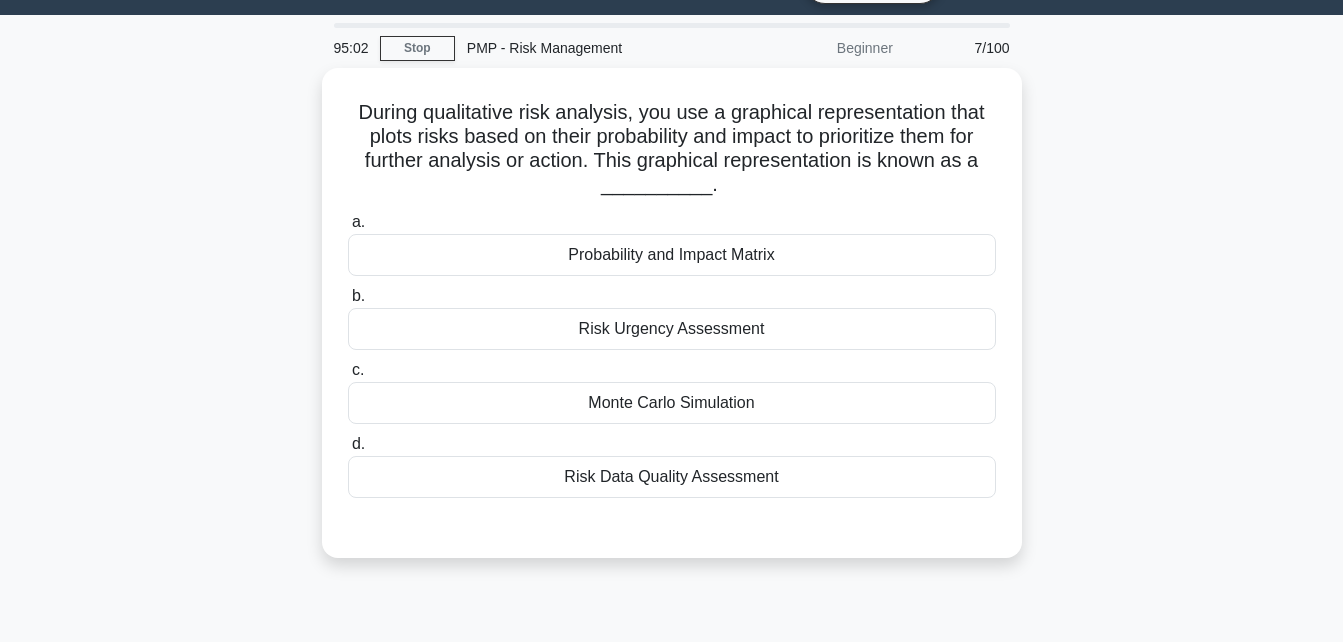 click on "95:02
Stop
PMP  - Risk Management
Beginner
7/100
During qualitative risk analysis, you use a graphical representation that plots risks based on their probability and impact to prioritize them for further analysis or action. This graphical representation is known as a __________.
.spinner_0XTQ{transform-origin:center;animation:spinner_y6GP .75s linear infinite}@keyframes spinner_y6GP{100%{transform:rotate(360deg)}}
a." at bounding box center [671, 523] 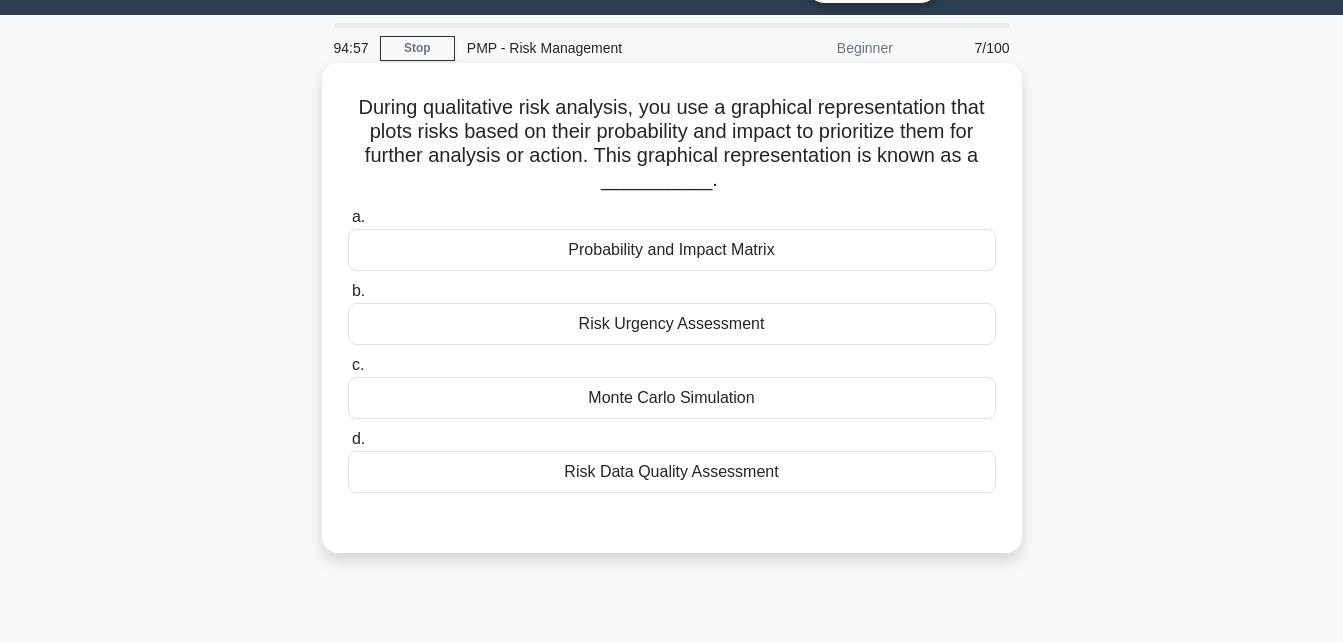 click on "Probability and Impact Matrix" at bounding box center [672, 250] 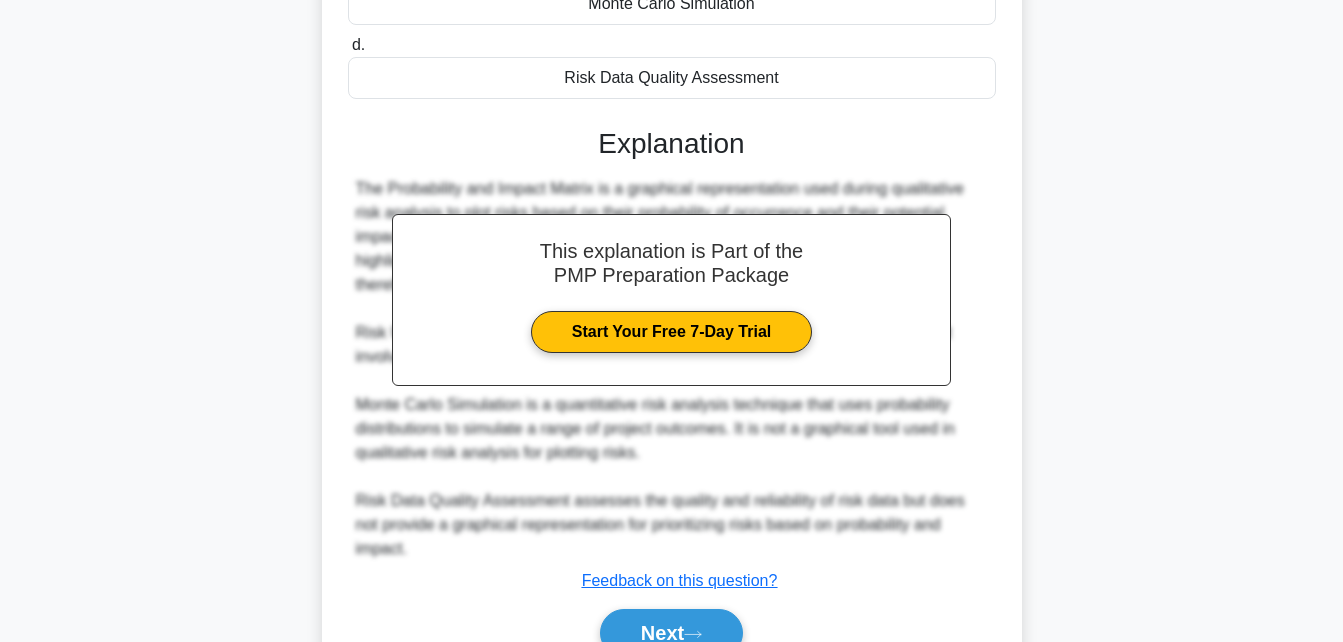 scroll, scrollTop: 520, scrollLeft: 0, axis: vertical 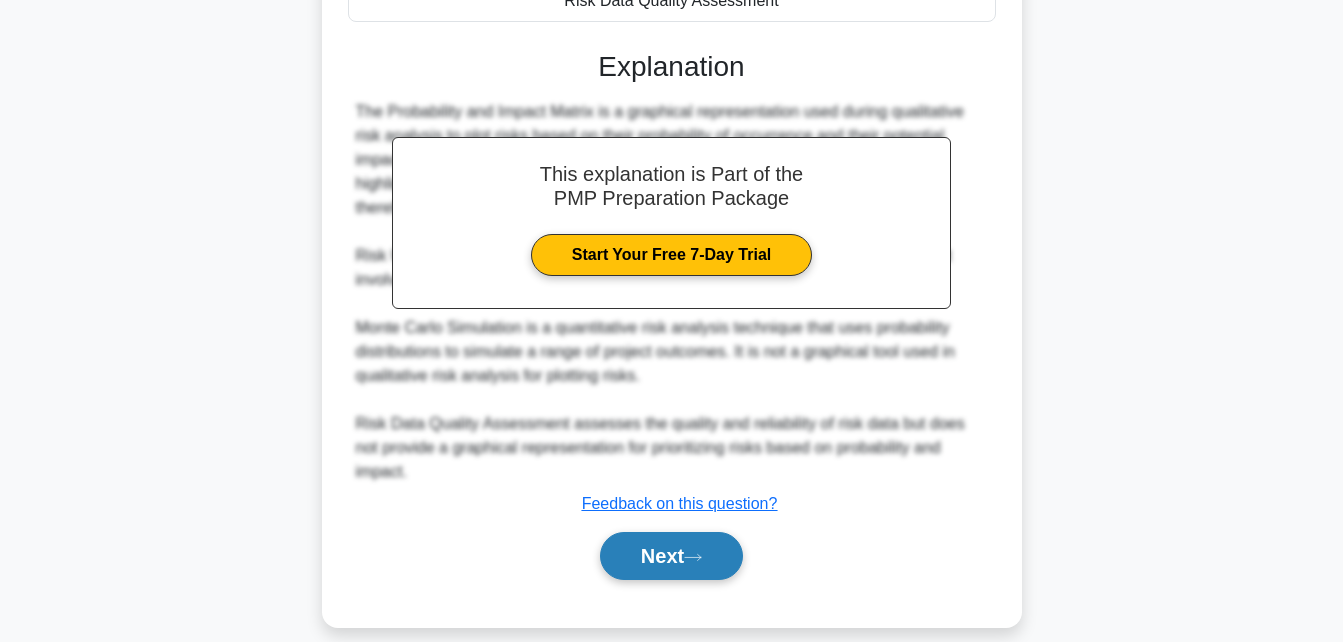 click on "Next" at bounding box center (671, 556) 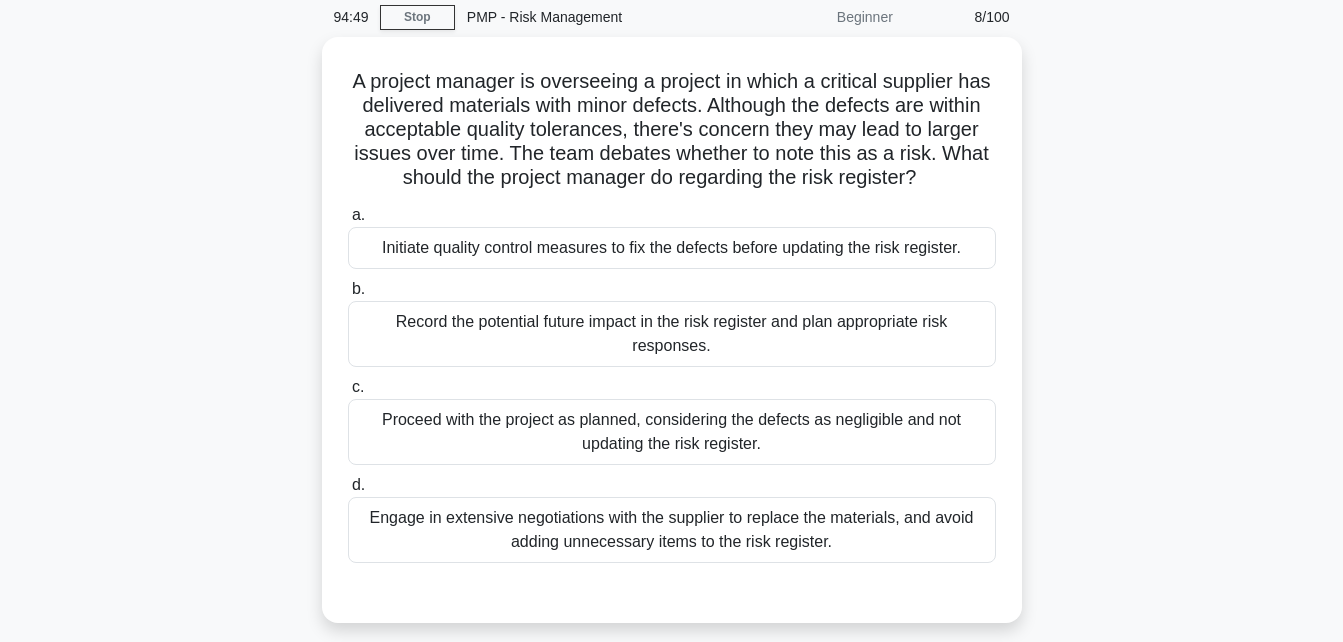 scroll, scrollTop: 85, scrollLeft: 0, axis: vertical 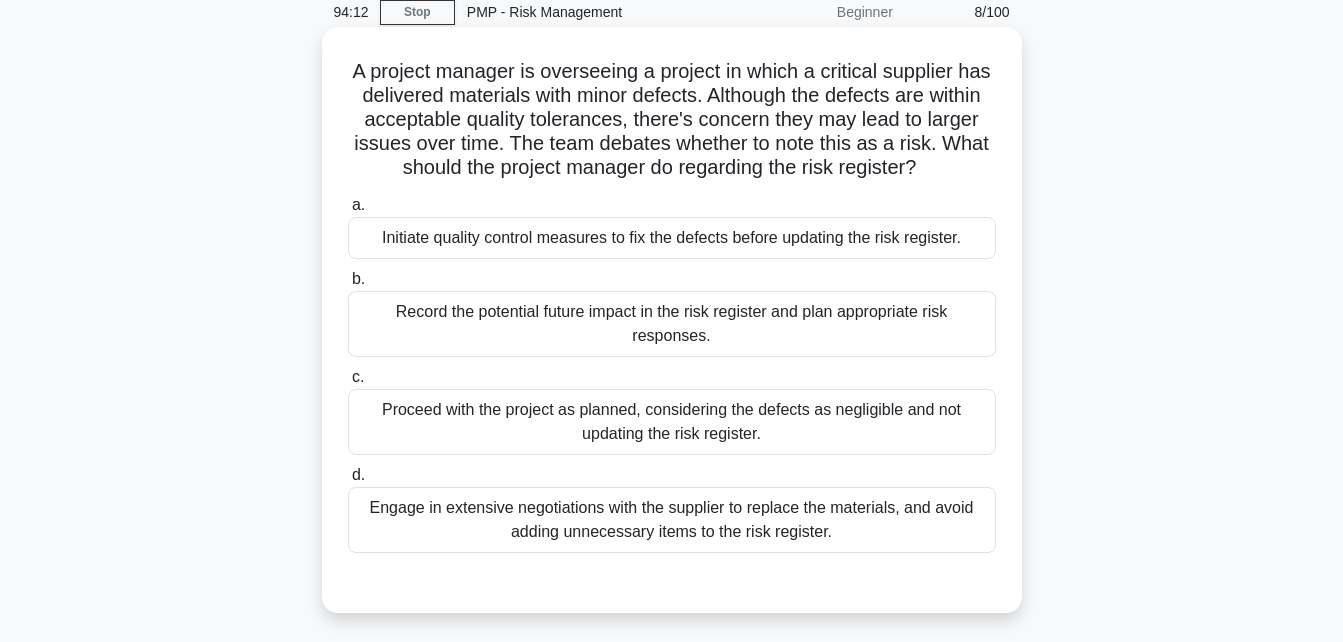 click on "Record the potential future impact in the risk register and plan appropriate risk responses." at bounding box center (672, 324) 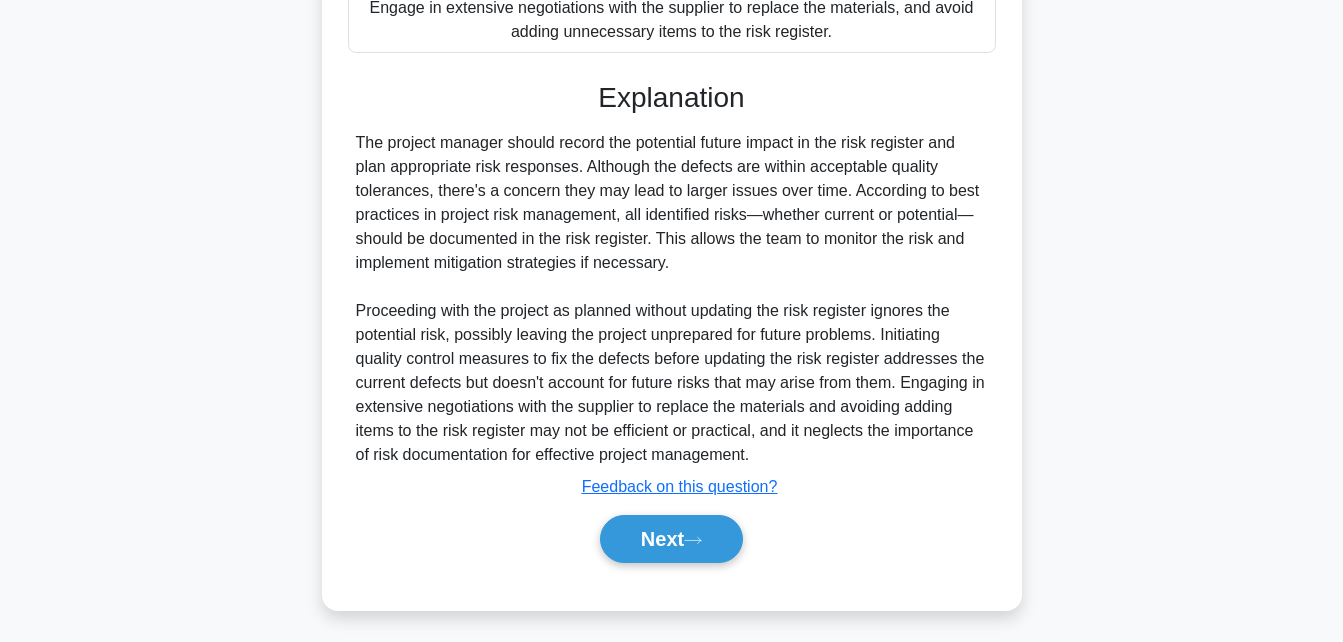 scroll, scrollTop: 592, scrollLeft: 0, axis: vertical 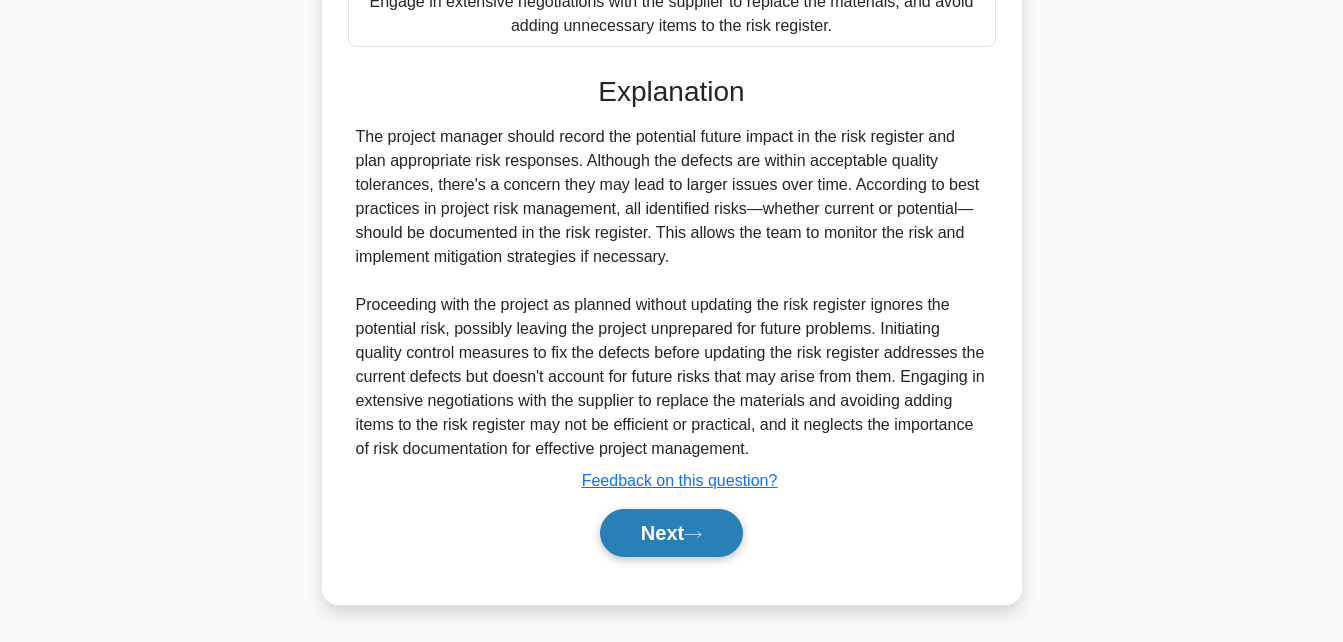 click on "Next" at bounding box center (671, 533) 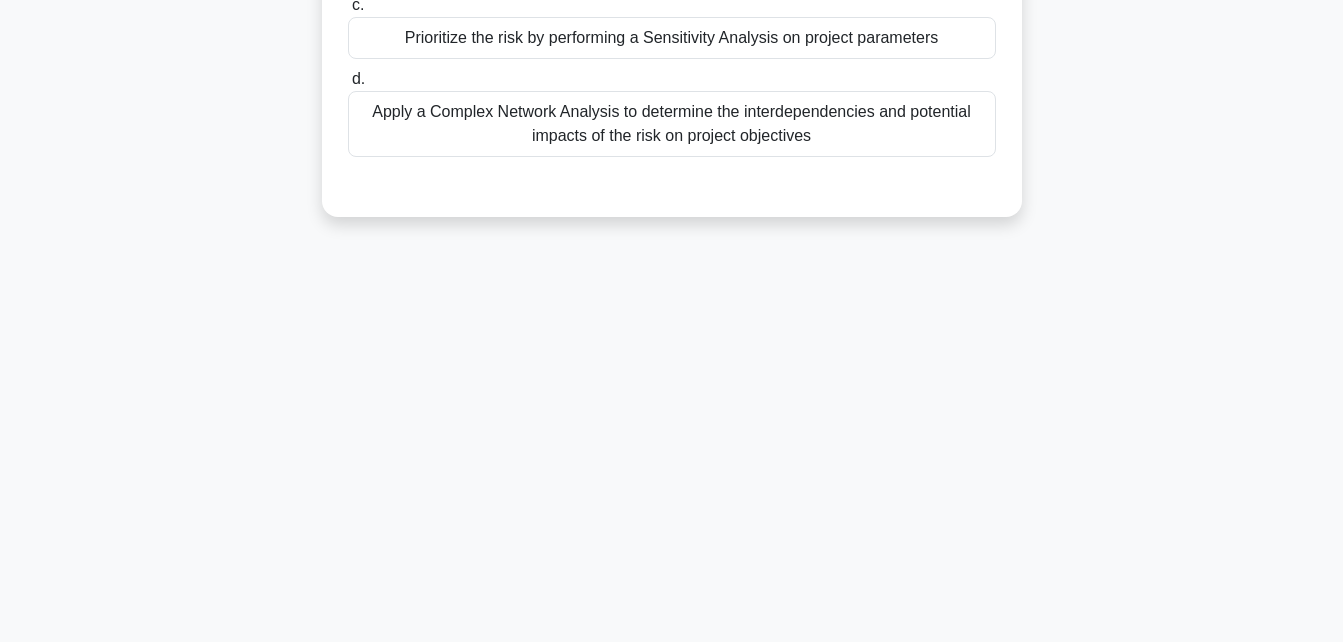 scroll, scrollTop: 438, scrollLeft: 0, axis: vertical 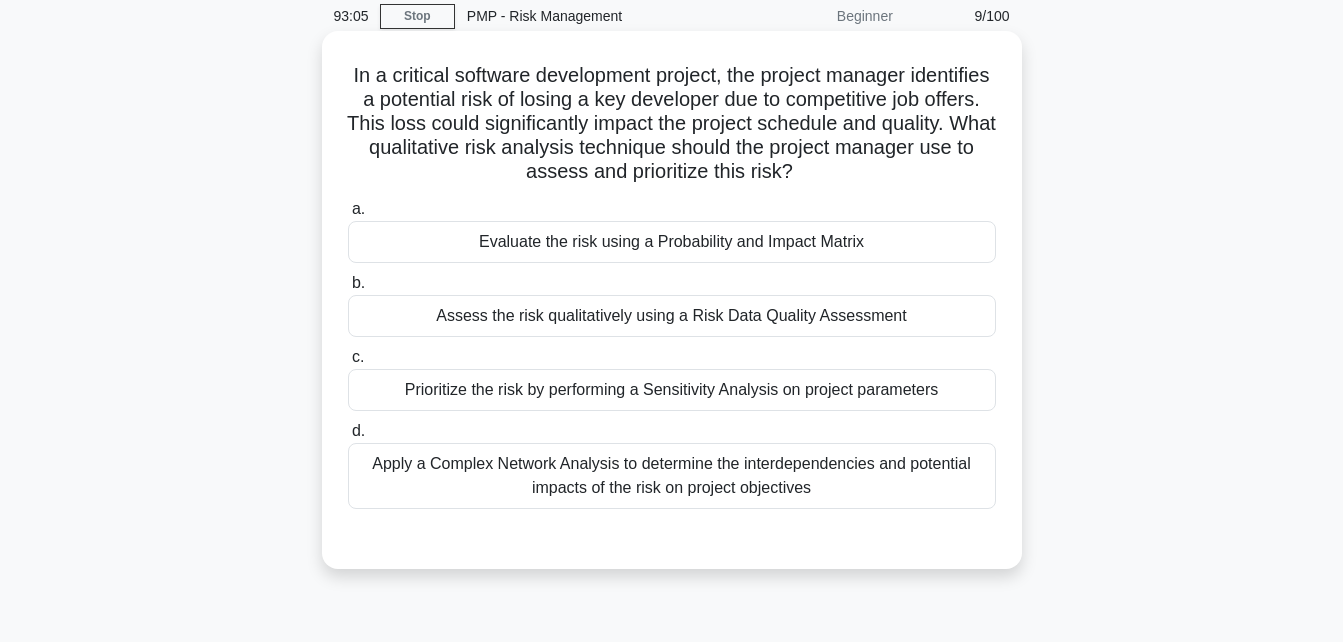 click on "Evaluate the risk using a Probability and Impact Matrix" at bounding box center [672, 242] 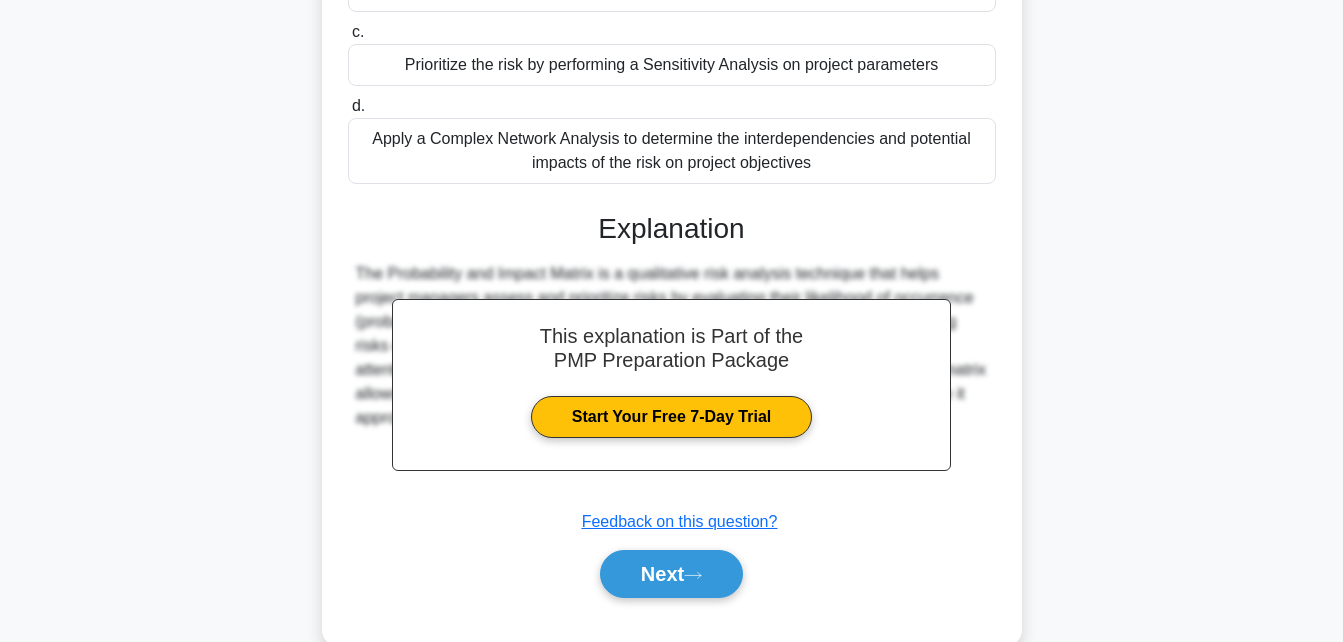 scroll, scrollTop: 448, scrollLeft: 0, axis: vertical 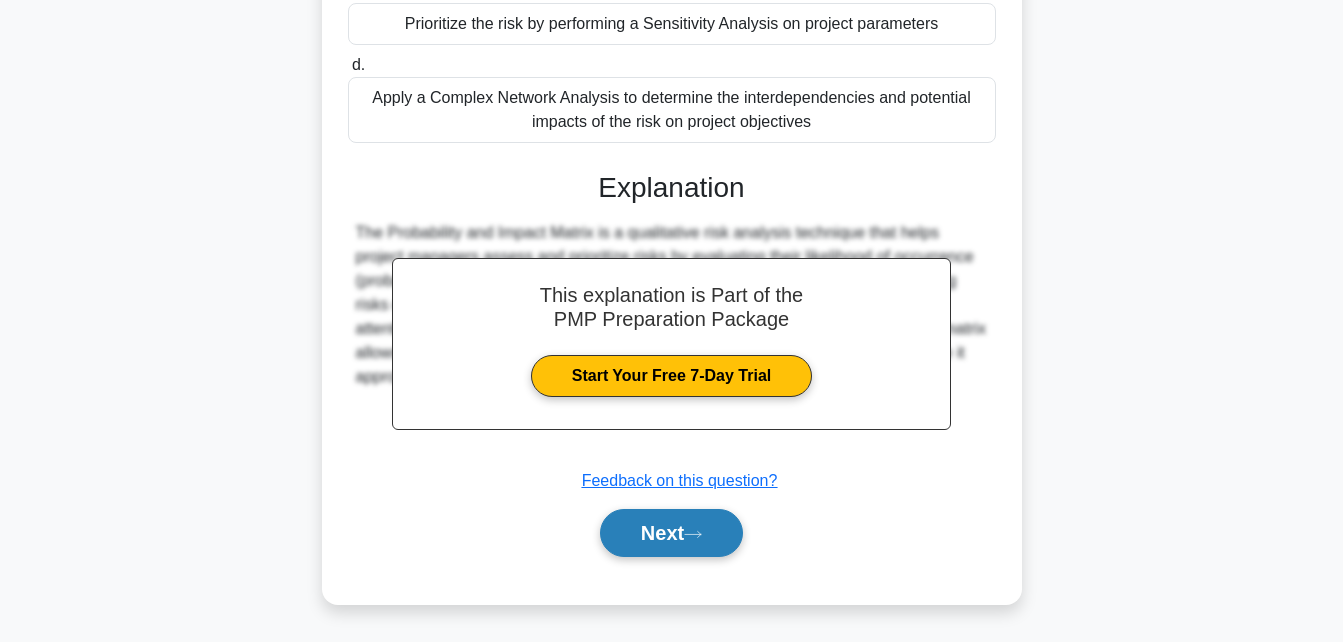 click on "Next" at bounding box center (671, 533) 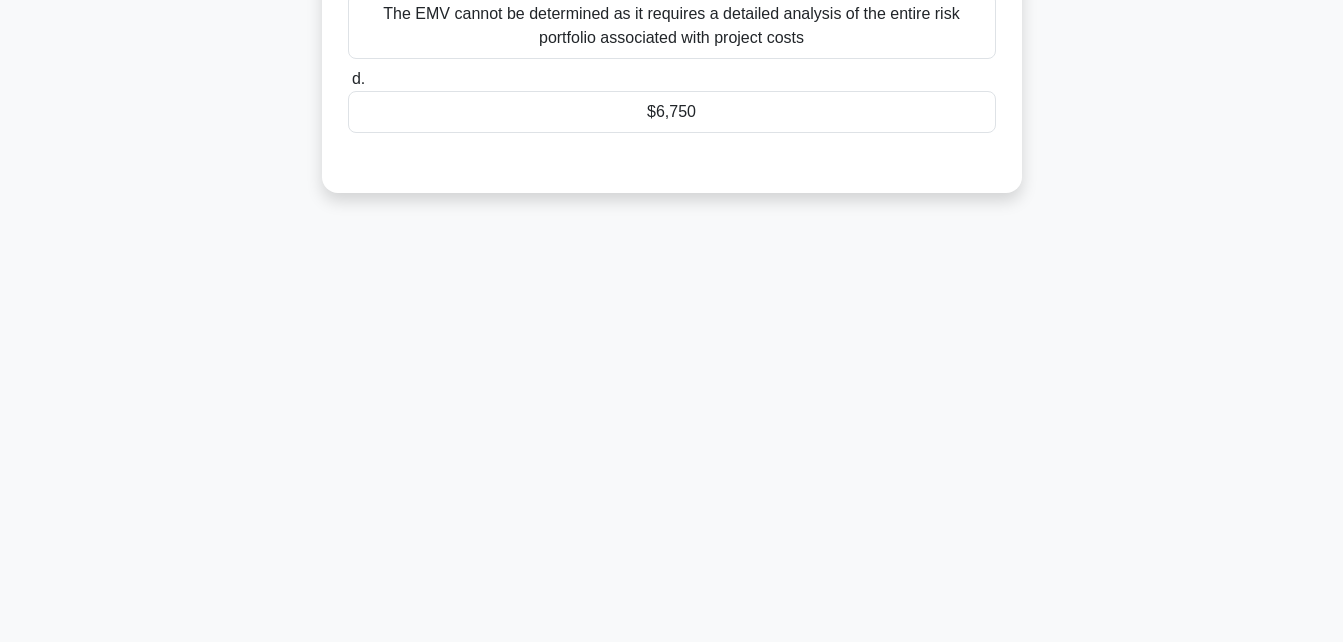 scroll, scrollTop: 438, scrollLeft: 0, axis: vertical 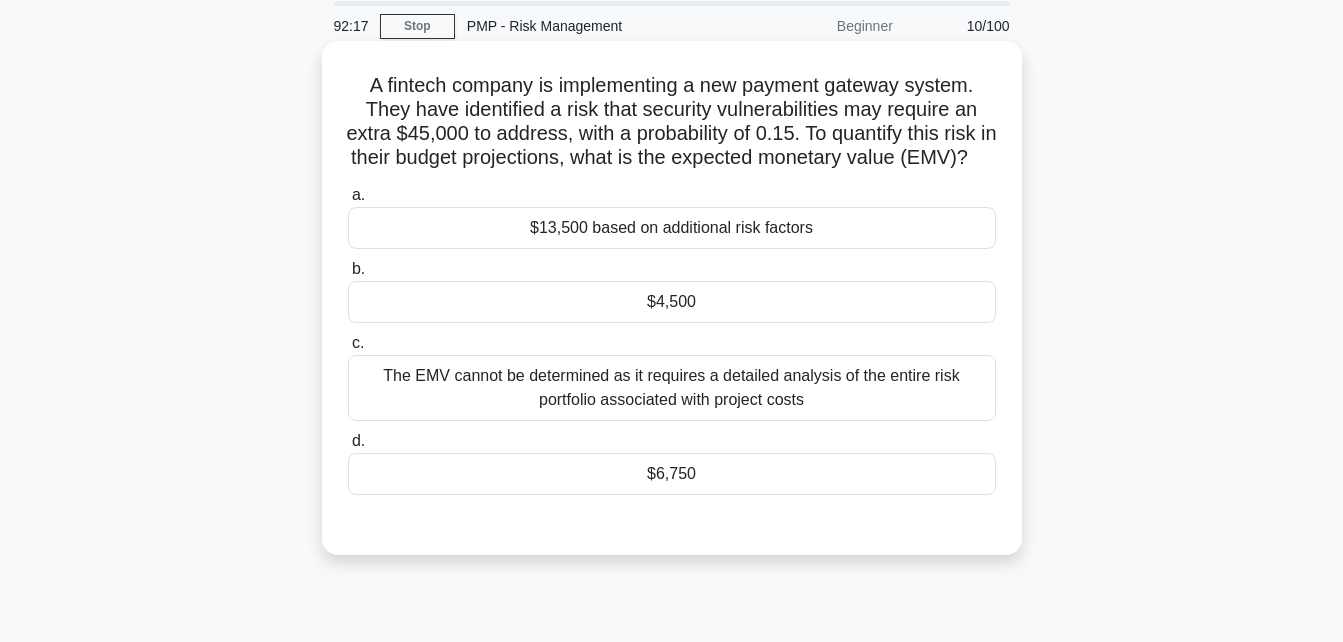 click on "$6,750" at bounding box center (672, 474) 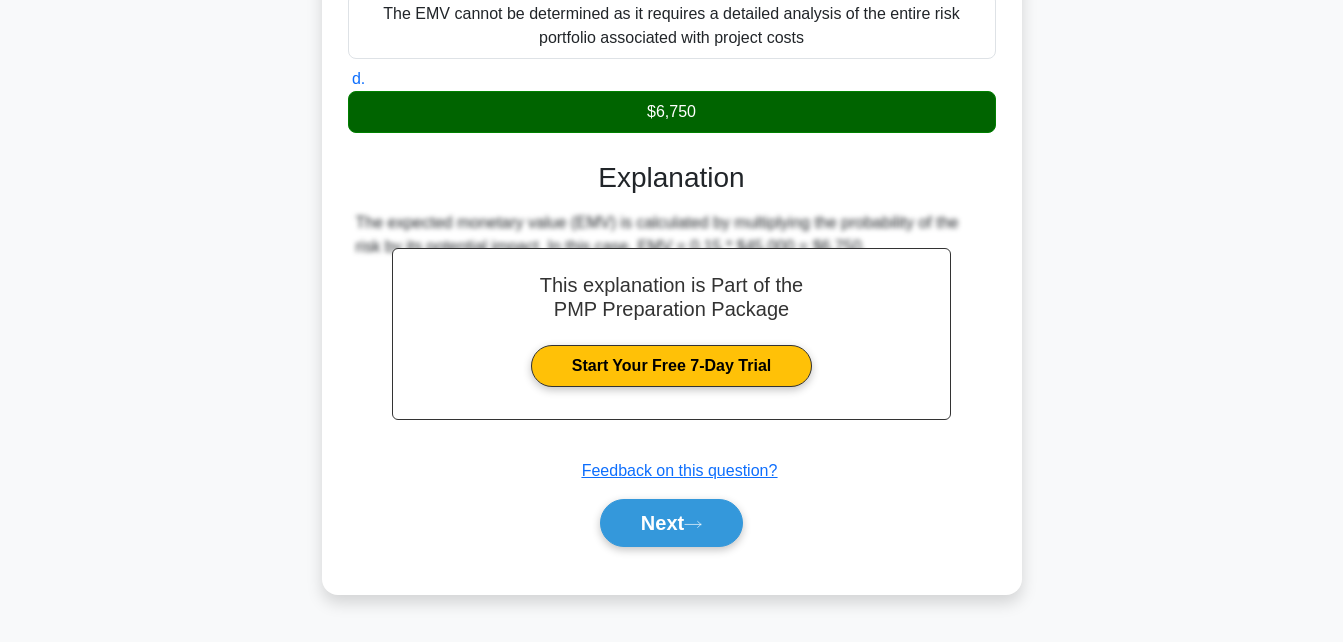 scroll, scrollTop: 448, scrollLeft: 0, axis: vertical 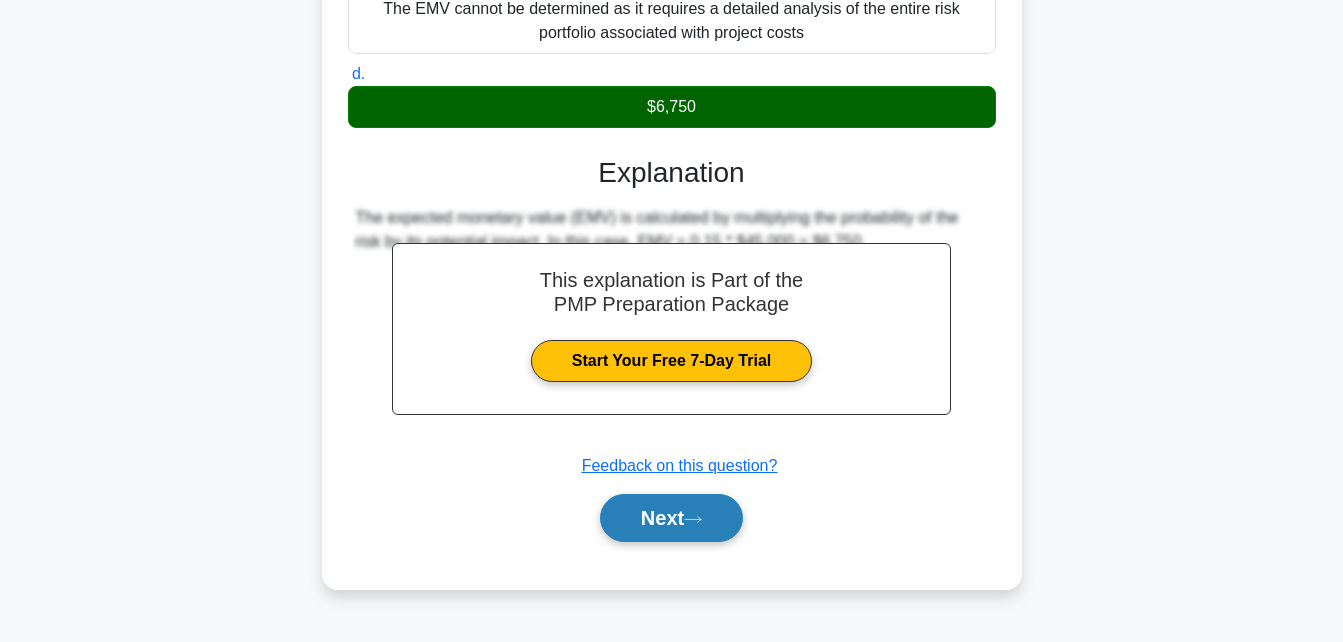 click on "Next" at bounding box center [671, 518] 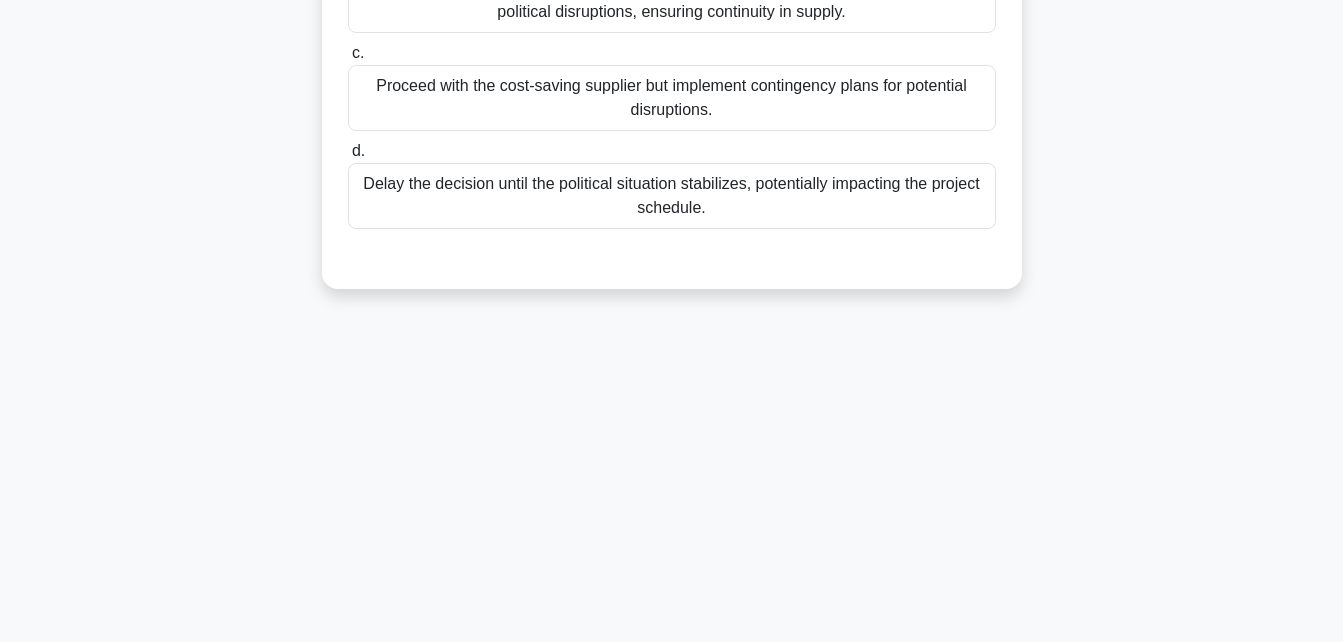scroll, scrollTop: 438, scrollLeft: 0, axis: vertical 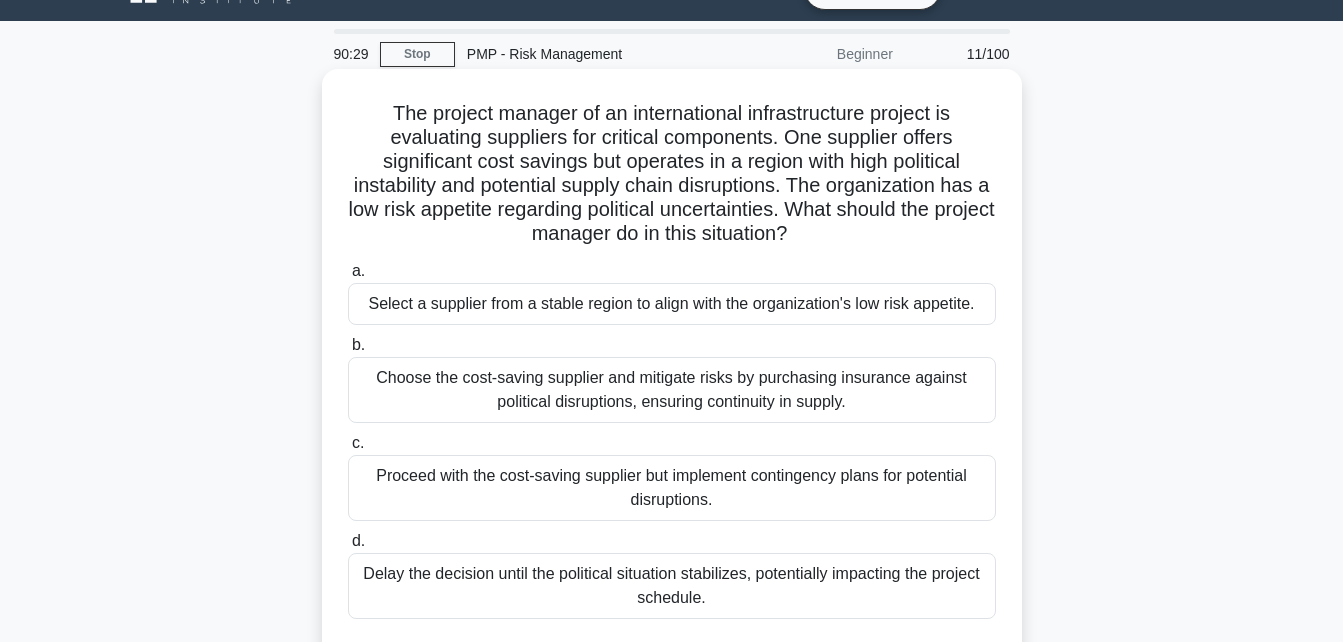 click on "Select a supplier from a stable region to align with the organization's low risk appetite." at bounding box center [672, 304] 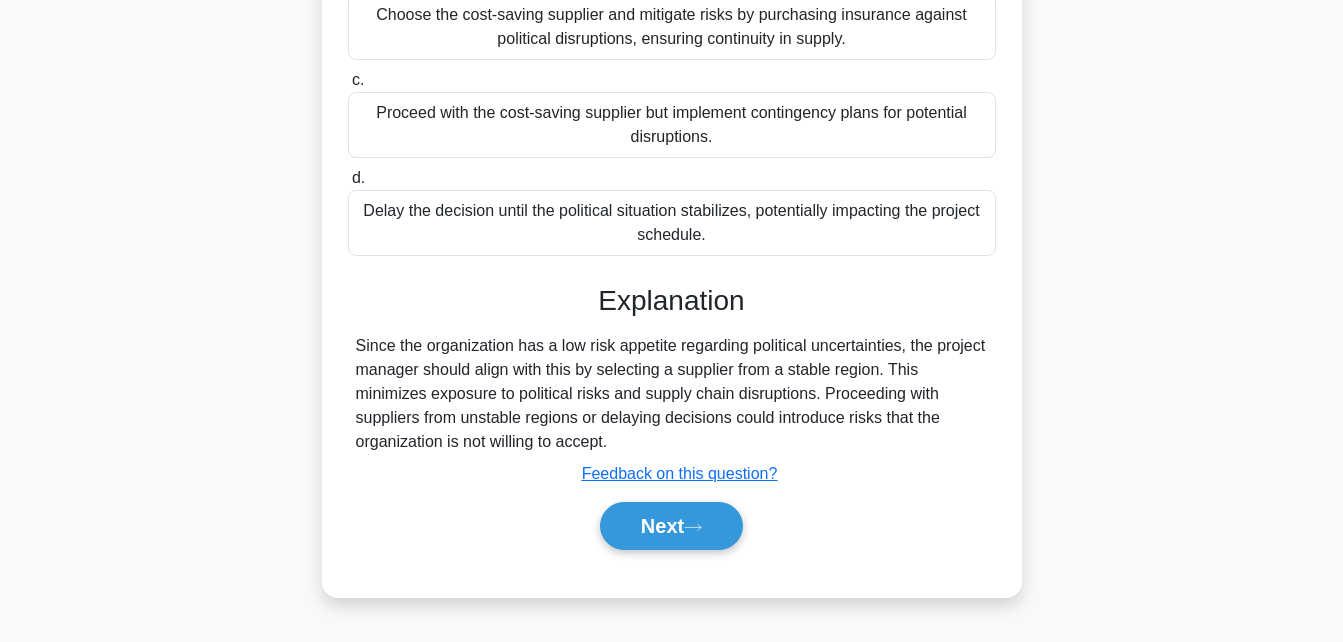 scroll, scrollTop: 438, scrollLeft: 0, axis: vertical 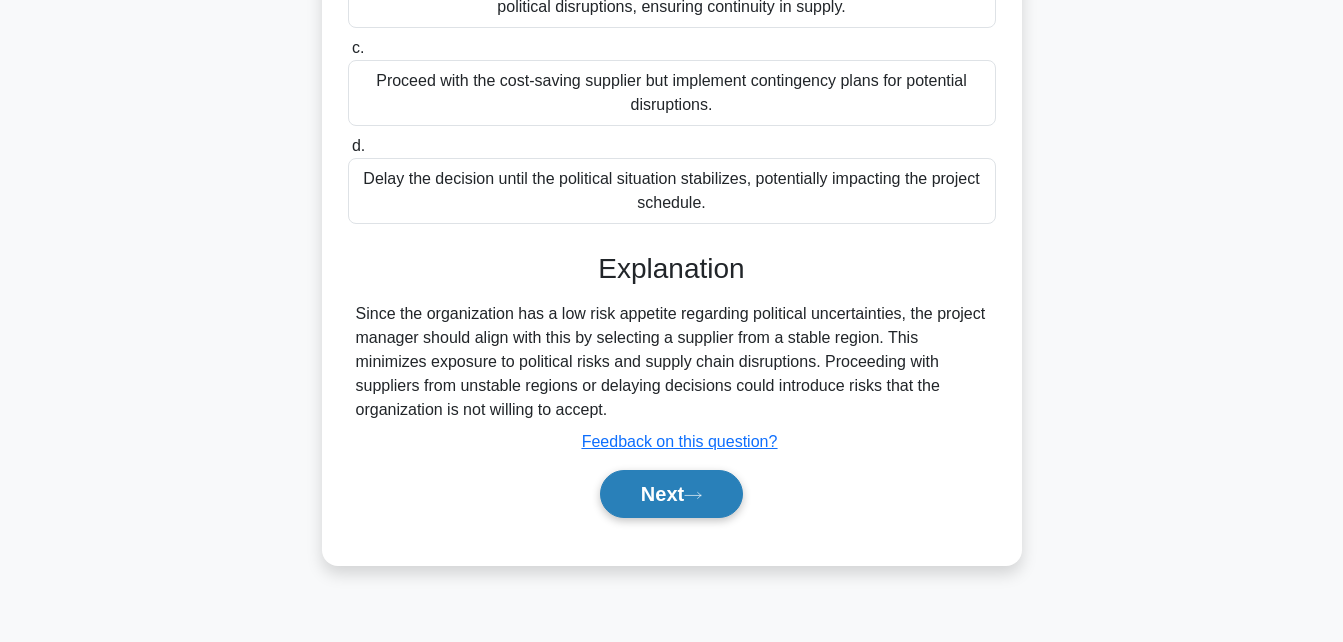 click on "Next" at bounding box center [671, 494] 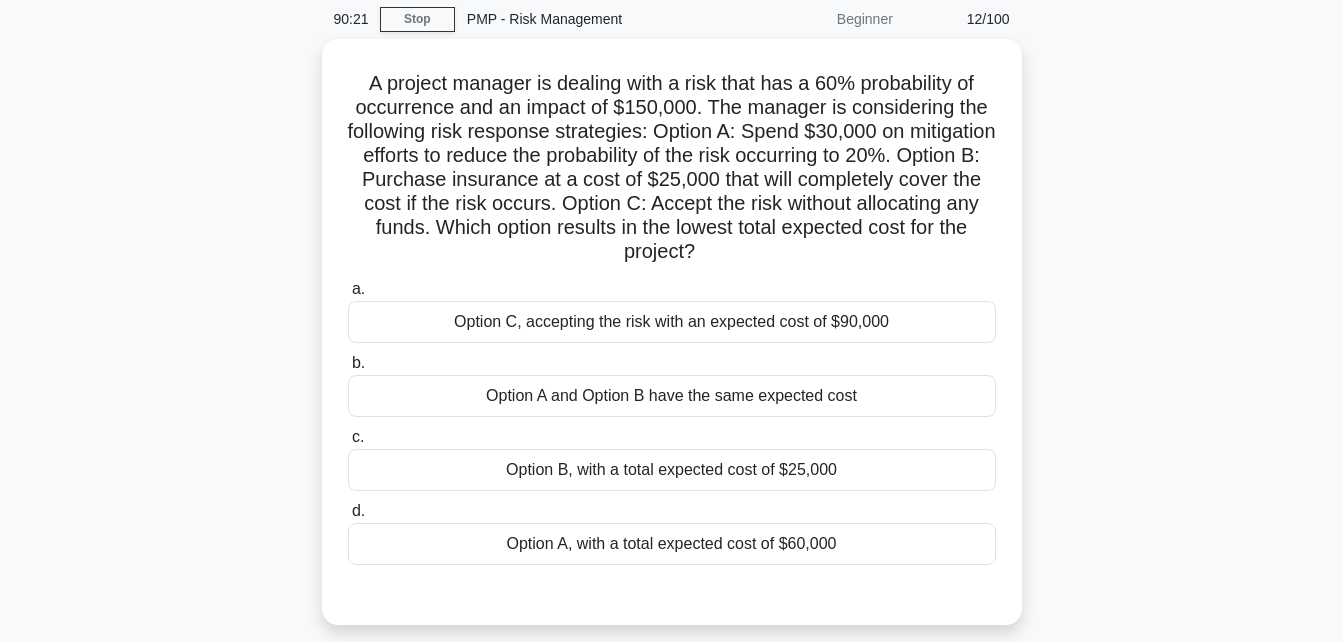 scroll, scrollTop: 34, scrollLeft: 0, axis: vertical 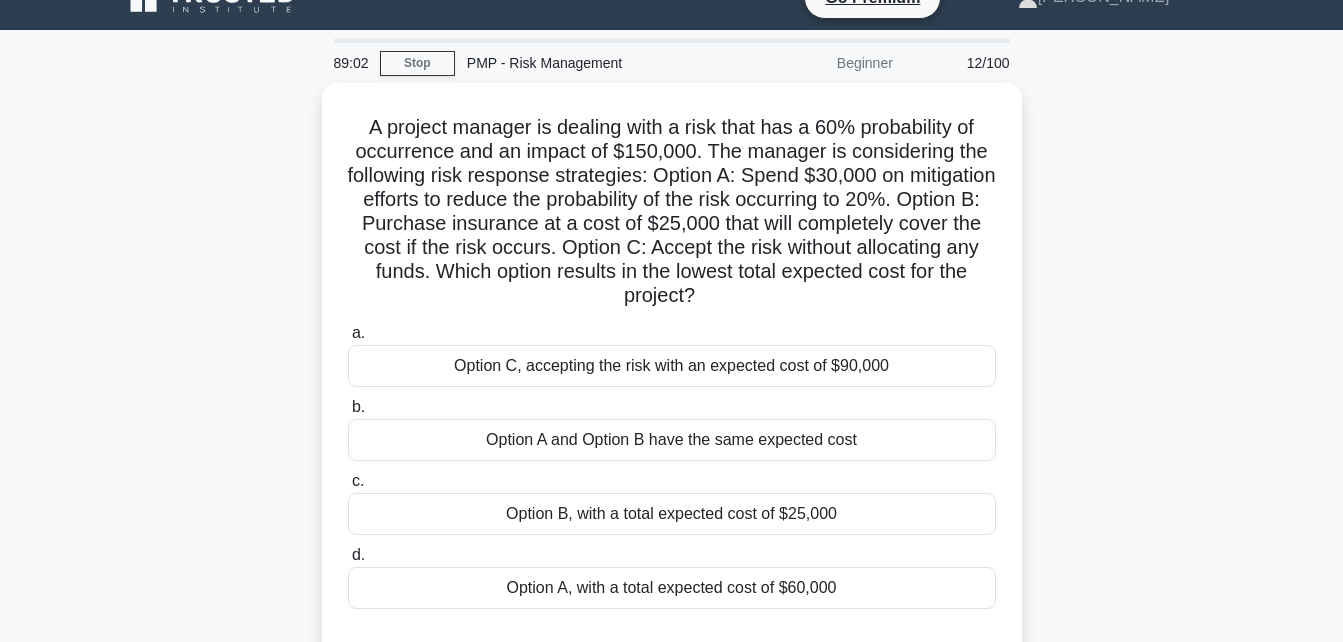 click on "A project manager is dealing with a risk that has a 60% probability of occurrence and an impact of $150,000. The manager is considering the following risk response strategies:
Option A: Spend $30,000 on mitigation efforts to reduce the probability of the risk occurring to 20%.
Option B: Purchase insurance at a cost of $25,000 that will completely cover the cost if the risk occurs.
Option C: Accept the risk without allocating any funds.
Which option results in the lowest total expected cost for the project?
.spinner_0XTQ{transform-origin:center;animation:spinner_y6GP .75s linear infinite}@keyframes spinner_y6GP{100%{transform:rotate(360deg)}}
a." at bounding box center (672, 388) 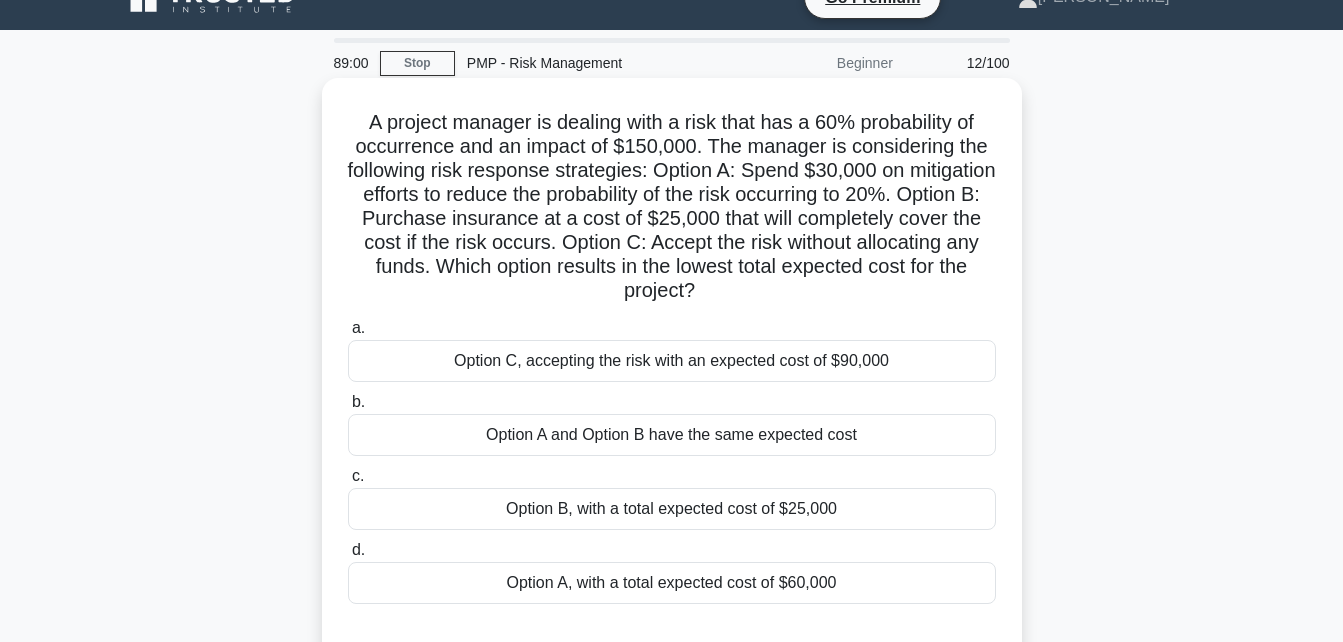 click on "Option B, with a total expected cost of $25,000" at bounding box center [672, 509] 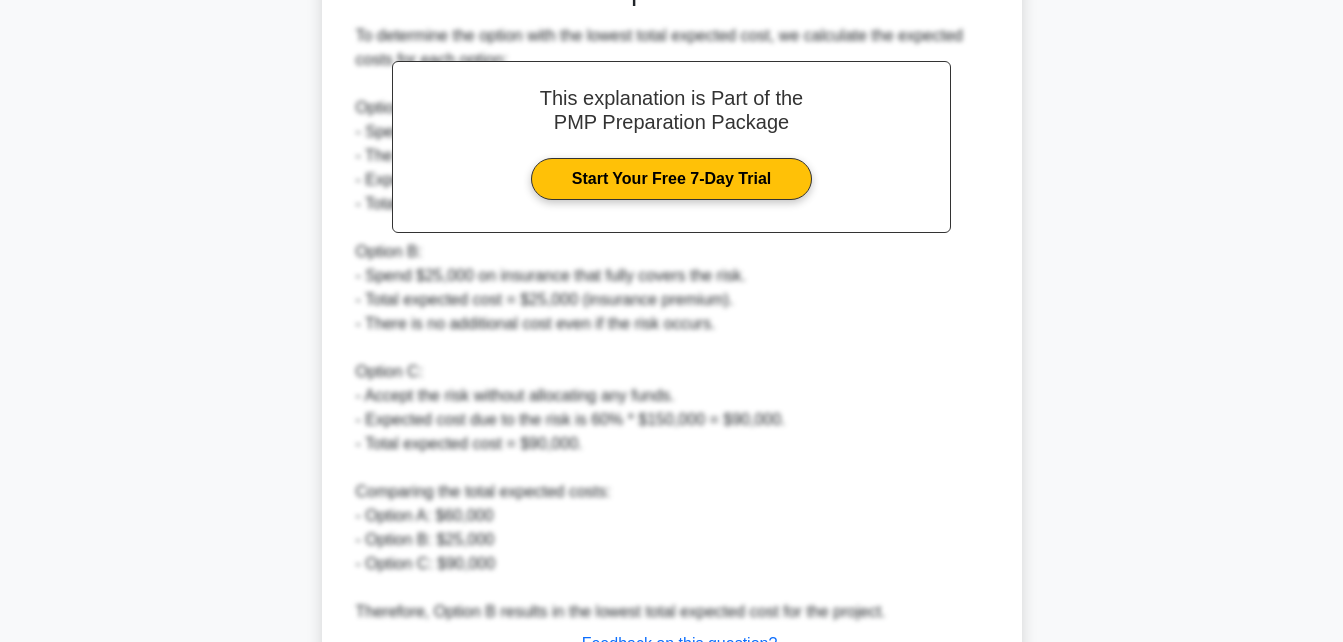 scroll, scrollTop: 742, scrollLeft: 0, axis: vertical 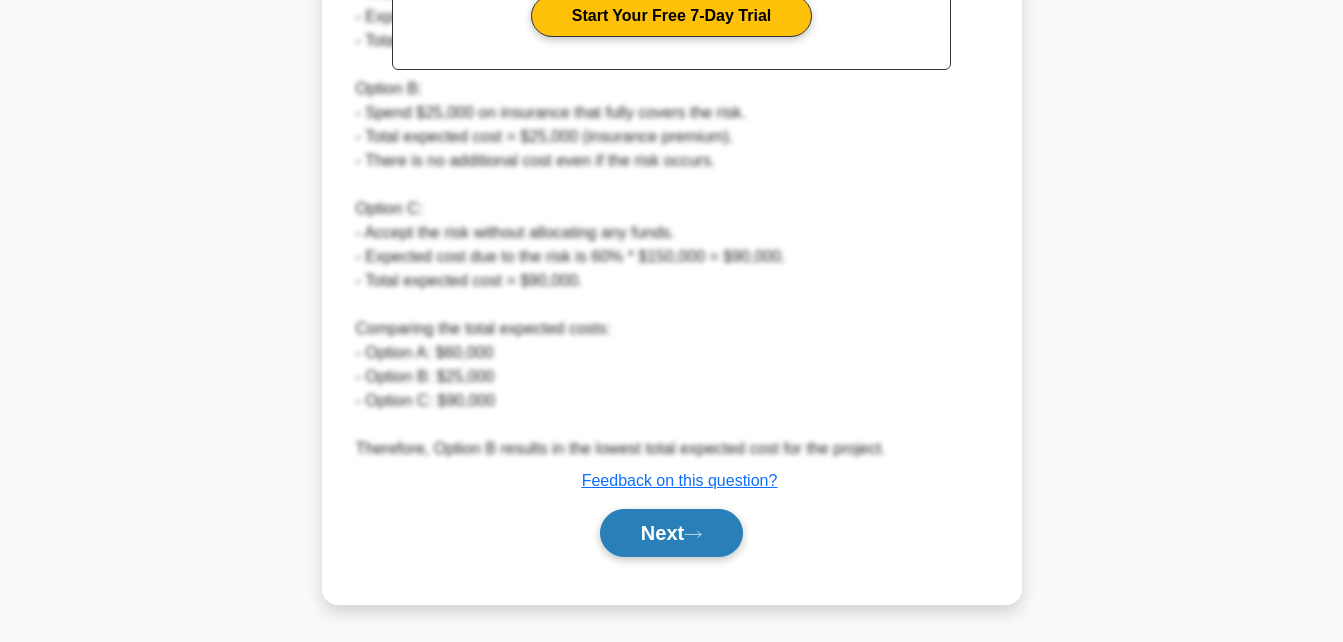 click 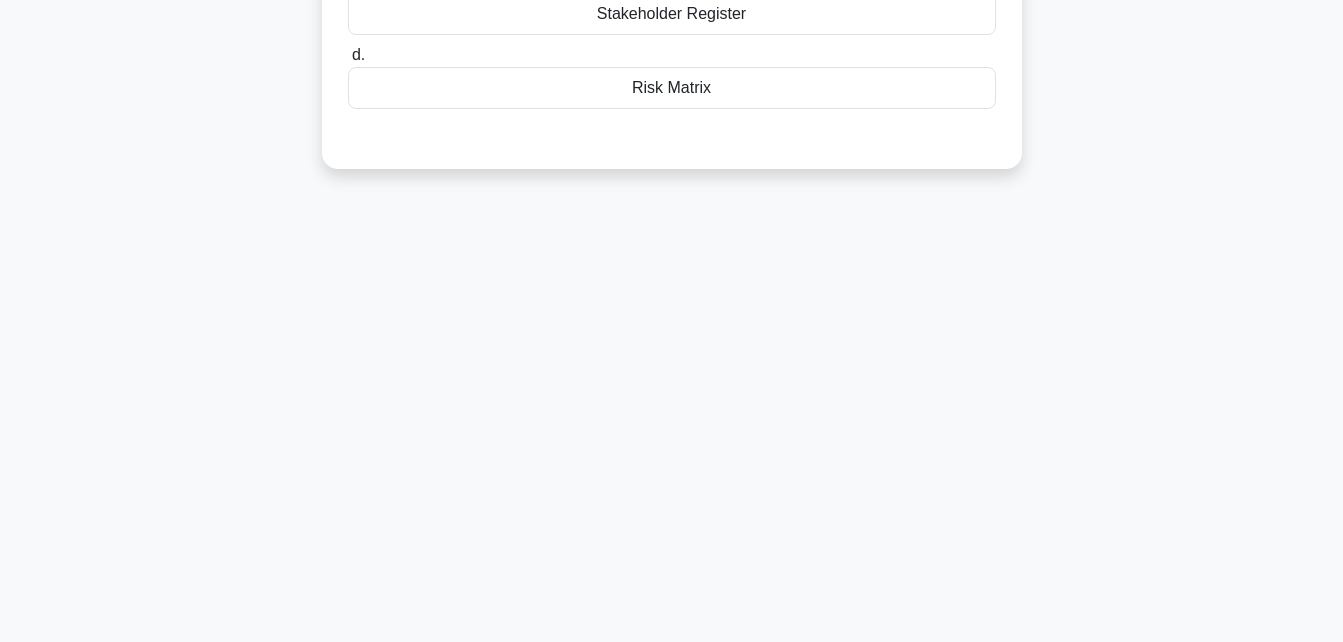 scroll, scrollTop: 438, scrollLeft: 0, axis: vertical 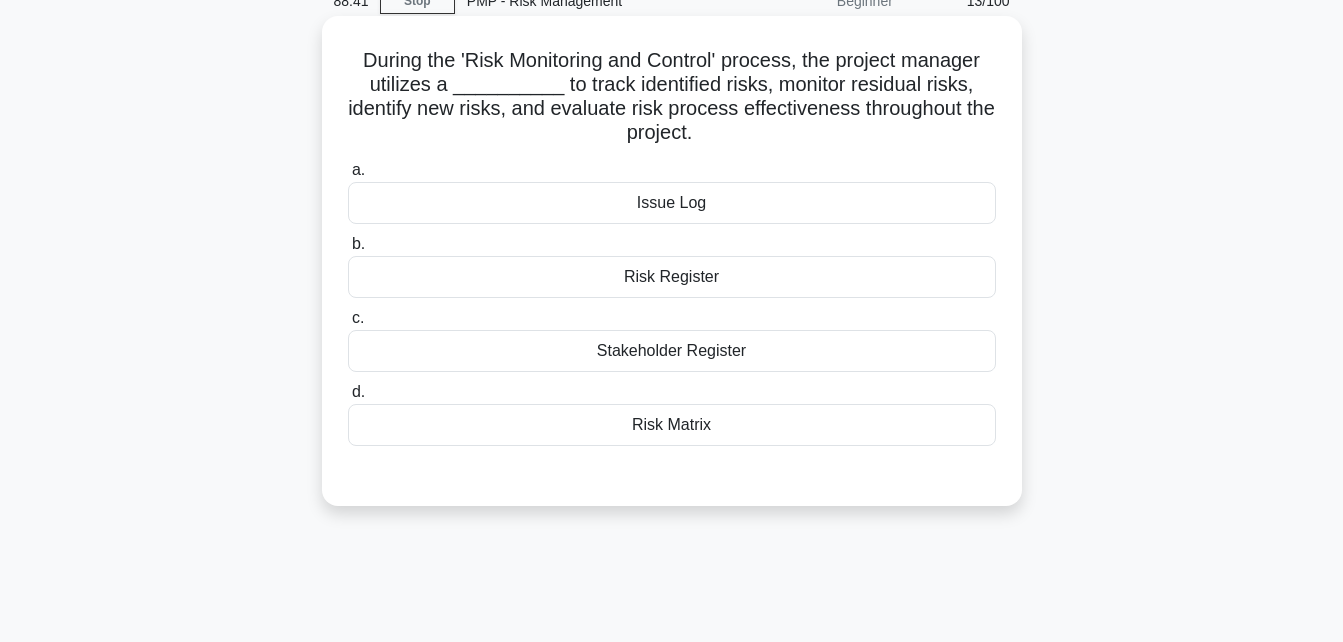 click on "Risk Register" at bounding box center (672, 277) 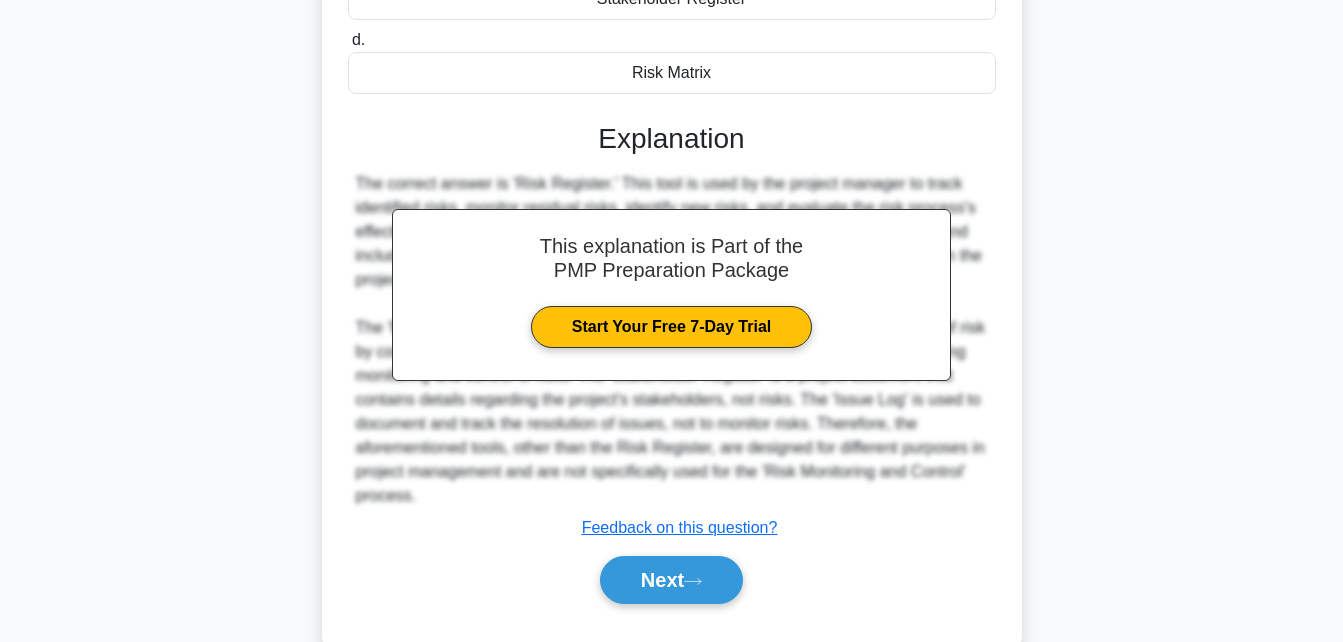 scroll, scrollTop: 456, scrollLeft: 0, axis: vertical 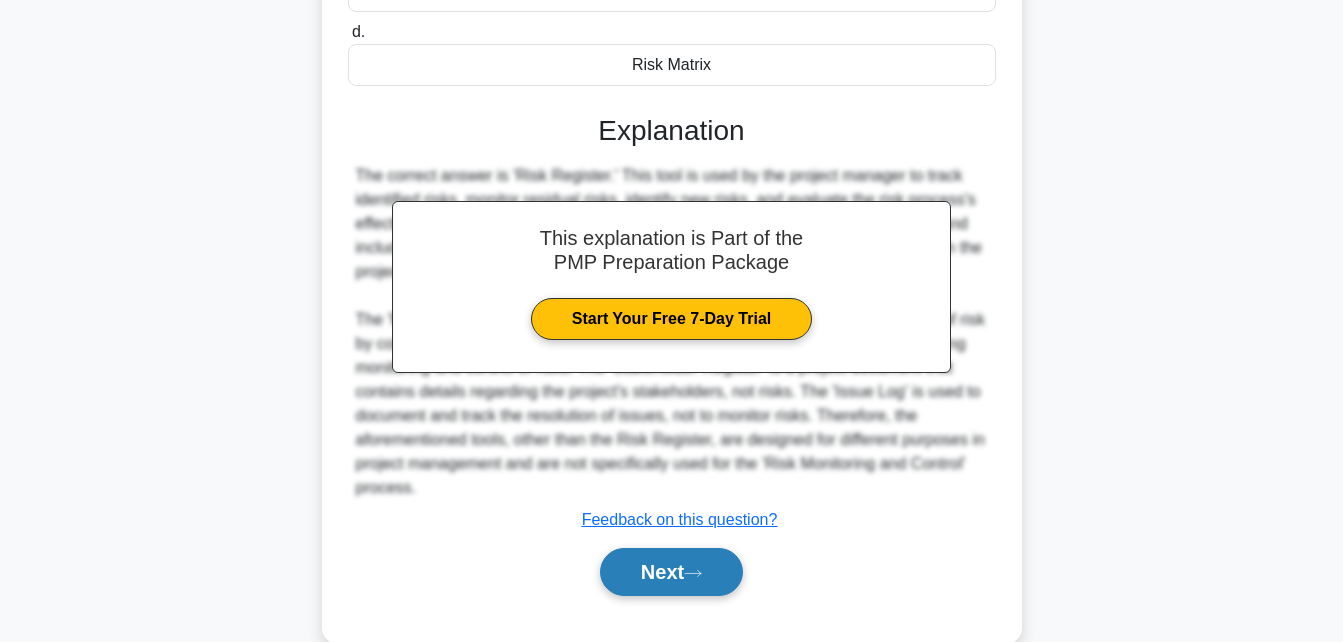 click 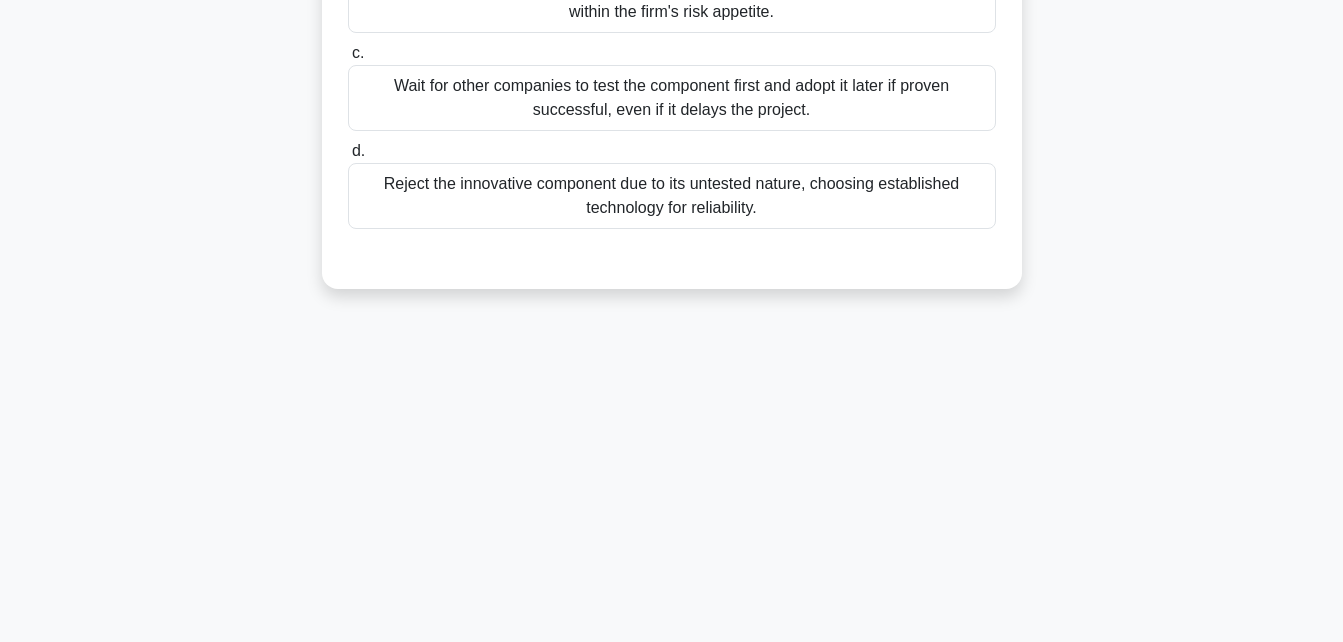 scroll, scrollTop: 438, scrollLeft: 0, axis: vertical 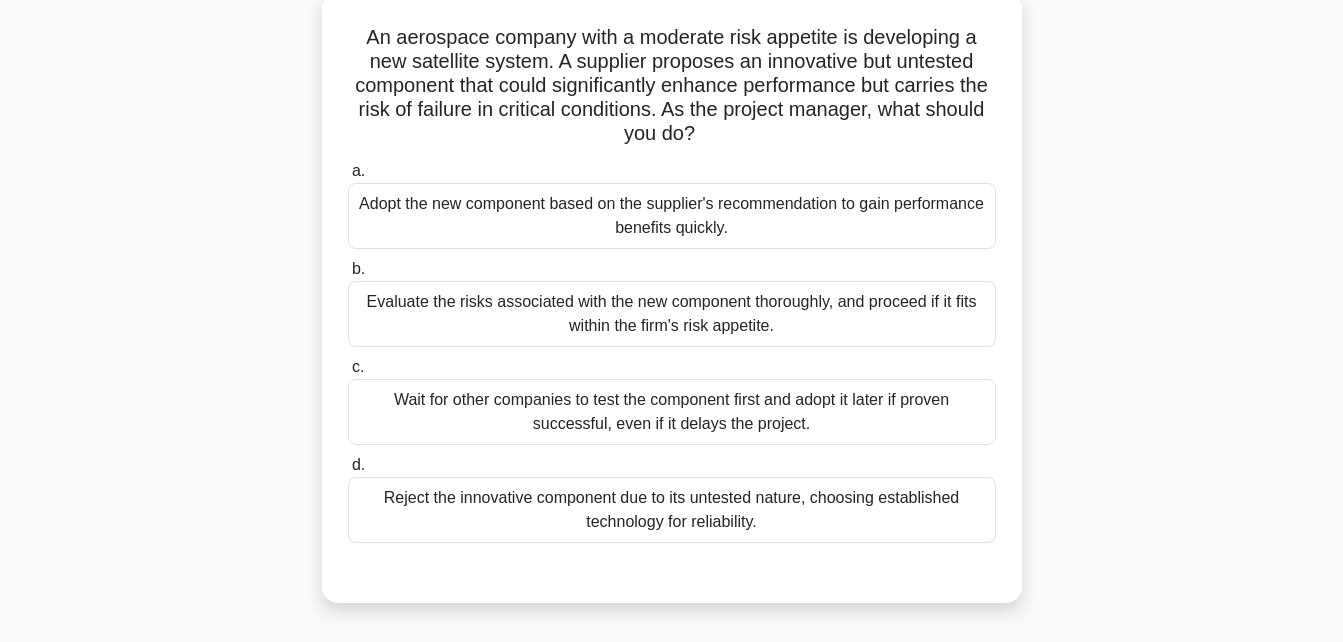 click on "Evaluate the risks associated with the new component thoroughly, and proceed if it fits within the firm's risk appetite." at bounding box center [672, 314] 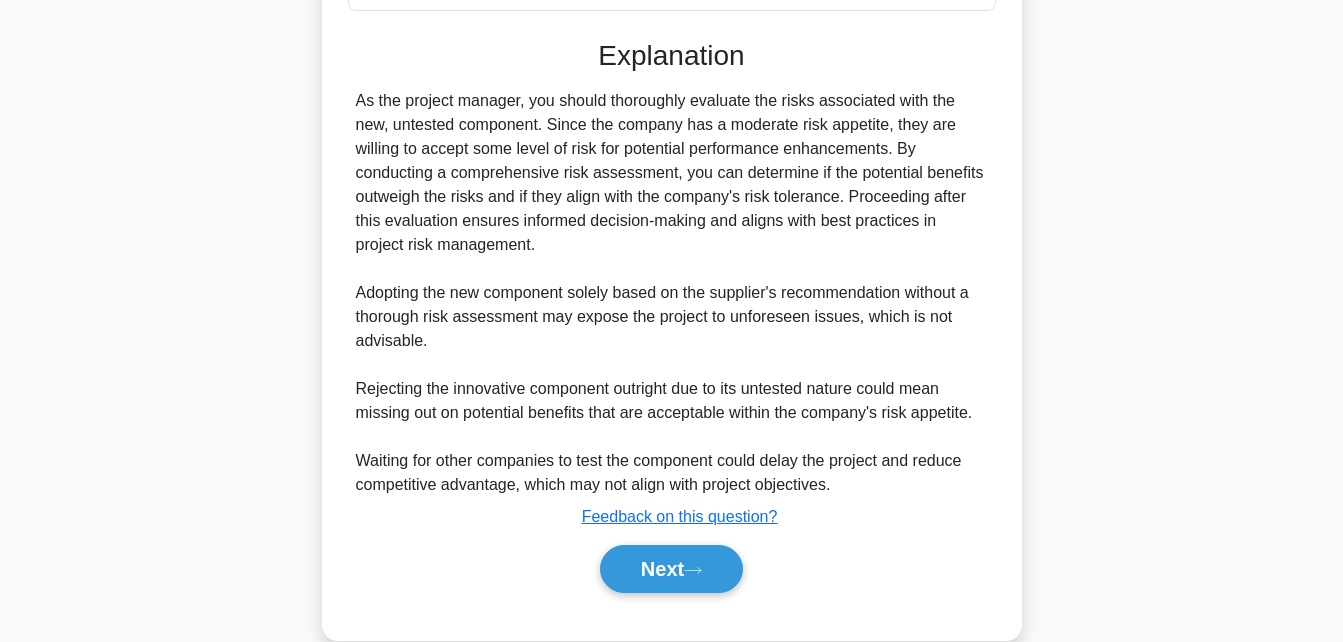 scroll, scrollTop: 664, scrollLeft: 0, axis: vertical 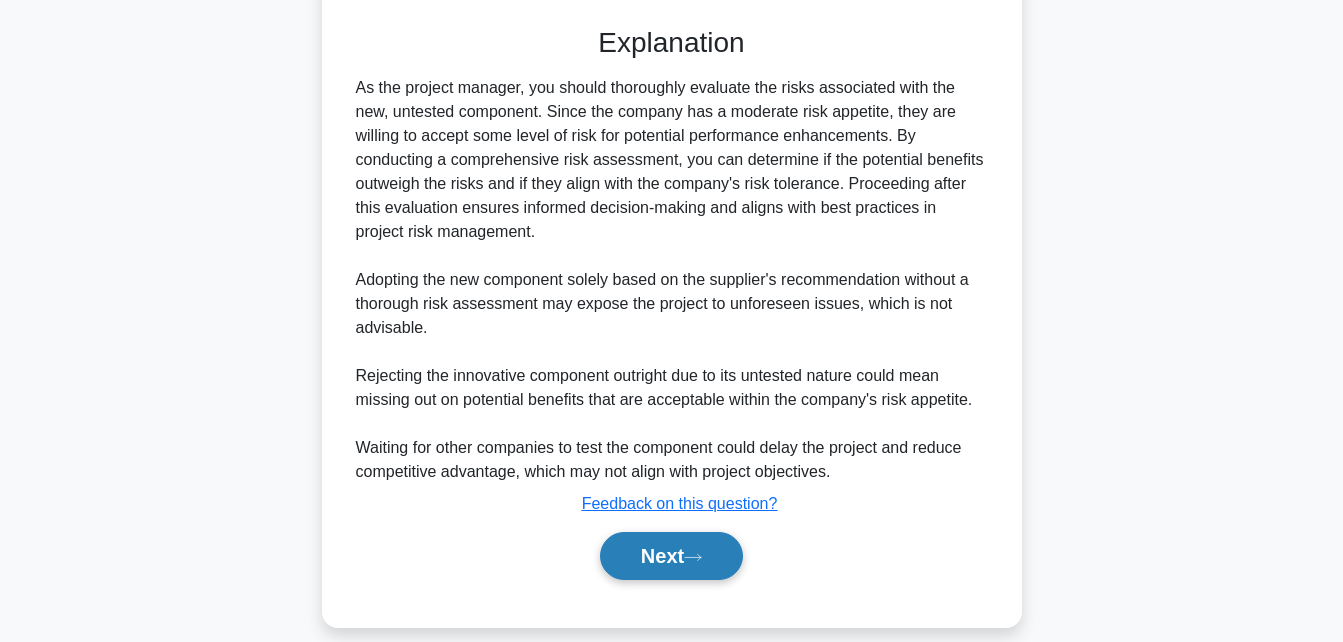 click on "Next" at bounding box center [671, 556] 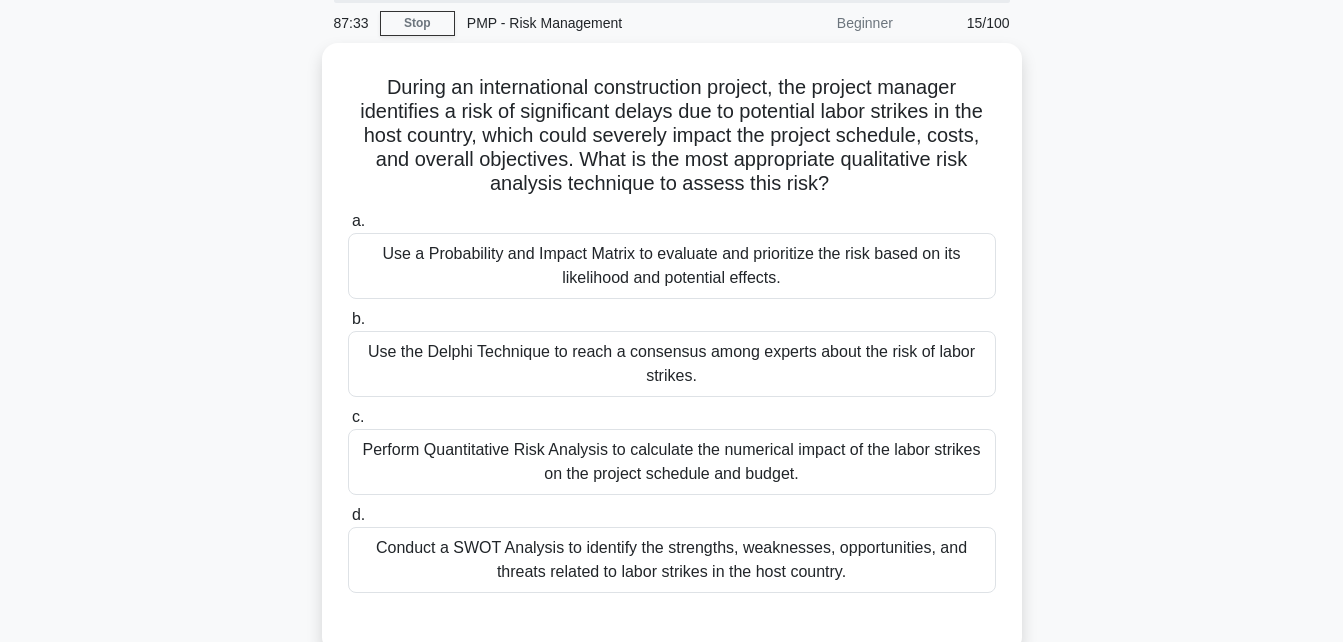scroll, scrollTop: 118, scrollLeft: 0, axis: vertical 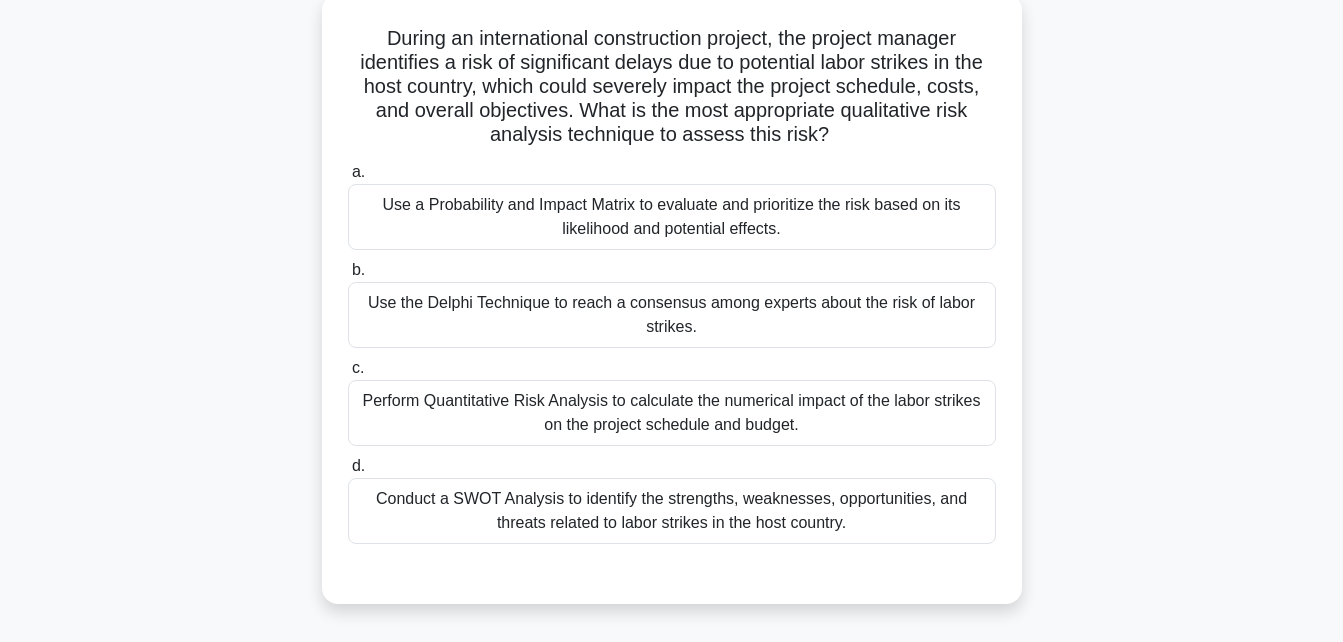 click on "Use a Probability and Impact Matrix to evaluate and prioritize the risk based on its likelihood and potential effects." at bounding box center (672, 217) 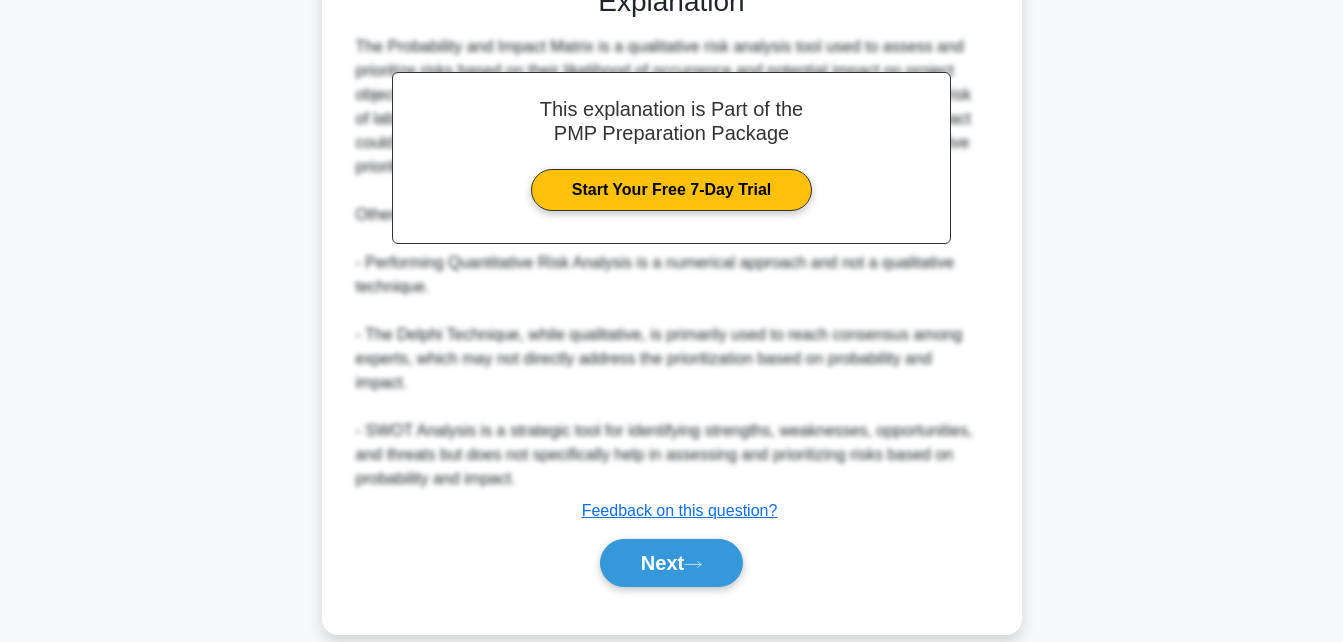 scroll, scrollTop: 736, scrollLeft: 0, axis: vertical 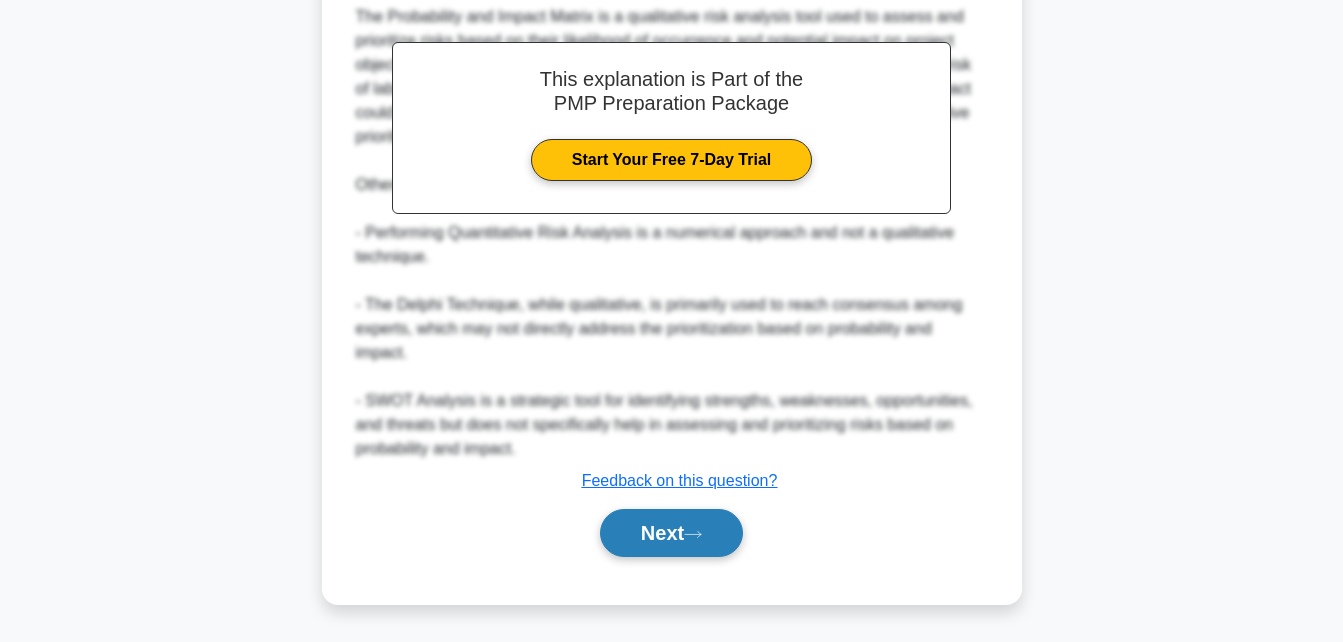 click 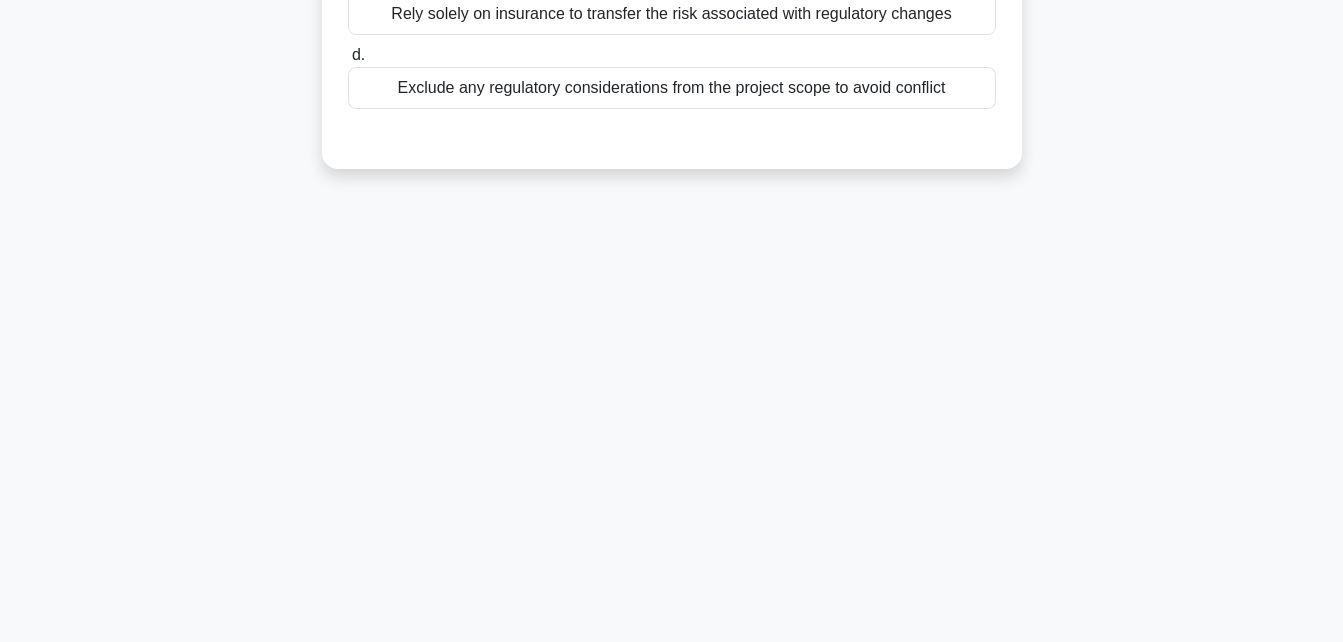 scroll, scrollTop: 438, scrollLeft: 0, axis: vertical 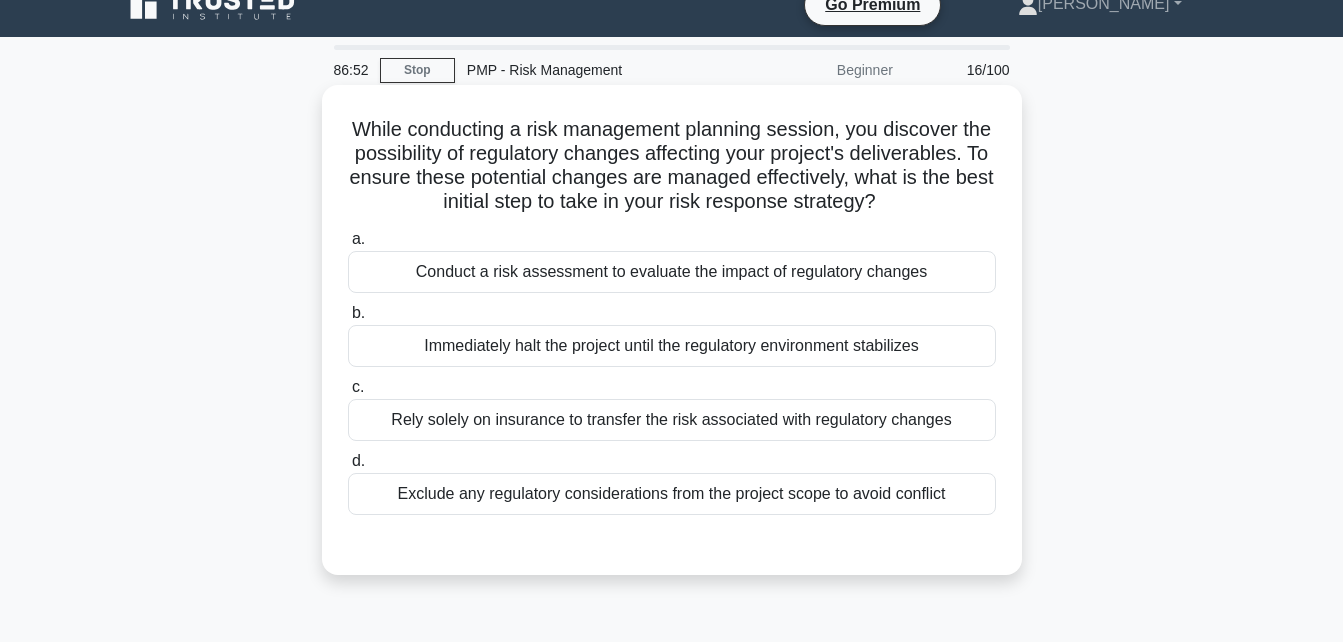 click on "Conduct a risk assessment to evaluate the impact of regulatory changes" at bounding box center [672, 272] 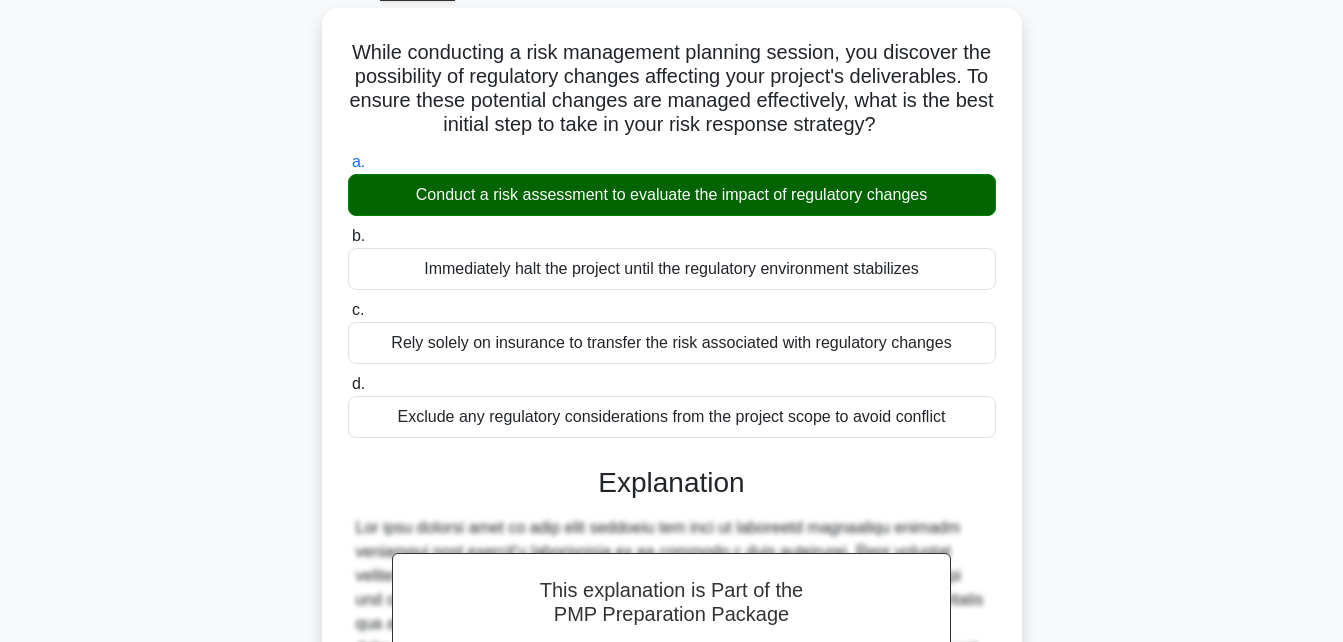 scroll, scrollTop: 112, scrollLeft: 0, axis: vertical 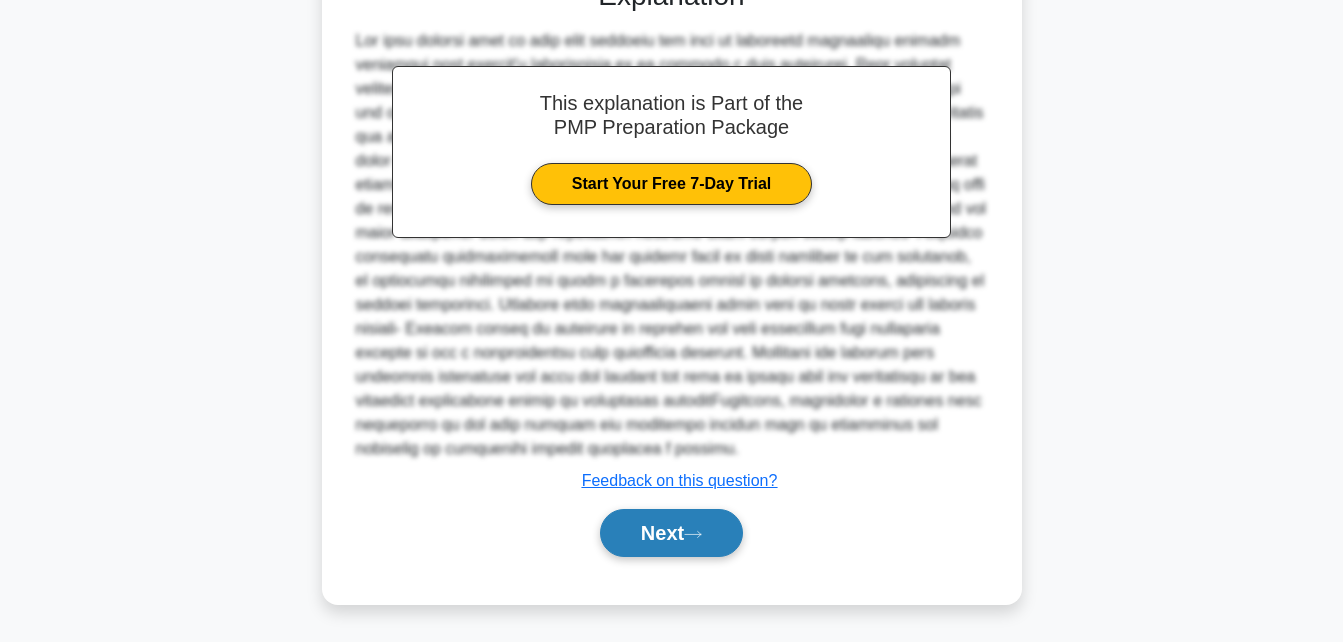 click 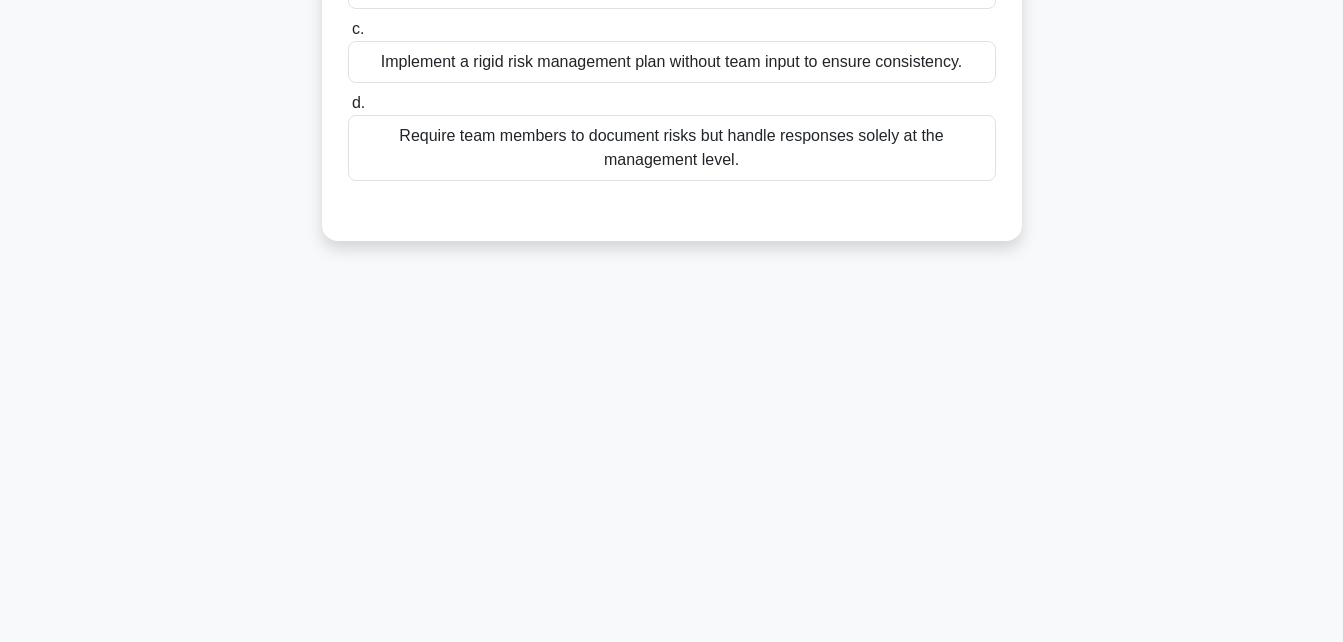 scroll, scrollTop: 438, scrollLeft: 0, axis: vertical 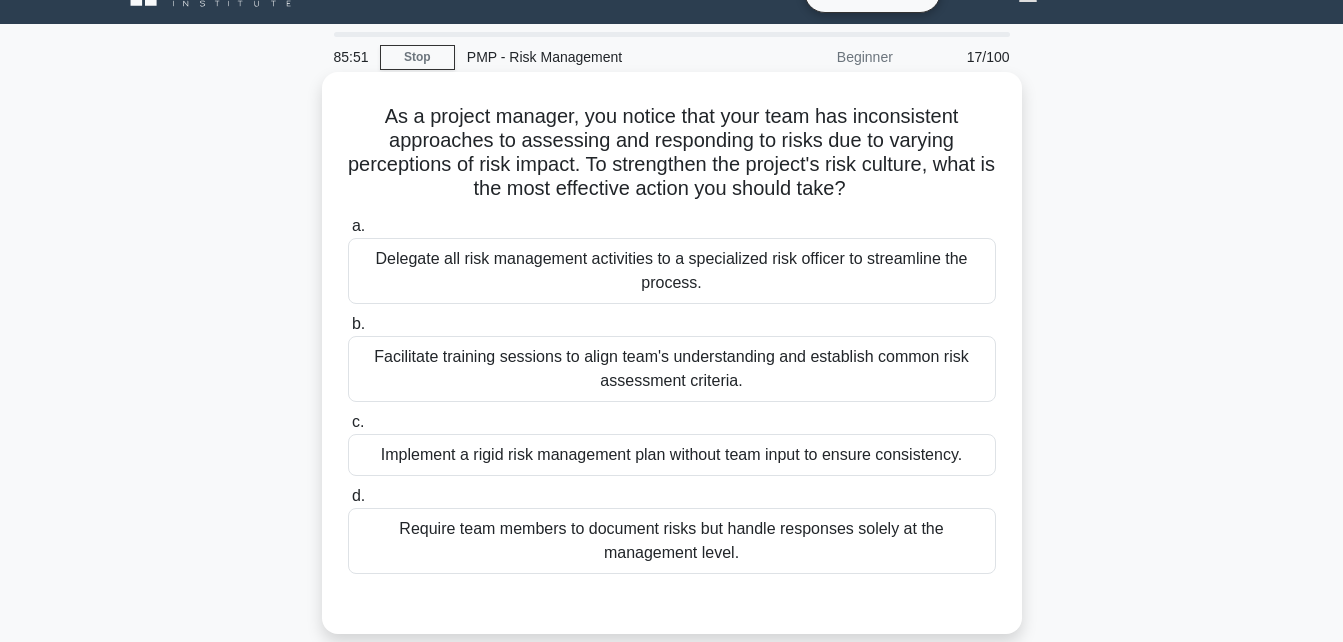 click on "Facilitate training sessions to align team's understanding and establish common risk assessment criteria." at bounding box center [672, 369] 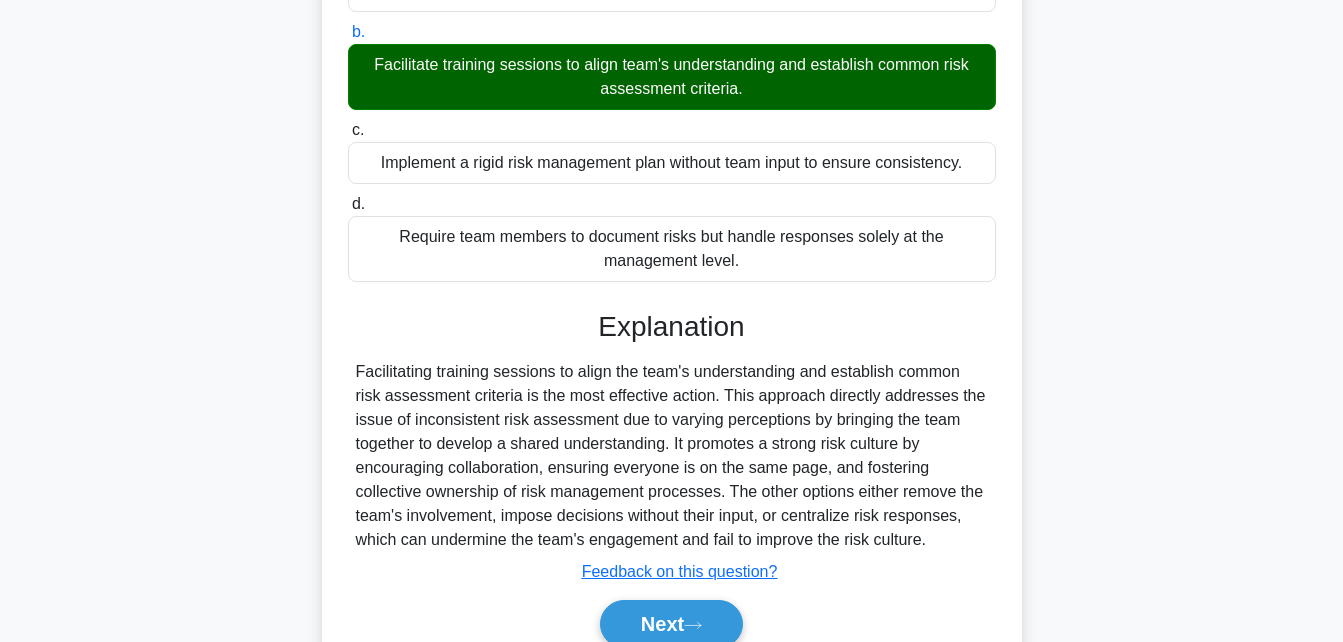 scroll, scrollTop: 367, scrollLeft: 0, axis: vertical 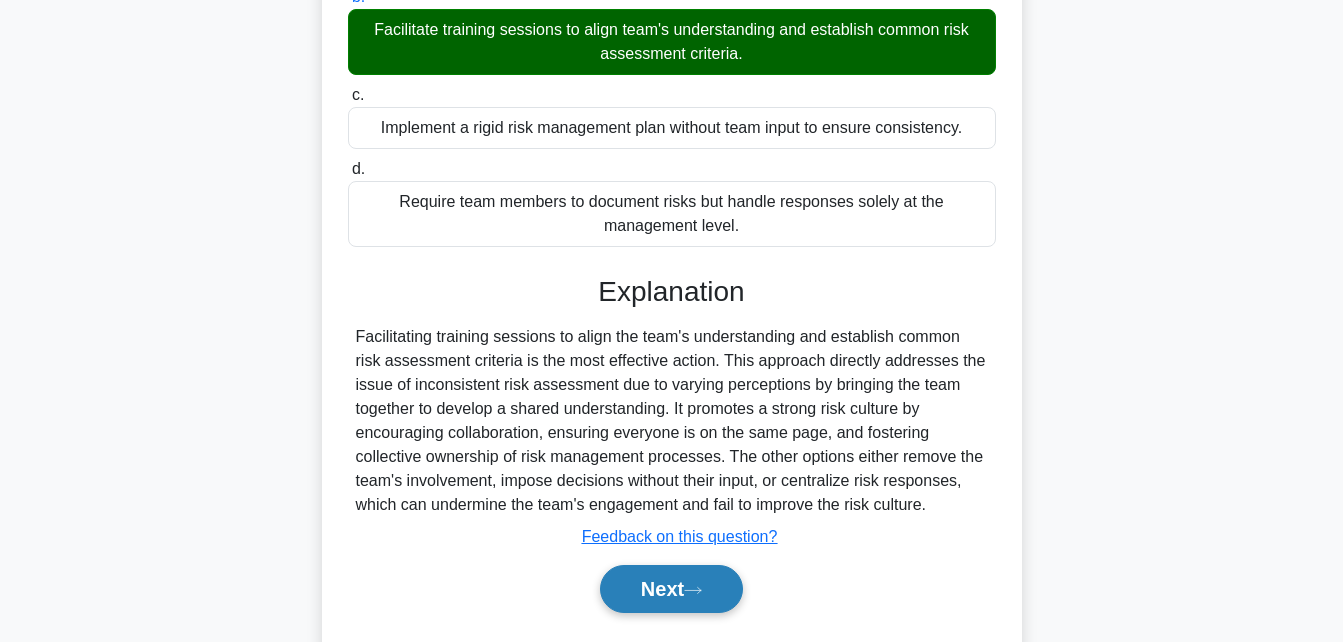 click on "Next" at bounding box center (671, 589) 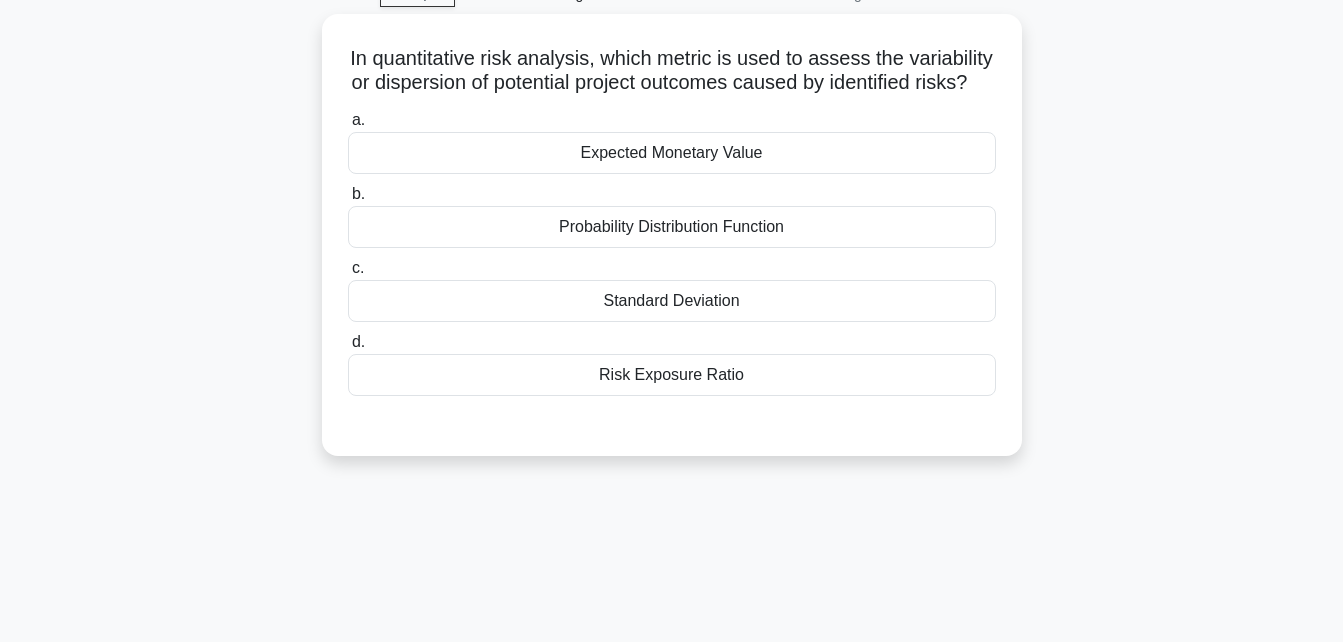 scroll, scrollTop: 0, scrollLeft: 0, axis: both 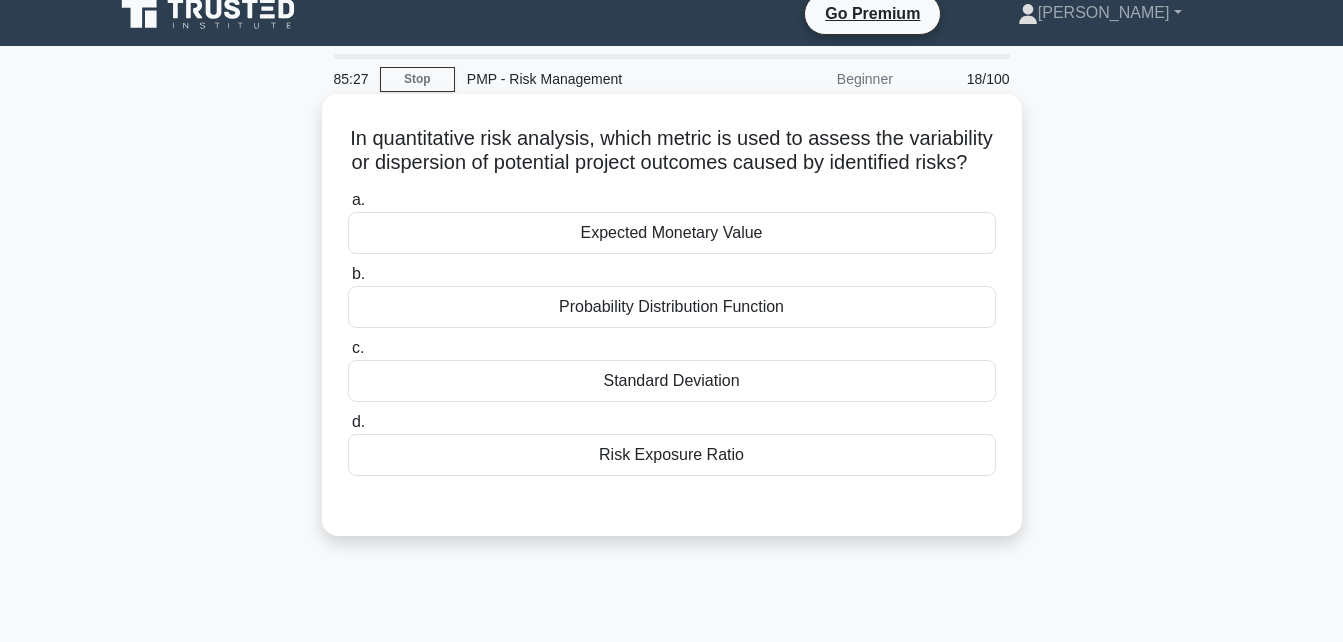 click on "Expected Monetary Value" at bounding box center (672, 233) 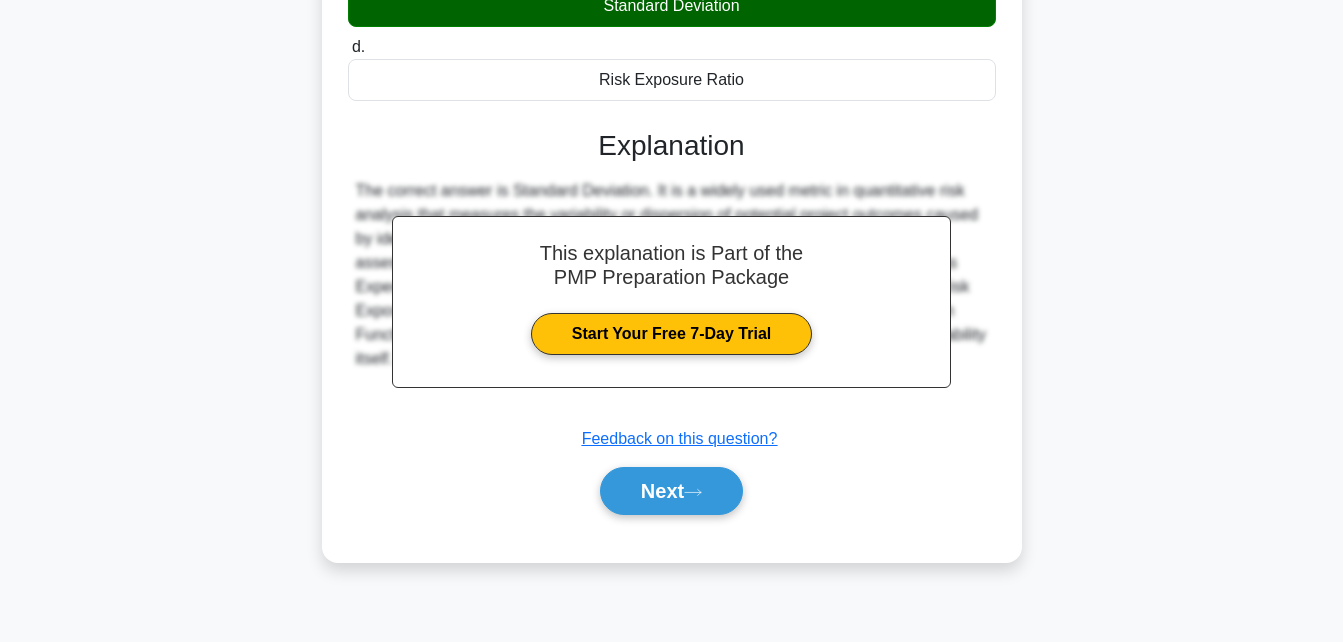 scroll, scrollTop: 414, scrollLeft: 0, axis: vertical 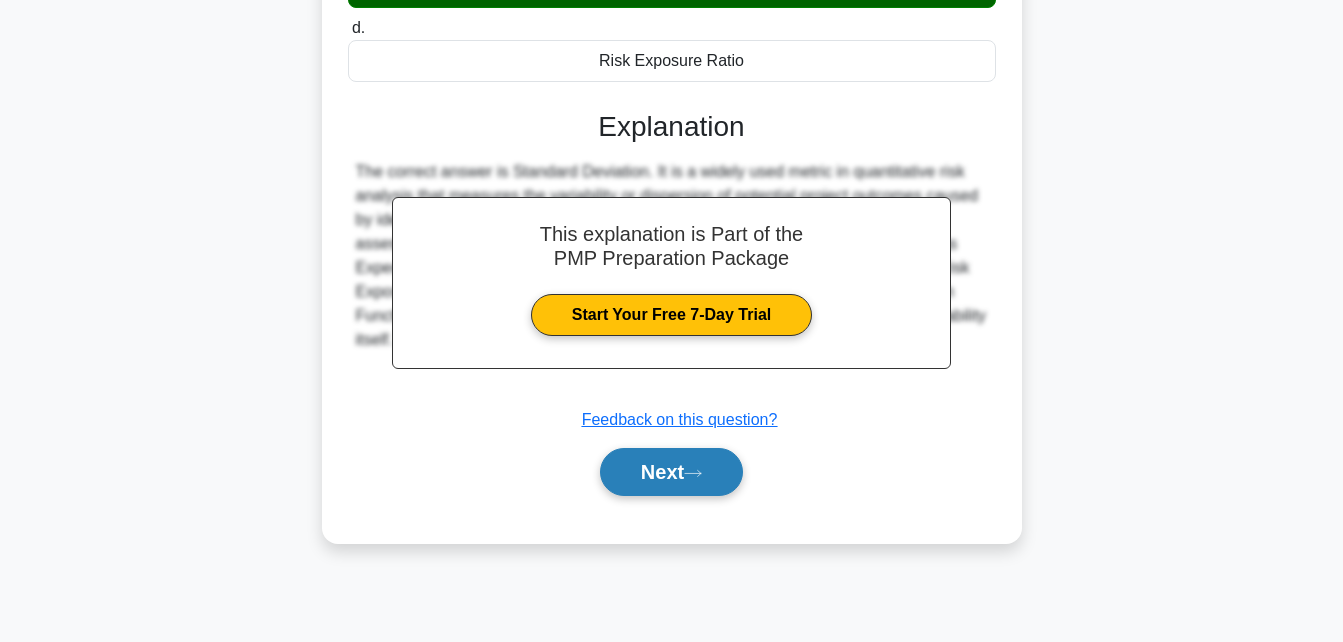 click 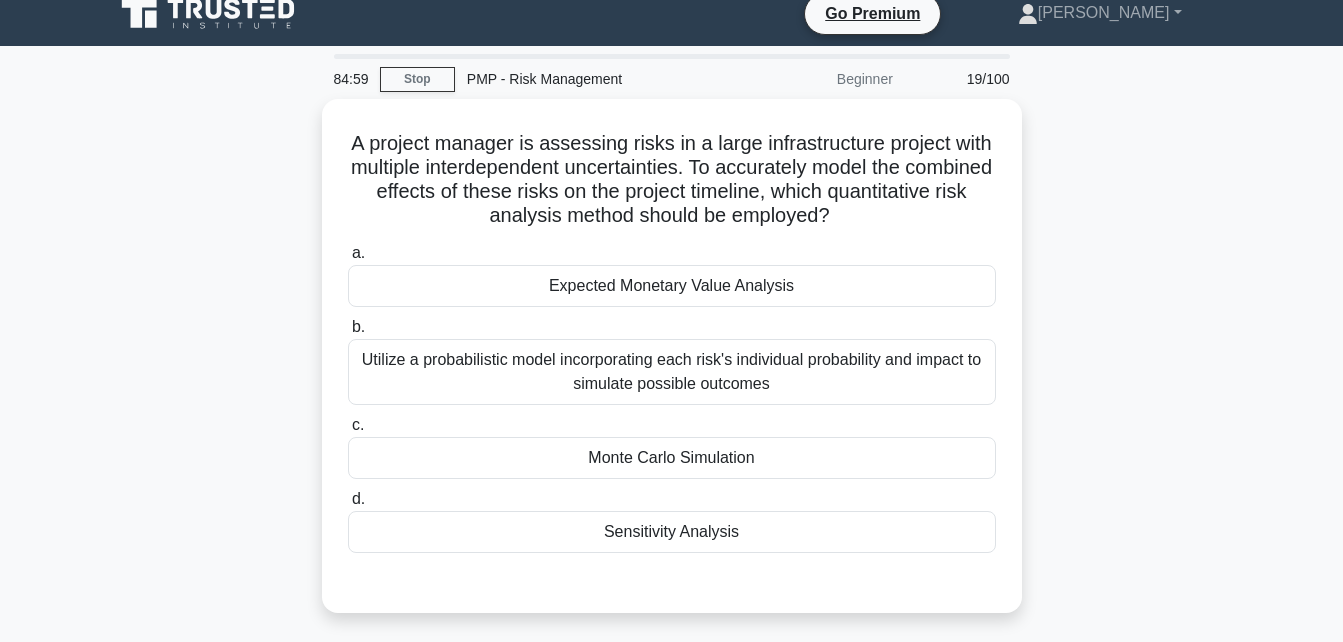 scroll, scrollTop: 11, scrollLeft: 0, axis: vertical 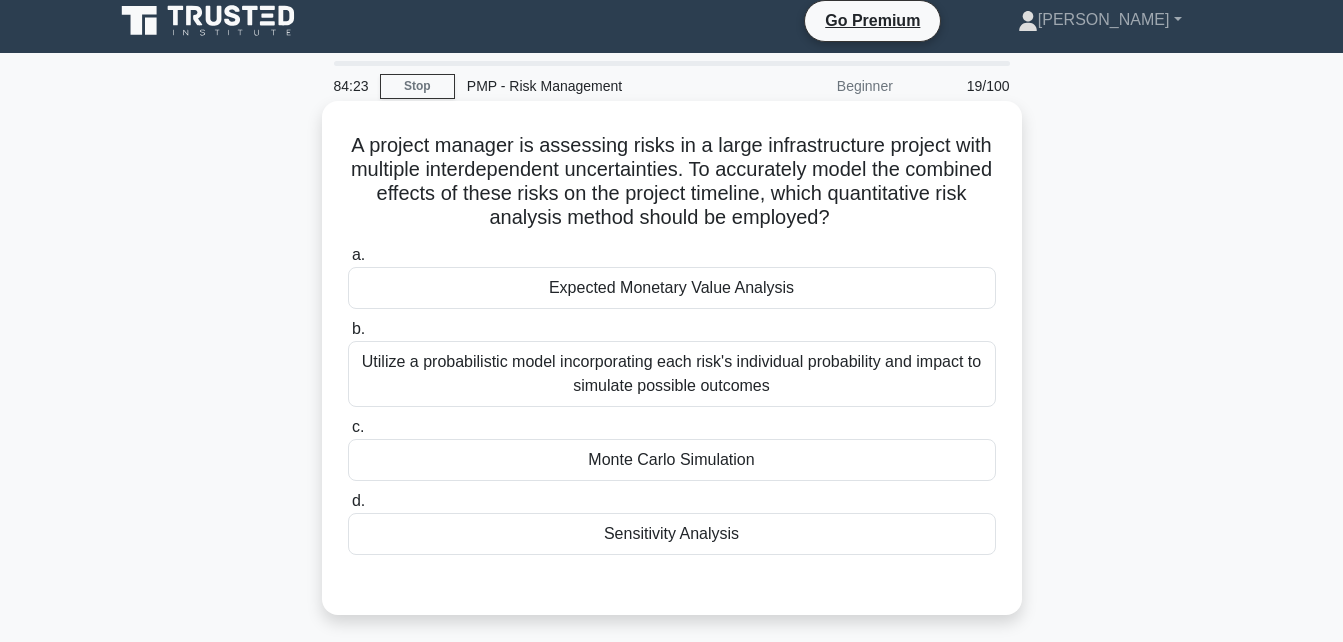 click on "Monte Carlo Simulation" at bounding box center [672, 460] 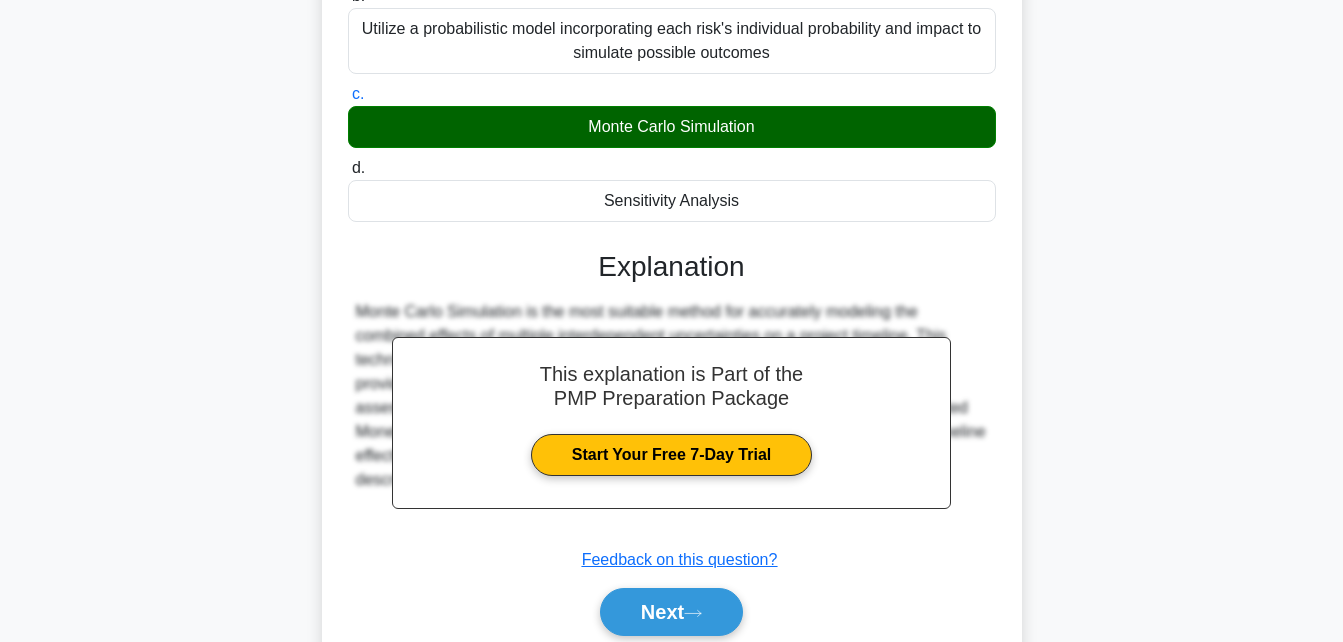 scroll, scrollTop: 433, scrollLeft: 0, axis: vertical 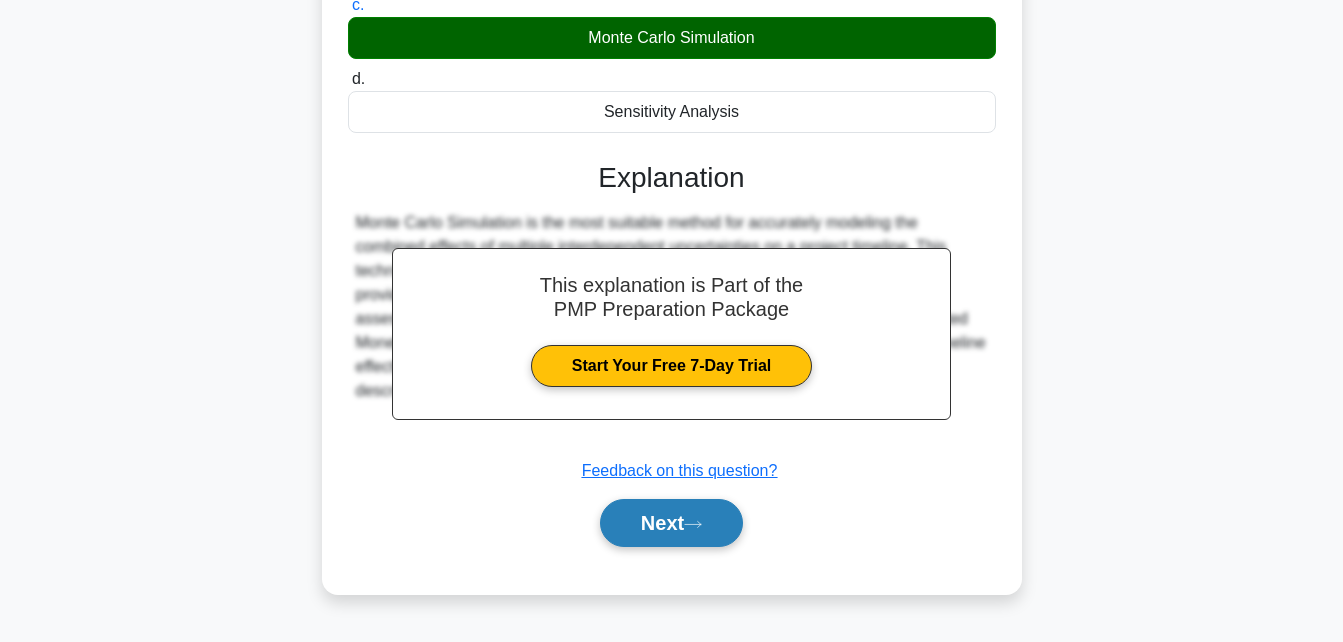 click 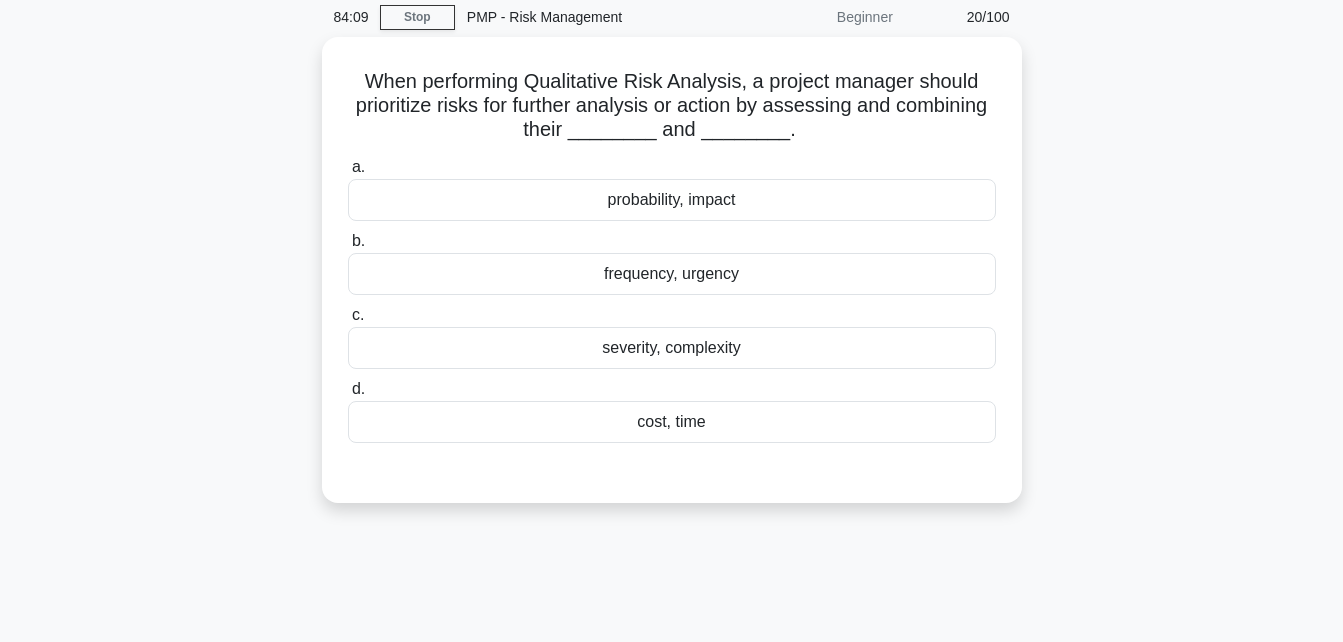 scroll, scrollTop: 69, scrollLeft: 0, axis: vertical 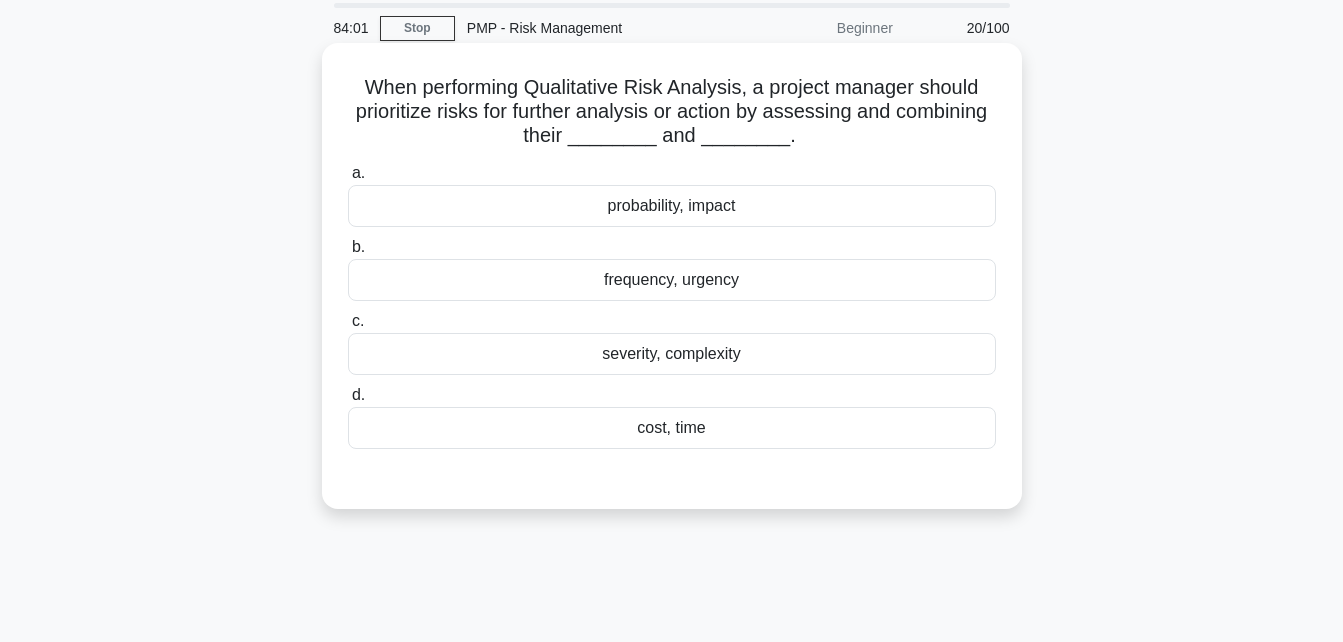 click on "probability, impact" at bounding box center (672, 206) 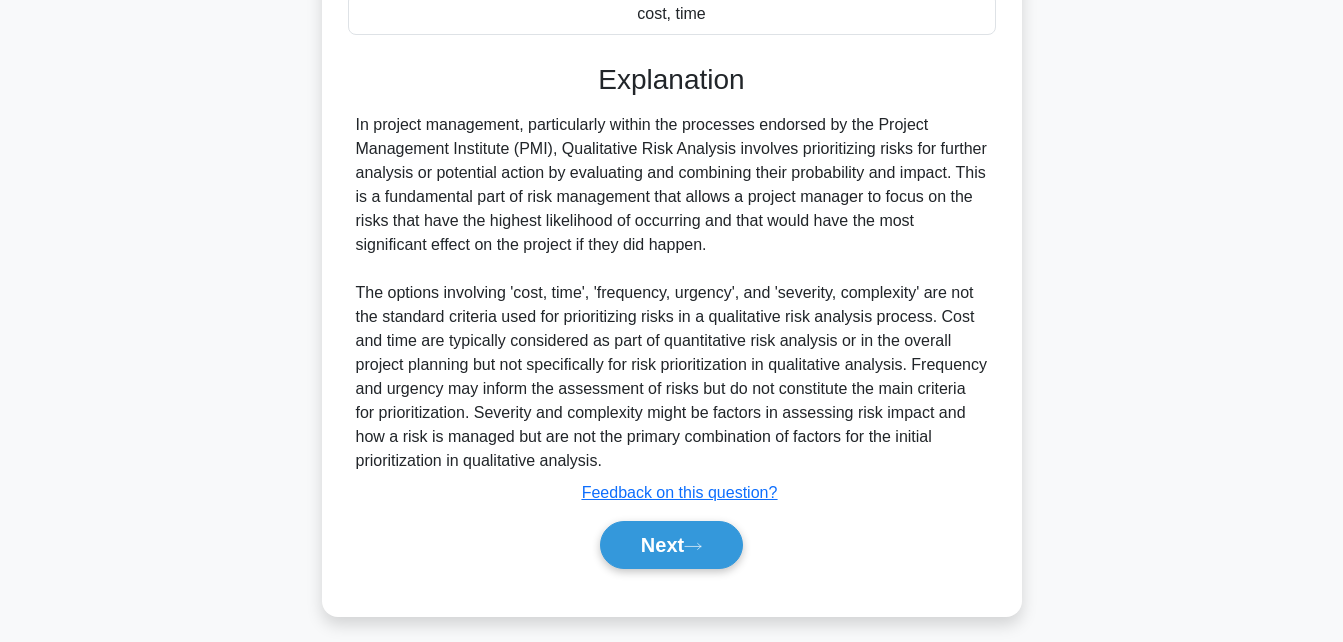 scroll, scrollTop: 490, scrollLeft: 0, axis: vertical 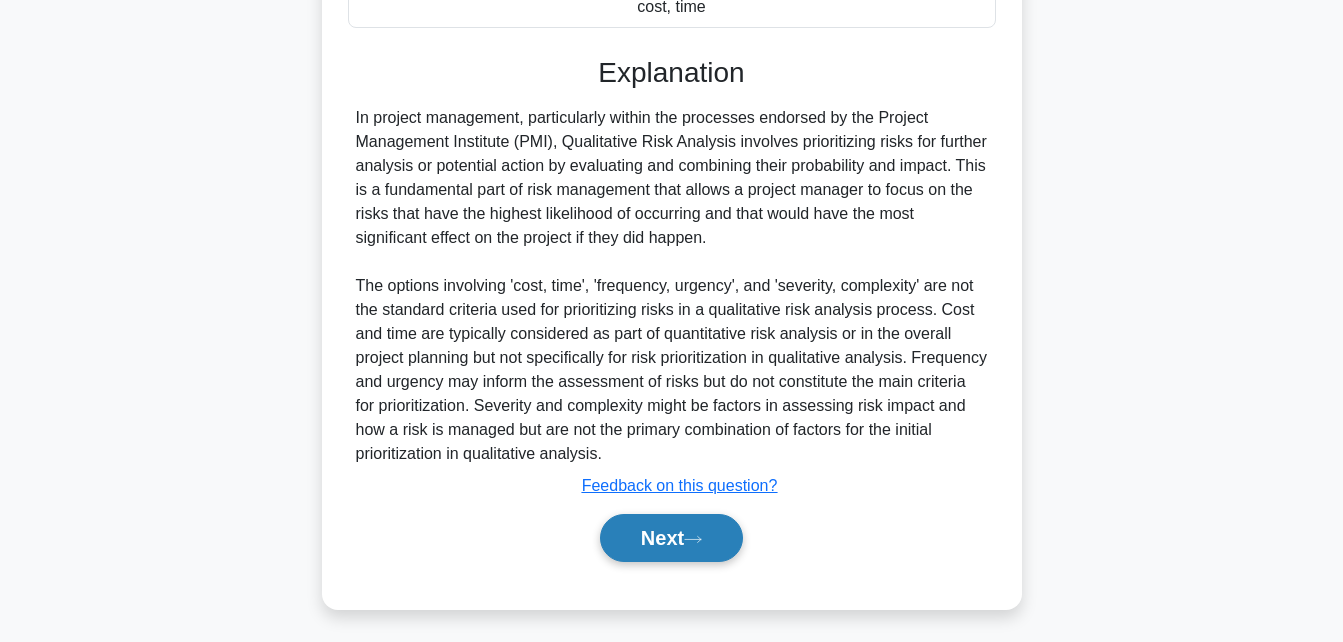 click on "Next" at bounding box center (671, 538) 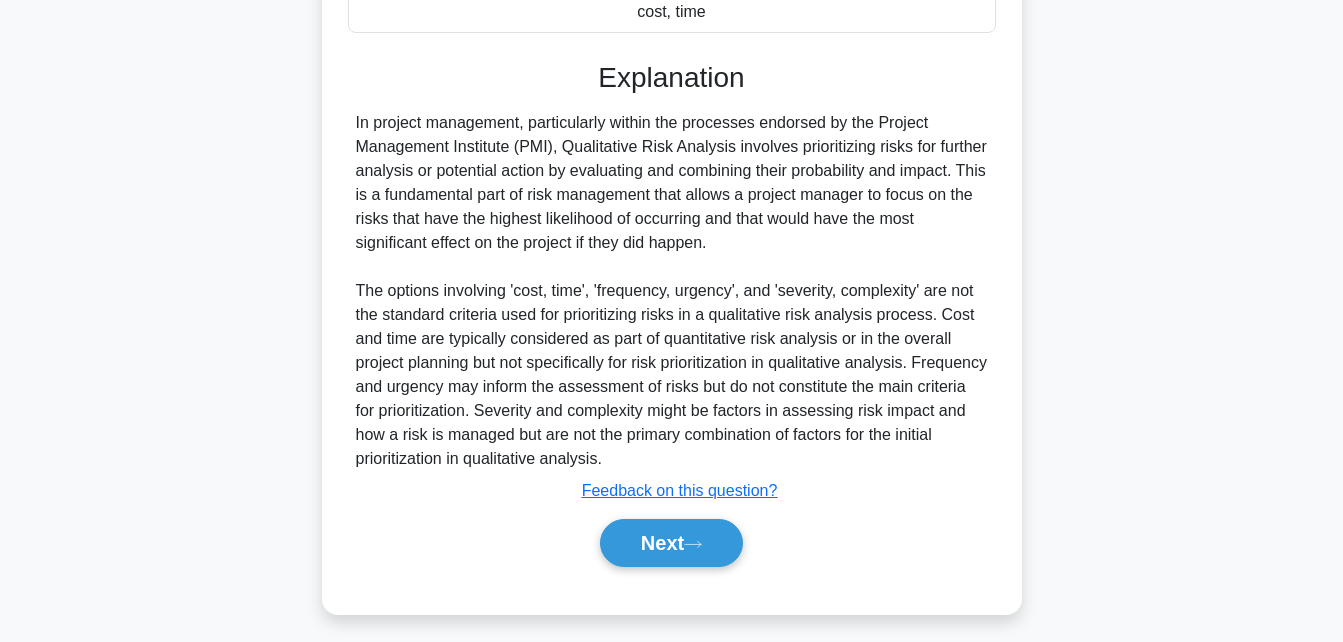 scroll, scrollTop: 438, scrollLeft: 0, axis: vertical 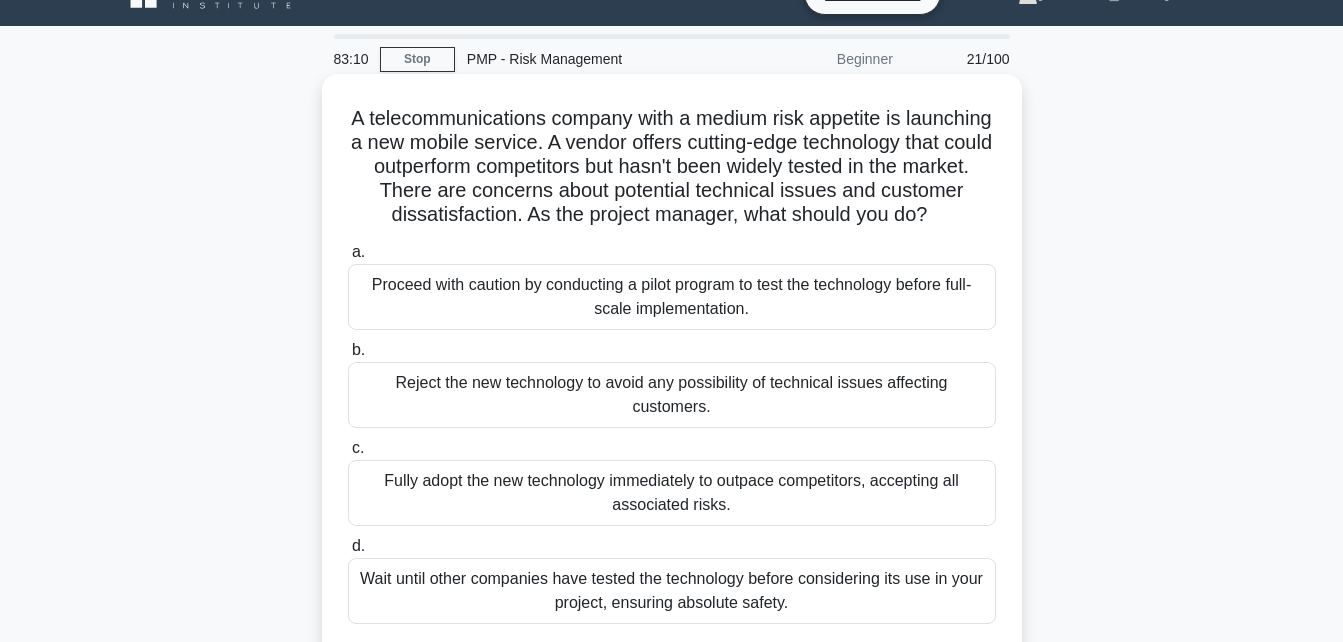 click on "Proceed with caution by conducting a pilot program to test the technology before full-scale implementation." at bounding box center (672, 297) 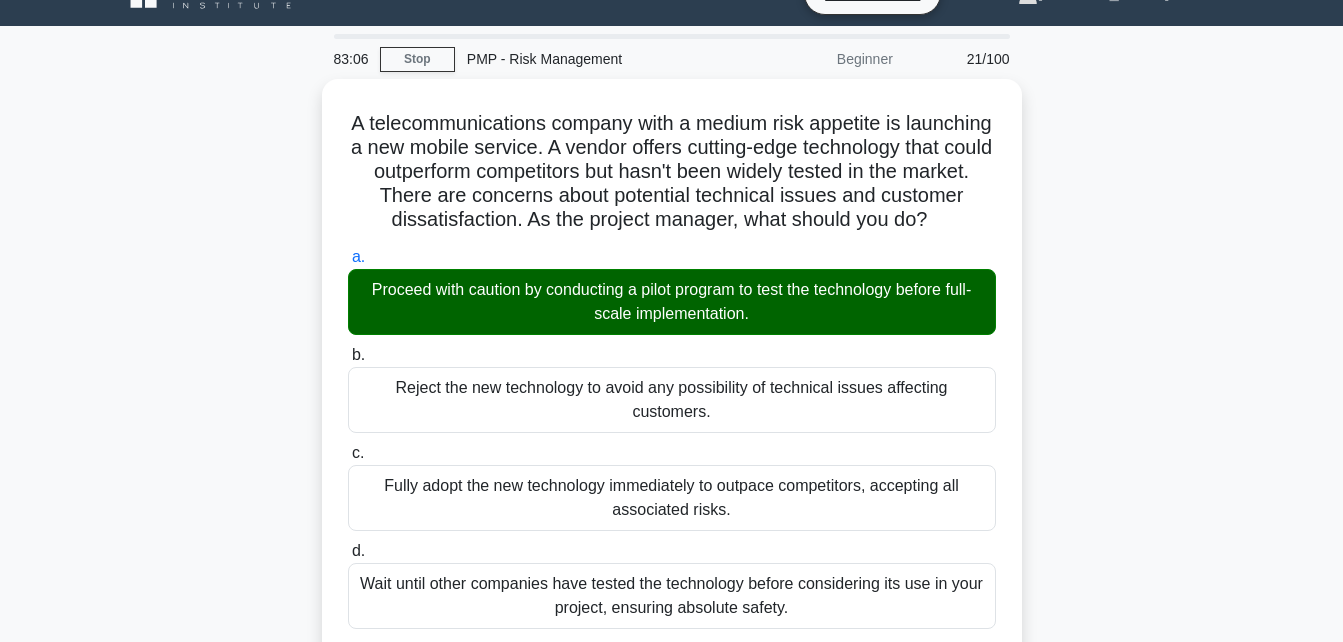 drag, startPoint x: 1340, startPoint y: 321, endPoint x: 1361, endPoint y: 409, distance: 90.47099 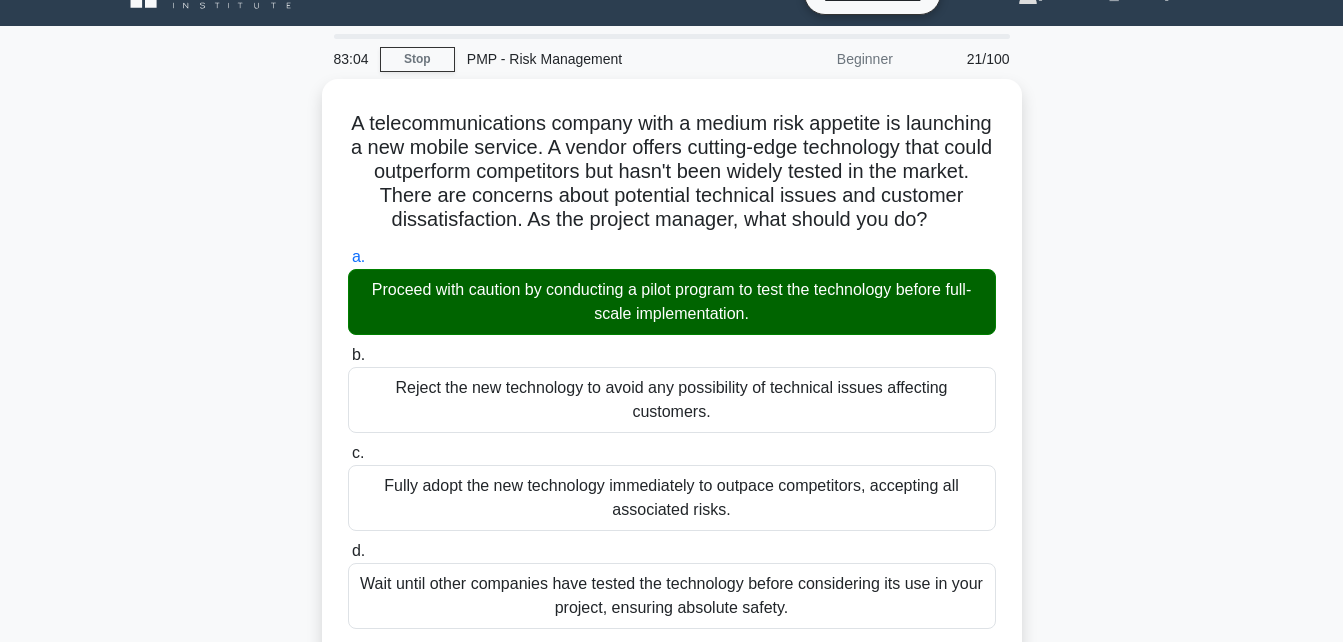 drag, startPoint x: 1361, startPoint y: 409, endPoint x: 1290, endPoint y: 458, distance: 86.26703 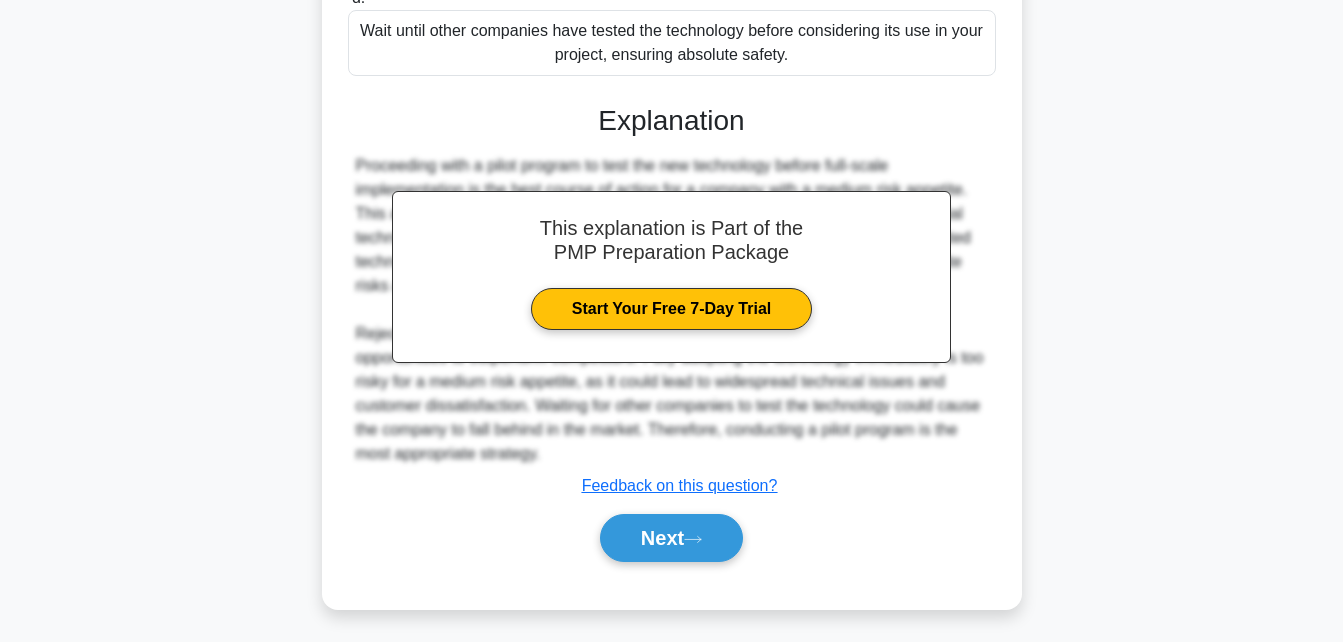 scroll, scrollTop: 616, scrollLeft: 0, axis: vertical 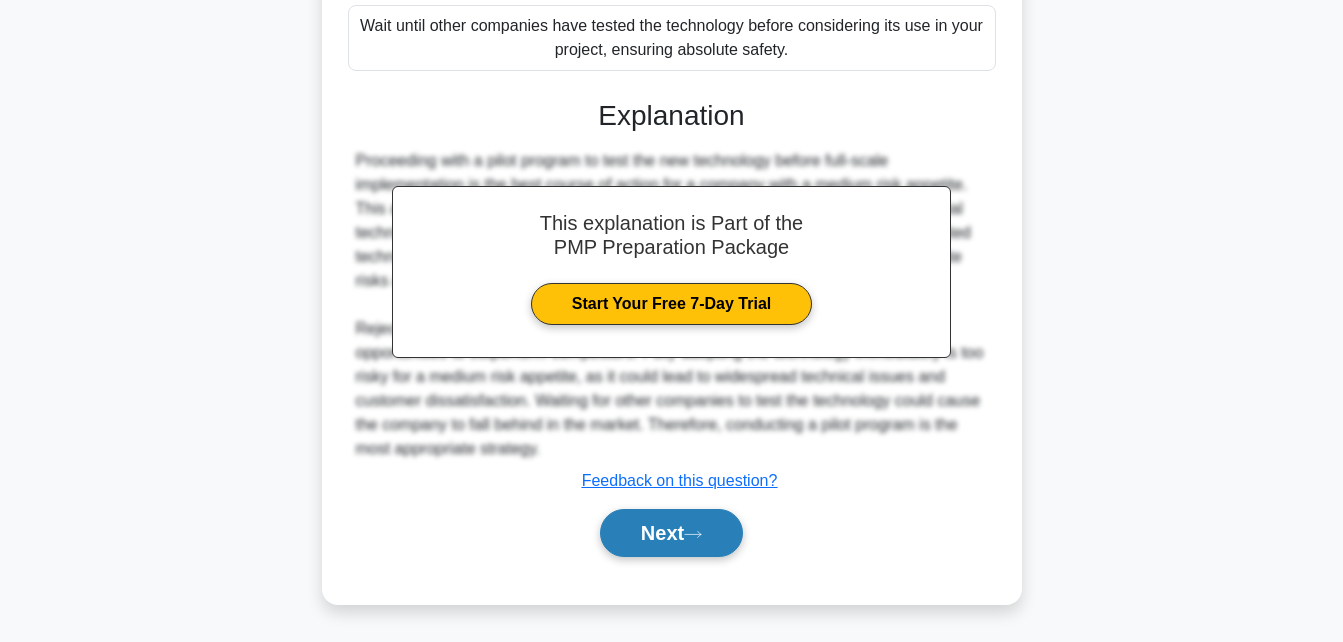 click on "Next" at bounding box center [671, 533] 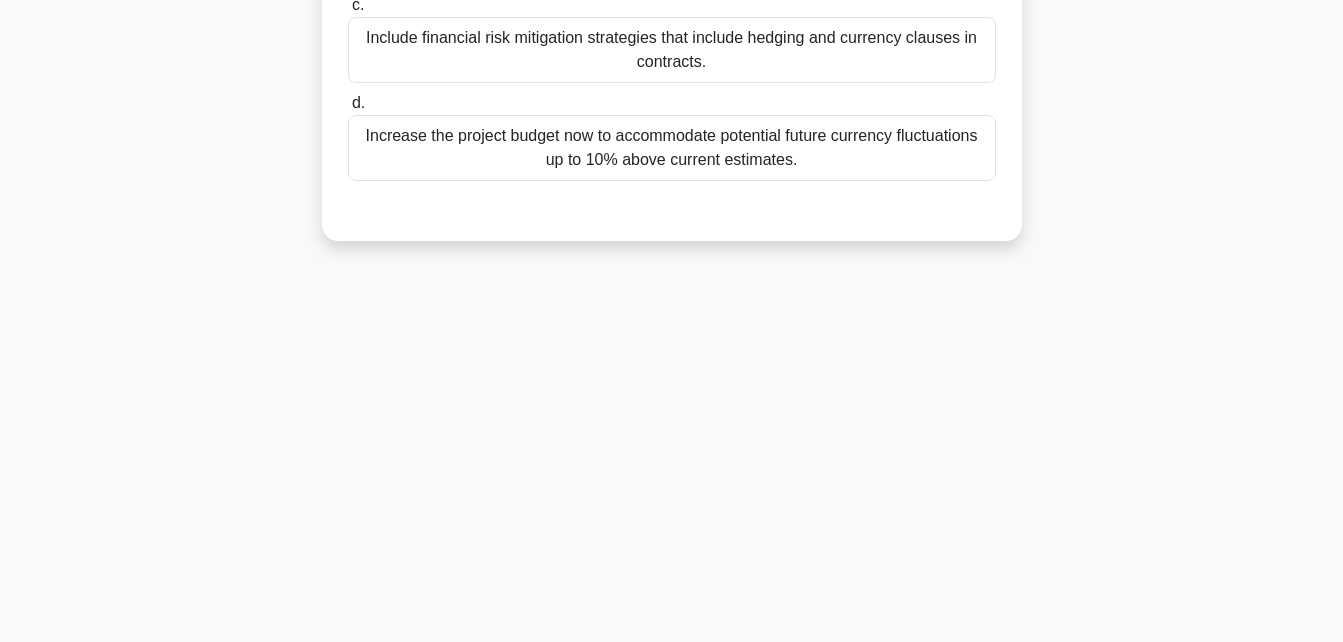 scroll, scrollTop: 438, scrollLeft: 0, axis: vertical 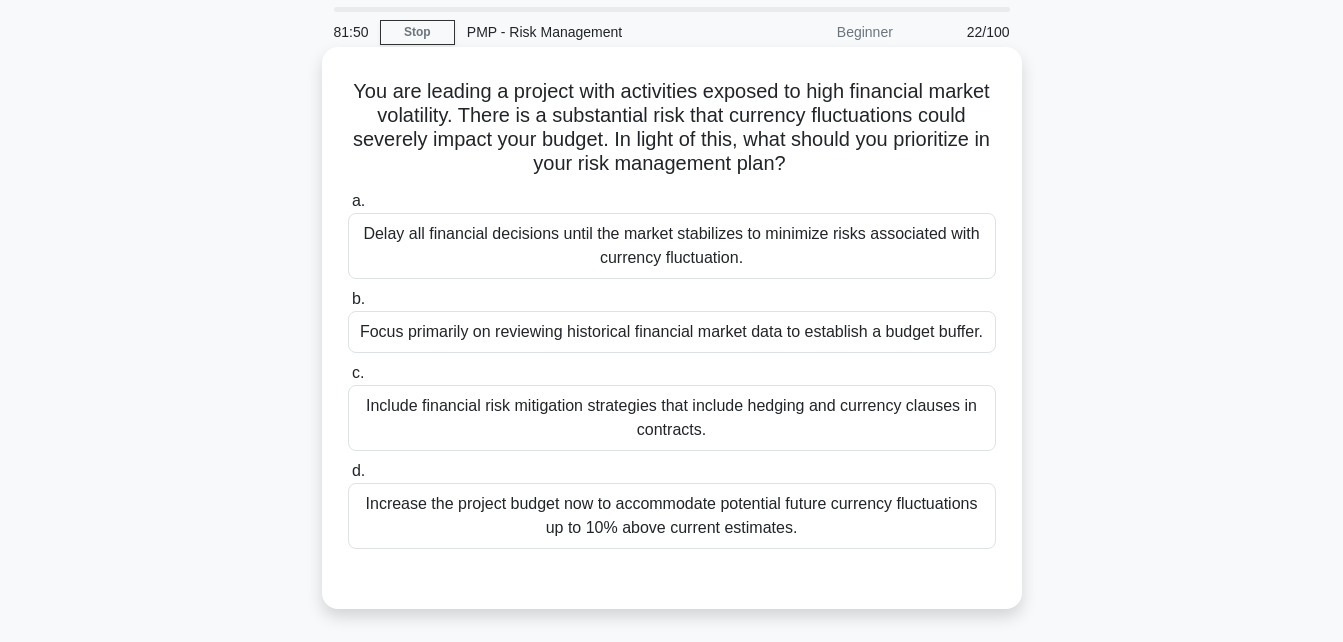 click on "Include financial risk mitigation strategies that include hedging and currency clauses in contracts." at bounding box center (672, 418) 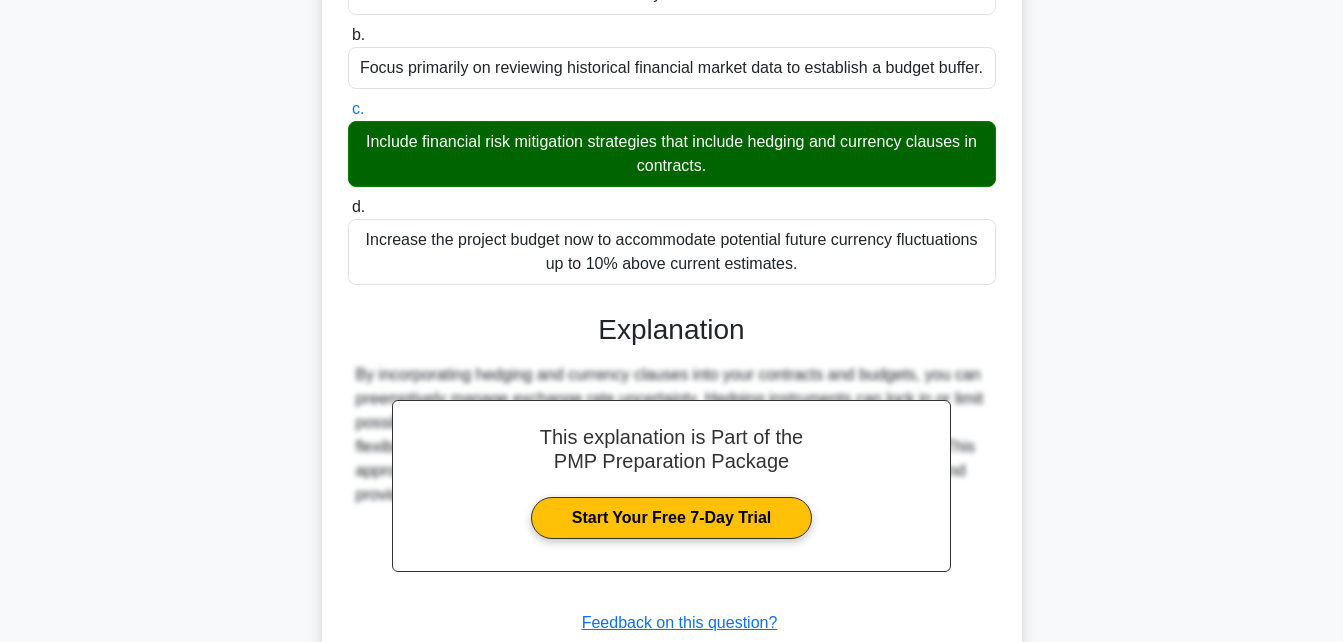 scroll, scrollTop: 472, scrollLeft: 0, axis: vertical 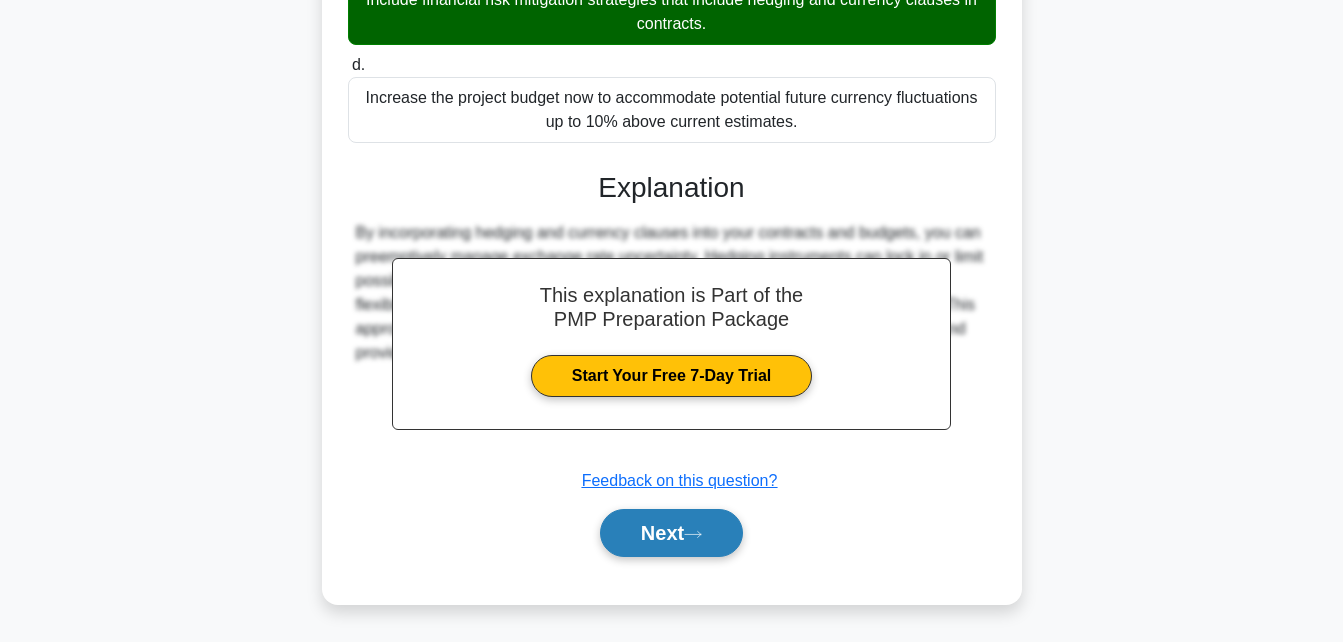 click 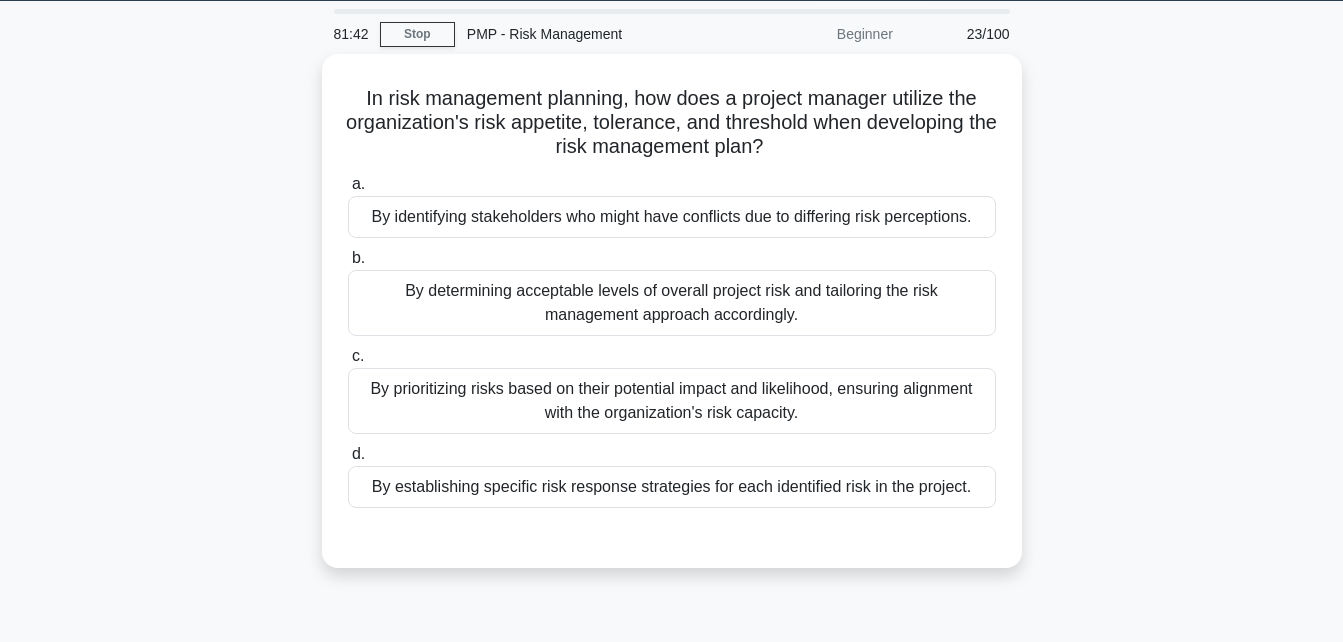 scroll, scrollTop: 62, scrollLeft: 0, axis: vertical 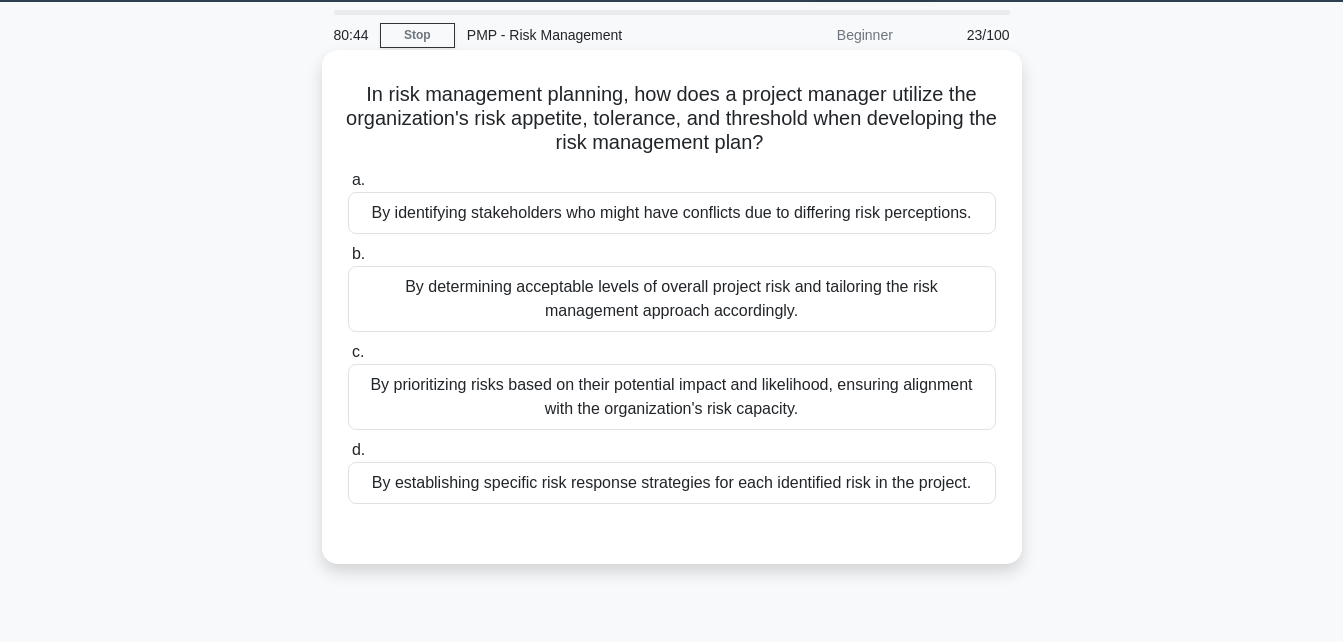 drag, startPoint x: 1309, startPoint y: 209, endPoint x: 908, endPoint y: 411, distance: 449.00446 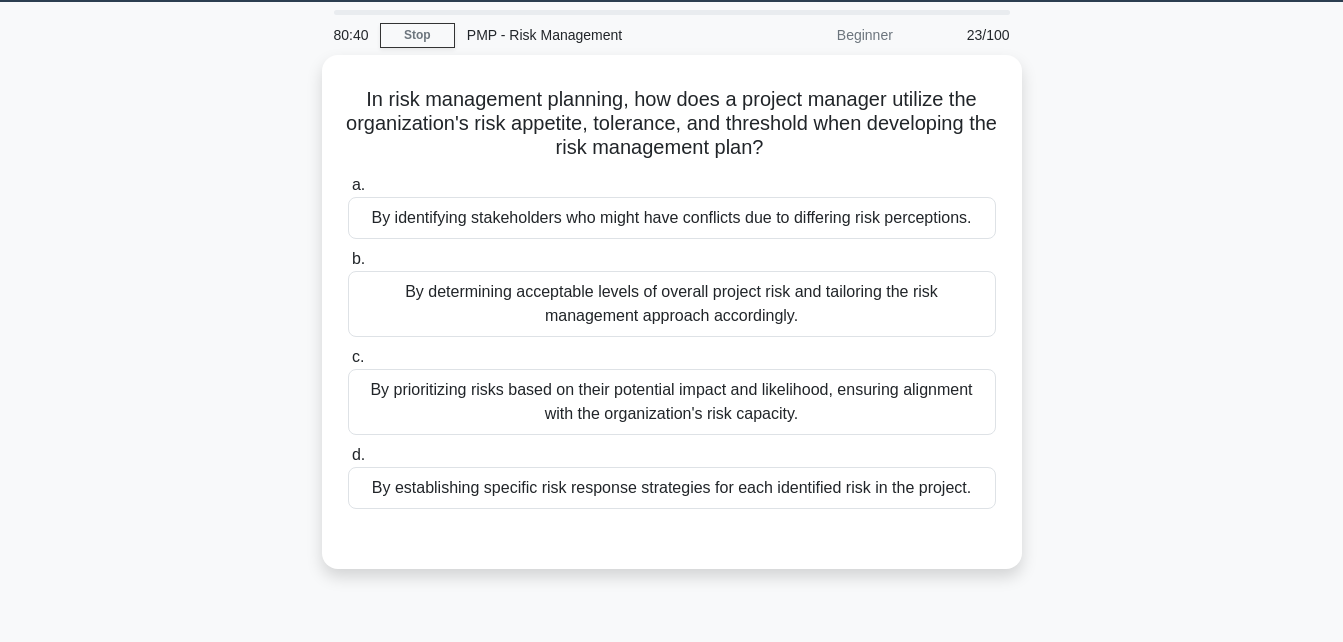 drag, startPoint x: 908, startPoint y: 411, endPoint x: 1232, endPoint y: 385, distance: 325.04153 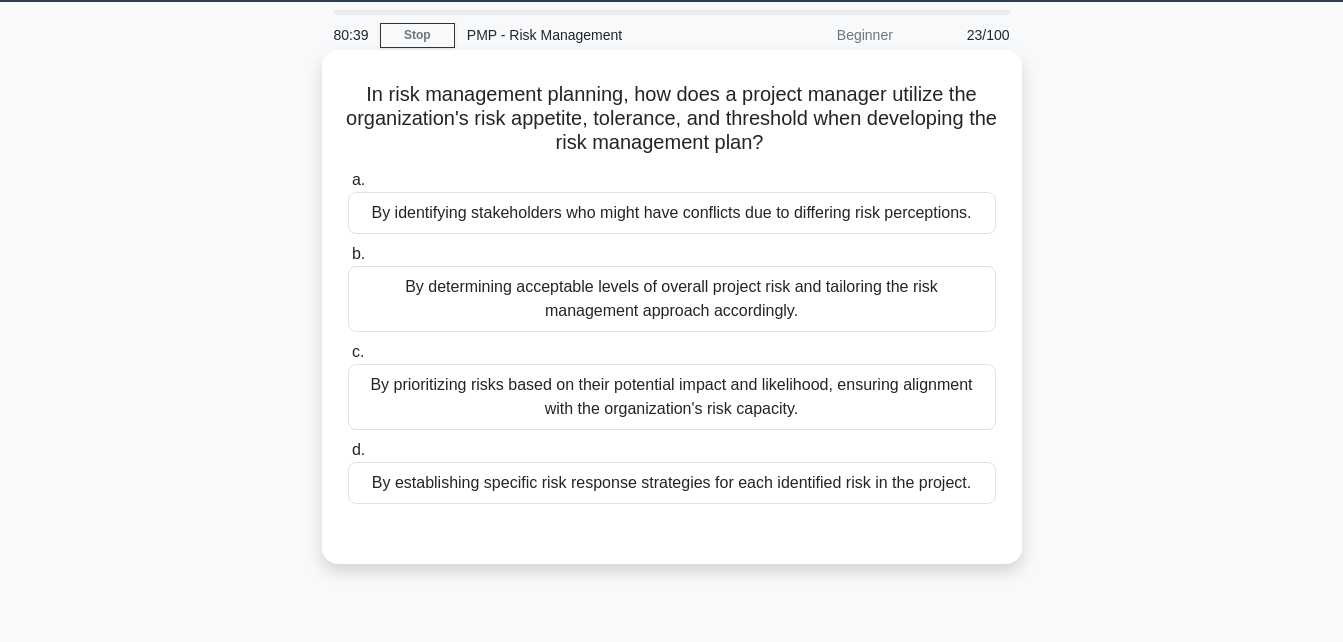 click on "By prioritizing risks based on their potential impact and likelihood, ensuring alignment with the organization's risk capacity." at bounding box center (672, 397) 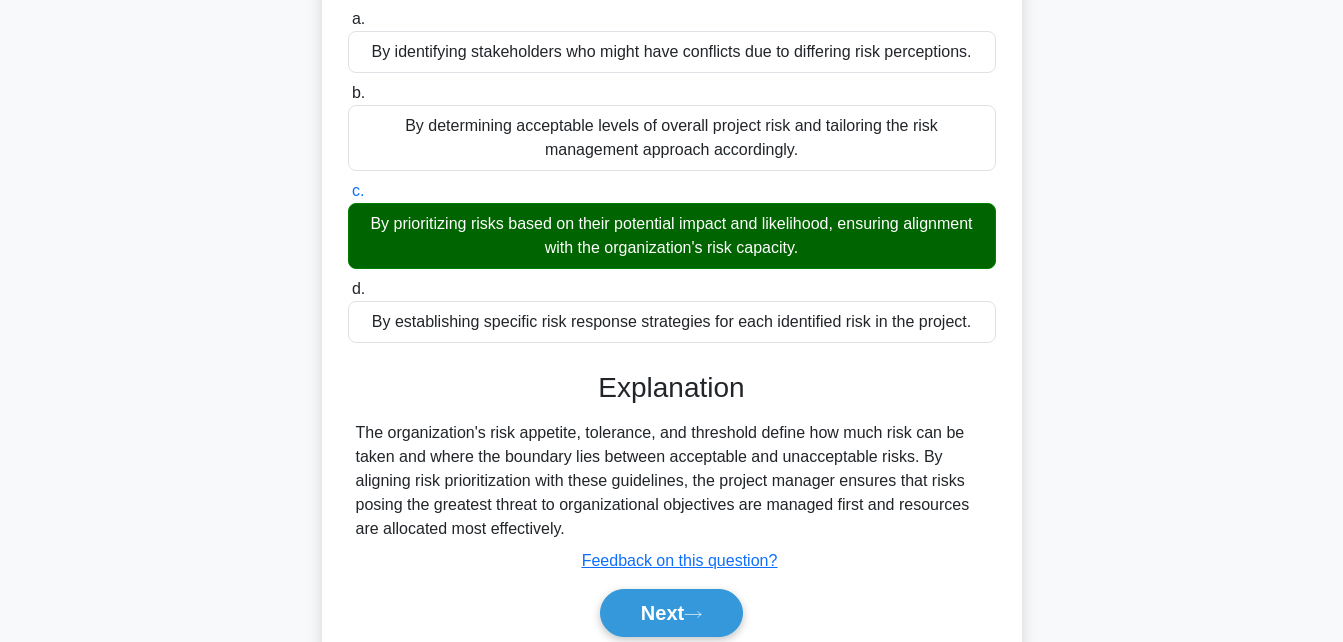 scroll, scrollTop: 230, scrollLeft: 0, axis: vertical 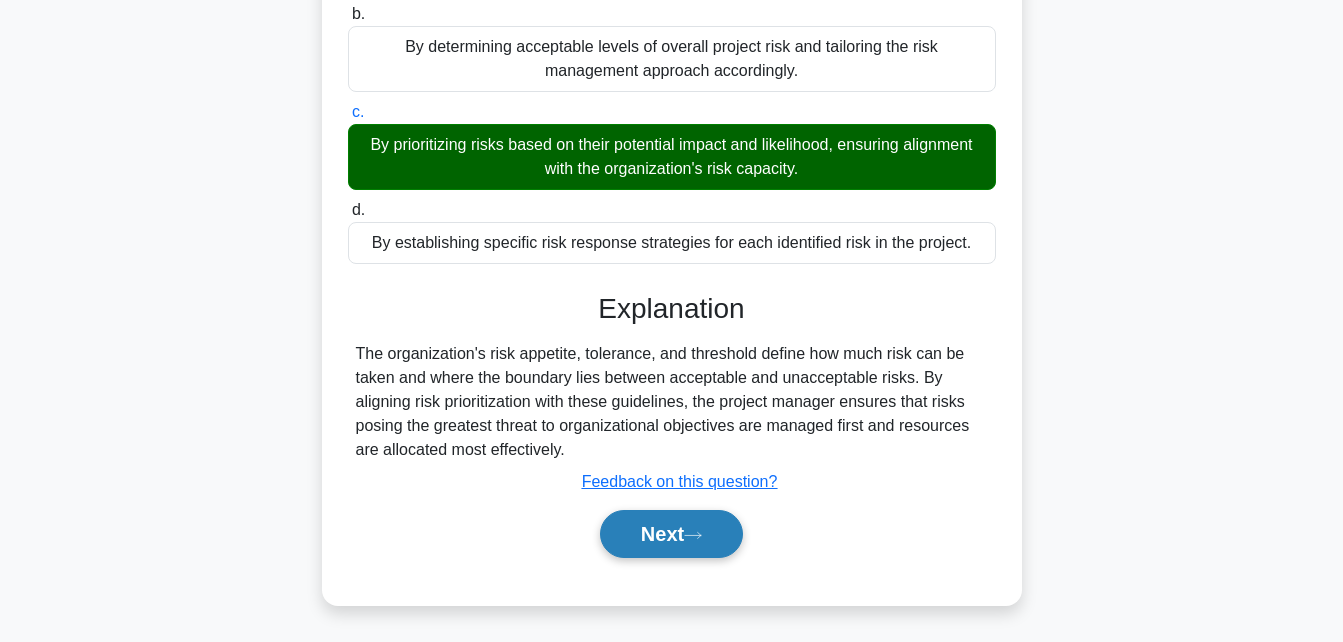 click 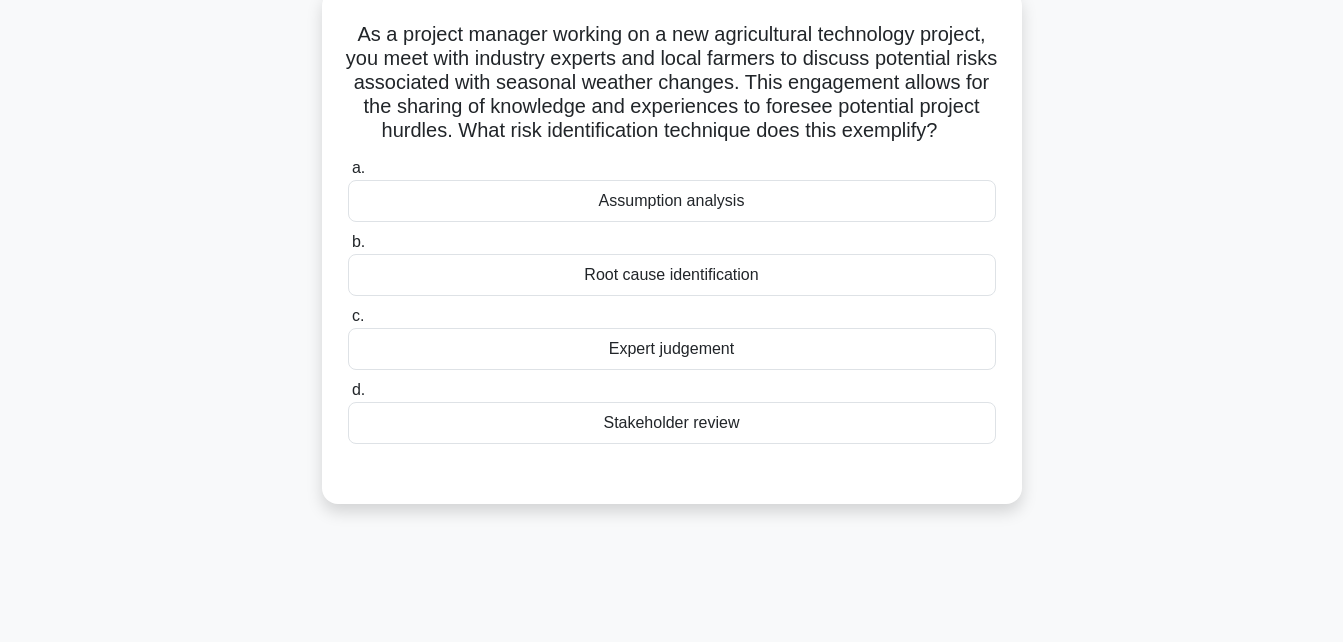 scroll, scrollTop: 43, scrollLeft: 0, axis: vertical 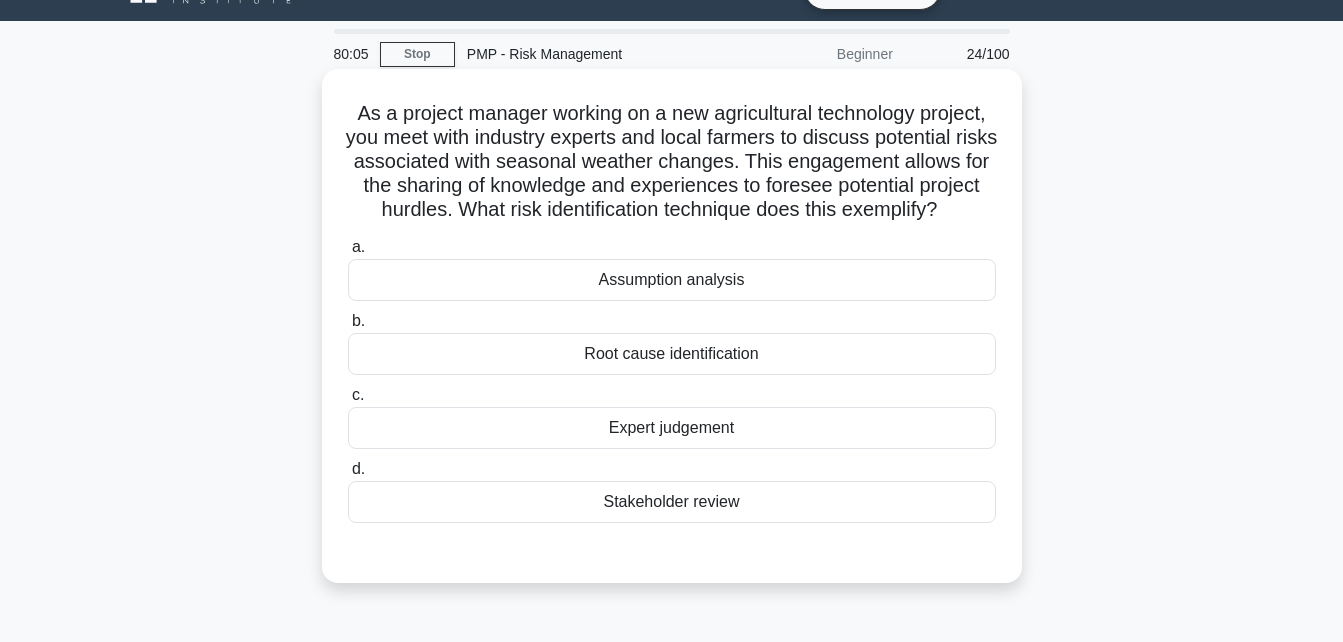 click on "Expert judgement" at bounding box center (672, 428) 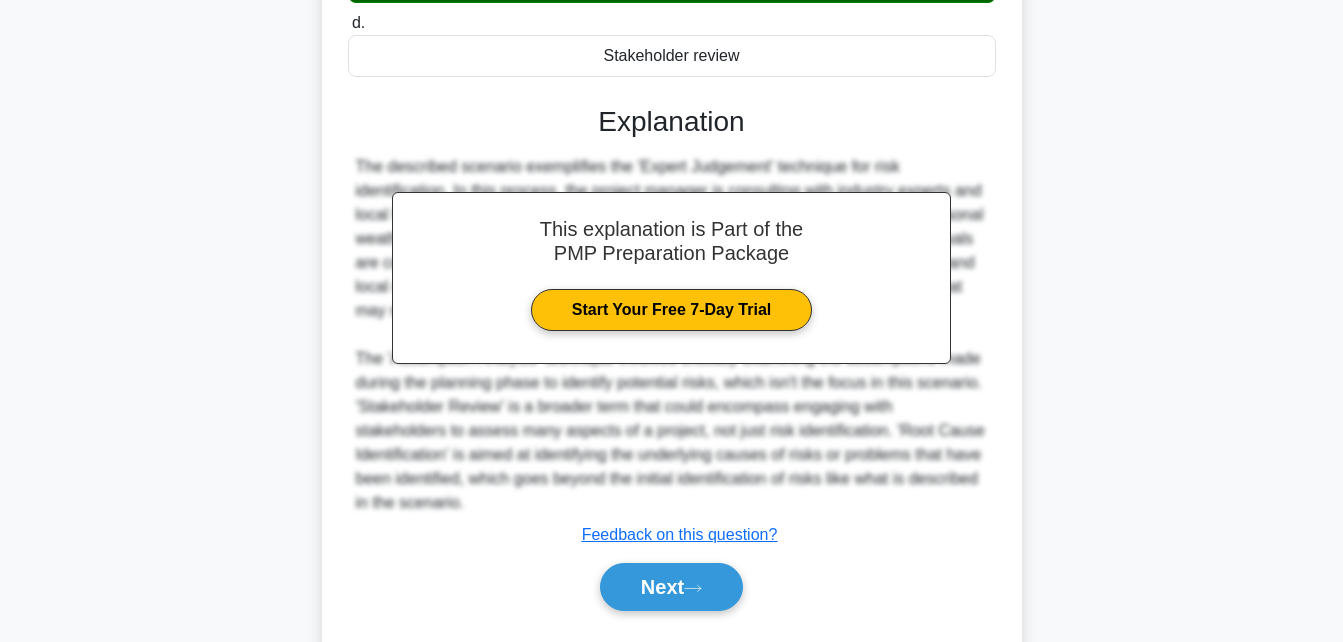 scroll, scrollTop: 568, scrollLeft: 0, axis: vertical 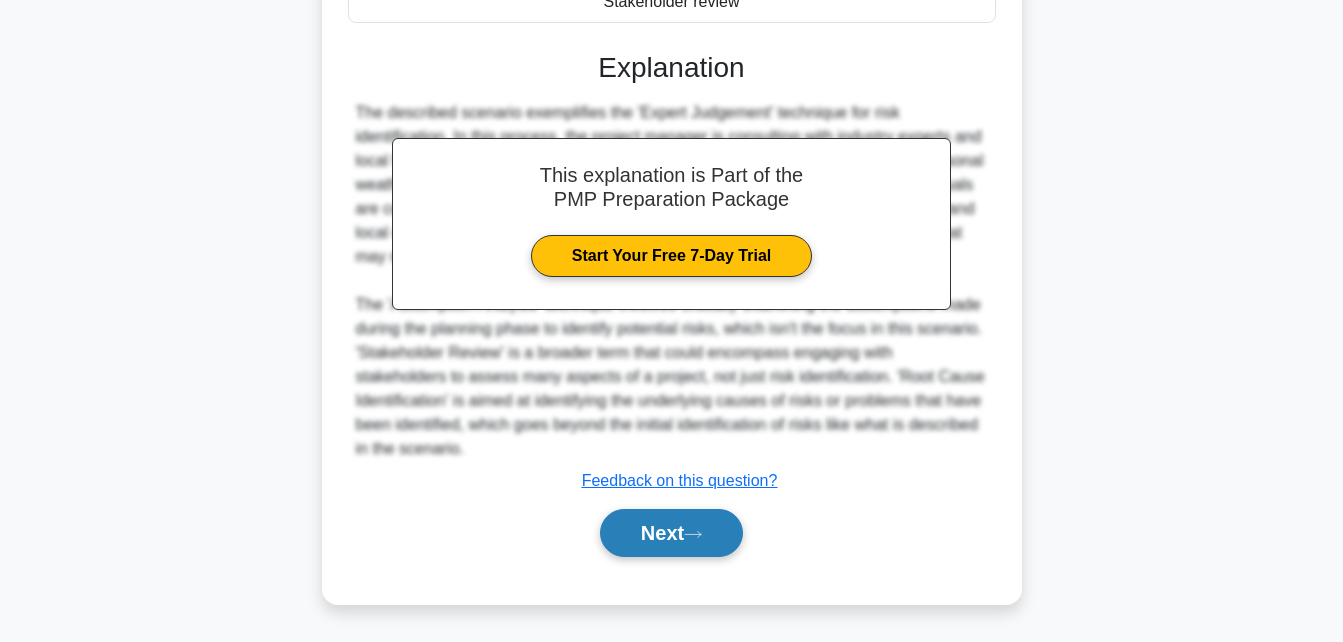 click on "Next" at bounding box center [671, 533] 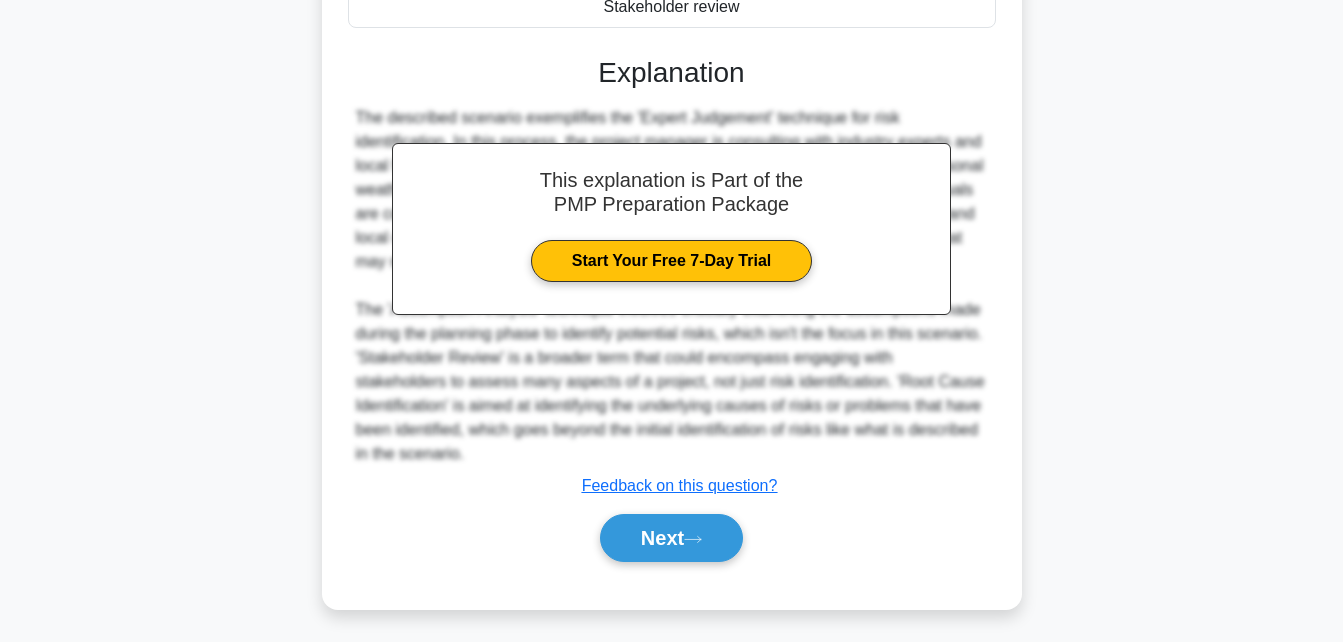scroll, scrollTop: 438, scrollLeft: 0, axis: vertical 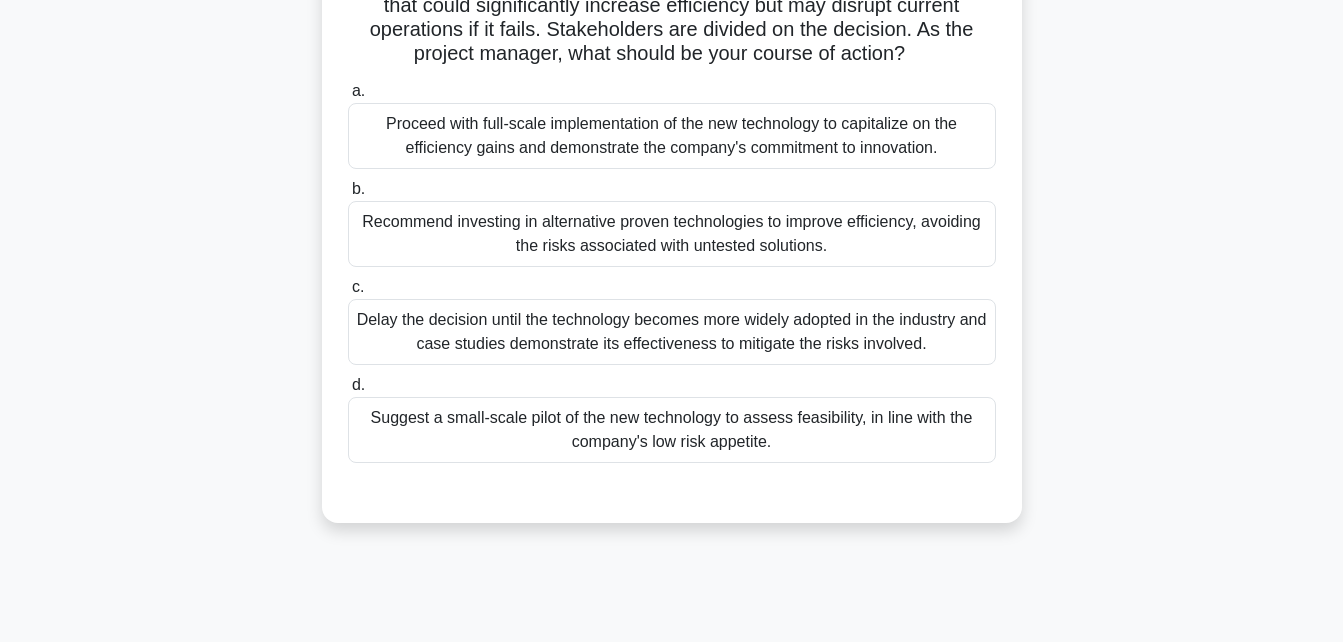 click on "Suggest a small-scale pilot of the new technology to assess feasibility, in line with the company's low risk appetite." at bounding box center [672, 430] 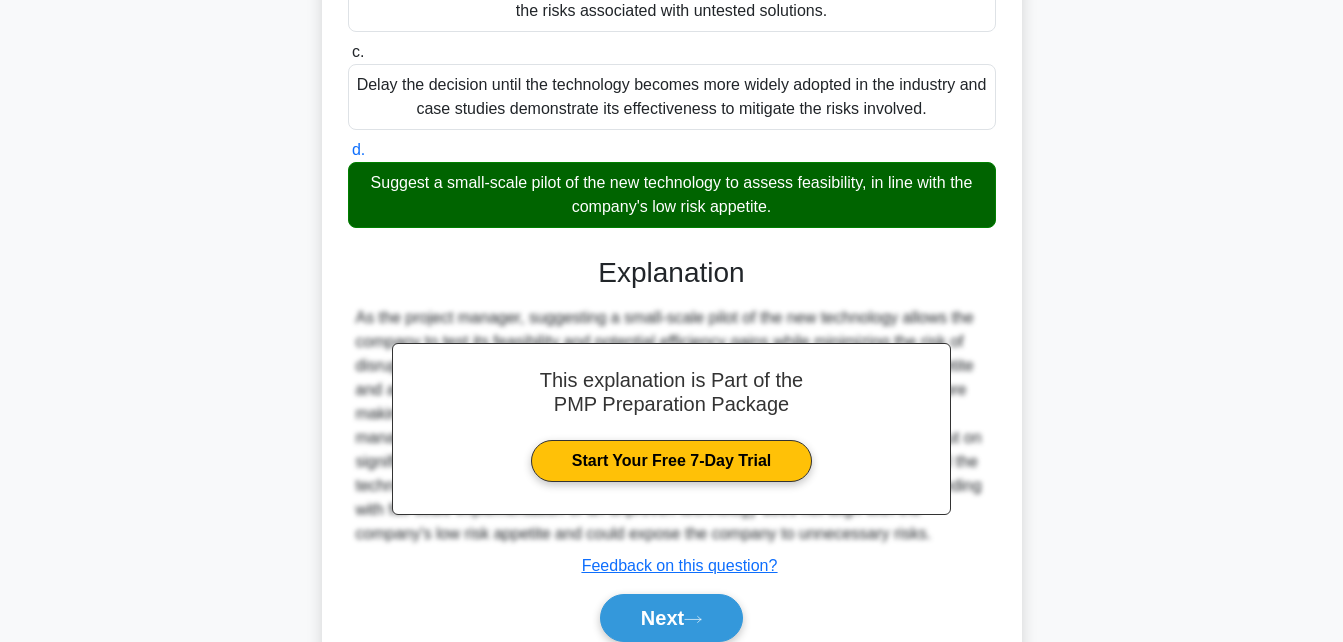 scroll, scrollTop: 474, scrollLeft: 0, axis: vertical 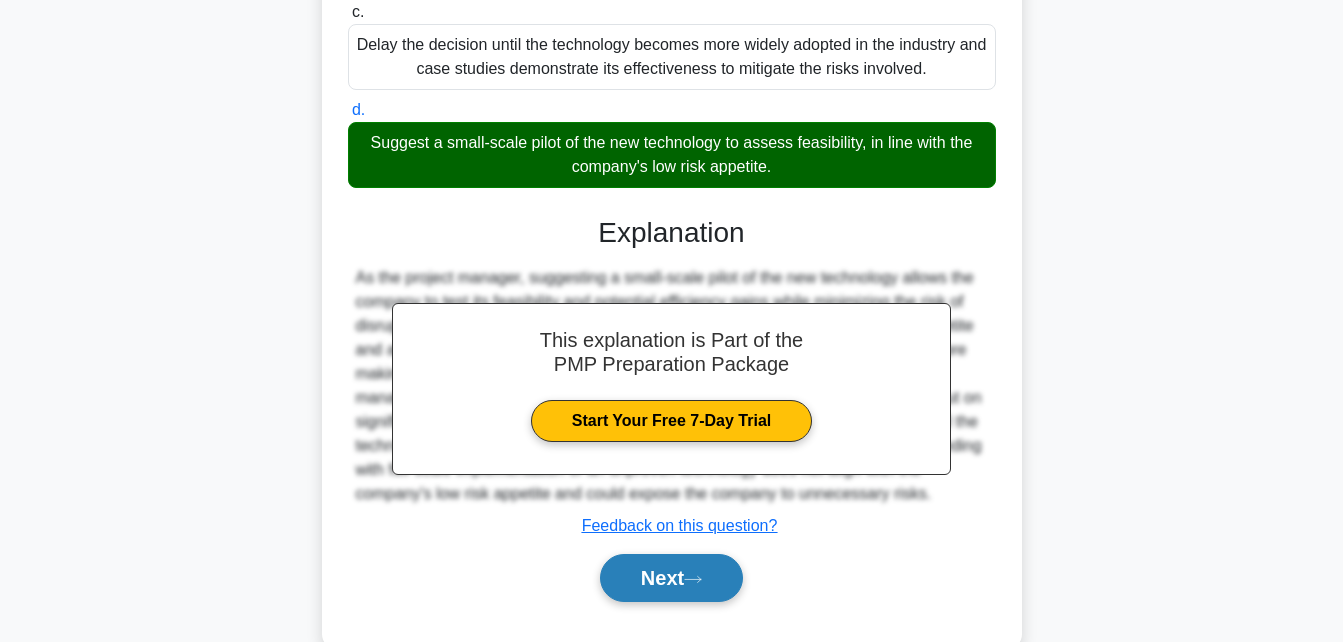 click on "Next" at bounding box center (671, 578) 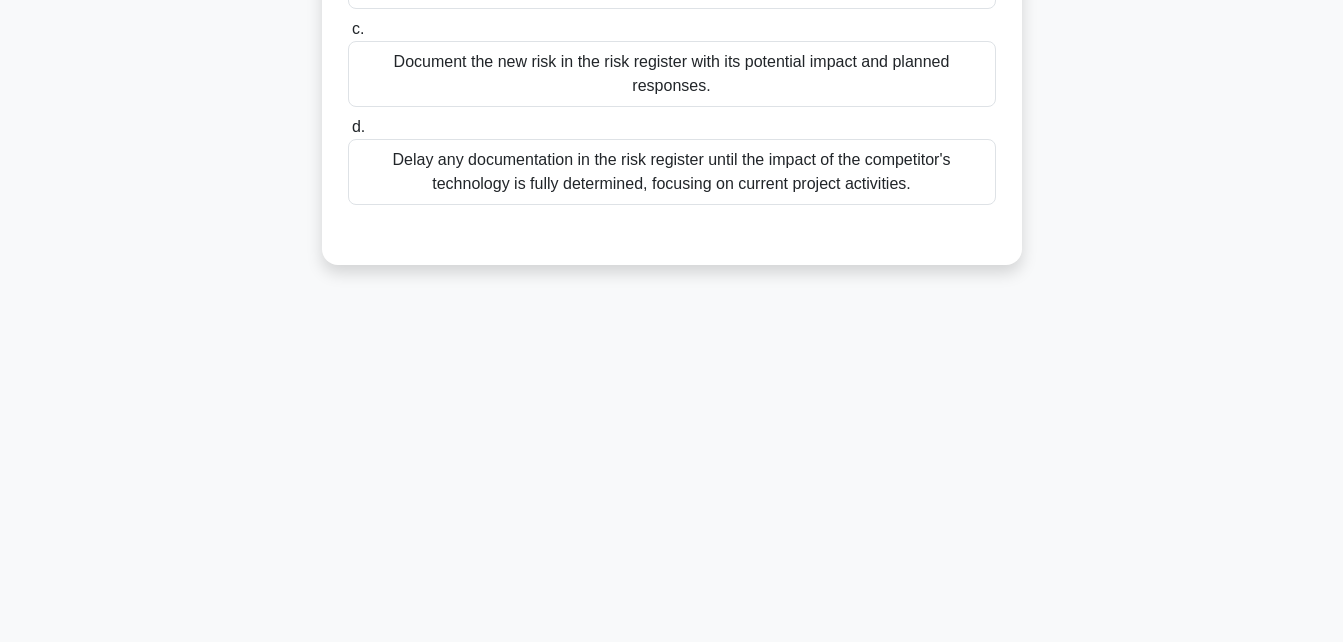 scroll, scrollTop: 438, scrollLeft: 0, axis: vertical 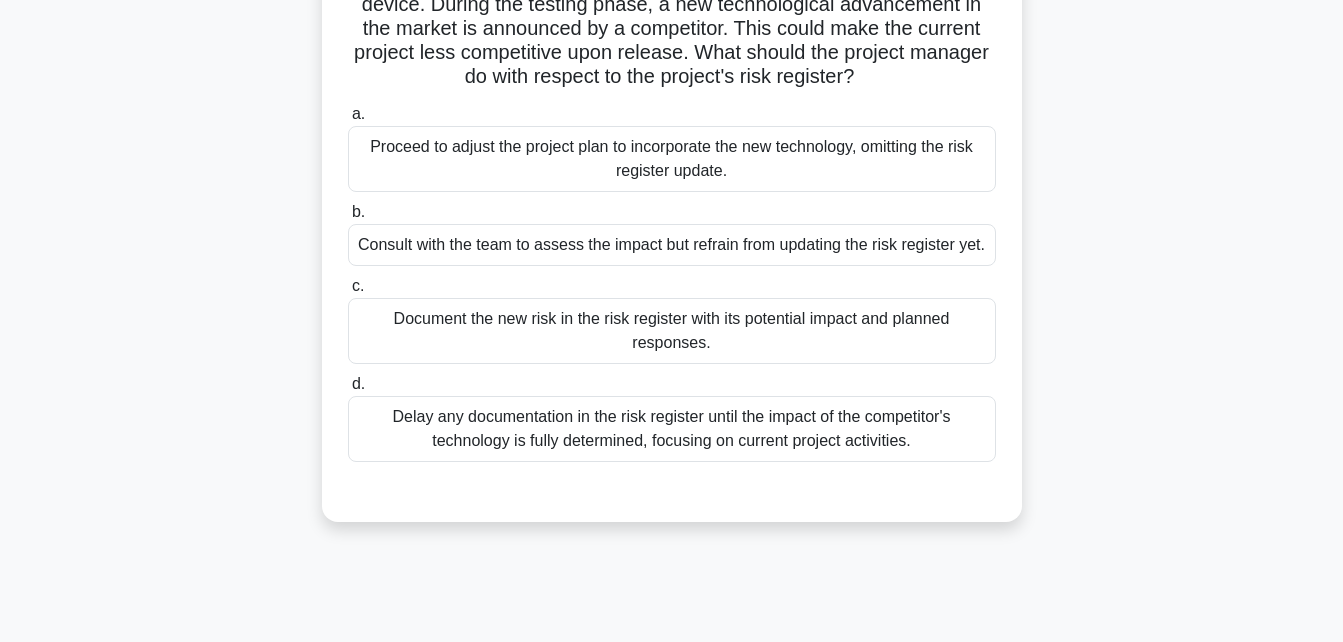 click on "Document the new risk in the risk register with its potential impact and planned responses." at bounding box center [672, 331] 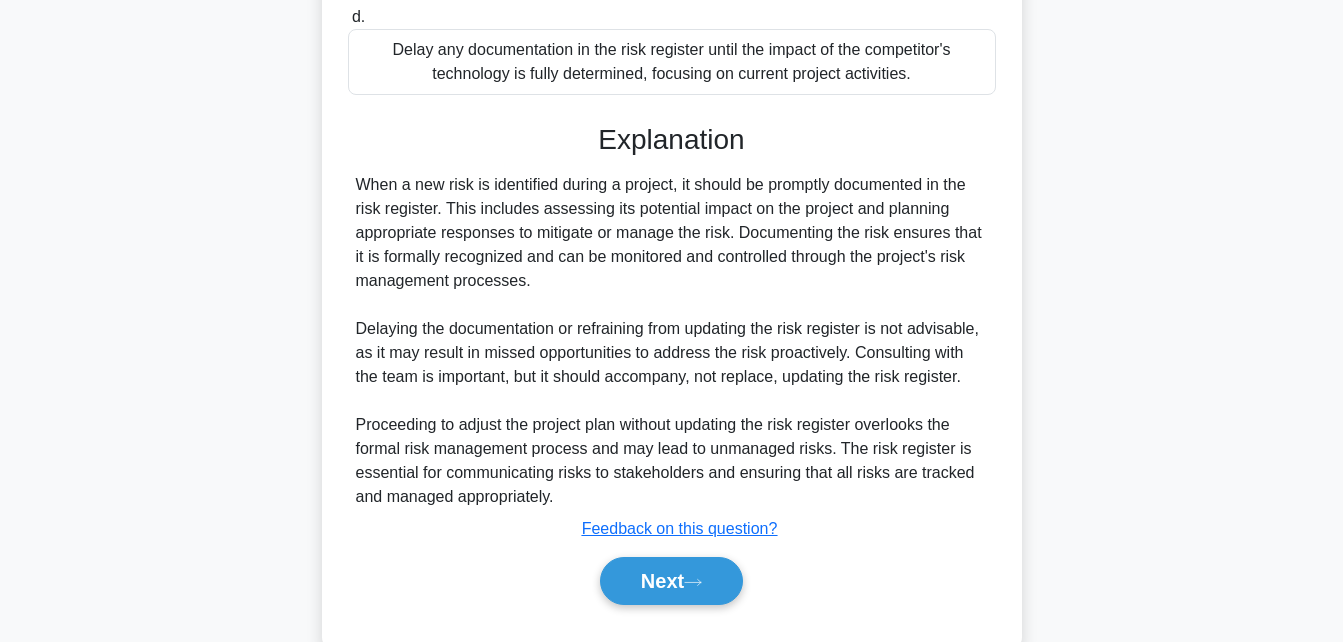scroll, scrollTop: 592, scrollLeft: 0, axis: vertical 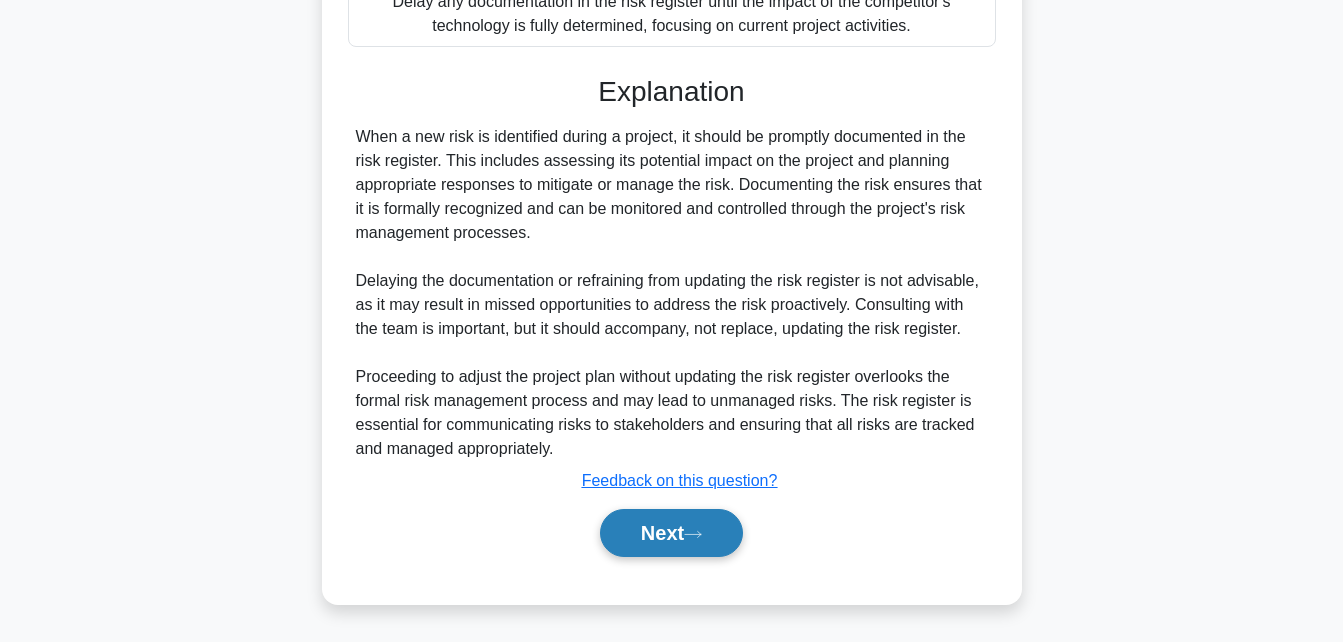 click on "Next" at bounding box center (671, 533) 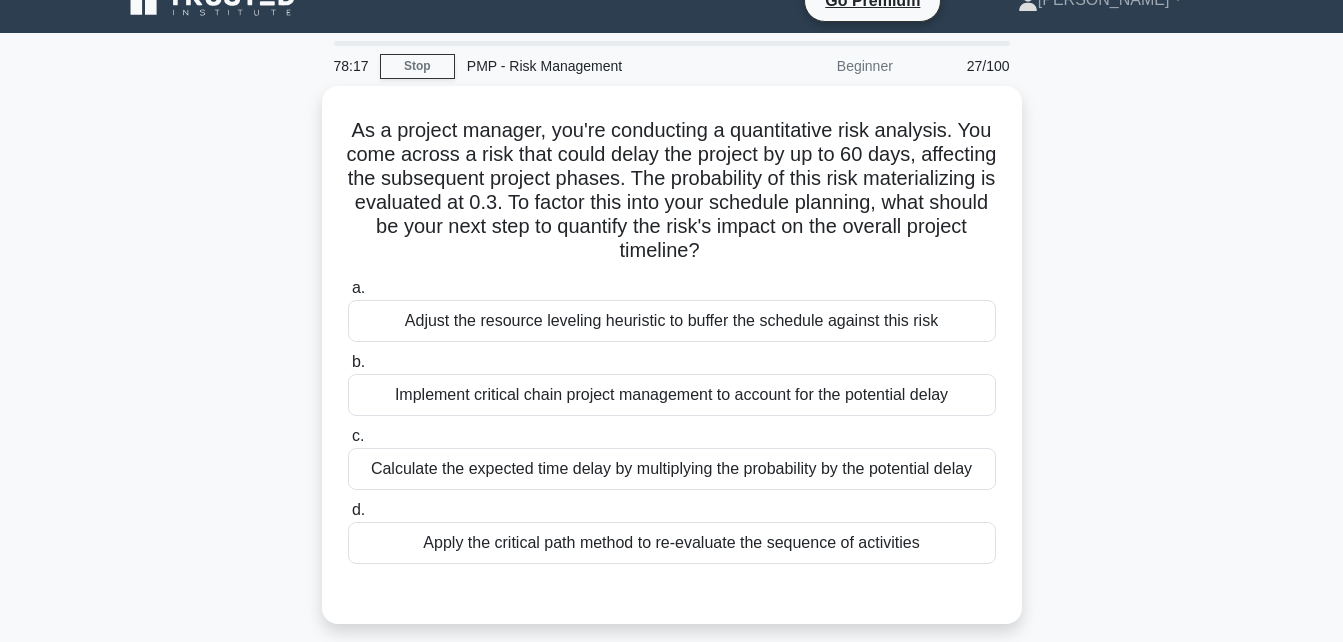 scroll, scrollTop: 33, scrollLeft: 0, axis: vertical 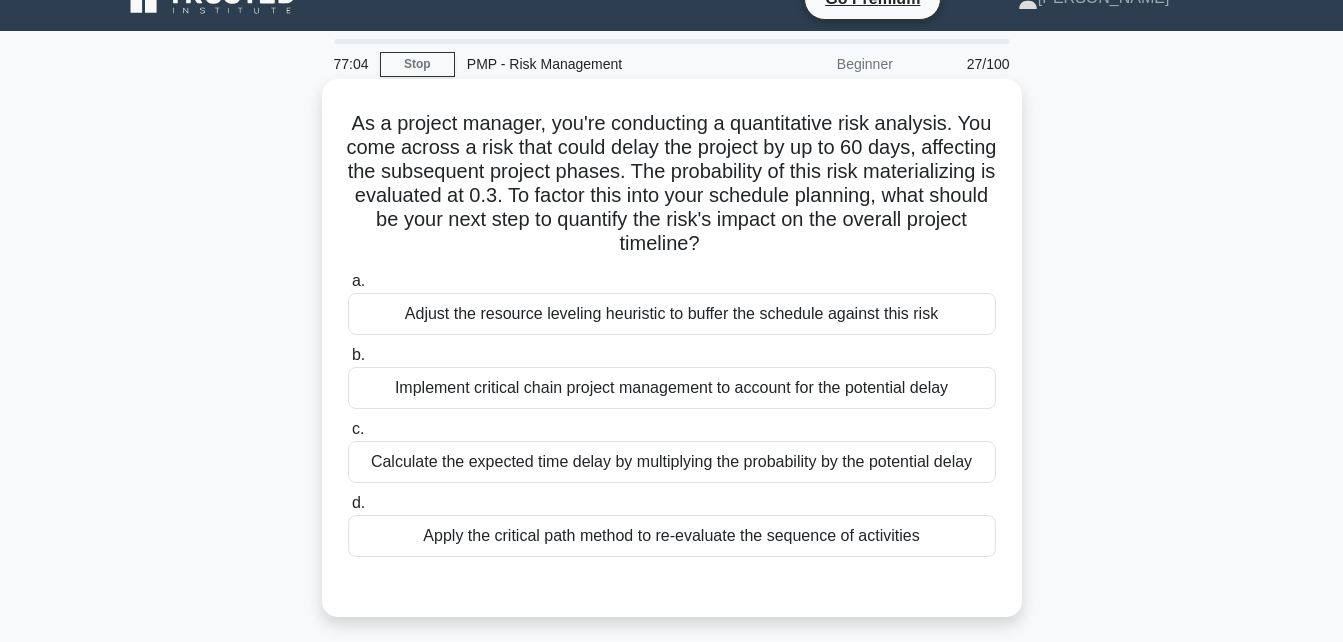 click on "Calculate the expected time delay by multiplying the probability by the potential delay" at bounding box center (672, 462) 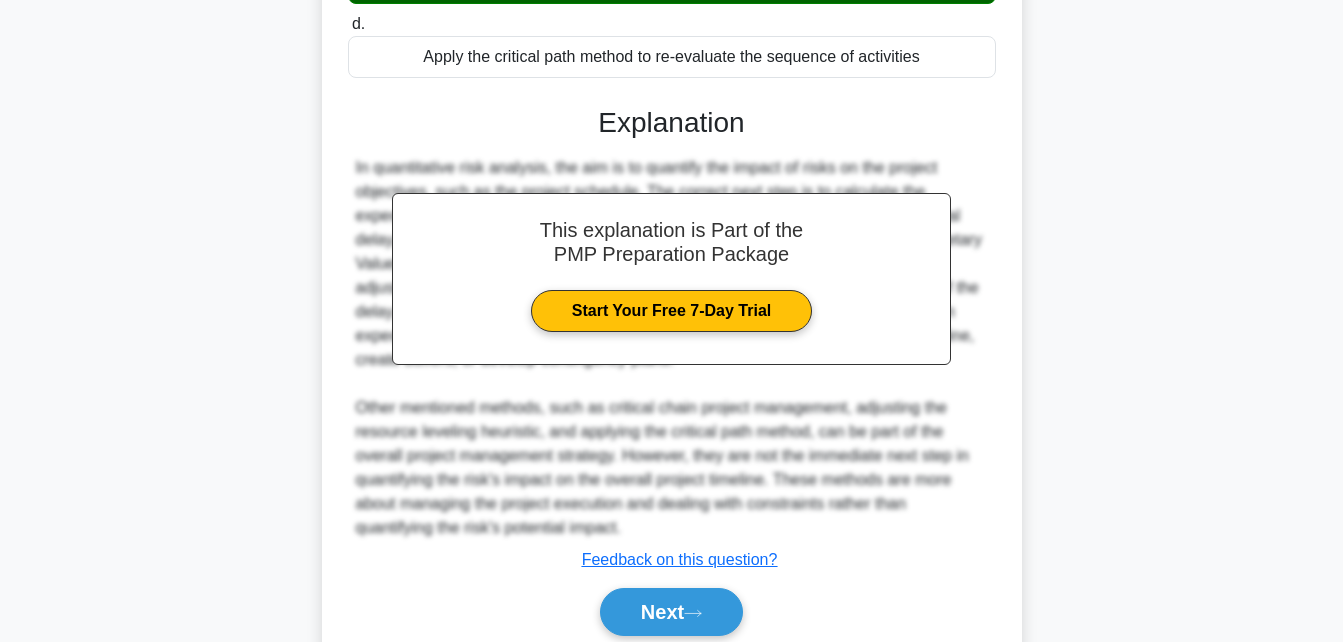 scroll, scrollTop: 592, scrollLeft: 0, axis: vertical 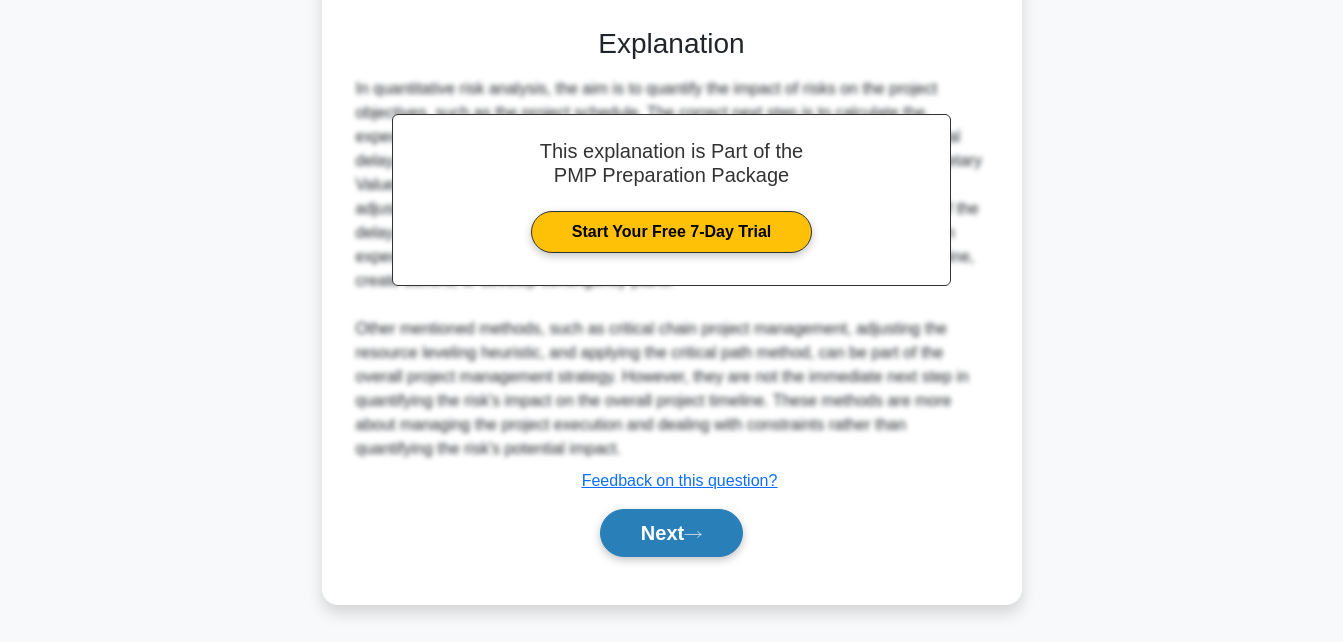 click 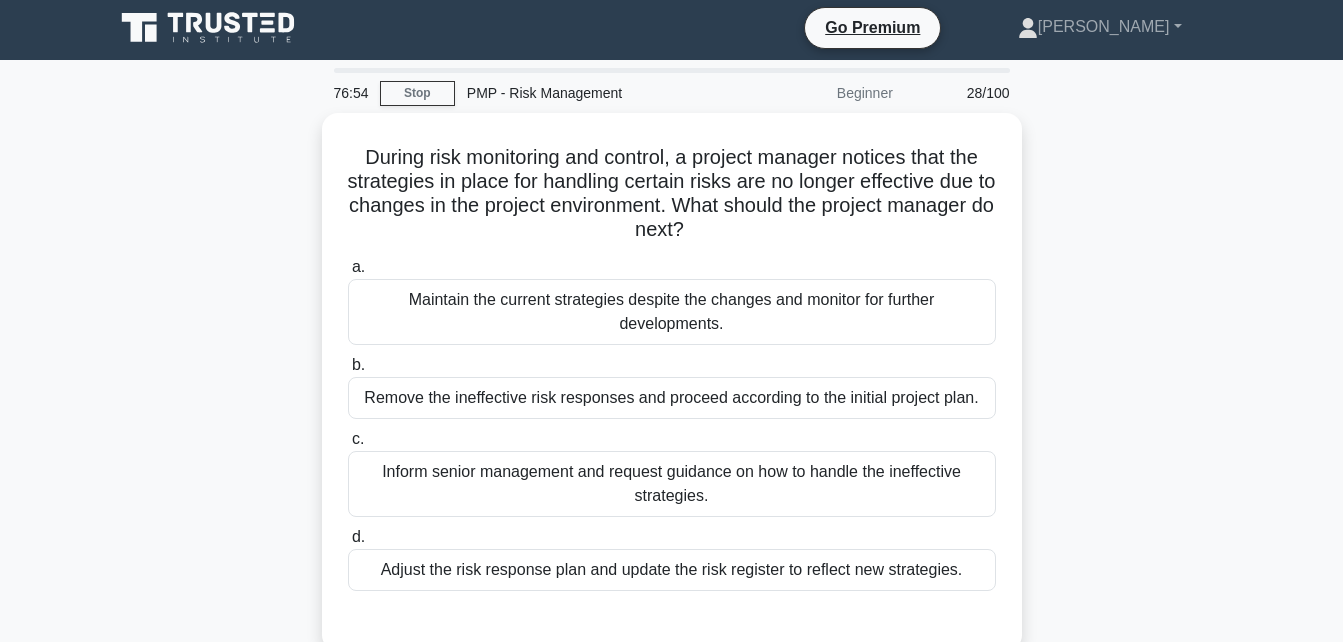 scroll, scrollTop: 0, scrollLeft: 0, axis: both 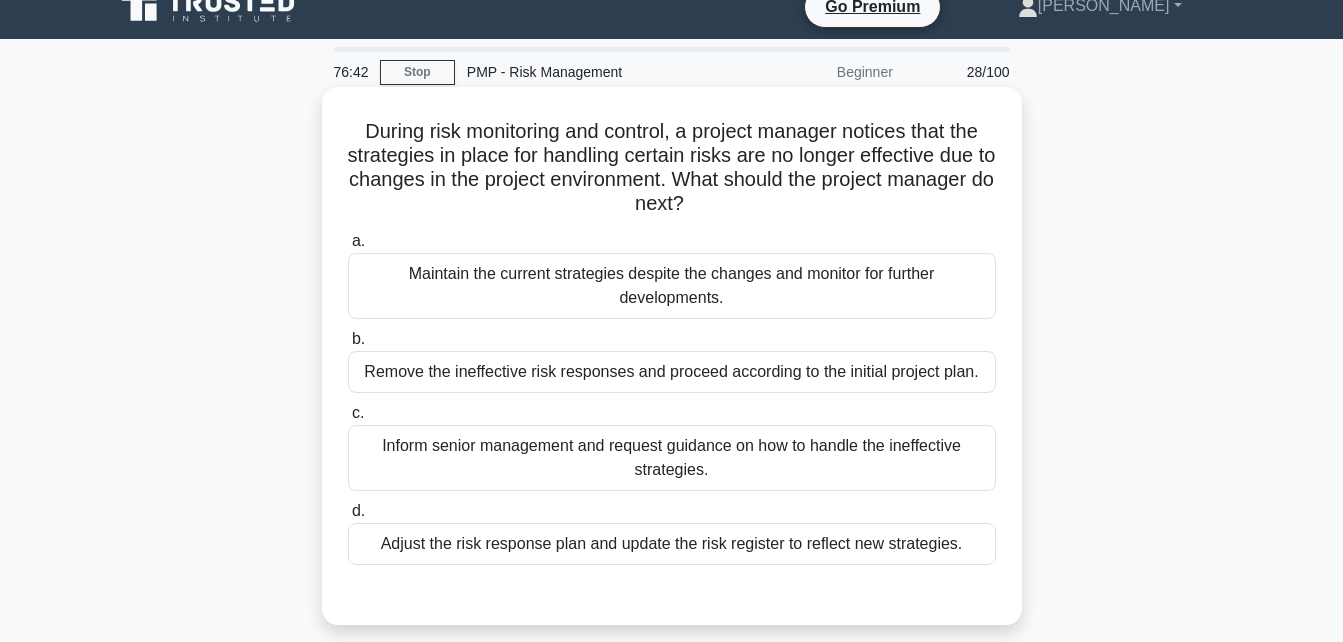click on "Adjust the risk response plan and update the risk register to reflect new strategies." at bounding box center (672, 544) 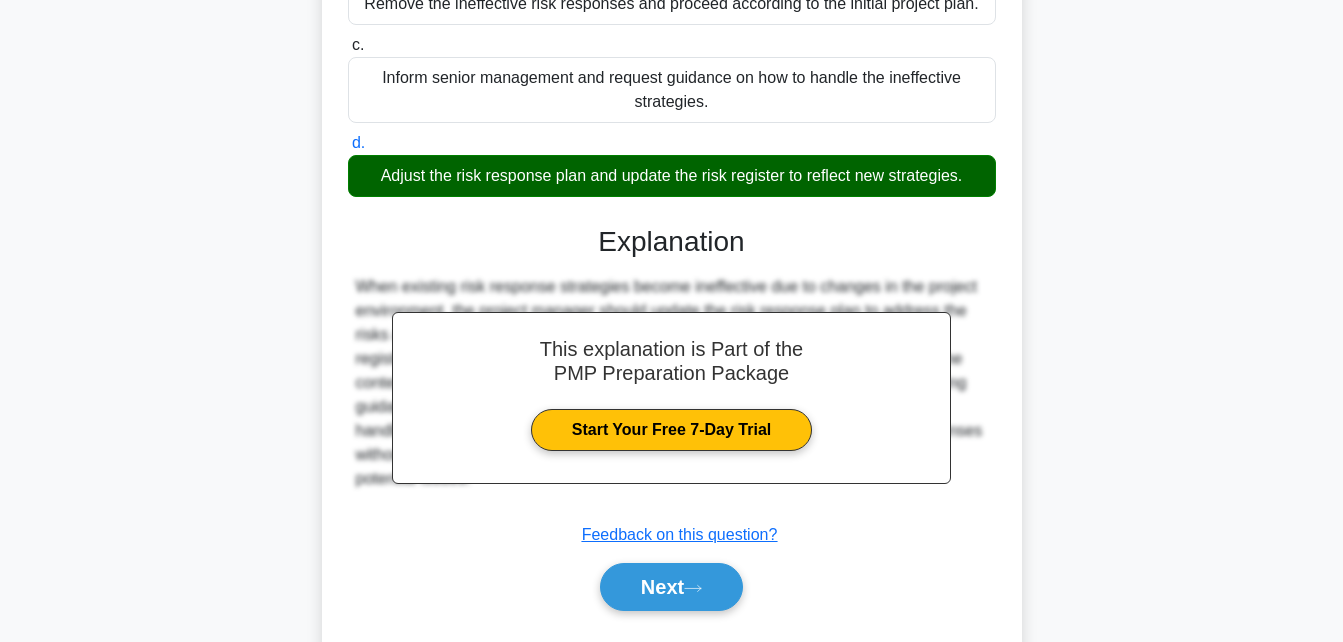 scroll, scrollTop: 442, scrollLeft: 0, axis: vertical 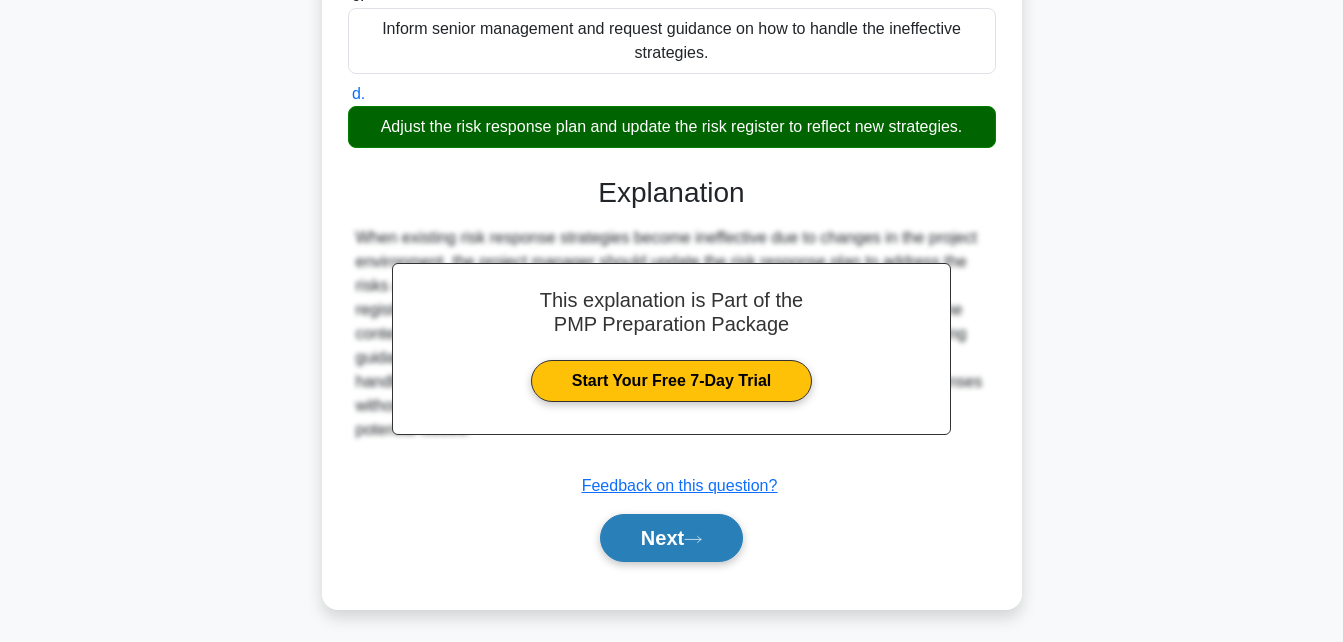click on "Next" at bounding box center [671, 538] 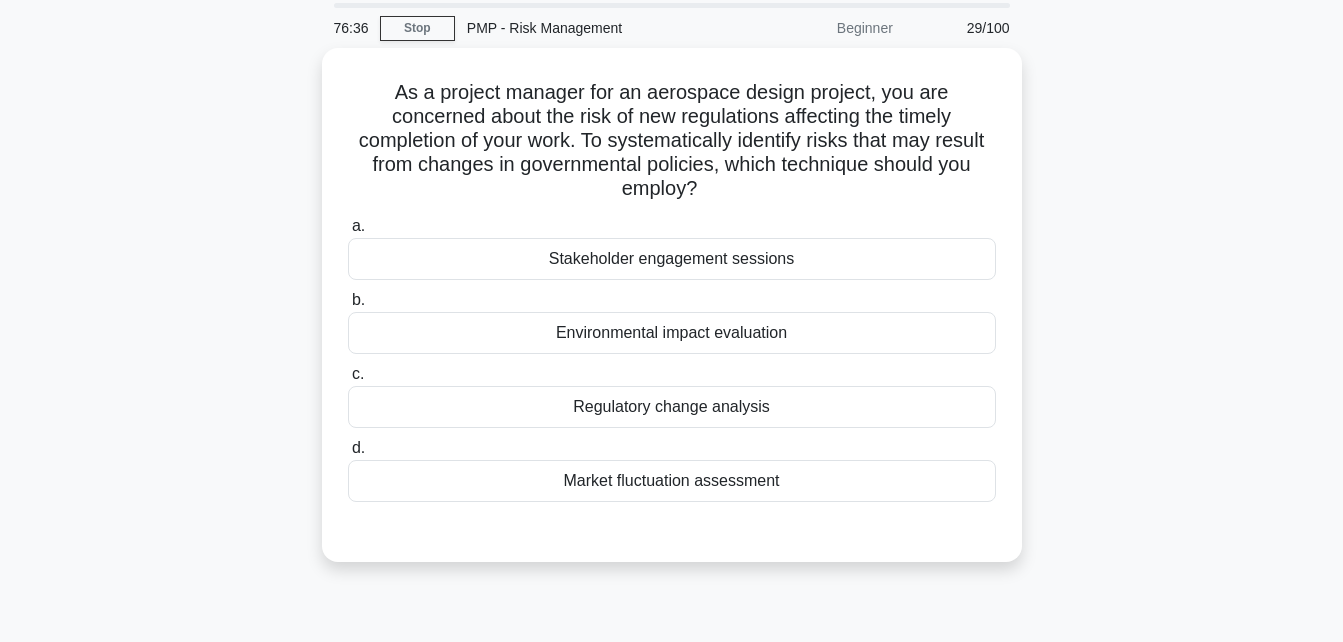 scroll, scrollTop: 0, scrollLeft: 0, axis: both 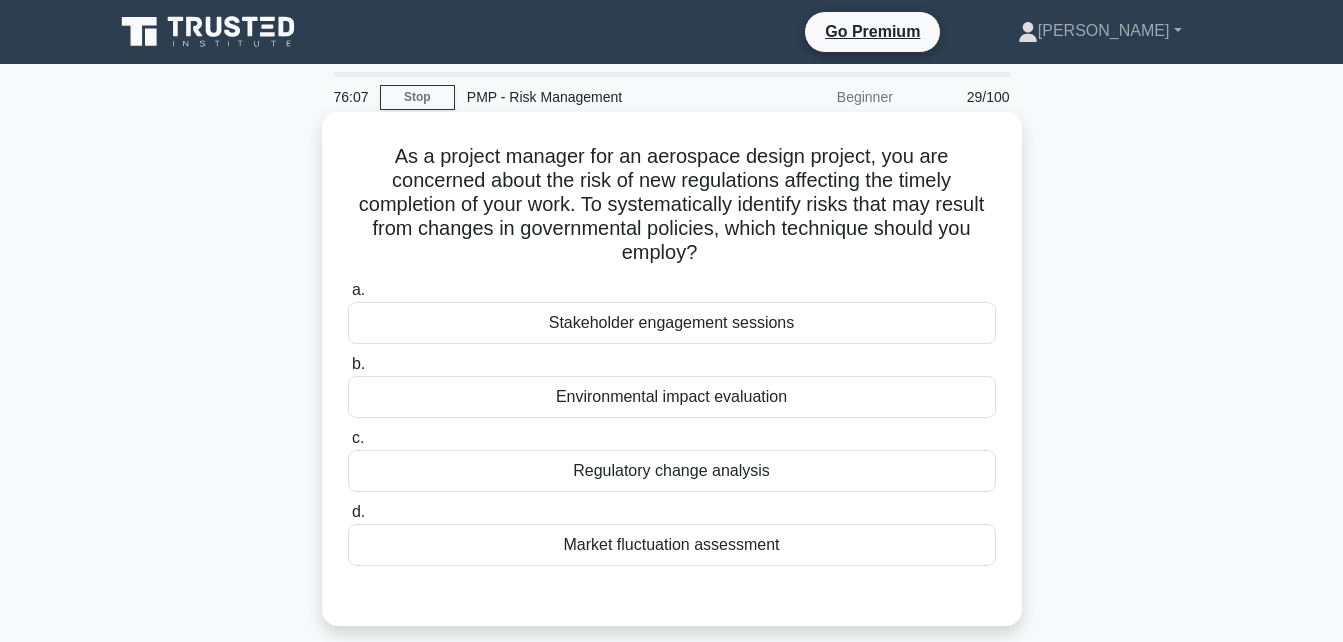 click on "c.
Regulatory change analysis" at bounding box center [672, 459] 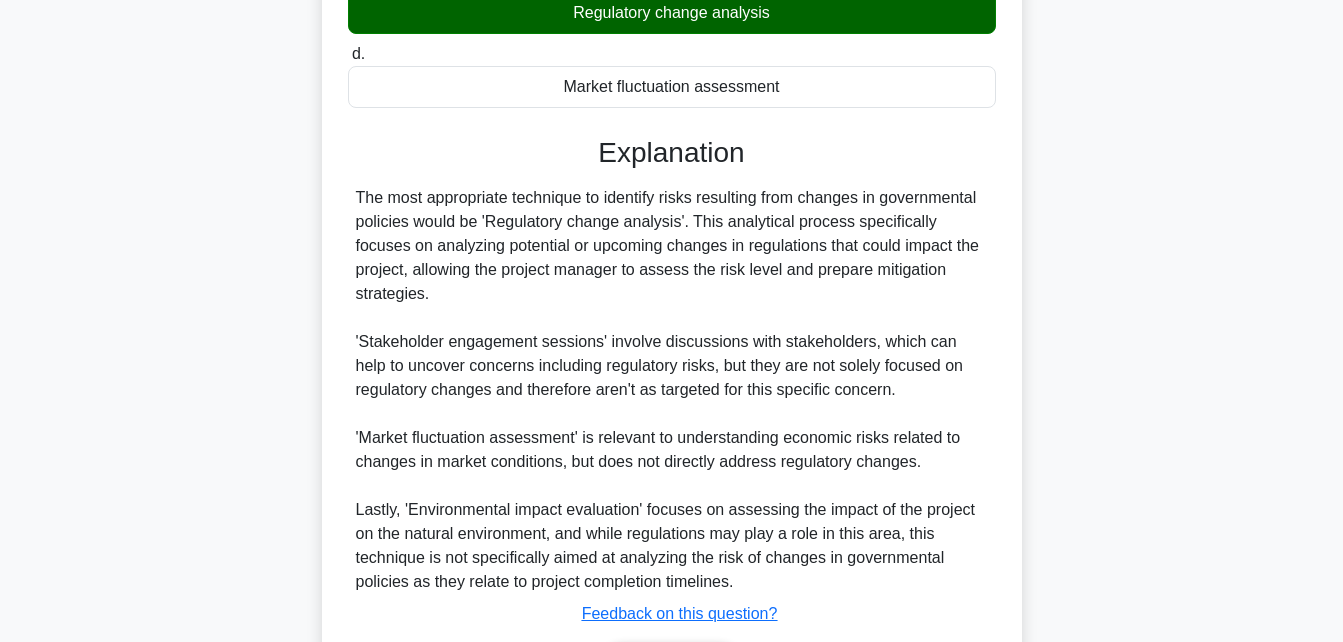 scroll, scrollTop: 568, scrollLeft: 0, axis: vertical 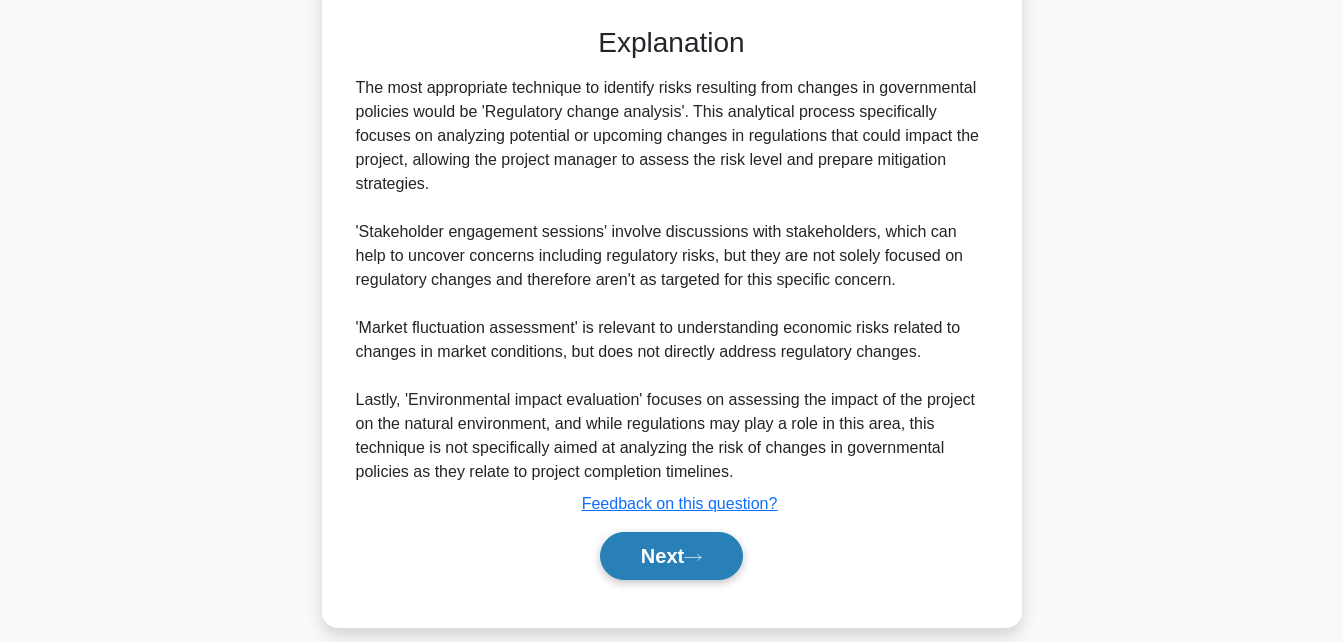 click on "Next" at bounding box center [671, 556] 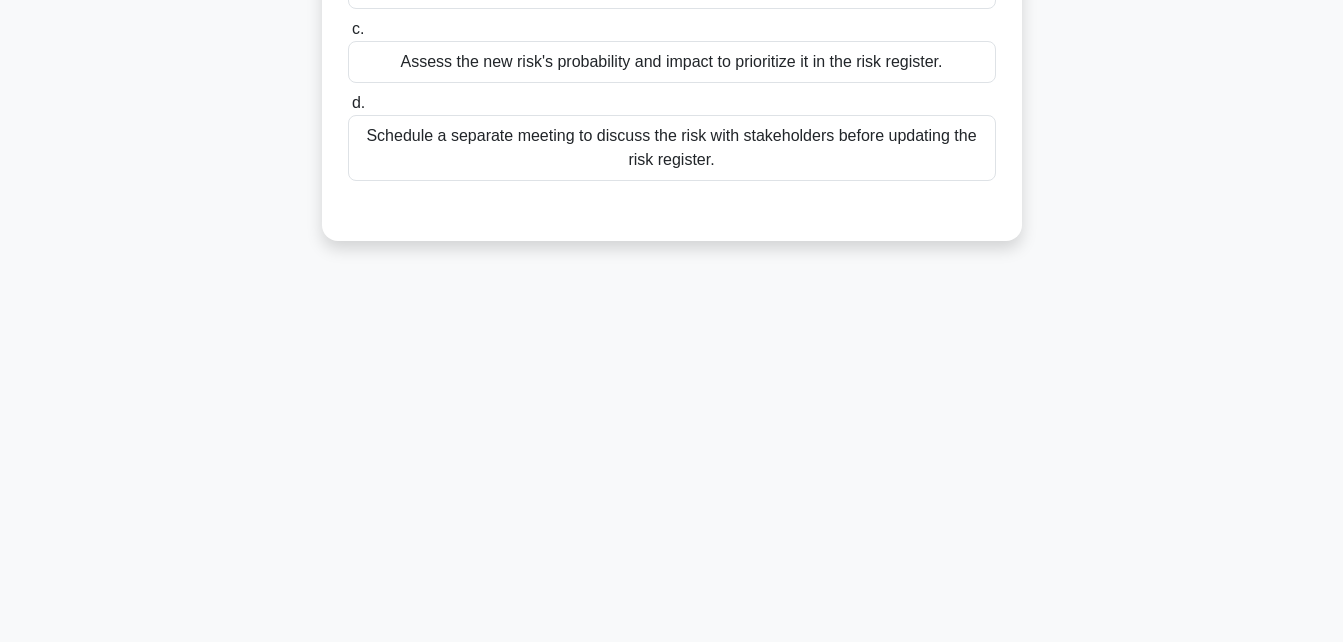 scroll, scrollTop: 438, scrollLeft: 0, axis: vertical 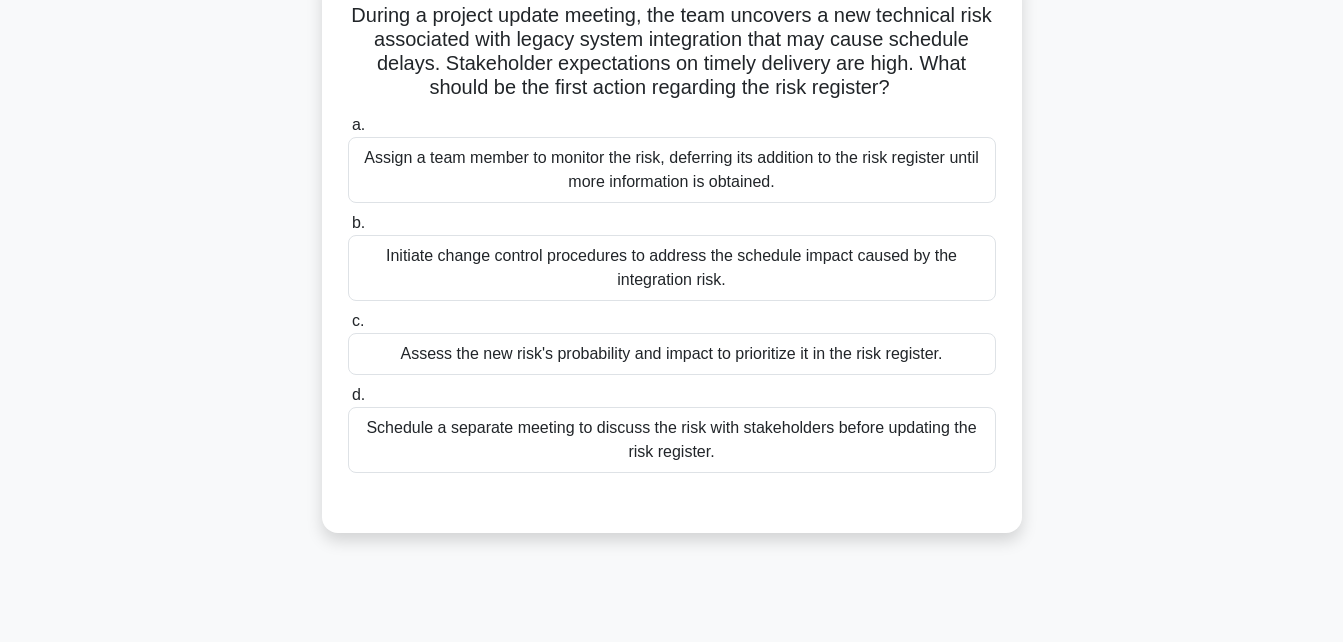 click on "Assess the new risk's probability and impact to prioritize it in the risk register." at bounding box center [672, 354] 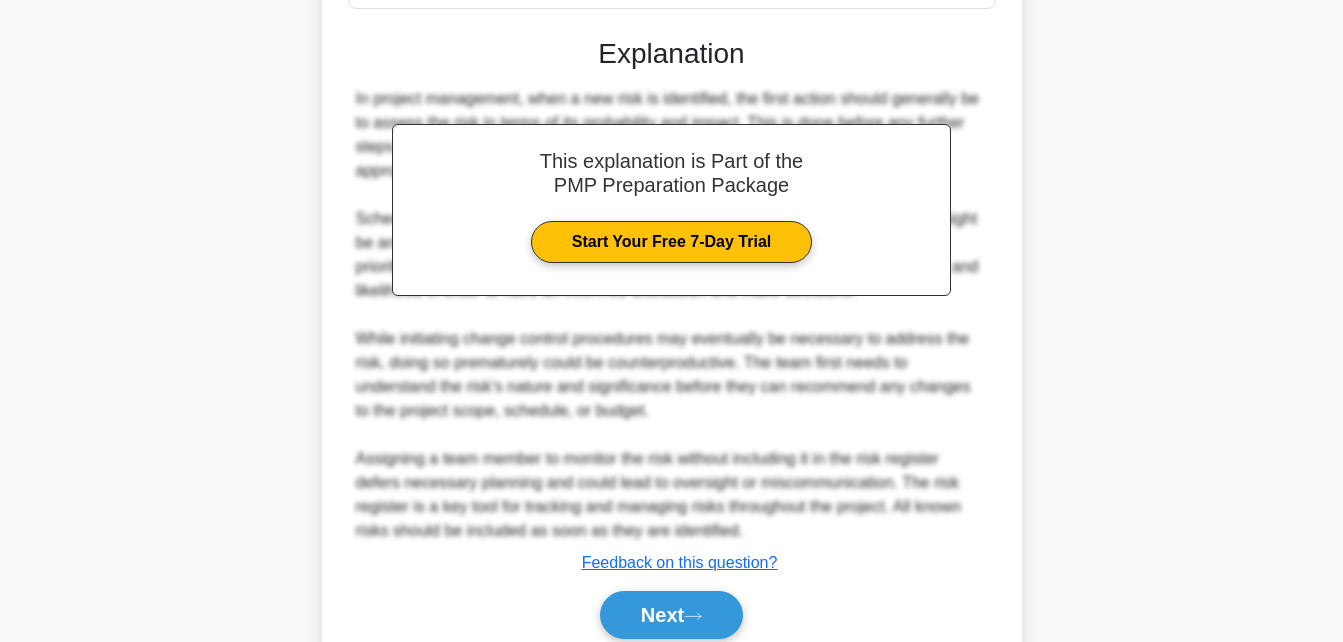 scroll, scrollTop: 688, scrollLeft: 0, axis: vertical 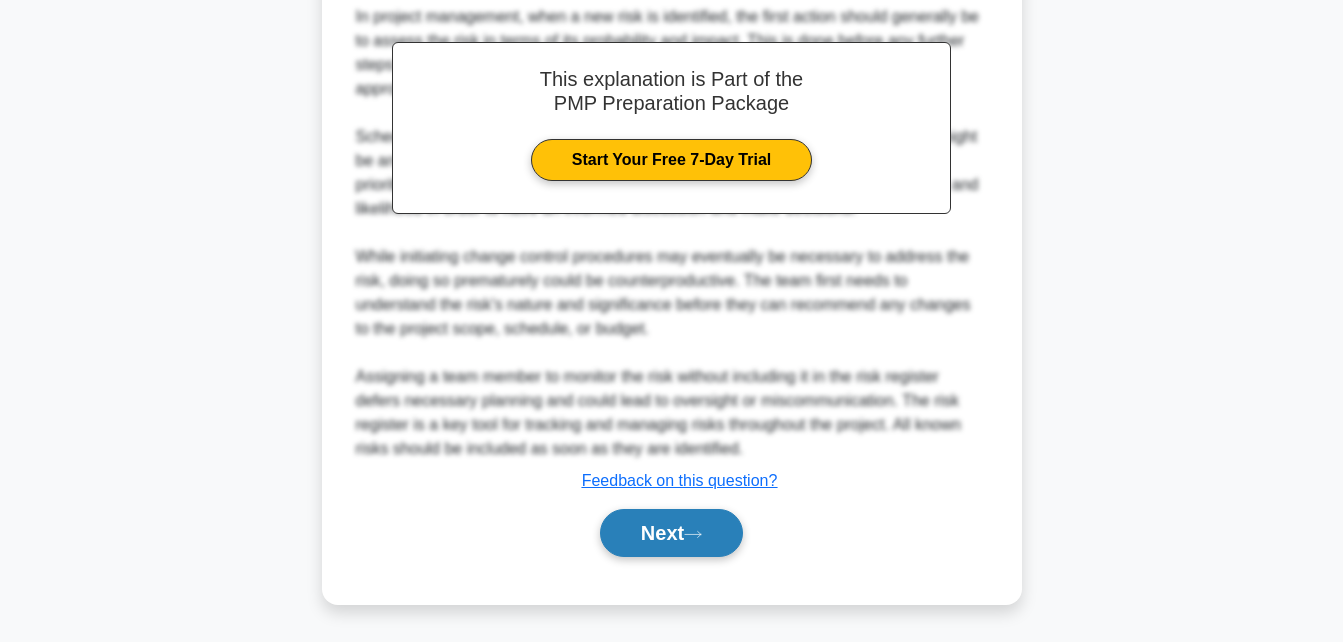 click on "Next" at bounding box center [671, 533] 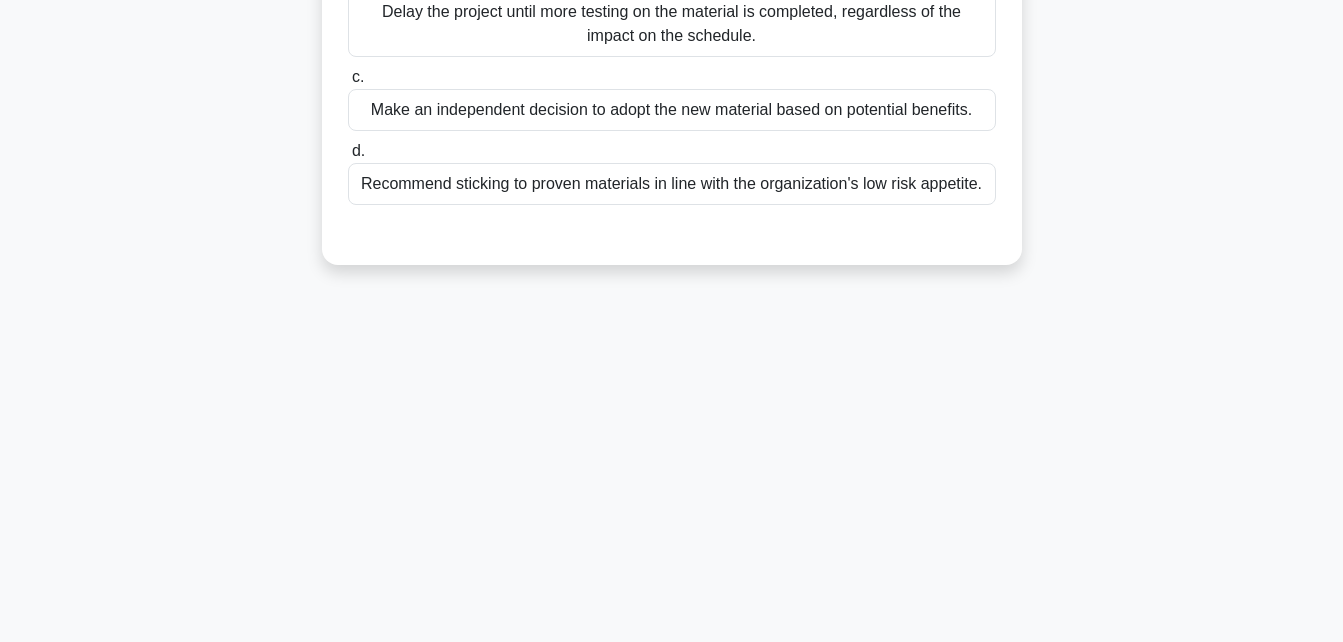 scroll, scrollTop: 438, scrollLeft: 0, axis: vertical 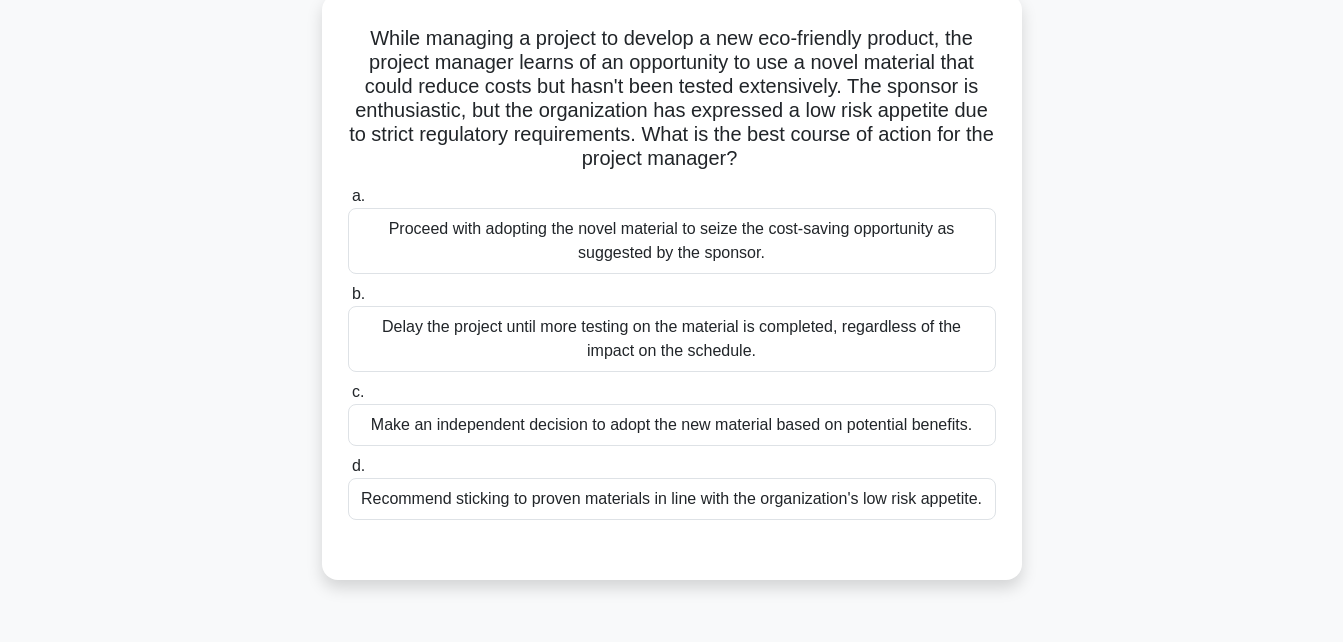 click on "Recommend sticking to proven materials in line with the organization's low risk appetite." at bounding box center (672, 499) 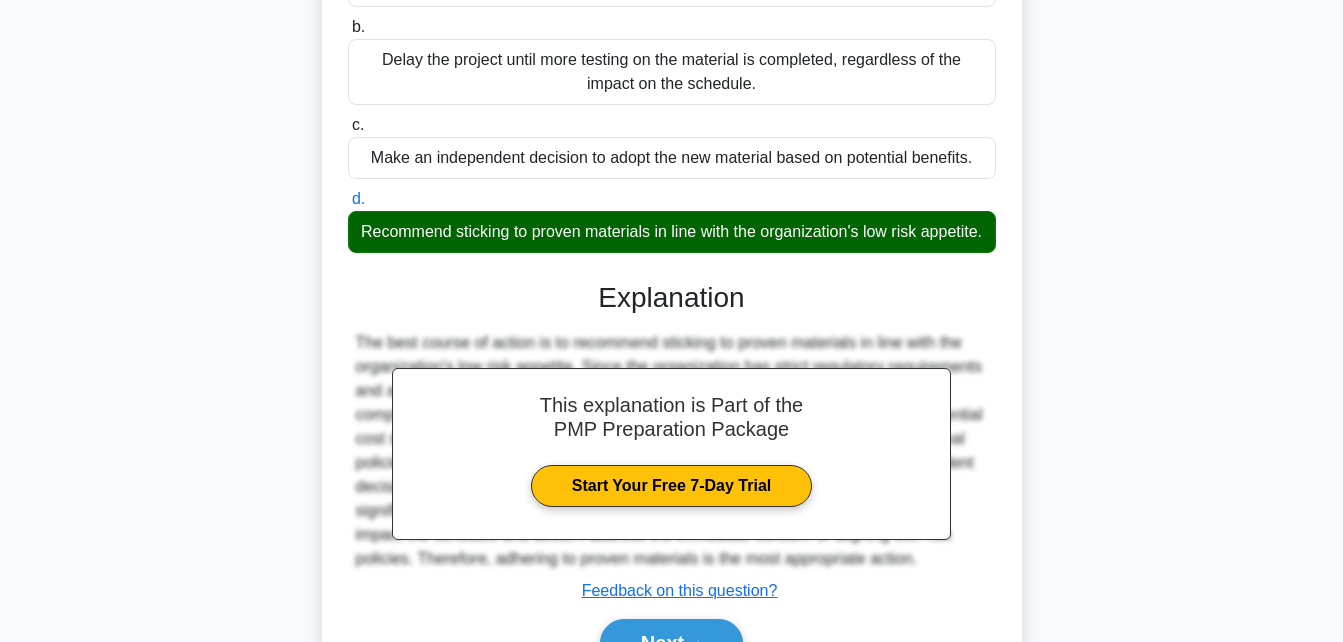 scroll, scrollTop: 520, scrollLeft: 0, axis: vertical 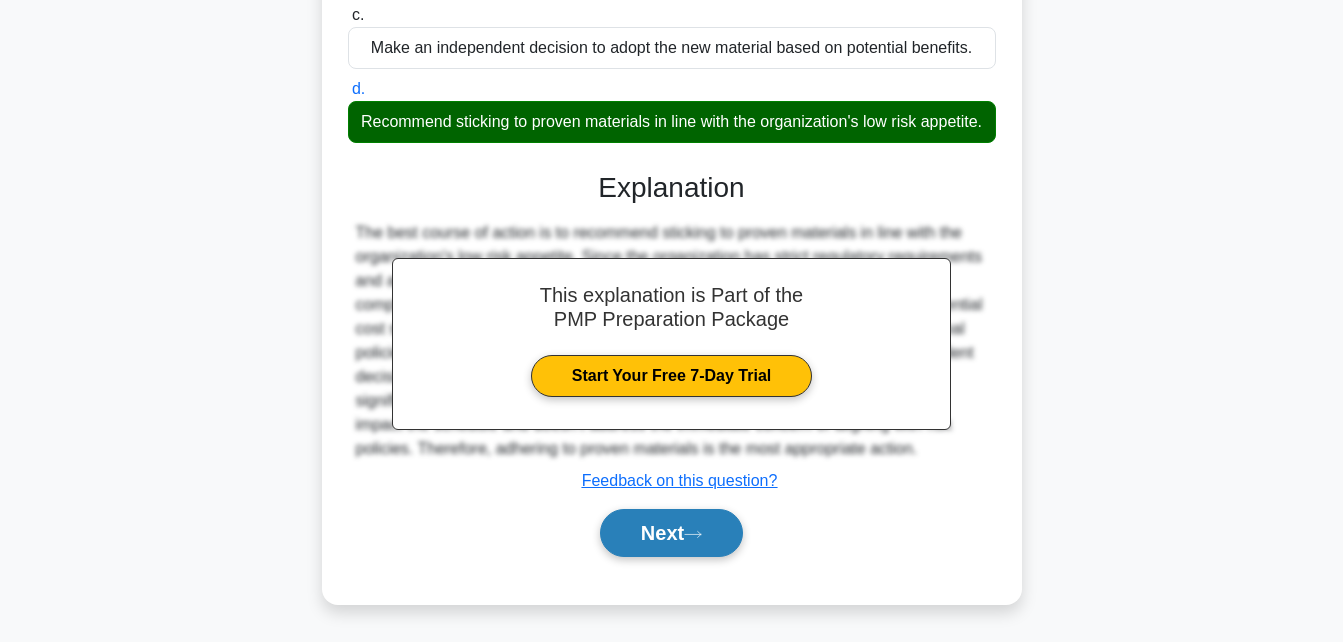 click on "Next" at bounding box center (671, 533) 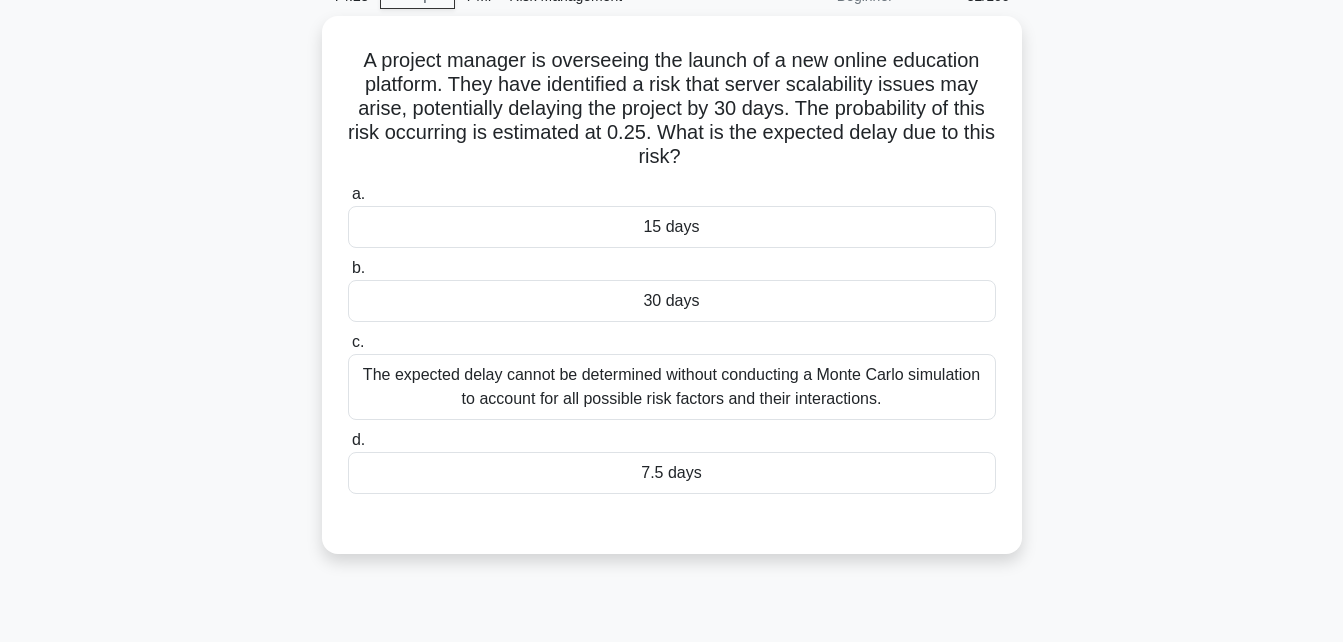 scroll, scrollTop: 83, scrollLeft: 0, axis: vertical 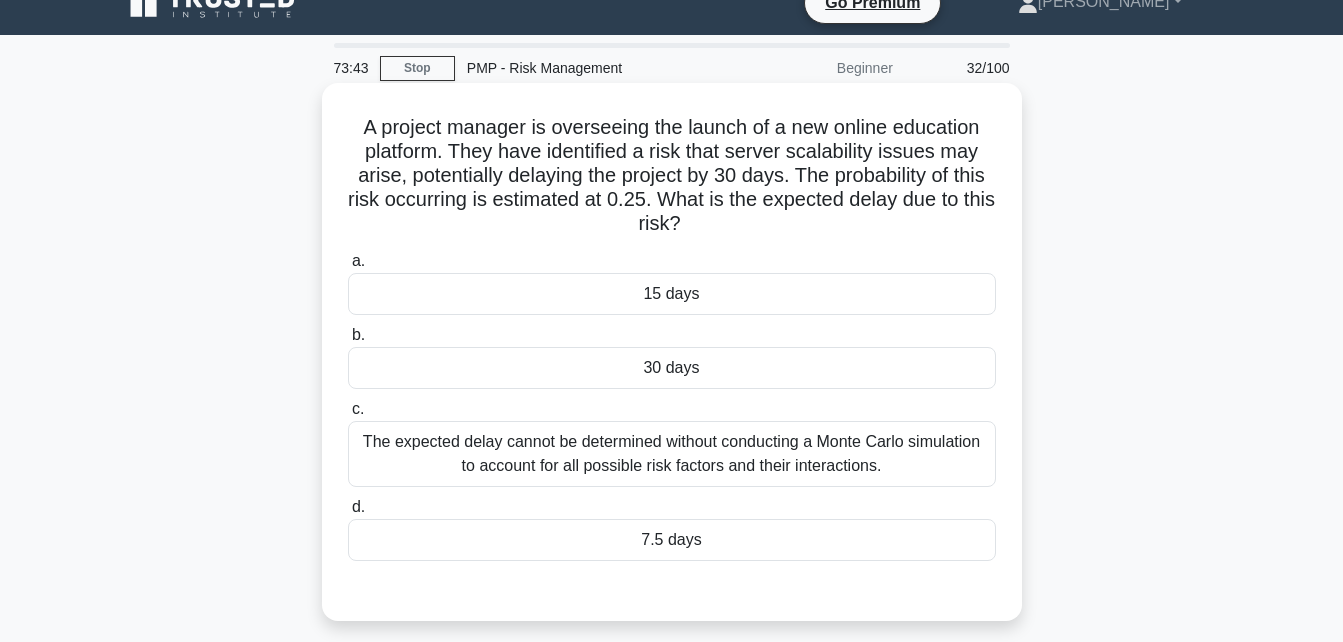 click on "7.5 days" at bounding box center (672, 540) 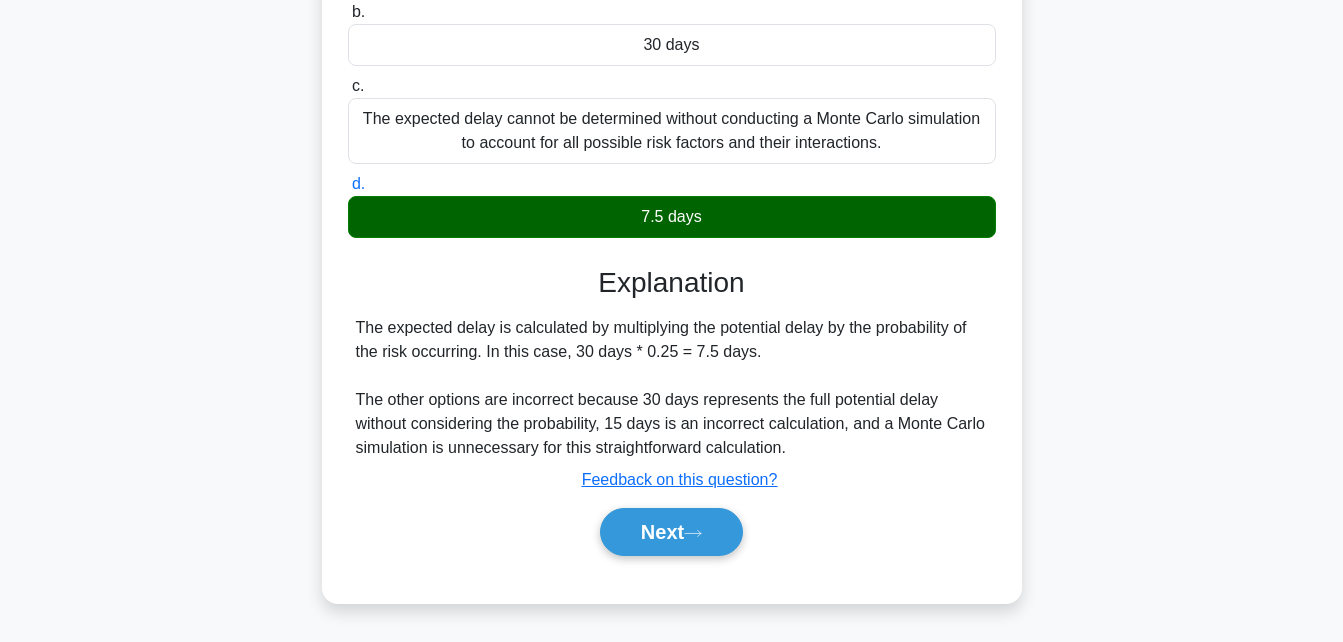 scroll, scrollTop: 358, scrollLeft: 0, axis: vertical 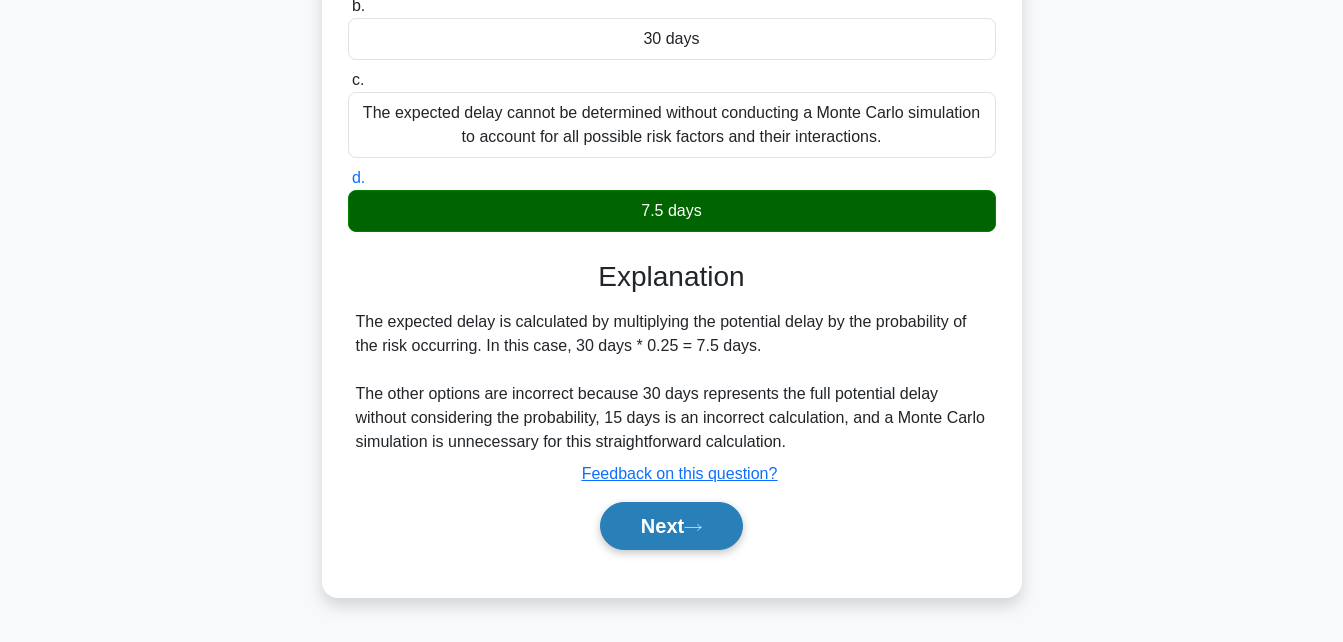 click on "Next" at bounding box center [671, 526] 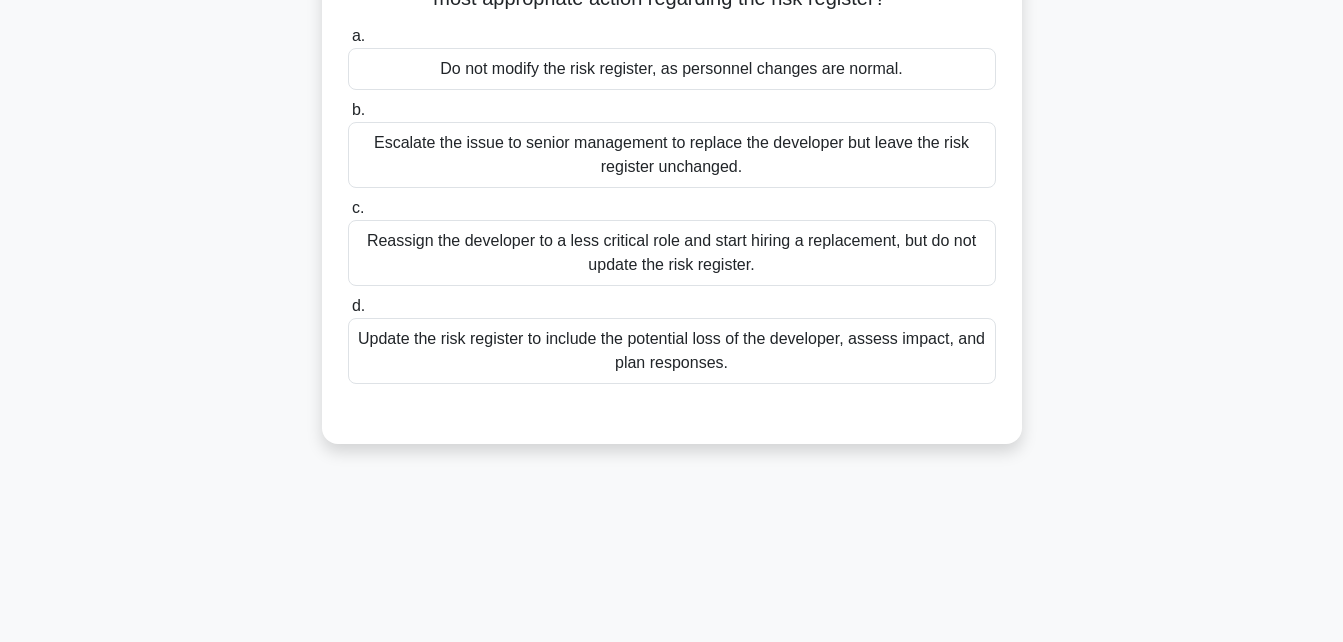 scroll, scrollTop: 42, scrollLeft: 0, axis: vertical 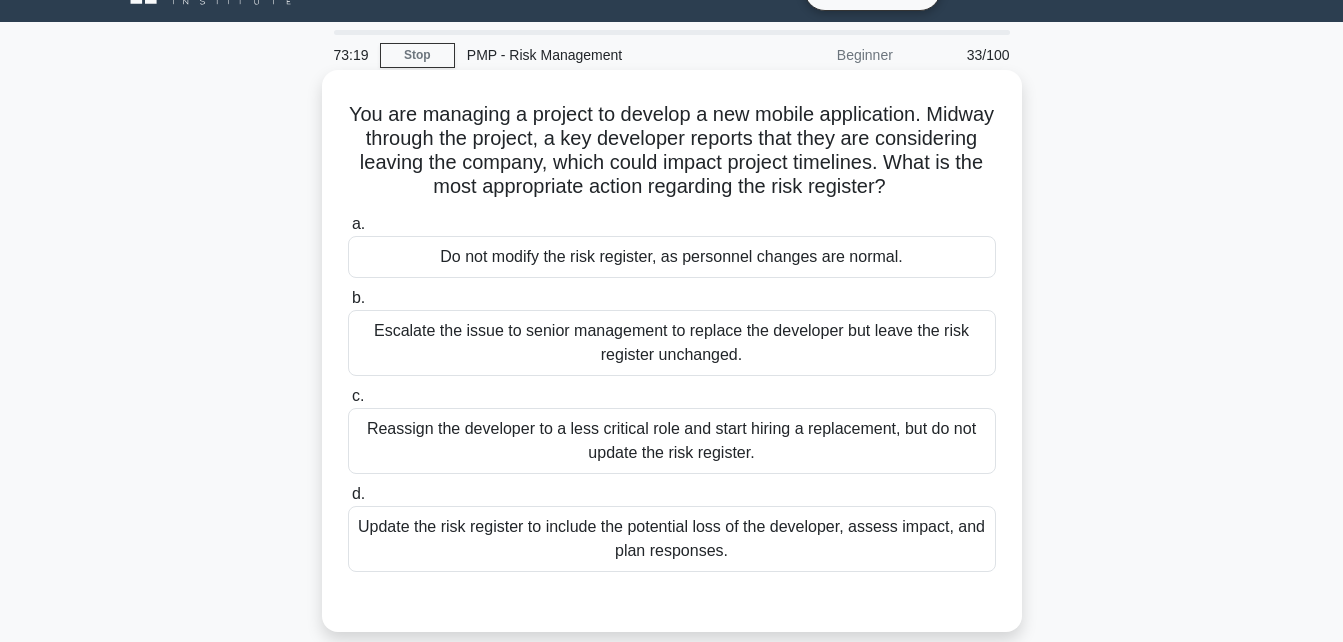 click on "Update the risk register to include the potential loss of the developer, assess impact, and plan responses." at bounding box center (672, 539) 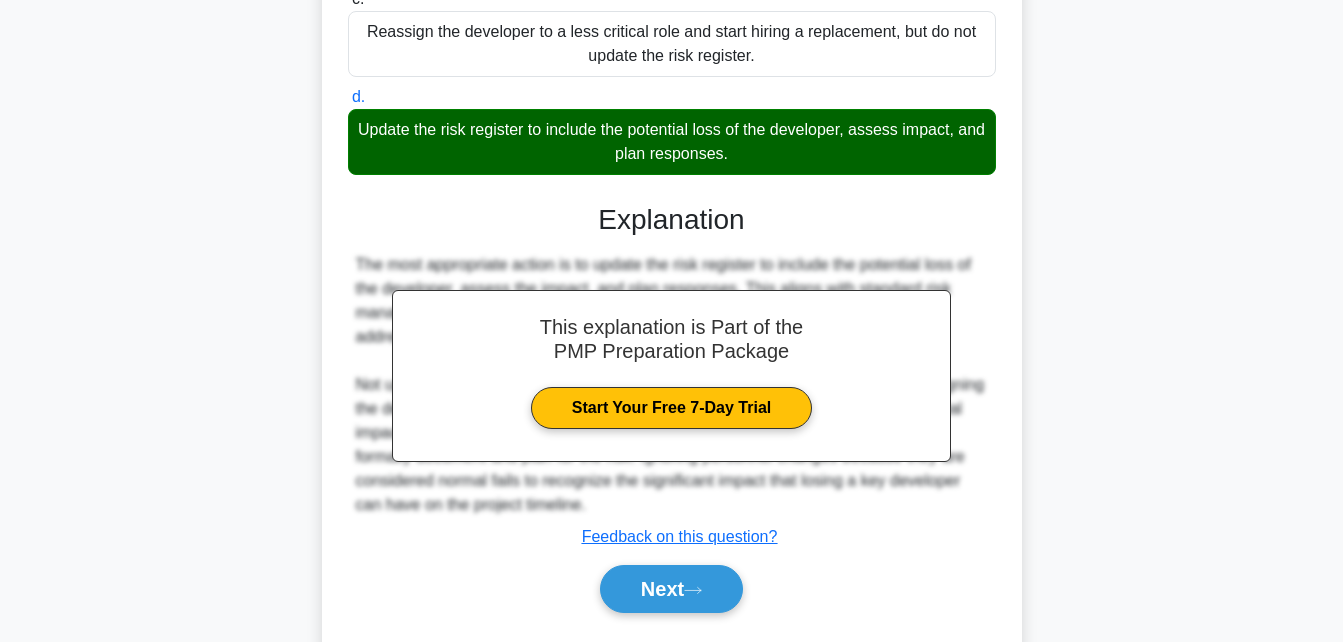 scroll, scrollTop: 461, scrollLeft: 0, axis: vertical 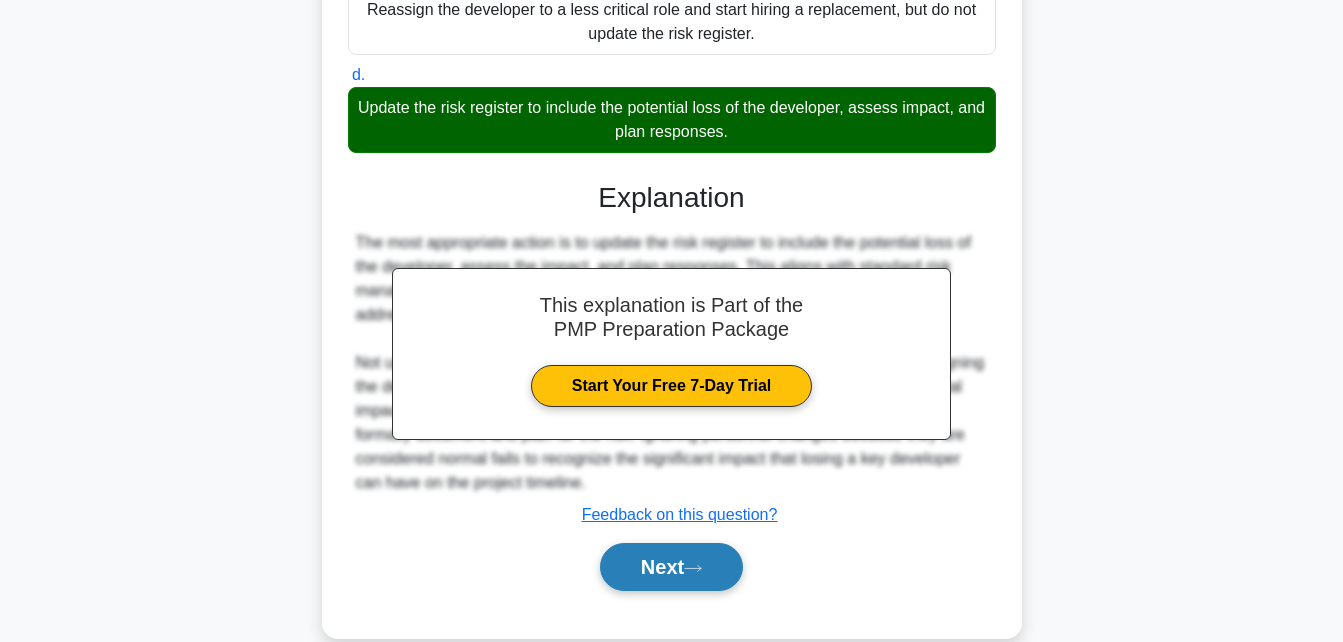 click on "Next" at bounding box center [671, 567] 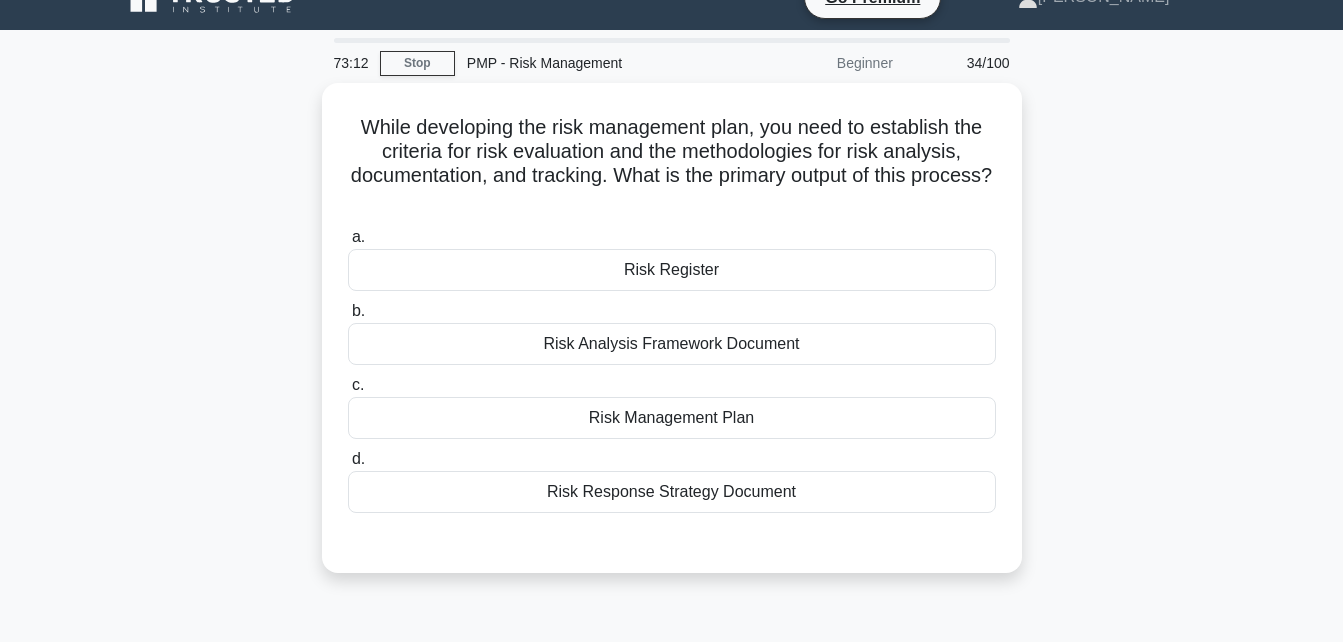 scroll, scrollTop: 40, scrollLeft: 0, axis: vertical 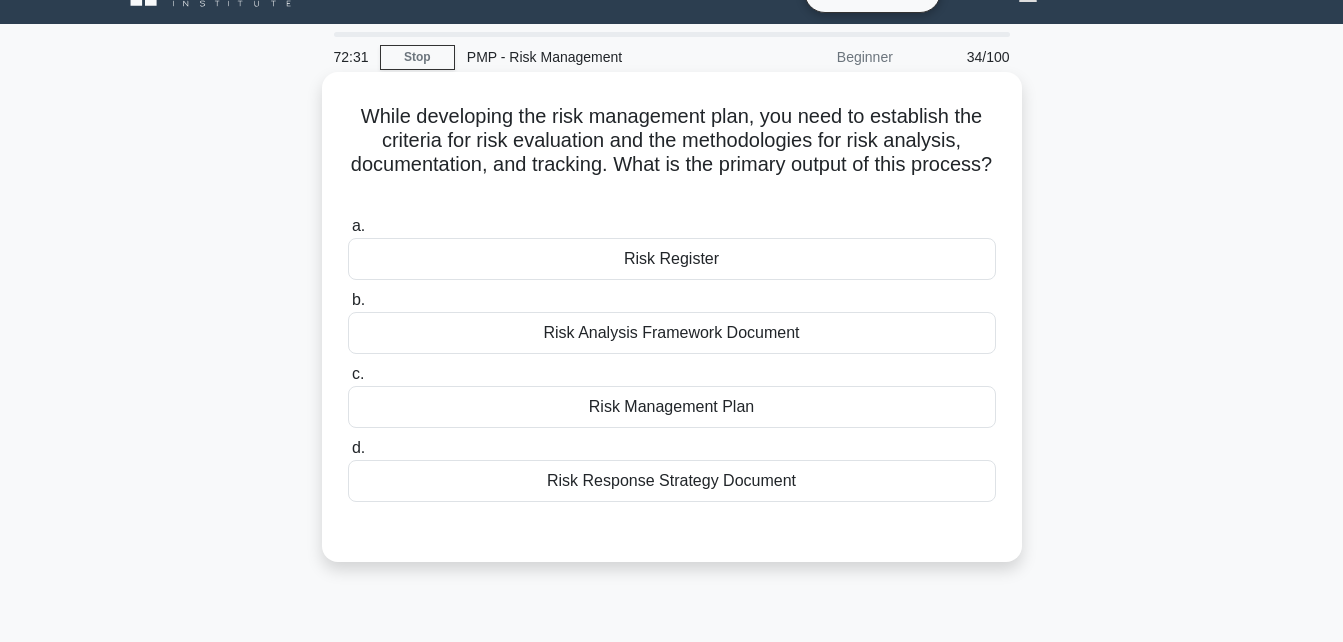 click on "Risk Analysis Framework Document" at bounding box center [672, 333] 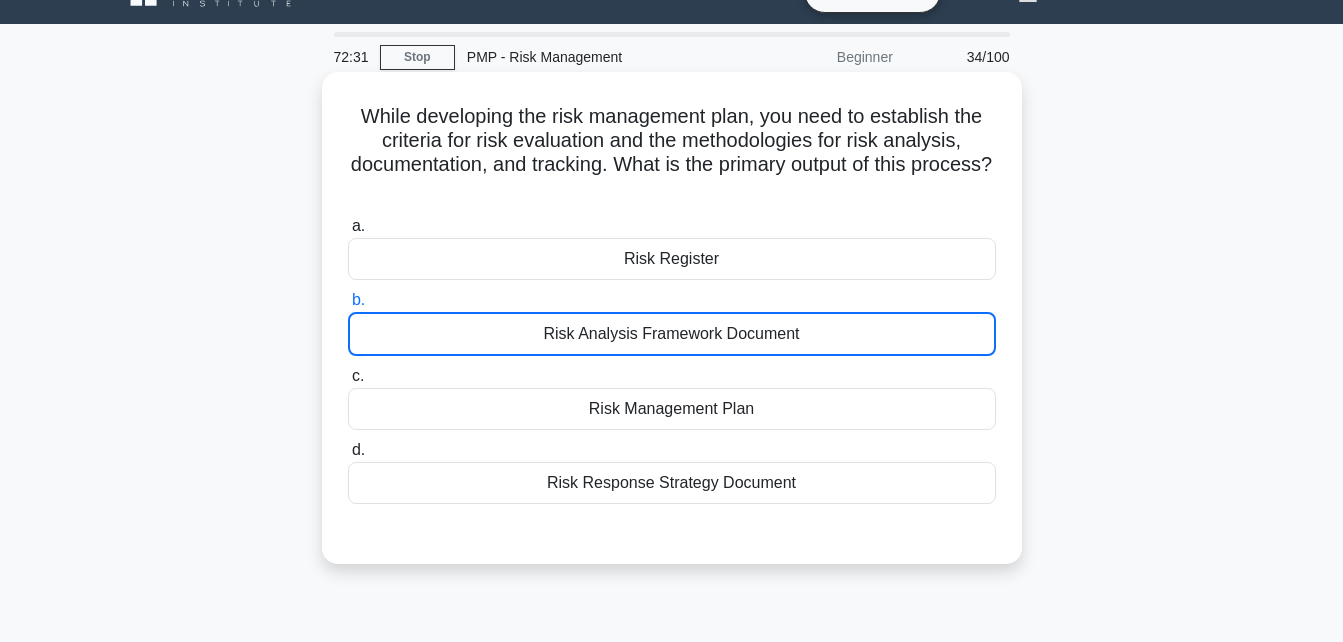 click on "Risk Analysis Framework Document" at bounding box center [672, 334] 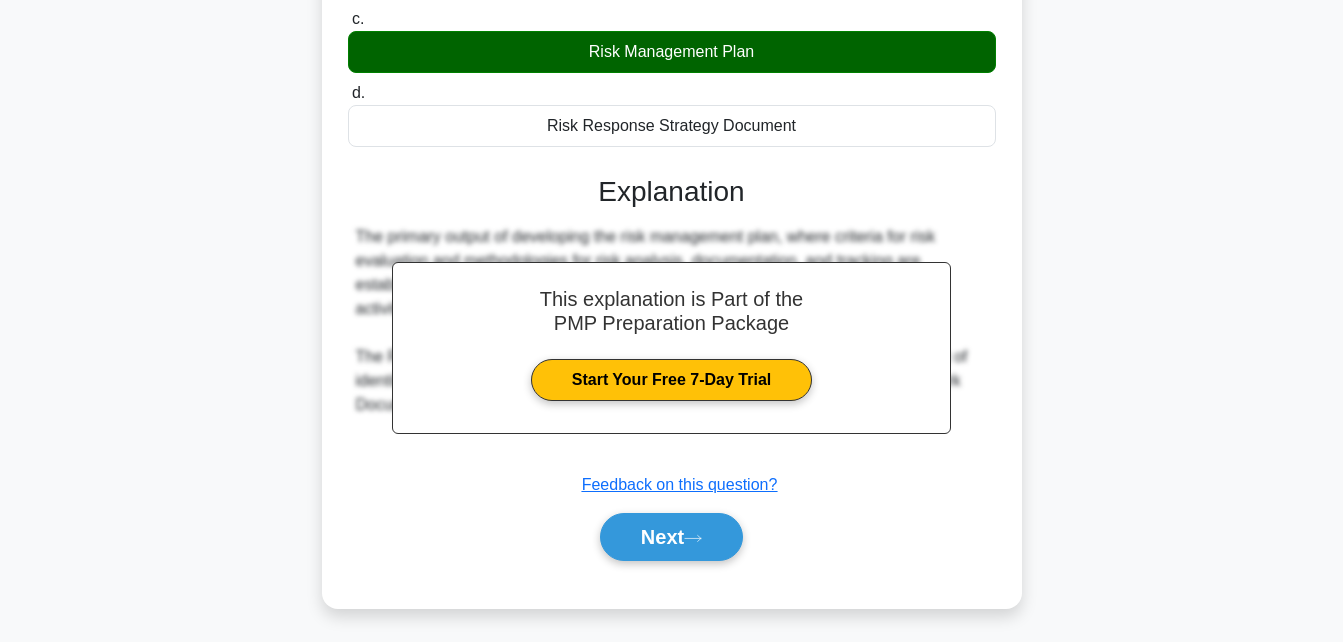 scroll, scrollTop: 429, scrollLeft: 0, axis: vertical 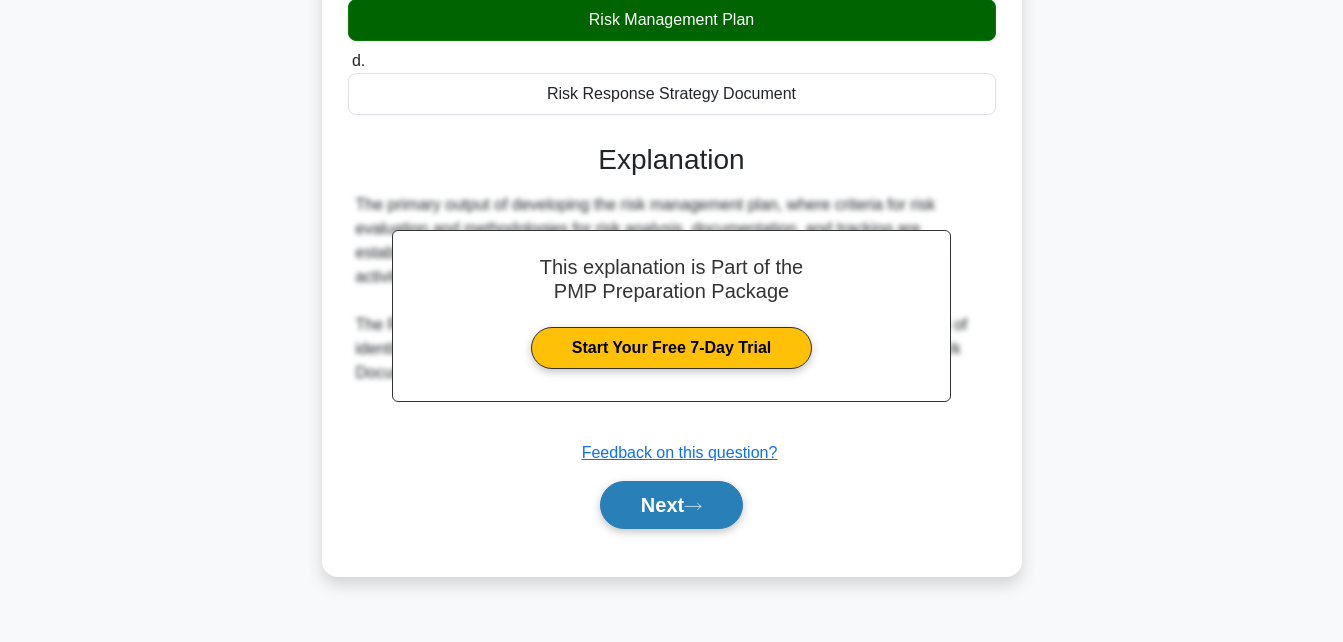 click 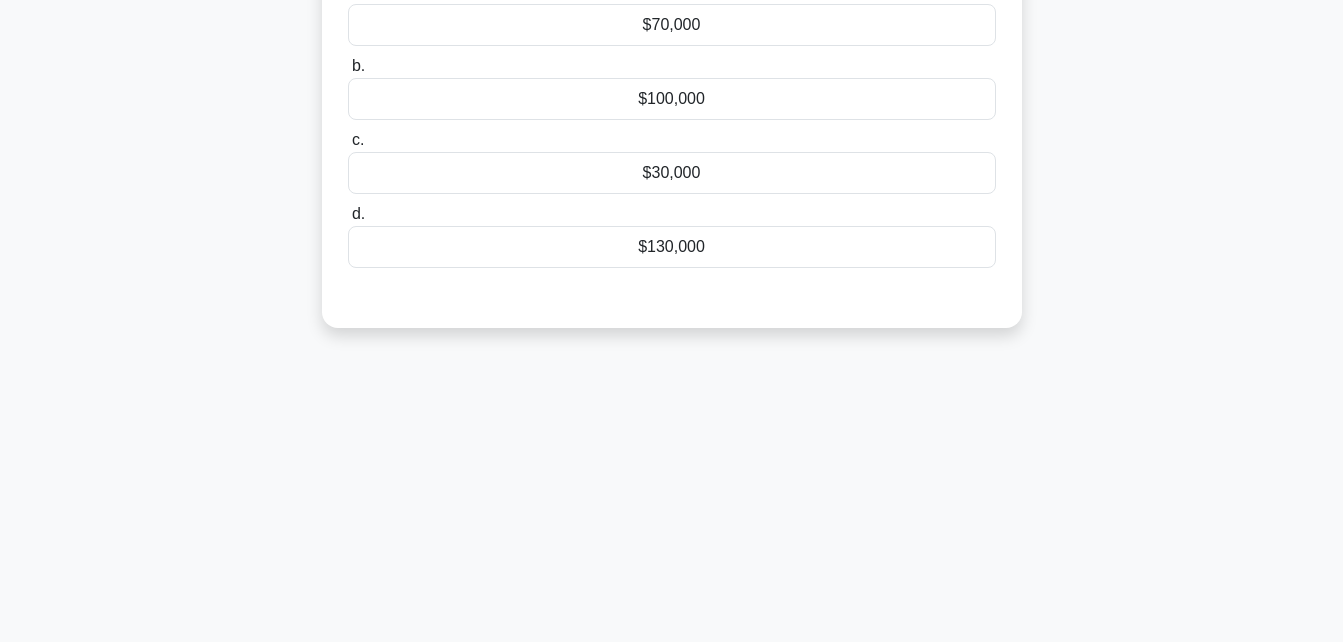 scroll, scrollTop: 0, scrollLeft: 0, axis: both 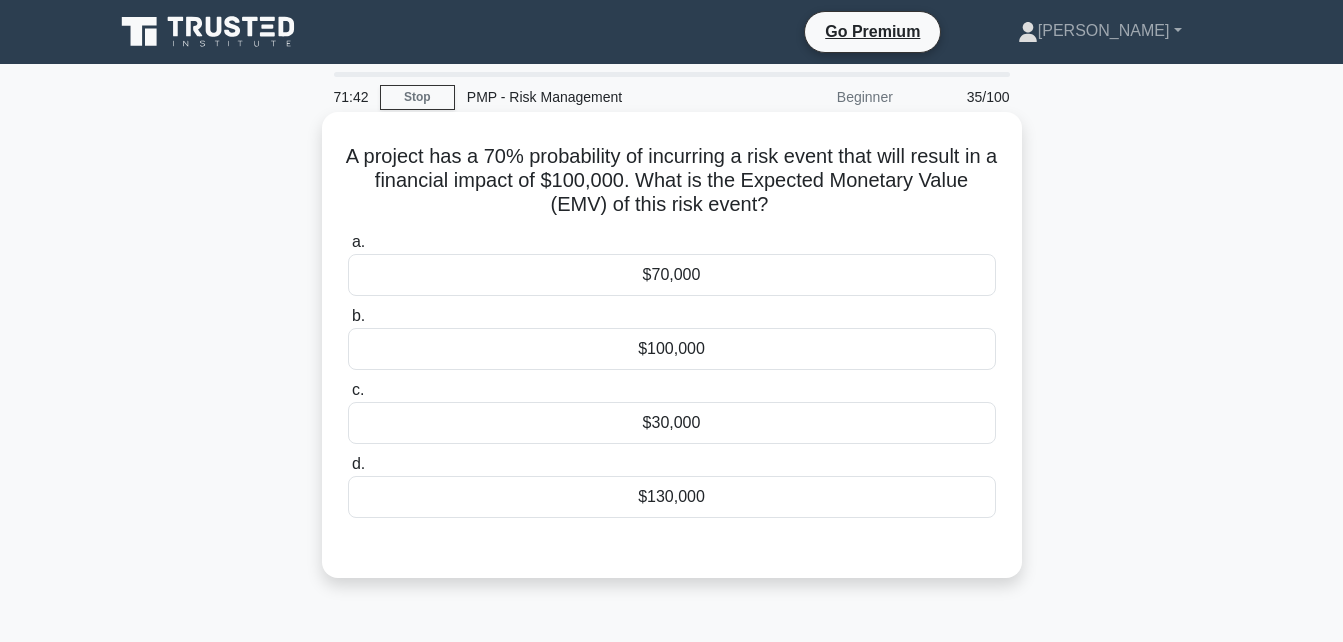 click on "$70,000" at bounding box center [672, 275] 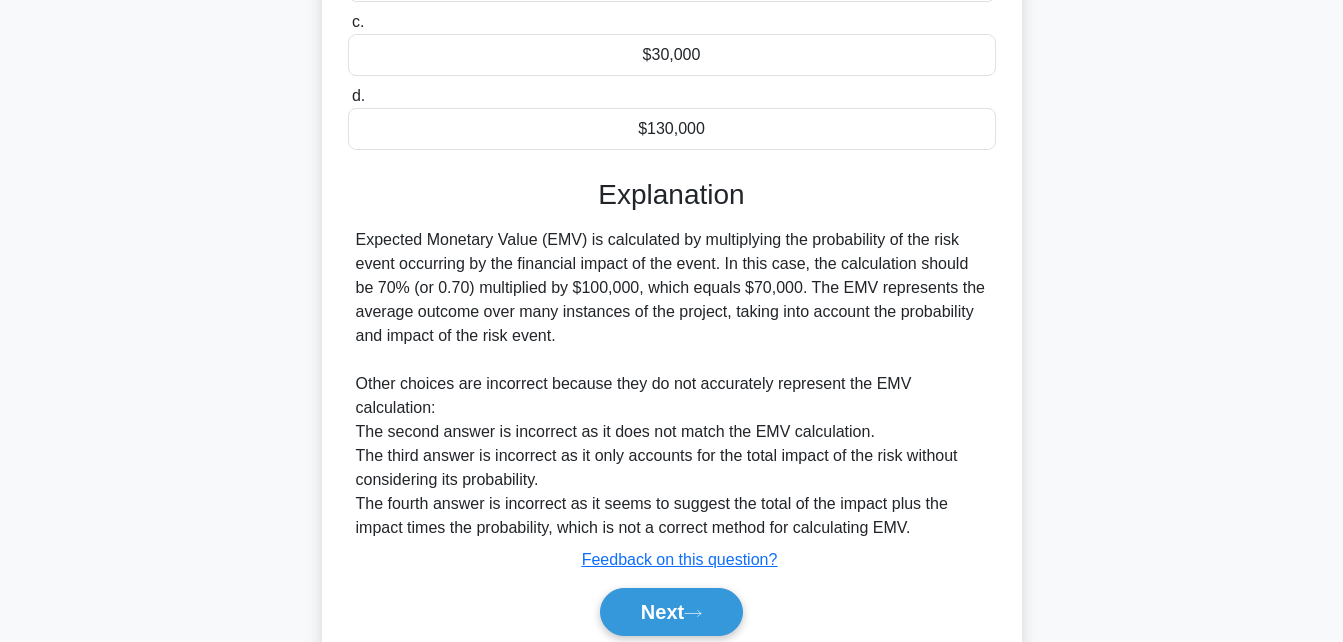 scroll, scrollTop: 448, scrollLeft: 0, axis: vertical 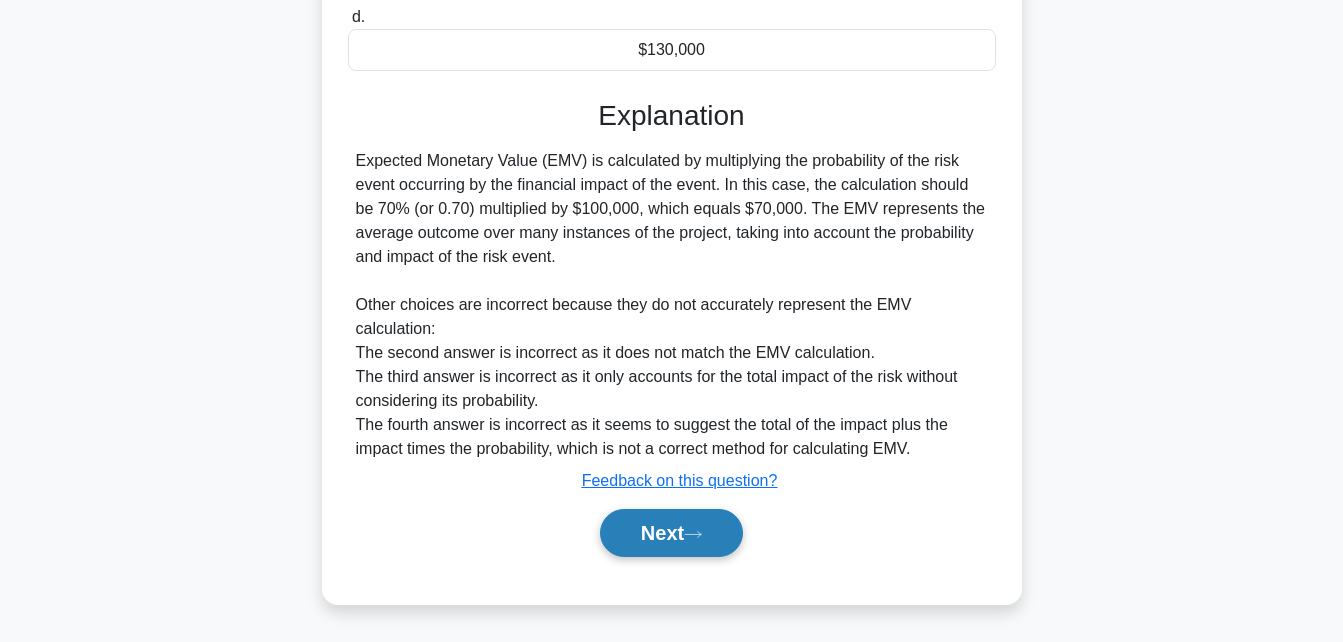 click on "Next" at bounding box center (671, 533) 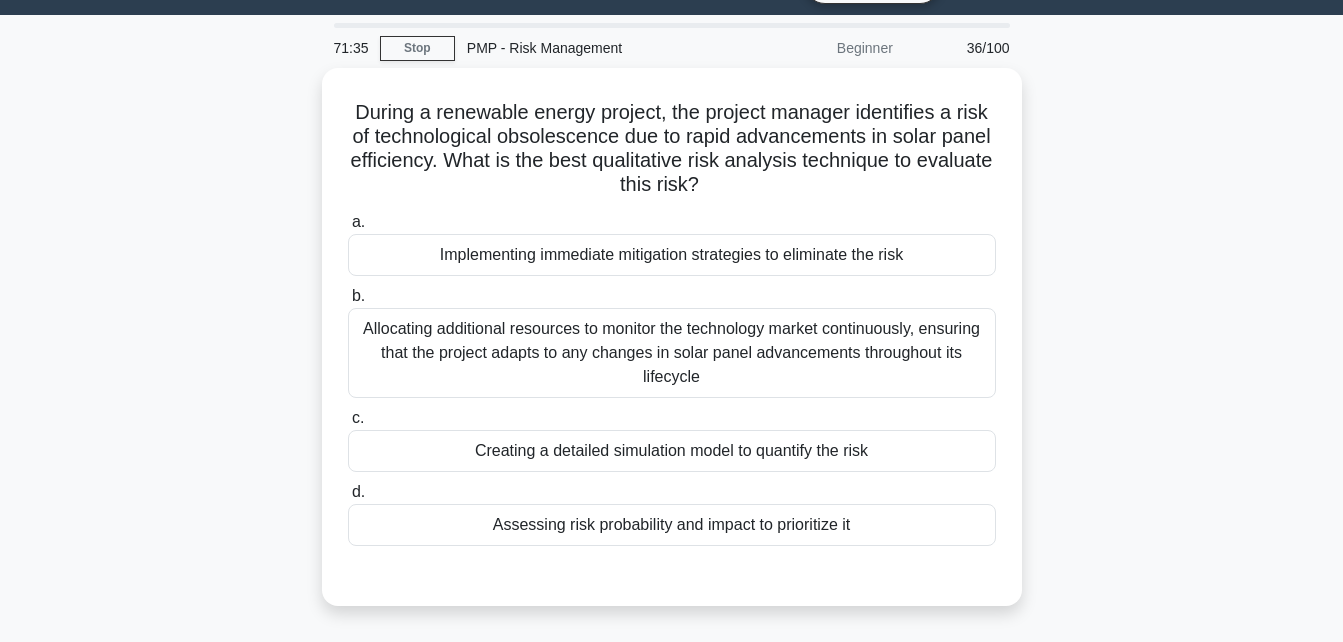scroll, scrollTop: 52, scrollLeft: 0, axis: vertical 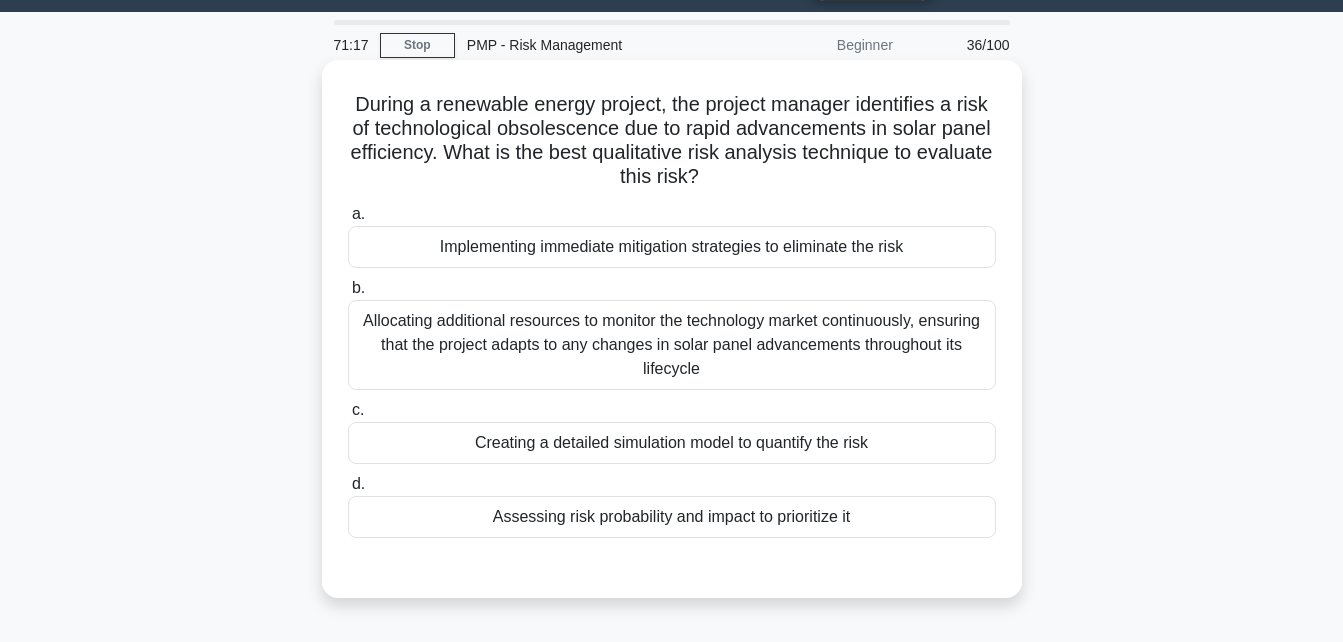 click on "a.
Implementing immediate mitigation strategies to eliminate the risk
b.
c." at bounding box center (672, 370) 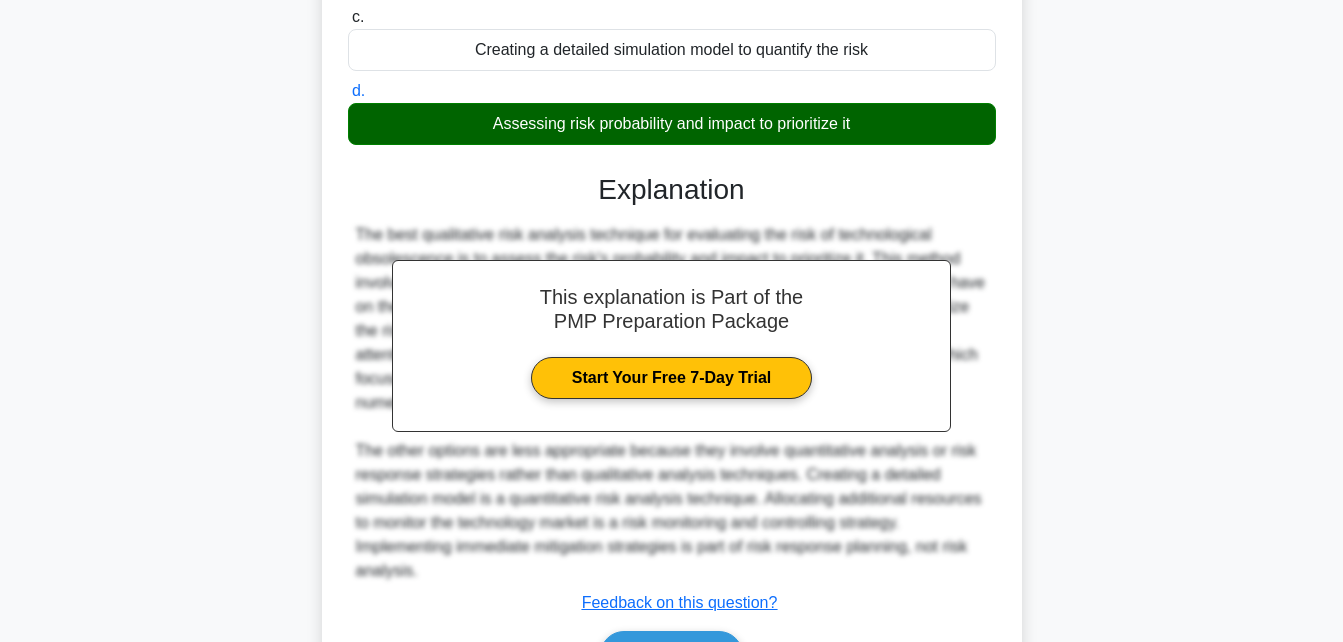 scroll, scrollTop: 568, scrollLeft: 0, axis: vertical 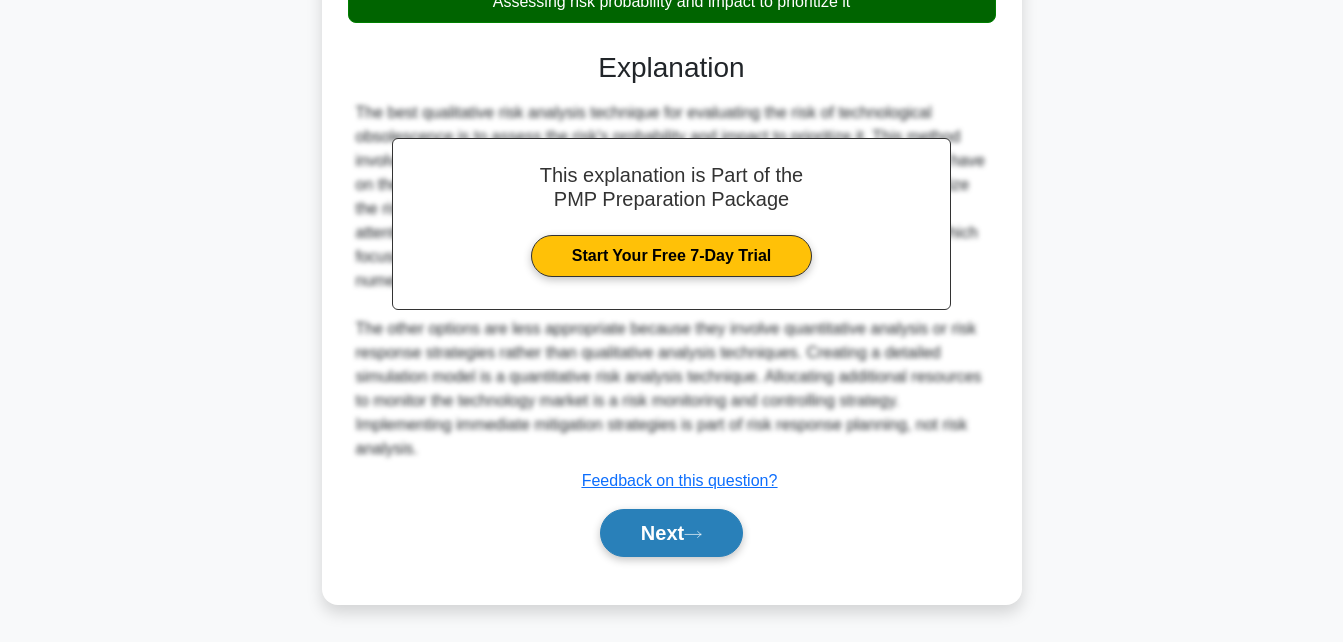 click 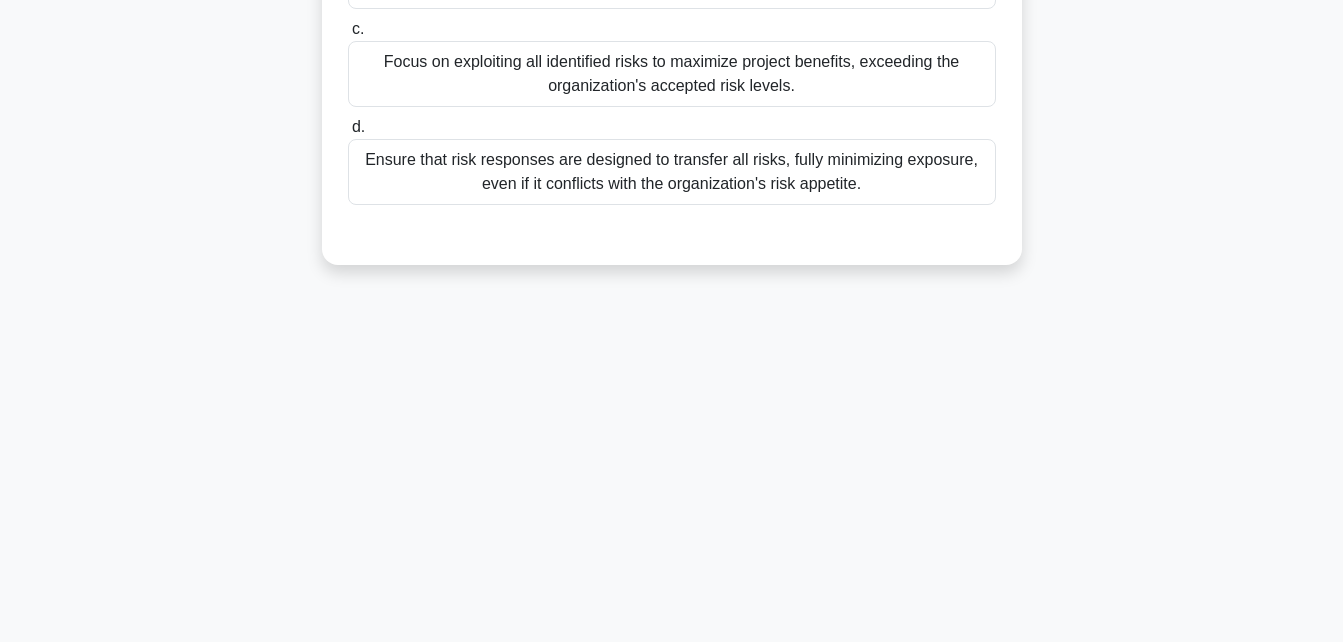scroll, scrollTop: 438, scrollLeft: 0, axis: vertical 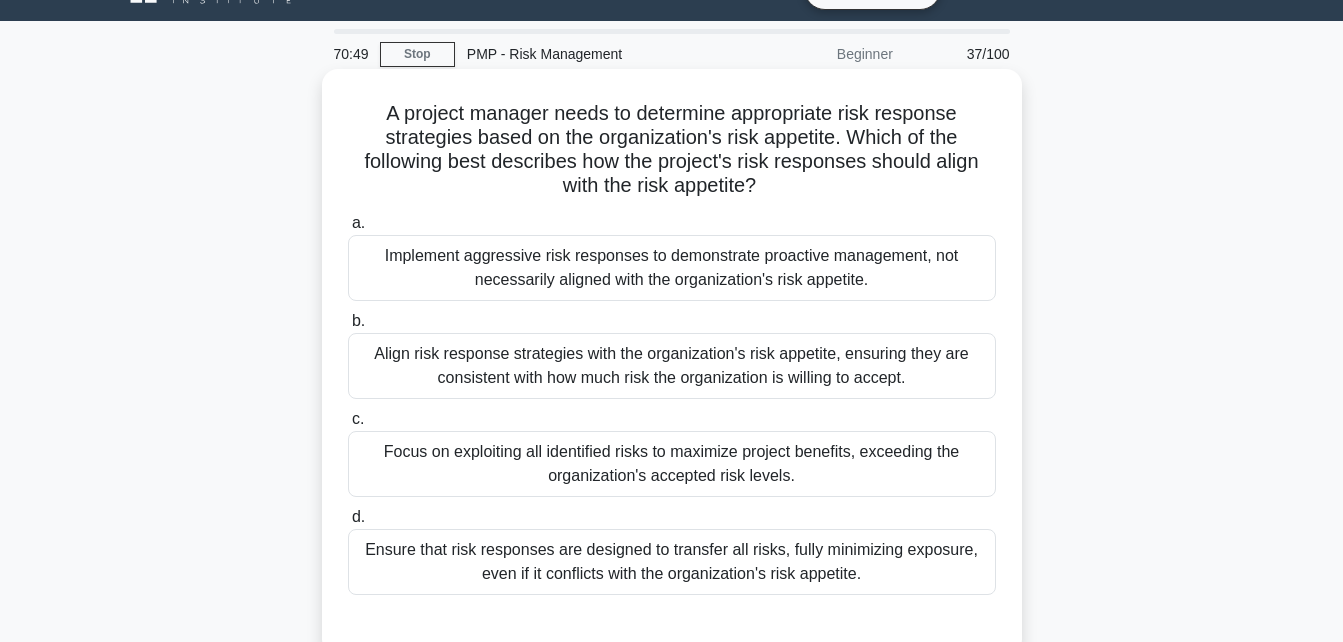 click on "Align risk response strategies with the organization's risk appetite, ensuring they are consistent with how much risk the organization is willing to accept." at bounding box center [672, 366] 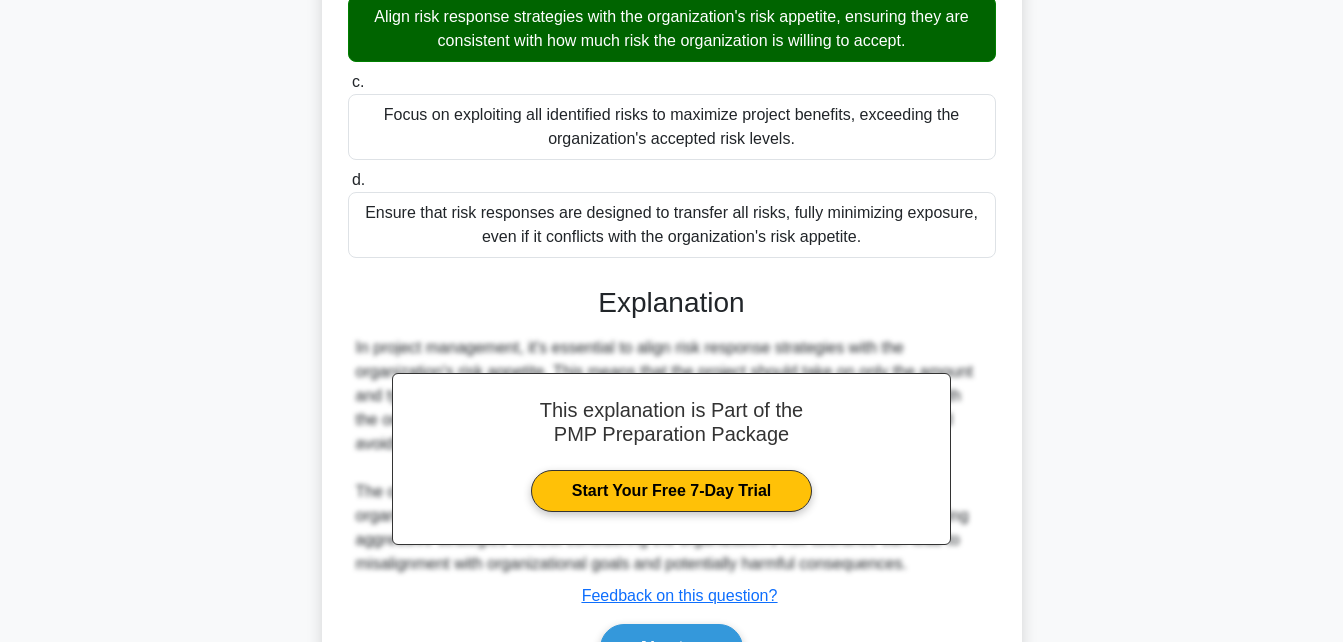 scroll, scrollTop: 496, scrollLeft: 0, axis: vertical 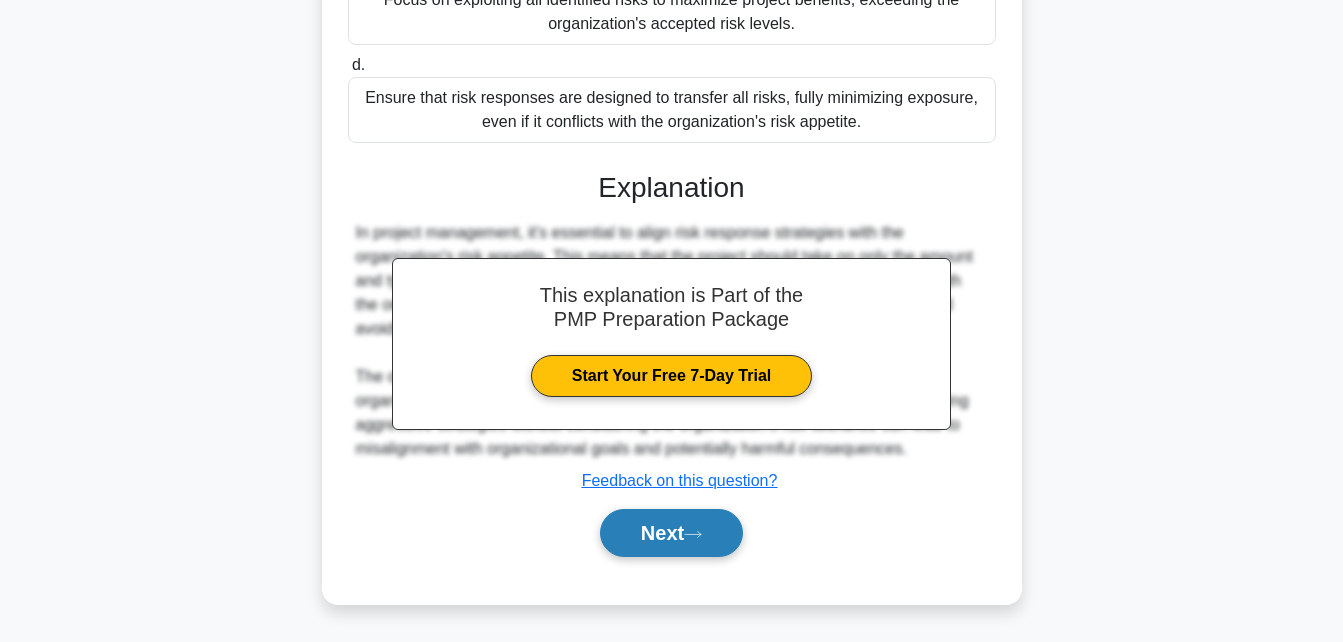 click on "Next" at bounding box center [671, 533] 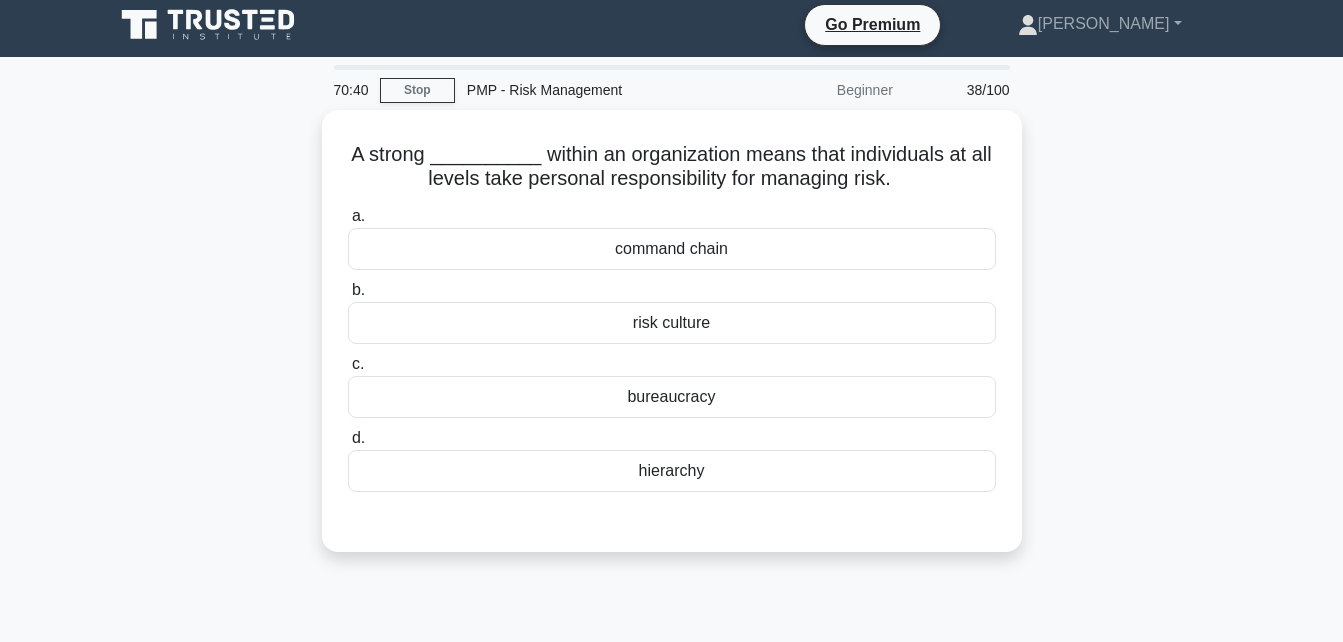 scroll, scrollTop: 0, scrollLeft: 0, axis: both 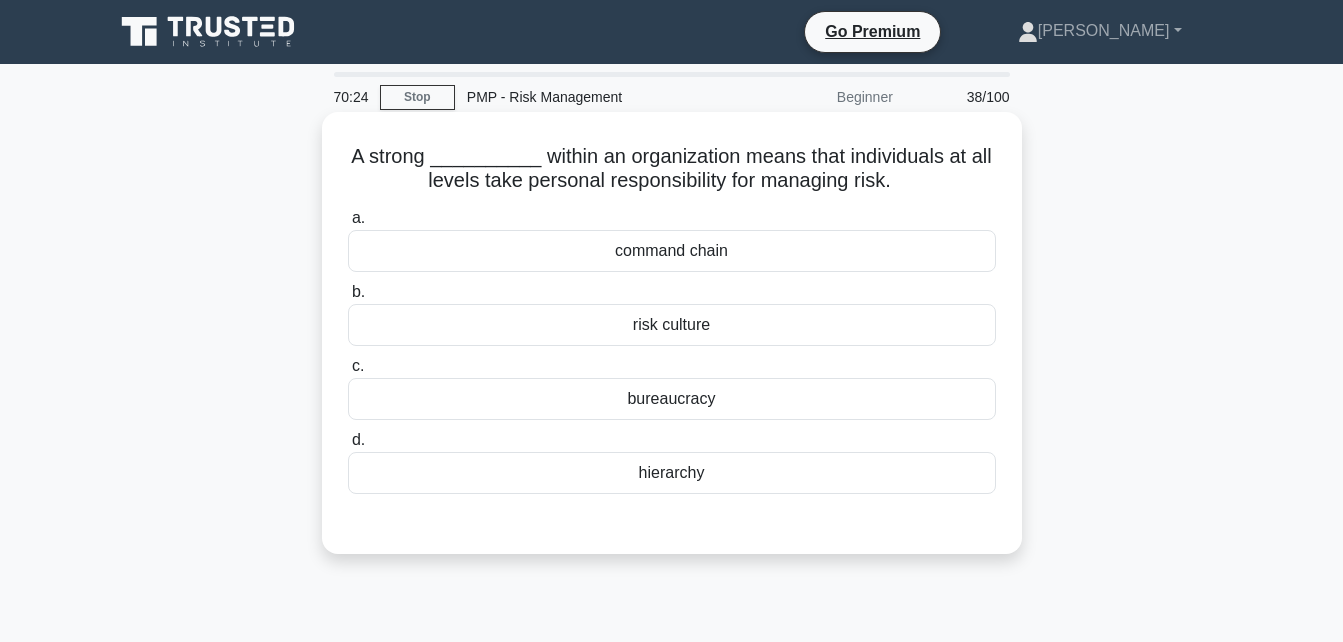 click on "hierarchy" at bounding box center (672, 473) 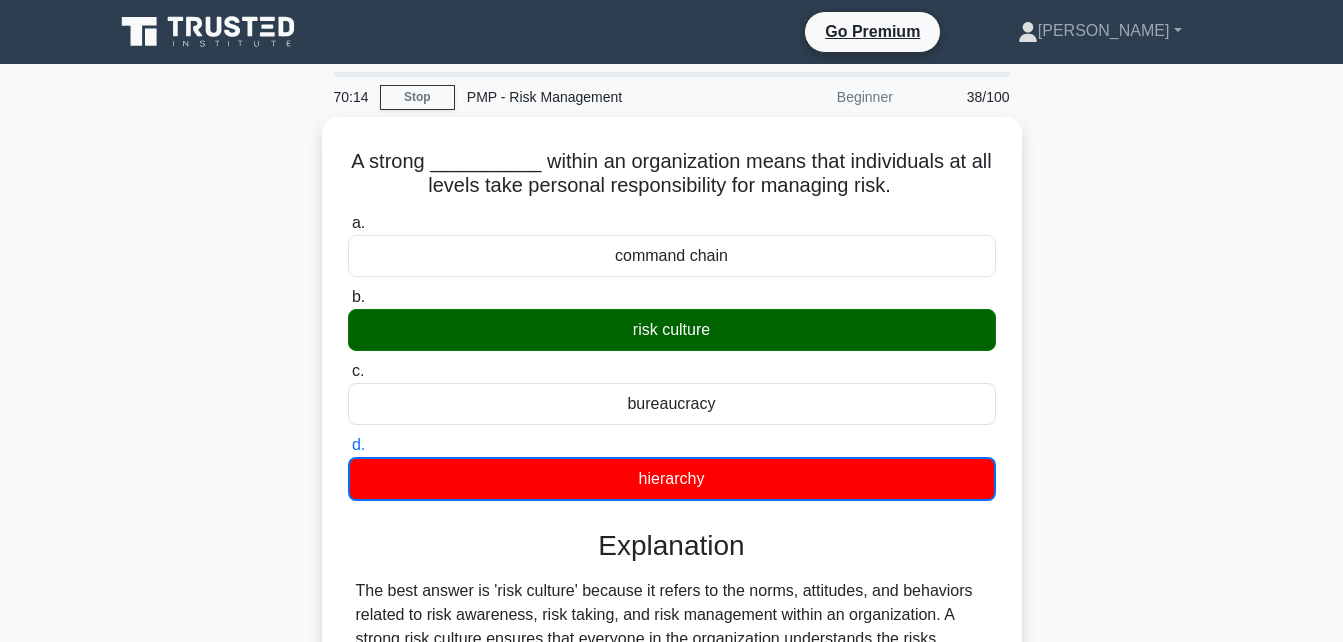 drag, startPoint x: 1336, startPoint y: 354, endPoint x: 1337, endPoint y: 370, distance: 16.03122 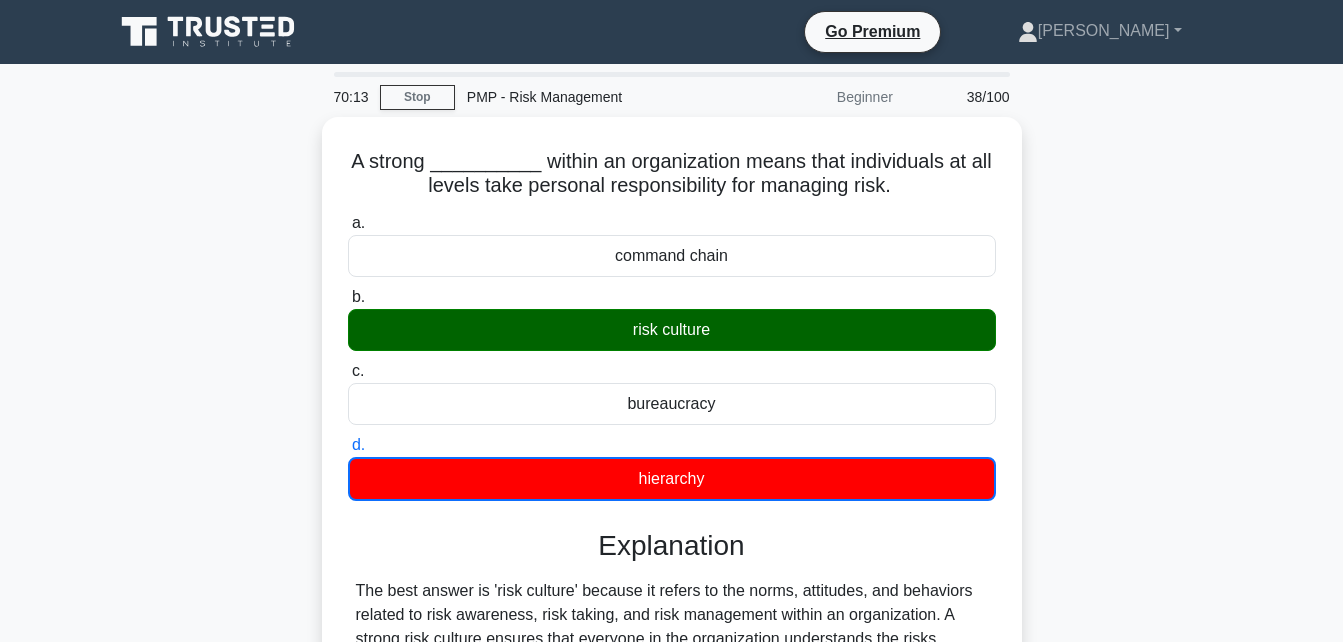 drag, startPoint x: 1337, startPoint y: 370, endPoint x: 1254, endPoint y: 429, distance: 101.8332 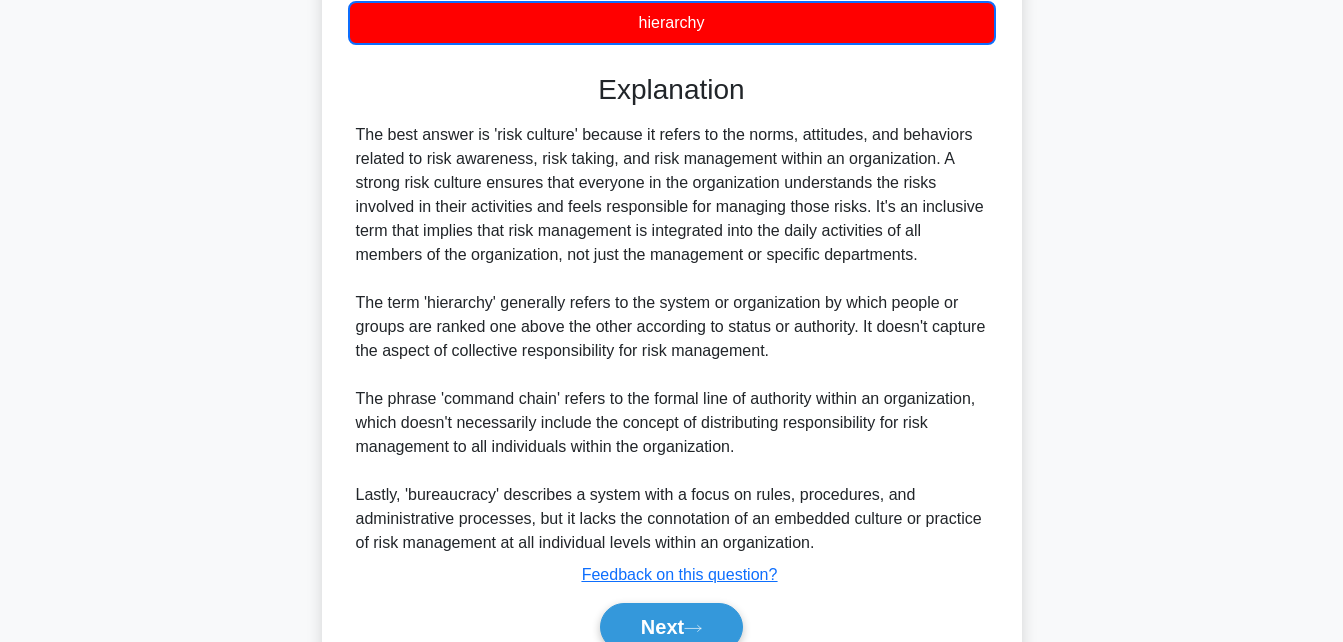 scroll, scrollTop: 532, scrollLeft: 0, axis: vertical 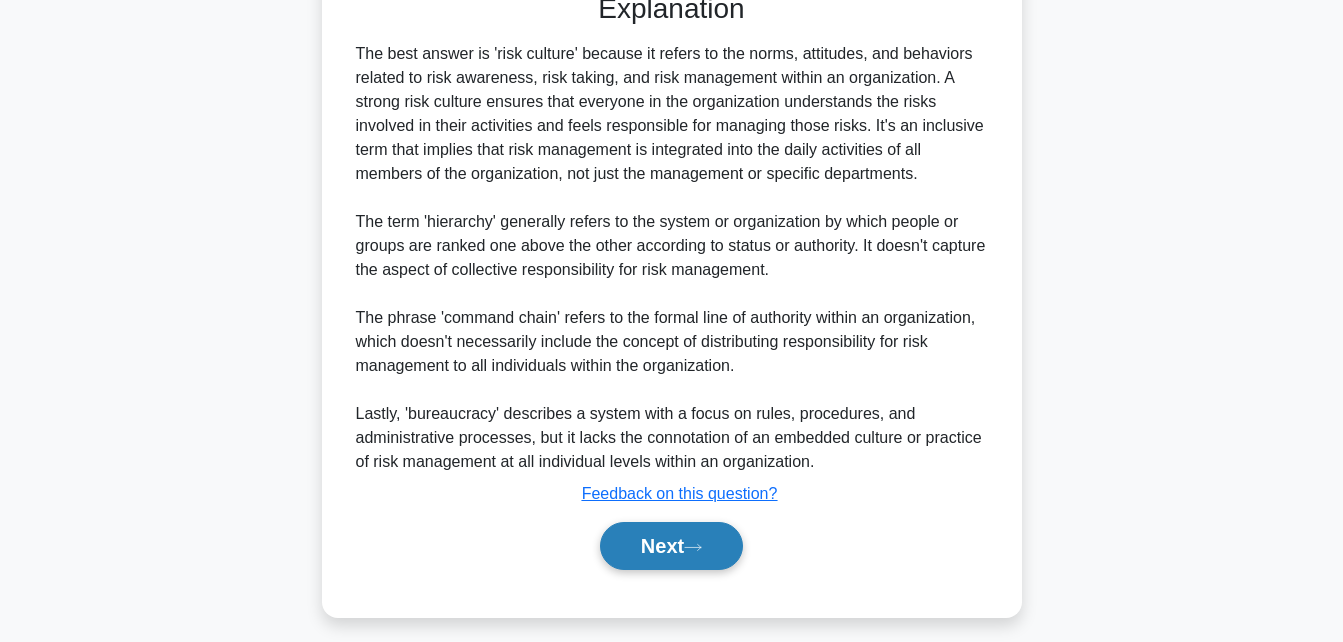 click on "Next" at bounding box center [671, 546] 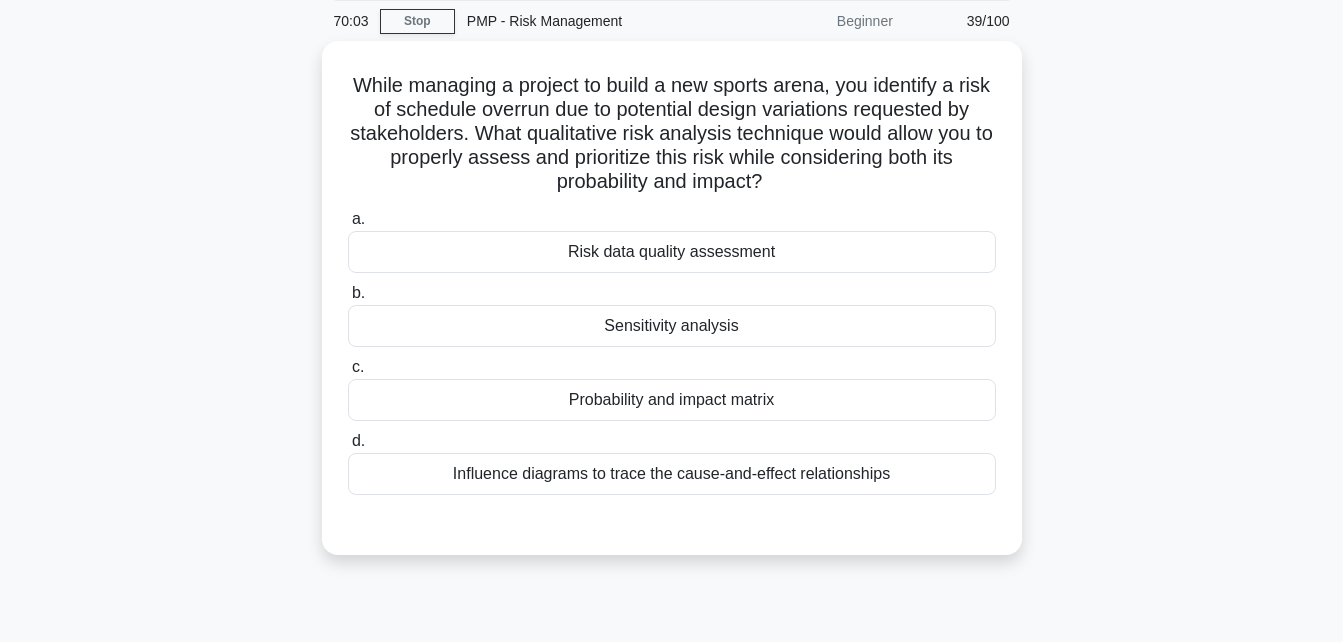 scroll, scrollTop: 80, scrollLeft: 0, axis: vertical 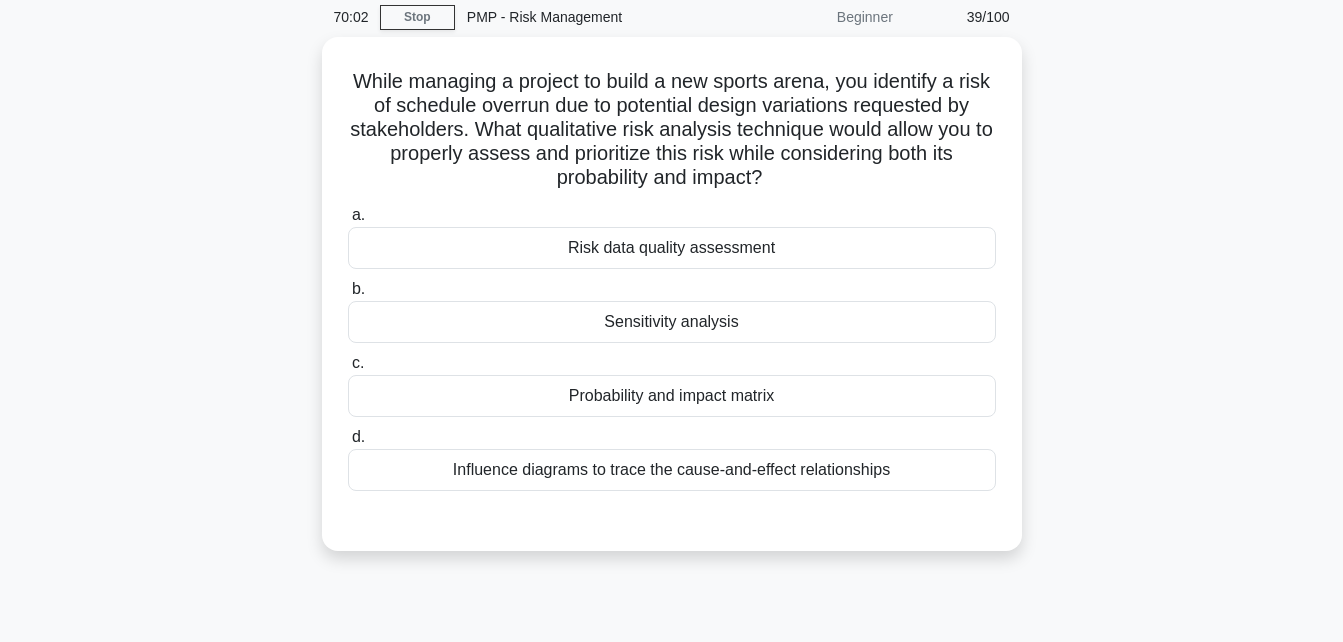 drag, startPoint x: 1335, startPoint y: 231, endPoint x: 1339, endPoint y: 210, distance: 21.377558 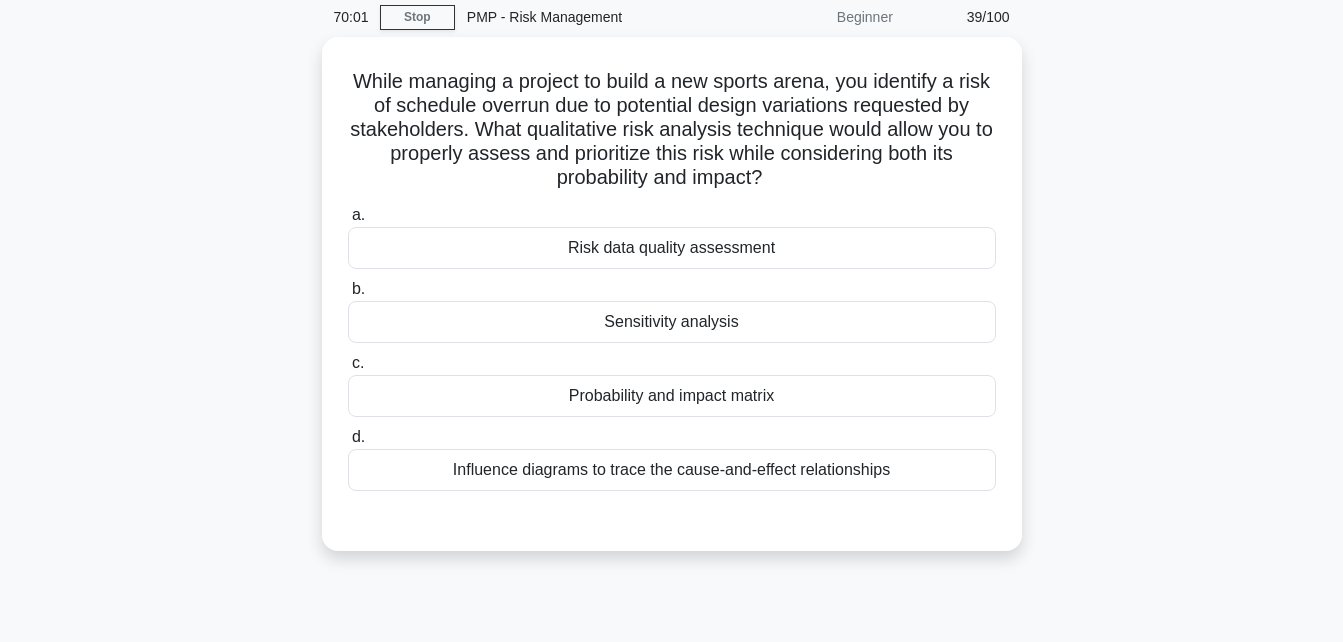 drag, startPoint x: 1339, startPoint y: 210, endPoint x: 1256, endPoint y: 267, distance: 100.68764 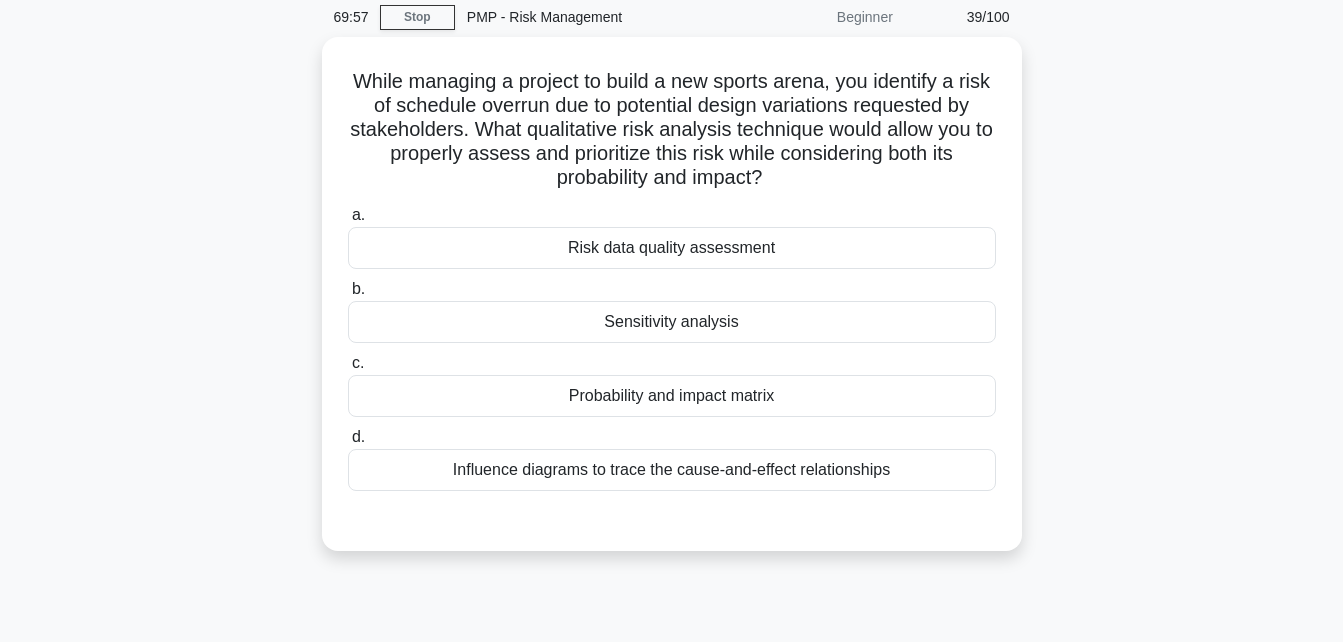 click on "While managing a project to build a new sports arena, you identify a risk of schedule overrun due to potential design variations requested by stakeholders. What qualitative risk analysis technique would allow you to properly assess and prioritize this risk while considering both its probability and impact?
.spinner_0XTQ{transform-origin:center;animation:spinner_y6GP .75s linear infinite}@keyframes spinner_y6GP{100%{transform:rotate(360deg)}}
a.
b. c. d." at bounding box center [672, 306] 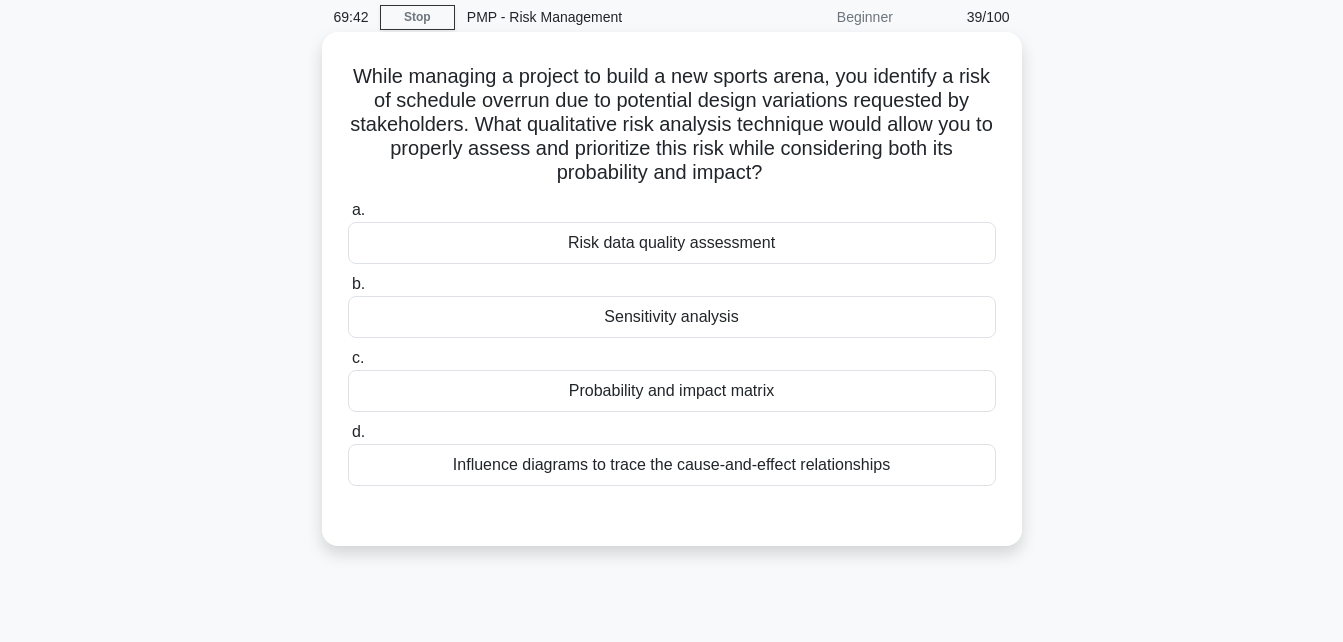click on "Probability and impact matrix" at bounding box center (672, 391) 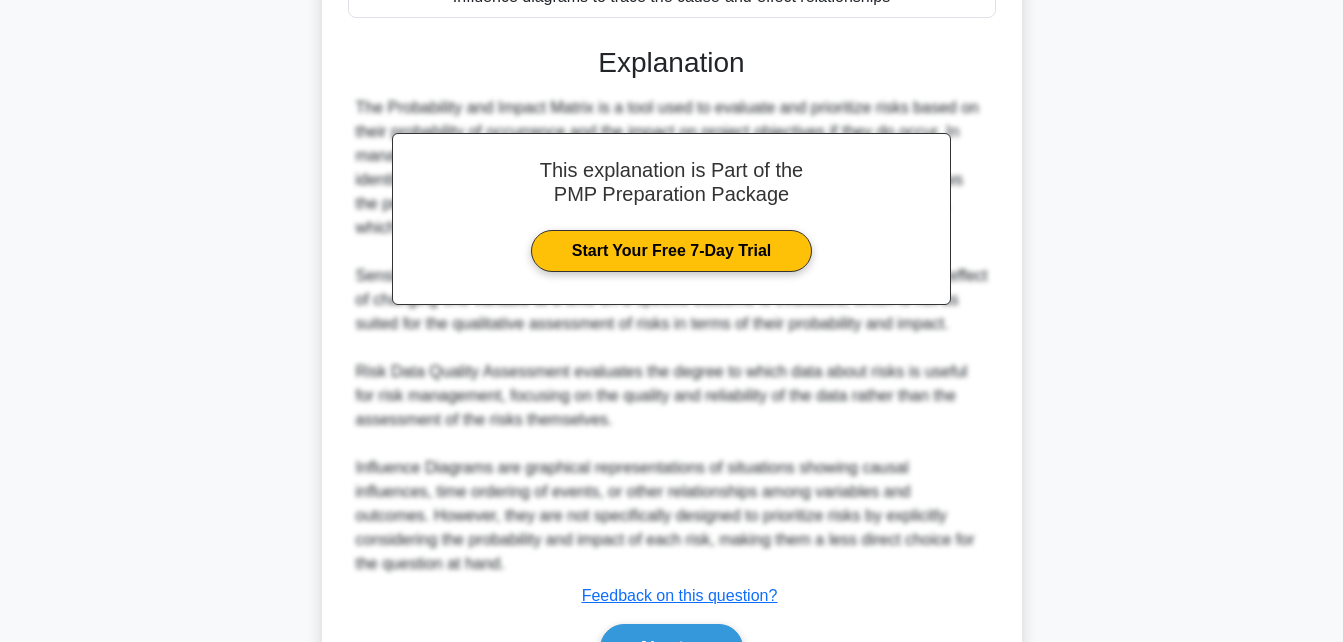 scroll, scrollTop: 649, scrollLeft: 0, axis: vertical 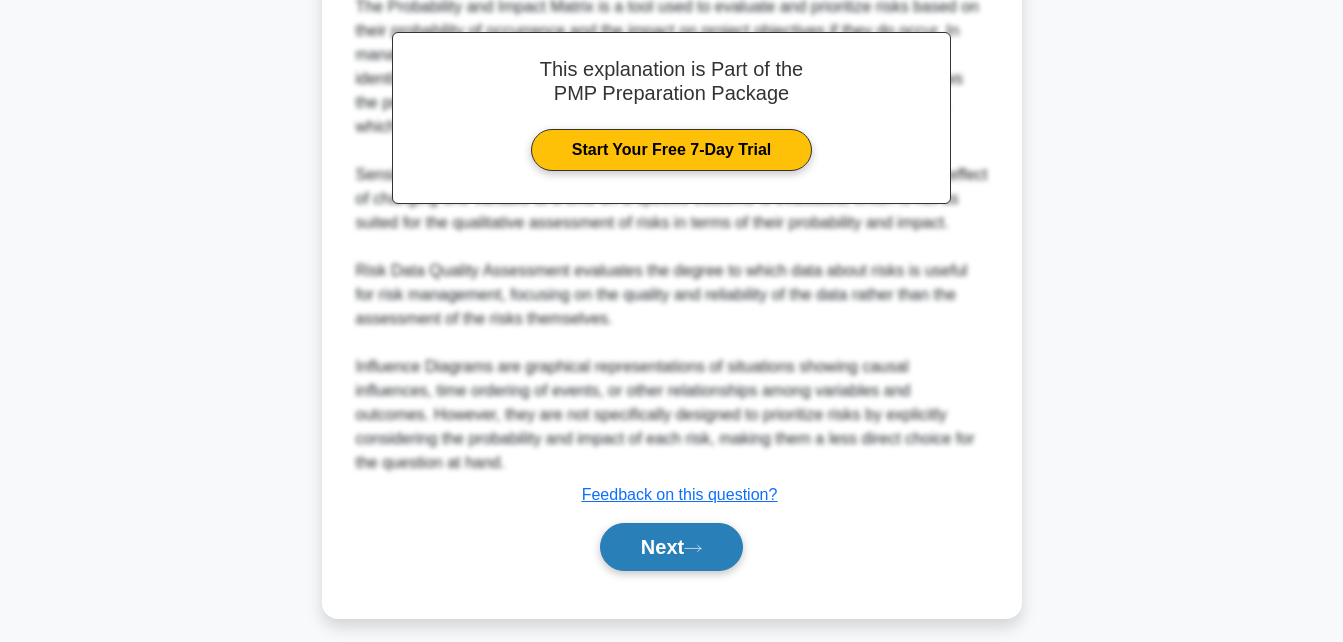 click on "Next" at bounding box center (671, 547) 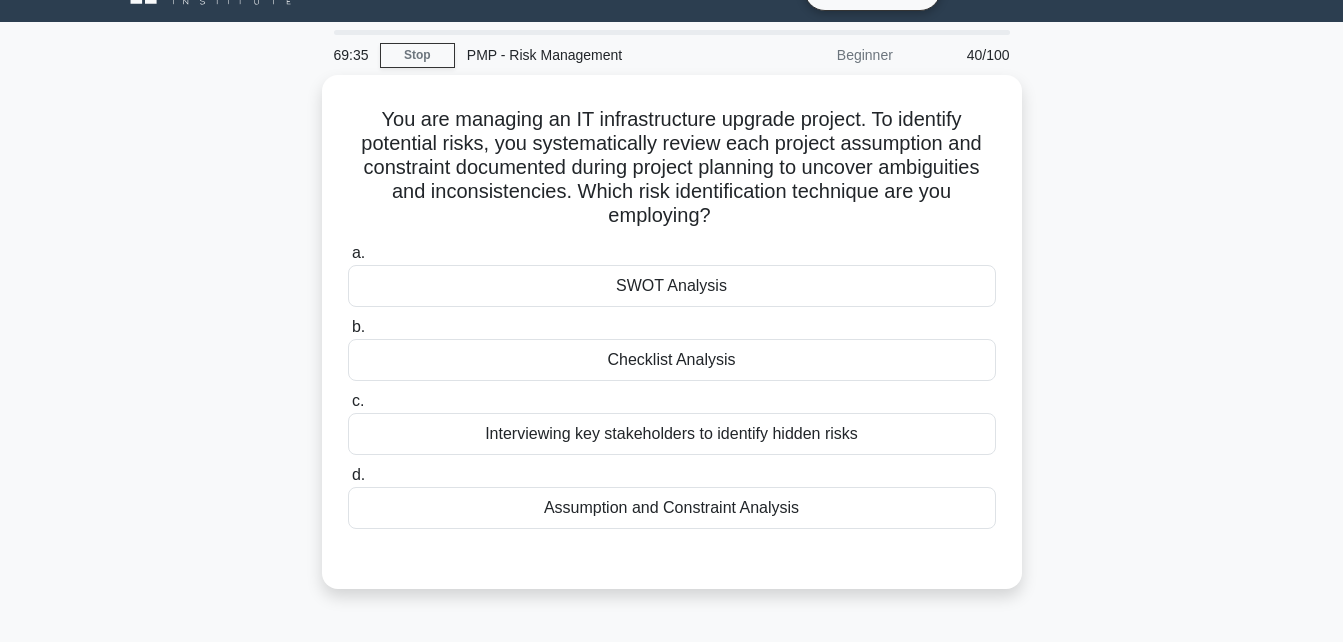 scroll, scrollTop: 0, scrollLeft: 0, axis: both 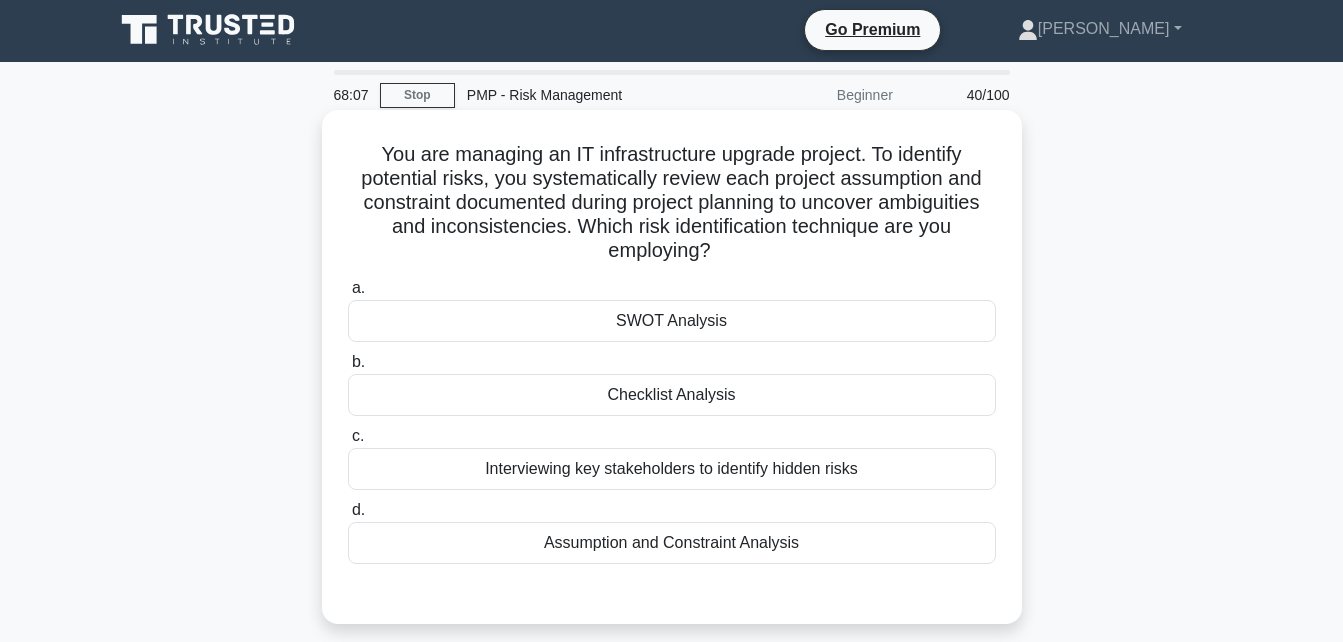 click on "Assumption and Constraint Analysis" at bounding box center [672, 543] 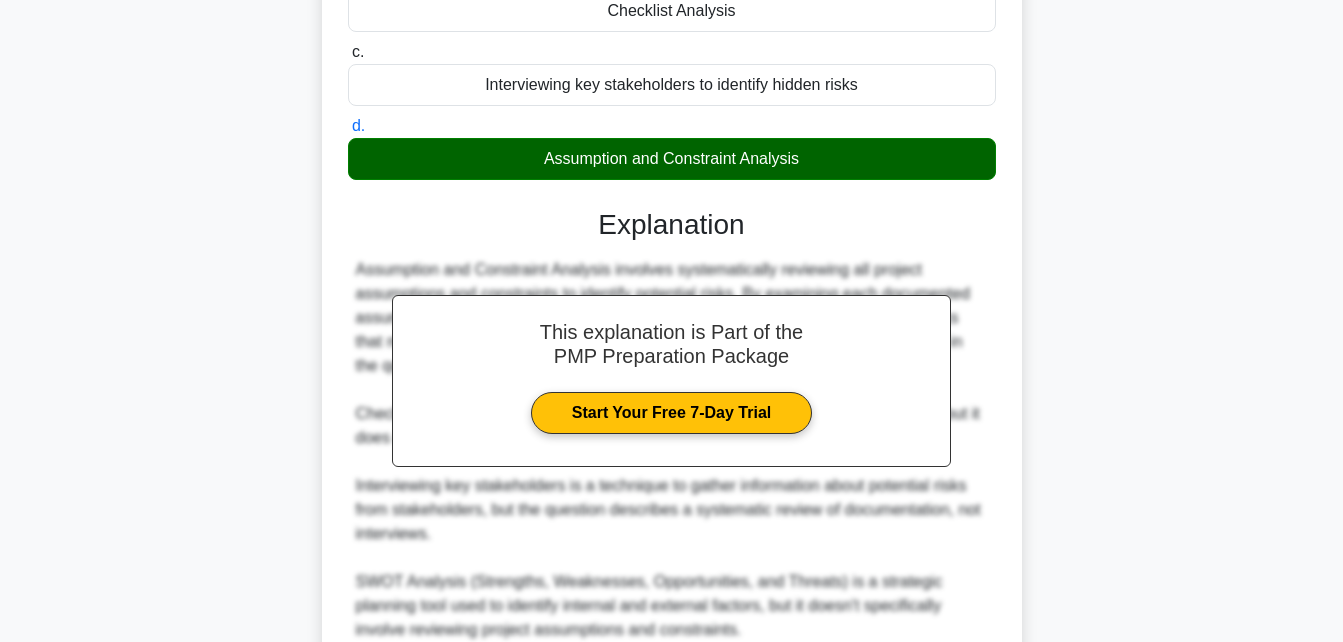 scroll, scrollTop: 568, scrollLeft: 0, axis: vertical 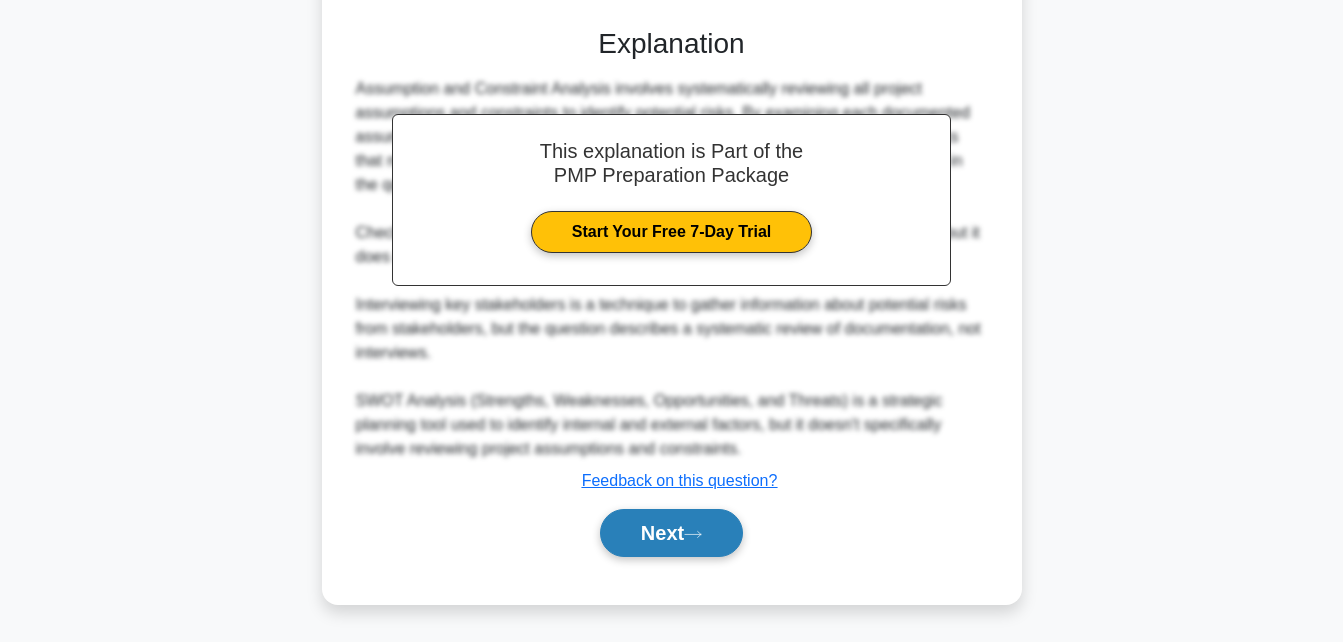 click on "Next" at bounding box center (671, 533) 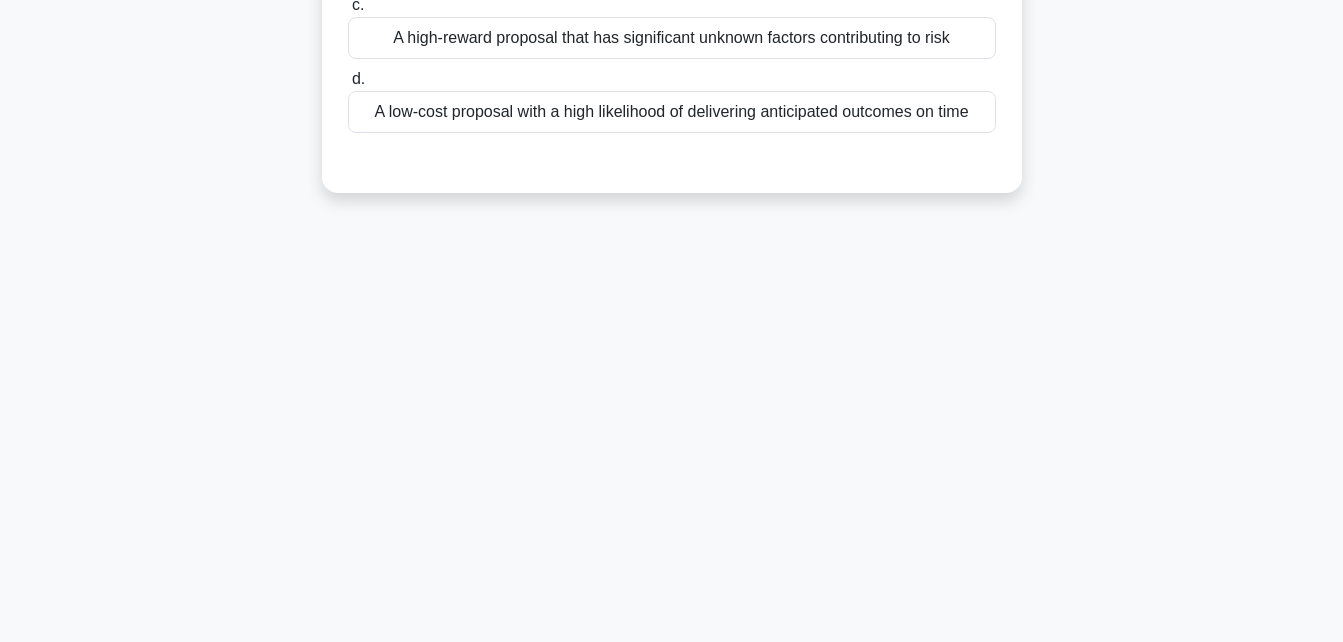 scroll, scrollTop: 438, scrollLeft: 0, axis: vertical 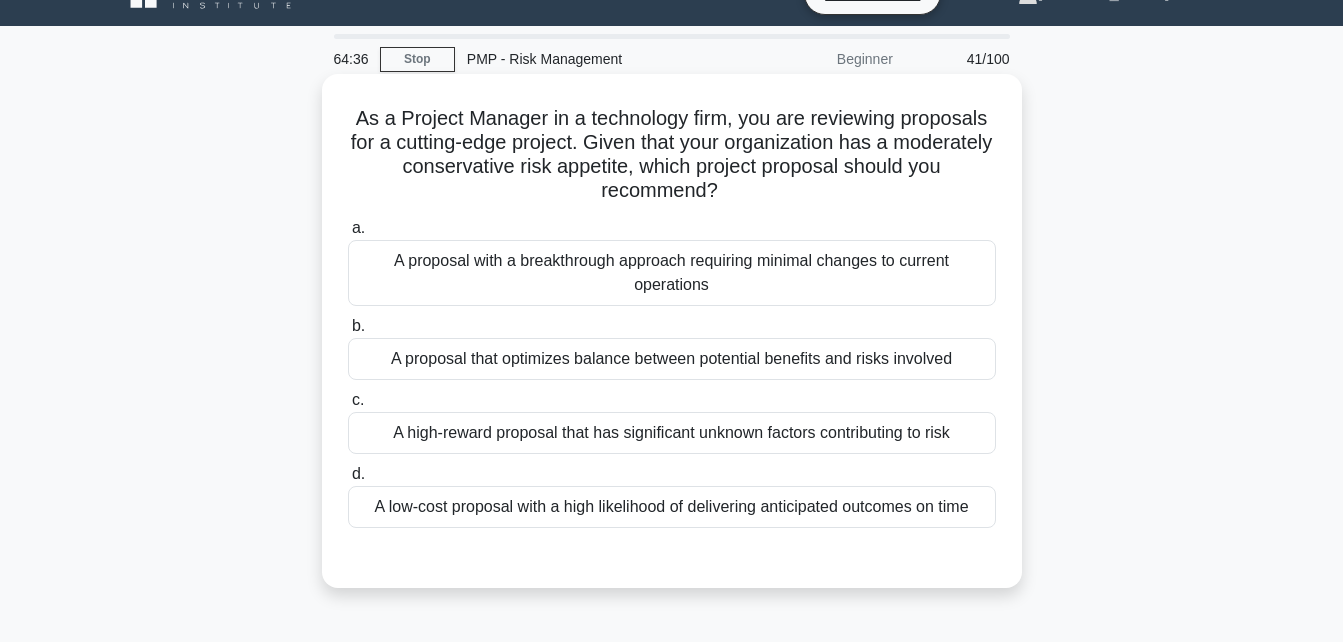 click on "A proposal that optimizes balance between potential benefits and risks involved" at bounding box center [672, 359] 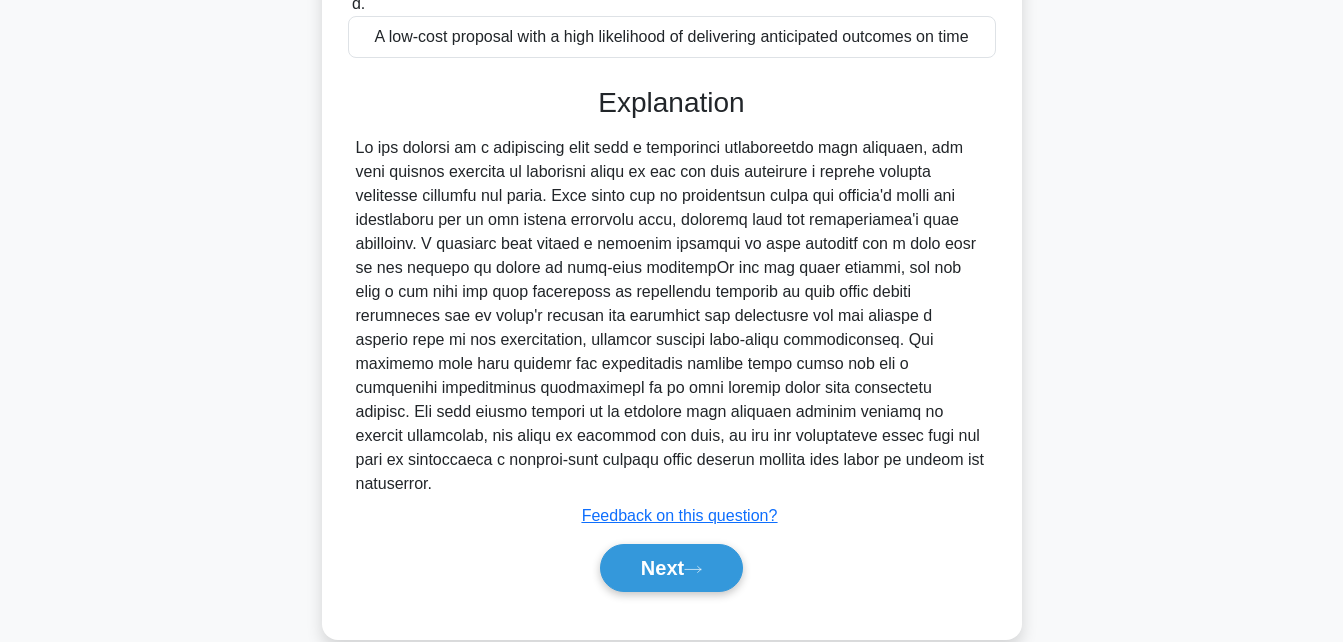 scroll, scrollTop: 517, scrollLeft: 0, axis: vertical 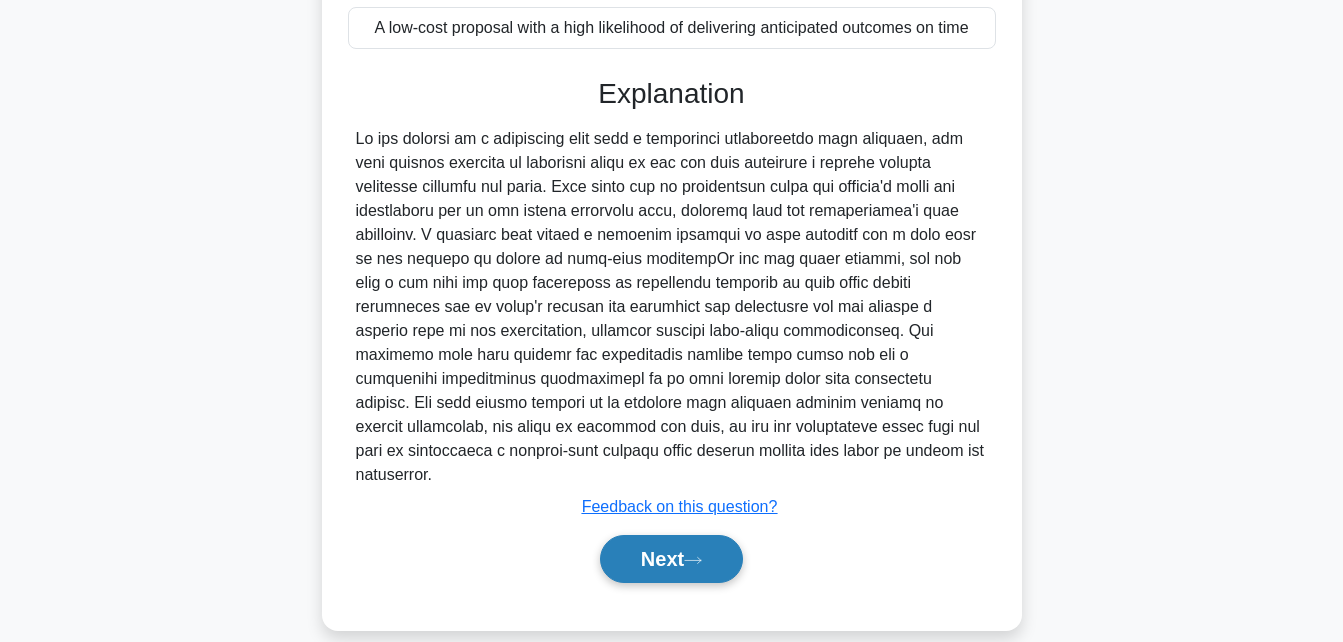 click 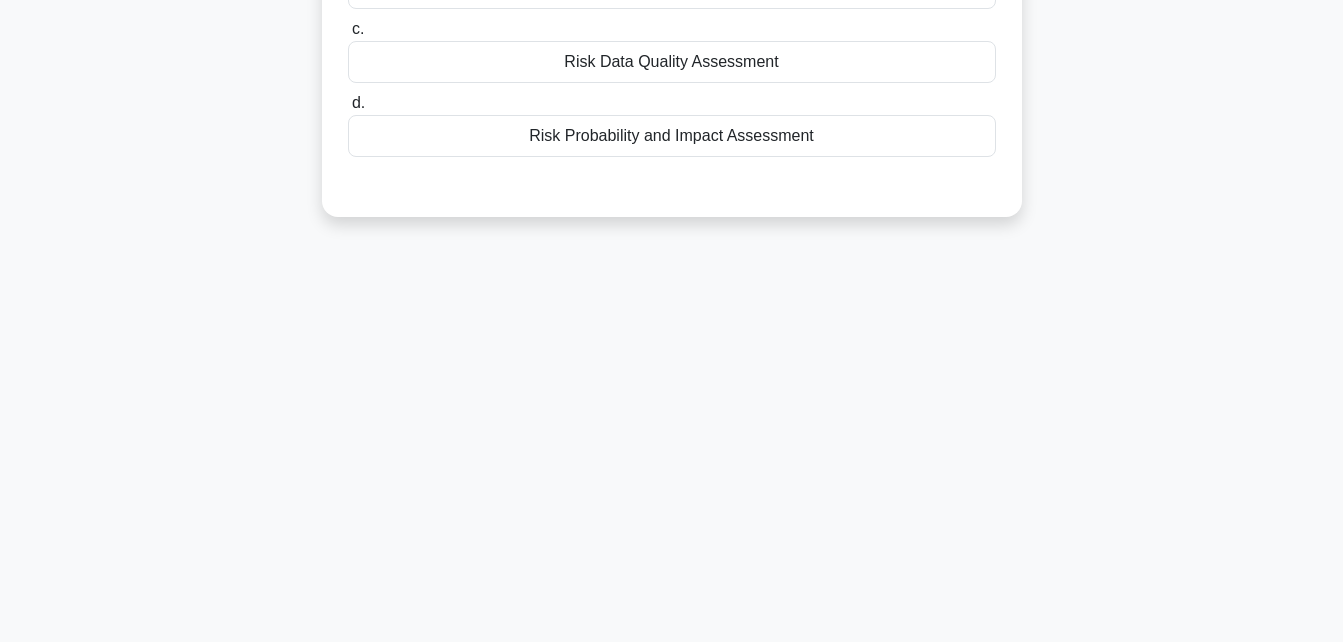 scroll, scrollTop: 438, scrollLeft: 0, axis: vertical 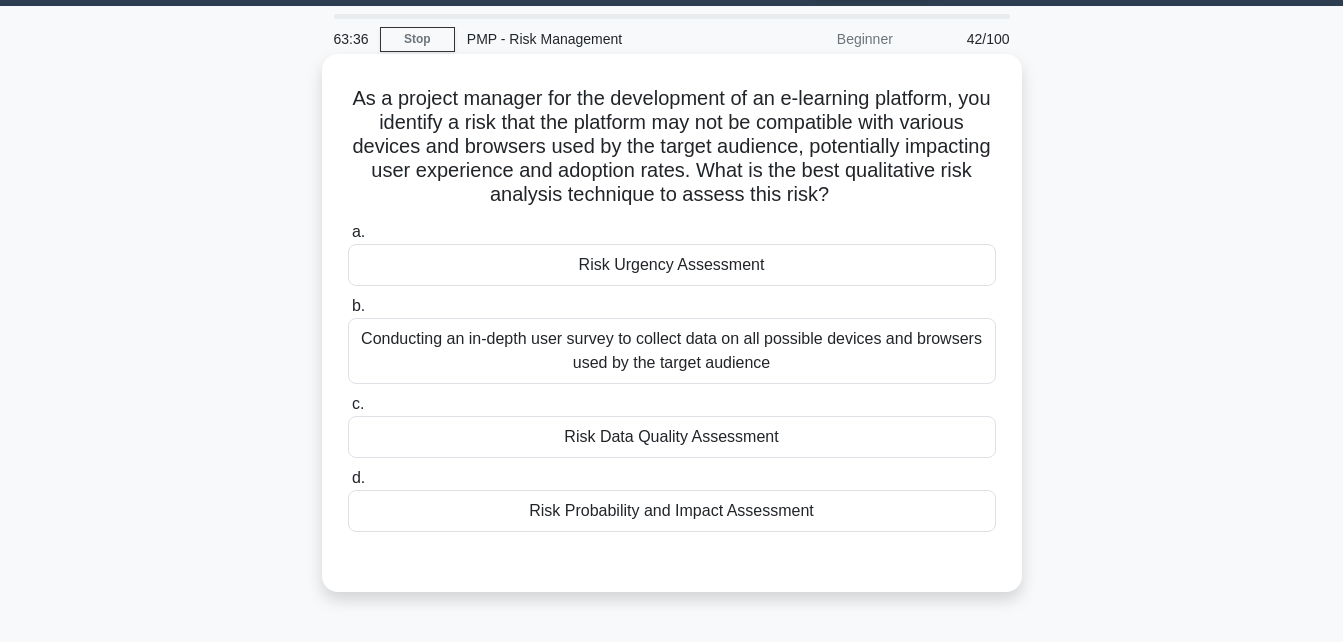 click on "Risk Probability and Impact Assessment" at bounding box center (672, 511) 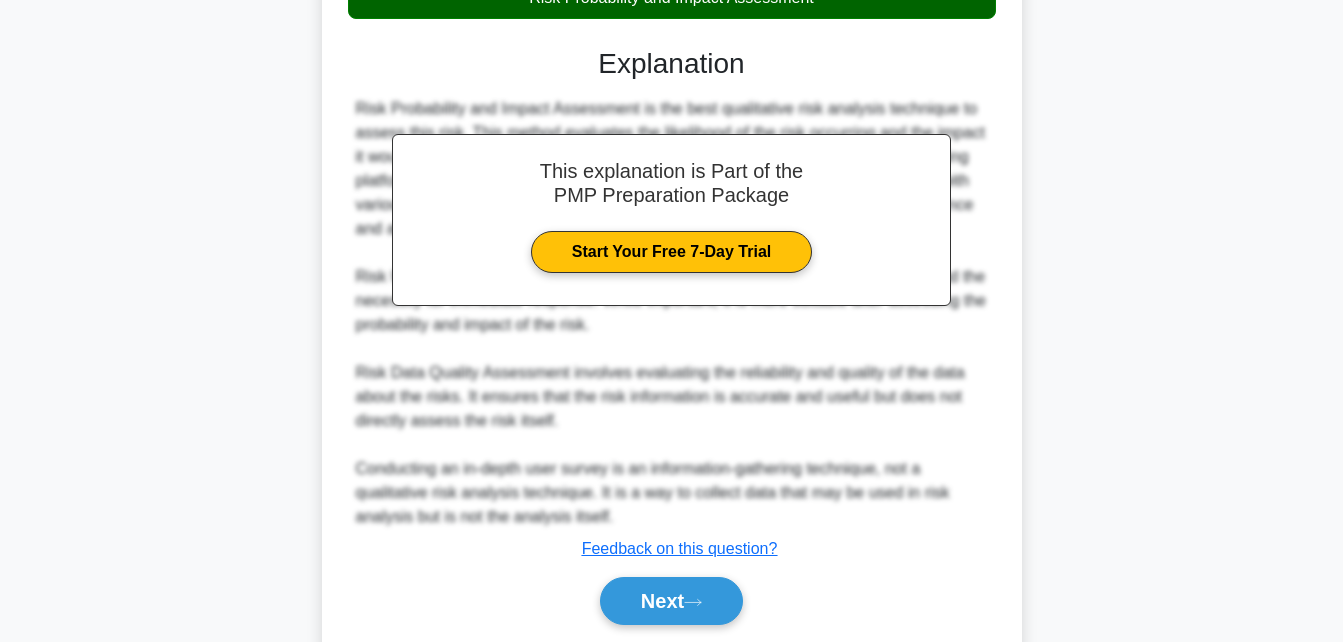 scroll, scrollTop: 640, scrollLeft: 0, axis: vertical 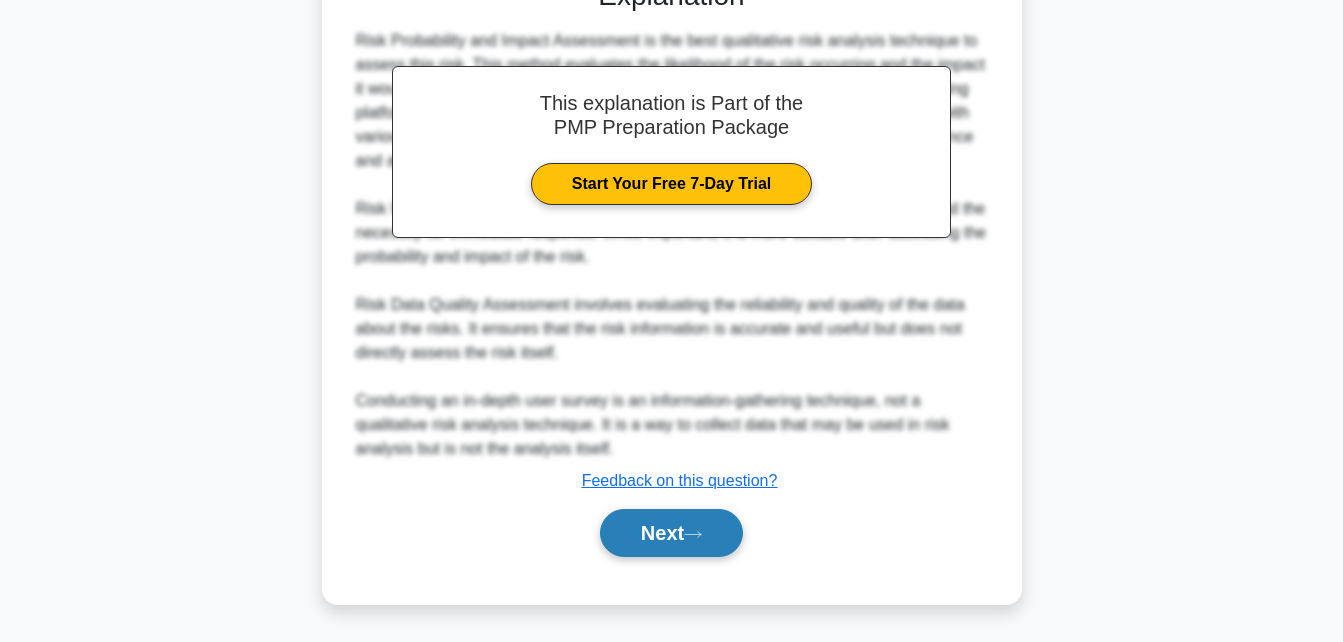 click on "Next" at bounding box center (671, 533) 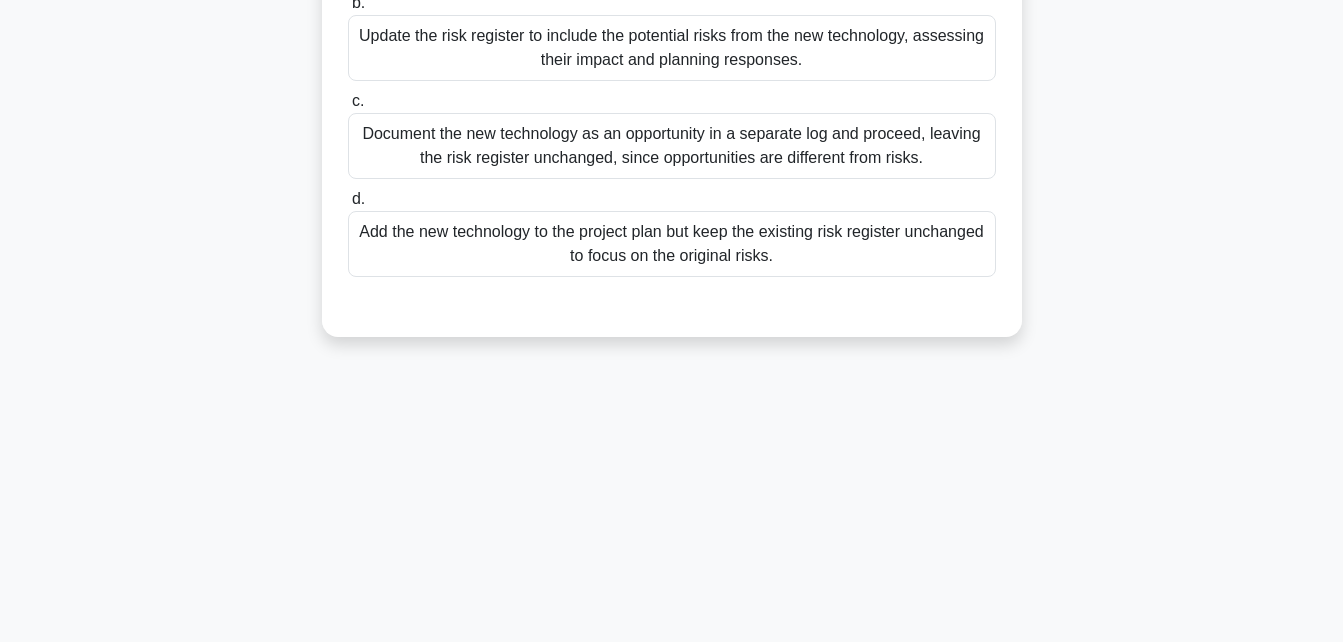scroll, scrollTop: 438, scrollLeft: 0, axis: vertical 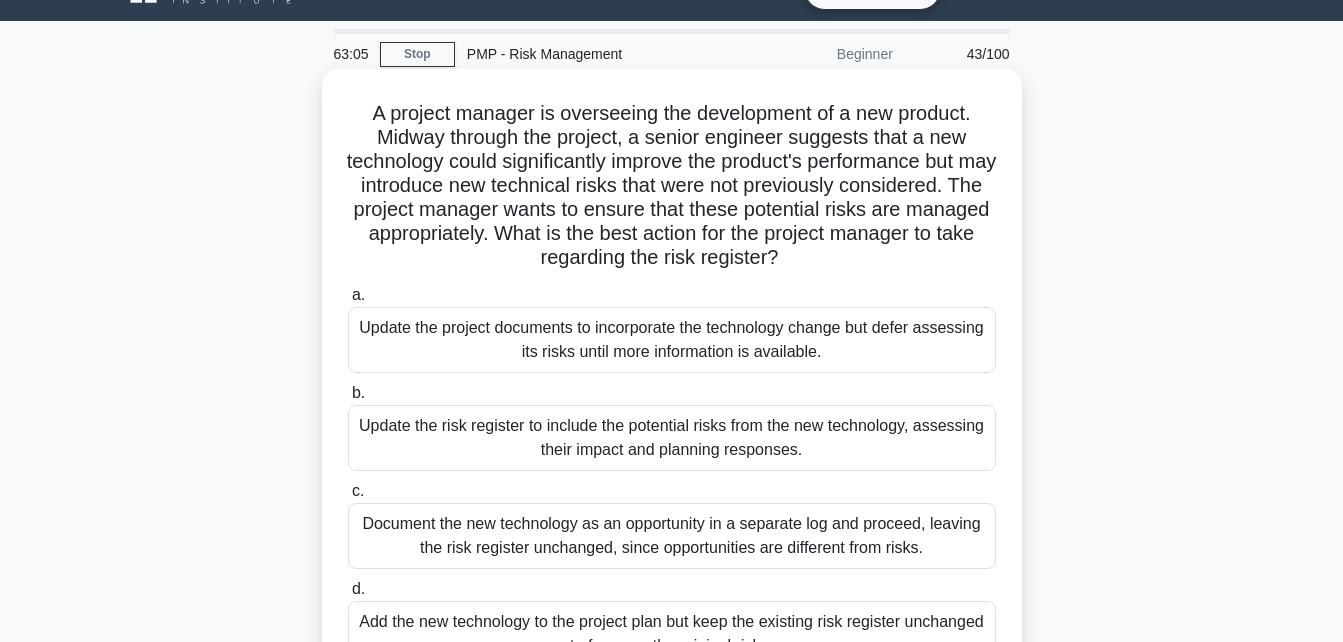 click on "Update the risk register to include the potential risks from the new technology, assessing their impact and planning responses." at bounding box center [672, 438] 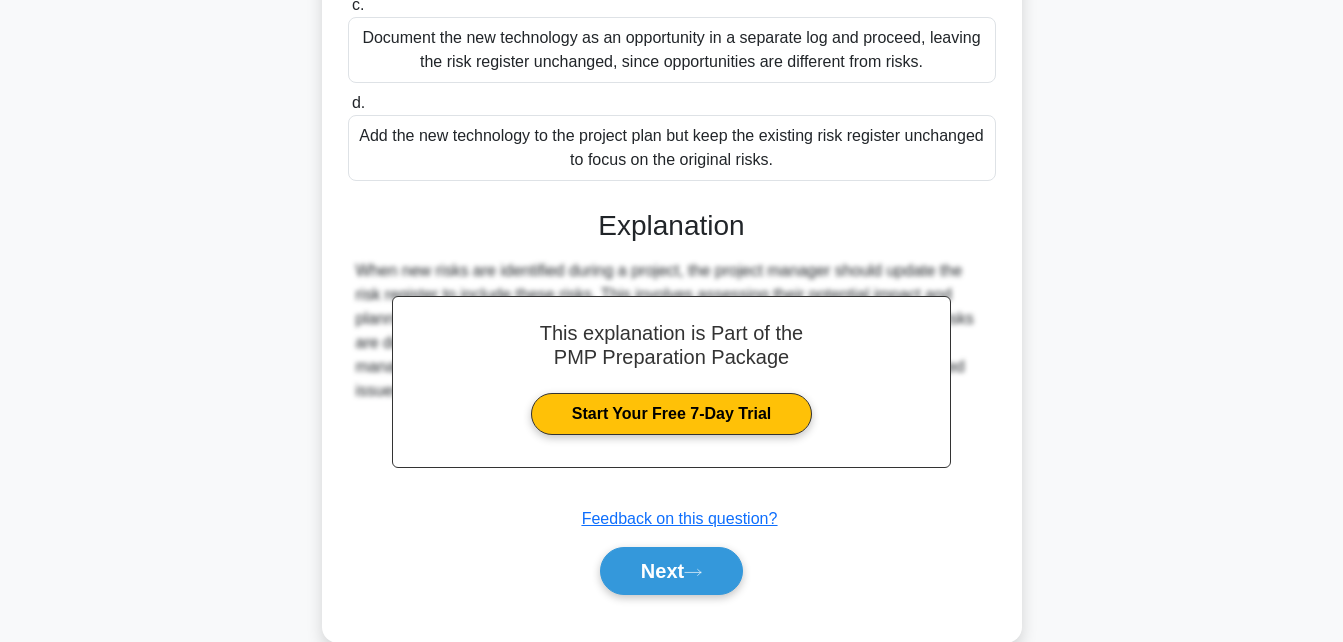 scroll, scrollTop: 551, scrollLeft: 0, axis: vertical 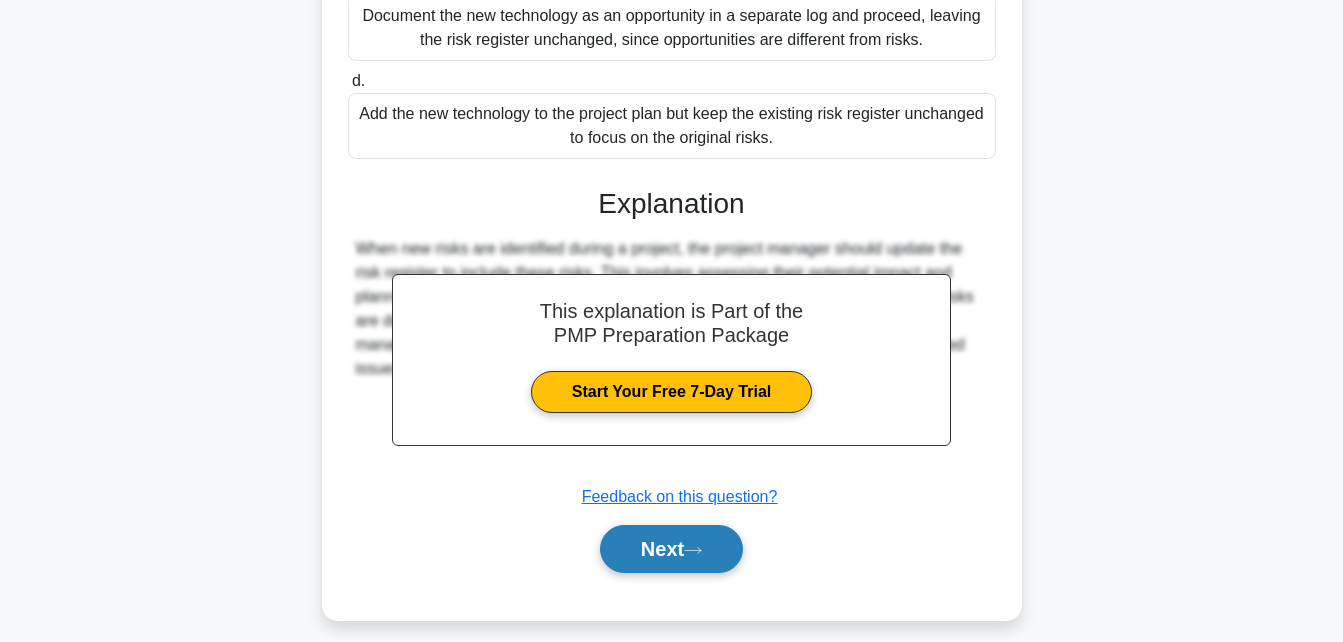 click on "Next" at bounding box center [671, 549] 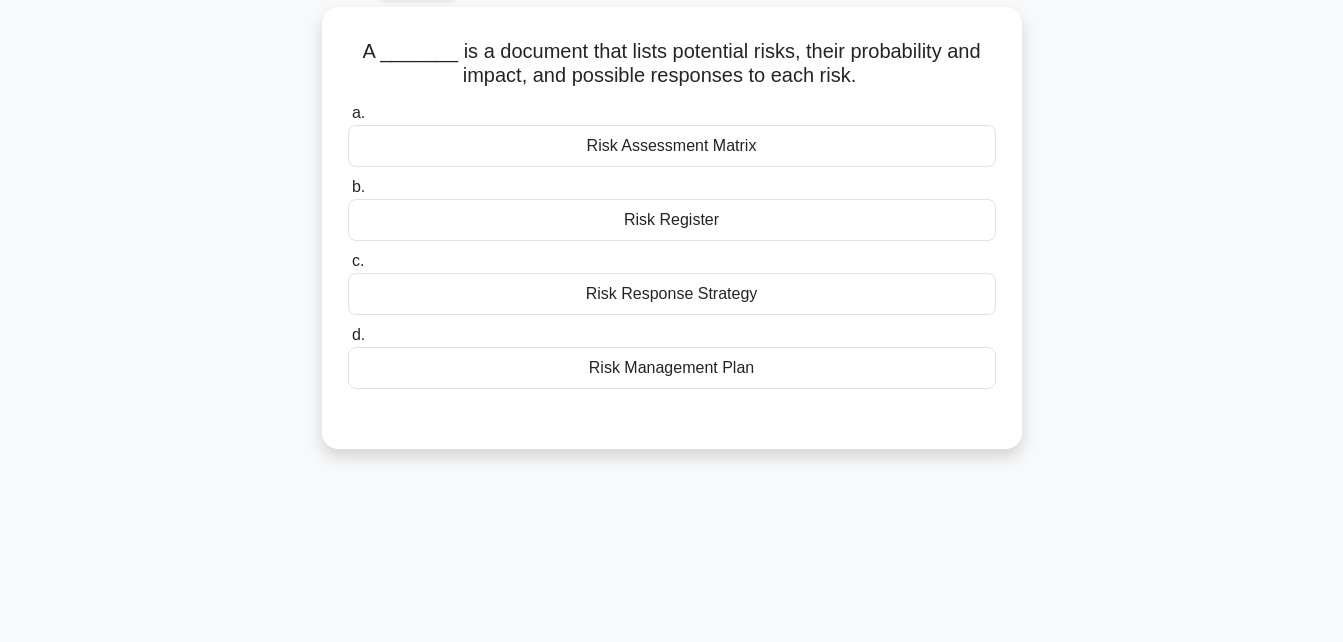 scroll, scrollTop: 43, scrollLeft: 0, axis: vertical 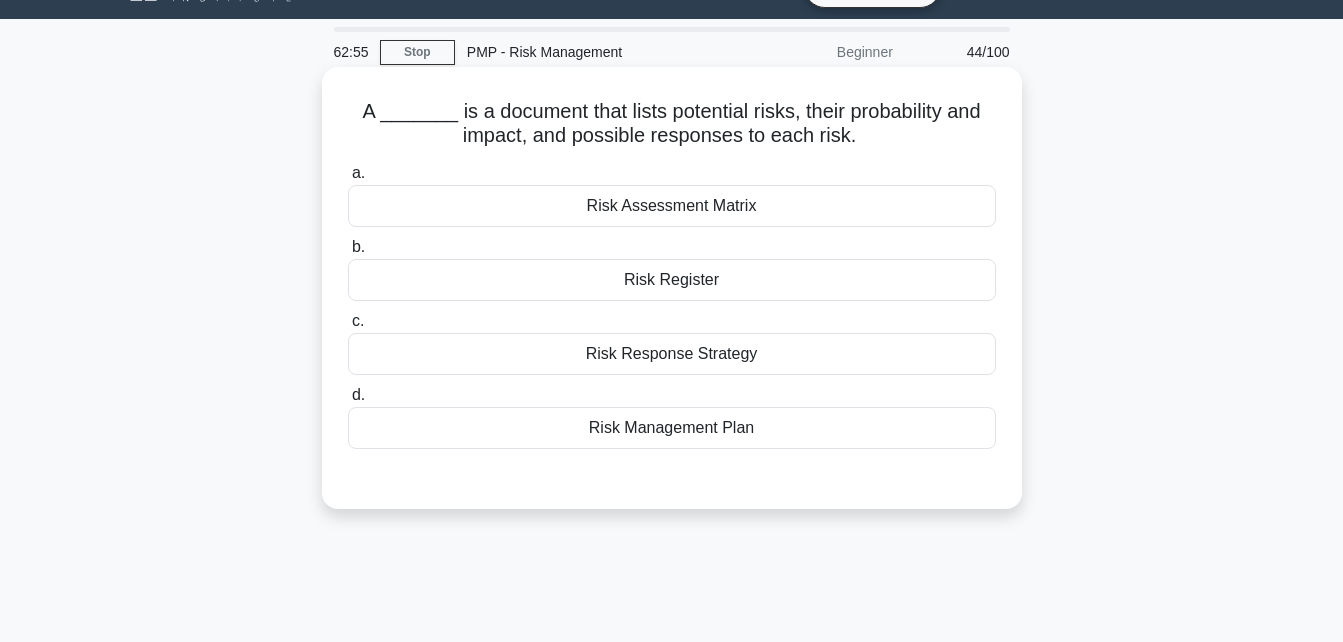 click on "Risk Register" at bounding box center [672, 280] 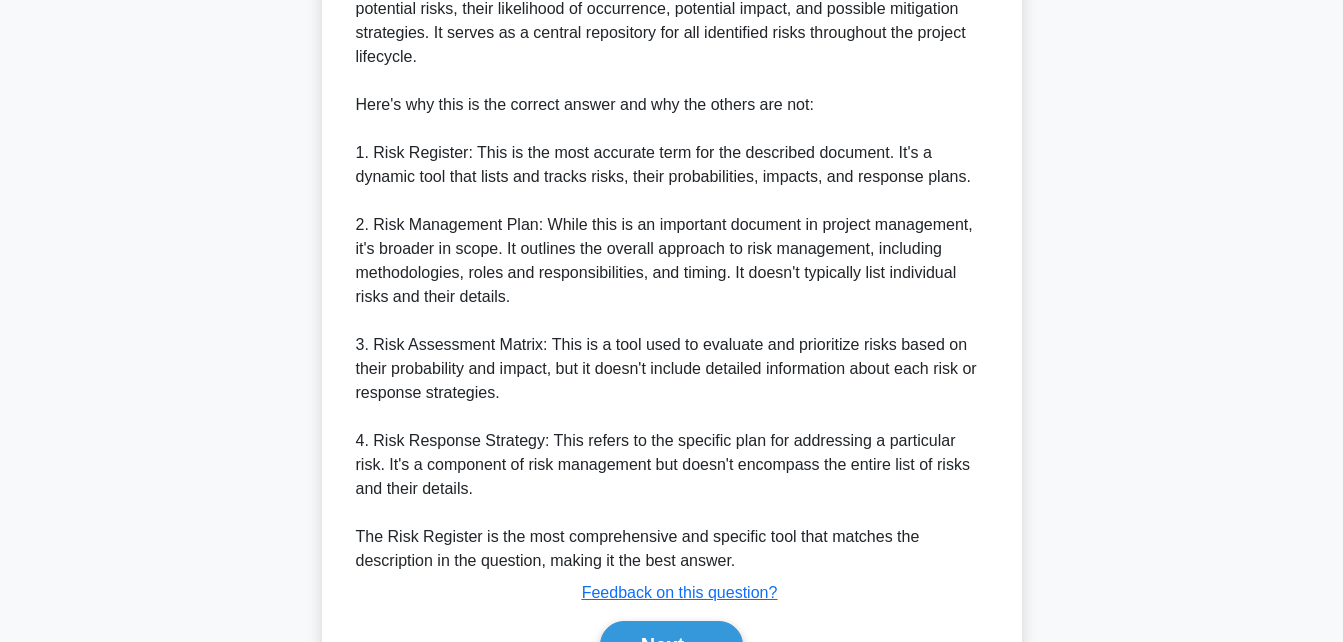 scroll, scrollTop: 760, scrollLeft: 0, axis: vertical 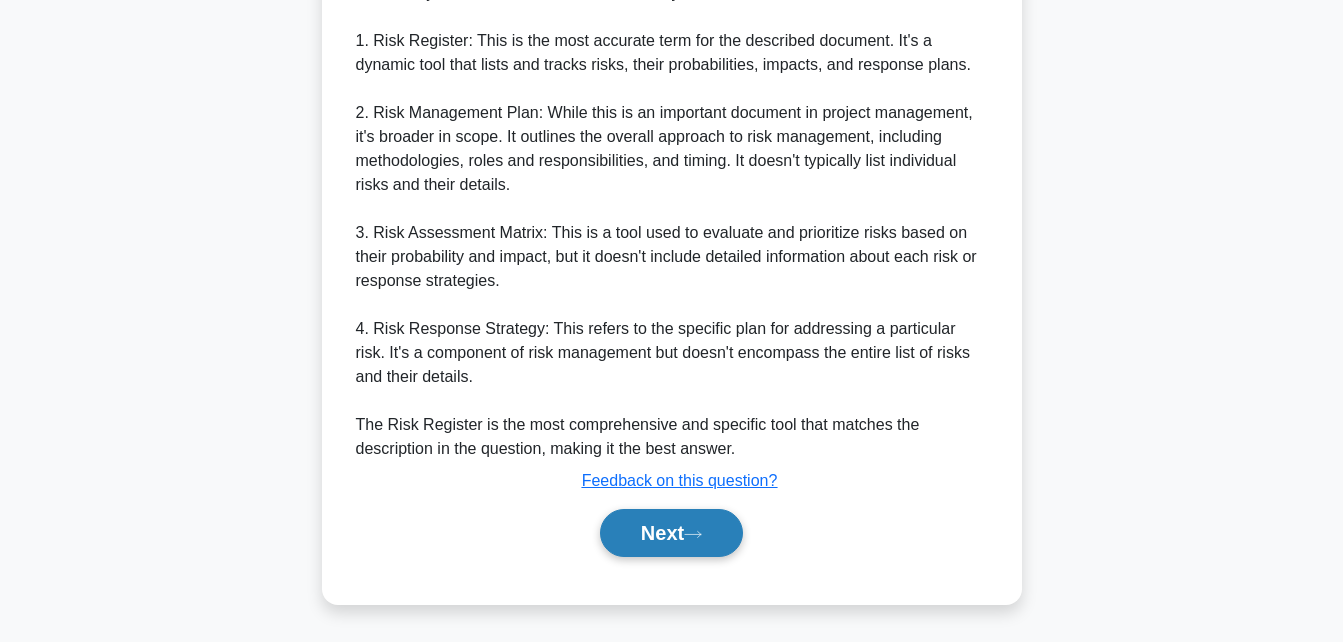 click on "Next" at bounding box center (671, 533) 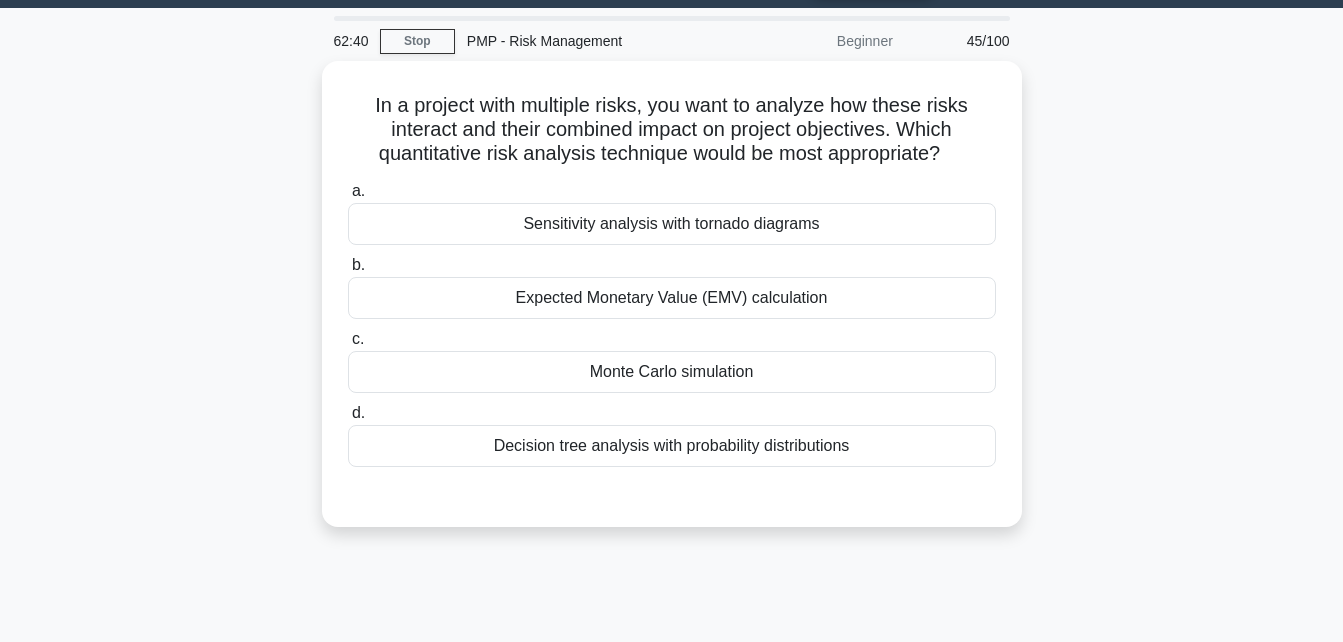 scroll, scrollTop: 54, scrollLeft: 0, axis: vertical 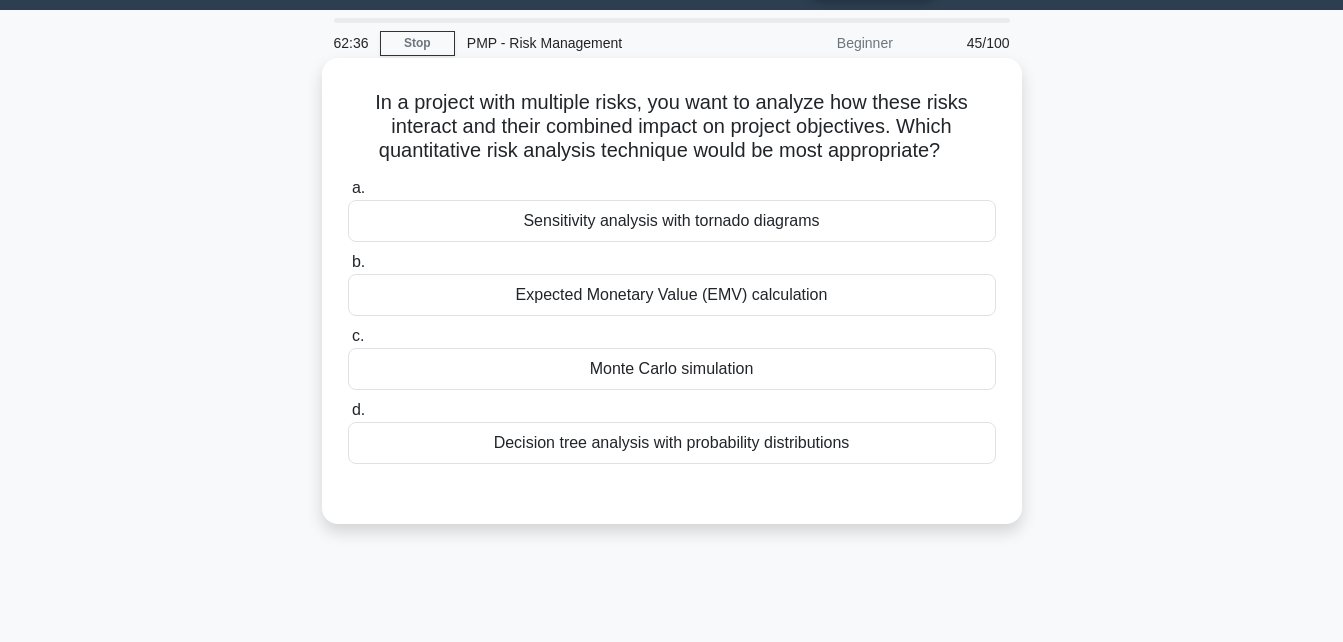 click on "Monte Carlo simulation" at bounding box center [672, 369] 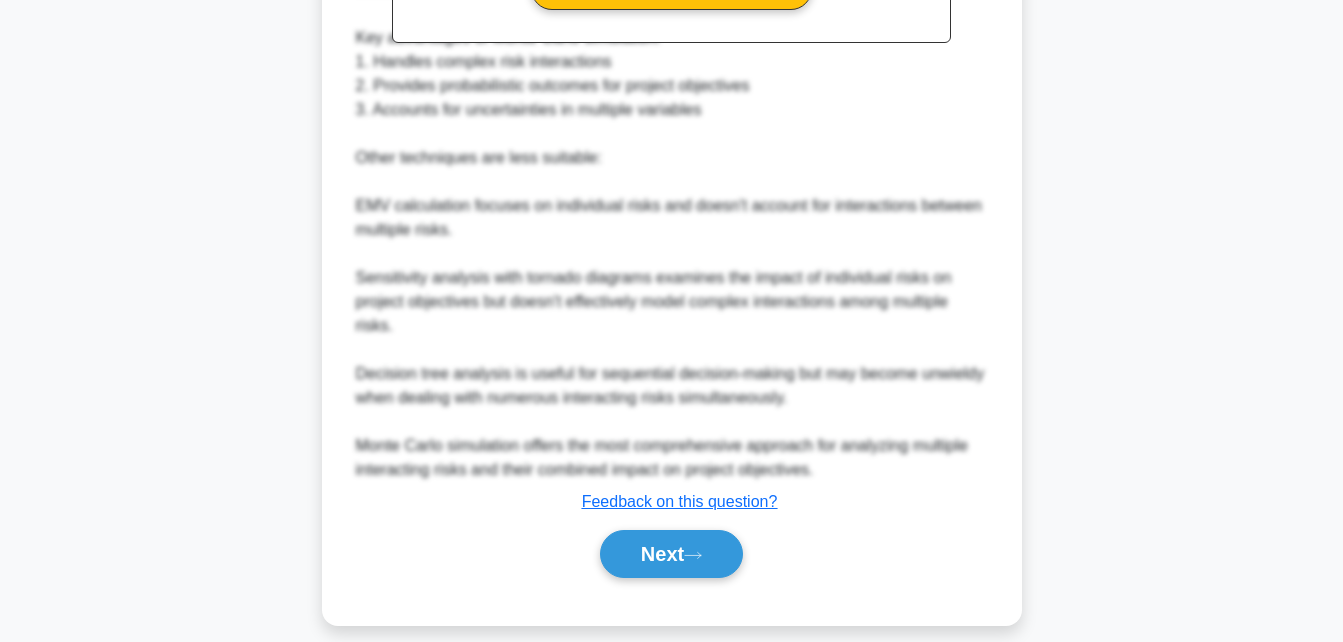 scroll, scrollTop: 784, scrollLeft: 0, axis: vertical 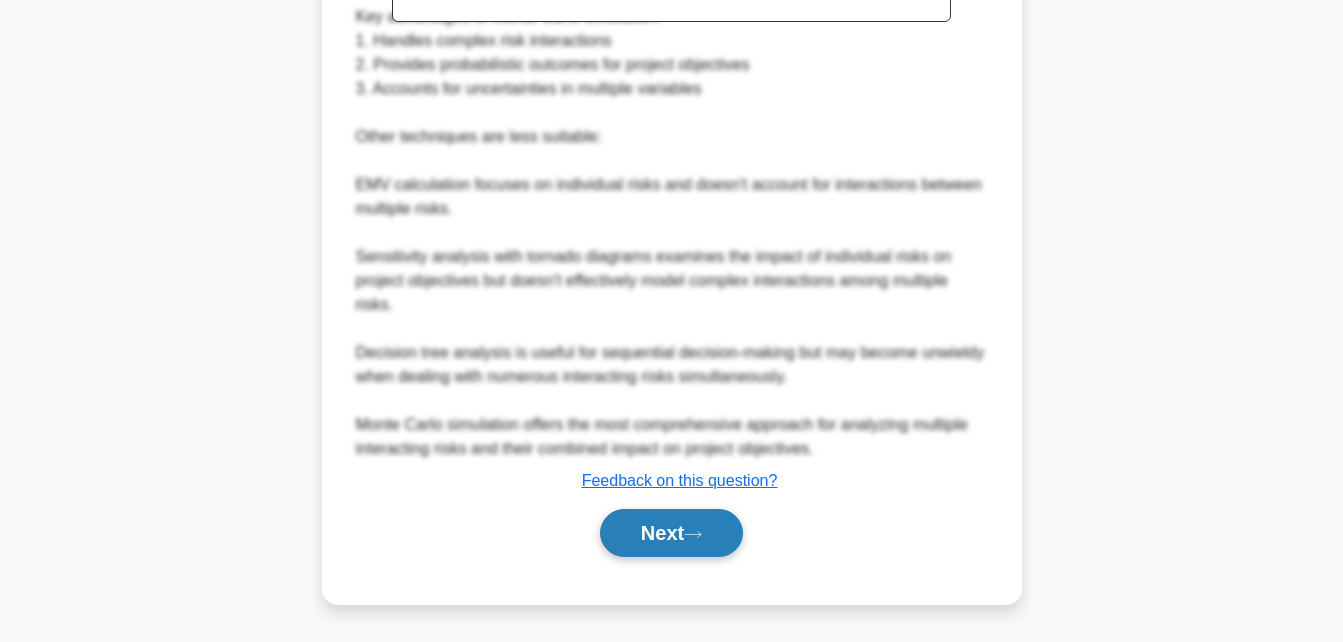 click on "Next" at bounding box center (671, 533) 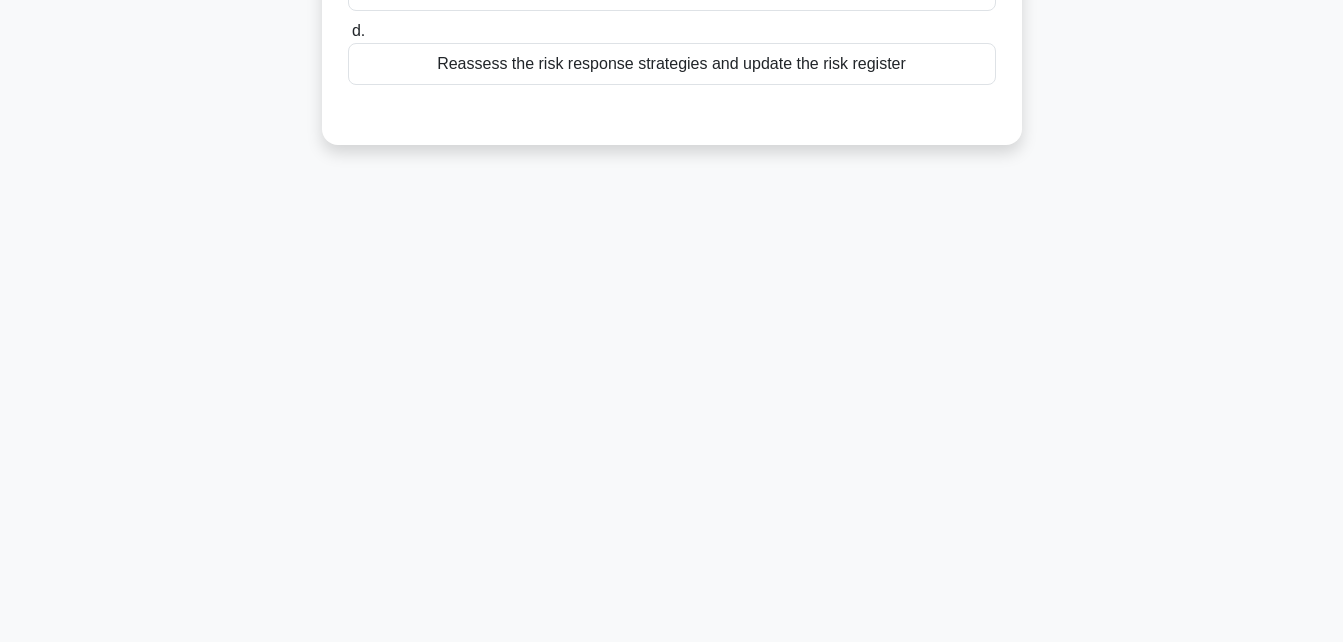 scroll, scrollTop: 438, scrollLeft: 0, axis: vertical 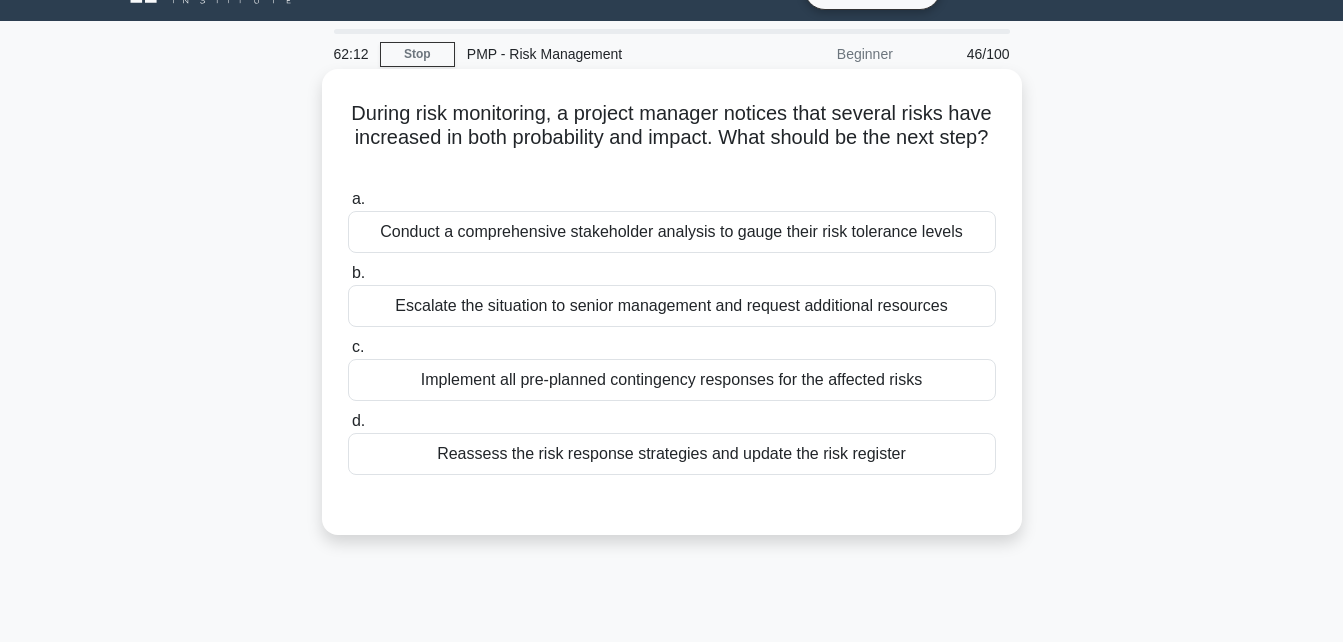click on "Reassess the risk response strategies and update the risk register" at bounding box center [672, 454] 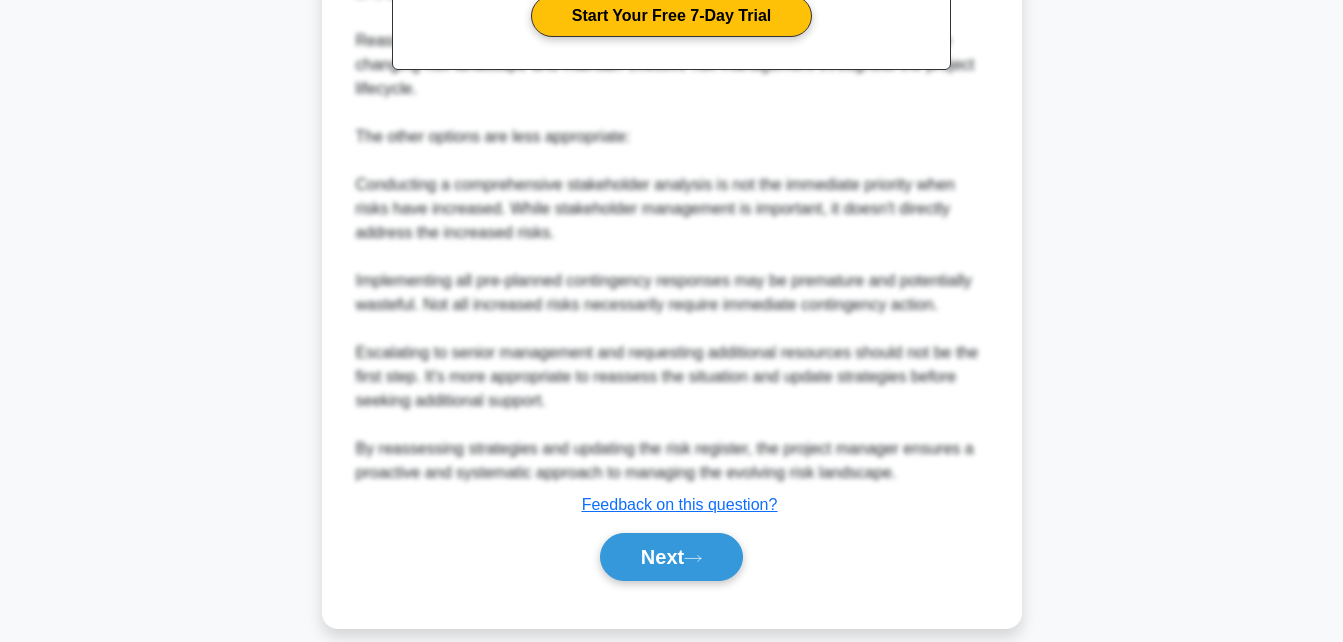 scroll, scrollTop: 760, scrollLeft: 0, axis: vertical 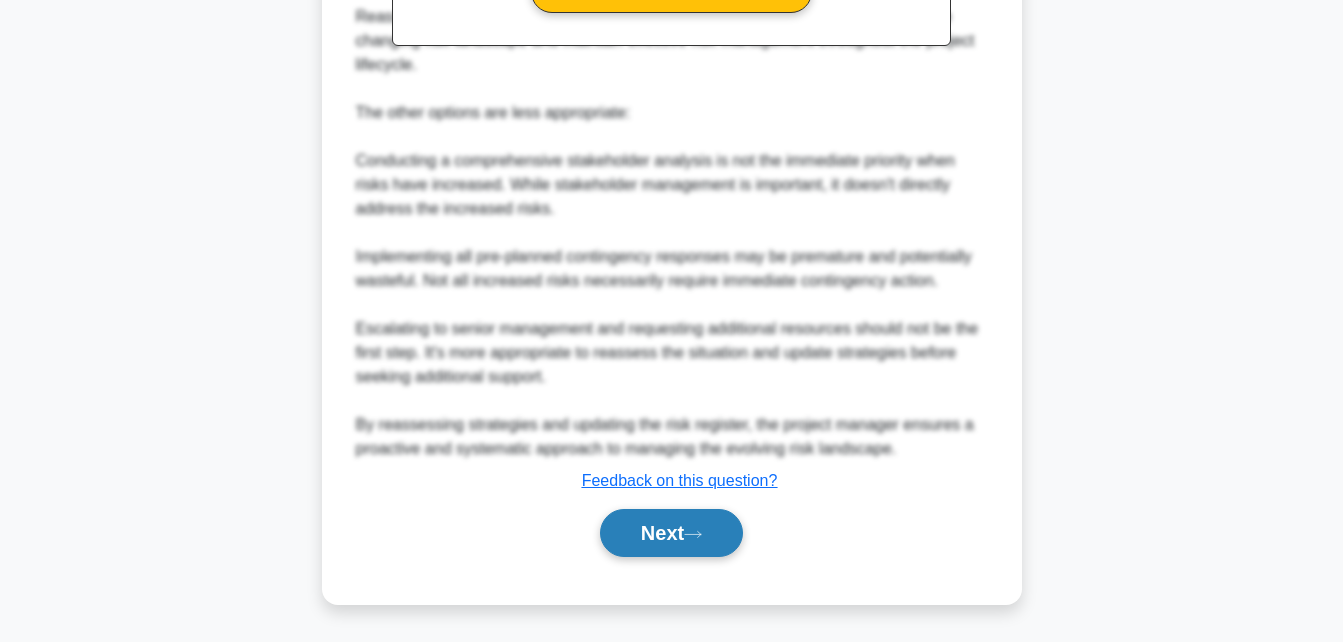 click on "Next" at bounding box center [671, 533] 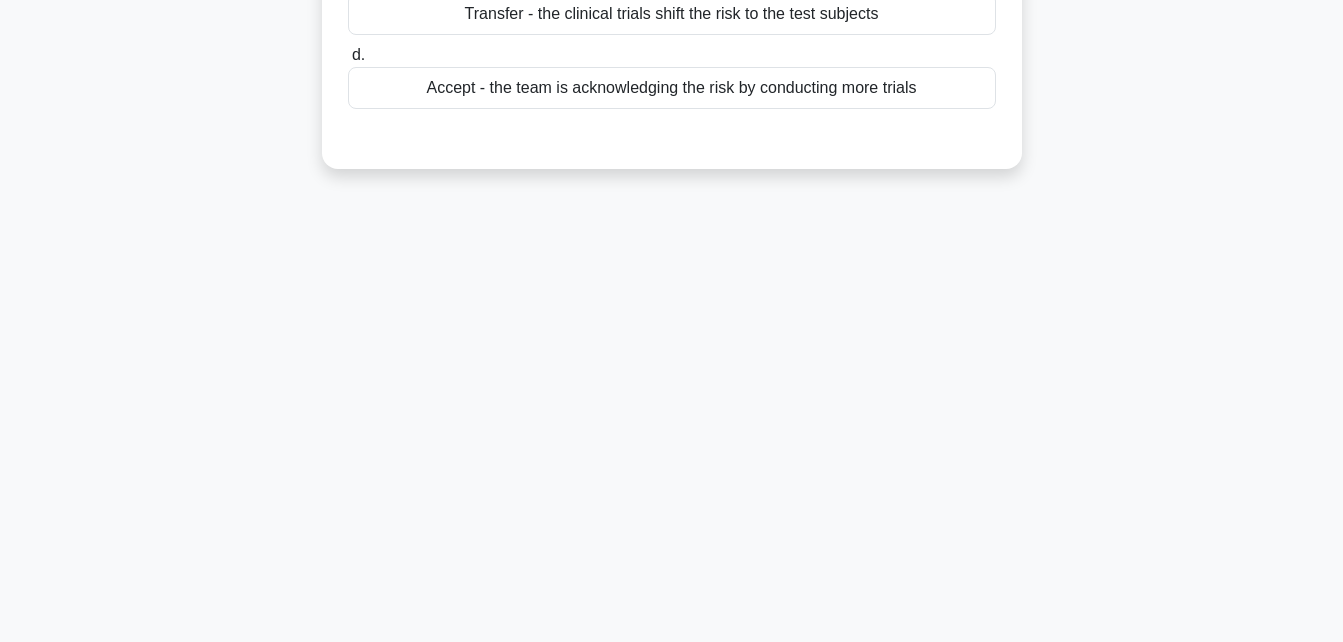 scroll, scrollTop: 273, scrollLeft: 0, axis: vertical 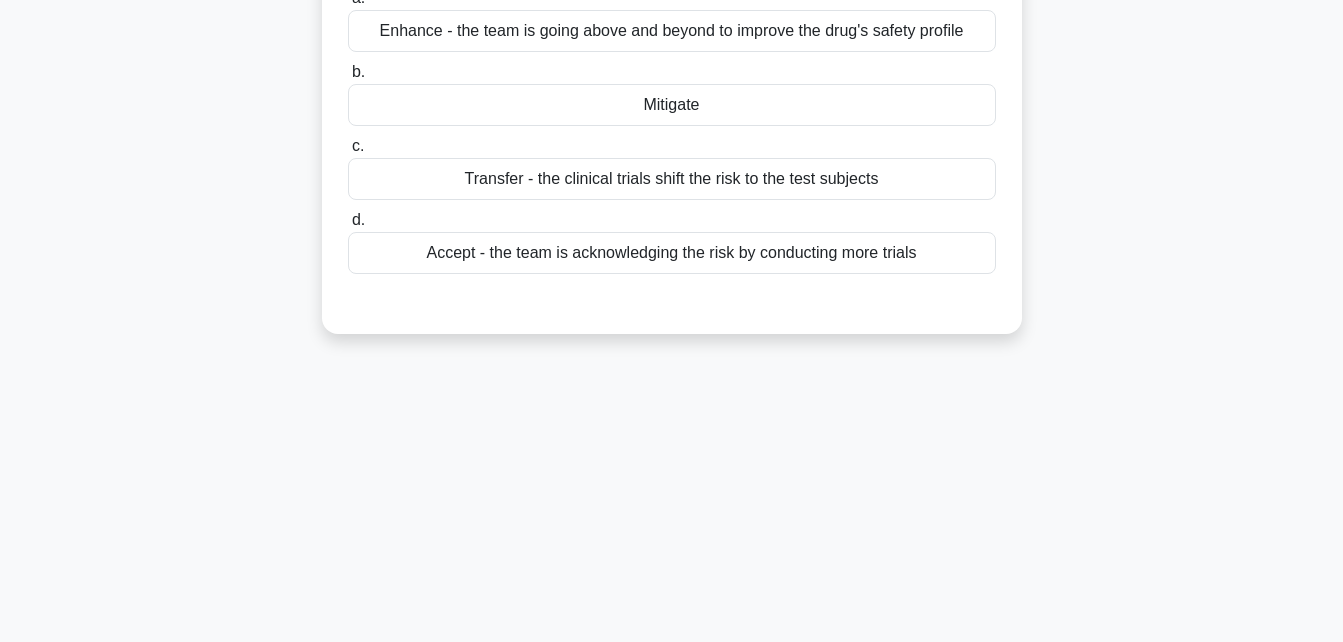 drag, startPoint x: 1305, startPoint y: 240, endPoint x: 1284, endPoint y: 117, distance: 124.77981 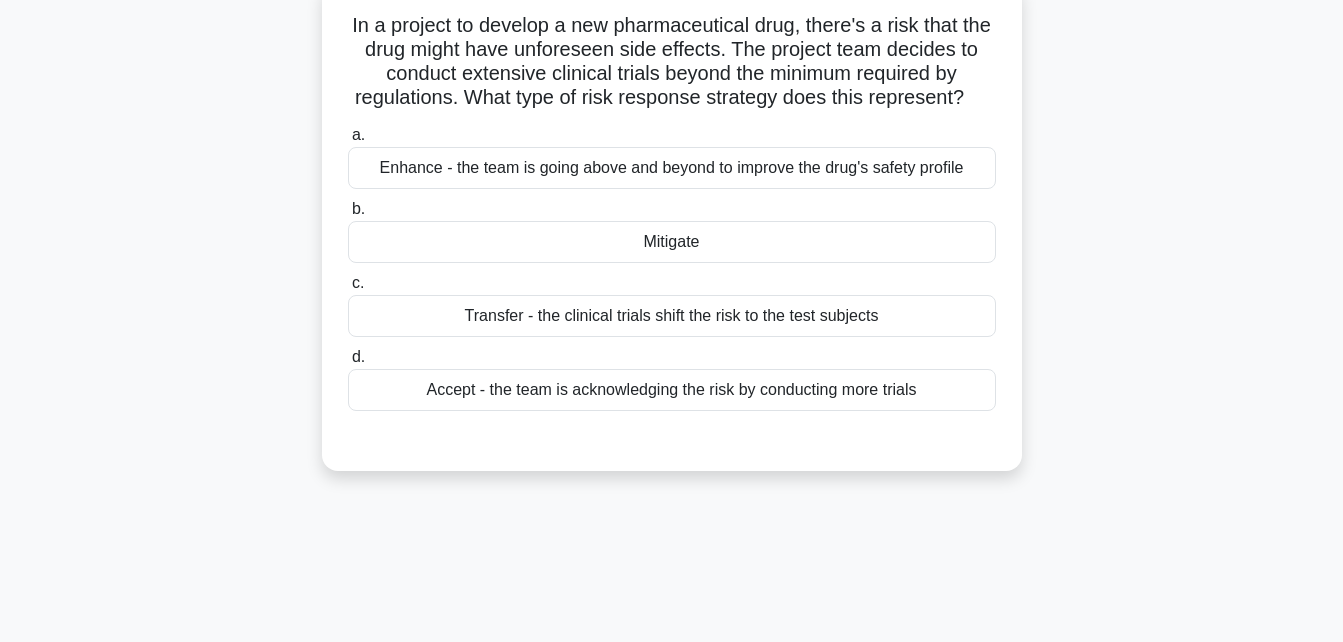 scroll, scrollTop: 13, scrollLeft: 0, axis: vertical 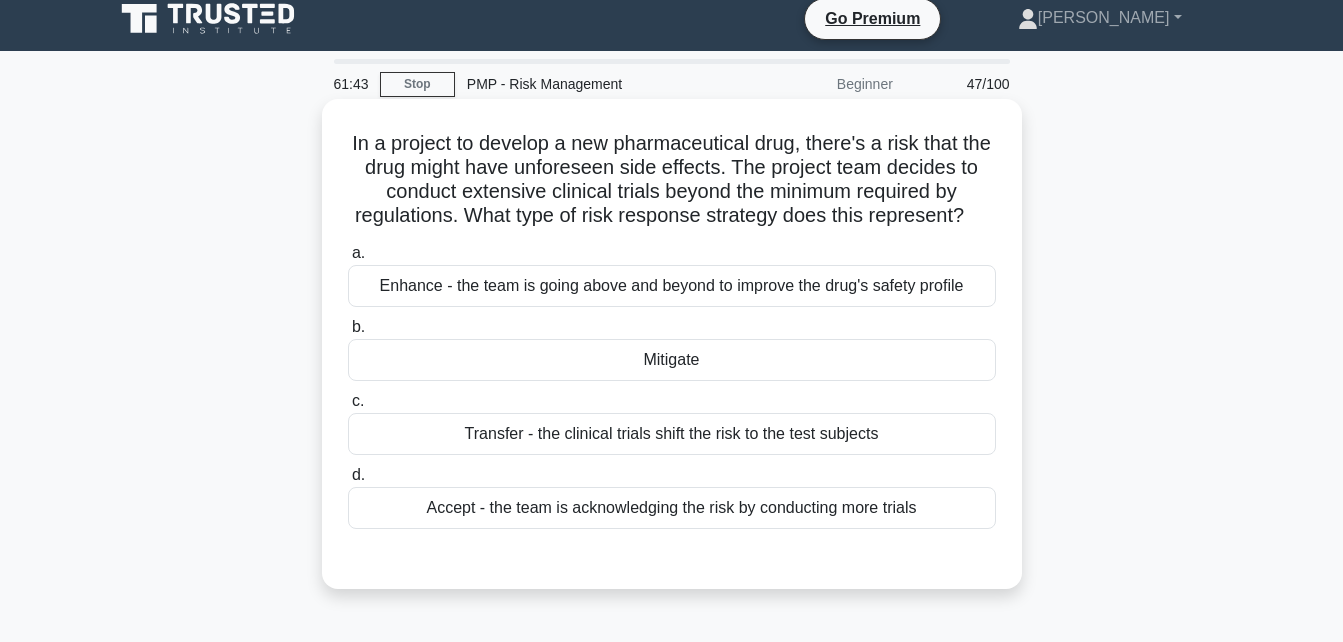 click on "Mitigate" at bounding box center [672, 360] 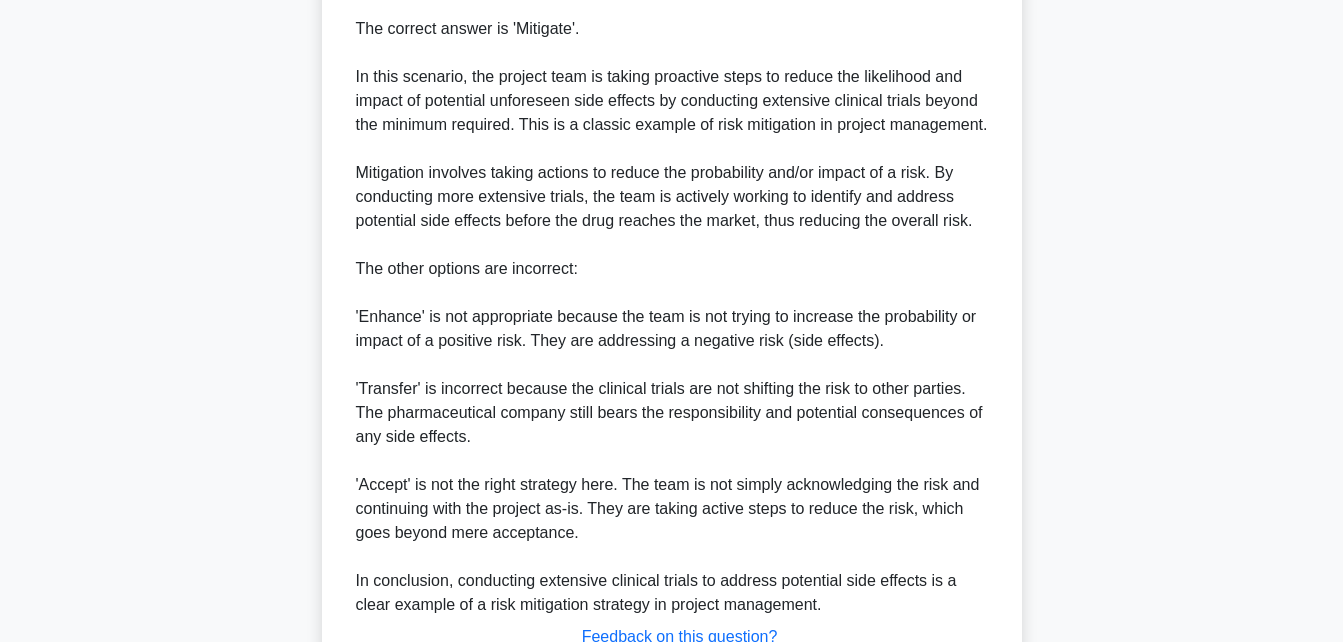 scroll, scrollTop: 760, scrollLeft: 0, axis: vertical 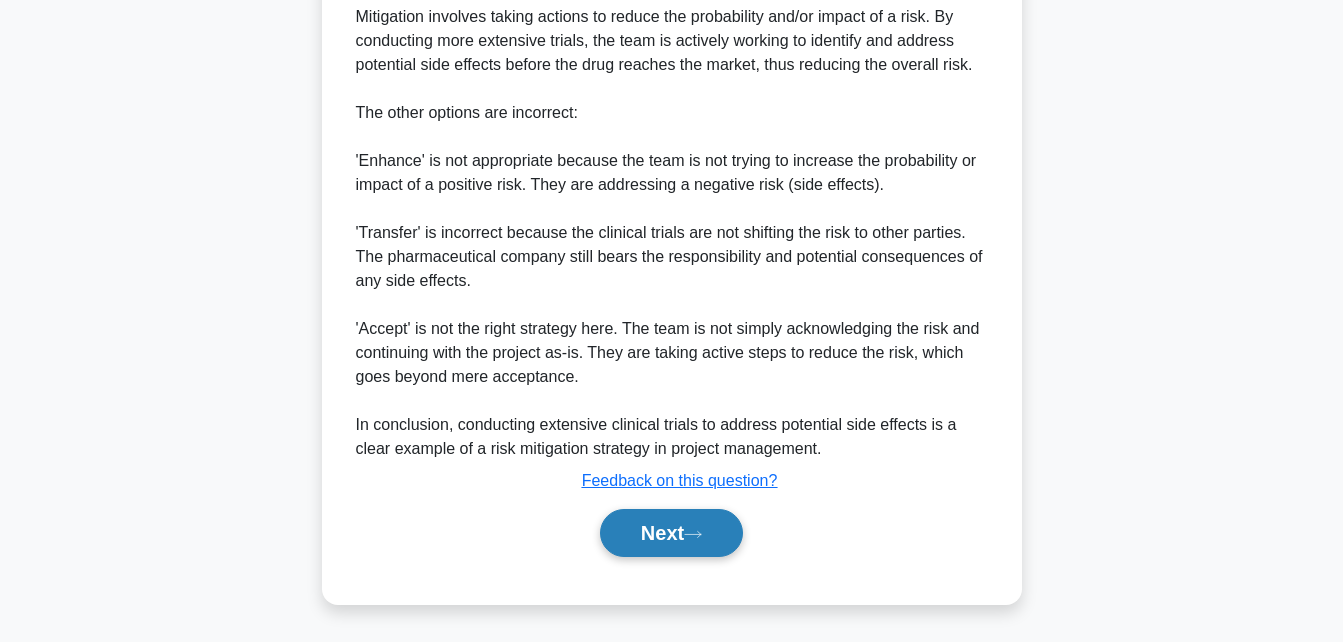 click on "Next" at bounding box center (671, 533) 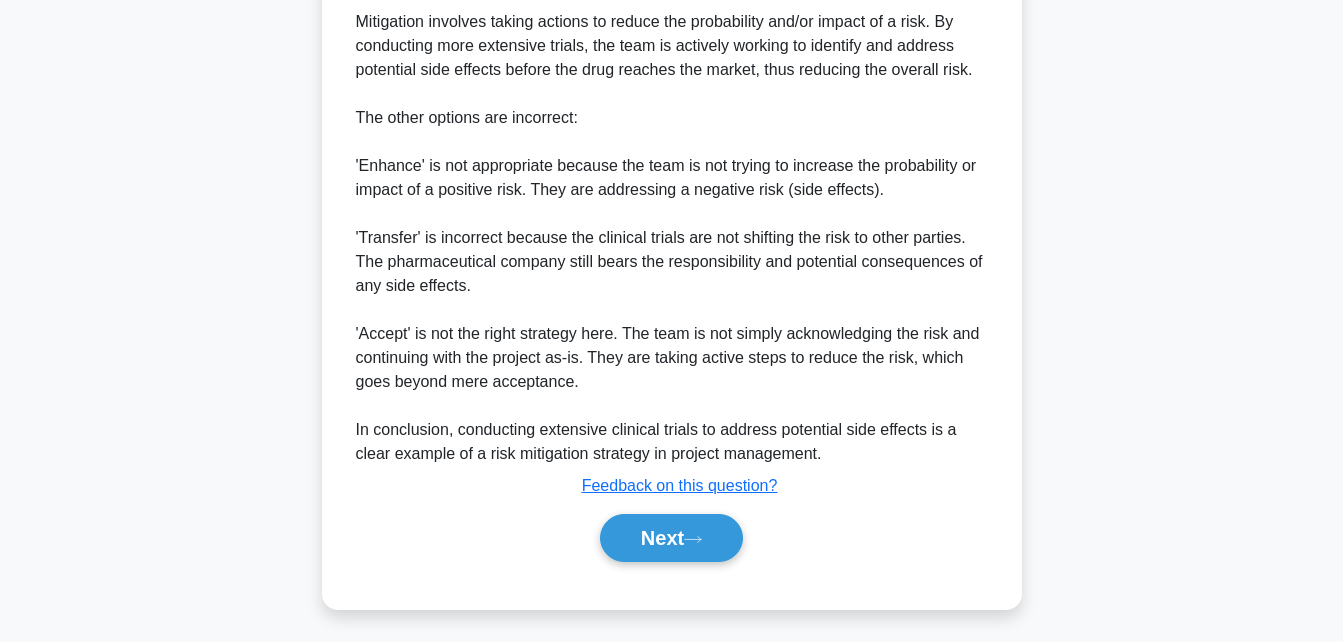 scroll, scrollTop: 438, scrollLeft: 0, axis: vertical 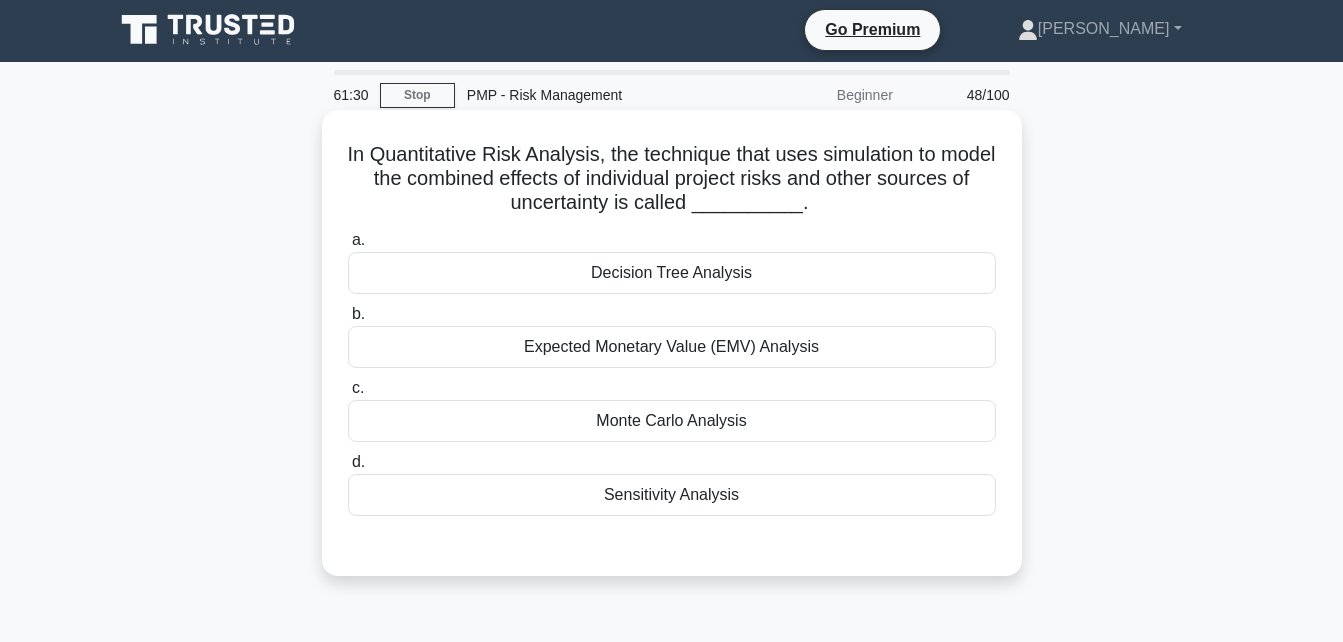 click on "Monte Carlo Analysis" at bounding box center (672, 421) 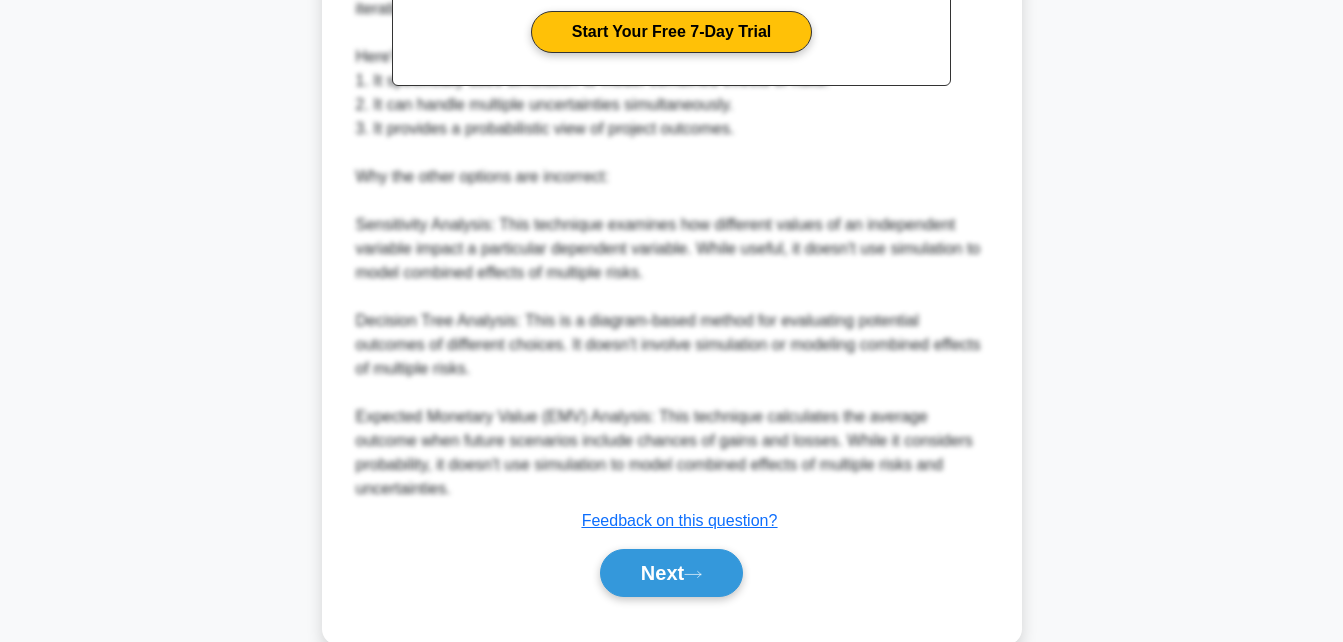 scroll, scrollTop: 736, scrollLeft: 0, axis: vertical 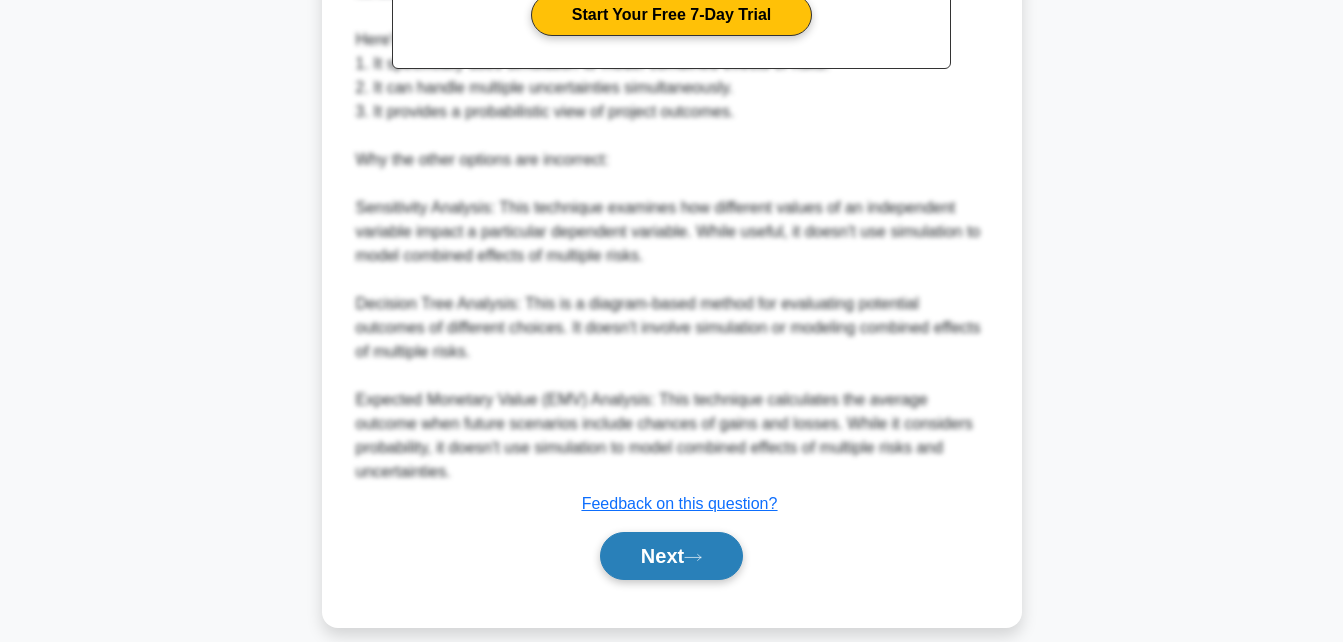 click on "Next" at bounding box center [671, 556] 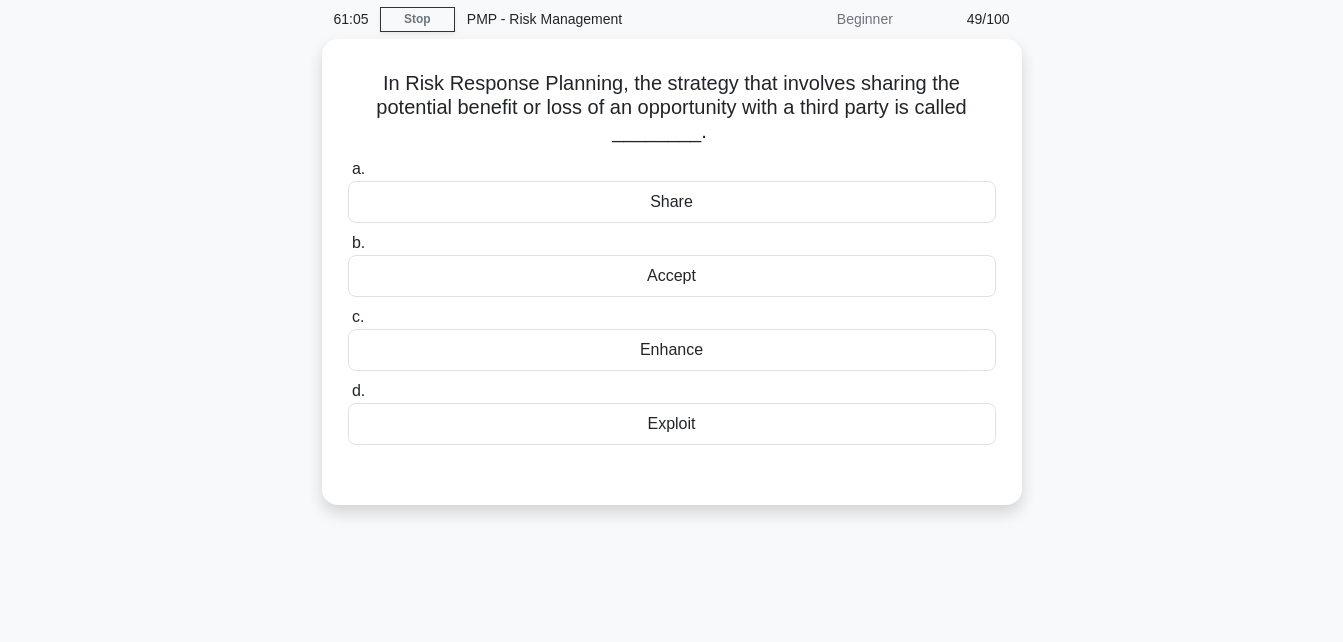 scroll, scrollTop: 80, scrollLeft: 0, axis: vertical 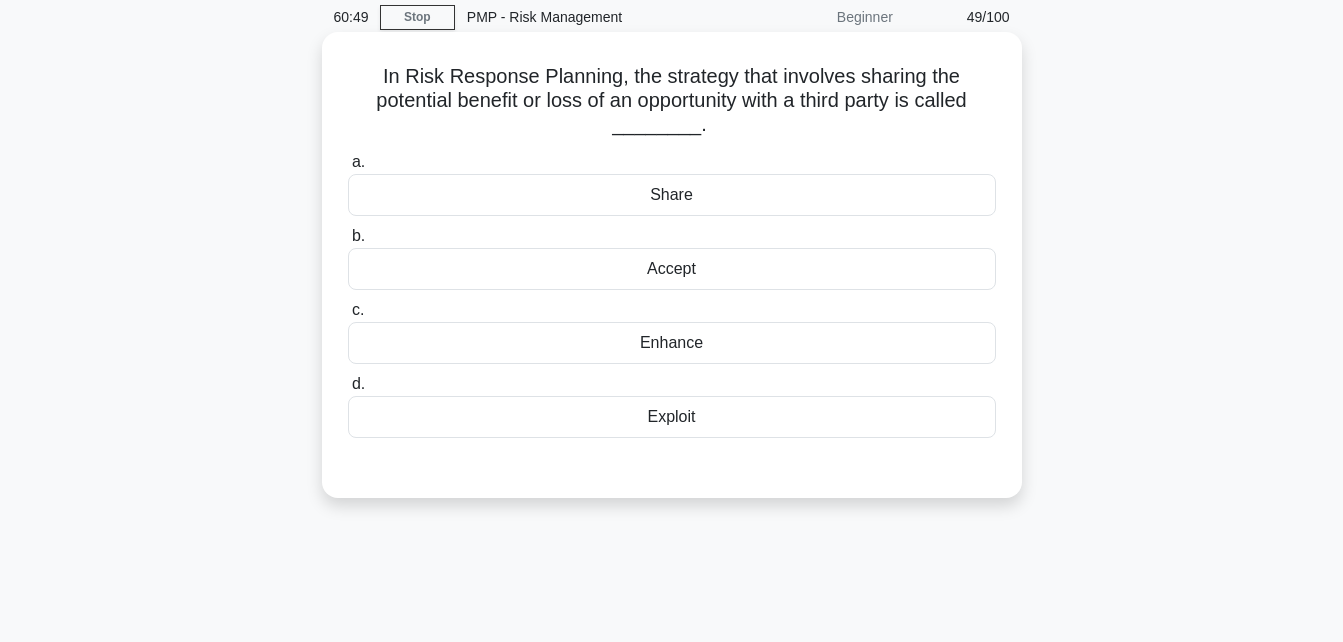 click on "Share" at bounding box center (672, 195) 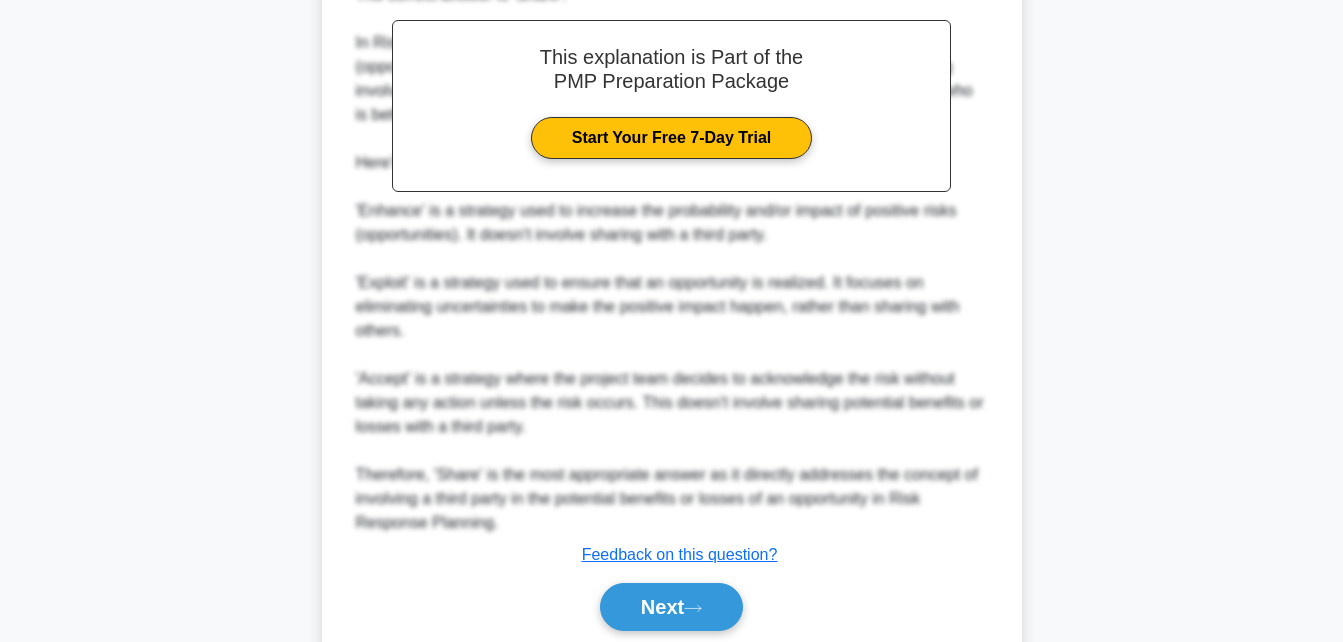 scroll, scrollTop: 643, scrollLeft: 0, axis: vertical 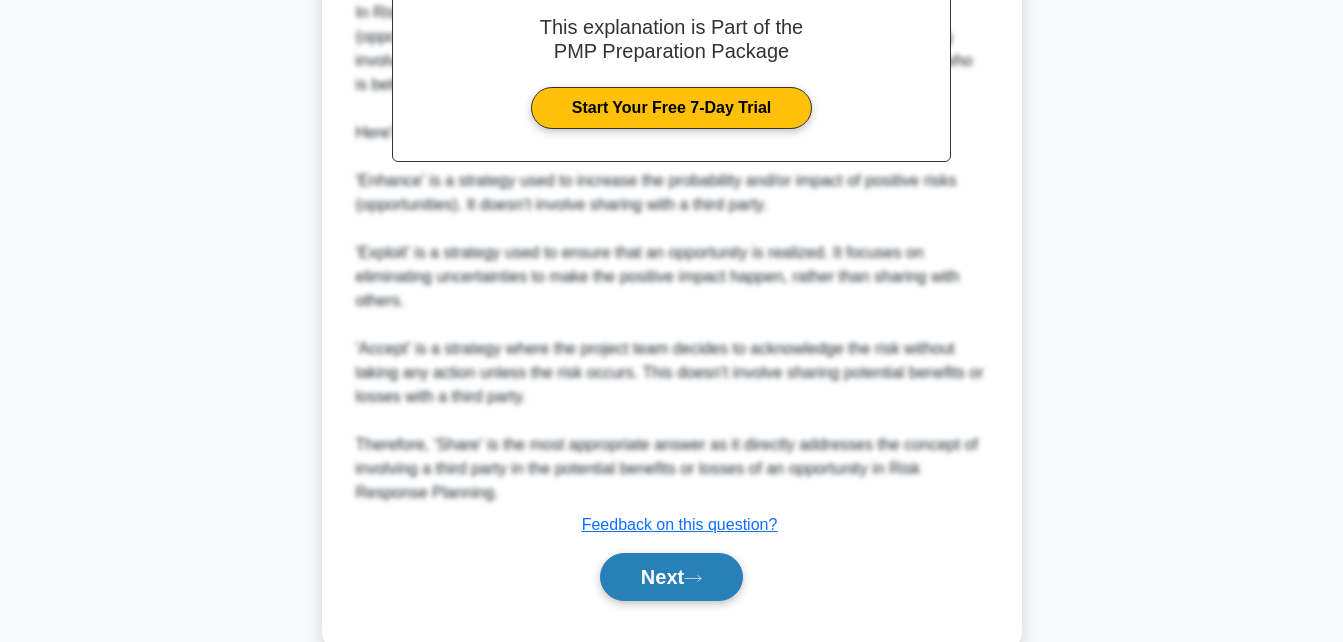 click on "Next" at bounding box center (671, 577) 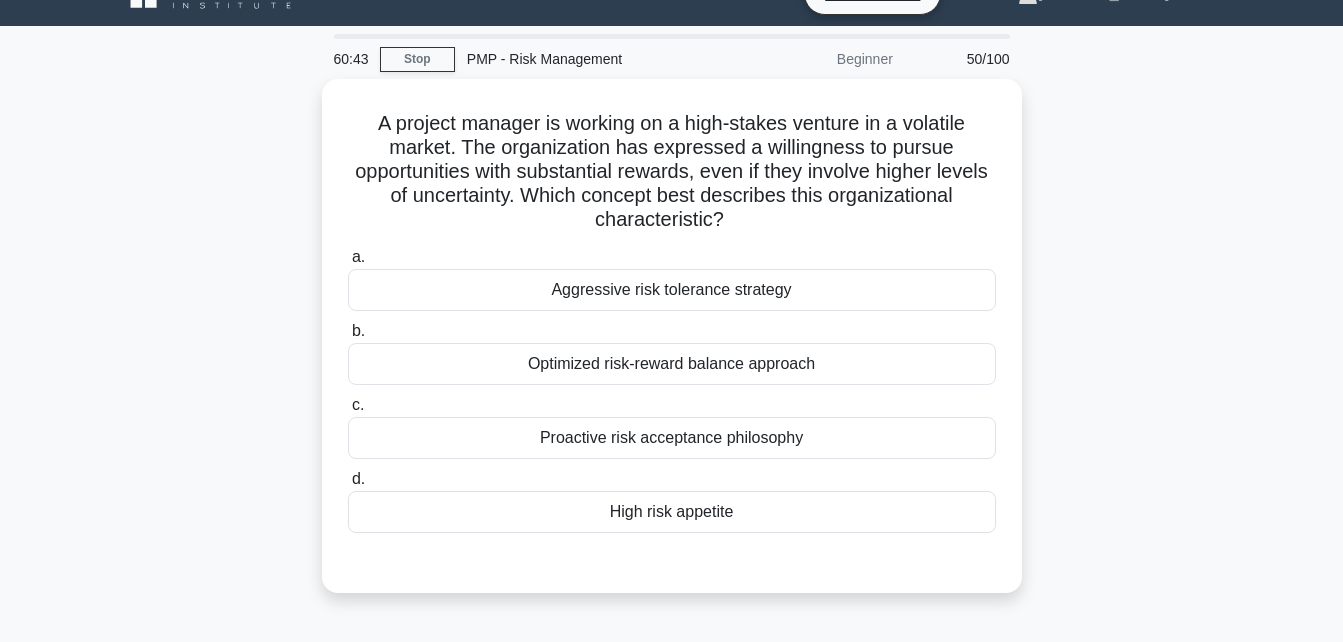 scroll, scrollTop: 39, scrollLeft: 0, axis: vertical 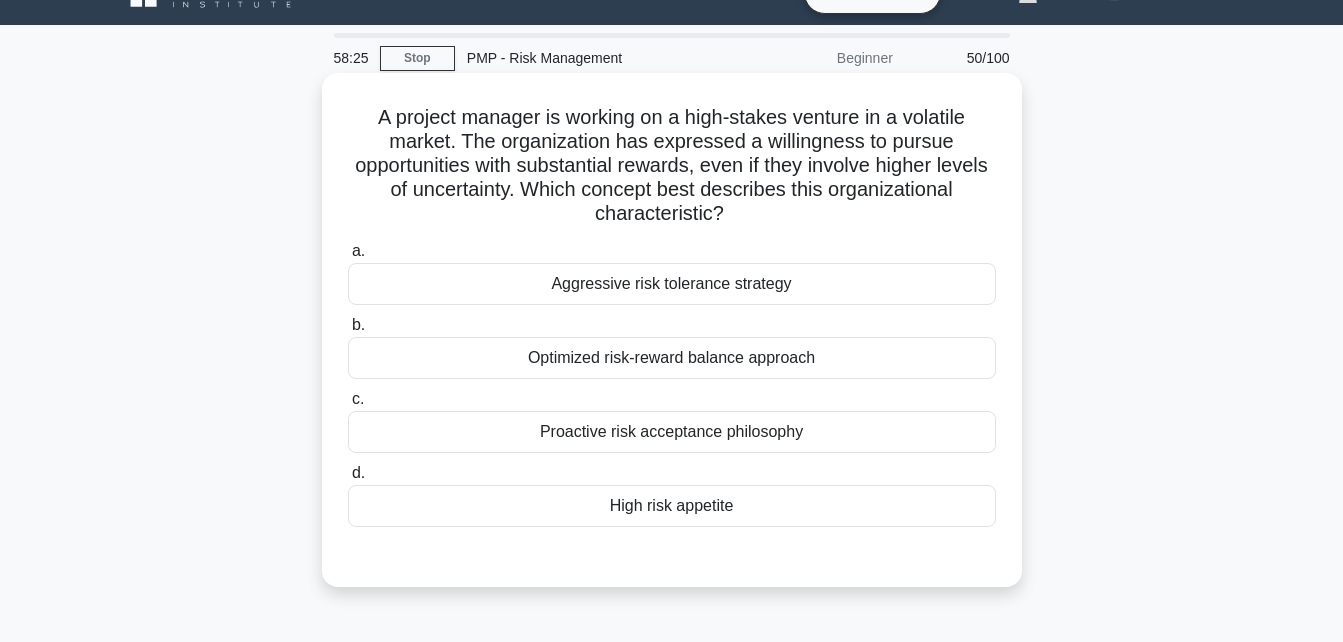 click on "High risk appetite" at bounding box center (672, 506) 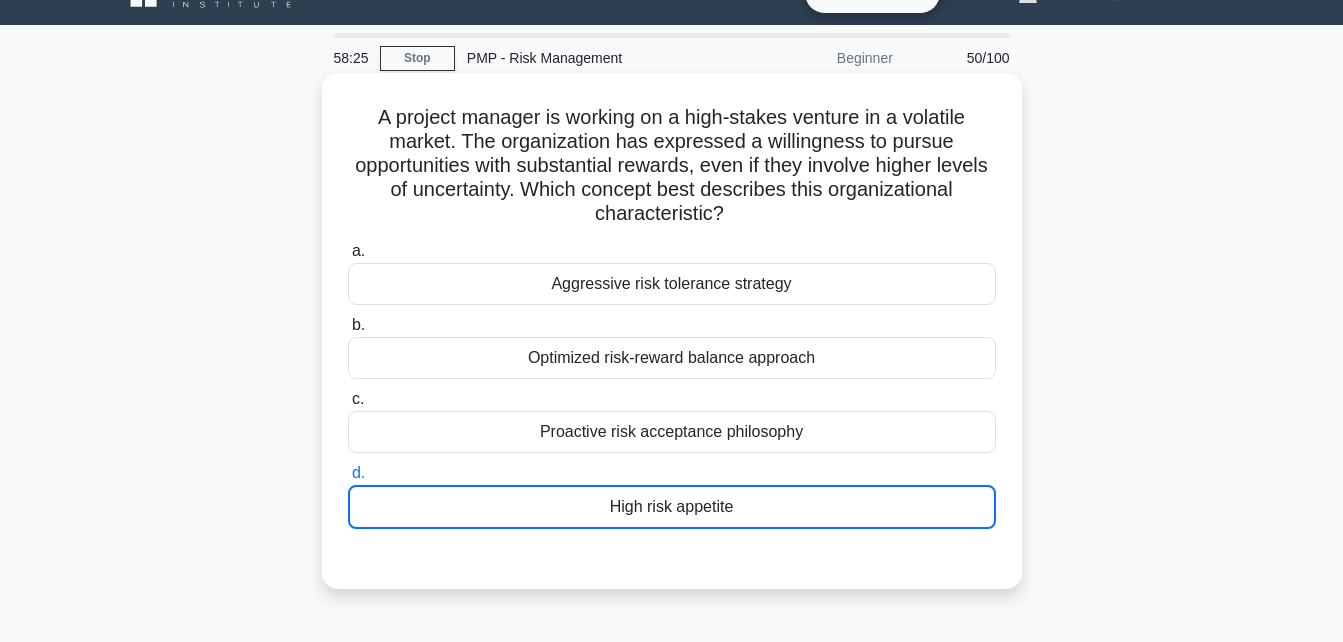 click on "High risk appetite" at bounding box center [672, 507] 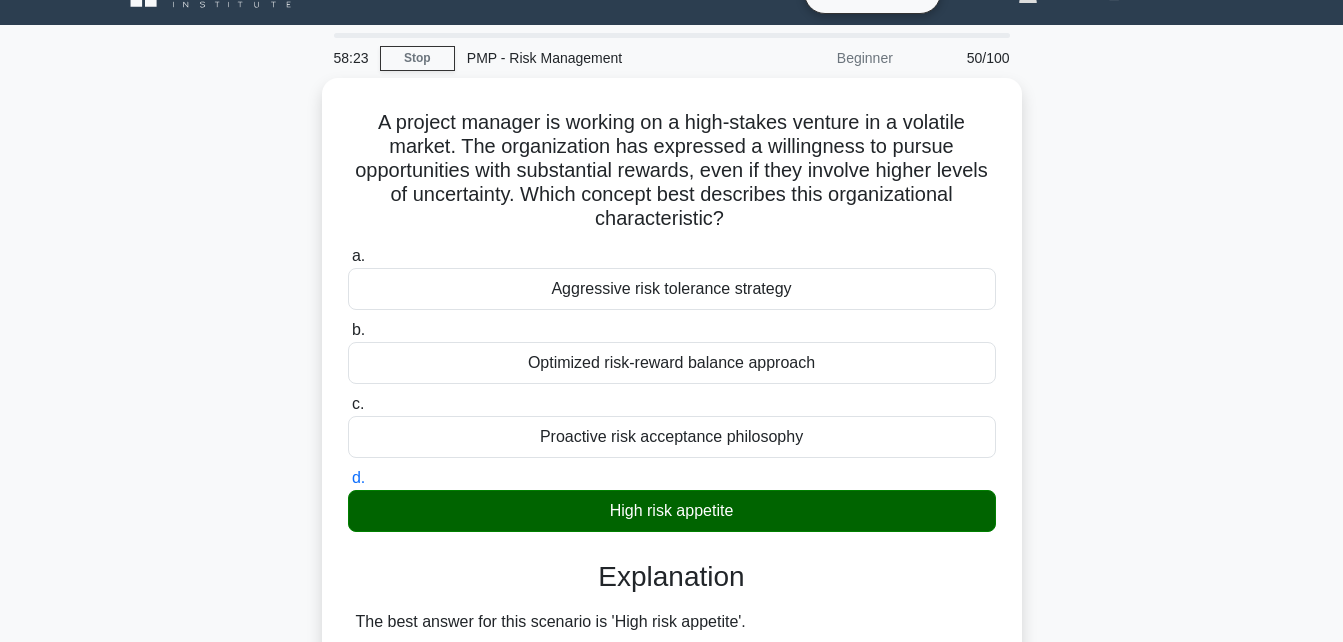 click on "58:23
Stop
PMP  - Risk Management
Beginner
50/100
A project manager is working on a high-stakes venture in a volatile market. The organization has expressed a willingness to pursue opportunities with substantial rewards, even if they involve higher levels of uncertainty. Which concept best describes this organizational characteristic?
.spinner_0XTQ{transform-origin:center;animation:spinner_y6GP .75s linear infinite}@keyframes spinner_y6GP{100%{transform:rotate(360deg)}}
a. b. c." at bounding box center (671, 681) 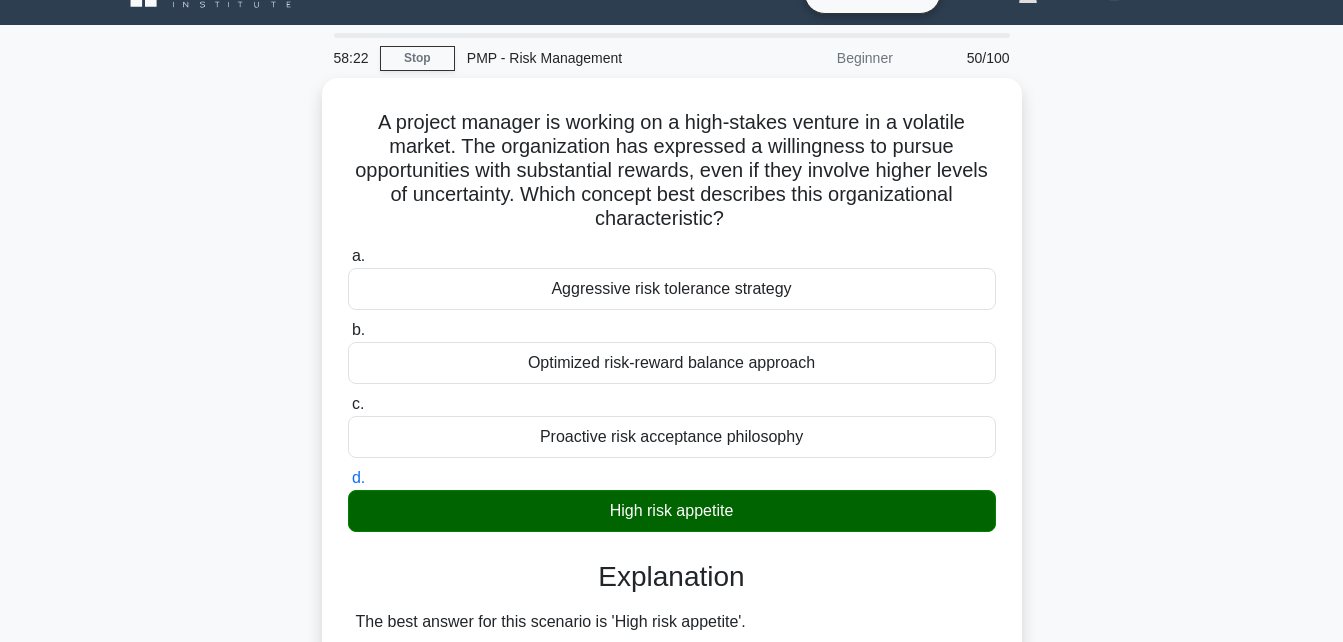 click on "58:22
Stop
PMP  - Risk Management
Beginner
50/100
A project manager is working on a high-stakes venture in a volatile market. The organization has expressed a willingness to pursue opportunities with substantial rewards, even if they involve higher levels of uncertainty. Which concept best describes this organizational characteristic?
.spinner_0XTQ{transform-origin:center;animation:spinner_y6GP .75s linear infinite}@keyframes spinner_y6GP{100%{transform:rotate(360deg)}}
a. b. c." at bounding box center [671, 681] 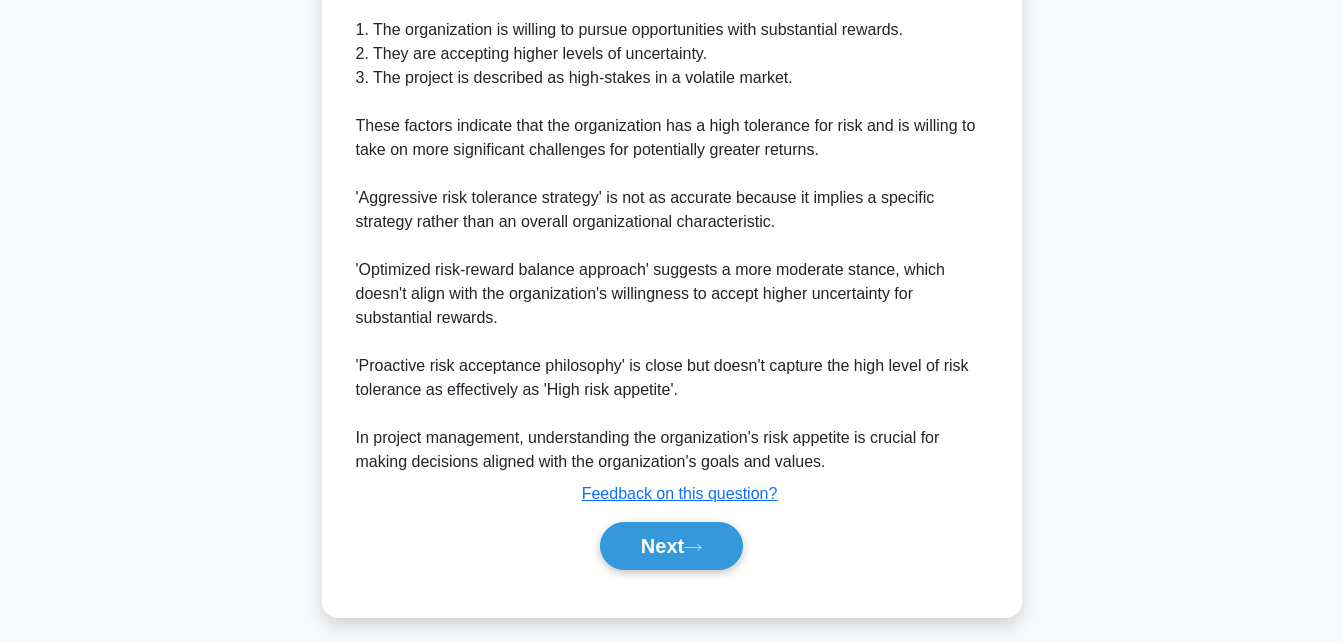 scroll, scrollTop: 736, scrollLeft: 0, axis: vertical 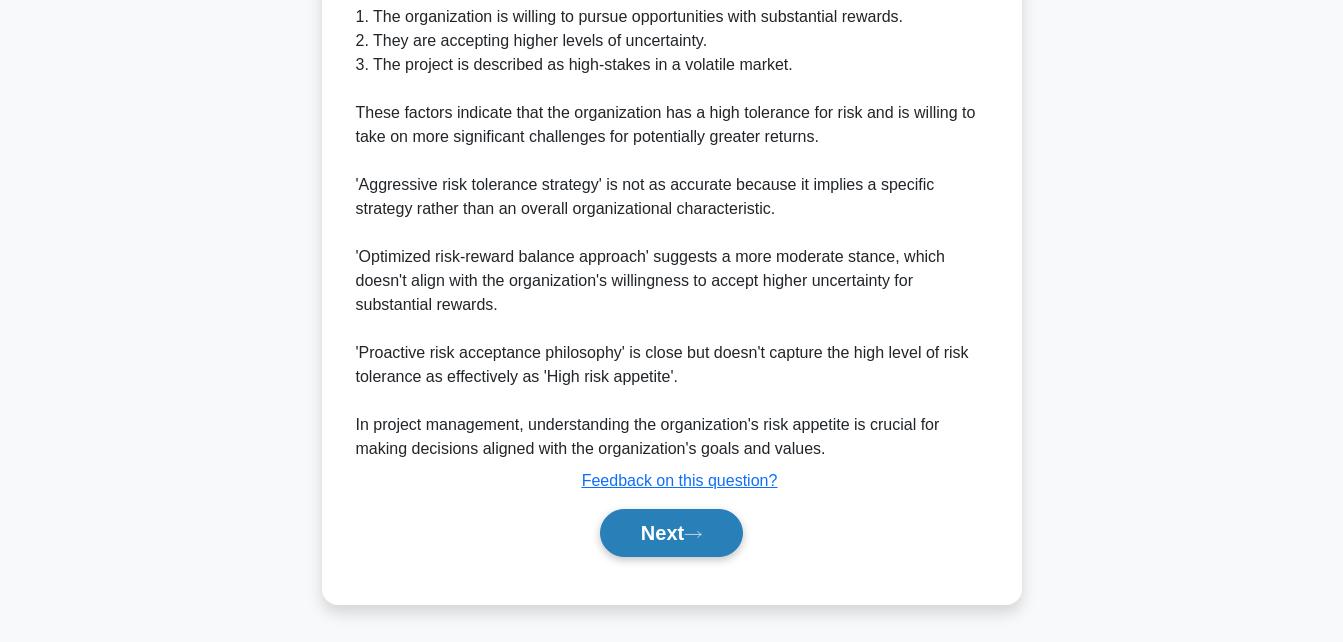click on "Next" at bounding box center [671, 533] 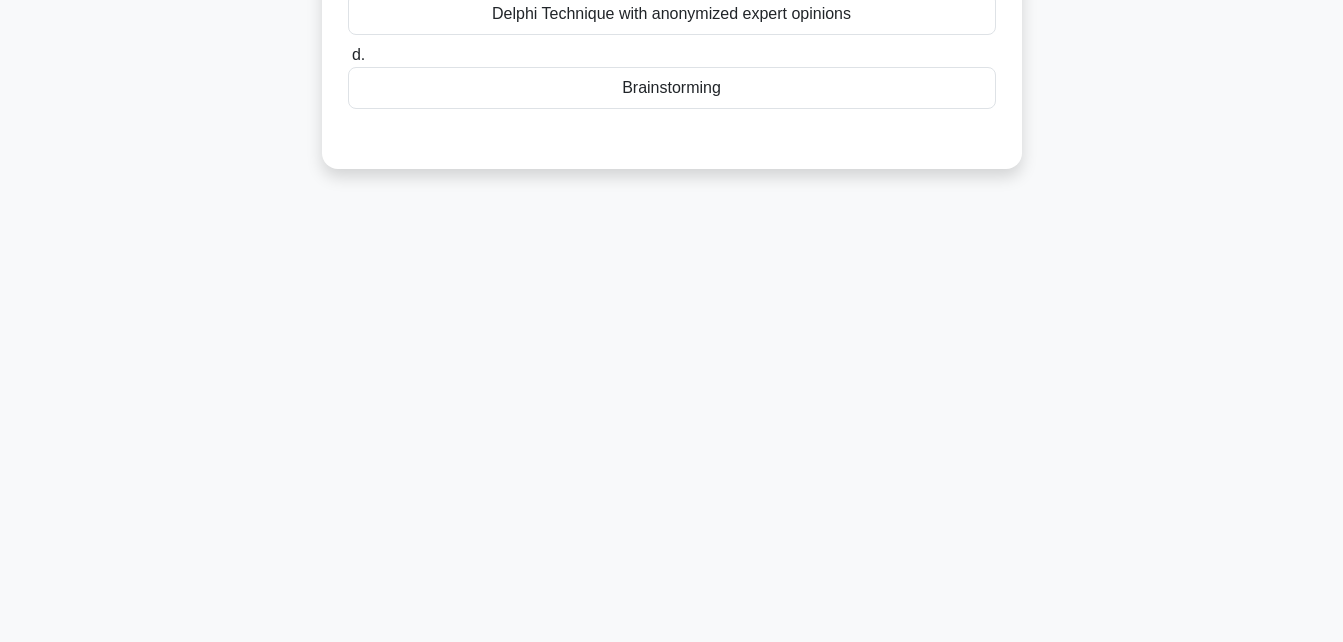 scroll, scrollTop: 438, scrollLeft: 0, axis: vertical 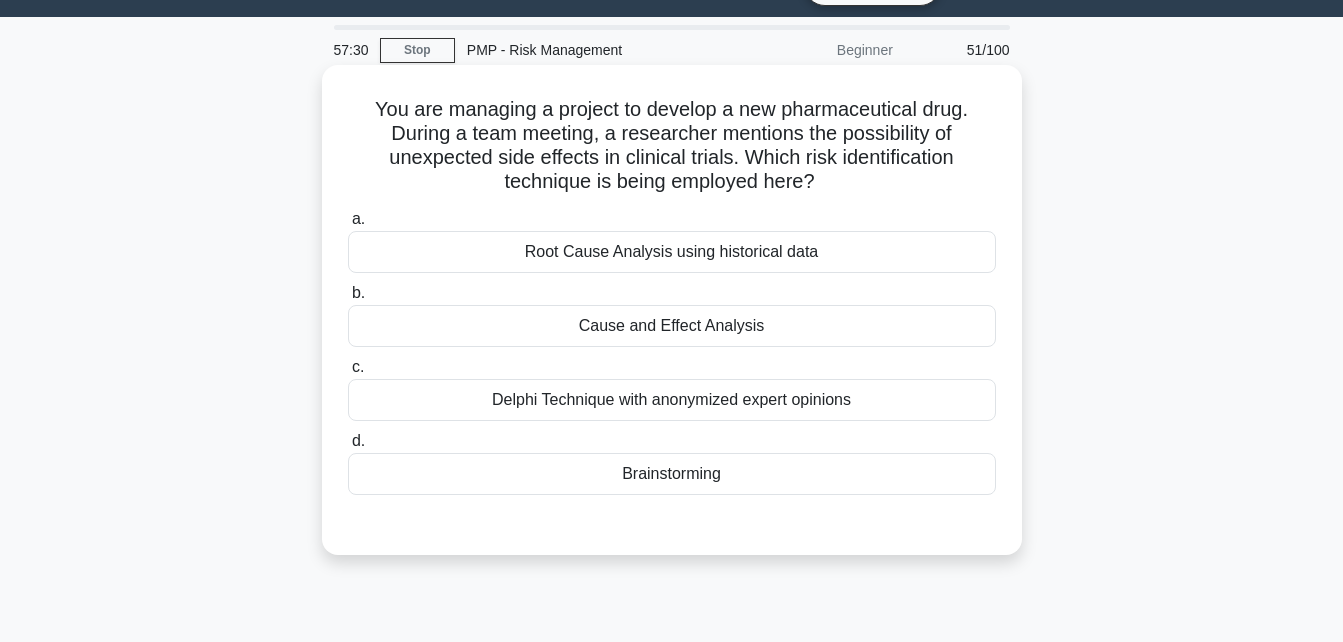 click on "Brainstorming" at bounding box center (672, 474) 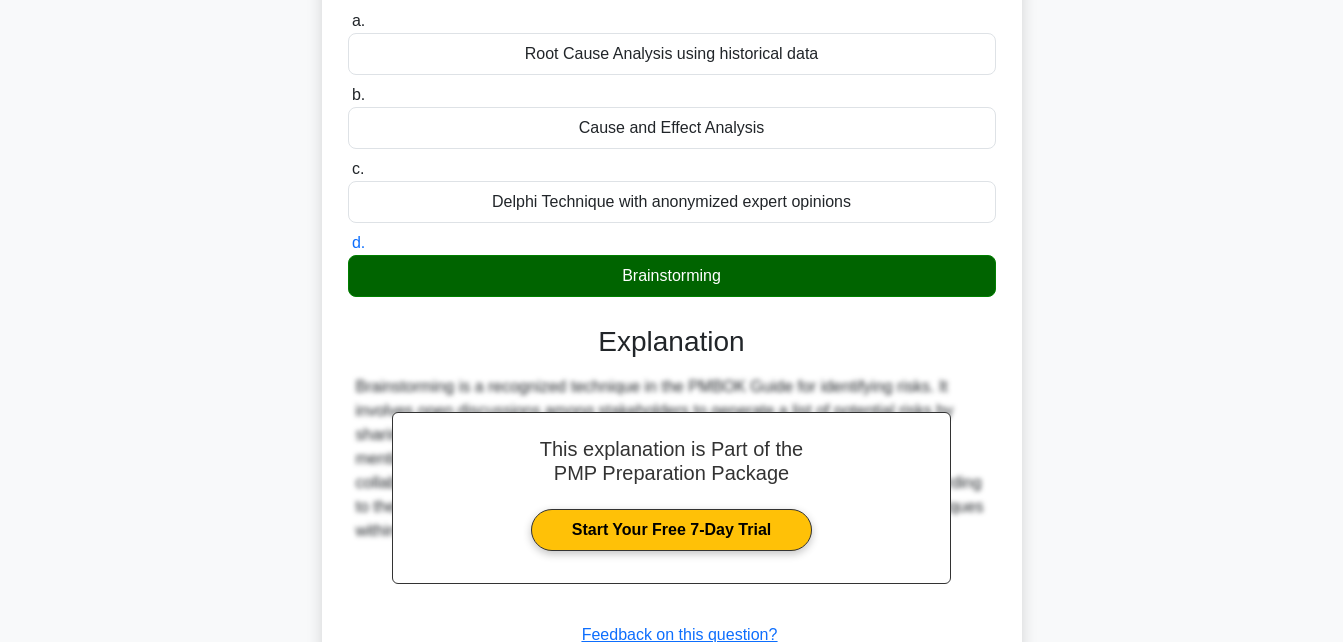 scroll, scrollTop: 438, scrollLeft: 0, axis: vertical 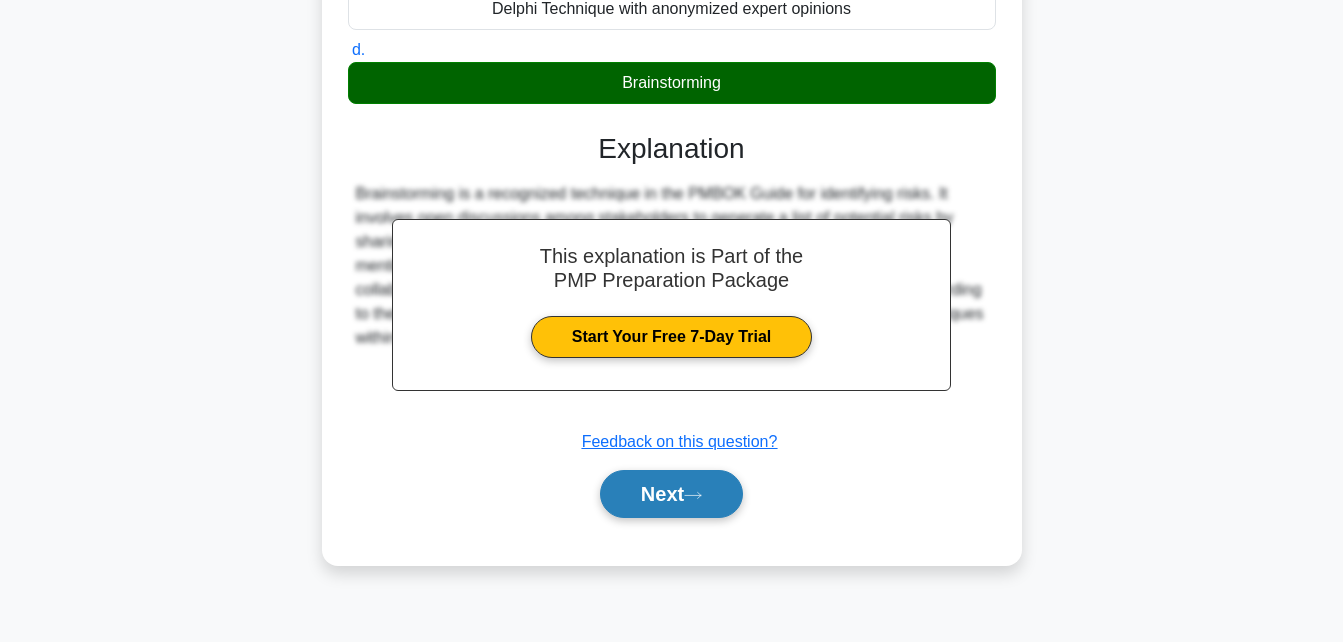 click 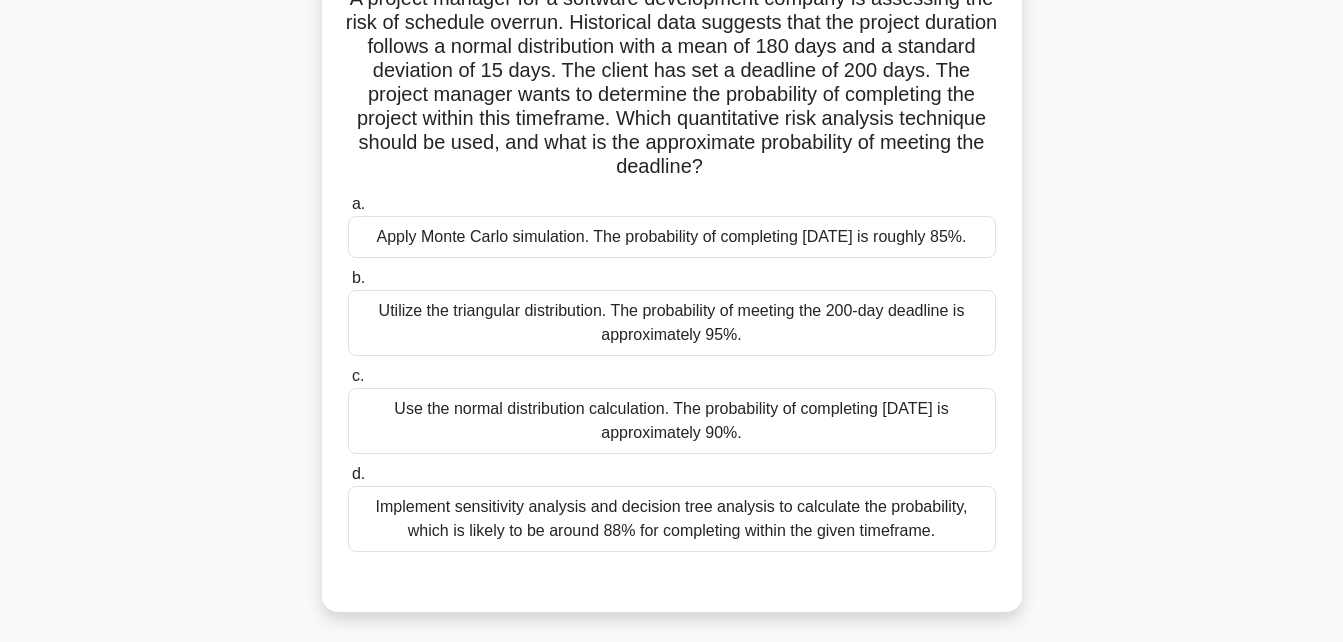 scroll, scrollTop: 123, scrollLeft: 0, axis: vertical 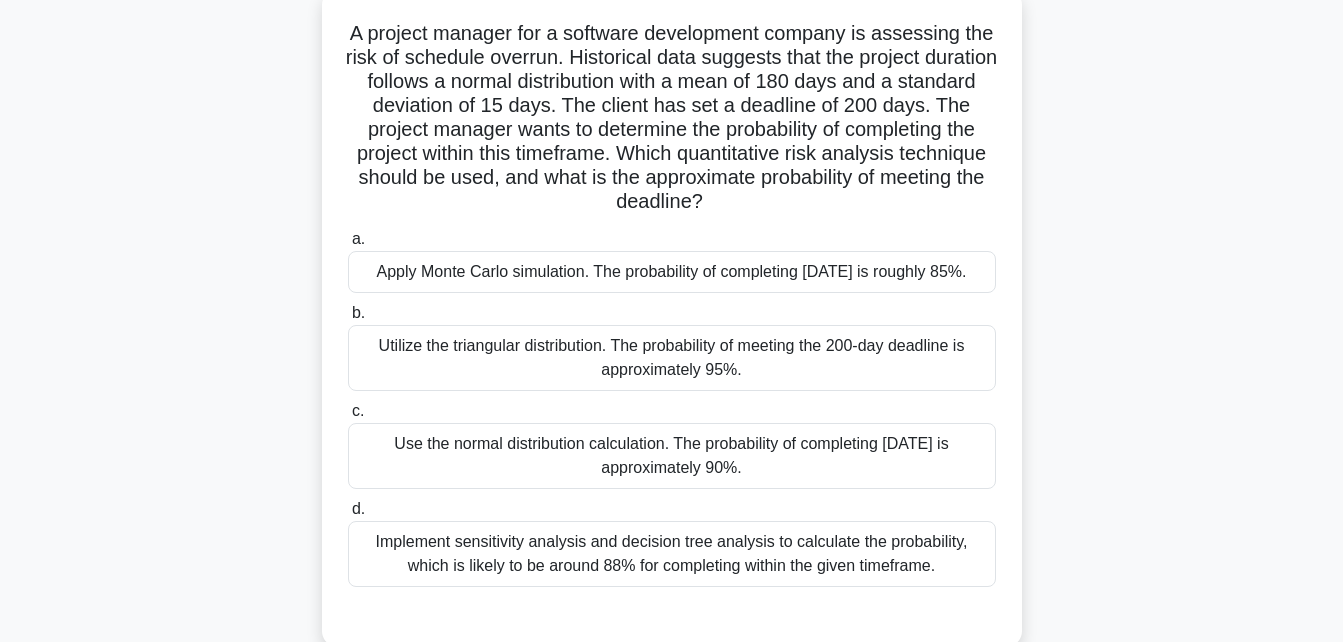 click on "Apply Monte Carlo simulation. The probability of completing within 200 days is roughly 85%." at bounding box center (672, 272) 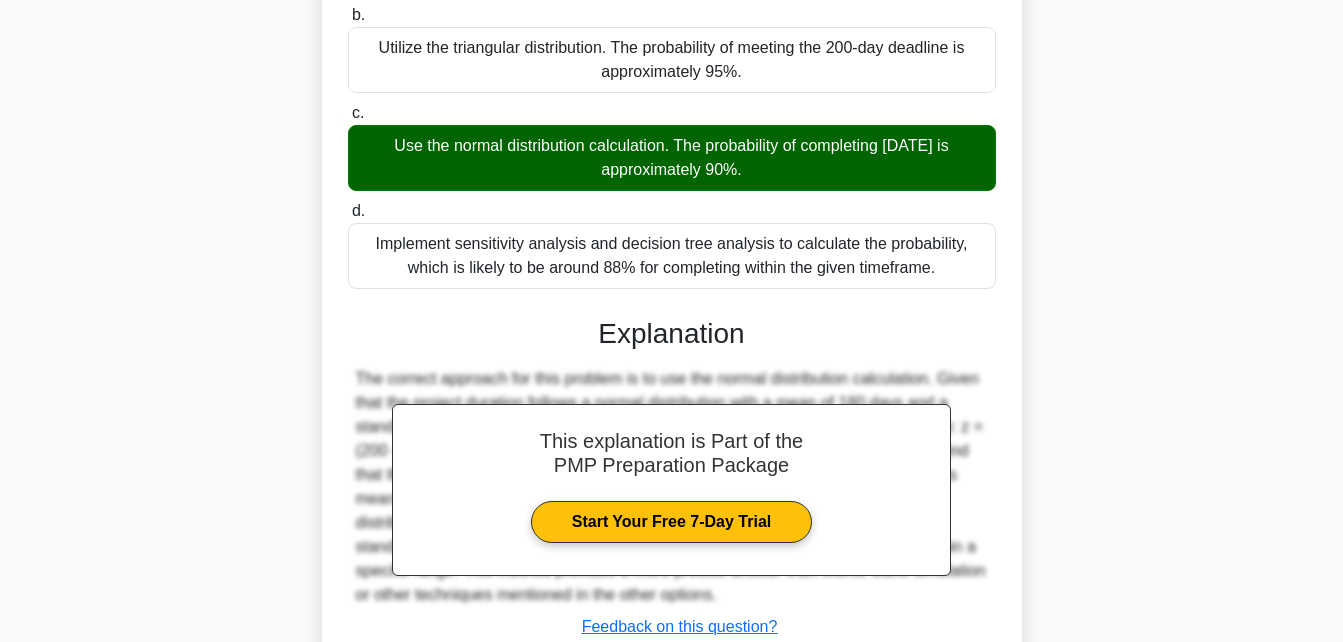 scroll, scrollTop: 594, scrollLeft: 0, axis: vertical 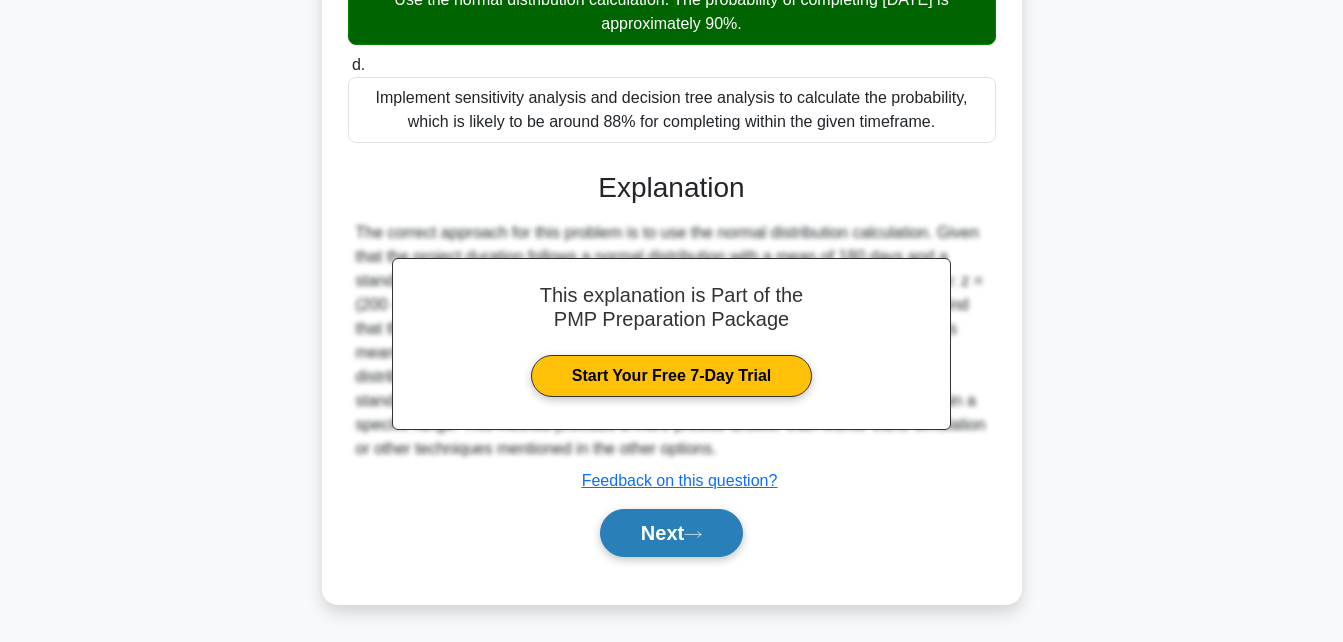 click on "Next" at bounding box center [671, 533] 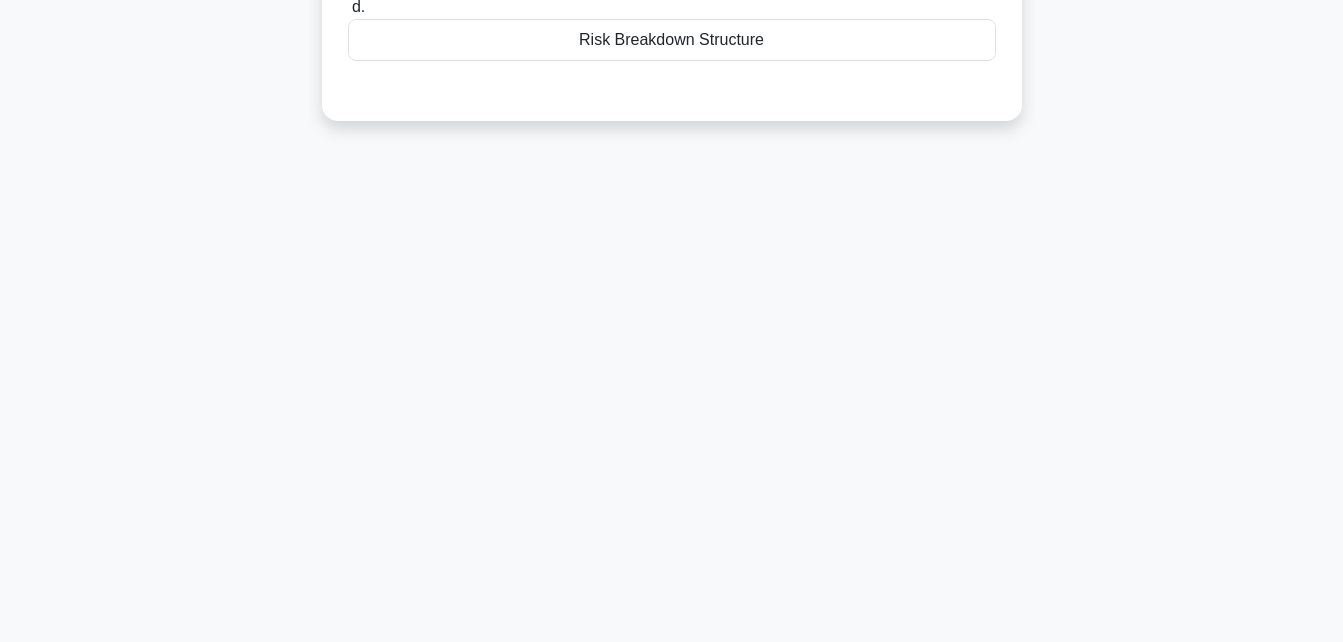 scroll, scrollTop: 438, scrollLeft: 0, axis: vertical 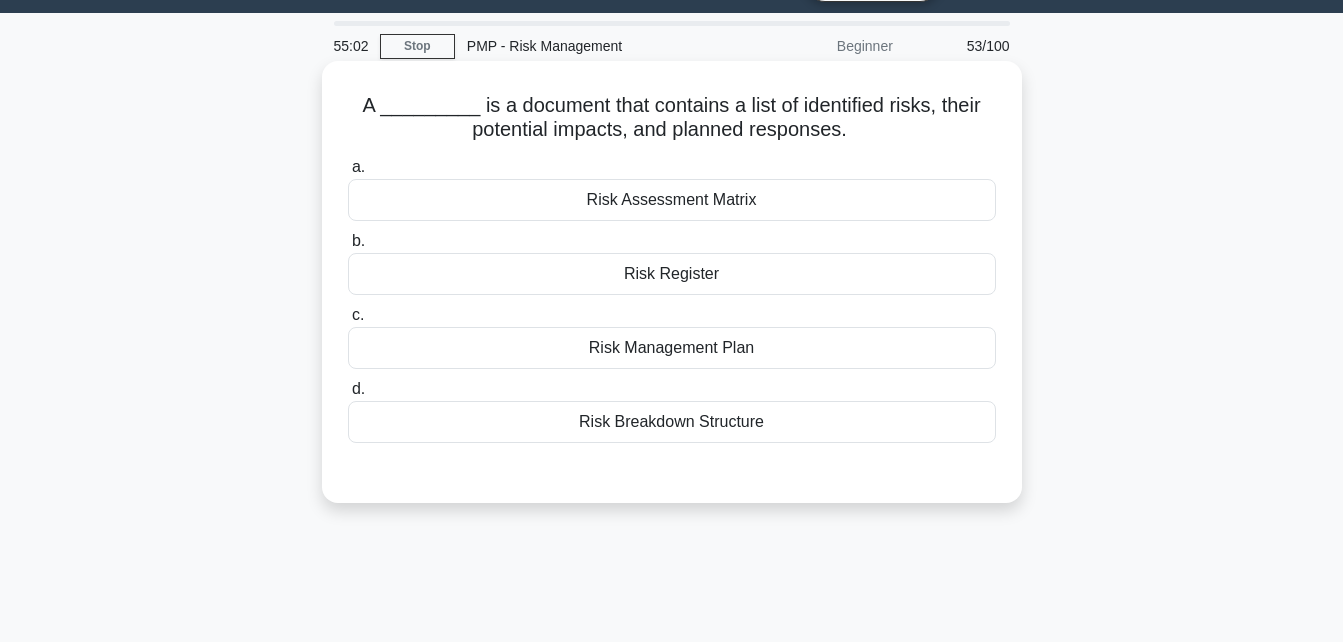 click on "Risk Register" at bounding box center [672, 274] 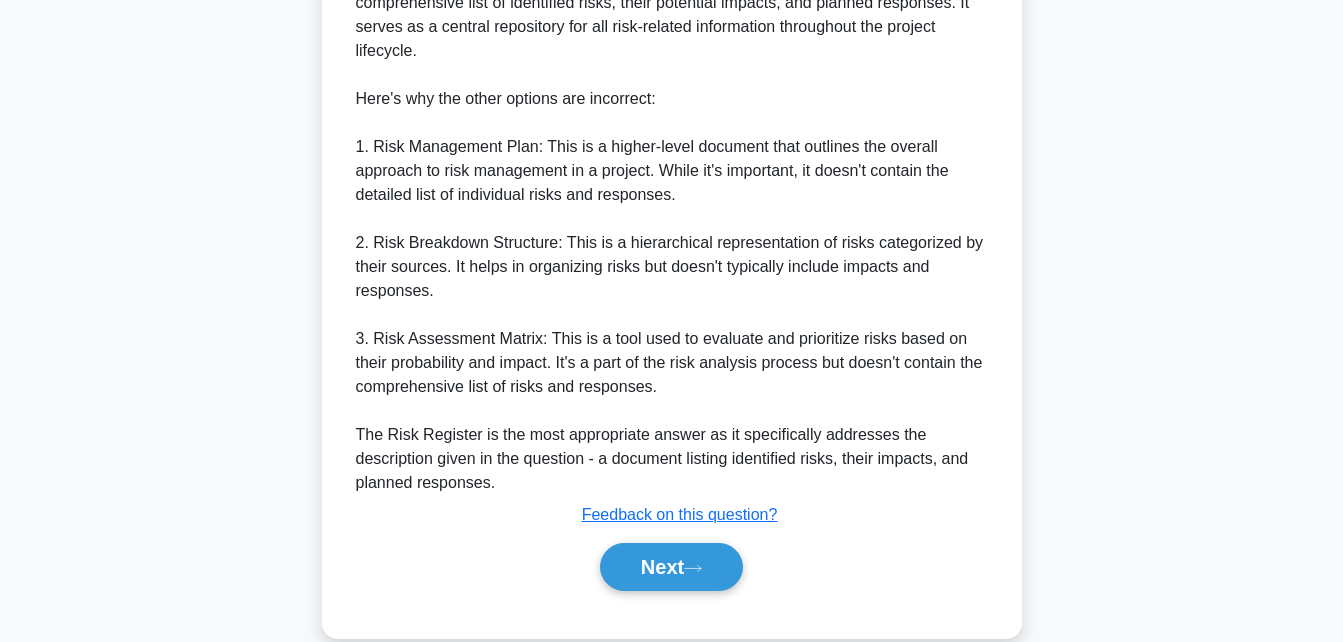 scroll, scrollTop: 664, scrollLeft: 0, axis: vertical 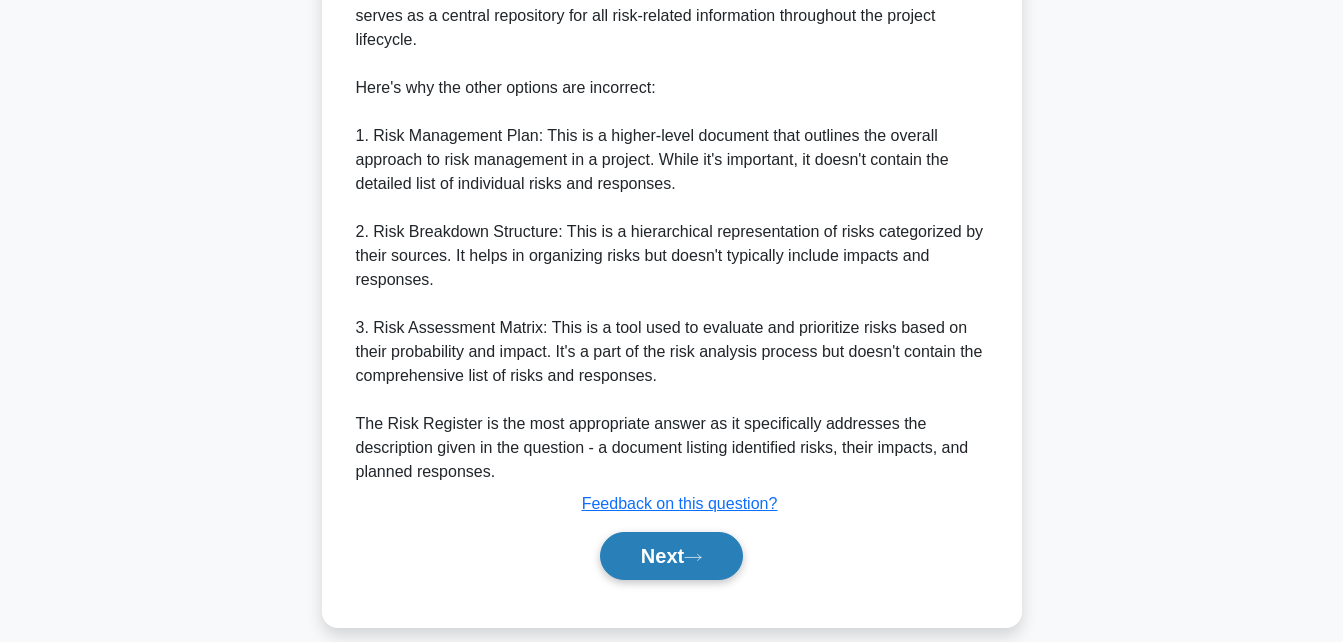 click on "Next" at bounding box center [671, 556] 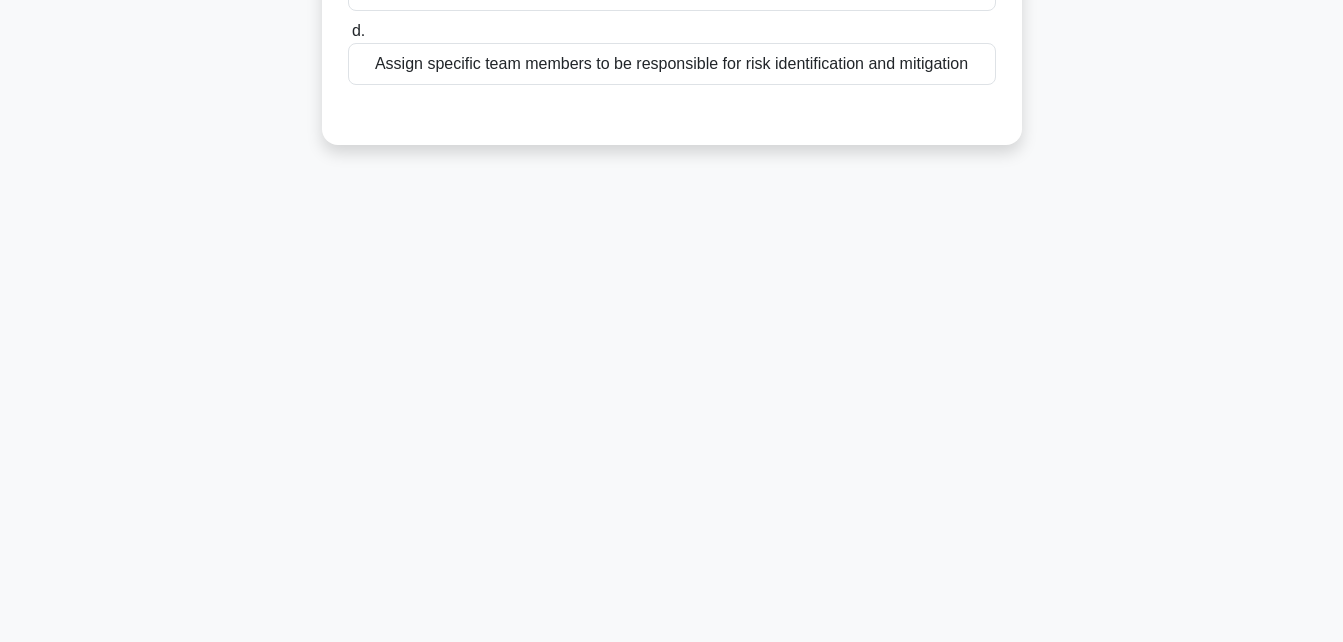 scroll, scrollTop: 438, scrollLeft: 0, axis: vertical 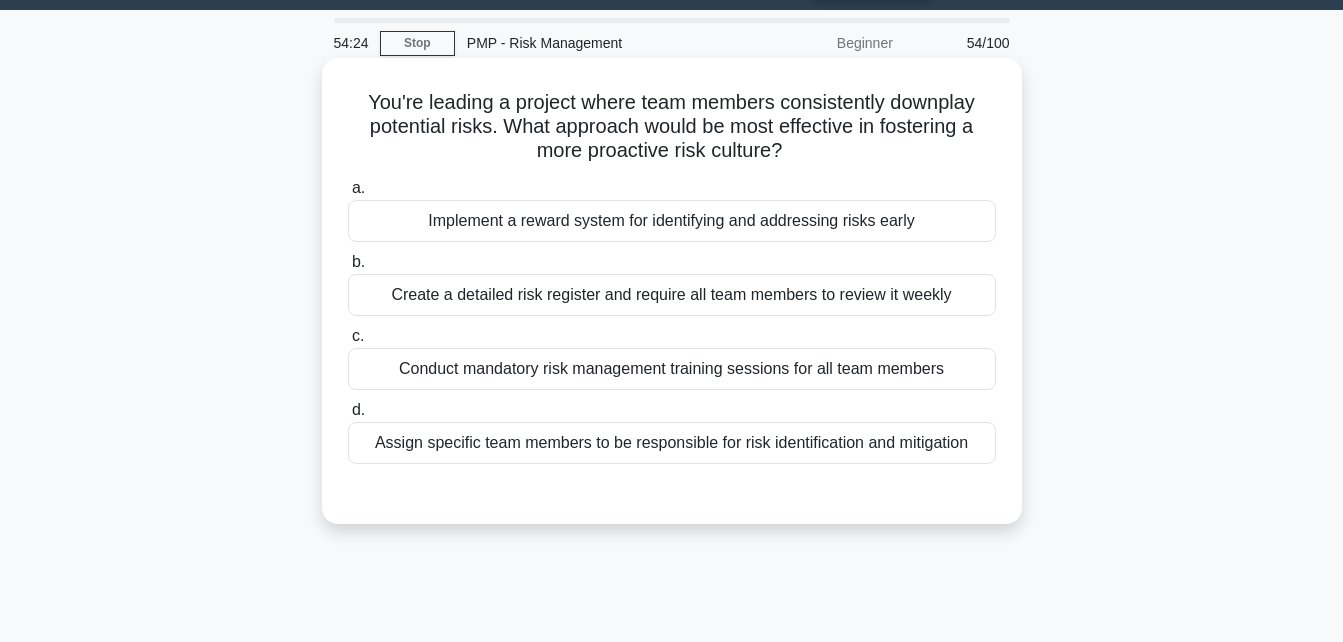 click on "Conduct mandatory risk management training sessions for all team members" at bounding box center (672, 369) 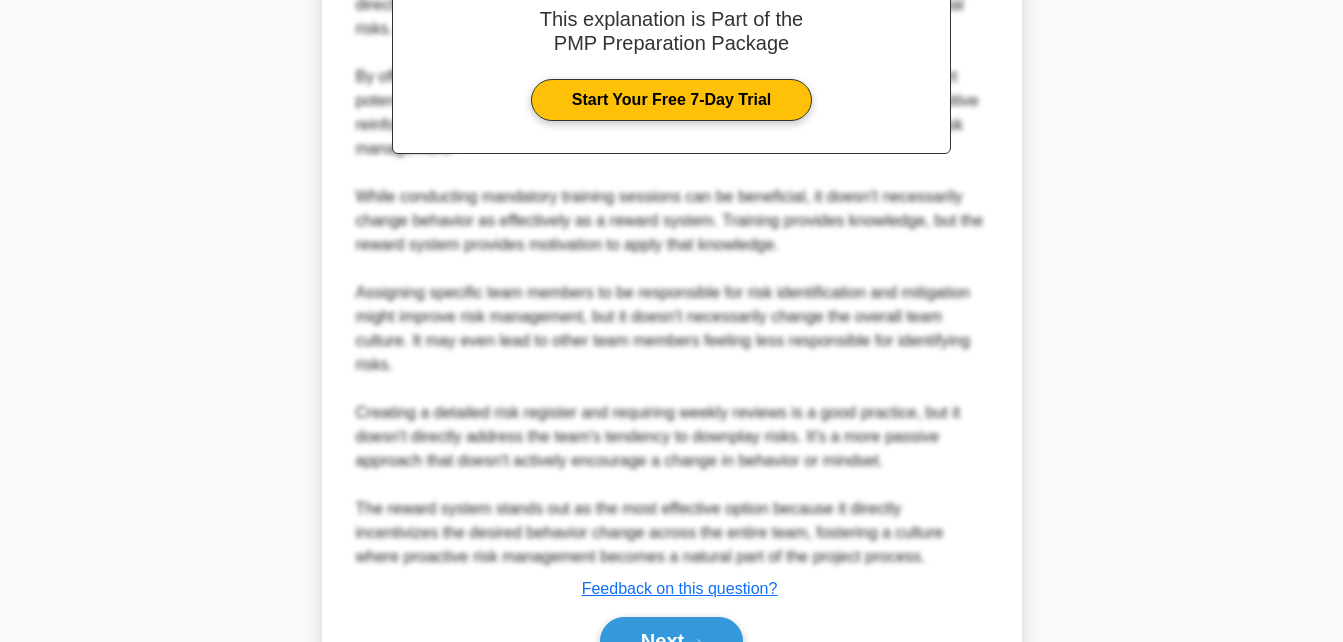 scroll, scrollTop: 762, scrollLeft: 0, axis: vertical 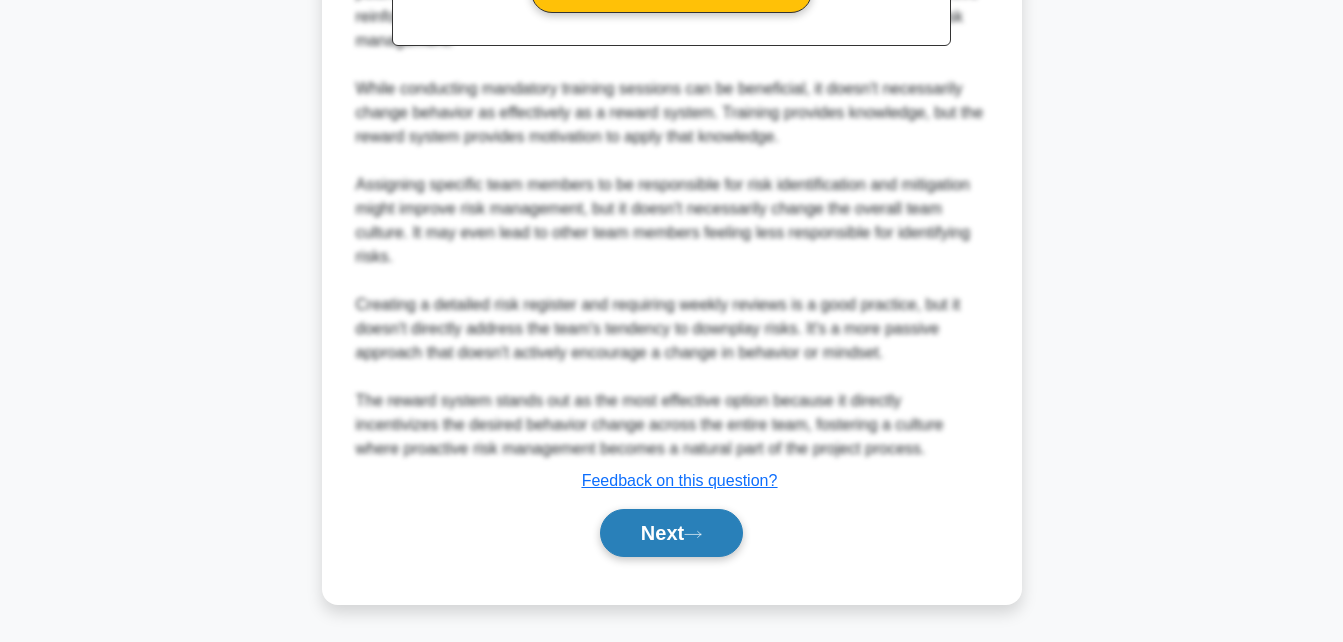 click on "Next" at bounding box center [671, 533] 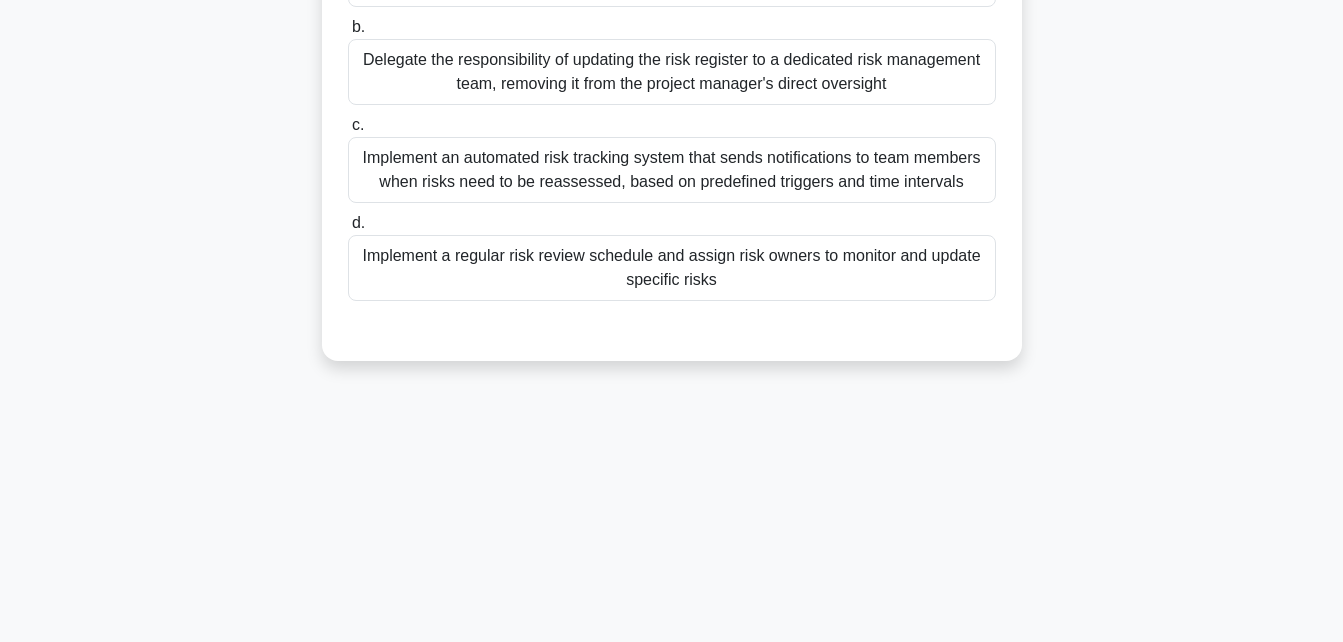 scroll, scrollTop: 438, scrollLeft: 0, axis: vertical 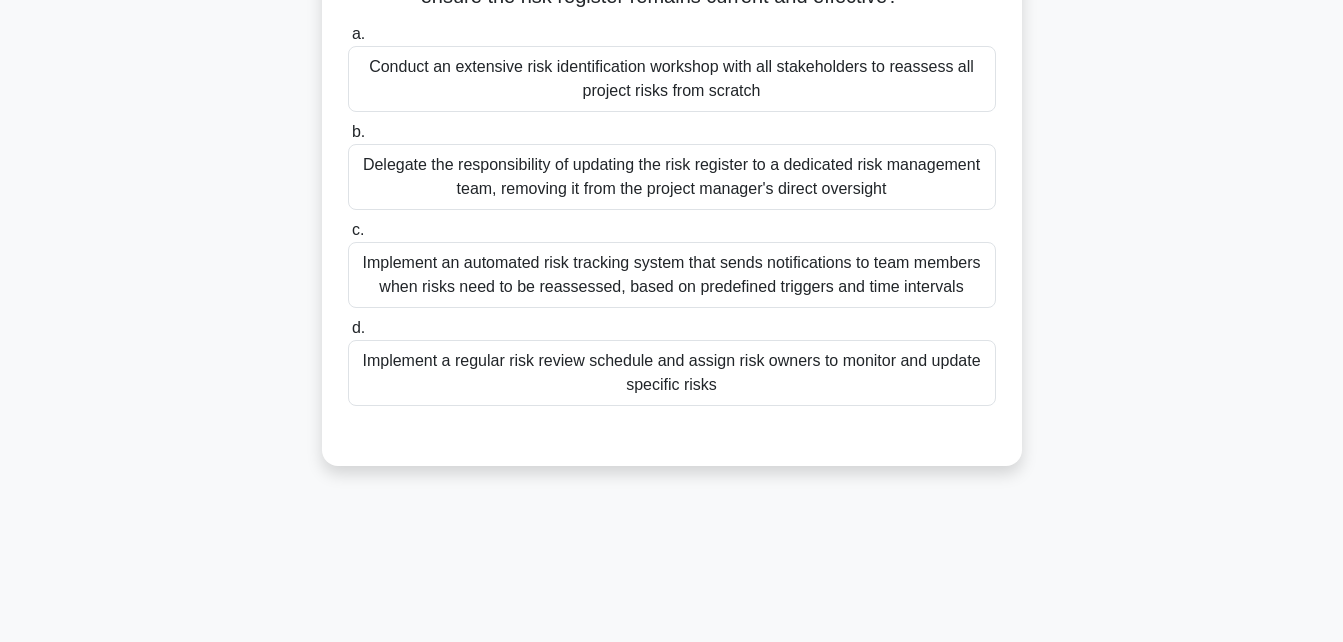 click on "Implement a regular risk review schedule and assign risk owners to monitor and update specific risks" at bounding box center [672, 373] 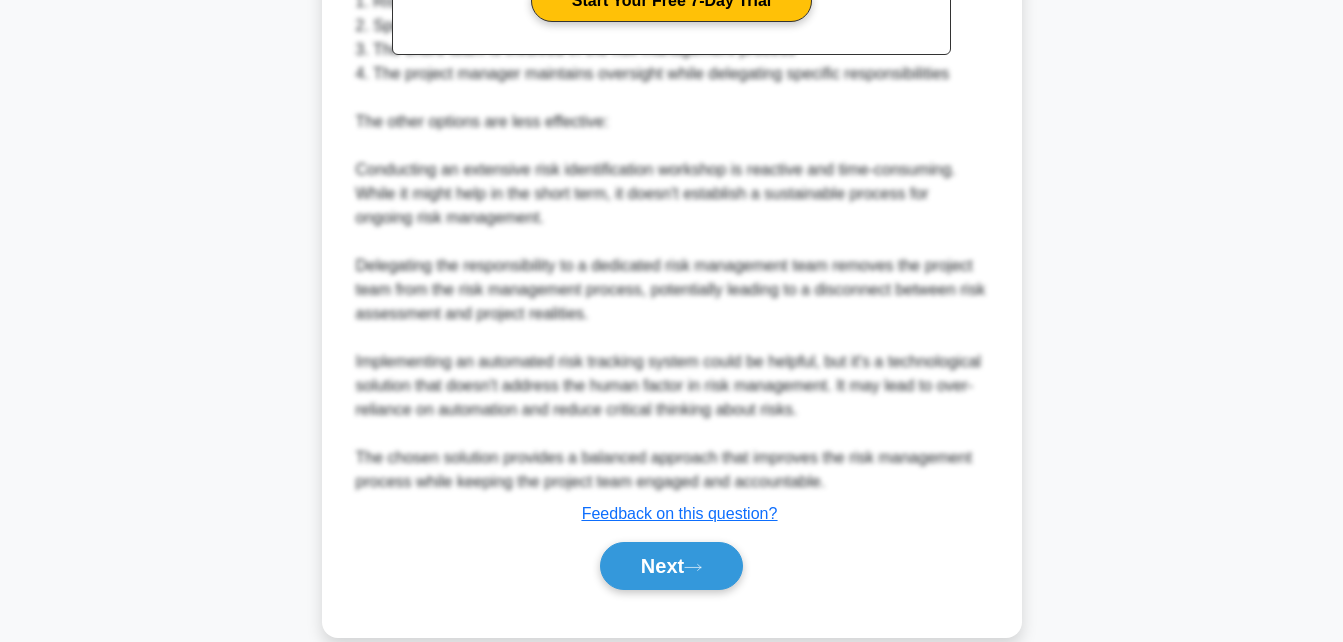 scroll, scrollTop: 1024, scrollLeft: 0, axis: vertical 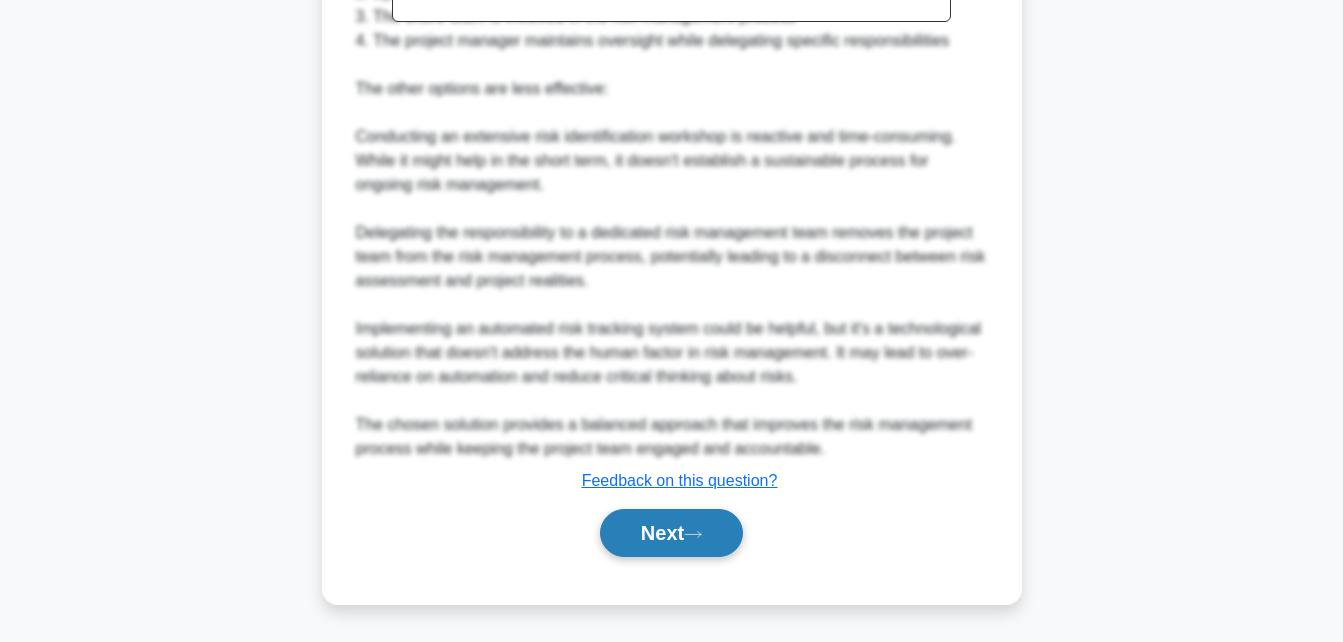 click on "Next" at bounding box center (671, 533) 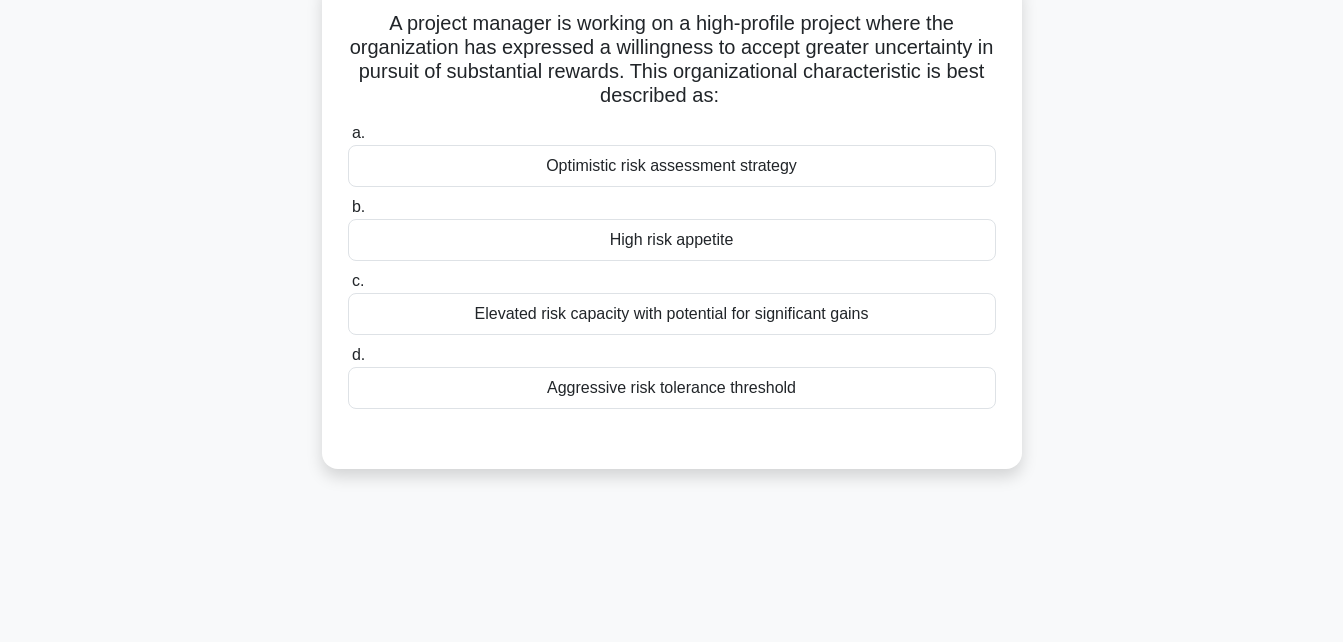 scroll, scrollTop: 81, scrollLeft: 0, axis: vertical 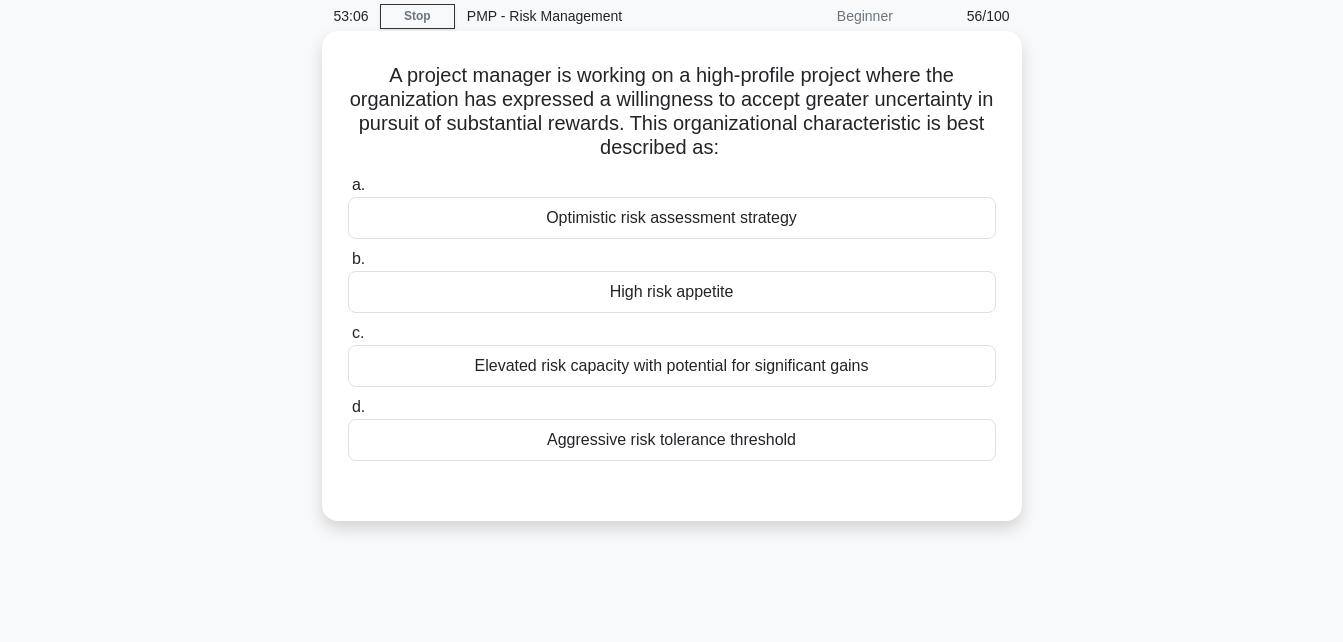 click on "High risk appetite" at bounding box center [672, 292] 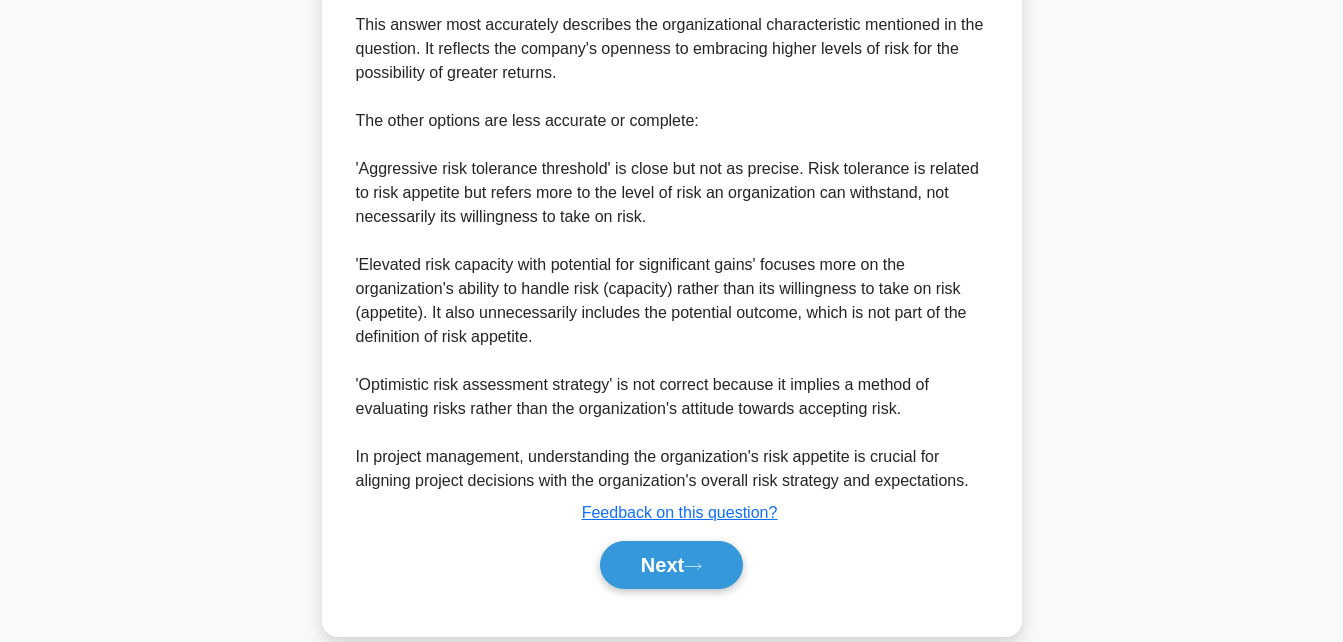 scroll, scrollTop: 808, scrollLeft: 0, axis: vertical 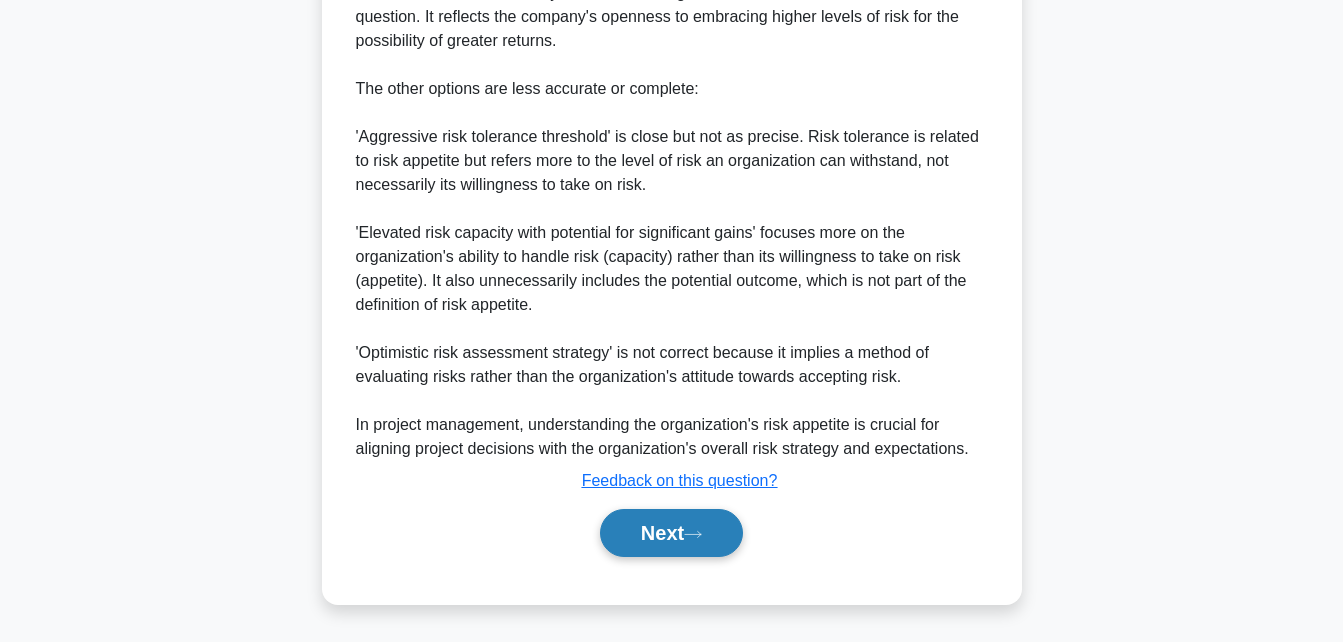 click on "Next" at bounding box center (671, 533) 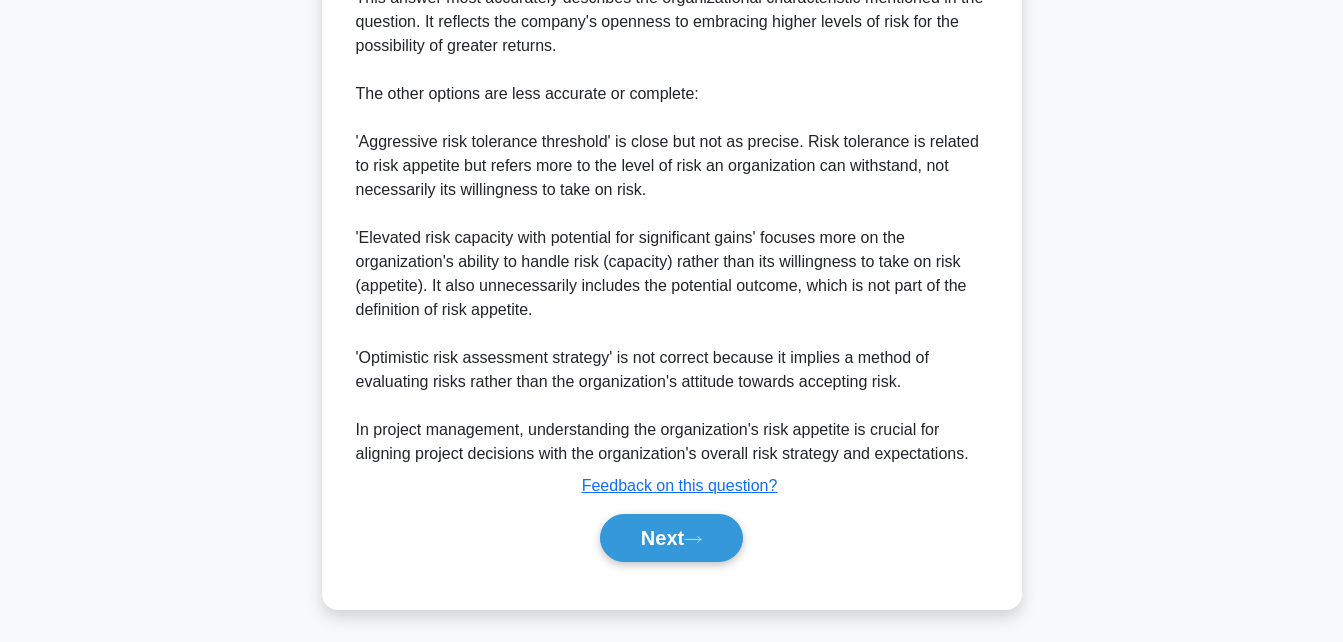 scroll, scrollTop: 438, scrollLeft: 0, axis: vertical 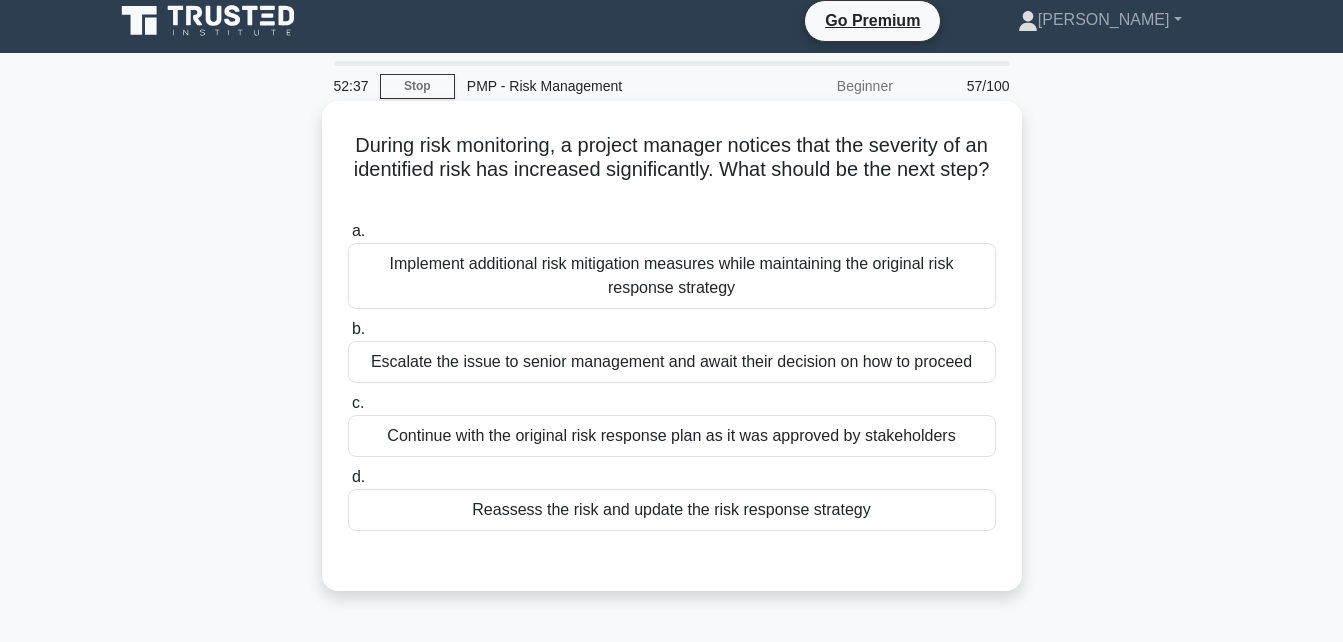 click on "Reassess the risk and update the risk response strategy" at bounding box center [672, 510] 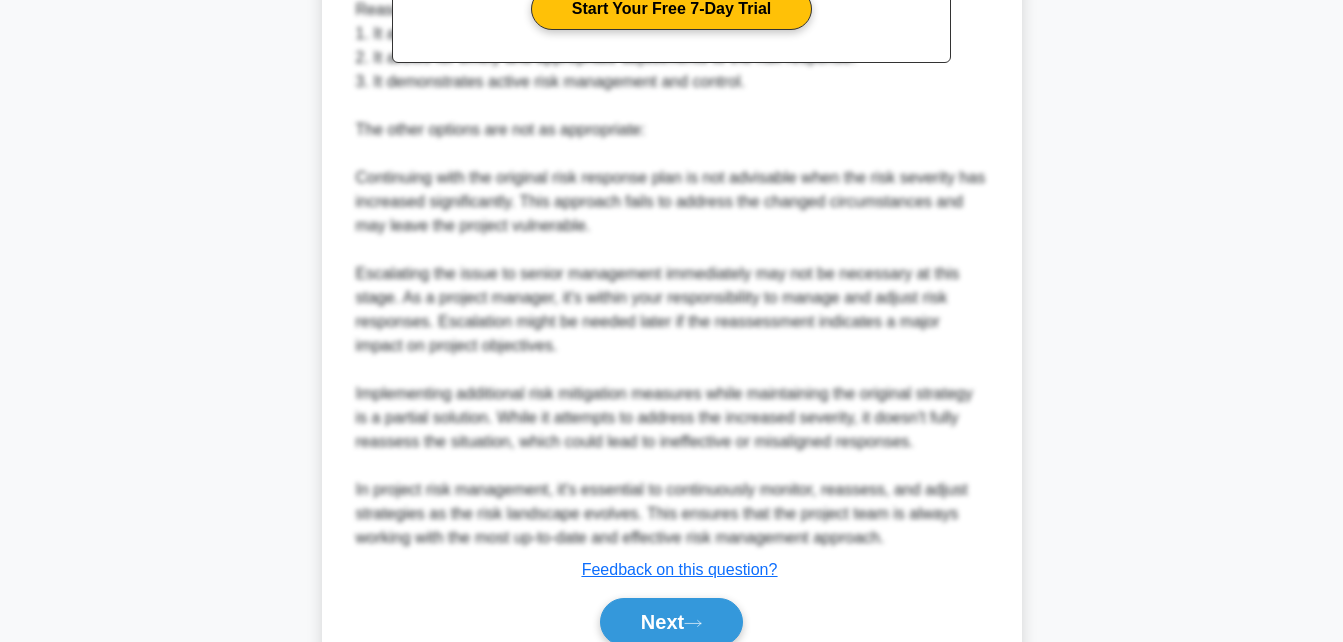 scroll, scrollTop: 856, scrollLeft: 0, axis: vertical 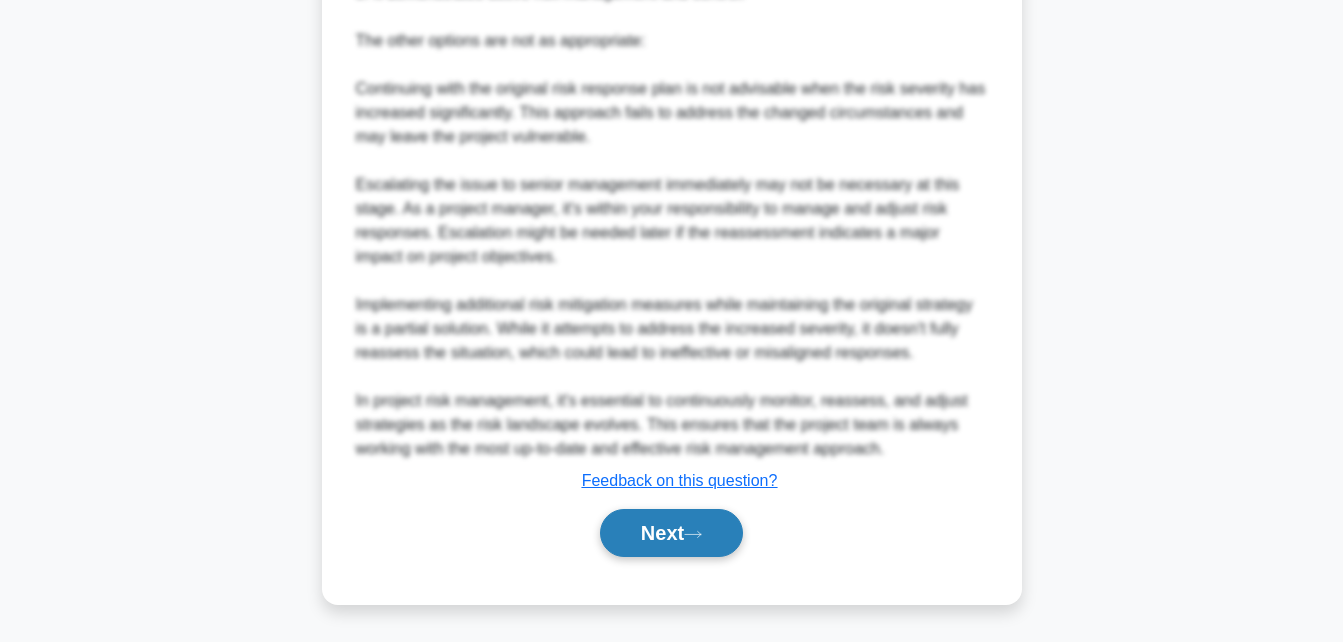 click on "Next" at bounding box center (671, 533) 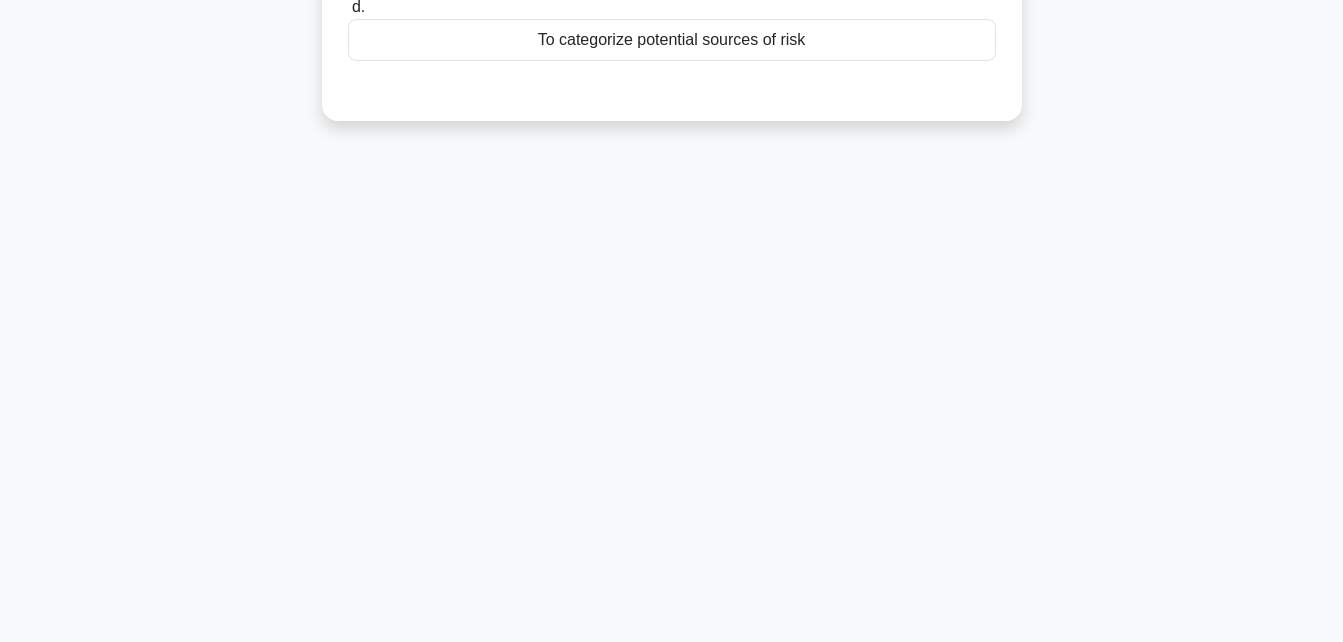 scroll, scrollTop: 438, scrollLeft: 0, axis: vertical 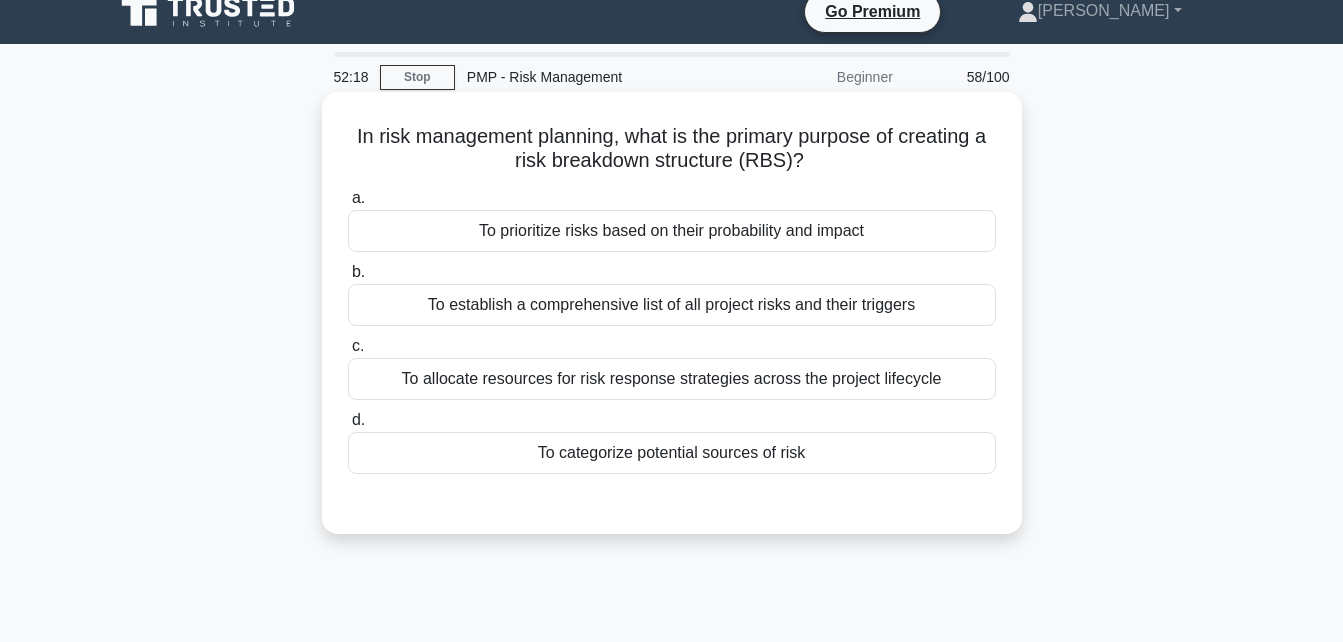 click on "To categorize potential sources of risk" at bounding box center (672, 453) 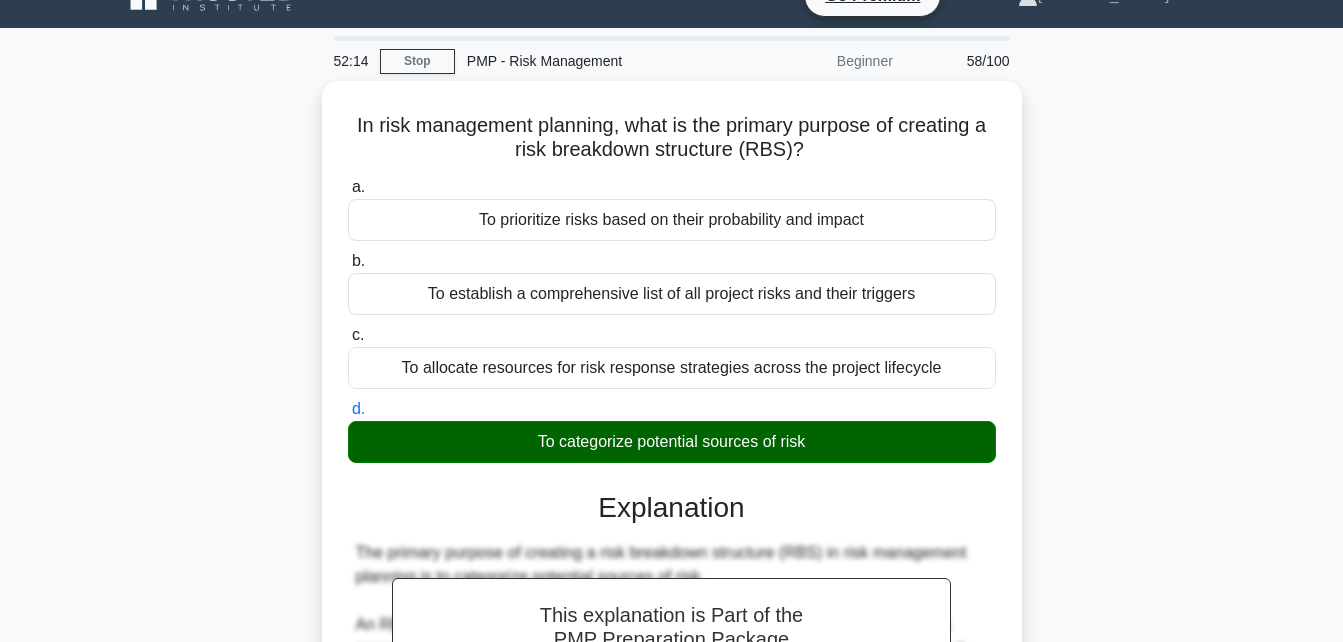 scroll, scrollTop: 38, scrollLeft: 0, axis: vertical 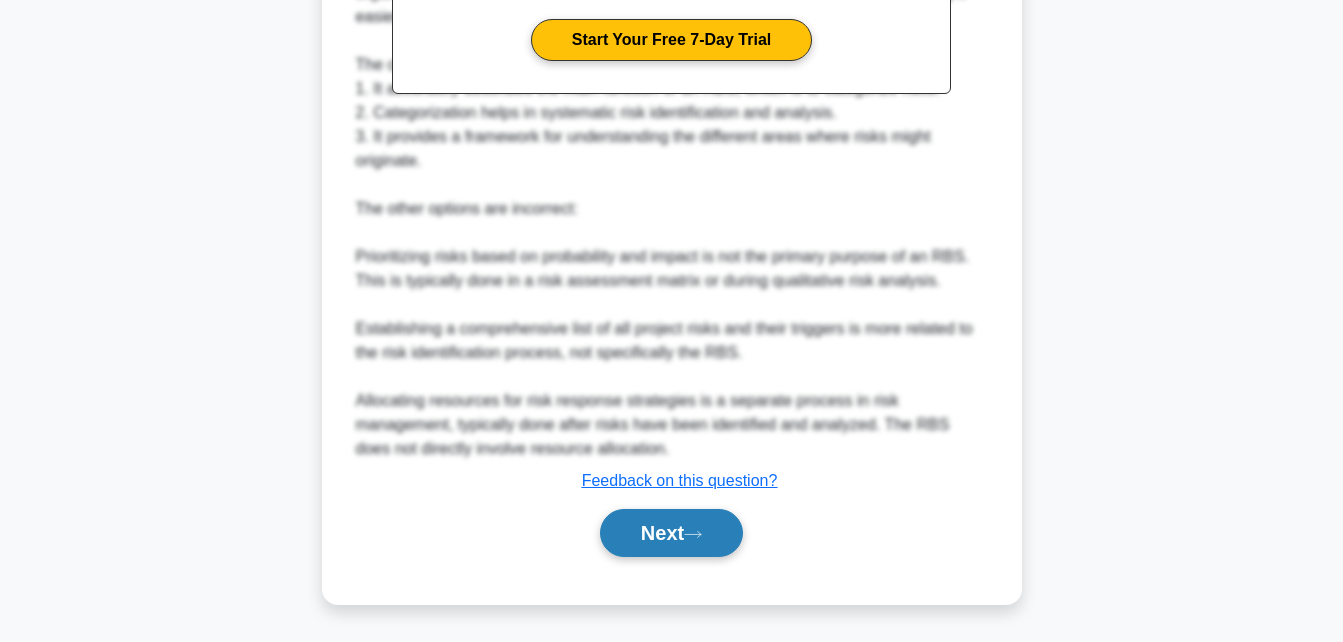 click on "Next" at bounding box center (671, 533) 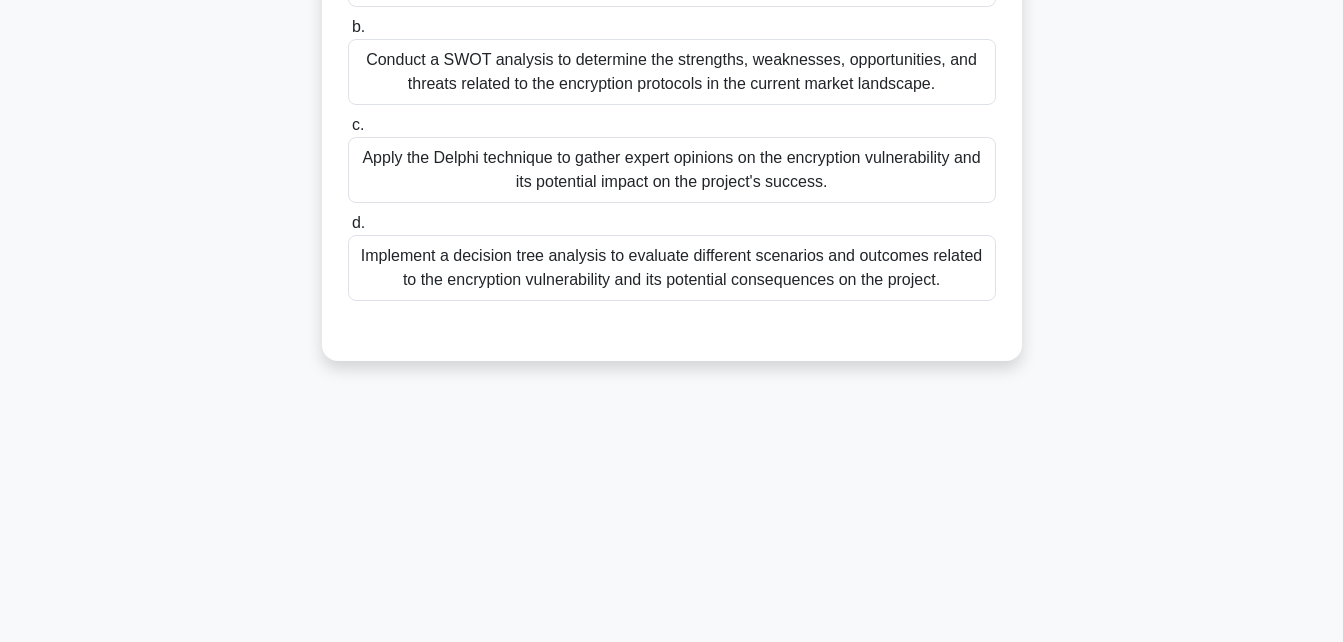 scroll, scrollTop: 438, scrollLeft: 0, axis: vertical 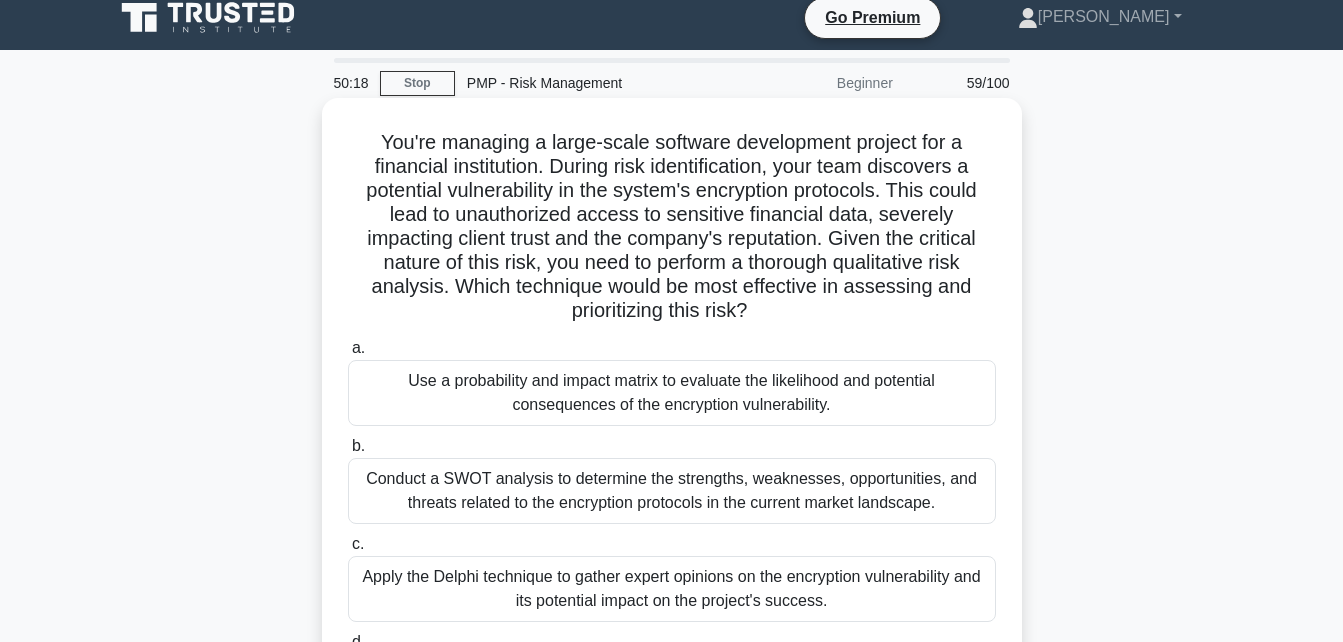 click on "Use a probability and impact matrix to evaluate the likelihood and potential consequences of the encryption vulnerability." at bounding box center [672, 393] 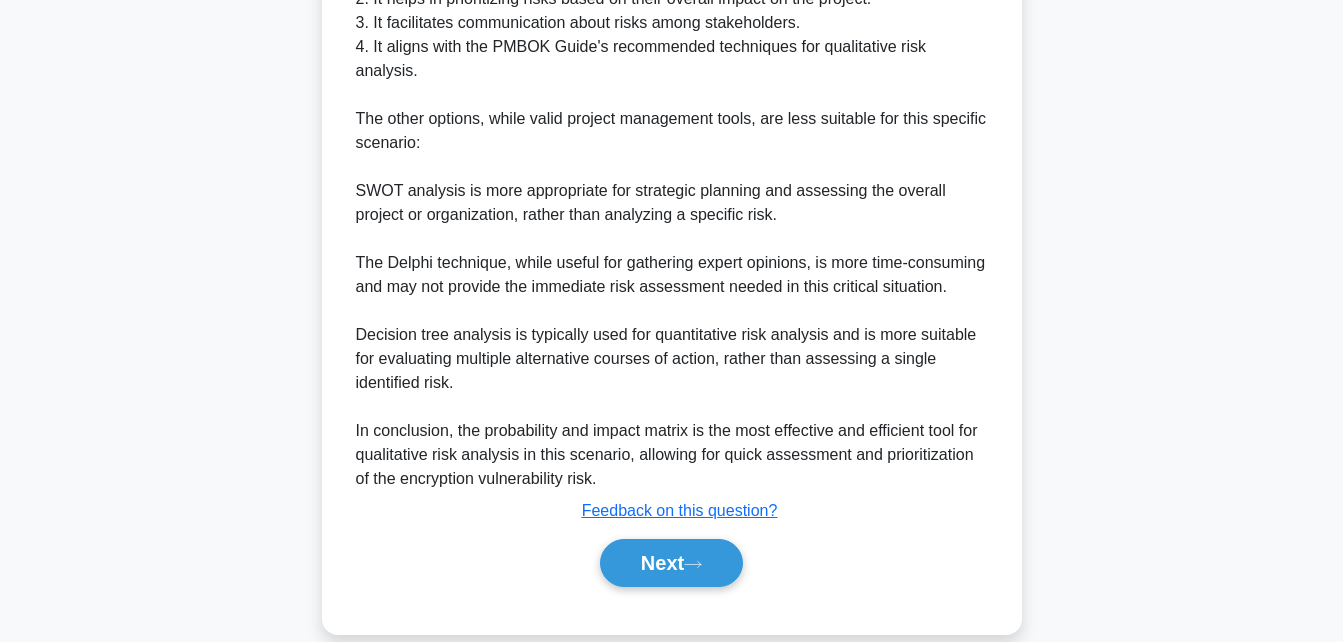 scroll, scrollTop: 1096, scrollLeft: 0, axis: vertical 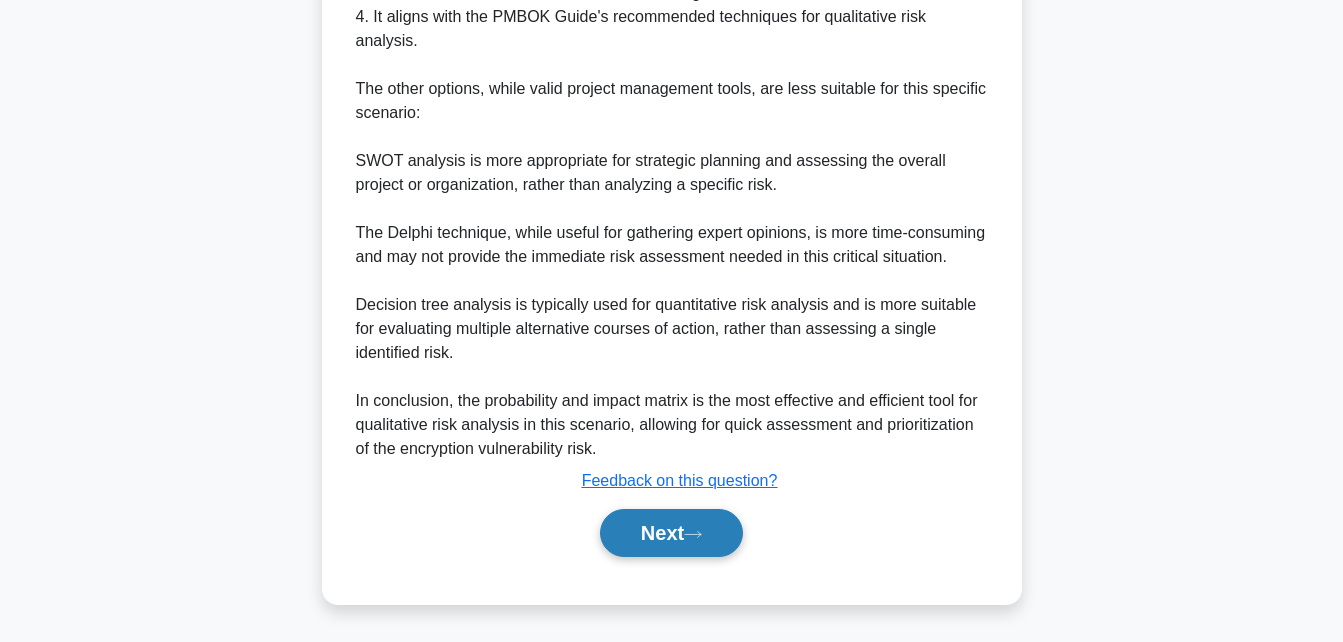 click on "Next" at bounding box center (671, 533) 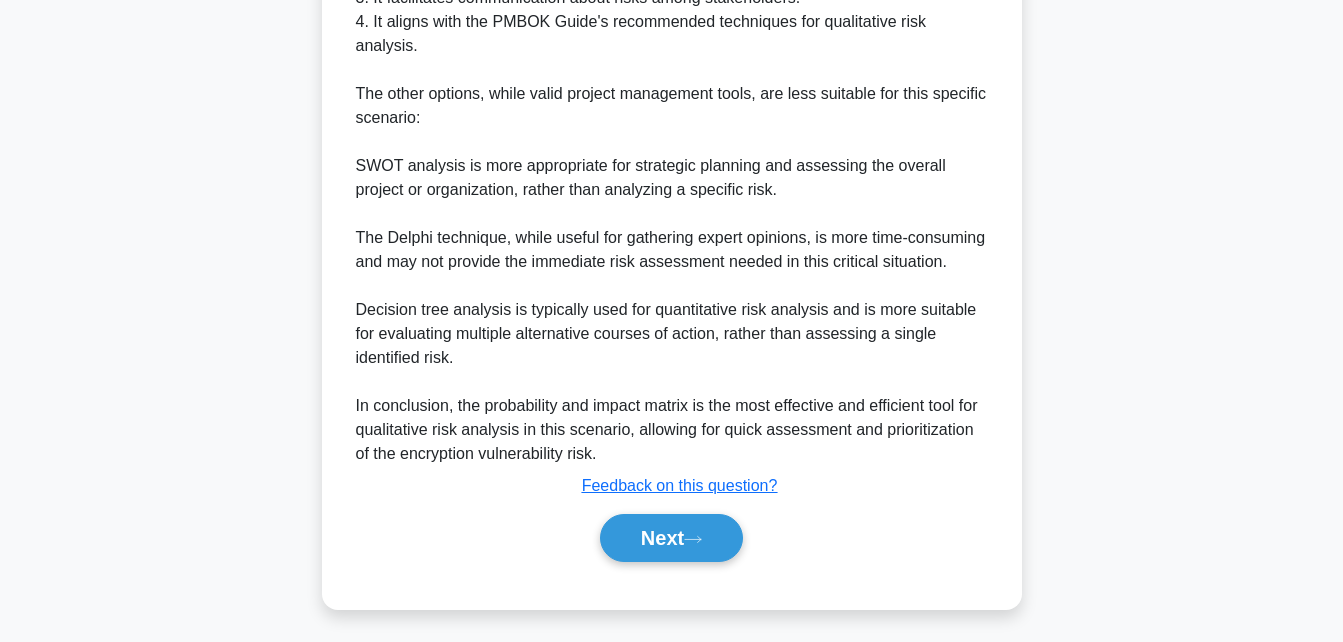 scroll, scrollTop: 438, scrollLeft: 0, axis: vertical 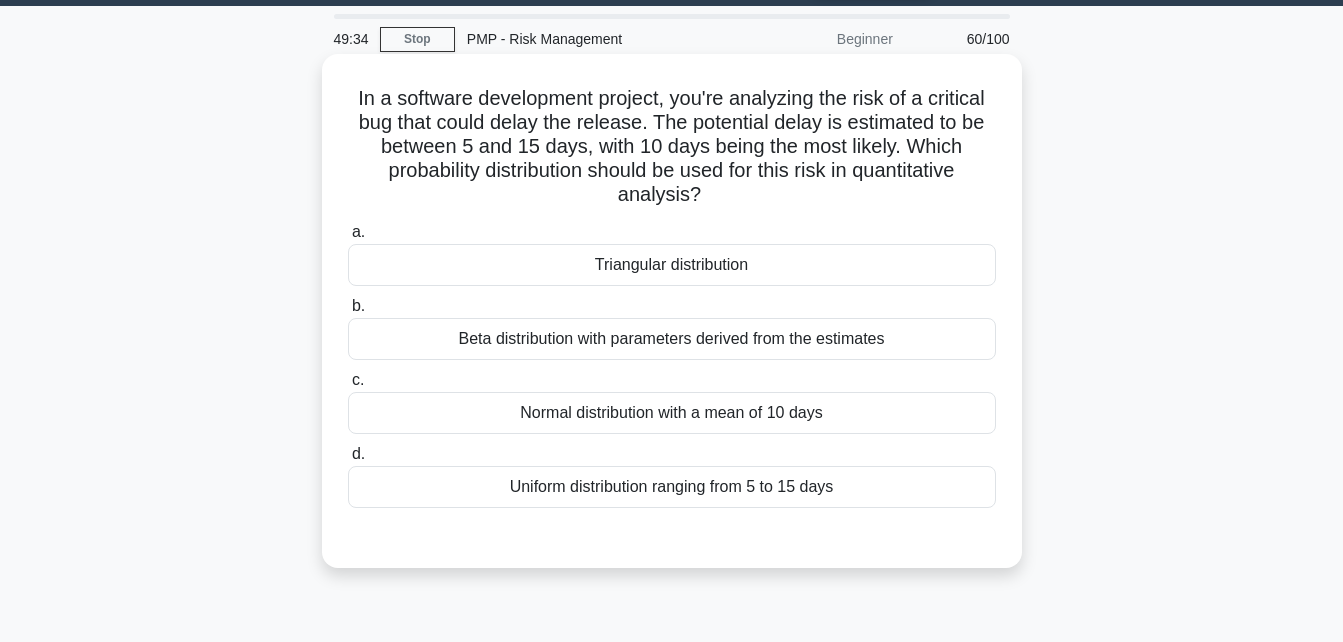 click on "Normal distribution with a mean of 10 days" at bounding box center (672, 413) 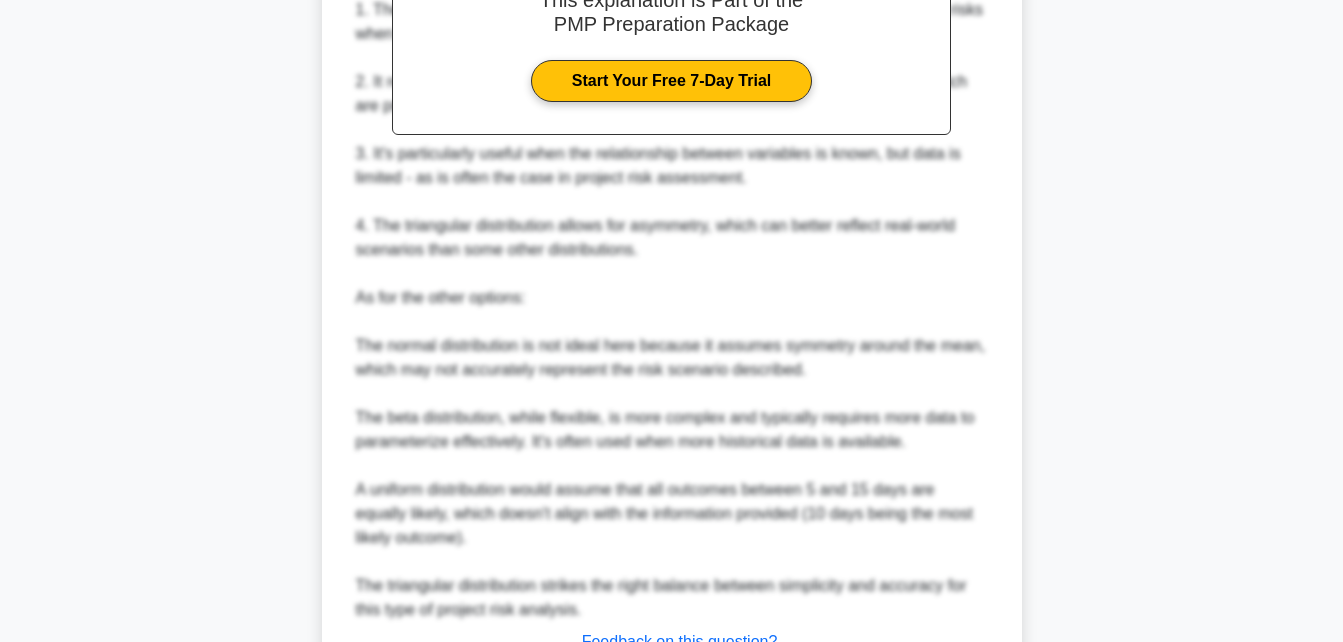 scroll, scrollTop: 882, scrollLeft: 0, axis: vertical 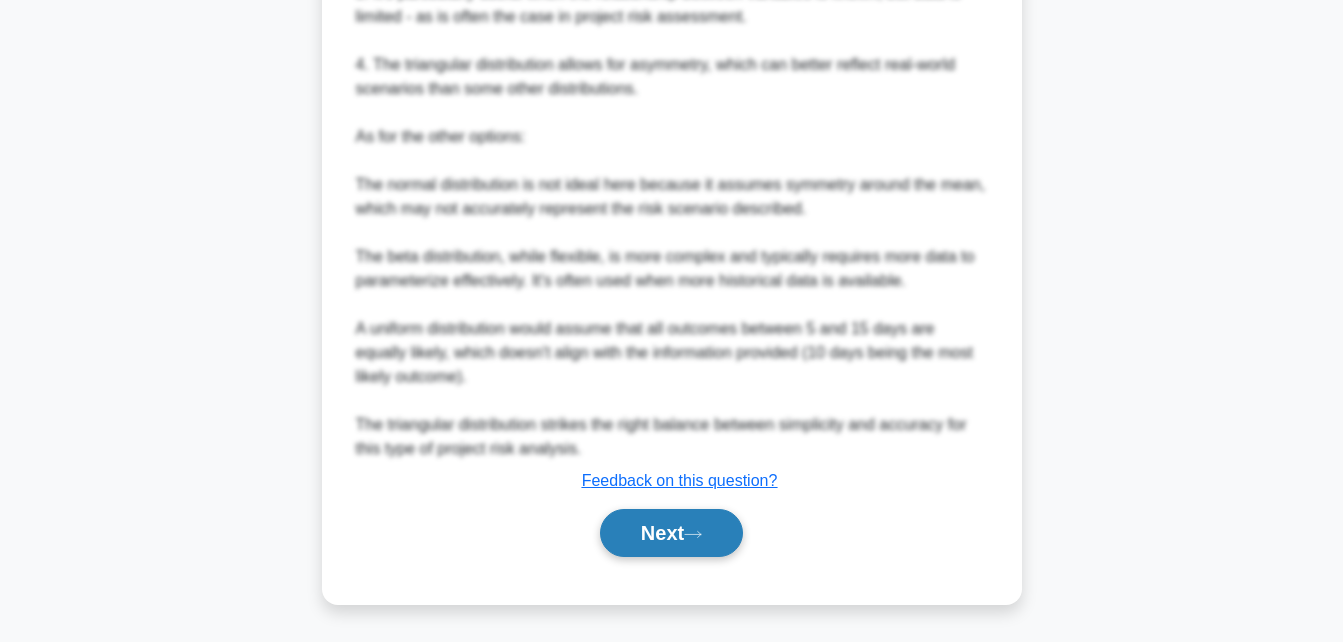 click 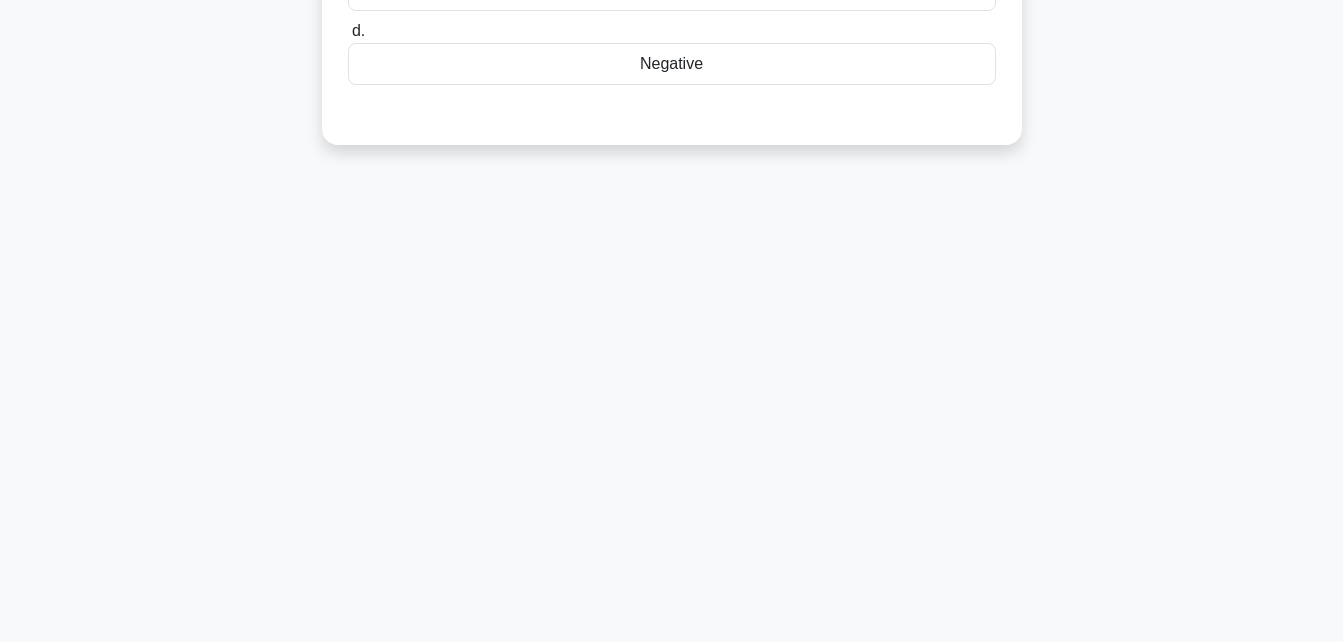scroll, scrollTop: 438, scrollLeft: 0, axis: vertical 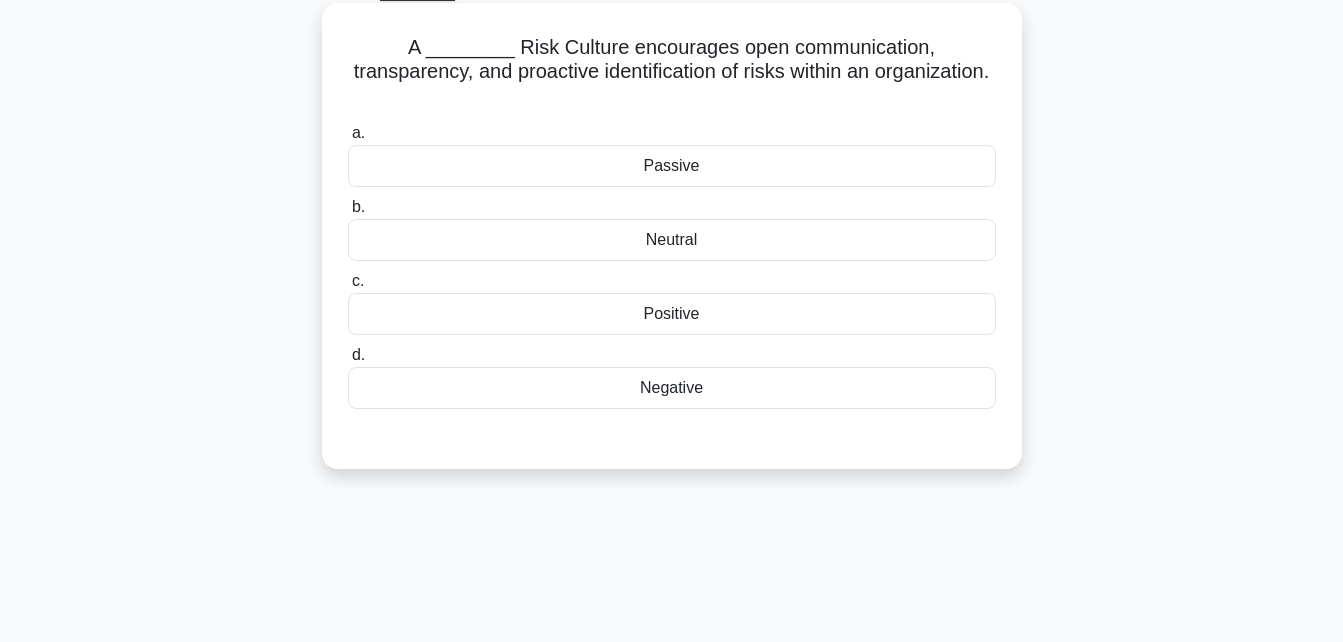 click on "Positive" at bounding box center (672, 314) 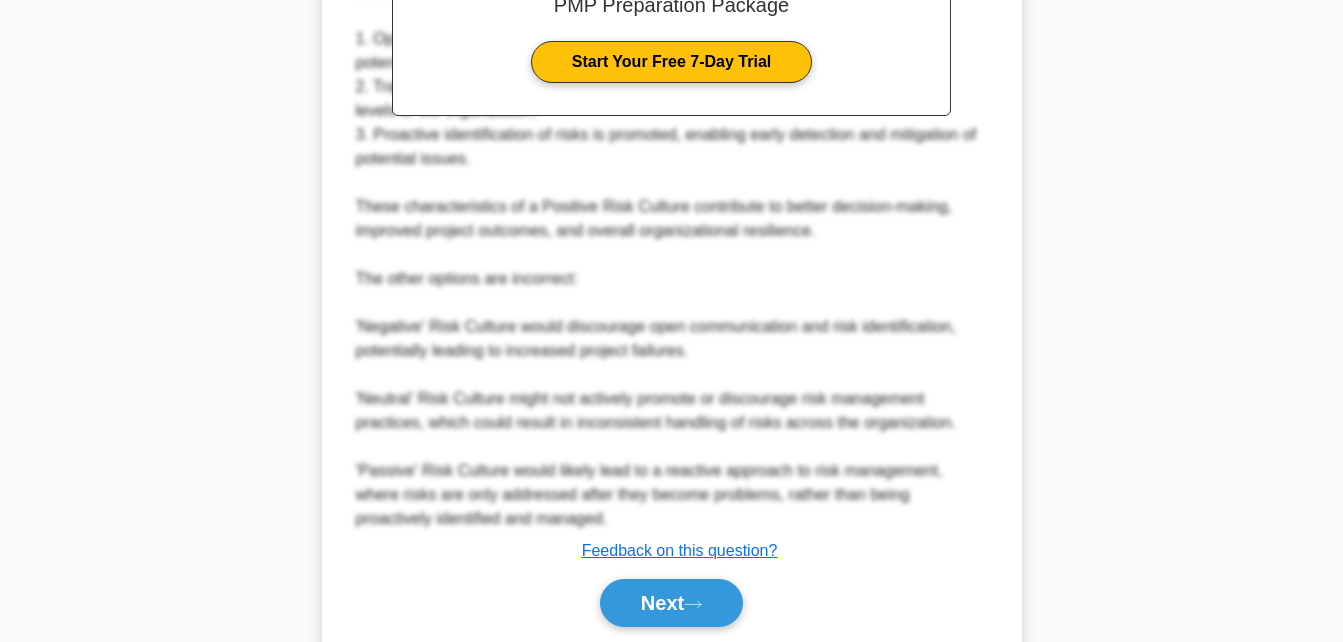 scroll, scrollTop: 736, scrollLeft: 0, axis: vertical 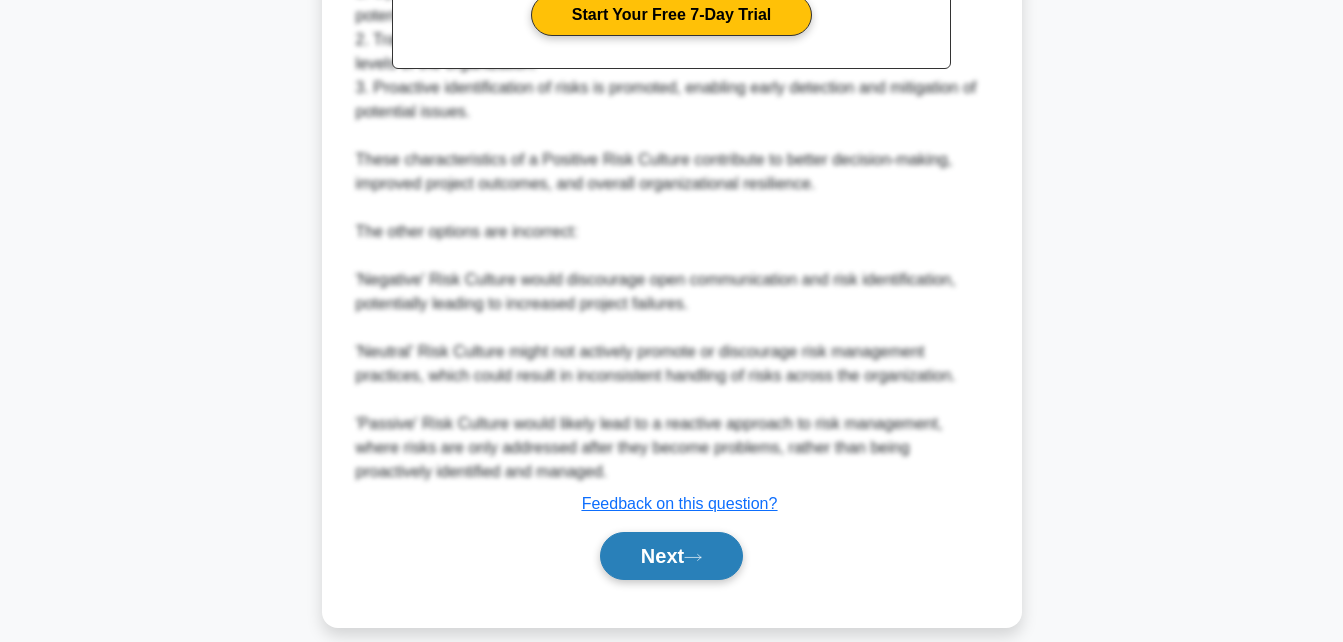 click on "Next" at bounding box center [671, 556] 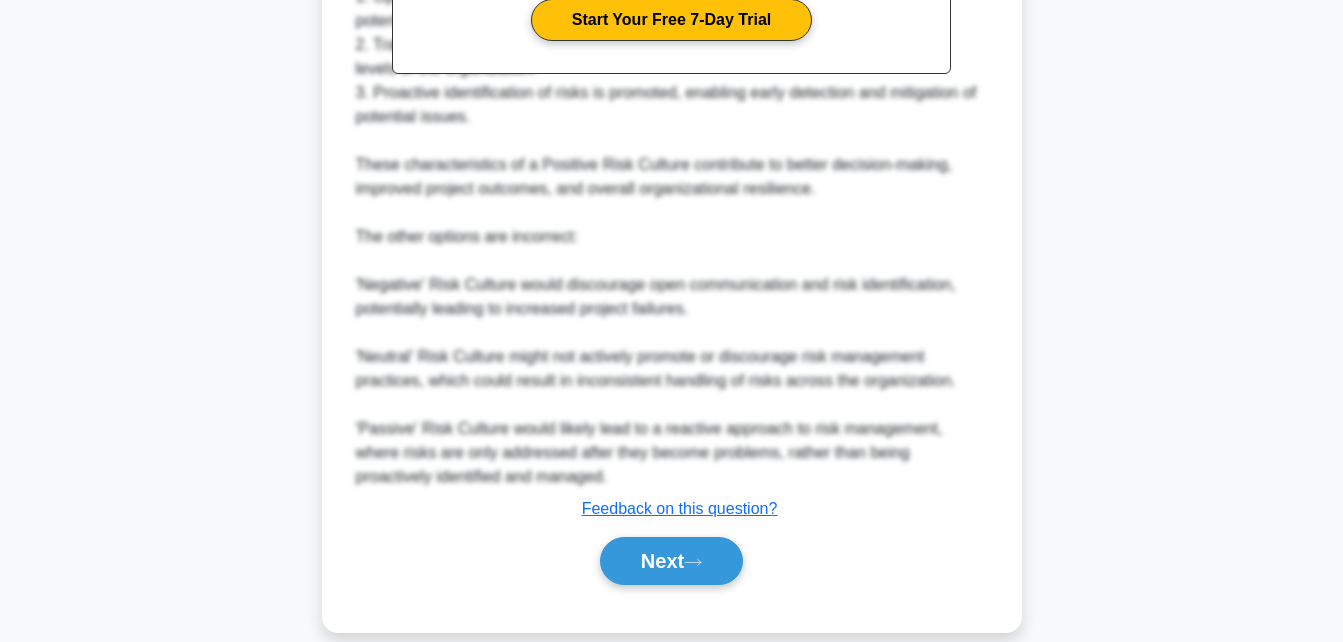 scroll, scrollTop: 438, scrollLeft: 0, axis: vertical 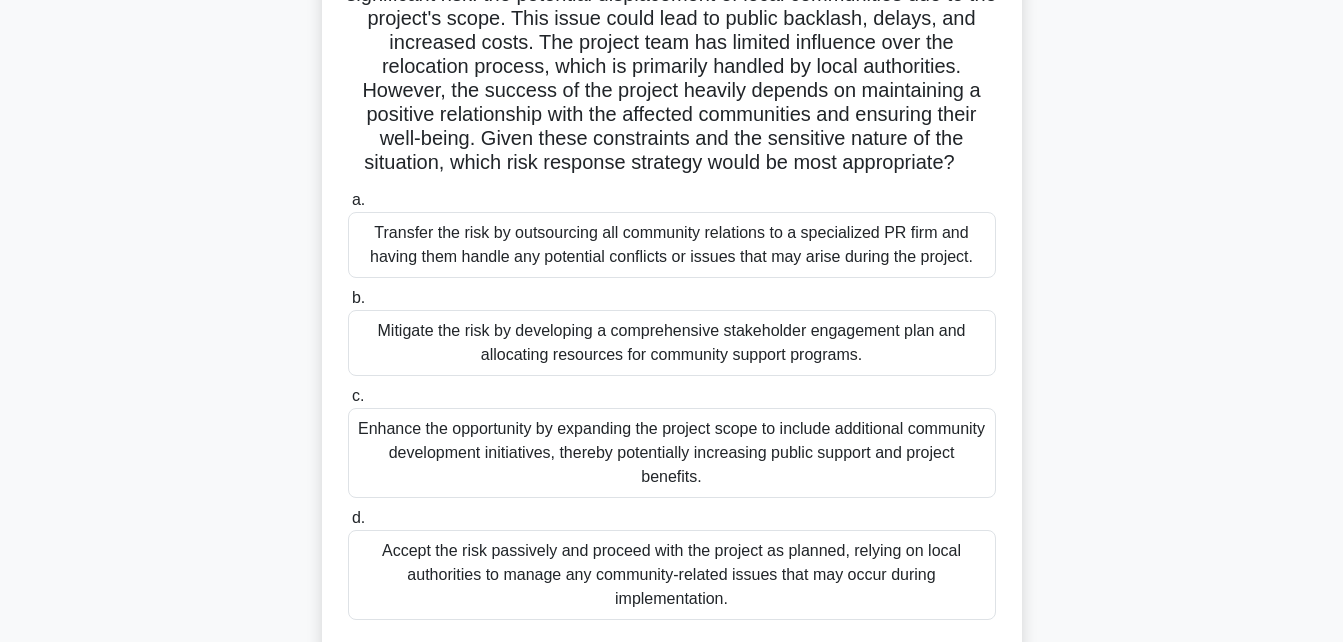 click on "Mitigate the risk by developing a comprehensive stakeholder engagement plan and allocating resources for community support programs." at bounding box center (672, 343) 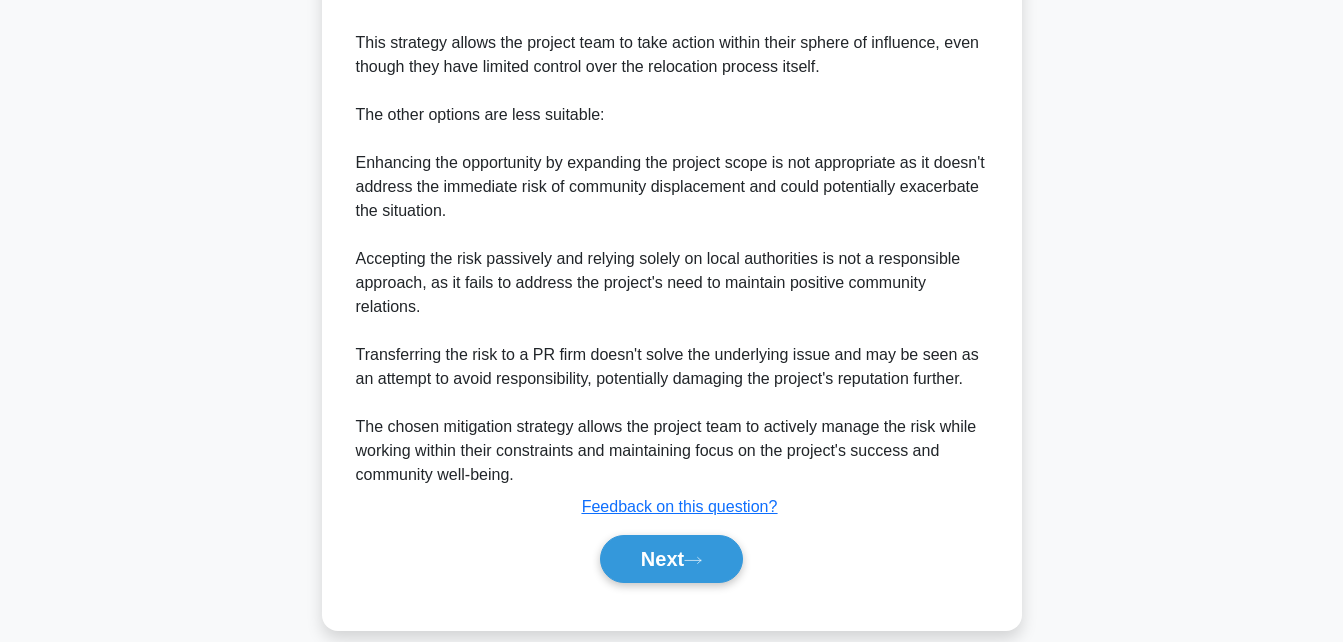 scroll, scrollTop: 1216, scrollLeft: 0, axis: vertical 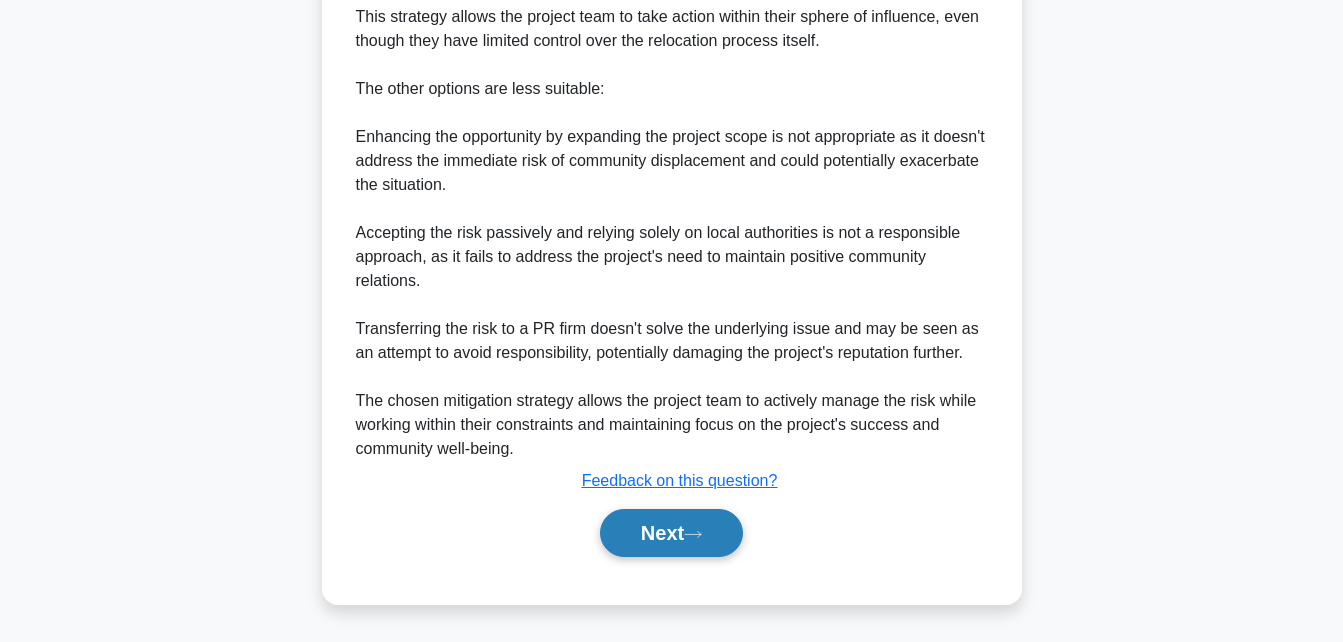 click on "Next" at bounding box center [671, 533] 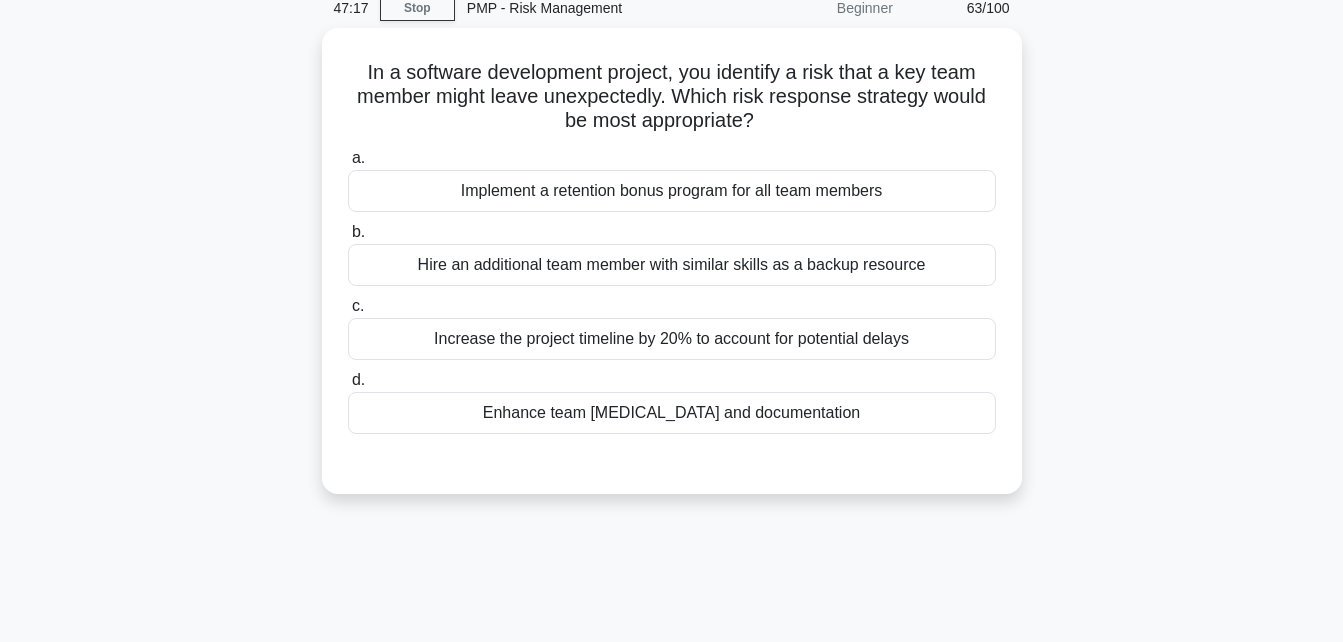 scroll, scrollTop: 0, scrollLeft: 0, axis: both 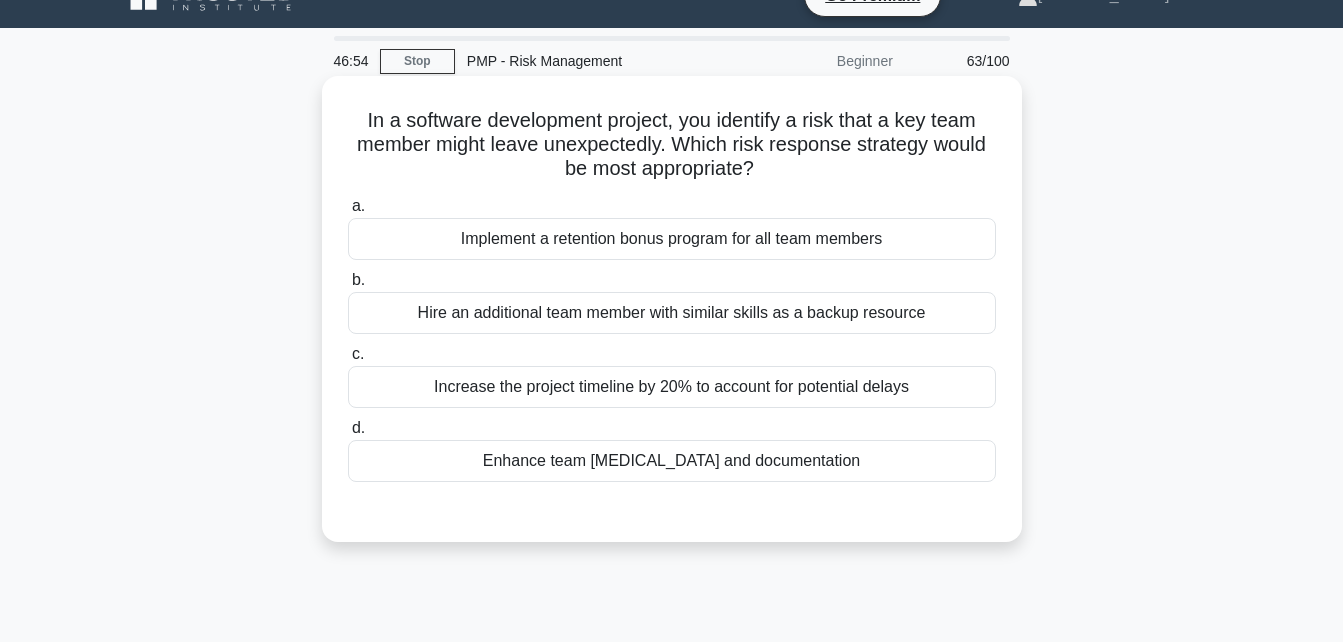 click on "Enhance team cross-training and documentation" at bounding box center [672, 461] 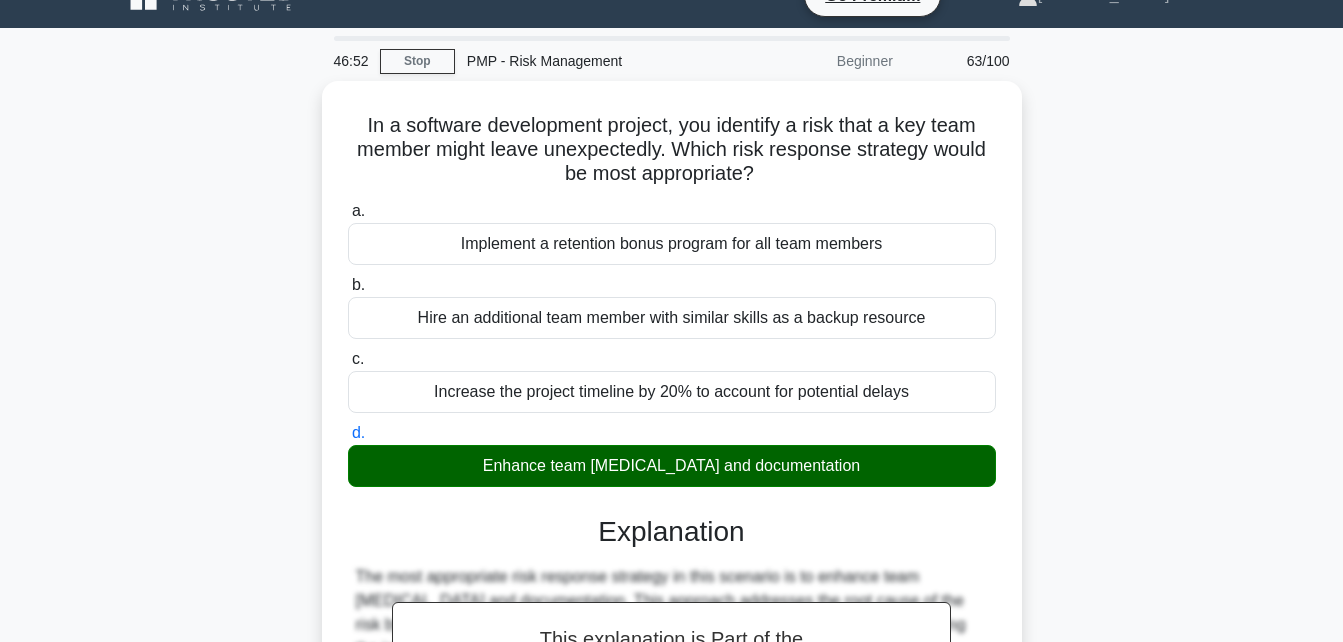 drag, startPoint x: 1347, startPoint y: 218, endPoint x: 1361, endPoint y: 269, distance: 52.886673 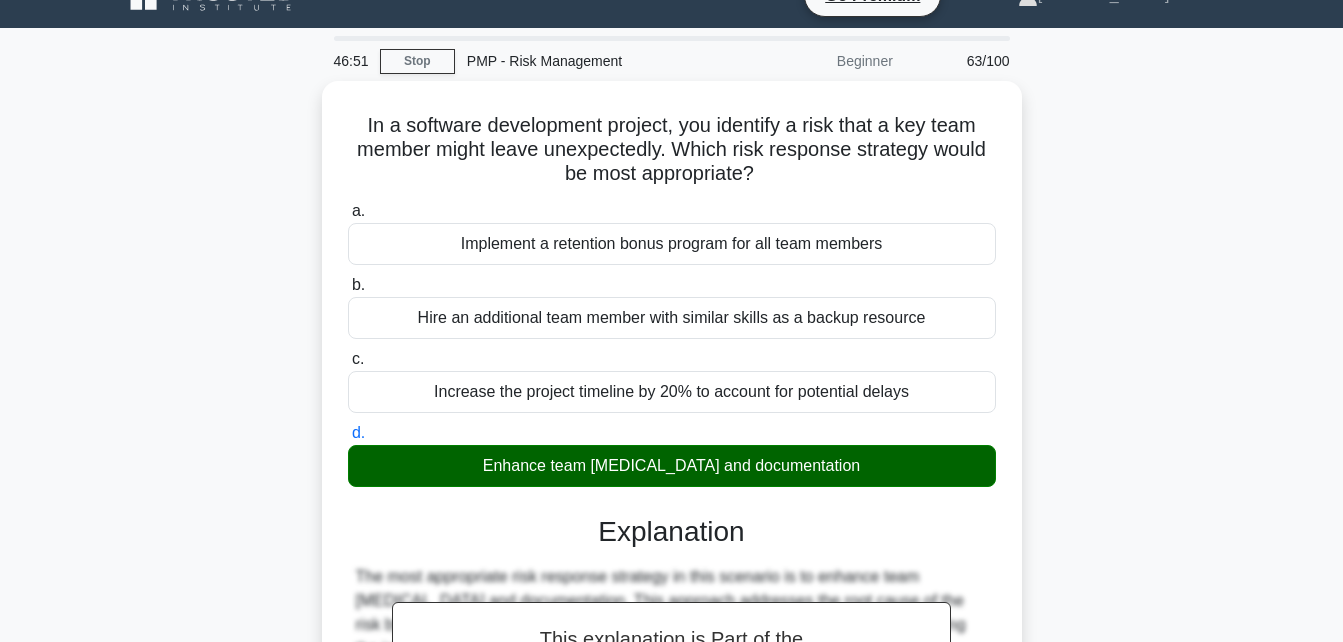 drag, startPoint x: 1361, startPoint y: 269, endPoint x: 1242, endPoint y: 274, distance: 119.104996 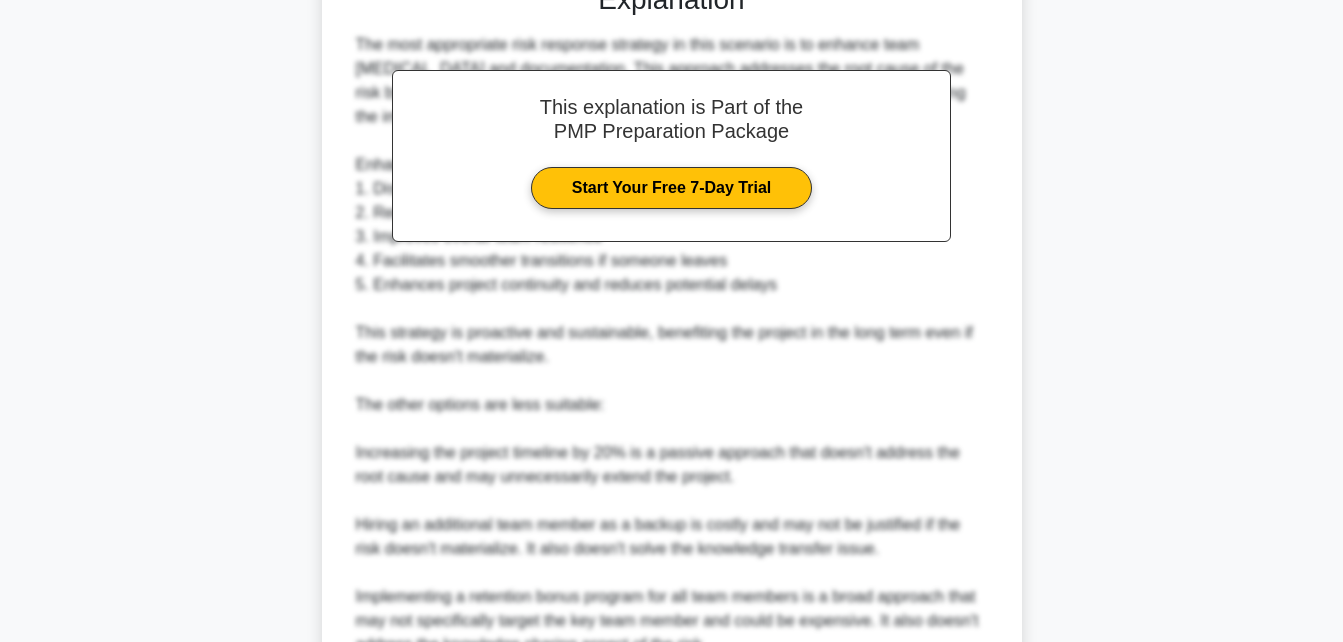 scroll, scrollTop: 760, scrollLeft: 0, axis: vertical 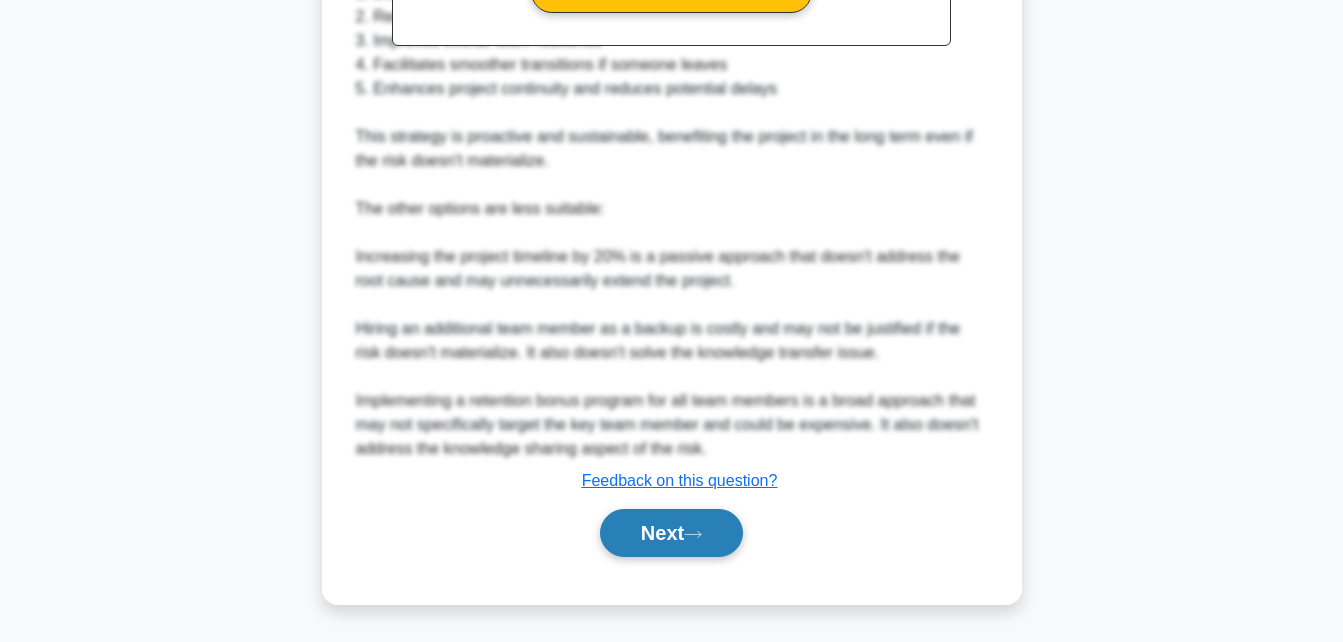 click on "Next" at bounding box center [671, 533] 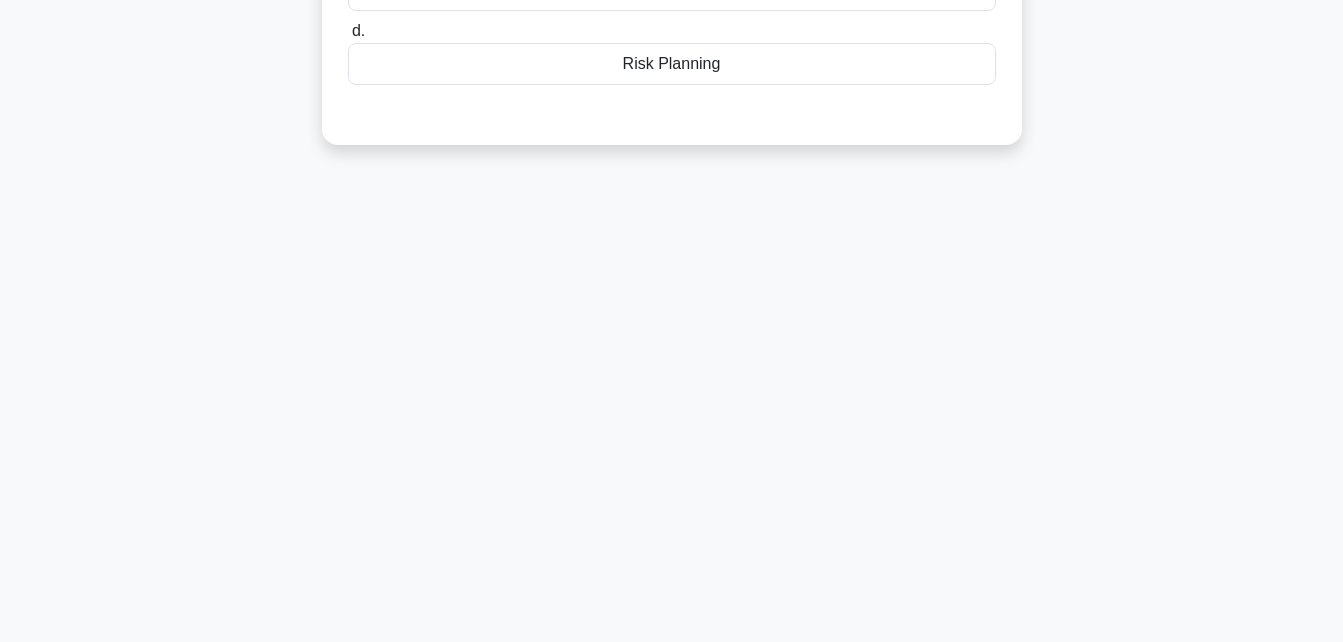 scroll, scrollTop: 438, scrollLeft: 0, axis: vertical 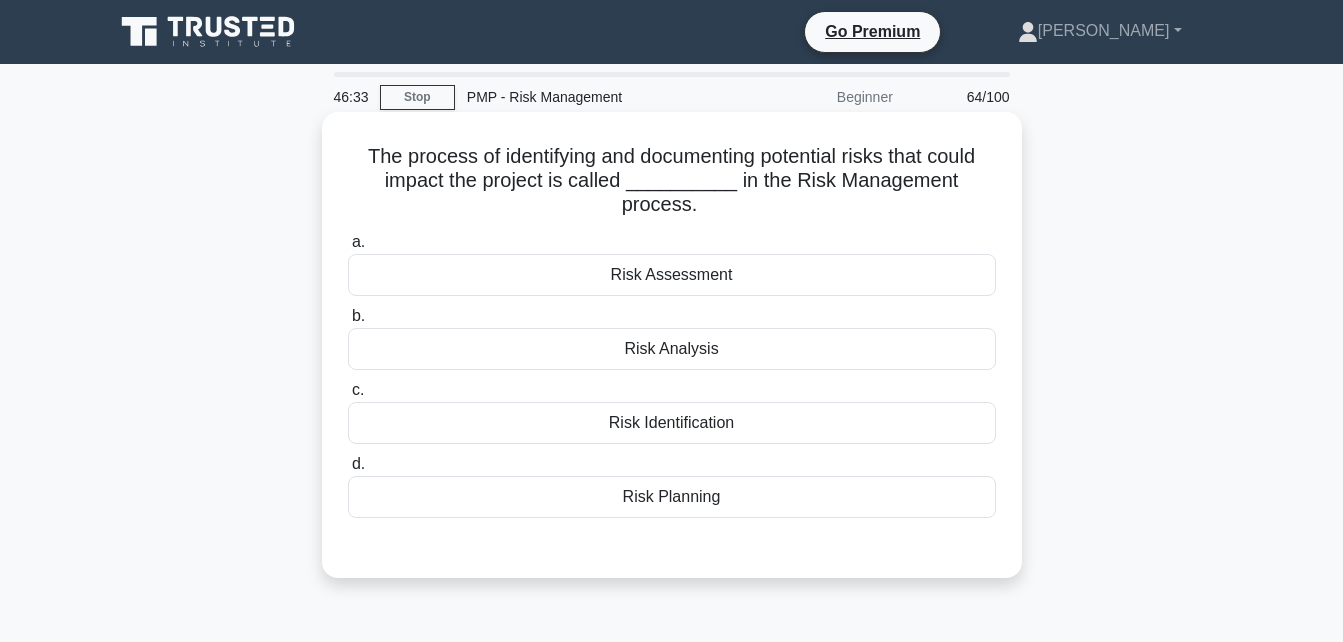 click on "Risk Identification" at bounding box center (672, 423) 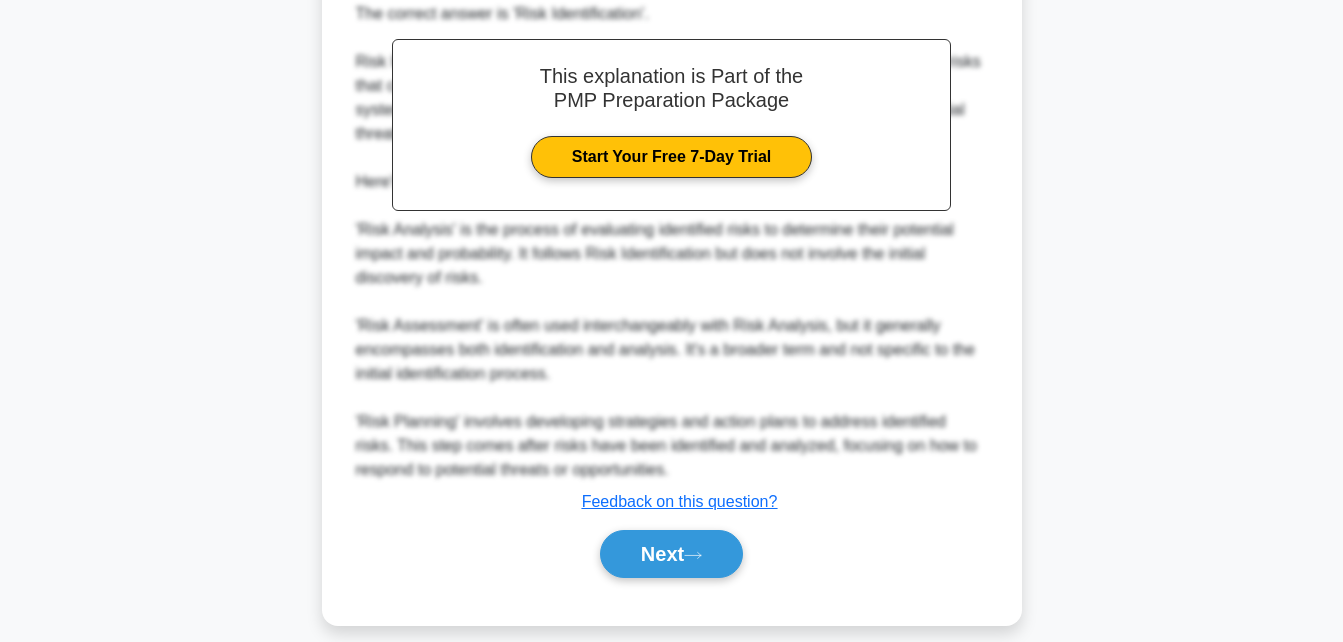 scroll, scrollTop: 616, scrollLeft: 0, axis: vertical 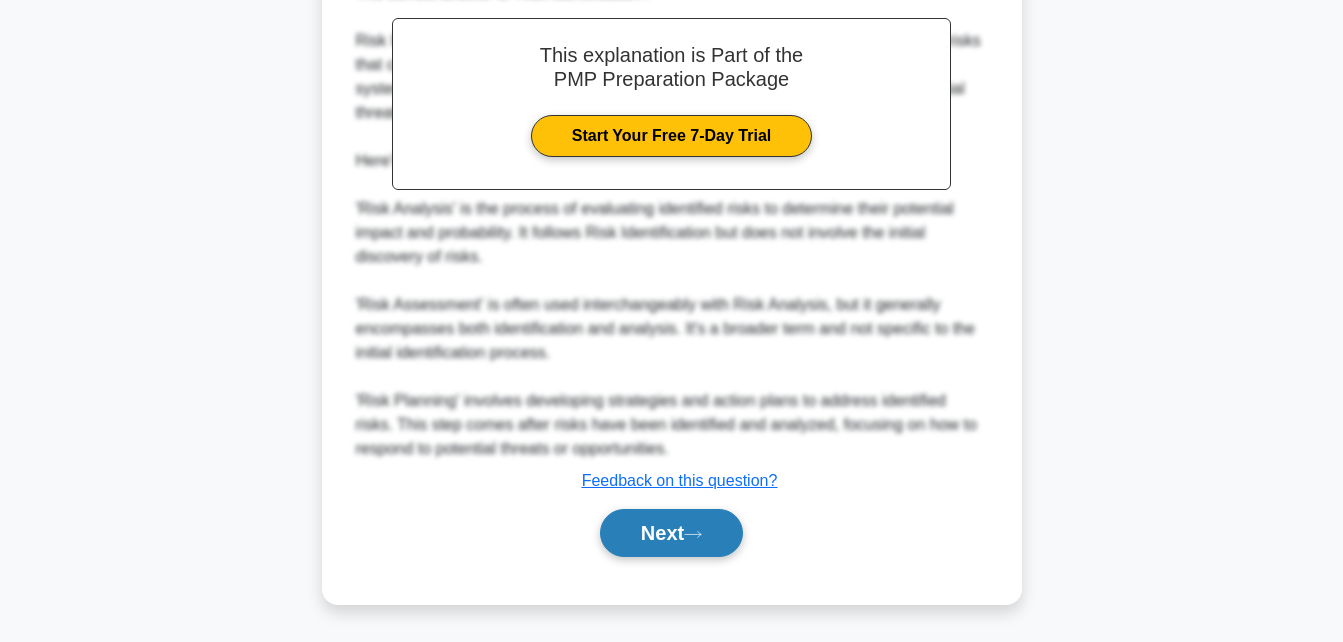 click on "Next" at bounding box center [671, 533] 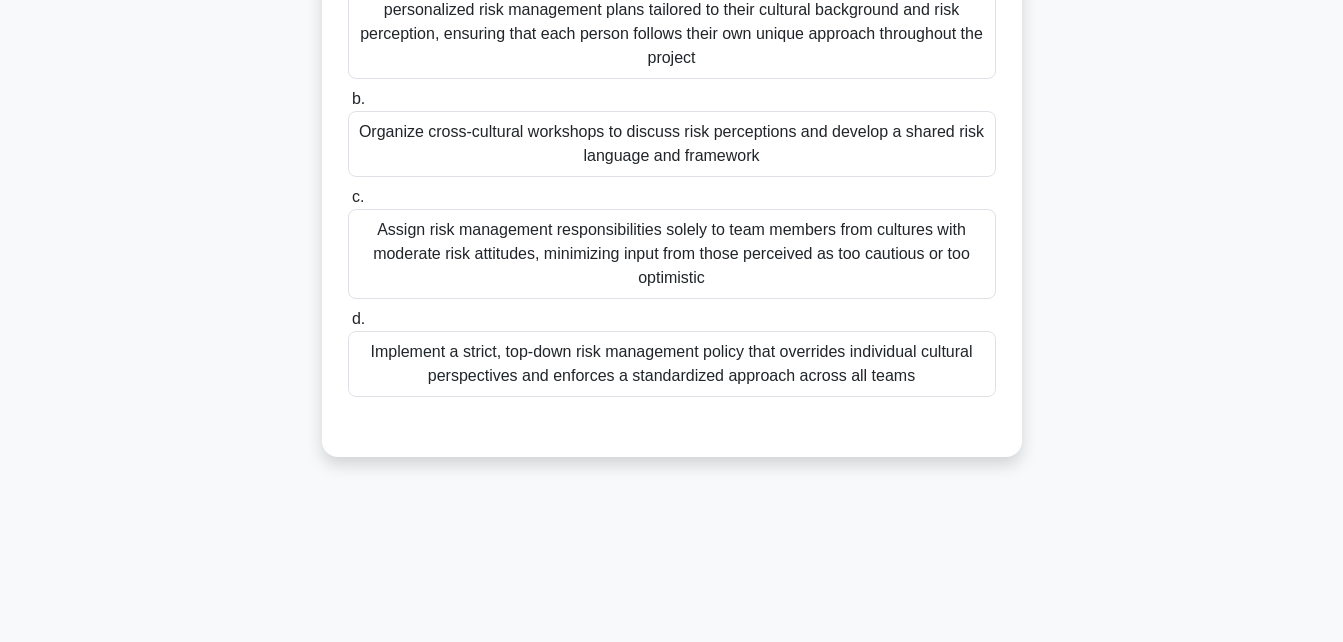 scroll, scrollTop: 438, scrollLeft: 0, axis: vertical 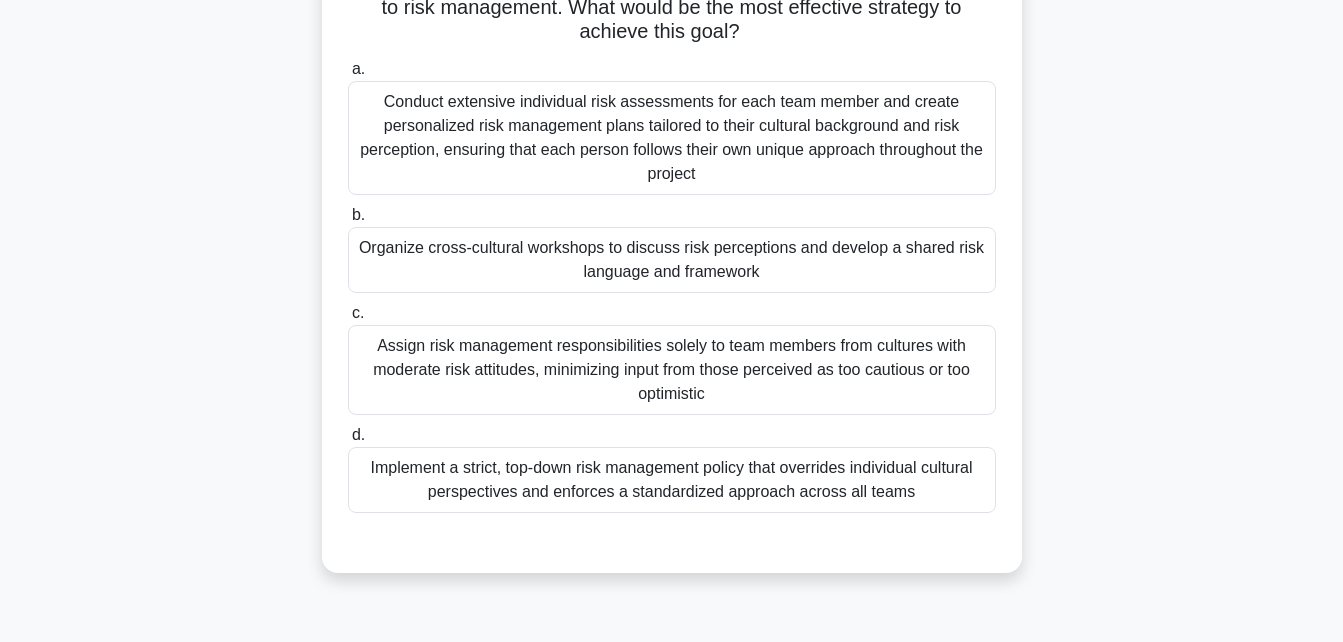 click on "Organize cross-cultural workshops to discuss risk perceptions and develop a shared risk language and framework" at bounding box center (672, 260) 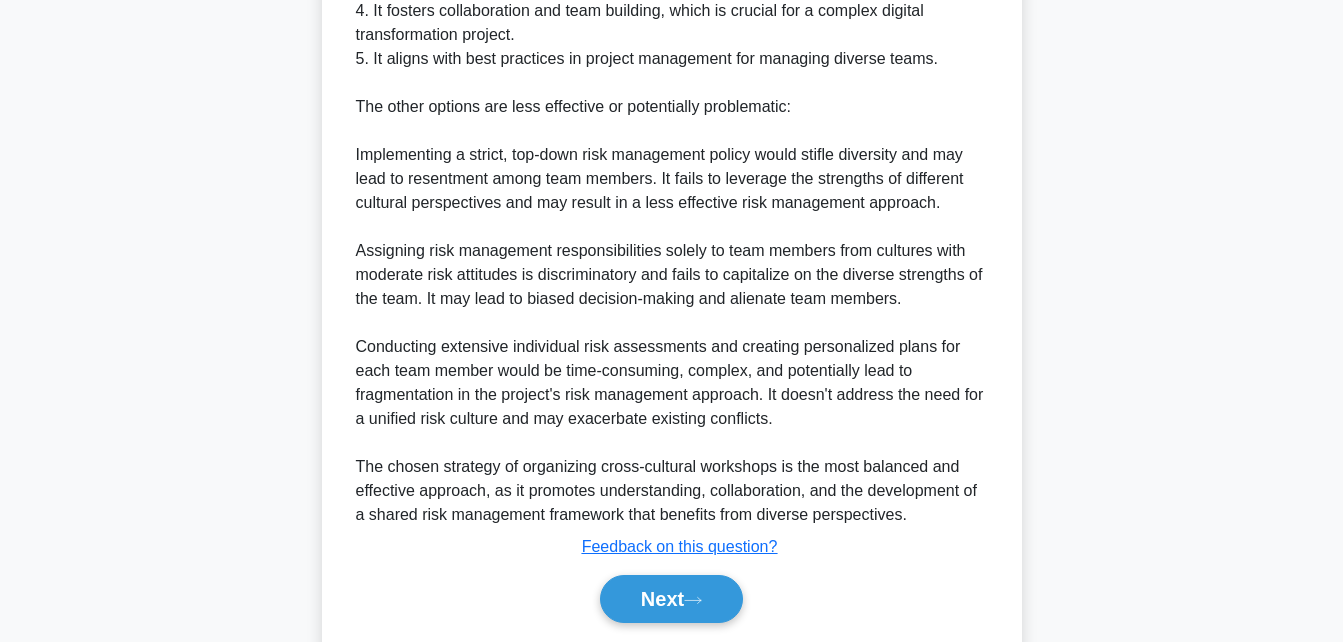 scroll, scrollTop: 1192, scrollLeft: 0, axis: vertical 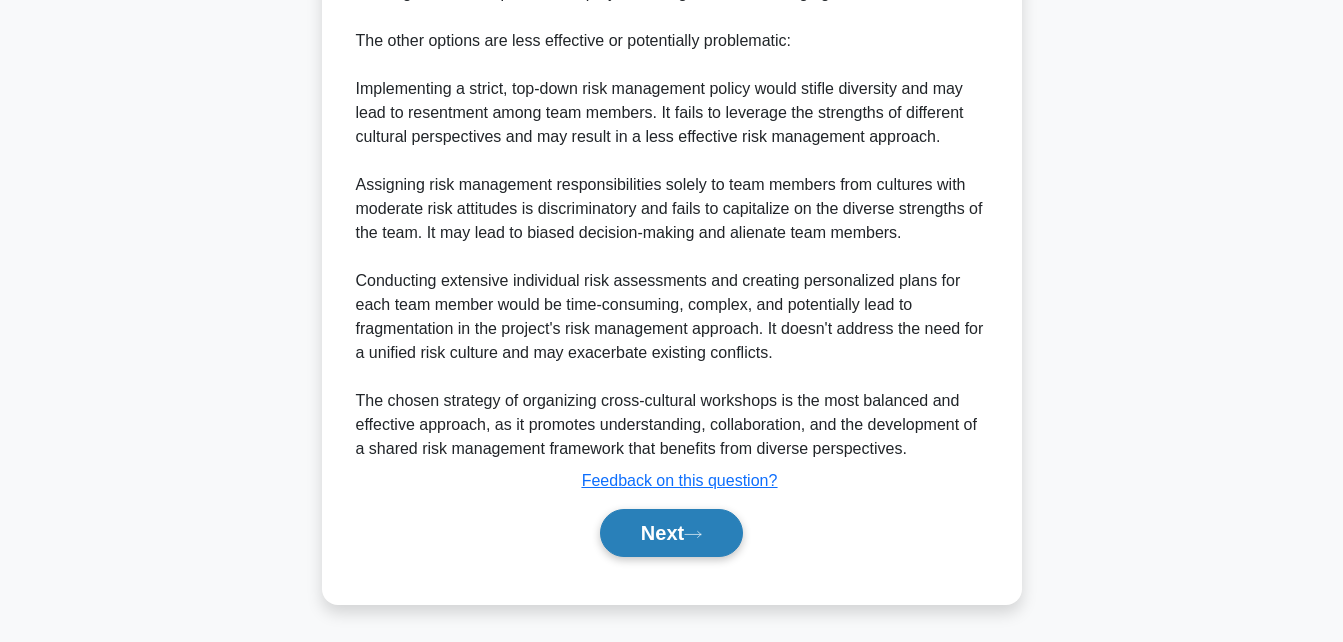 click on "Next" at bounding box center (671, 533) 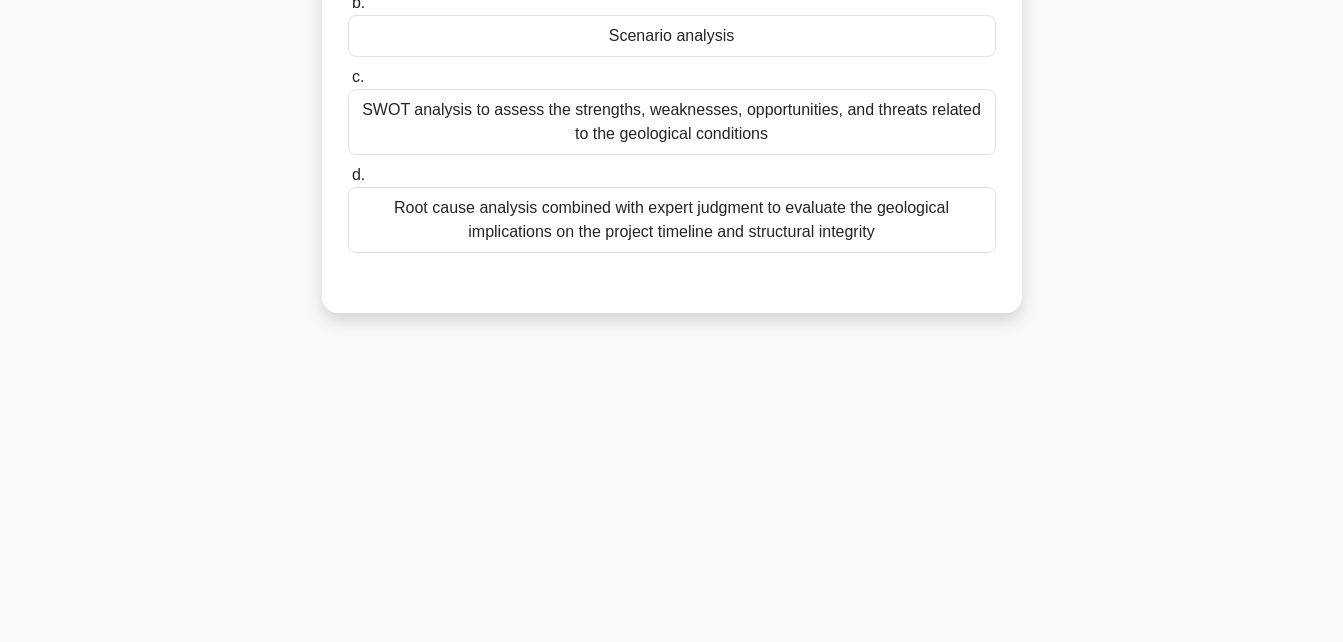 scroll, scrollTop: 438, scrollLeft: 0, axis: vertical 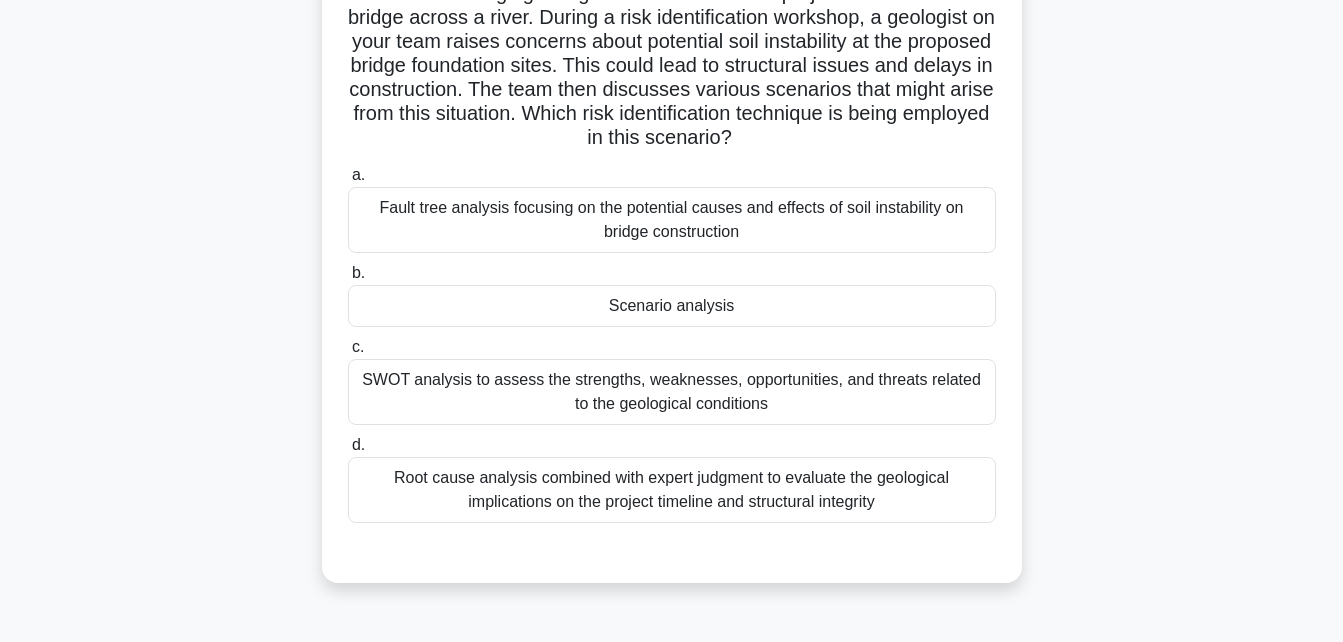 click on "Root cause analysis combined with expert judgment to evaluate the geological implications on the project timeline and structural integrity" at bounding box center [672, 490] 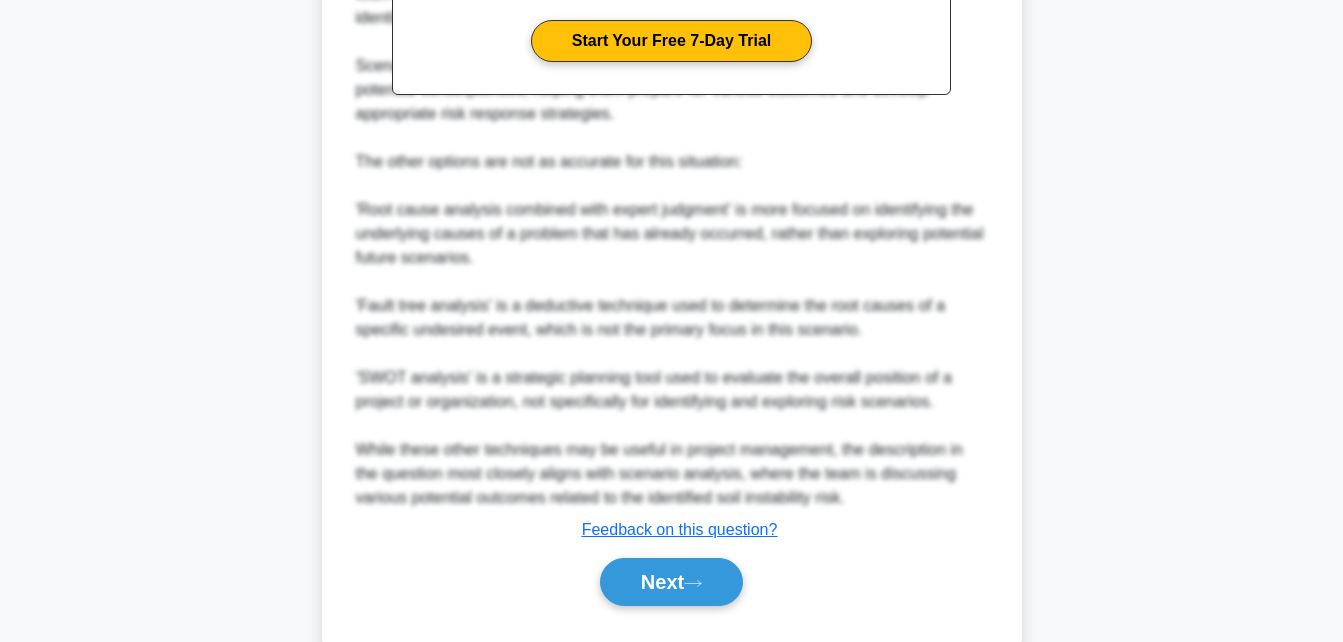 scroll, scrollTop: 908, scrollLeft: 0, axis: vertical 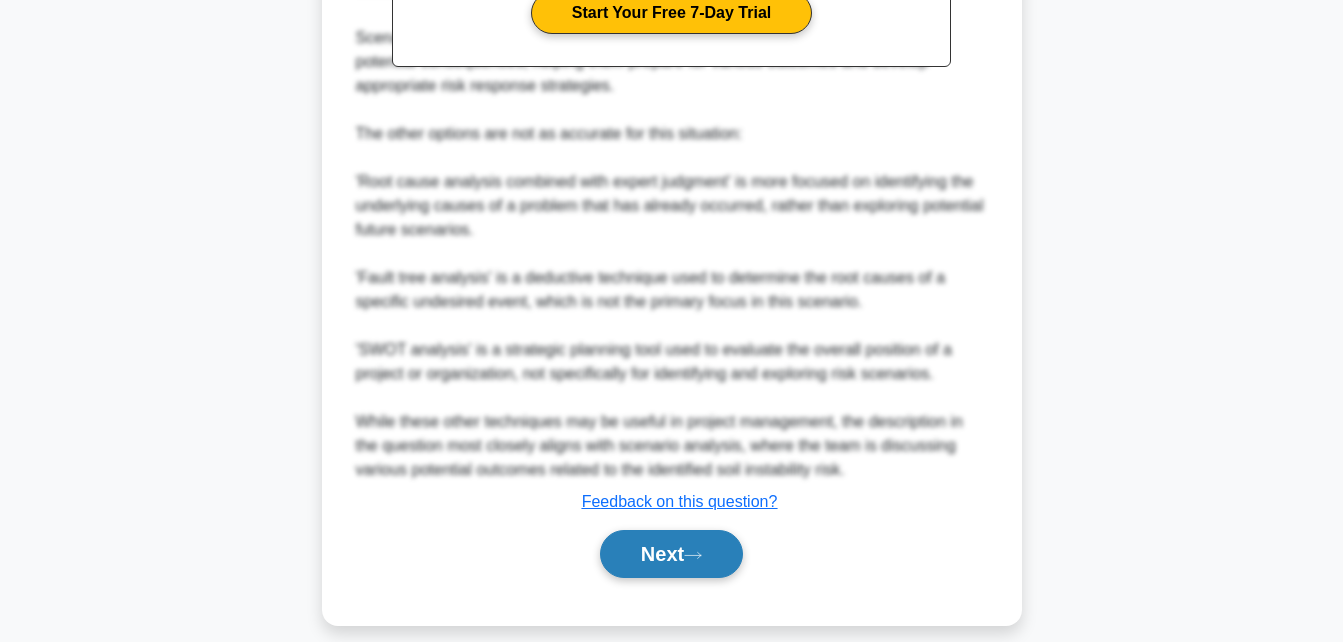 click on "Next" at bounding box center (671, 554) 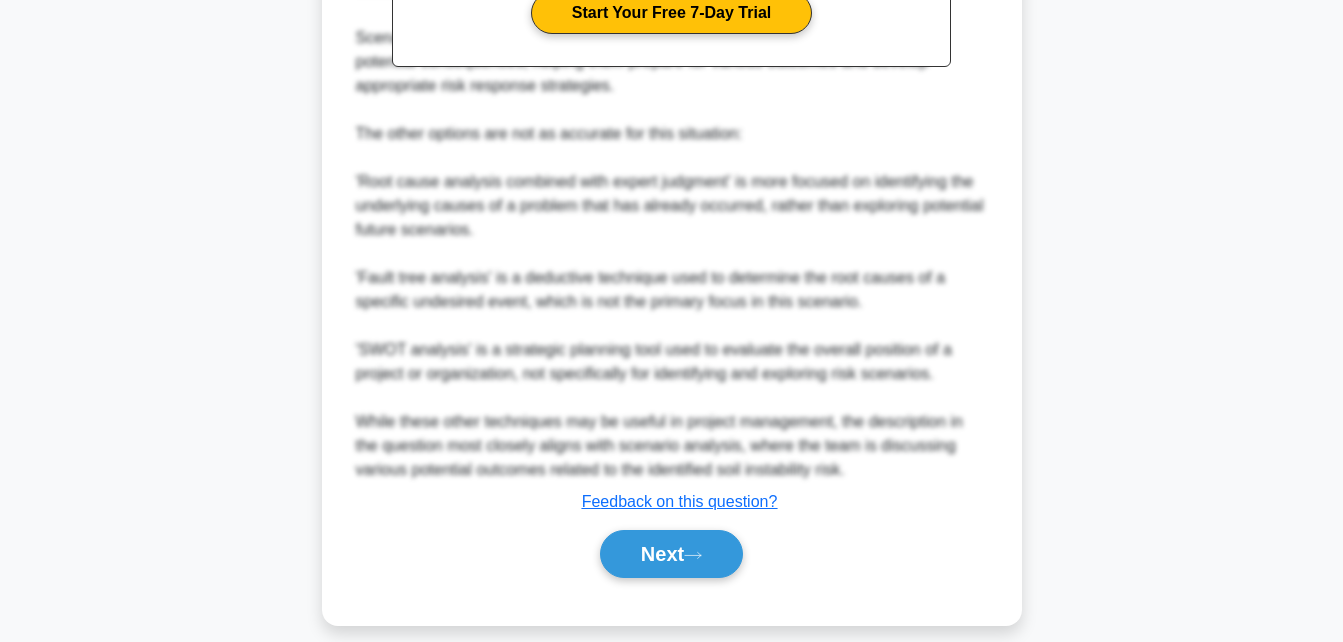 scroll, scrollTop: 438, scrollLeft: 0, axis: vertical 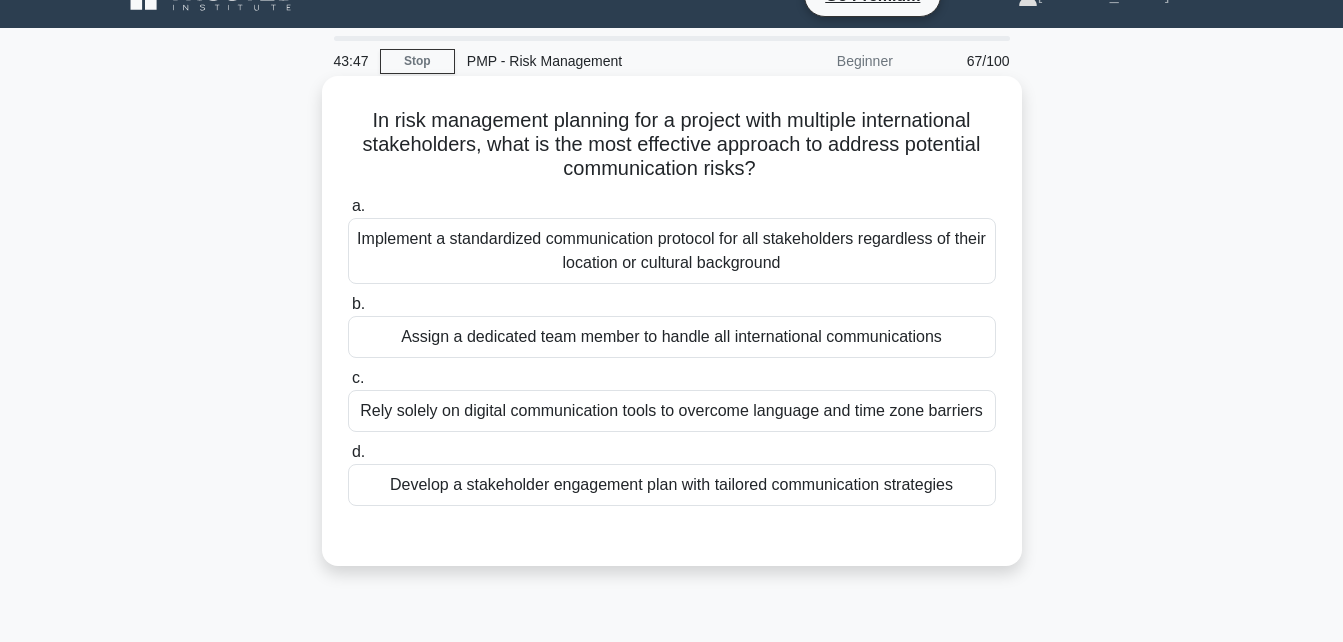 click on "Develop a stakeholder engagement plan with tailored communication strategies" at bounding box center [672, 485] 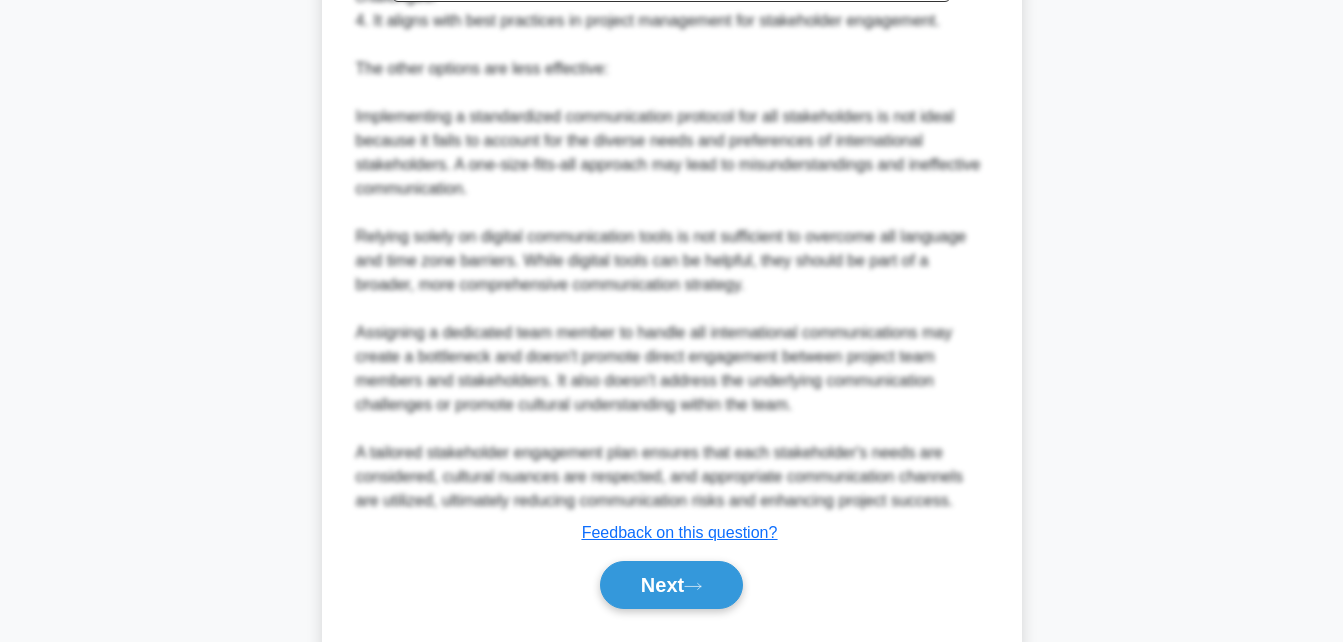 scroll, scrollTop: 880, scrollLeft: 0, axis: vertical 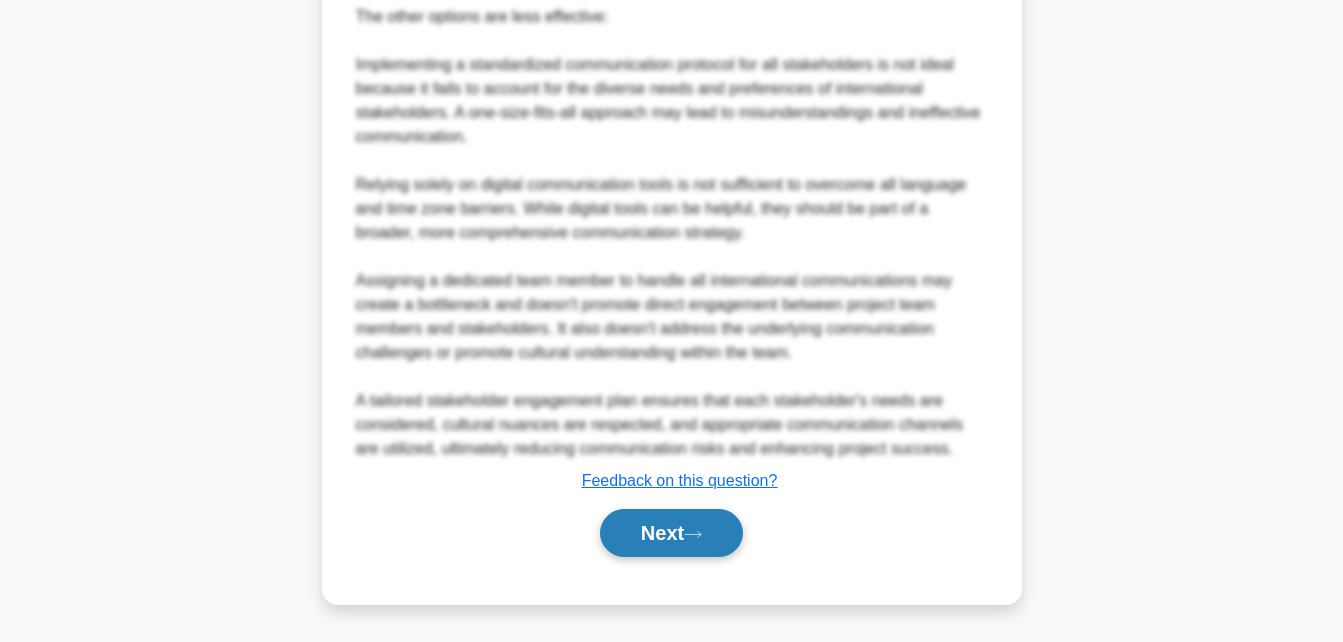 click 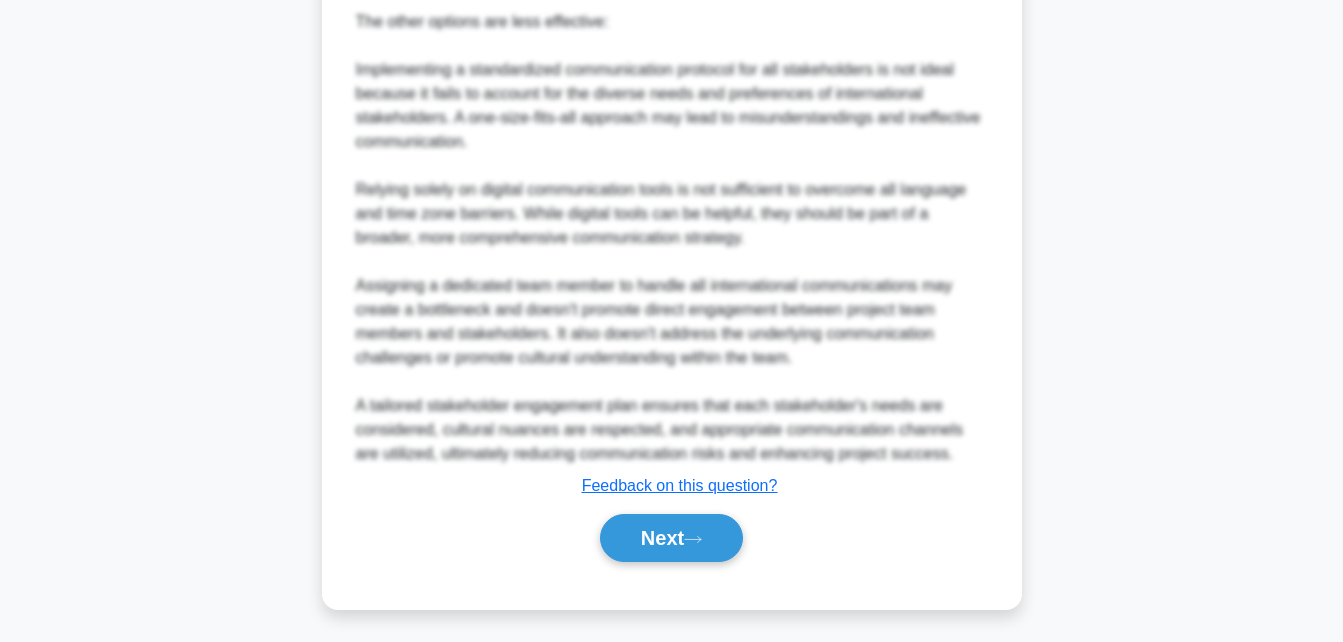 scroll, scrollTop: 438, scrollLeft: 0, axis: vertical 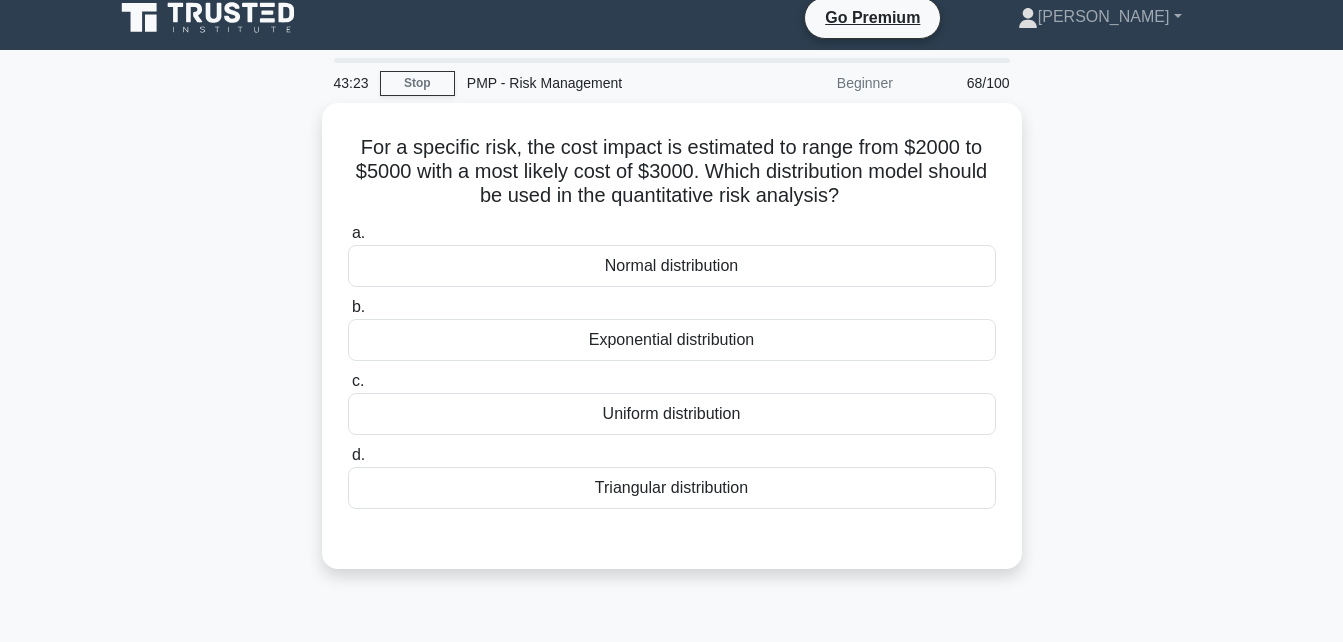 drag, startPoint x: 1273, startPoint y: 267, endPoint x: 1032, endPoint y: 425, distance: 288.1753 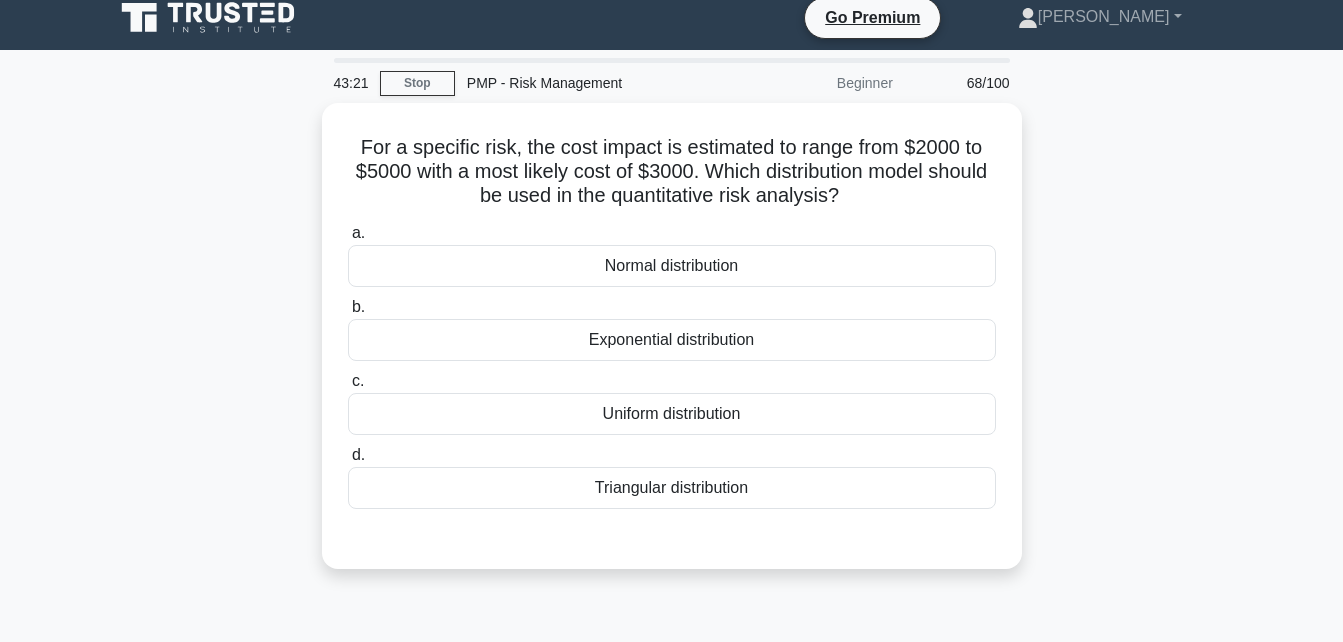 click on "43:21
Stop
PMP  - Risk Management
Beginner
68/100
For a specific risk, the cost impact is estimated to range from $2000 to $5000 with a most likely cost of $3000. Which distribution model should be used in the quantitative risk analysis?
.spinner_0XTQ{transform-origin:center;animation:spinner_y6GP .75s linear infinite}@keyframes spinner_y6GP{100%{transform:rotate(360deg)}}" at bounding box center [671, 558] 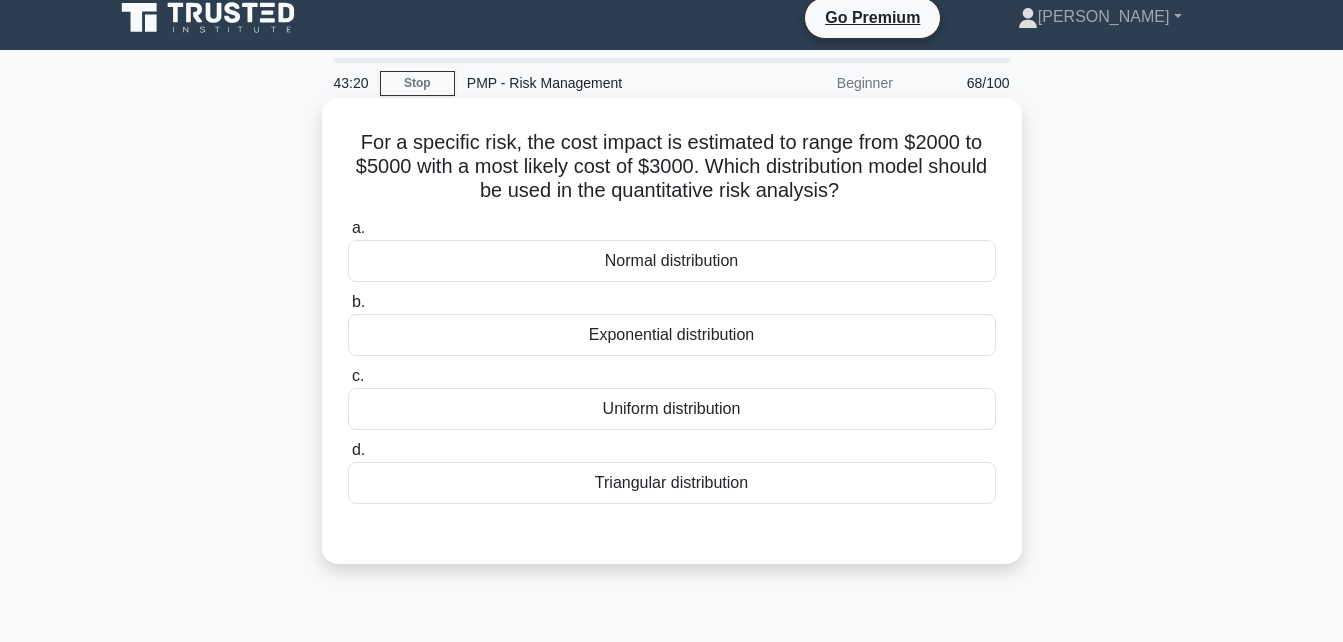 click on "Triangular distribution" at bounding box center [672, 483] 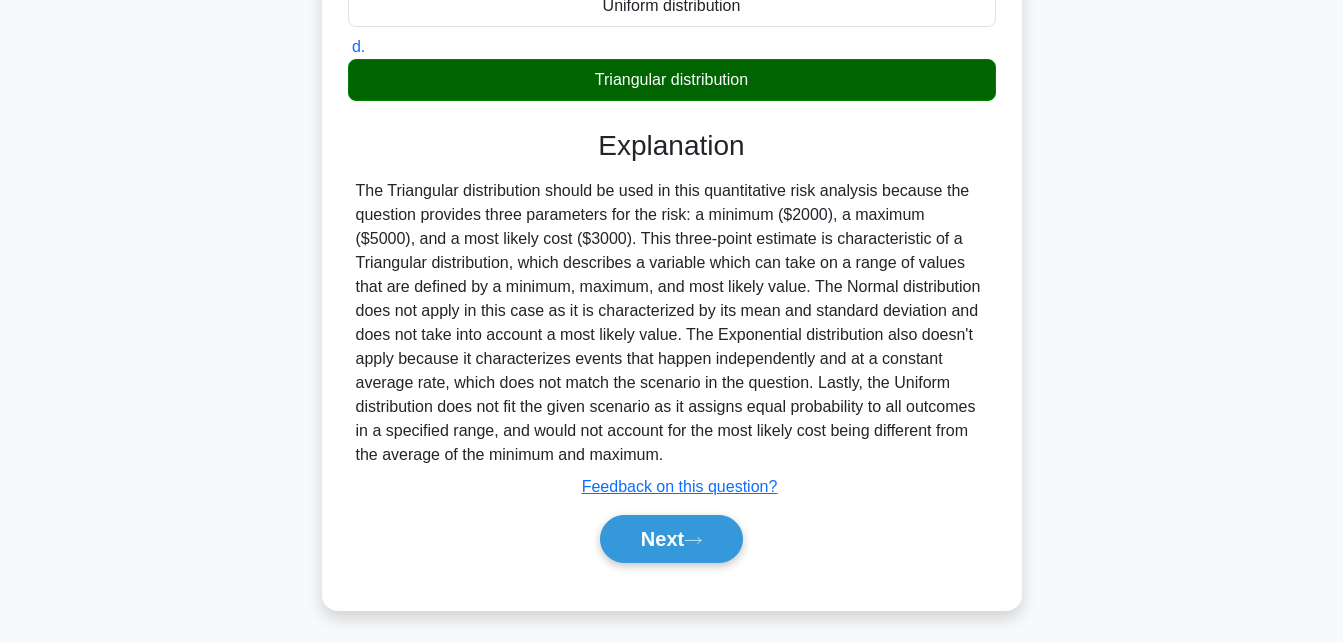 scroll, scrollTop: 438, scrollLeft: 0, axis: vertical 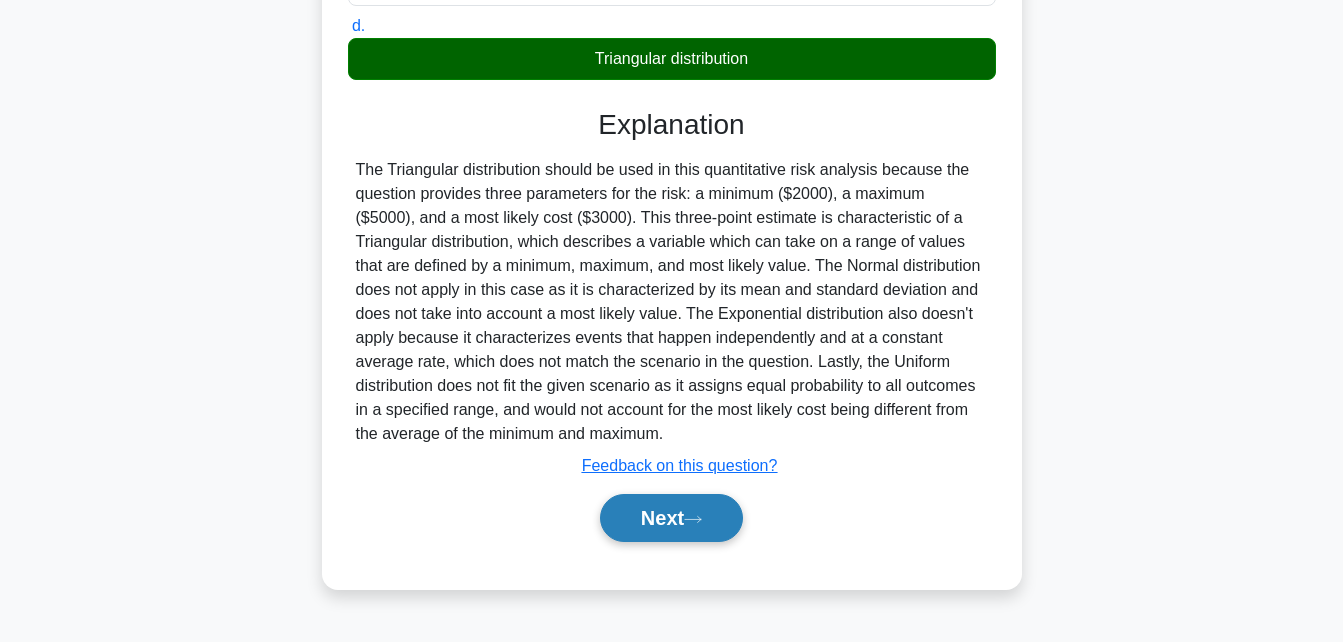 click on "Next" at bounding box center [671, 518] 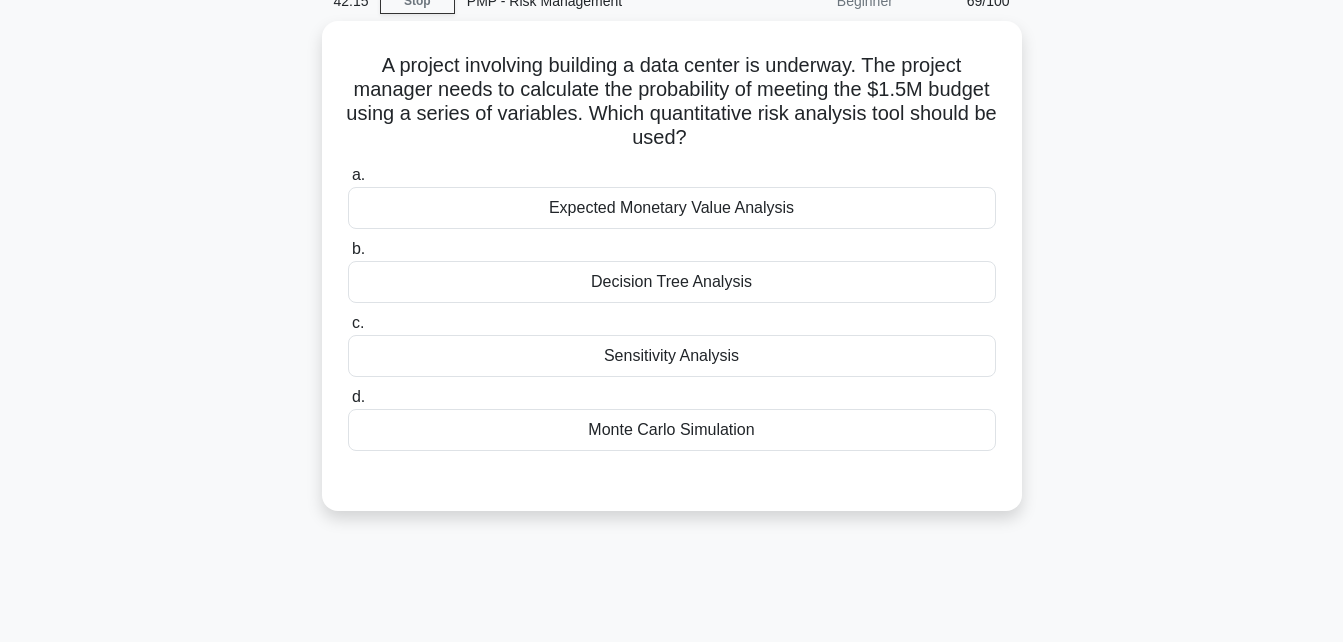 scroll, scrollTop: 98, scrollLeft: 0, axis: vertical 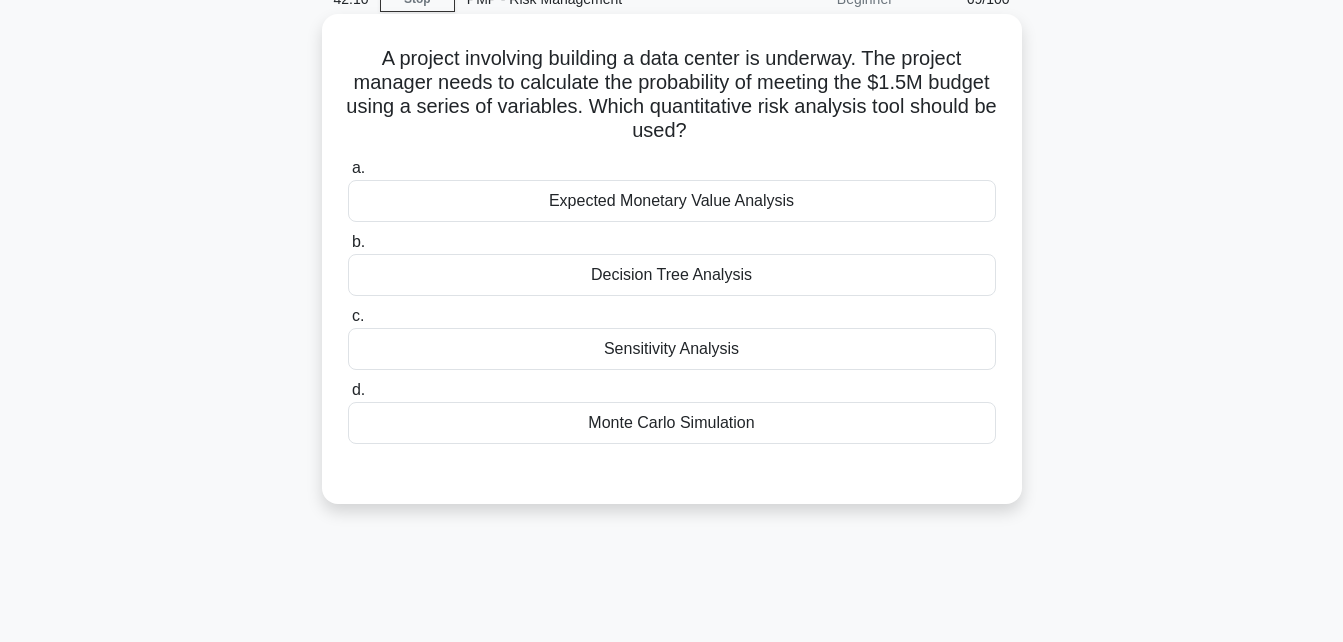 click on "Monte Carlo Simulation" at bounding box center [672, 423] 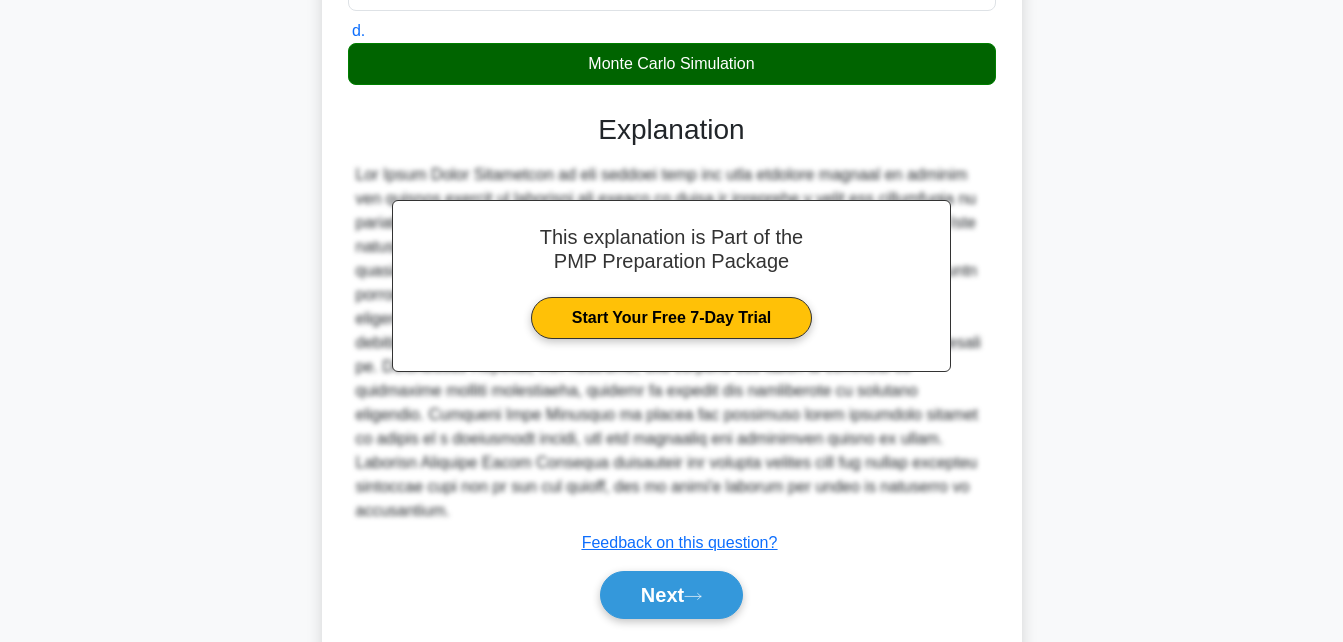 scroll, scrollTop: 477, scrollLeft: 0, axis: vertical 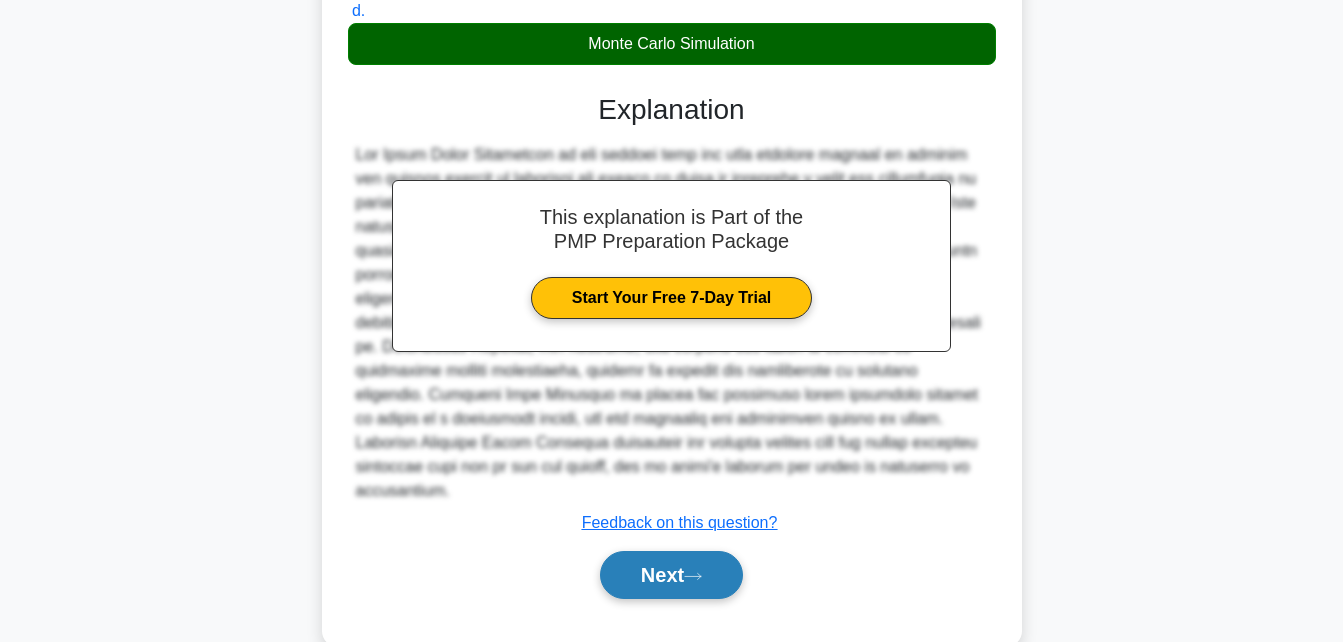 click on "Next" at bounding box center [671, 575] 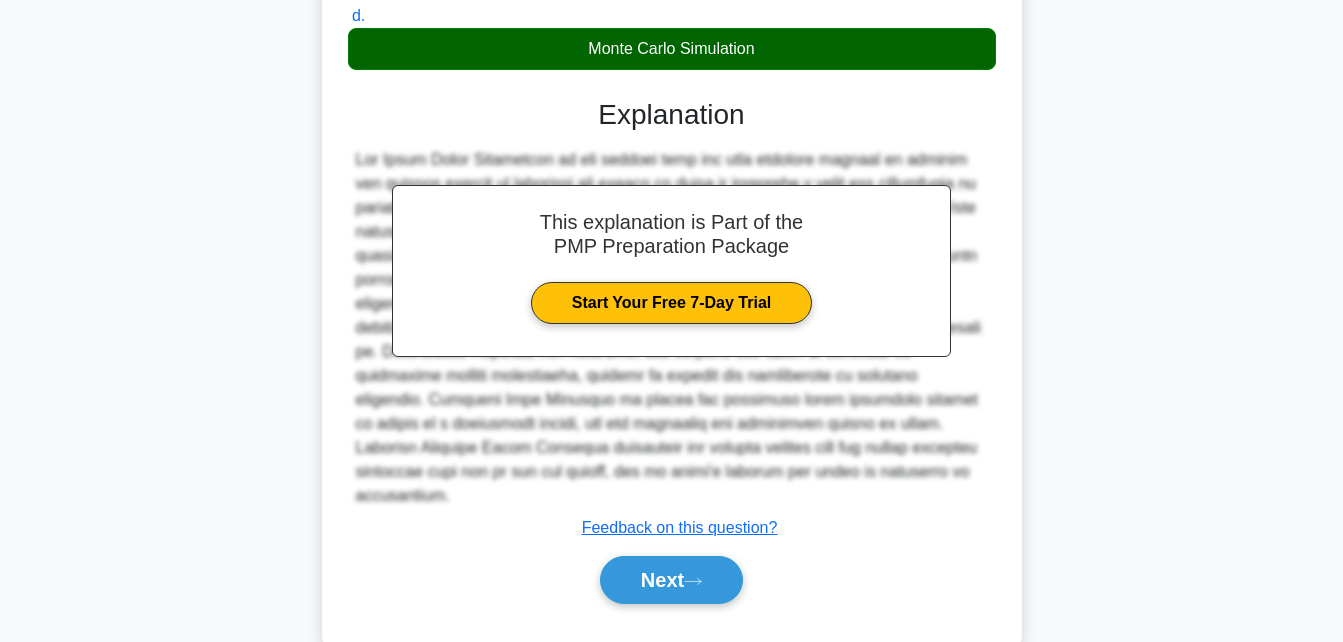 scroll, scrollTop: 438, scrollLeft: 0, axis: vertical 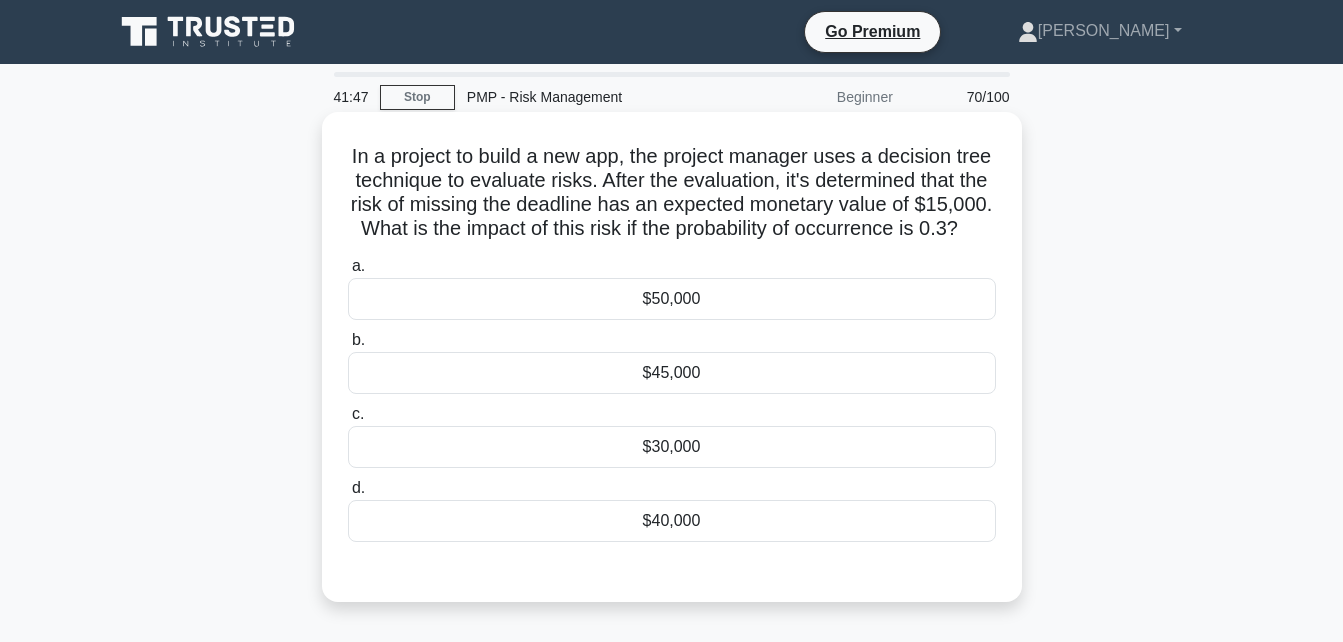 click on "$45,000" at bounding box center (672, 373) 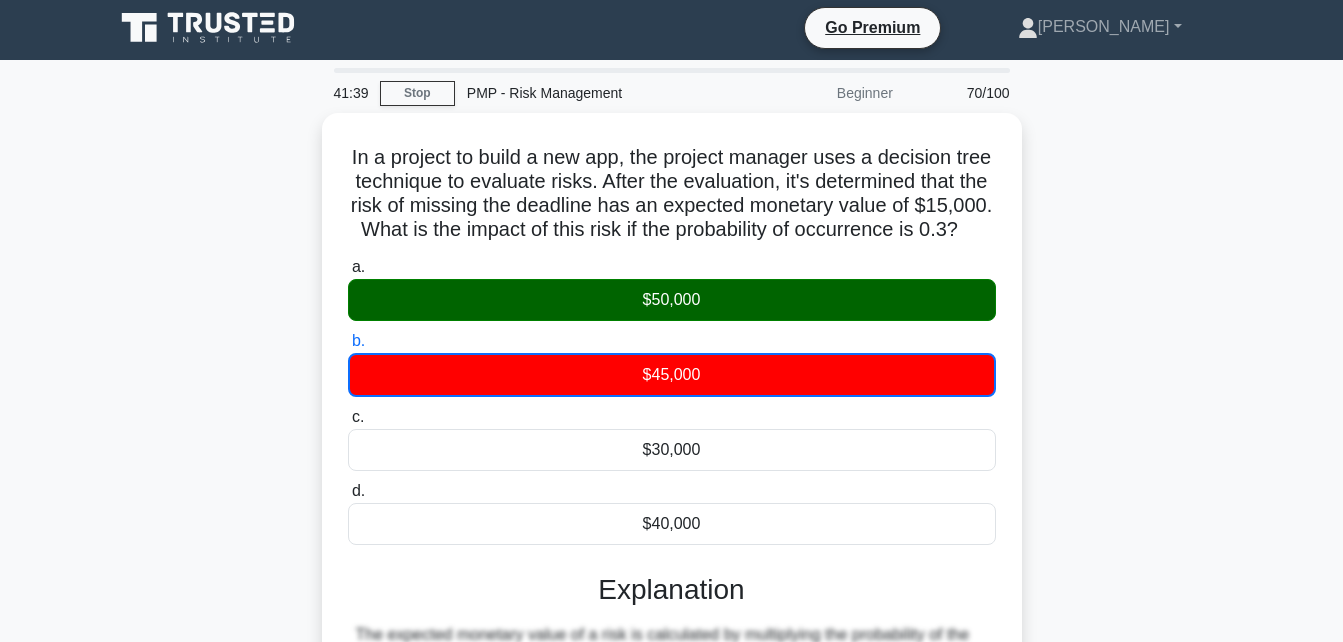 scroll, scrollTop: 5, scrollLeft: 0, axis: vertical 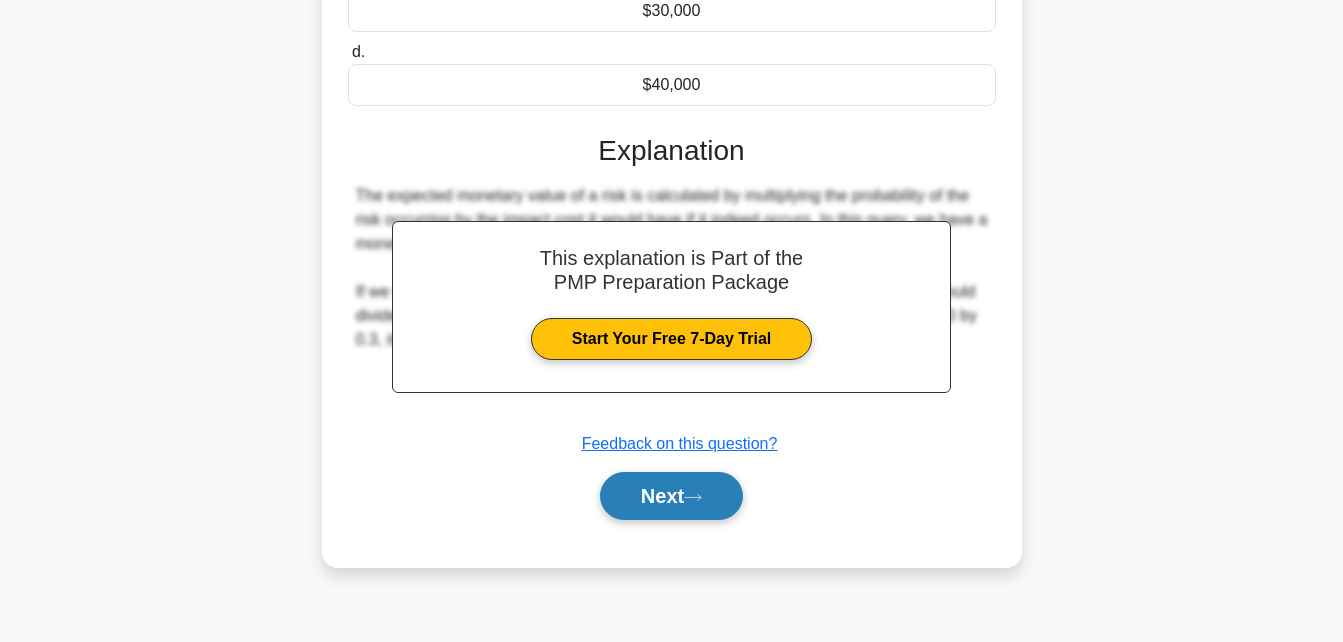click on "Next" at bounding box center (671, 496) 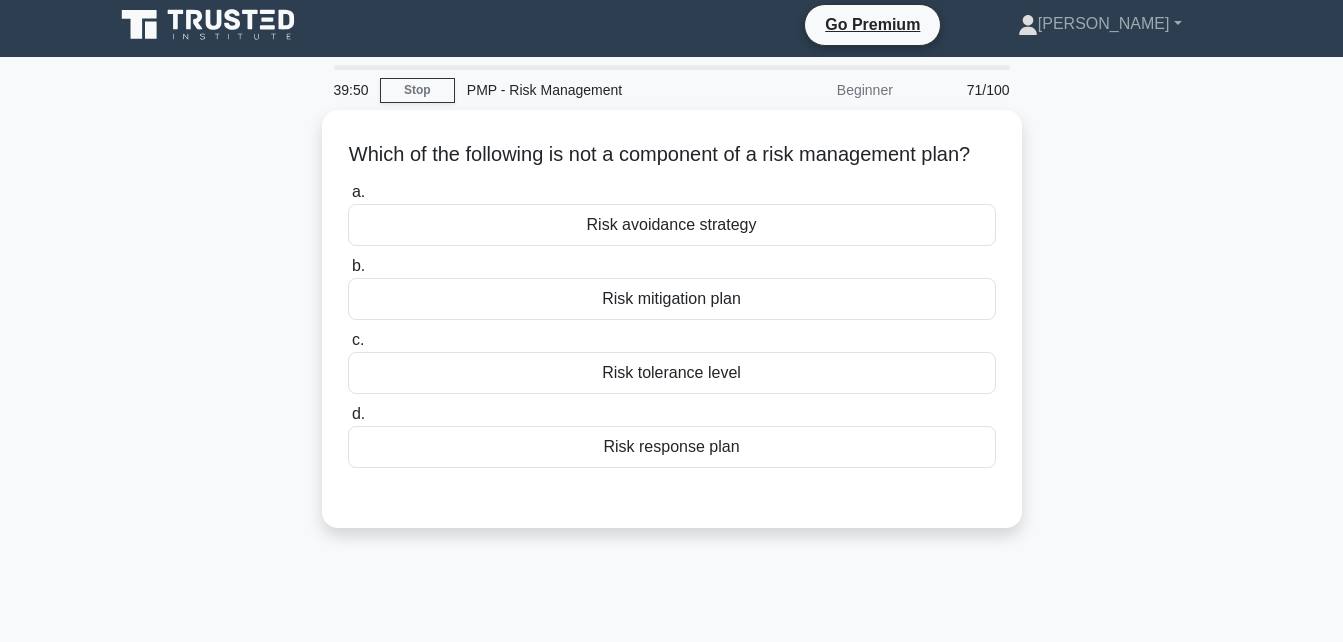 scroll, scrollTop: 9, scrollLeft: 0, axis: vertical 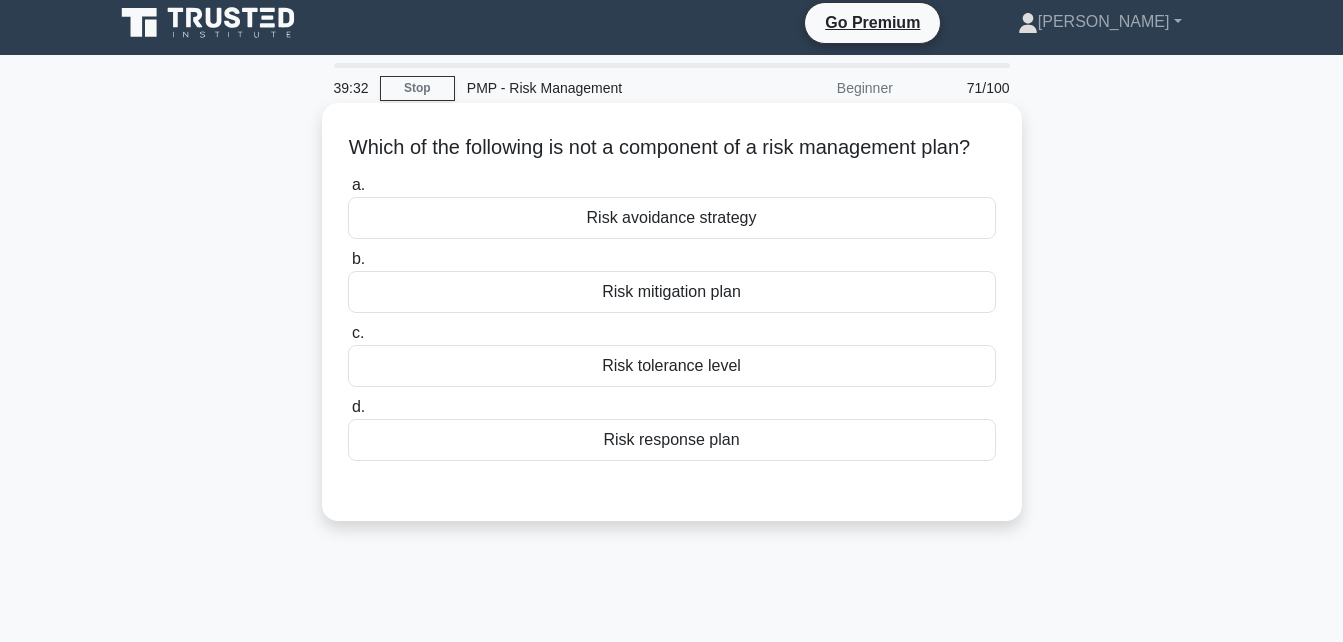 click on "Risk tolerance level" at bounding box center (672, 366) 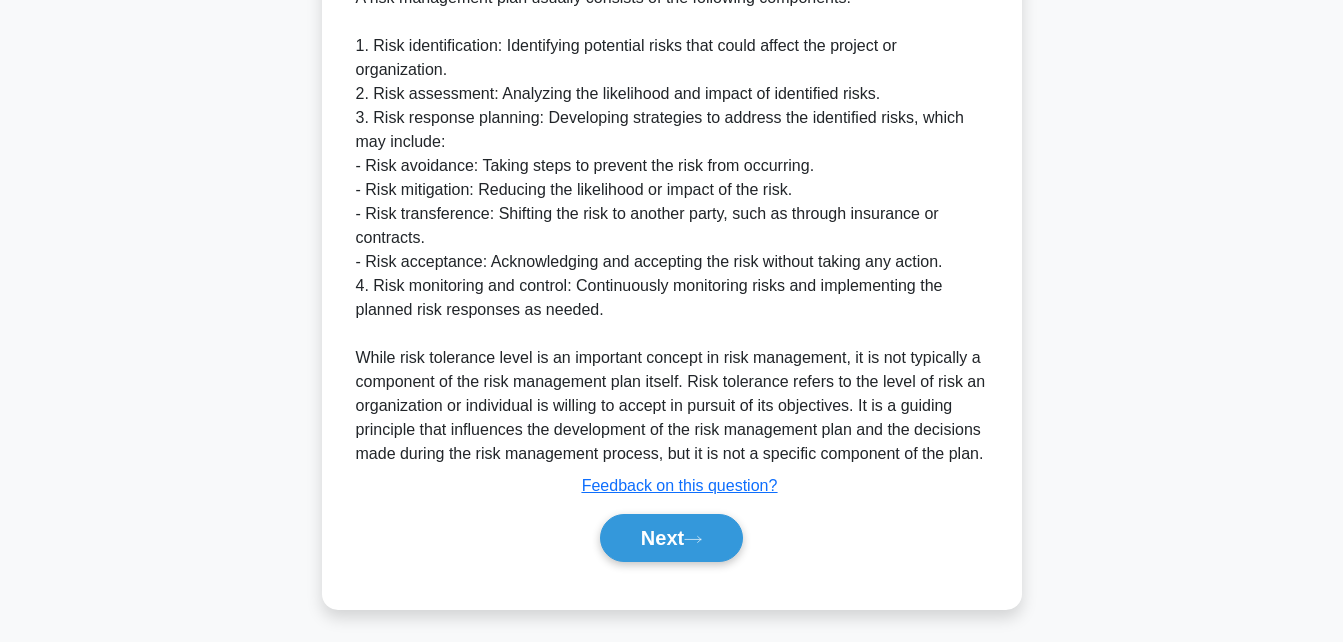 scroll, scrollTop: 688, scrollLeft: 0, axis: vertical 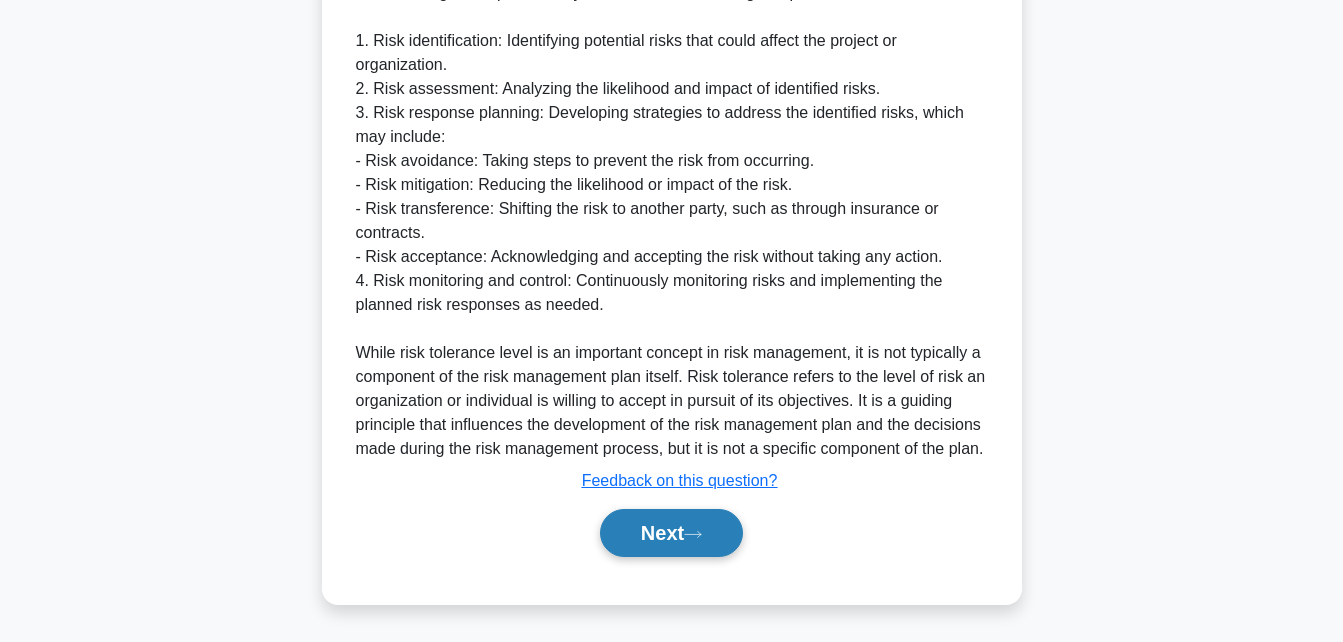 click on "Next" at bounding box center [671, 533] 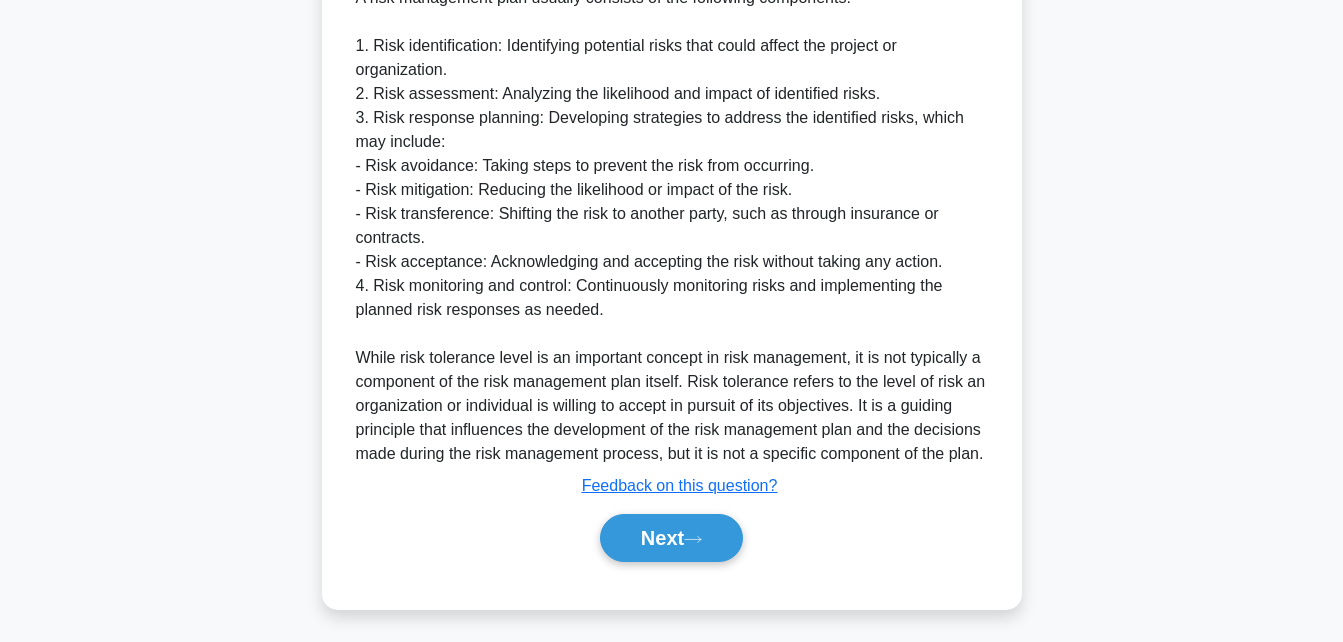 scroll, scrollTop: 438, scrollLeft: 0, axis: vertical 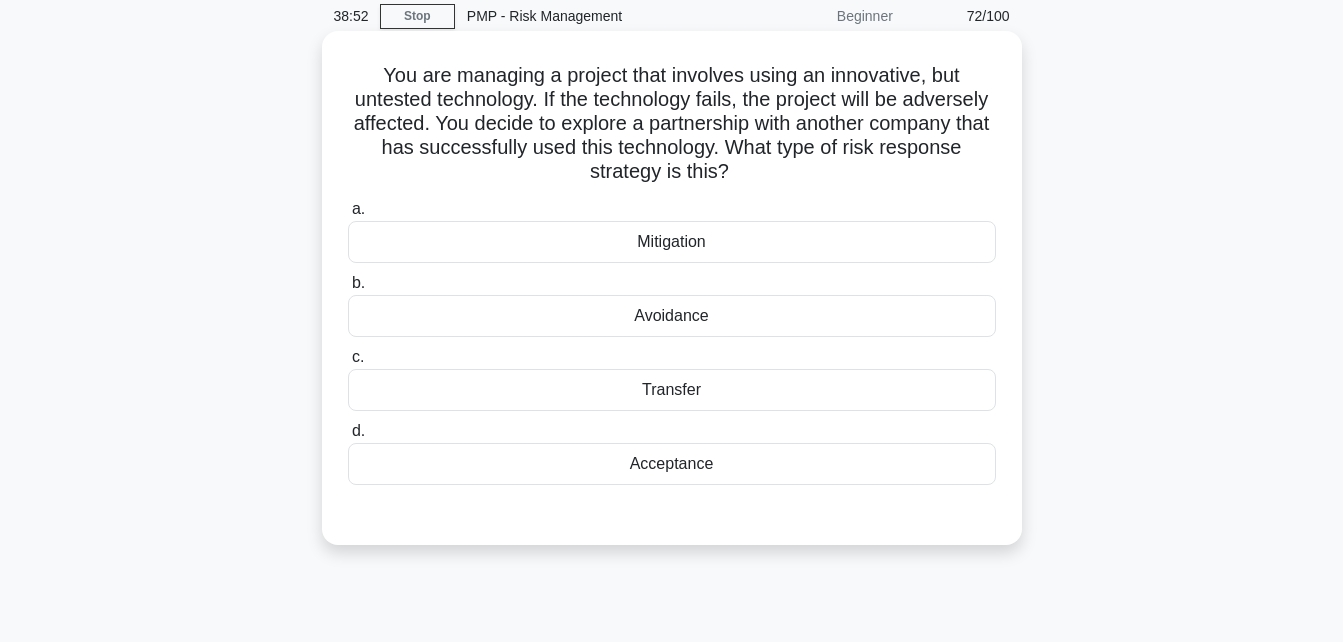 click on "Transfer" at bounding box center [672, 390] 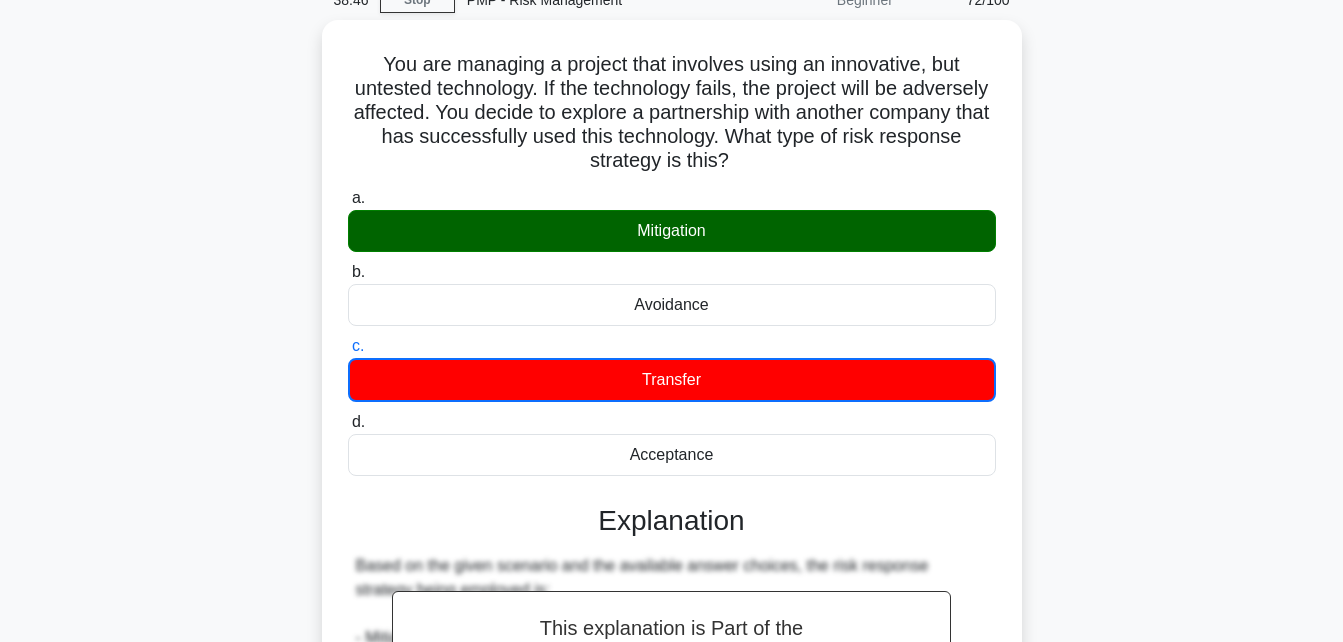 scroll, scrollTop: 99, scrollLeft: 0, axis: vertical 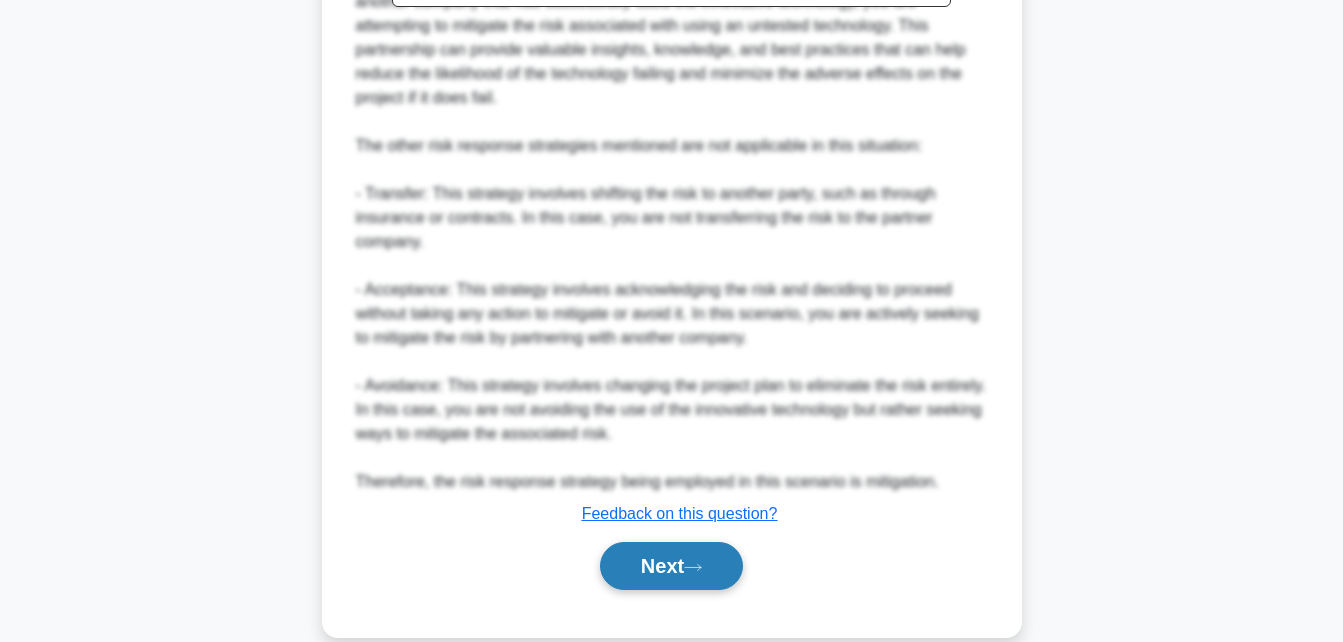 click on "Next" at bounding box center [671, 566] 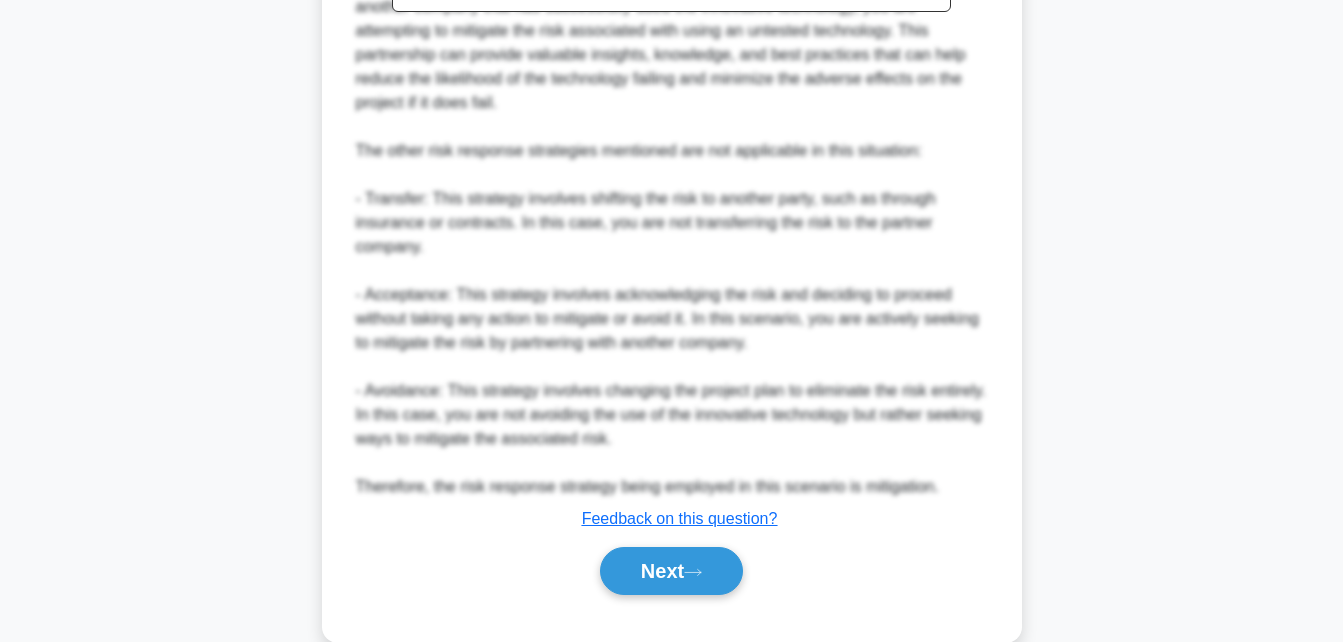 scroll, scrollTop: 438, scrollLeft: 0, axis: vertical 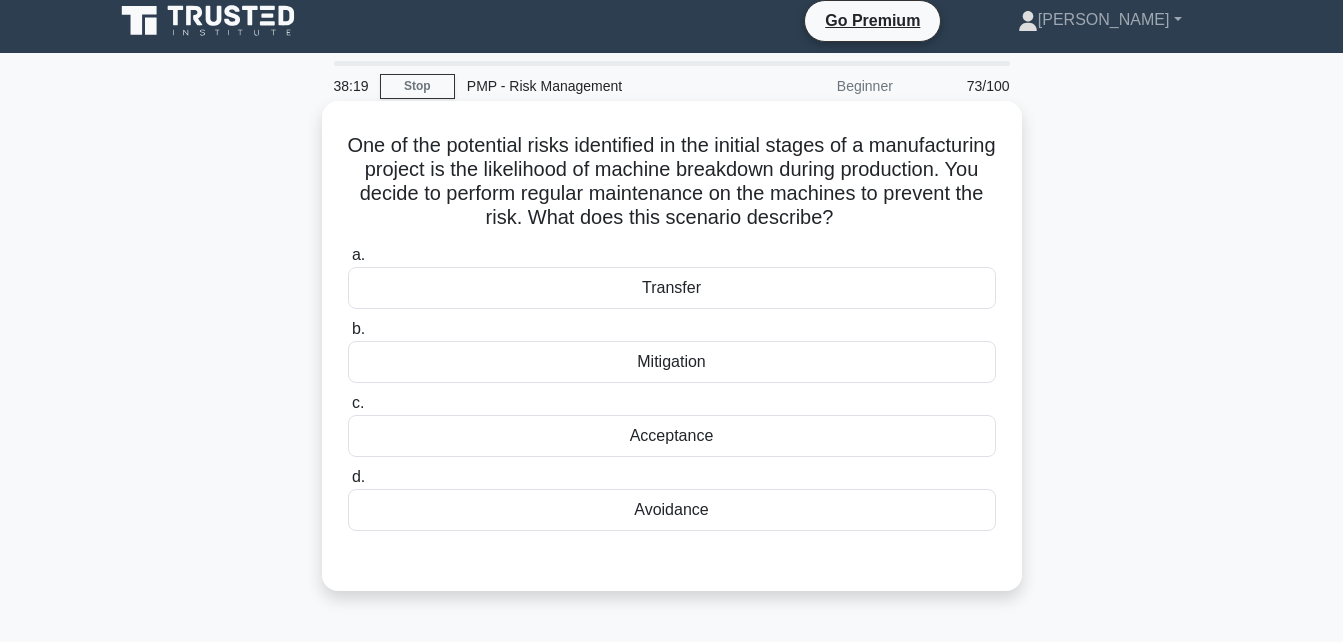 click on "Avoidance" at bounding box center (672, 510) 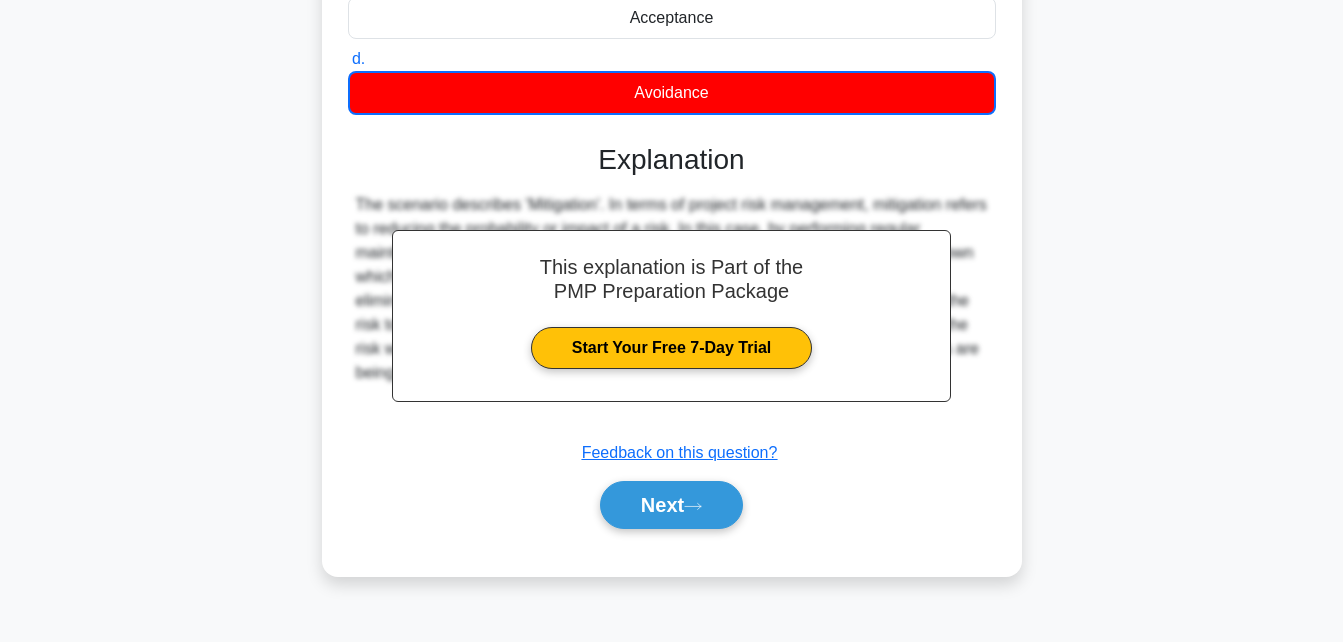 scroll, scrollTop: 438, scrollLeft: 0, axis: vertical 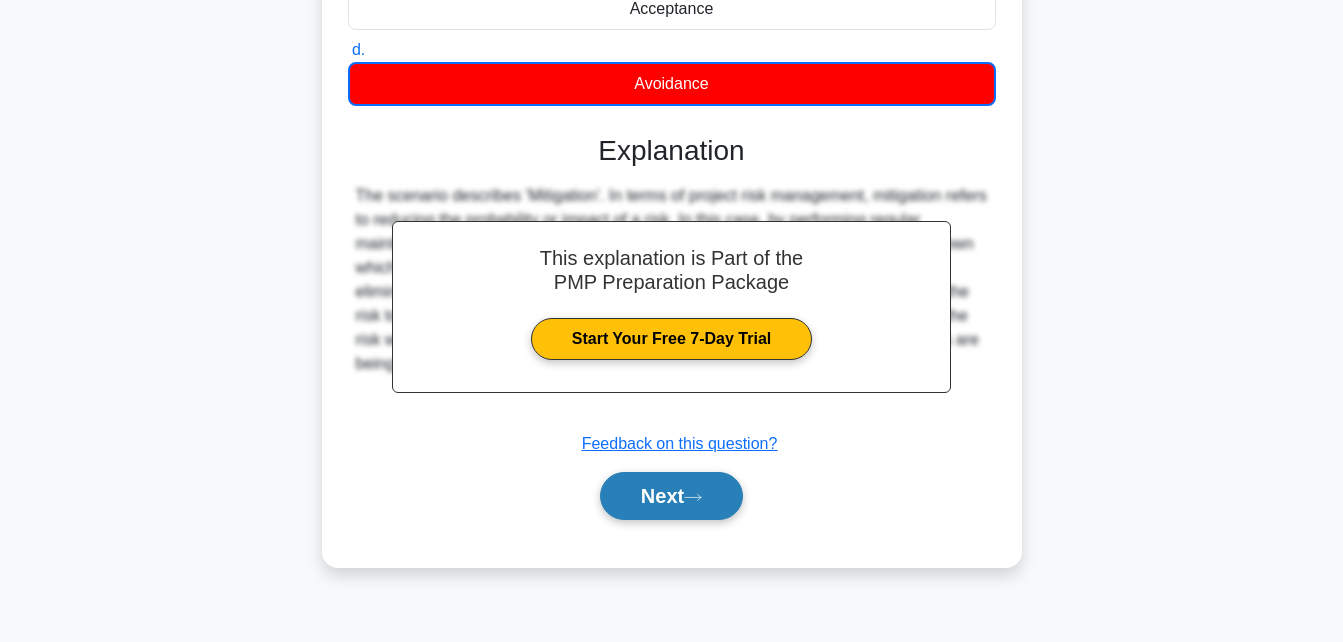 click on "Next" at bounding box center [671, 496] 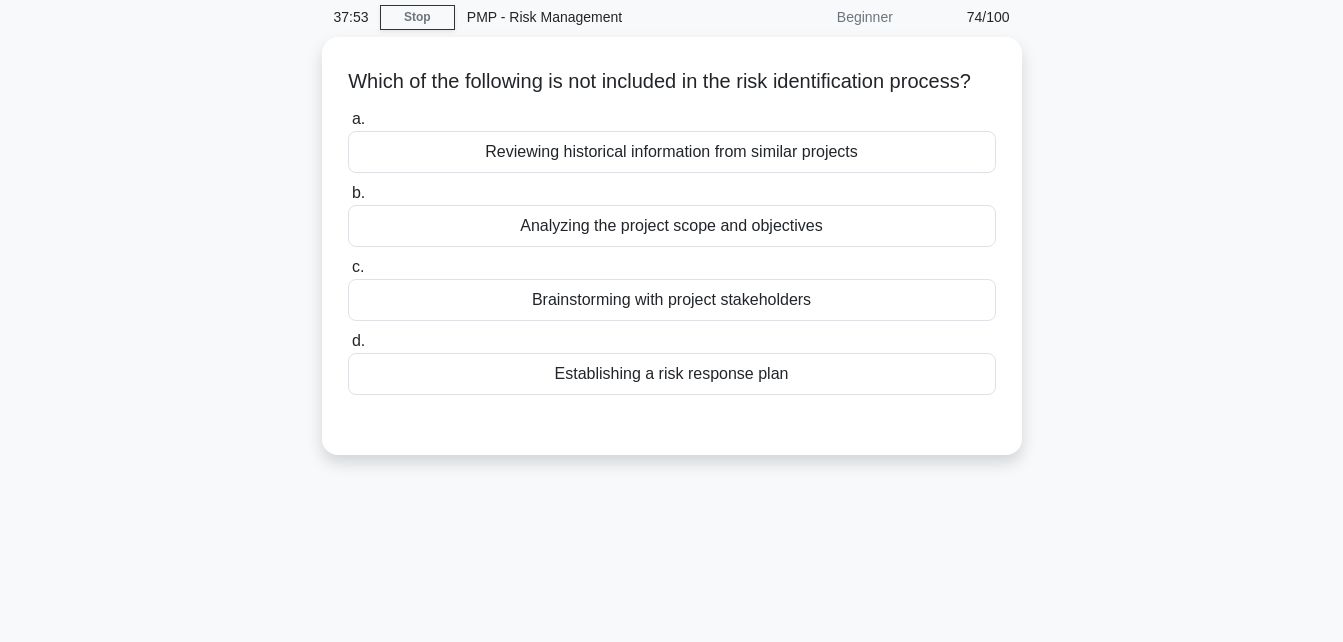 scroll, scrollTop: 56, scrollLeft: 0, axis: vertical 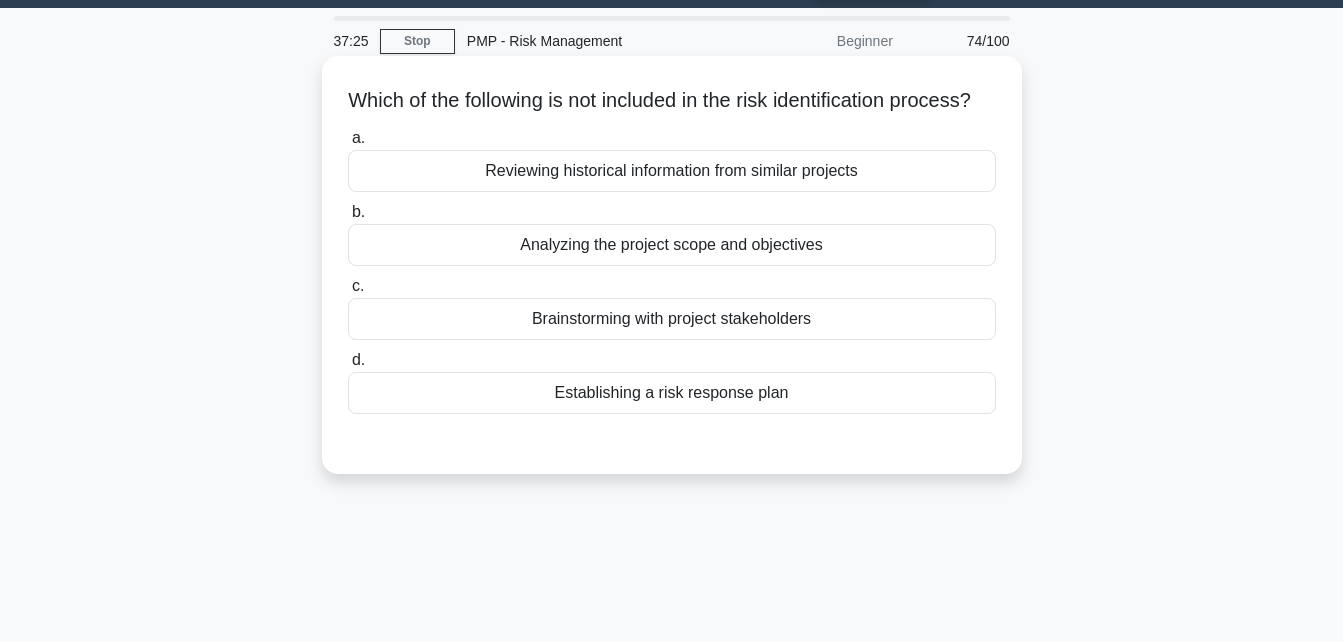 click on "Analyzing the project scope and objectives" at bounding box center (672, 245) 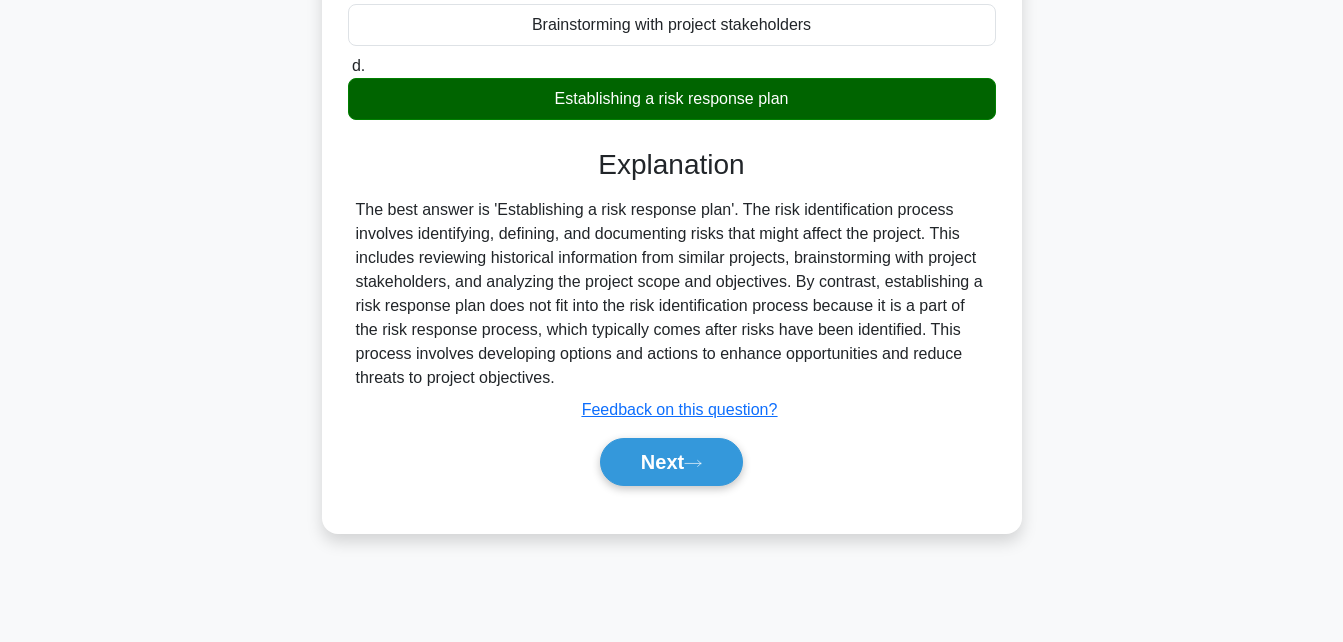 scroll, scrollTop: 364, scrollLeft: 0, axis: vertical 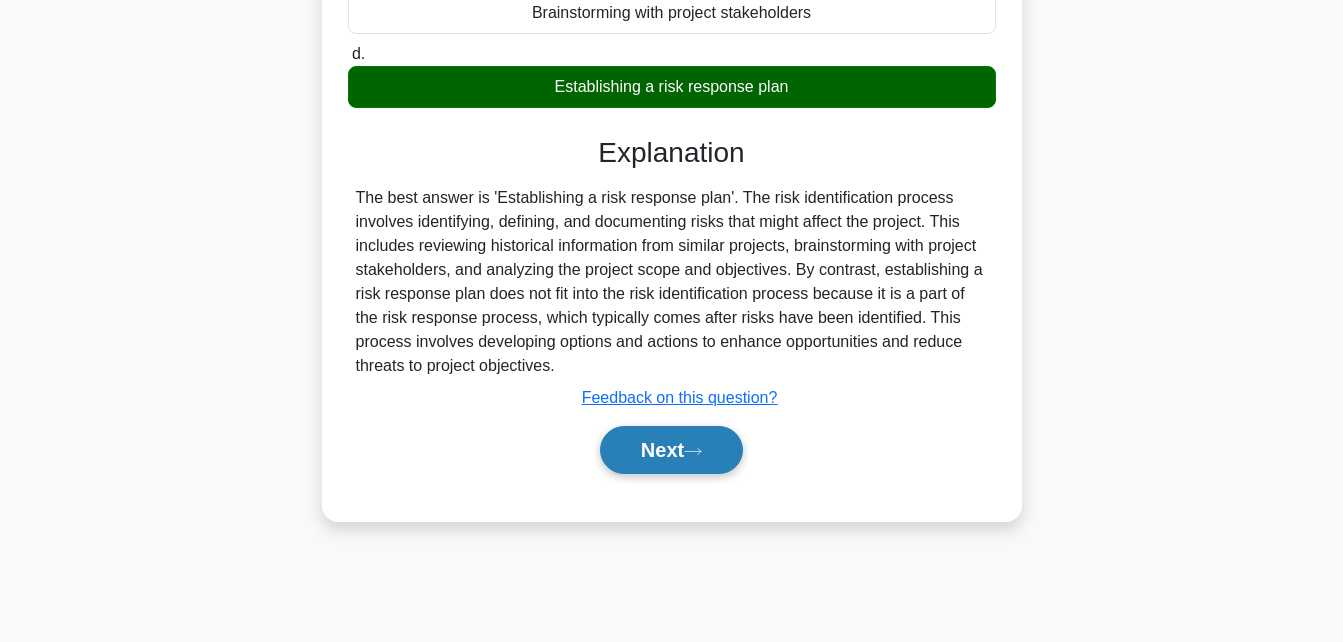 click on "Next" at bounding box center (671, 450) 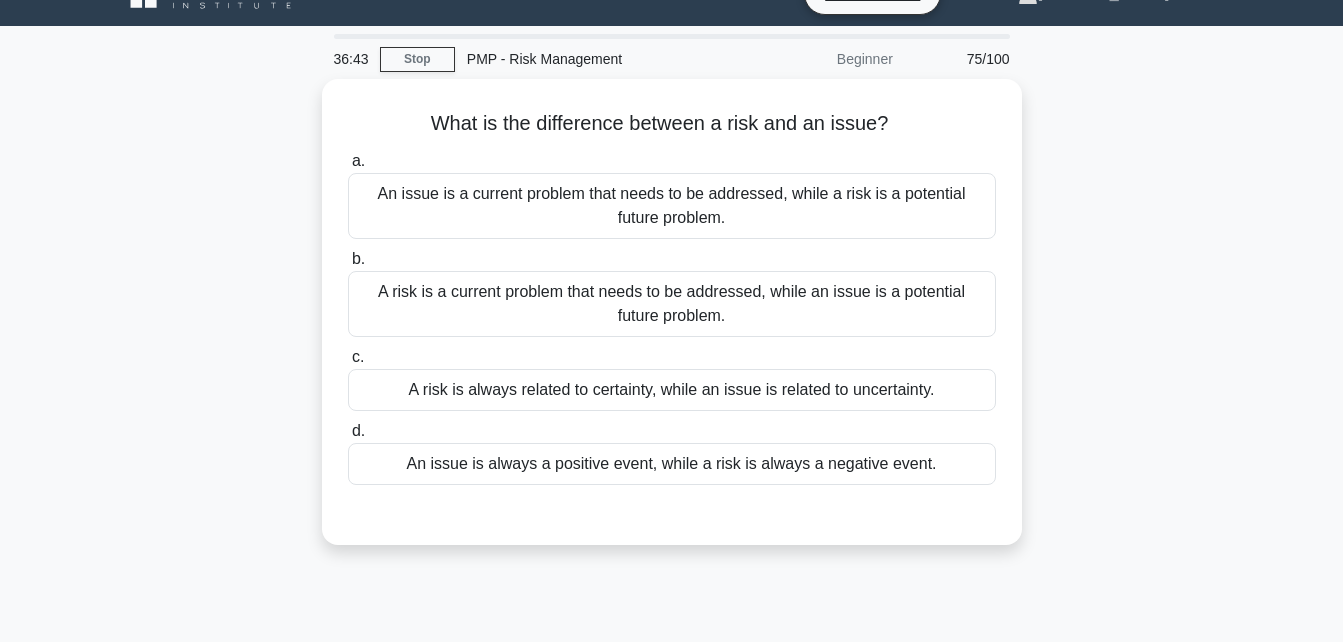 scroll, scrollTop: 40, scrollLeft: 0, axis: vertical 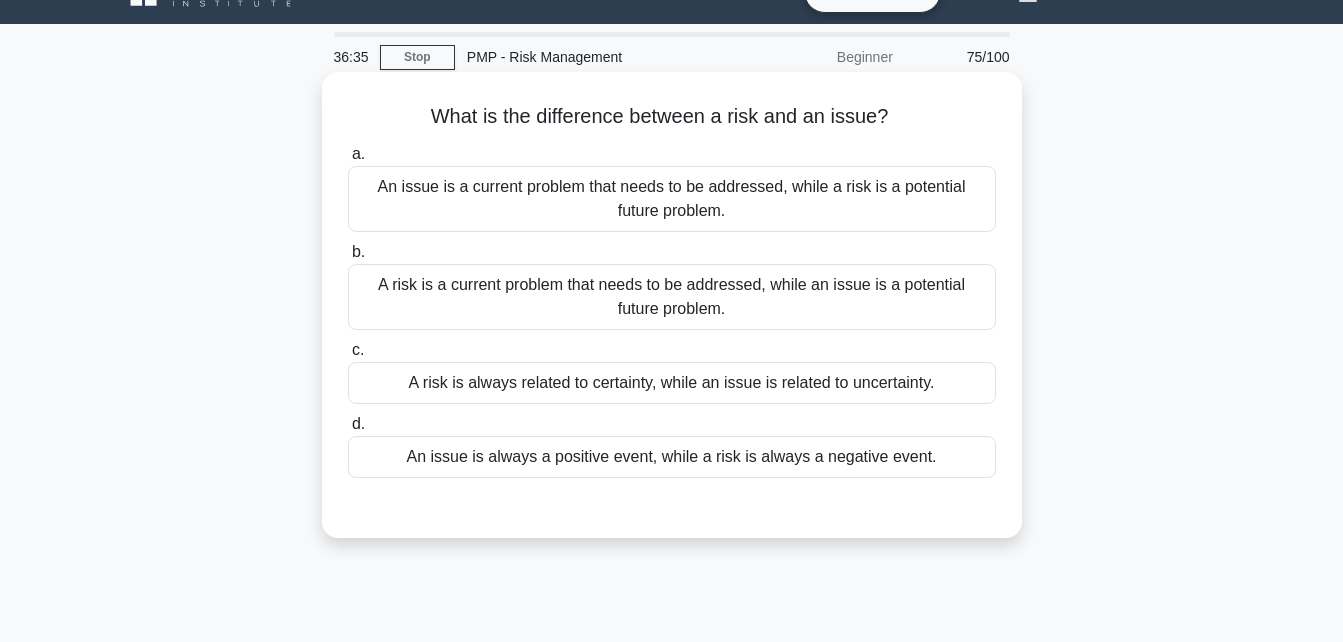 click on "An issue is a current problem that needs to be addressed, while a risk is a potential future problem." at bounding box center (672, 199) 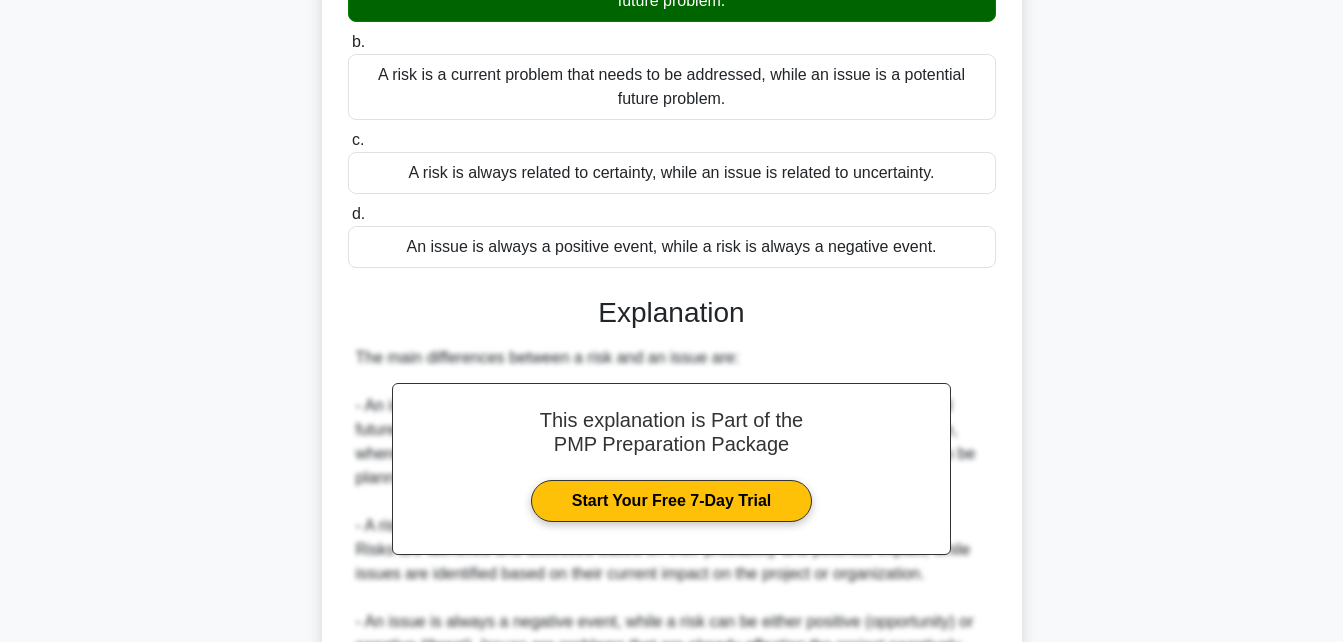 scroll, scrollTop: 551, scrollLeft: 0, axis: vertical 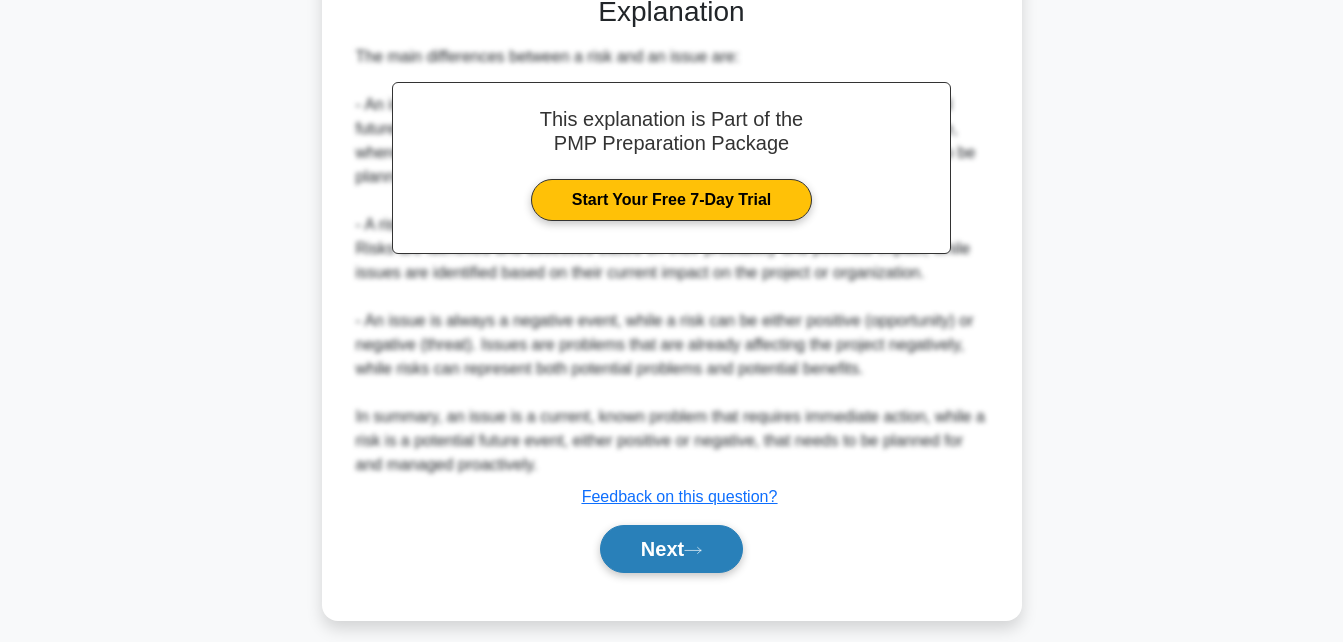 click on "Next" at bounding box center [671, 549] 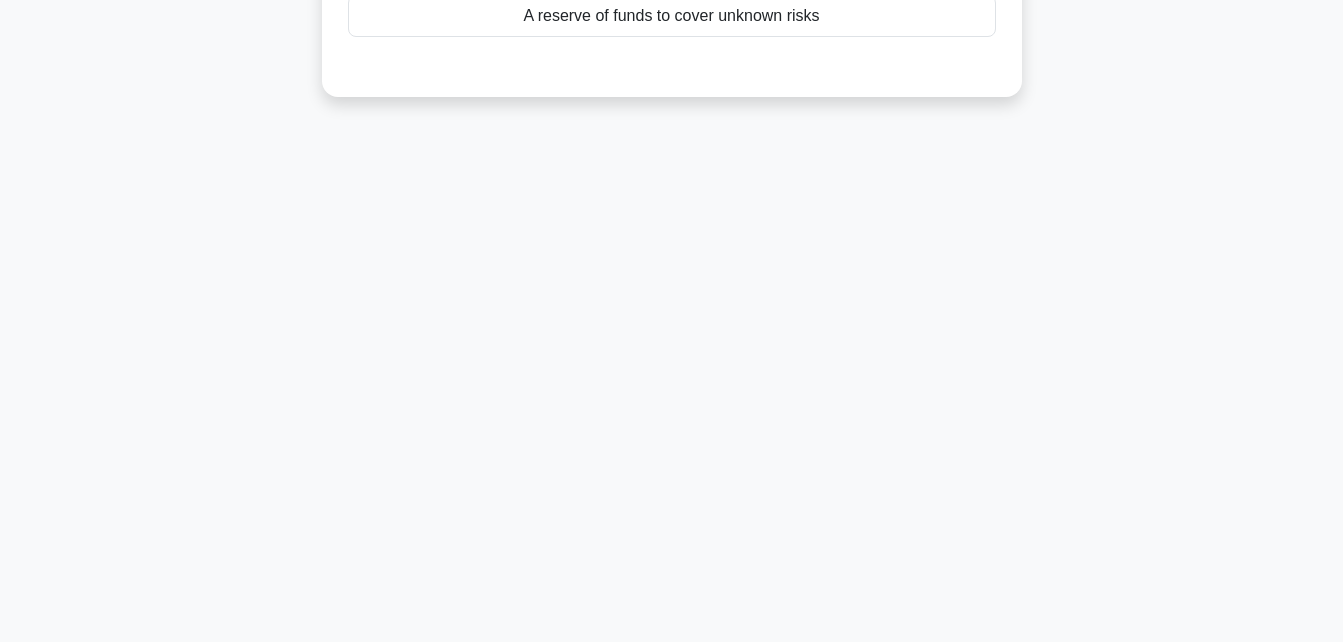 scroll, scrollTop: 438, scrollLeft: 0, axis: vertical 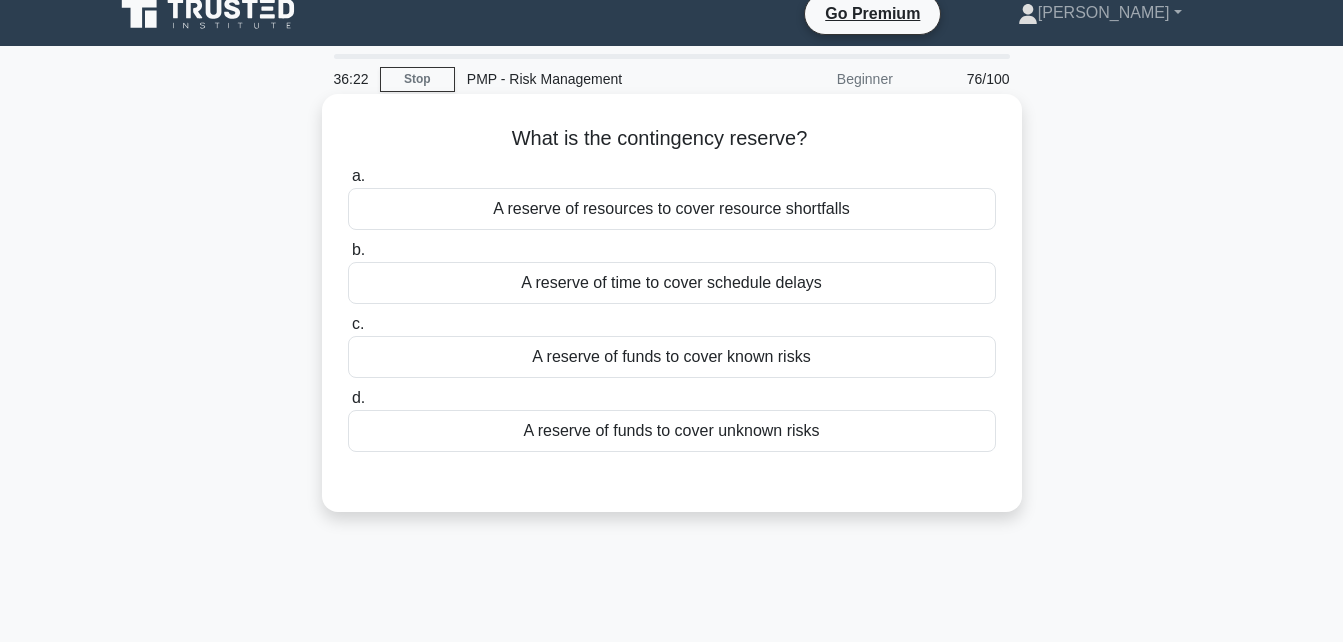 click on "A reserve of funds to cover known risks" at bounding box center [672, 357] 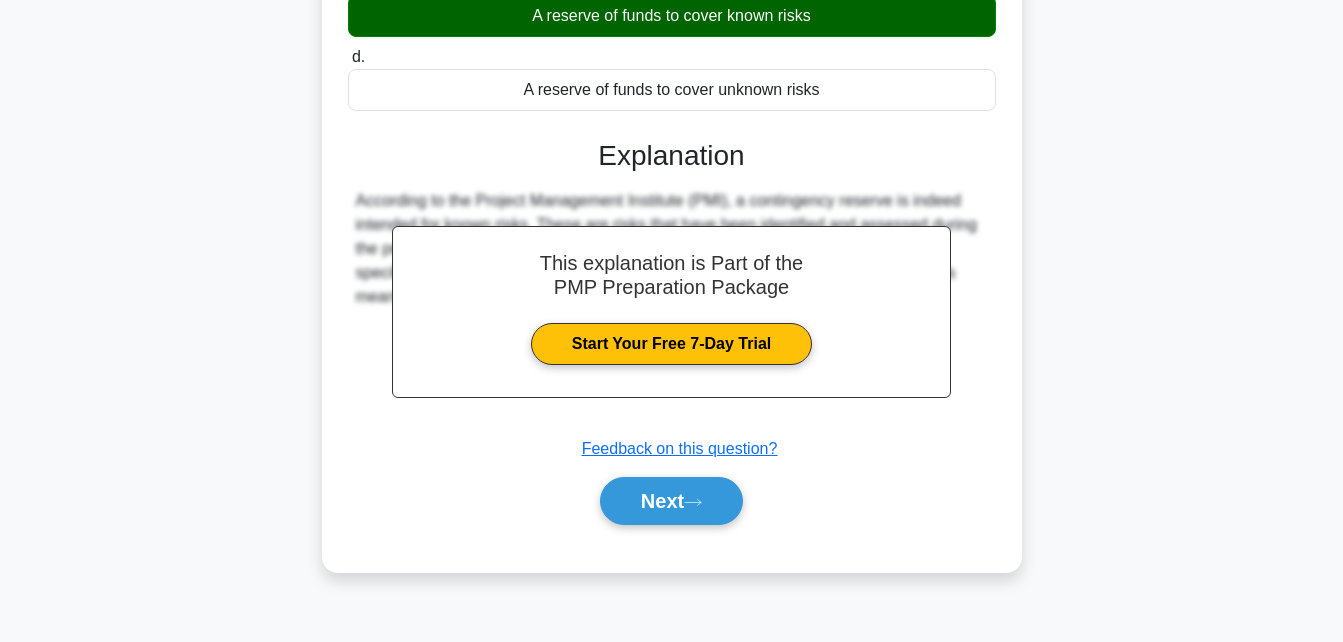 scroll, scrollTop: 438, scrollLeft: 0, axis: vertical 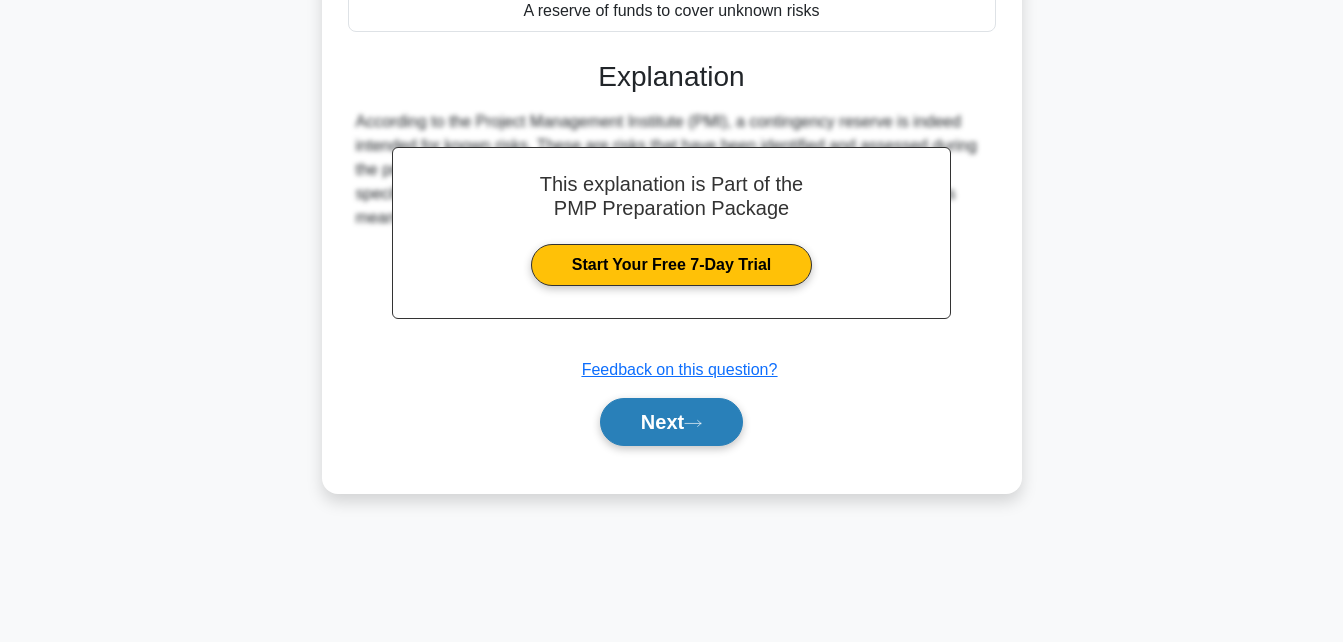 click on "Next" at bounding box center (671, 422) 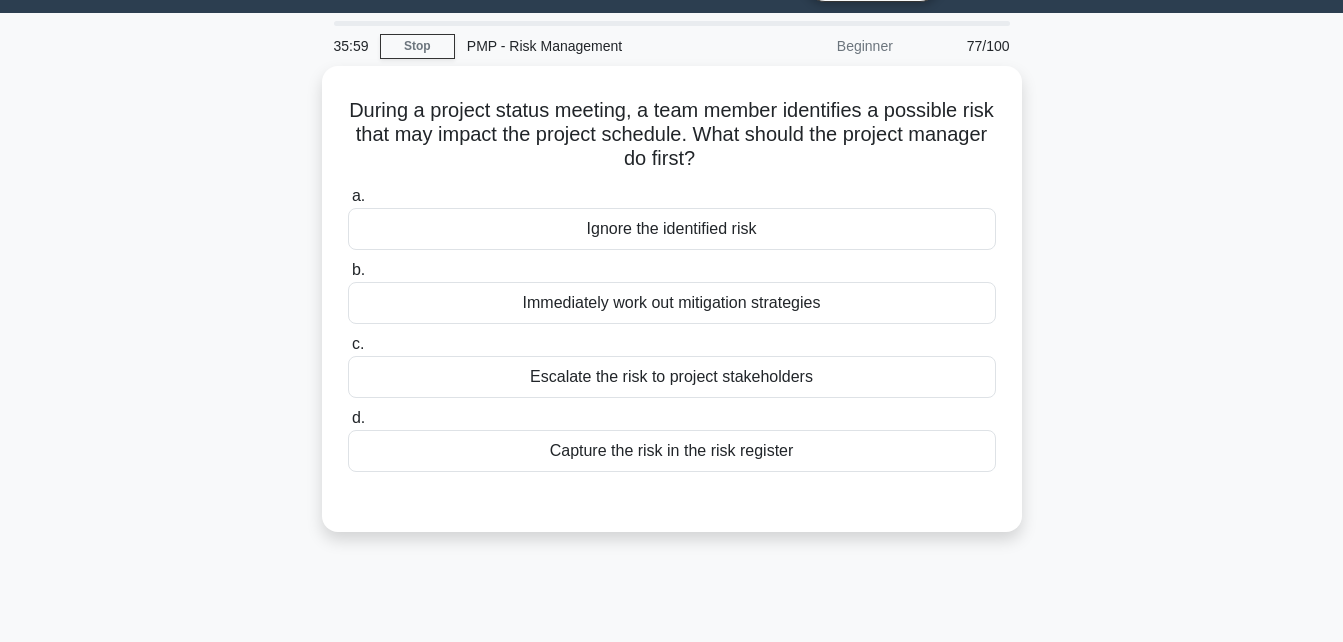 scroll, scrollTop: 49, scrollLeft: 0, axis: vertical 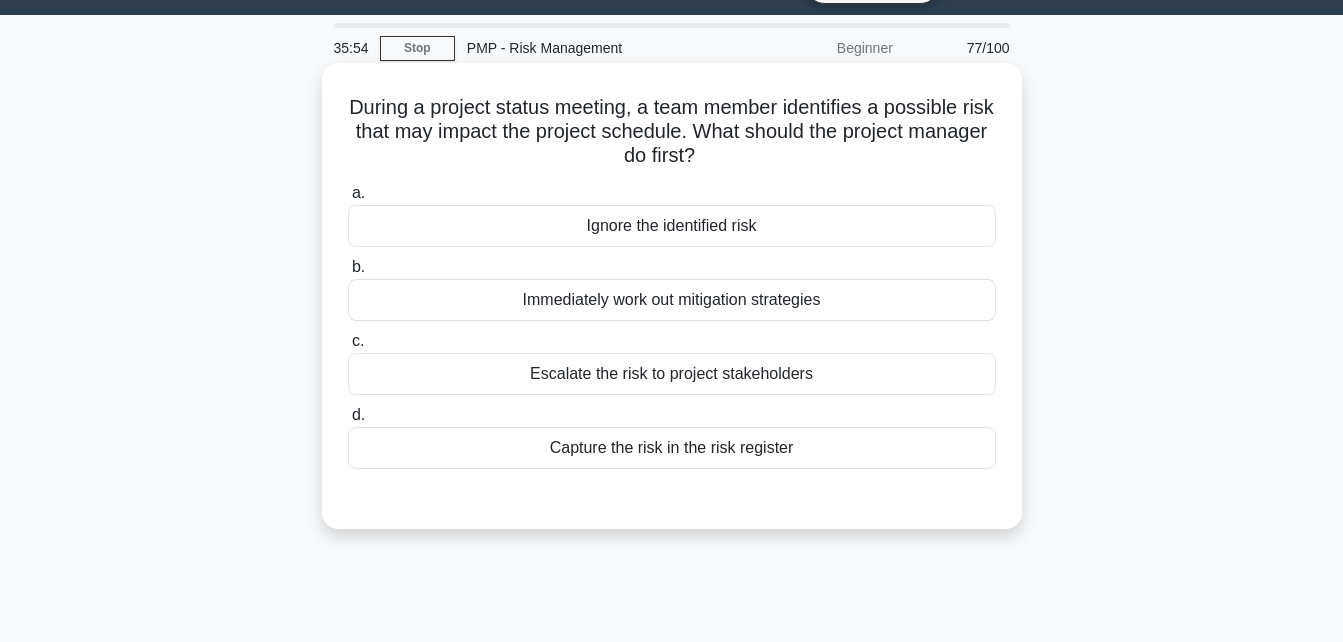 click on "Capture the risk in the risk register" at bounding box center (672, 448) 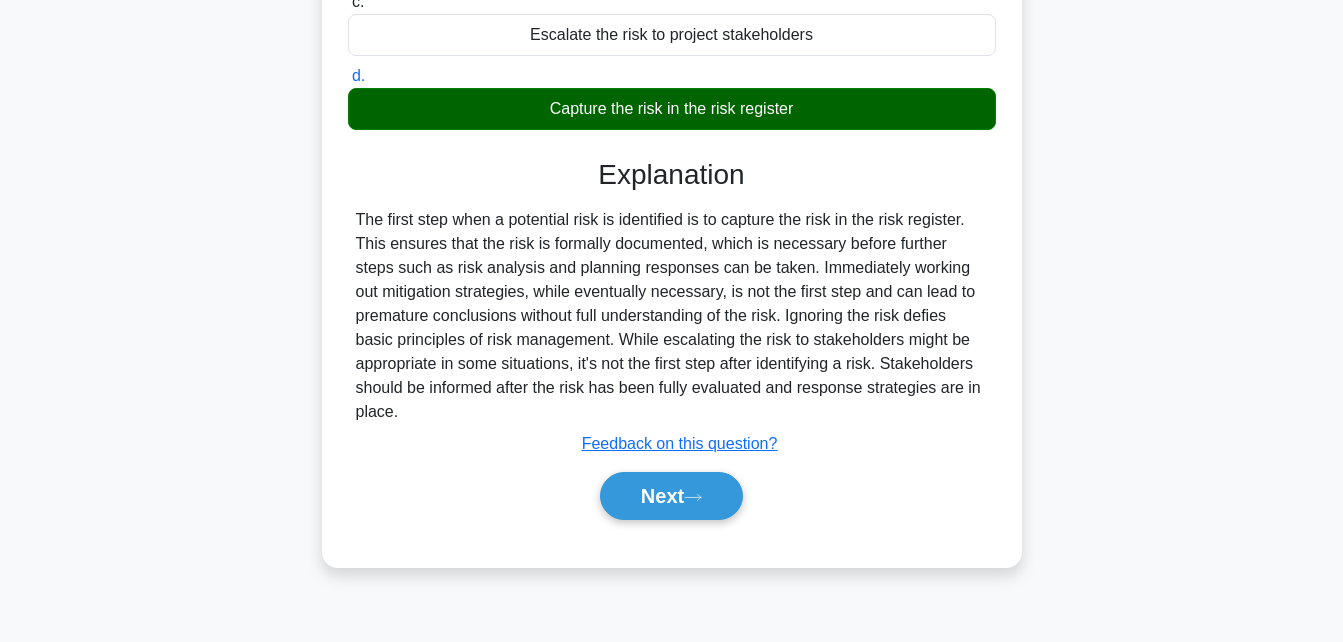 scroll, scrollTop: 438, scrollLeft: 0, axis: vertical 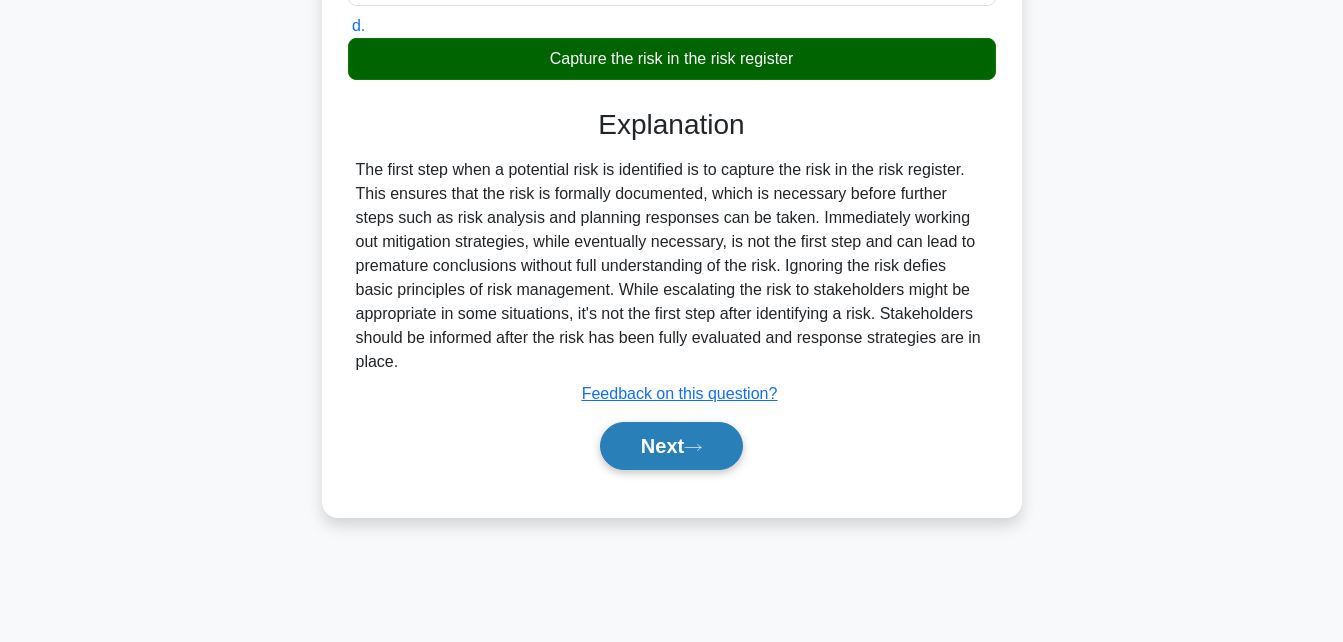 click on "Next" at bounding box center (671, 446) 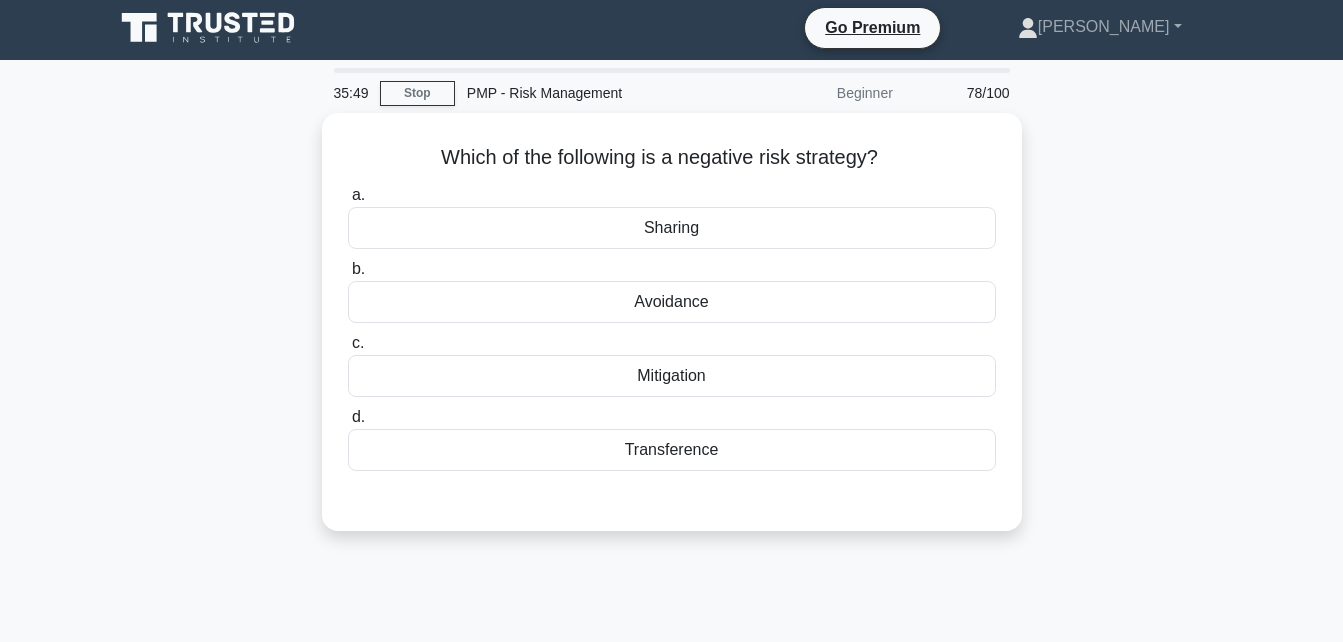 scroll, scrollTop: 4, scrollLeft: 0, axis: vertical 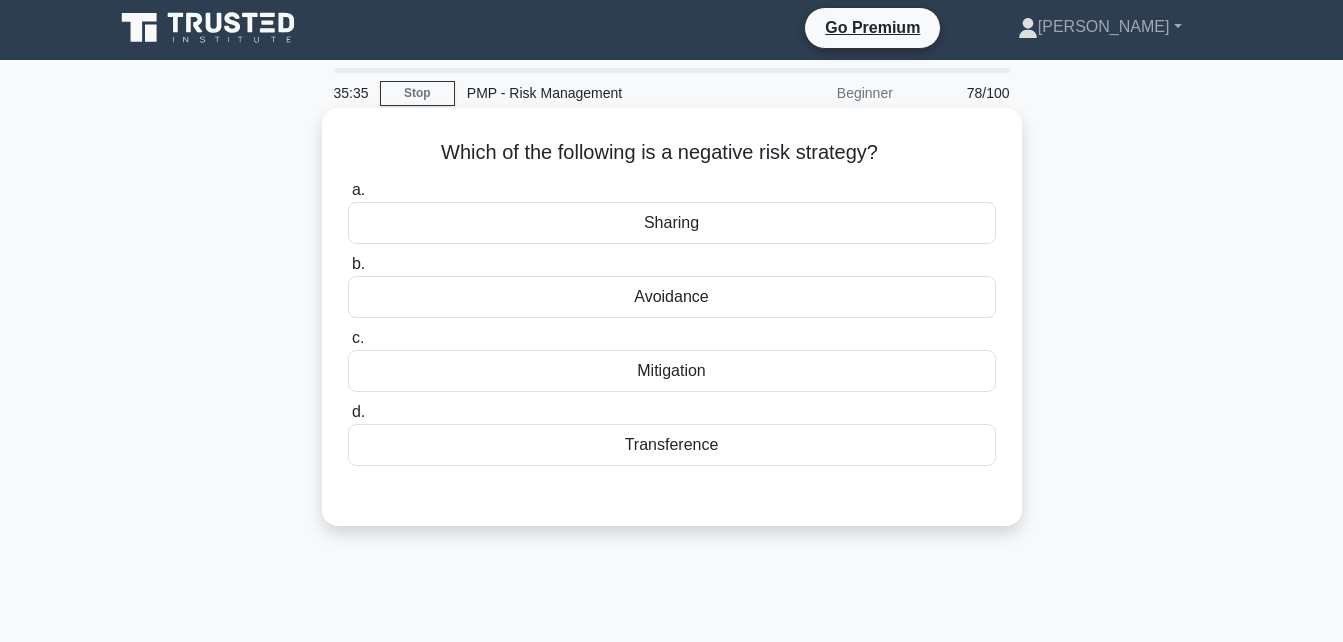 click on "Avoidance" at bounding box center (672, 297) 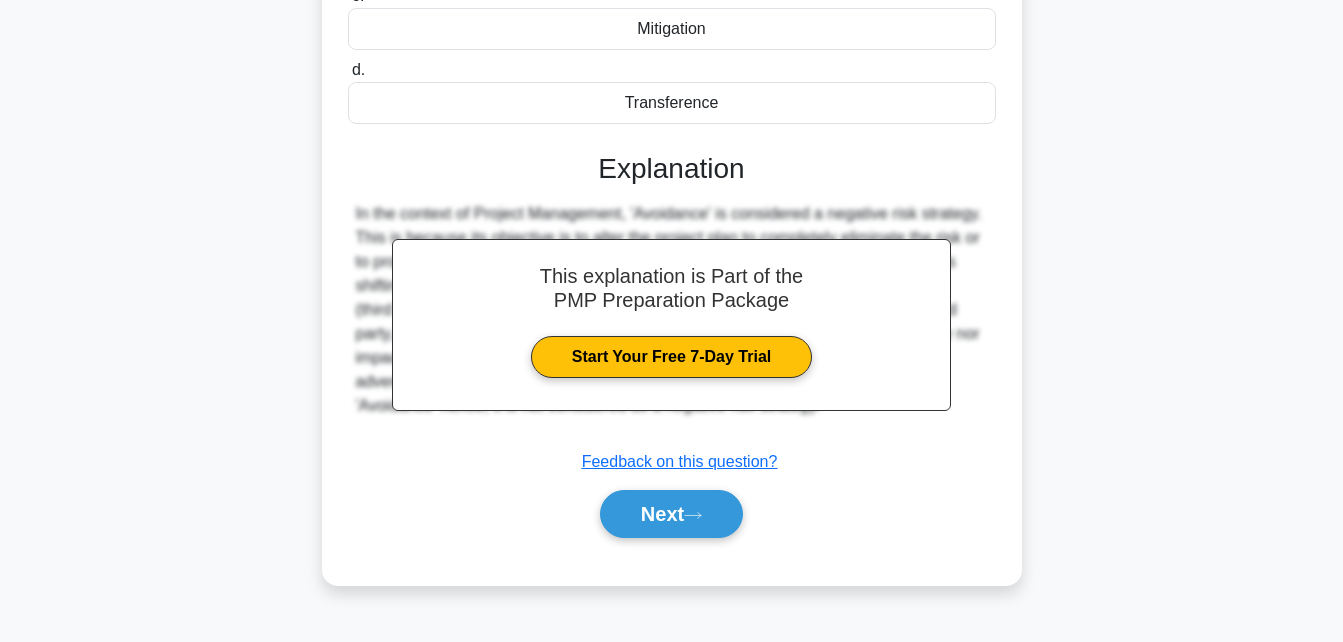 scroll, scrollTop: 382, scrollLeft: 0, axis: vertical 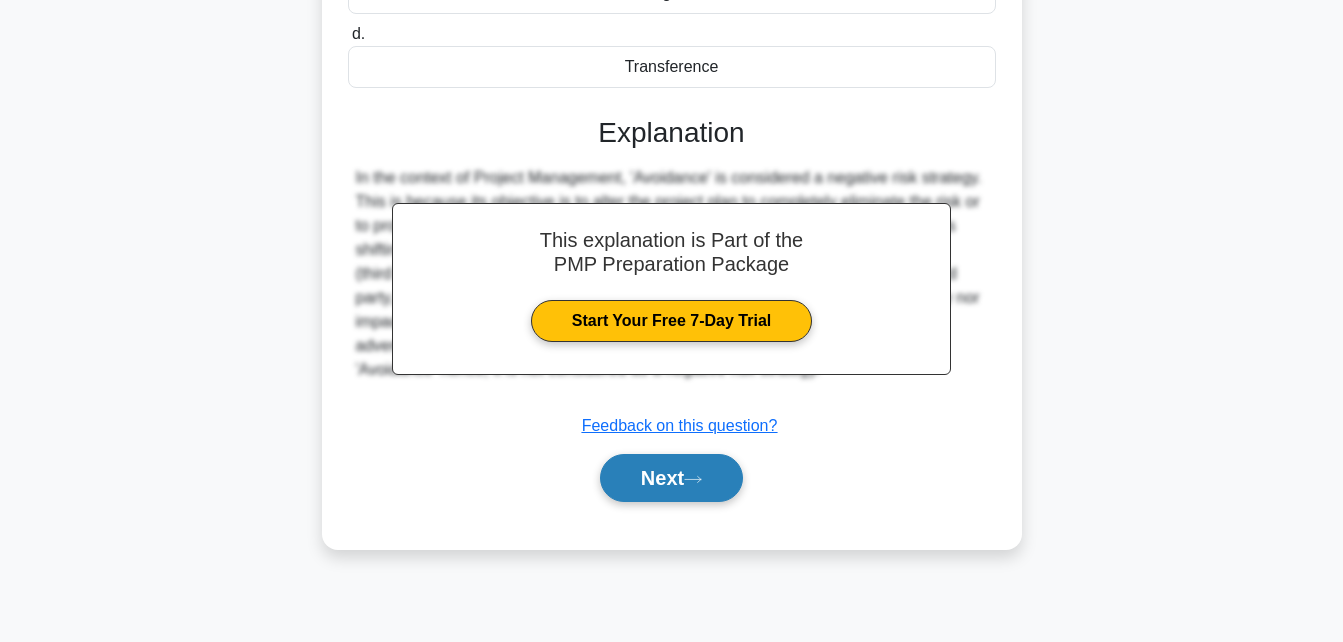 click on "Next" at bounding box center (671, 478) 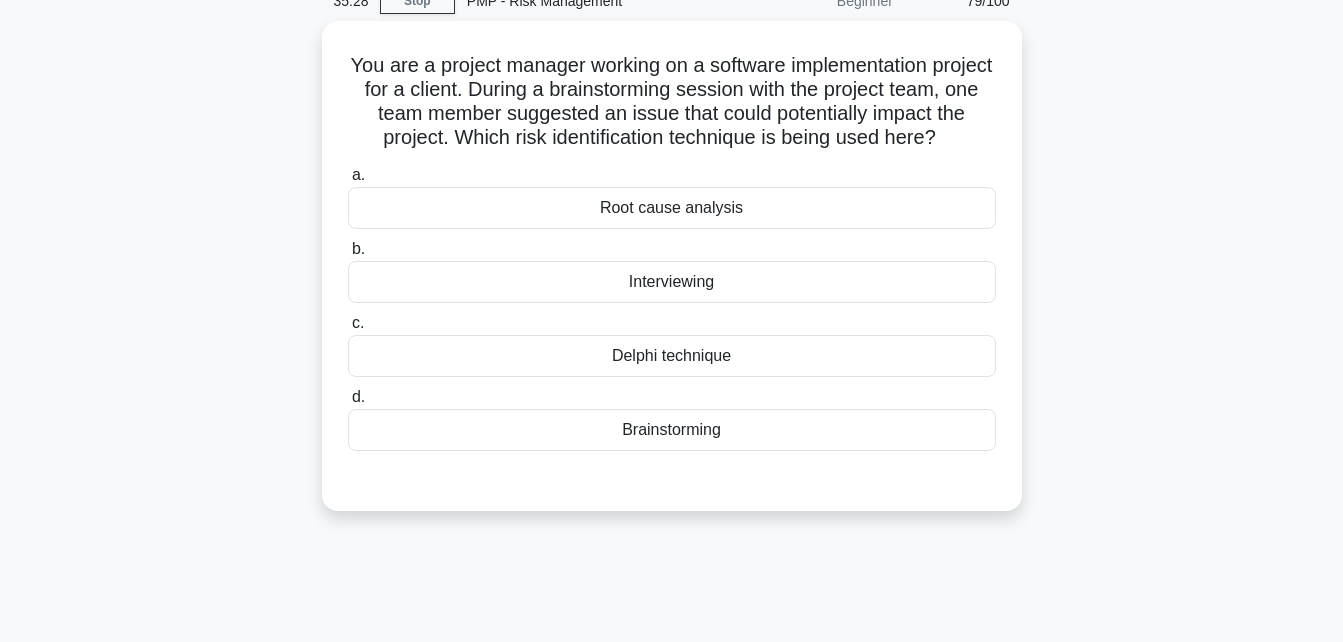 scroll, scrollTop: 98, scrollLeft: 0, axis: vertical 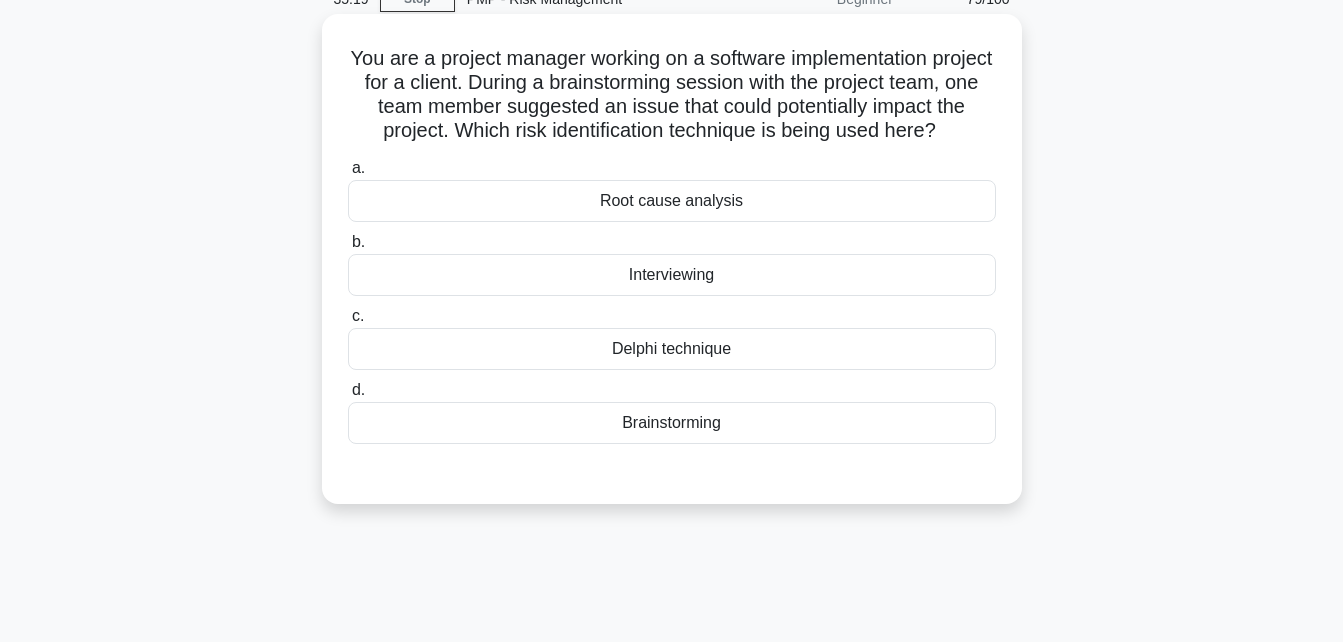click on "Brainstorming" at bounding box center [672, 423] 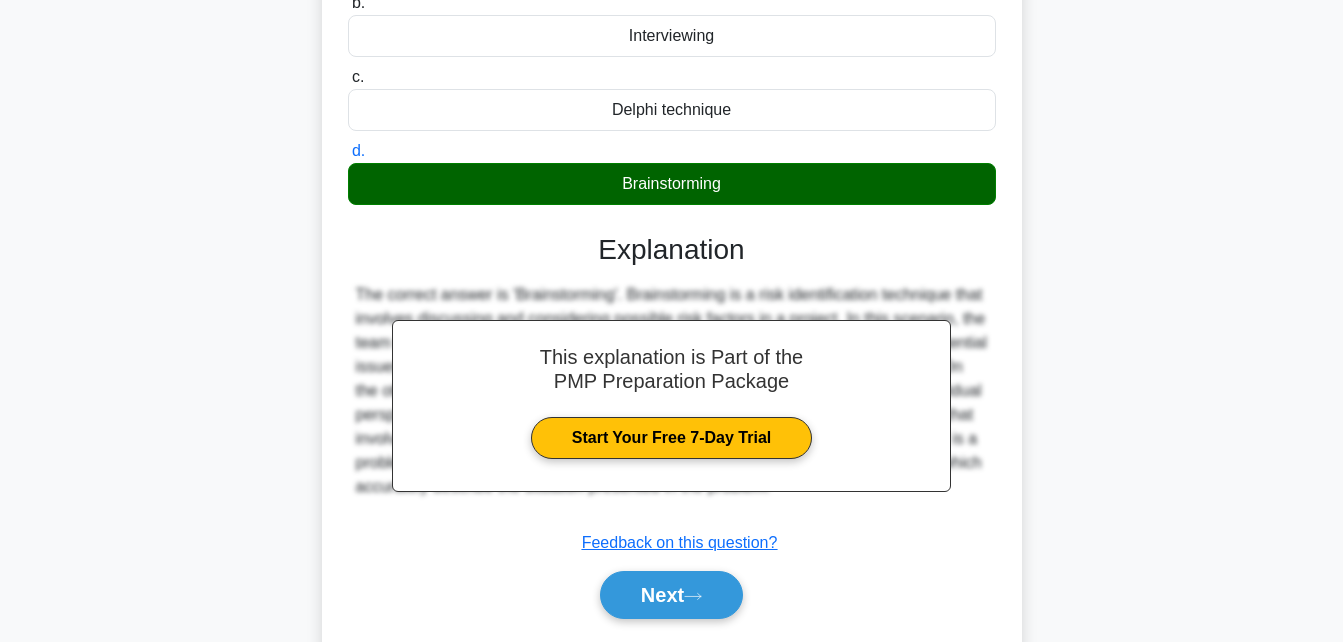 scroll, scrollTop: 431, scrollLeft: 0, axis: vertical 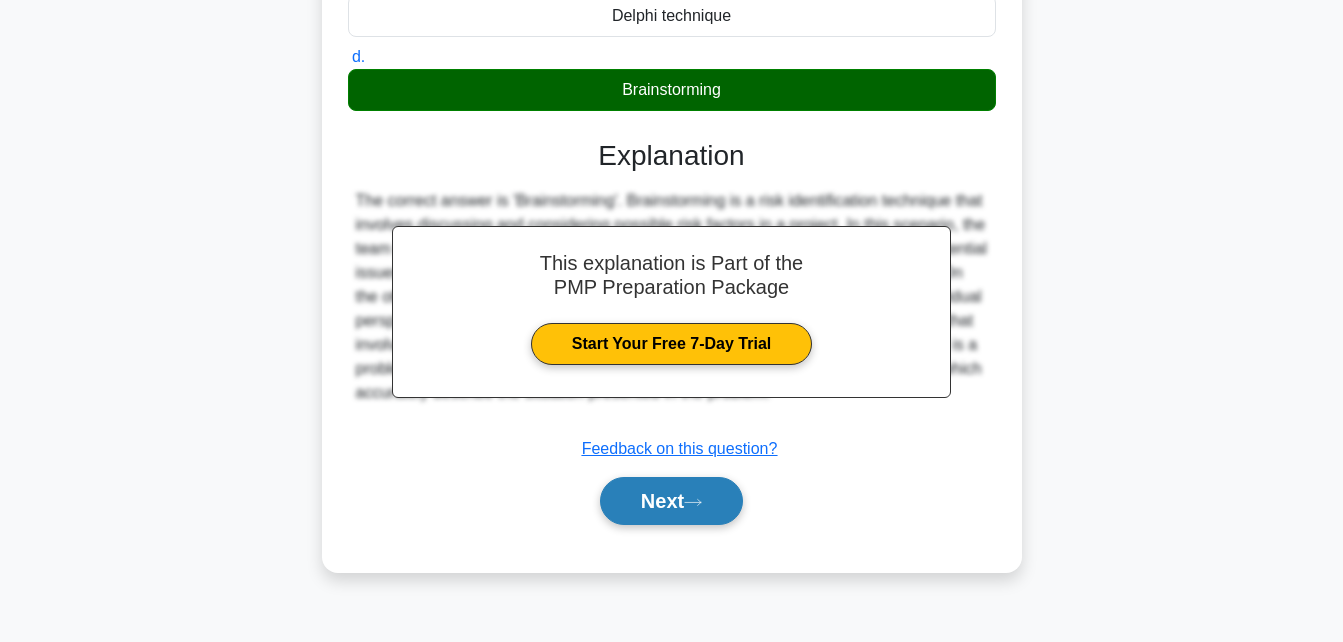 click on "Next" at bounding box center [671, 501] 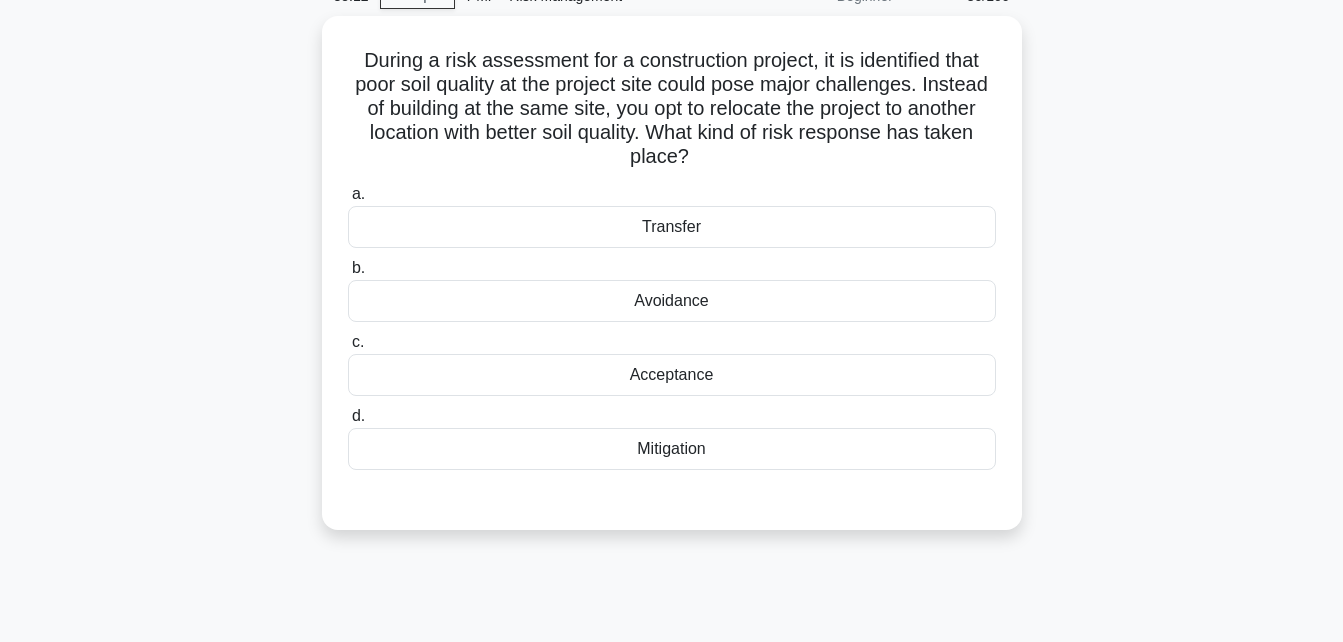scroll, scrollTop: 96, scrollLeft: 0, axis: vertical 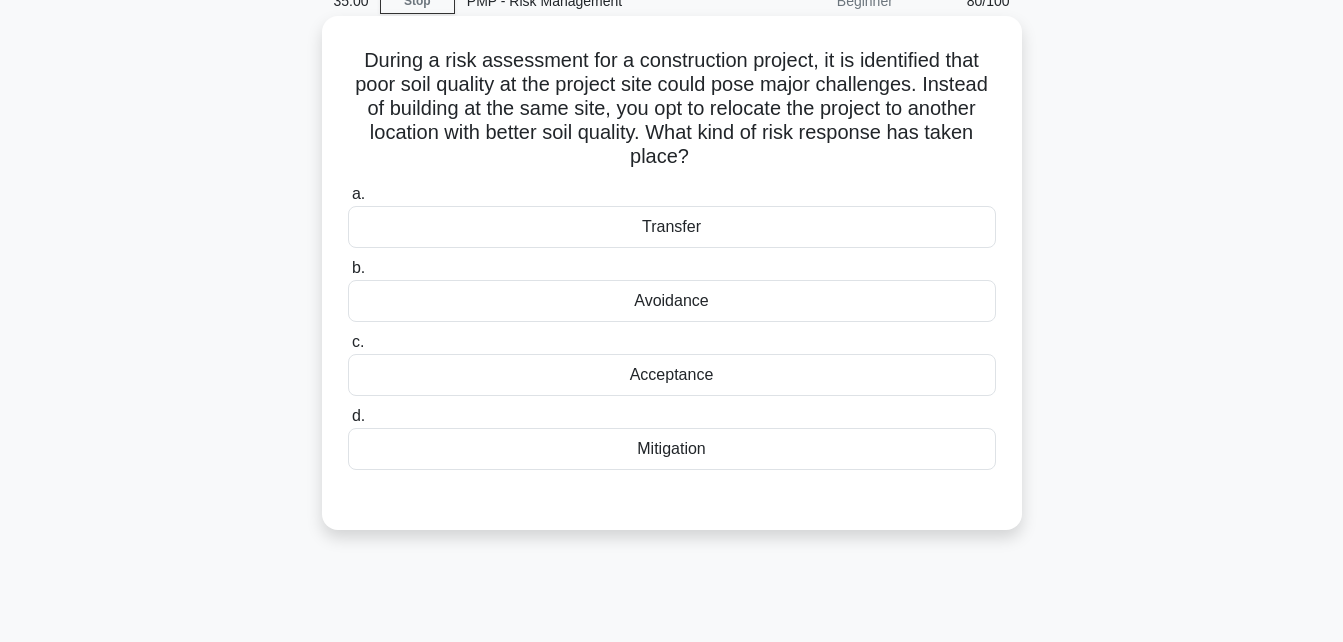 click on "Avoidance" at bounding box center [672, 301] 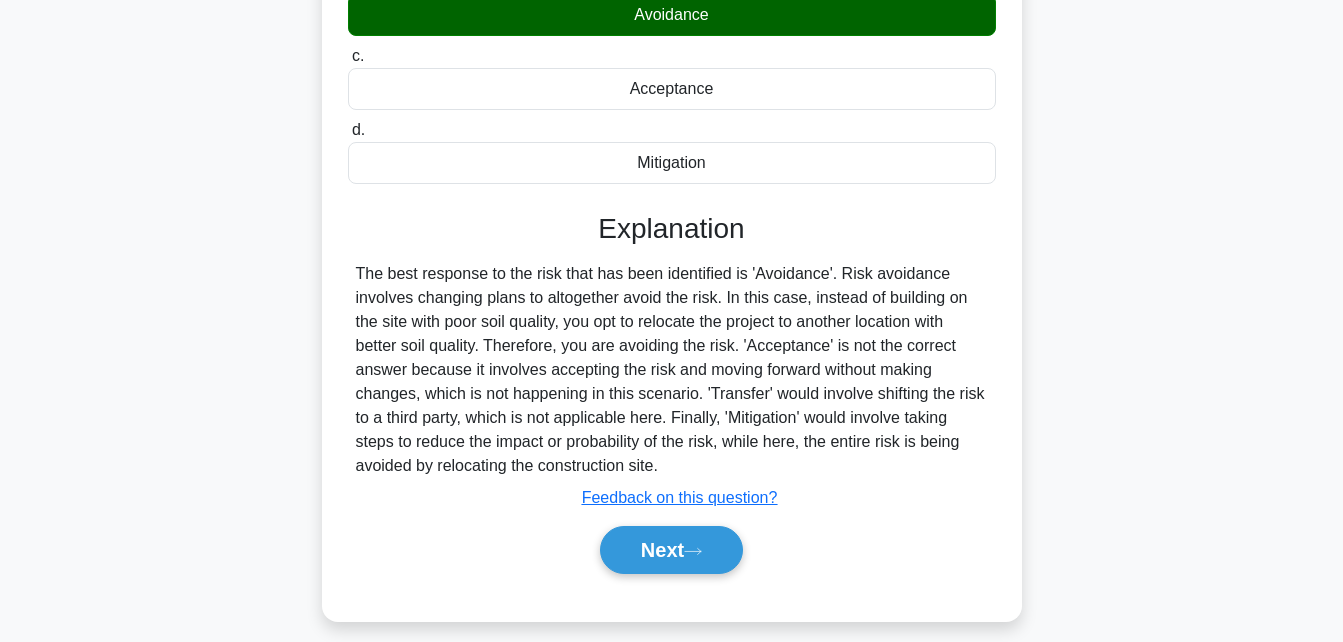 scroll, scrollTop: 402, scrollLeft: 0, axis: vertical 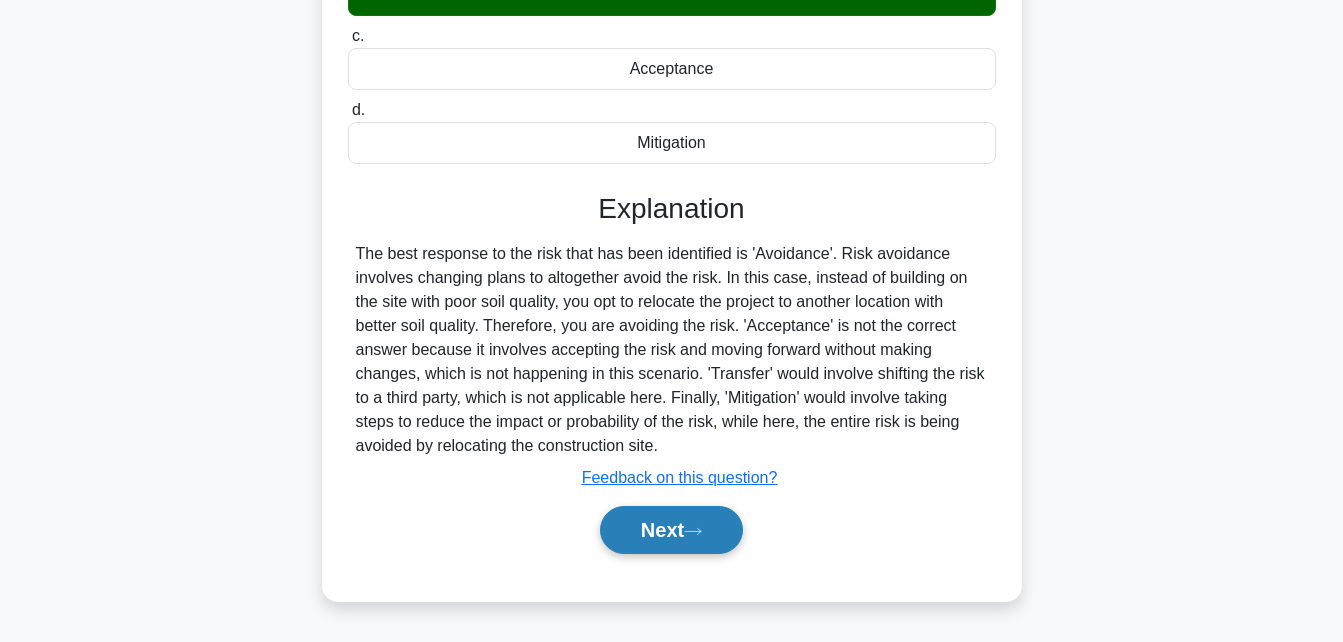 click 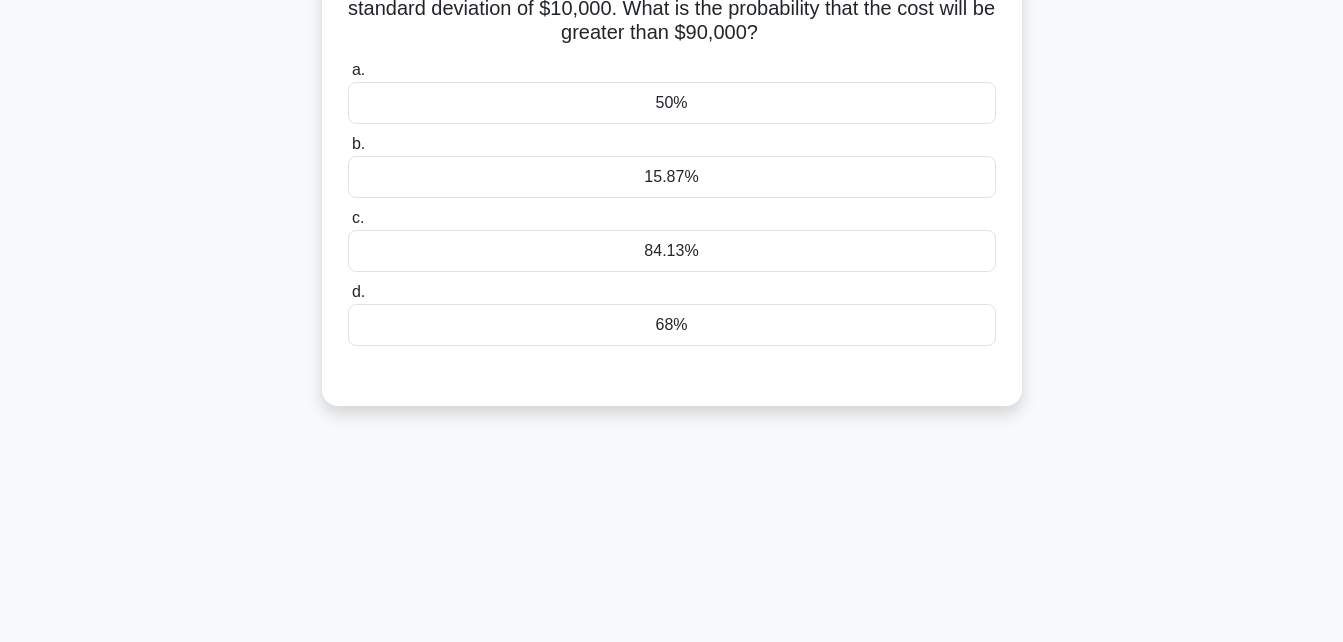scroll, scrollTop: 0, scrollLeft: 0, axis: both 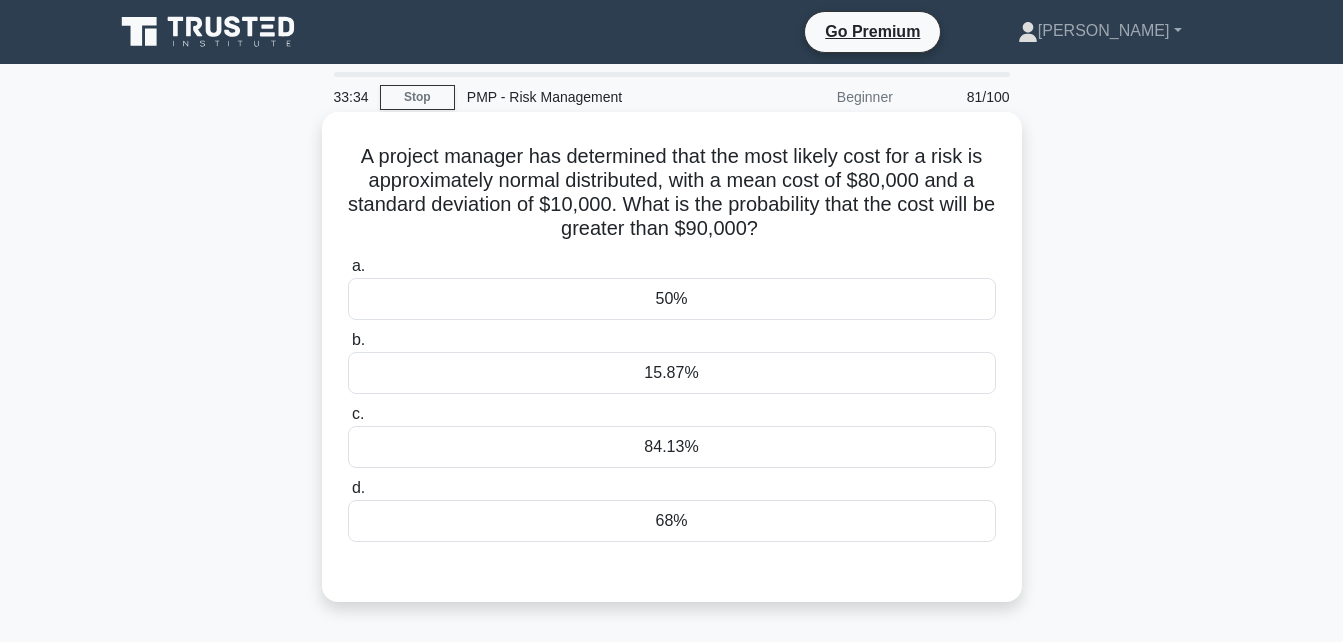 click on "15.87%" at bounding box center [672, 373] 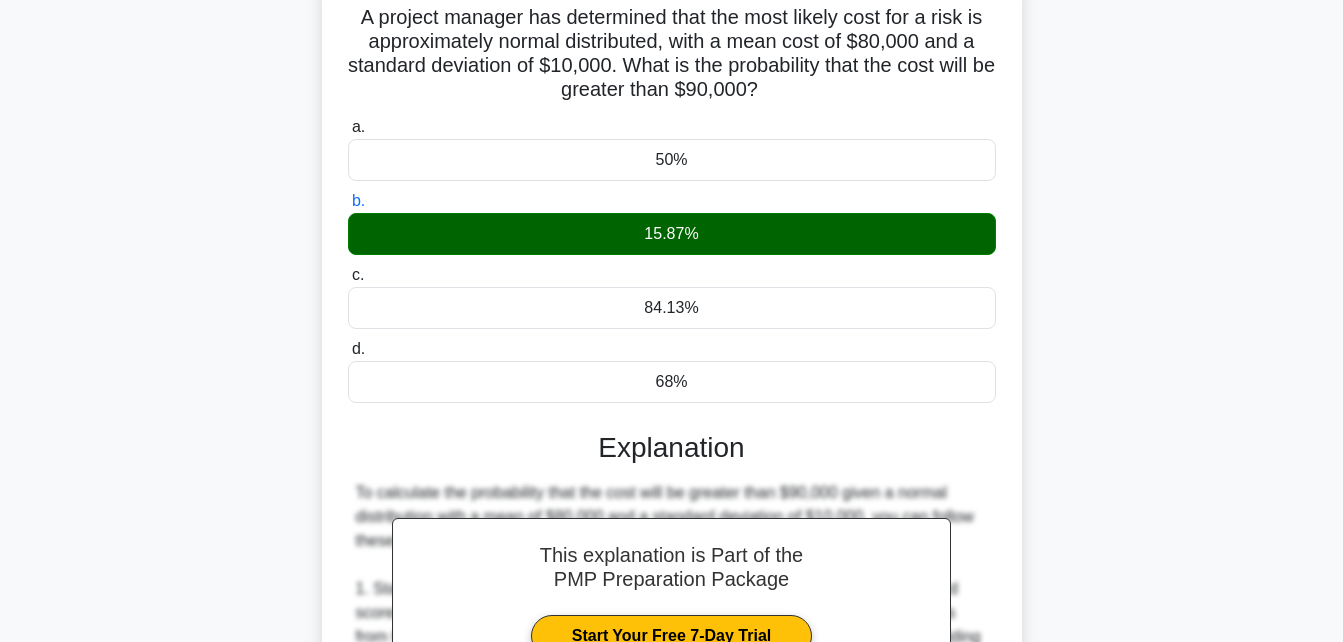 scroll, scrollTop: 150, scrollLeft: 0, axis: vertical 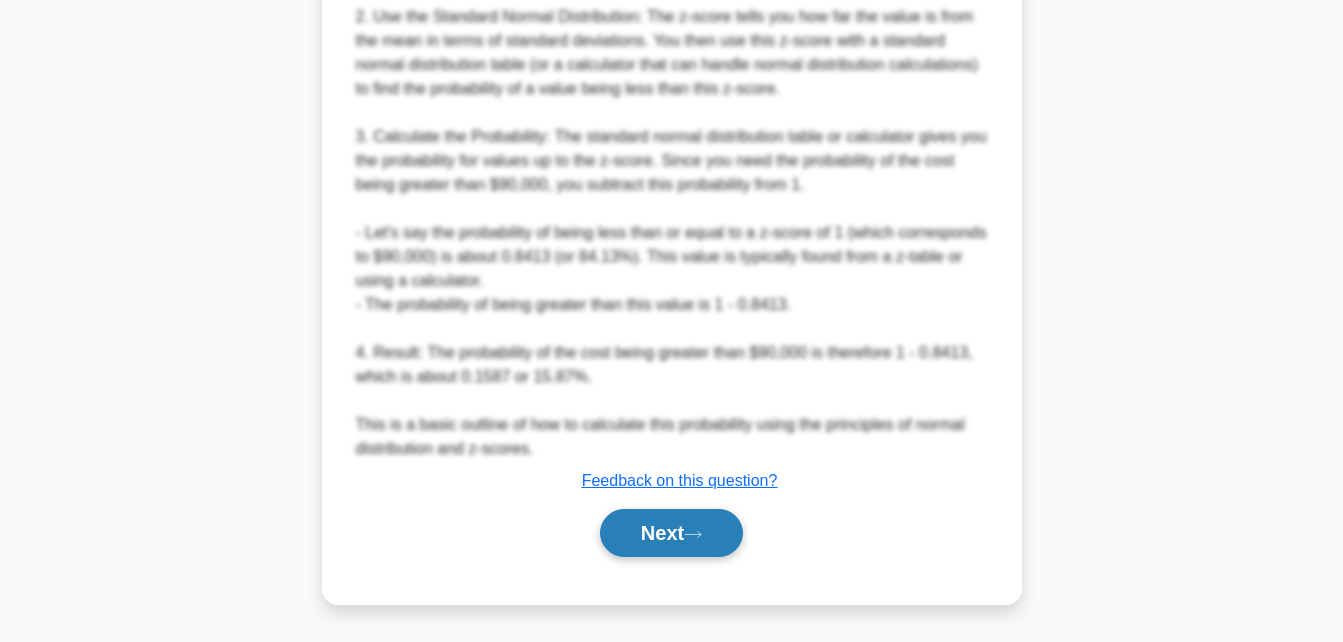 click 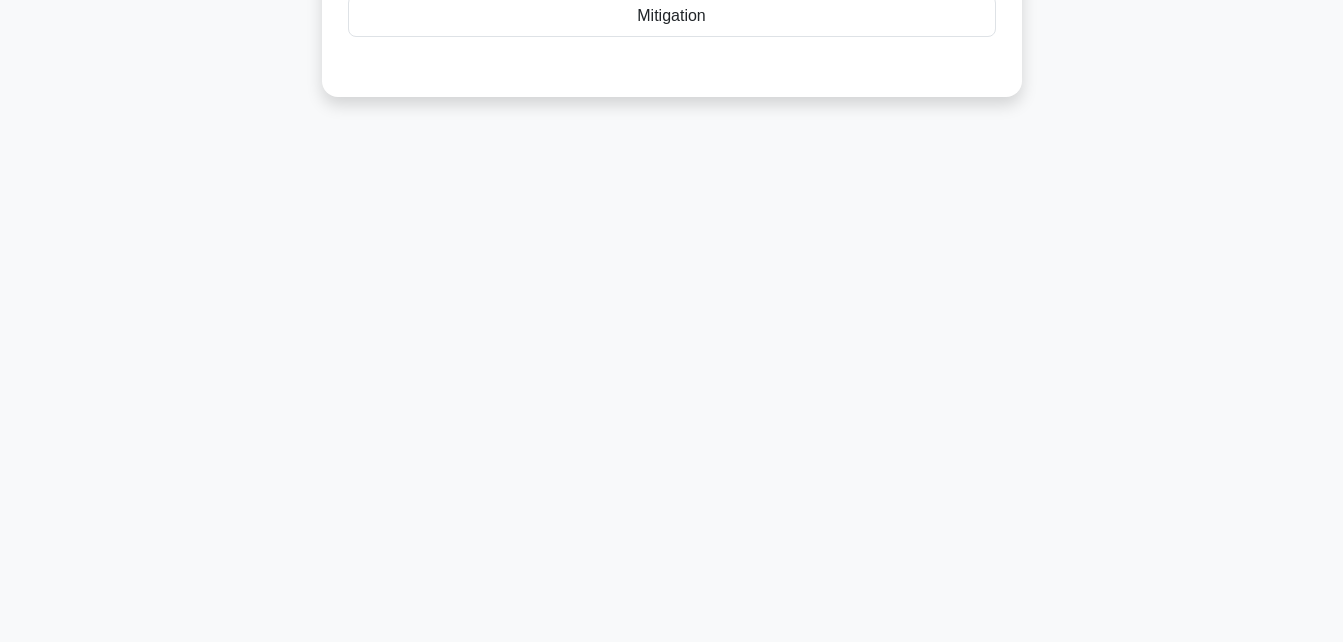 scroll, scrollTop: 438, scrollLeft: 0, axis: vertical 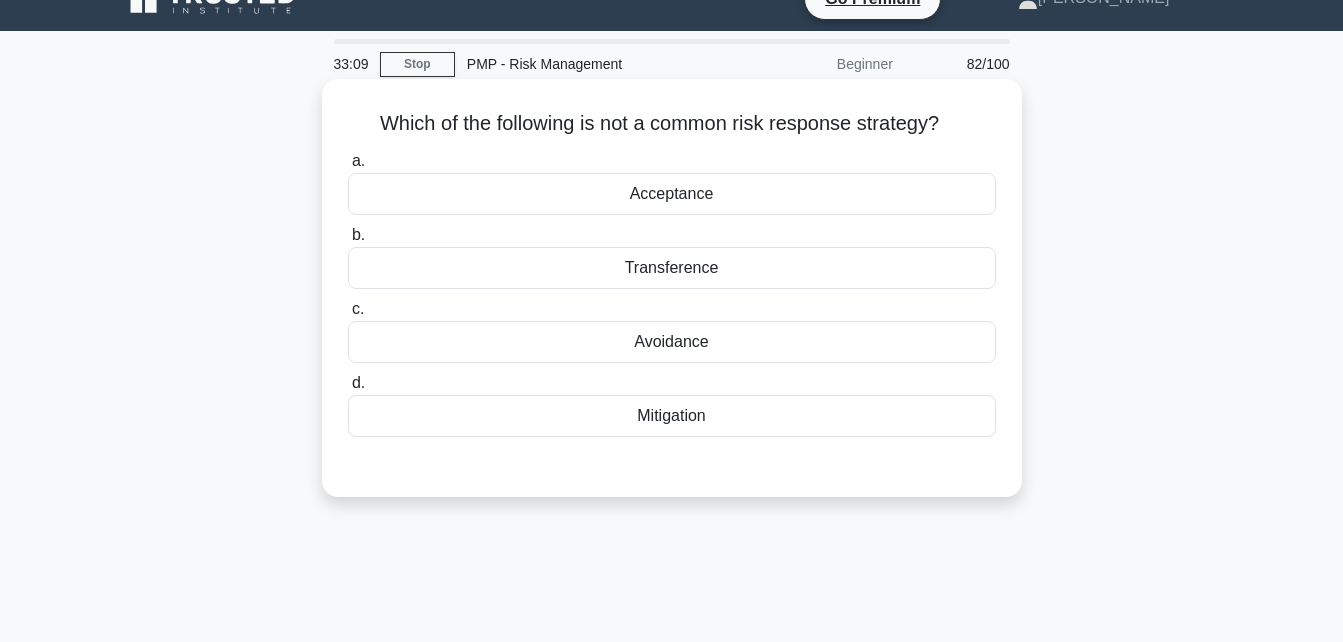 click on "Avoidance" at bounding box center (672, 342) 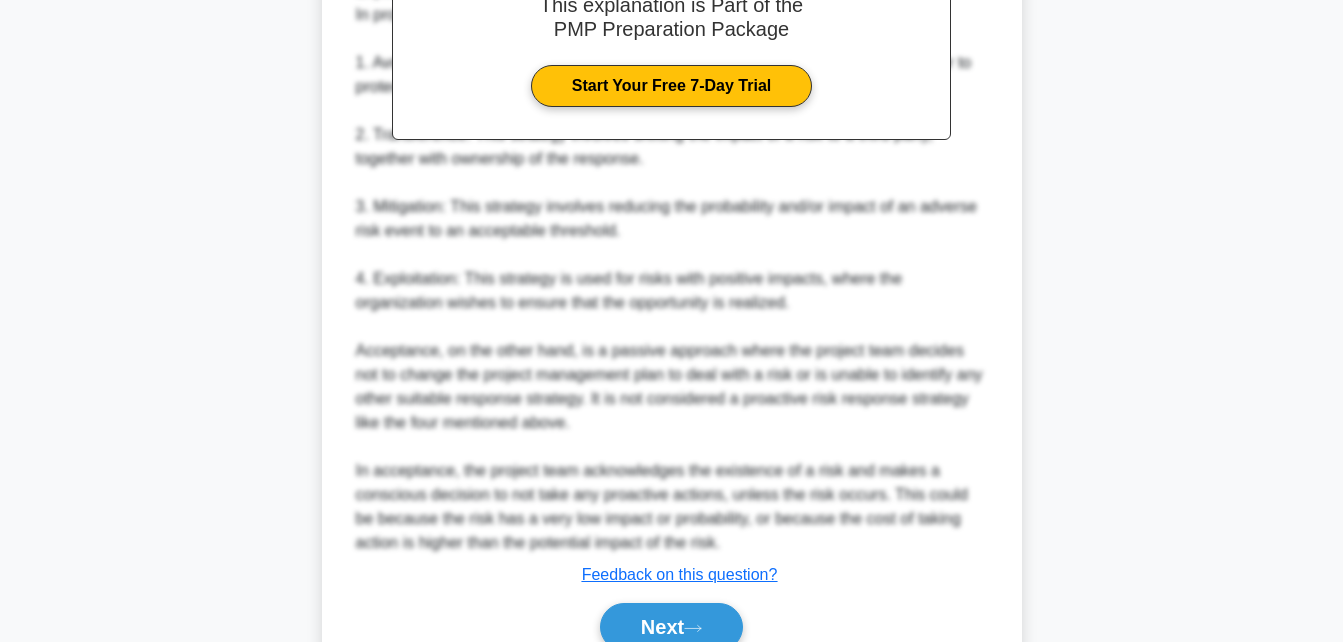 scroll, scrollTop: 714, scrollLeft: 0, axis: vertical 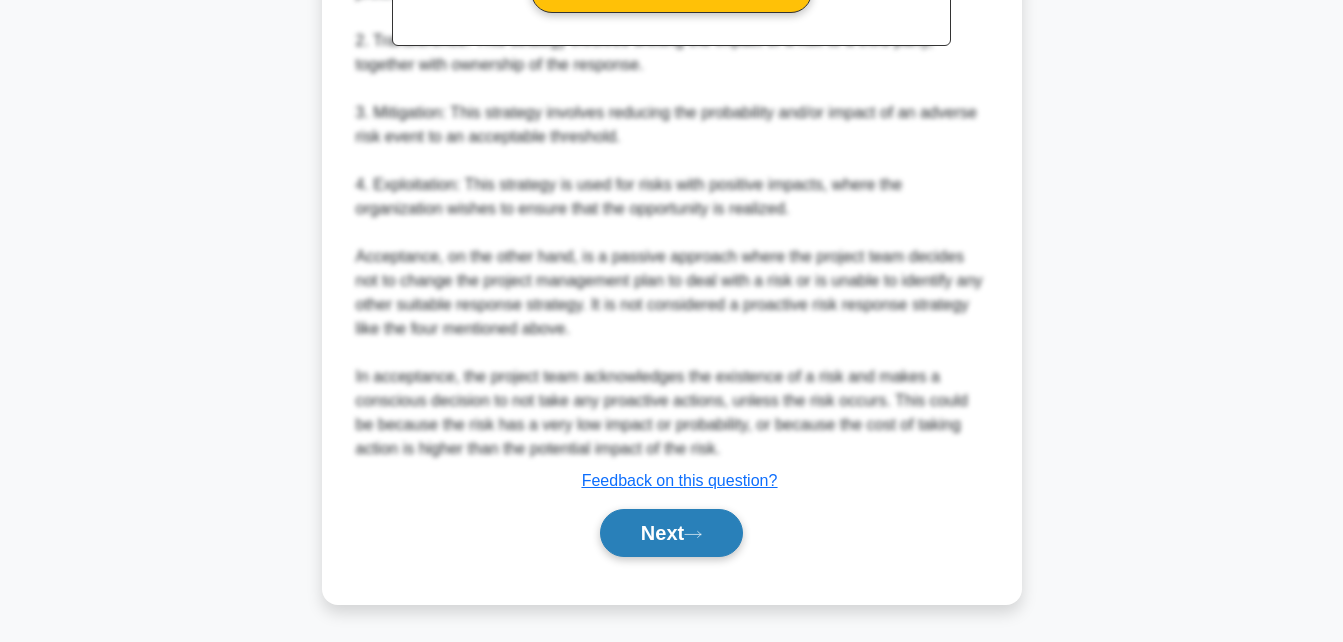 click on "Next" at bounding box center (671, 533) 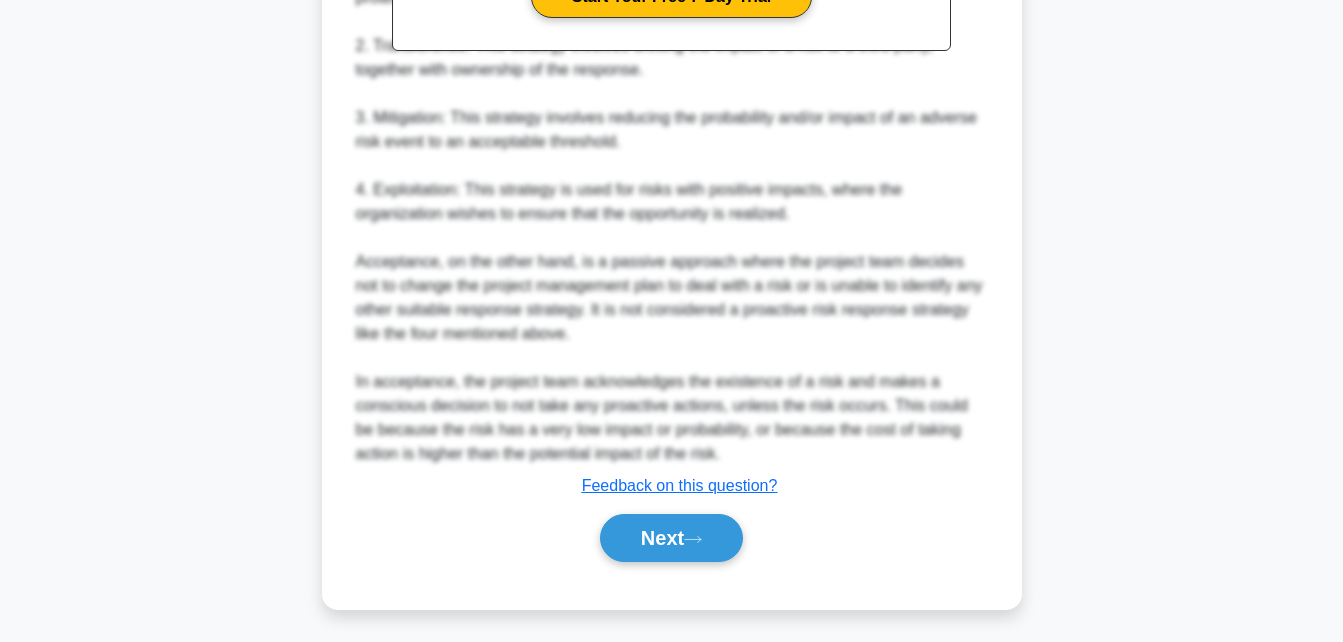 scroll, scrollTop: 438, scrollLeft: 0, axis: vertical 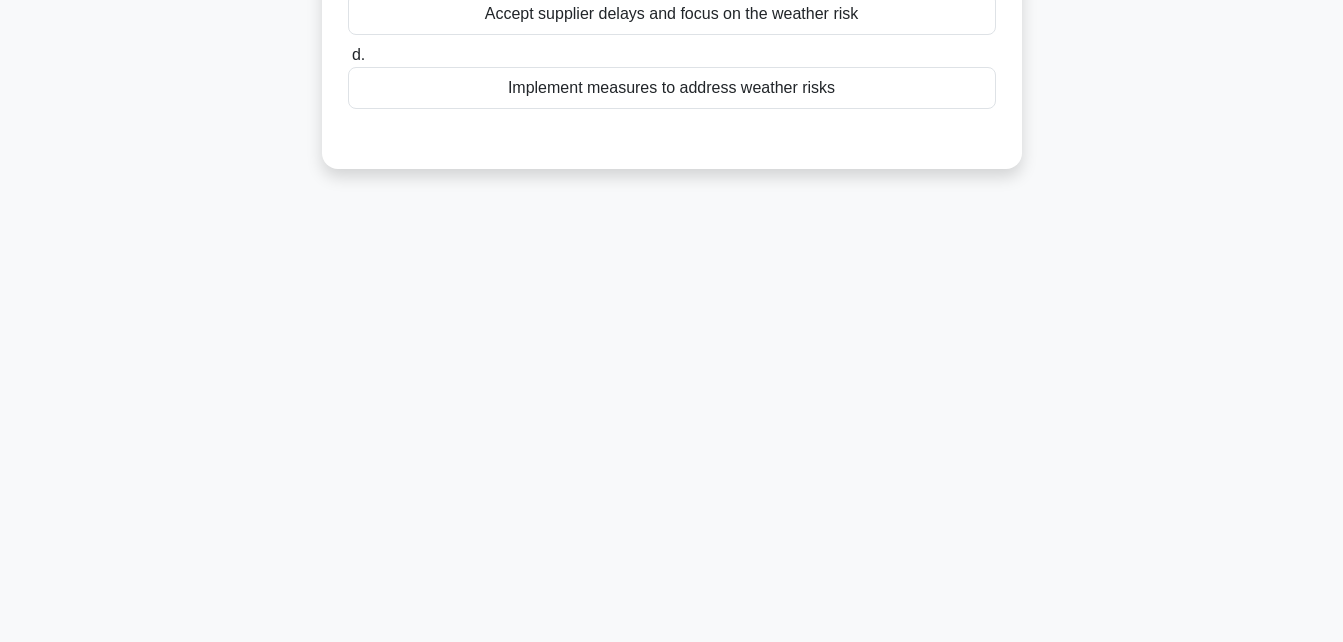 drag, startPoint x: 1235, startPoint y: 512, endPoint x: 1352, endPoint y: 507, distance: 117.10679 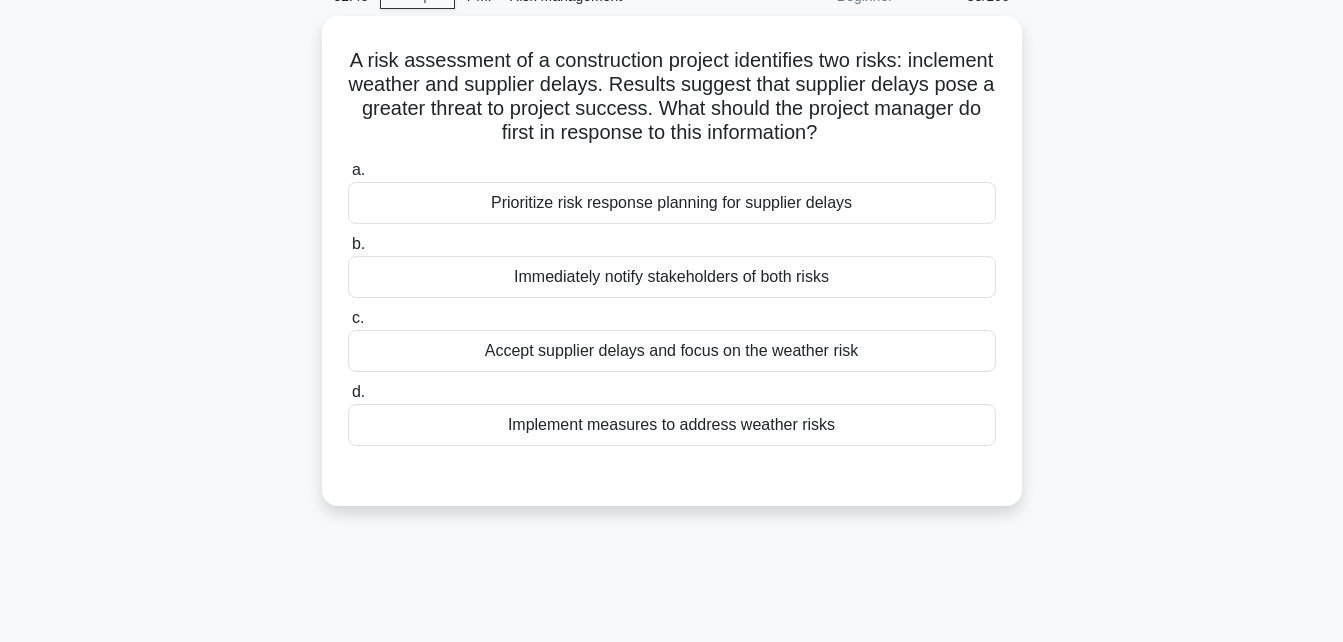 scroll, scrollTop: 96, scrollLeft: 0, axis: vertical 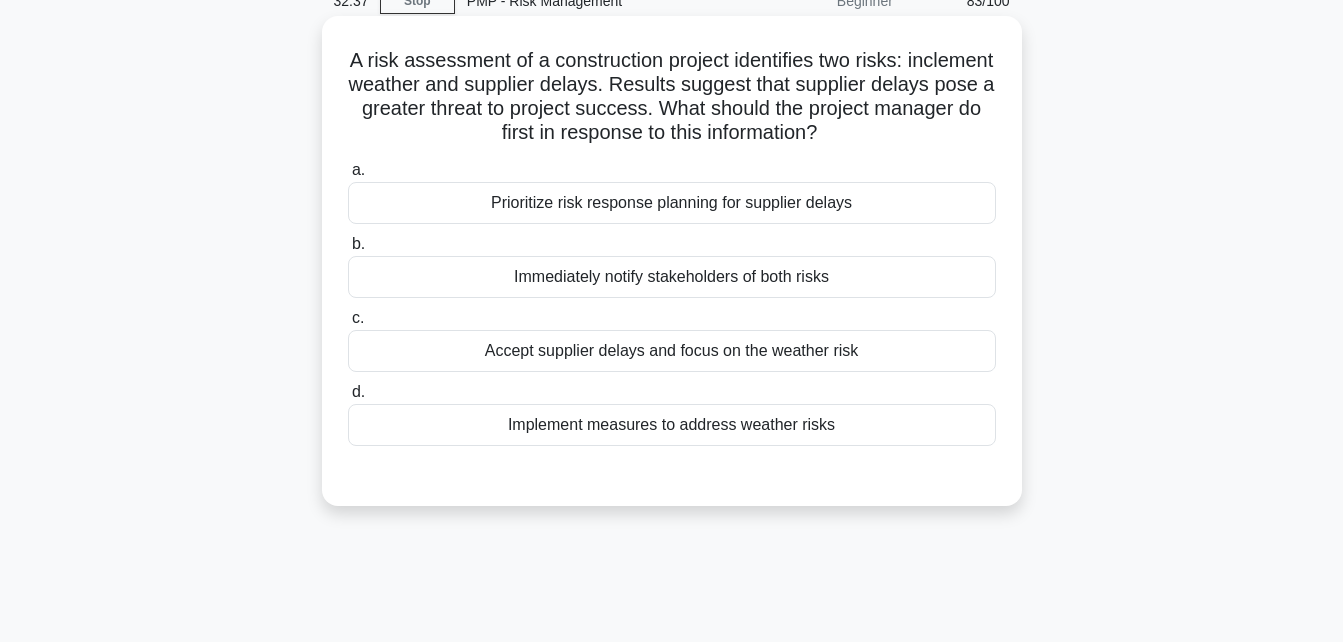 click on "Prioritize risk response planning for supplier delays" at bounding box center [672, 203] 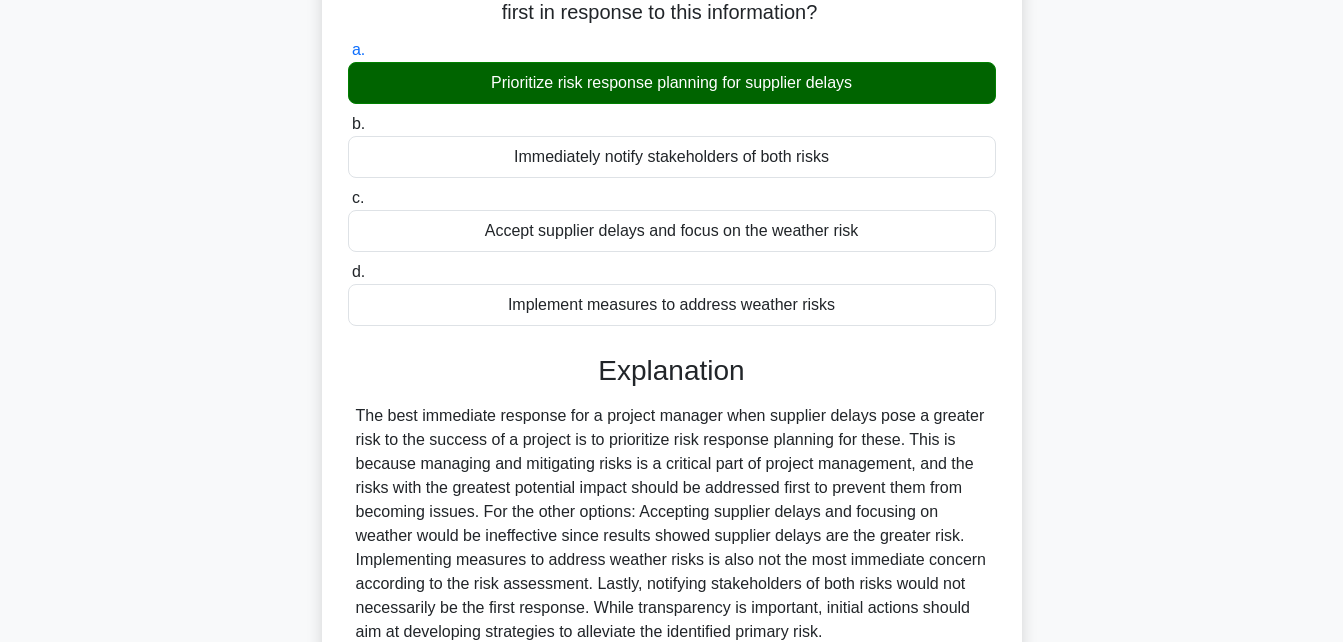 scroll, scrollTop: 438, scrollLeft: 0, axis: vertical 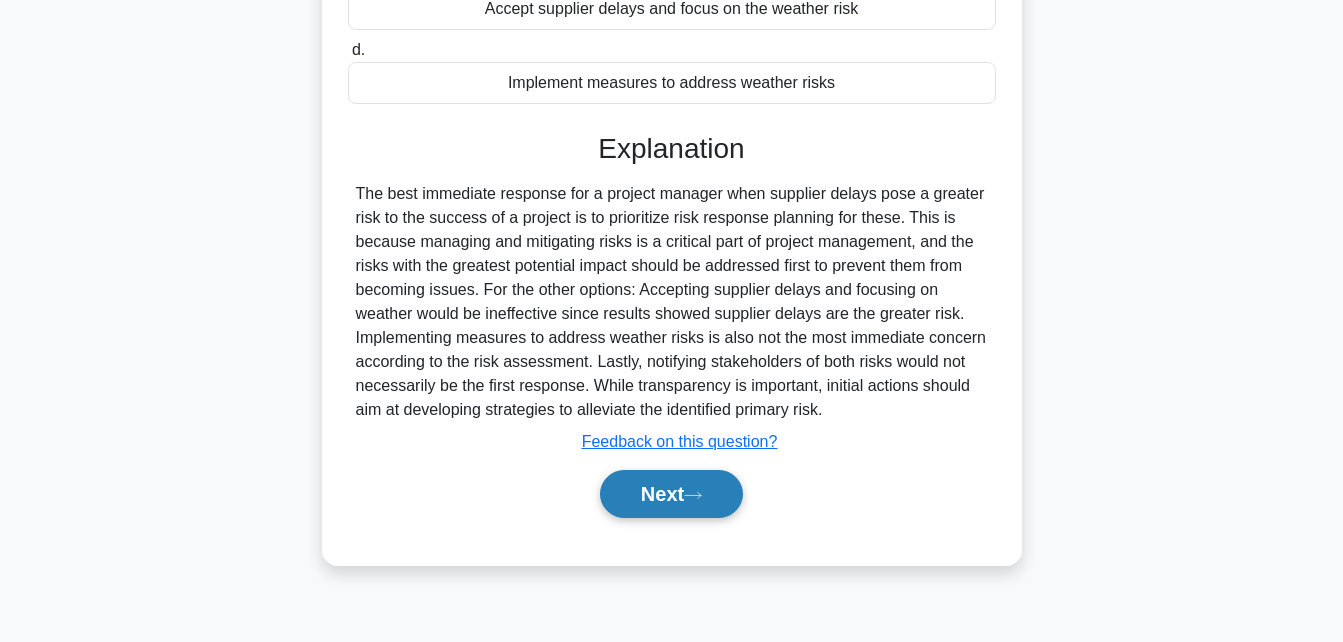 click on "Next" at bounding box center [671, 494] 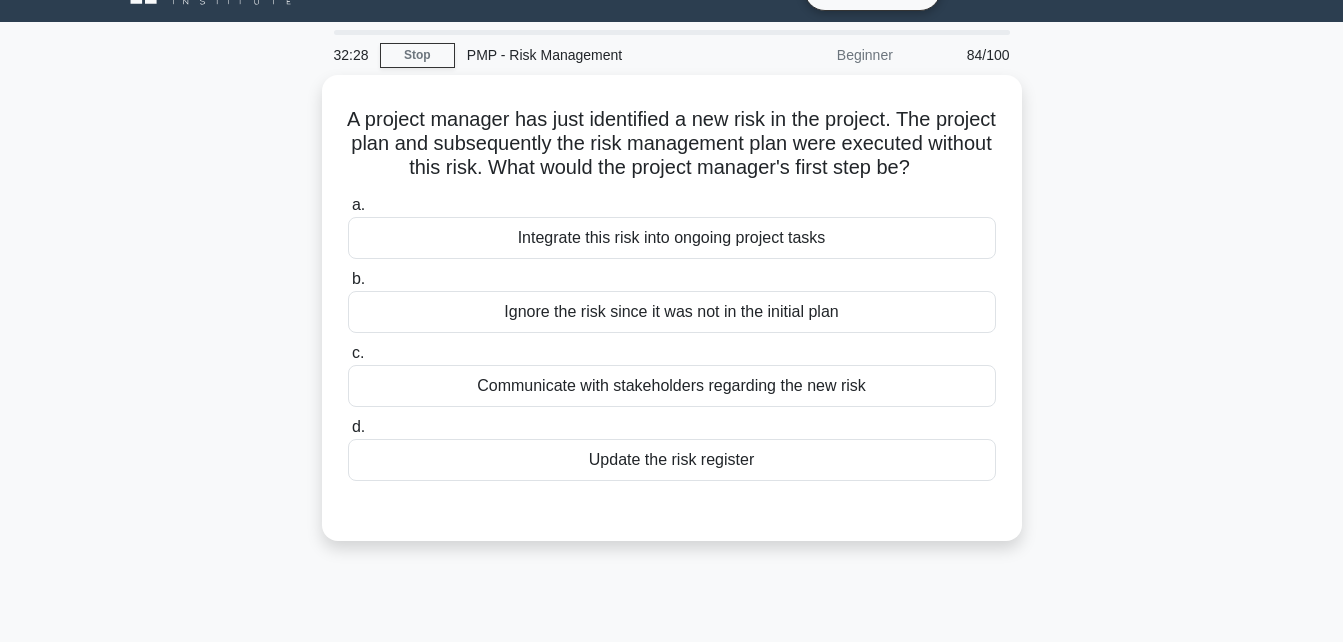 scroll, scrollTop: 43, scrollLeft: 0, axis: vertical 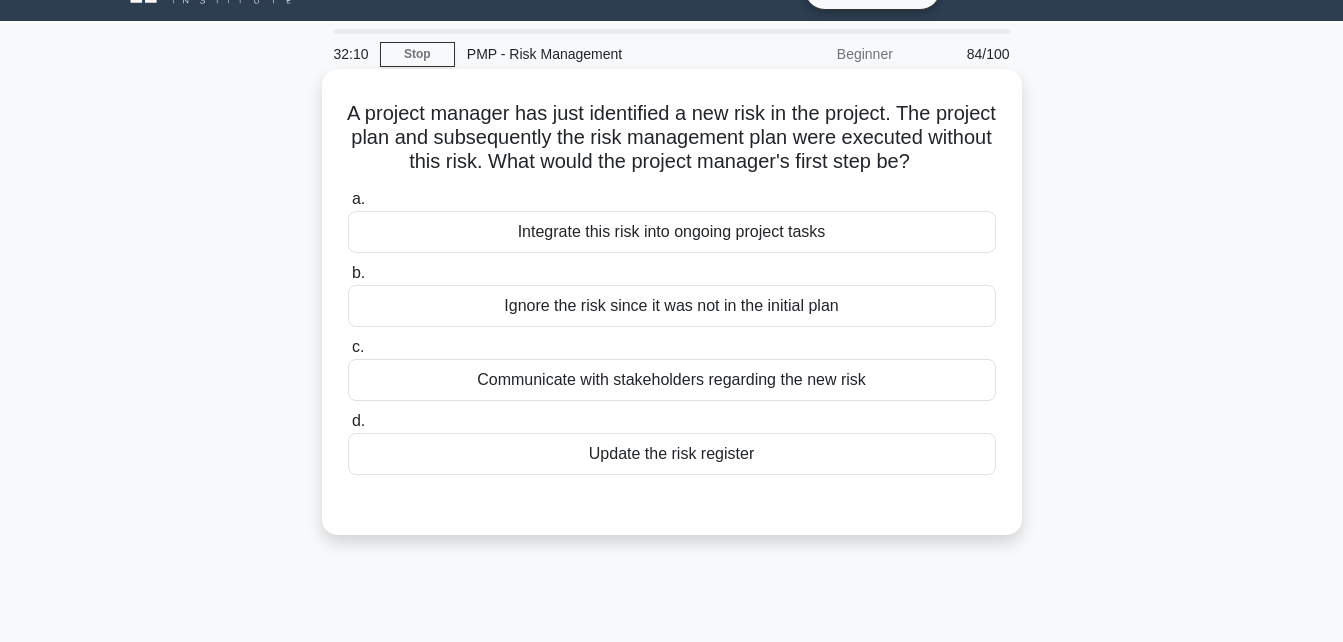 click on "Update the risk register" at bounding box center [672, 454] 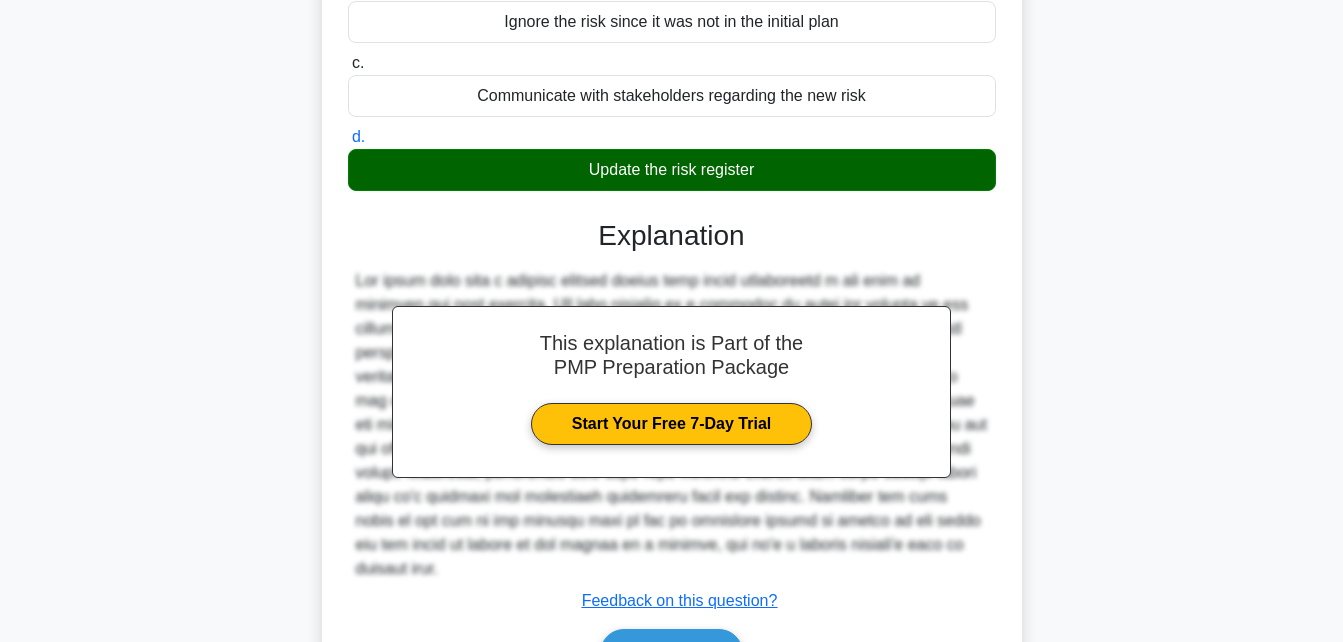scroll, scrollTop: 448, scrollLeft: 0, axis: vertical 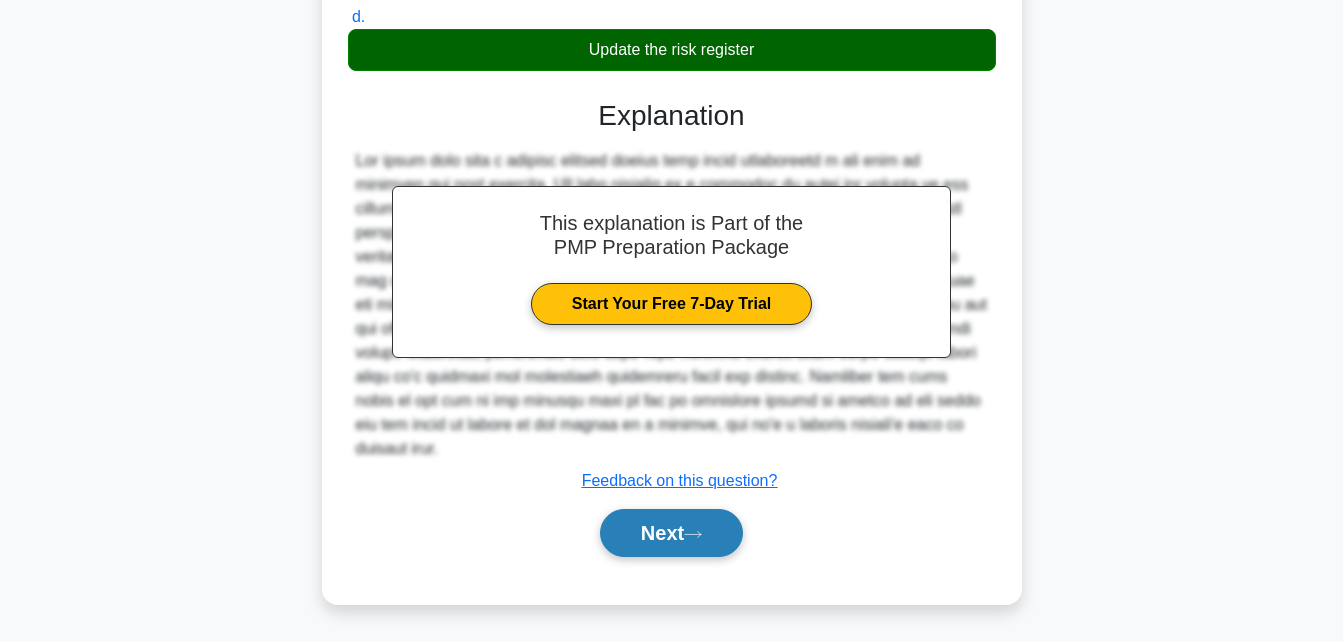click on "Next" at bounding box center (671, 533) 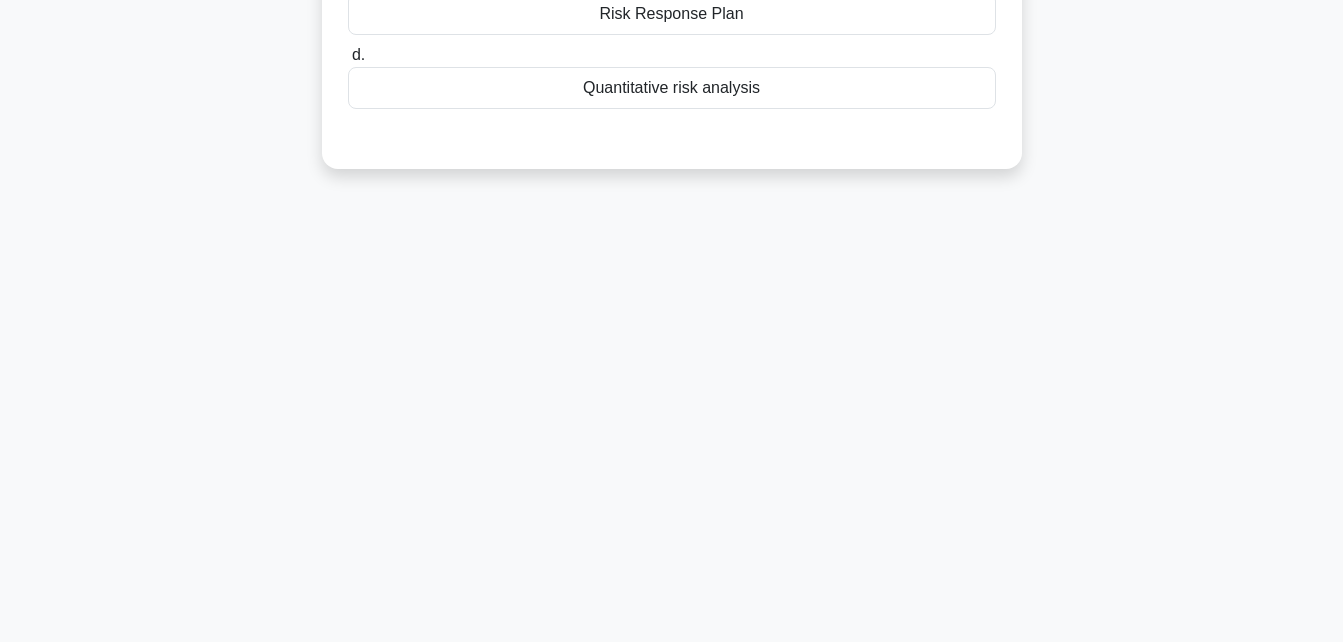 scroll, scrollTop: 438, scrollLeft: 0, axis: vertical 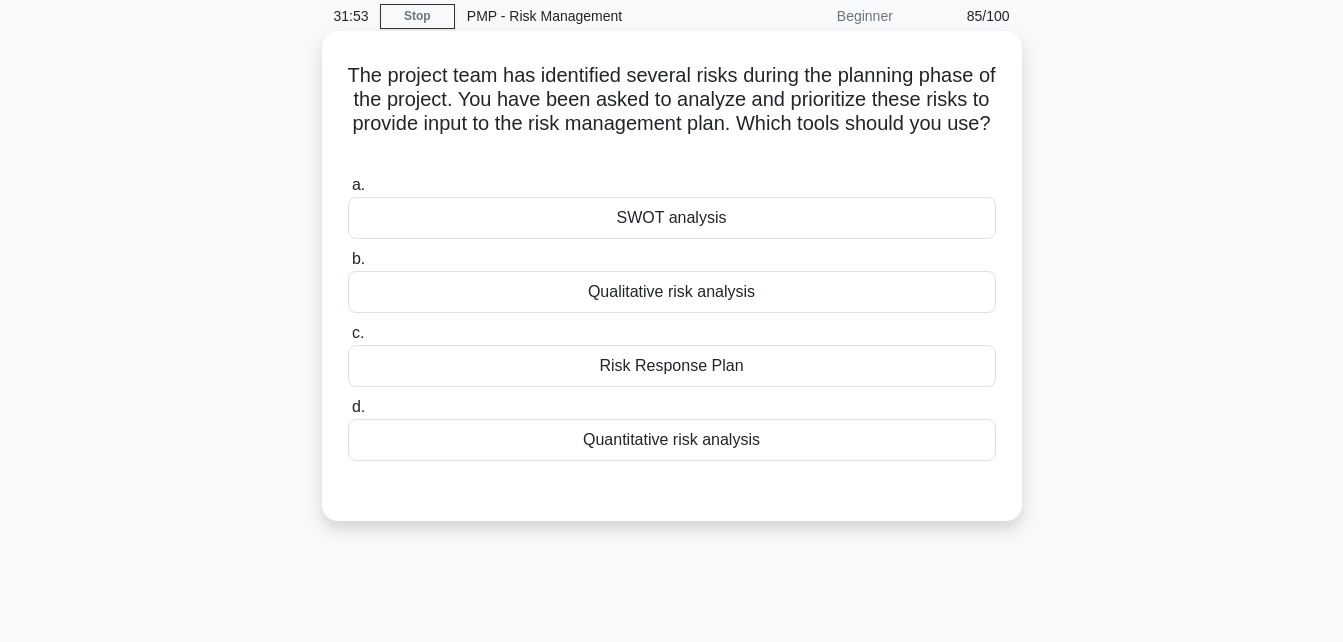 click on "Qualitative risk analysis" at bounding box center [672, 292] 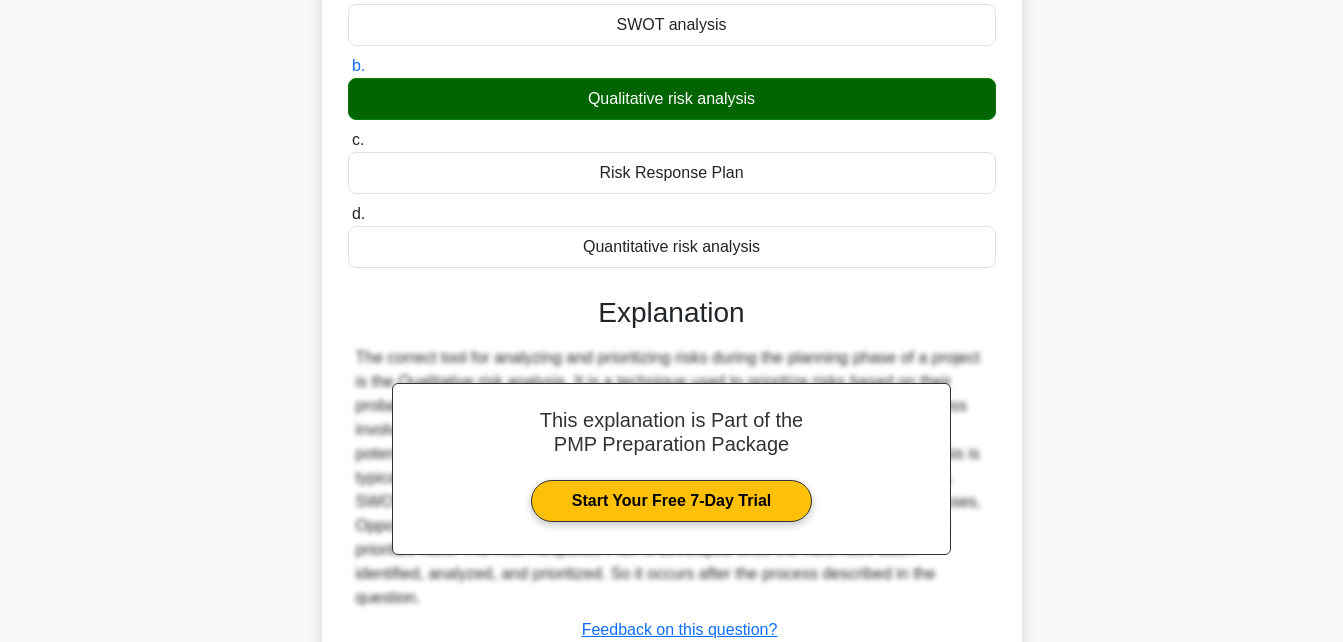 scroll, scrollTop: 384, scrollLeft: 0, axis: vertical 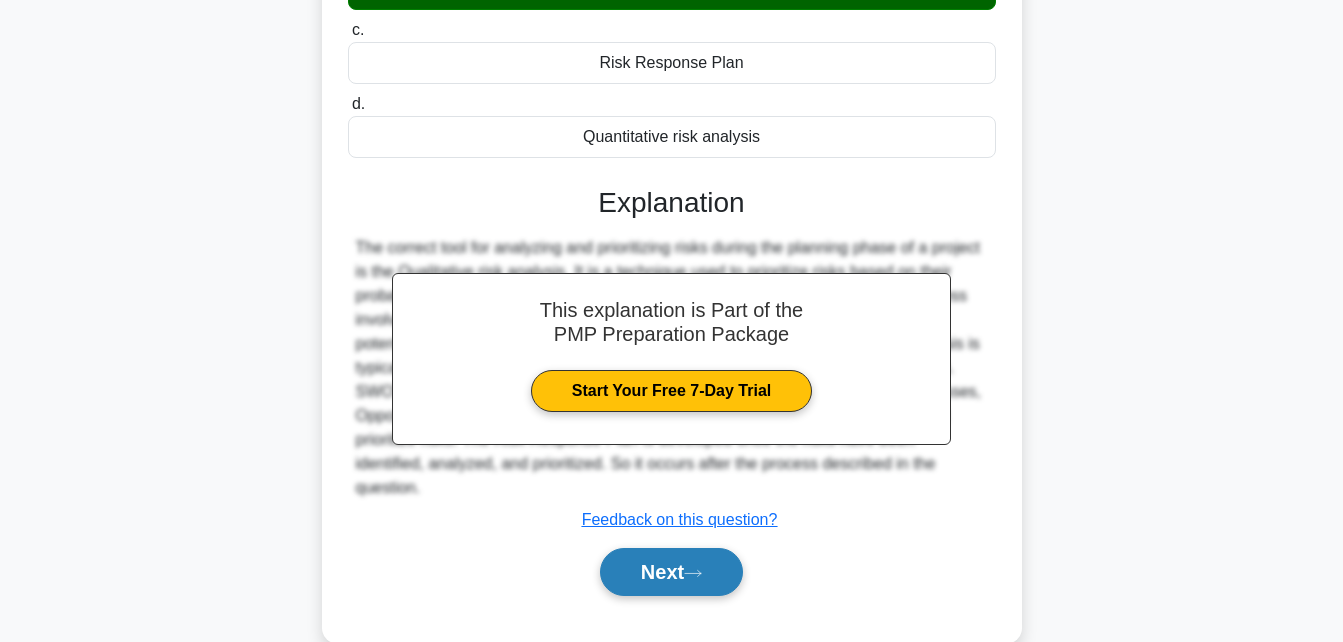 click 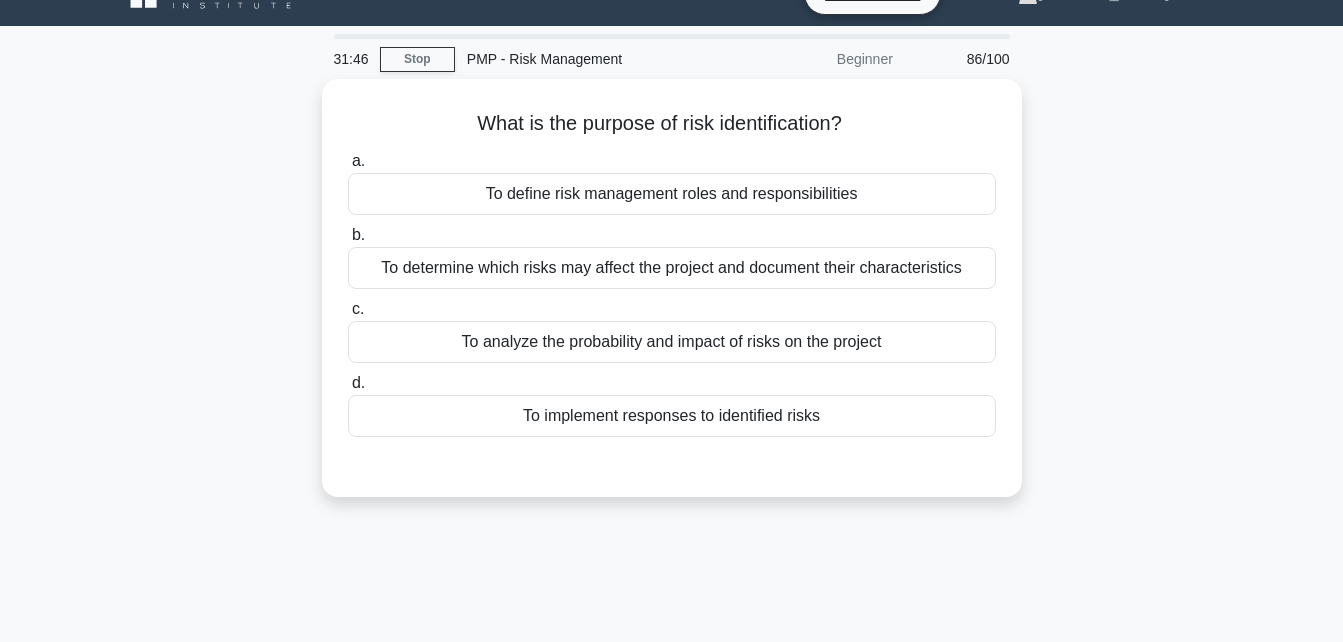 scroll, scrollTop: 29, scrollLeft: 0, axis: vertical 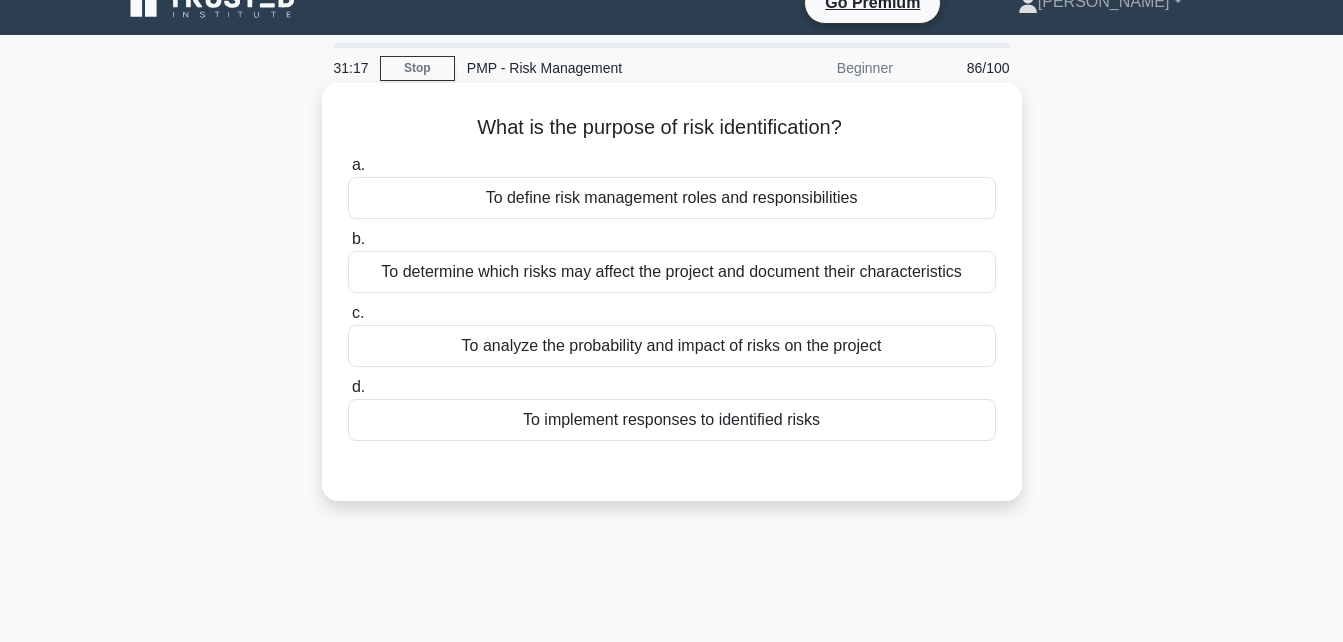 click on "To analyze the probability and impact of risks on the project" at bounding box center (672, 346) 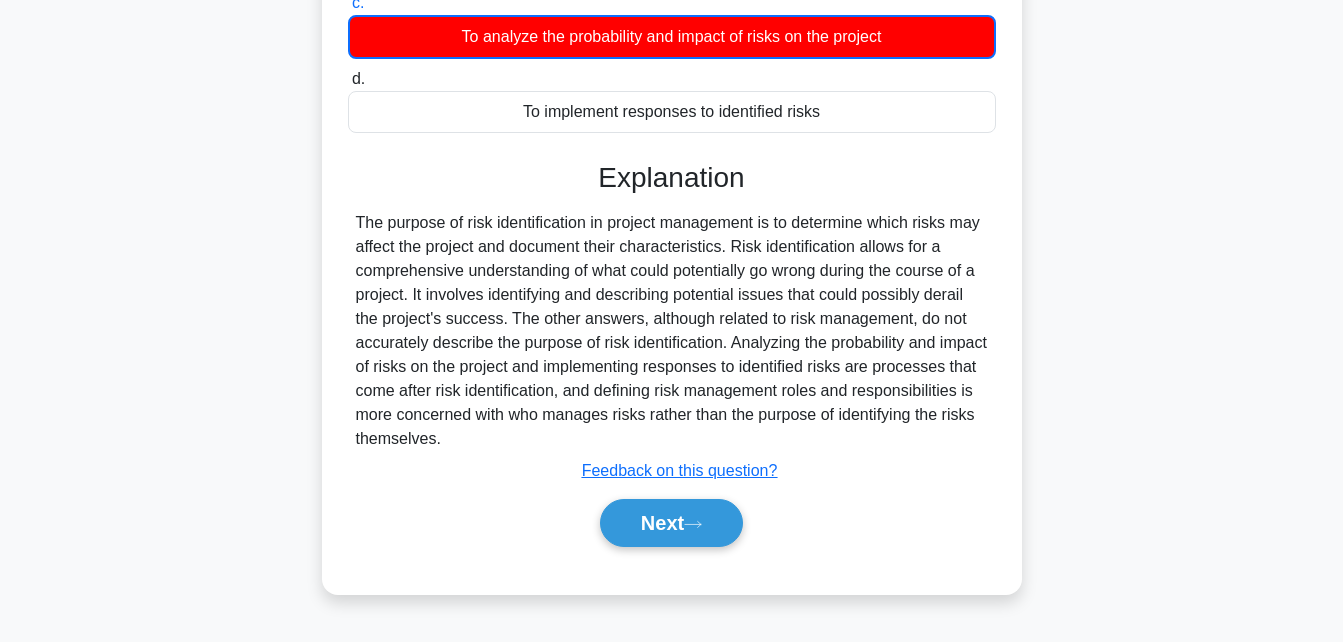 scroll, scrollTop: 393, scrollLeft: 0, axis: vertical 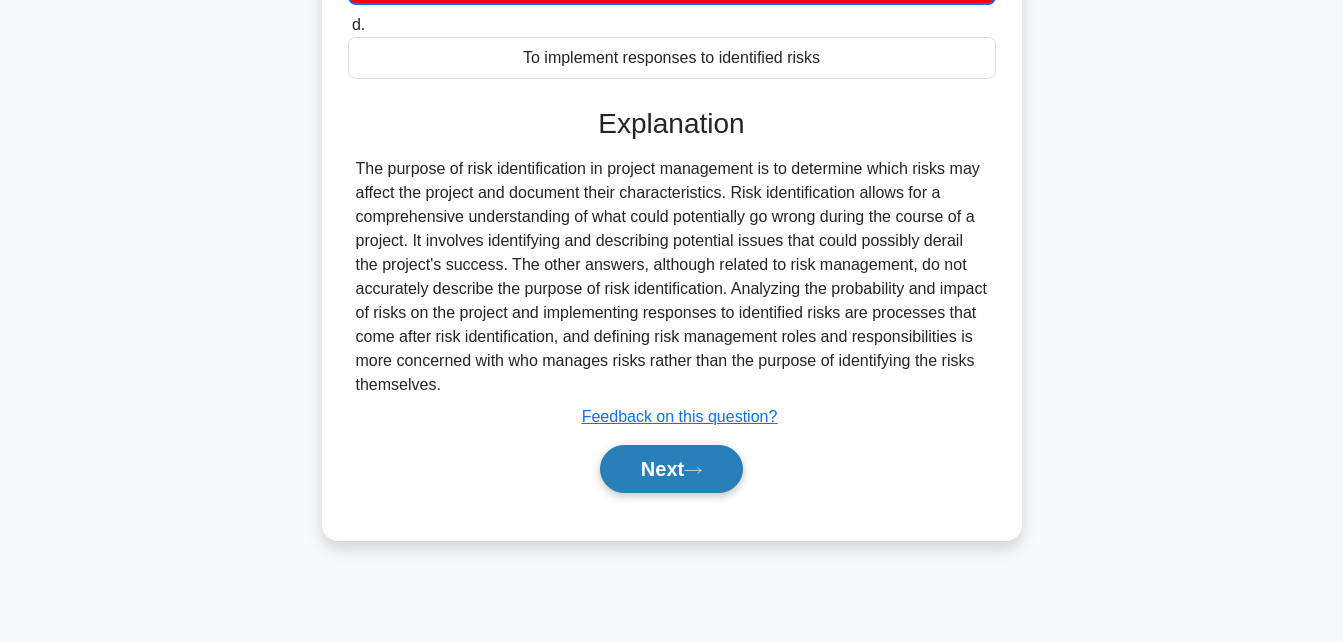 click on "Next" at bounding box center (671, 469) 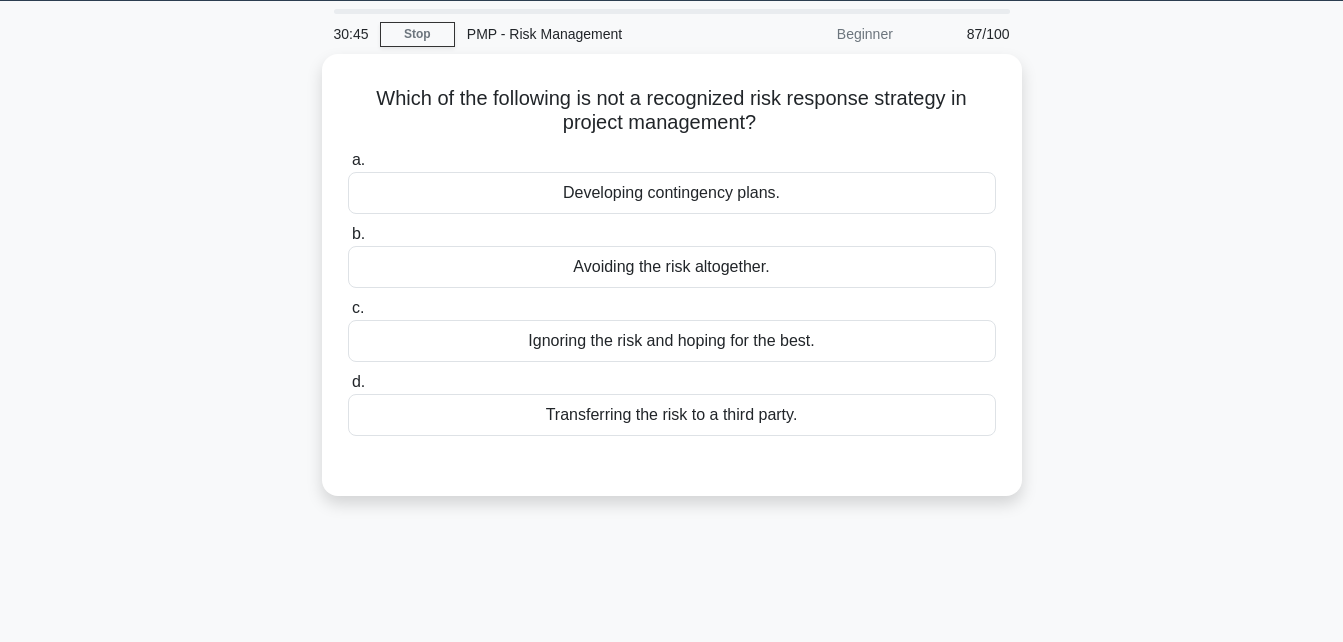 scroll, scrollTop: 36, scrollLeft: 0, axis: vertical 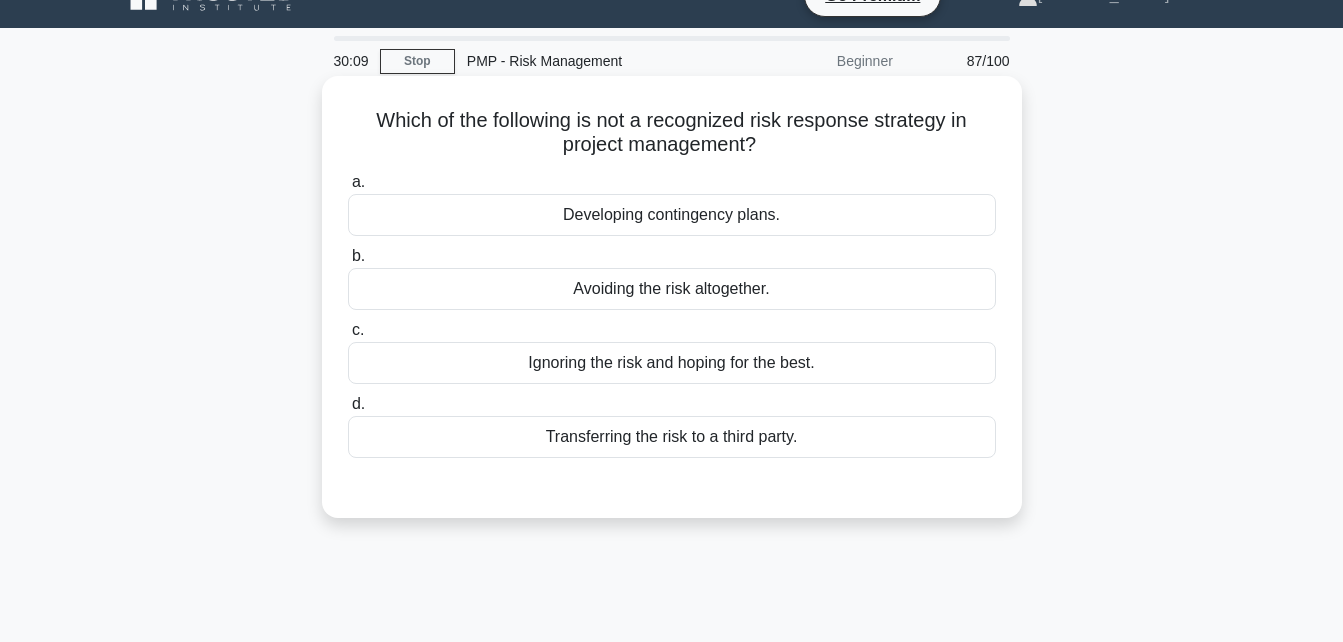 click on "Developing contingency plans." at bounding box center [672, 215] 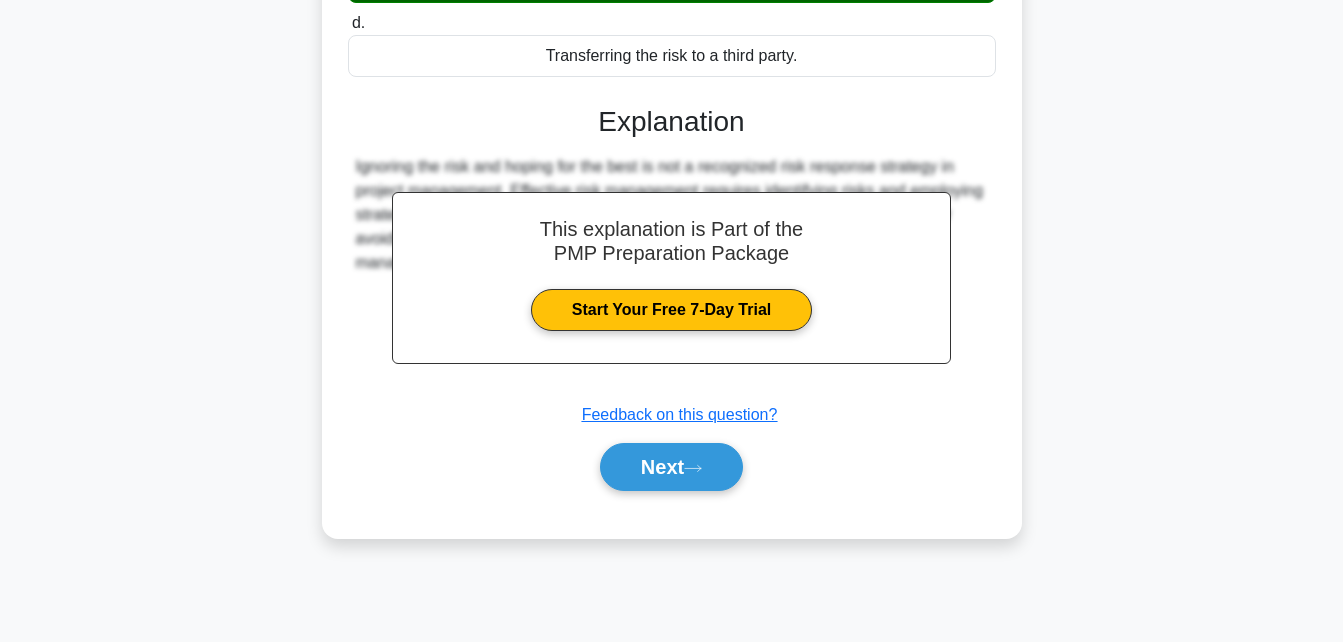 scroll, scrollTop: 438, scrollLeft: 0, axis: vertical 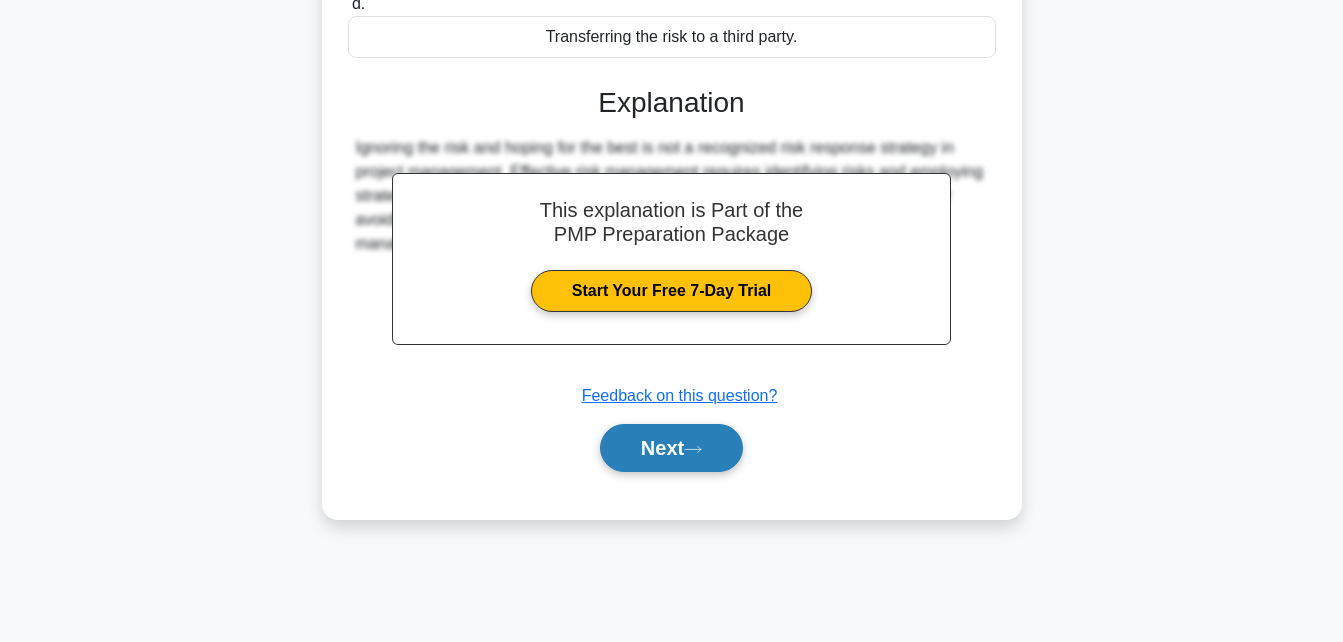 click on "Next" at bounding box center [671, 448] 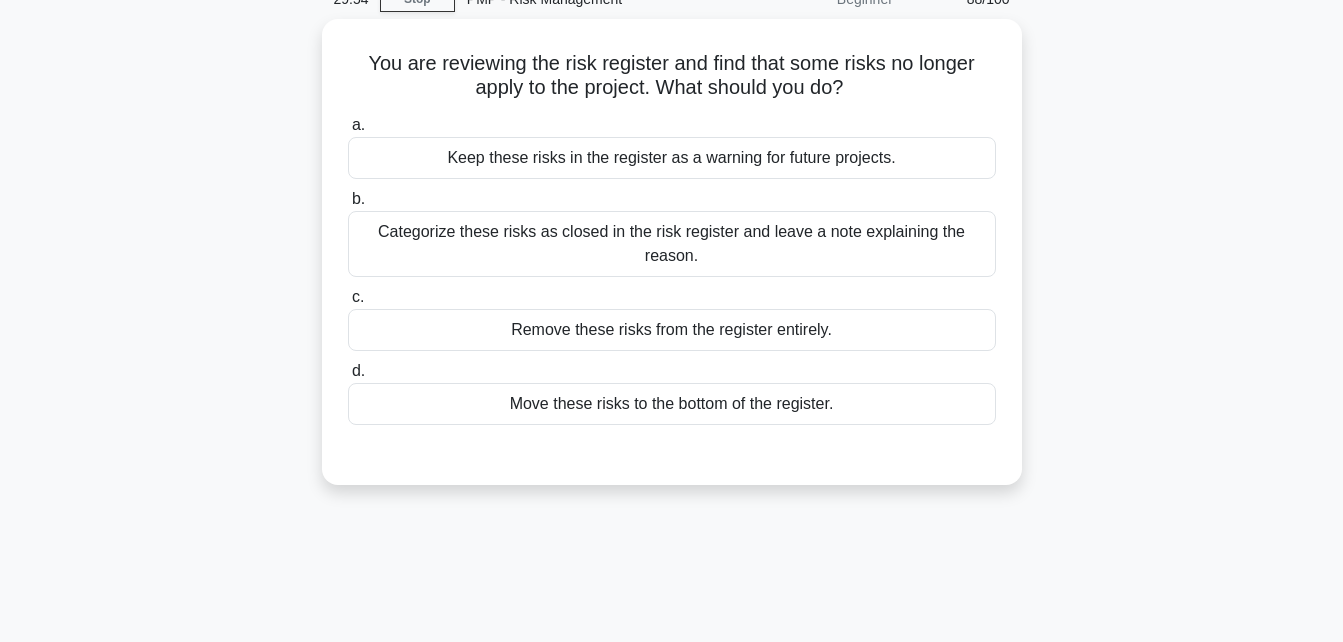 scroll, scrollTop: 63, scrollLeft: 0, axis: vertical 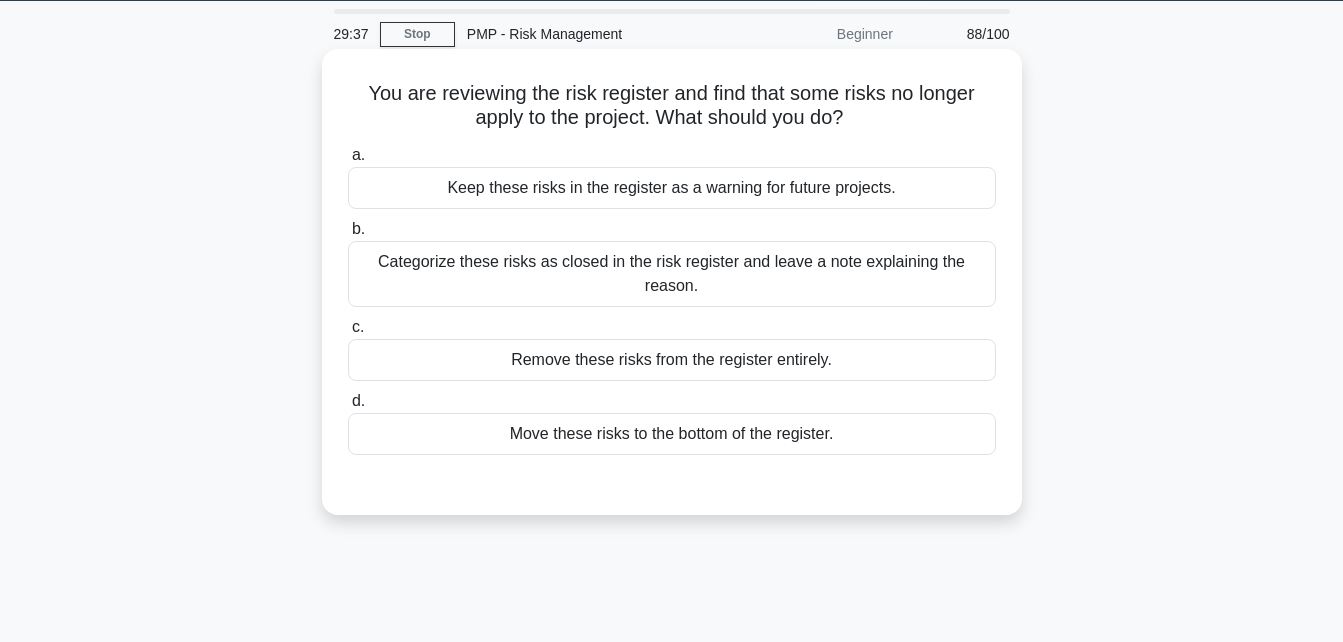 click on "Categorize these risks as closed in the risk register and leave a note explaining the reason." at bounding box center [672, 274] 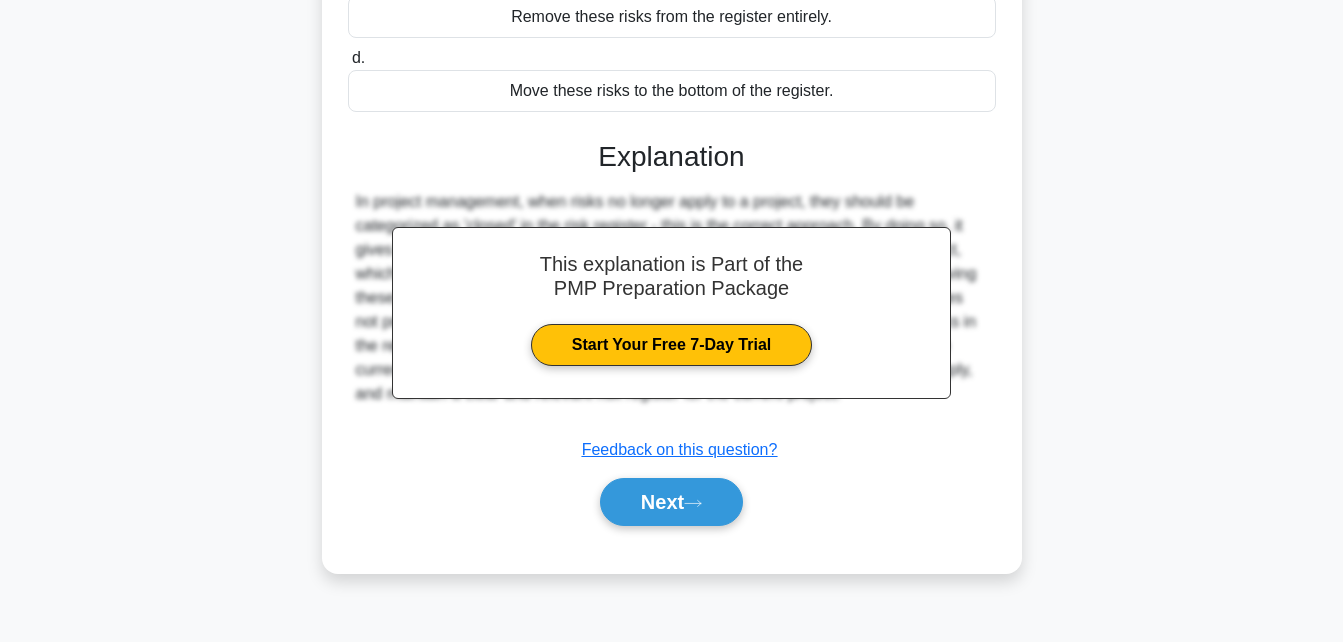 scroll, scrollTop: 438, scrollLeft: 0, axis: vertical 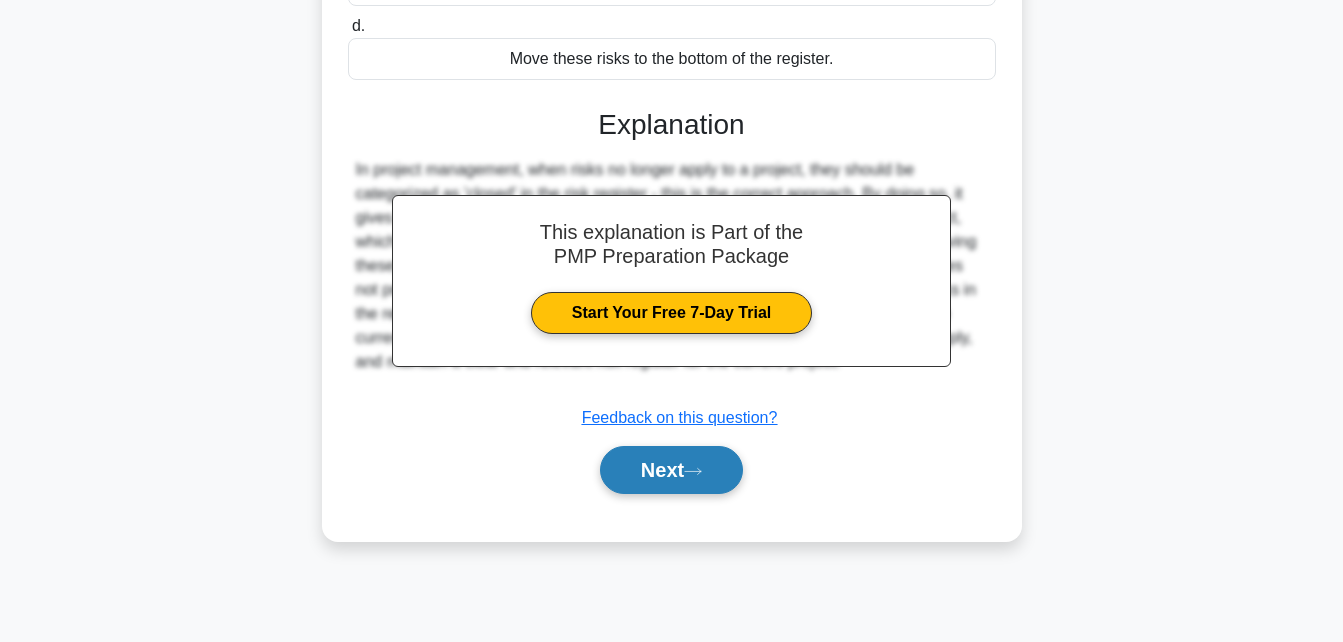 click on "Next" at bounding box center [671, 470] 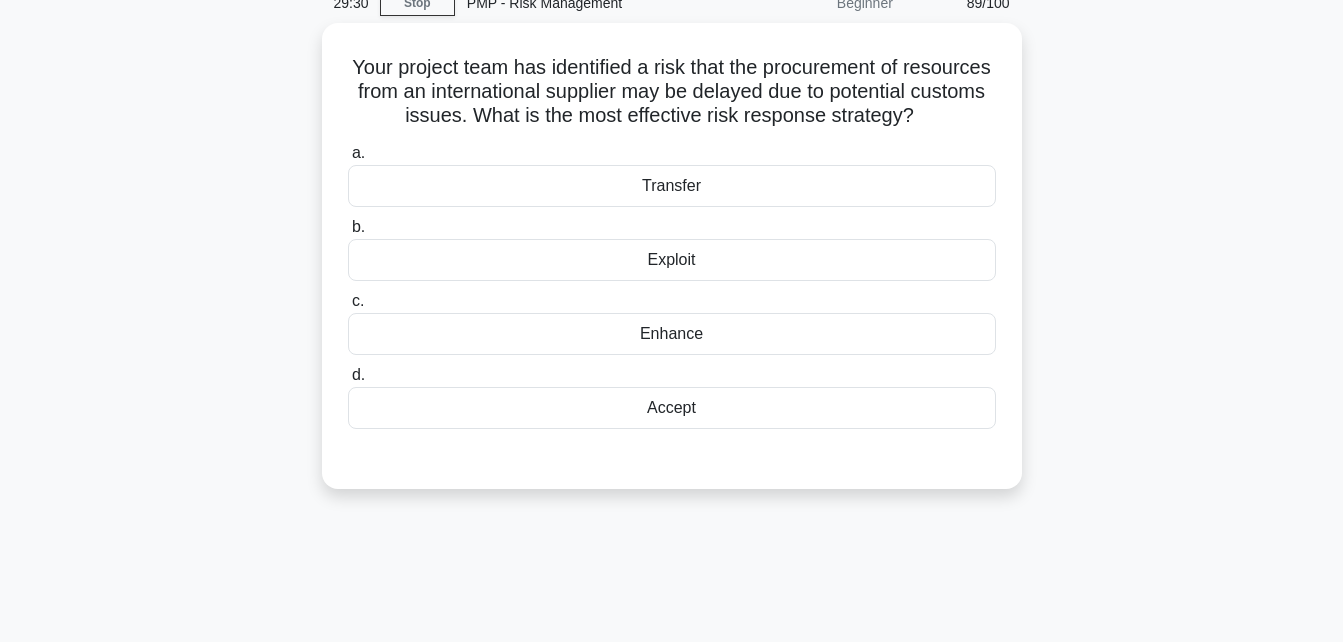 scroll, scrollTop: 87, scrollLeft: 0, axis: vertical 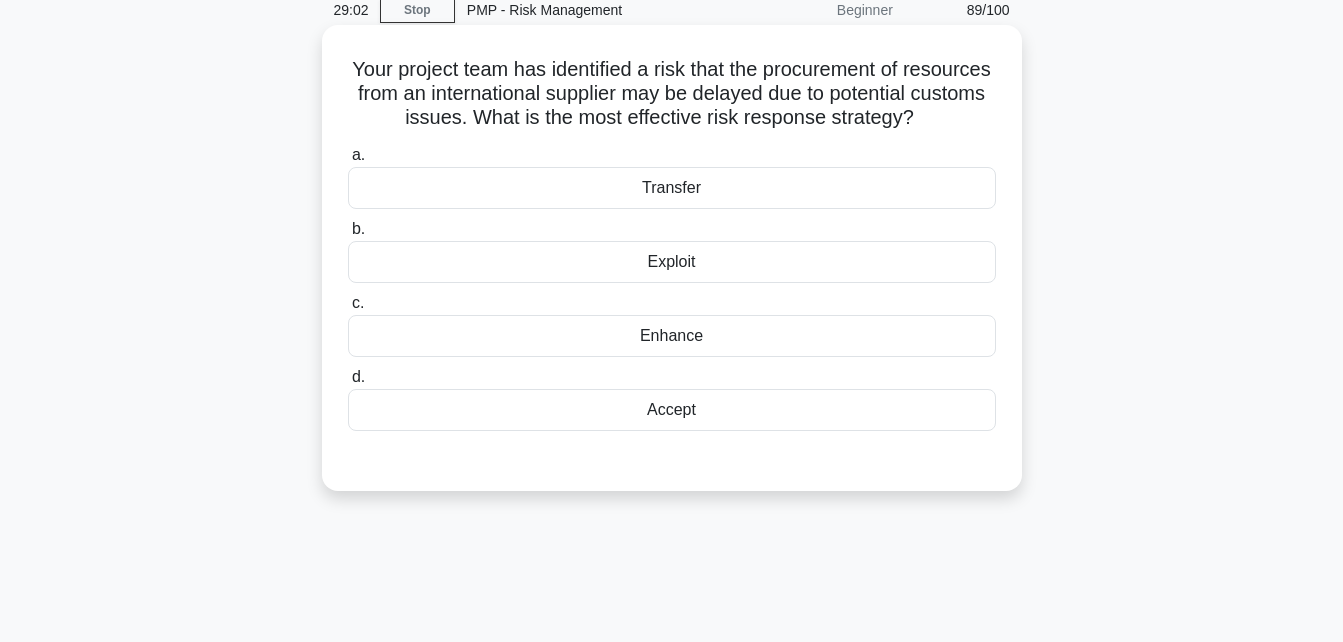 click on "Transfer" at bounding box center (672, 188) 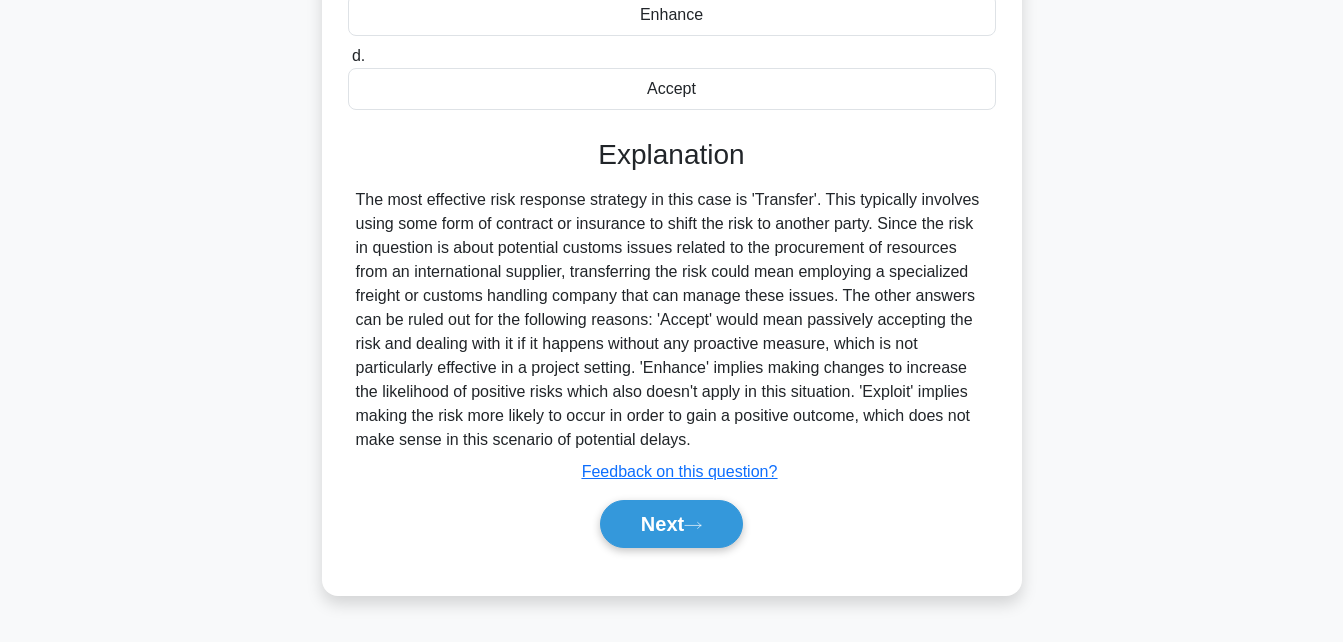 scroll, scrollTop: 431, scrollLeft: 0, axis: vertical 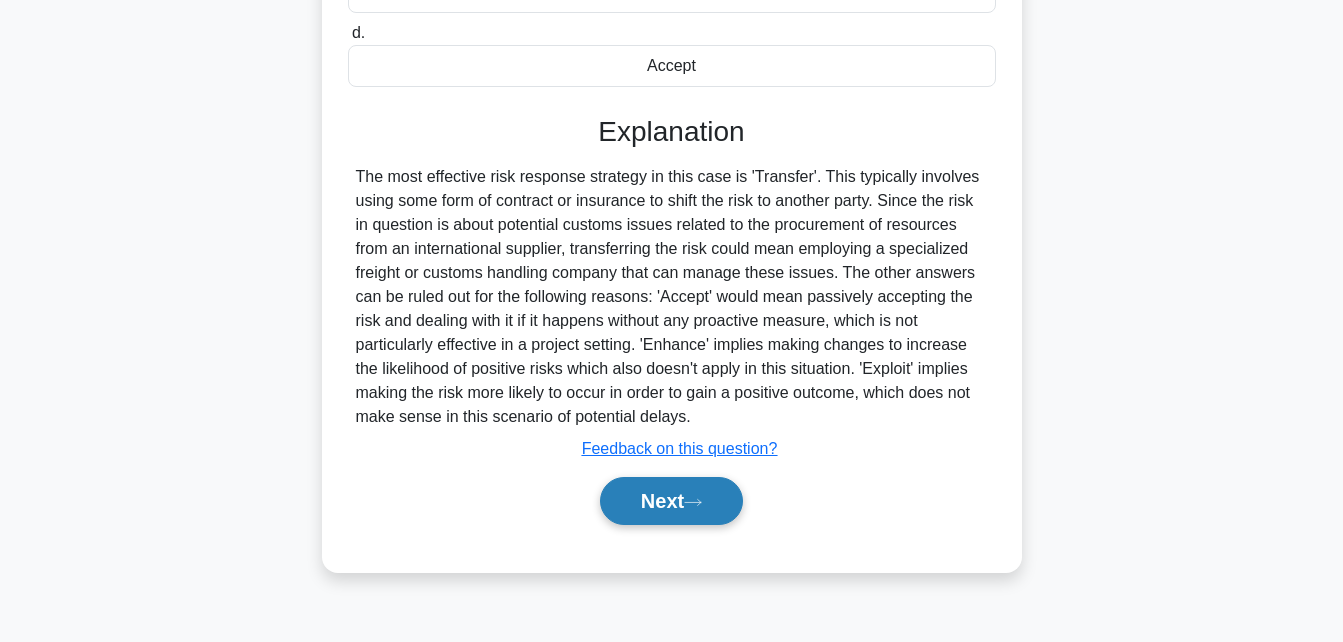 click 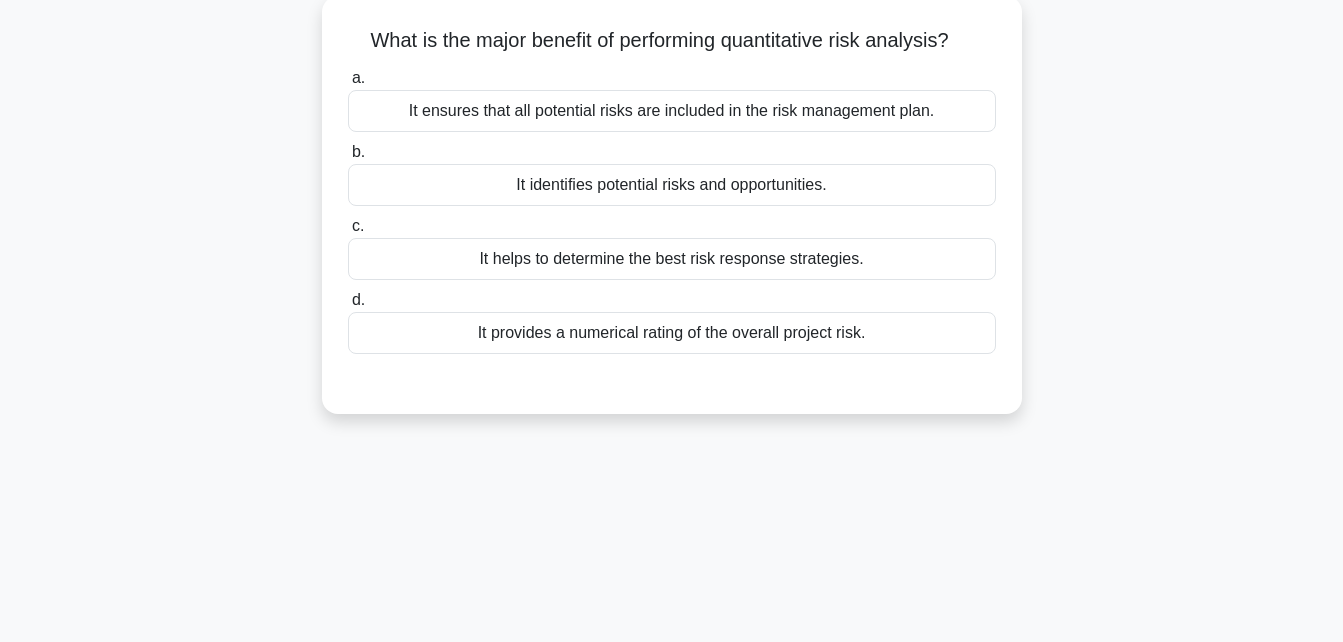 scroll, scrollTop: 109, scrollLeft: 0, axis: vertical 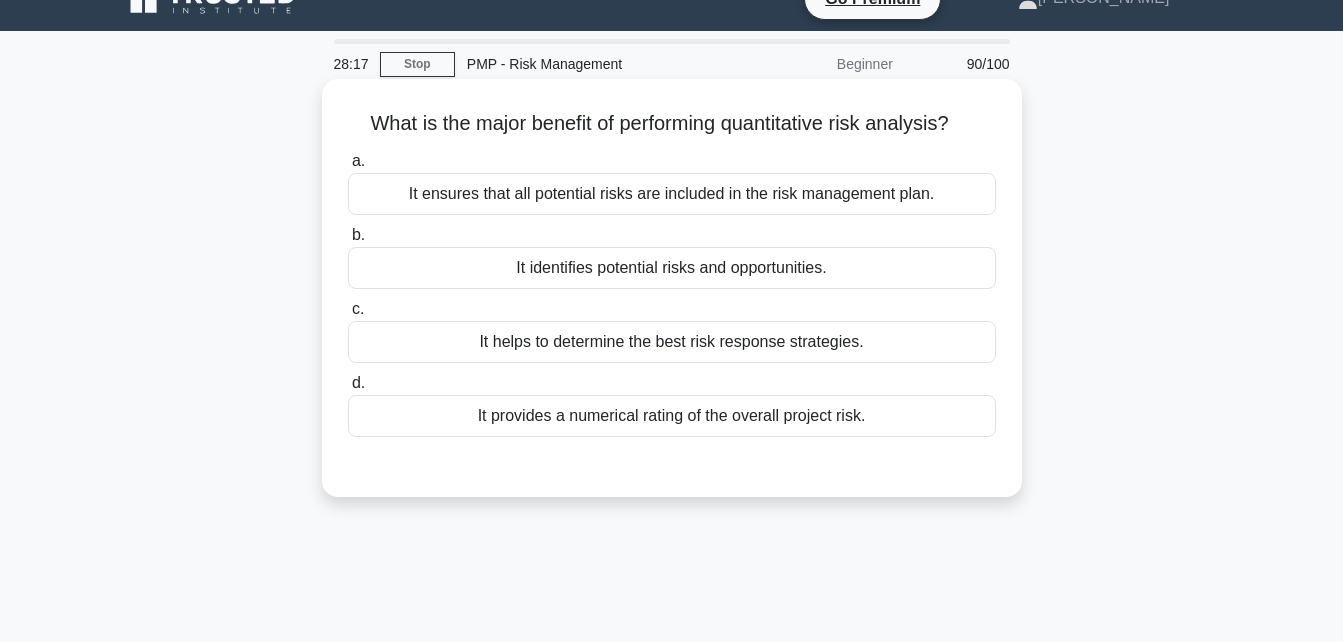 click on "It provides a numerical rating of the overall project risk." at bounding box center [672, 416] 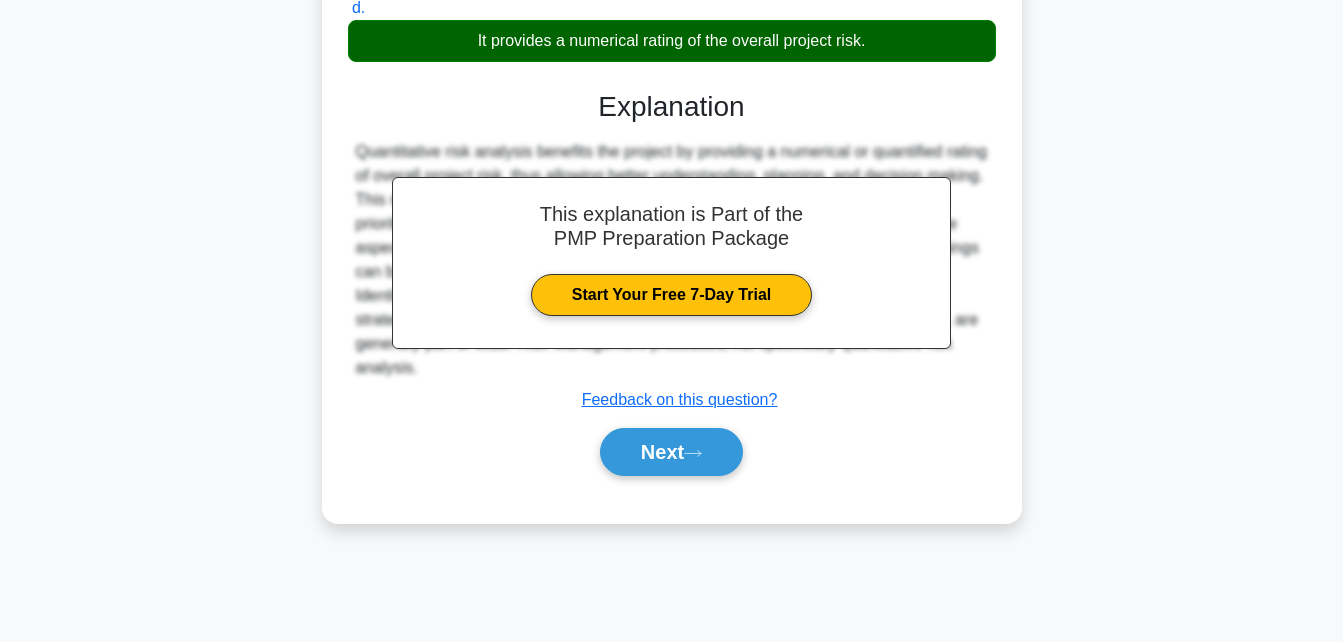 scroll, scrollTop: 438, scrollLeft: 0, axis: vertical 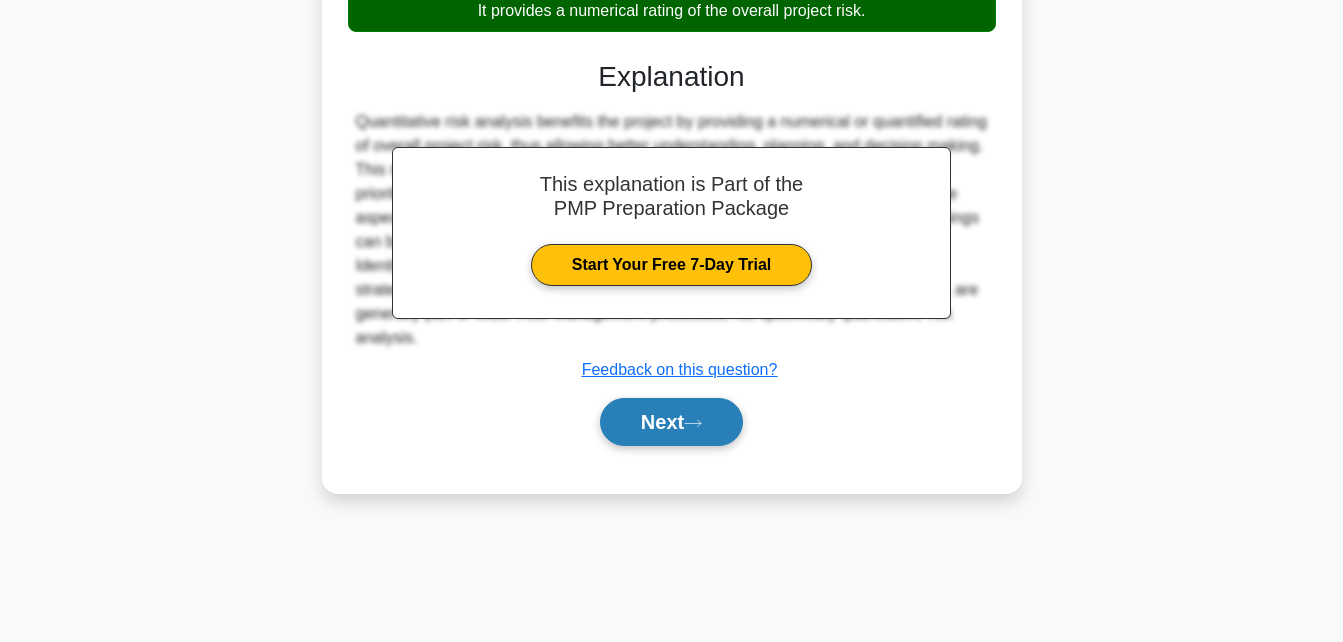 click on "Next" at bounding box center (671, 422) 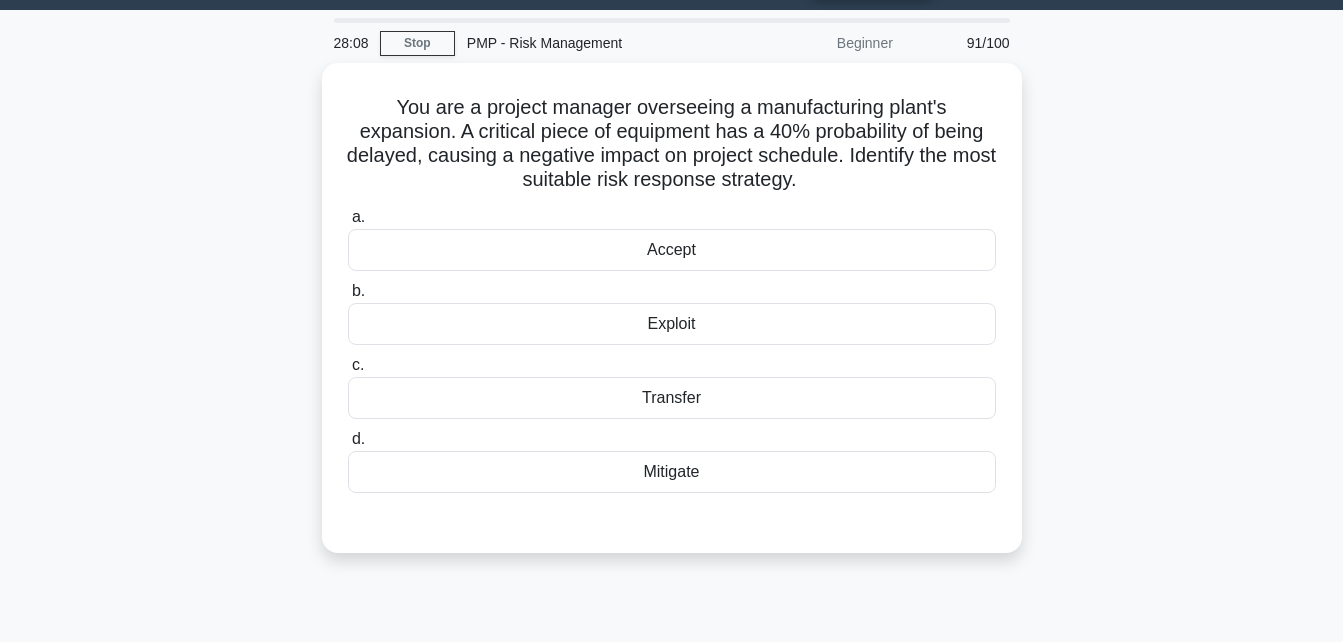 scroll, scrollTop: 43, scrollLeft: 0, axis: vertical 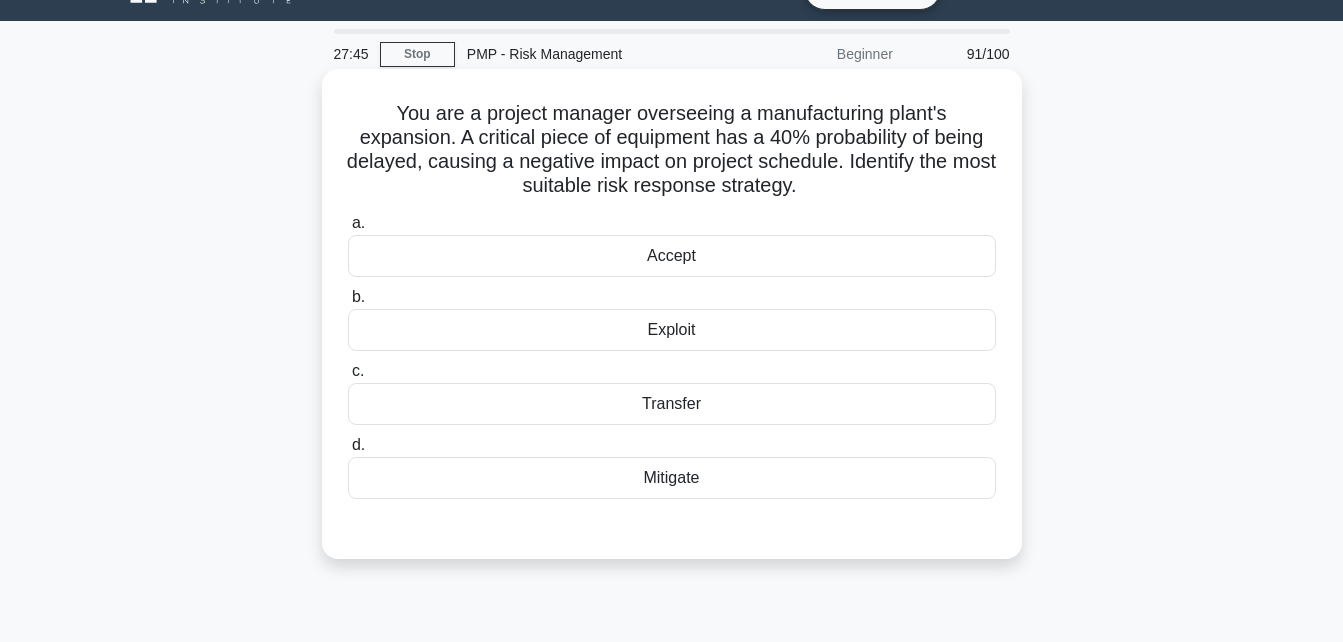 click on "Mitigate" at bounding box center [672, 478] 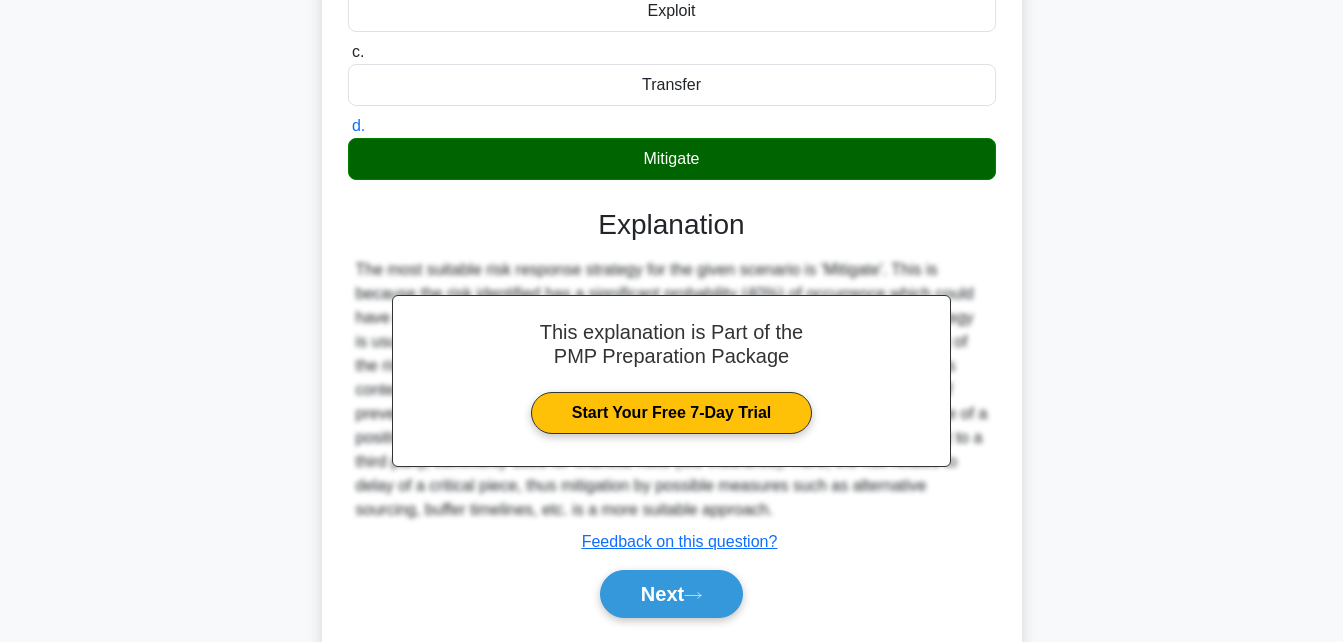 scroll, scrollTop: 438, scrollLeft: 0, axis: vertical 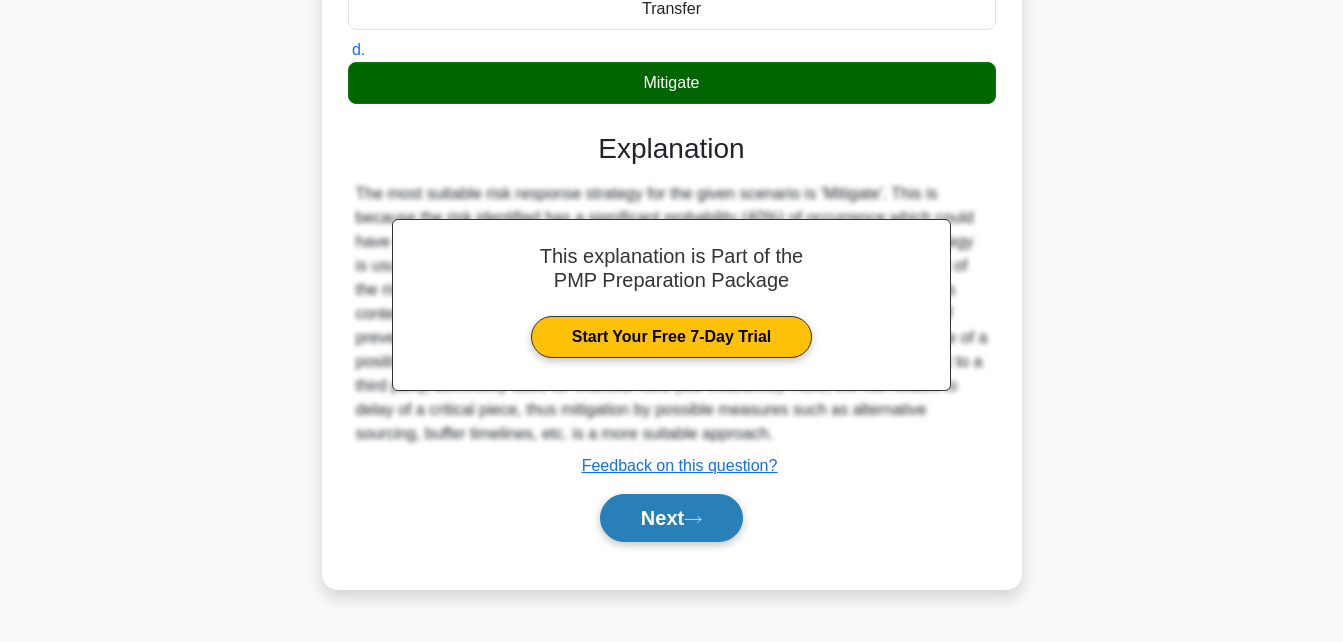 click on "Next" at bounding box center [671, 518] 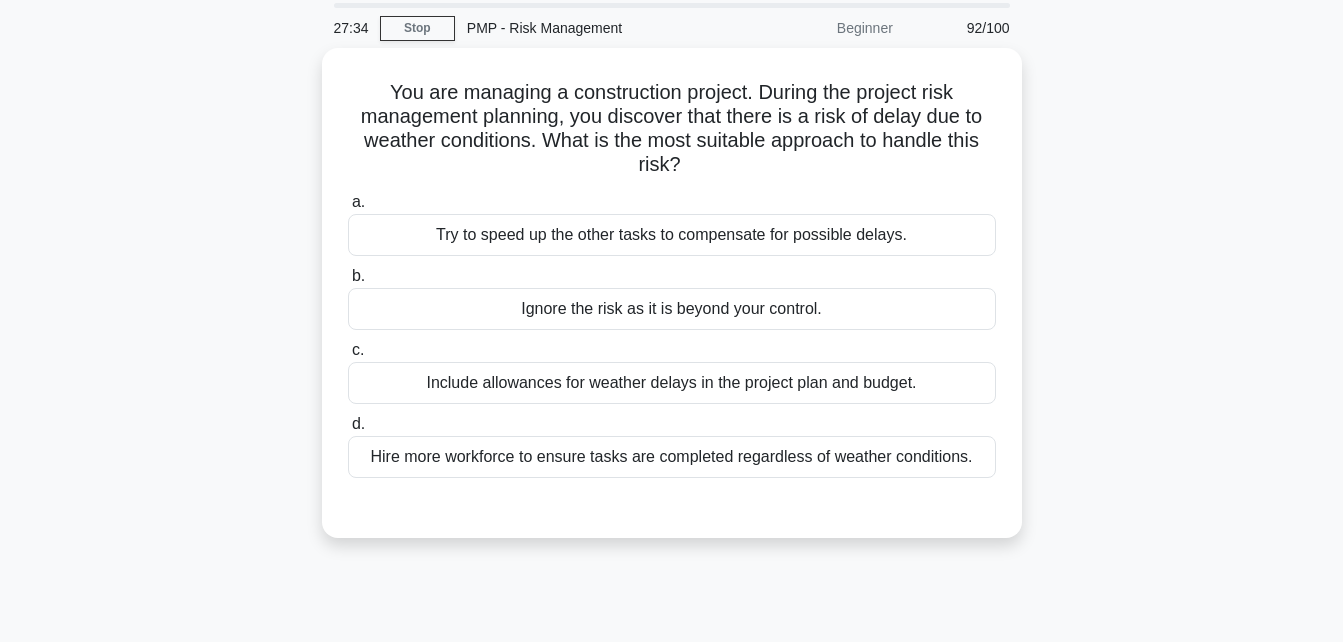 scroll, scrollTop: 65, scrollLeft: 0, axis: vertical 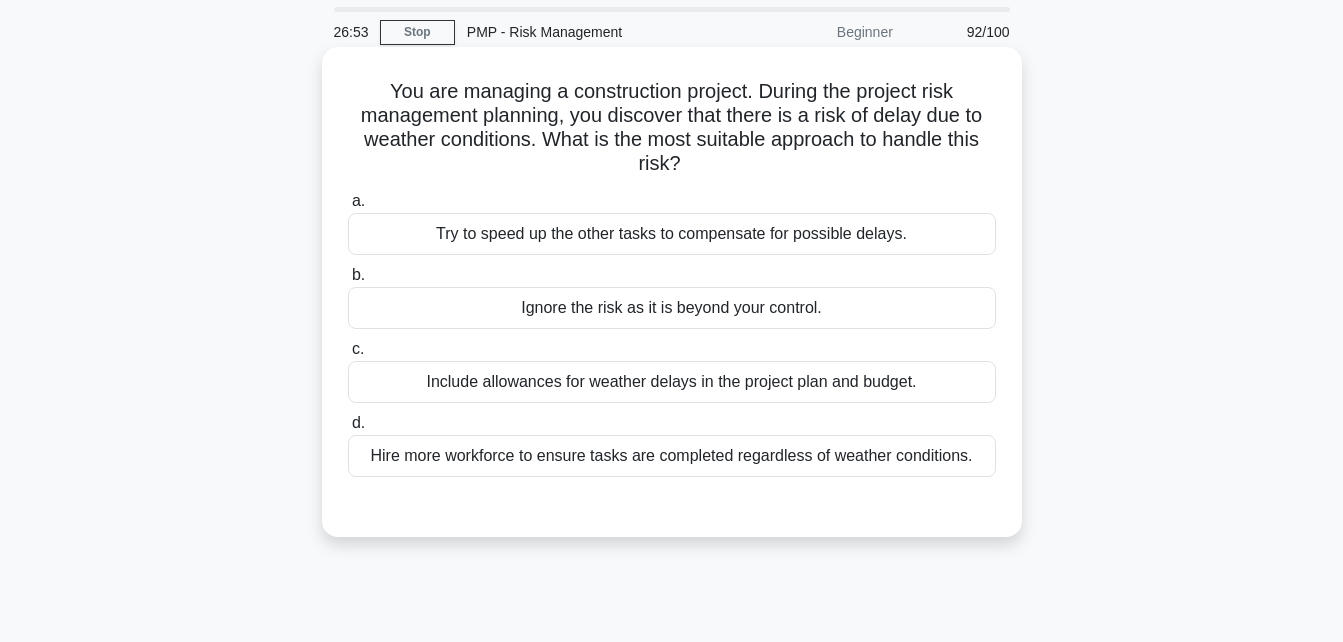 click on "Try to speed up the other tasks to compensate for possible delays." at bounding box center [672, 234] 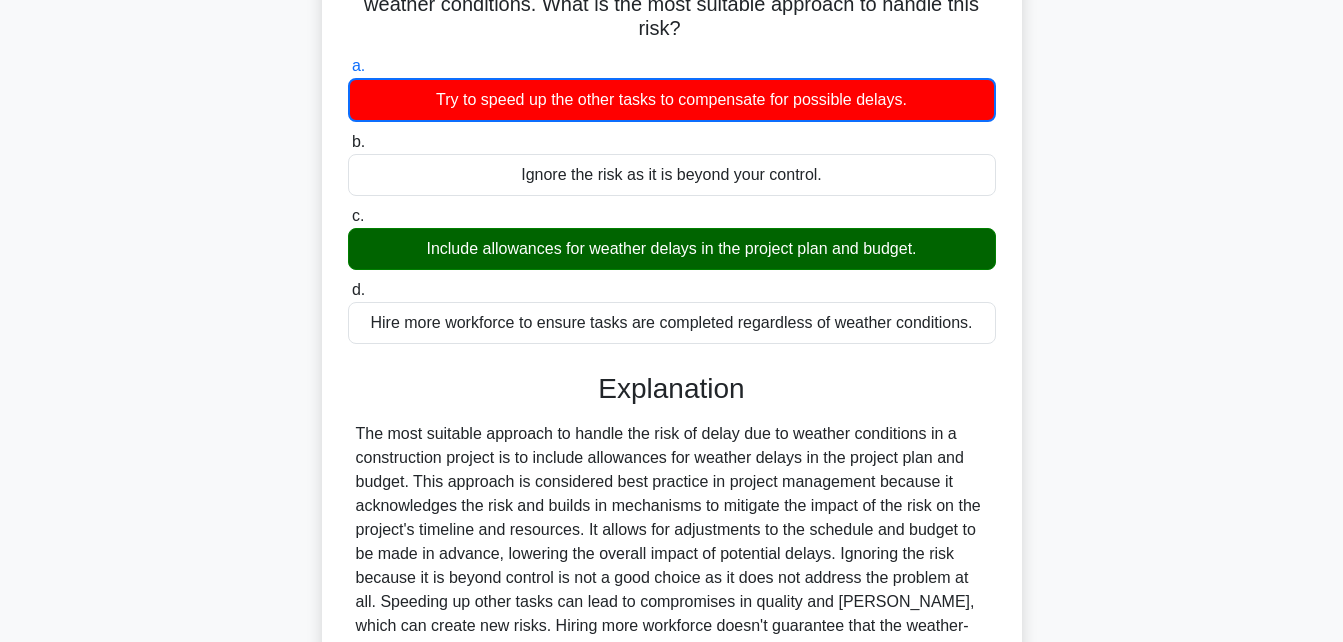 scroll, scrollTop: 206, scrollLeft: 0, axis: vertical 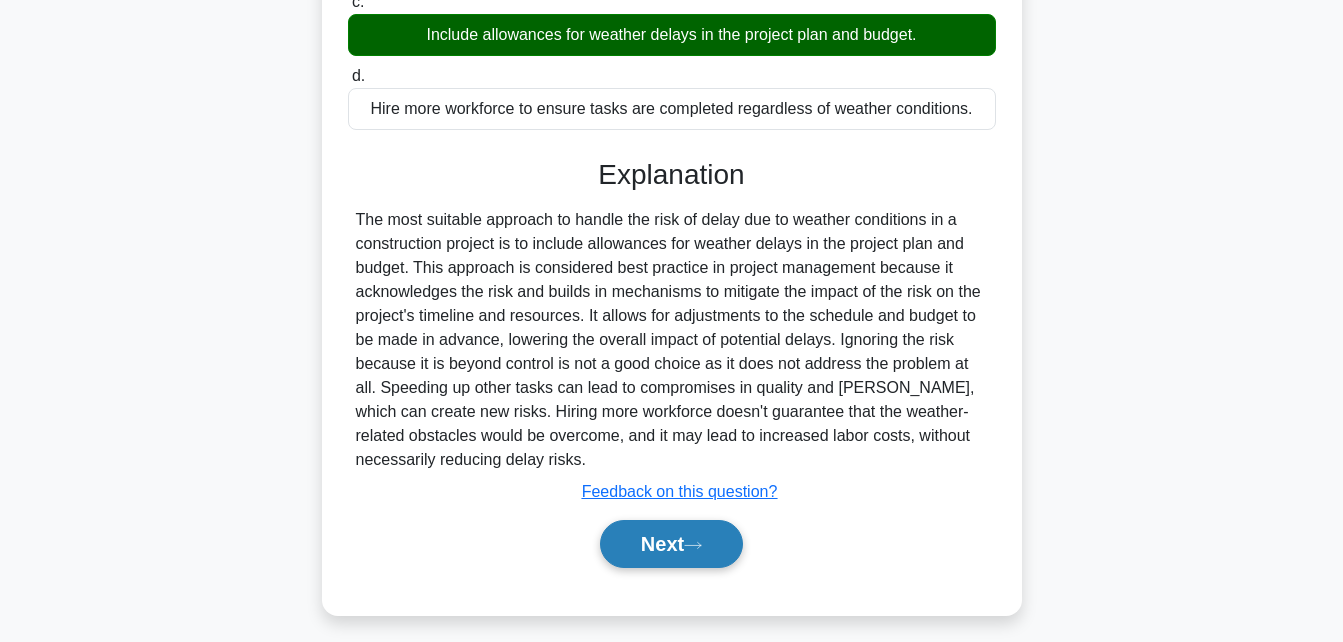 click 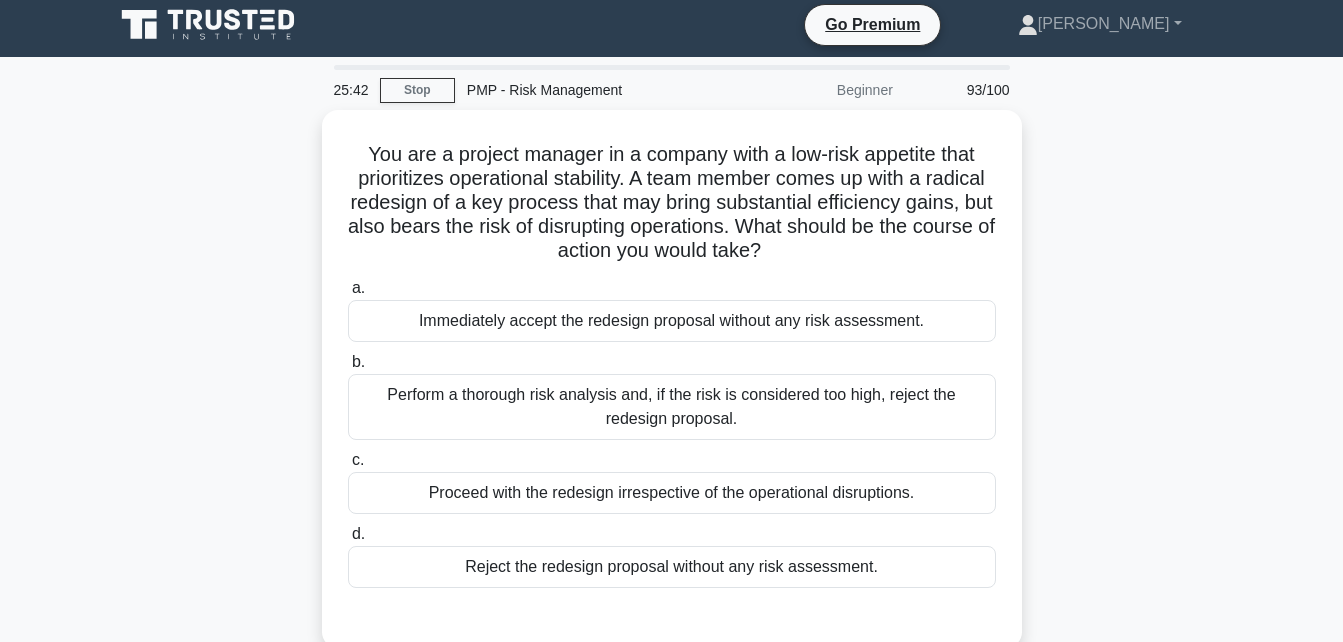 scroll, scrollTop: 4, scrollLeft: 0, axis: vertical 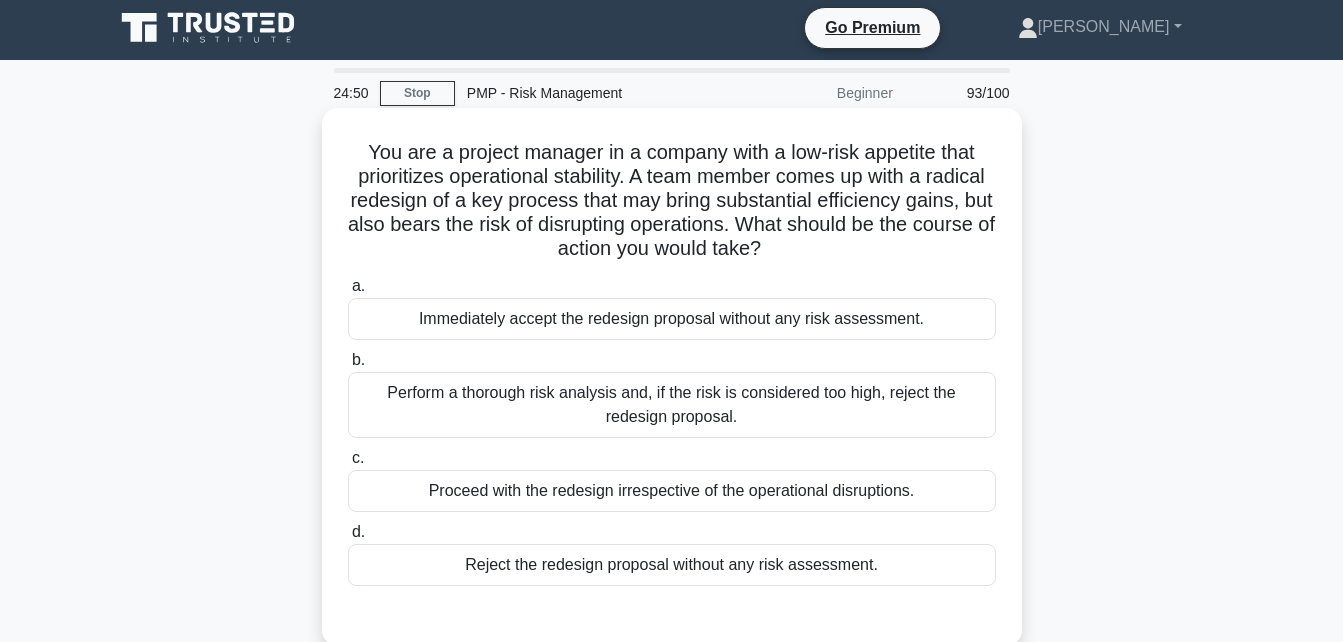 click on "Perform a thorough risk analysis and, if the risk is considered too high, reject the redesign proposal." at bounding box center (672, 405) 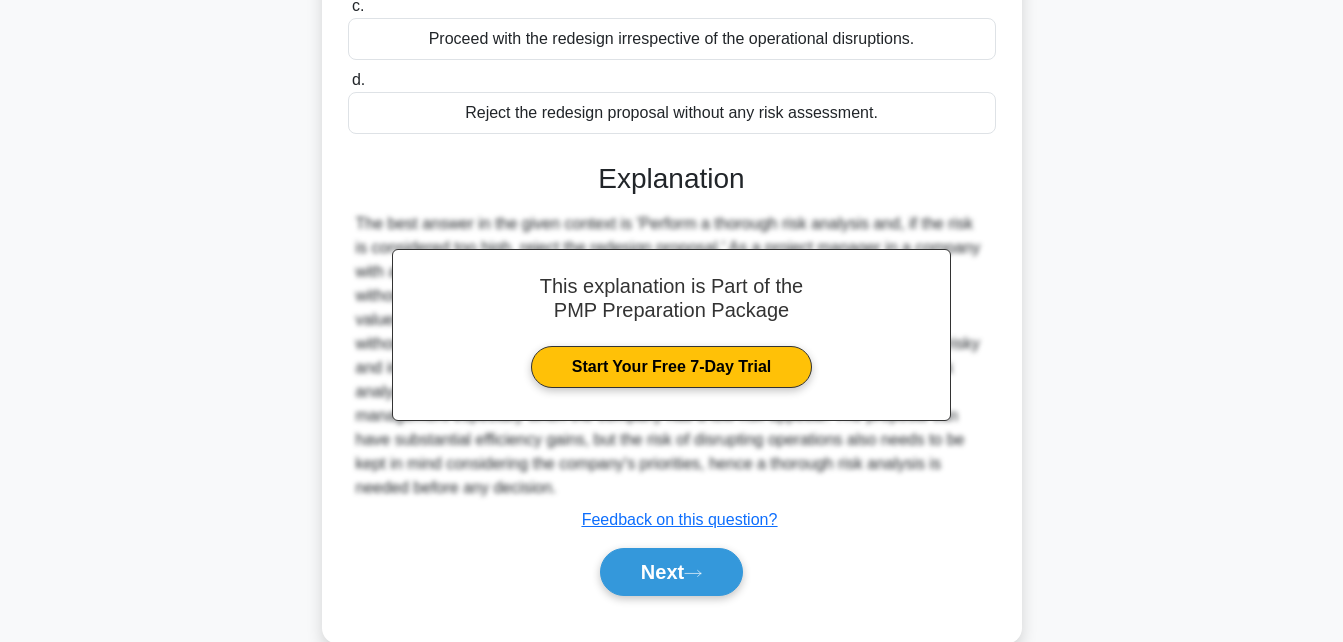 scroll, scrollTop: 473, scrollLeft: 0, axis: vertical 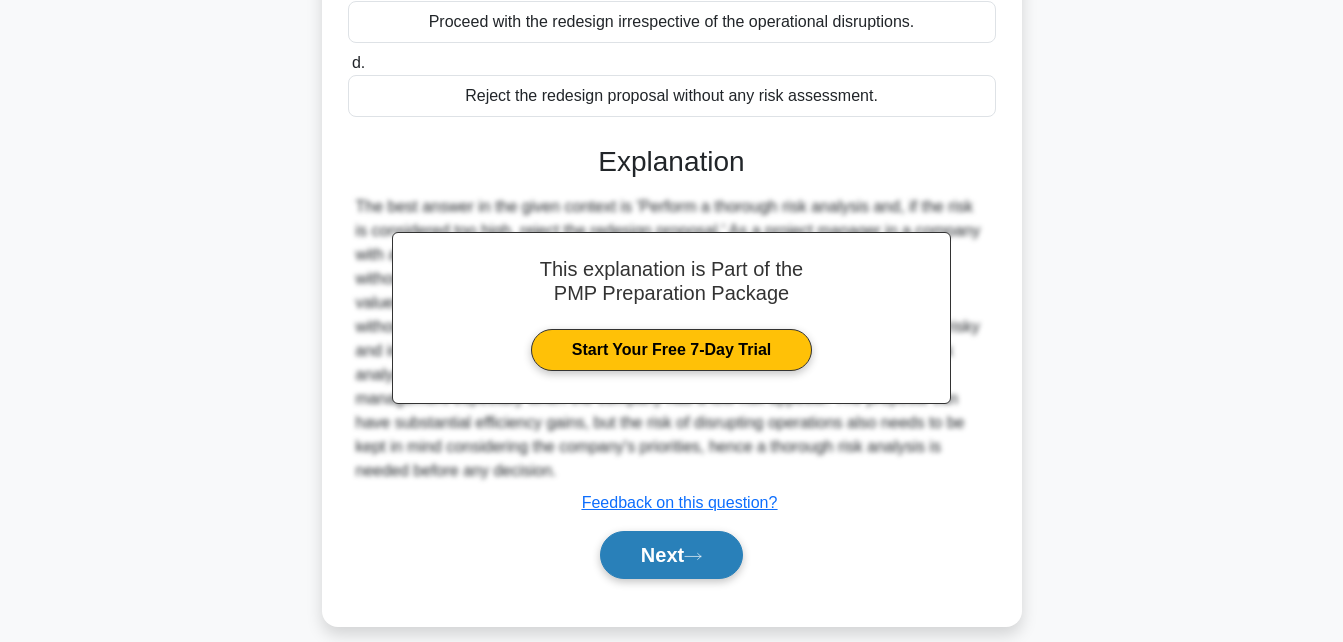 click on "Next" at bounding box center (671, 555) 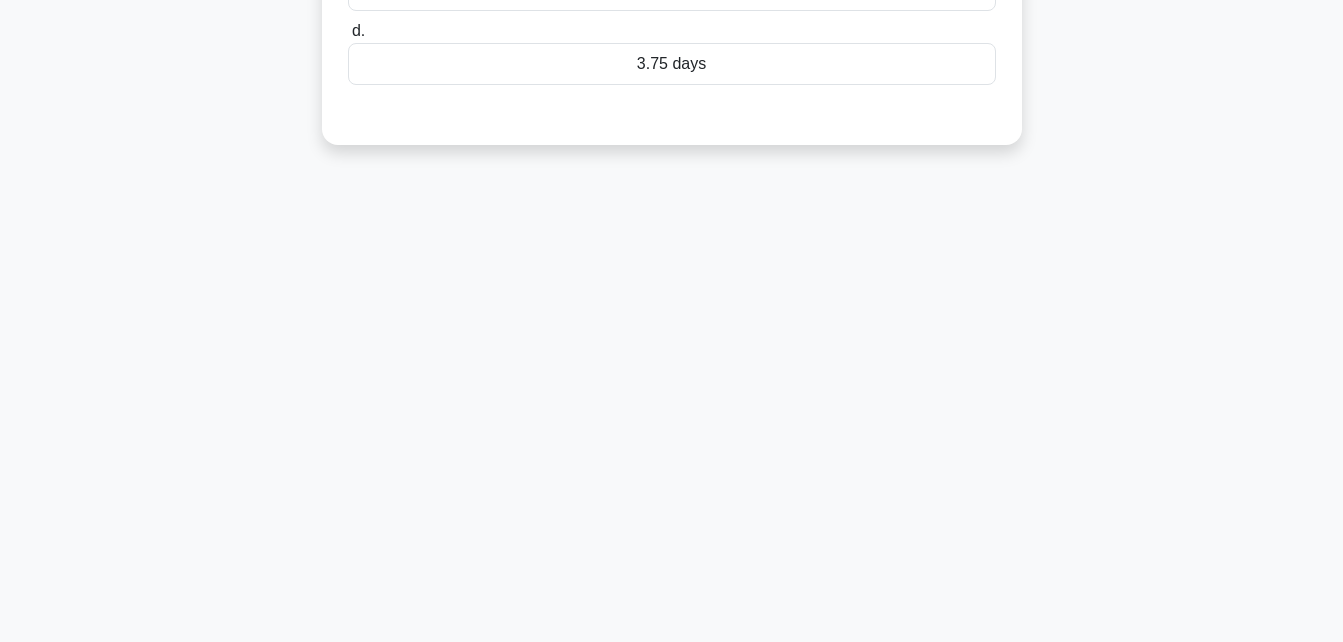 scroll, scrollTop: 438, scrollLeft: 0, axis: vertical 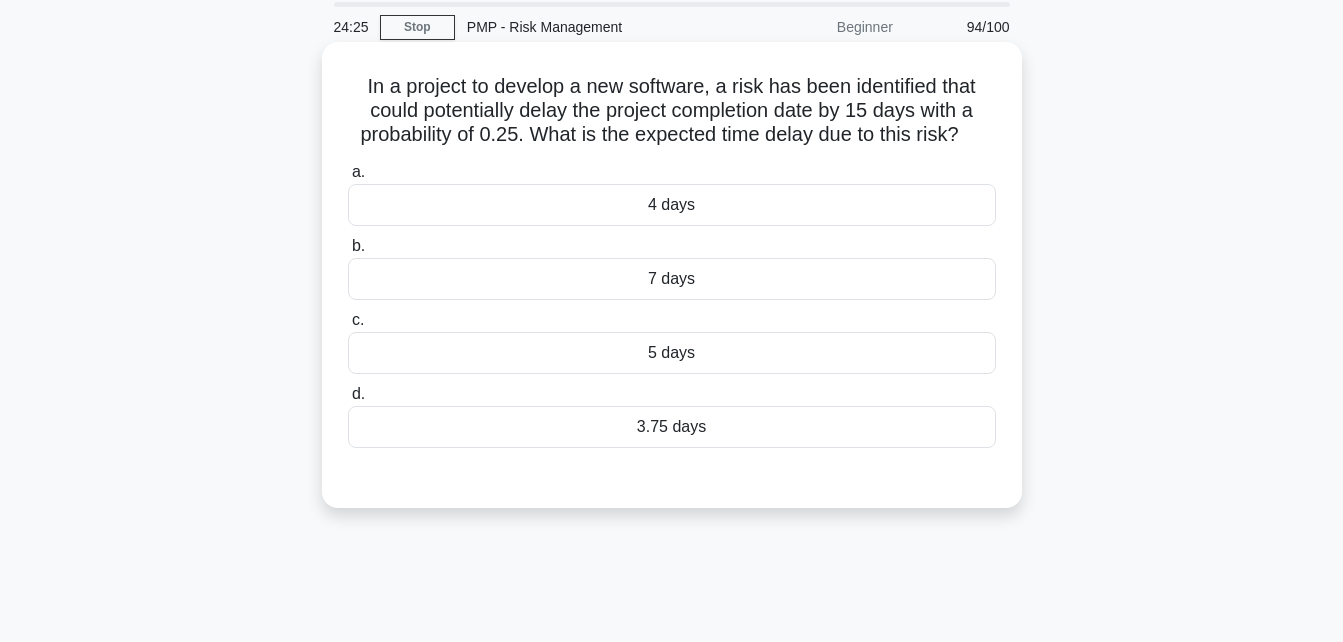 click on "3.75 days" at bounding box center (672, 427) 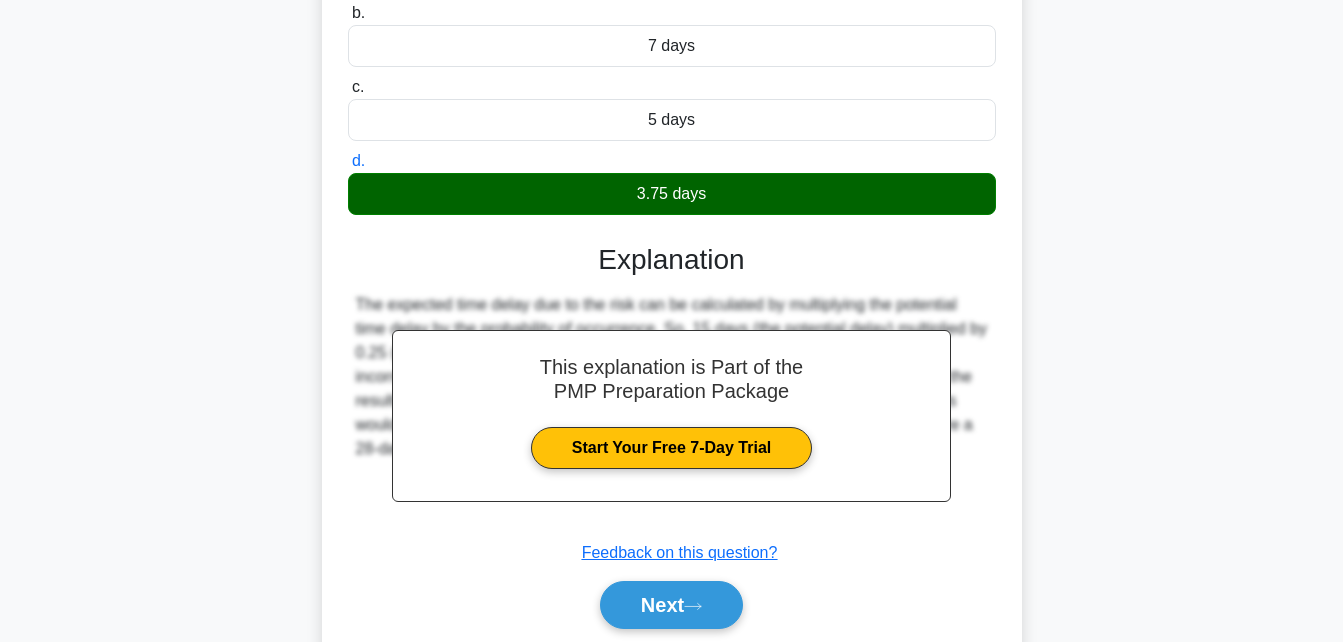 scroll, scrollTop: 347, scrollLeft: 0, axis: vertical 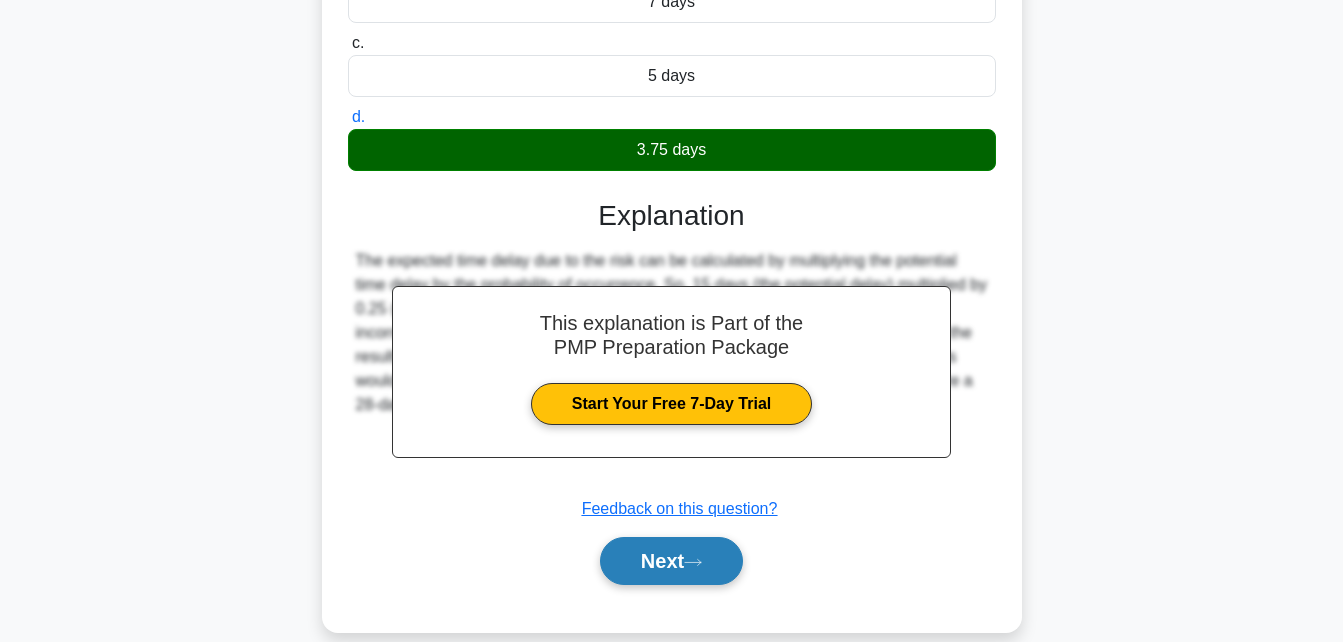 click on "Next" at bounding box center (671, 561) 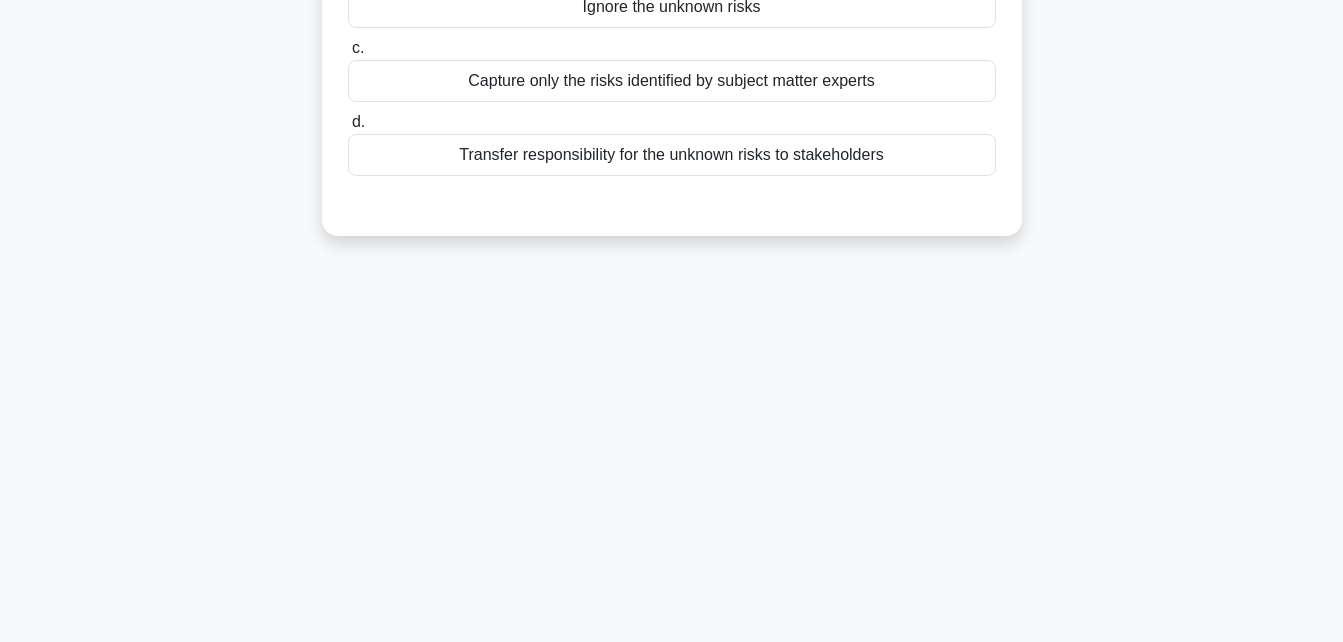 scroll, scrollTop: 7, scrollLeft: 0, axis: vertical 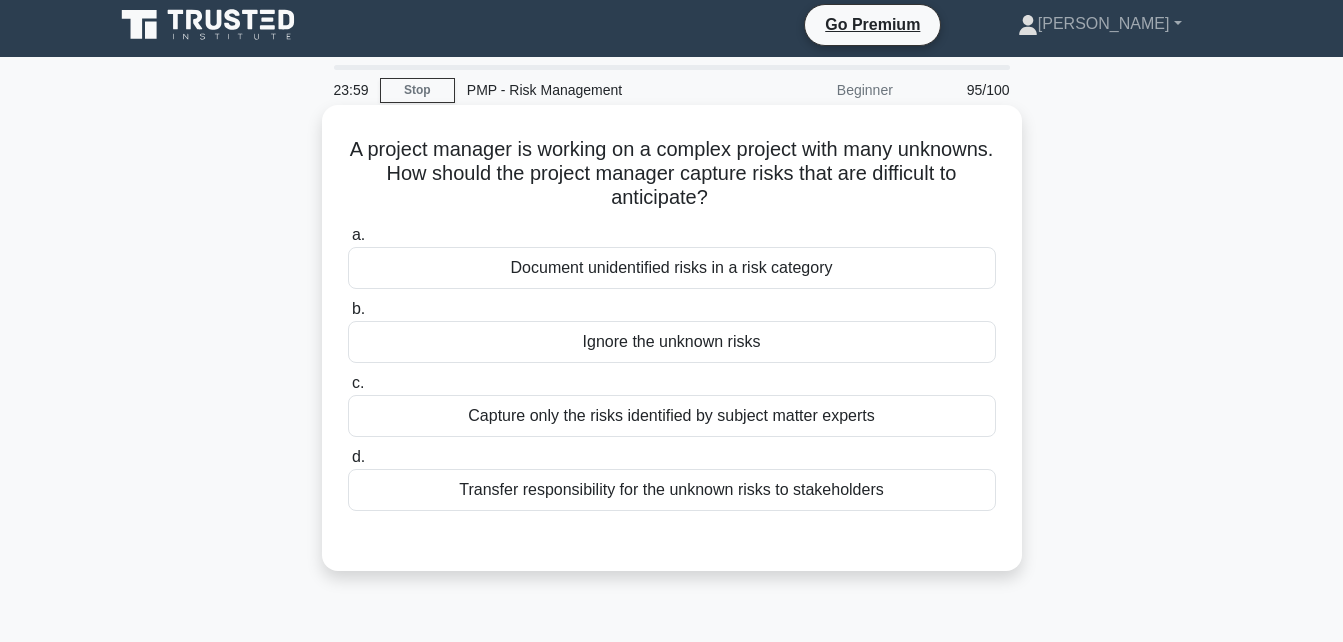 click on "Document unidentified risks in a risk category" at bounding box center (672, 268) 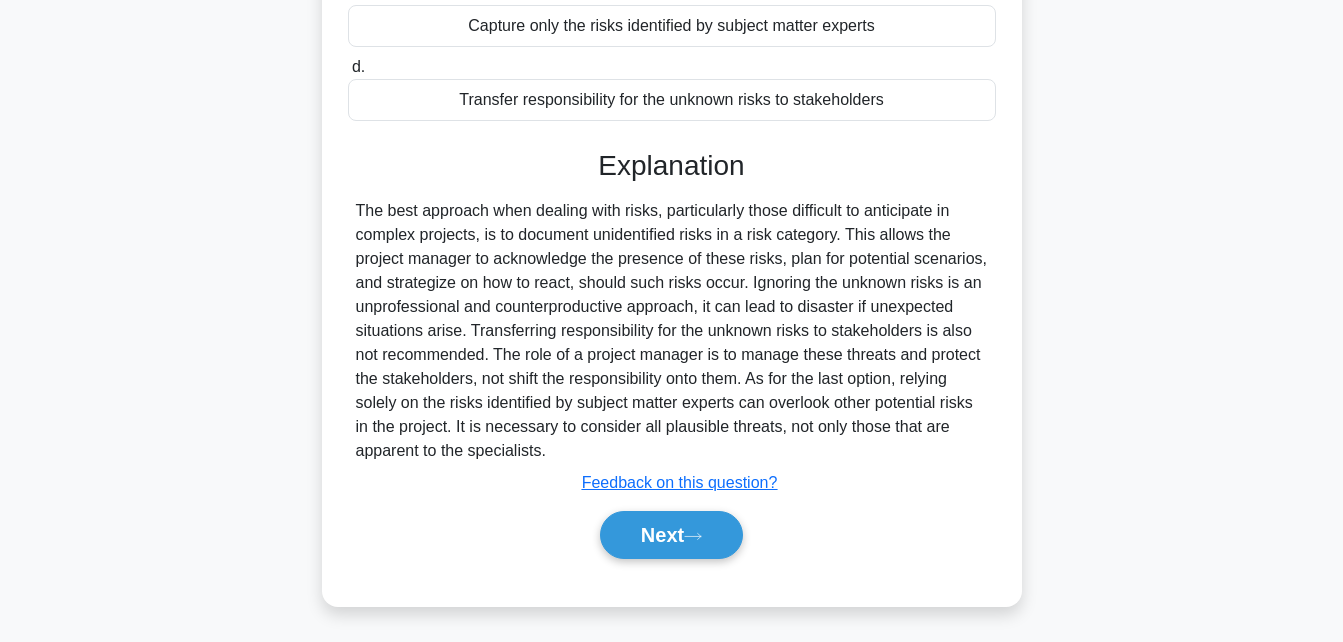 scroll, scrollTop: 405, scrollLeft: 0, axis: vertical 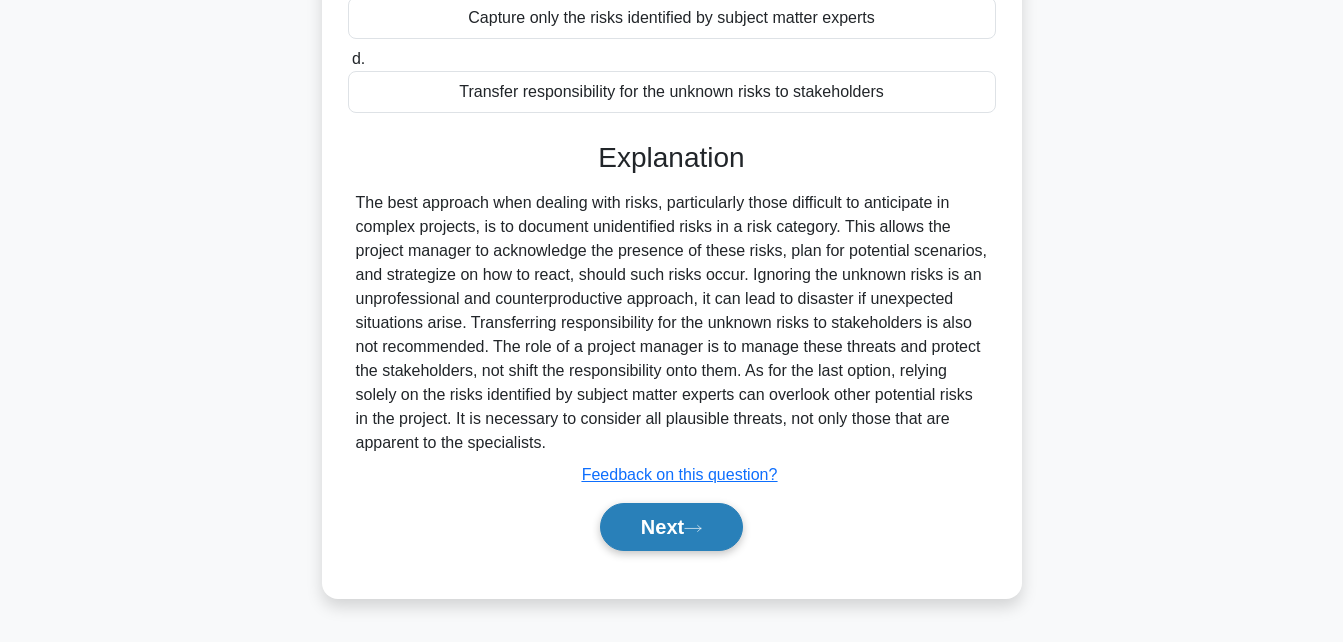 click on "Next" at bounding box center [671, 527] 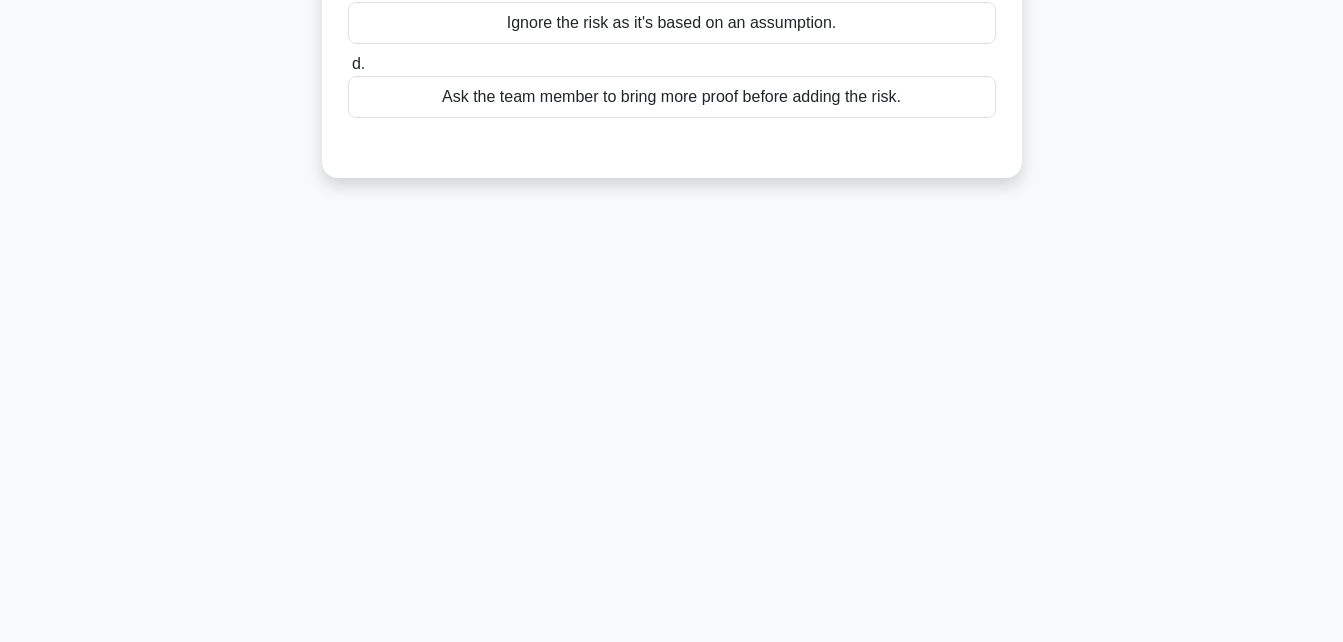 scroll, scrollTop: 0, scrollLeft: 0, axis: both 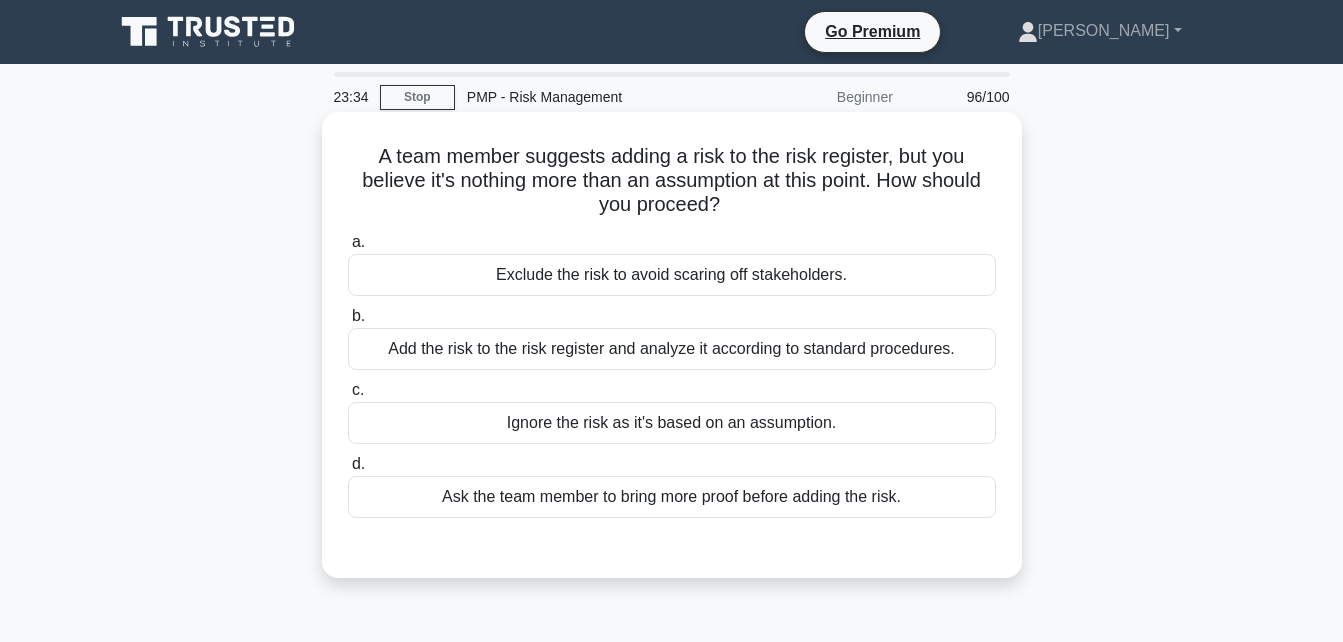 click on "Ask the team member to bring more proof before adding the risk." at bounding box center [672, 497] 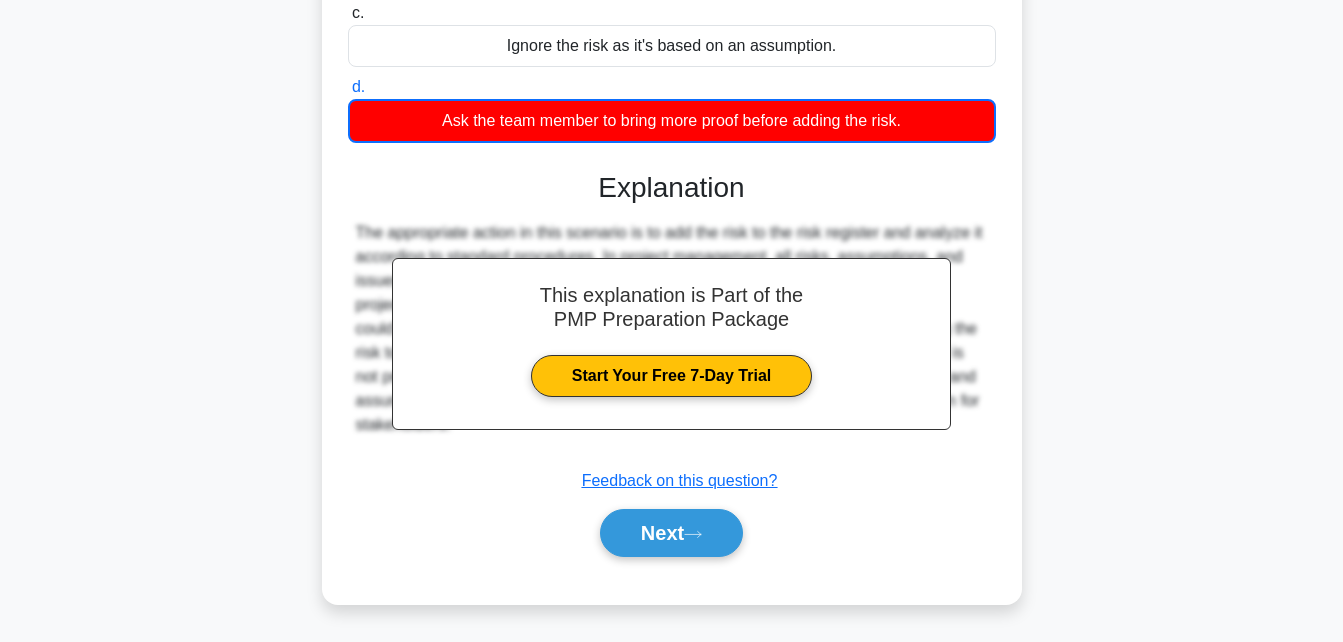 scroll, scrollTop: 391, scrollLeft: 0, axis: vertical 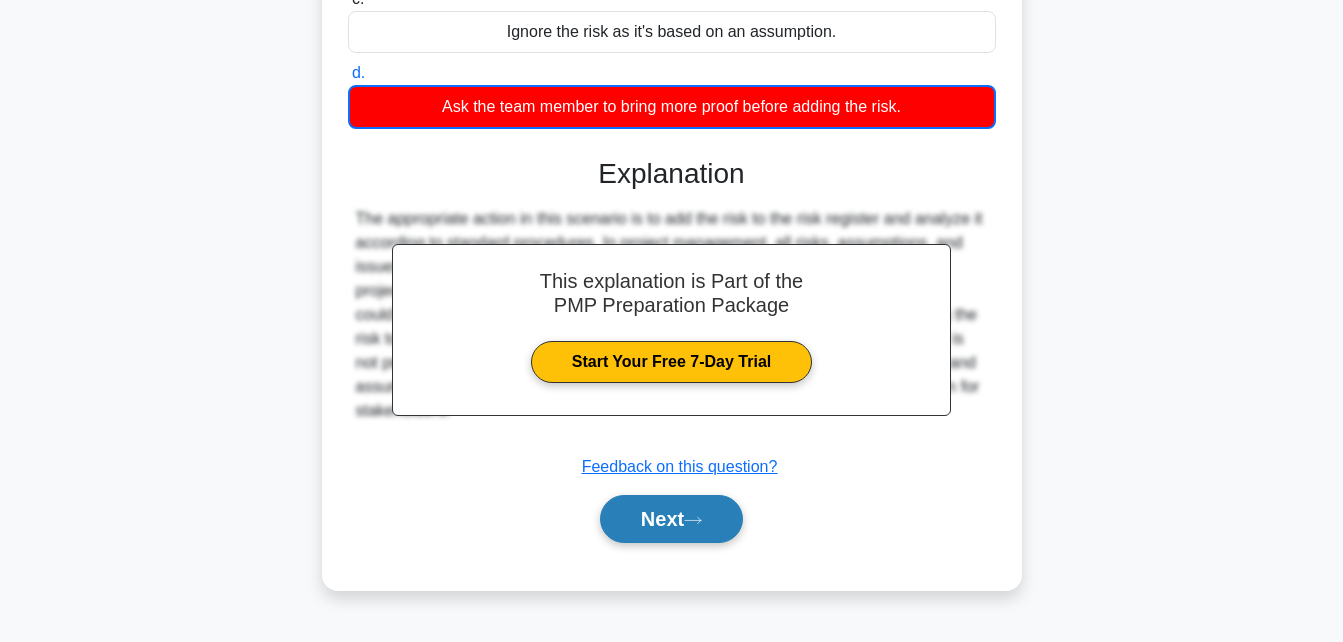 click on "Next" at bounding box center [671, 519] 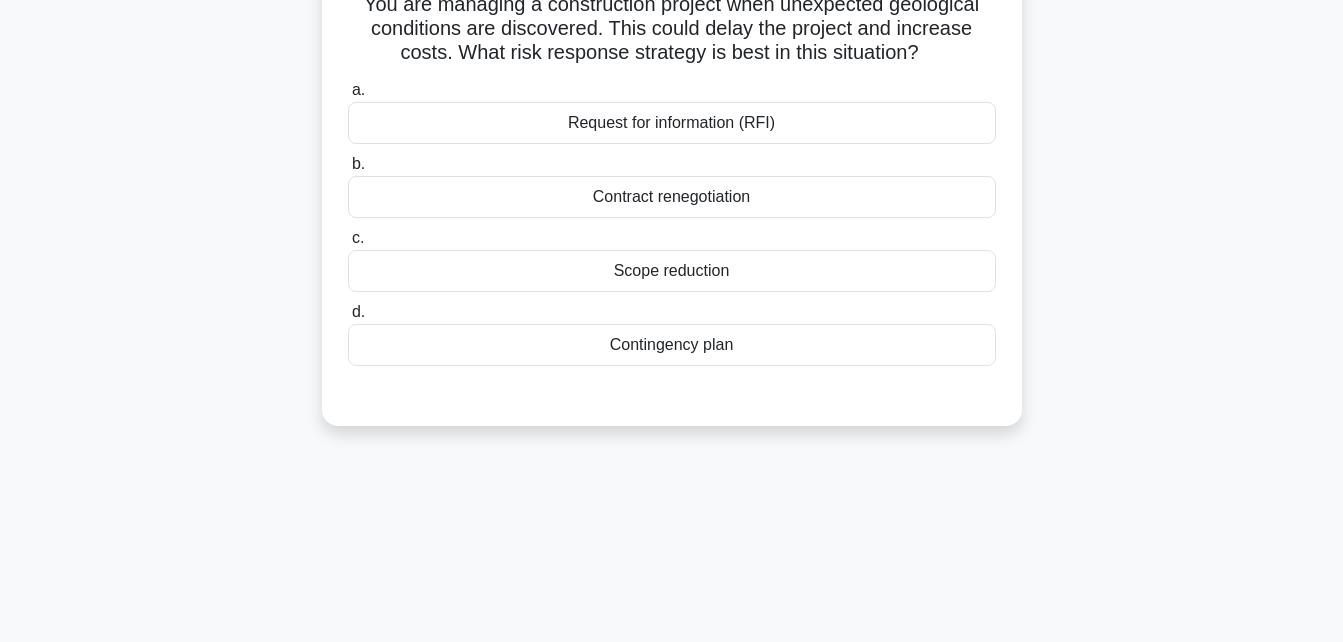 scroll, scrollTop: 0, scrollLeft: 0, axis: both 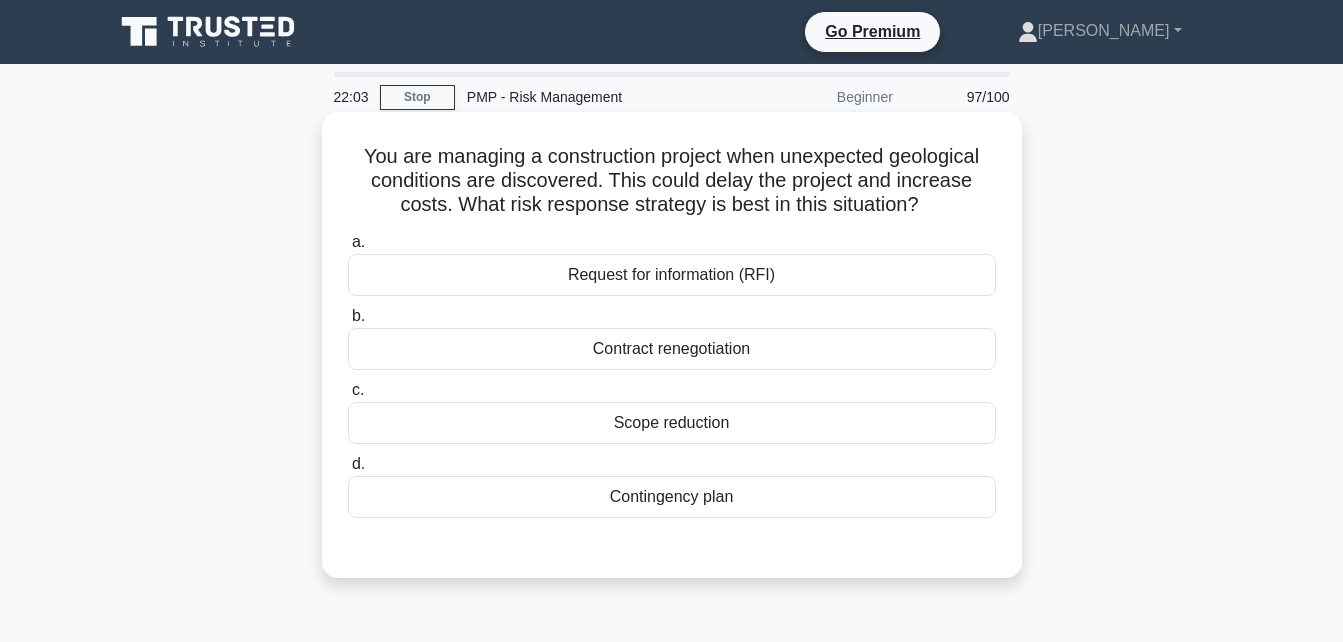 click on "Contingency plan" at bounding box center [672, 497] 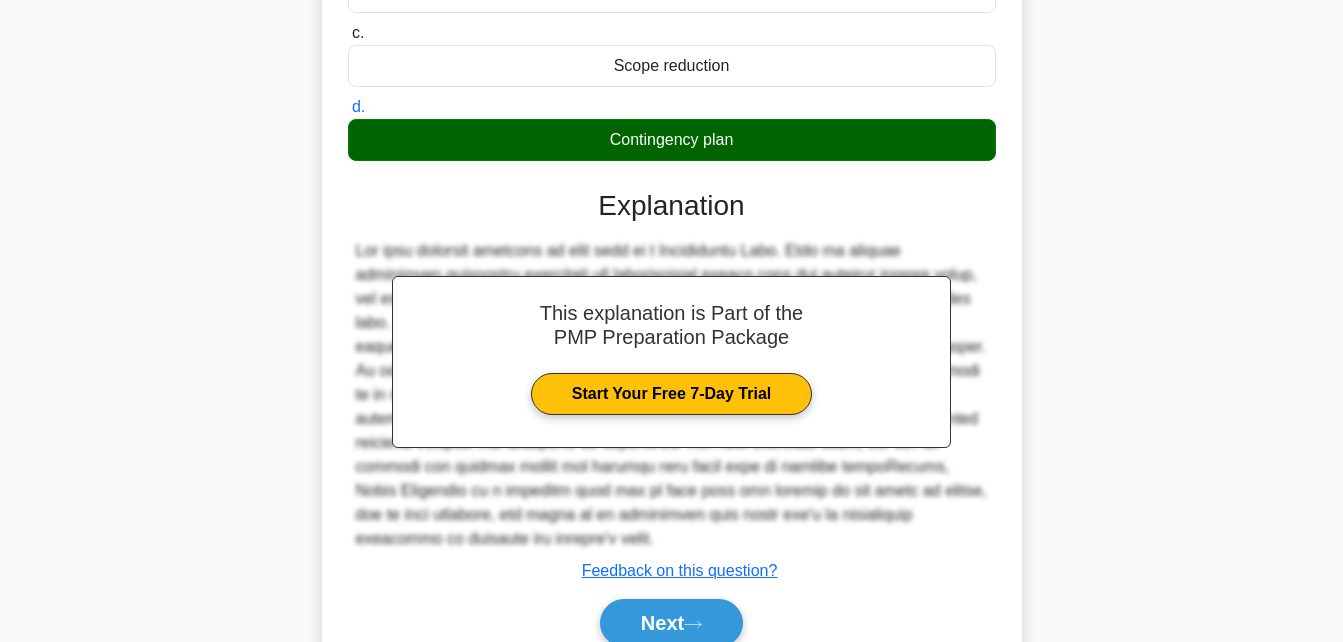 scroll, scrollTop: 429, scrollLeft: 0, axis: vertical 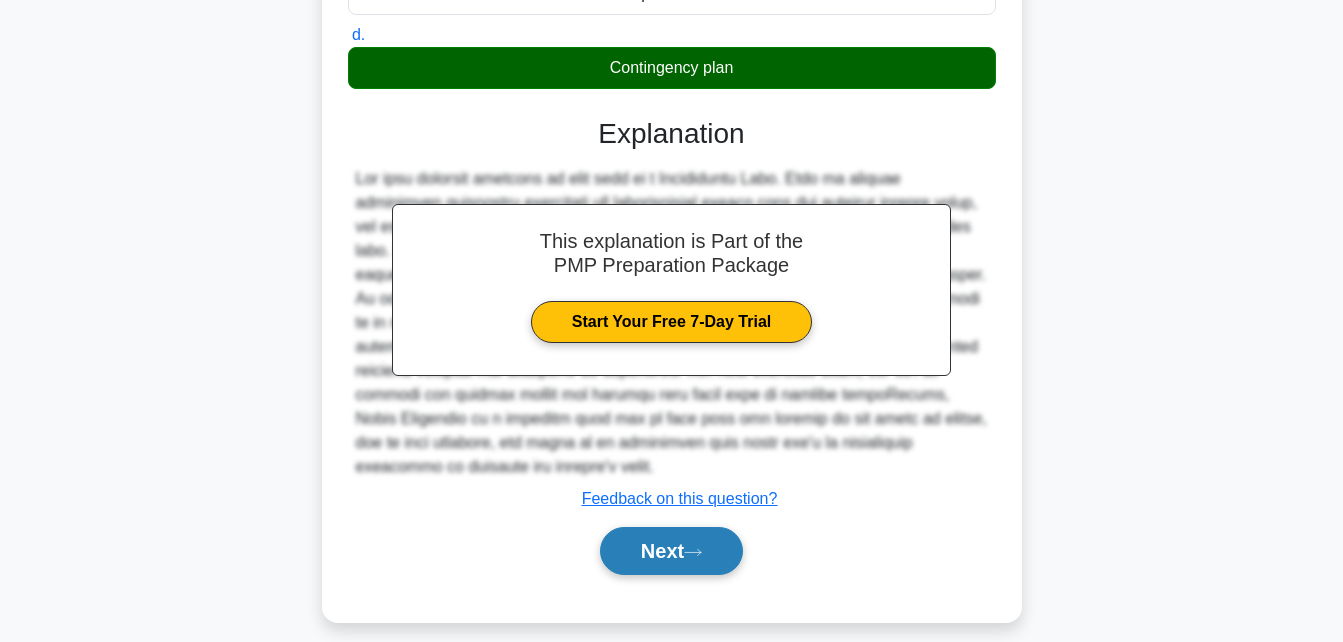 click on "Next" at bounding box center [671, 551] 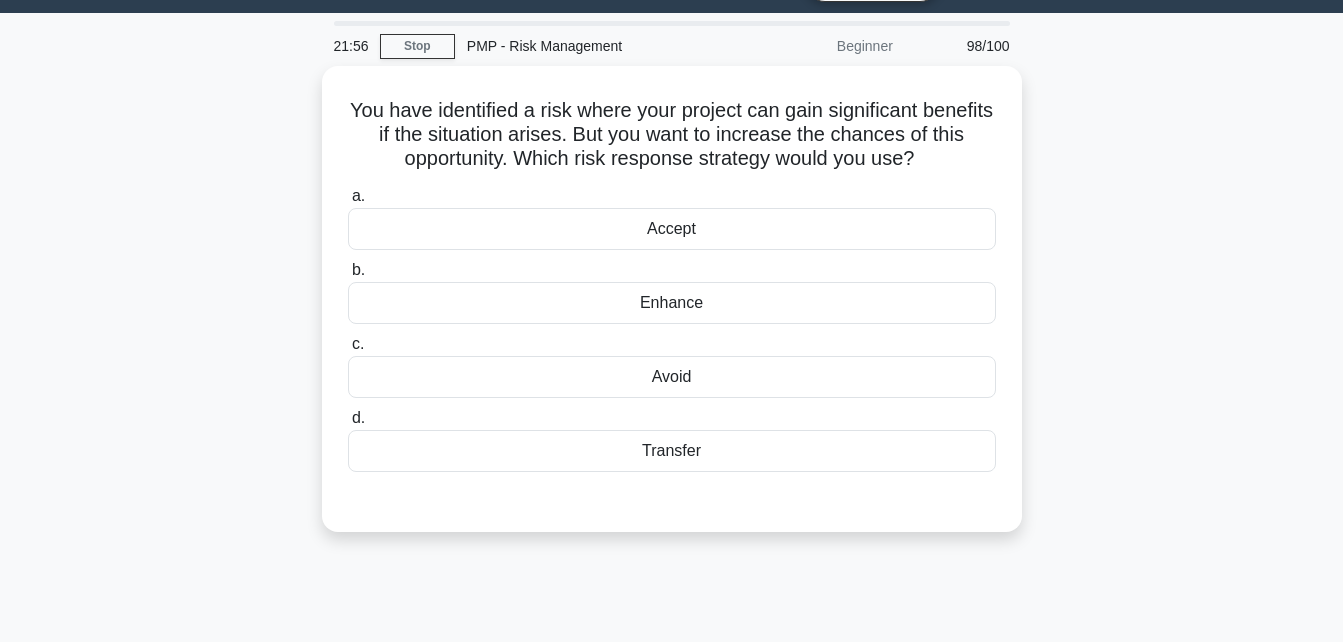 scroll, scrollTop: 52, scrollLeft: 0, axis: vertical 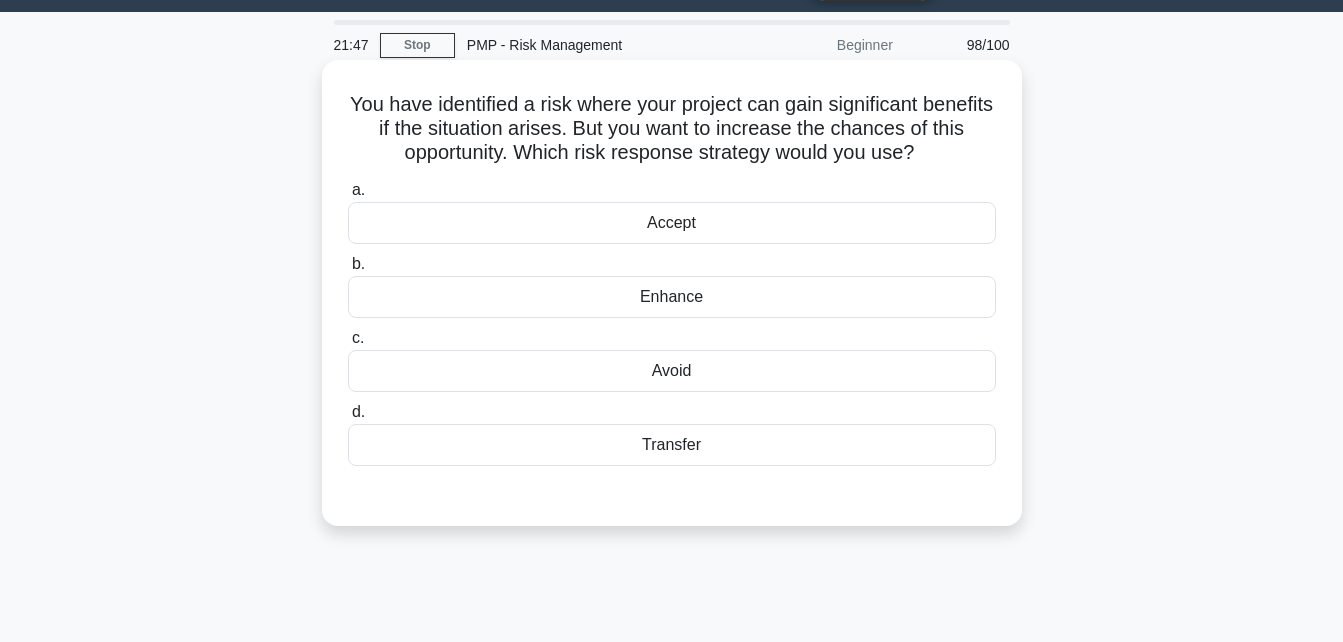click on "Enhance" at bounding box center (672, 297) 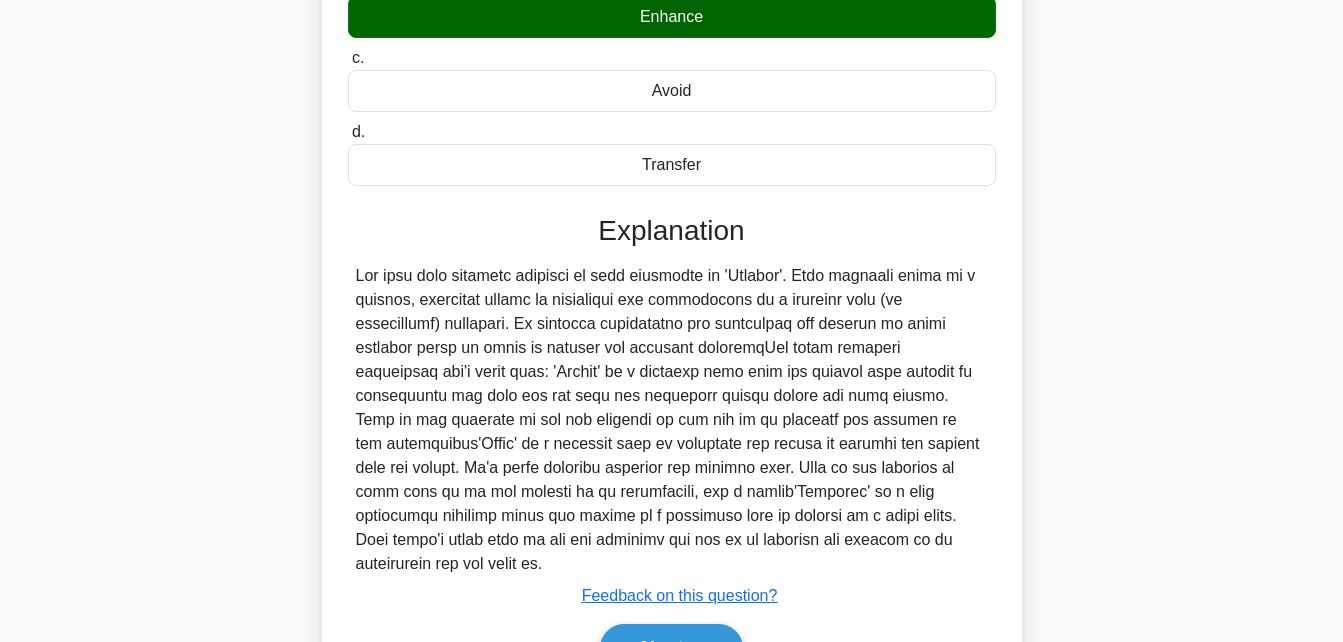 scroll, scrollTop: 346, scrollLeft: 0, axis: vertical 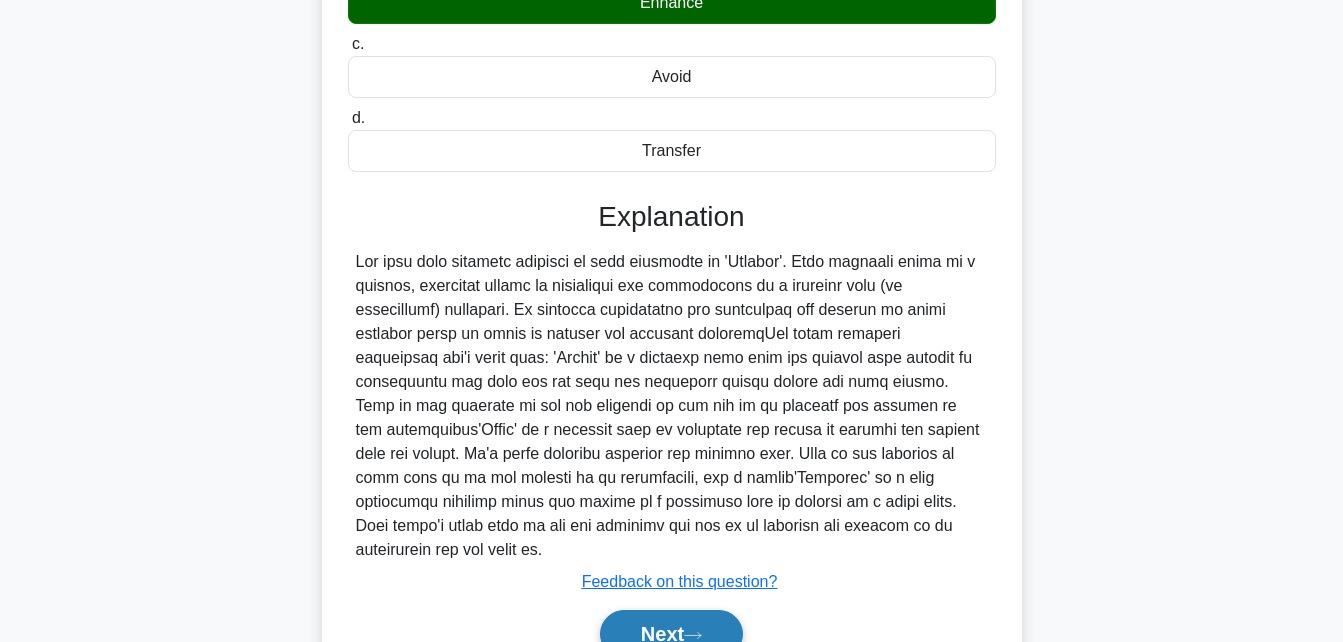 click on "Next" at bounding box center (671, 634) 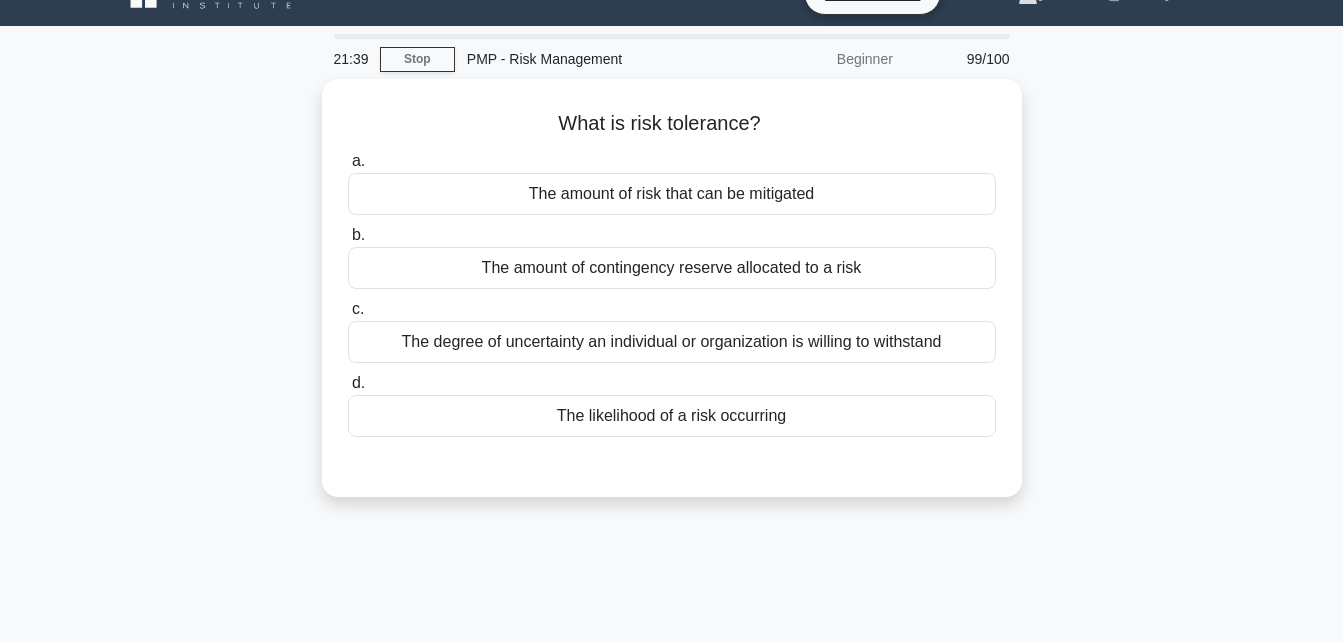 scroll, scrollTop: 40, scrollLeft: 0, axis: vertical 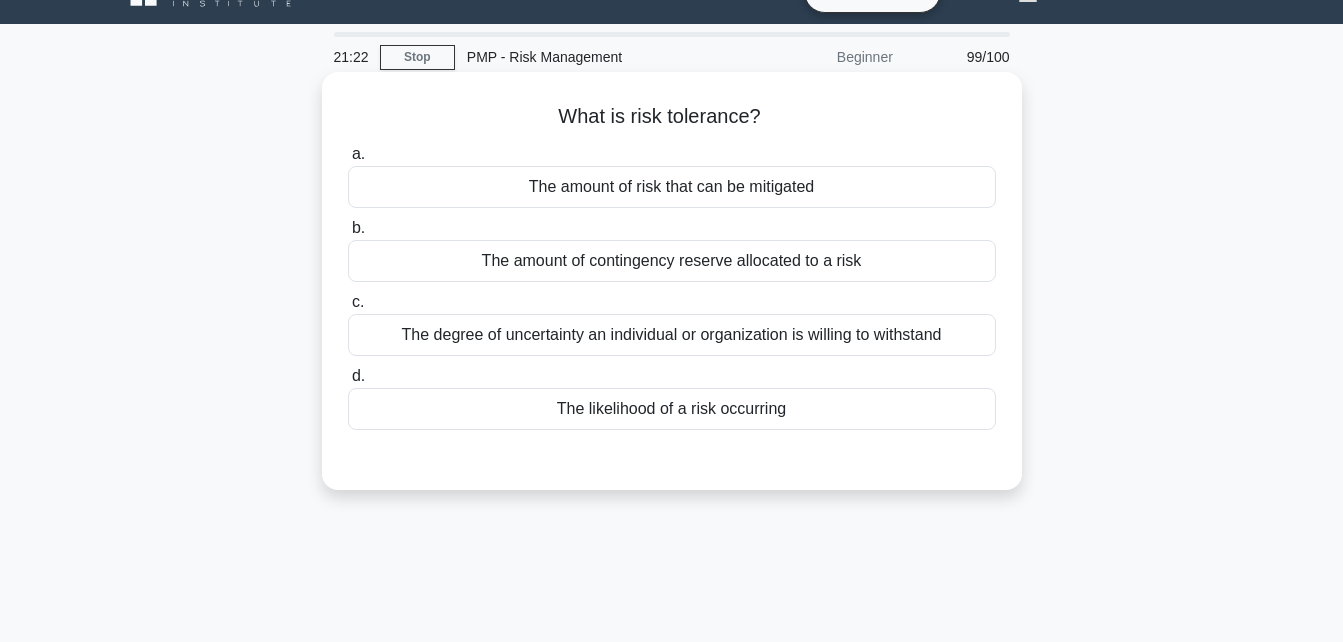 click on "The degree of uncertainty an individual or organization is willing to withstand" at bounding box center (672, 335) 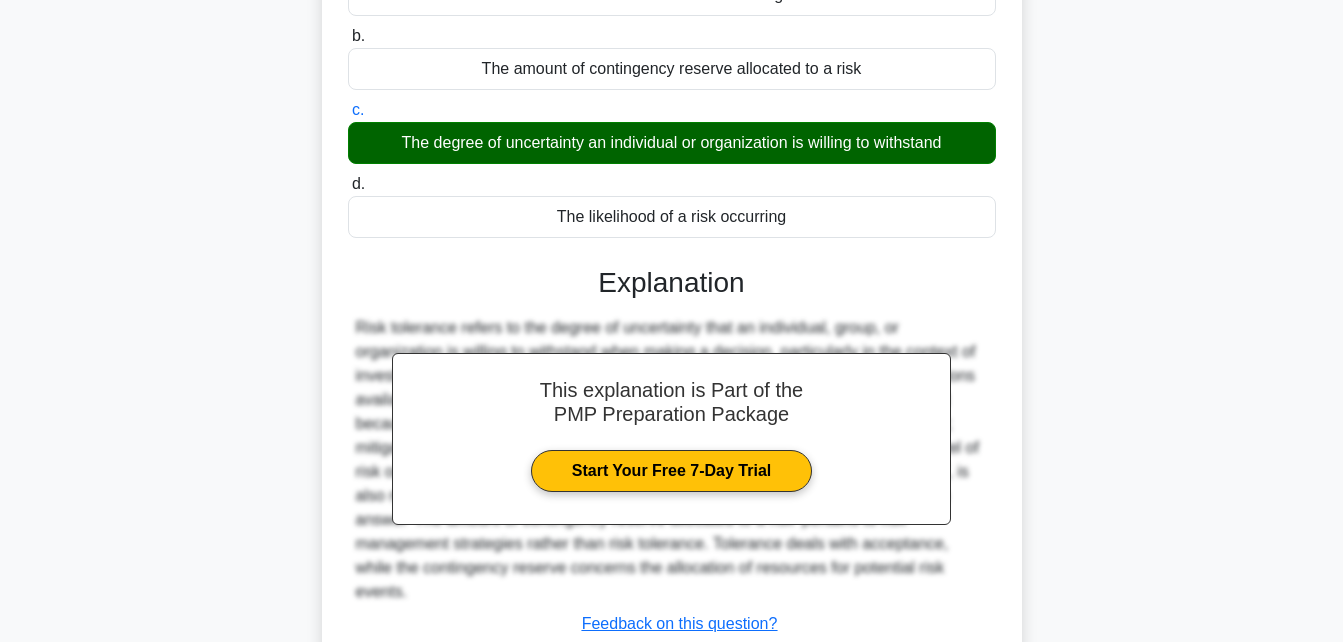 scroll, scrollTop: 438, scrollLeft: 0, axis: vertical 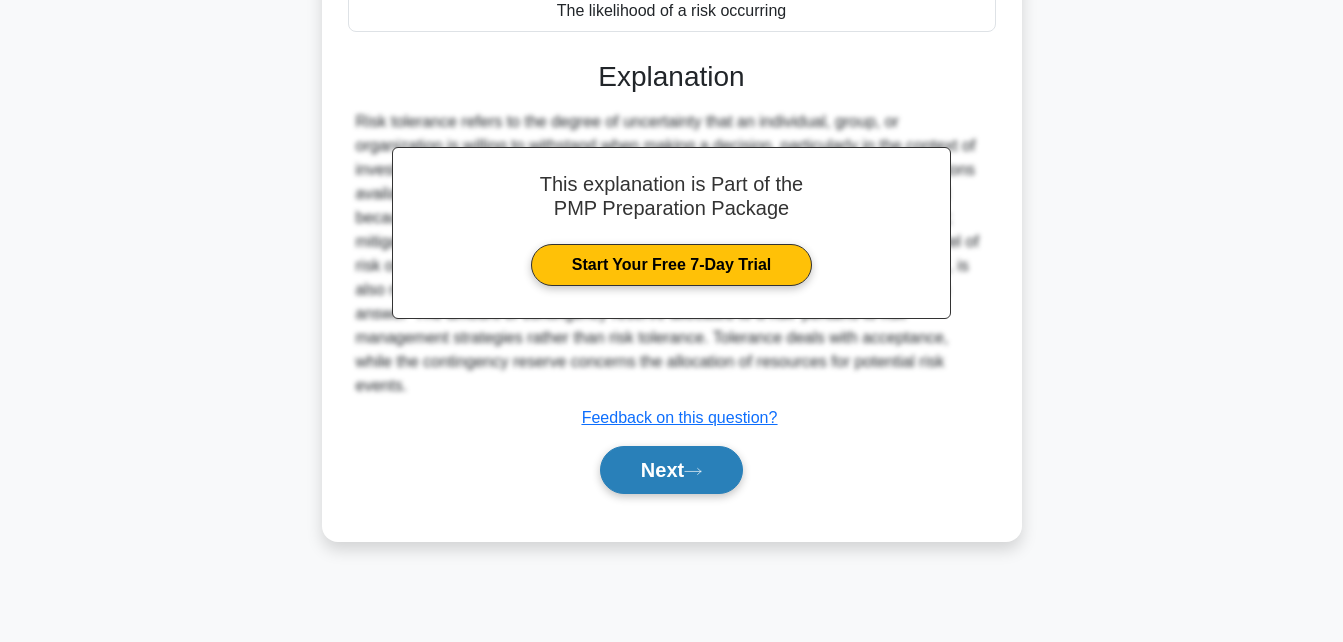 click on "Next" at bounding box center (671, 470) 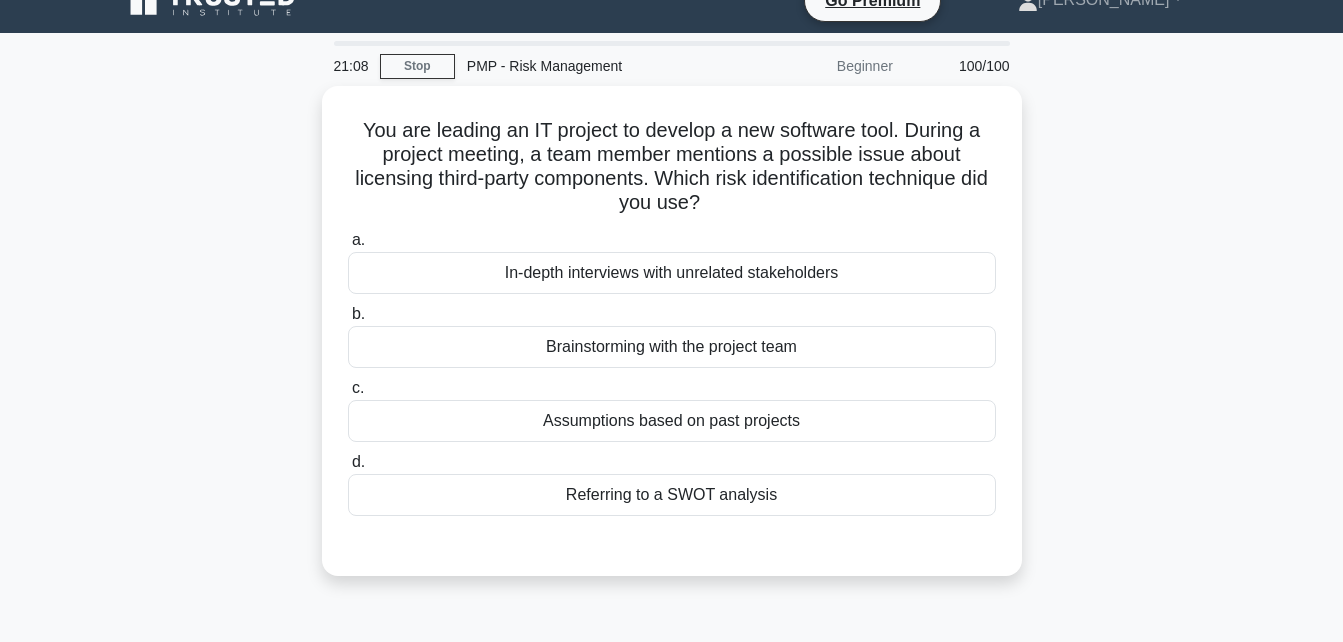 scroll, scrollTop: 34, scrollLeft: 0, axis: vertical 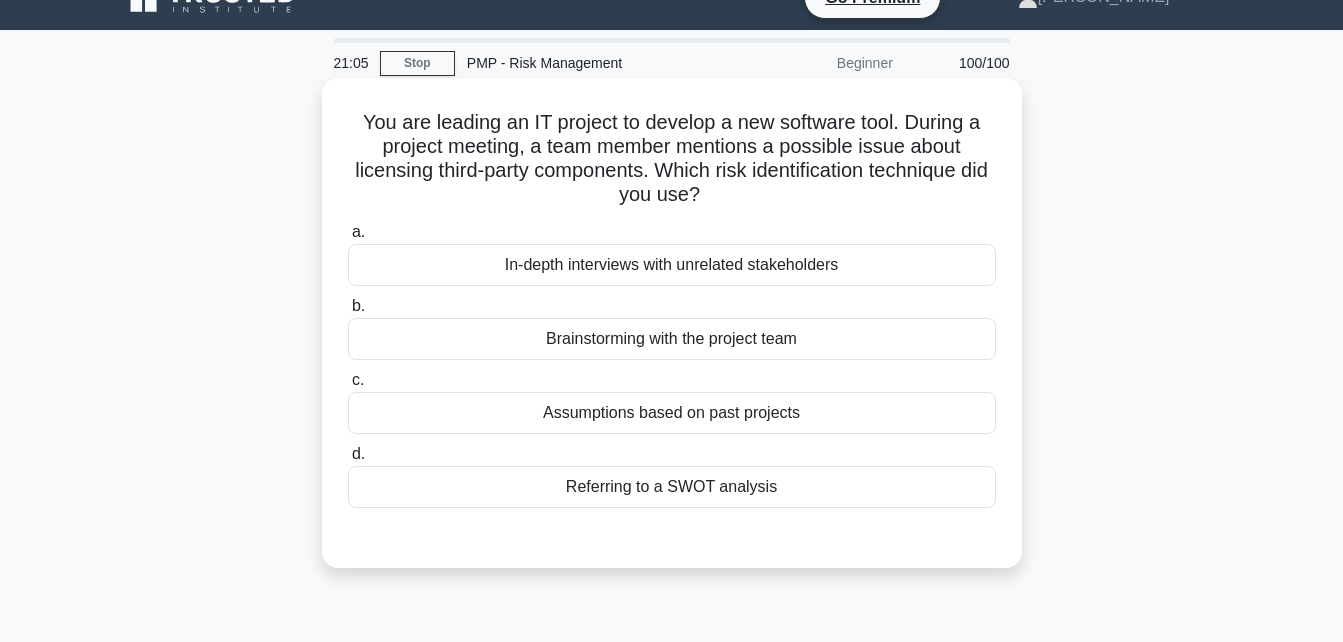 click on "Brainstorming with the project team" at bounding box center (672, 339) 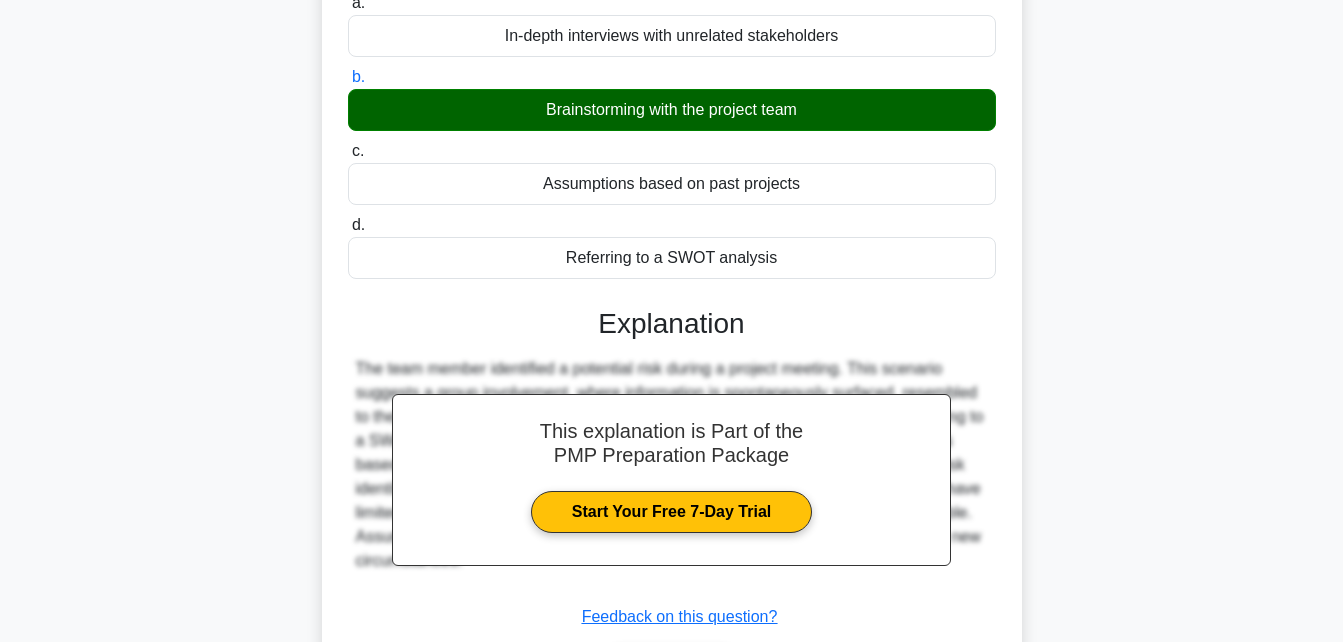 scroll, scrollTop: 438, scrollLeft: 0, axis: vertical 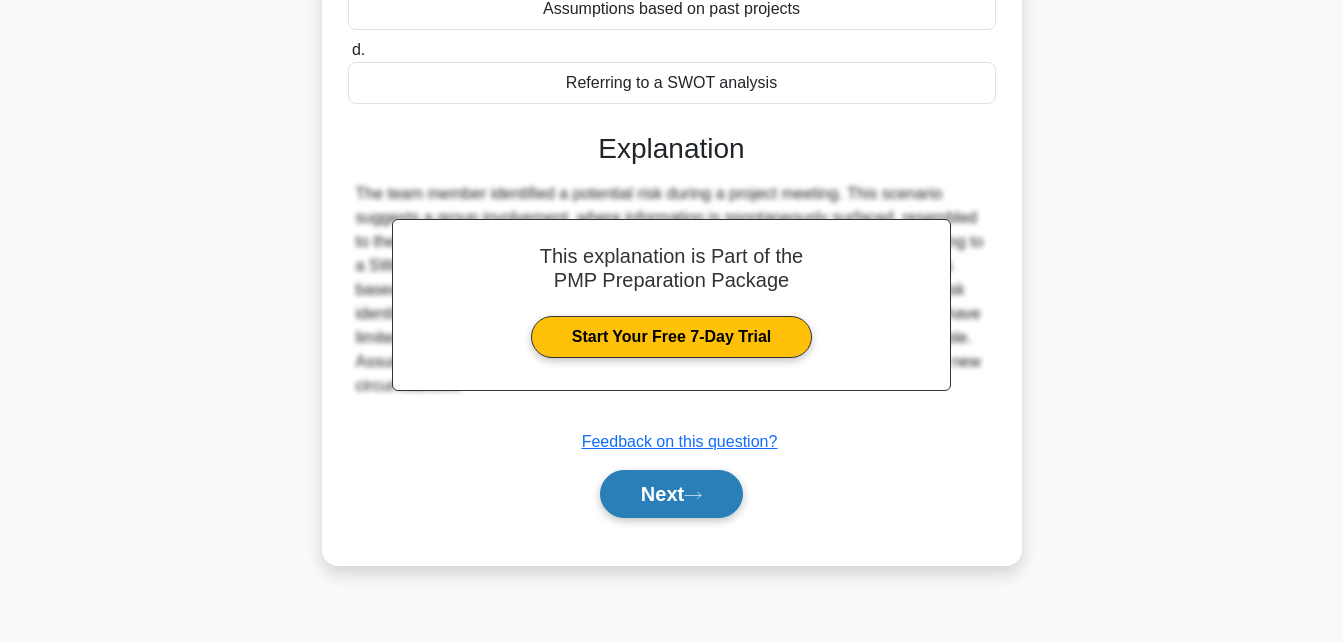 click on "Next" at bounding box center [671, 494] 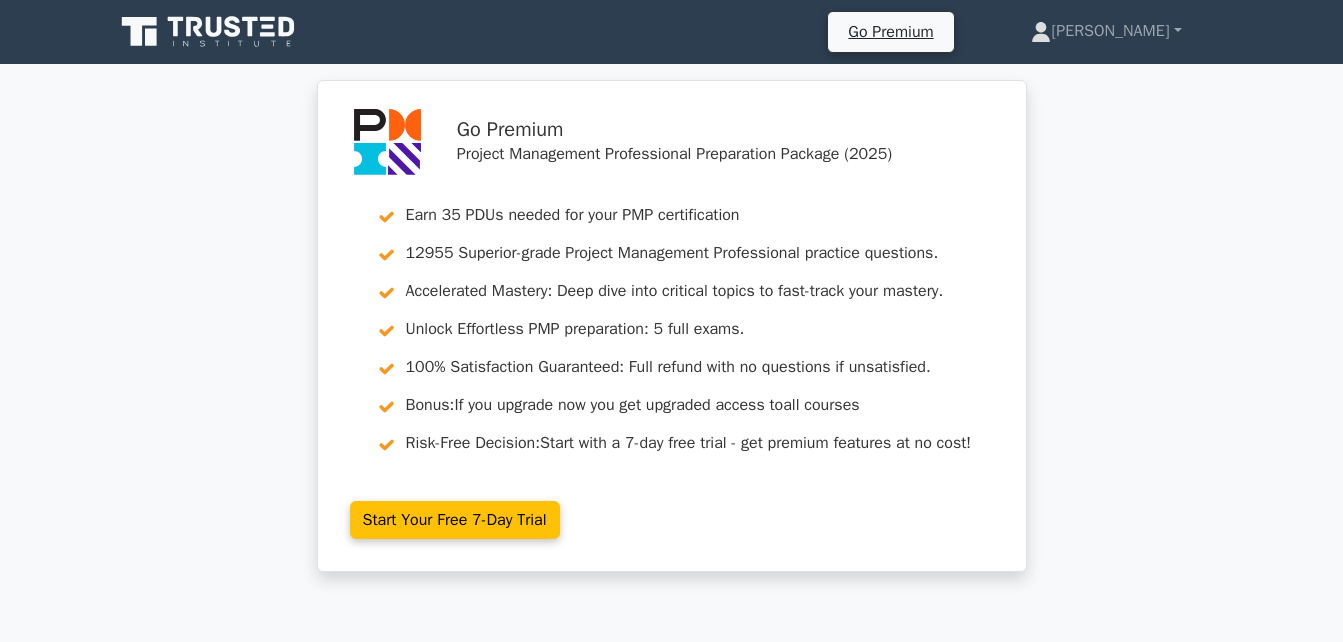 scroll, scrollTop: 0, scrollLeft: 0, axis: both 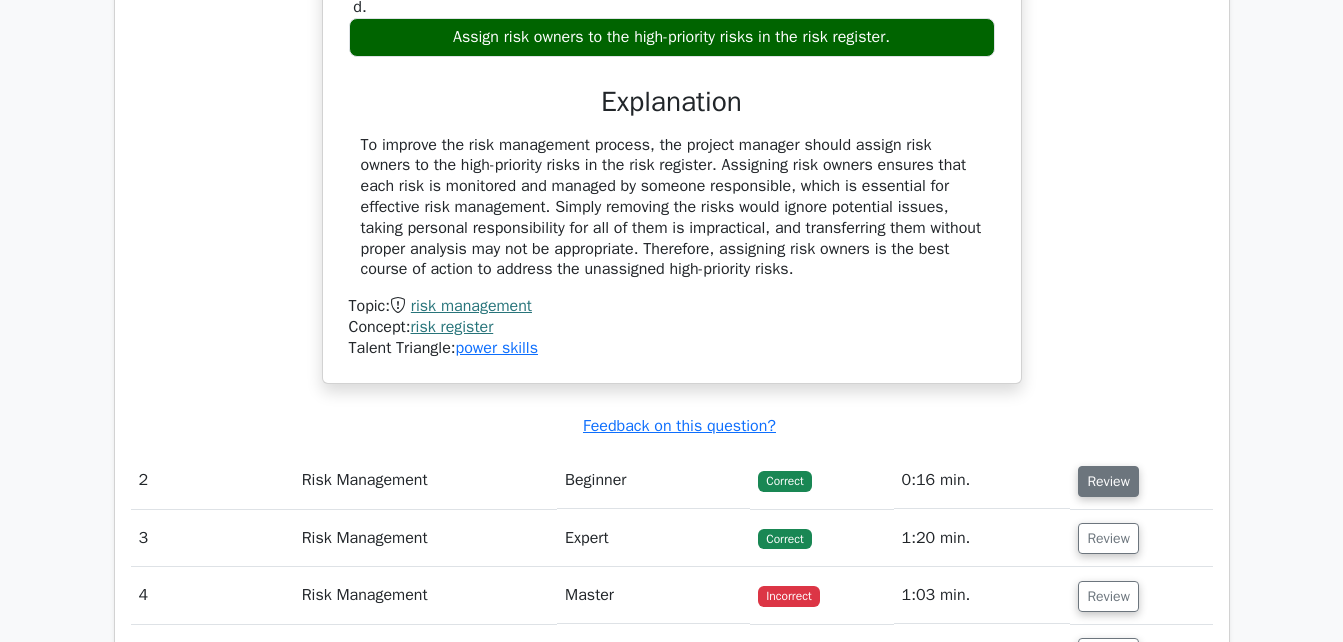 click on "Review" at bounding box center [1108, 481] 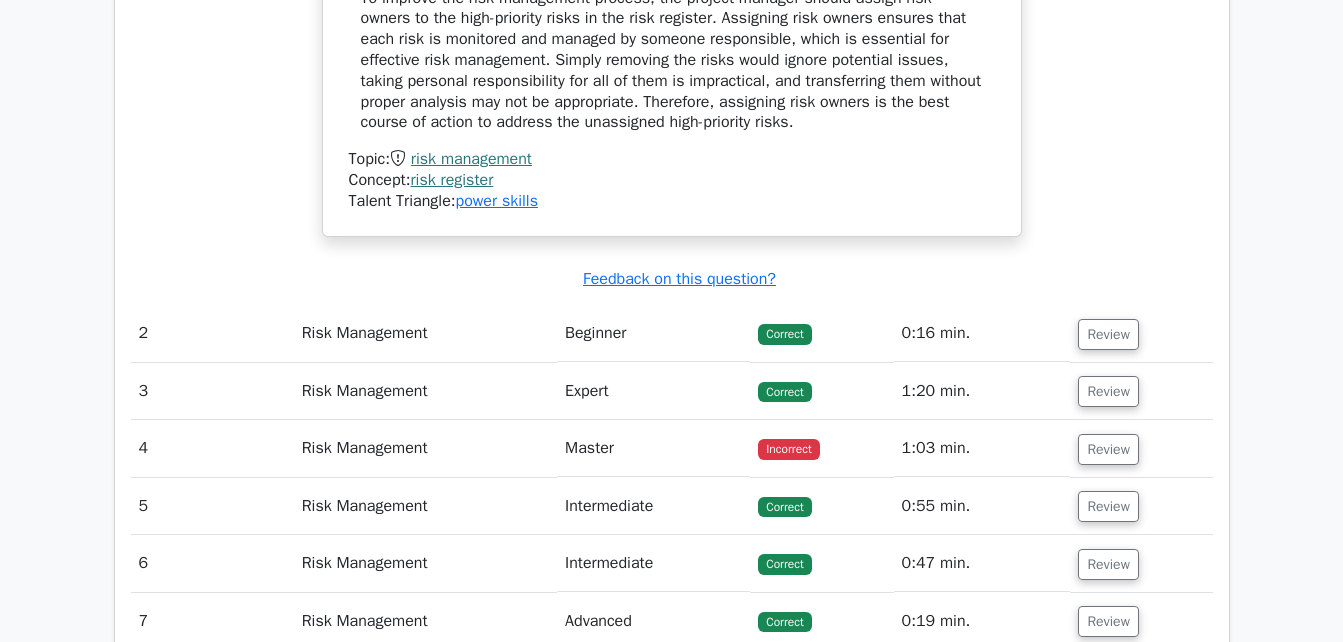 scroll, scrollTop: 2101, scrollLeft: 0, axis: vertical 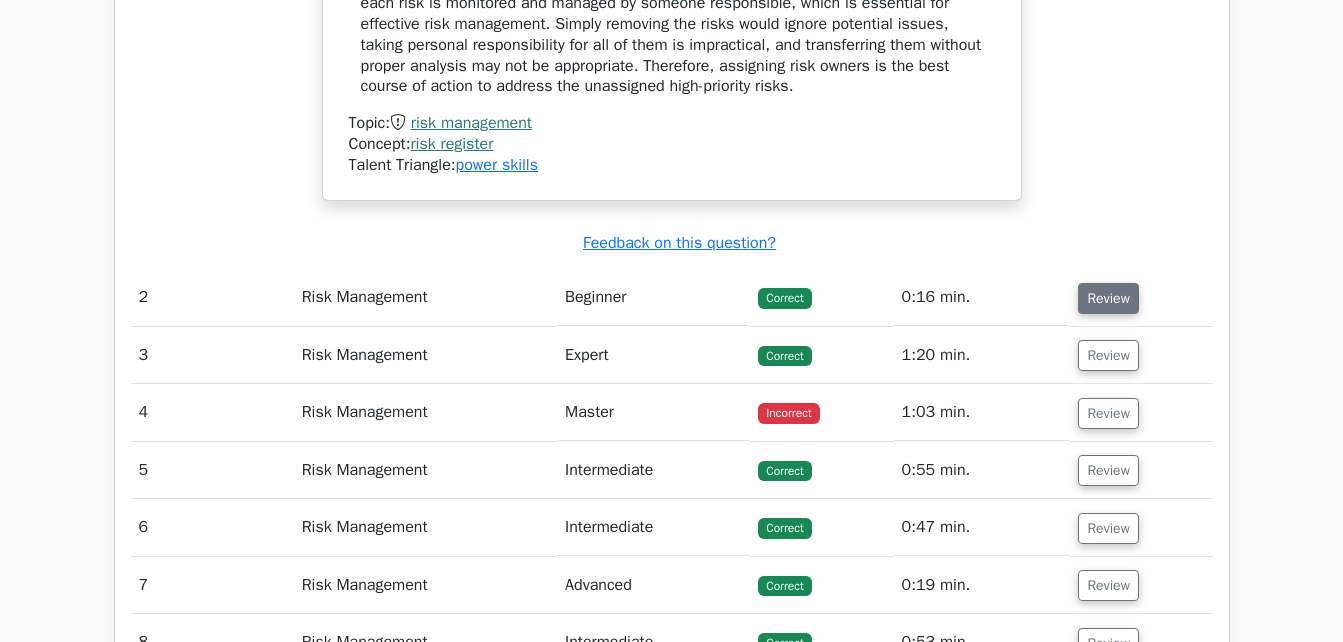 click on "Review" at bounding box center [1108, 298] 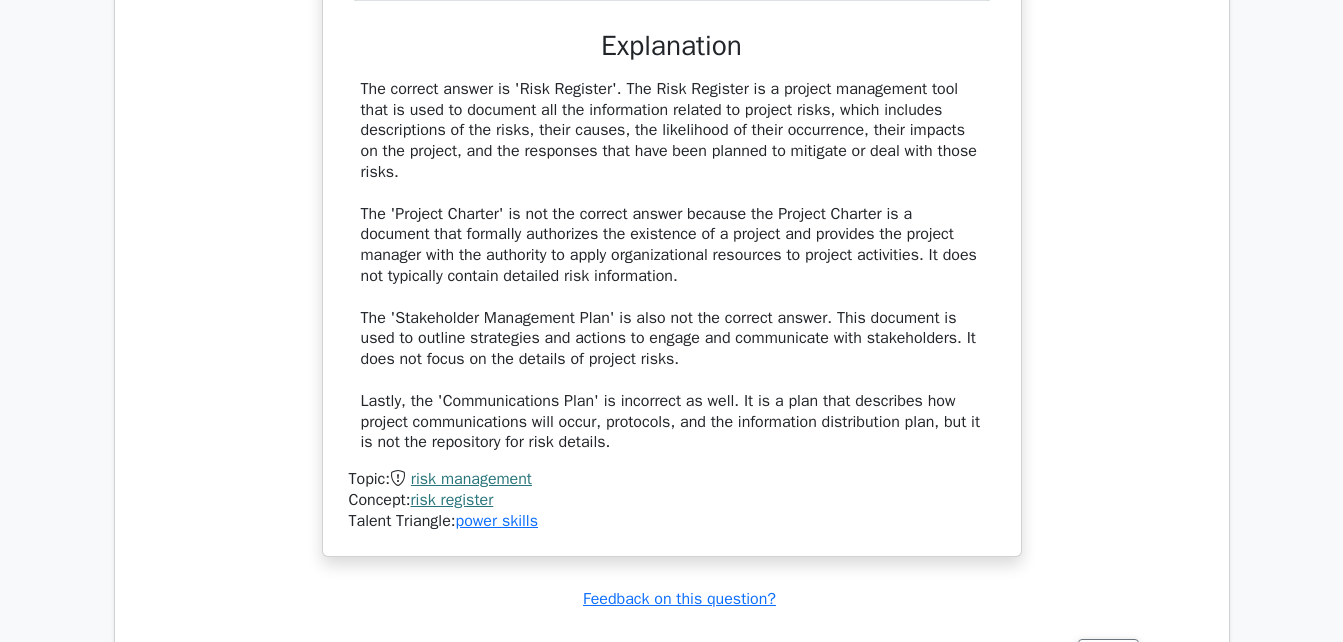 scroll, scrollTop: 2828, scrollLeft: 0, axis: vertical 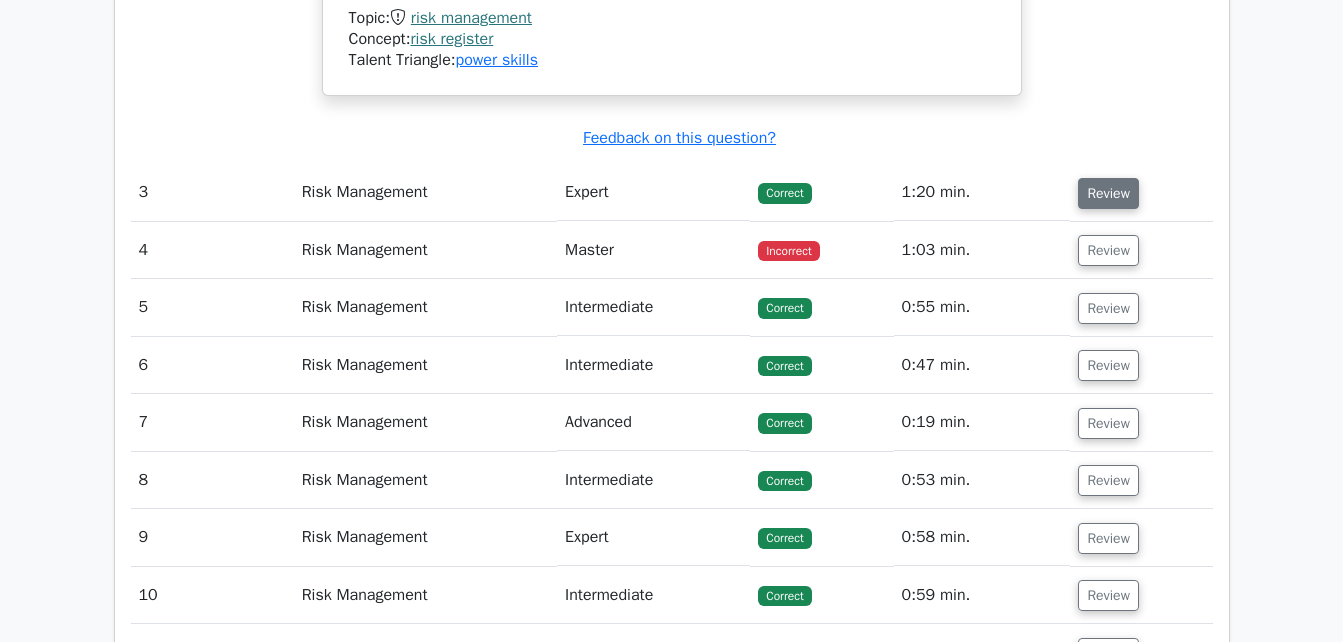 click on "Review" at bounding box center (1108, 193) 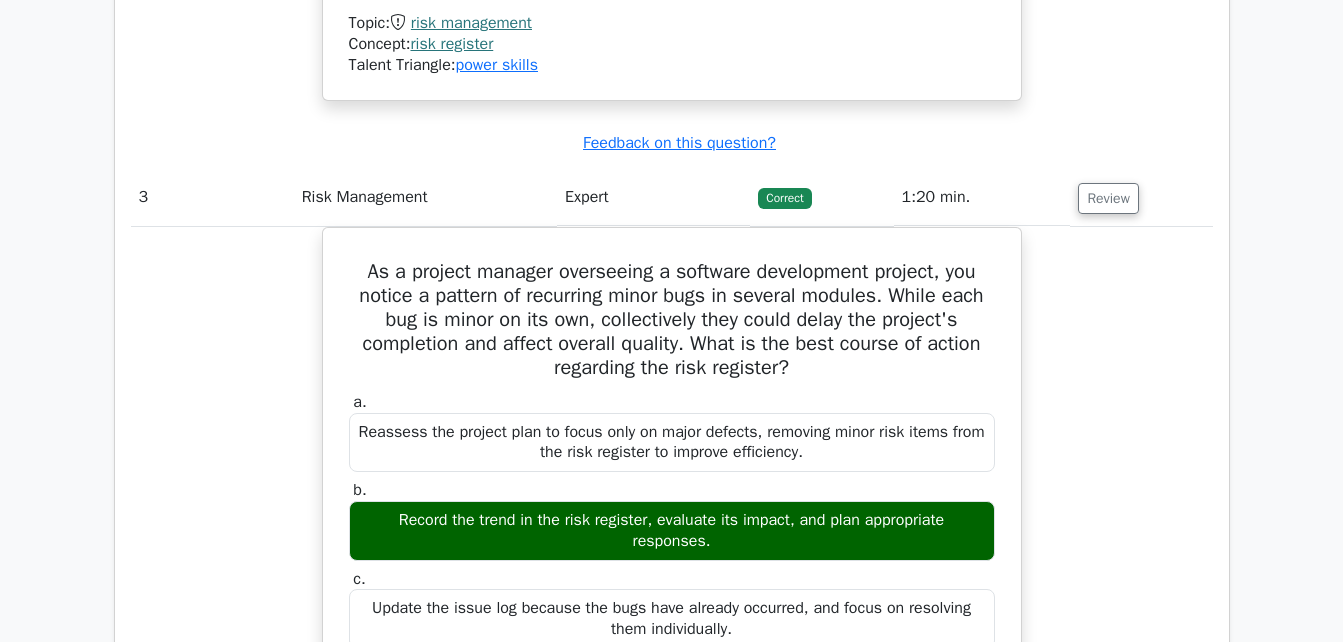 drag, startPoint x: 1340, startPoint y: 207, endPoint x: 1339, endPoint y: 232, distance: 25.019993 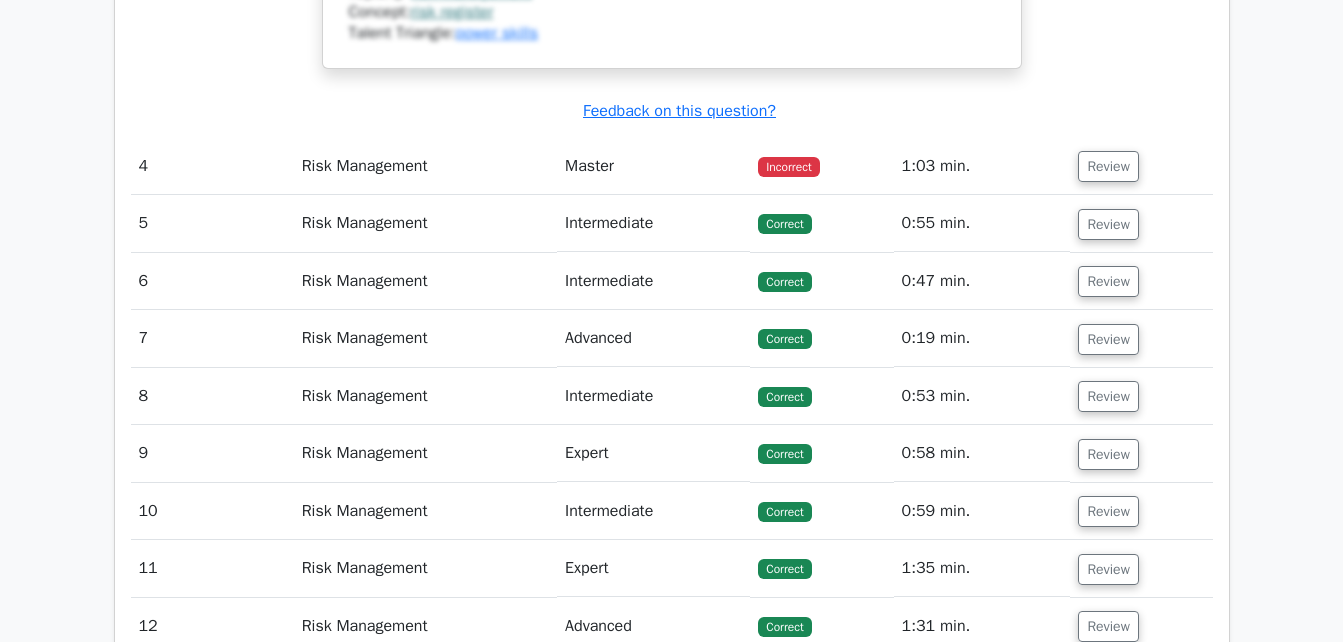 scroll, scrollTop: 4347, scrollLeft: 0, axis: vertical 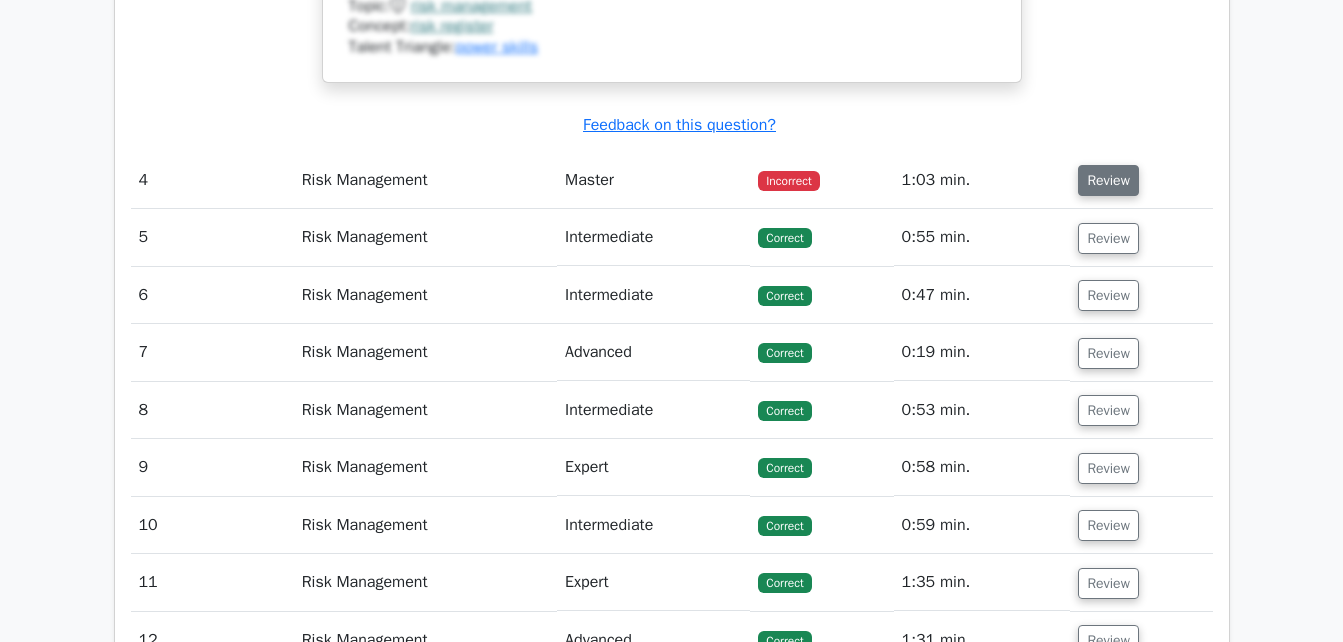 click on "Review" at bounding box center [1108, 180] 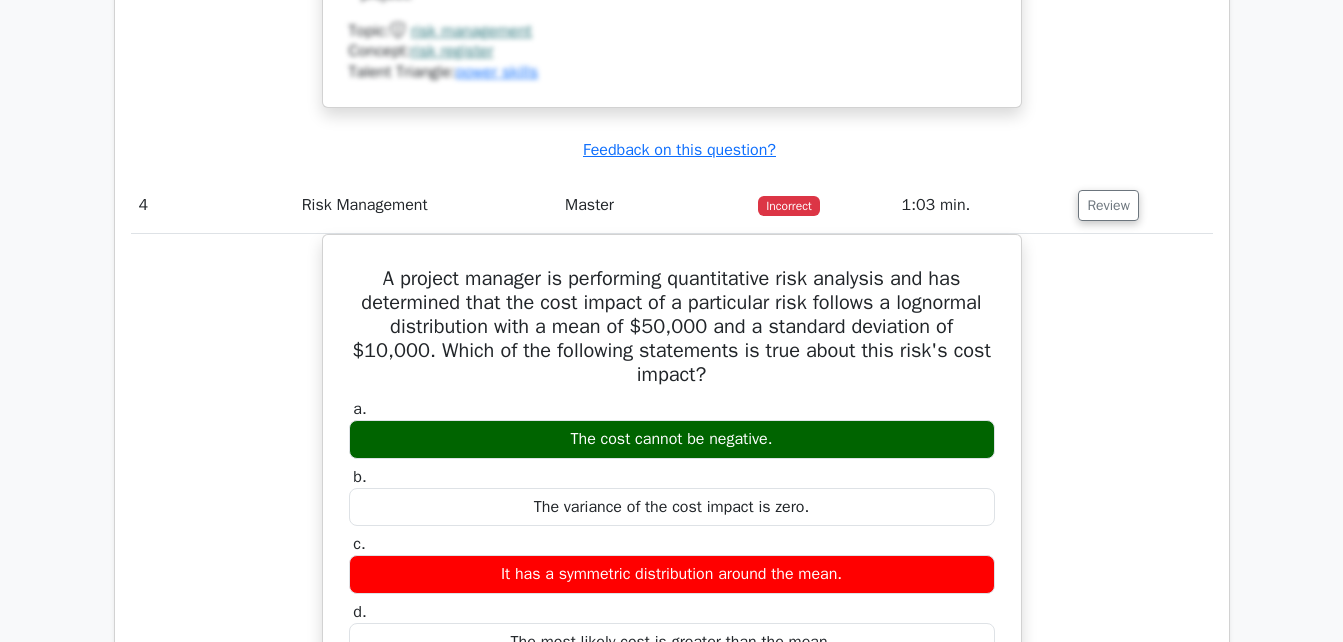 scroll, scrollTop: 4368, scrollLeft: 0, axis: vertical 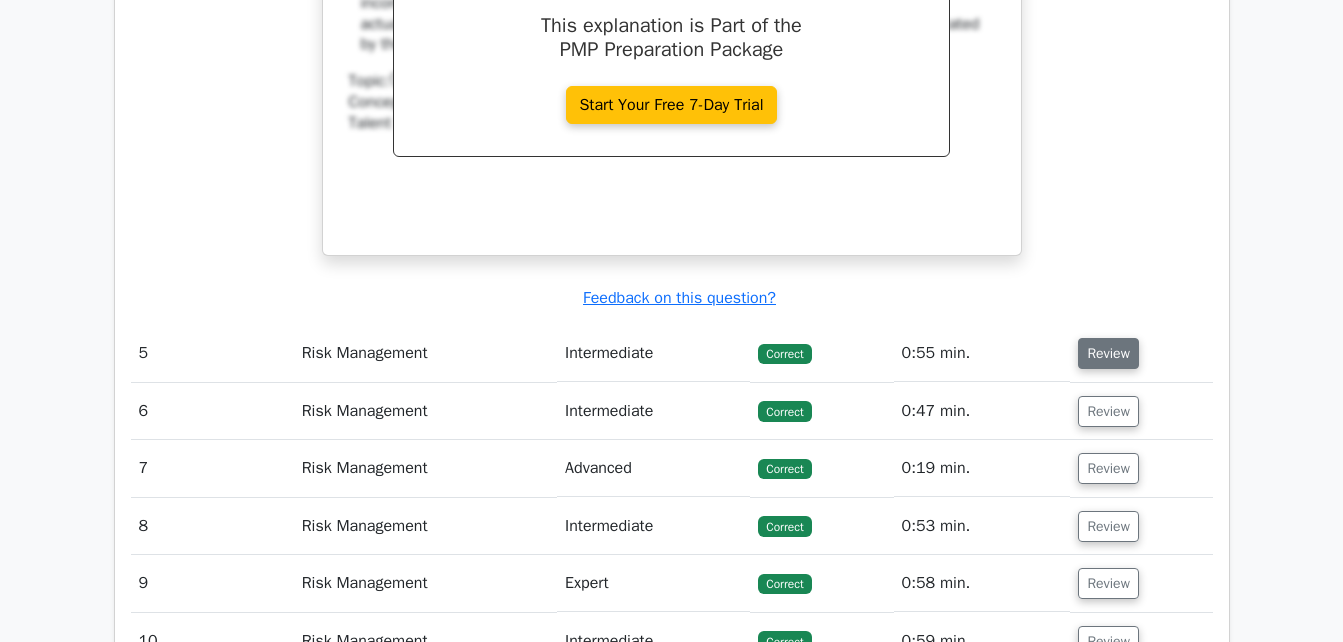 click on "Review" at bounding box center (1108, 353) 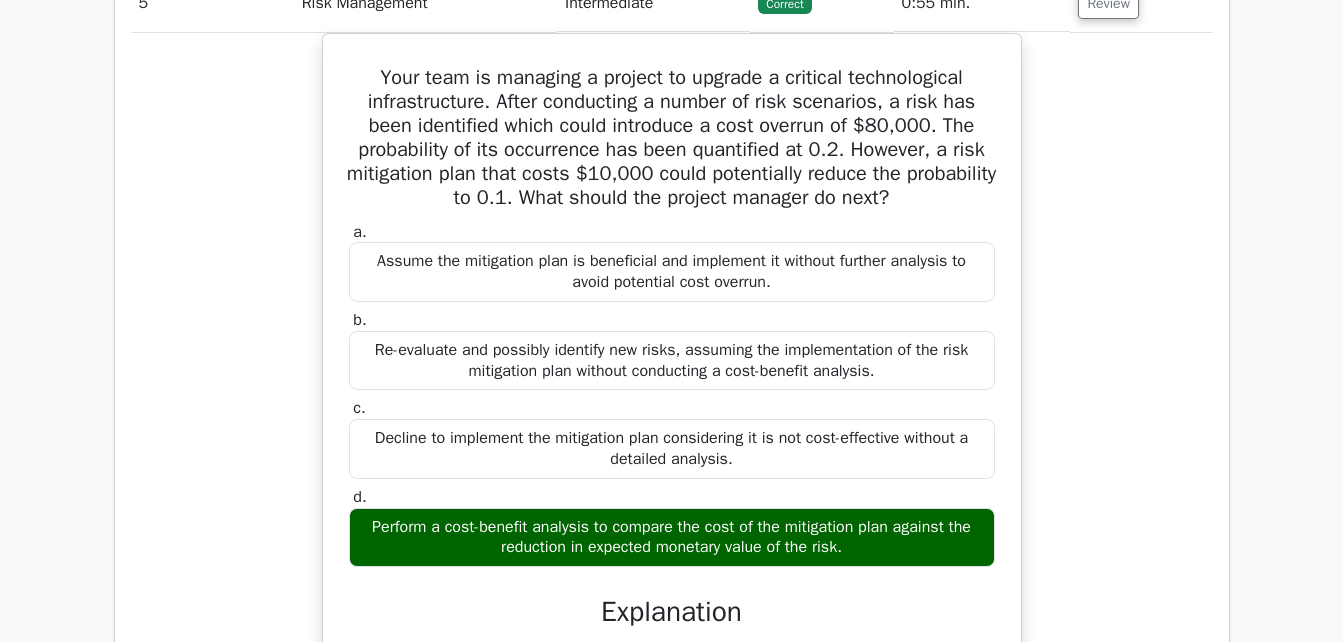 scroll, scrollTop: 5443, scrollLeft: 0, axis: vertical 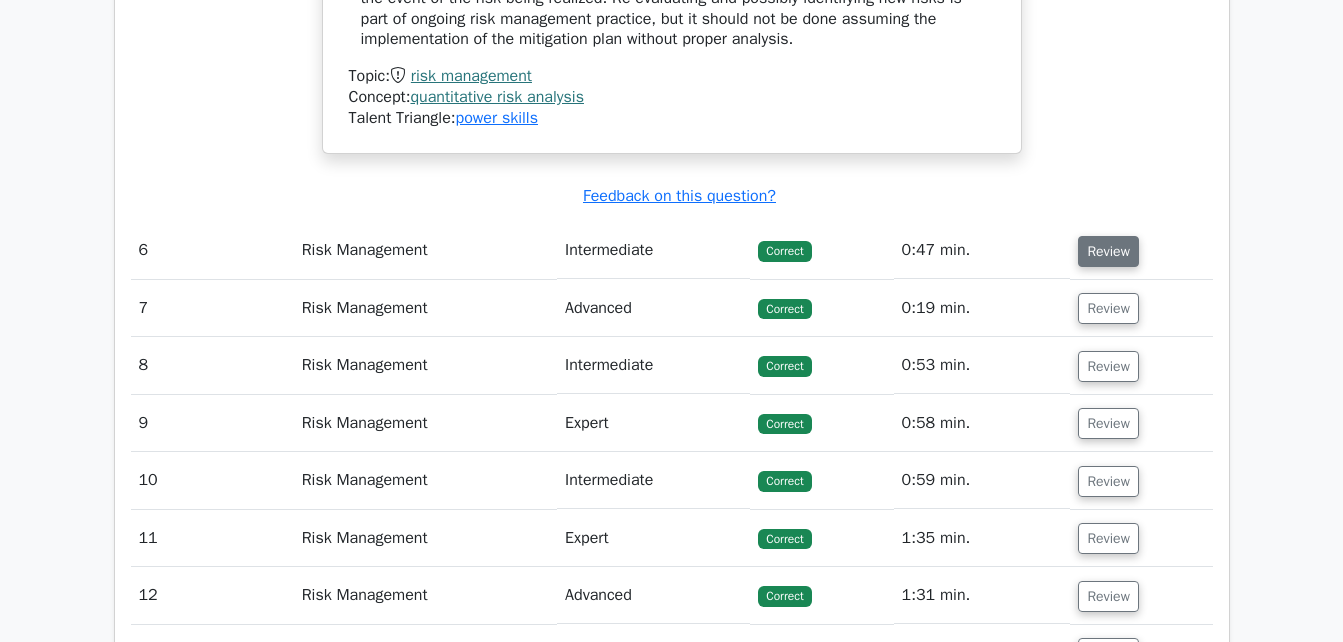click on "Review" at bounding box center [1108, 251] 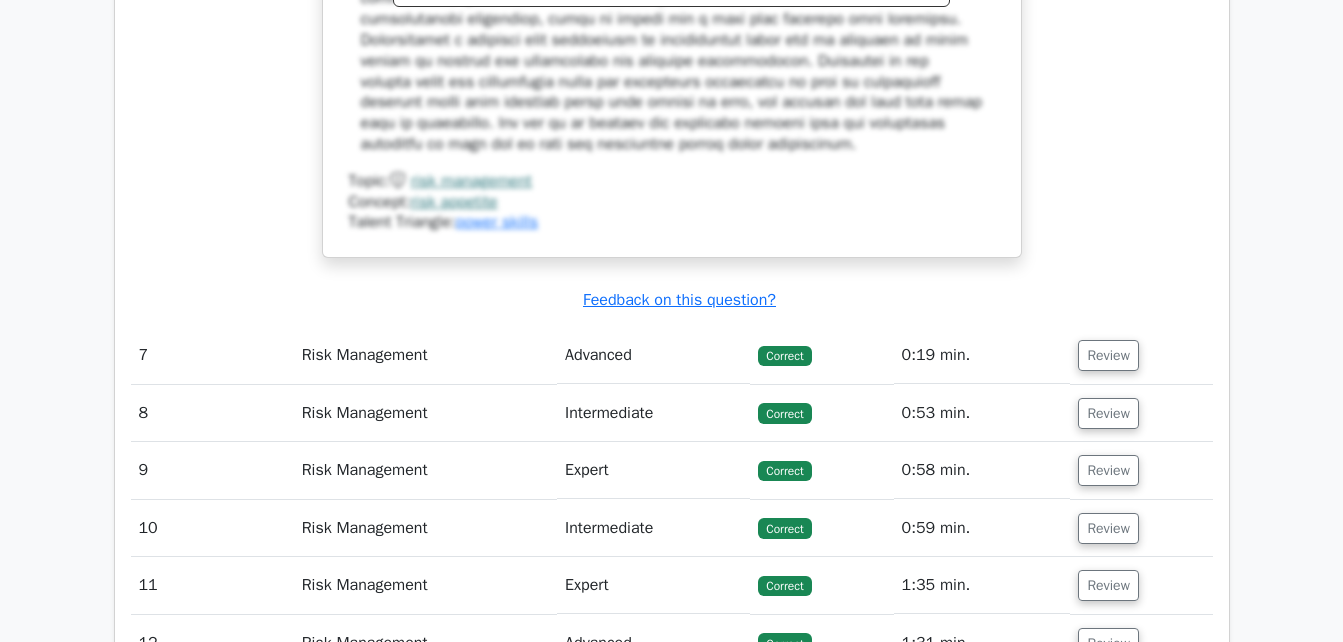 scroll, scrollTop: 7606, scrollLeft: 0, axis: vertical 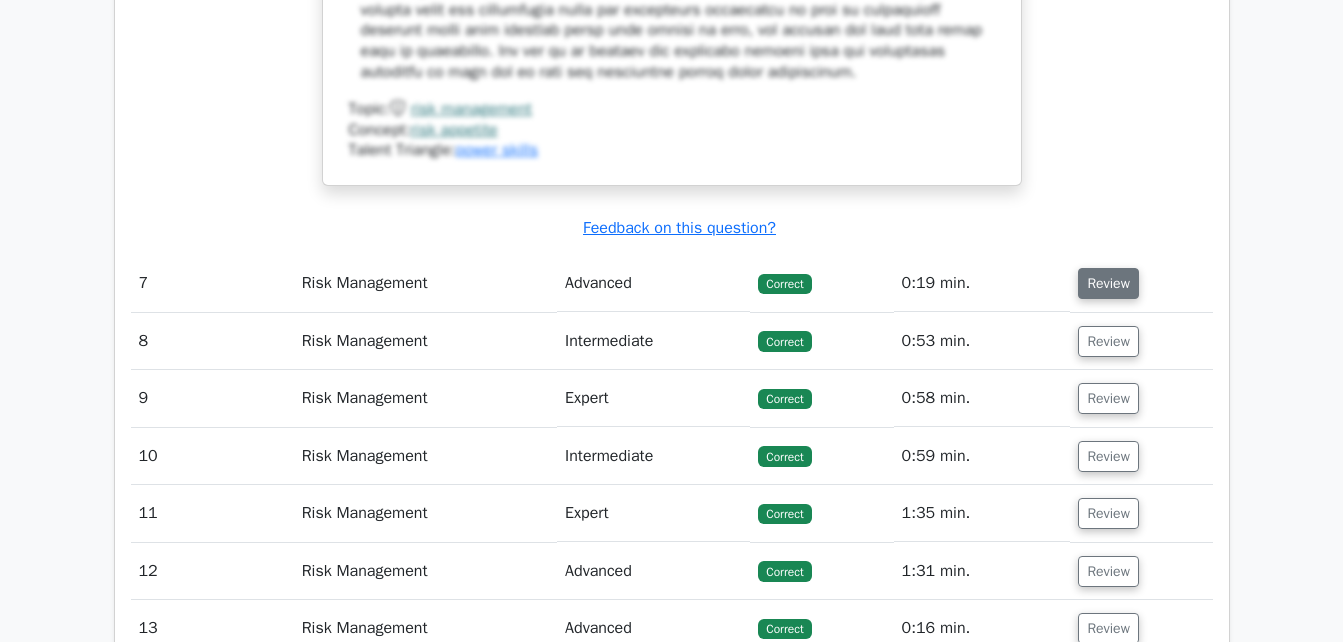click on "Review" at bounding box center (1108, 283) 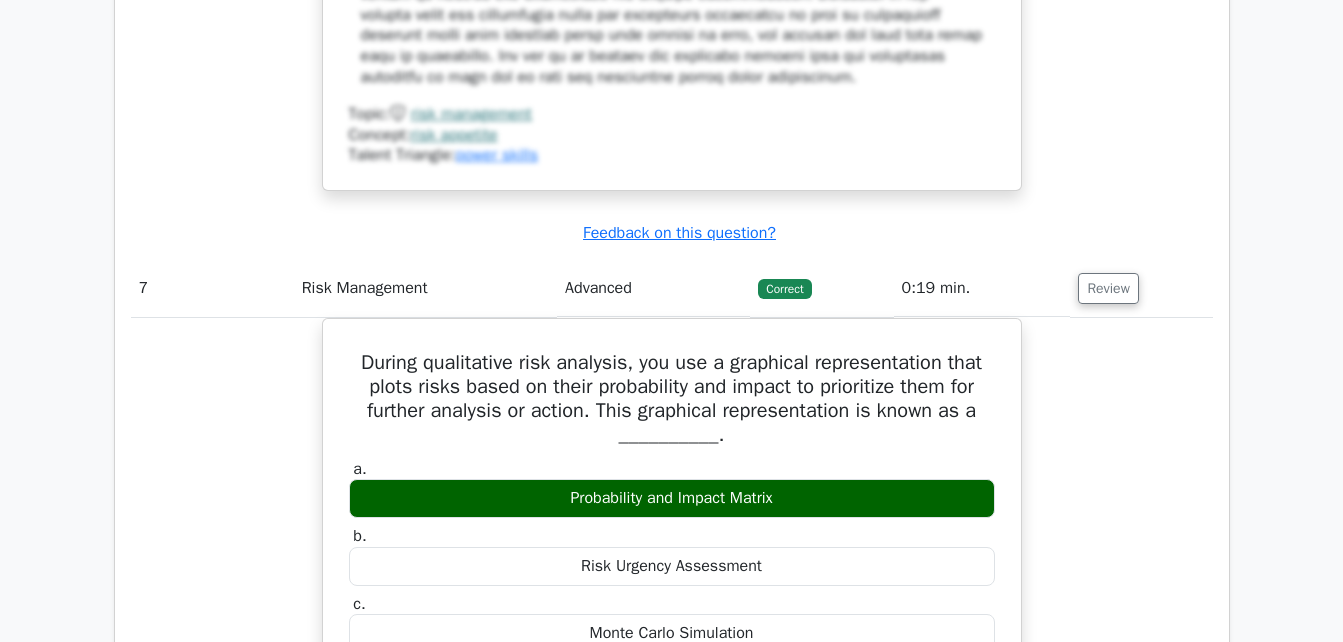 click on "Go Premium
Project Management Professional Preparation Package (2025)
Earn 35 PDUs needed for your PMP certification
12955 Superior-grade  Project Management Professional practice questions.
Accelerated Mastery: Deep dive into critical topics to fast-track your mastery.
Unlock Effortless PMP preparation: 5 full exams.
100% Satisfaction Guaranteed: Full refund with no questions if unsatisfied.
Bonus: all courses" at bounding box center [671, -69] 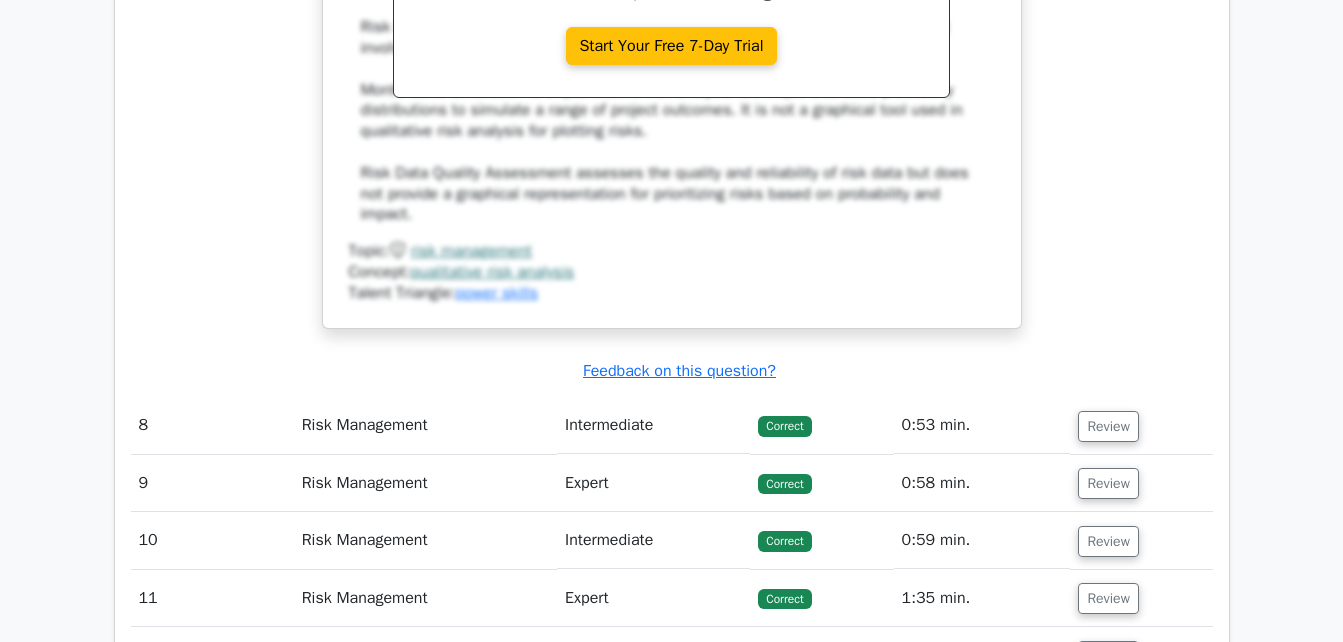 scroll, scrollTop: 8606, scrollLeft: 0, axis: vertical 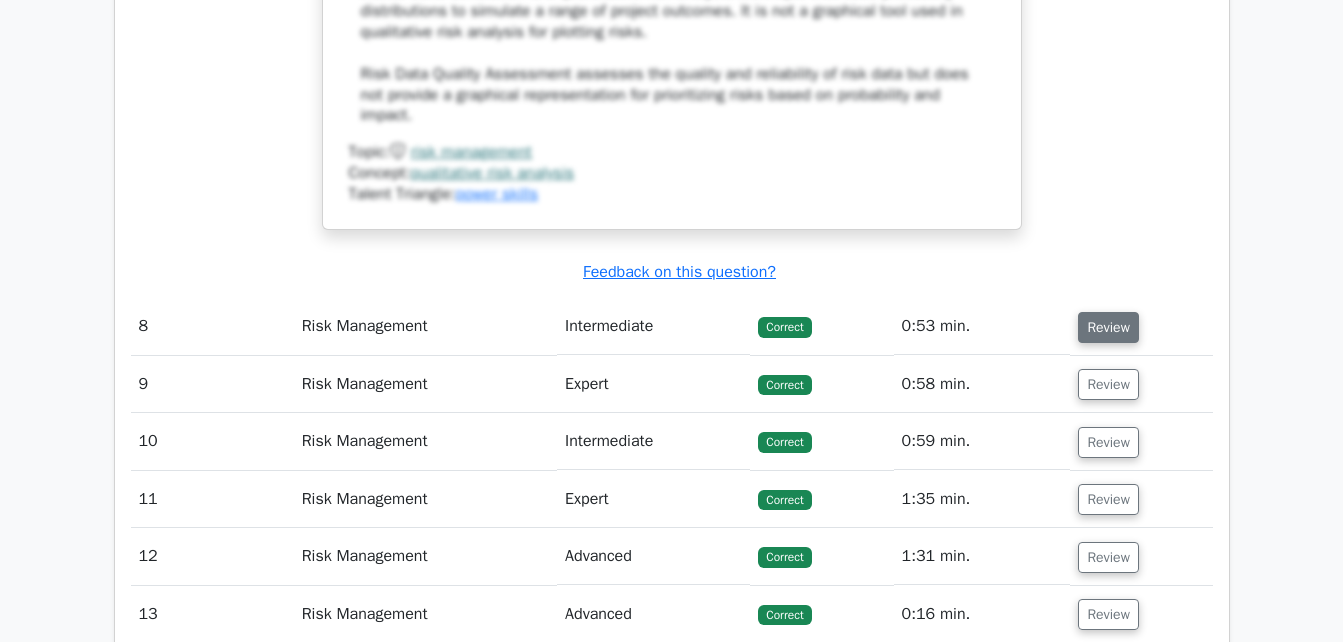 click on "Review" at bounding box center [1108, 327] 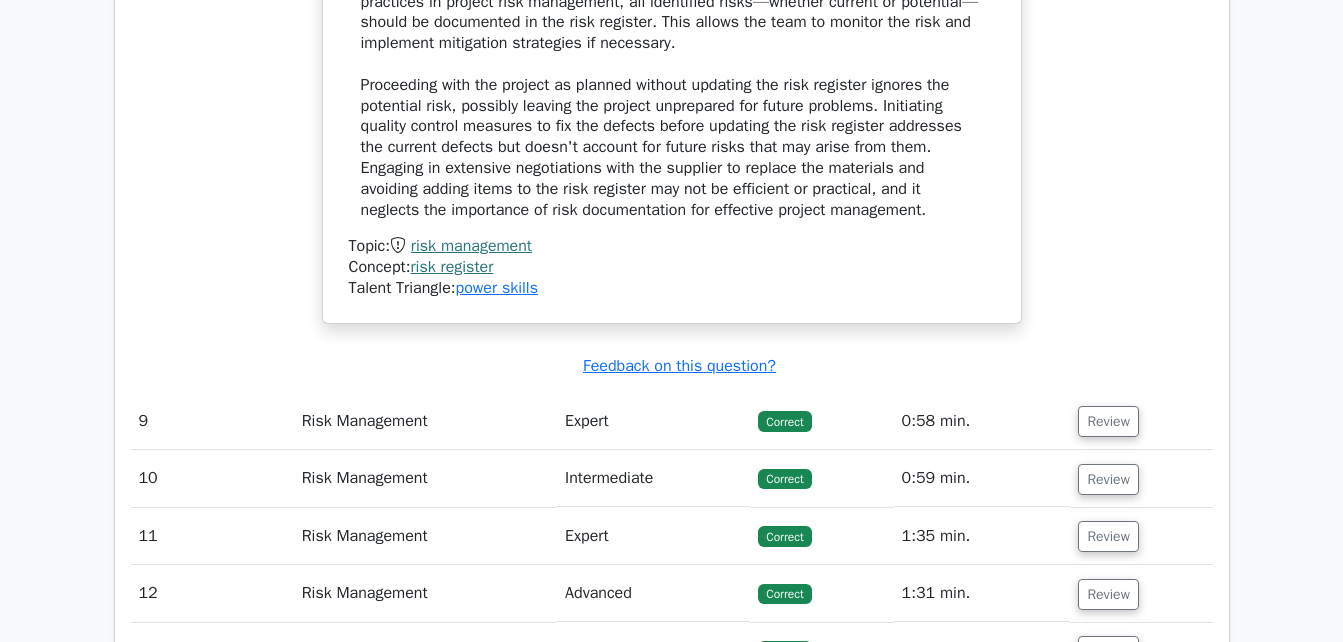 scroll, scrollTop: 9685, scrollLeft: 0, axis: vertical 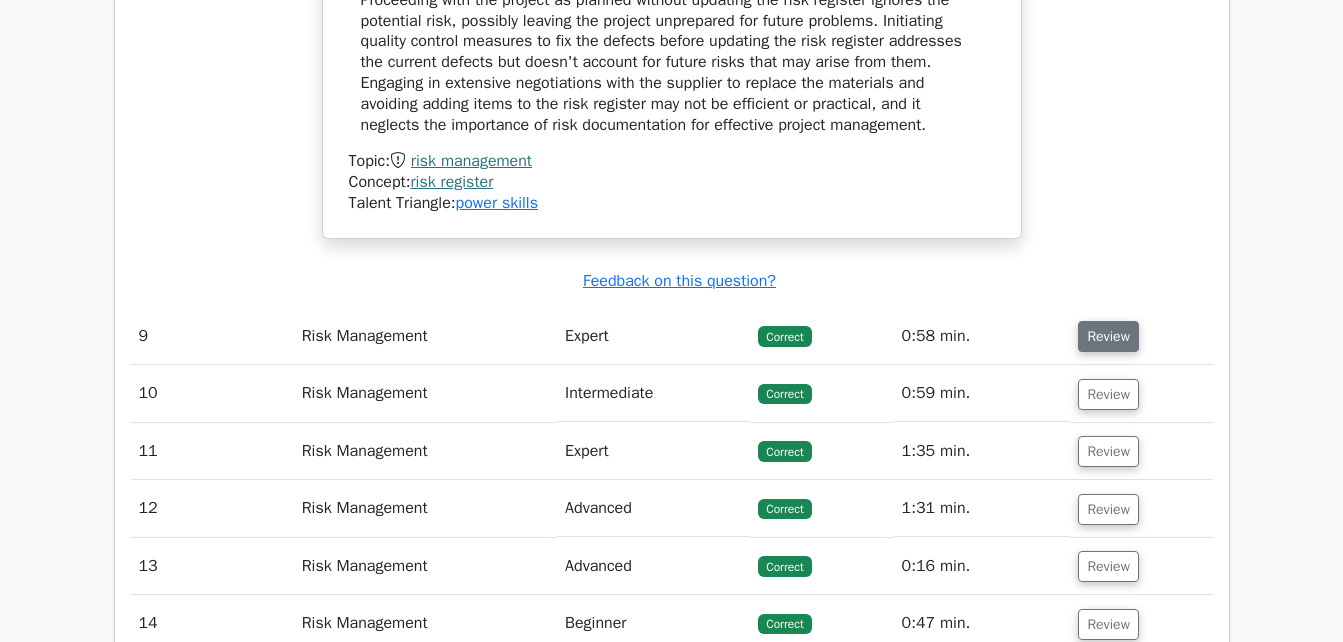 click on "Review" at bounding box center (1108, 336) 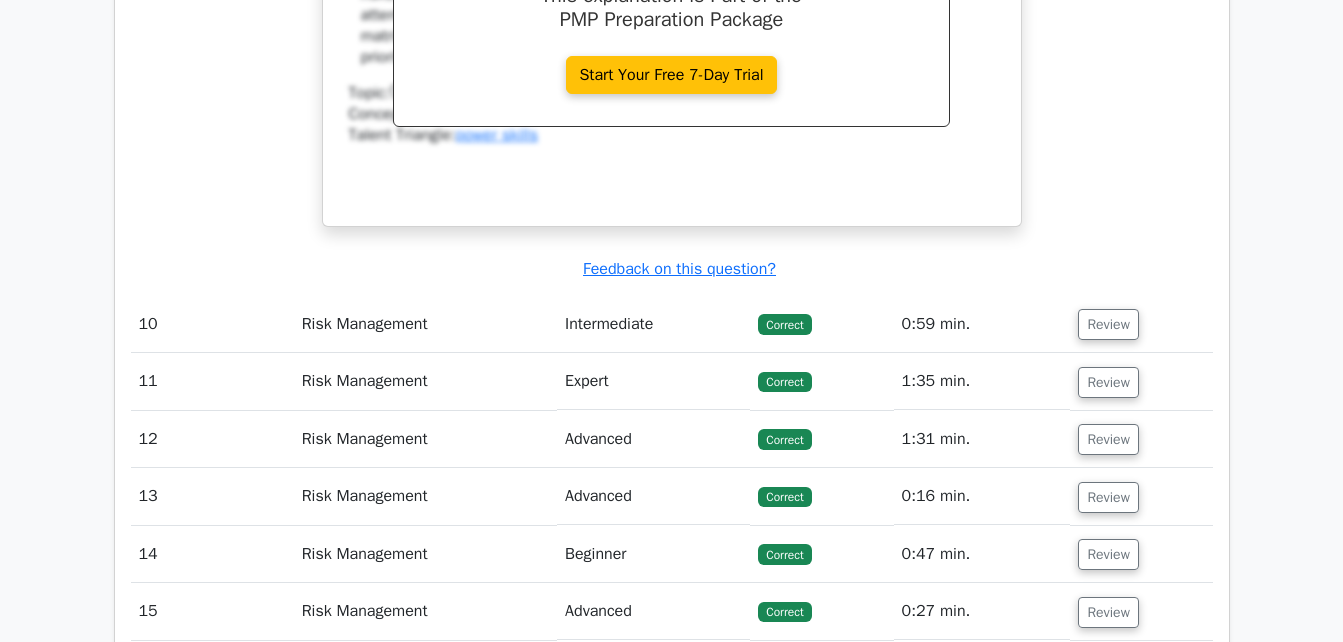 scroll, scrollTop: 10699, scrollLeft: 0, axis: vertical 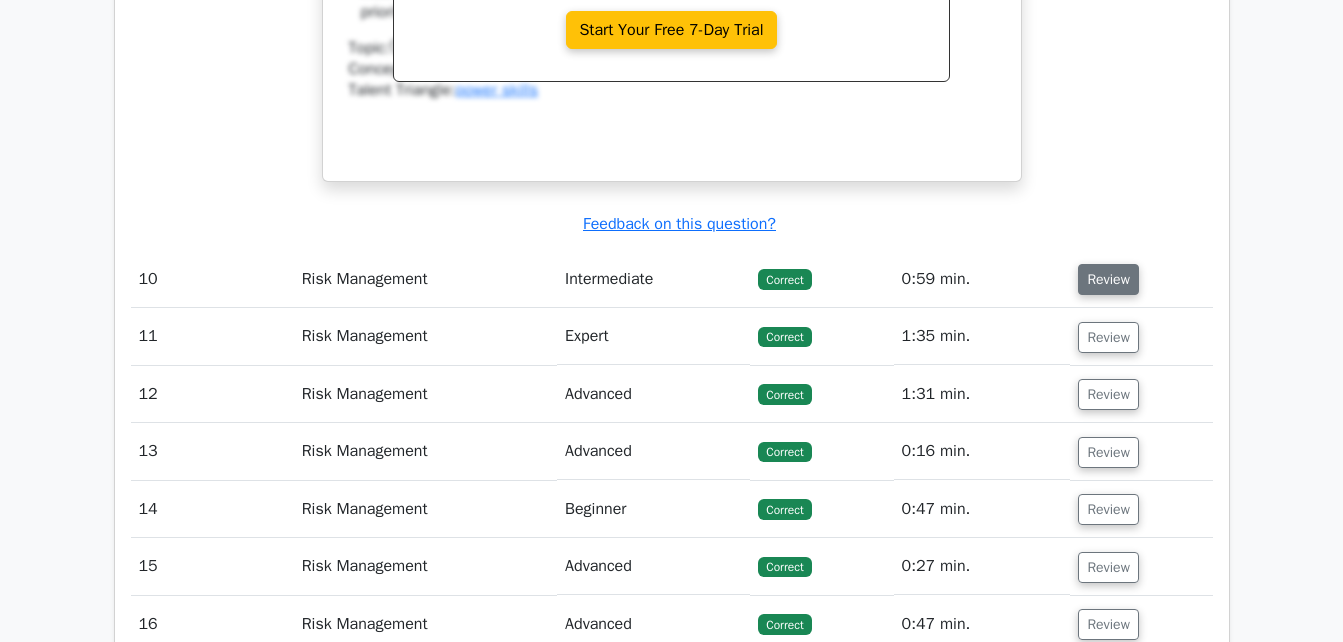 click on "Review" at bounding box center [1108, 279] 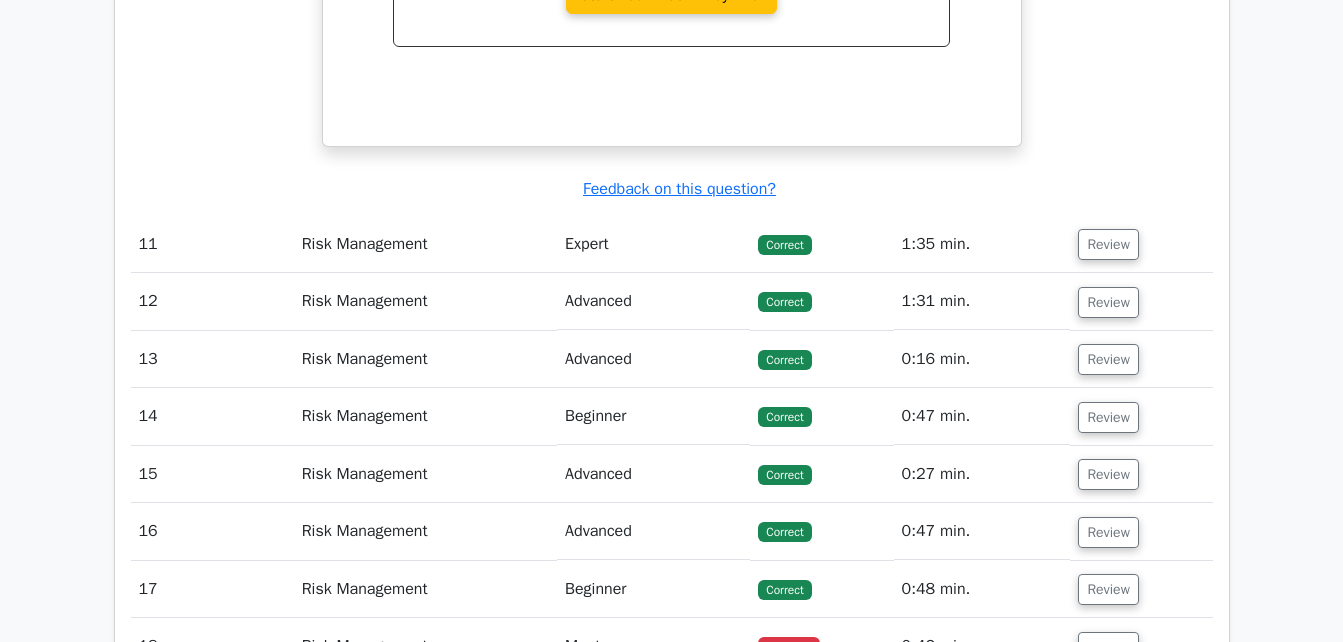 scroll, scrollTop: 11699, scrollLeft: 0, axis: vertical 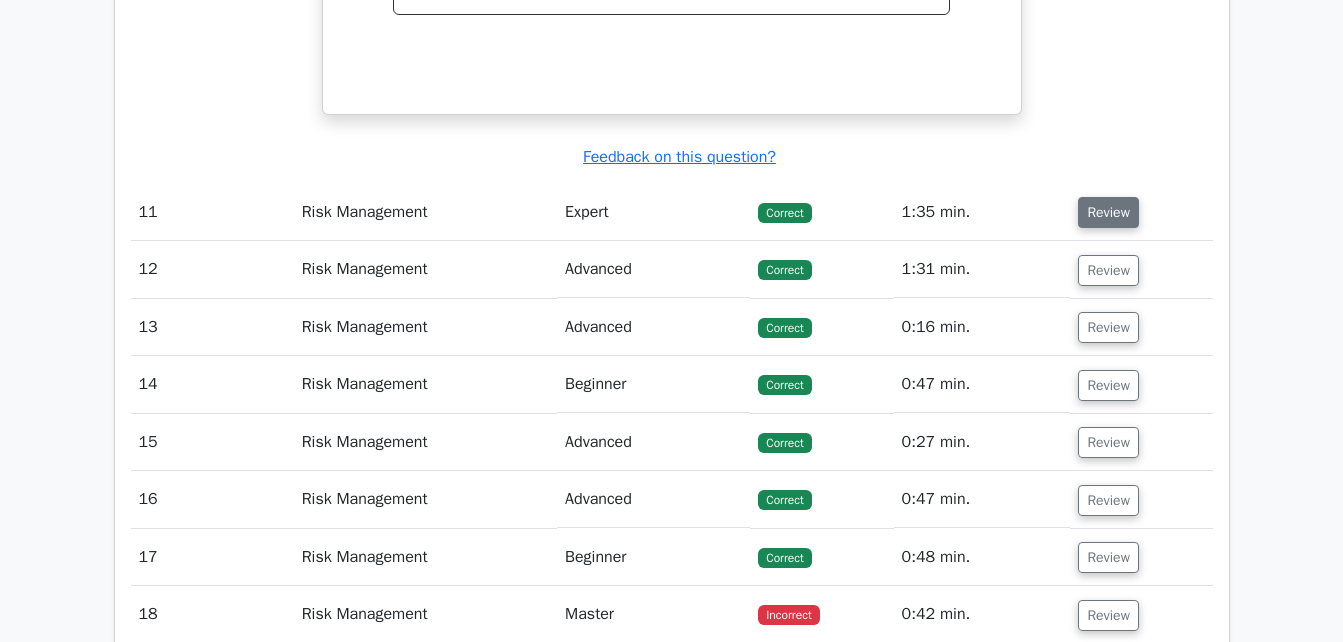 click on "Review" at bounding box center [1108, 212] 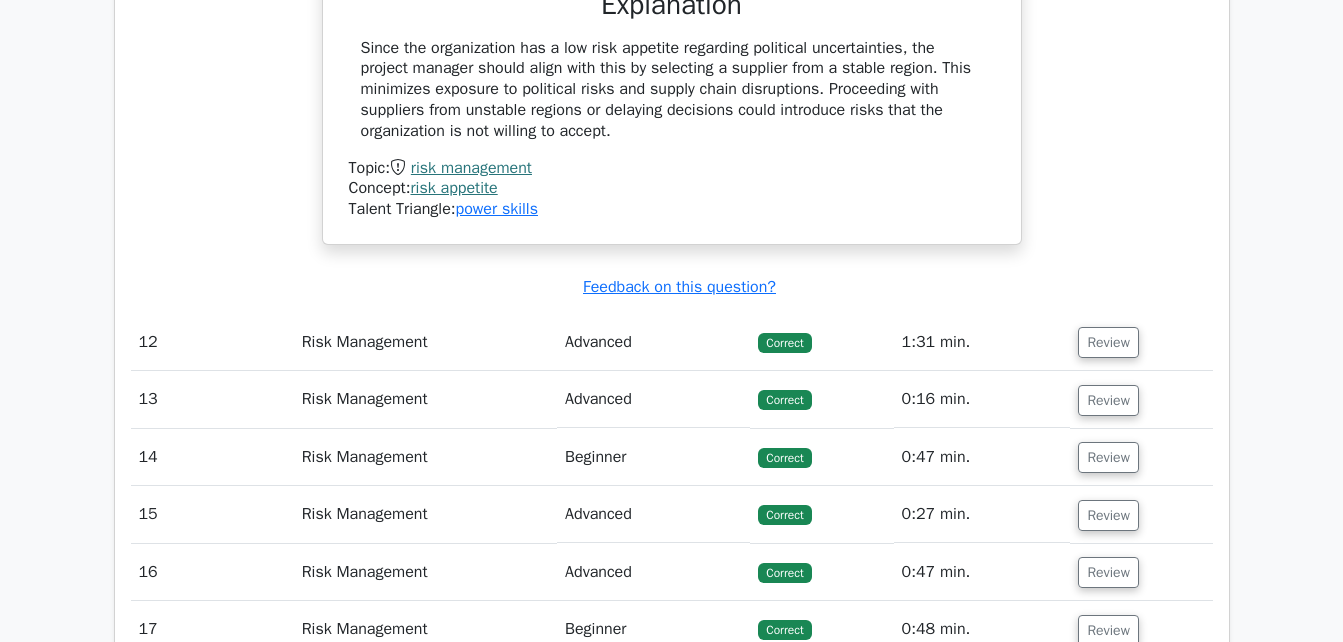 scroll, scrollTop: 12579, scrollLeft: 0, axis: vertical 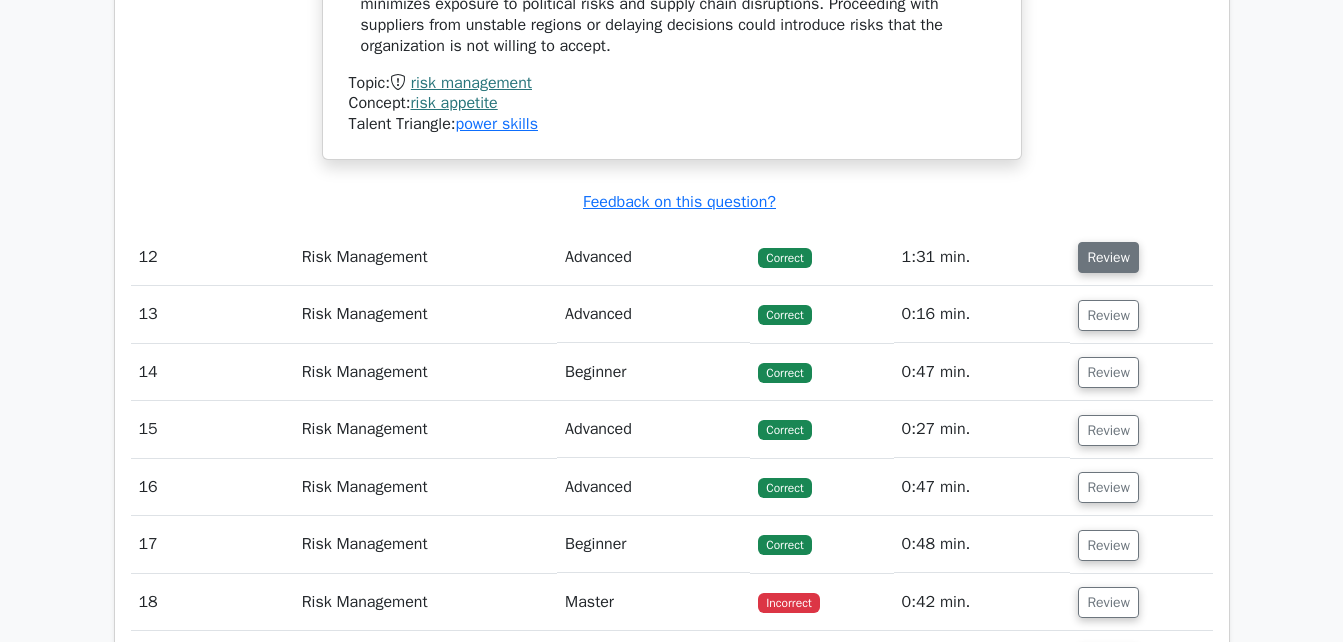 click on "Review" at bounding box center (1108, 257) 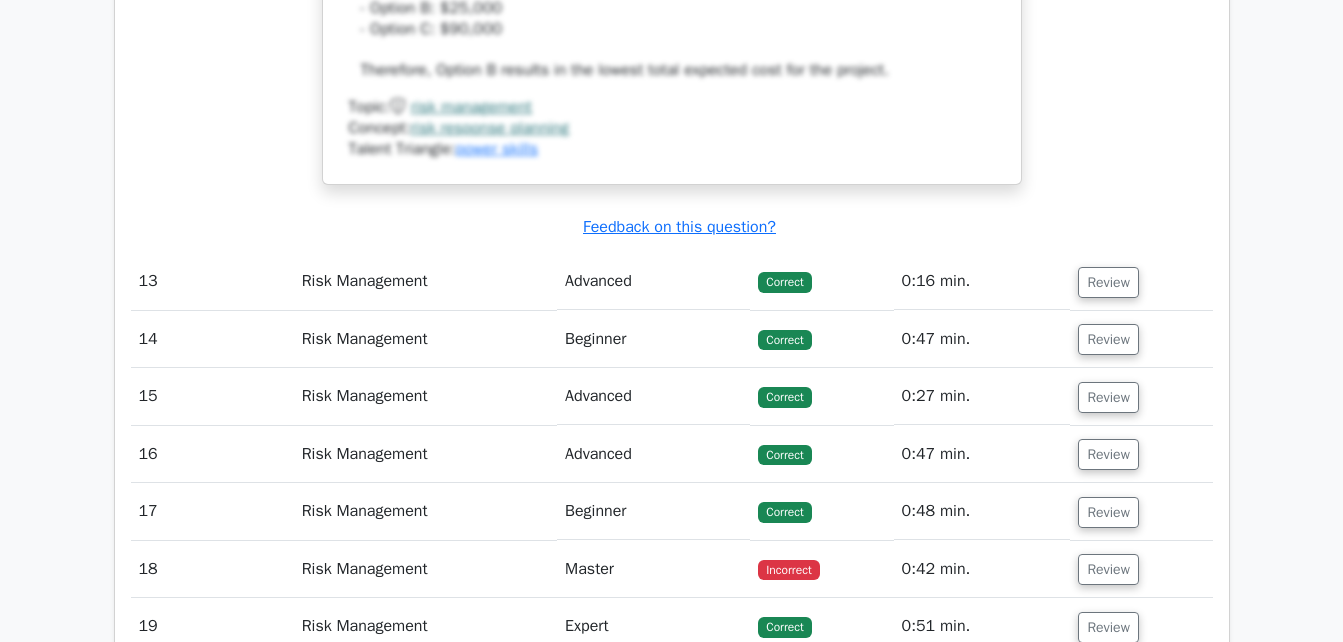 scroll, scrollTop: 13913, scrollLeft: 0, axis: vertical 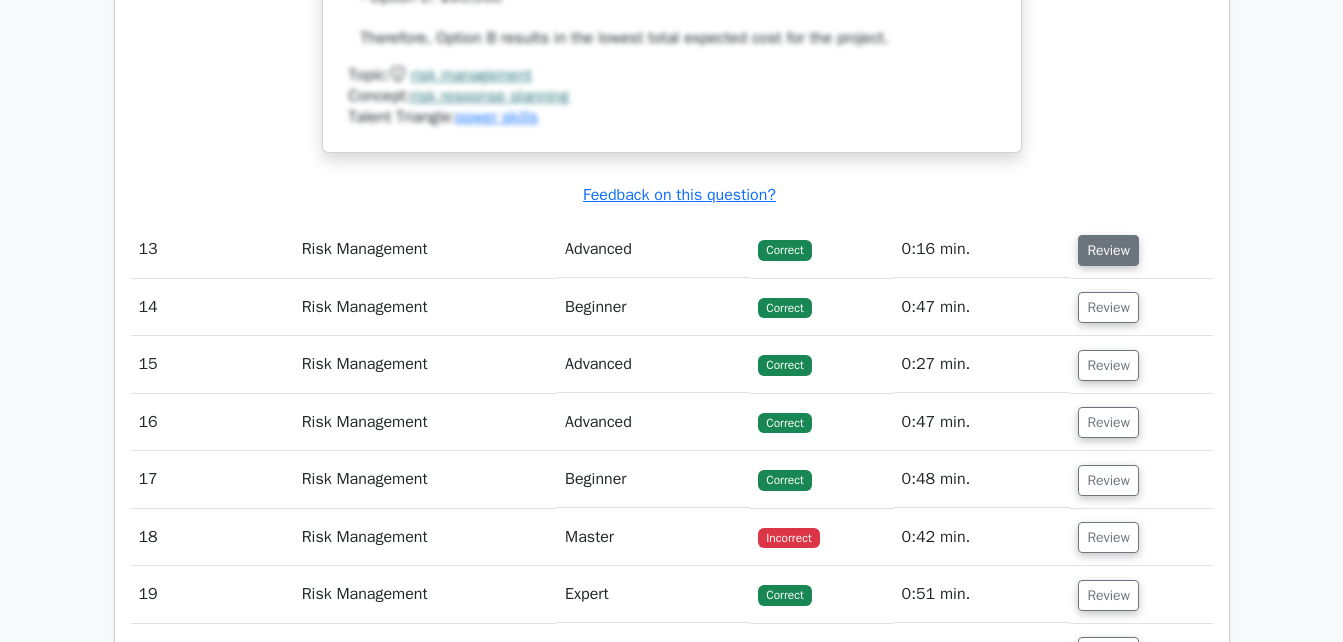 click on "Review" at bounding box center [1108, 250] 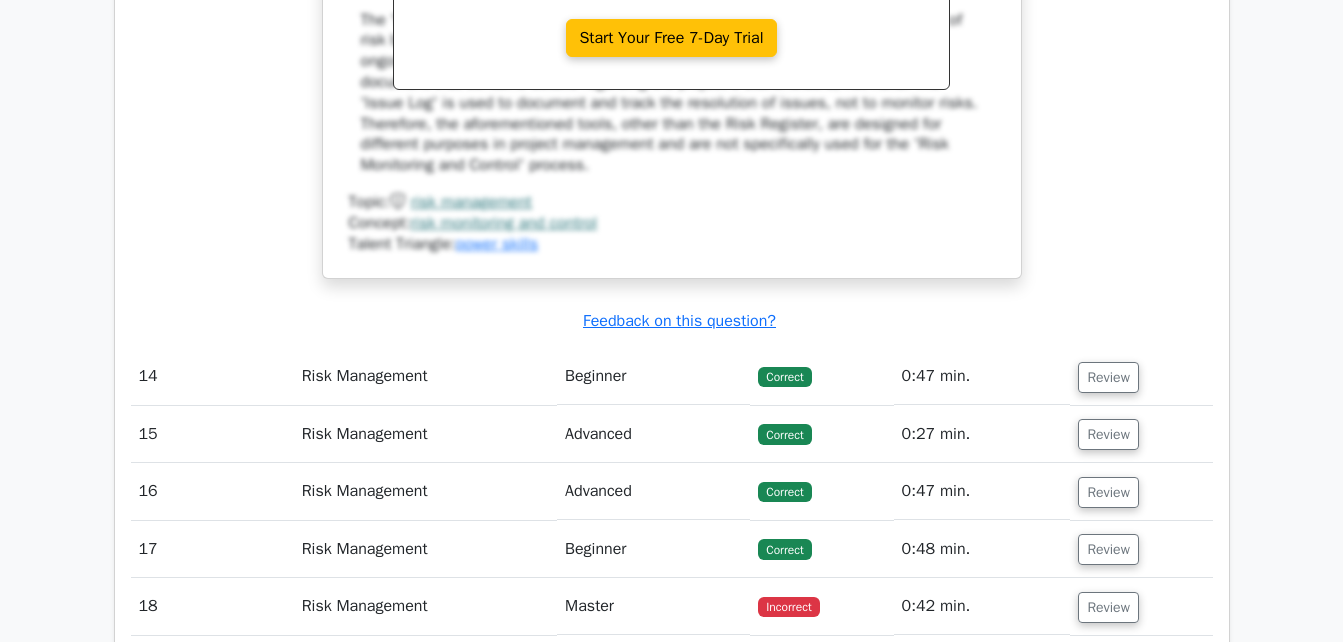 scroll, scrollTop: 14886, scrollLeft: 0, axis: vertical 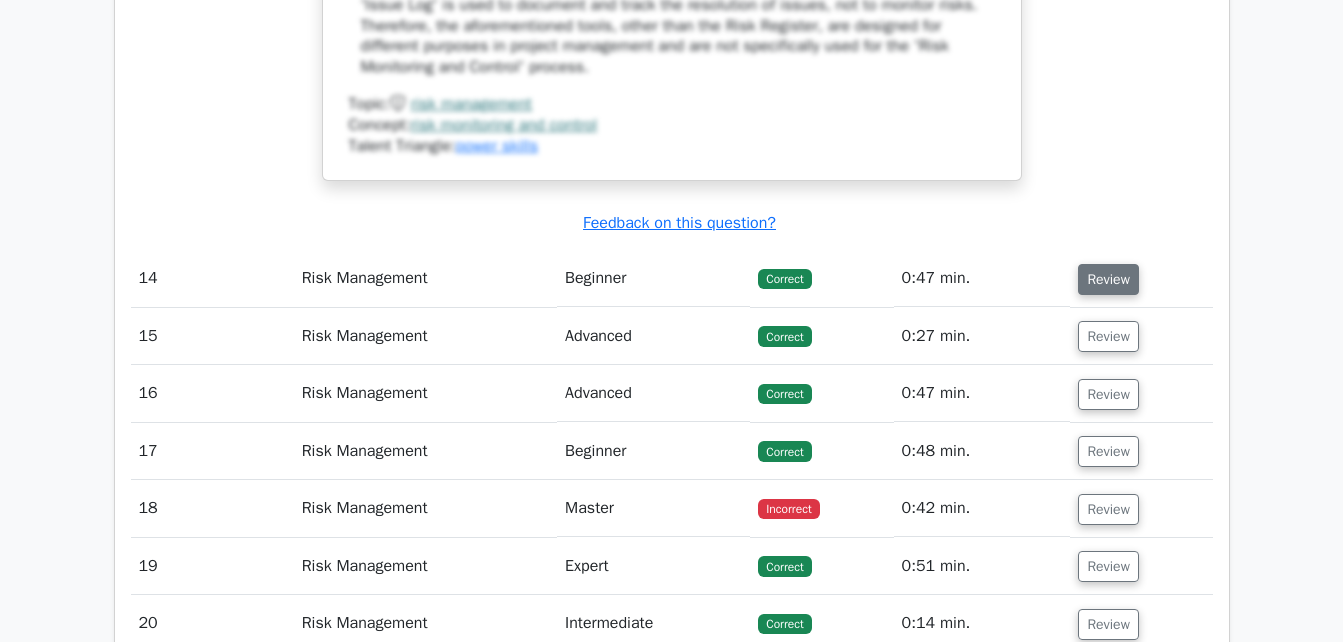click on "Review" at bounding box center [1108, 279] 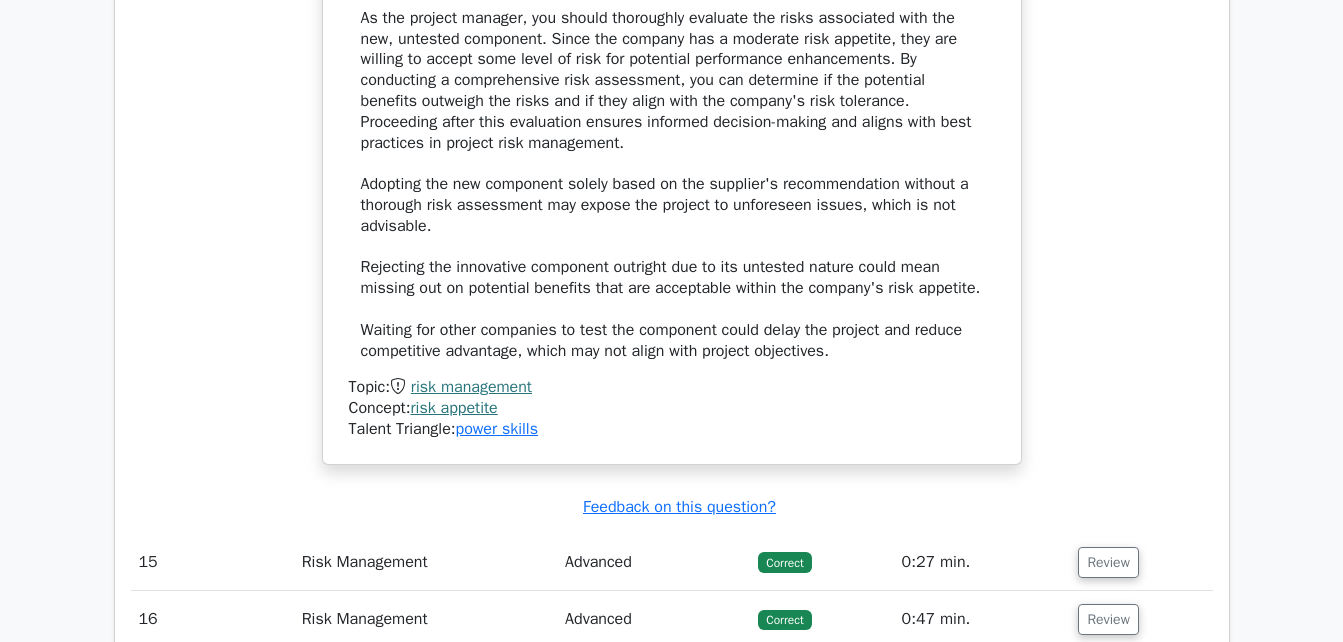 scroll, scrollTop: 15913, scrollLeft: 0, axis: vertical 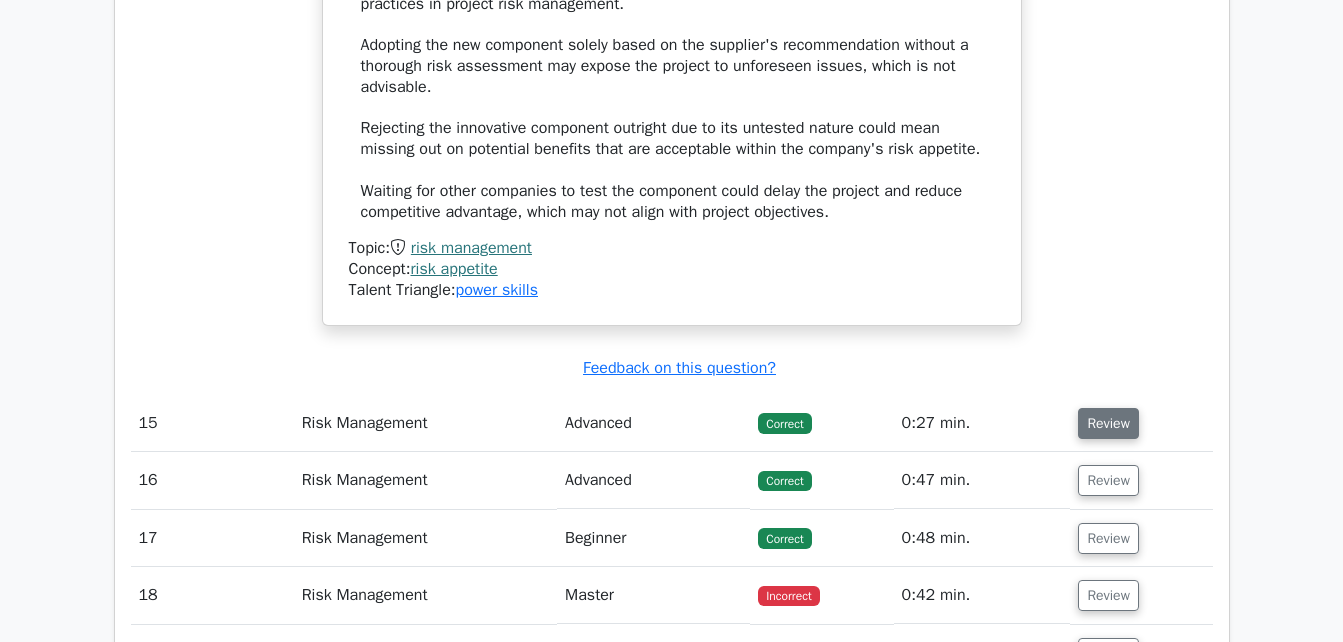 click on "Review" at bounding box center (1108, 423) 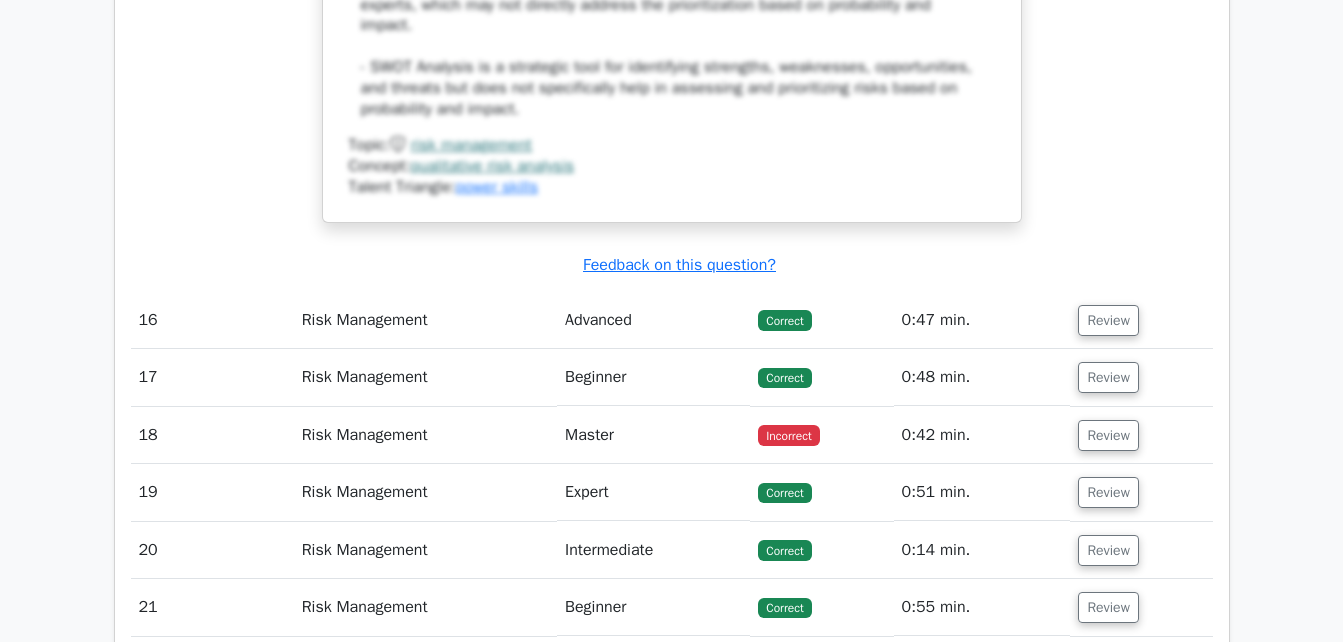 scroll, scrollTop: 17274, scrollLeft: 0, axis: vertical 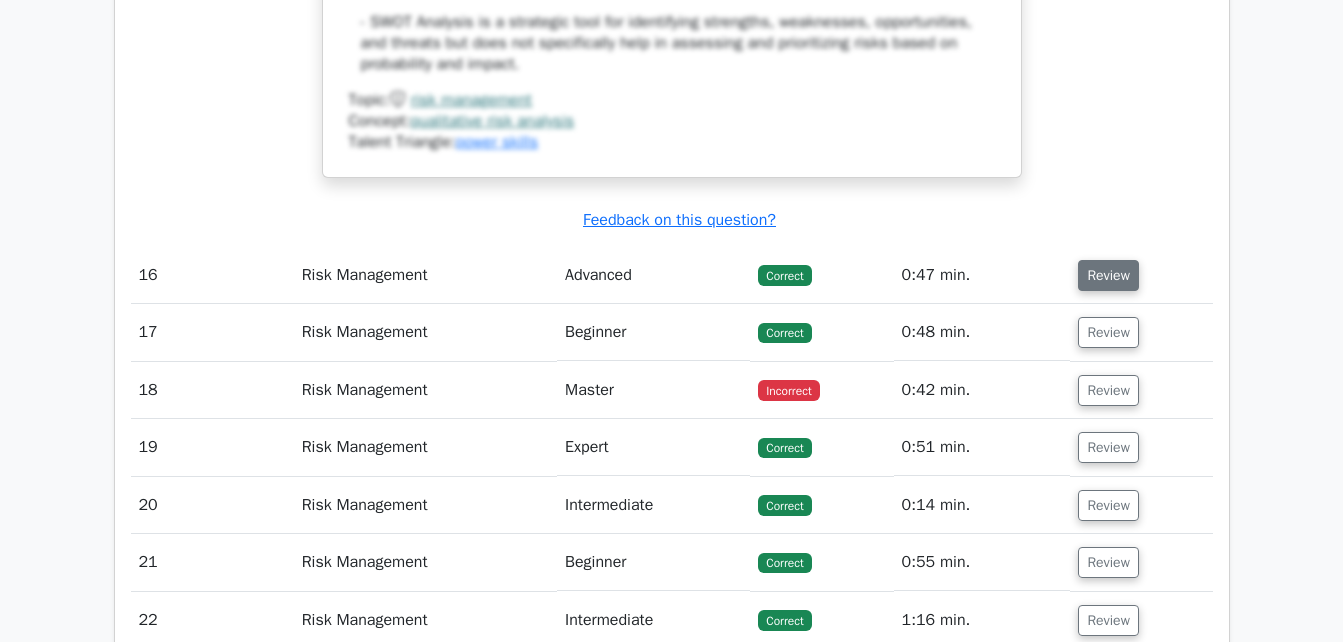 click on "Review" at bounding box center [1108, 275] 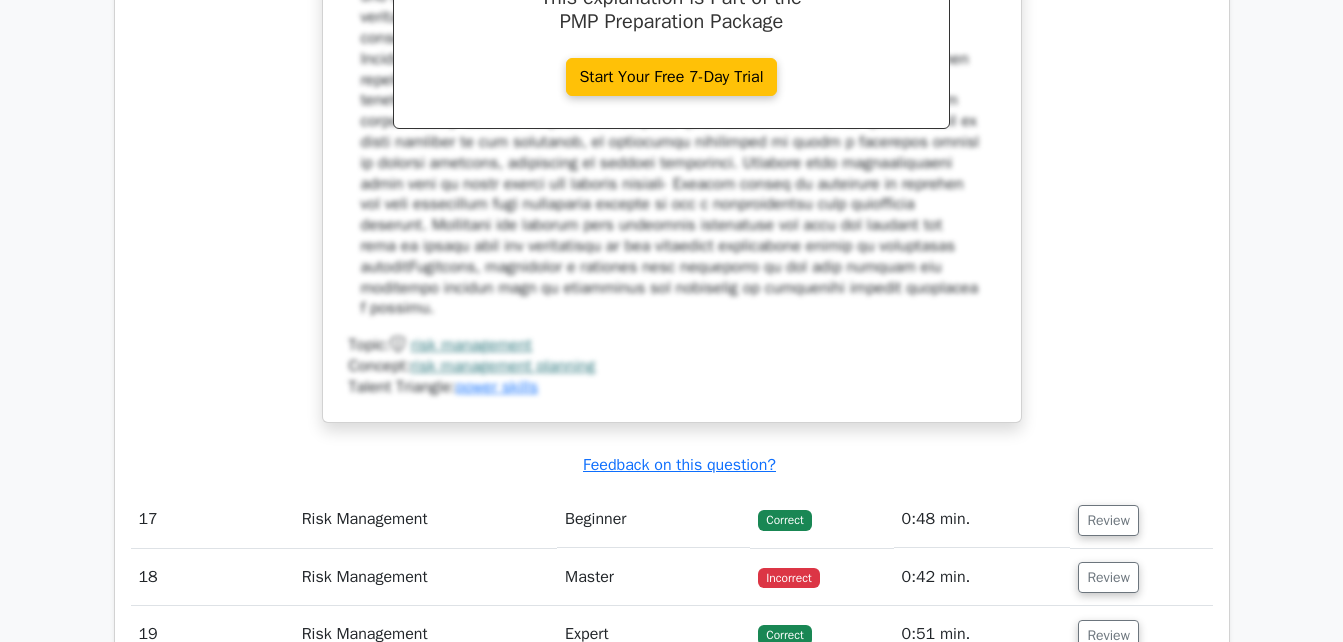 scroll, scrollTop: 18220, scrollLeft: 0, axis: vertical 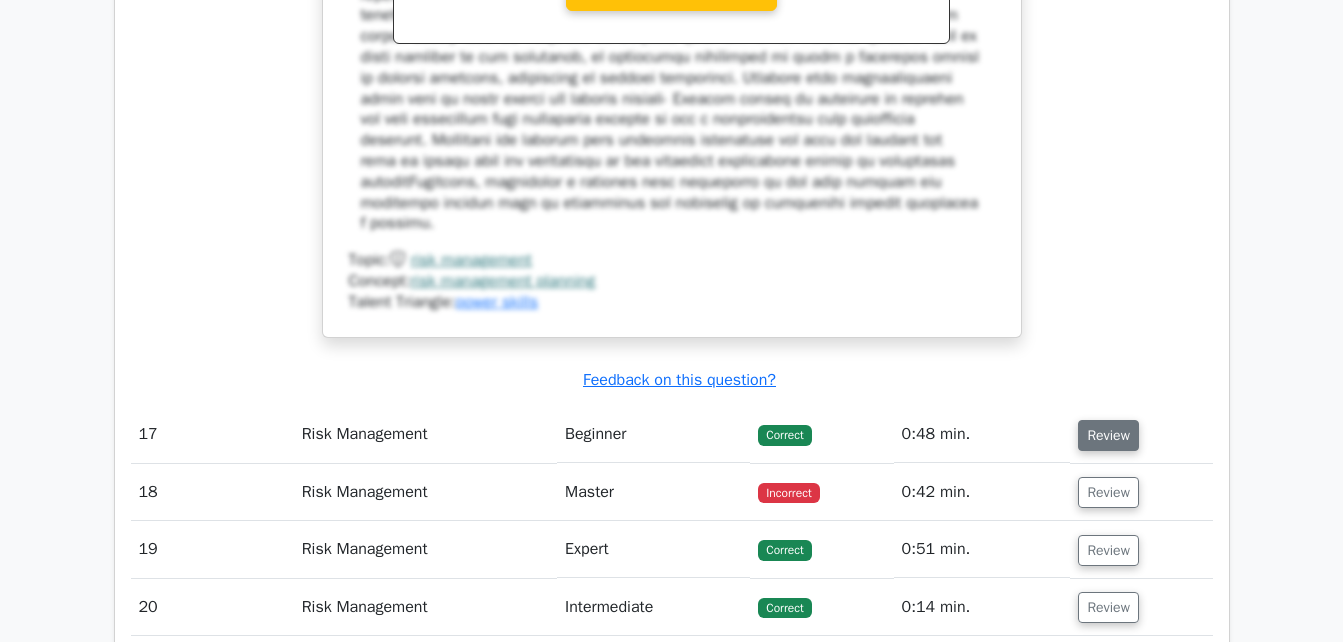 click on "Review" at bounding box center [1108, 435] 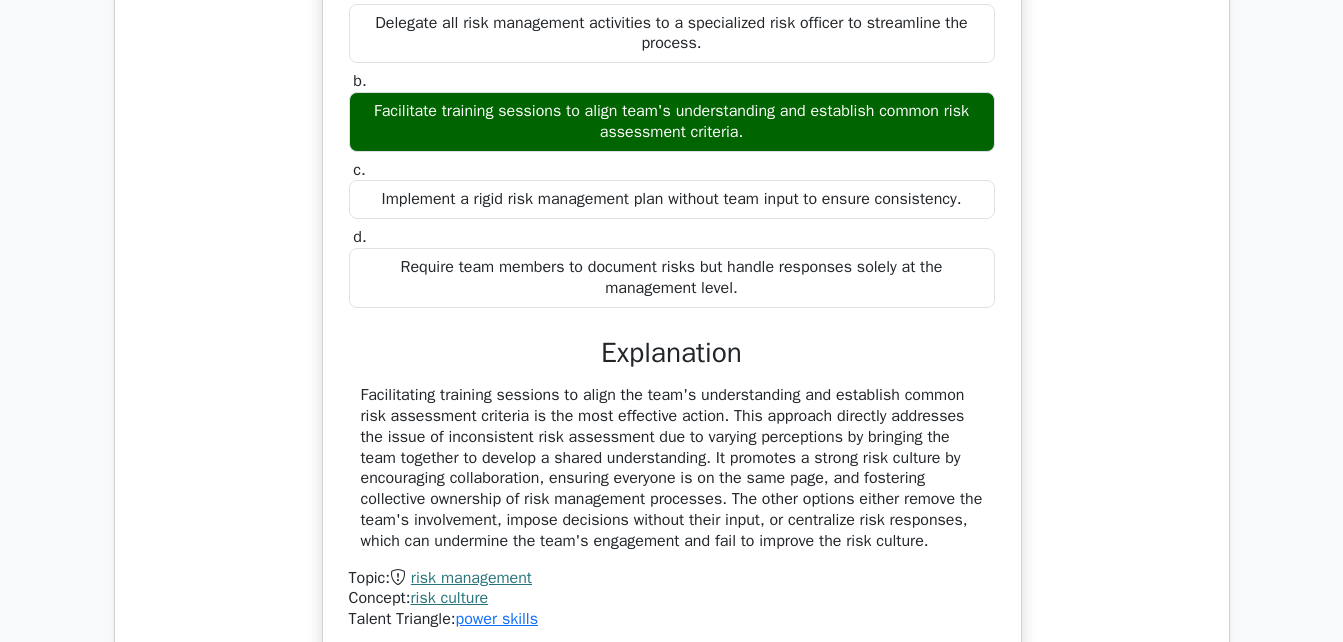 scroll, scrollTop: 18887, scrollLeft: 0, axis: vertical 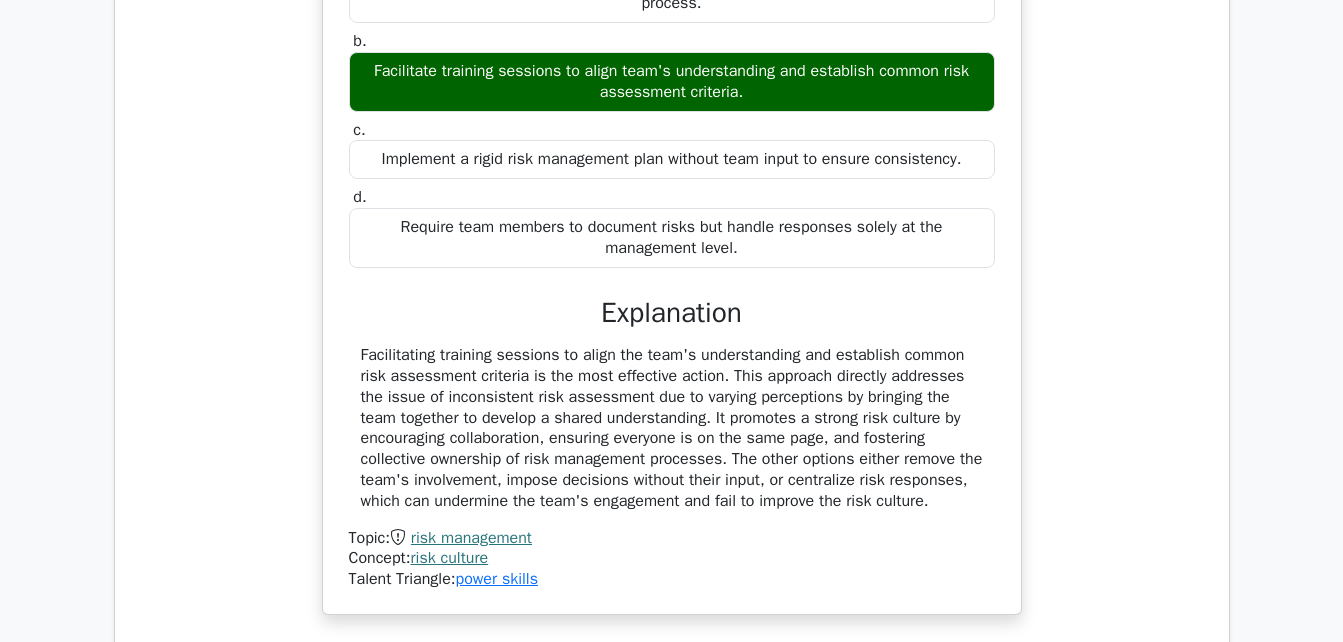 type 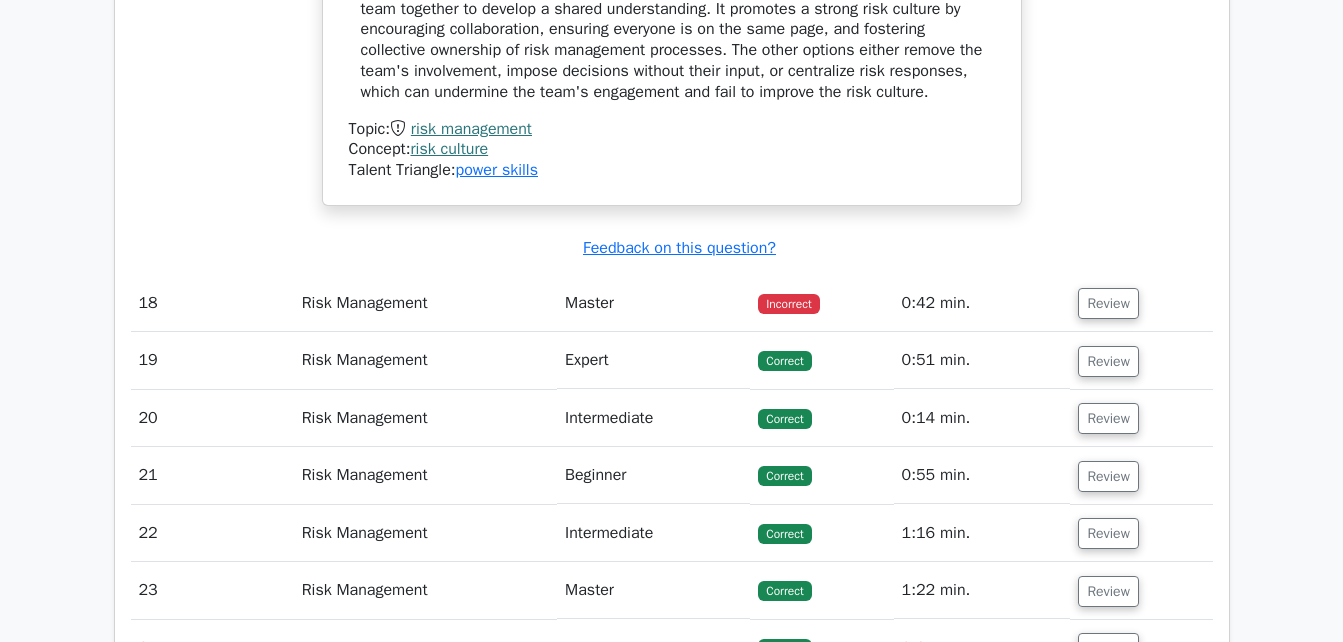 scroll, scrollTop: 19327, scrollLeft: 0, axis: vertical 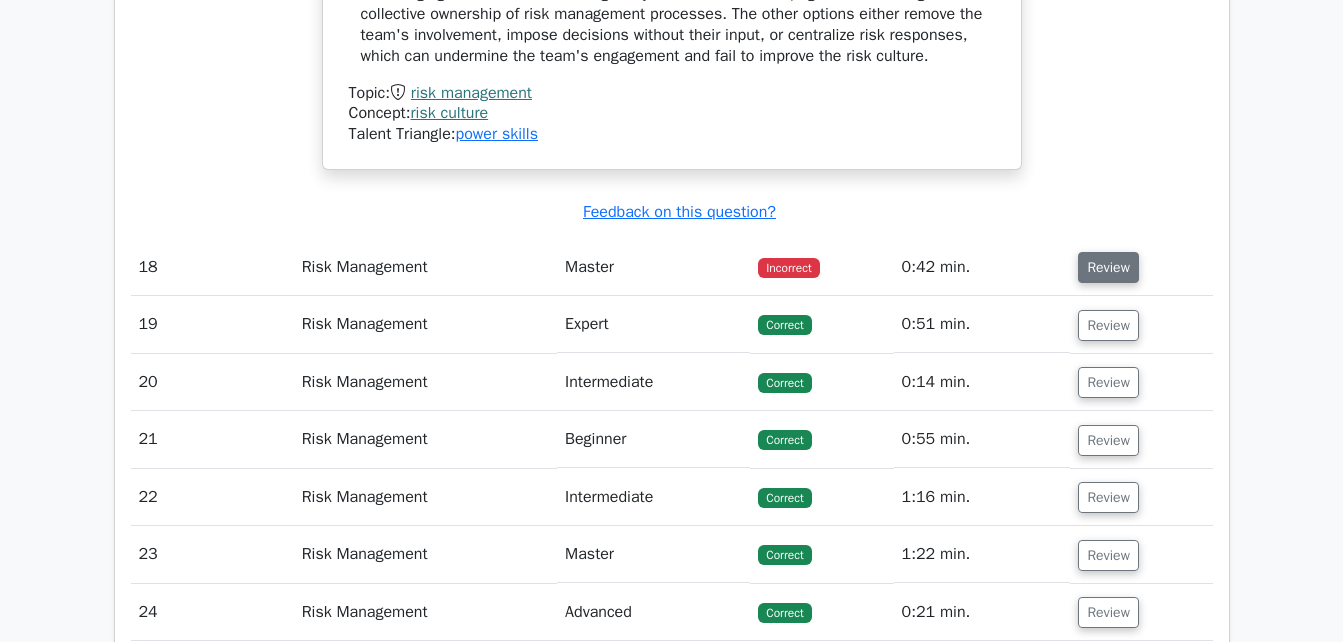 click on "Review" at bounding box center (1108, 267) 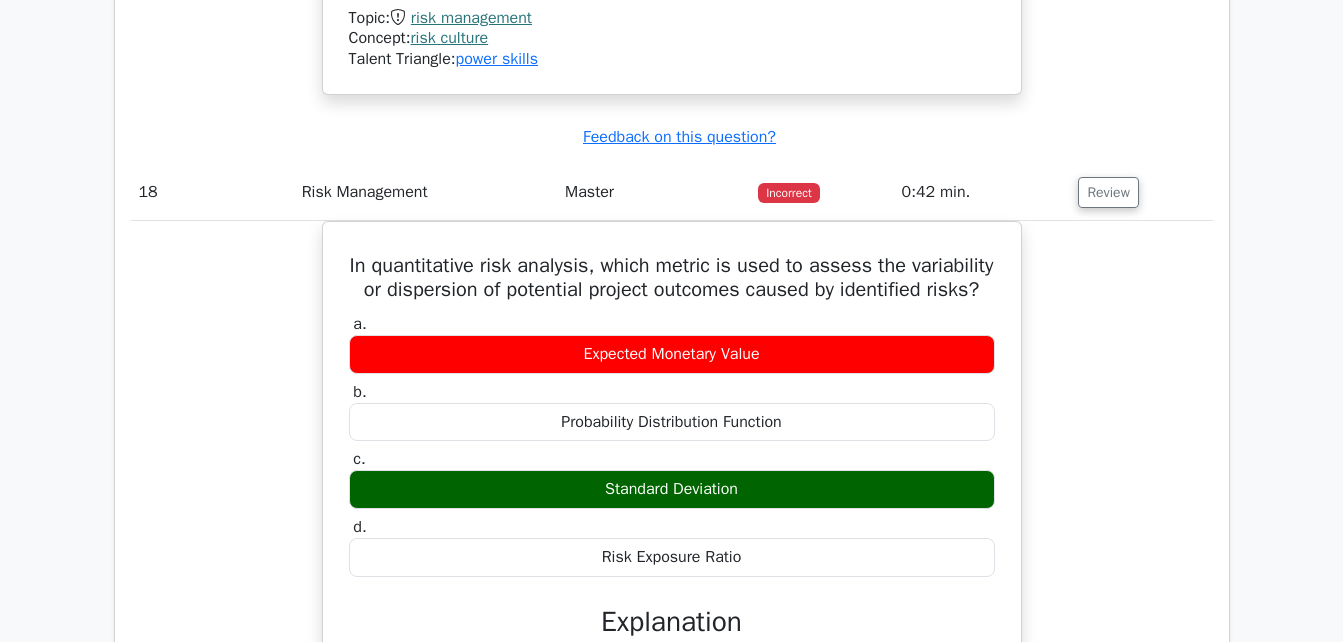 scroll, scrollTop: 19447, scrollLeft: 0, axis: vertical 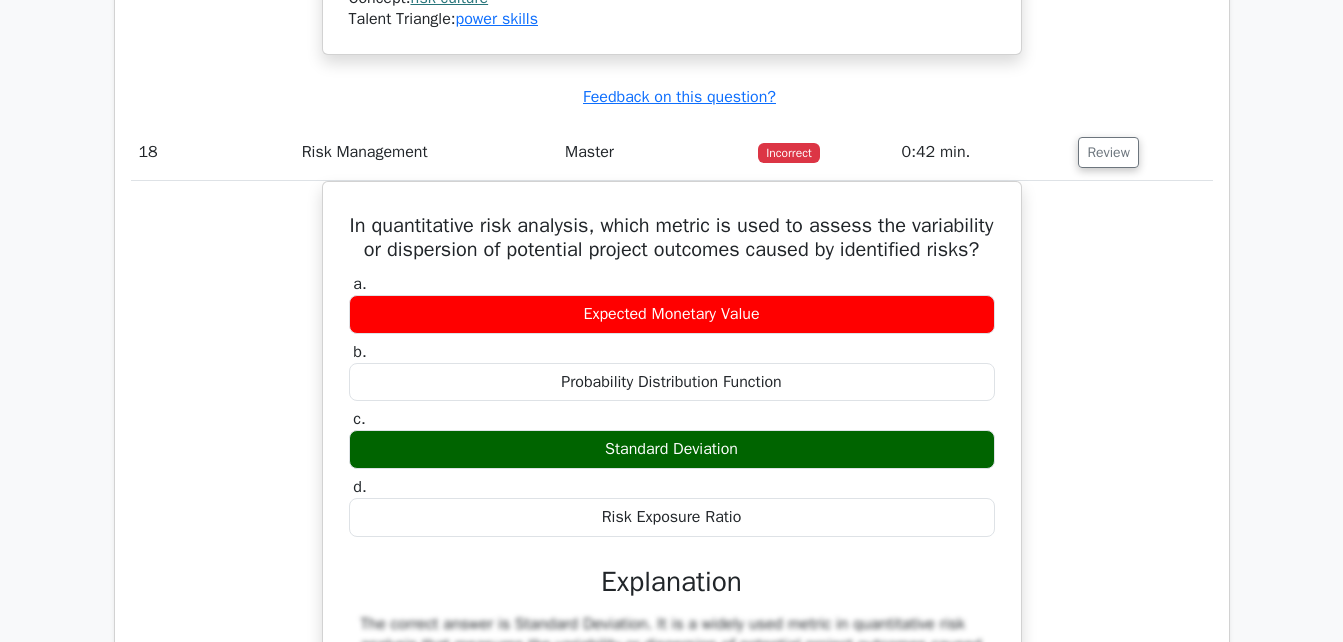 type 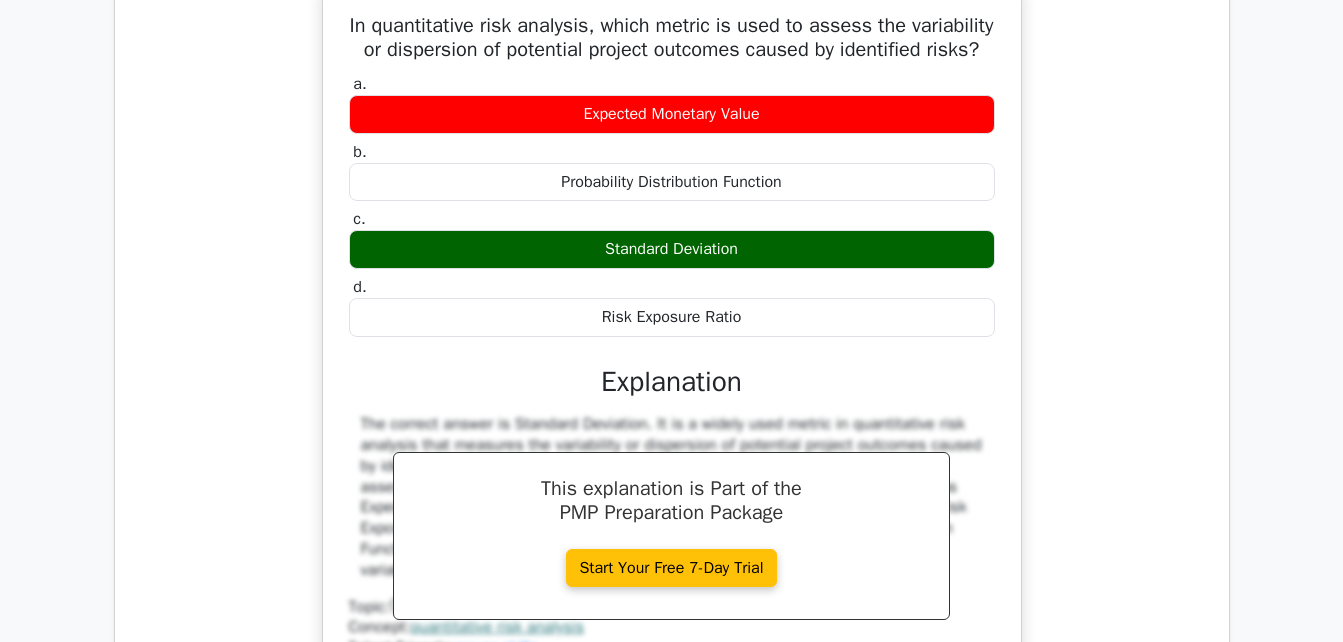 scroll, scrollTop: 20208, scrollLeft: 0, axis: vertical 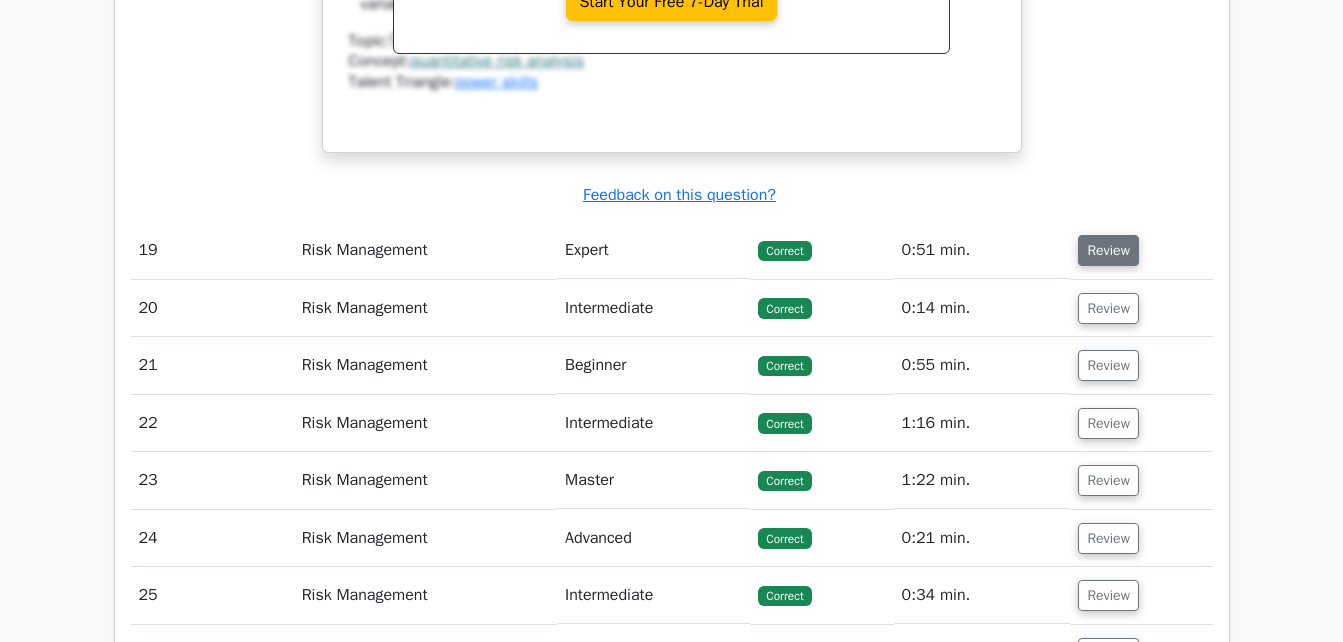 click on "Review" at bounding box center (1108, 250) 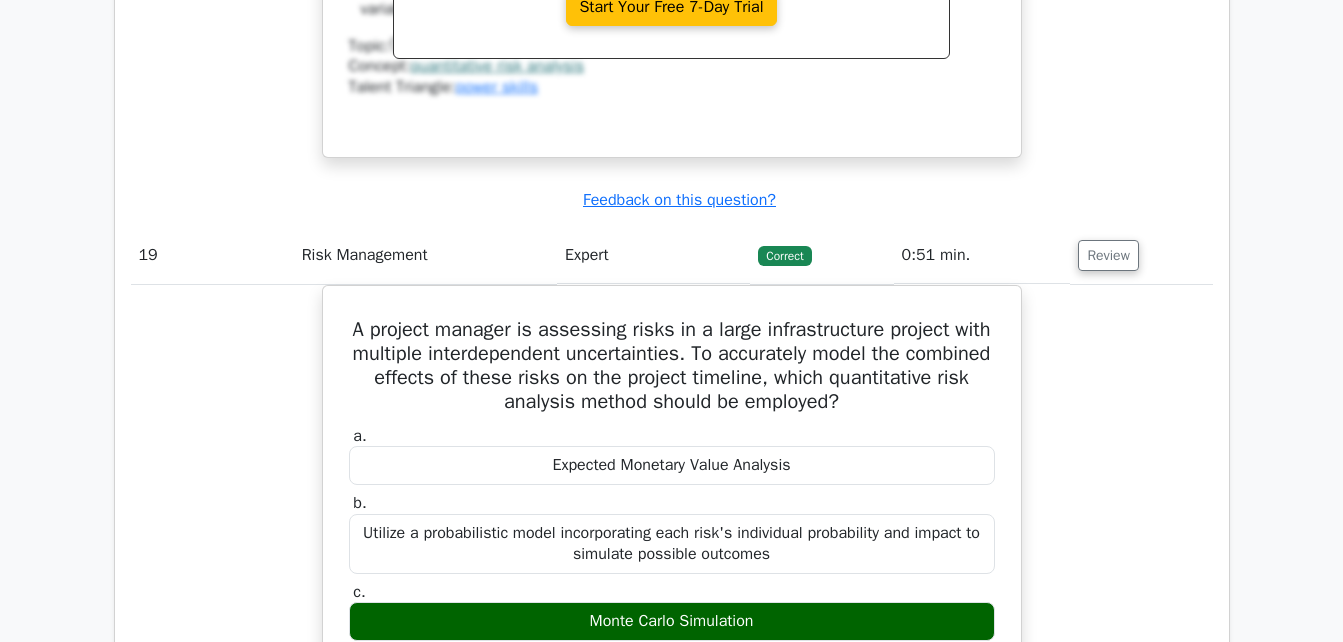 type 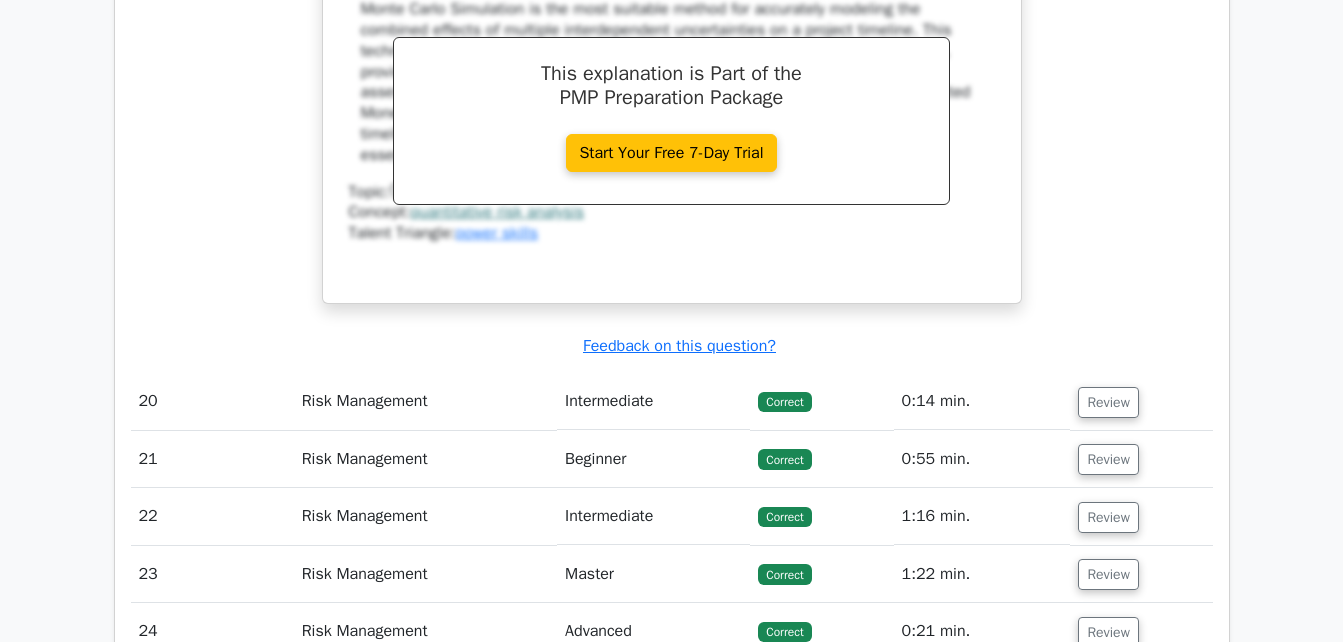 scroll, scrollTop: 21088, scrollLeft: 0, axis: vertical 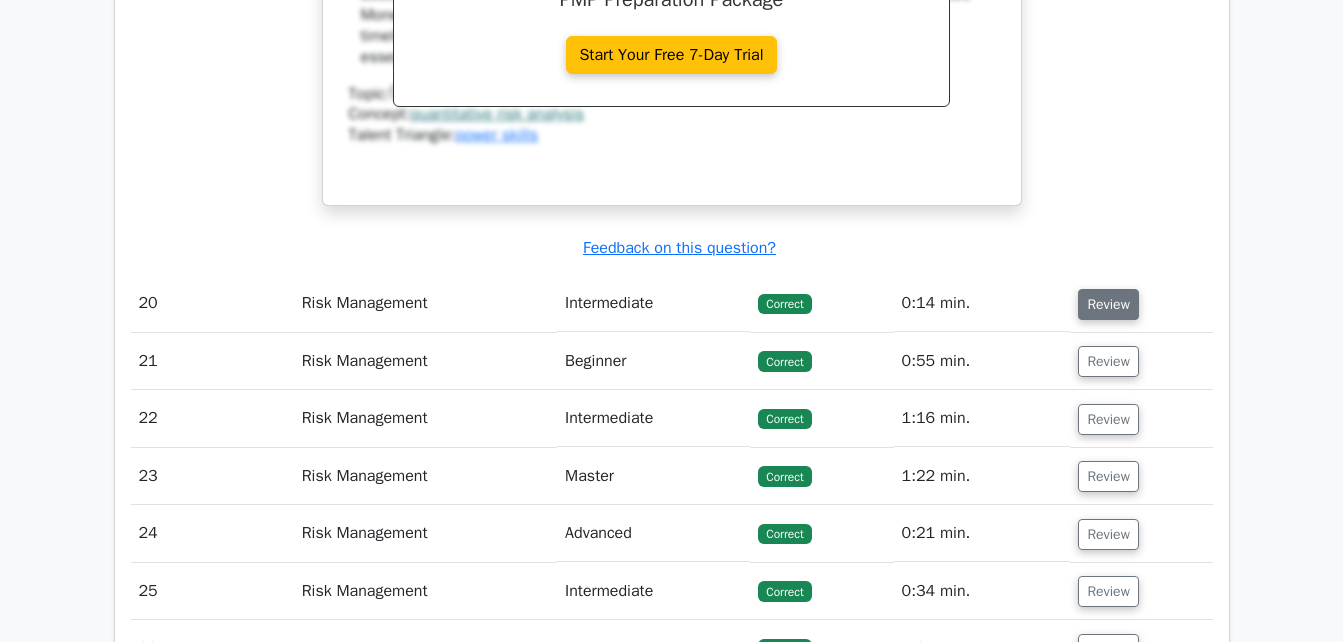click on "Review" at bounding box center [1108, 304] 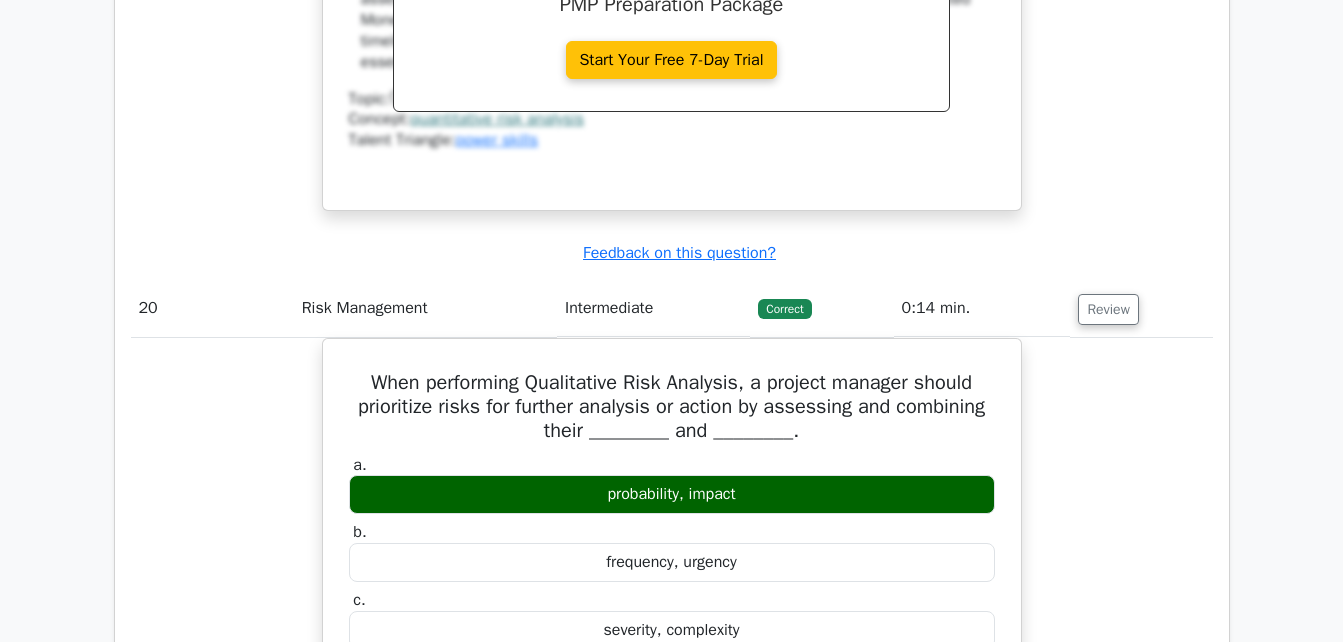 type 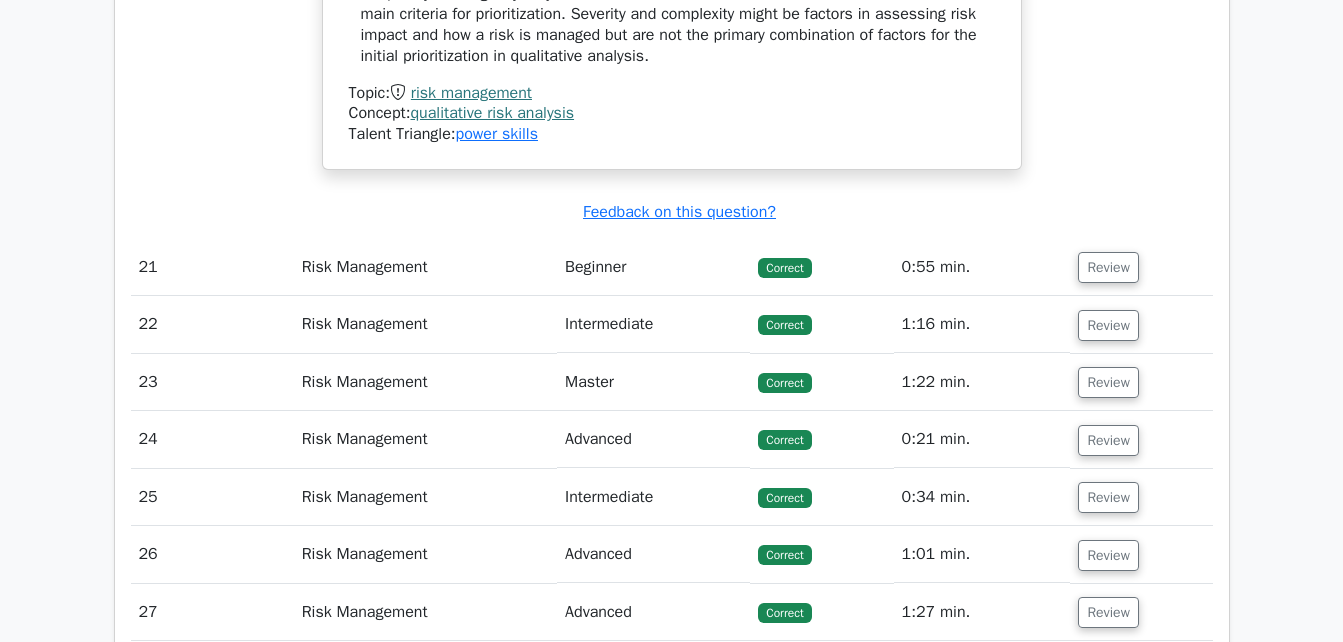 scroll, scrollTop: 22168, scrollLeft: 0, axis: vertical 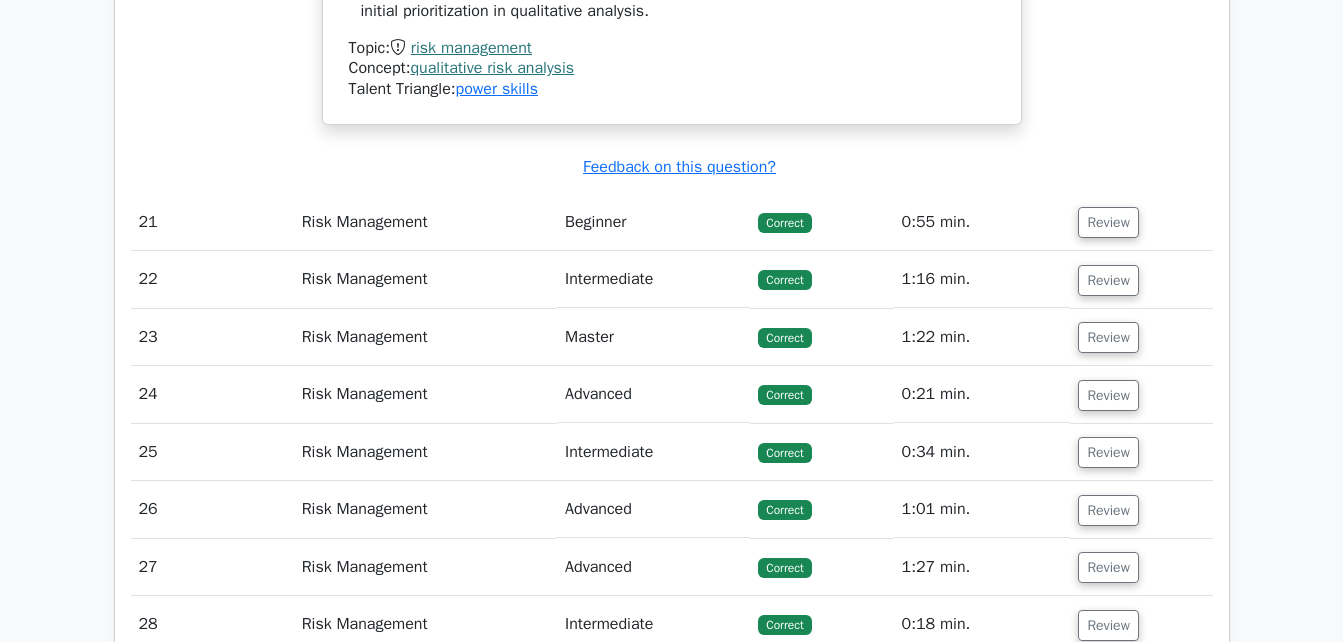 click on "Review" at bounding box center (1141, 222) 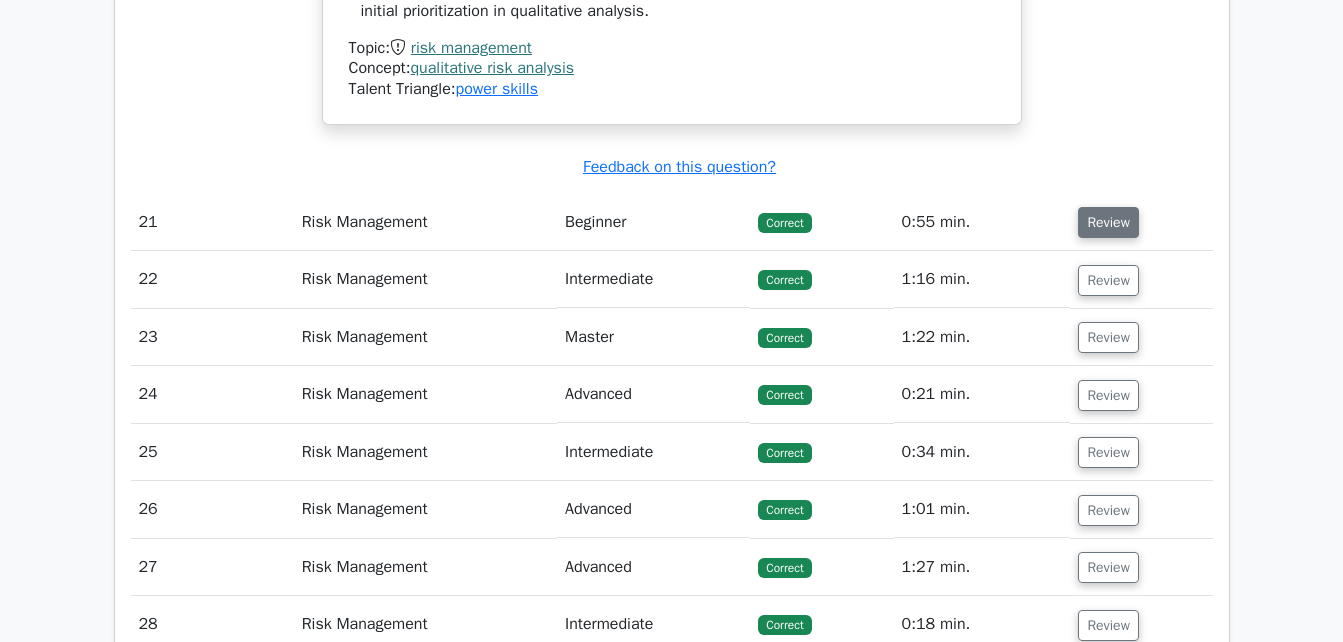 click on "Review" at bounding box center (1108, 222) 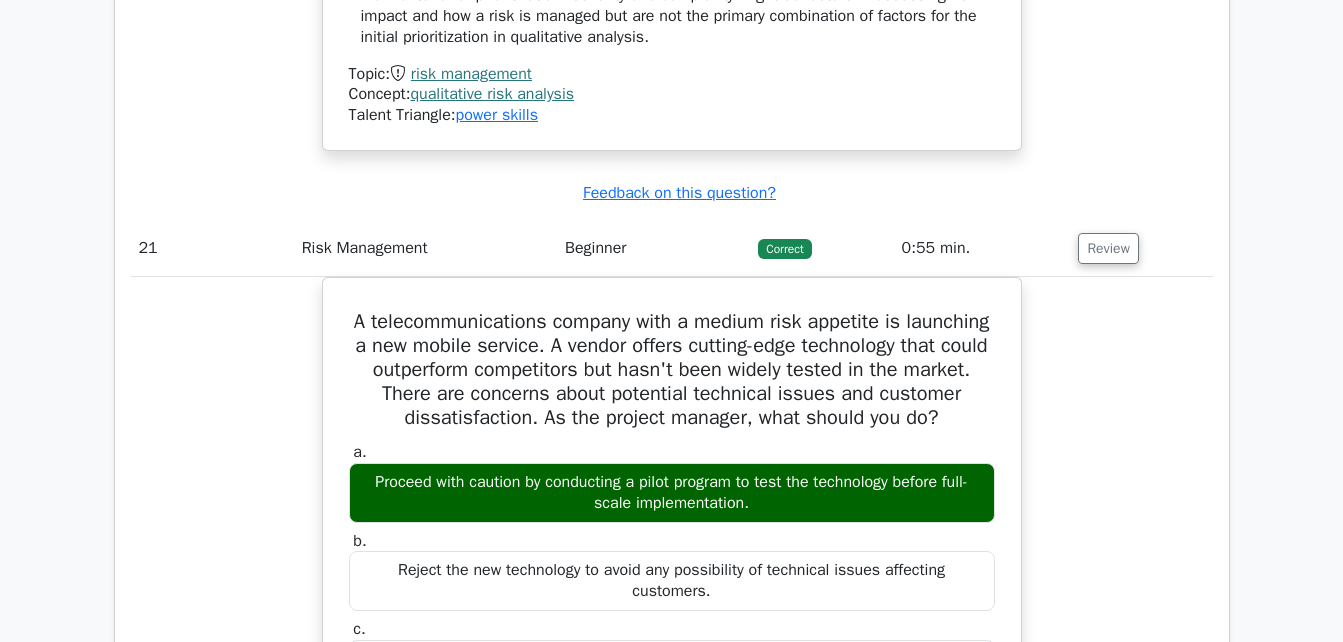 type 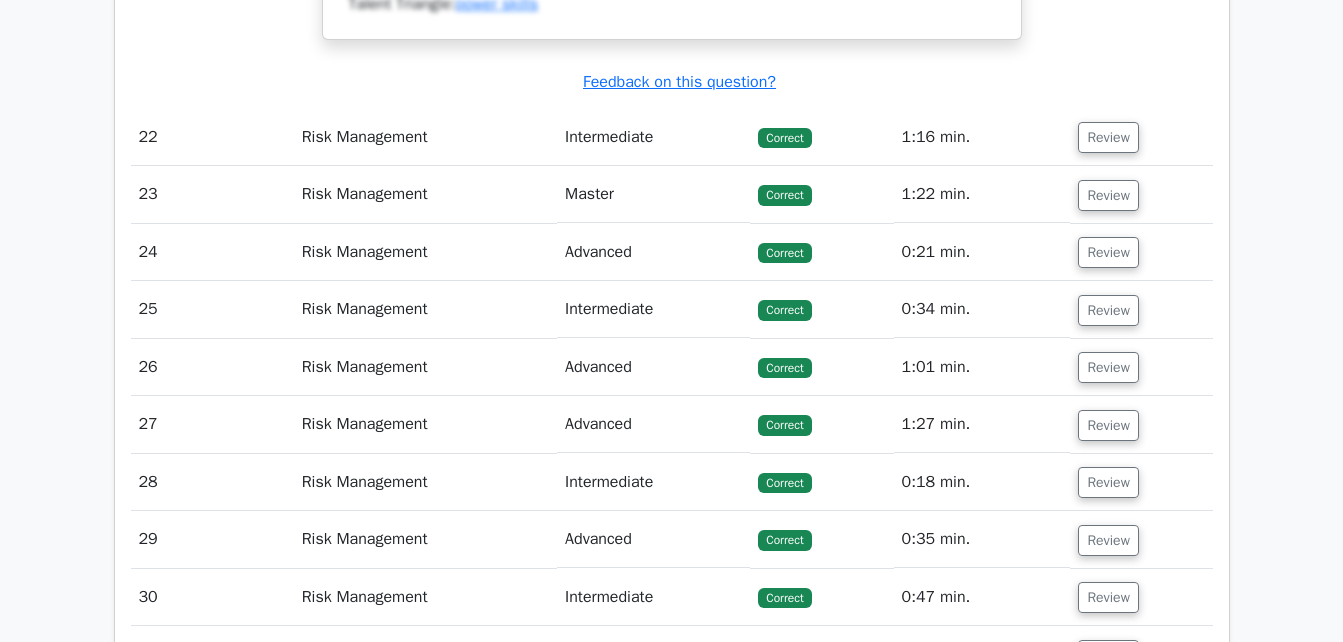 scroll, scrollTop: 23347, scrollLeft: 0, axis: vertical 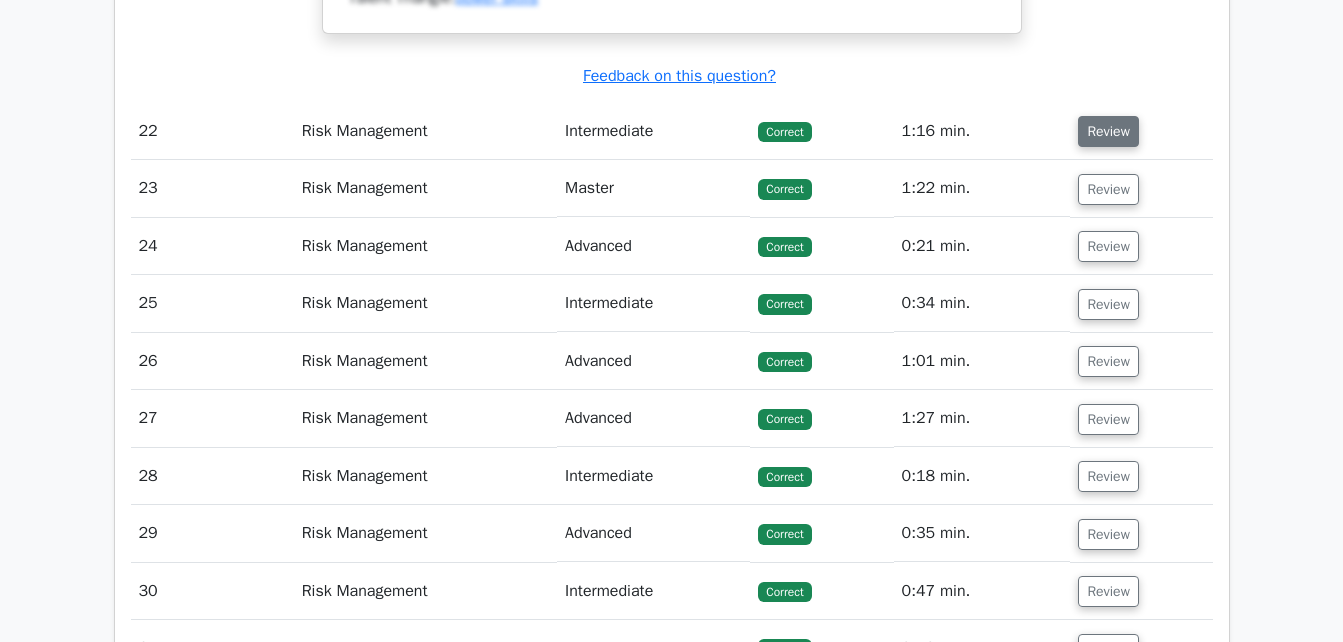 click on "Review" at bounding box center [1108, 131] 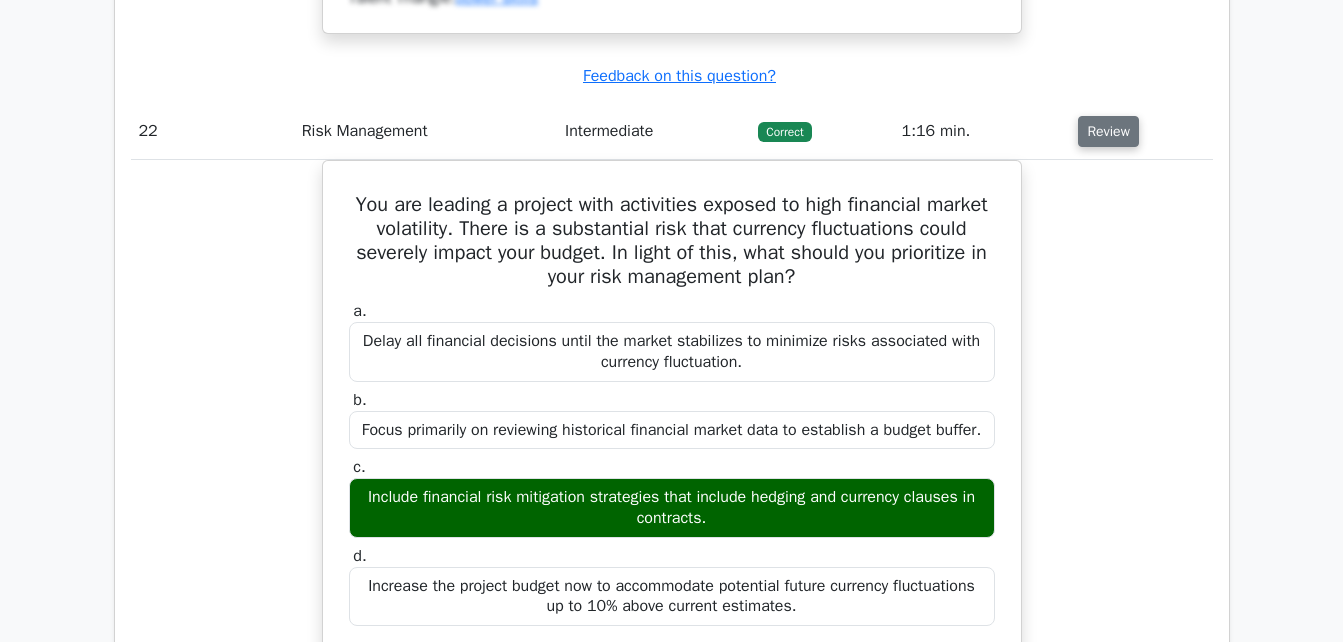 type 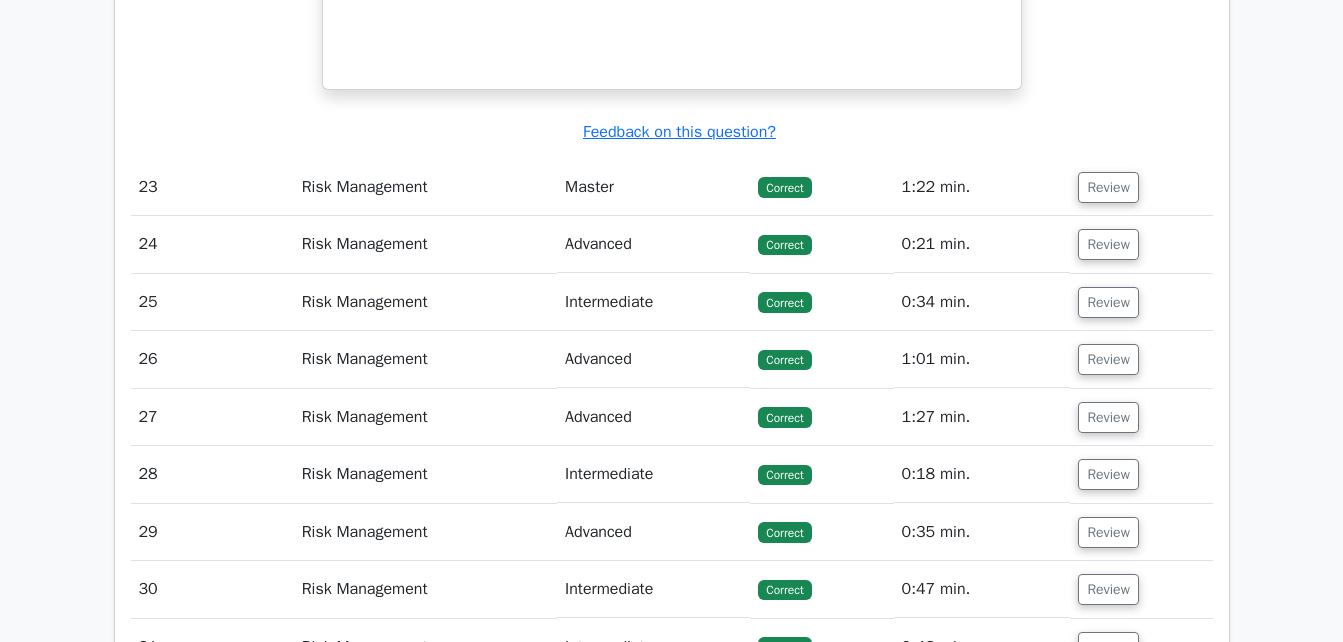 scroll, scrollTop: 24267, scrollLeft: 0, axis: vertical 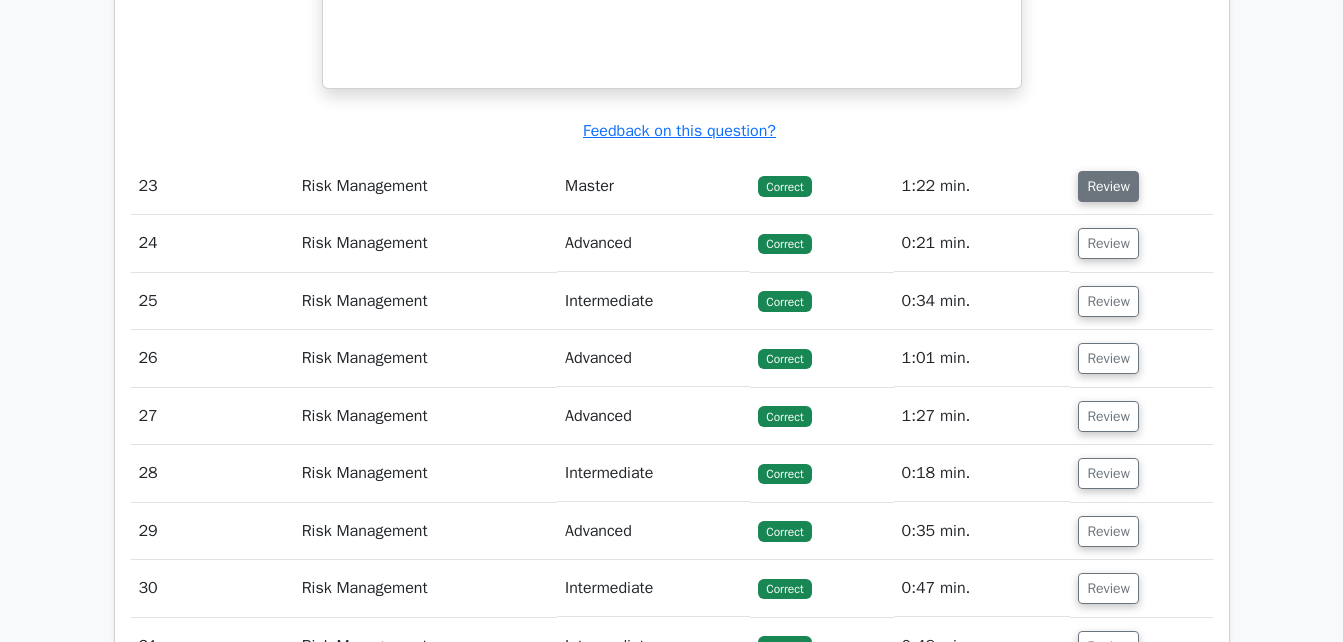 click on "Review" at bounding box center (1108, 186) 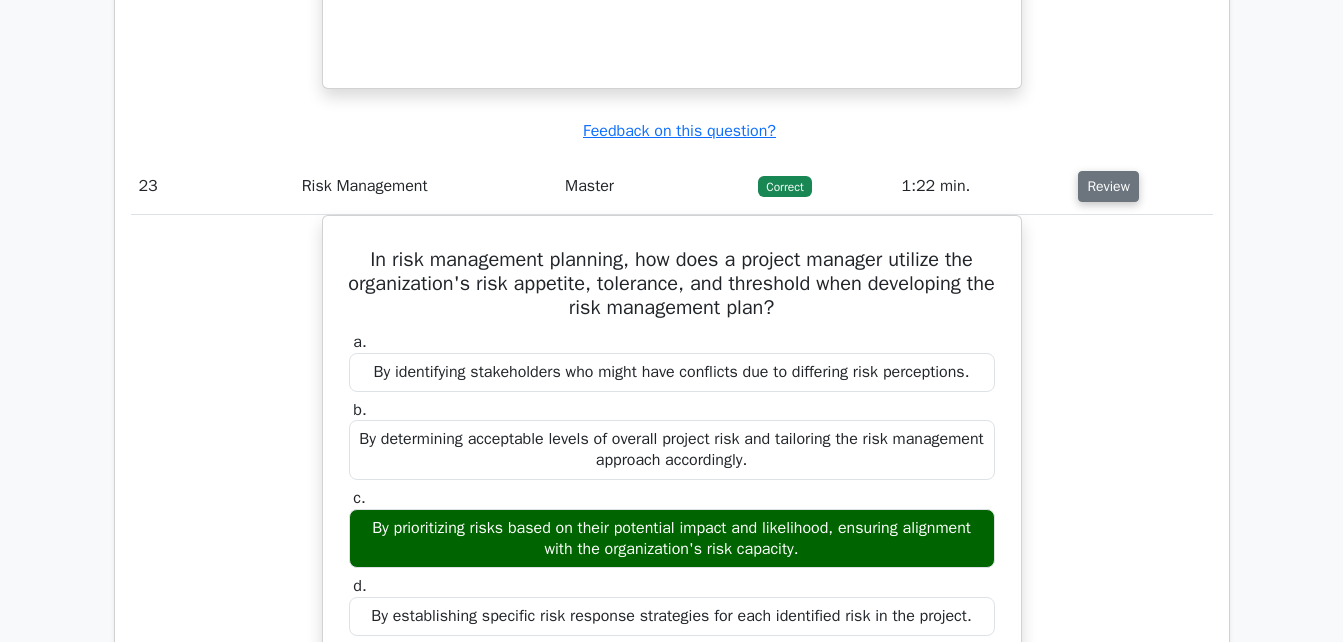 type 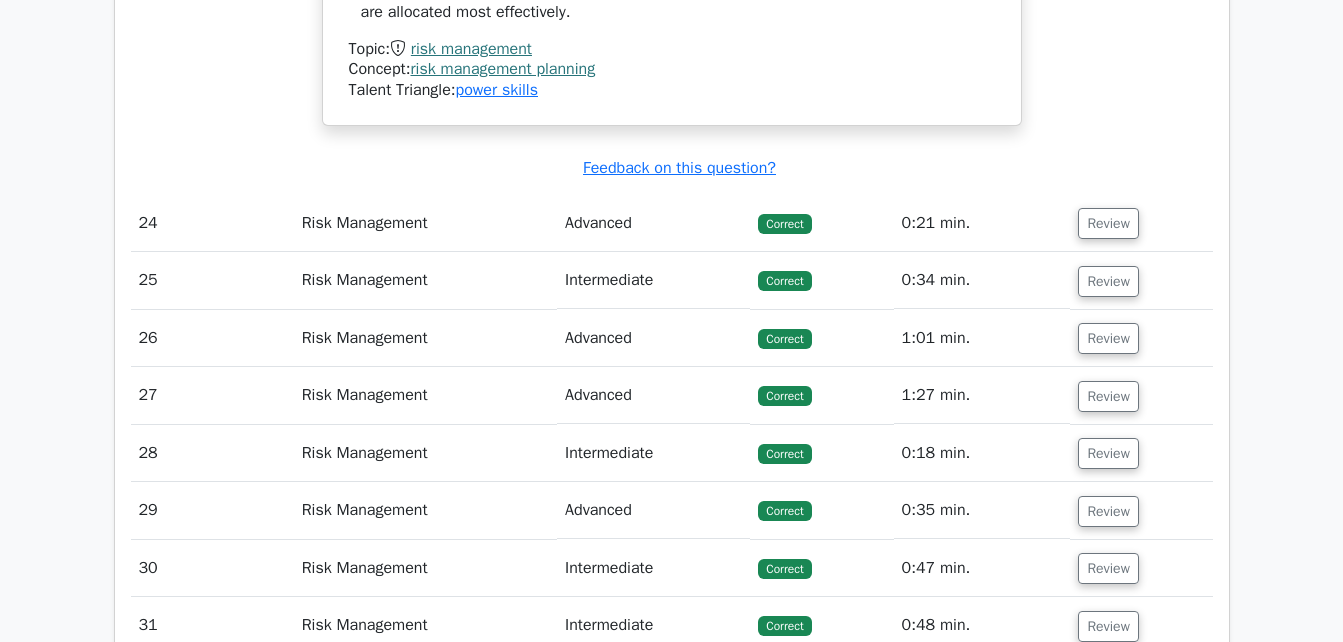 scroll, scrollTop: 25067, scrollLeft: 0, axis: vertical 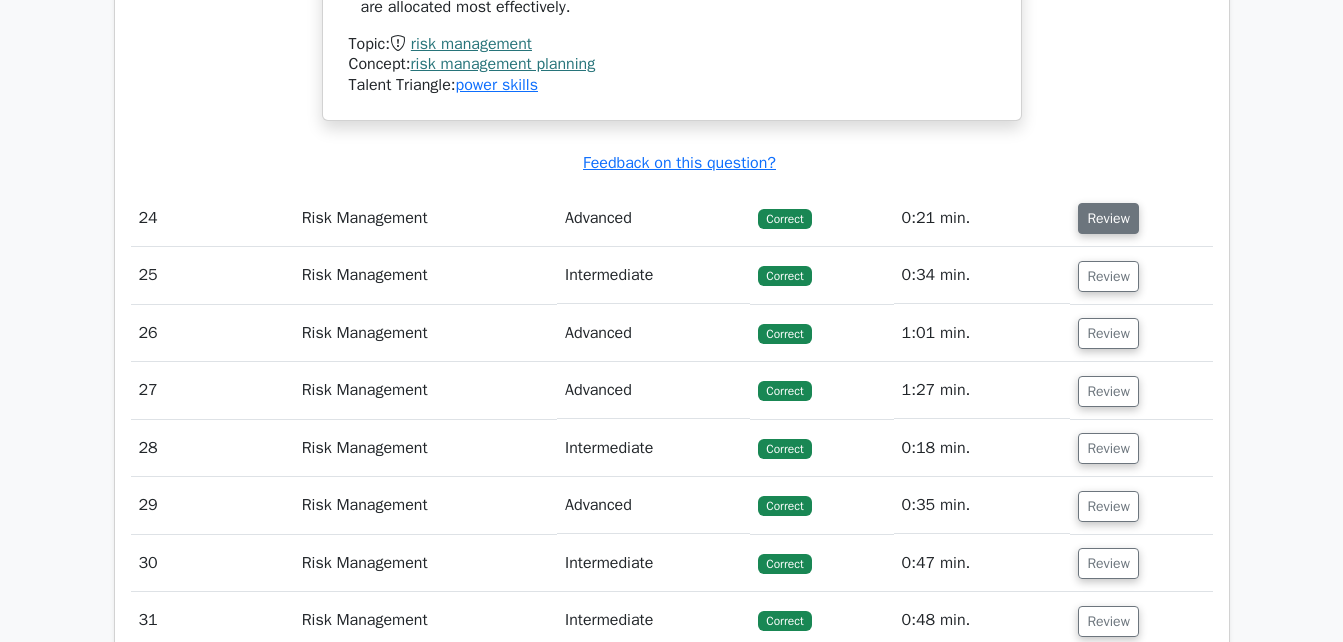click on "Review" at bounding box center (1108, 218) 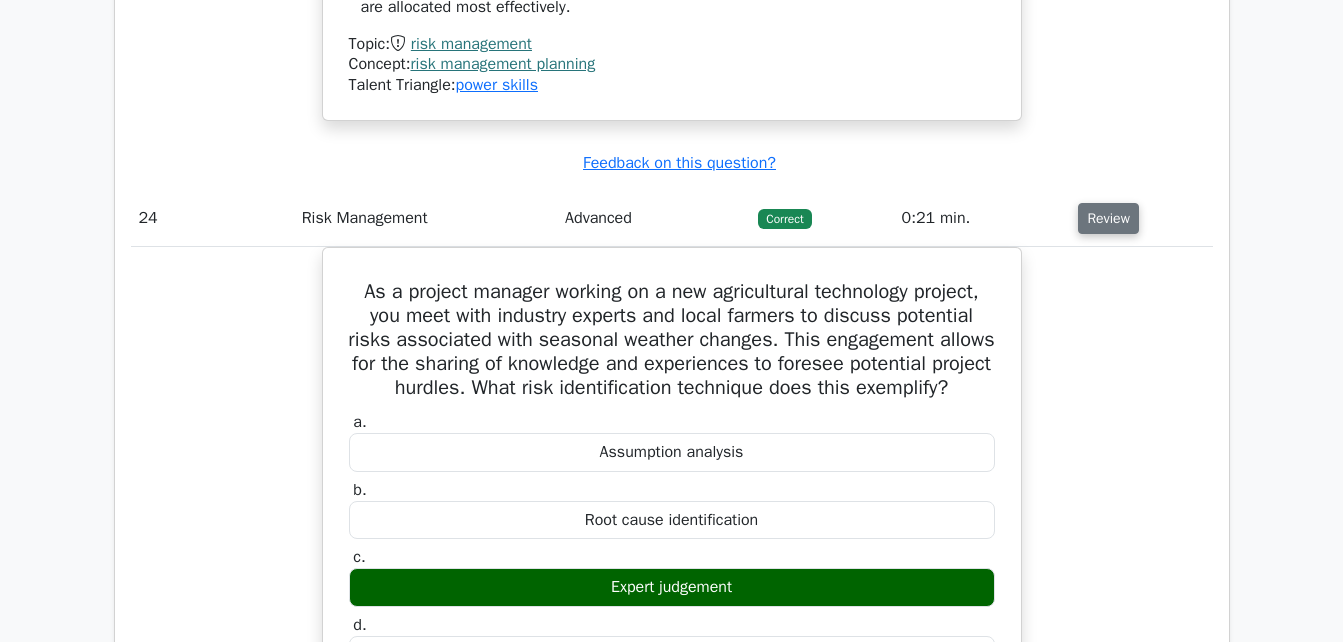 type 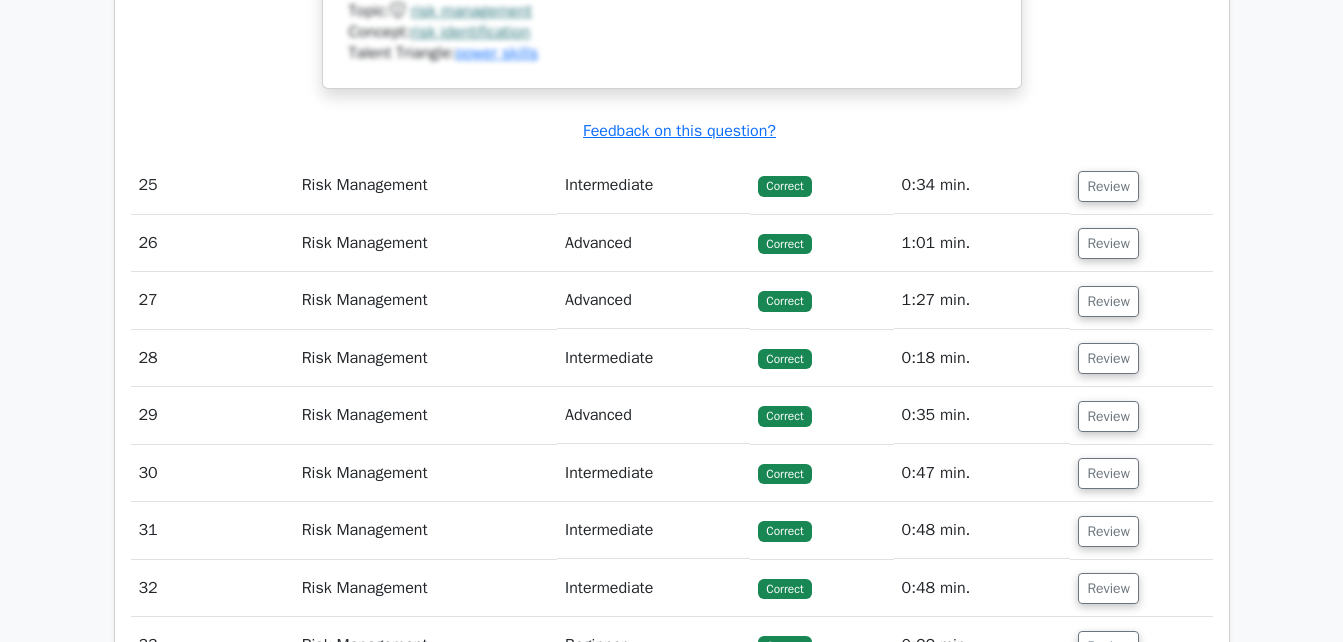 scroll, scrollTop: 26147, scrollLeft: 0, axis: vertical 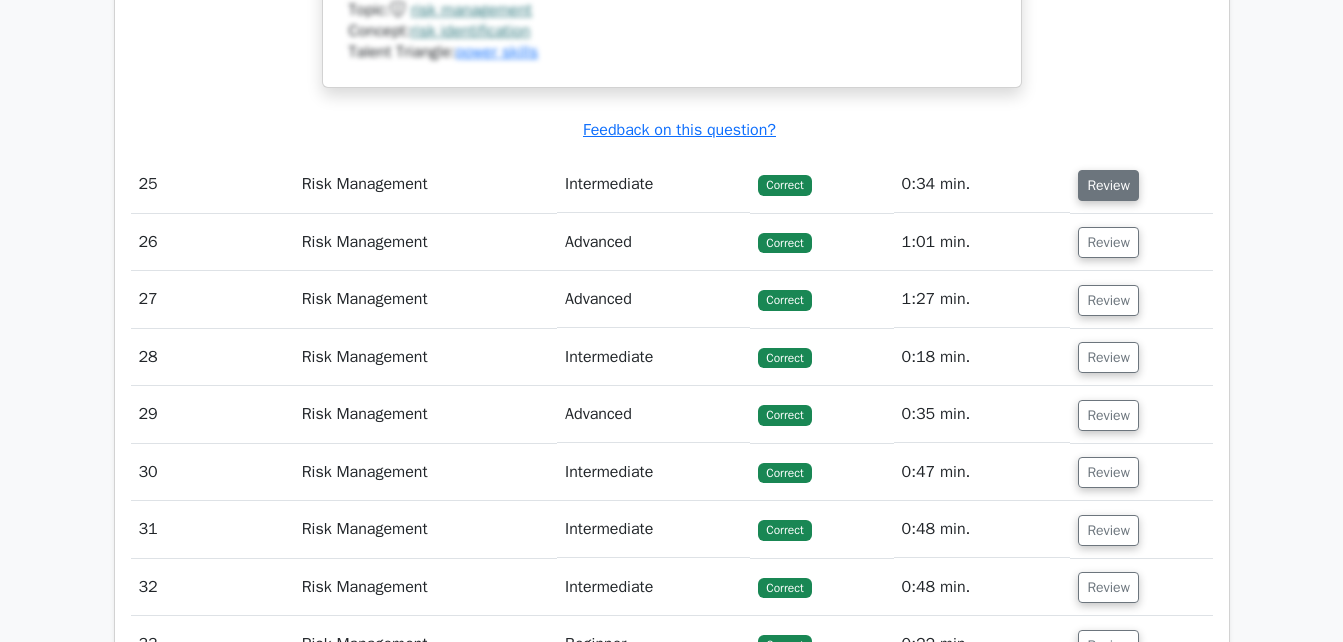 click on "Review" at bounding box center (1108, 185) 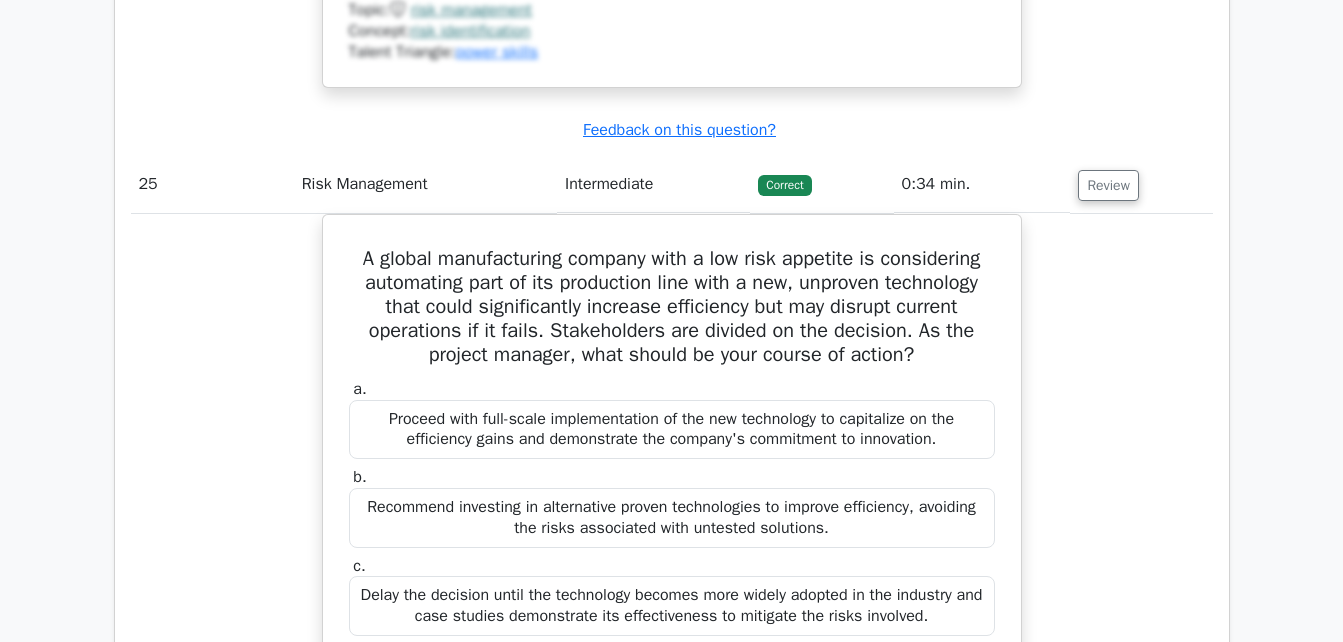 type 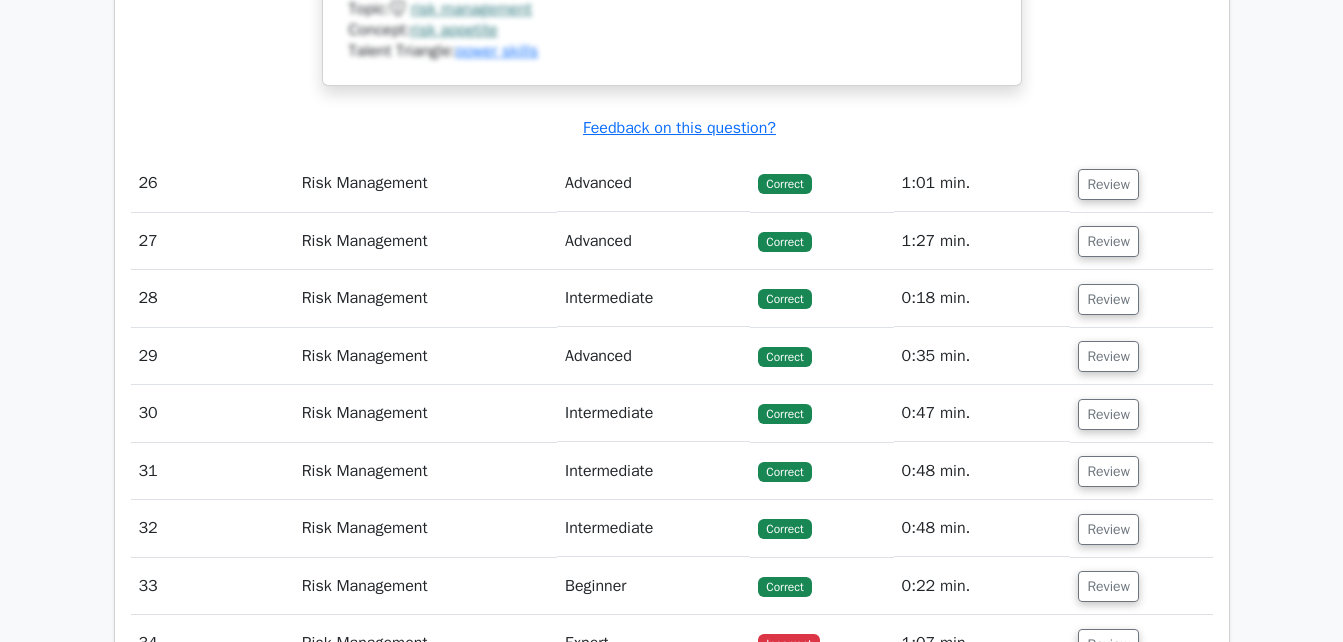 scroll, scrollTop: 27307, scrollLeft: 0, axis: vertical 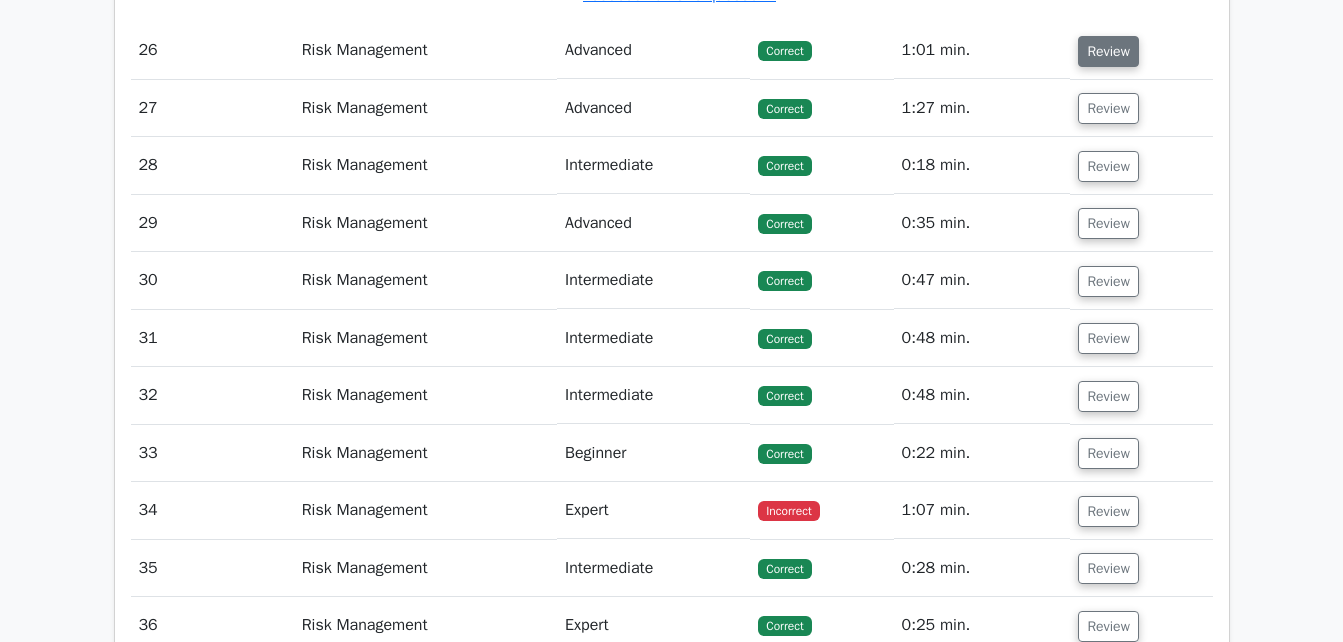 click on "Review" at bounding box center (1108, 51) 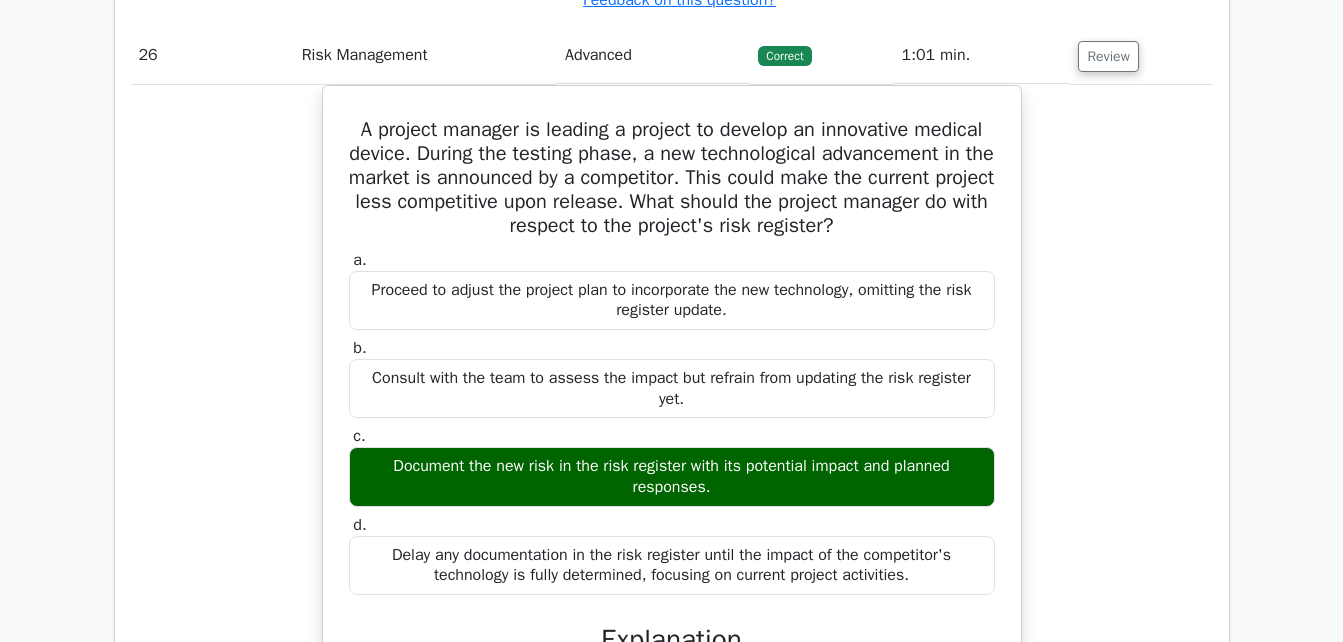 type 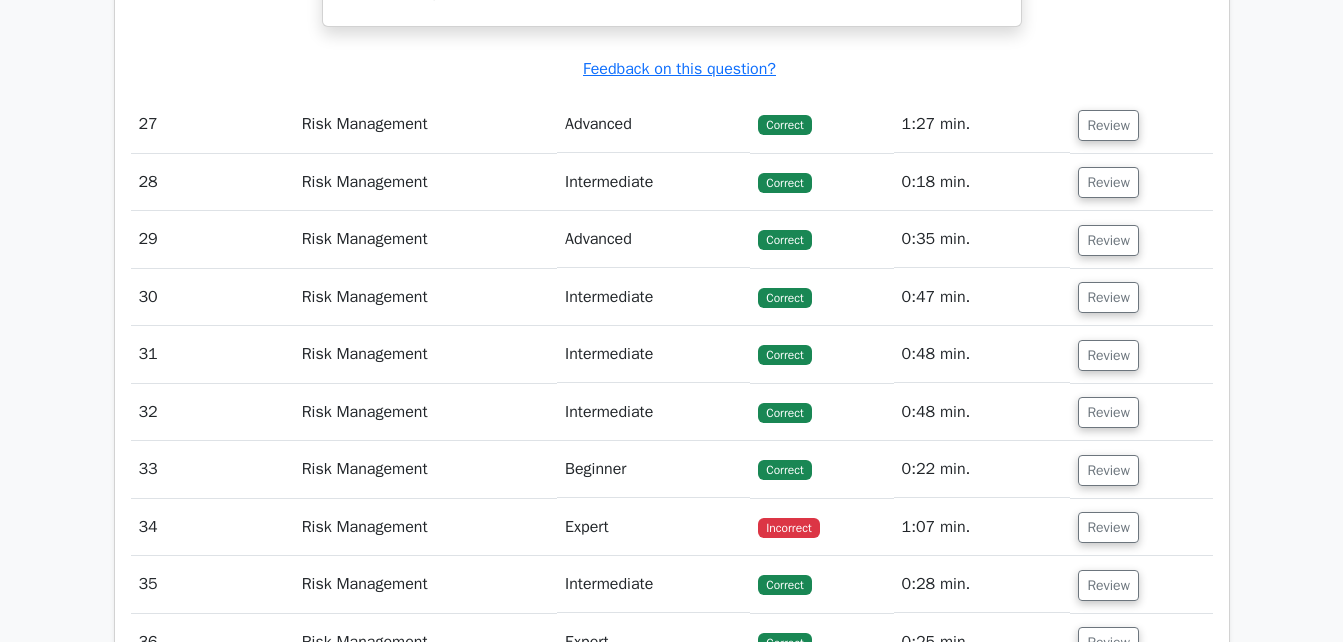 scroll, scrollTop: 28387, scrollLeft: 0, axis: vertical 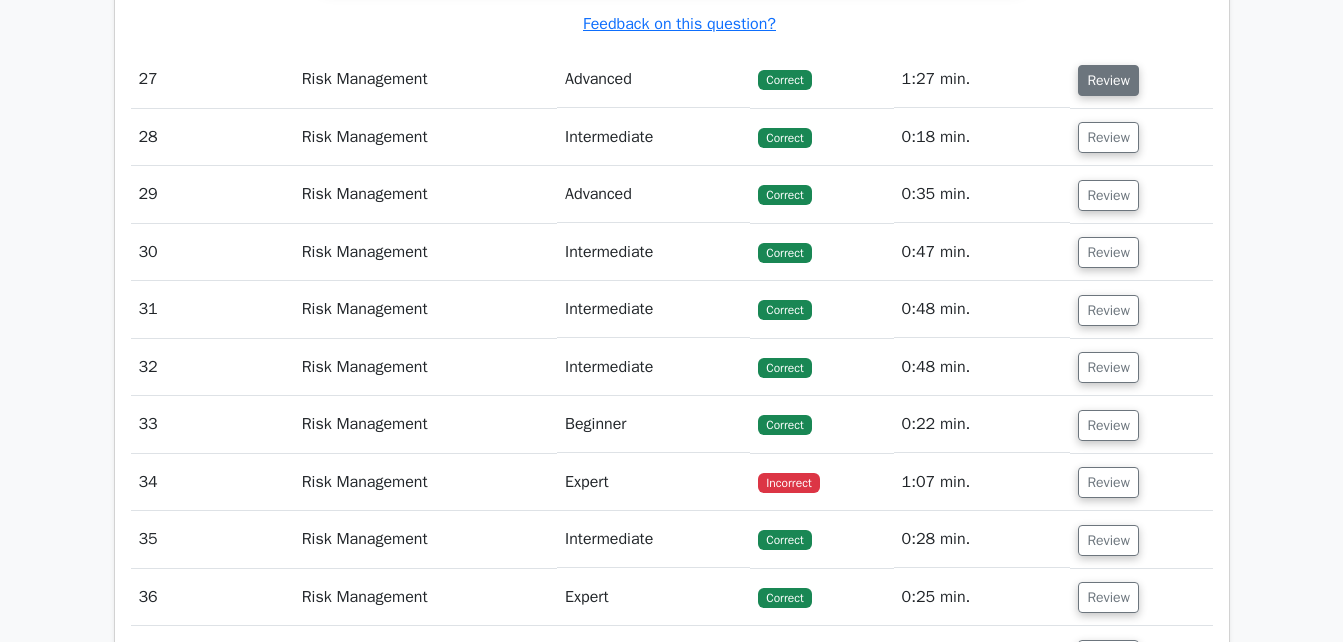 click on "Review" at bounding box center [1108, 80] 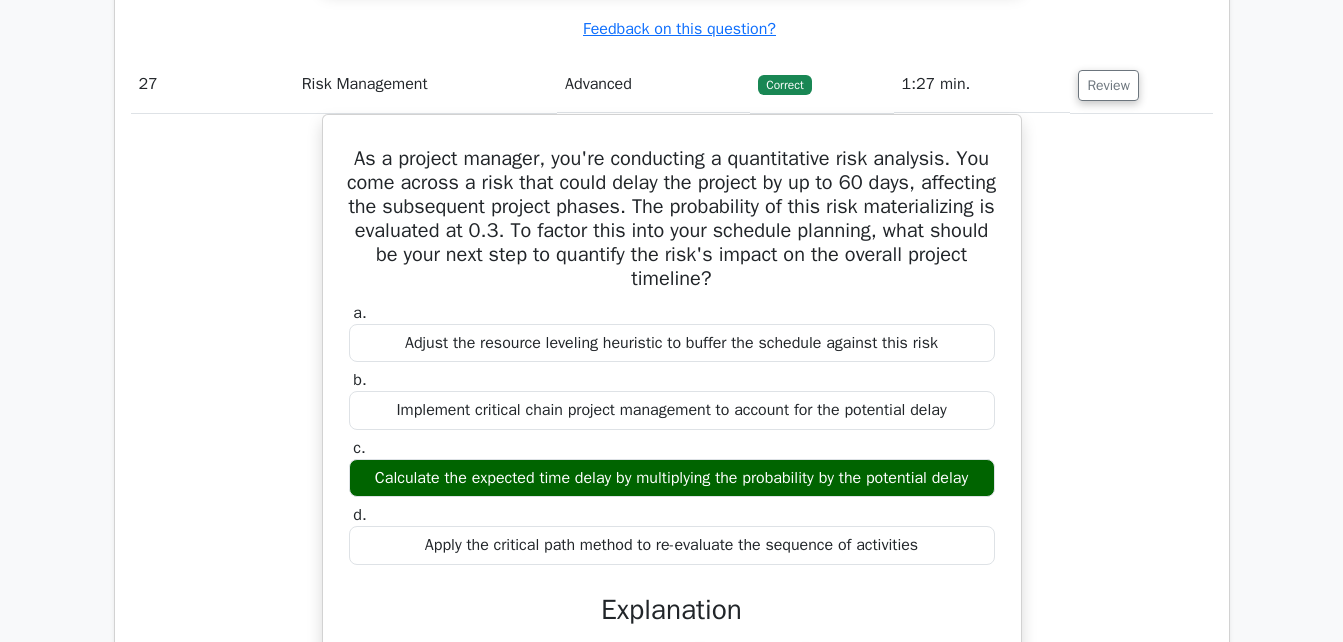 type 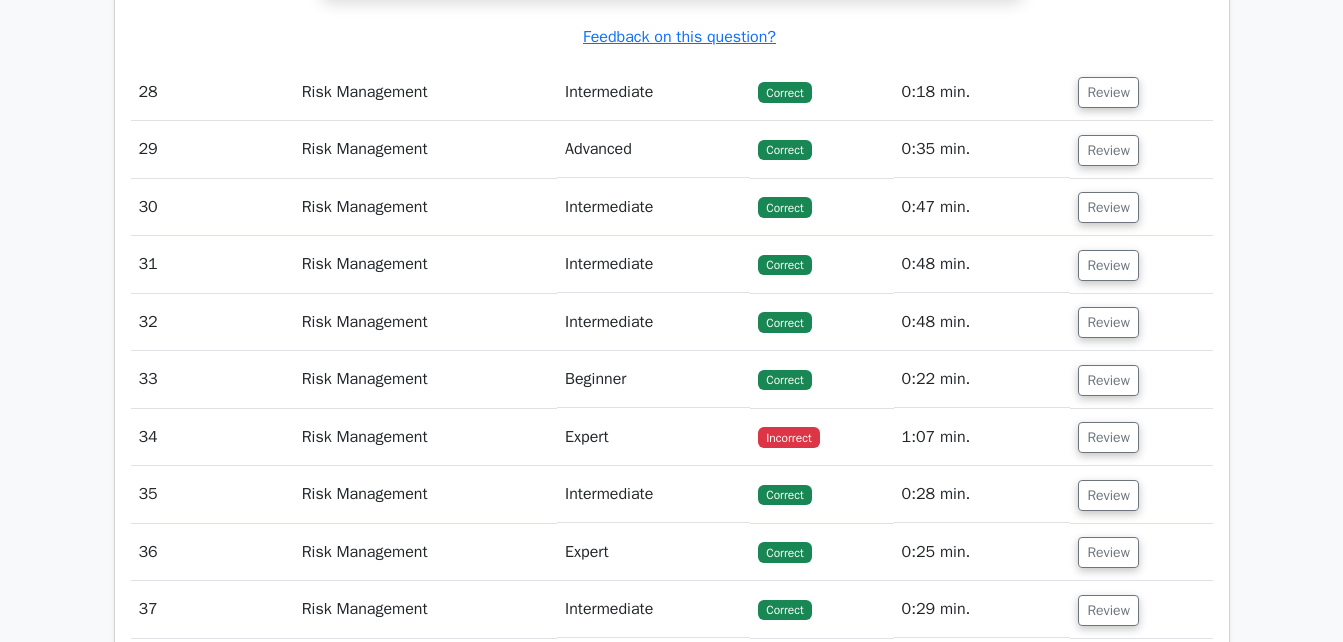 scroll, scrollTop: 29507, scrollLeft: 0, axis: vertical 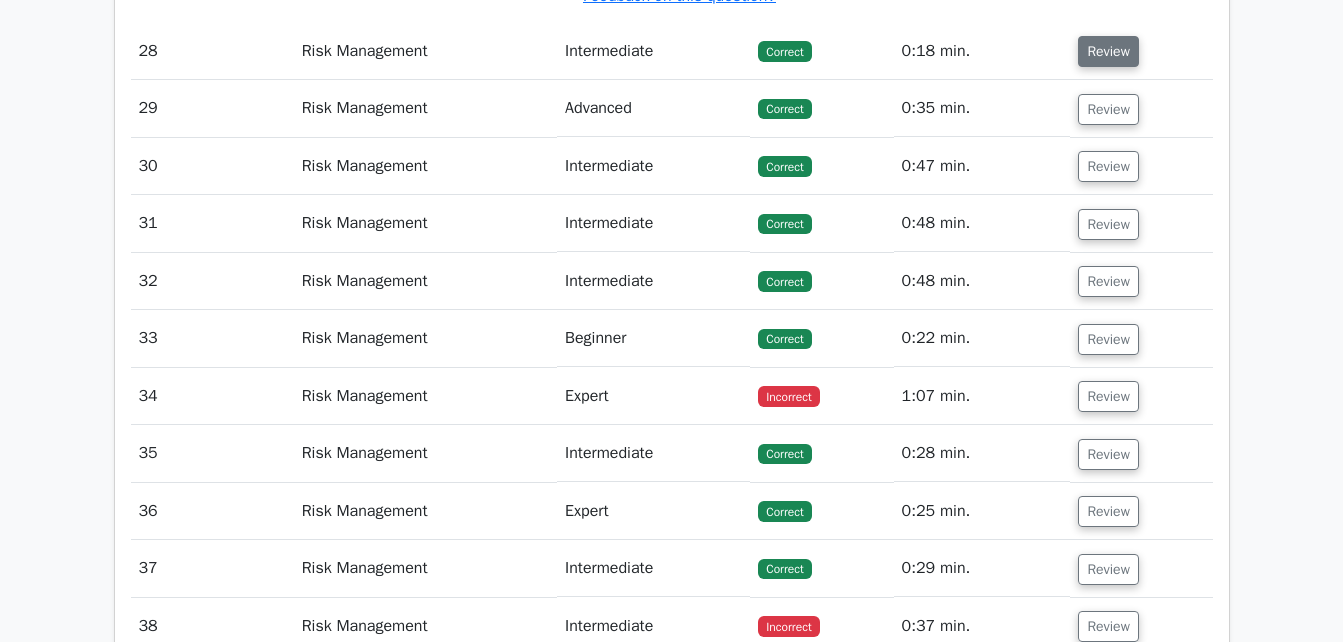 click on "Review" at bounding box center (1108, 51) 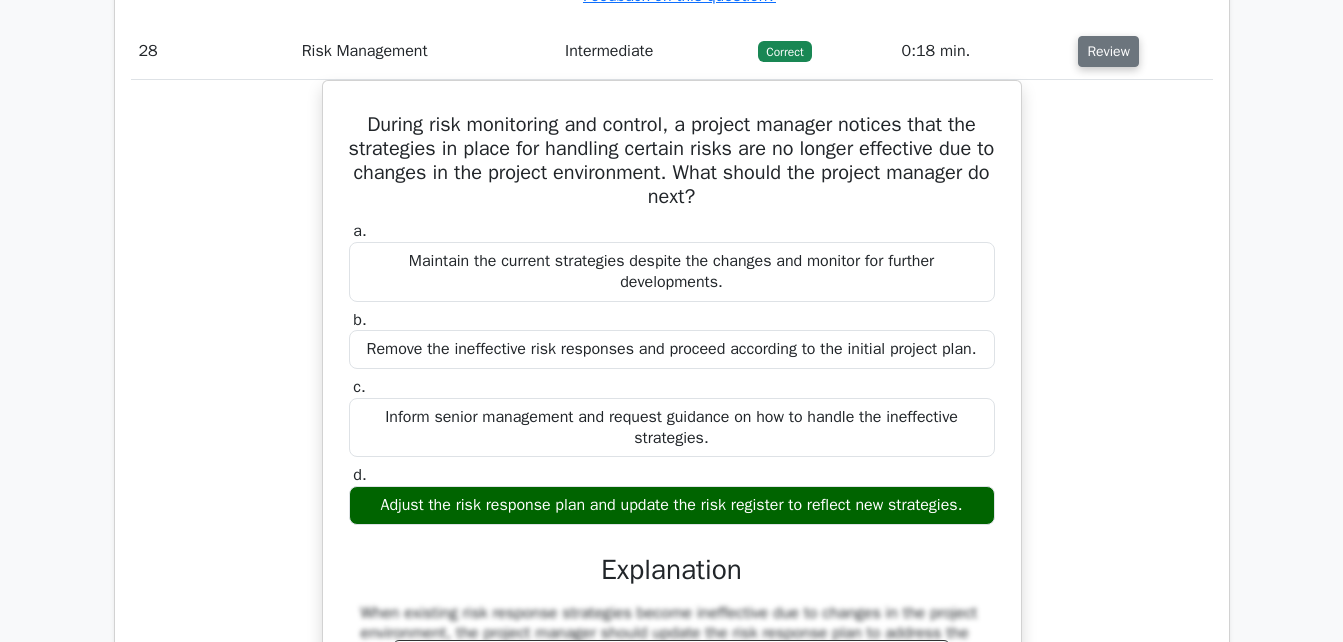 type 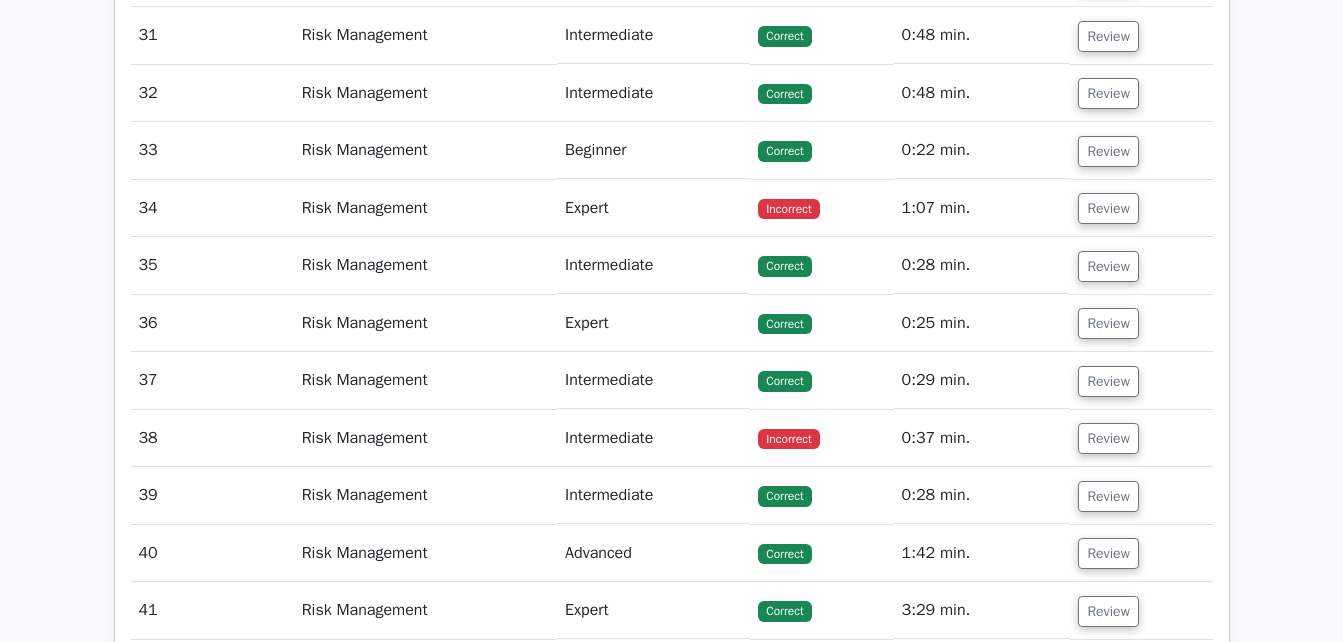 scroll, scrollTop: 30387, scrollLeft: 0, axis: vertical 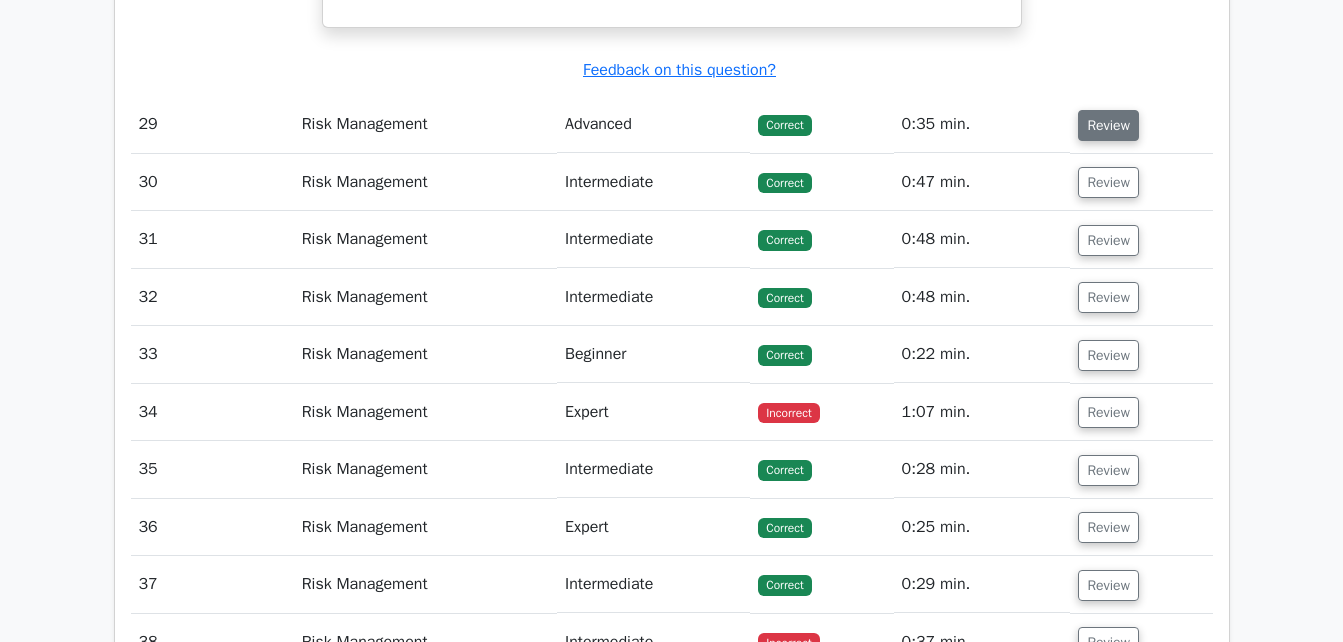 click on "Review" at bounding box center (1108, 125) 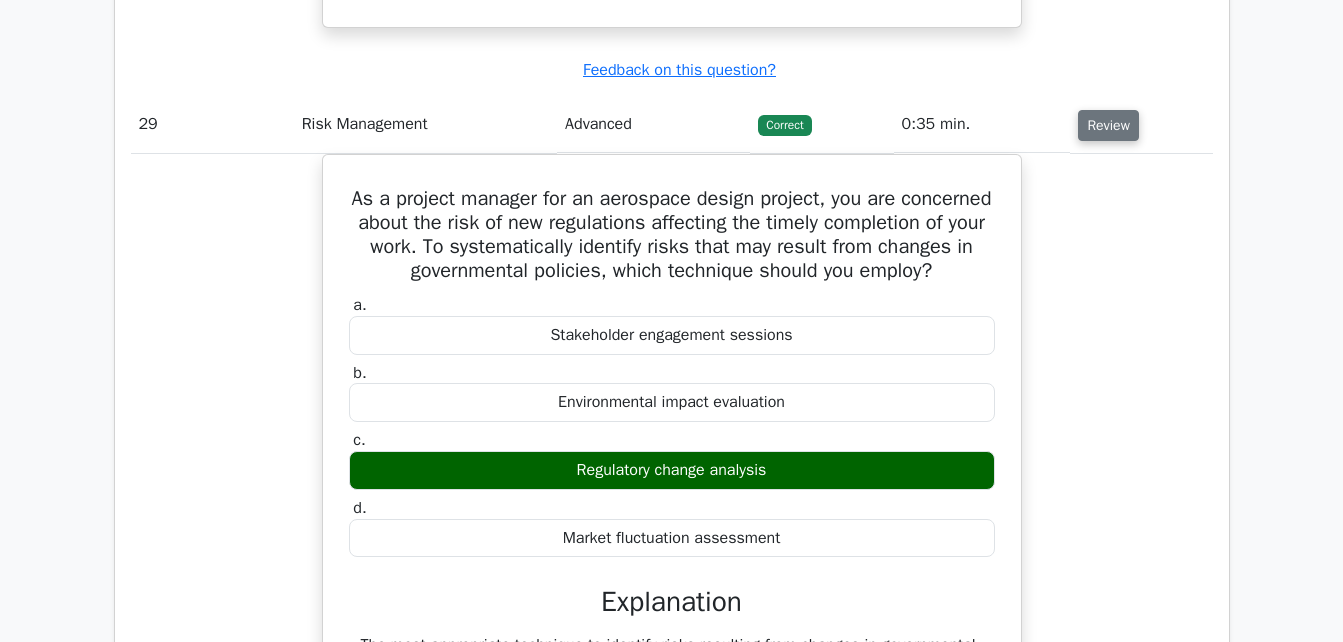 type 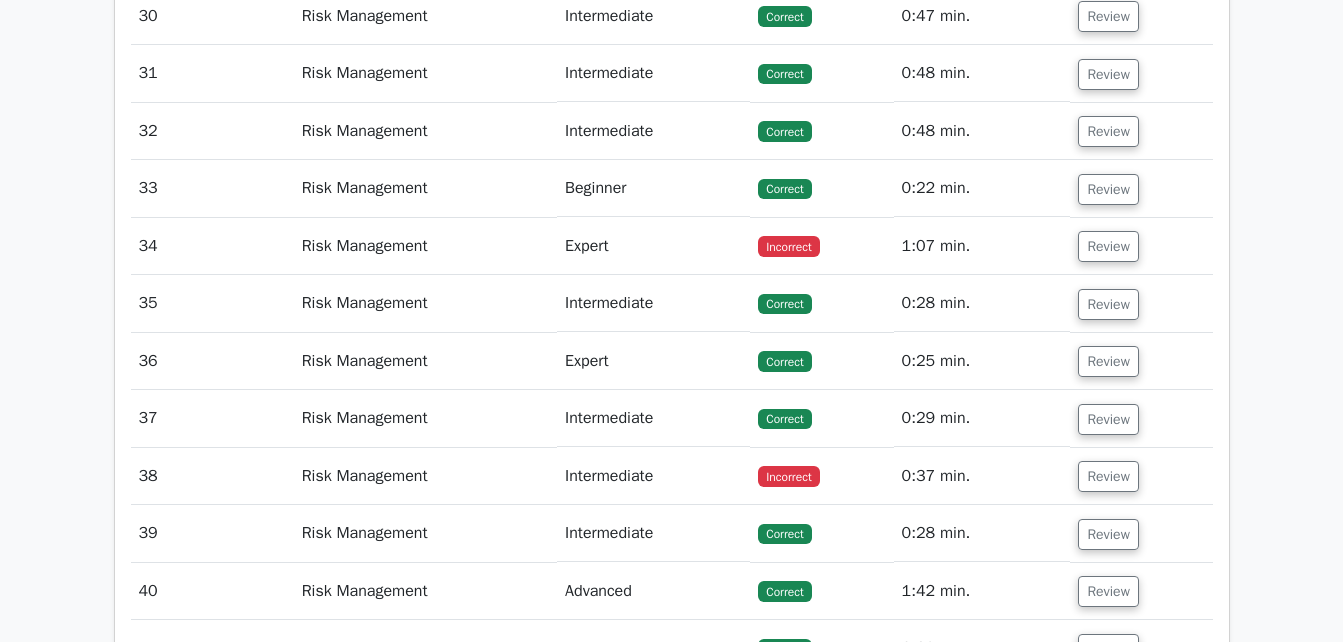 scroll, scrollTop: 31667, scrollLeft: 0, axis: vertical 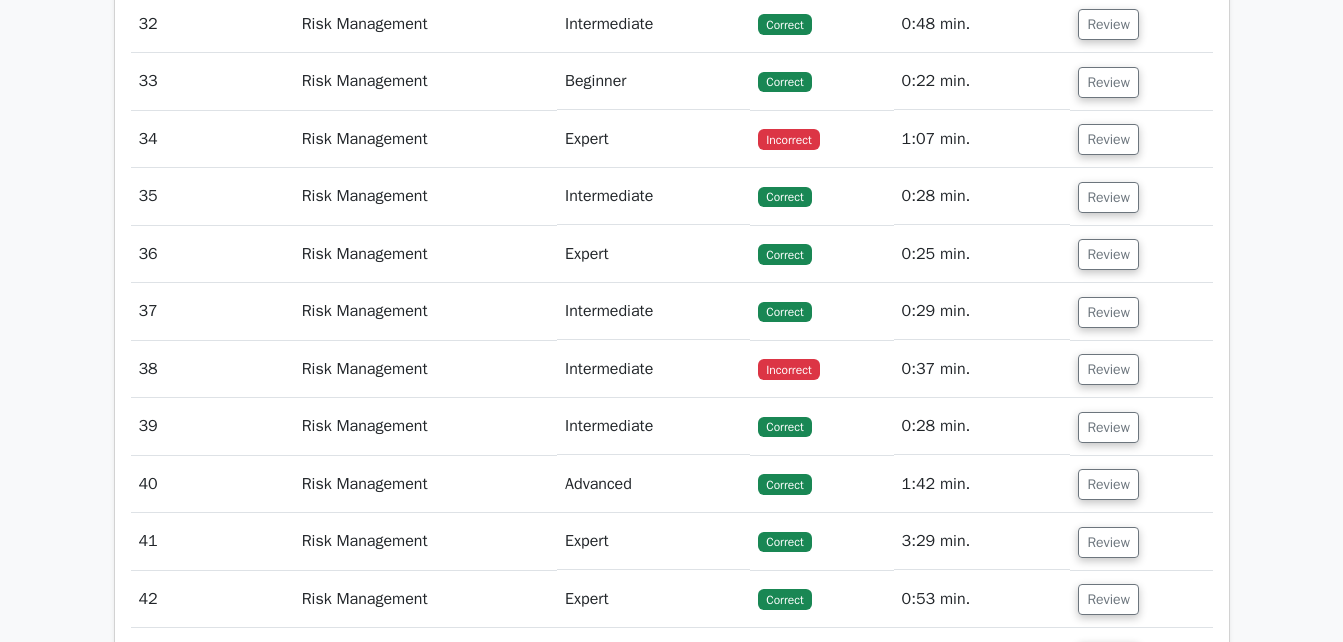 click on "Review" at bounding box center [1108, -91] 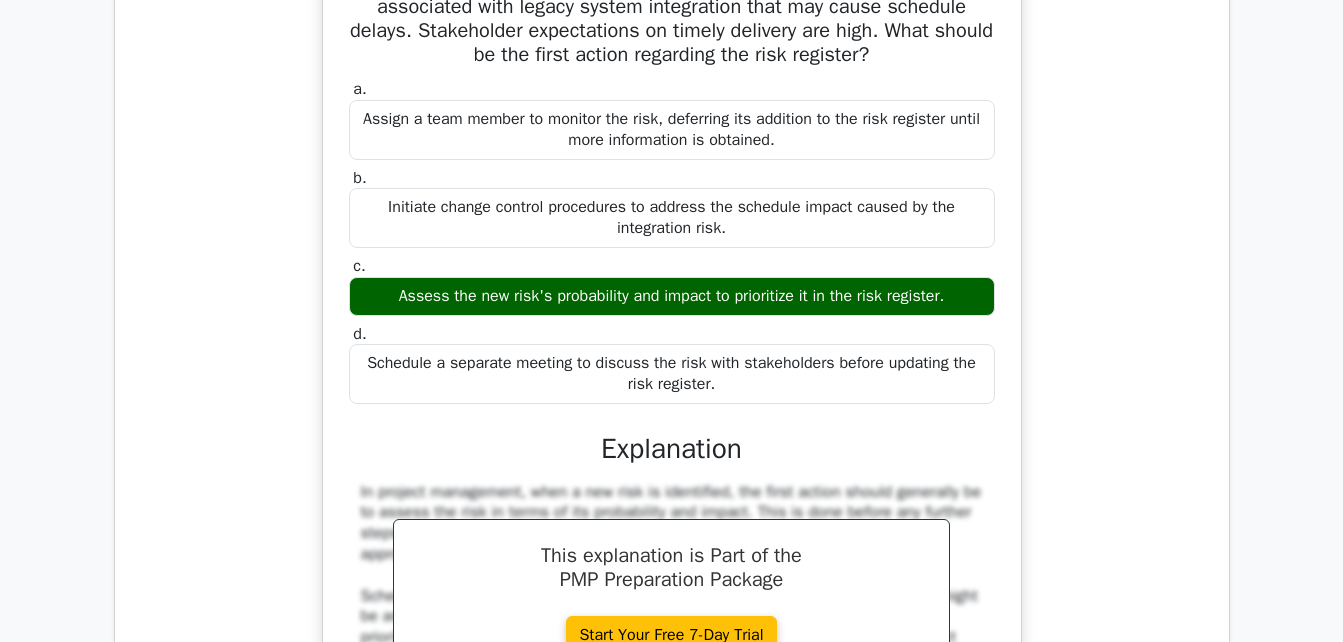 type 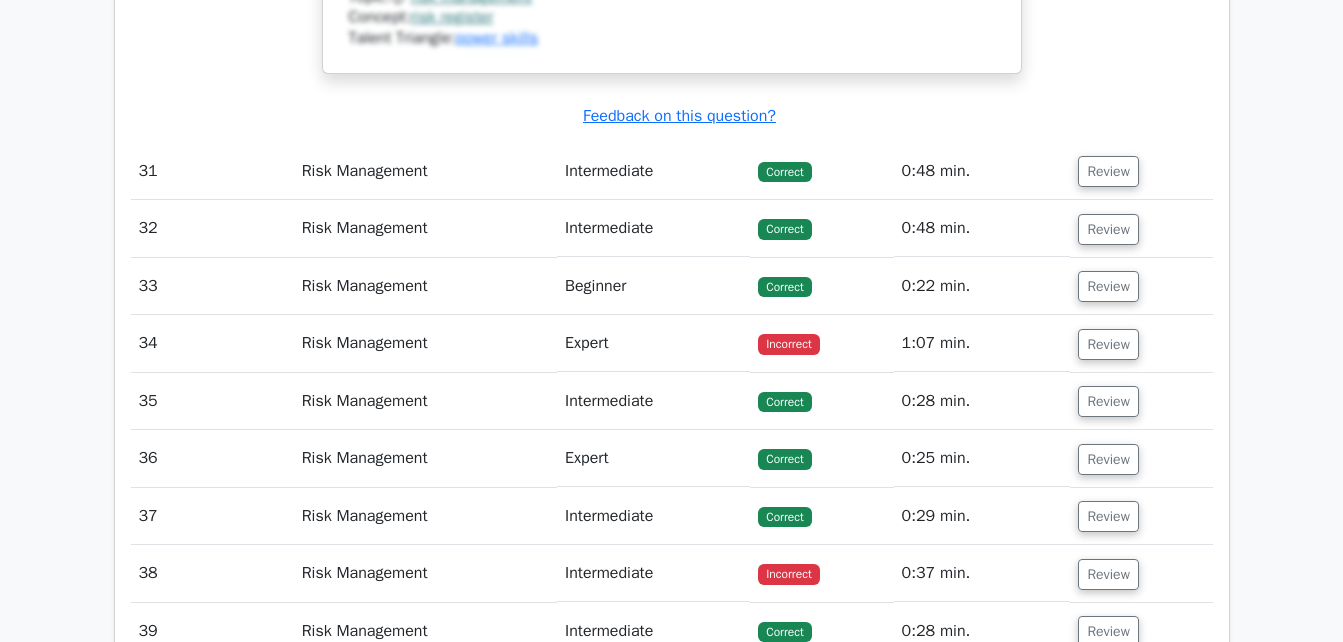 scroll, scrollTop: 32627, scrollLeft: 0, axis: vertical 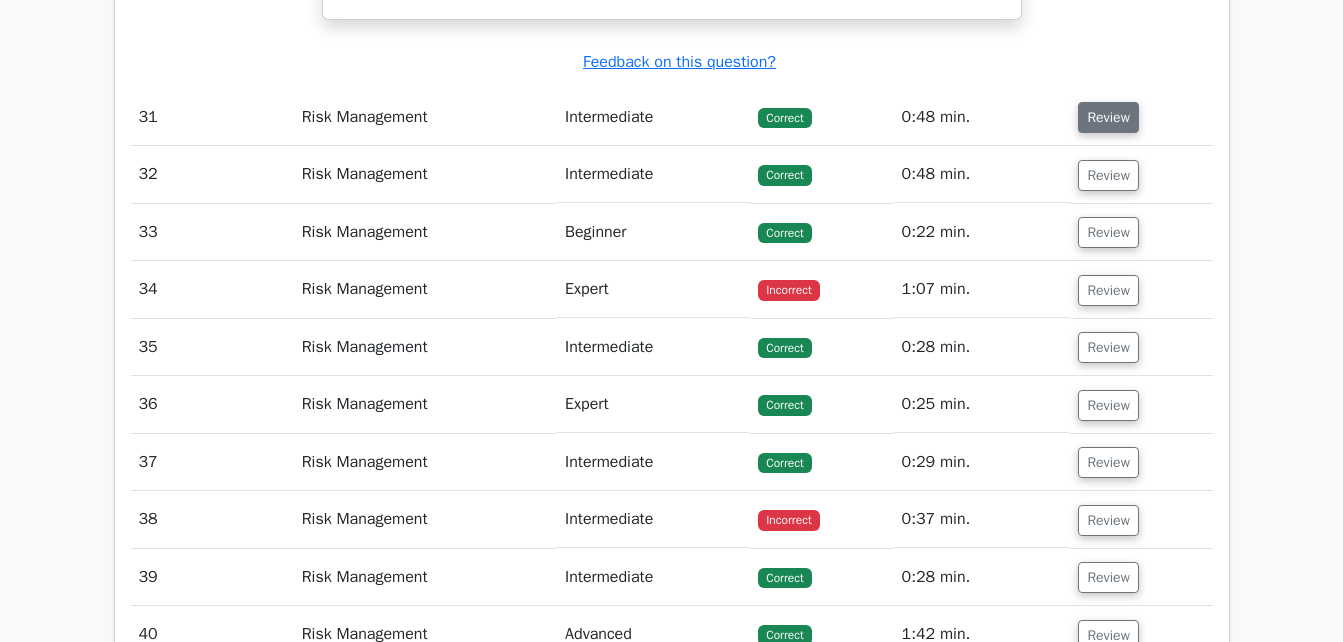 click on "Review" at bounding box center [1108, 117] 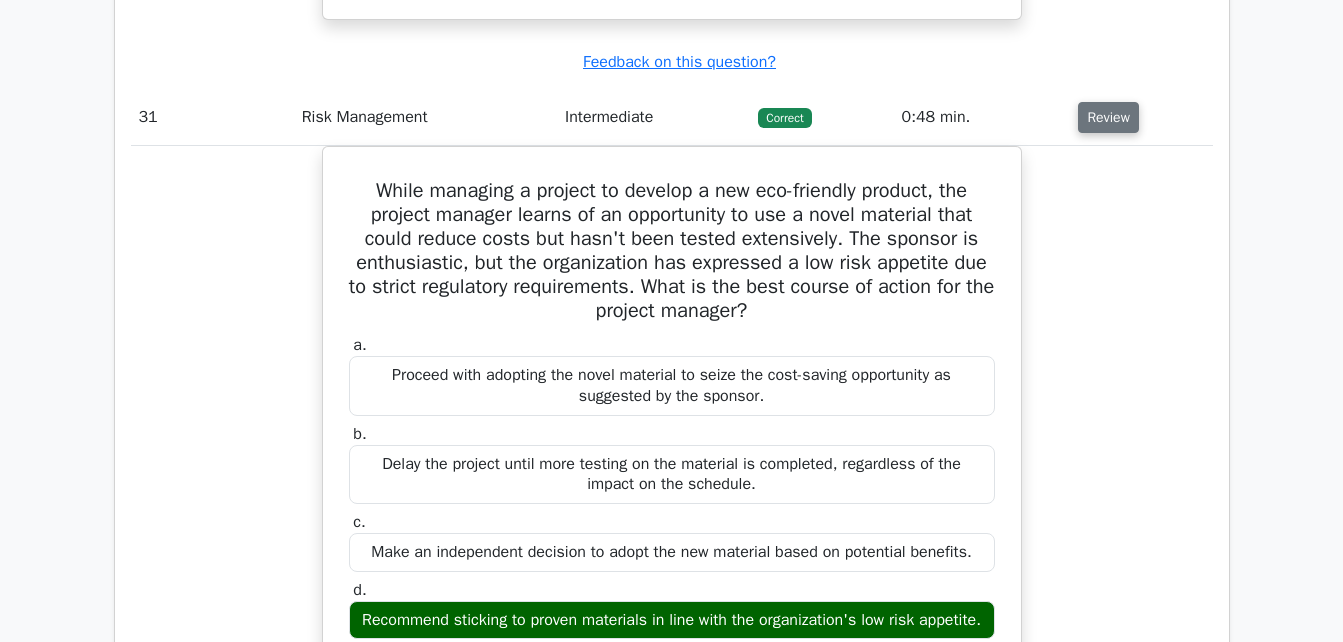 type 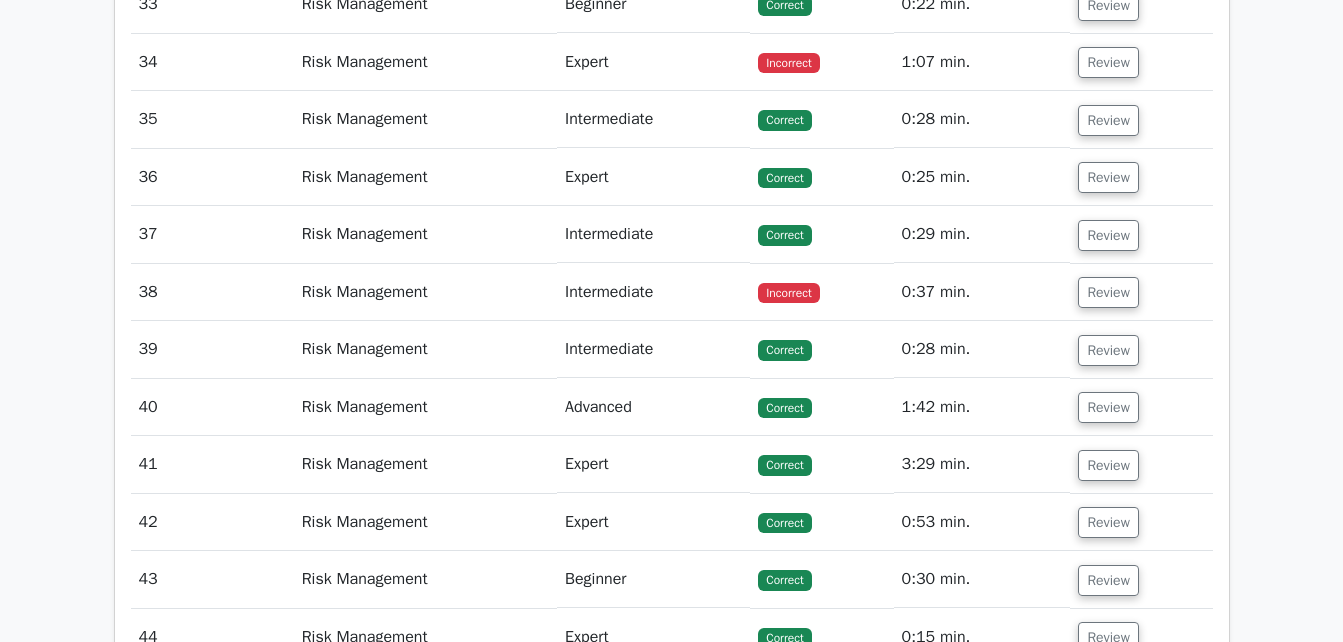 scroll, scrollTop: 33827, scrollLeft: 0, axis: vertical 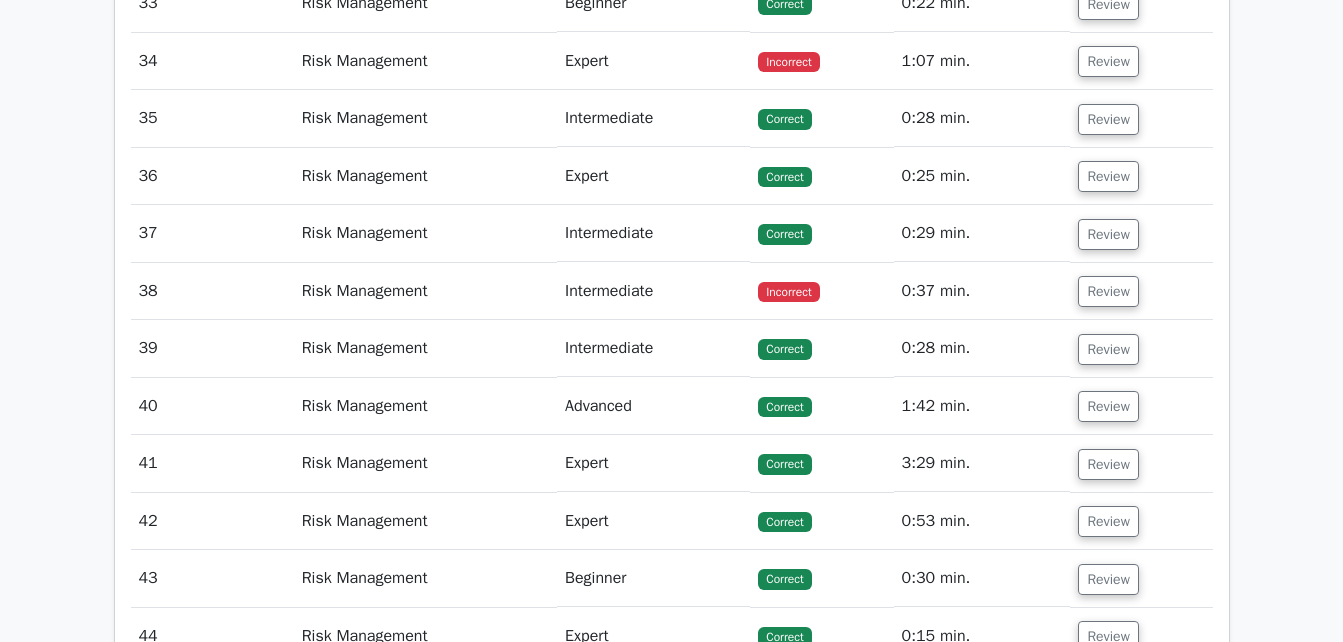 click on "Review" at bounding box center (1108, -54) 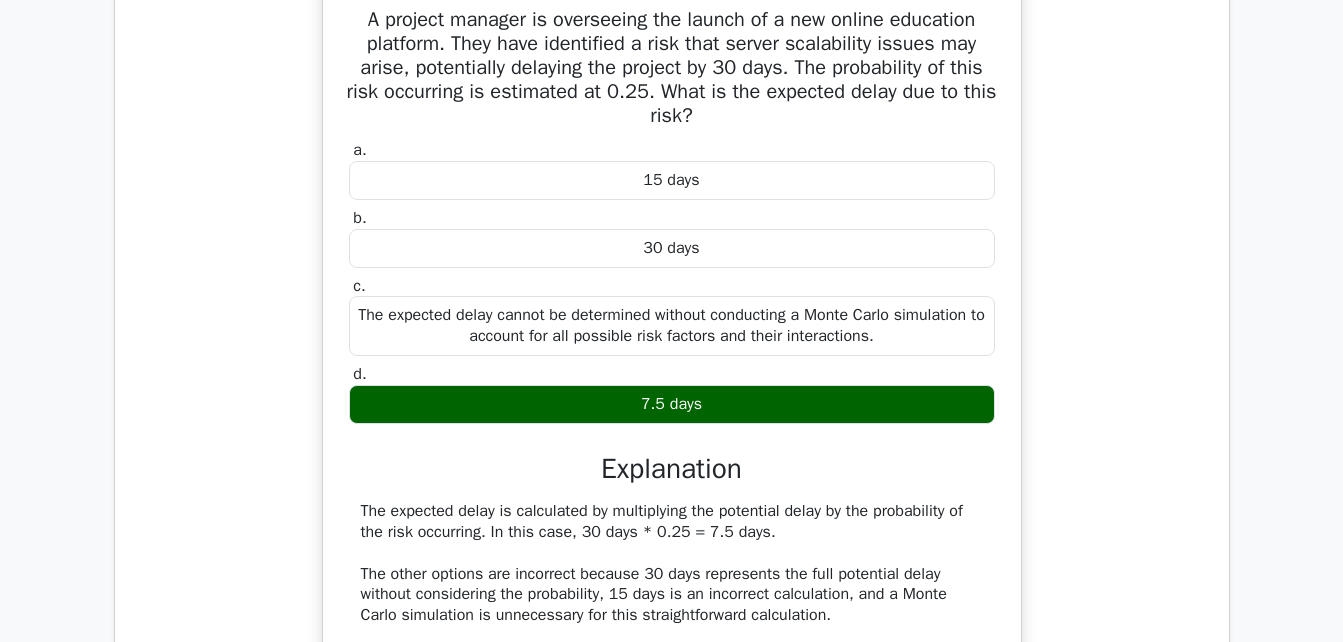 type 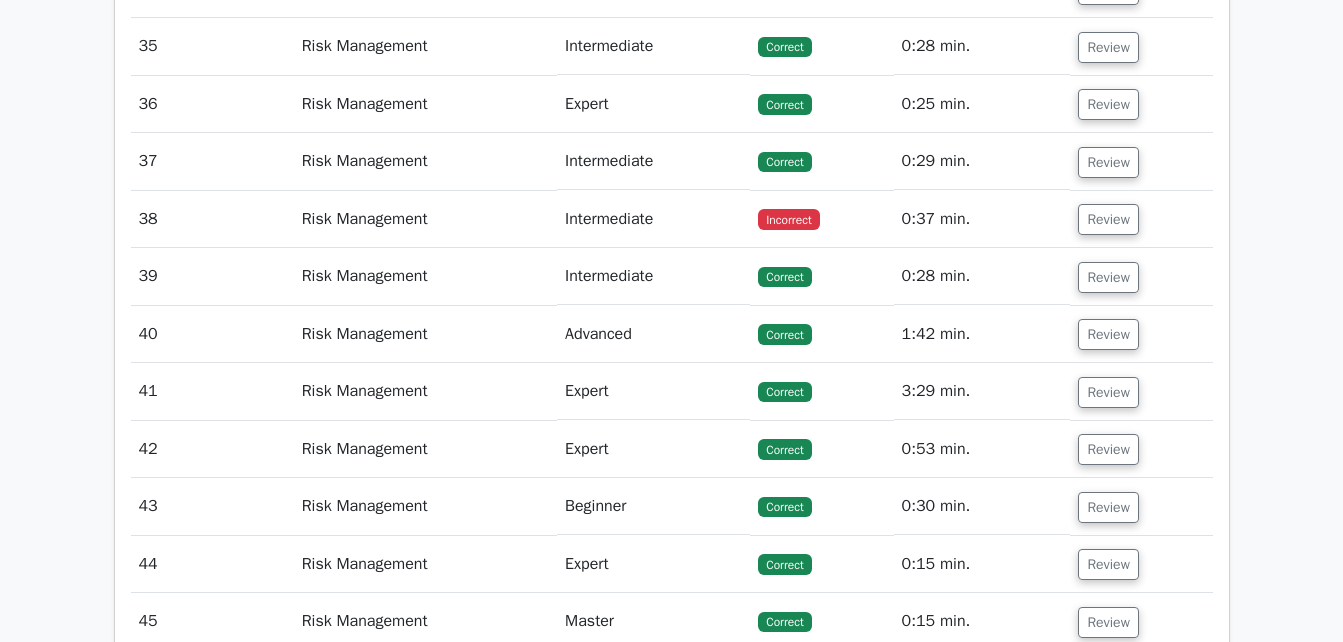 scroll, scrollTop: 34827, scrollLeft: 0, axis: vertical 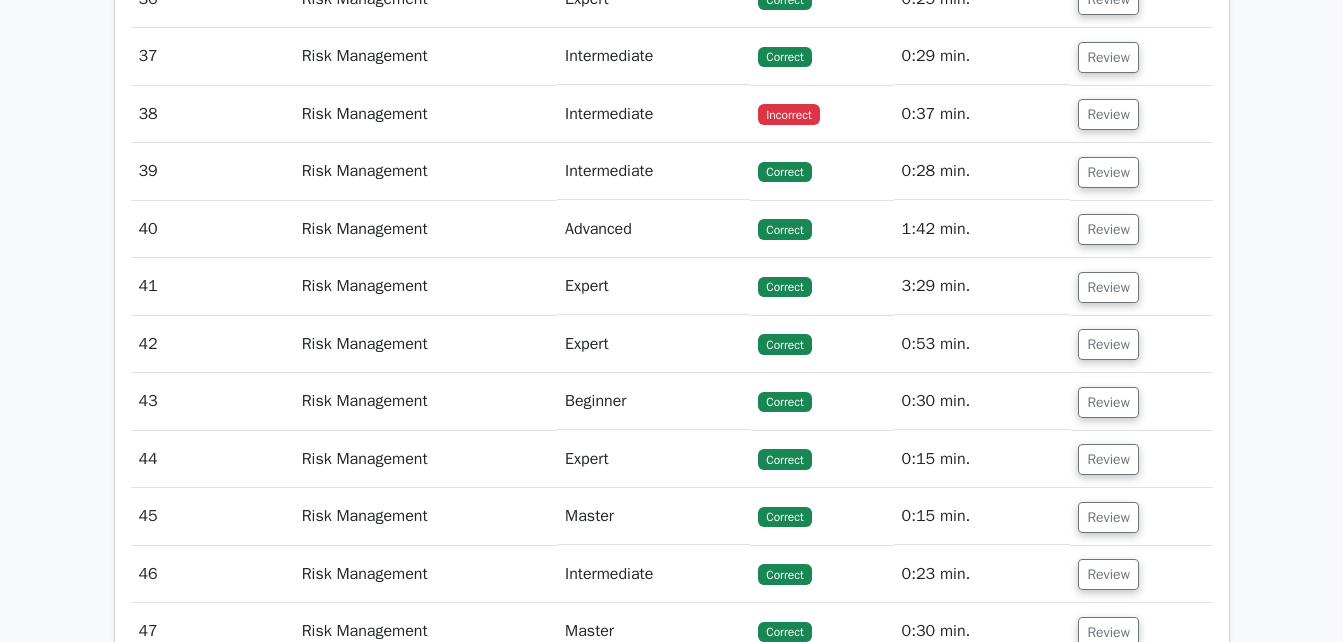 click on "Review" at bounding box center [1108, -173] 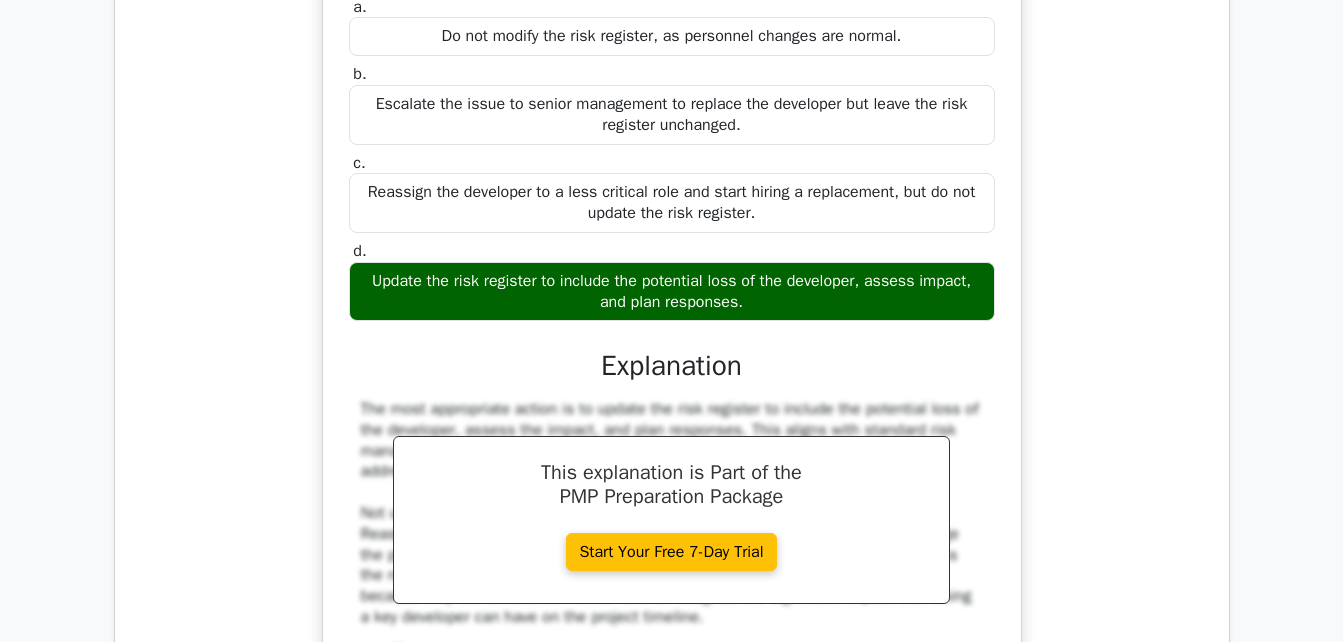 type 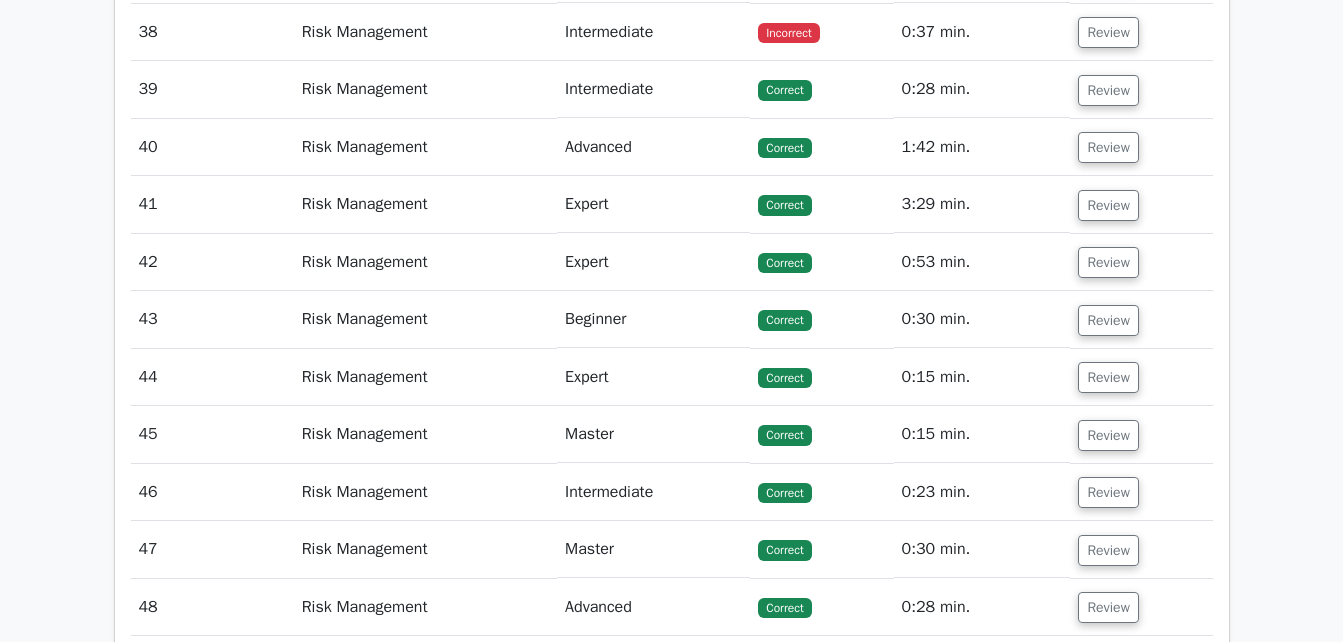 scroll, scrollTop: 35867, scrollLeft: 0, axis: vertical 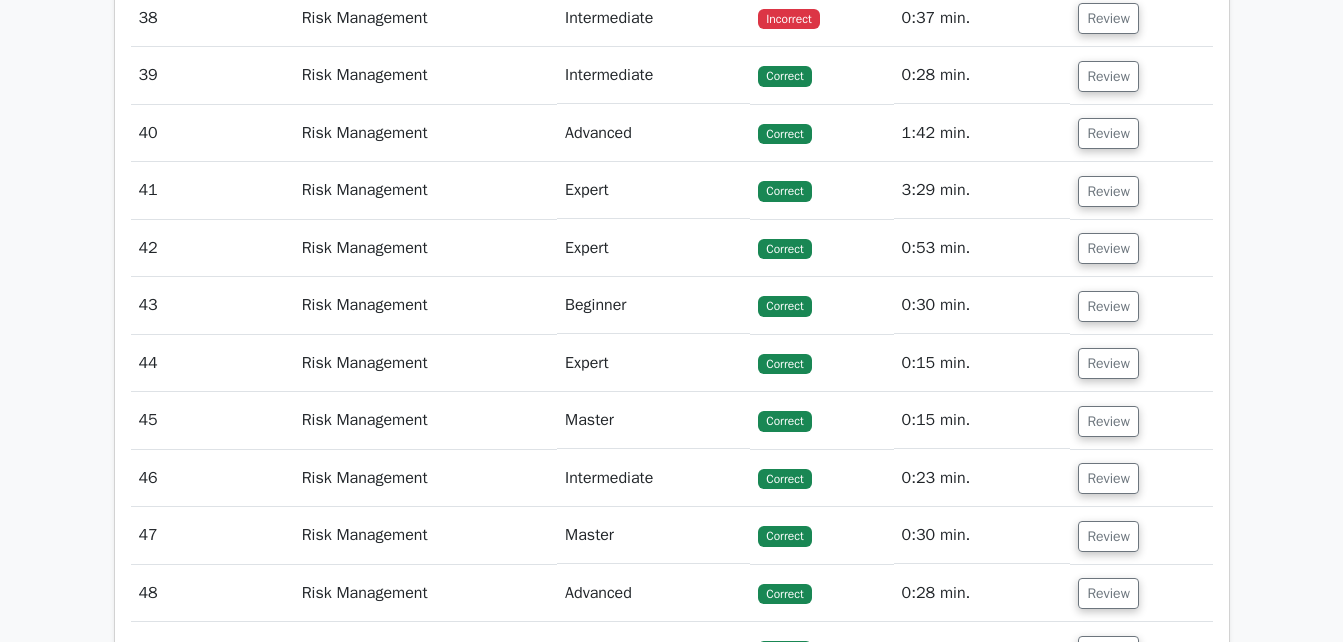 click on "Review" at bounding box center [1108, -212] 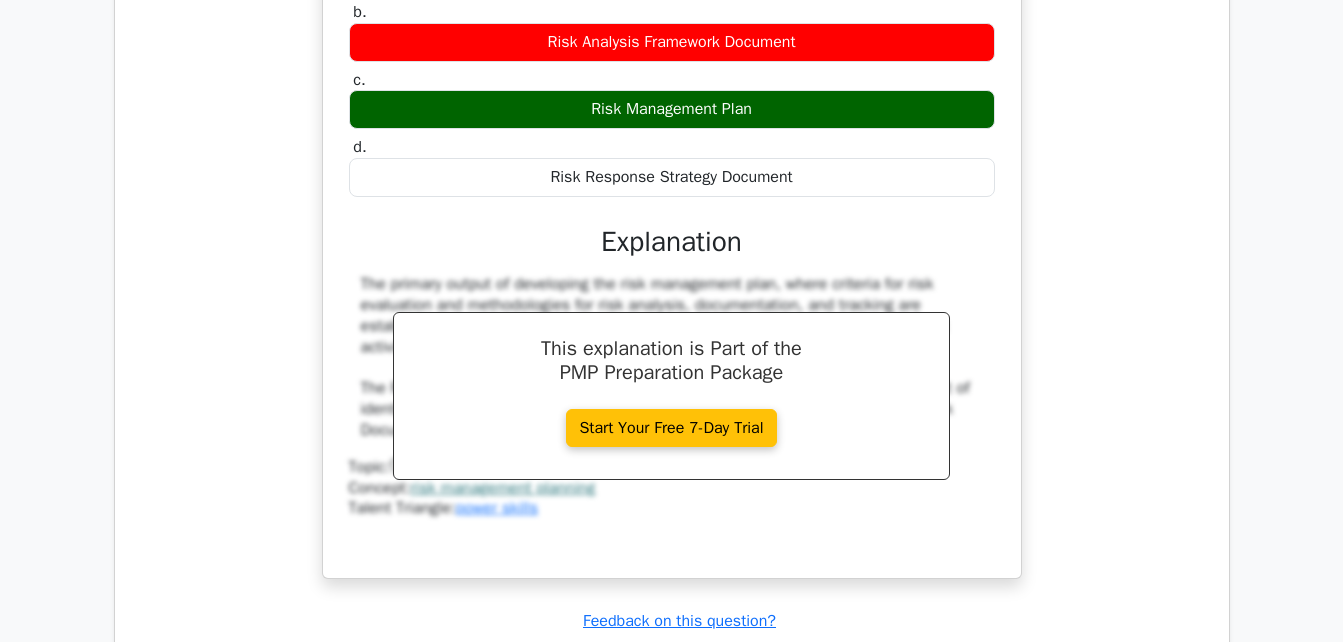 type 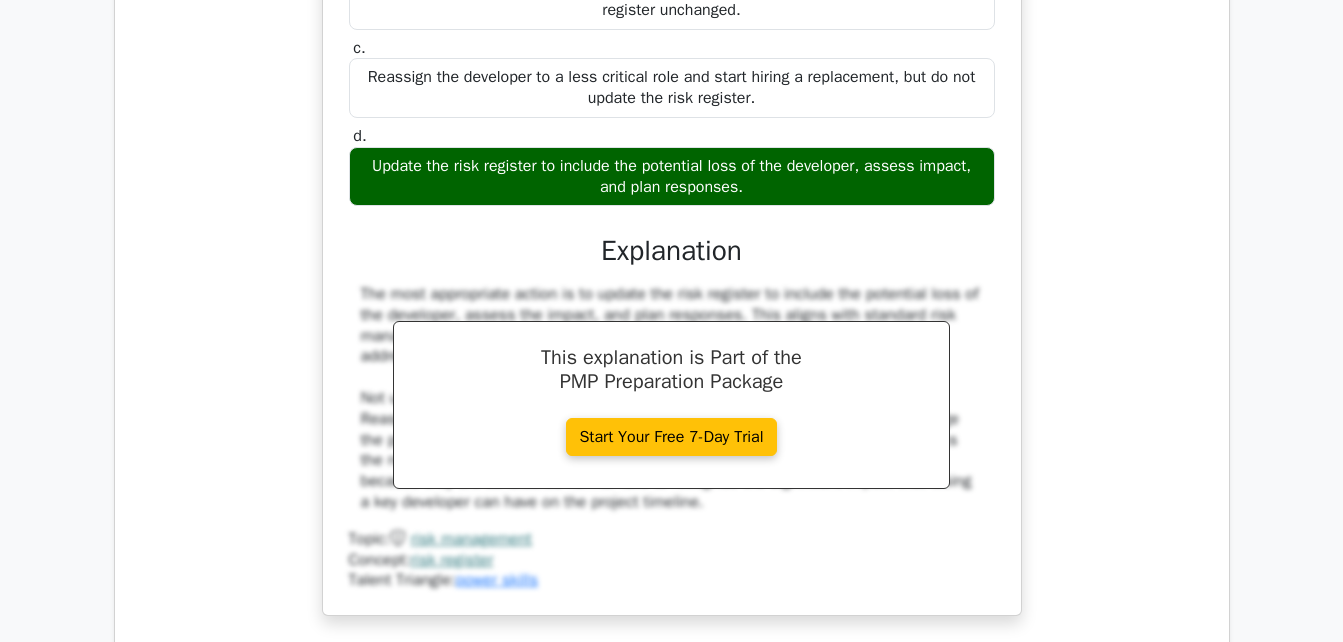 scroll, scrollTop: 34907, scrollLeft: 0, axis: vertical 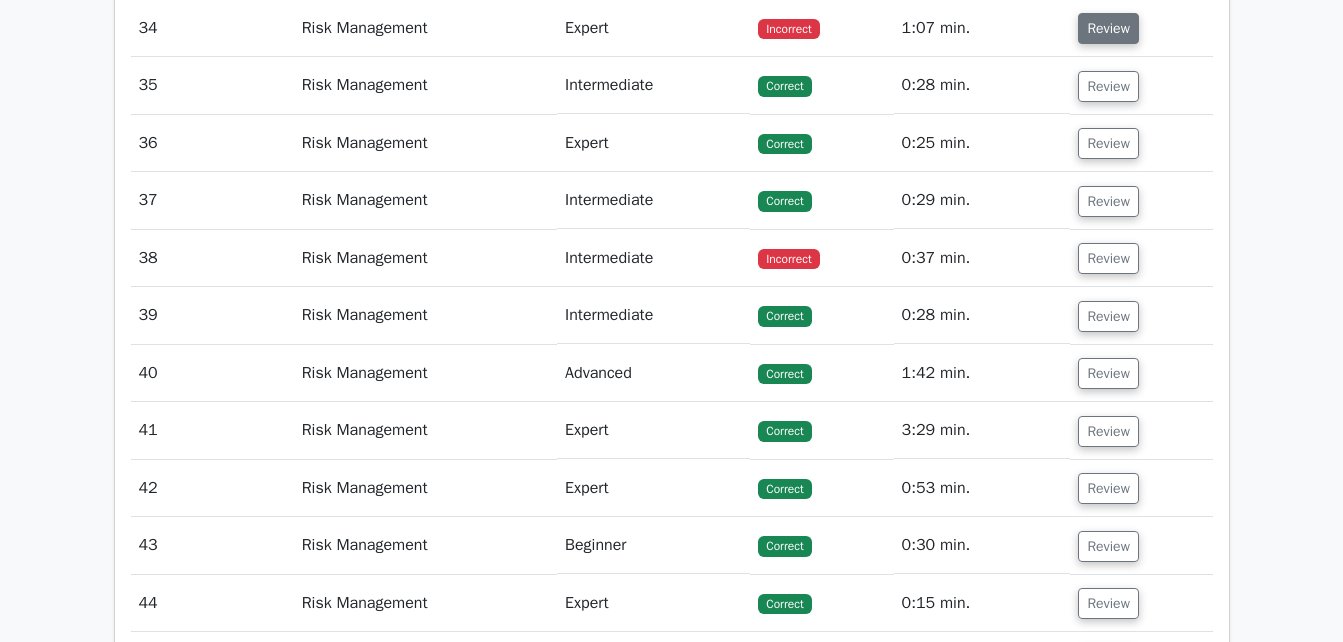 click on "Review" at bounding box center [1108, 28] 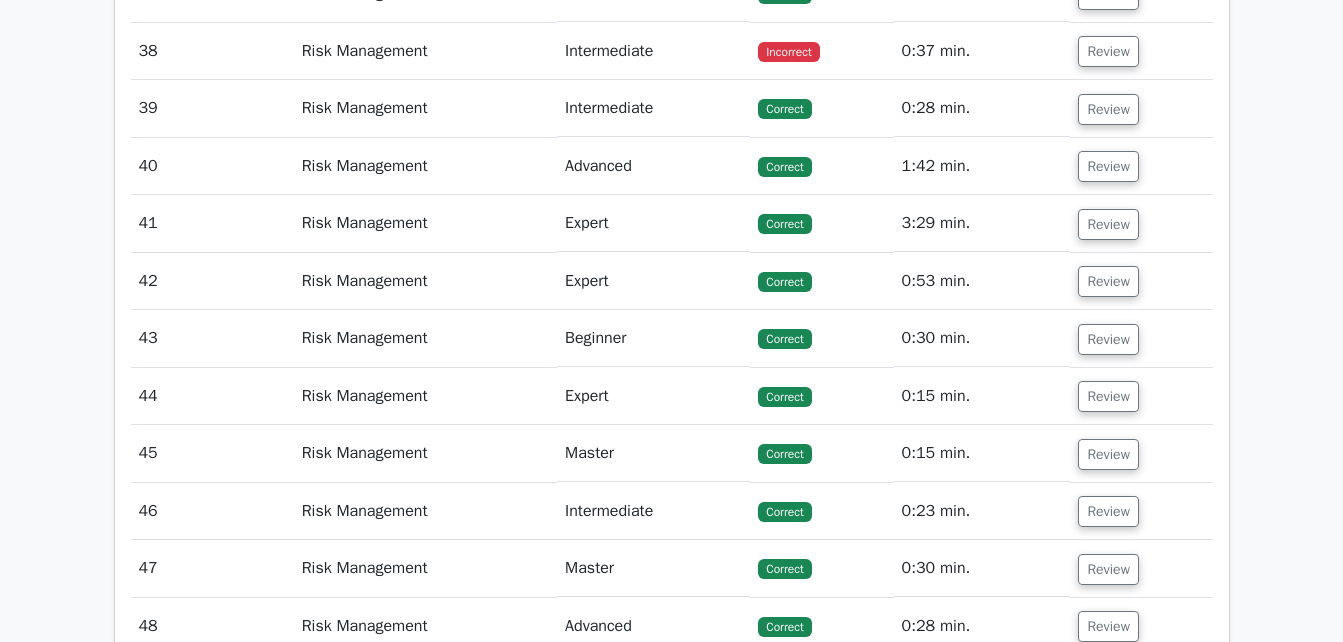 scroll, scrollTop: 36747, scrollLeft: 0, axis: vertical 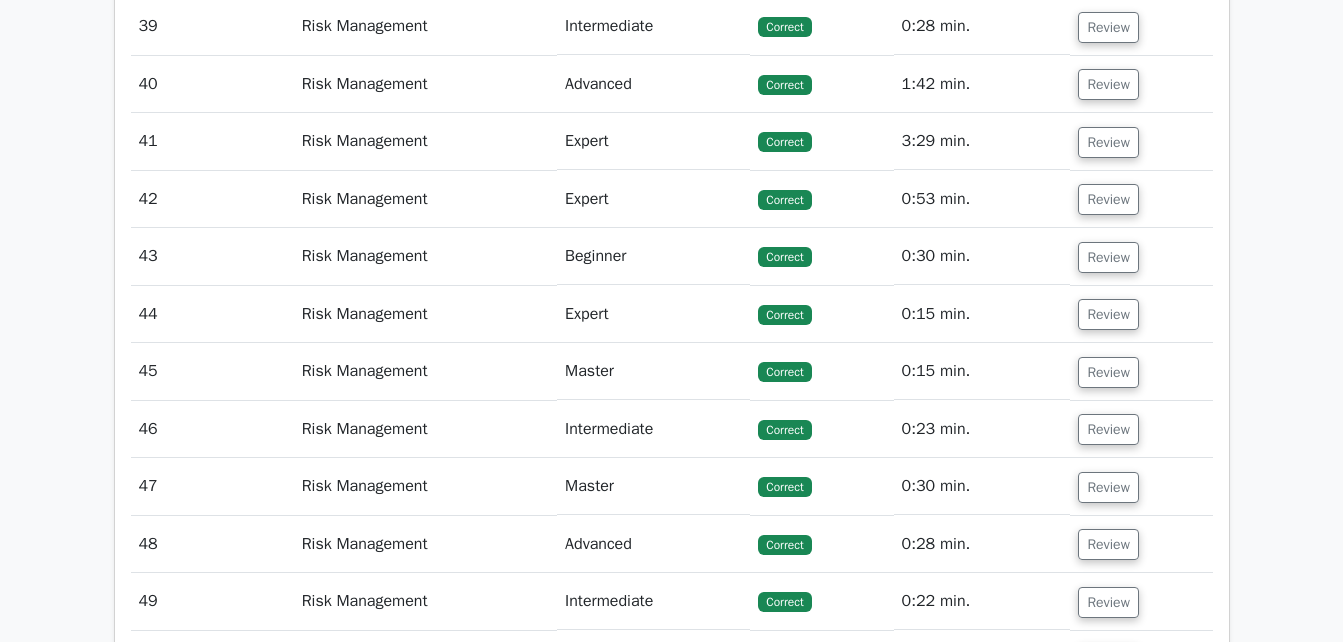 click on "Review" at bounding box center (1108, -203) 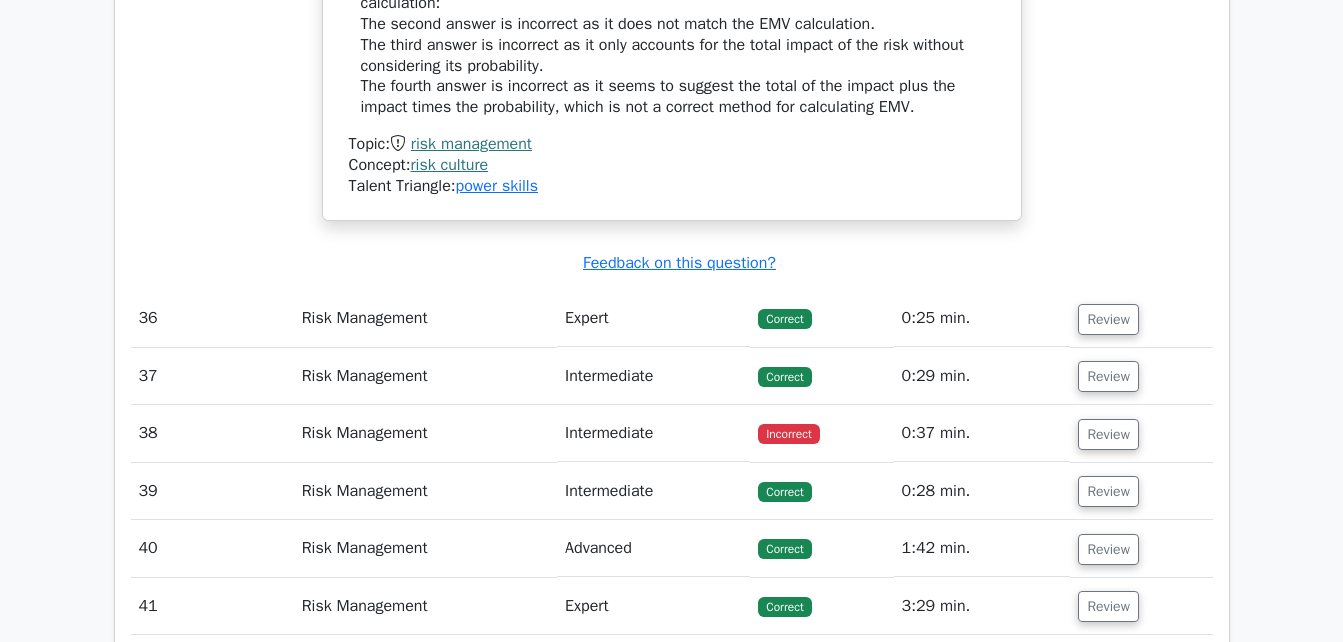 scroll, scrollTop: 37214, scrollLeft: 0, axis: vertical 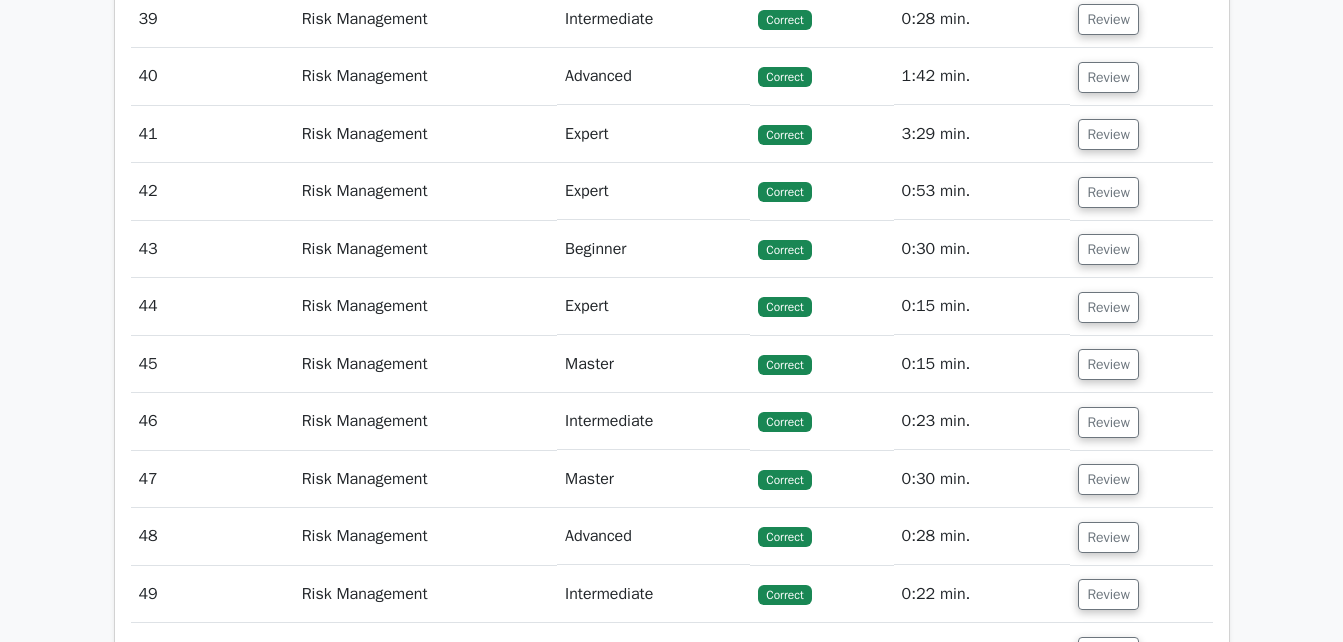 click on "Review" at bounding box center (1108, -153) 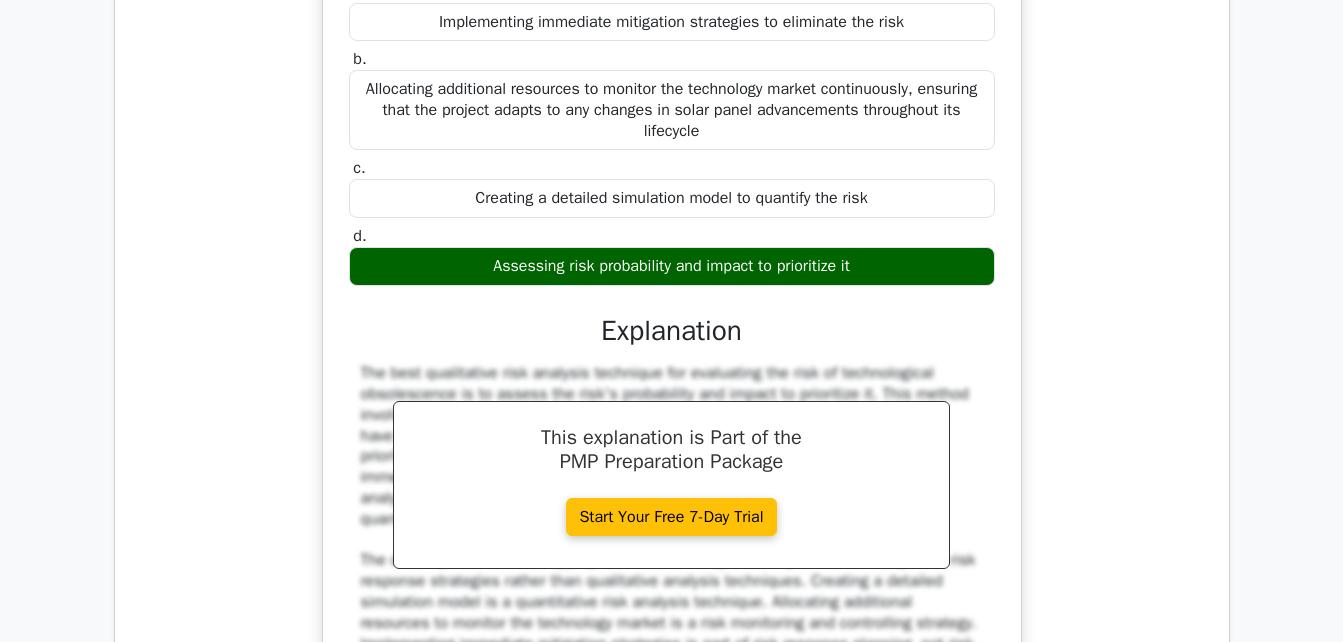 scroll, scrollTop: 37867, scrollLeft: 0, axis: vertical 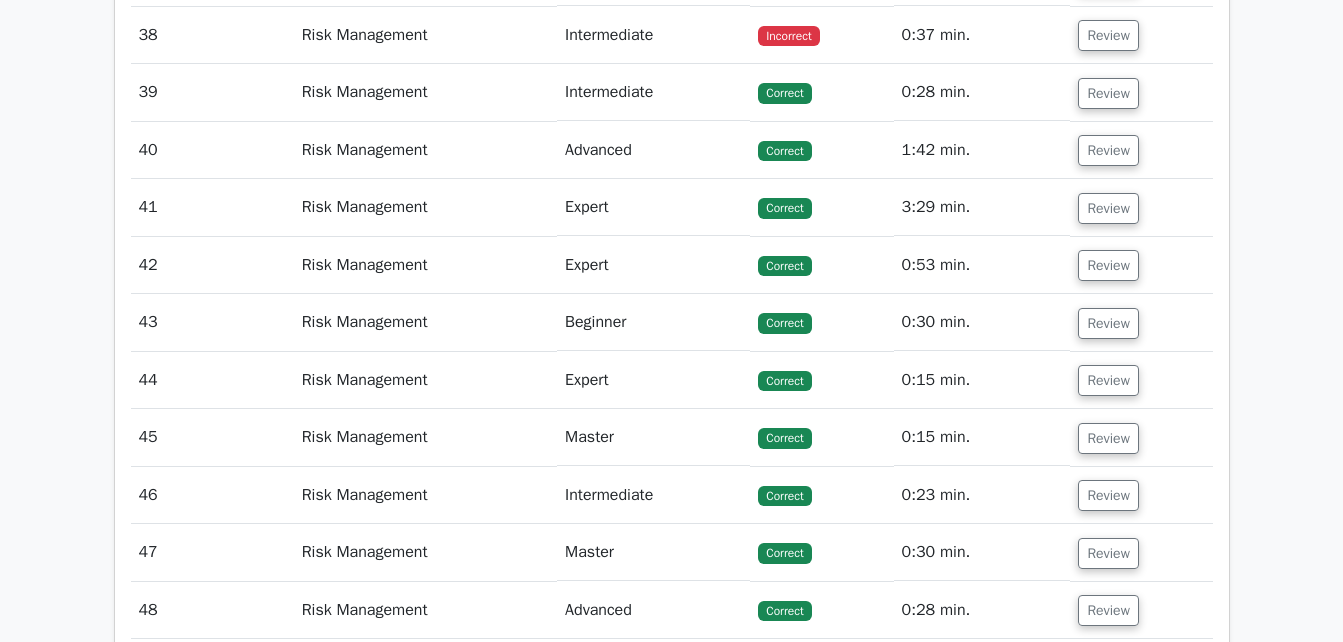click on "Review" at bounding box center [1108, -22] 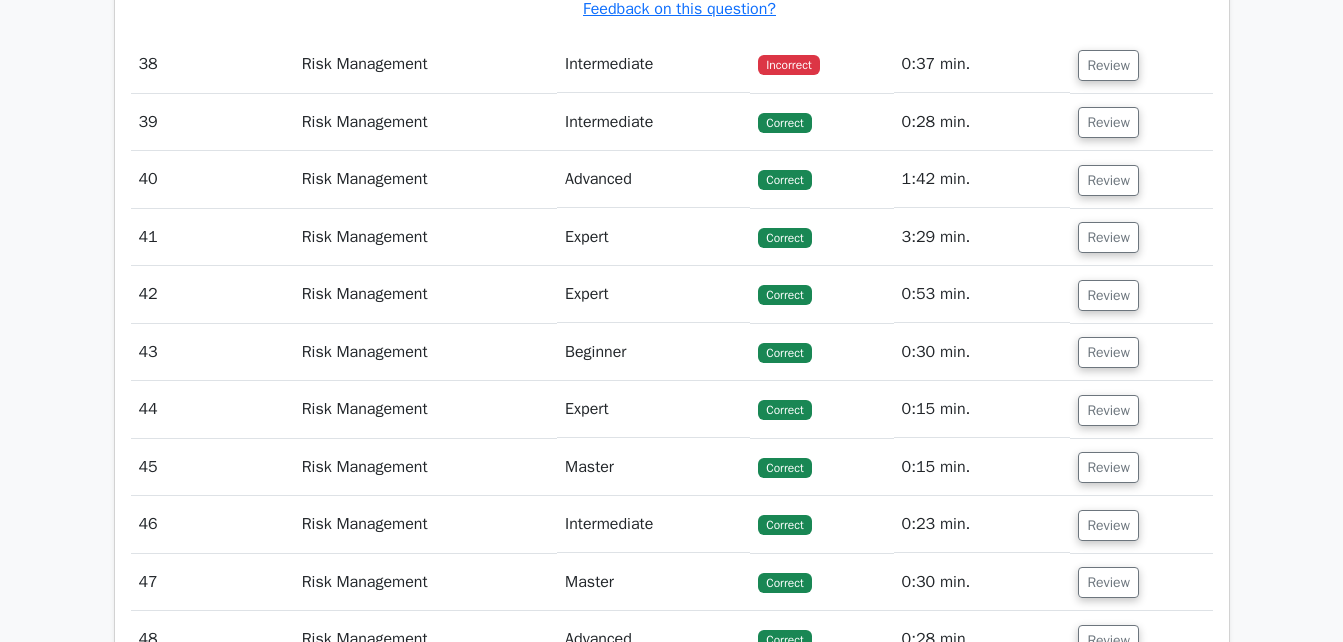 scroll, scrollTop: 39547, scrollLeft: 0, axis: vertical 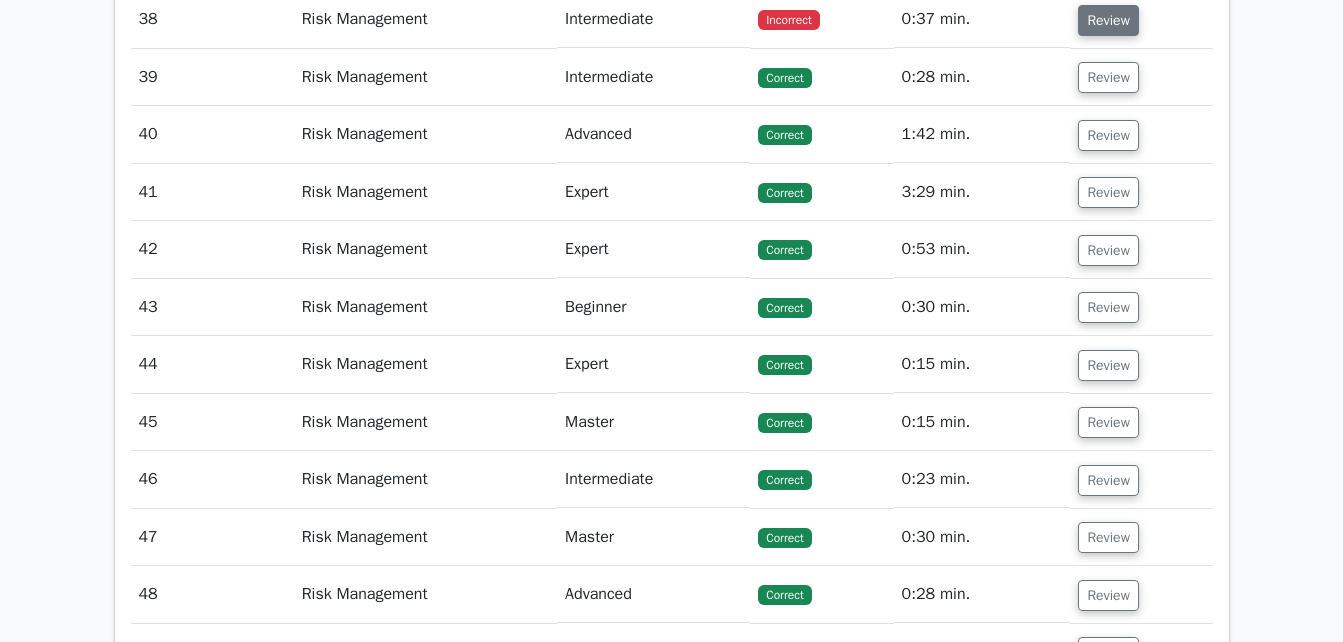 click on "Review" at bounding box center [1108, 20] 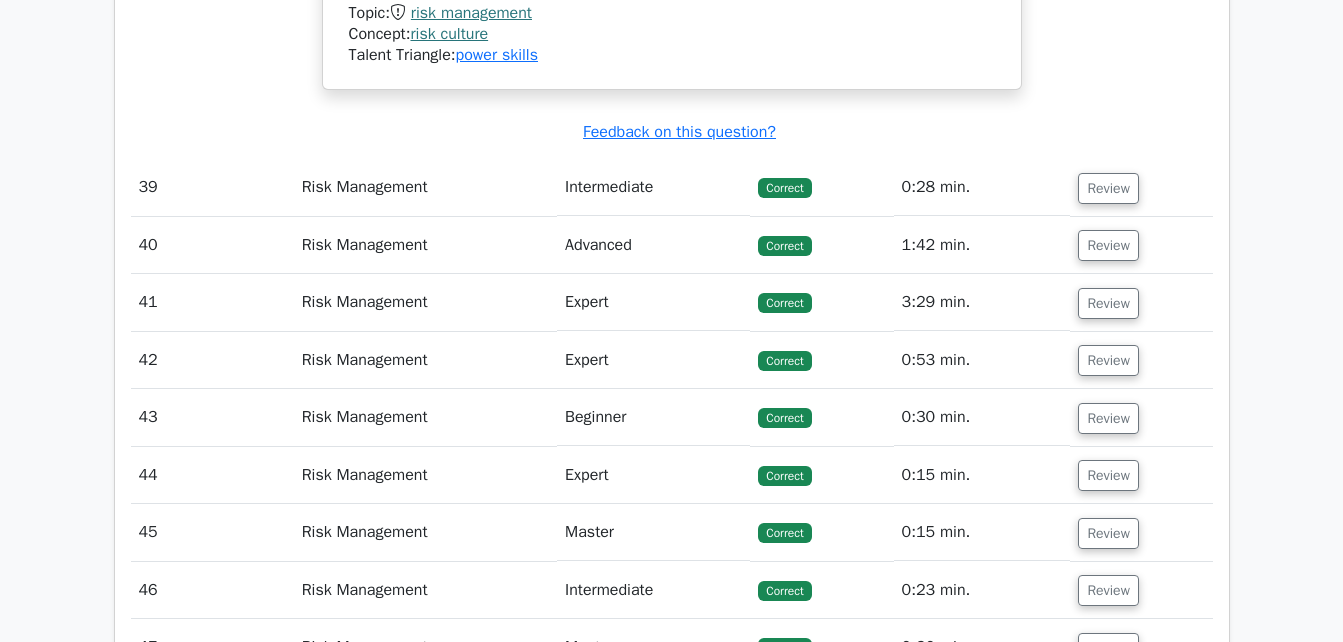 scroll, scrollTop: 40440, scrollLeft: 0, axis: vertical 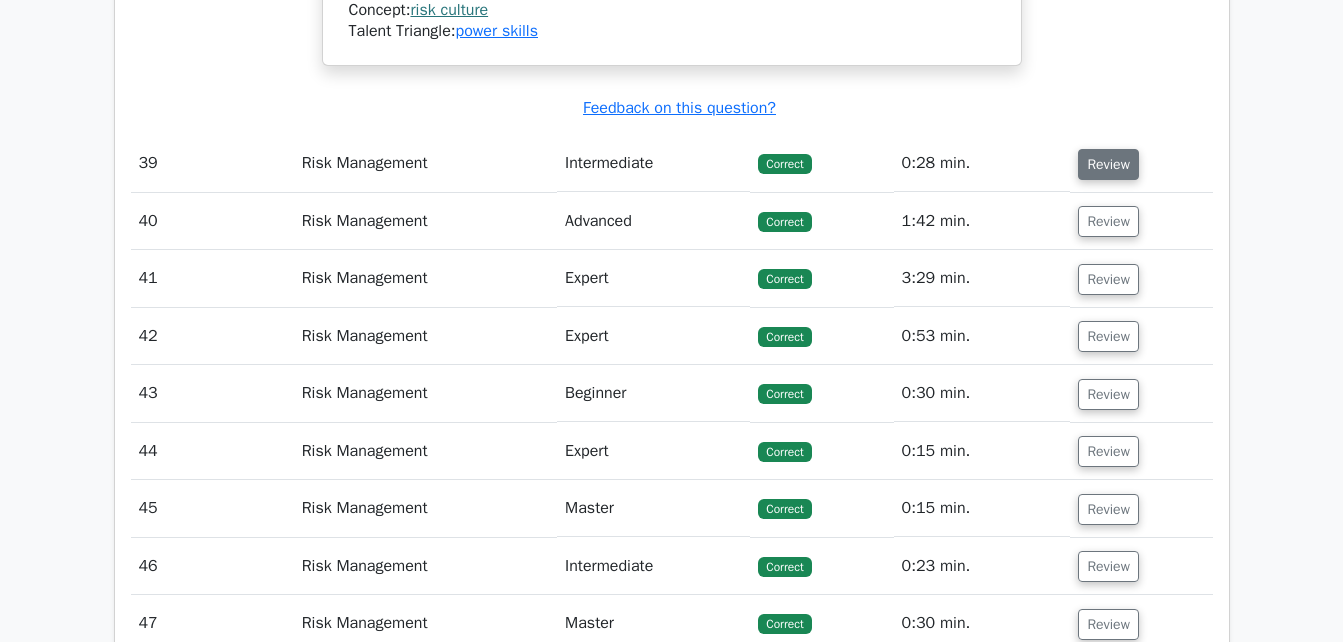 click on "Review" at bounding box center (1108, 164) 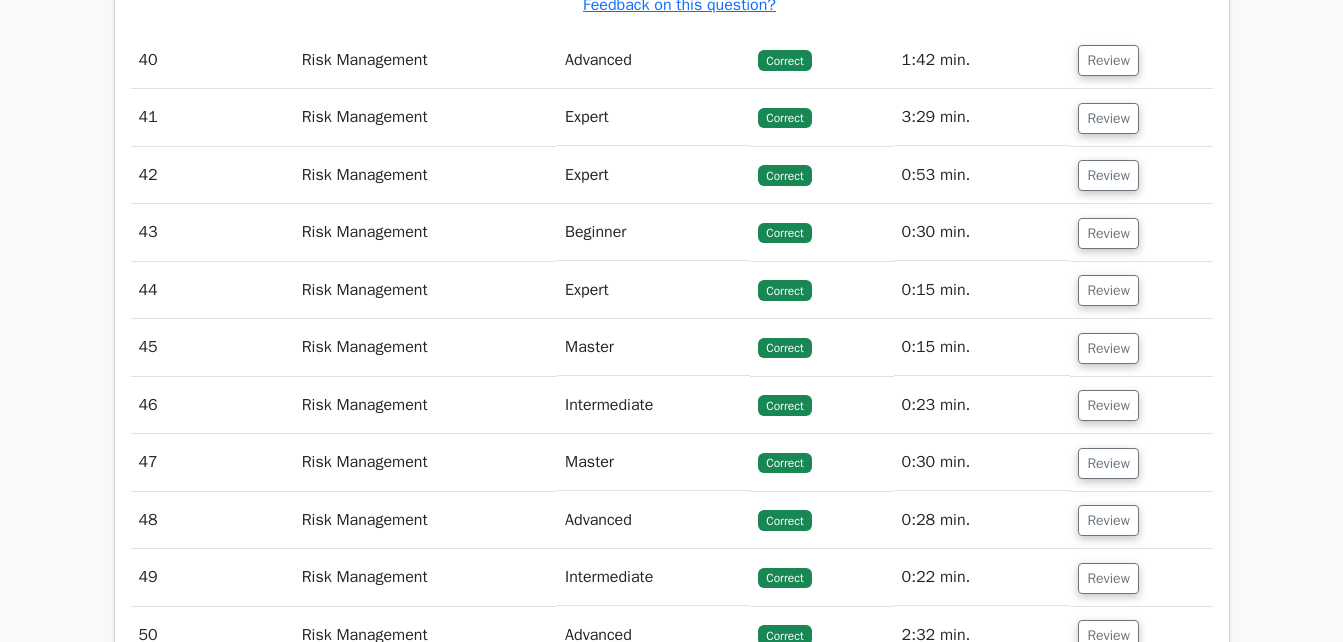 scroll, scrollTop: 41800, scrollLeft: 0, axis: vertical 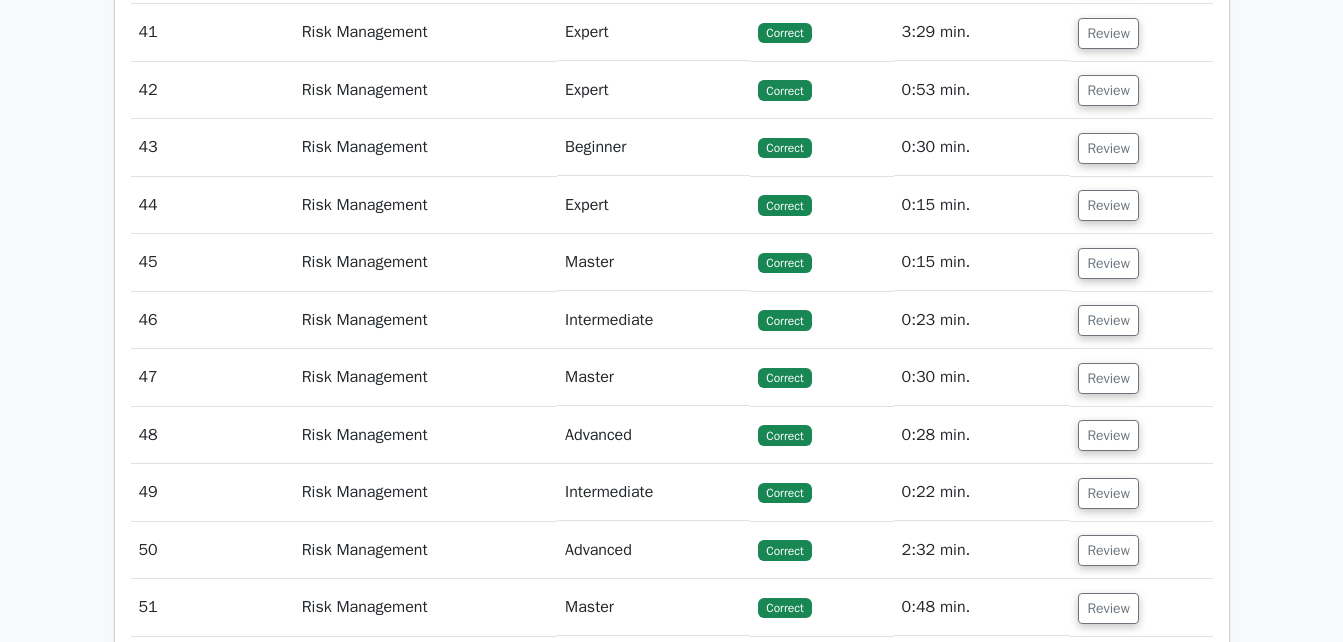 click on "Review" at bounding box center [1108, -25] 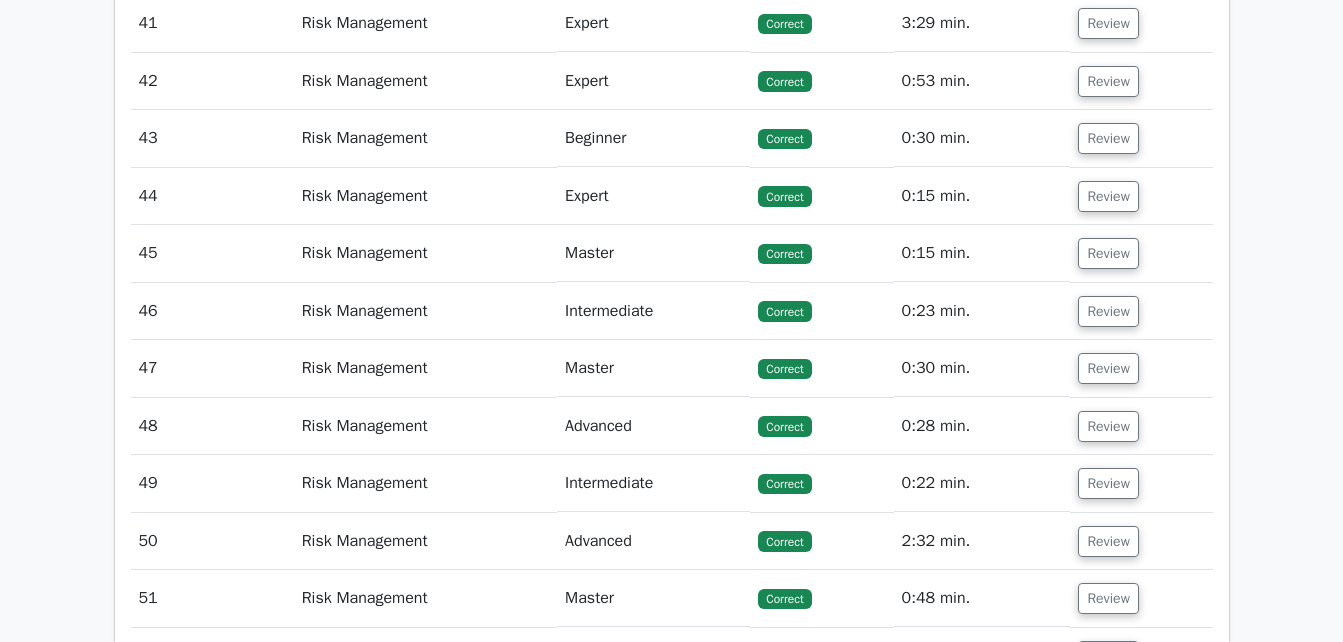 scroll, scrollTop: 42893, scrollLeft: 0, axis: vertical 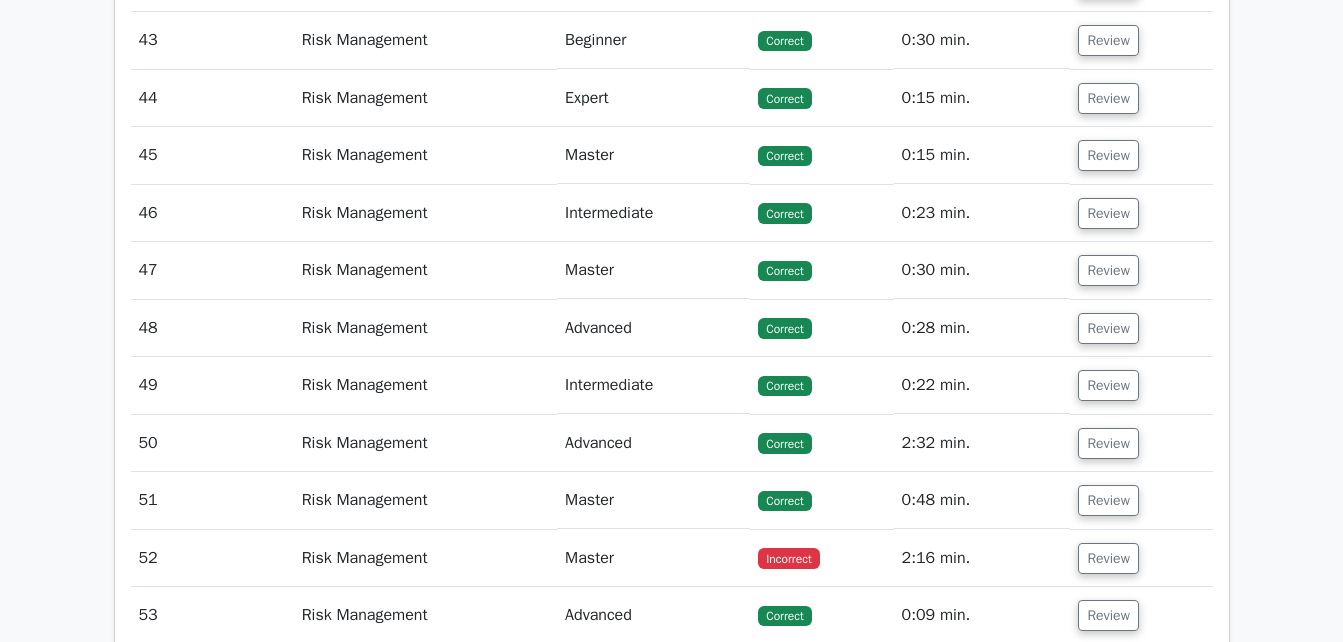 click on "Review" at bounding box center [1108, -75] 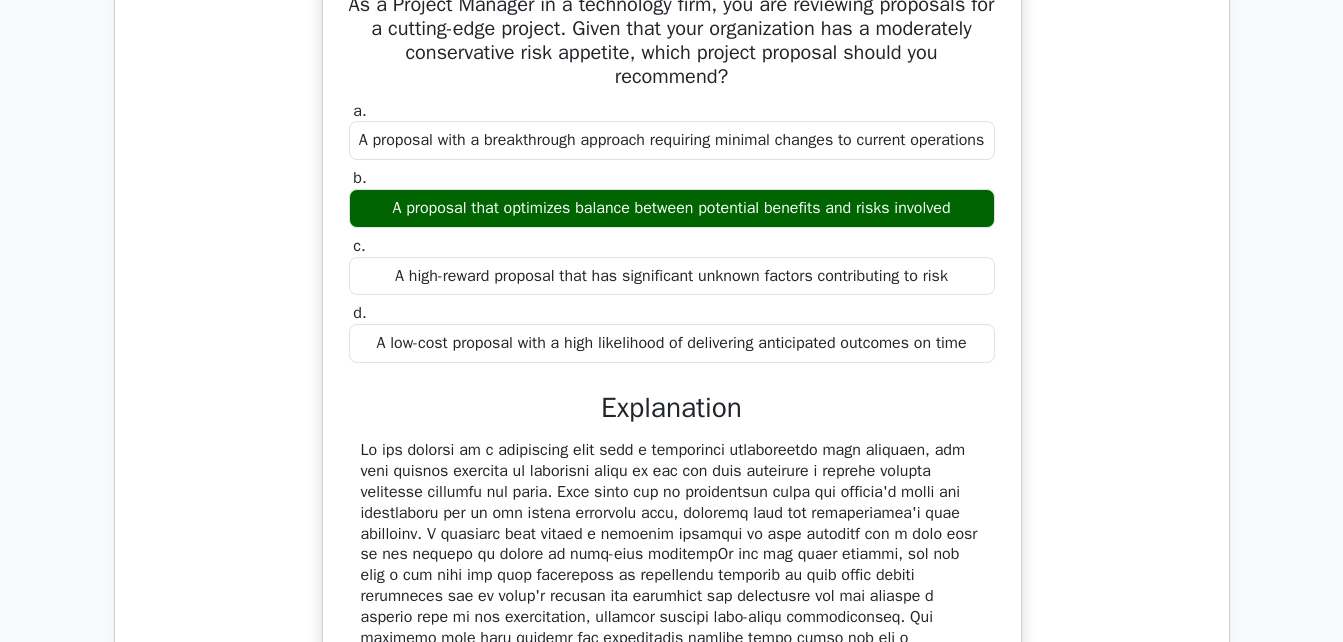drag, startPoint x: 1105, startPoint y: 227, endPoint x: 1357, endPoint y: 513, distance: 381.18237 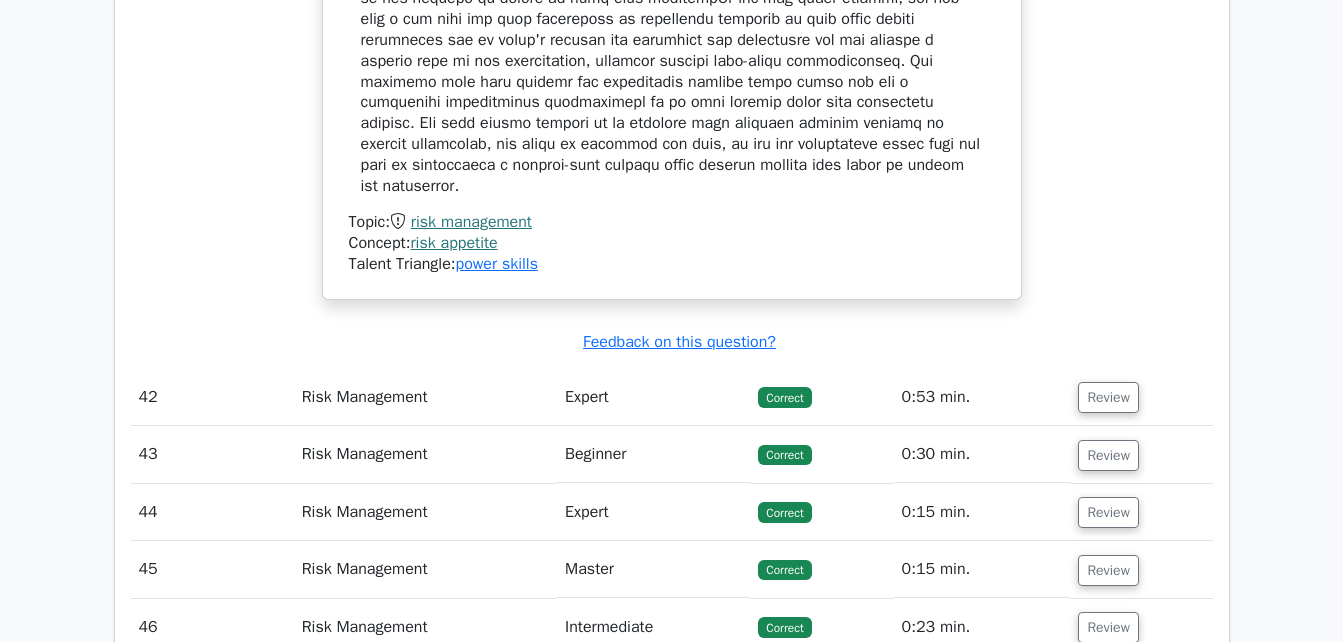 scroll, scrollTop: 43489, scrollLeft: 0, axis: vertical 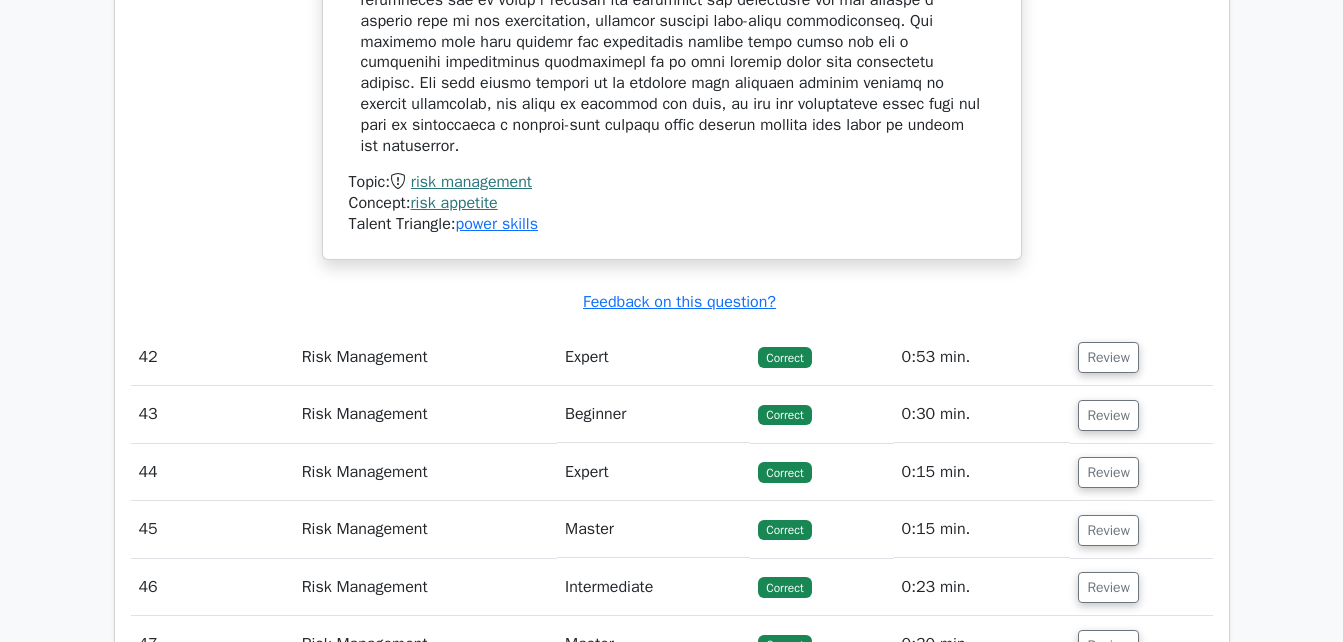 type 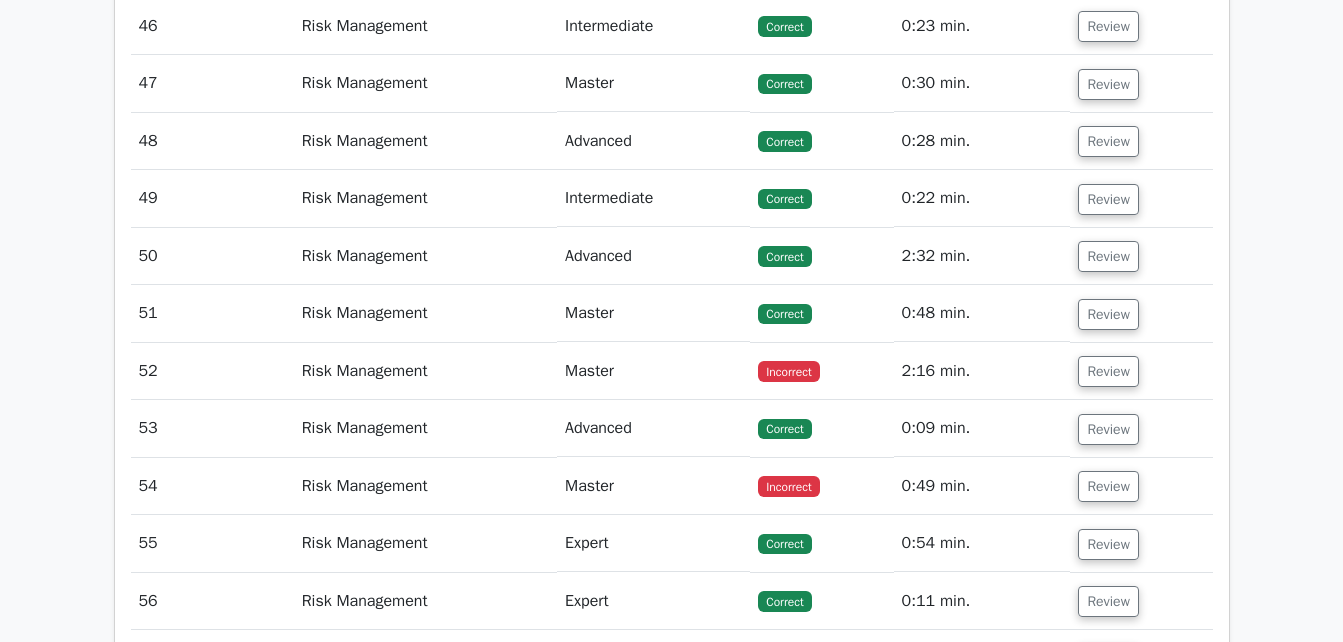 scroll, scrollTop: 44049, scrollLeft: 0, axis: vertical 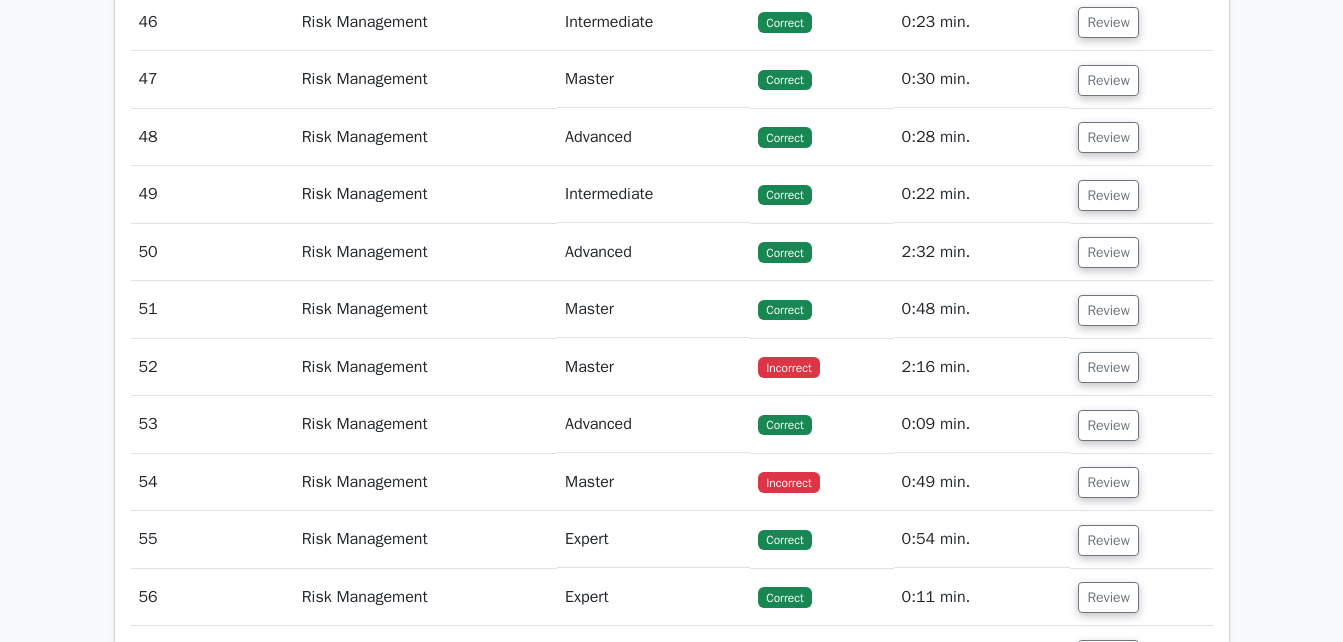 click on "Review" at bounding box center [1108, -208] 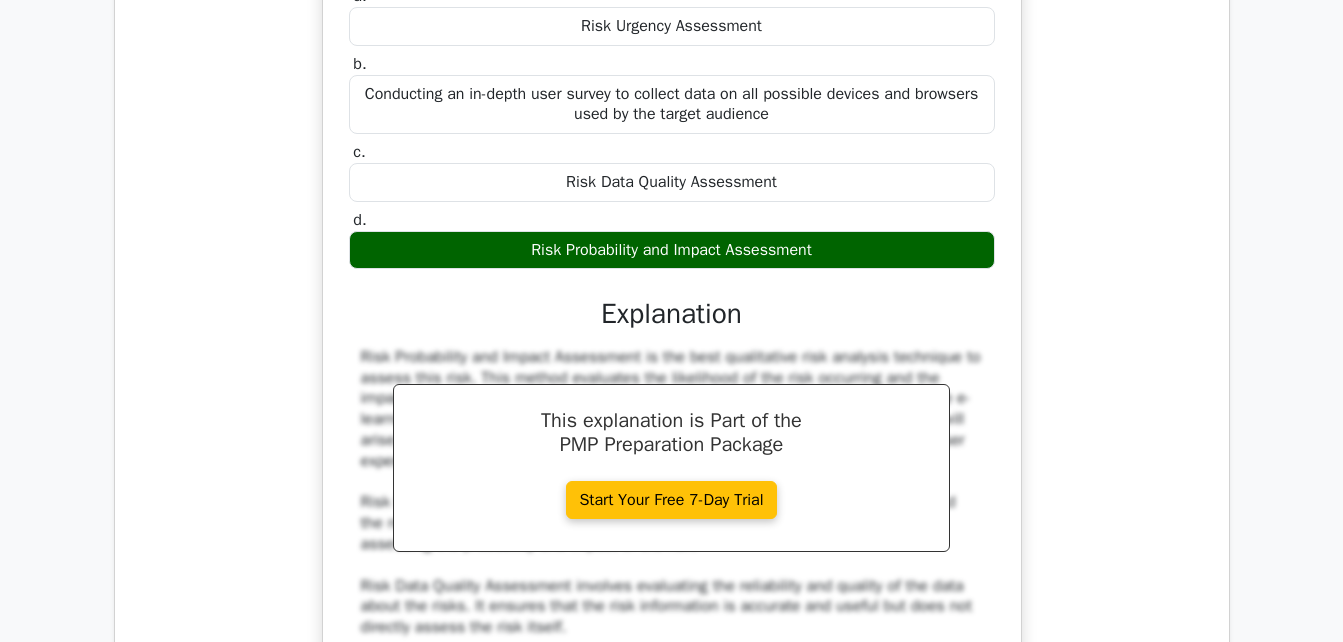 type 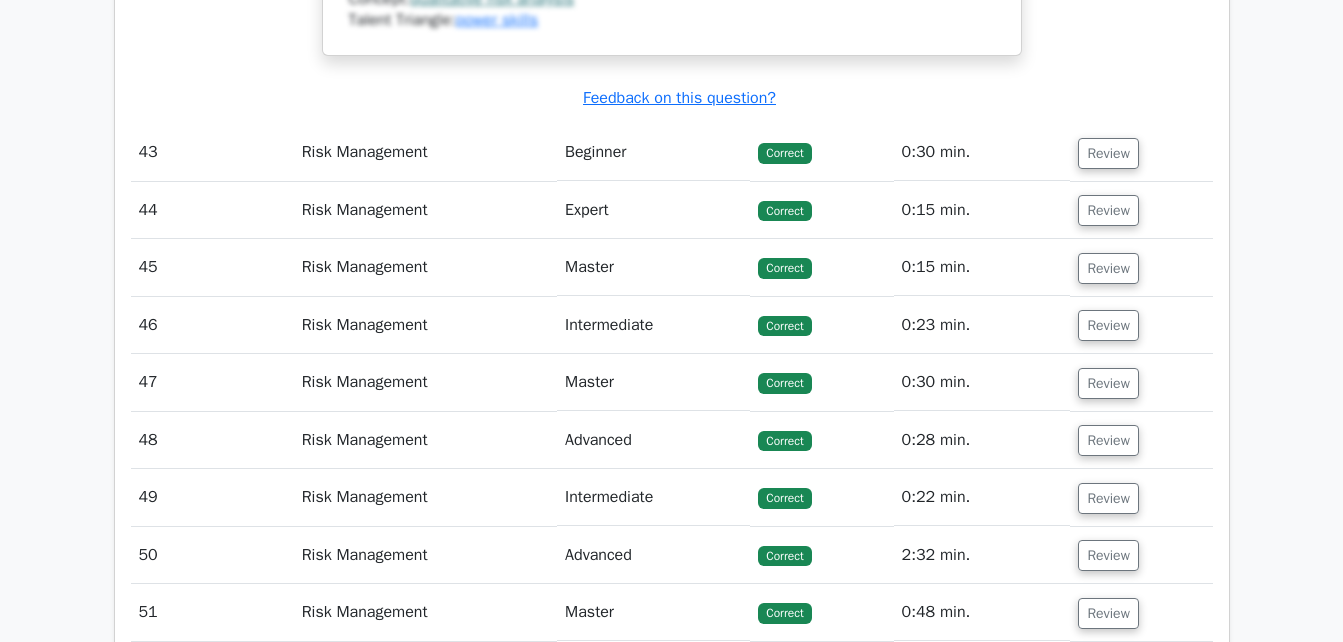scroll, scrollTop: 44849, scrollLeft: 0, axis: vertical 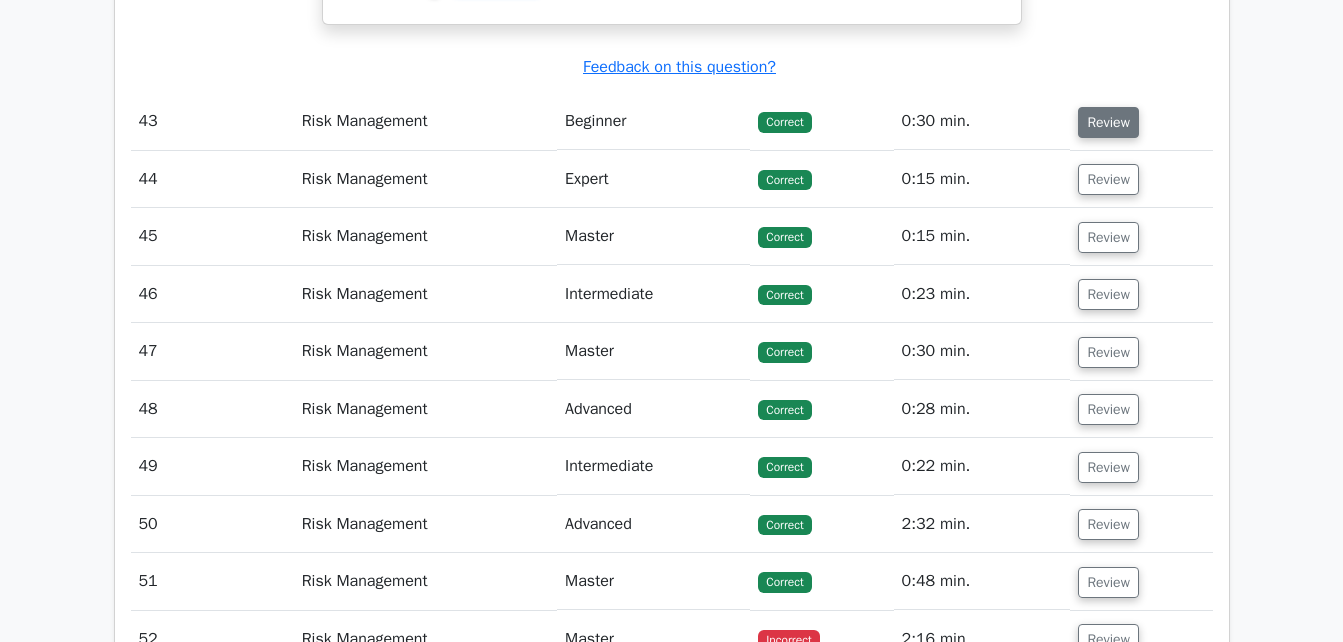 click on "Review" at bounding box center (1108, 122) 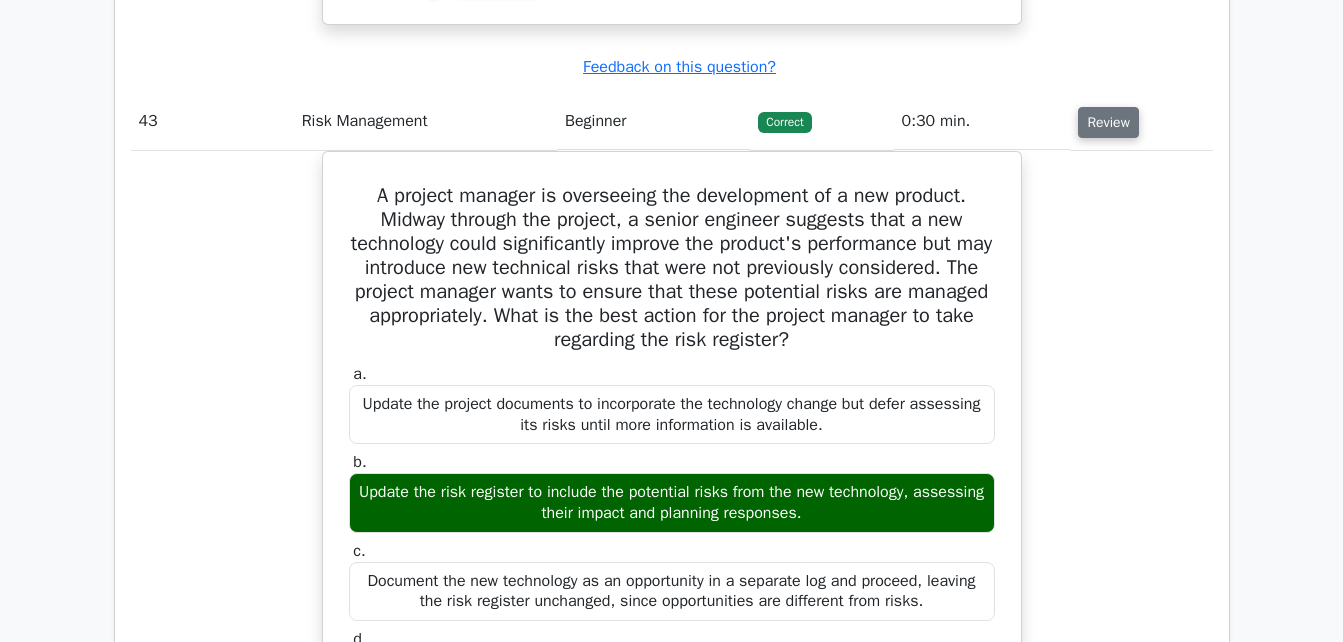 type 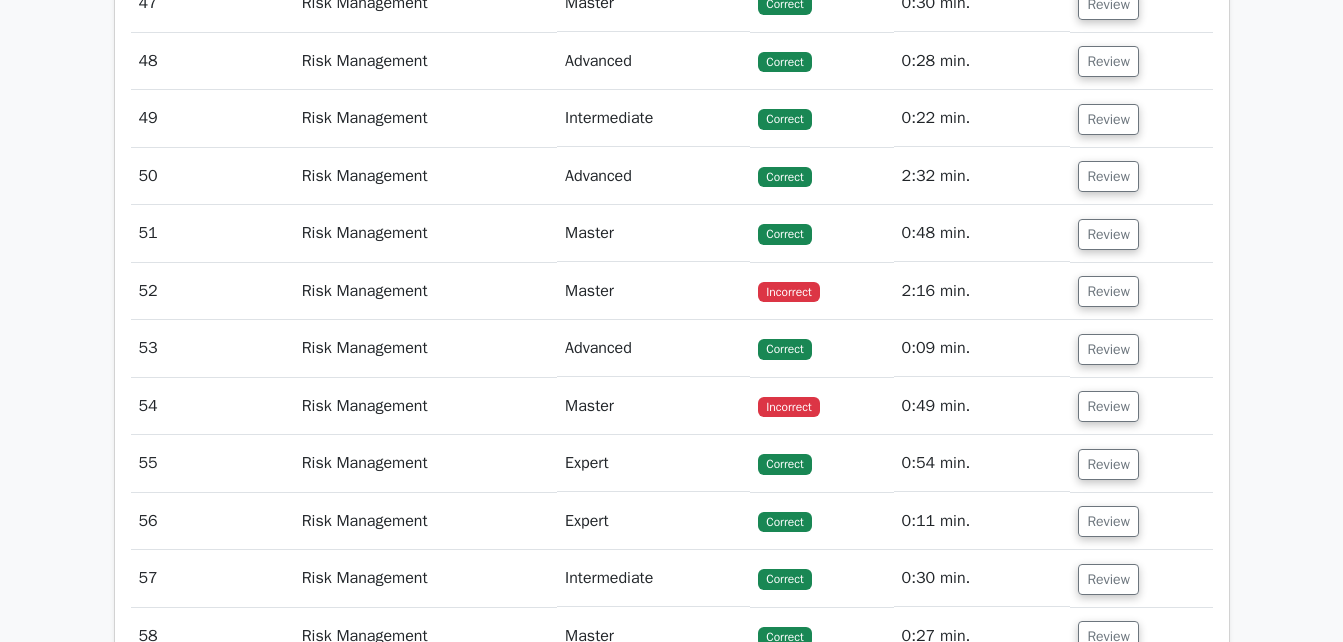 scroll, scrollTop: 46209, scrollLeft: 0, axis: vertical 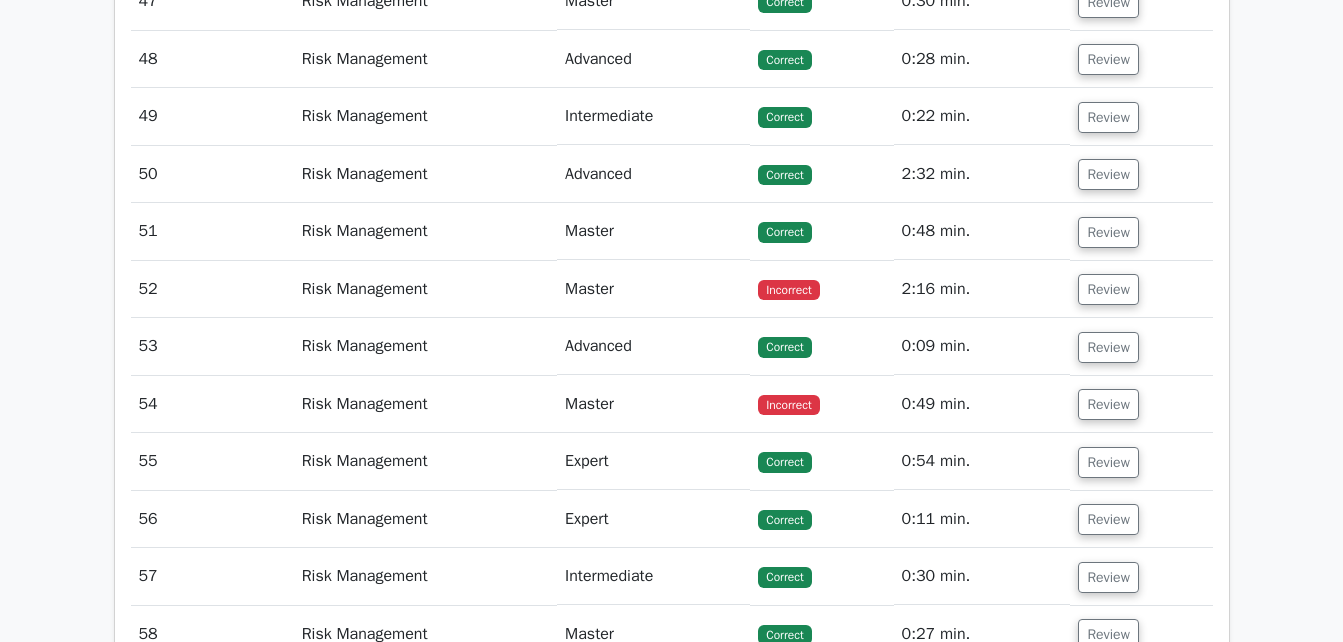click on "Review" at bounding box center (1108, -171) 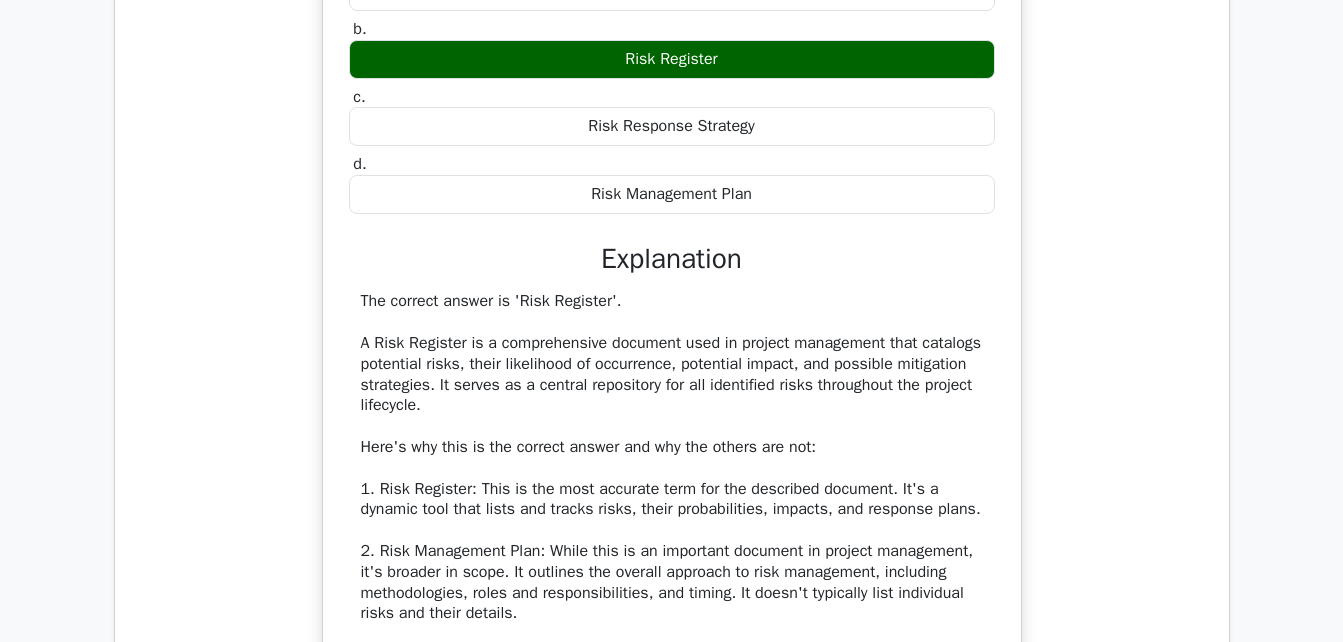 type 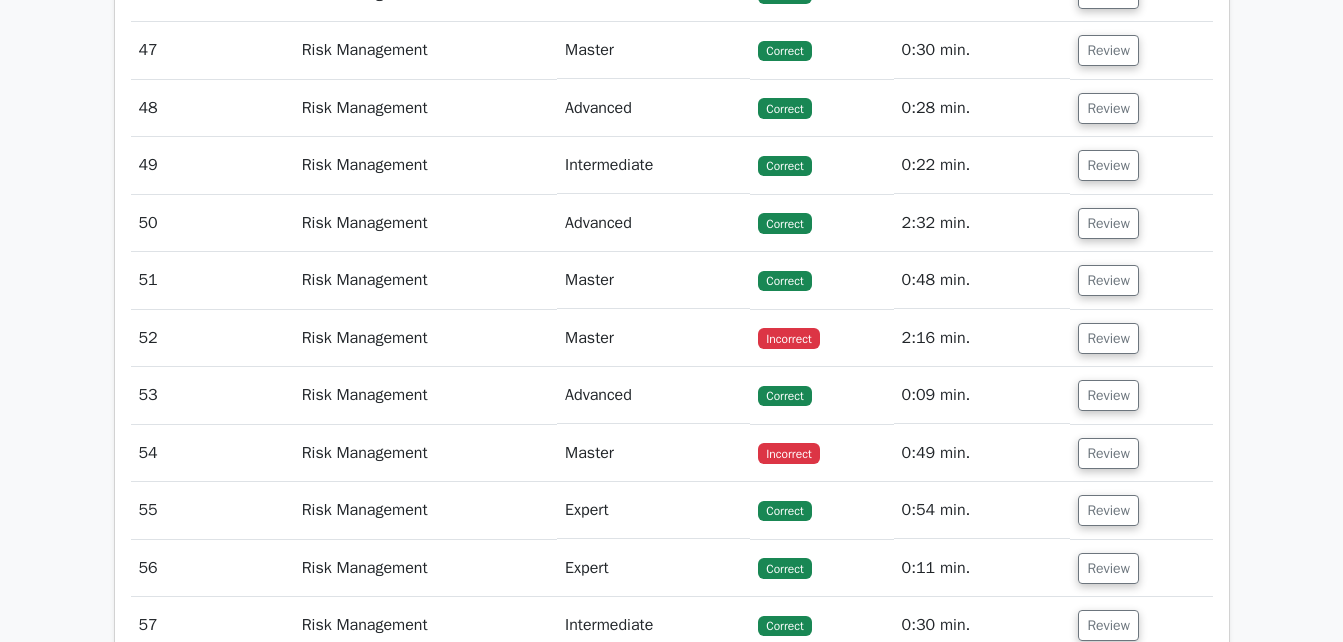 scroll, scrollTop: 47329, scrollLeft: 0, axis: vertical 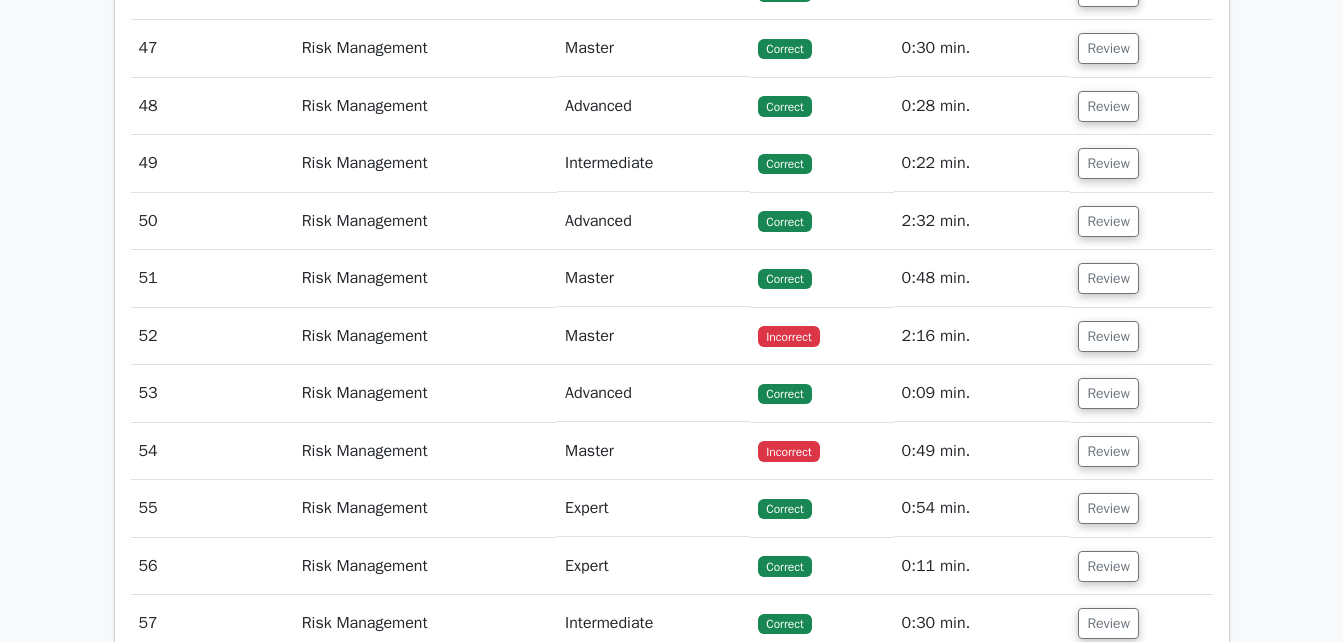 click on "Review" at bounding box center (1108, -67) 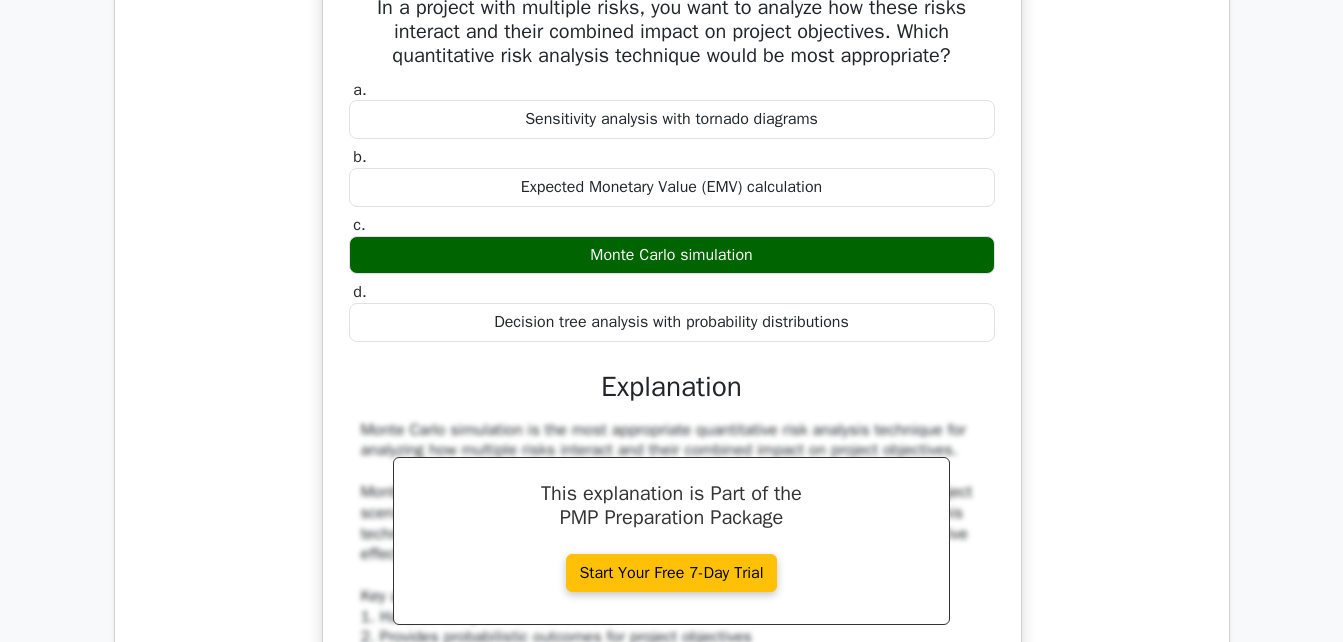 type 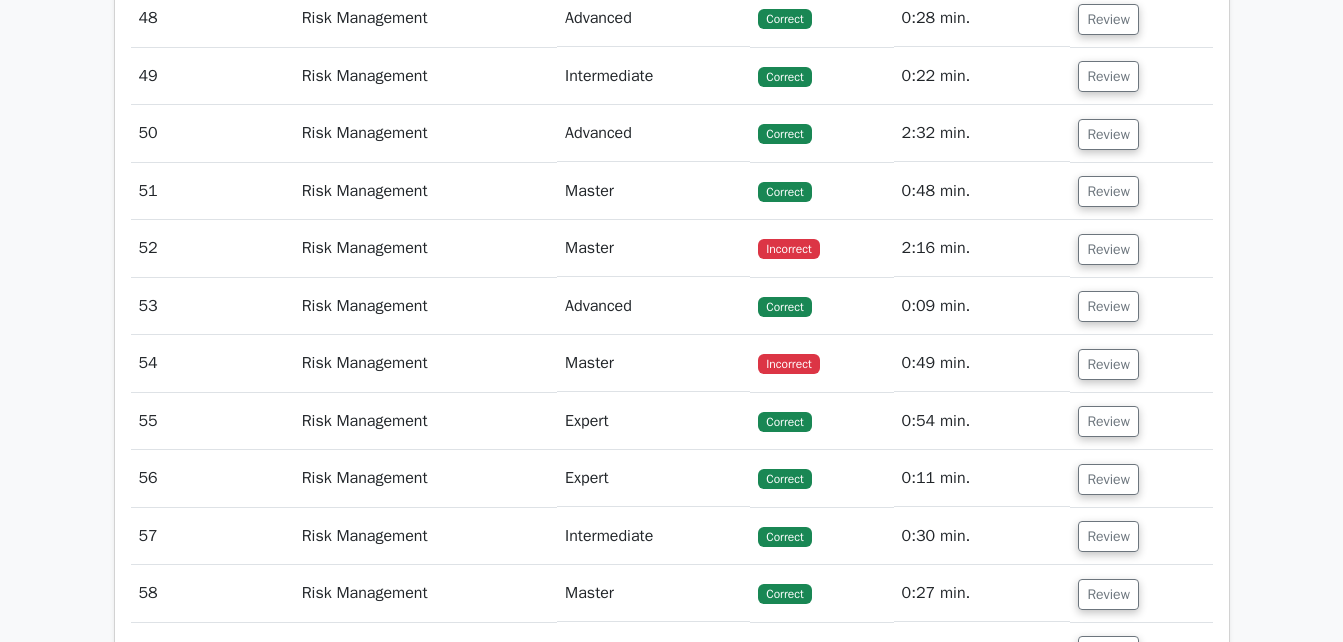 scroll, scrollTop: 48649, scrollLeft: 0, axis: vertical 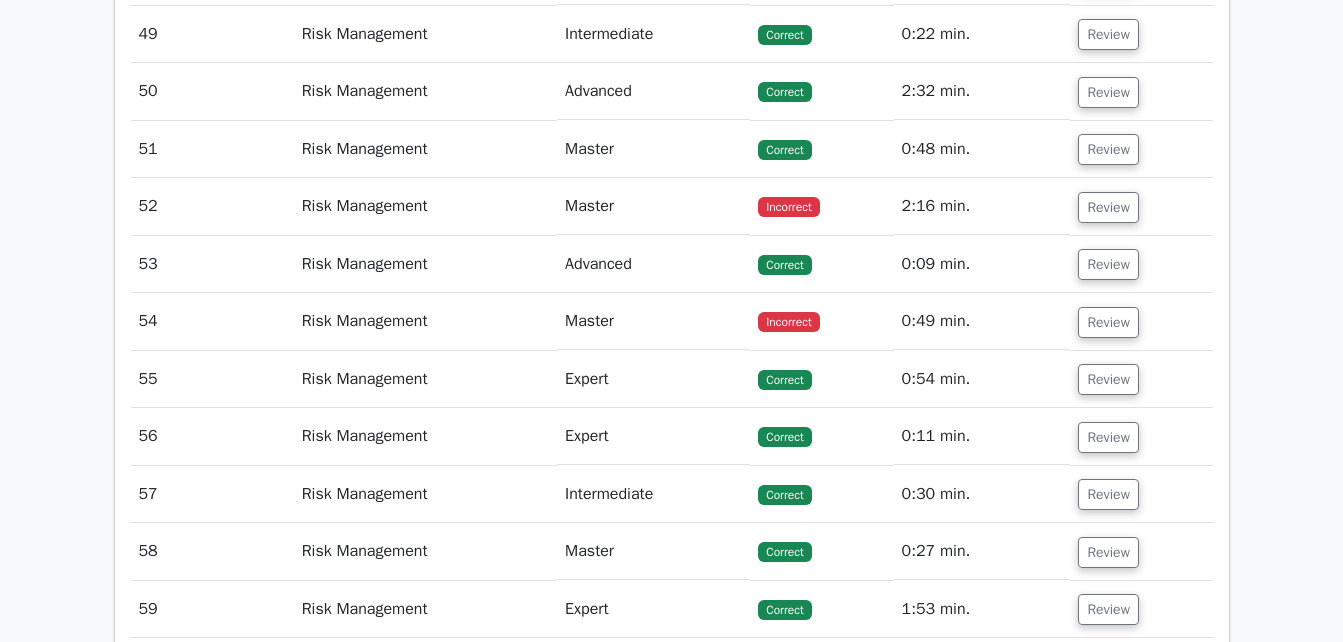 click on "Review" at bounding box center (1108, -138) 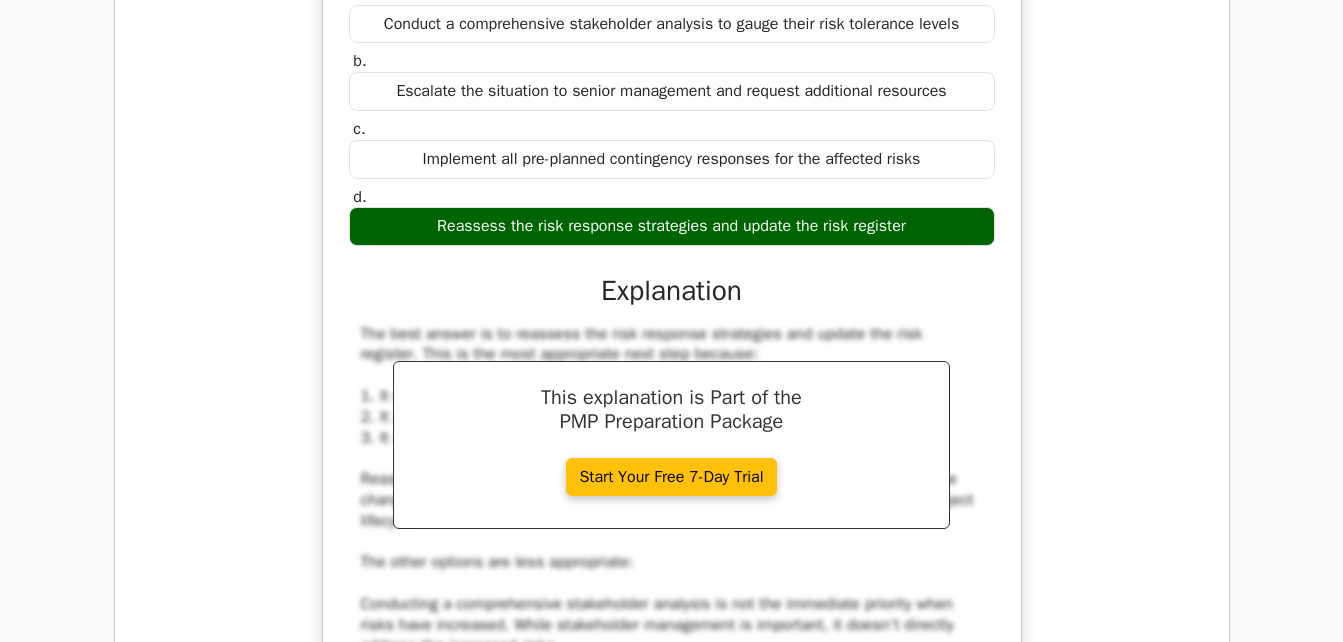 type 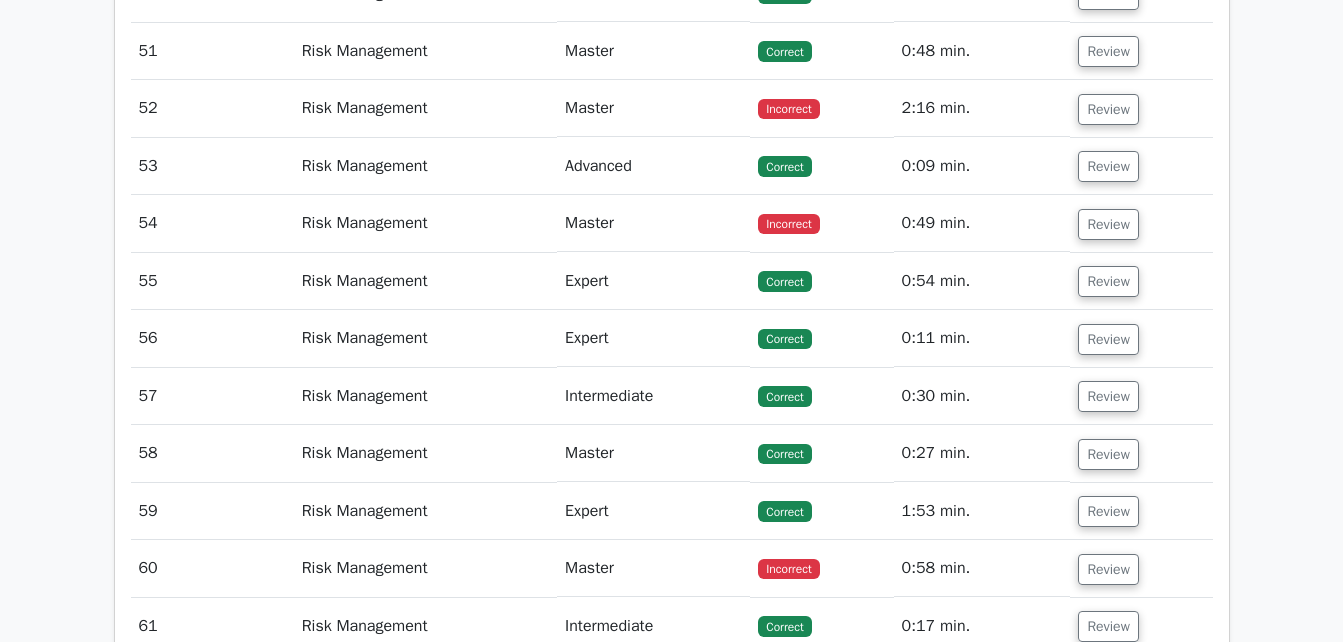 scroll, scrollTop: 49929, scrollLeft: 0, axis: vertical 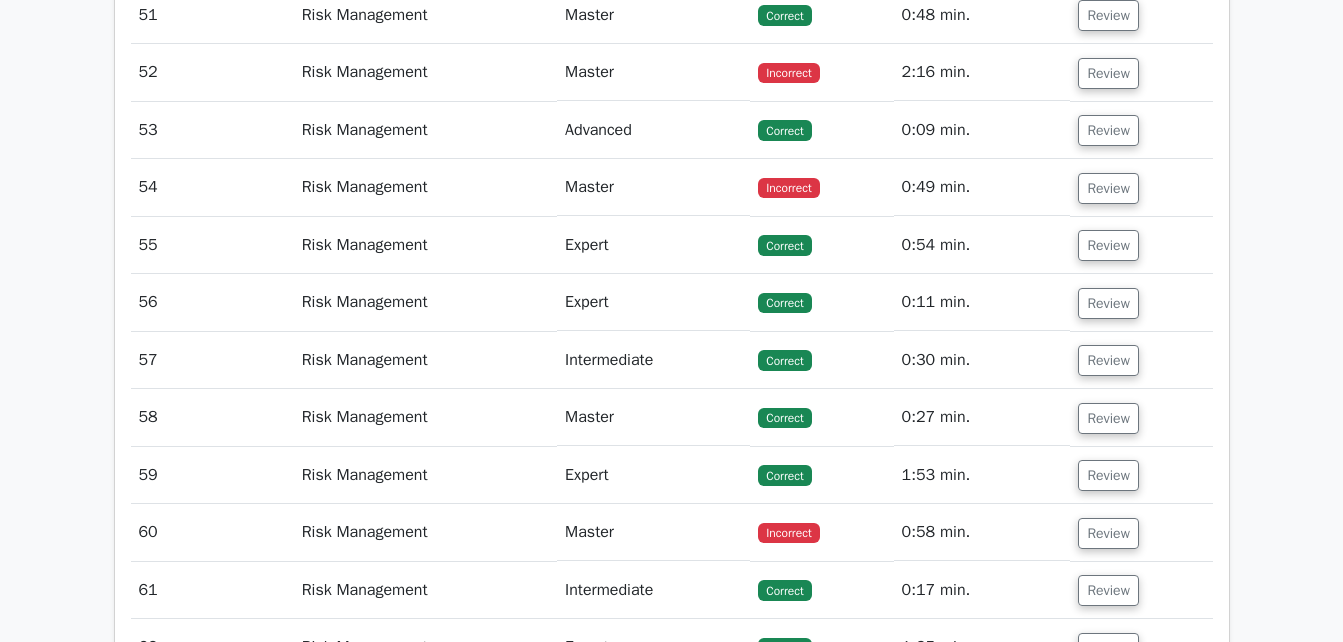 click on "Review" at bounding box center (1108, -215) 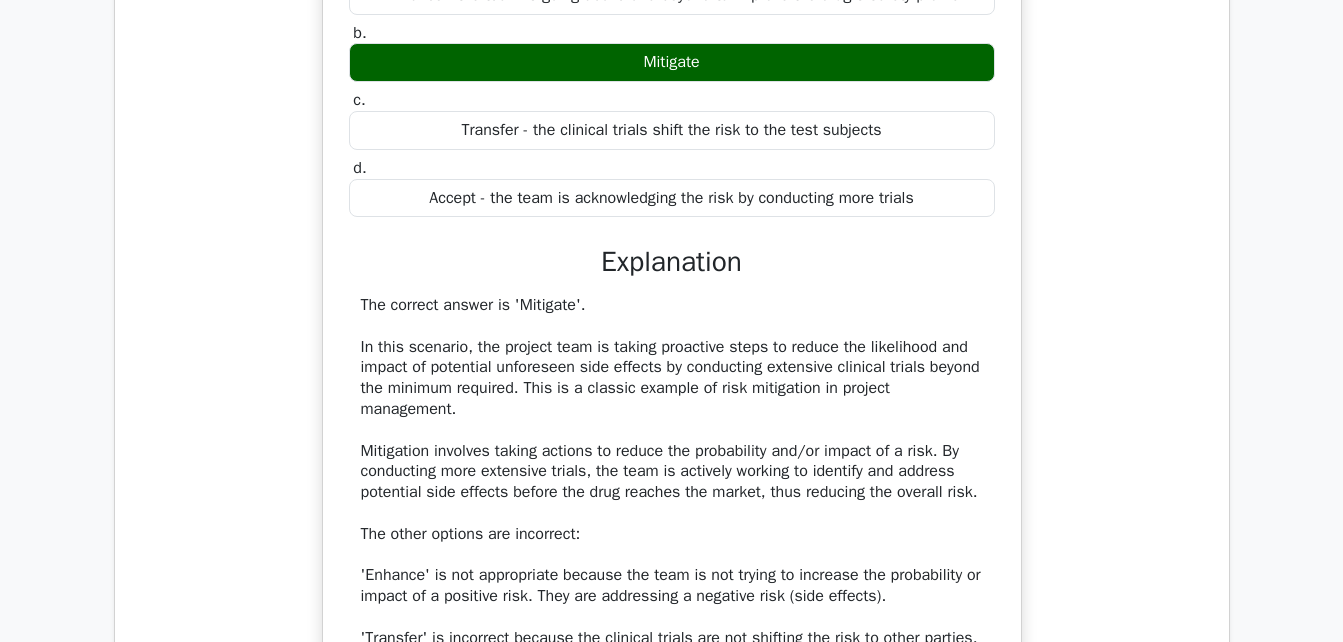 type 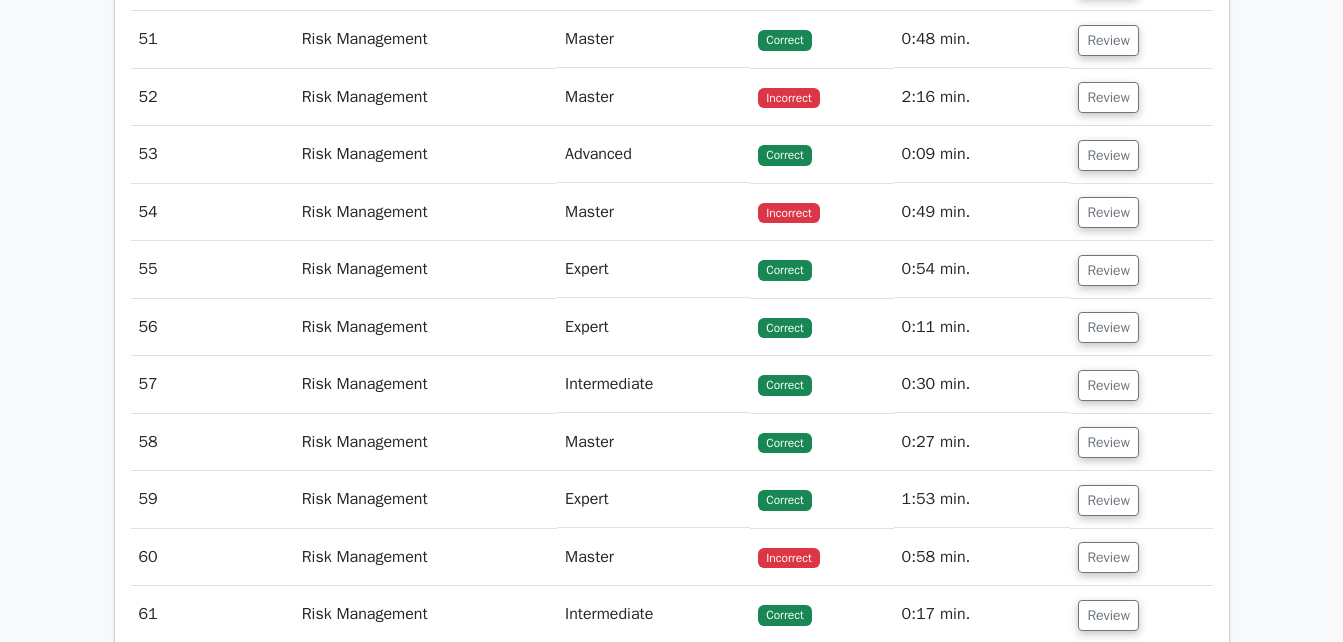 scroll, scrollTop: 51129, scrollLeft: 0, axis: vertical 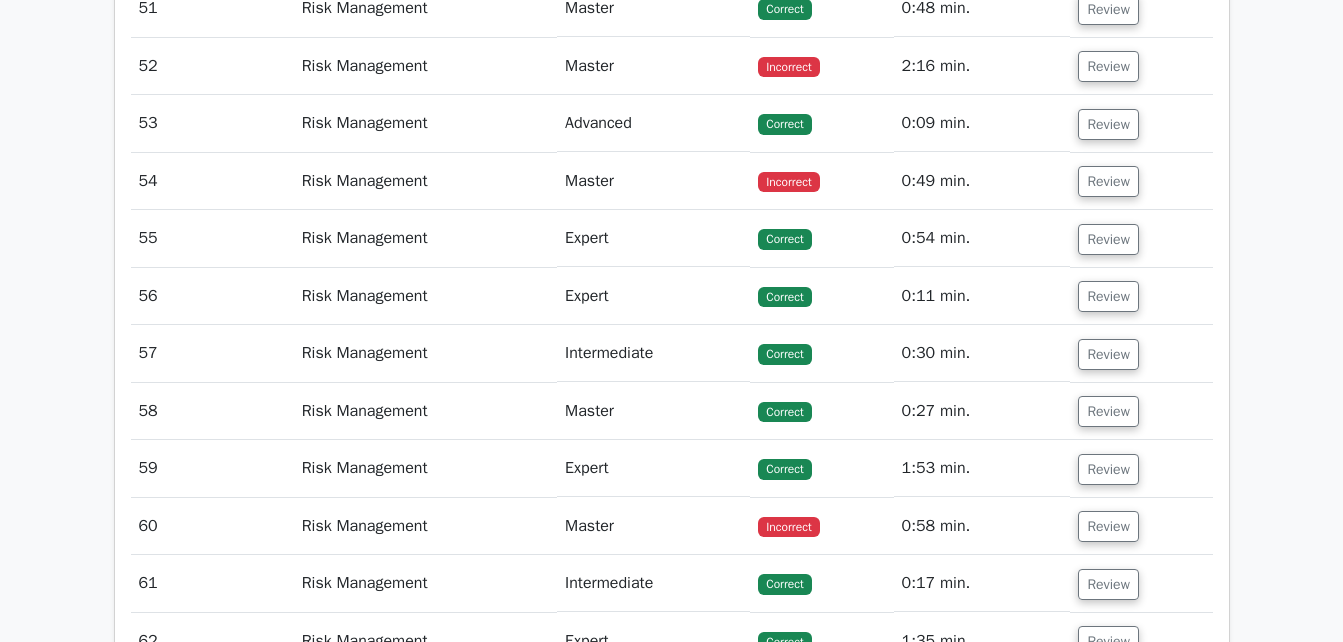 click on "Review" at bounding box center [1108, -164] 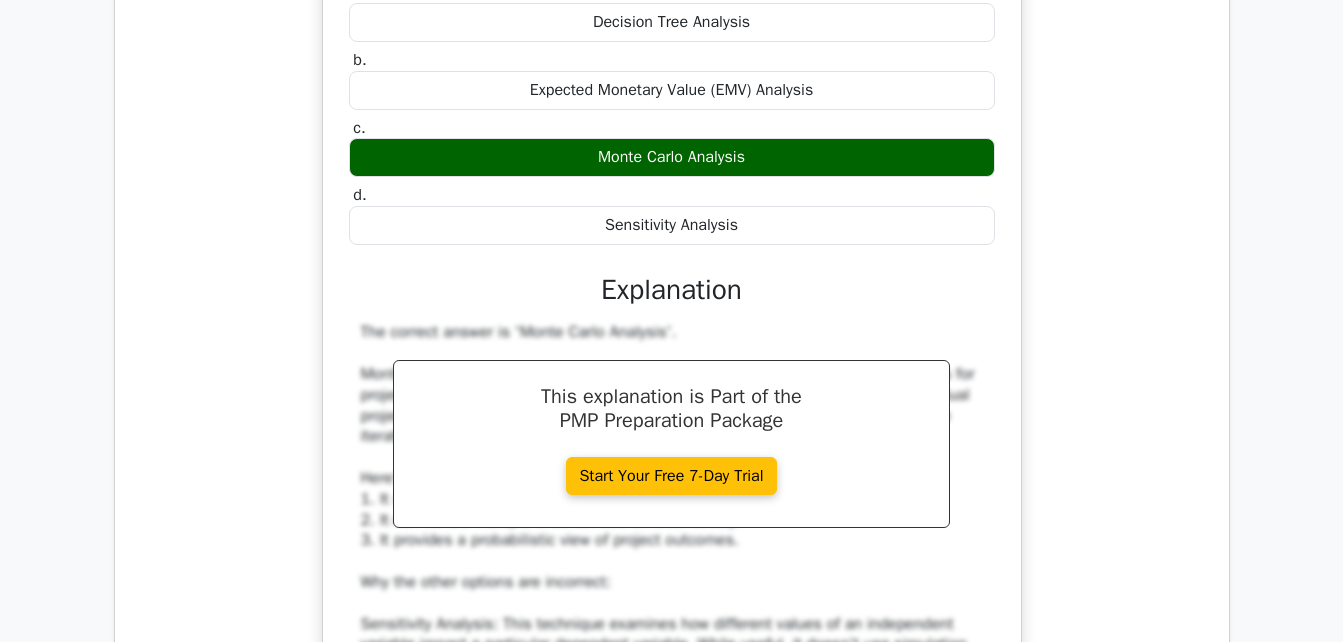 type 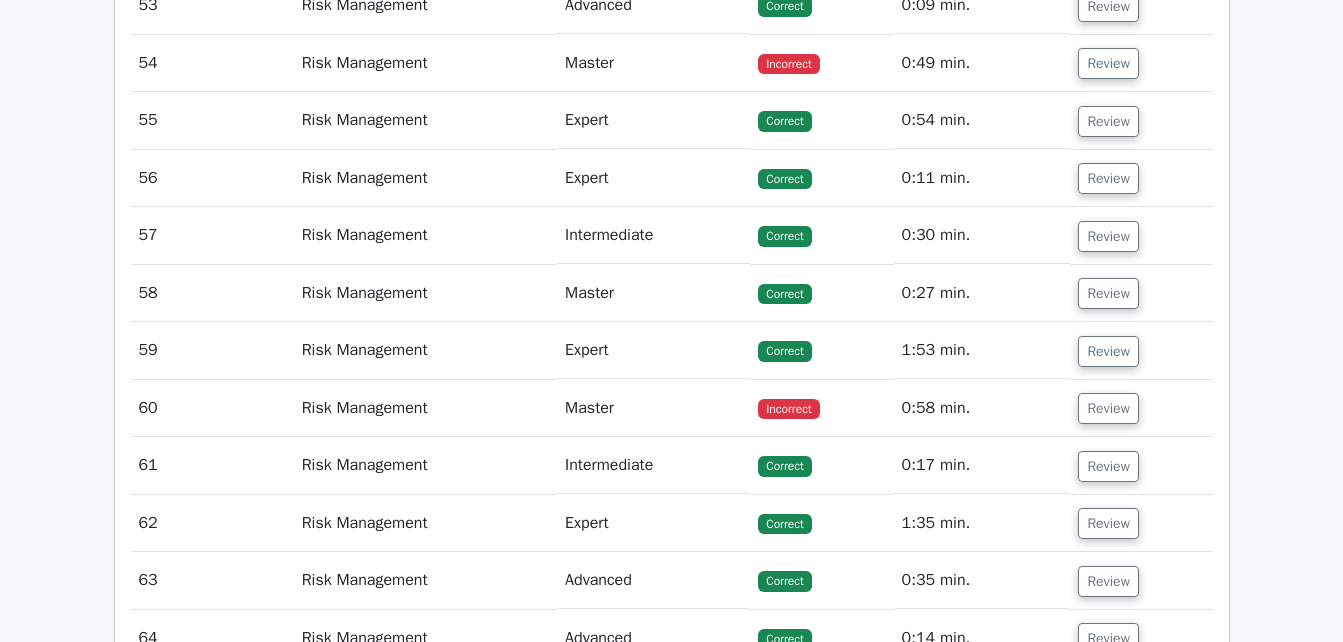 scroll, scrollTop: 52449, scrollLeft: 0, axis: vertical 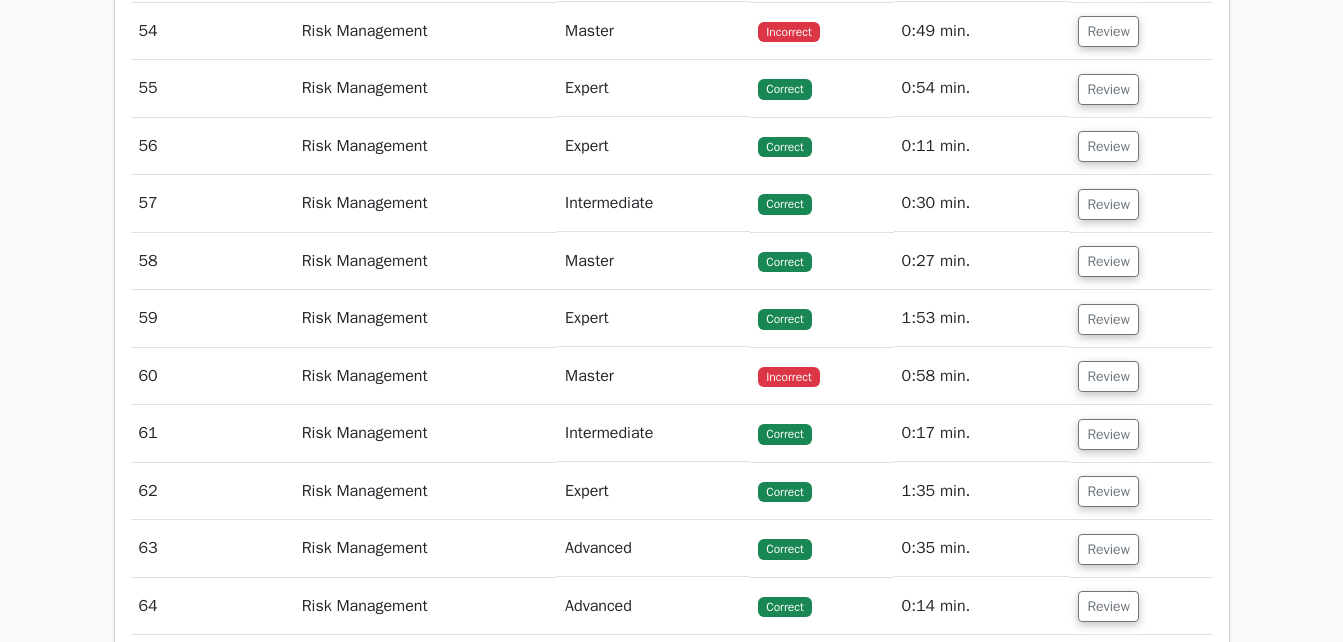 click on "Review" at bounding box center [1108, -256] 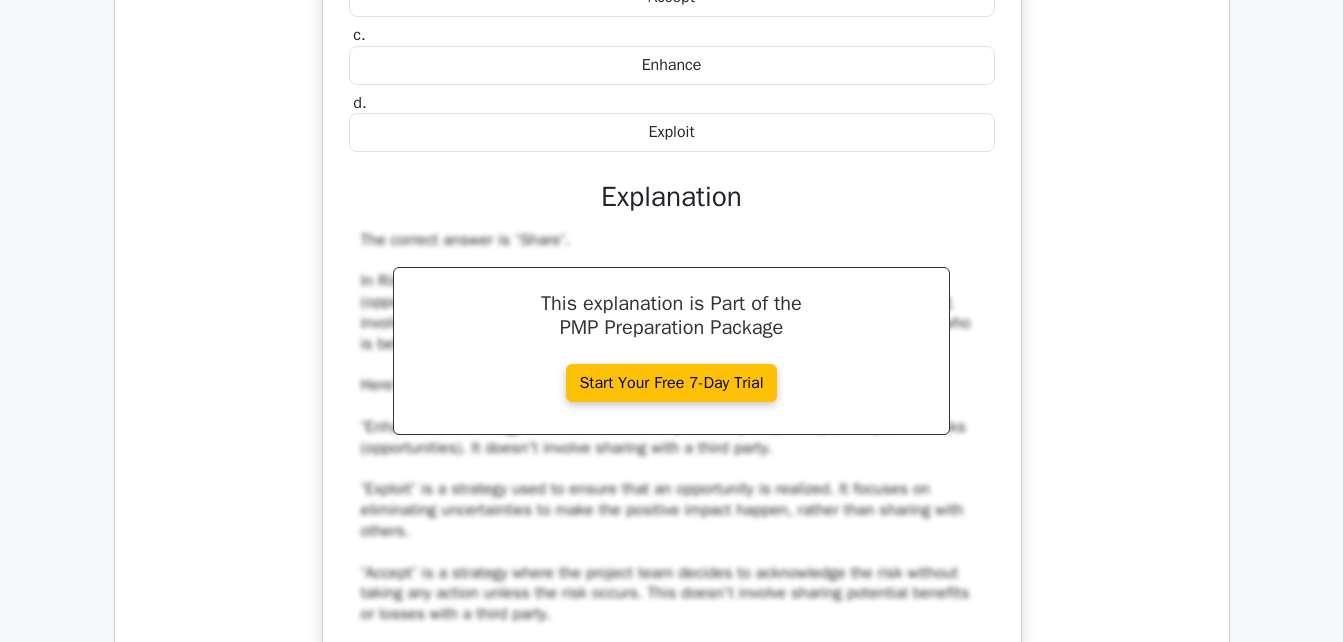 type 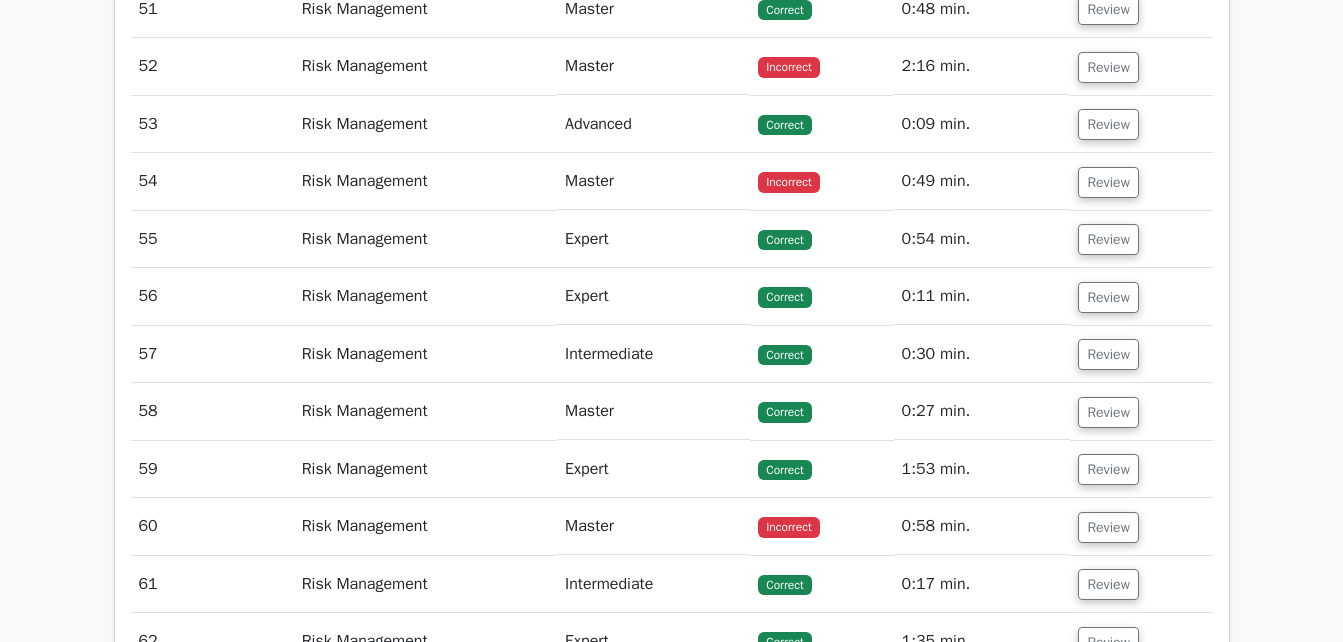 scroll, scrollTop: 53409, scrollLeft: 0, axis: vertical 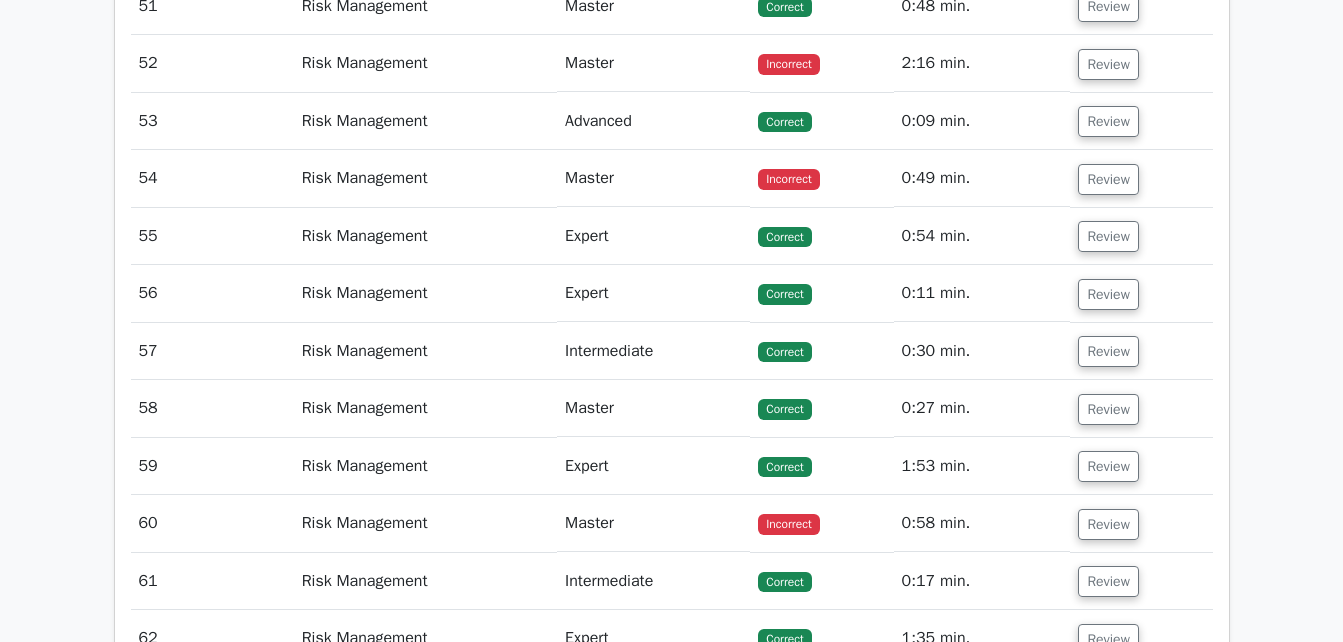 click on "Review" at bounding box center [1108, -51] 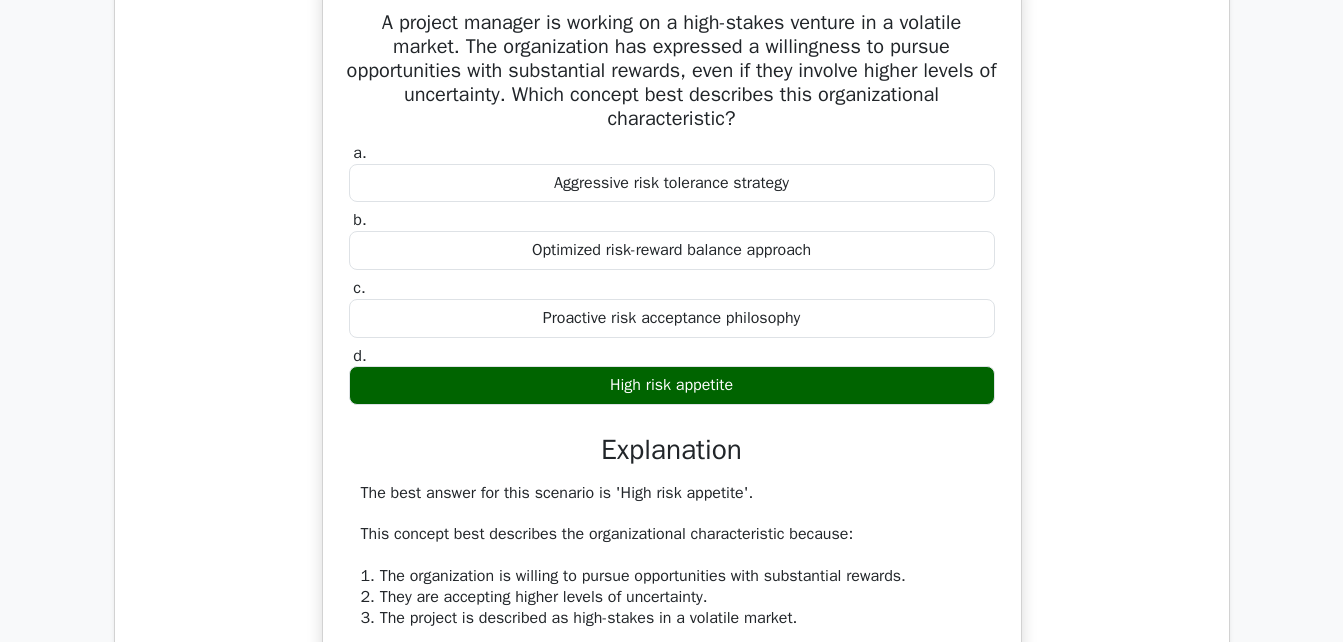 type 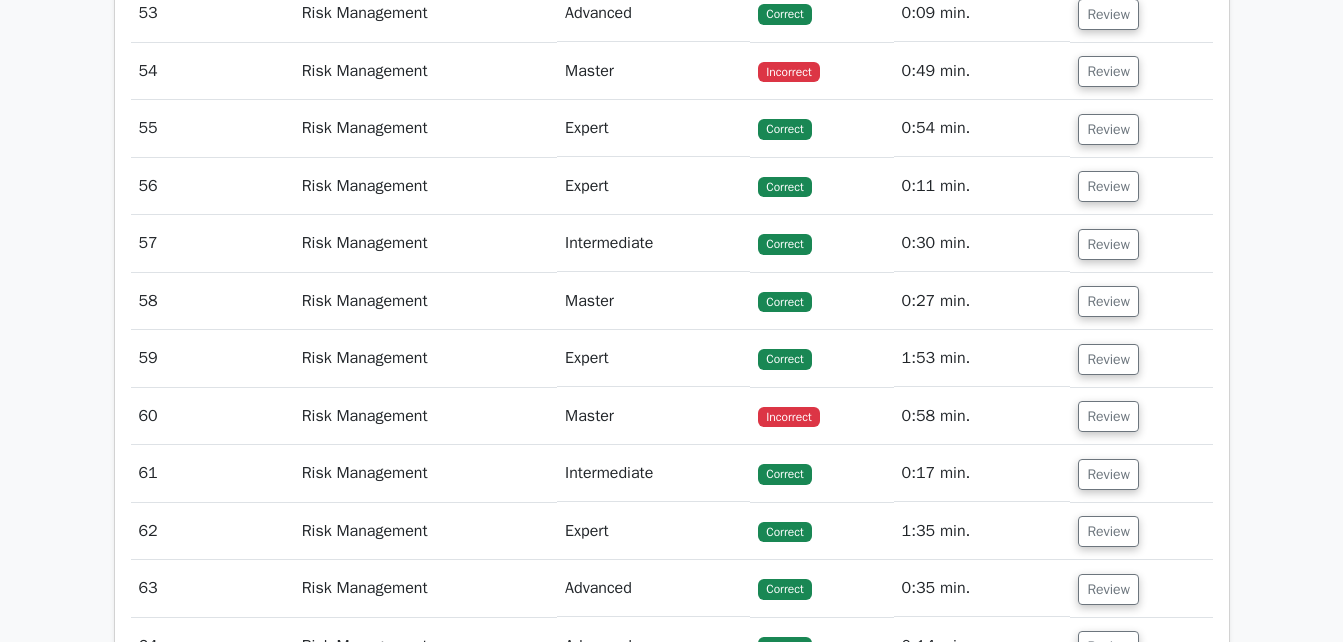 scroll, scrollTop: 54689, scrollLeft: 0, axis: vertical 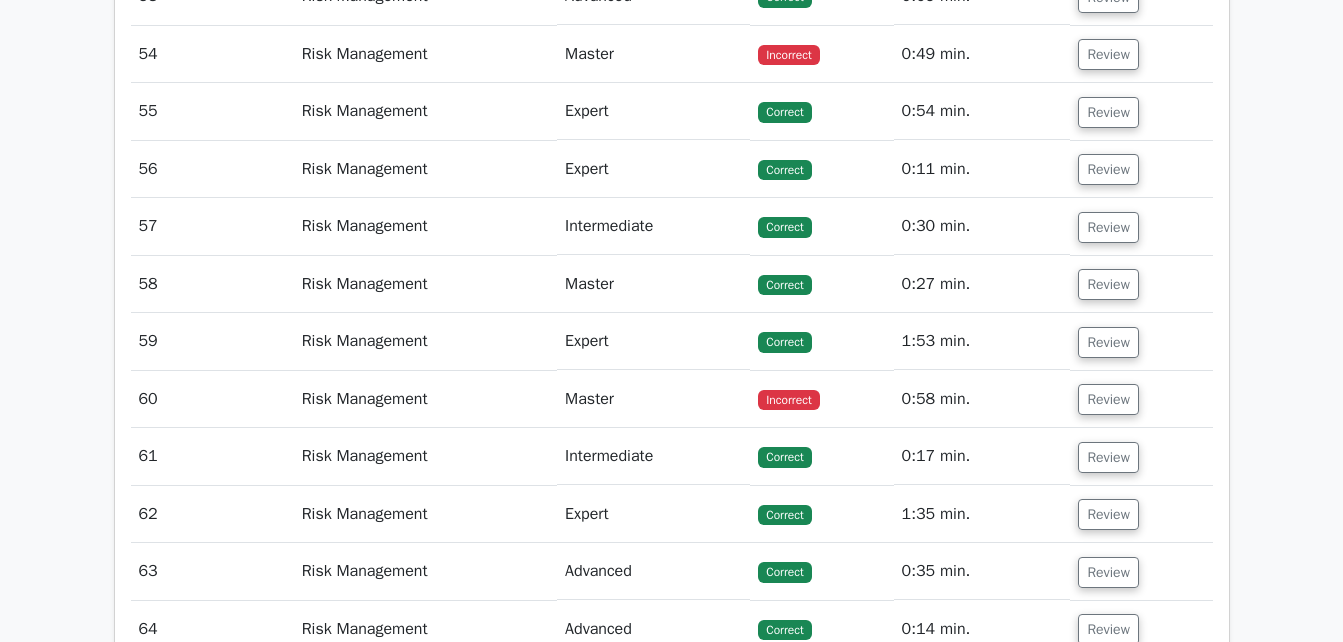 click on "Review" at bounding box center [1108, -118] 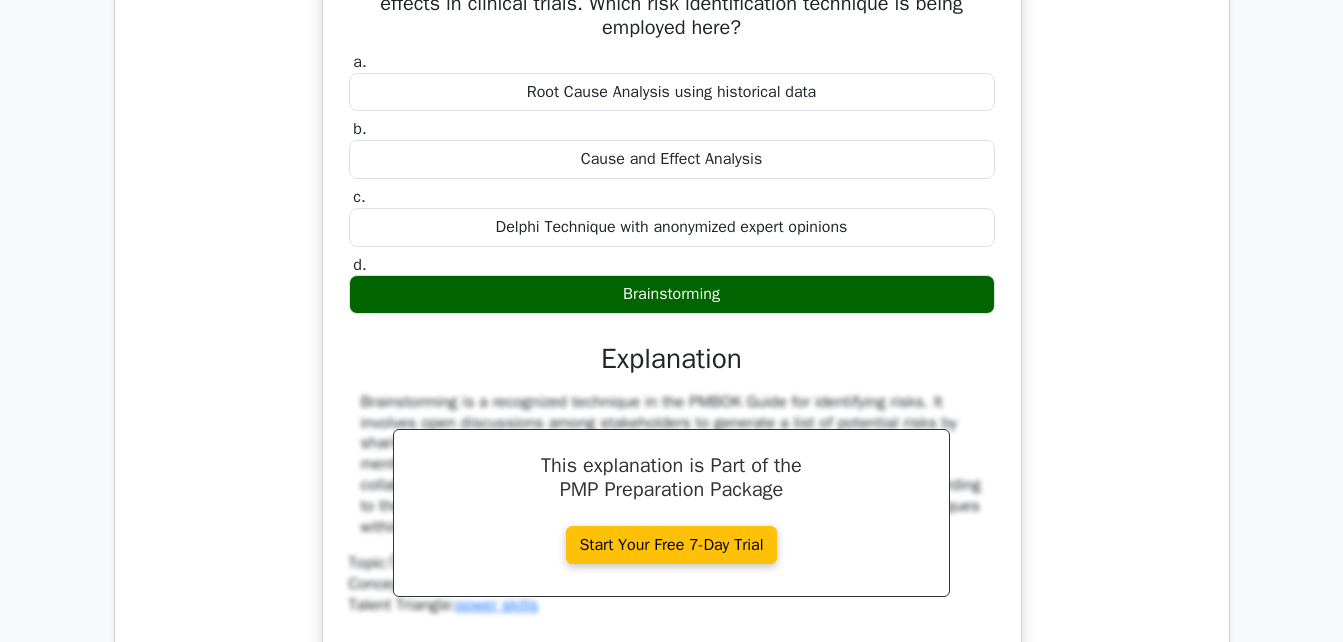type 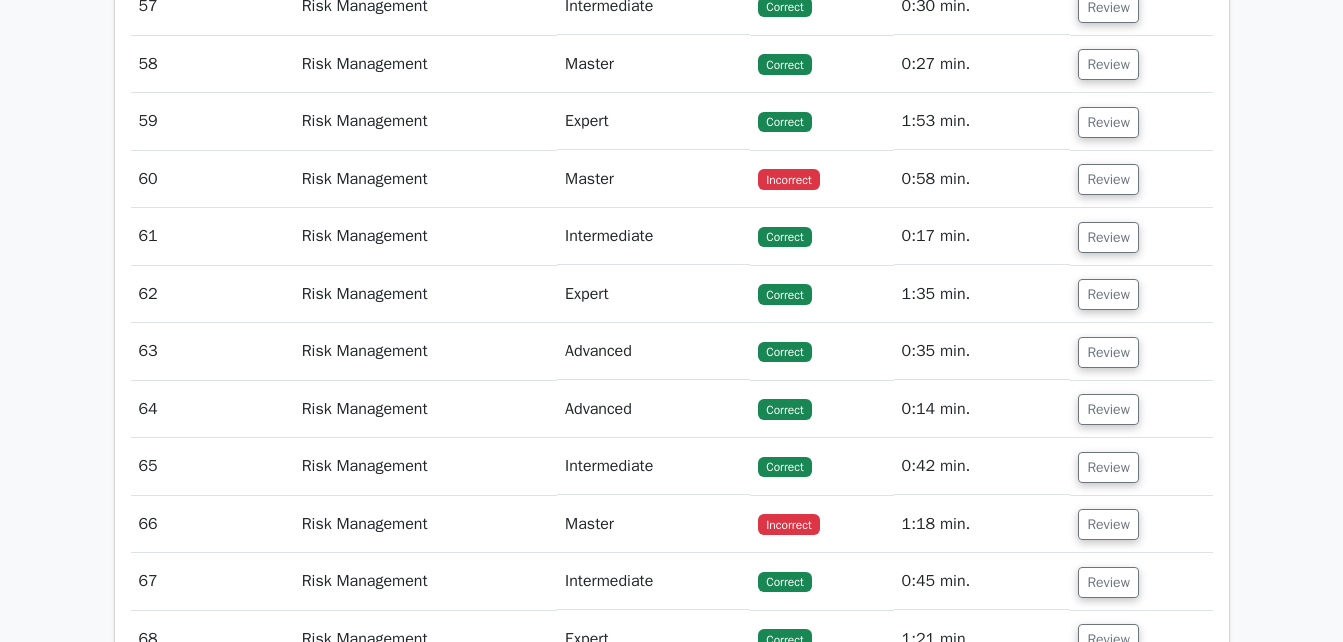 scroll, scrollTop: 55769, scrollLeft: 0, axis: vertical 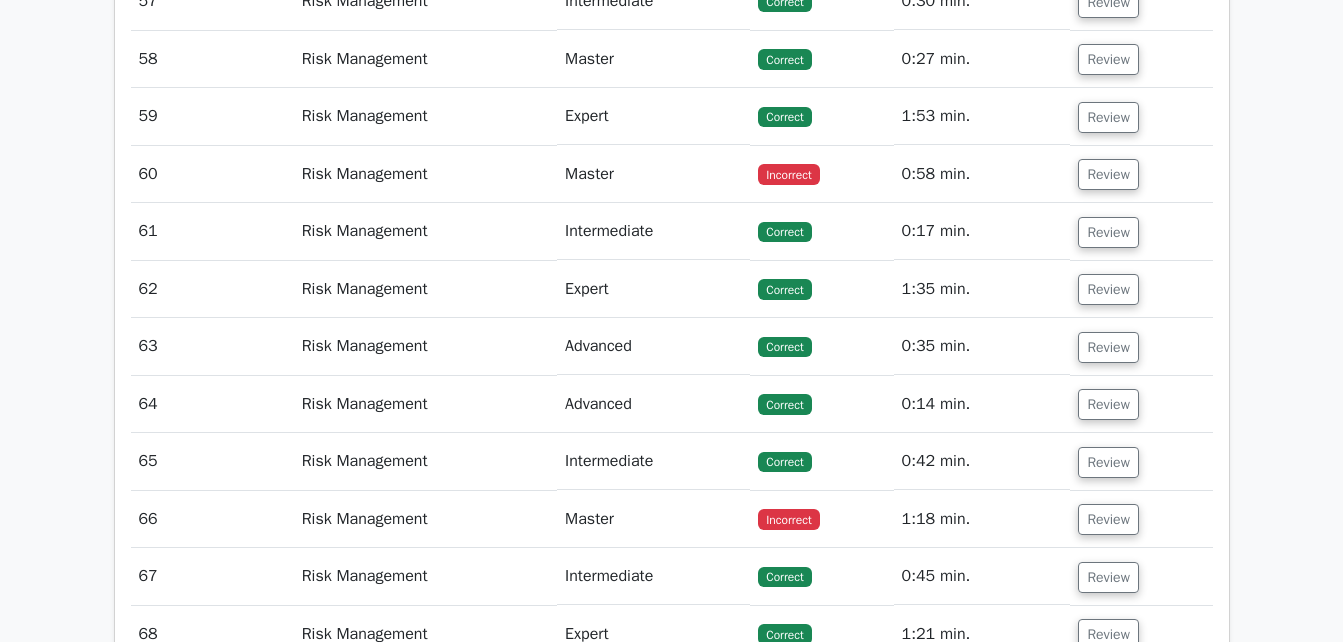 click on "Review" at bounding box center [1108, -286] 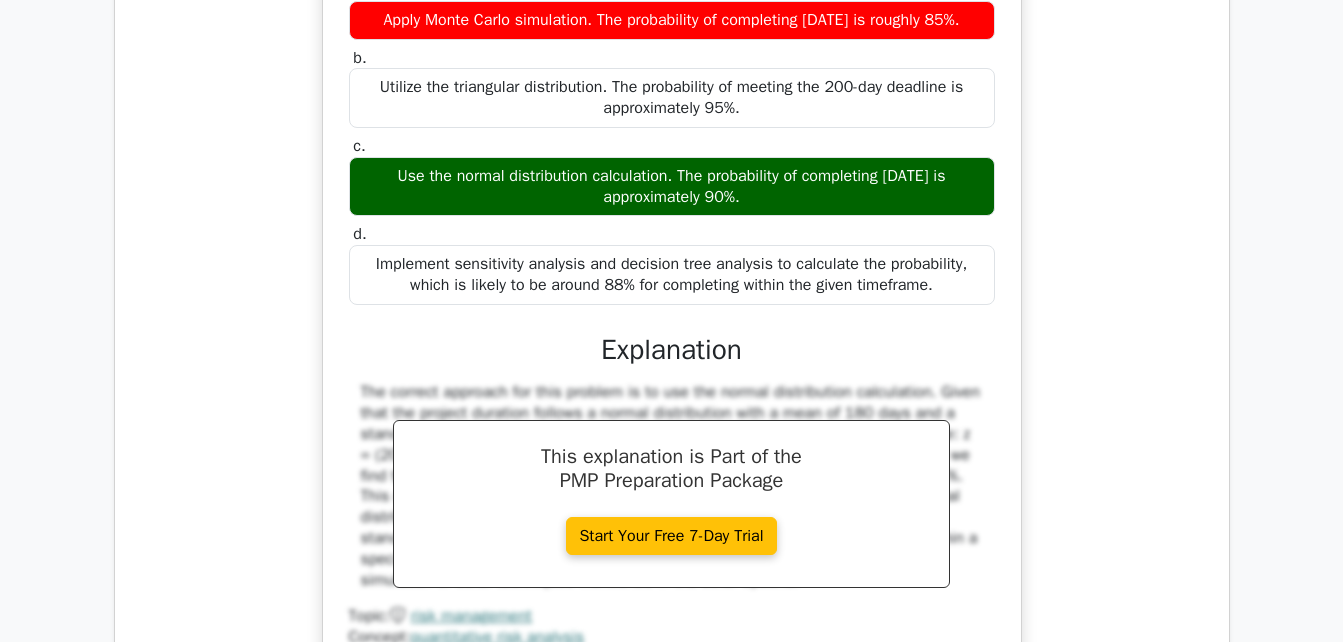type 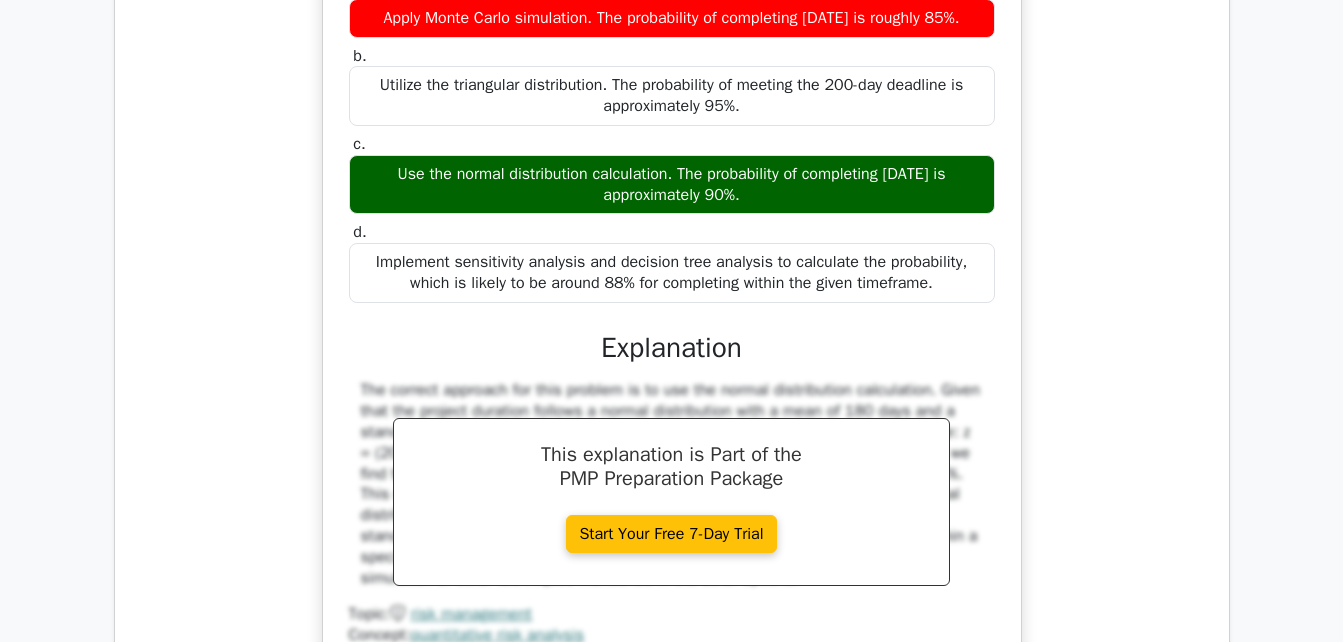 scroll, scrollTop: 55769, scrollLeft: 0, axis: vertical 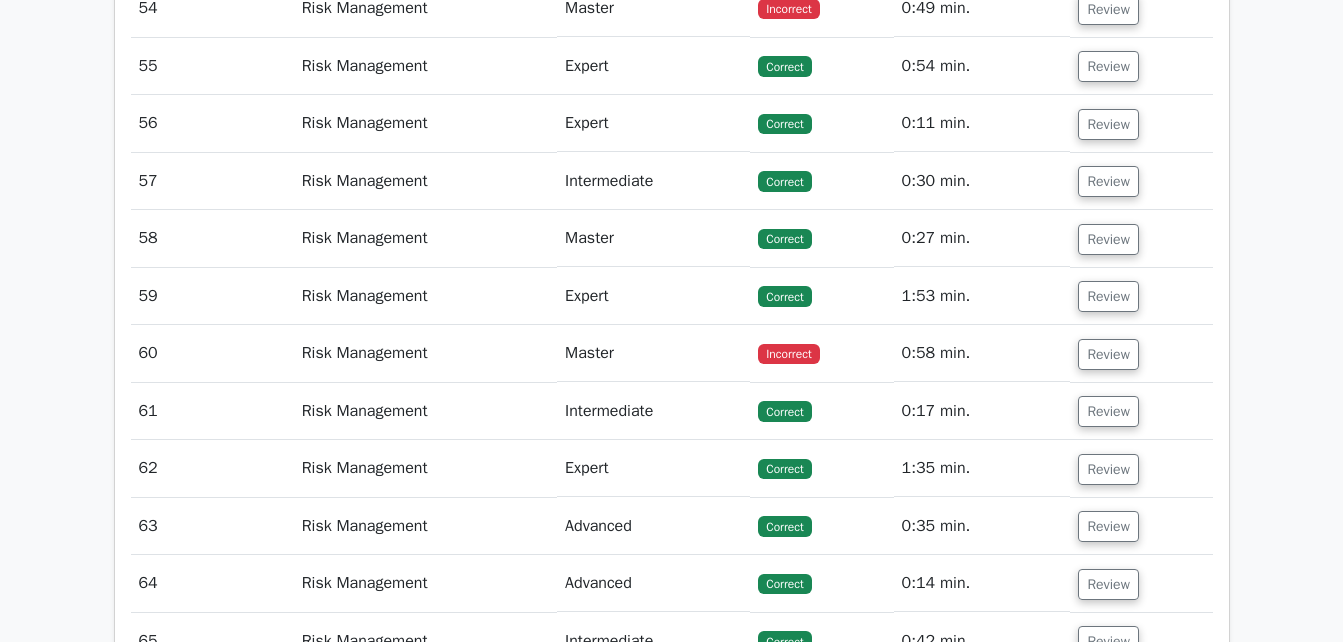 click on "Review" at bounding box center (1108, -49) 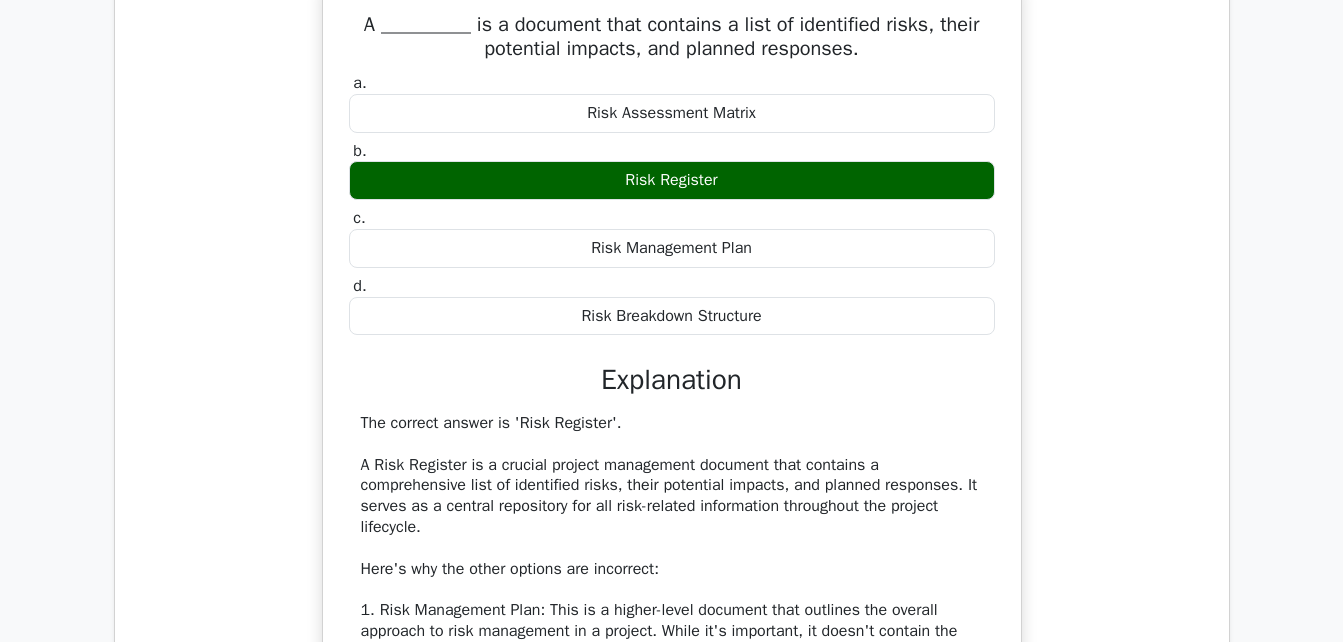 type 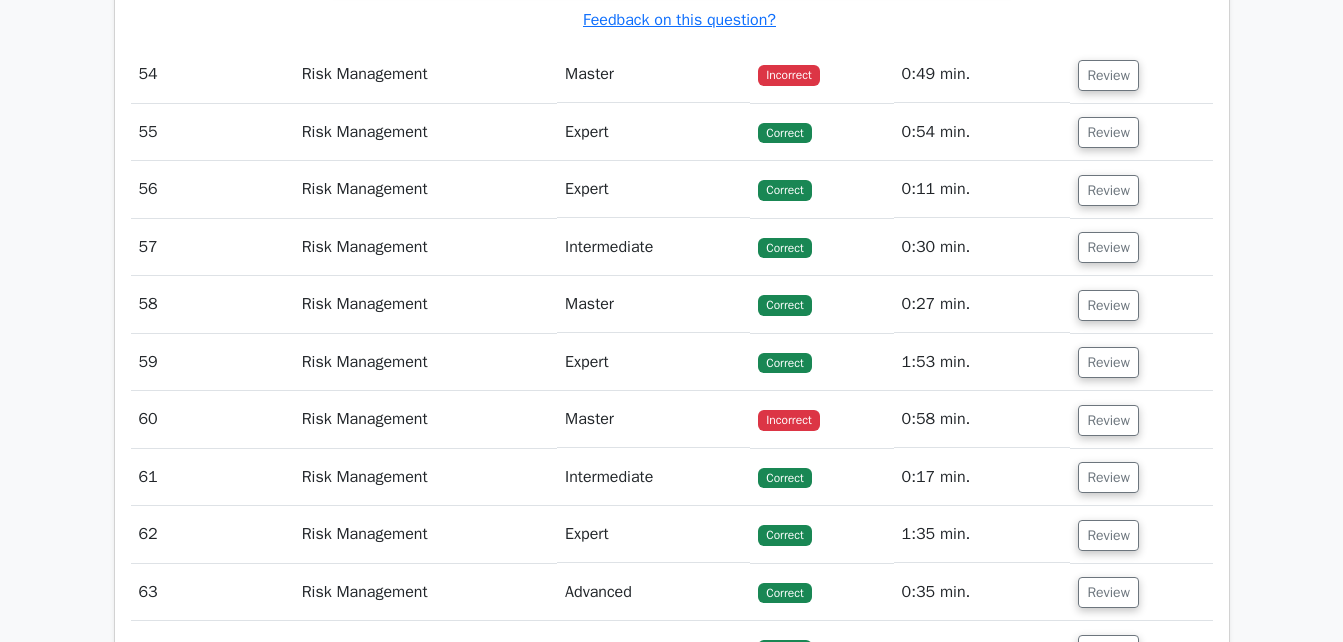 scroll, scrollTop: 57889, scrollLeft: 0, axis: vertical 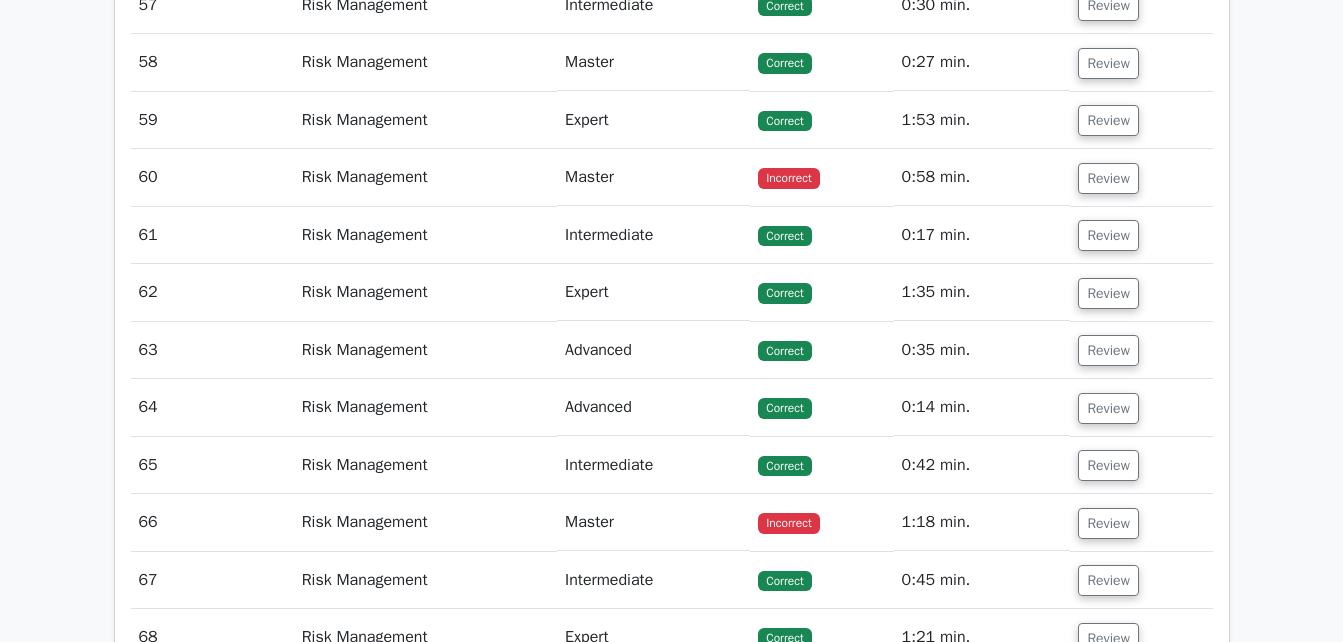 click on "Review" at bounding box center (1108, -167) 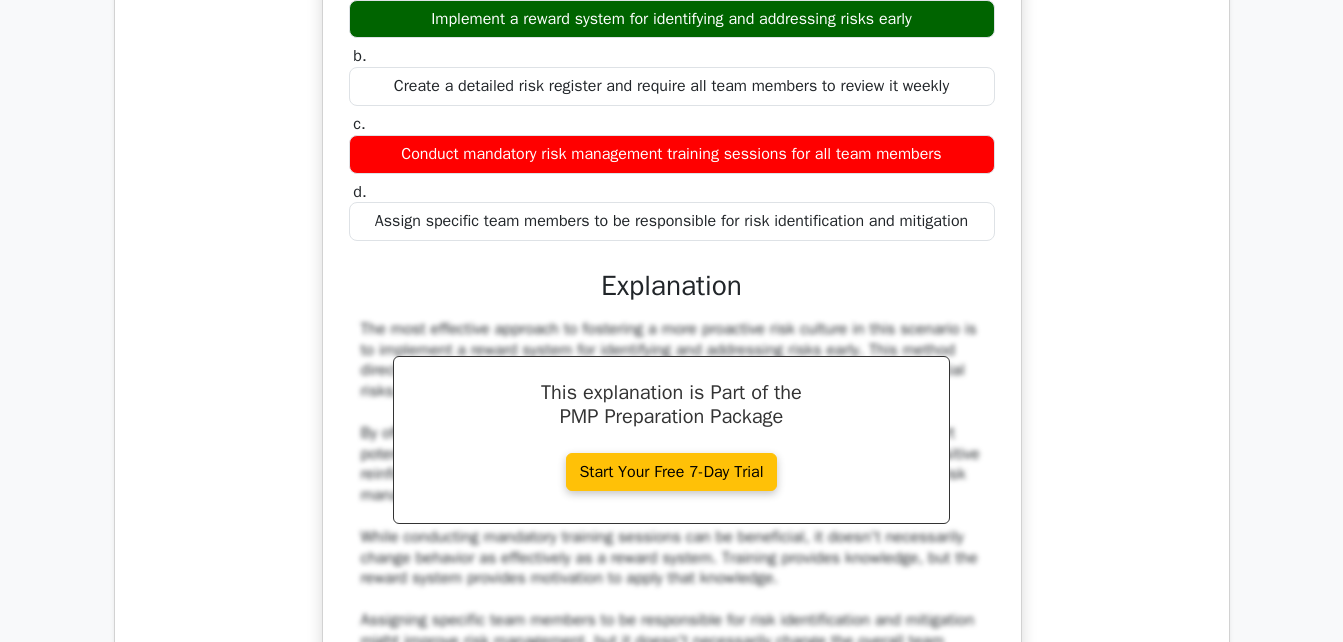 type 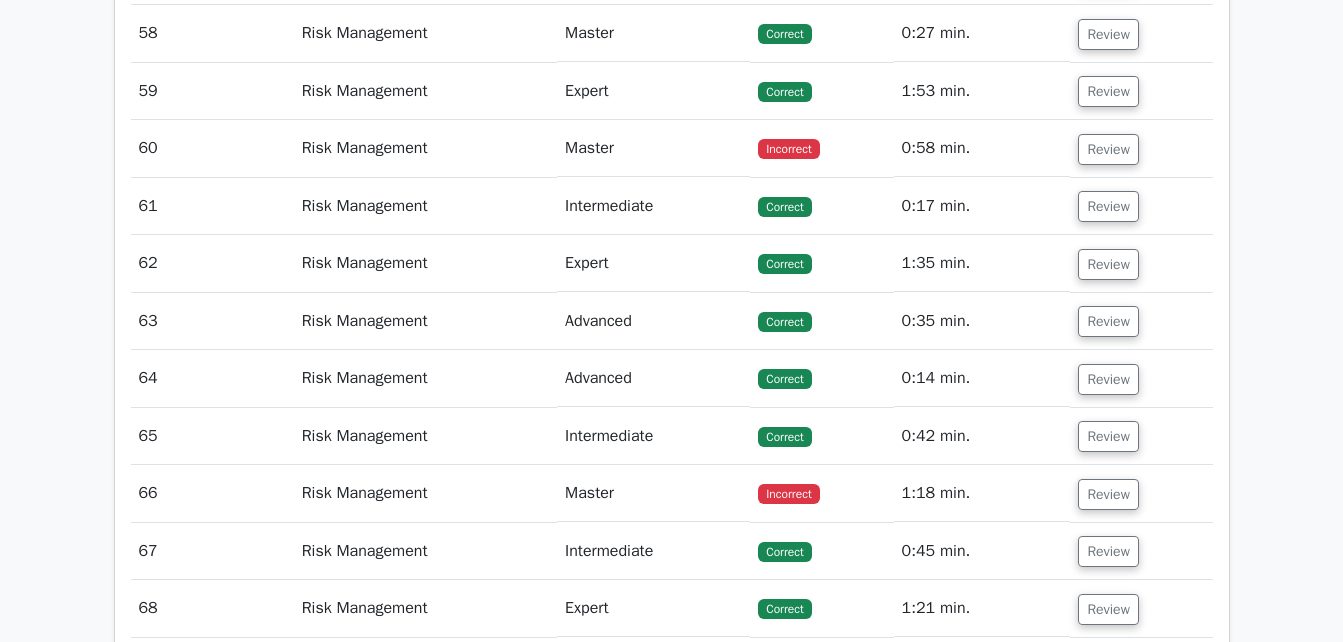 scroll, scrollTop: 59089, scrollLeft: 0, axis: vertical 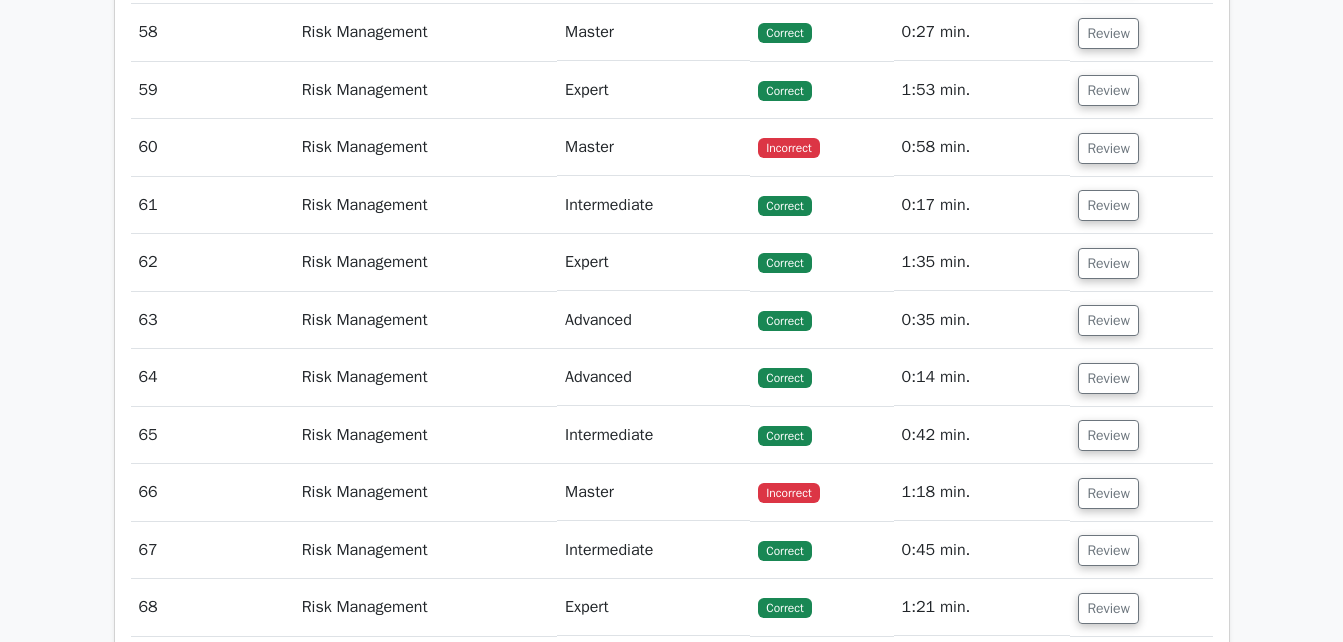 click on "Review" at bounding box center [1108, -140] 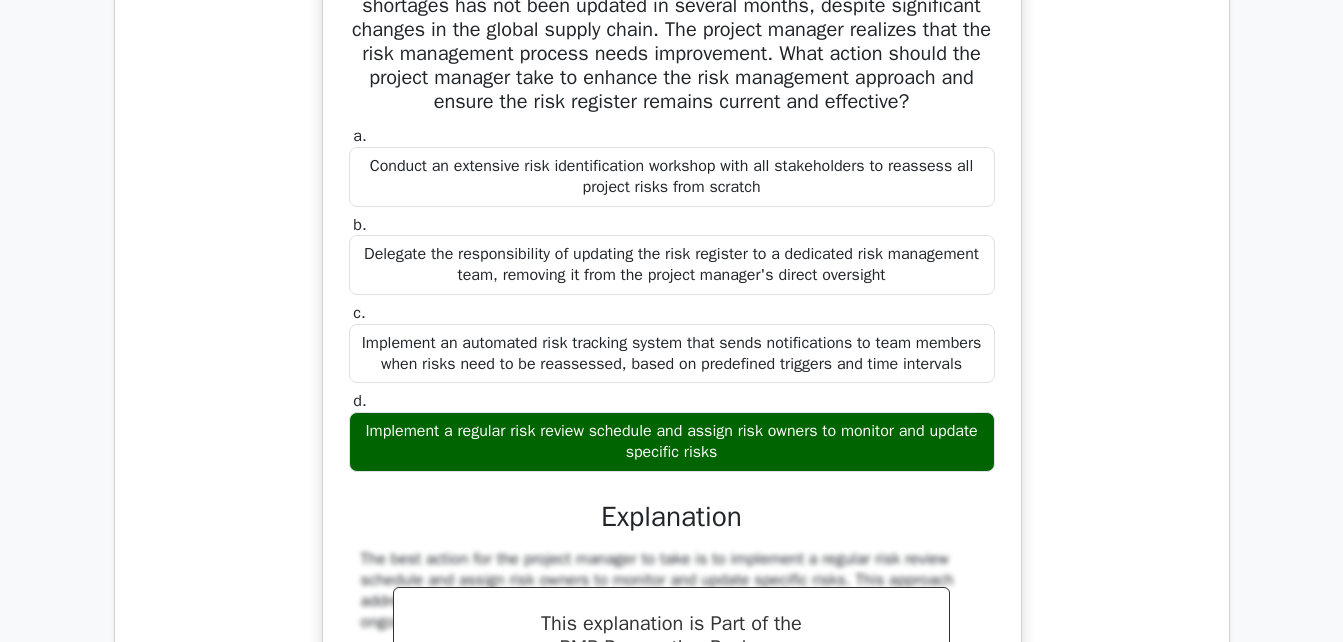 type 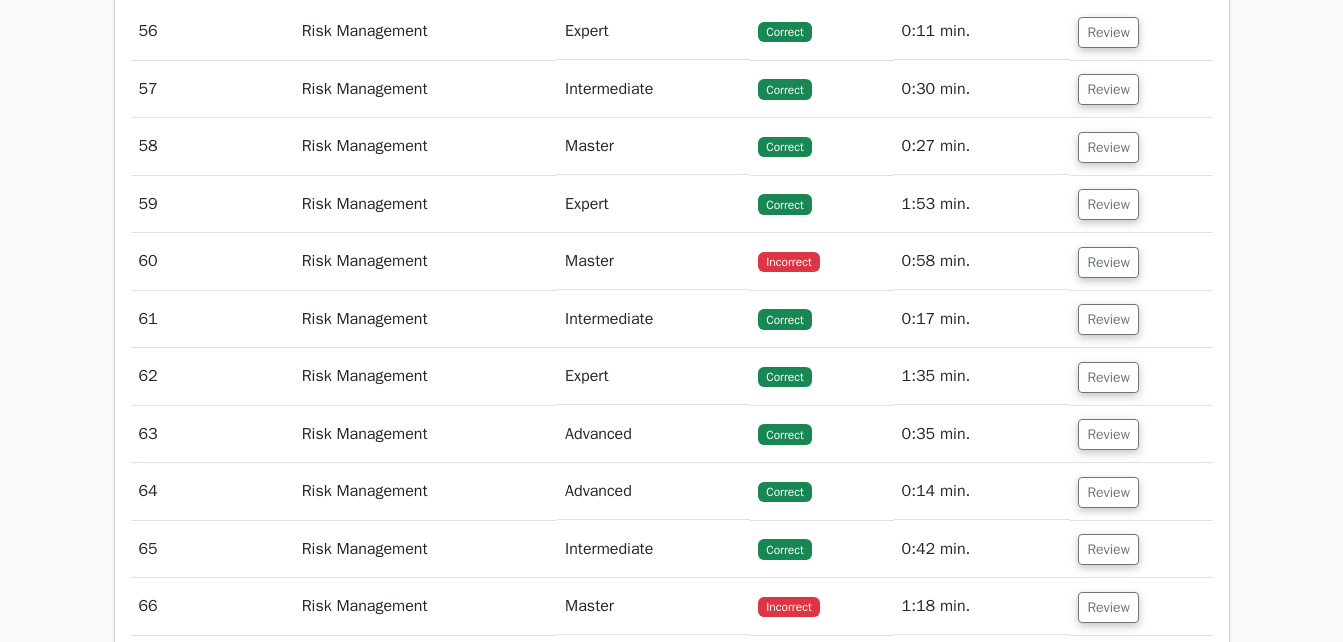 scroll, scrollTop: 60409, scrollLeft: 0, axis: vertical 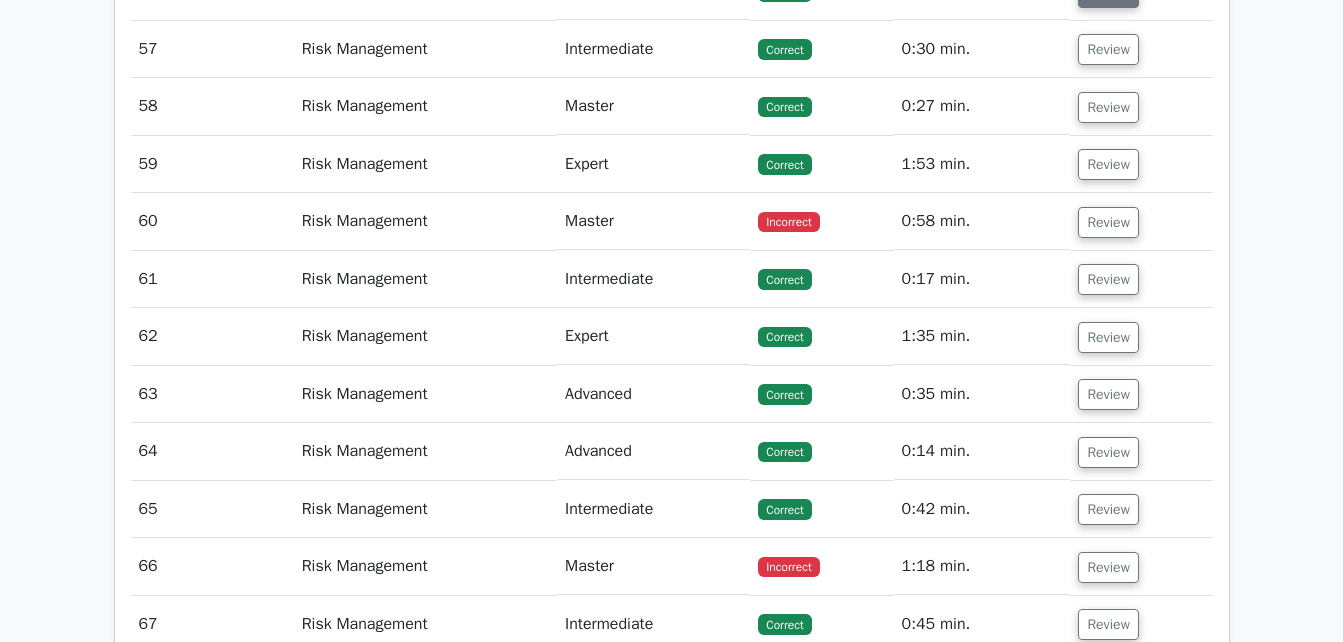 click on "Review" at bounding box center (1108, -8) 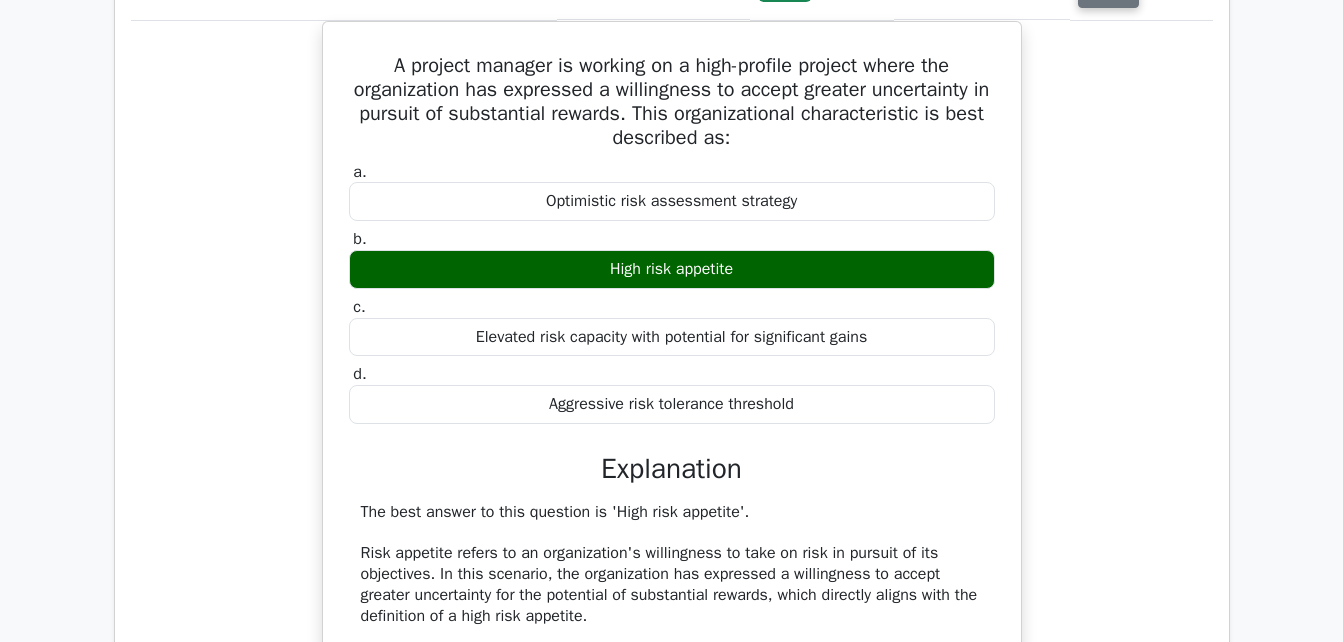 type 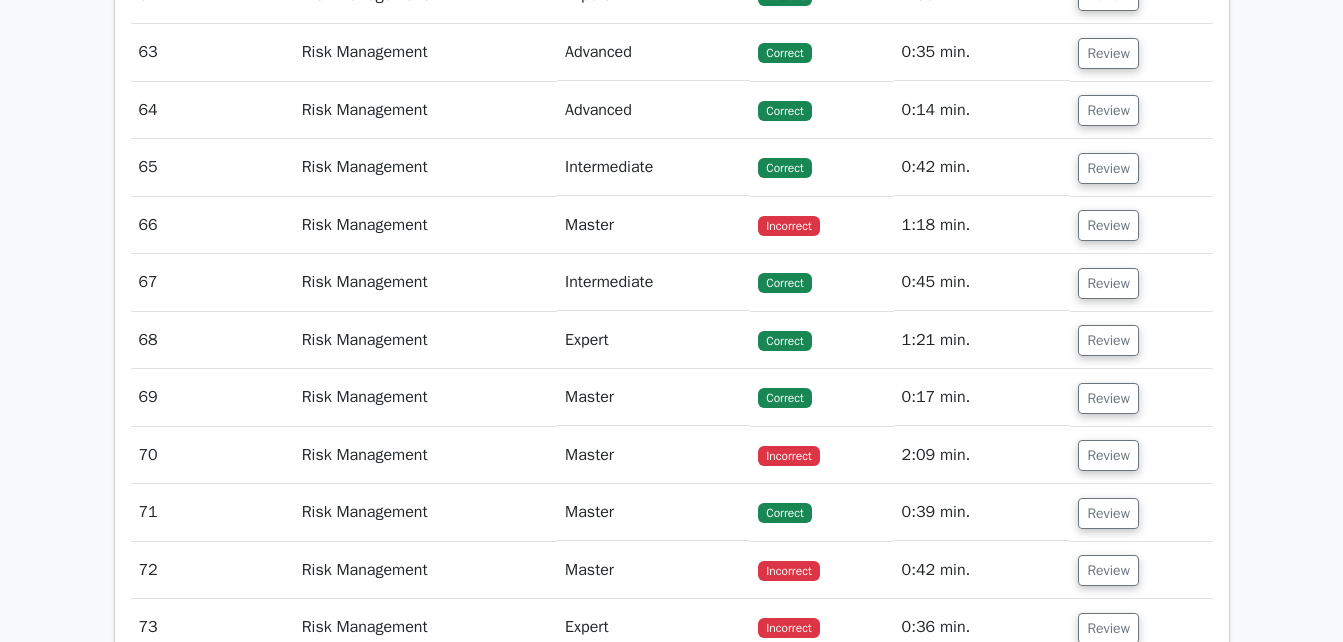 scroll, scrollTop: 62009, scrollLeft: 0, axis: vertical 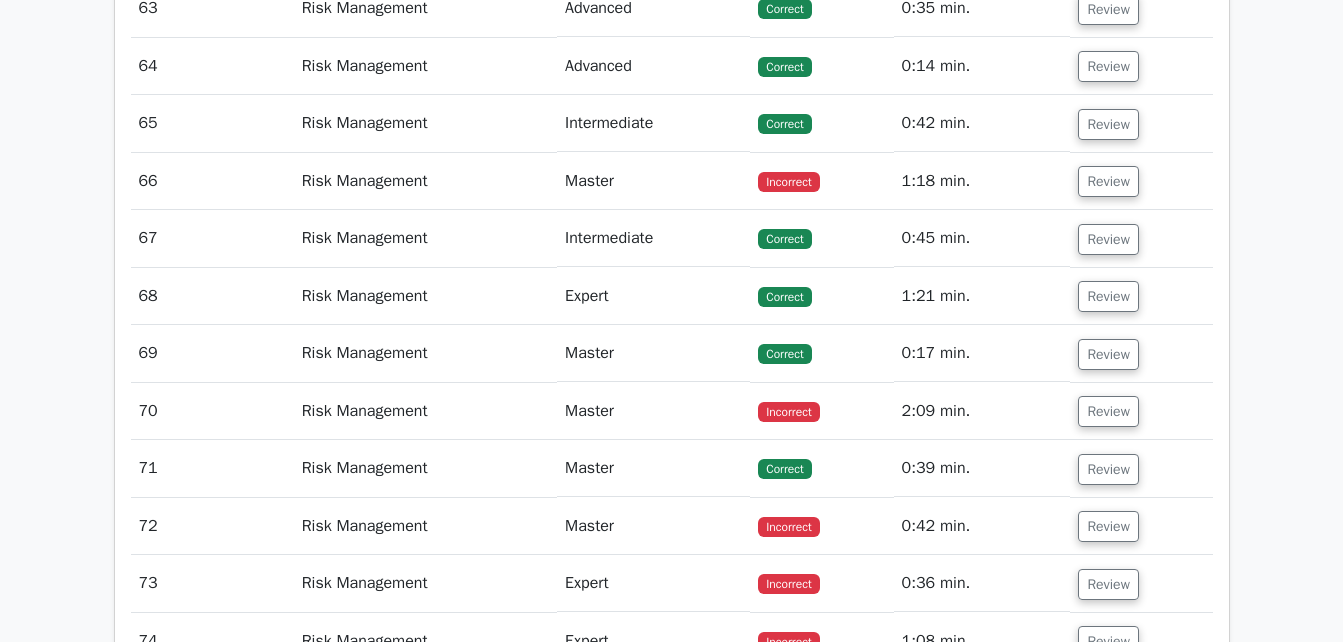 drag, startPoint x: 1122, startPoint y: 364, endPoint x: 1137, endPoint y: 42, distance: 322.34918 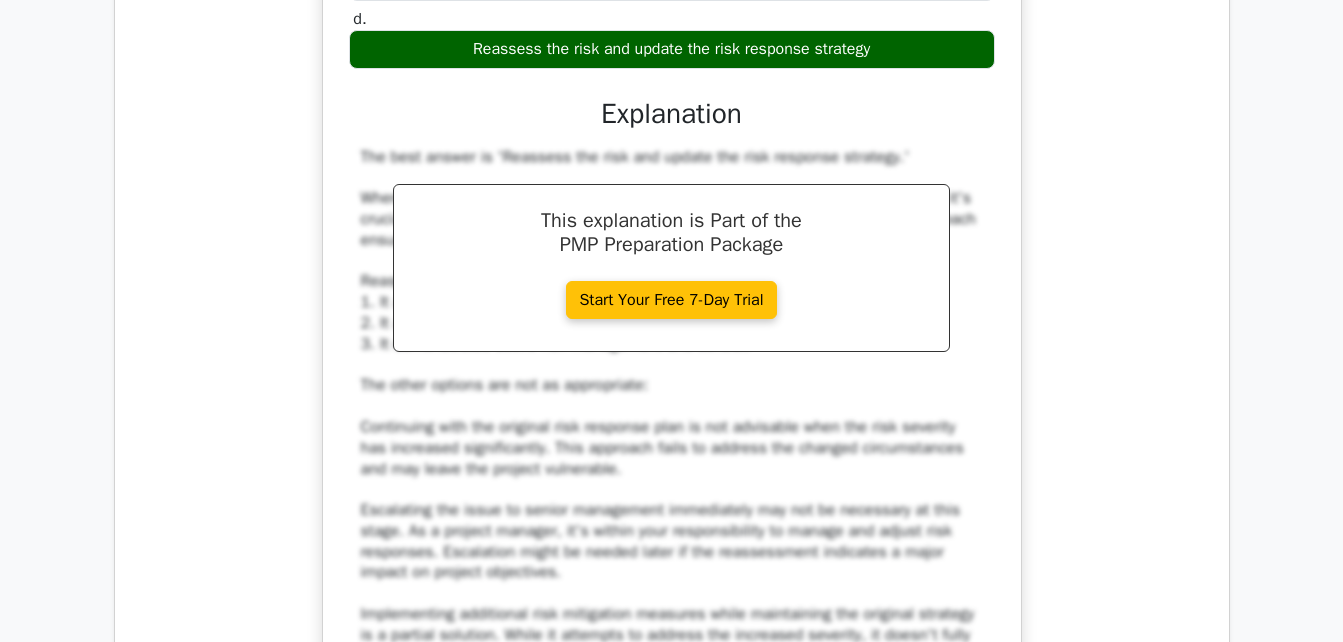 type 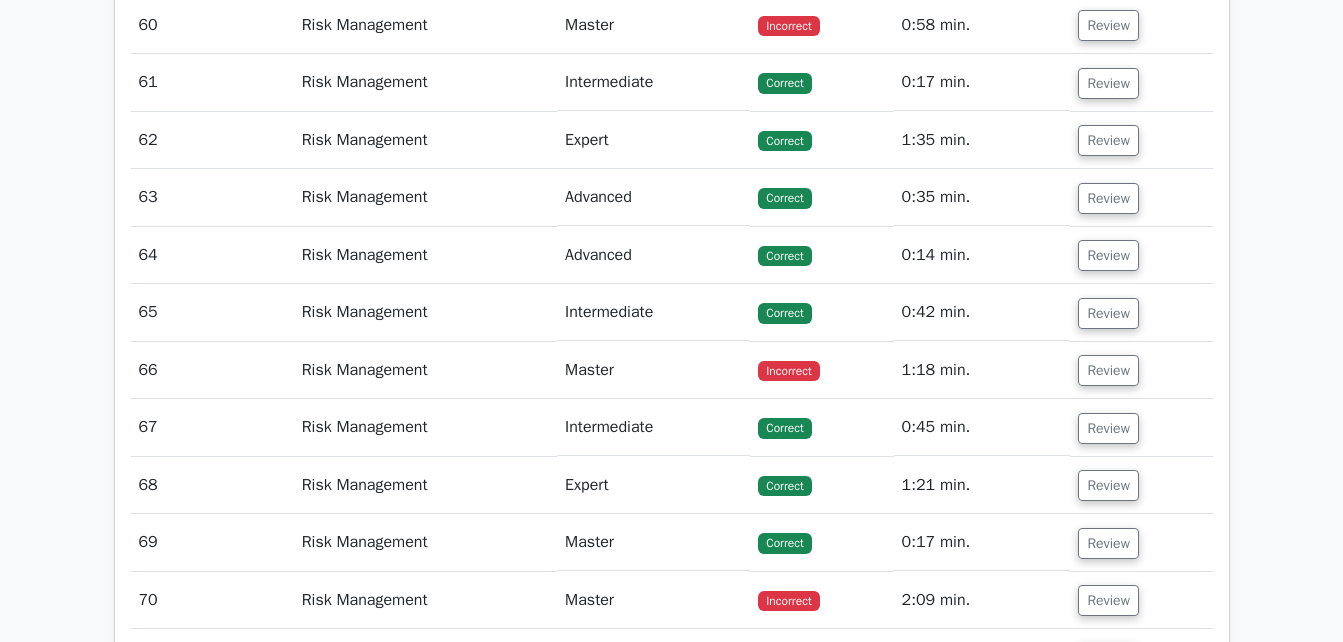 scroll, scrollTop: 63129, scrollLeft: 0, axis: vertical 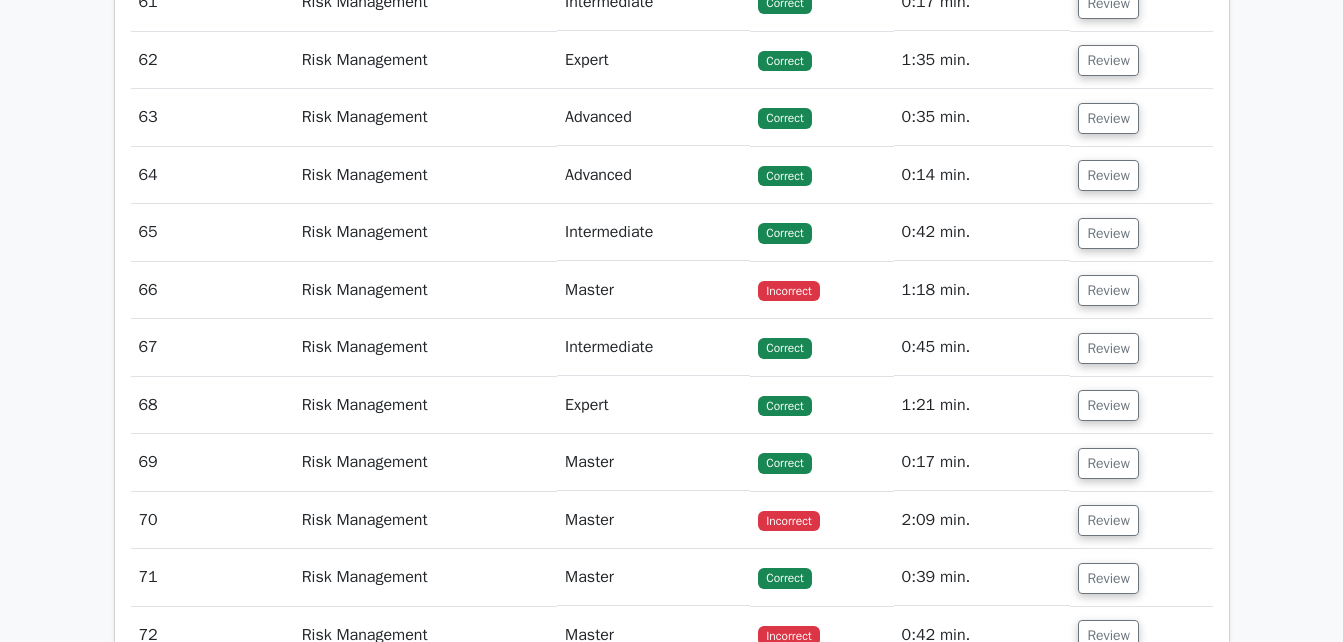 click on "Review" at bounding box center (1108, -170) 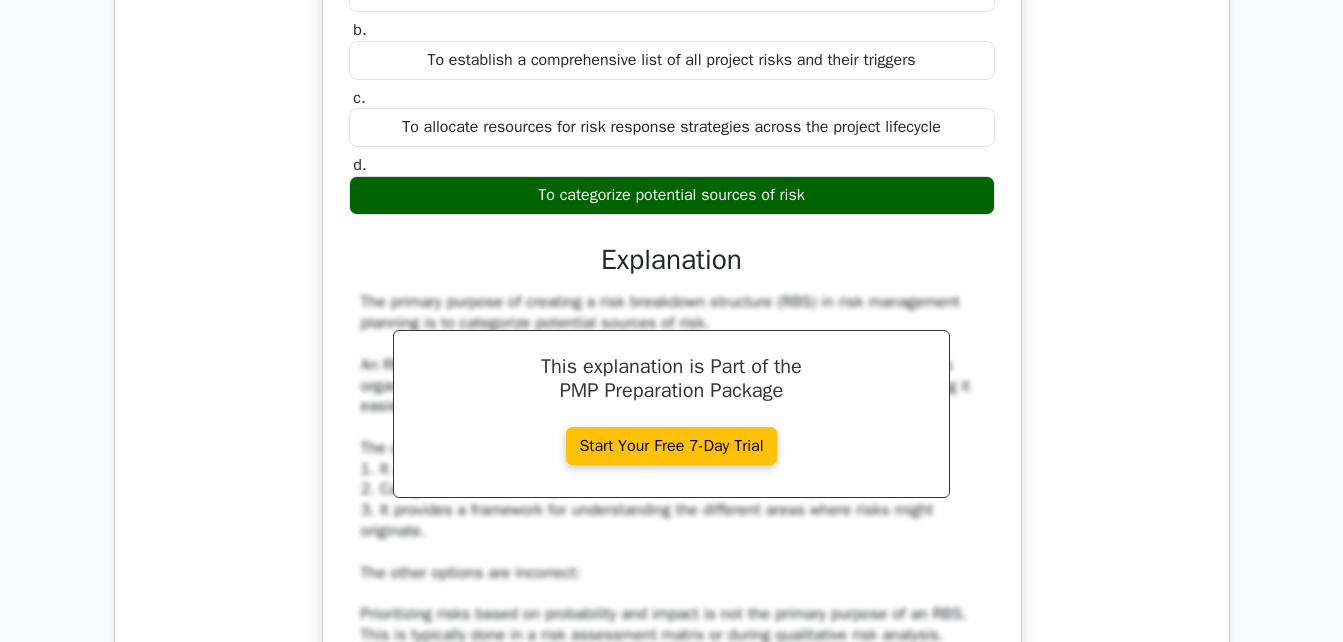 type 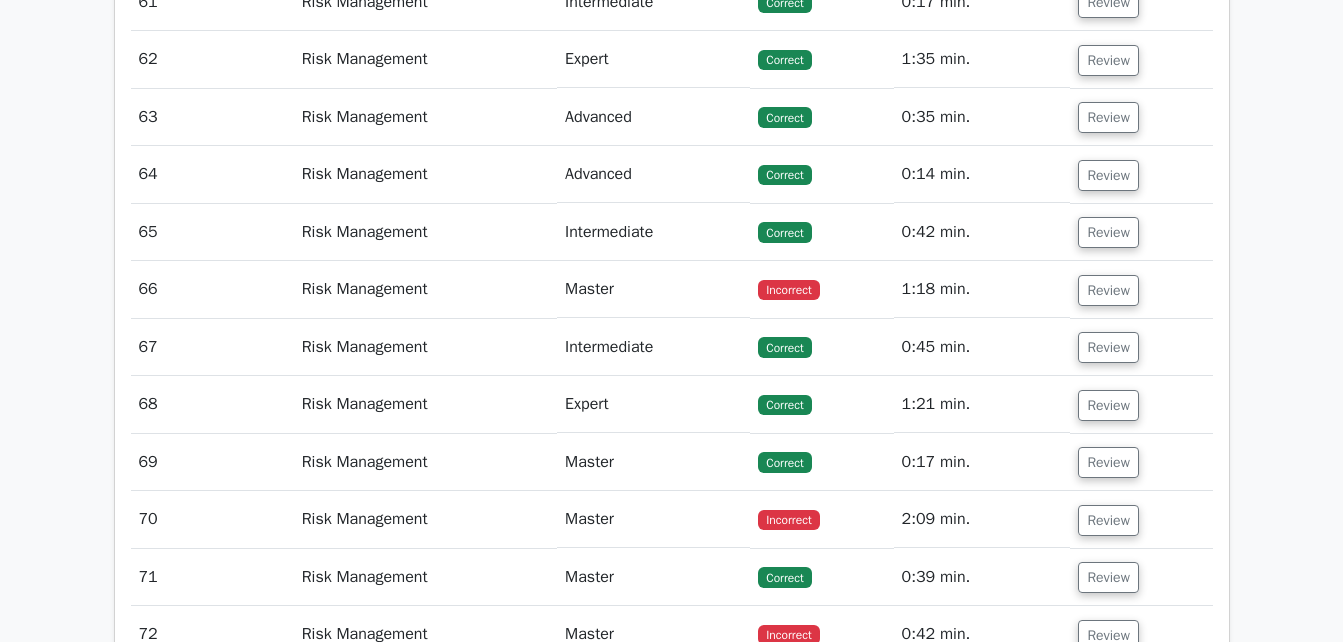 scroll, scrollTop: 64409, scrollLeft: 0, axis: vertical 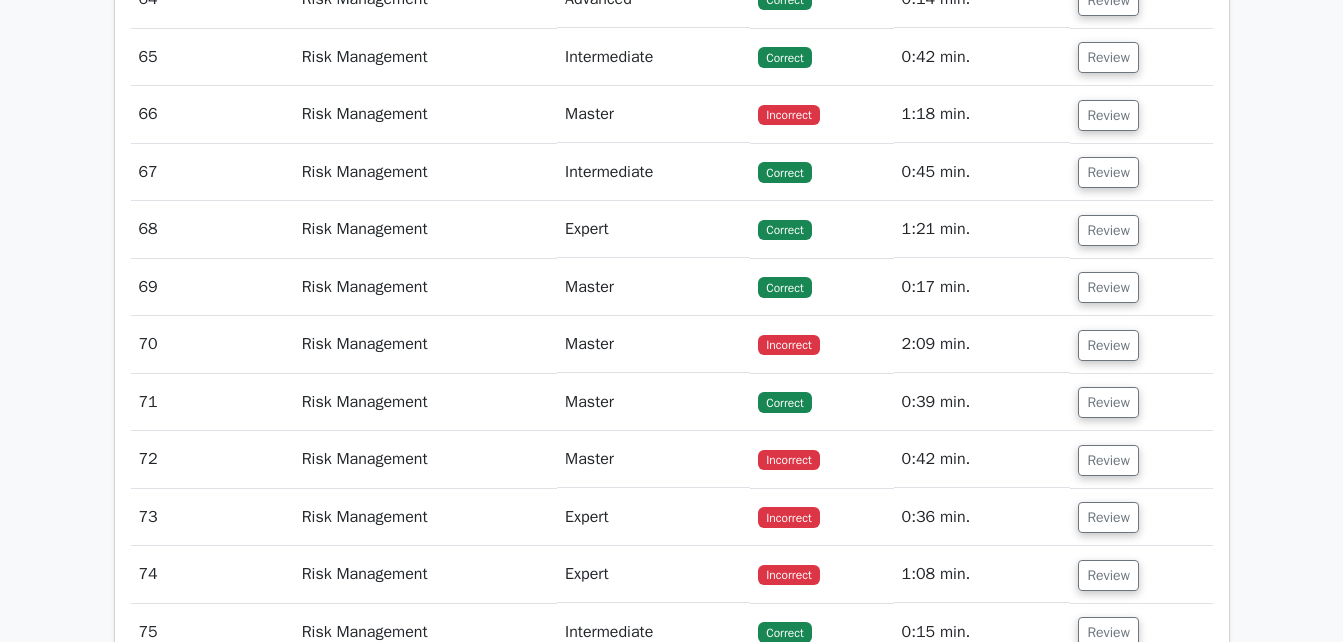 click on "Review" at bounding box center [1108, -288] 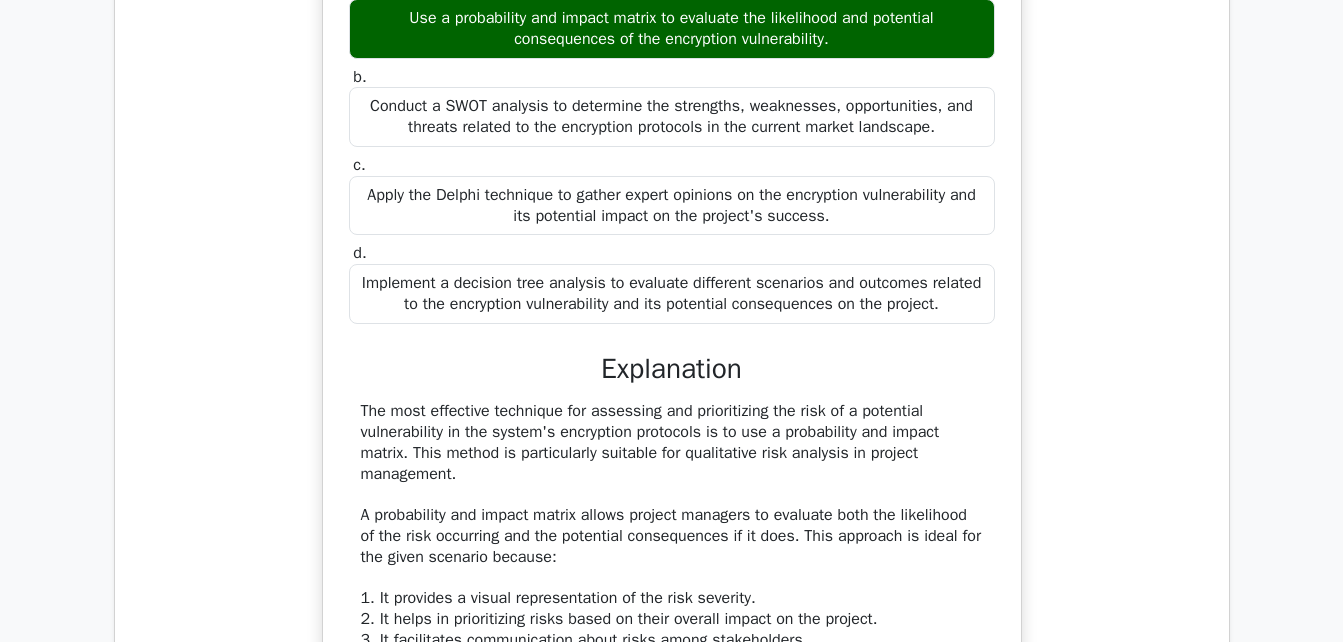 type 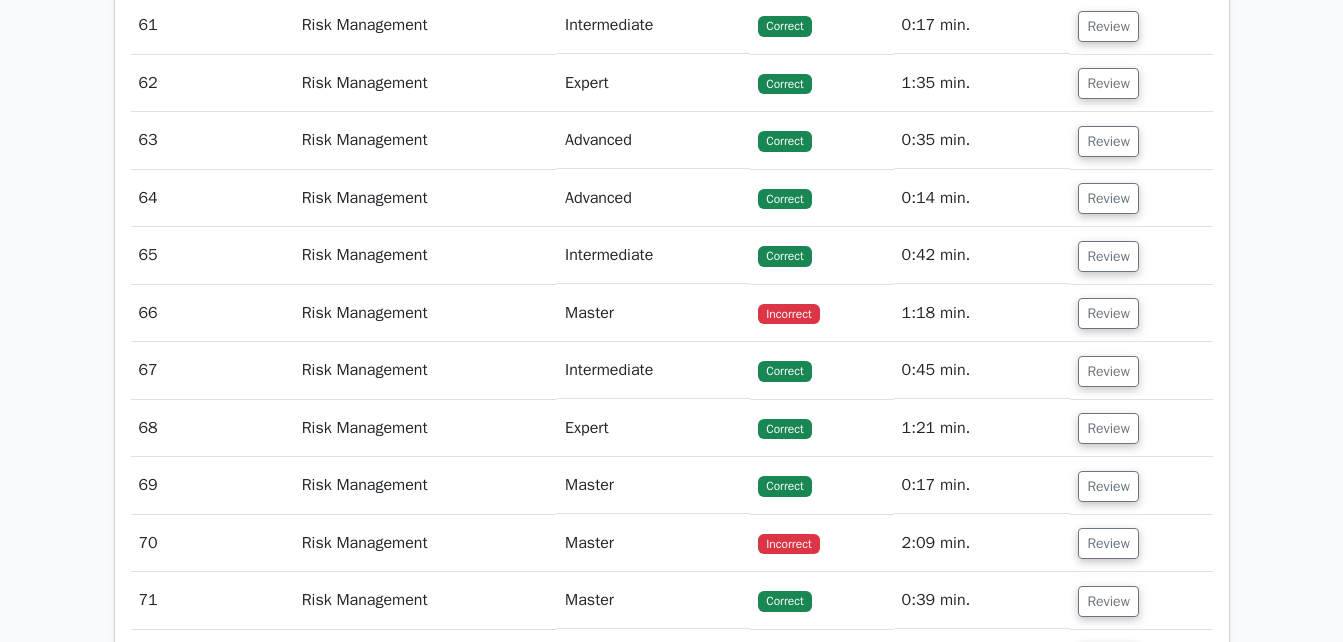 scroll, scrollTop: 65809, scrollLeft: 0, axis: vertical 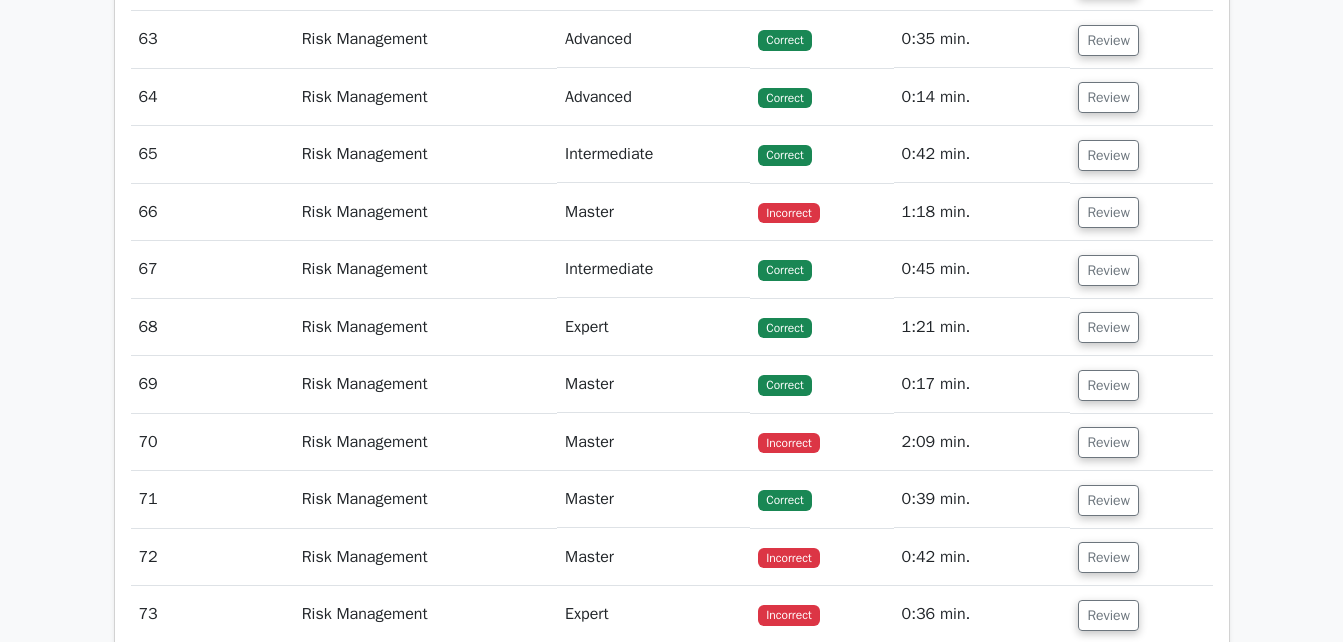 click on "You're managing a large-scale software development project for a financial institution. During risk identification, your team discovers a potential vulnerability in the system's encryption protocols. This could lead to unauthorized access to sensitive financial data, severely impacting client trust and the company's reputation. Given the critical nature of this risk, you need to perform a thorough qualitative risk analysis. Which technique would be most effective in assessing and prioritizing this risk?
a.
b." at bounding box center [672, -933] 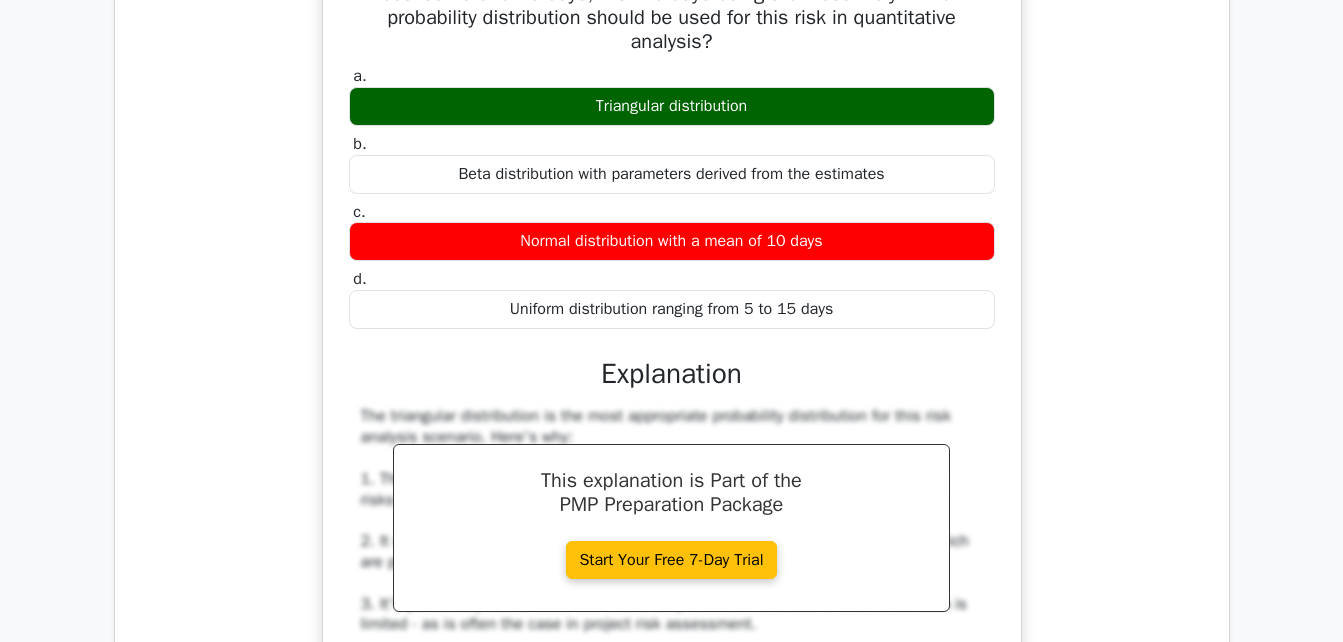 type 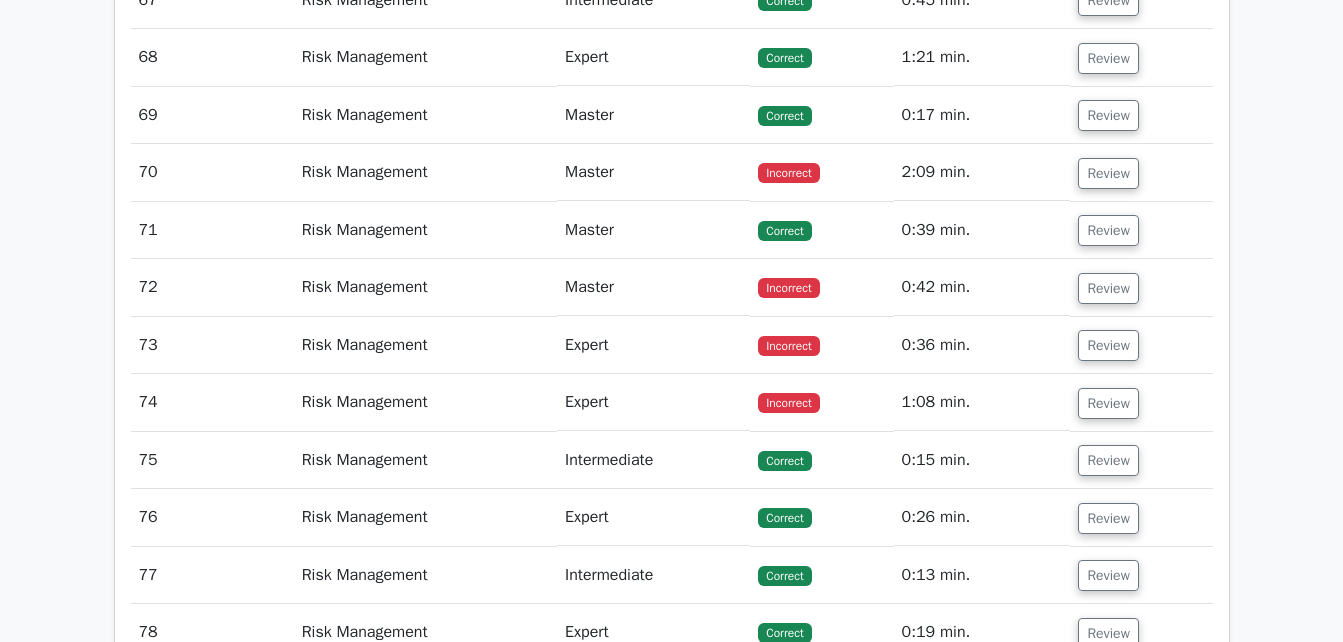 scroll, scrollTop: 67329, scrollLeft: 0, axis: vertical 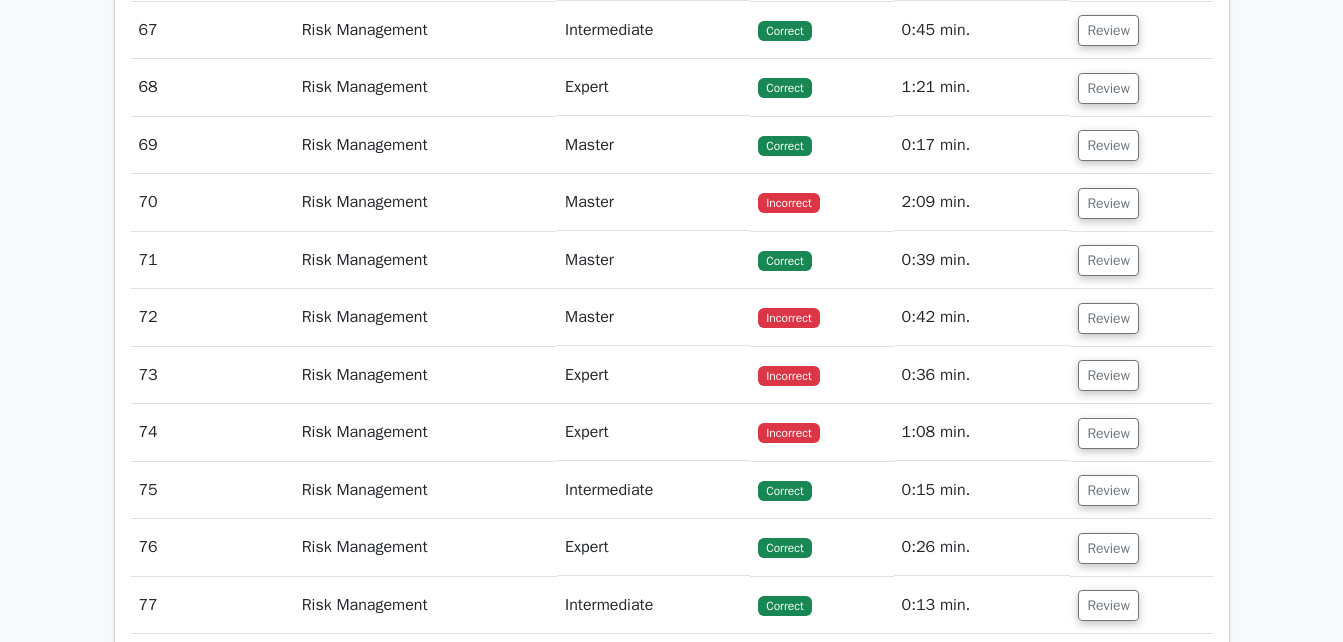 click on "Review" at bounding box center [1108, -315] 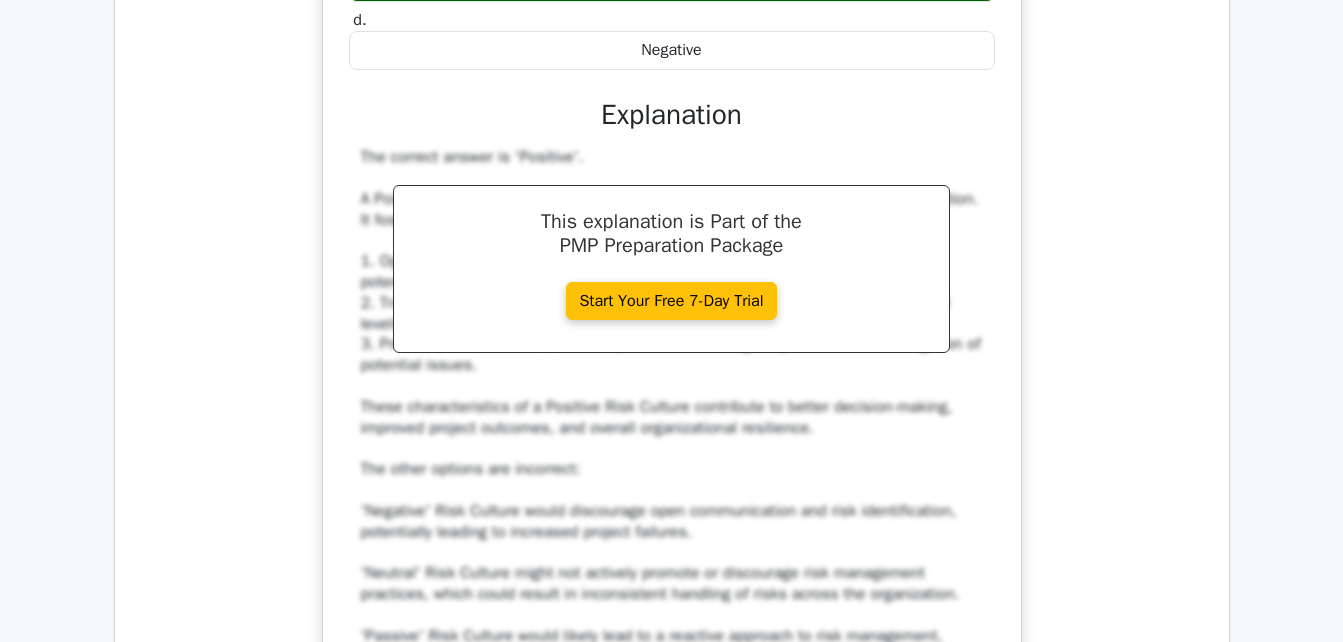 type 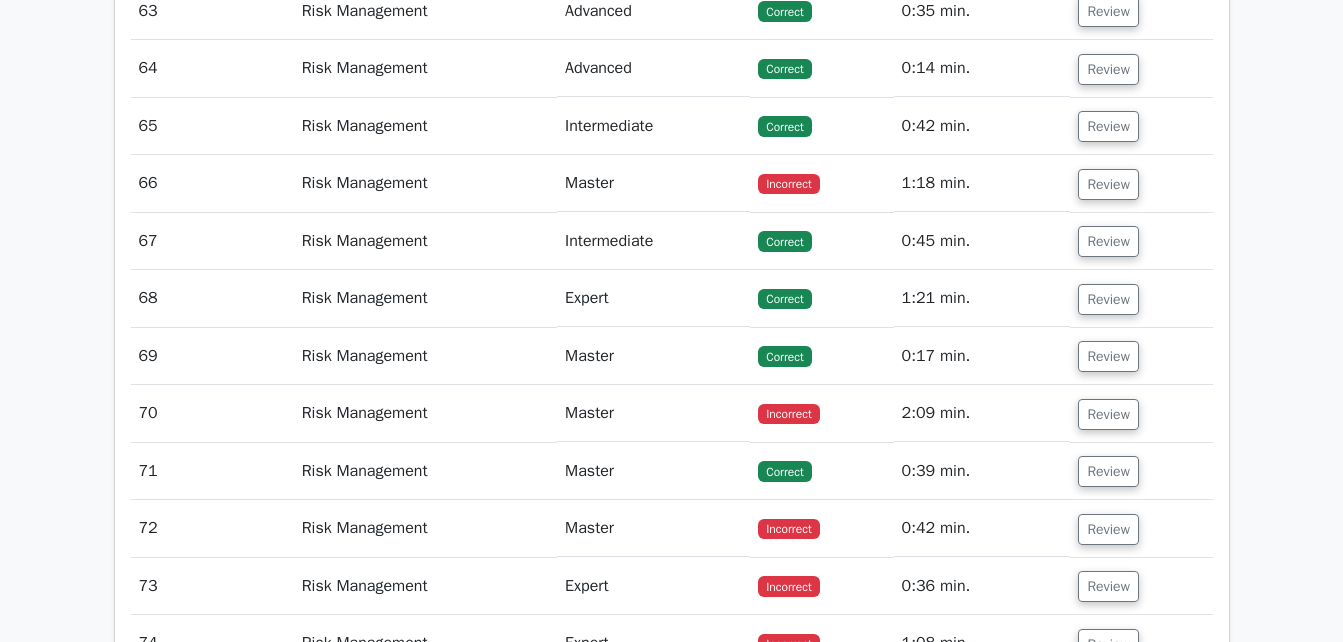 scroll, scrollTop: 68289, scrollLeft: 0, axis: vertical 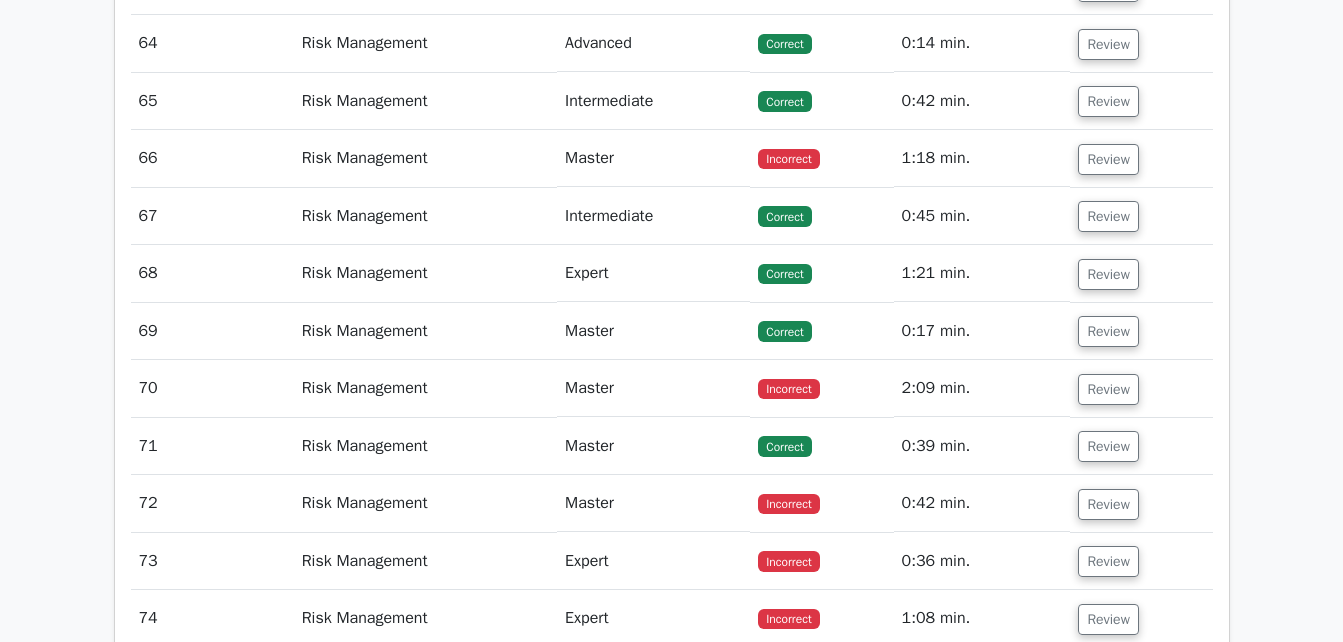 click on "Review" at bounding box center [1108, -71] 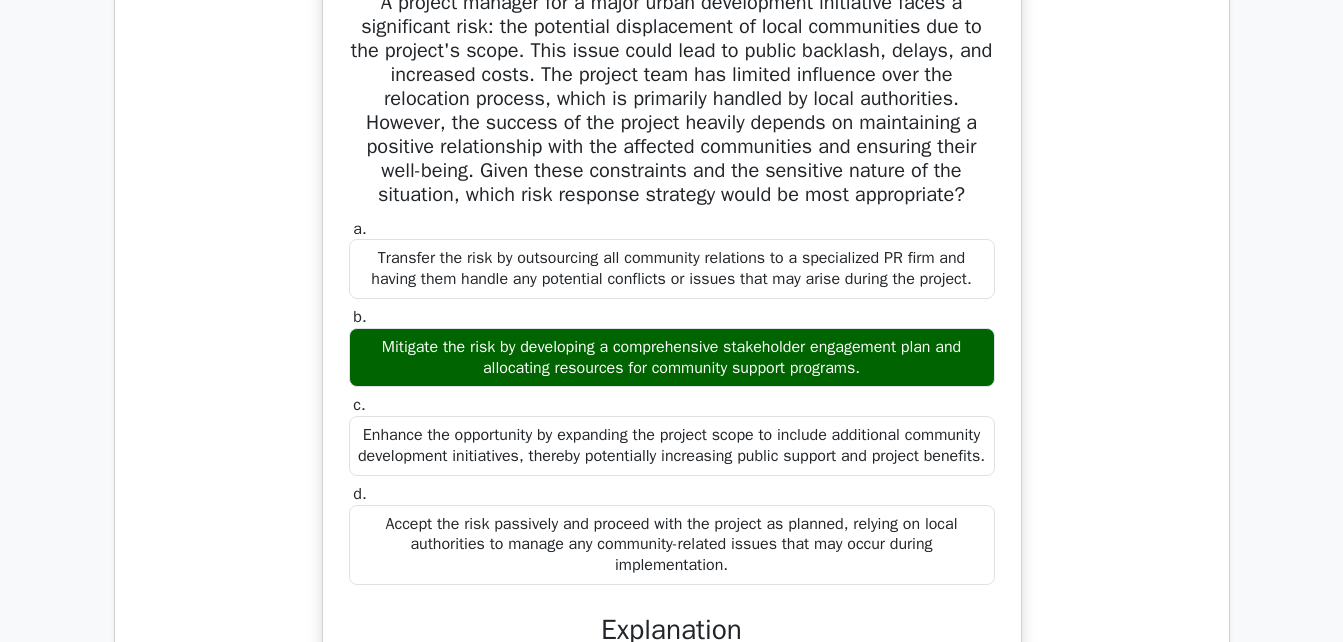 type 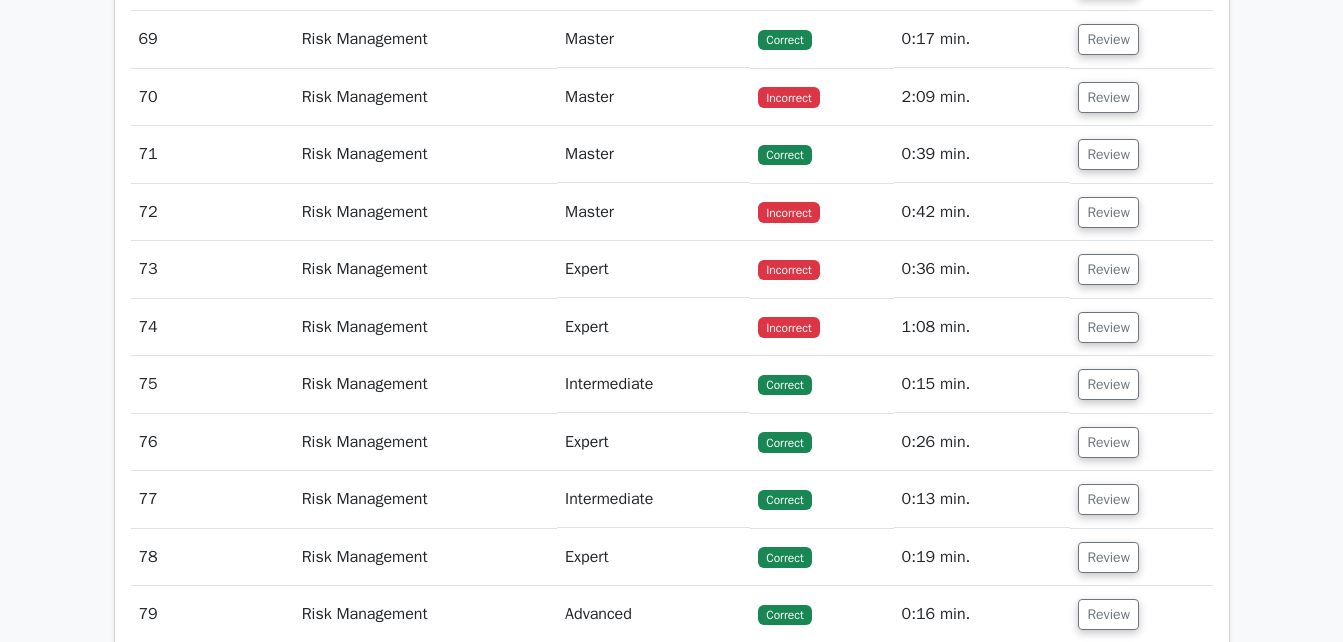 scroll, scrollTop: 70169, scrollLeft: 0, axis: vertical 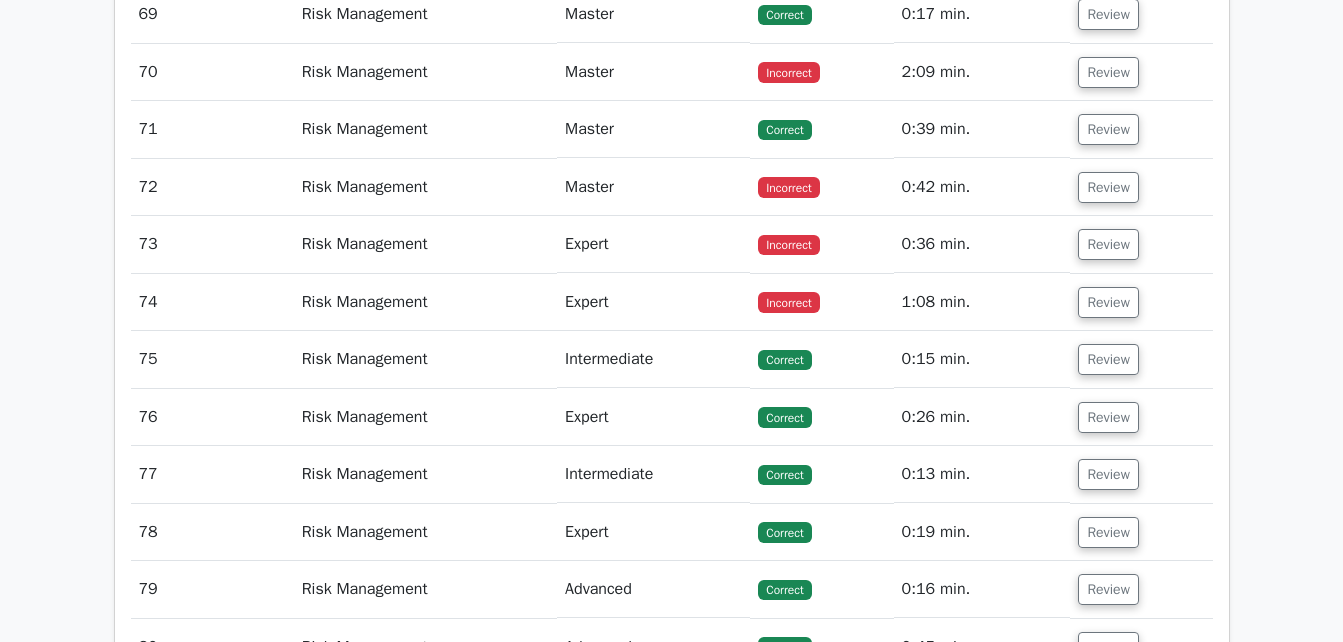 drag, startPoint x: 1134, startPoint y: 349, endPoint x: 1117, endPoint y: 101, distance: 248.58199 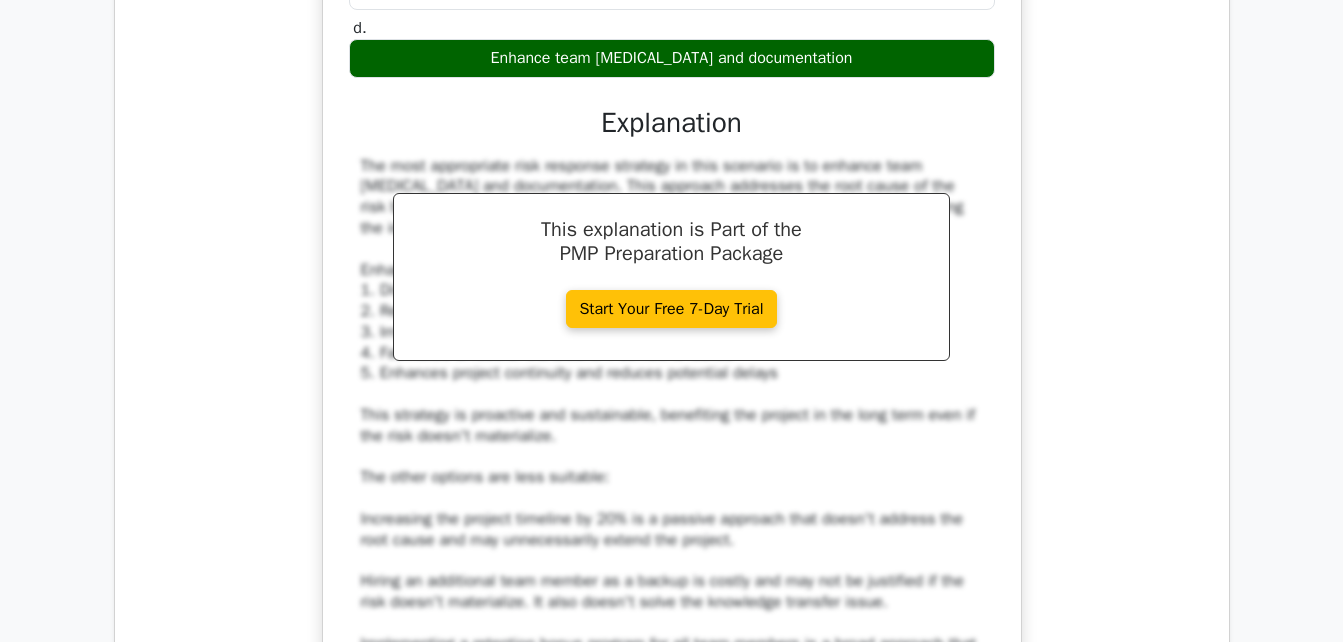 type 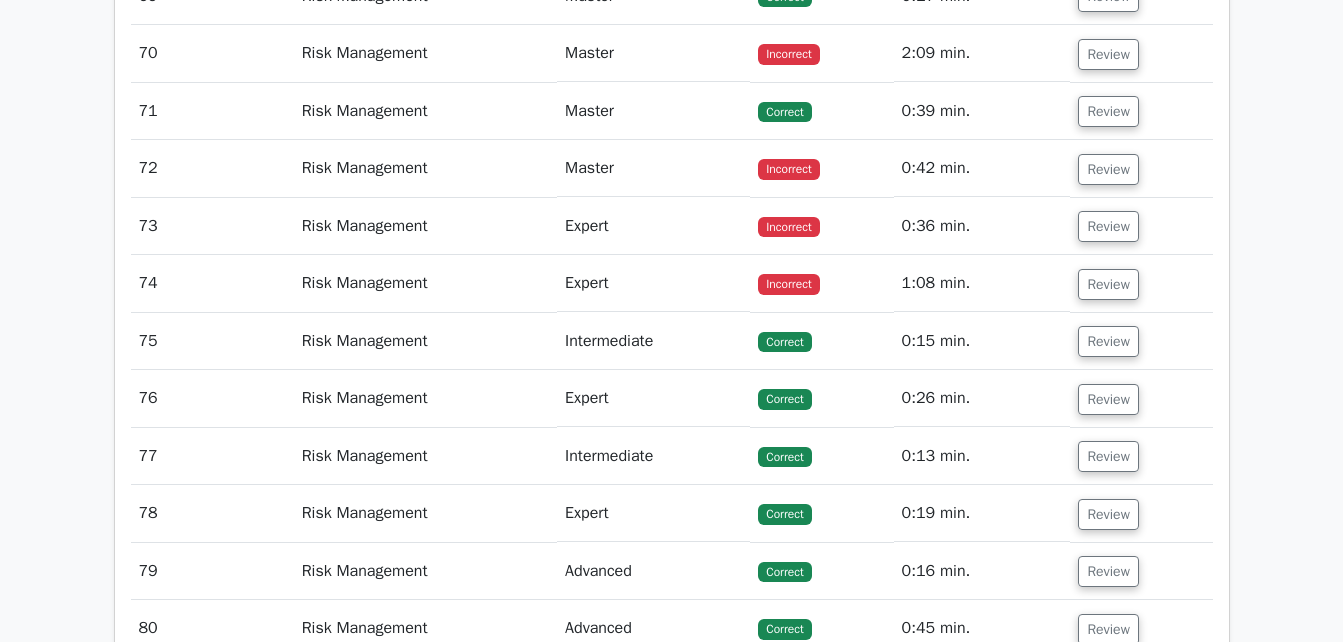 scroll, scrollTop: 71369, scrollLeft: 0, axis: vertical 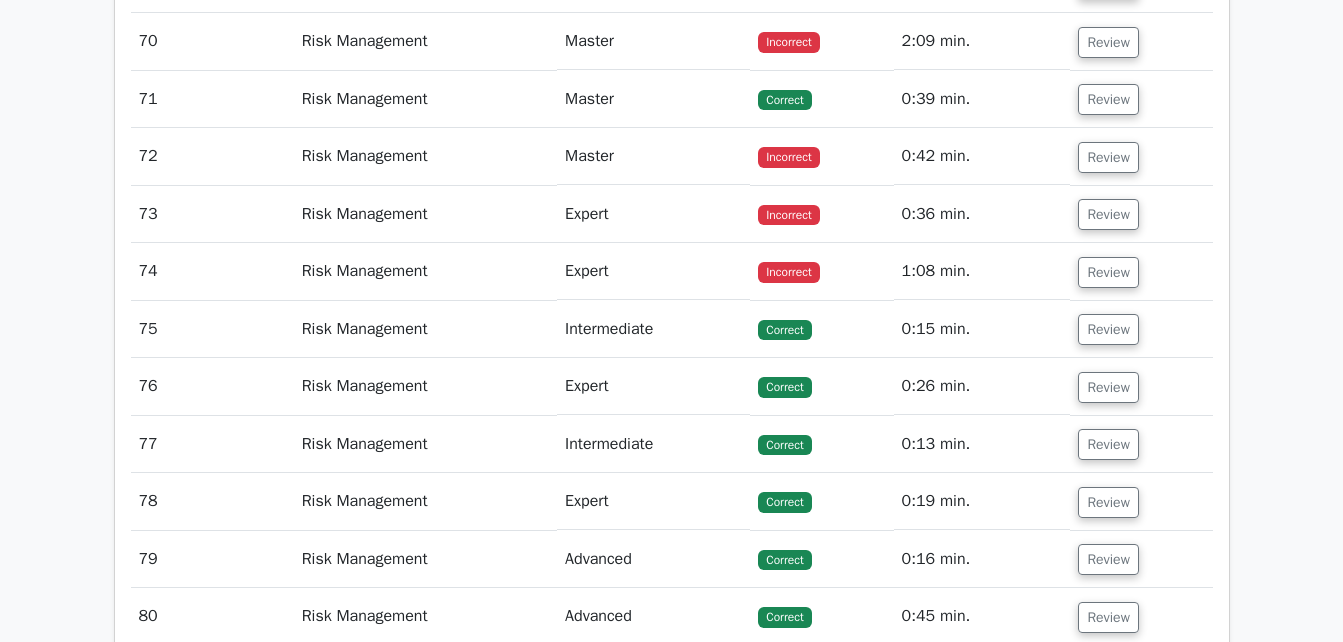 click on "Review" at bounding box center (1108, -303) 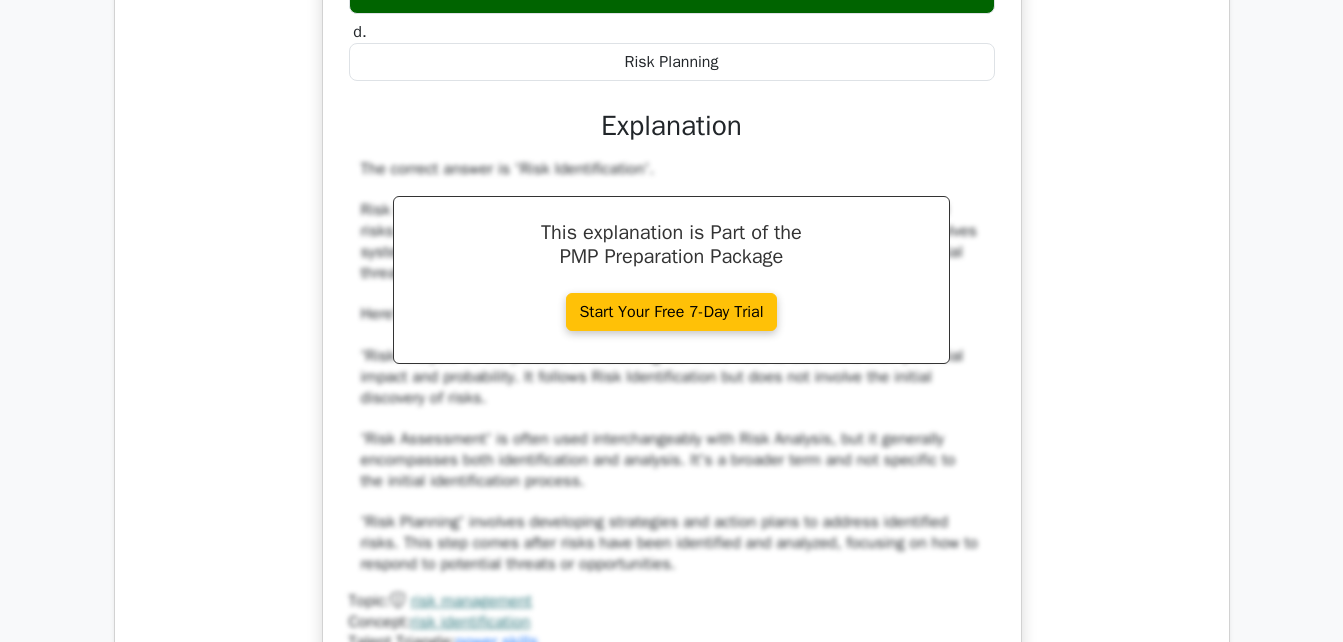 type 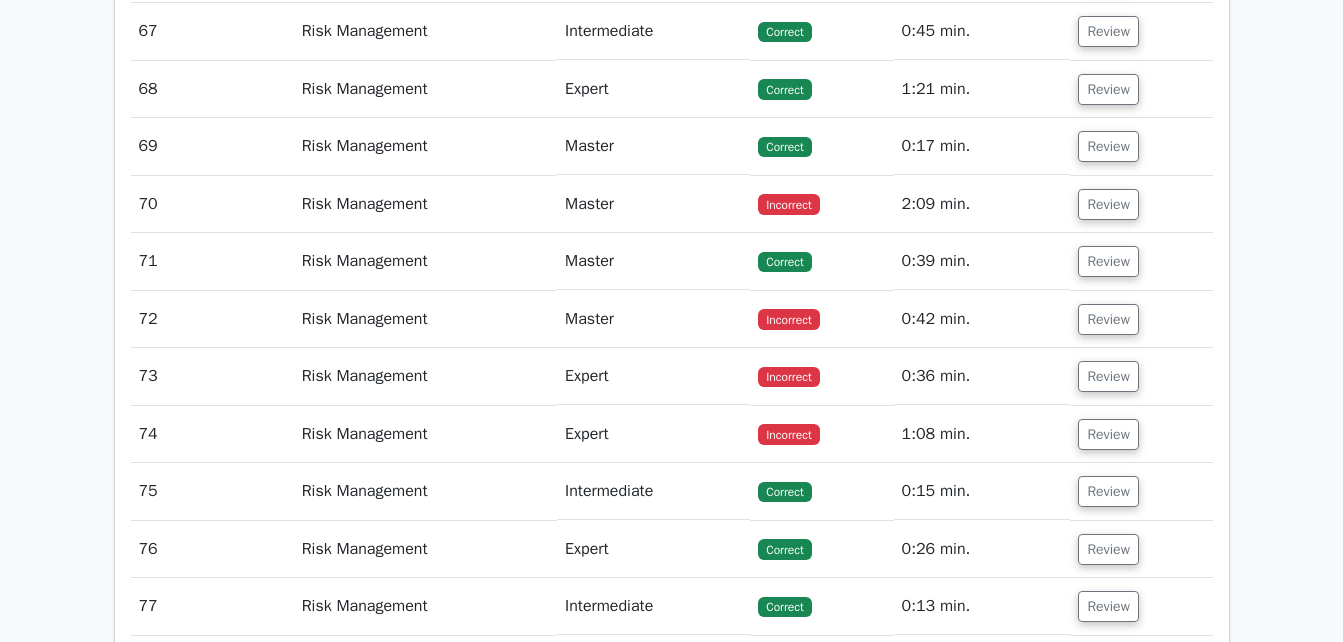 scroll, scrollTop: 72249, scrollLeft: 0, axis: vertical 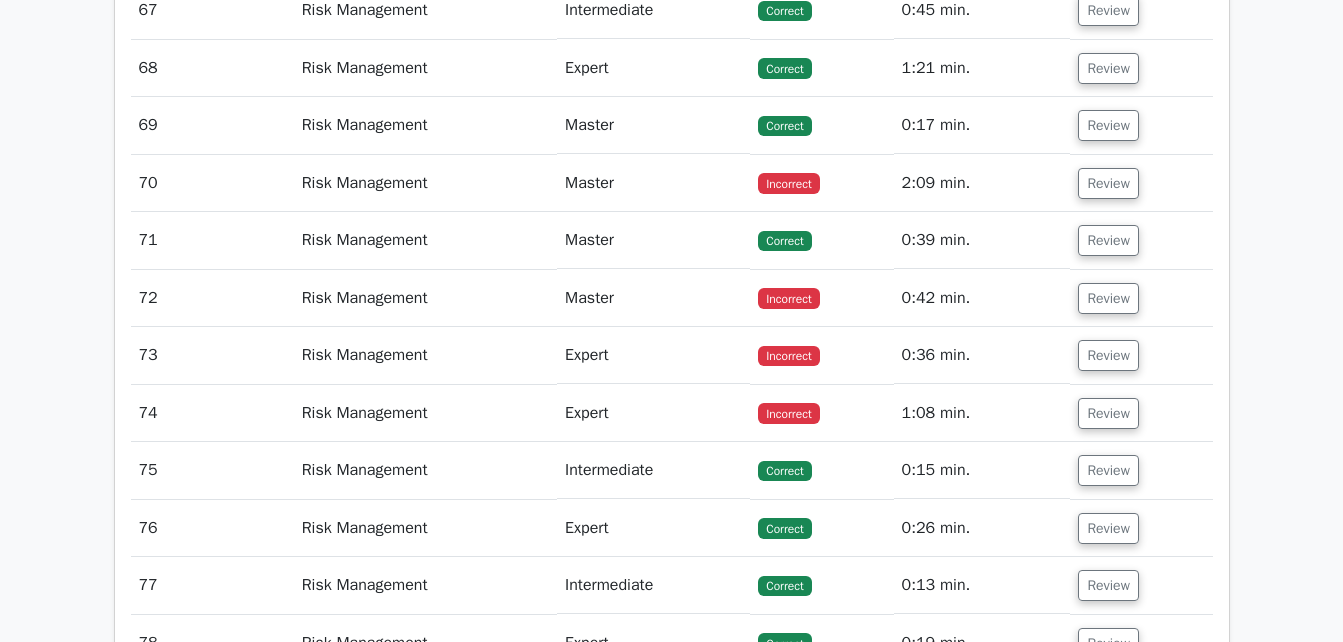 click on "Review" at bounding box center [1108, -105] 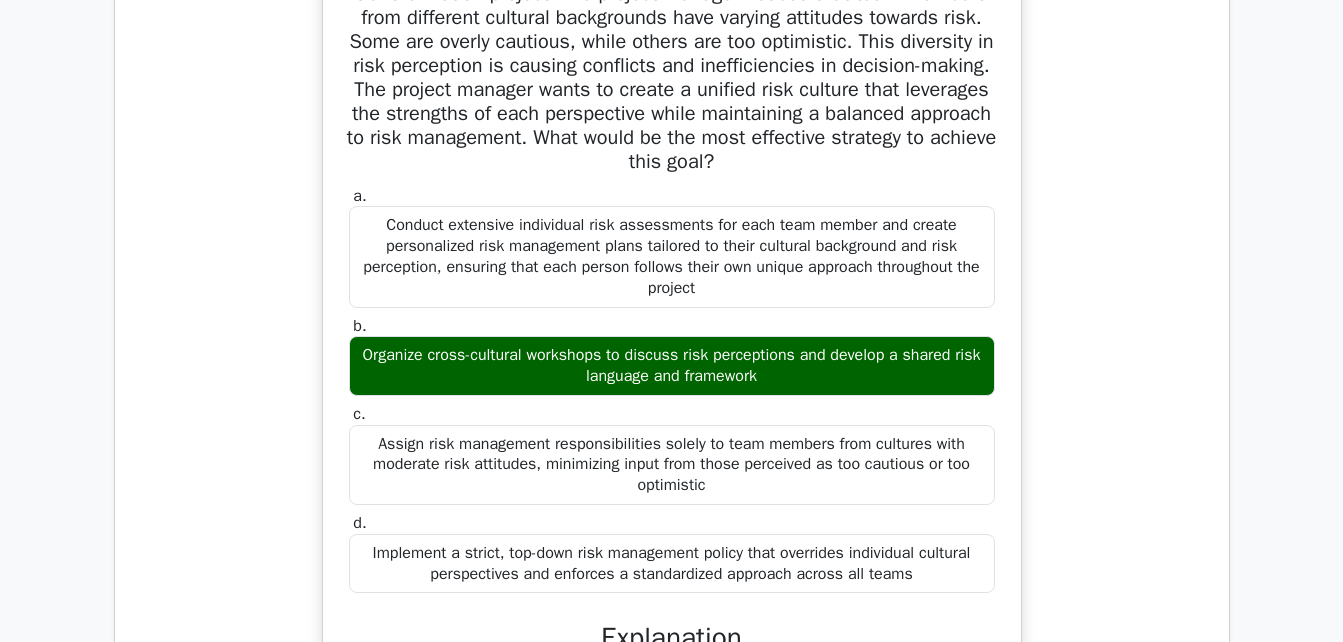 type 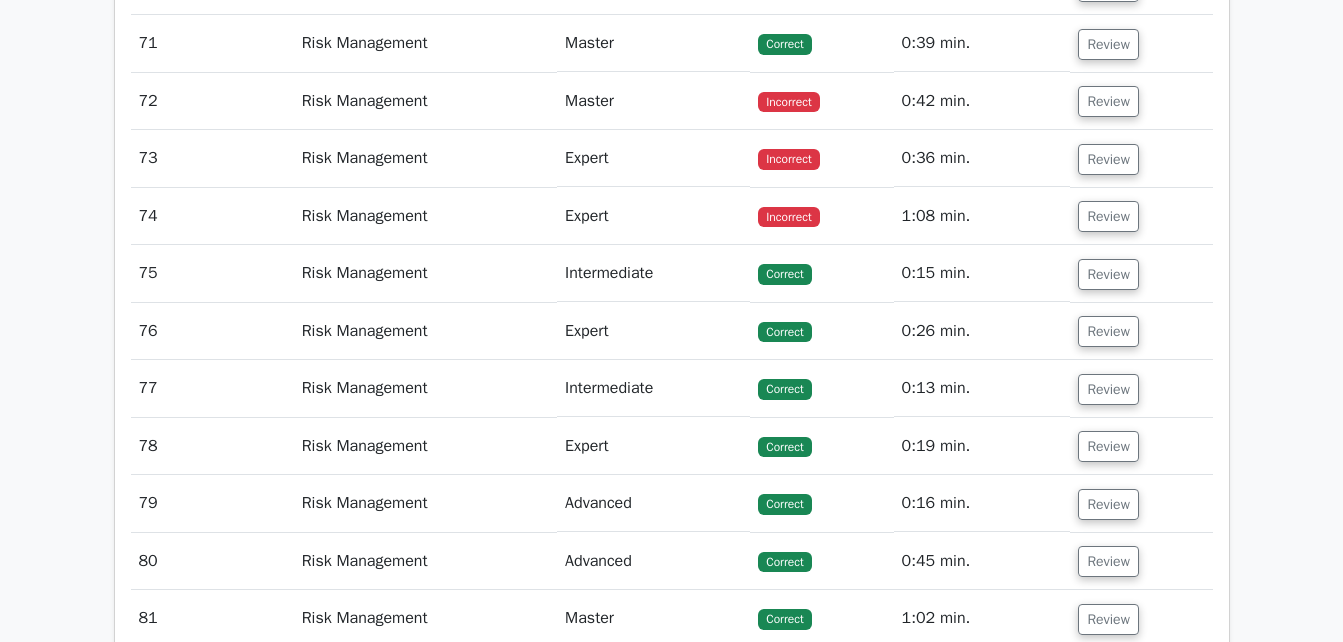 scroll, scrollTop: 73969, scrollLeft: 0, axis: vertical 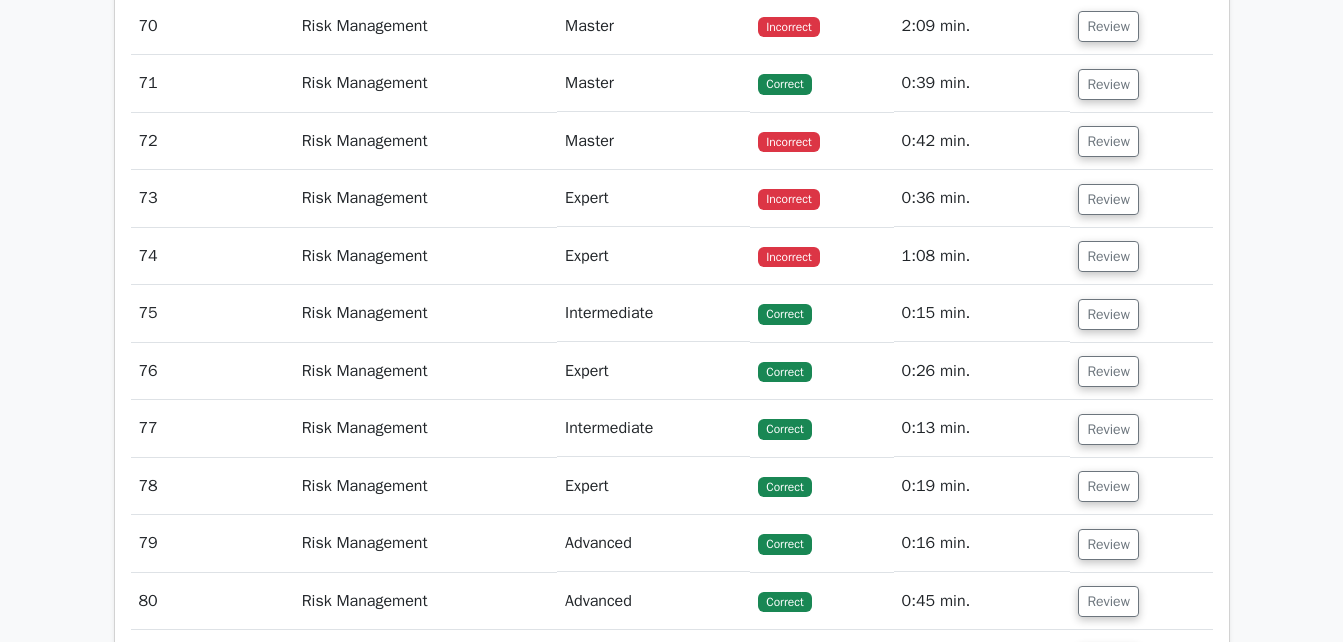 click on "Review" at bounding box center [1108, -204] 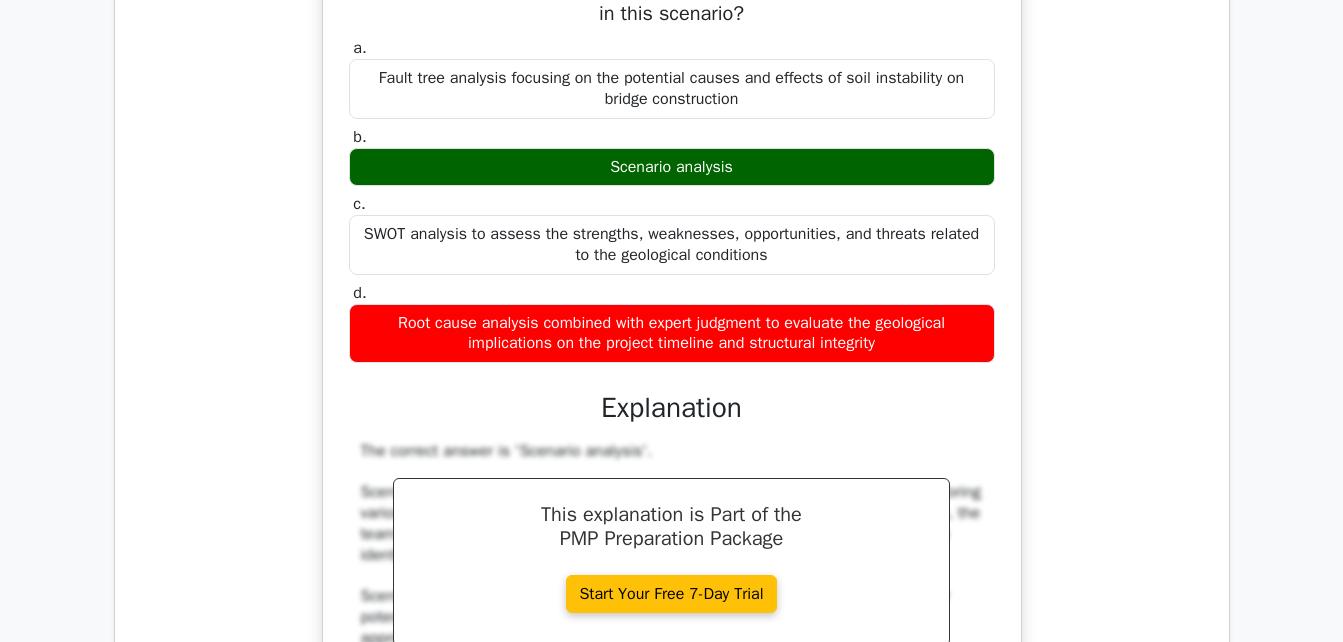 type 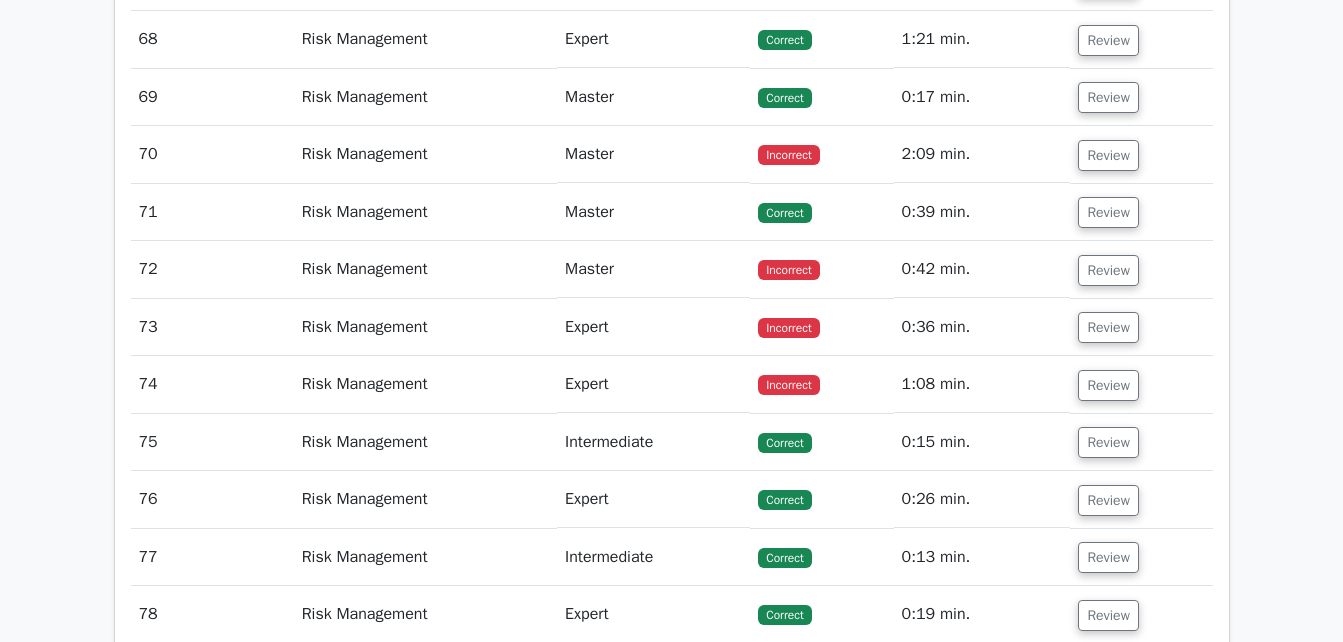 scroll, scrollTop: 75249, scrollLeft: 0, axis: vertical 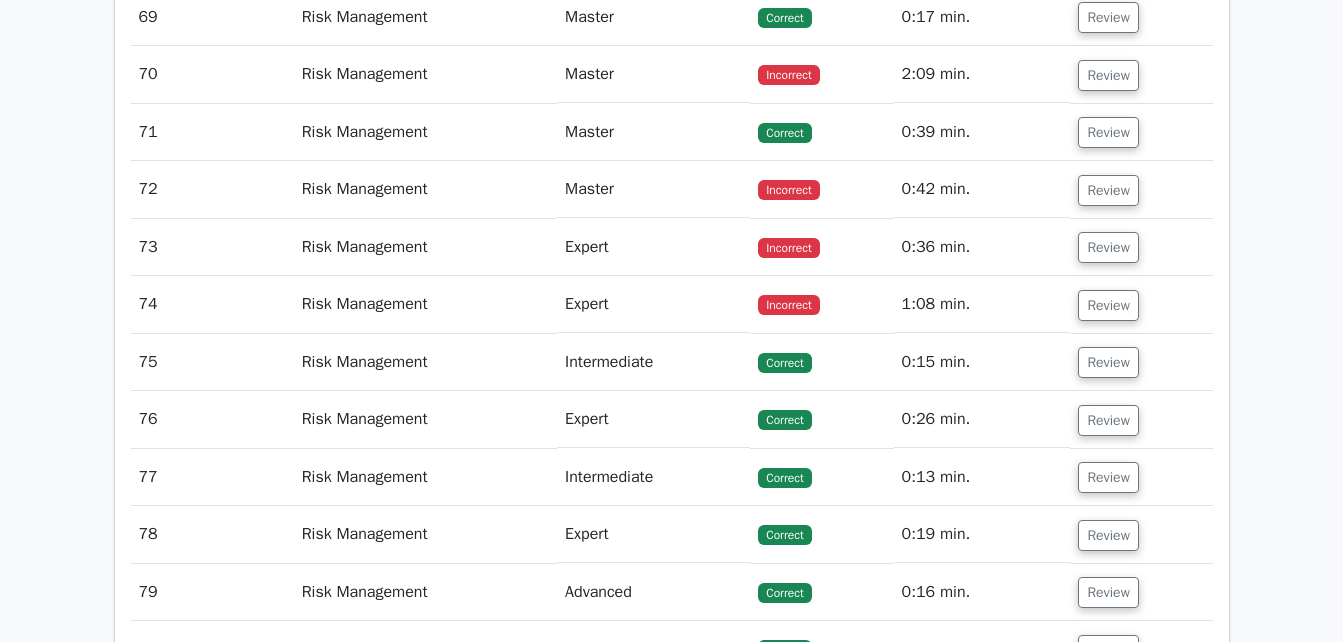 click on "Review" at bounding box center [1108, -98] 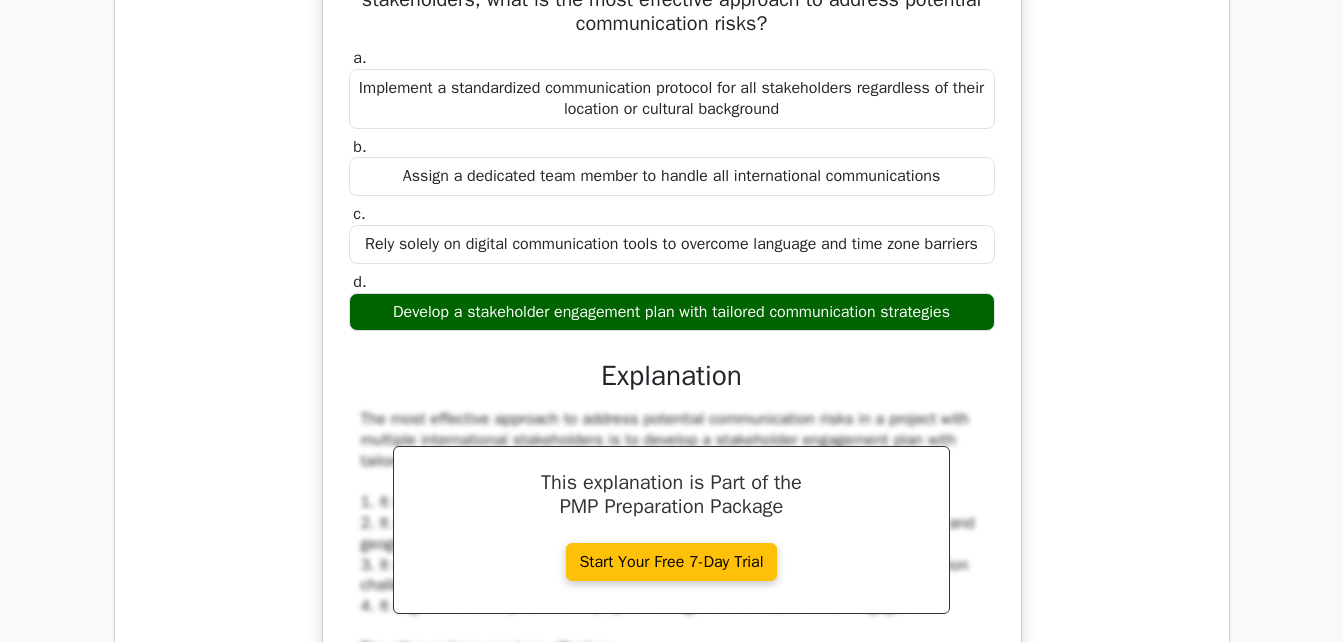 type 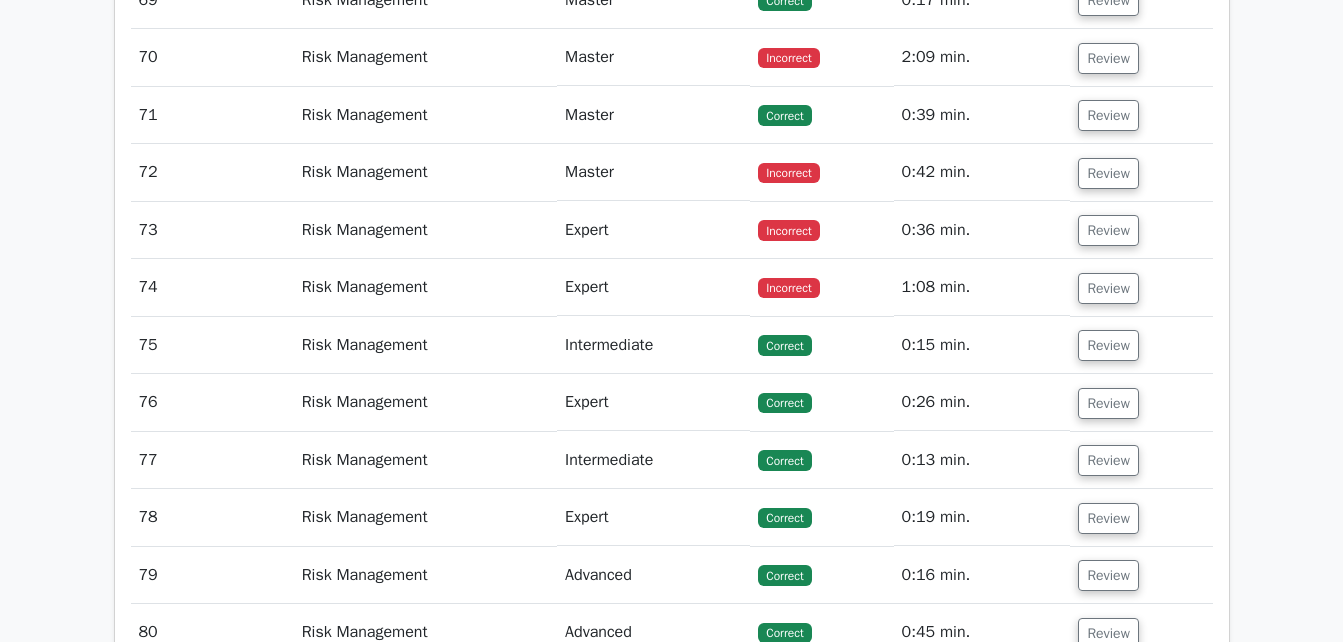 scroll, scrollTop: 76649, scrollLeft: 0, axis: vertical 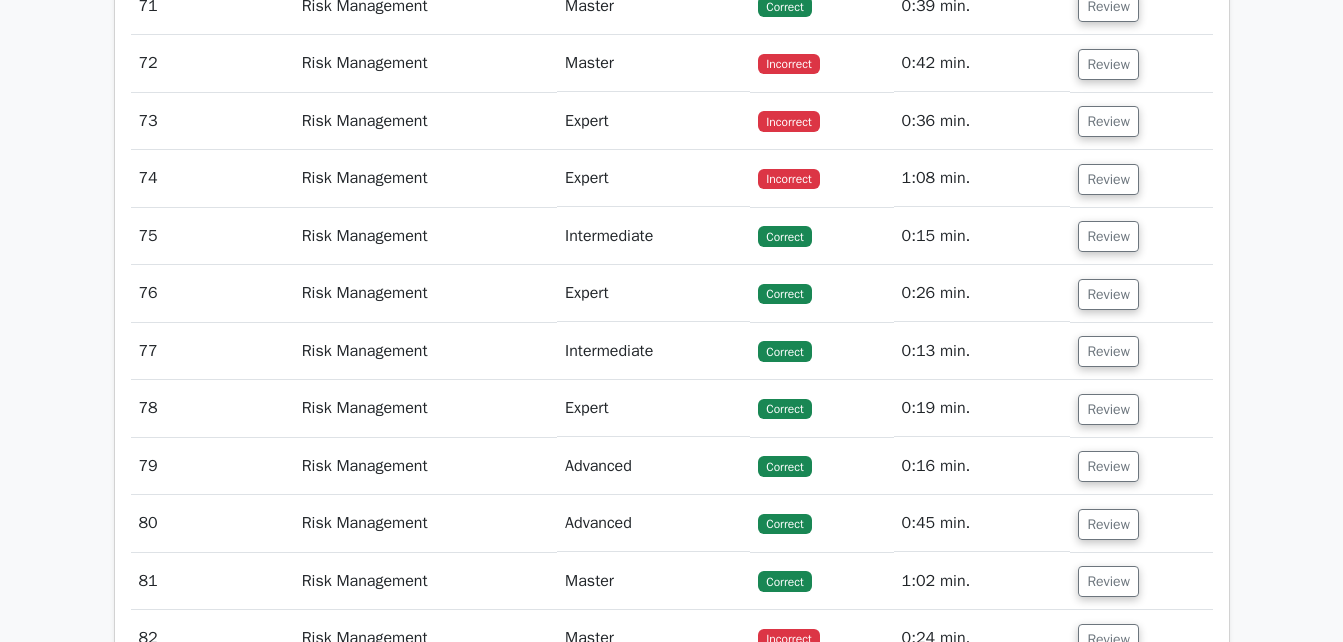 click on "Review" at bounding box center (1108, -166) 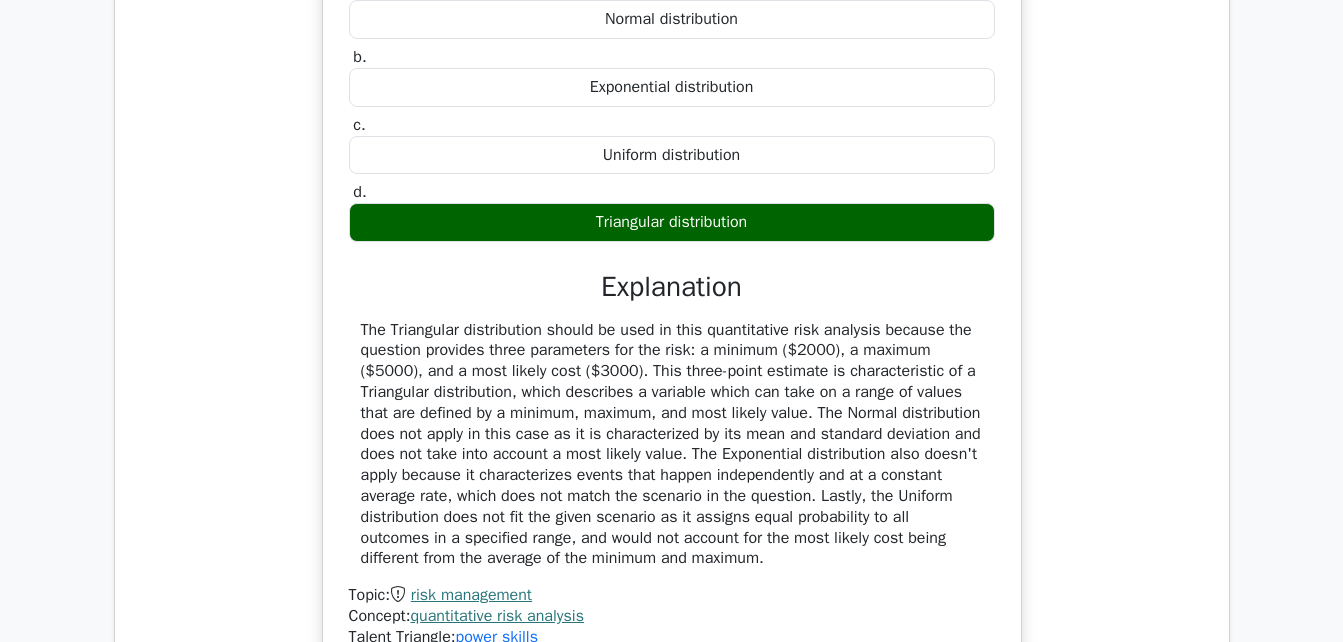 type 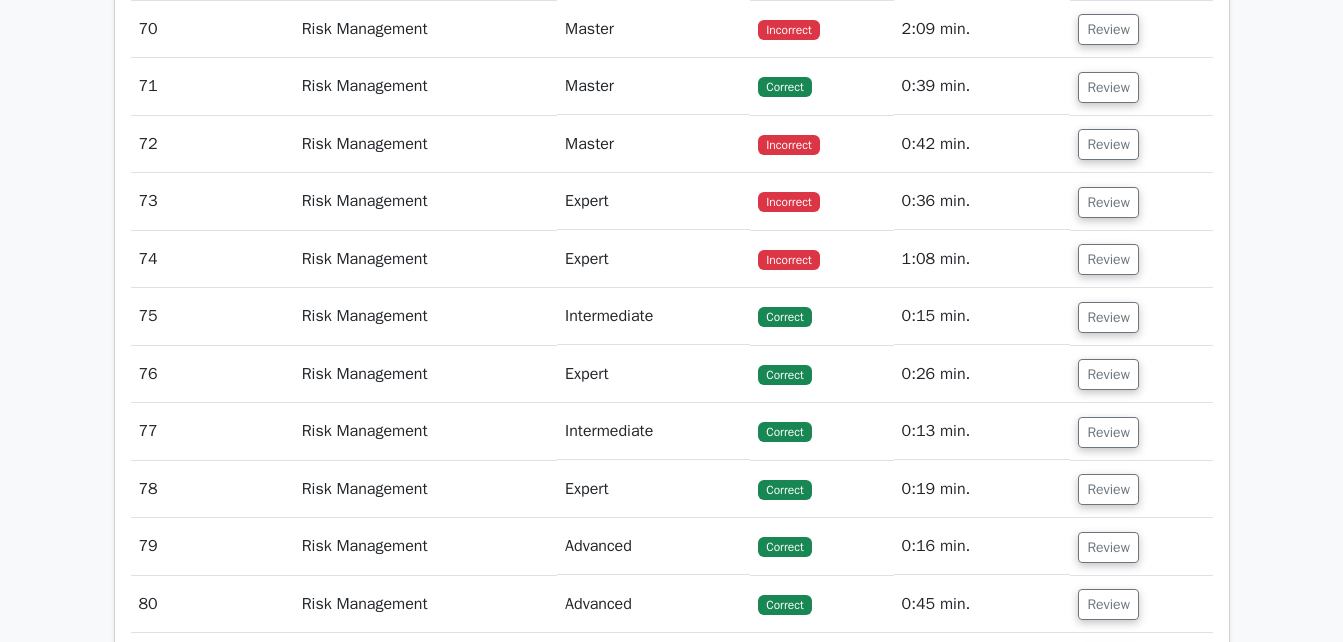 scroll, scrollTop: 77449, scrollLeft: 0, axis: vertical 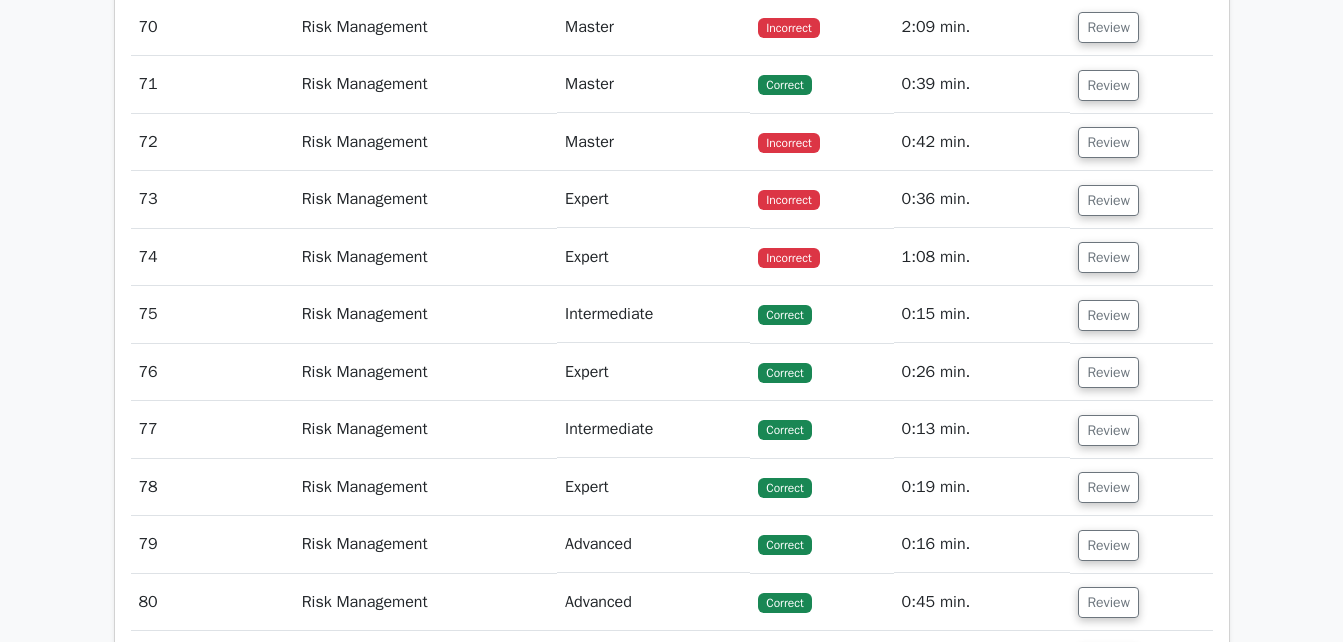 click on "Review" at bounding box center (1108, -30) 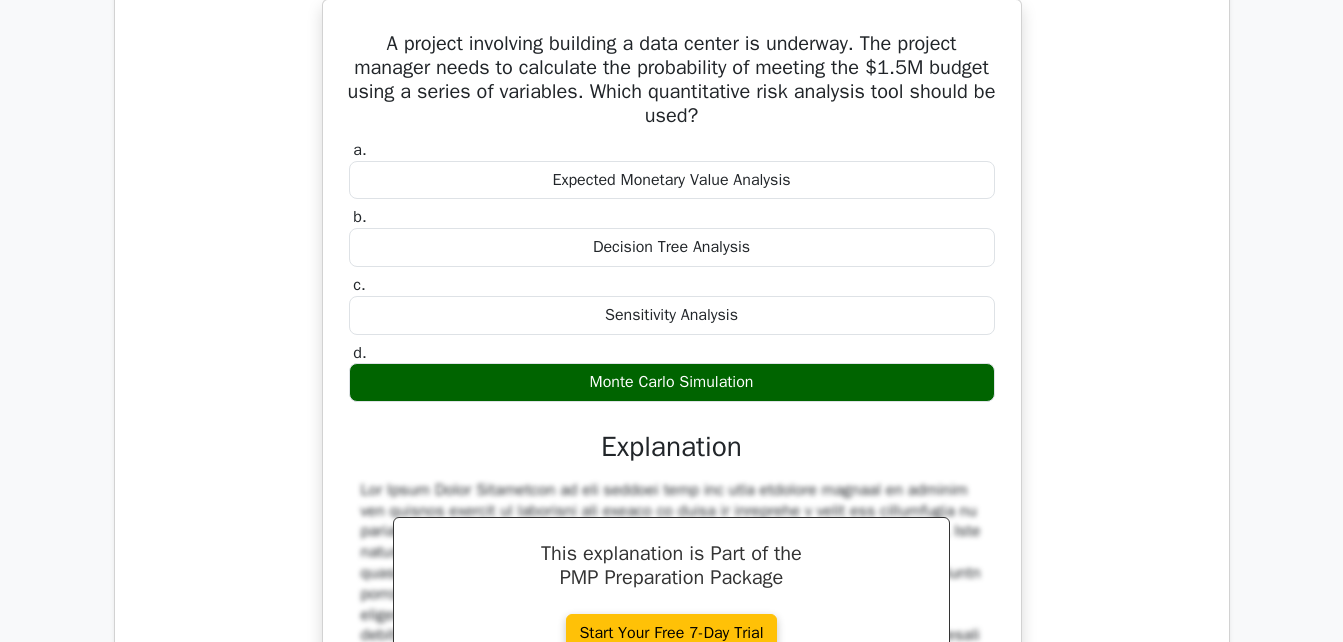 type 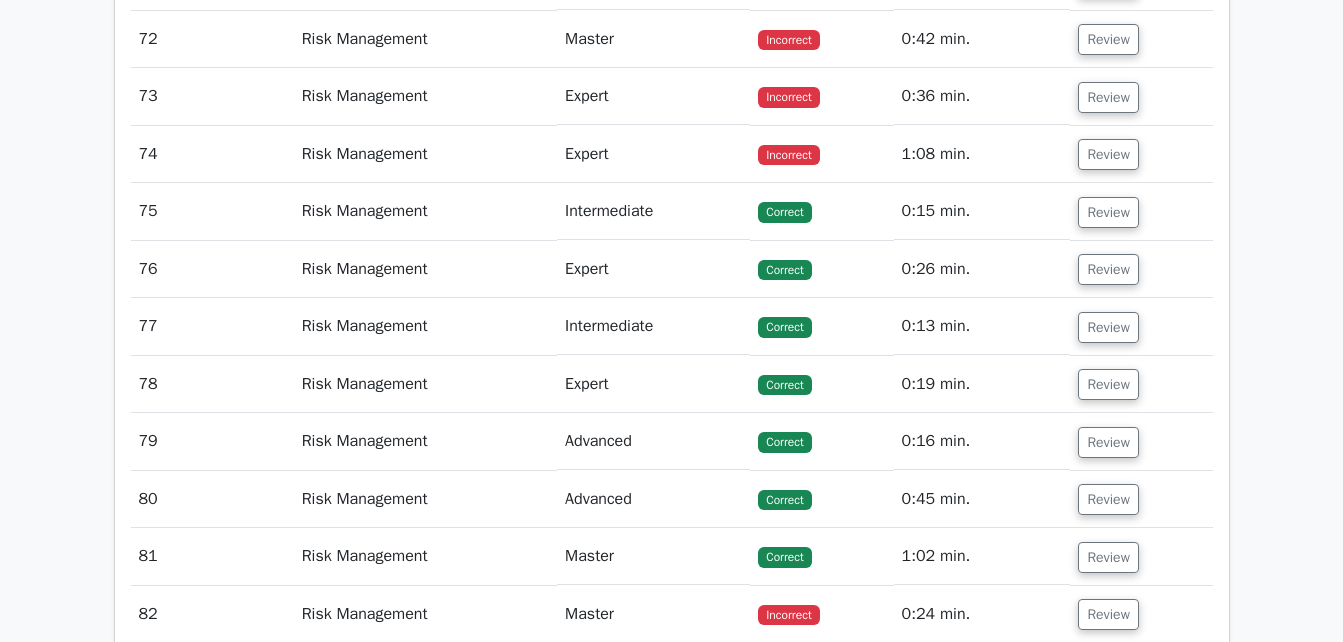 scroll, scrollTop: 78529, scrollLeft: 0, axis: vertical 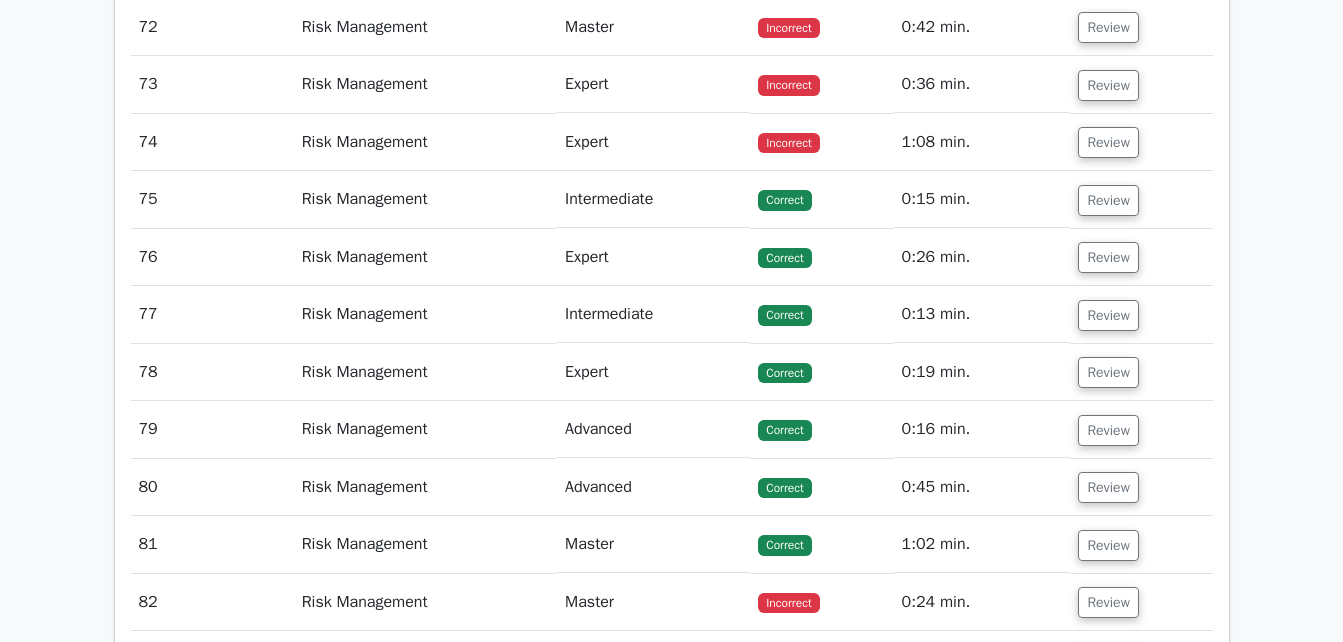 click on "Review" at bounding box center [1108, -88] 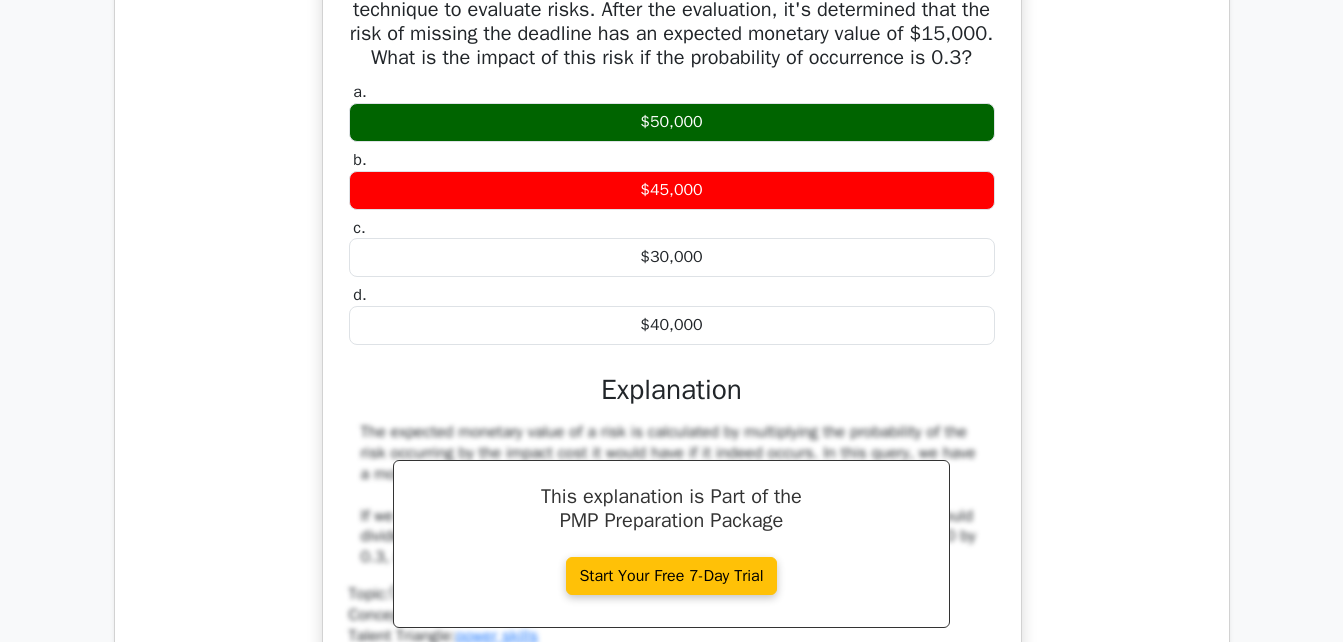 type 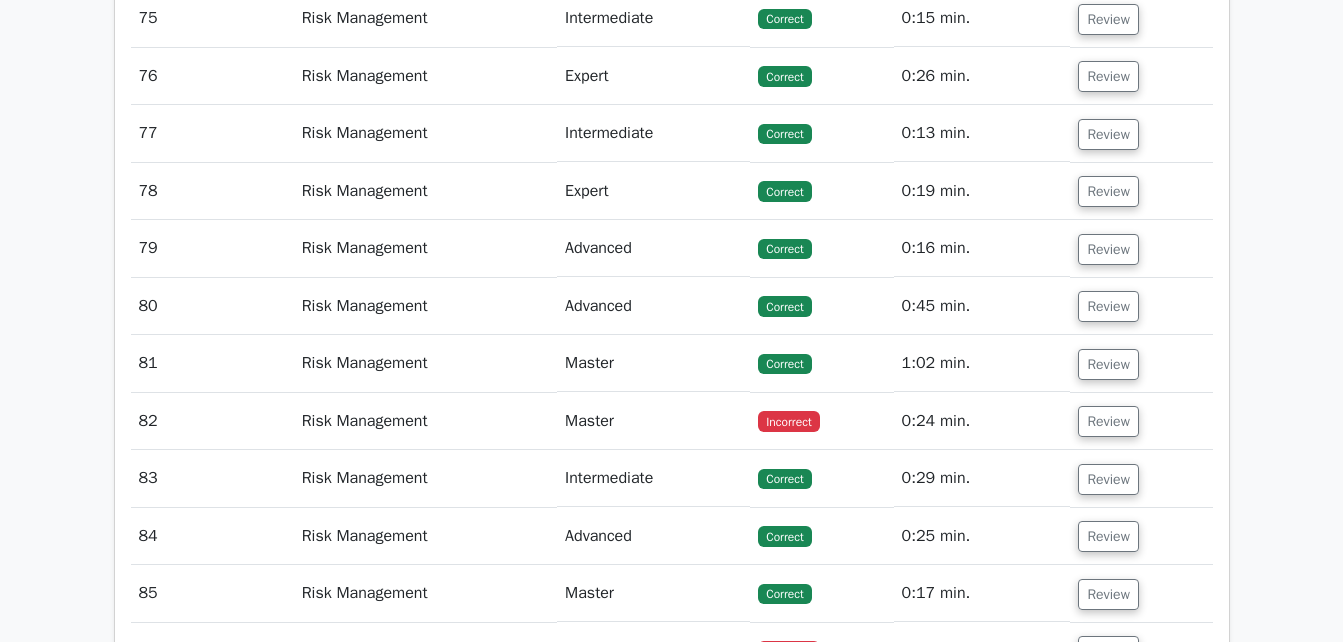 scroll, scrollTop: 79569, scrollLeft: 0, axis: vertical 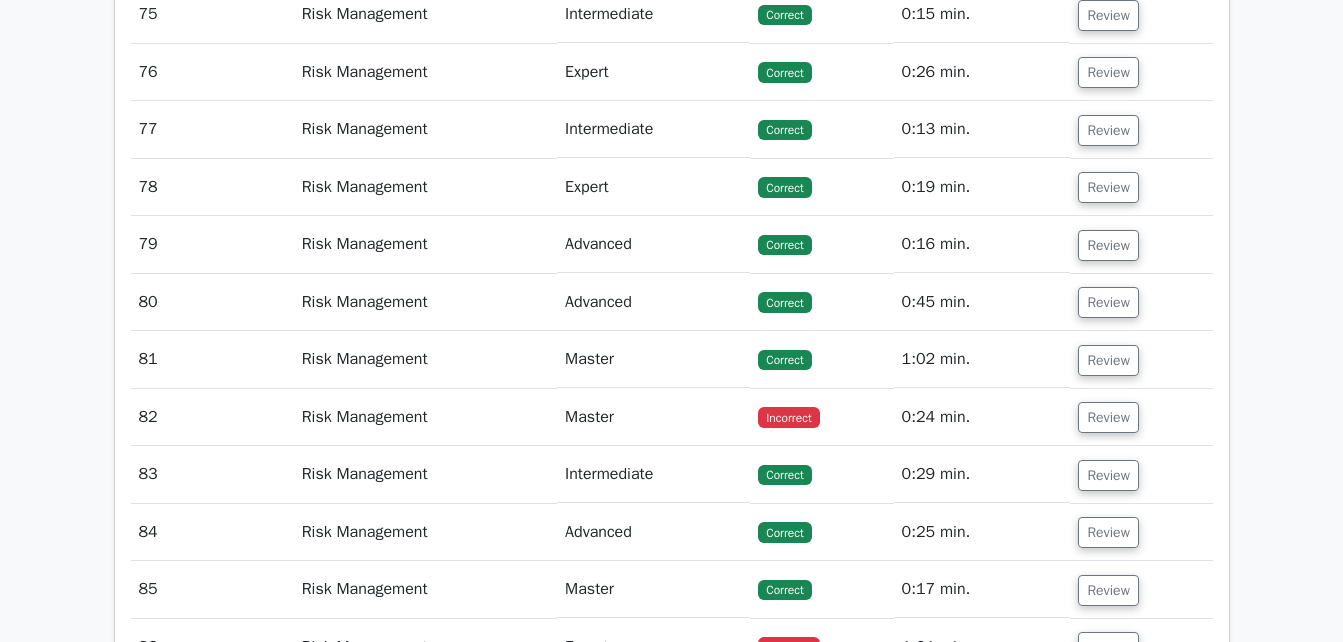 click on "Review" at bounding box center (1108, -215) 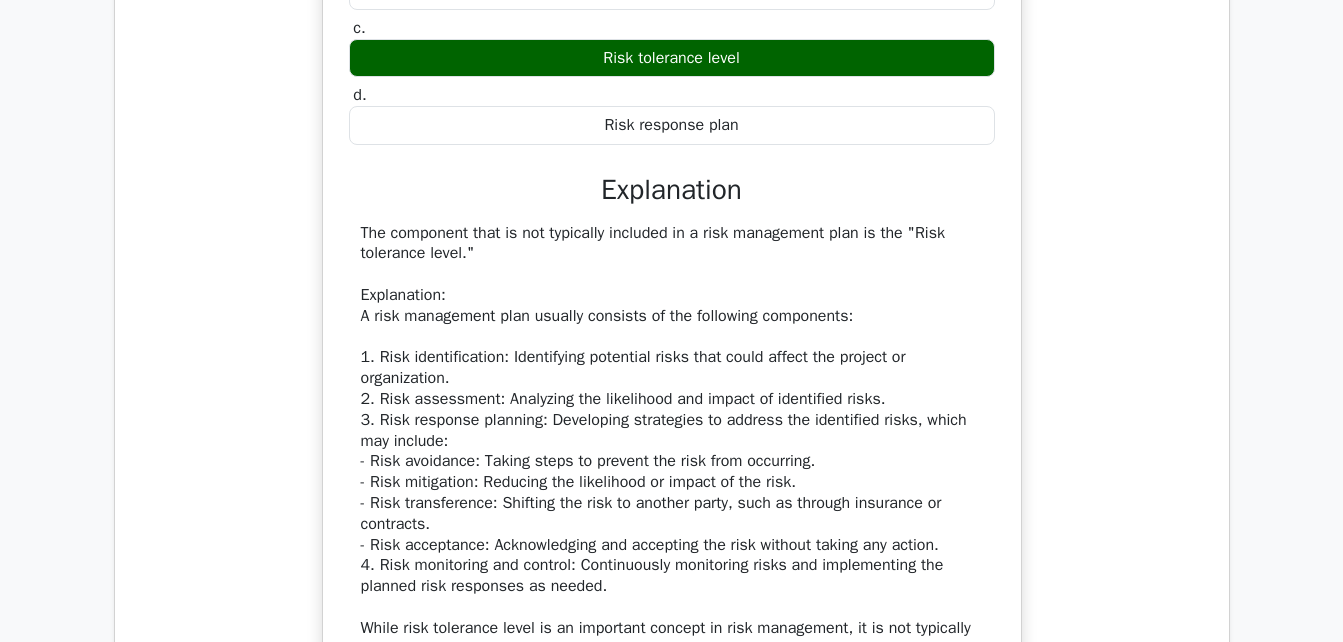 type 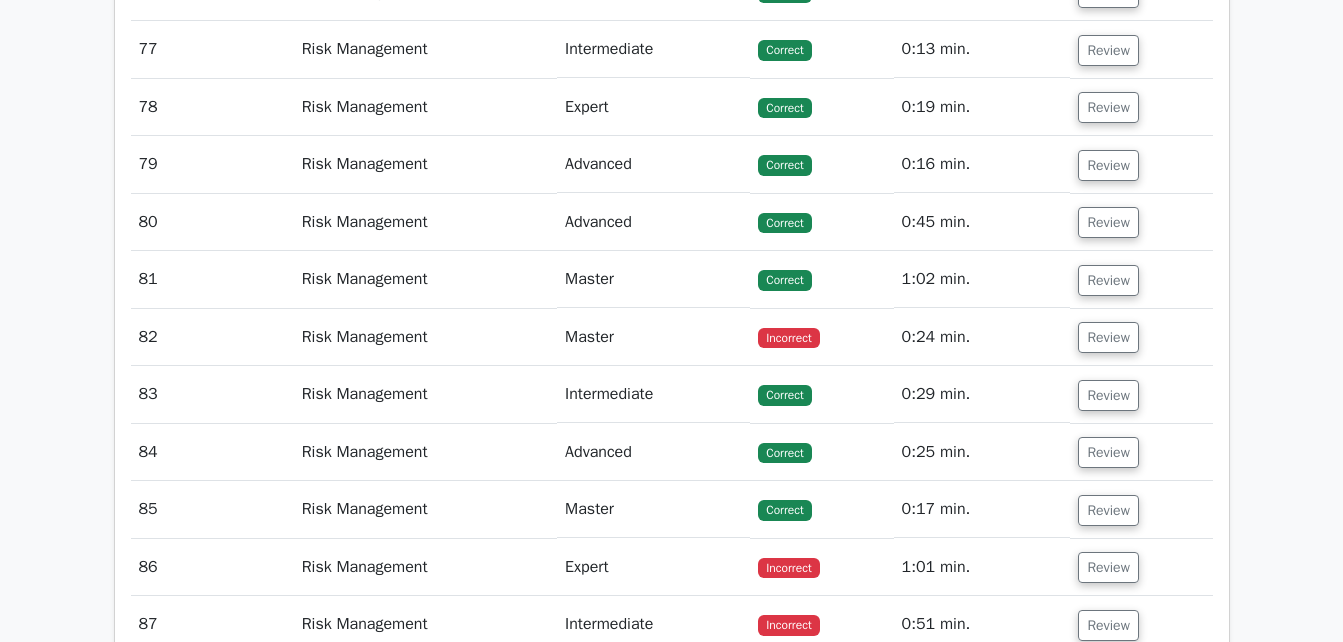 scroll, scrollTop: 80769, scrollLeft: 0, axis: vertical 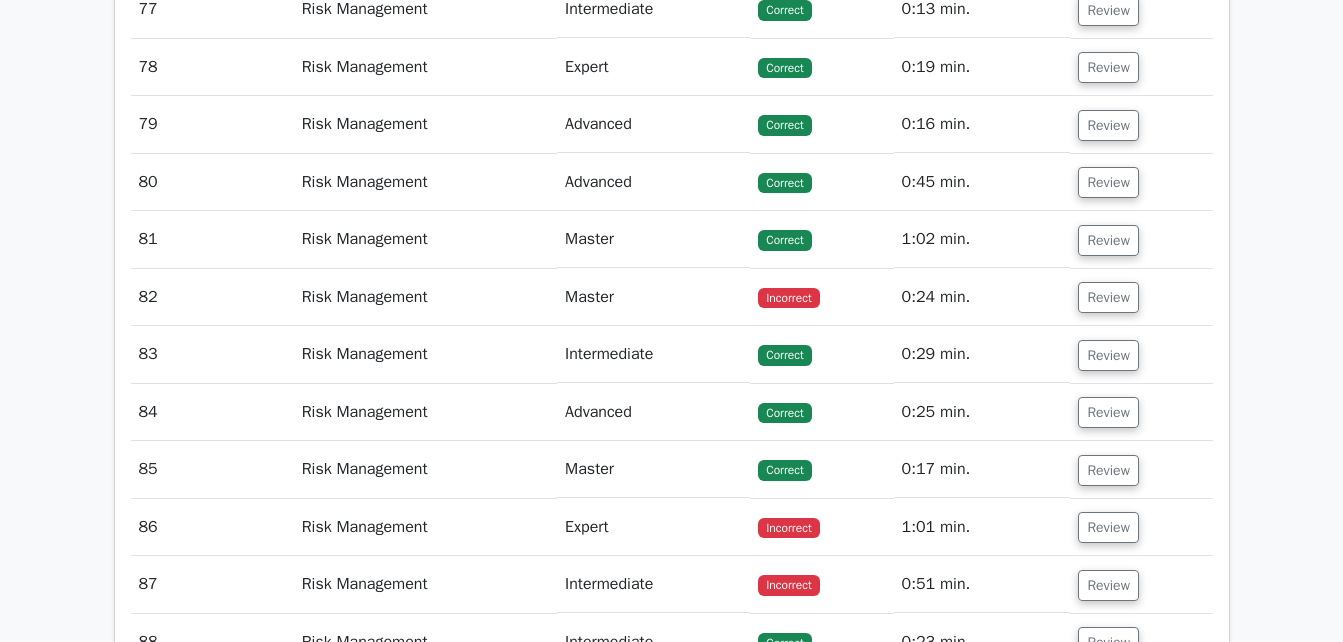click on "Review" at bounding box center [1108, -278] 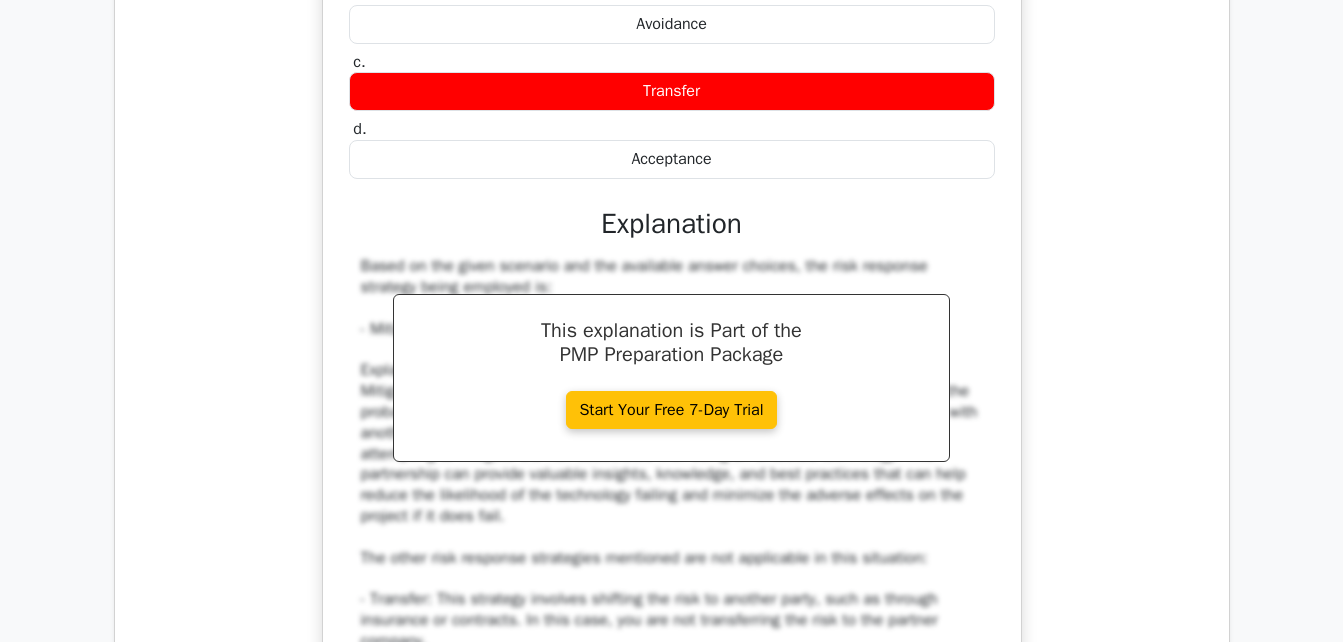 type 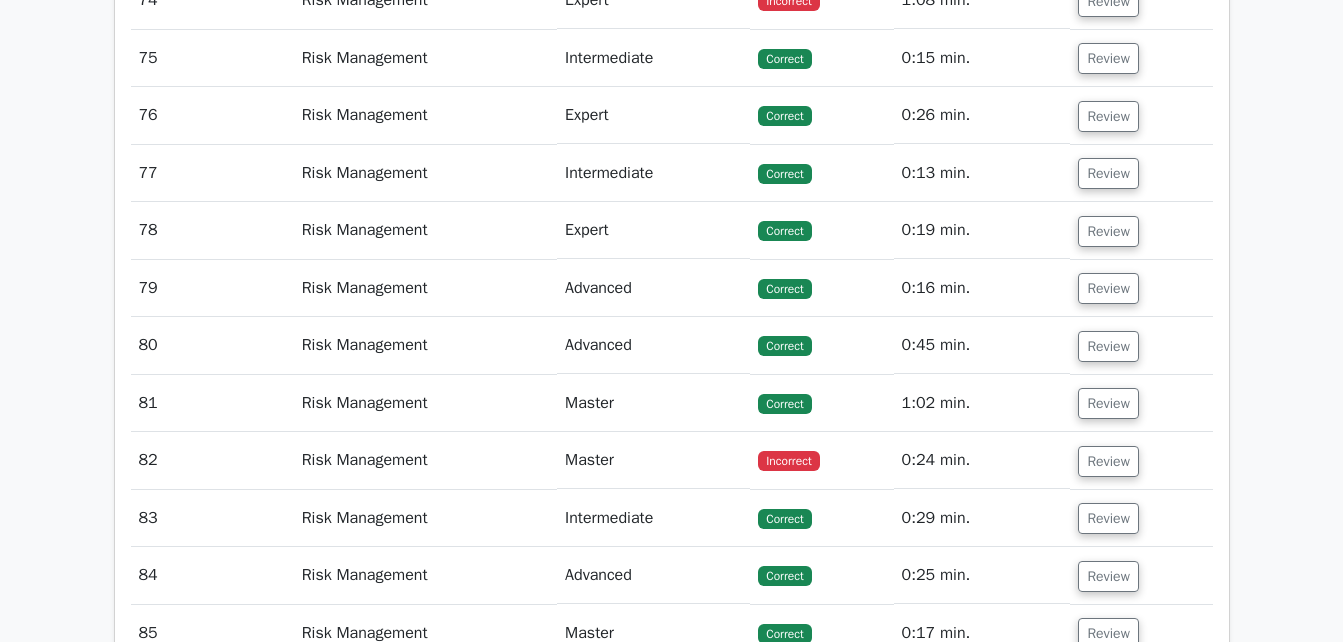 scroll, scrollTop: 81969, scrollLeft: 0, axis: vertical 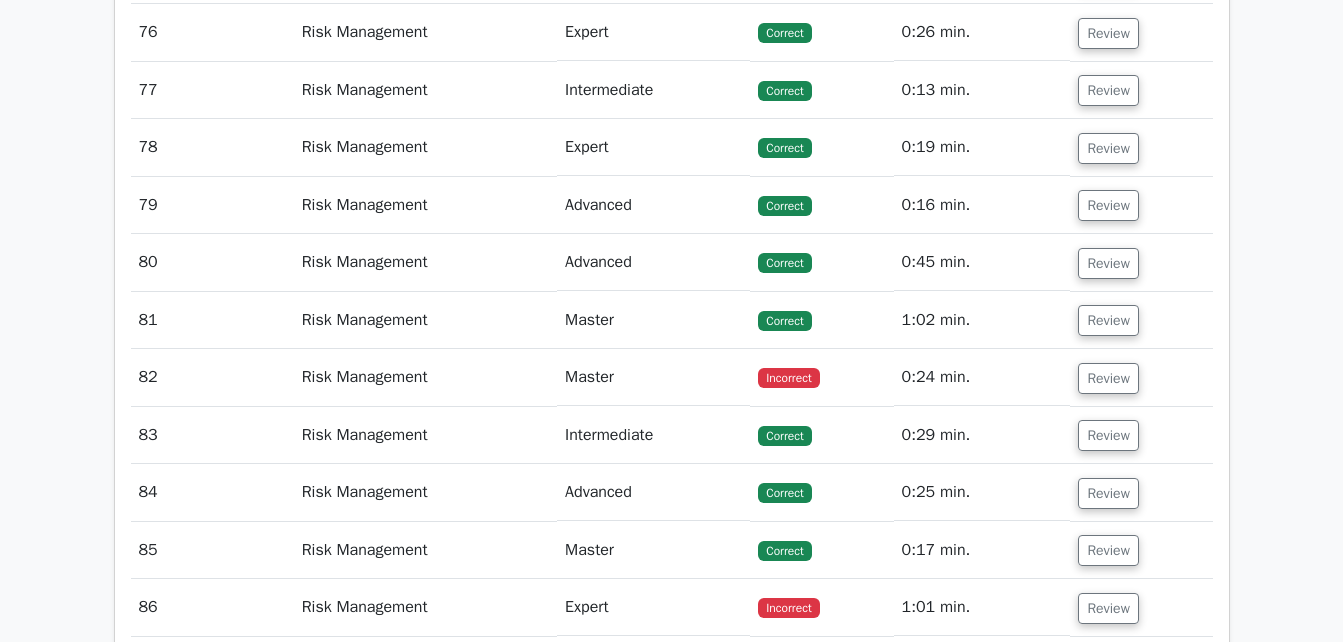 click on "Review" at bounding box center [1108, -140] 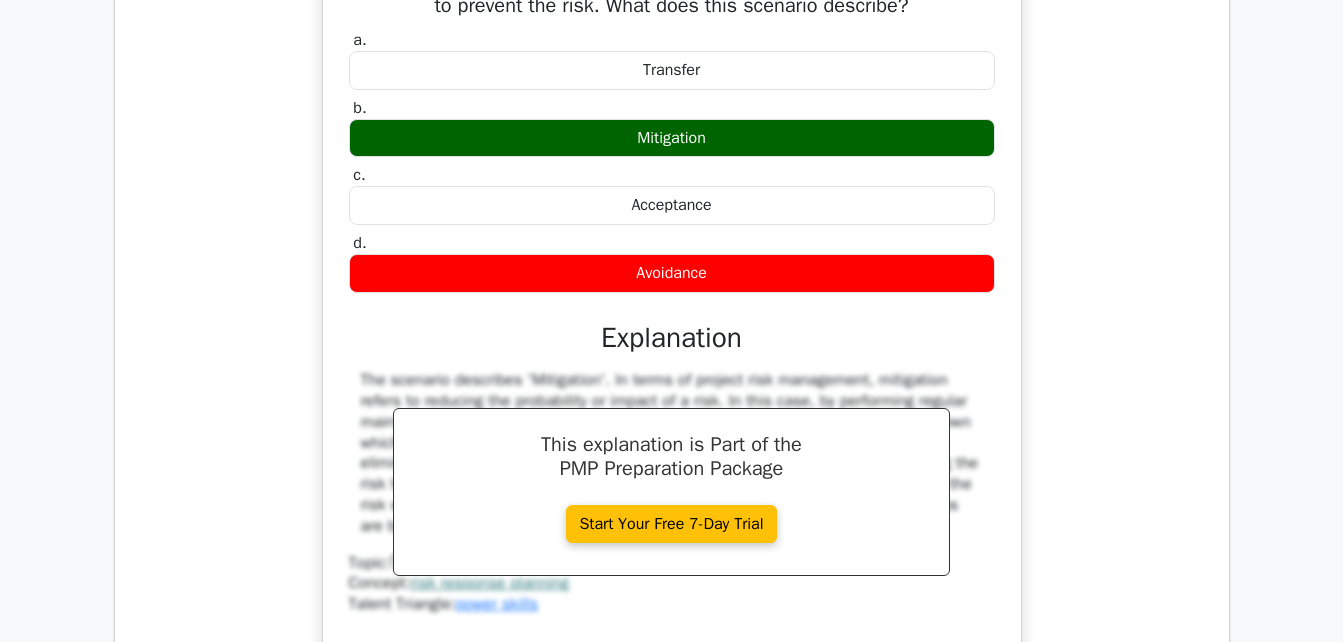 type 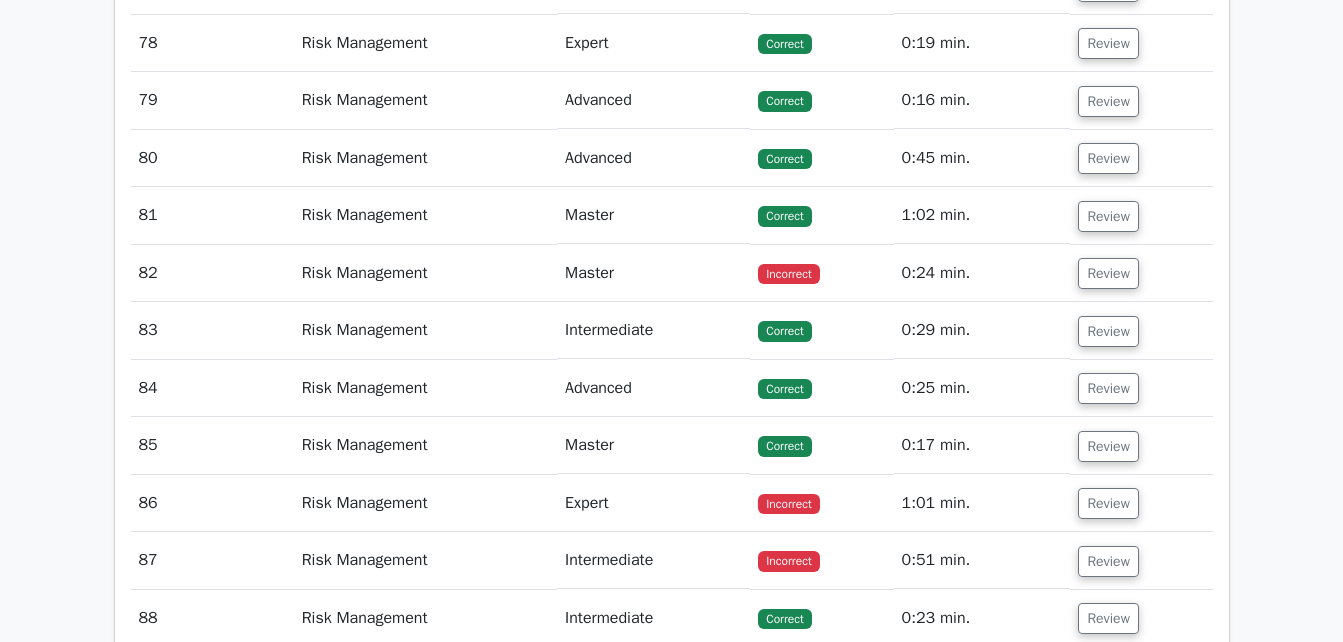 scroll, scrollTop: 82929, scrollLeft: 0, axis: vertical 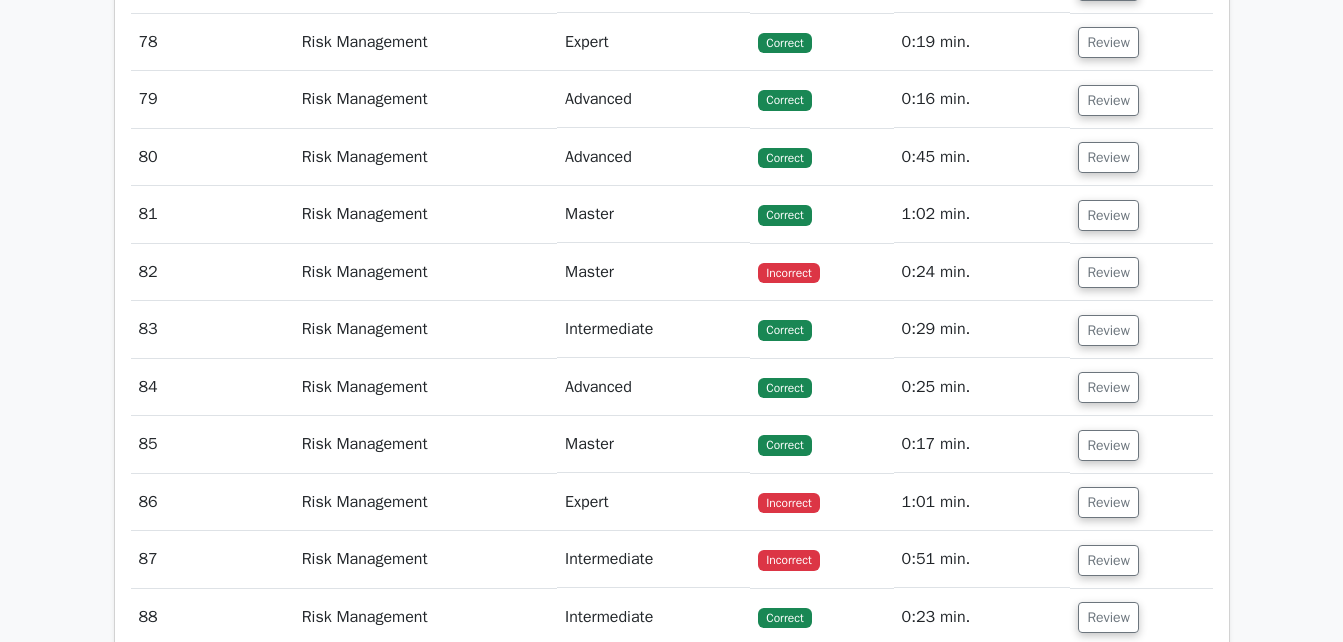 click on "Review" at bounding box center (1108, -188) 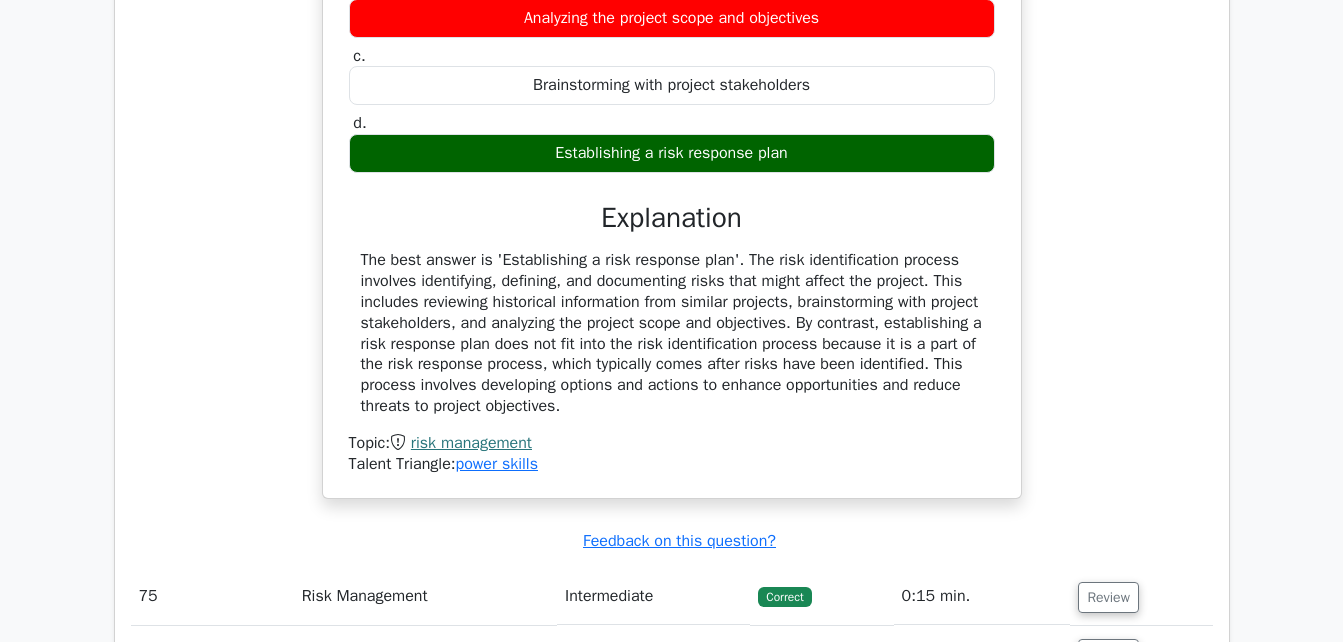type 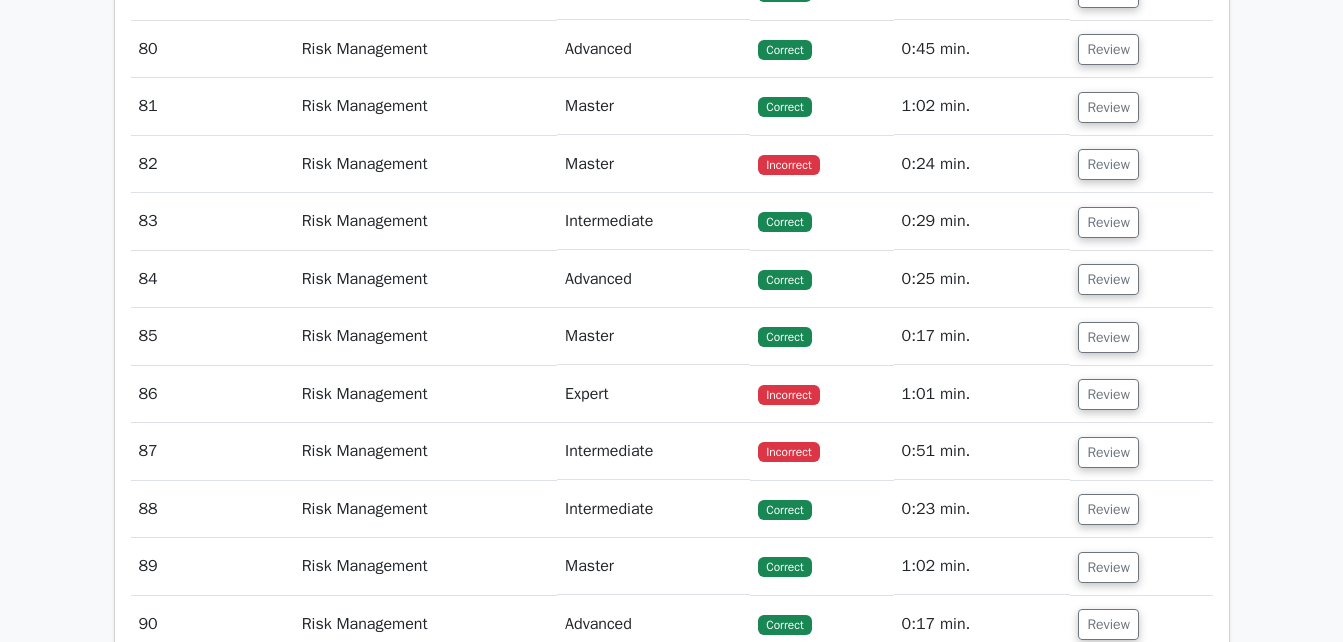 scroll, scrollTop: 83769, scrollLeft: 0, axis: vertical 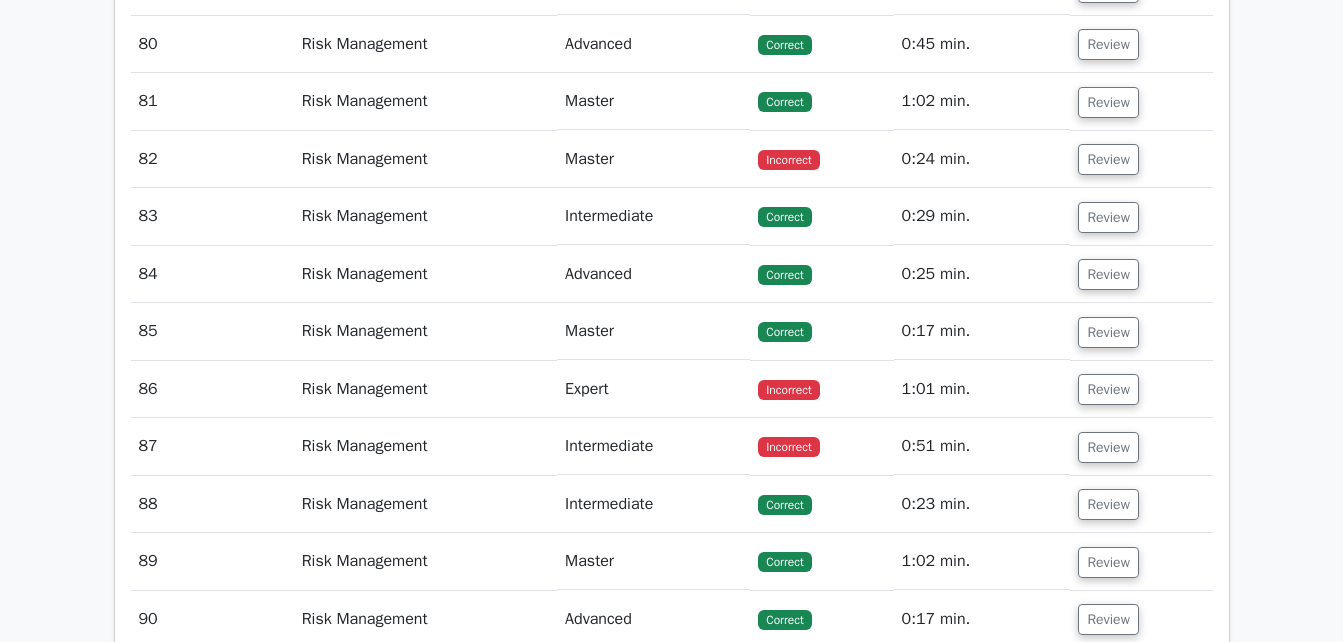 click on "Review" at bounding box center (1108, -243) 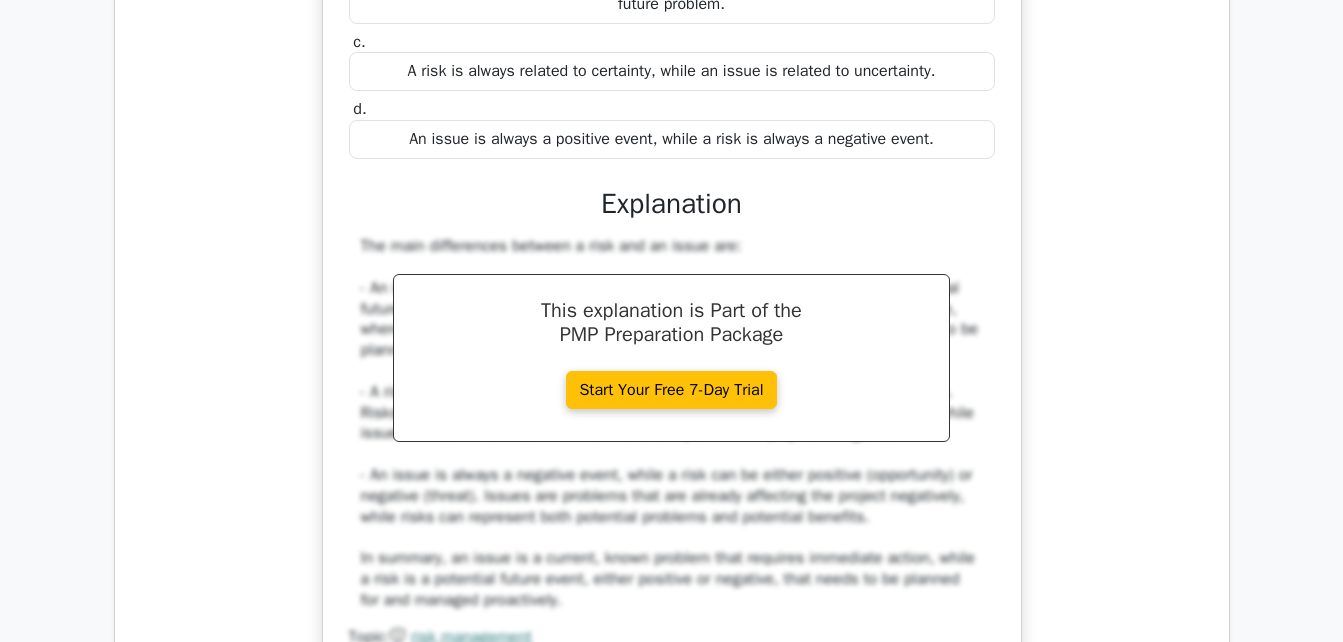 type 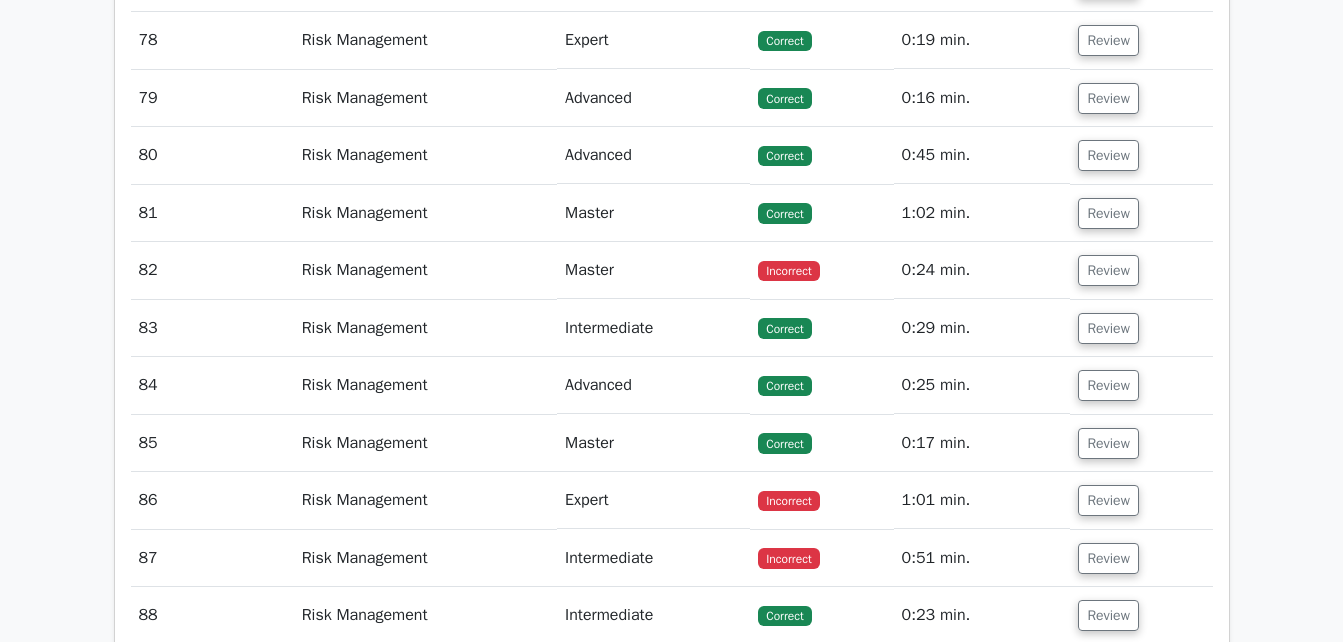 scroll, scrollTop: 84689, scrollLeft: 0, axis: vertical 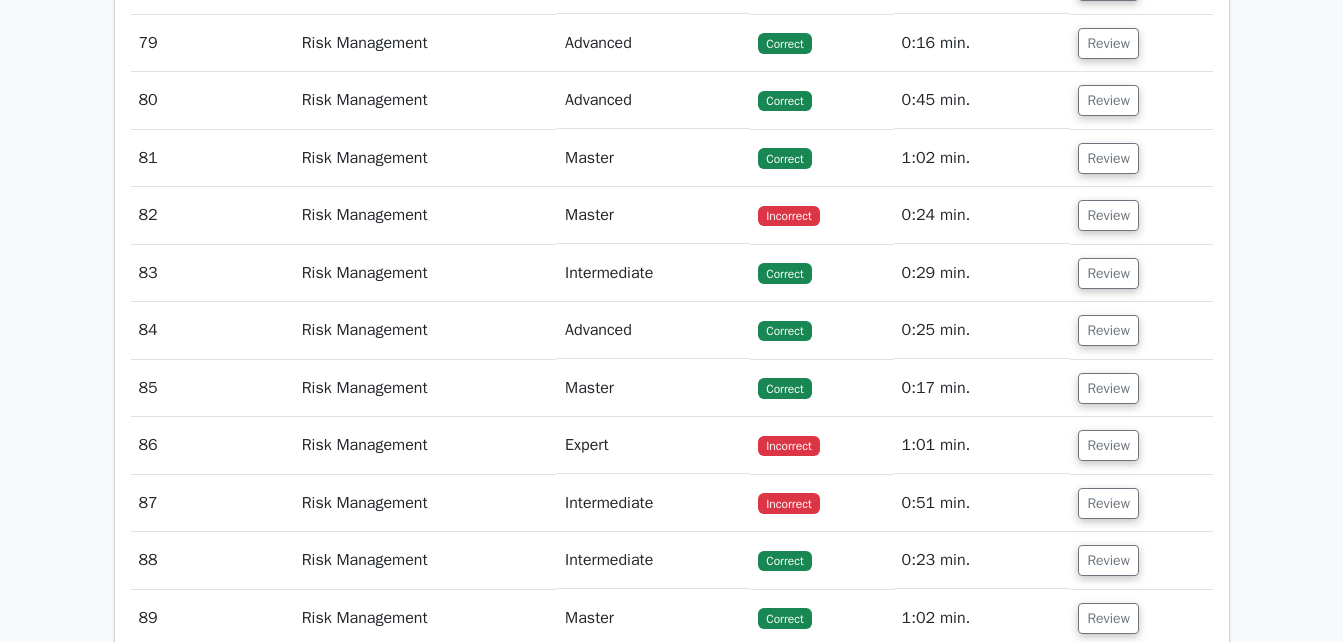 click on "Review" at bounding box center (1108, -130) 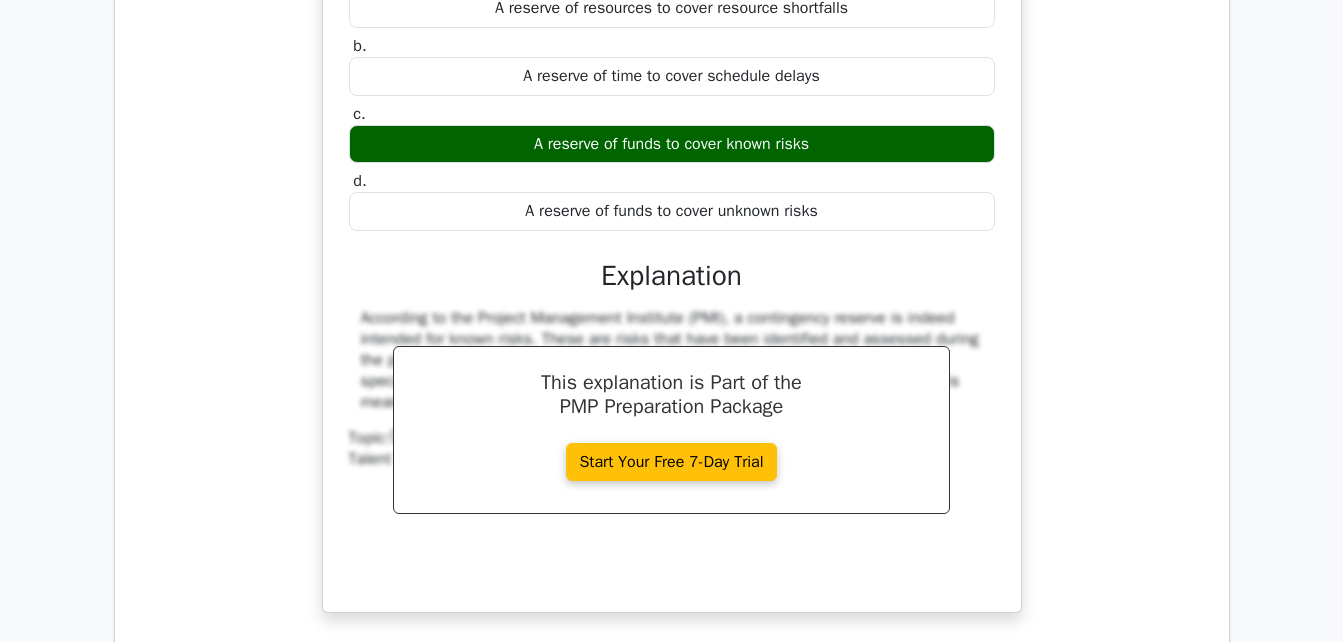 type 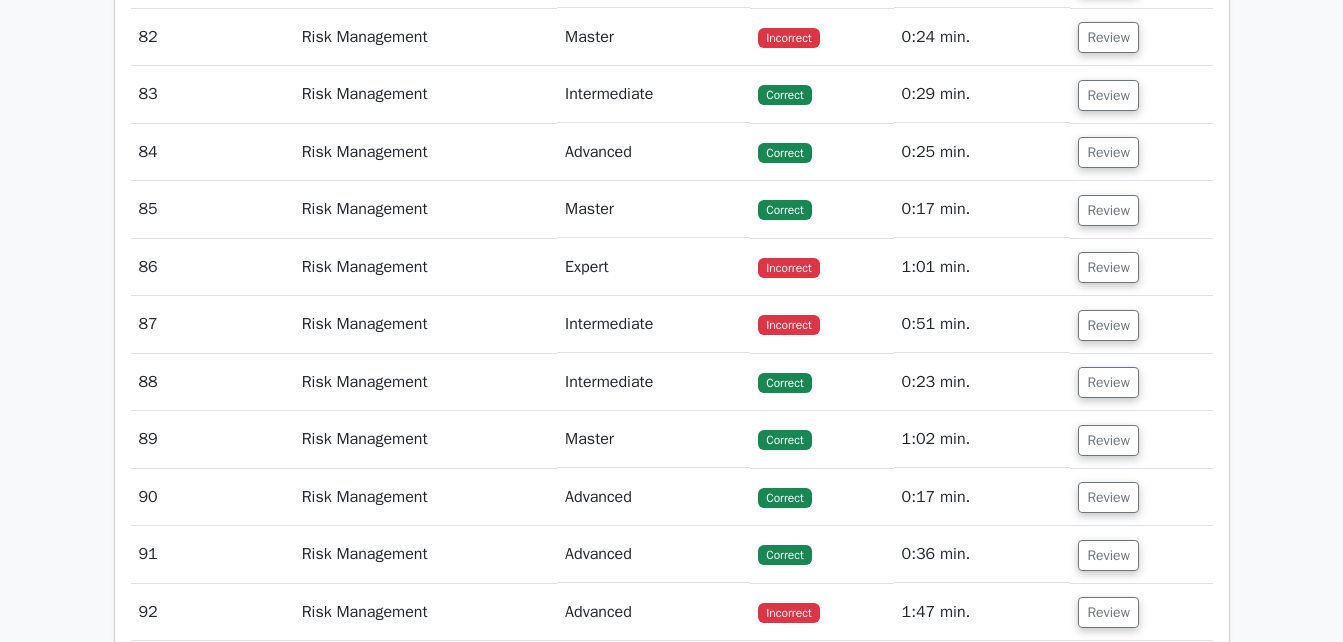 scroll, scrollTop: 85689, scrollLeft: 0, axis: vertical 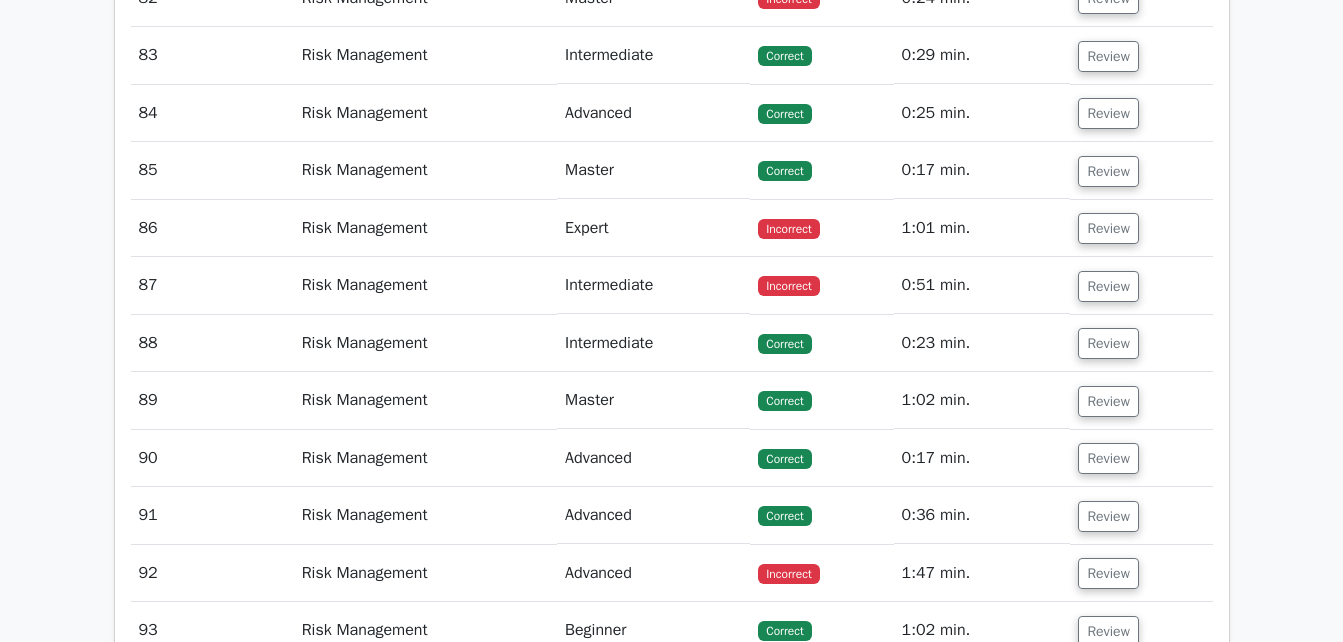 click on "Review" at bounding box center [1108, -289] 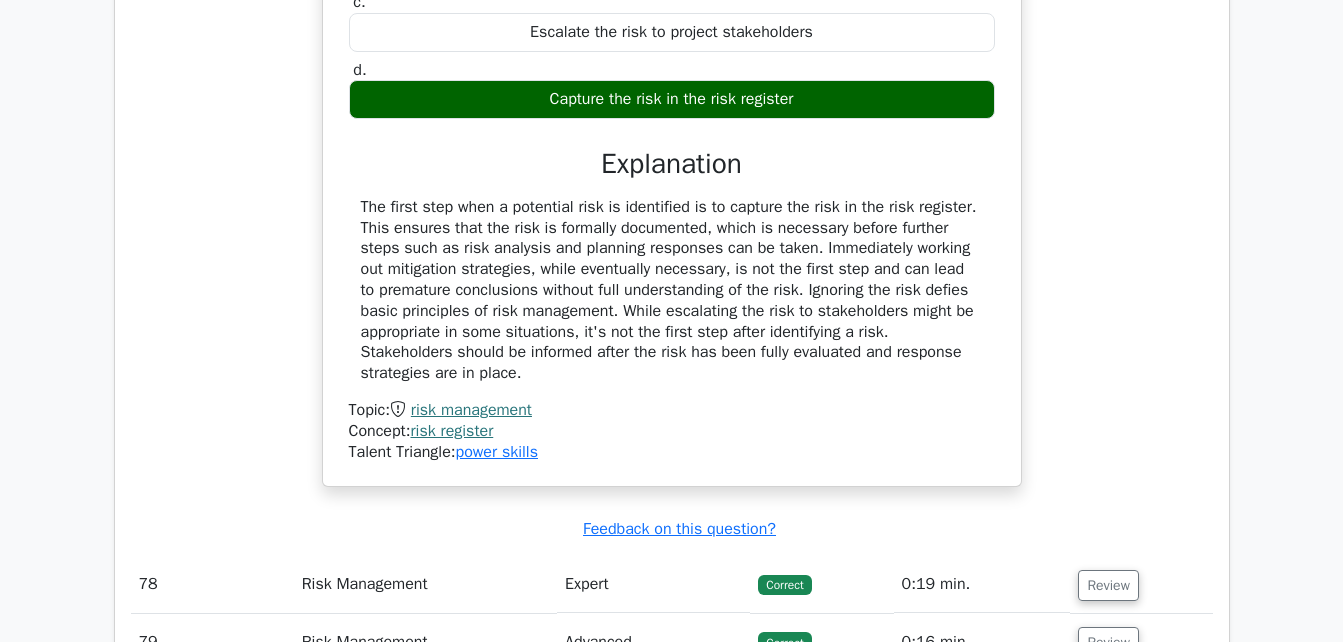 type 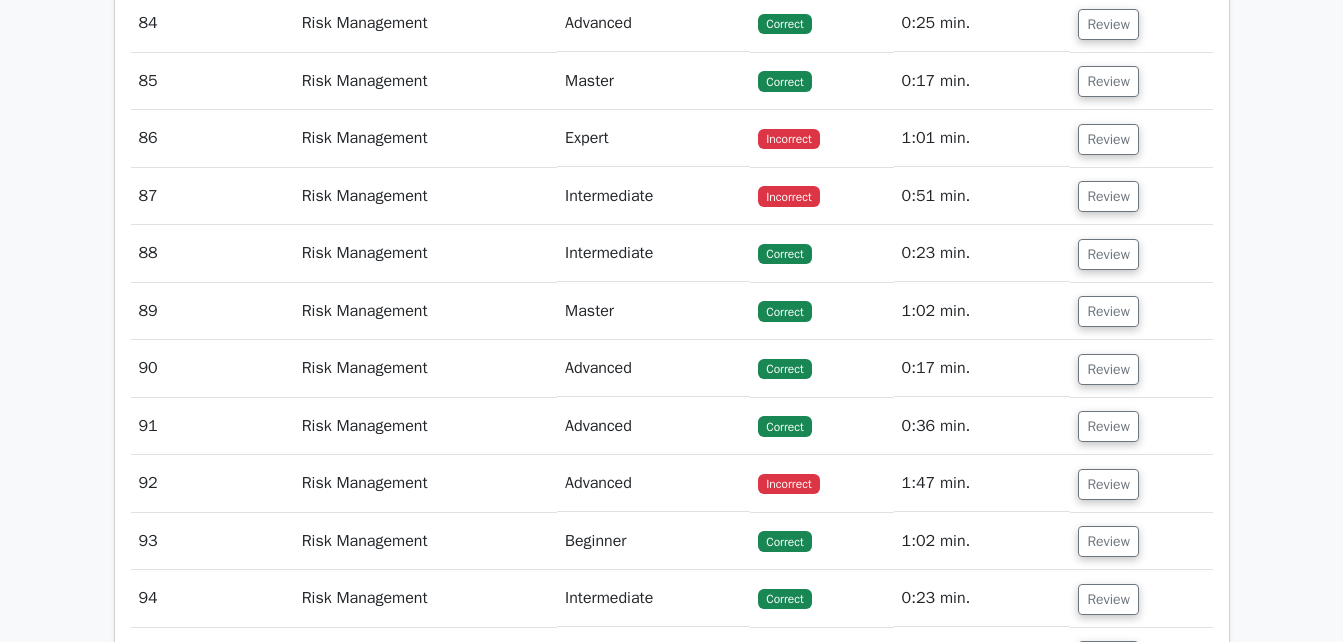 scroll, scrollTop: 86649, scrollLeft: 0, axis: vertical 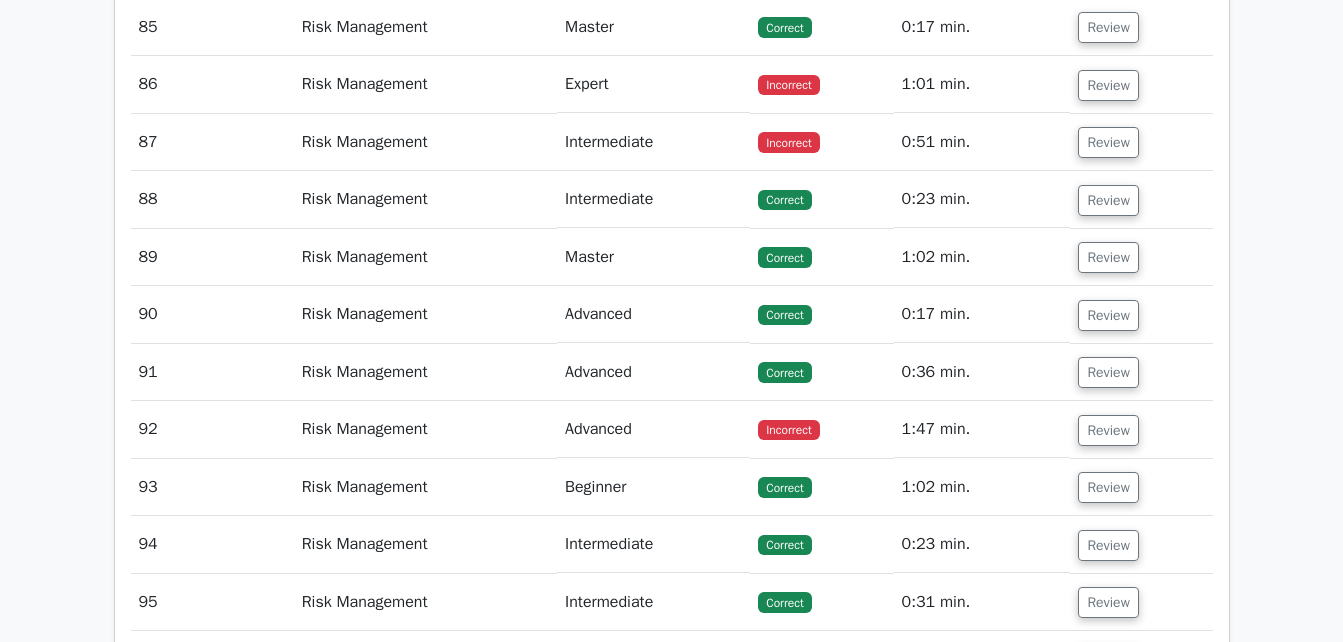 click on "Review" at bounding box center (1108, -375) 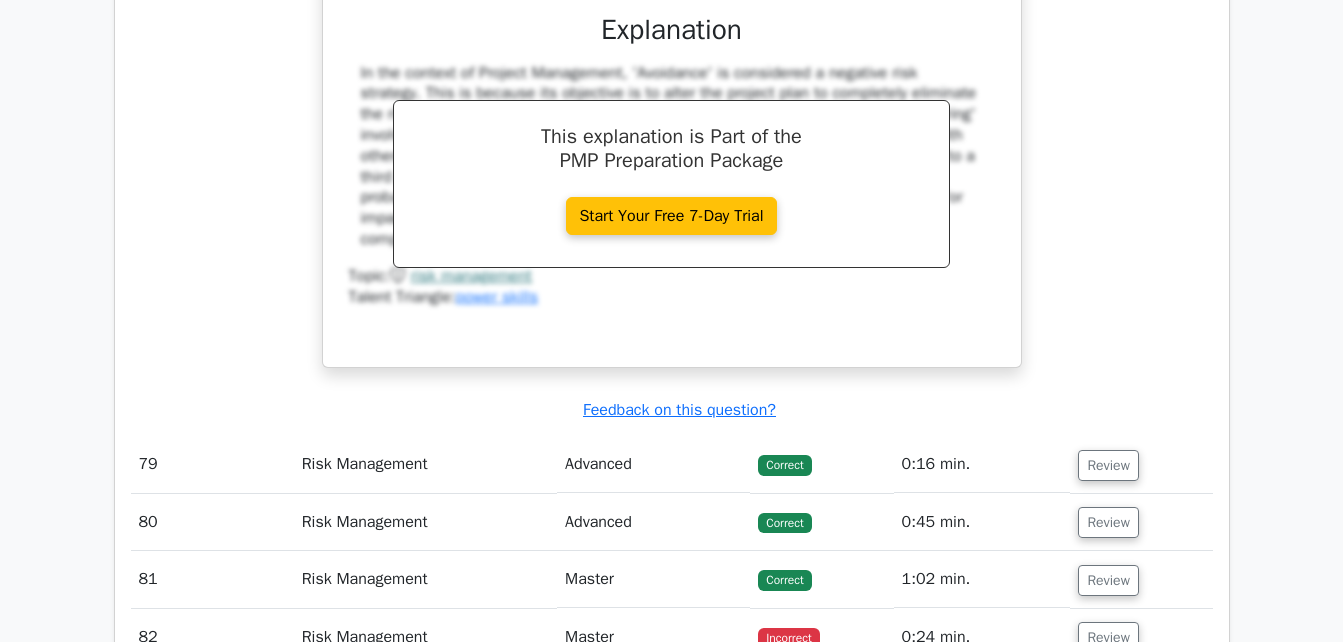type 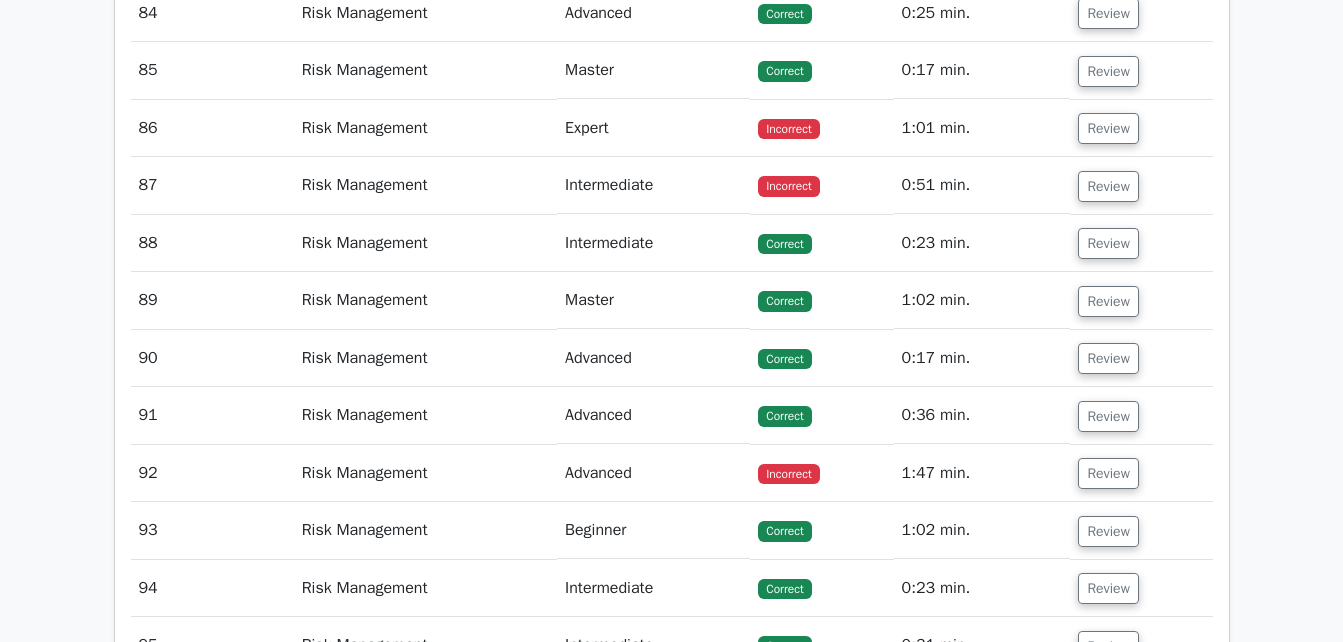 scroll, scrollTop: 87409, scrollLeft: 0, axis: vertical 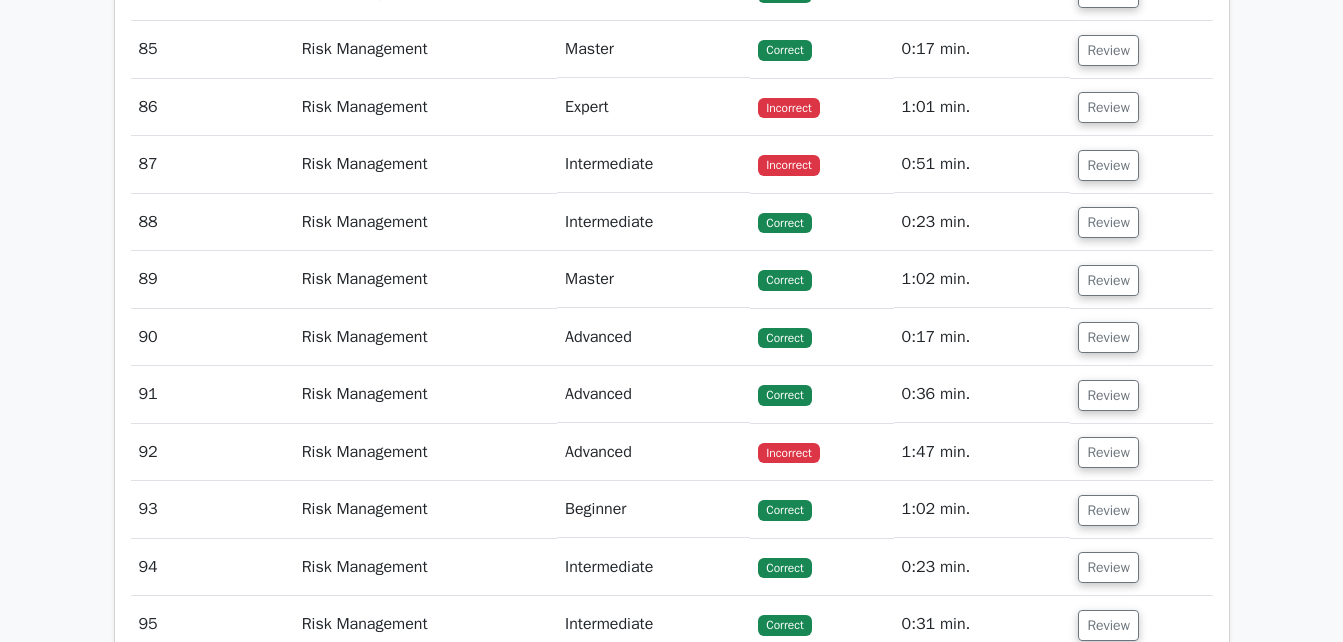 click on "Review" at bounding box center (1108, -295) 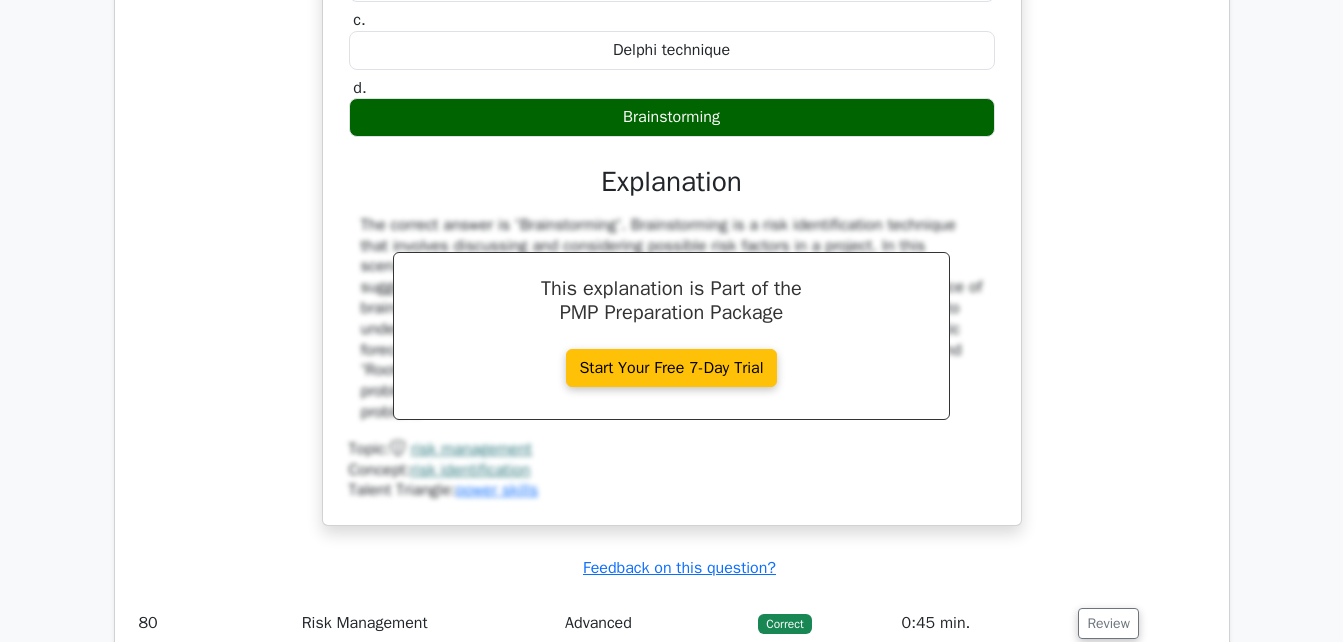 type 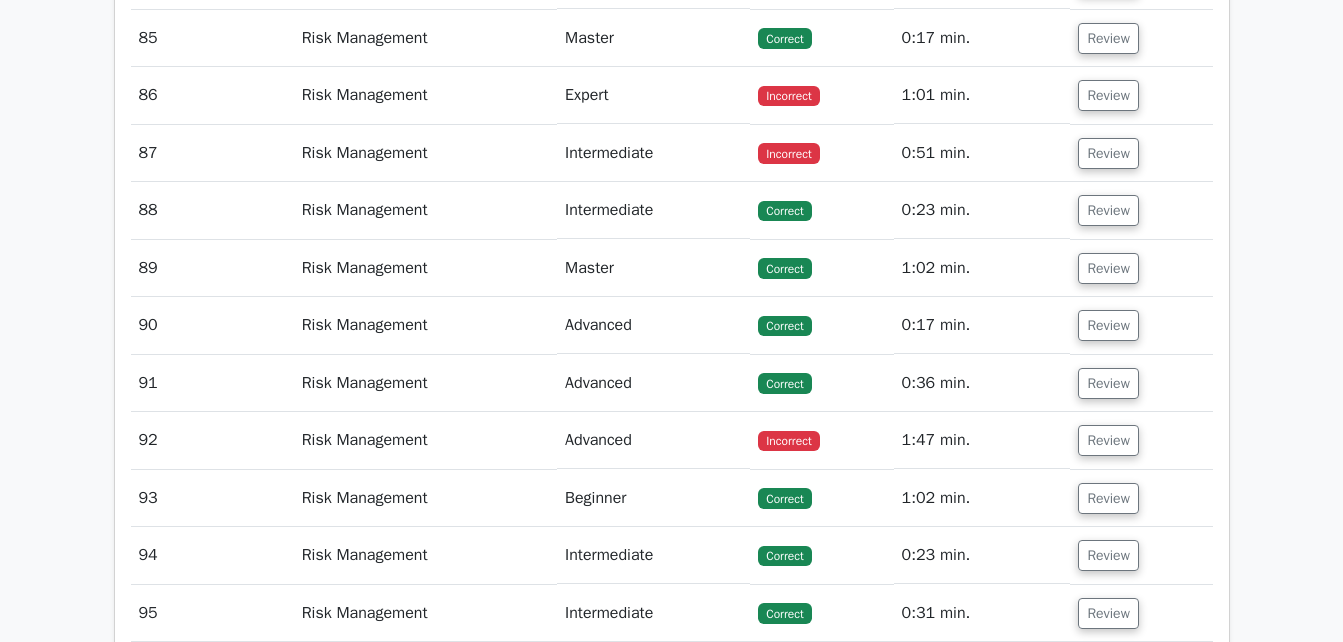 scroll, scrollTop: 88289, scrollLeft: 0, axis: vertical 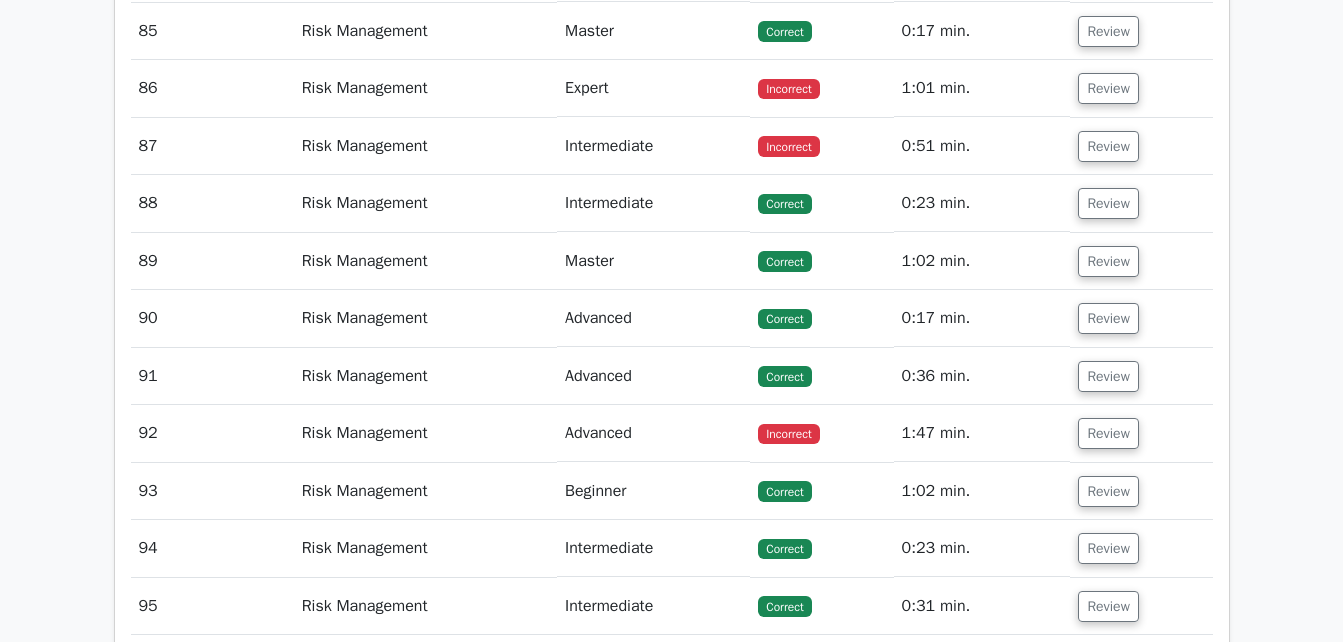 click on "Review" at bounding box center [1108, -257] 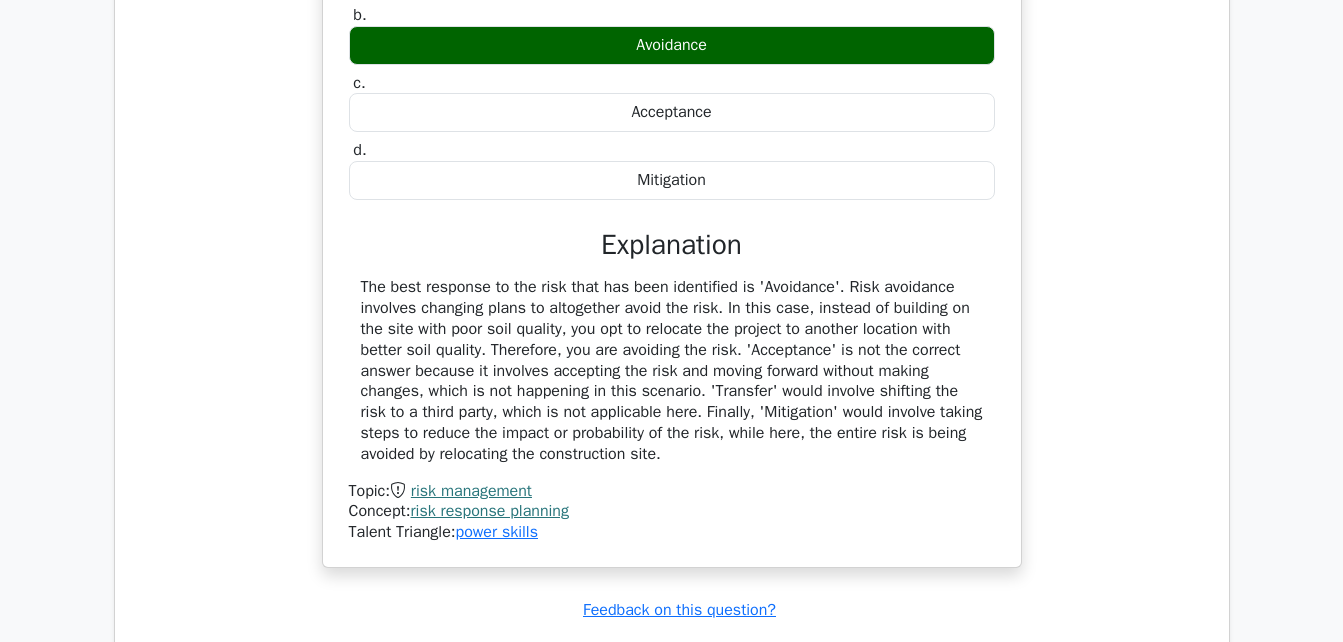 type 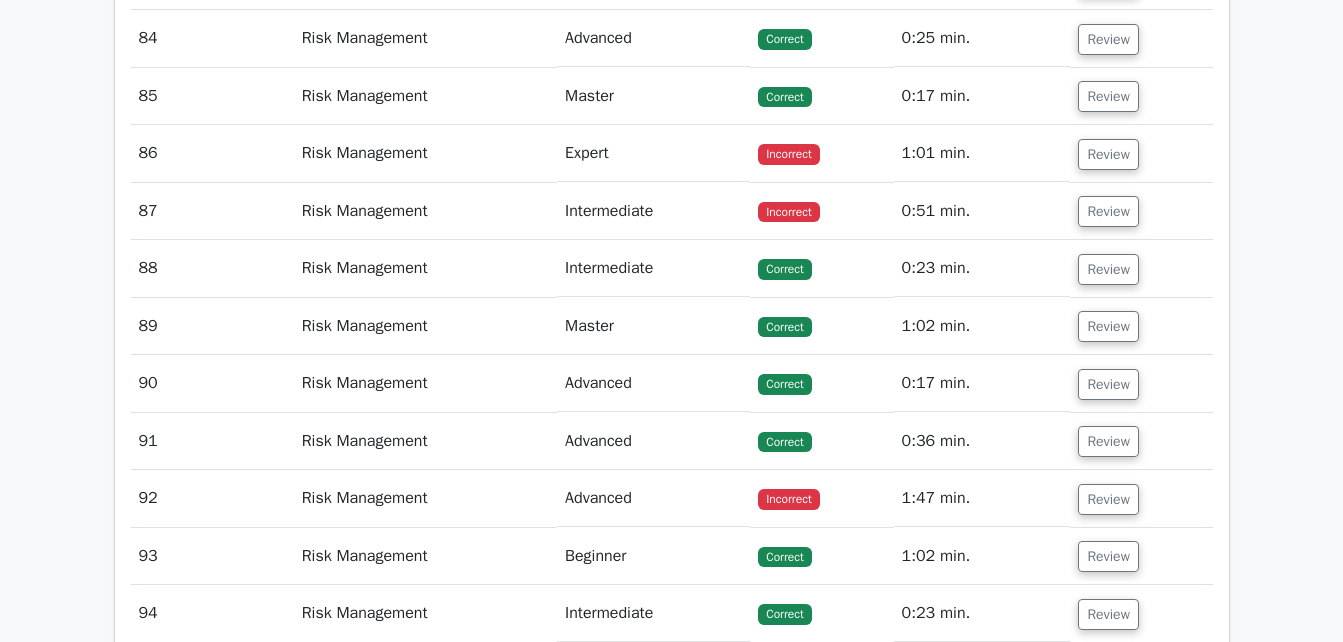 scroll, scrollTop: 89089, scrollLeft: 0, axis: vertical 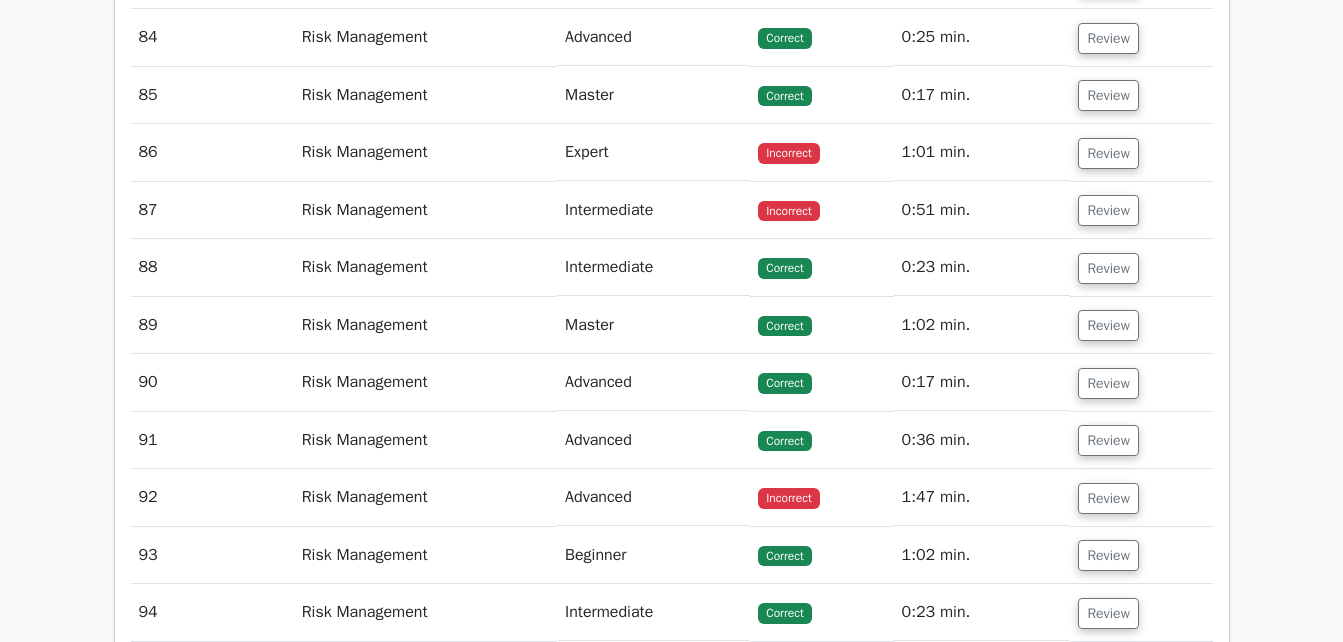 click on "Review" at bounding box center (1108, -135) 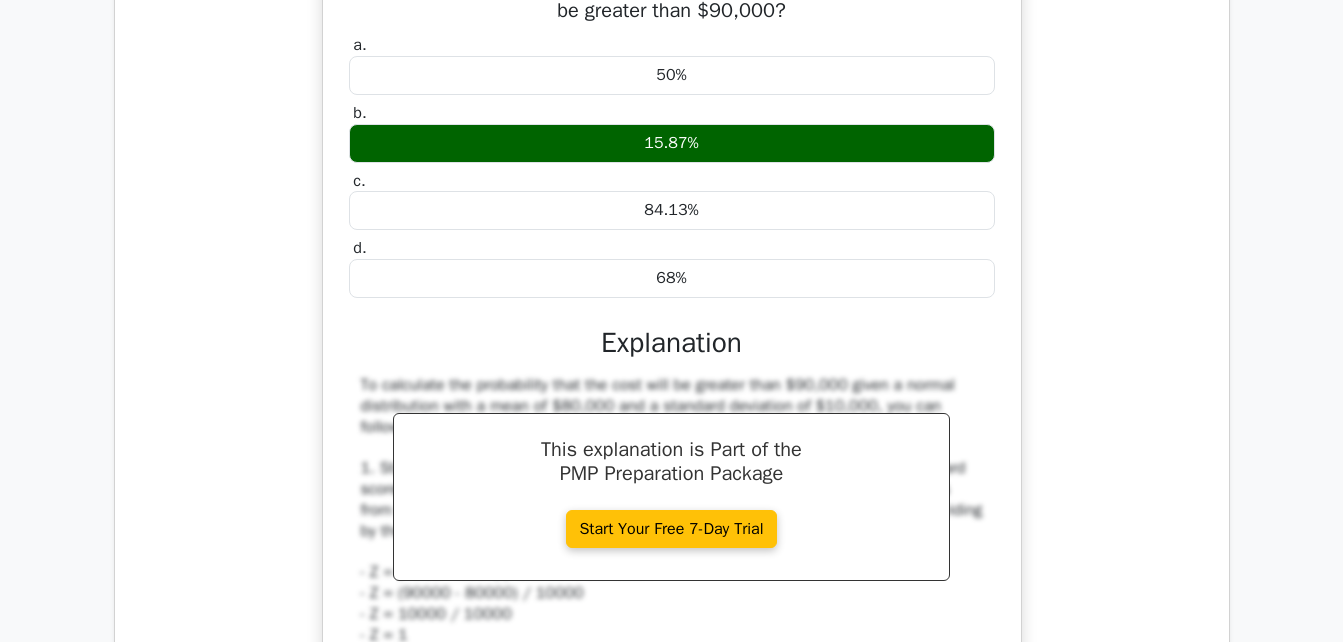 type 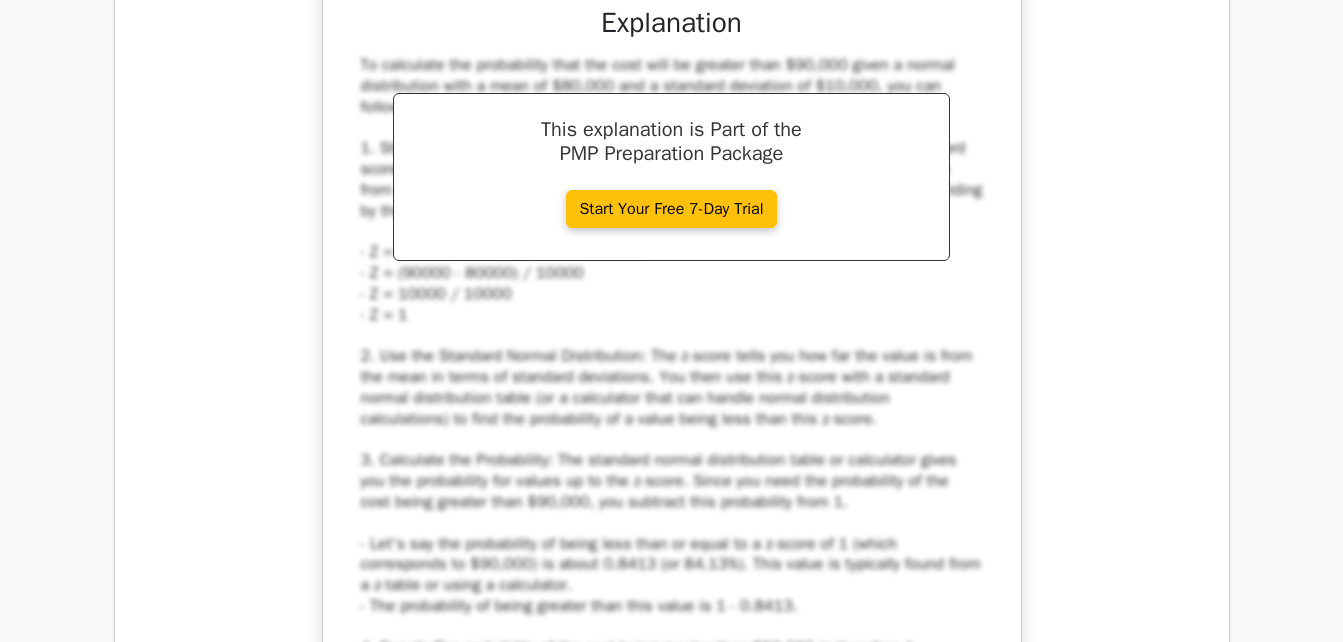 scroll, scrollTop: 89449, scrollLeft: 0, axis: vertical 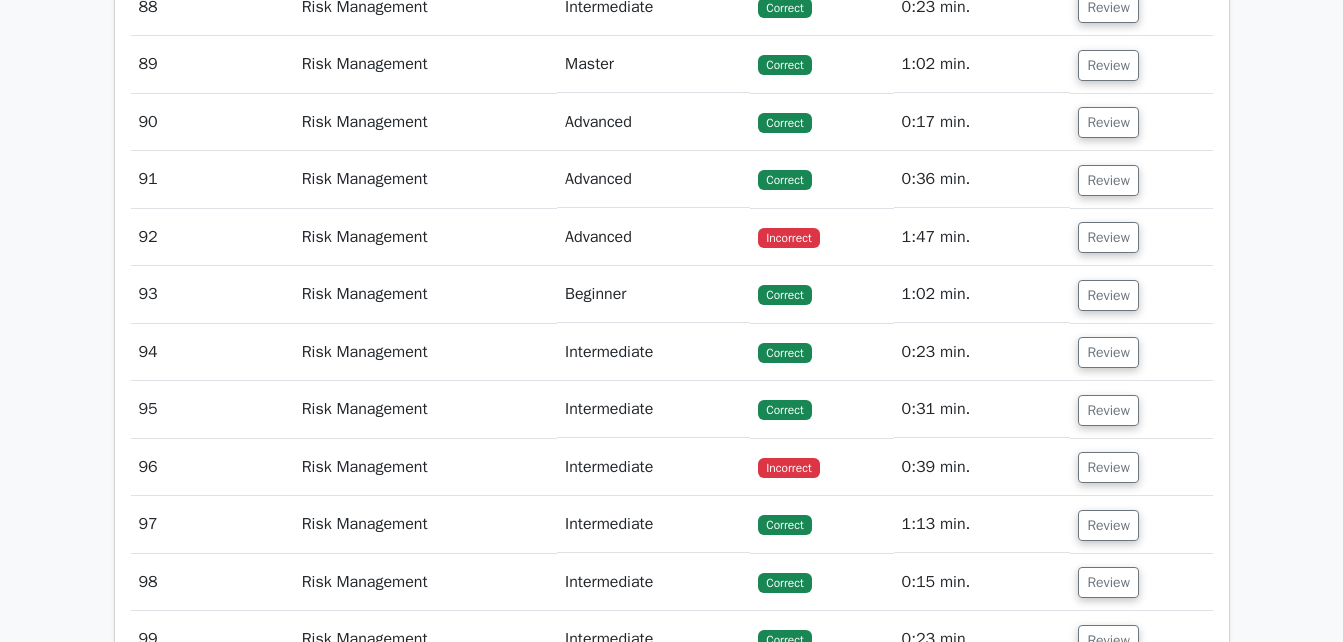 click on "Review" at bounding box center [1108, -338] 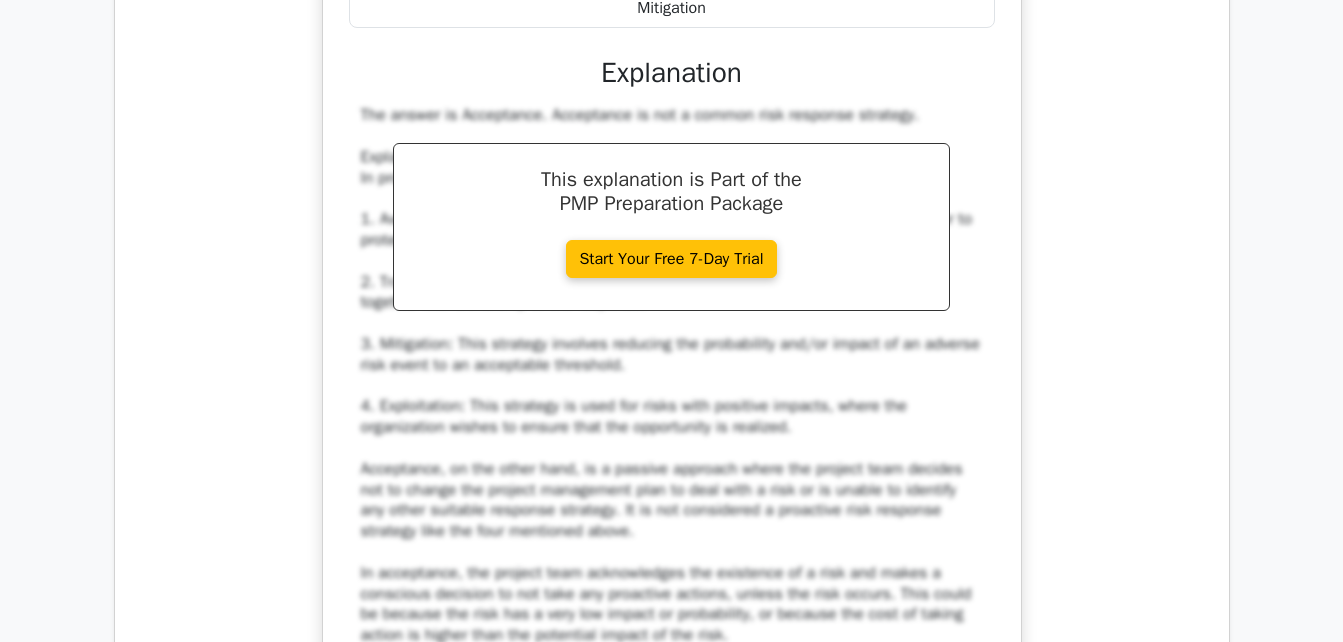 type 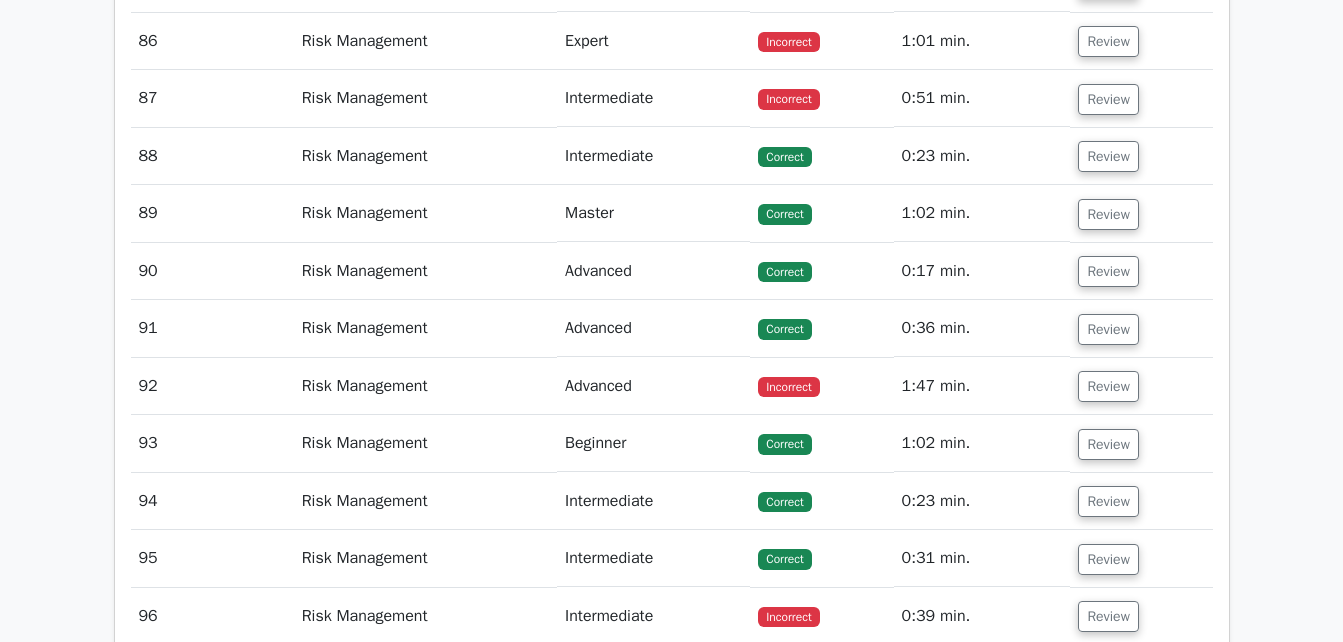 scroll, scrollTop: 91649, scrollLeft: 0, axis: vertical 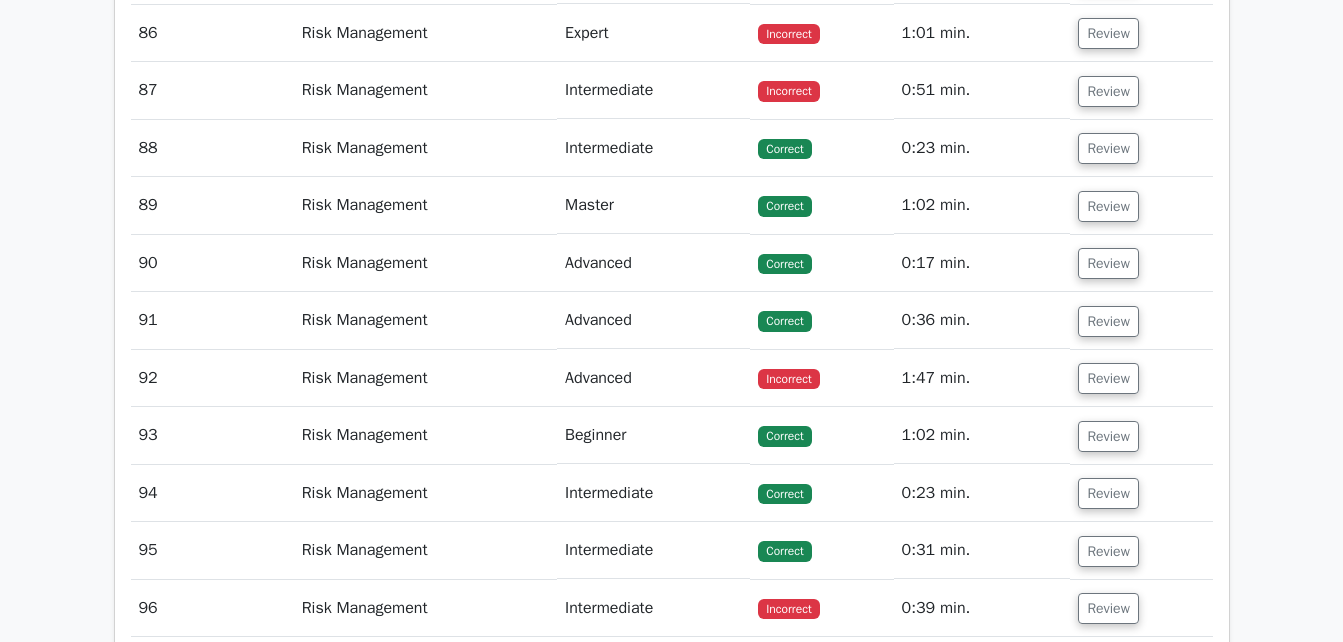 click on "Review" at bounding box center [1108, -139] 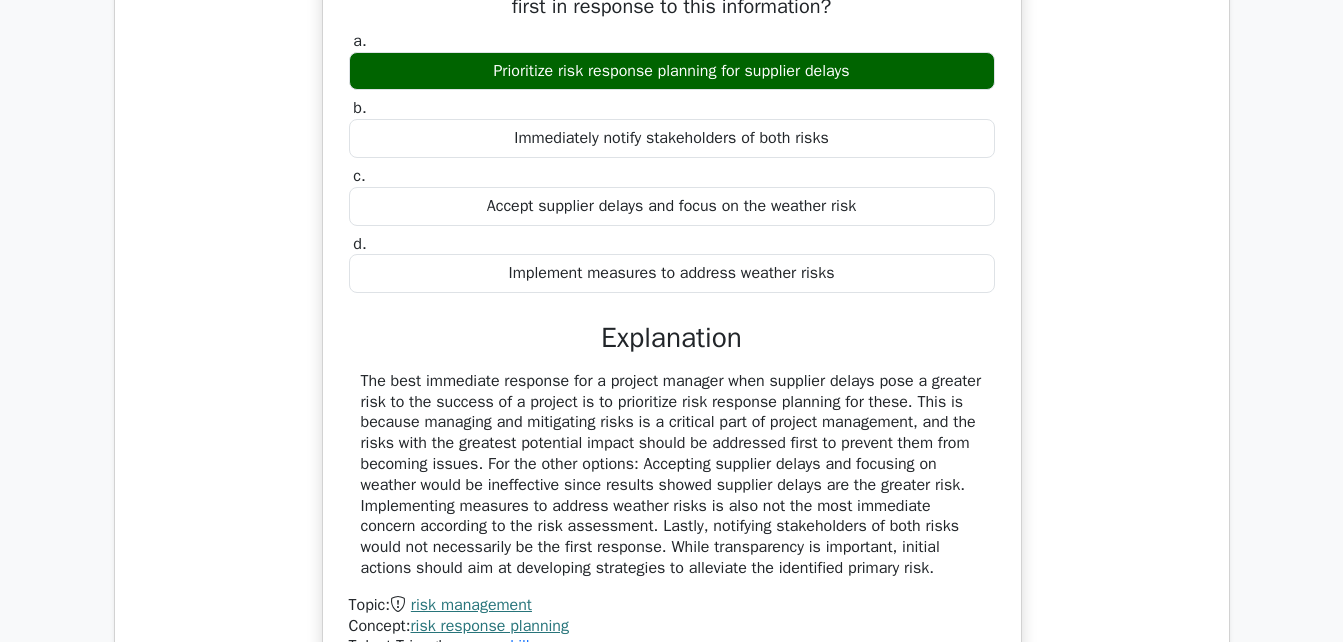 type 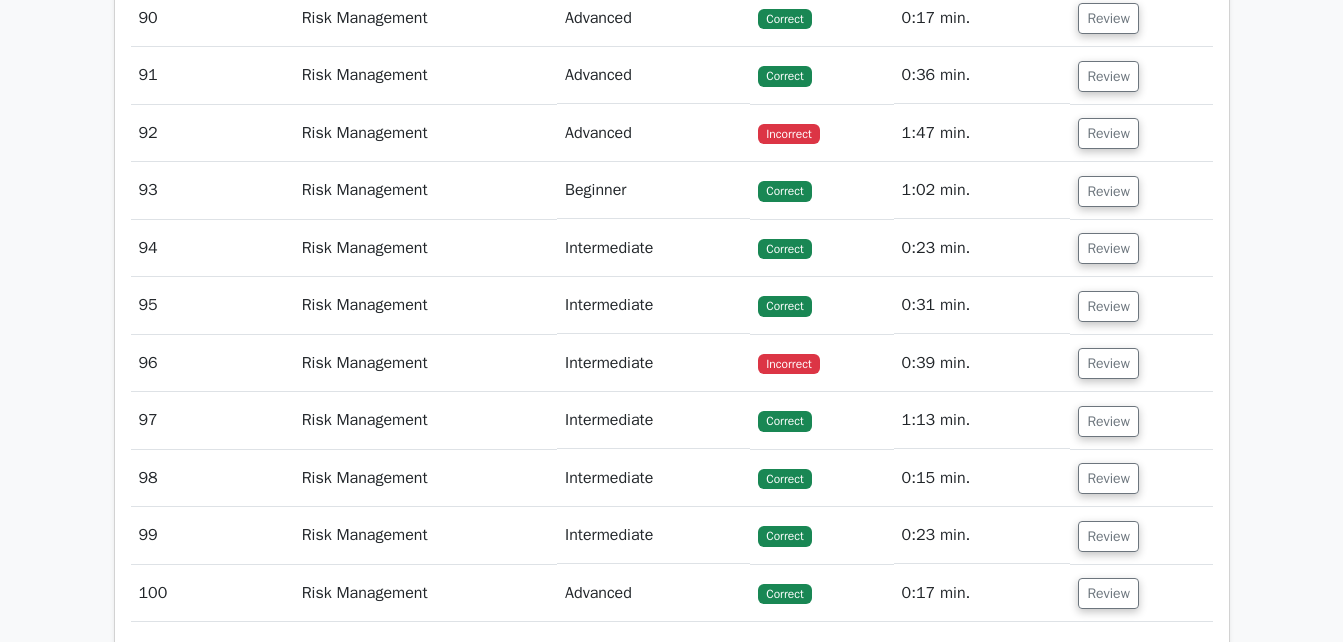 scroll, scrollTop: 92809, scrollLeft: 0, axis: vertical 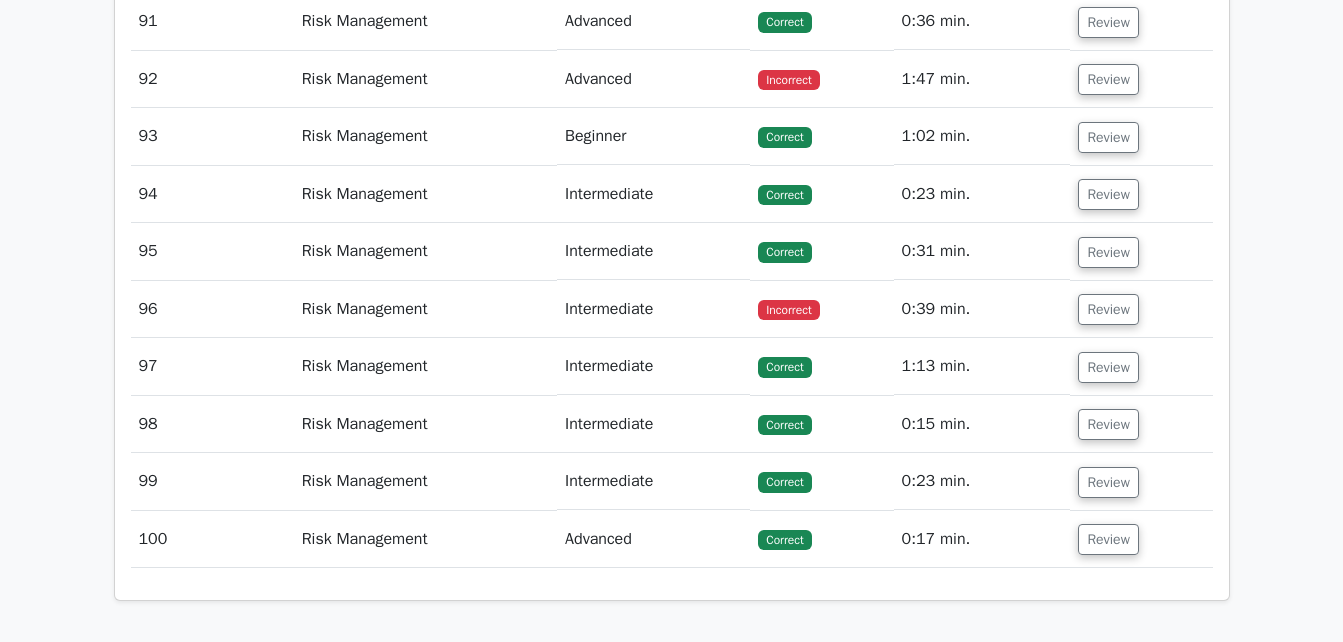 click on "Review" at bounding box center [1108, -381] 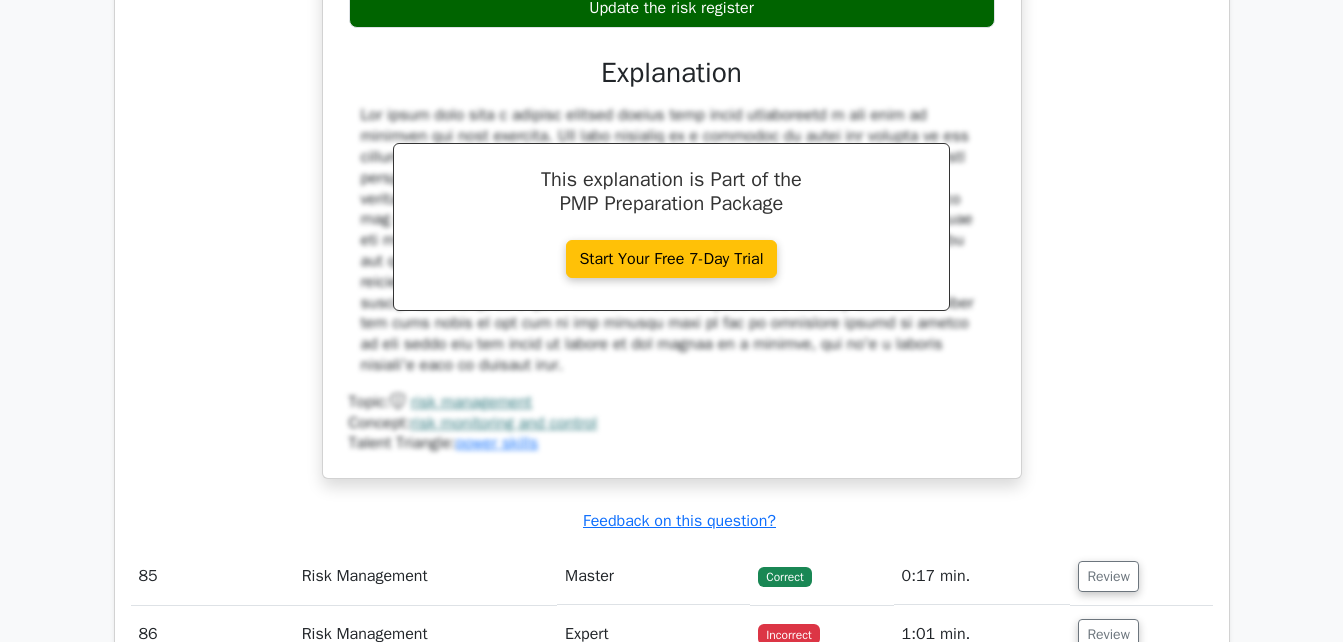 type 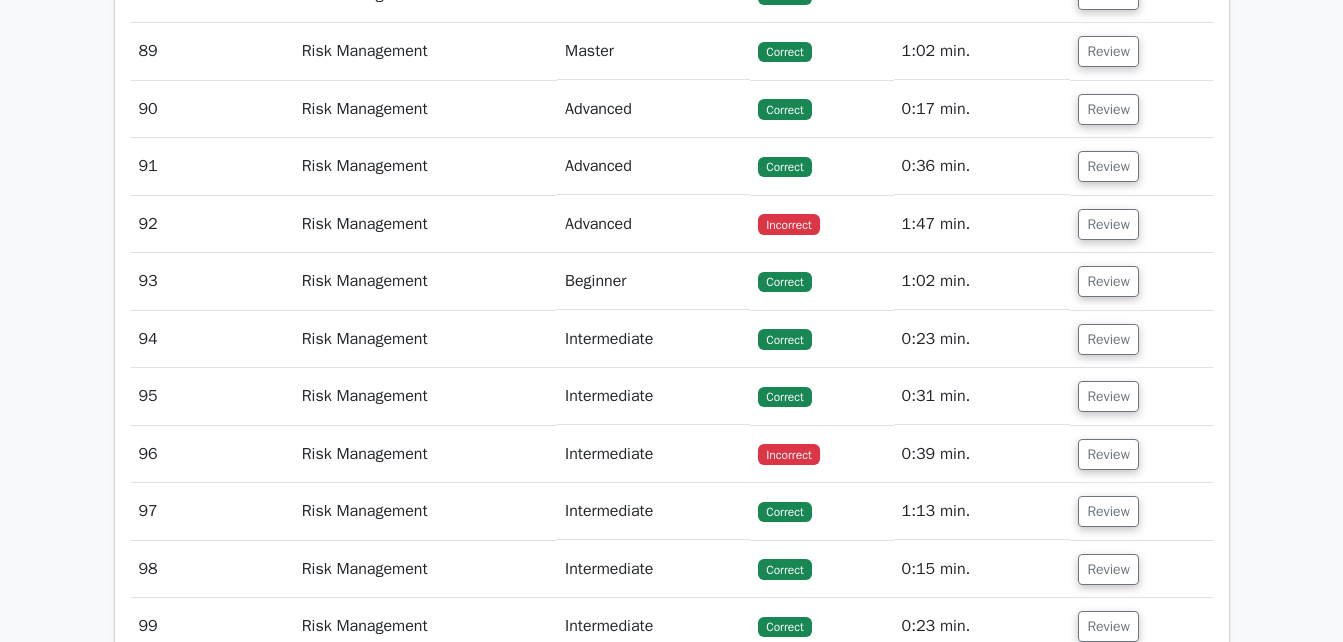 scroll, scrollTop: 93649, scrollLeft: 0, axis: vertical 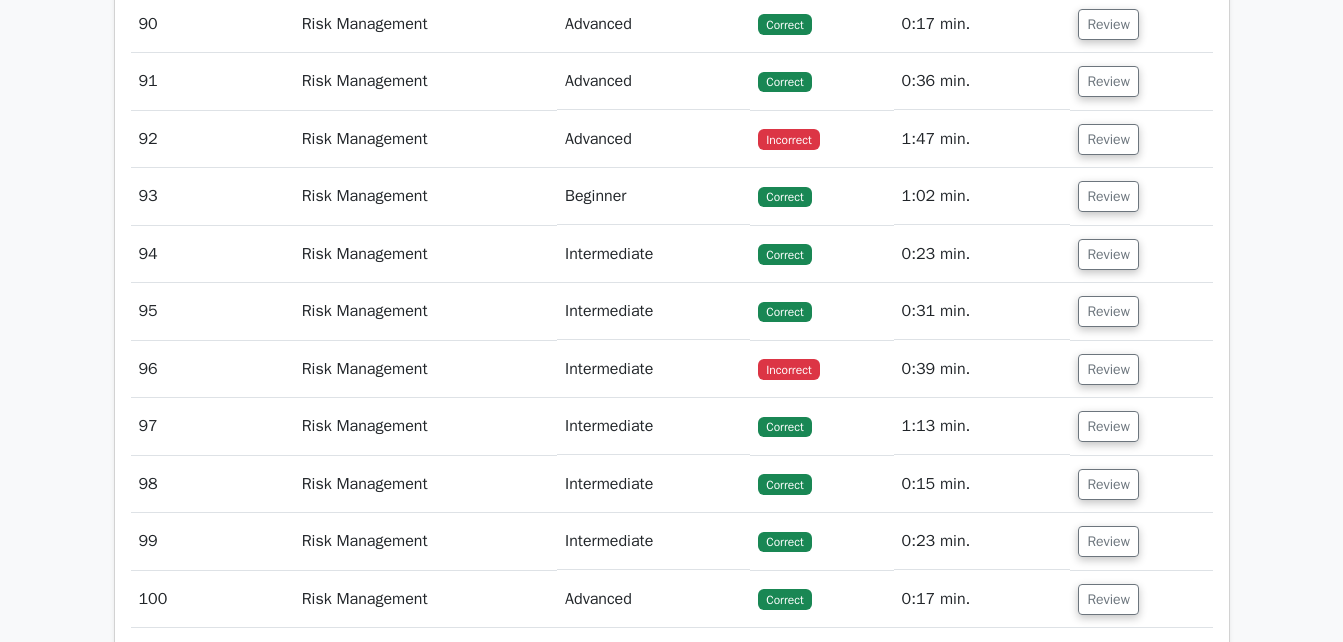 click on "Review" at bounding box center (1108, -264) 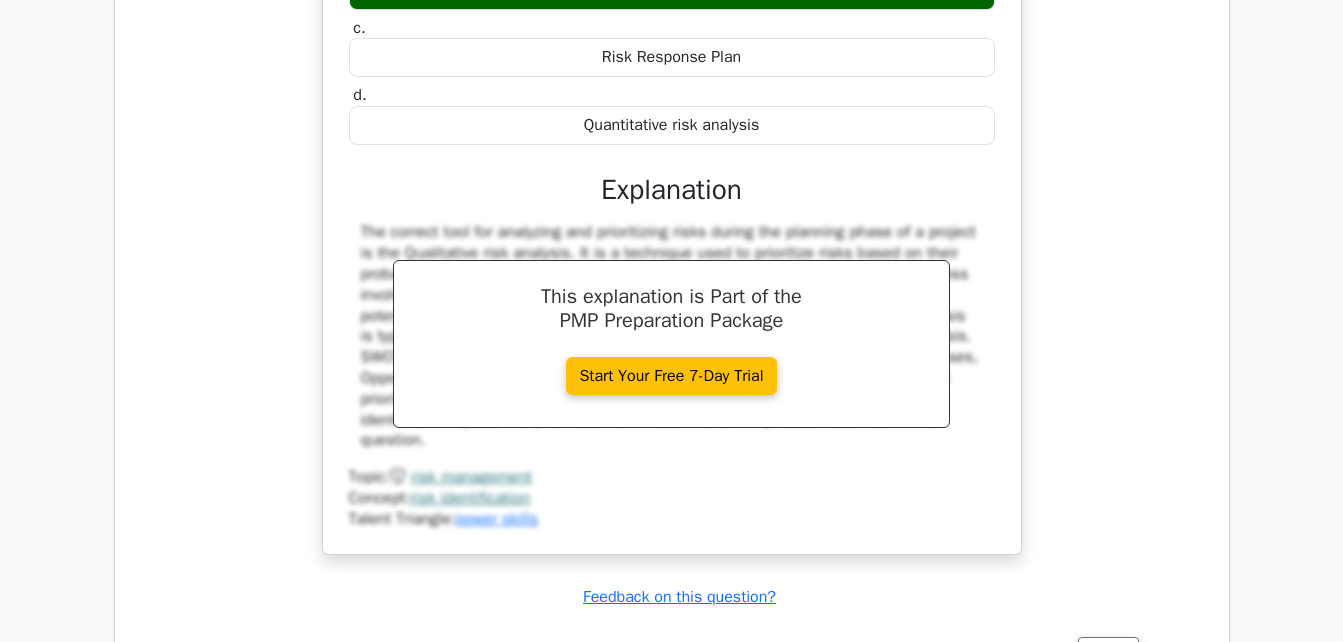 type 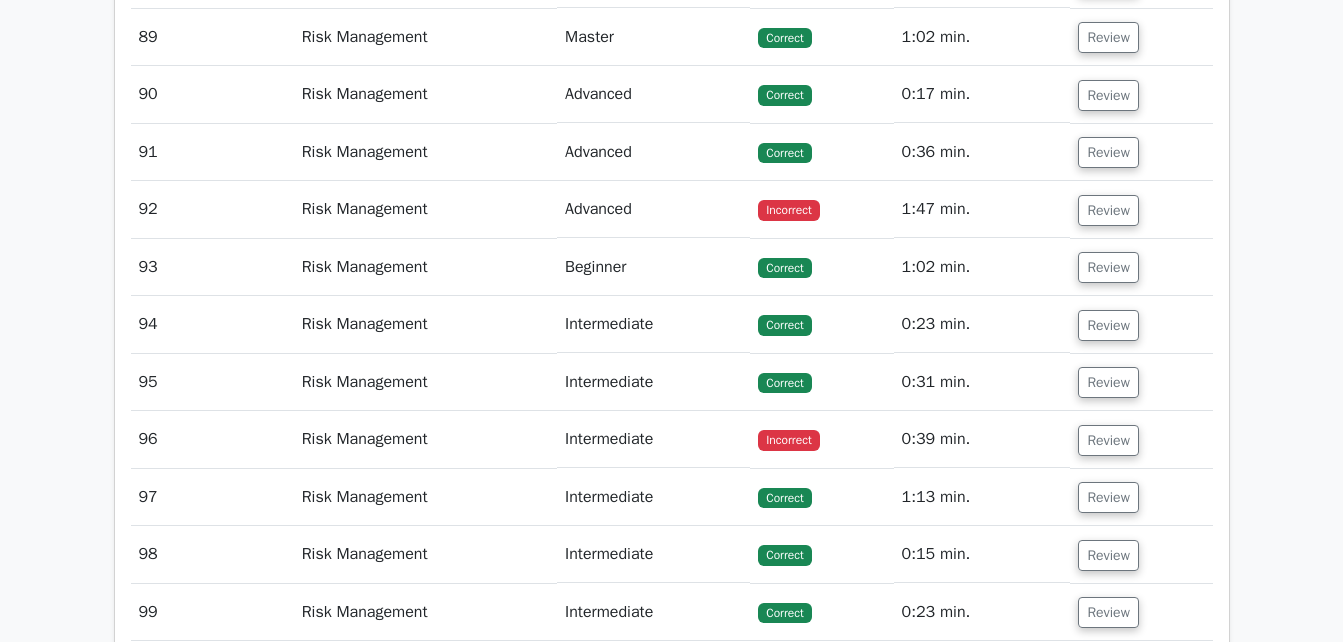 scroll, scrollTop: 94489, scrollLeft: 0, axis: vertical 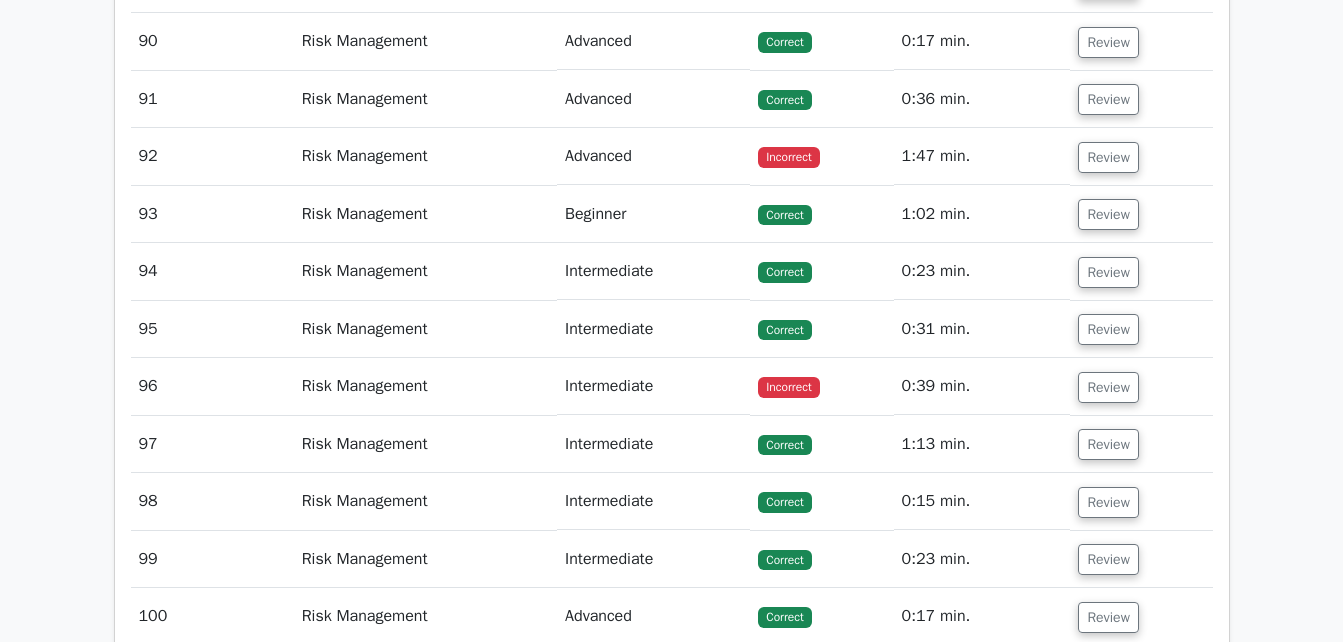 click on "Review" at bounding box center (1108, -188) 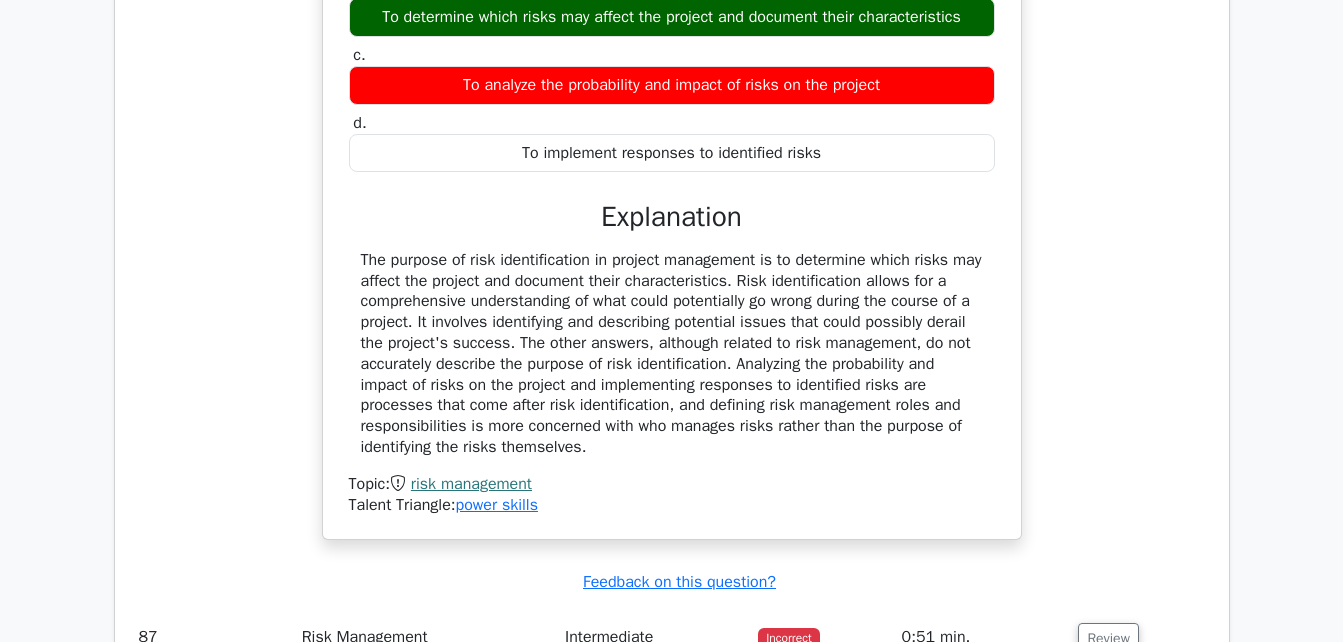type 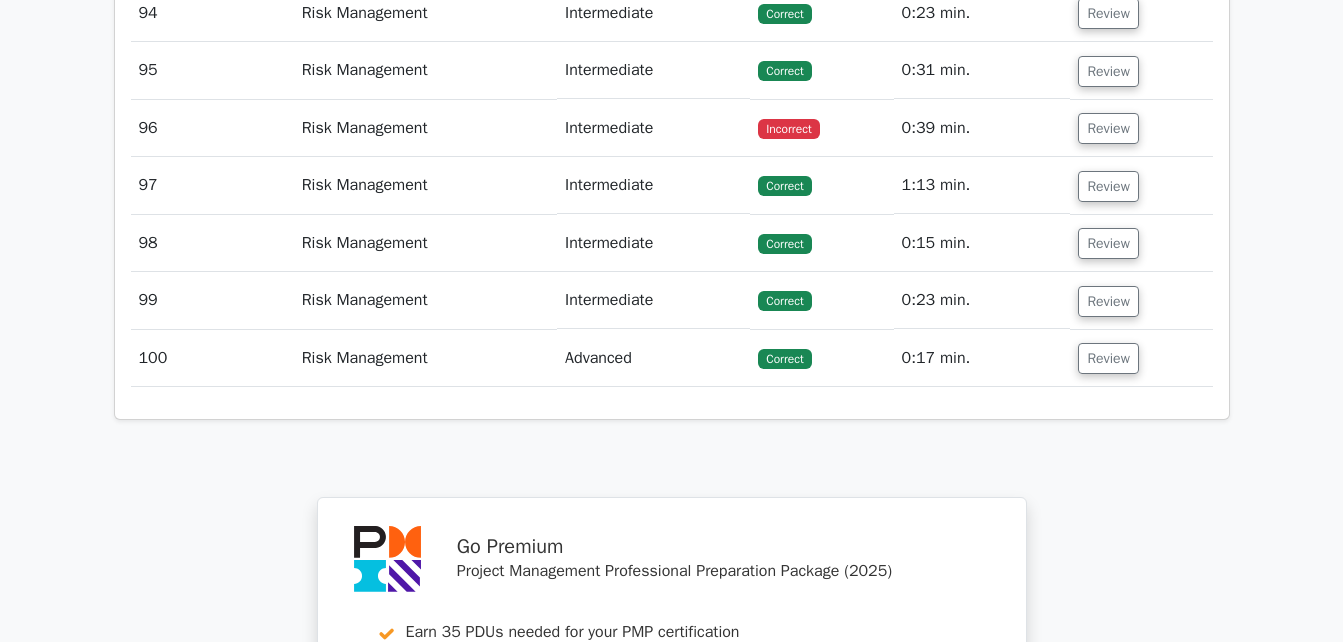 scroll, scrollTop: 95529, scrollLeft: 0, axis: vertical 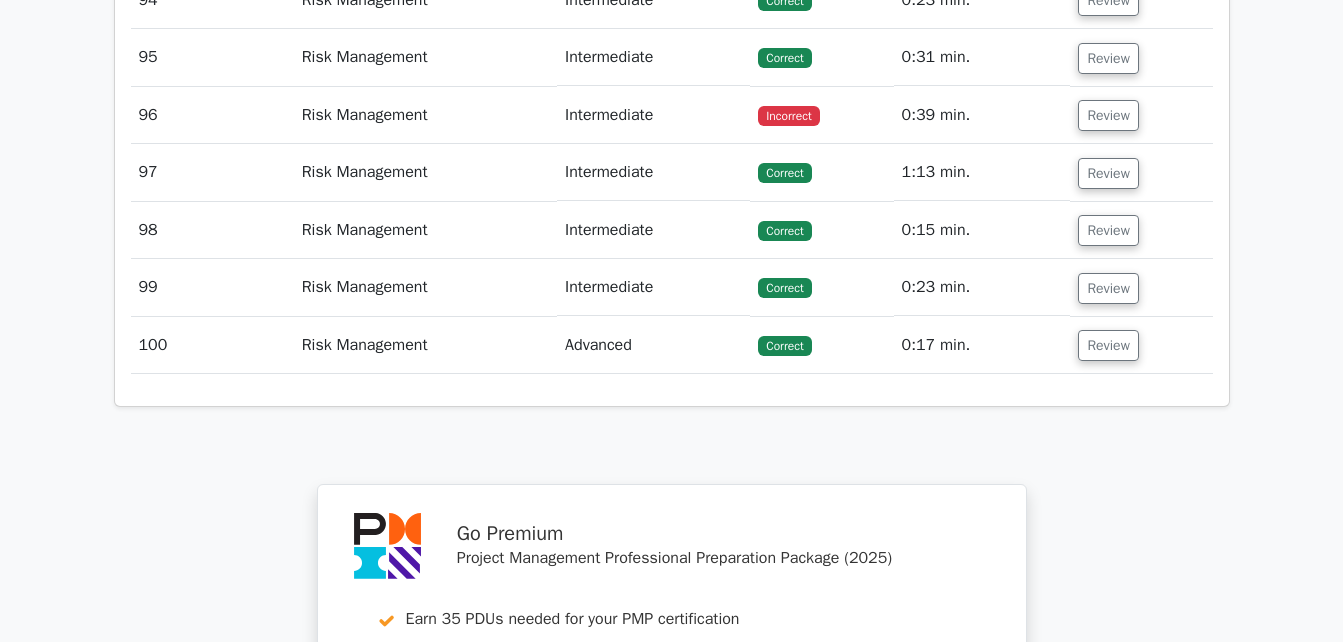 click on "Review" at bounding box center [1108, -402] 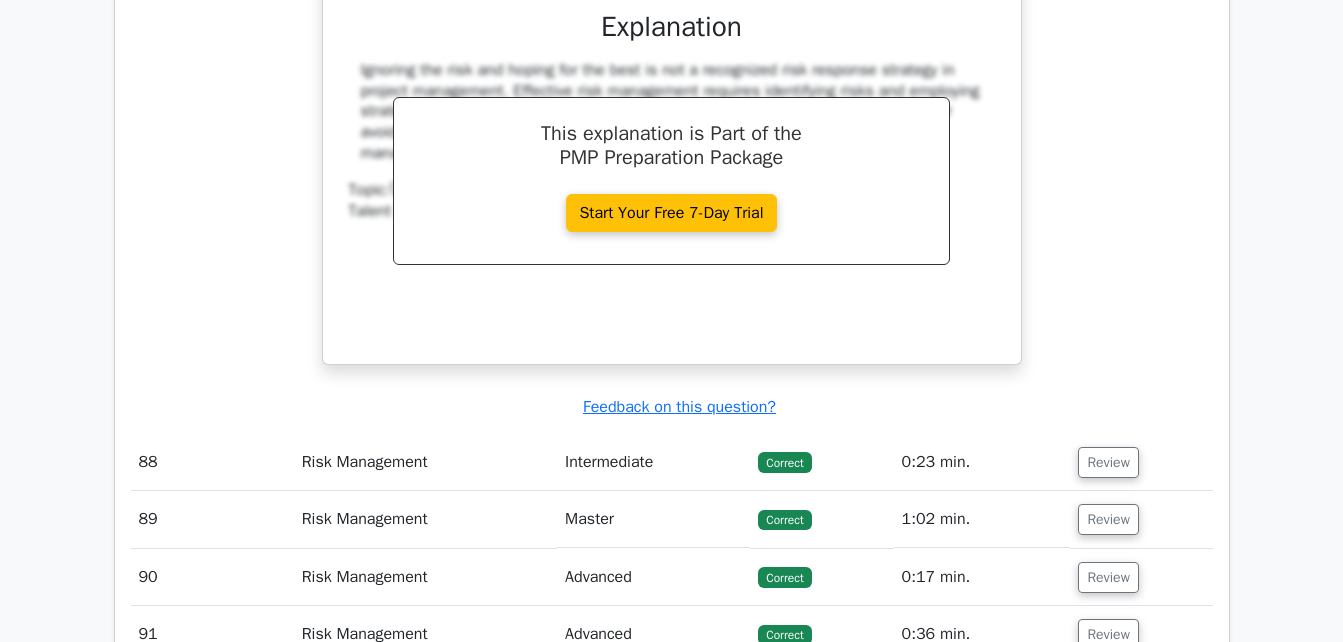 type 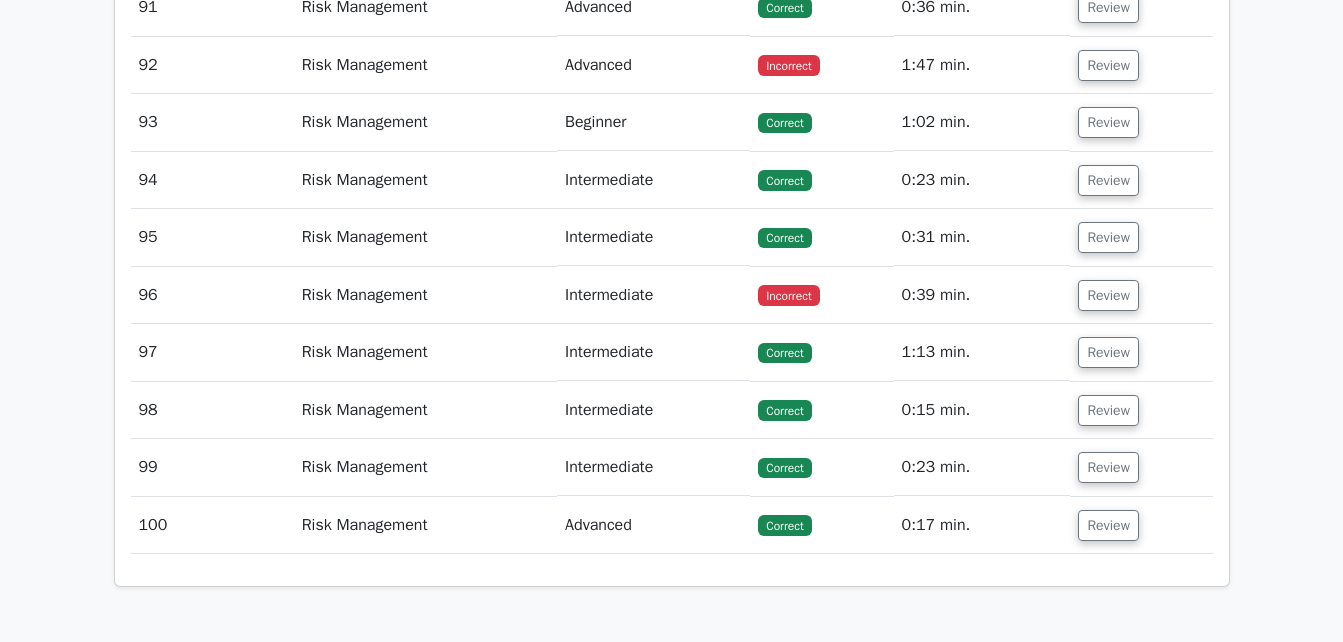 scroll, scrollTop: 96249, scrollLeft: 0, axis: vertical 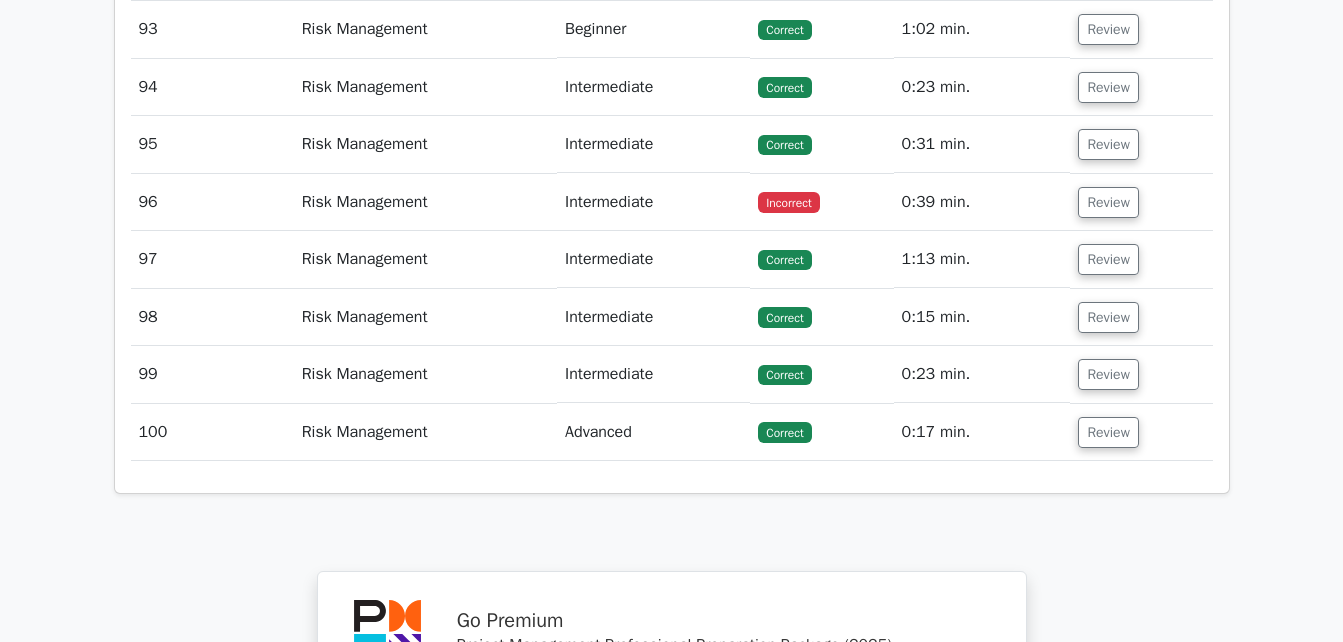 click on "Review" at bounding box center (1108, -258) 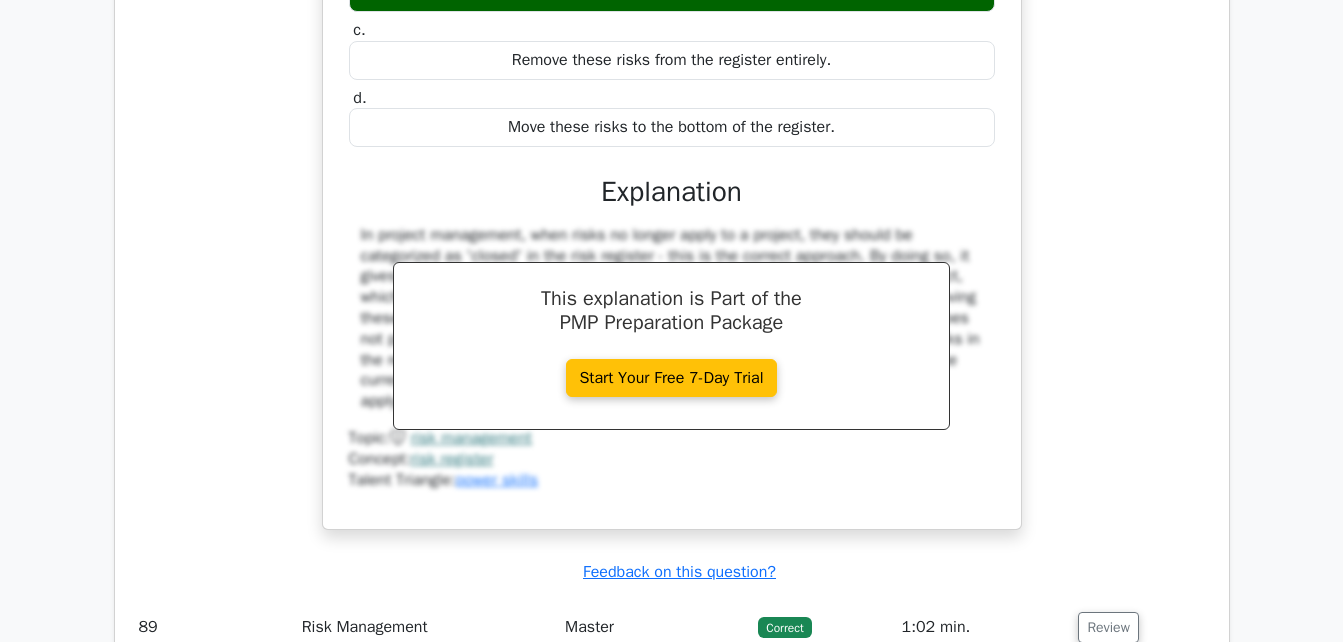 type 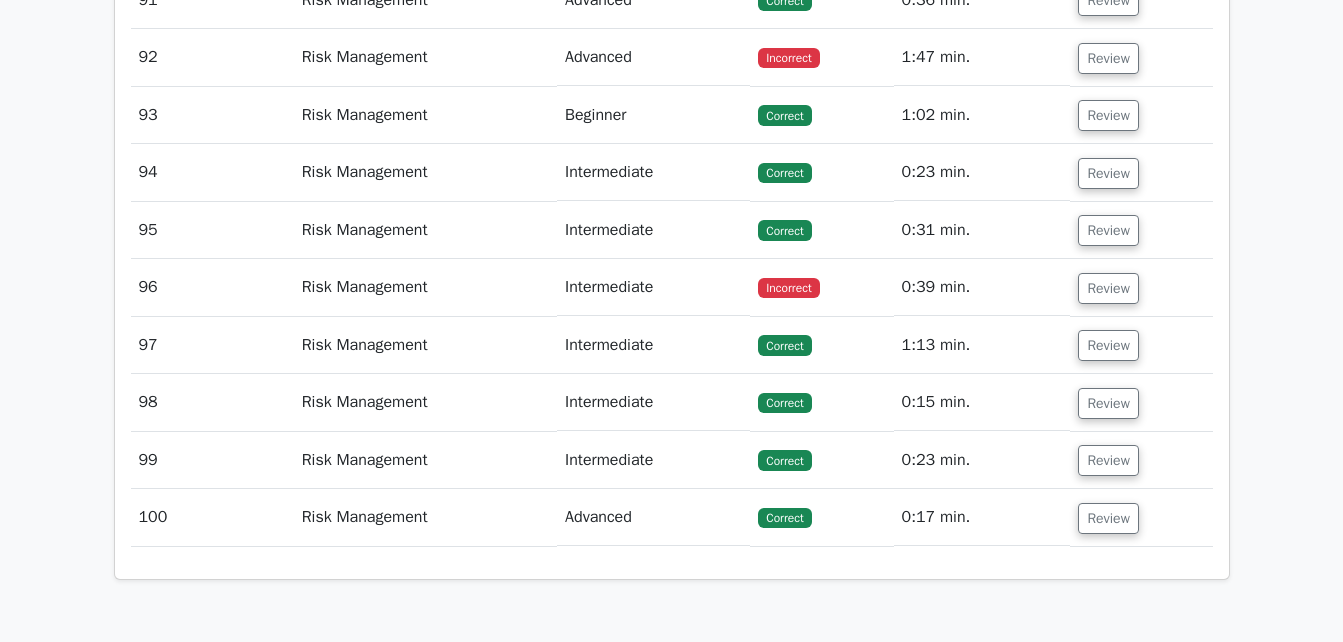scroll, scrollTop: 97049, scrollLeft: 0, axis: vertical 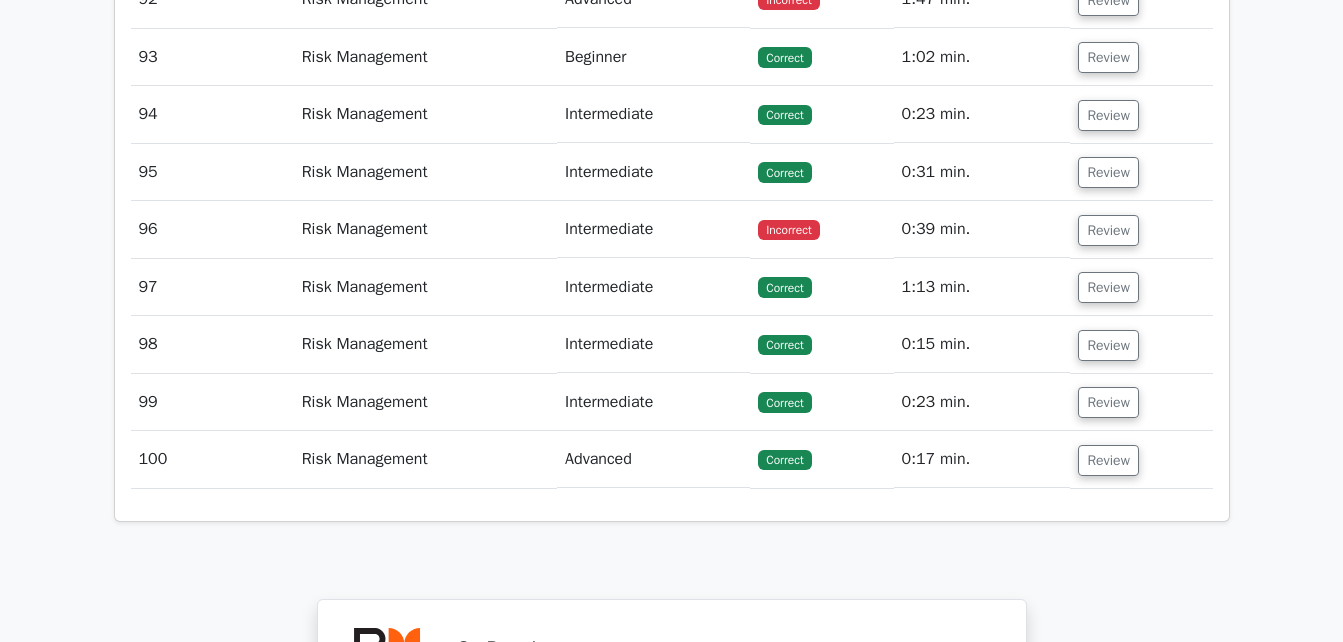 click on "Review" at bounding box center [1108, -173] 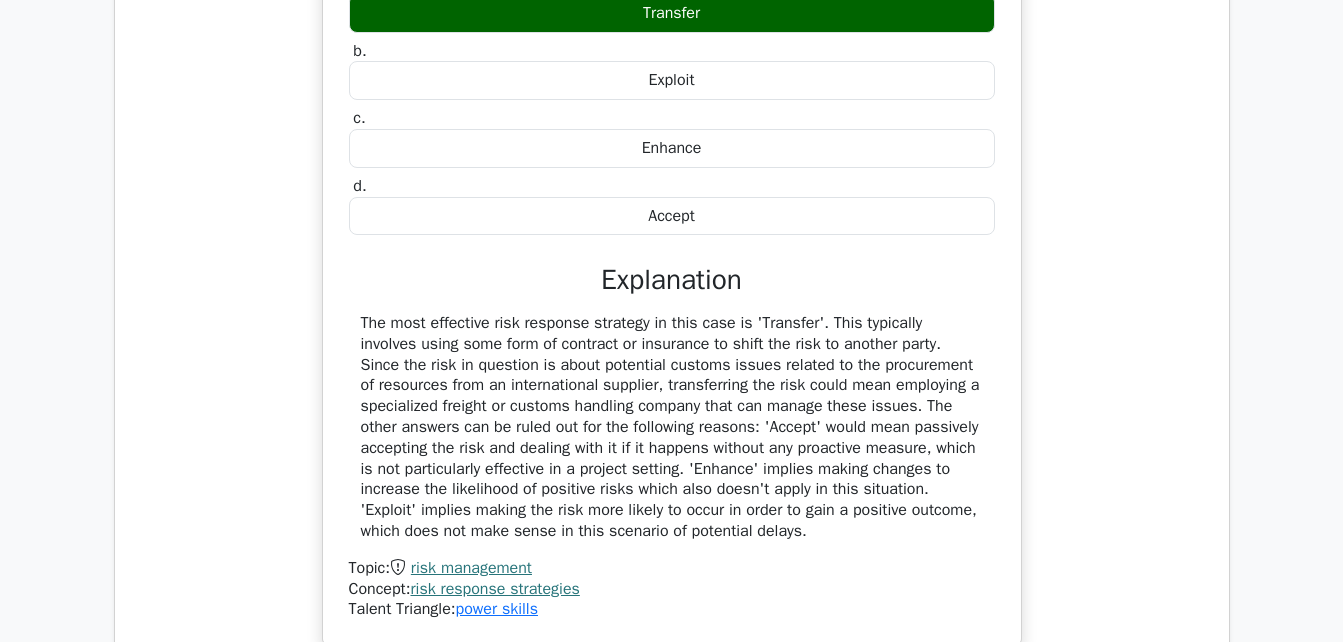 type 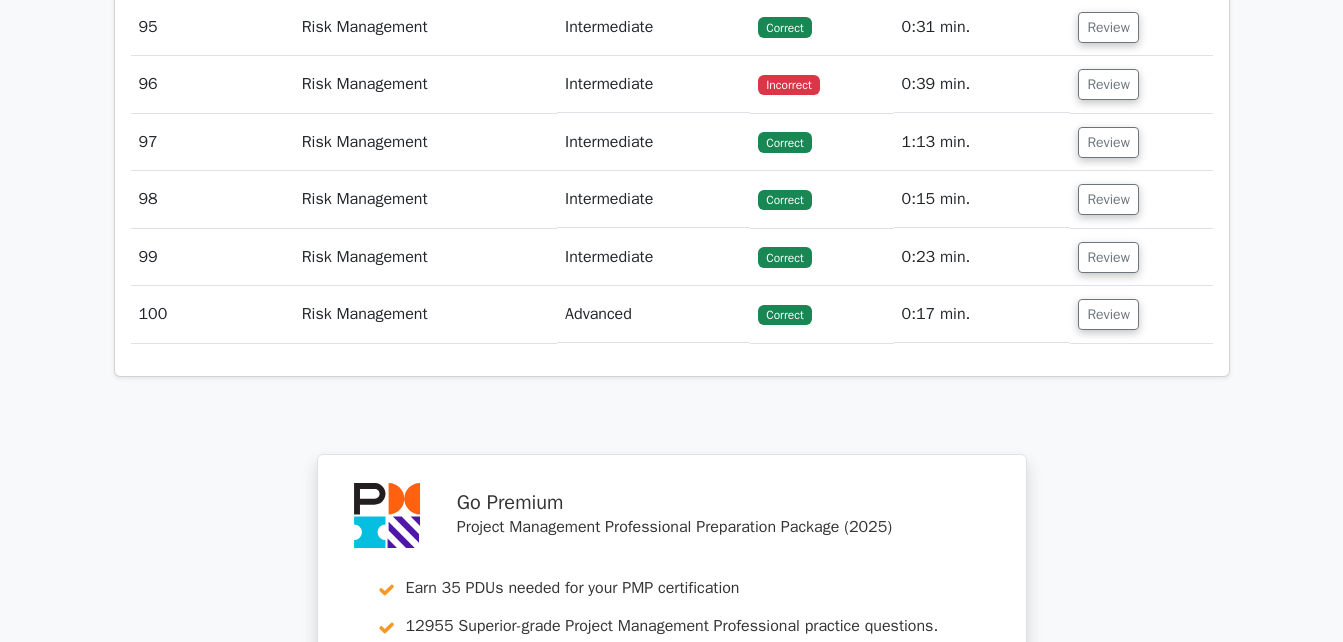 scroll, scrollTop: 98089, scrollLeft: 0, axis: vertical 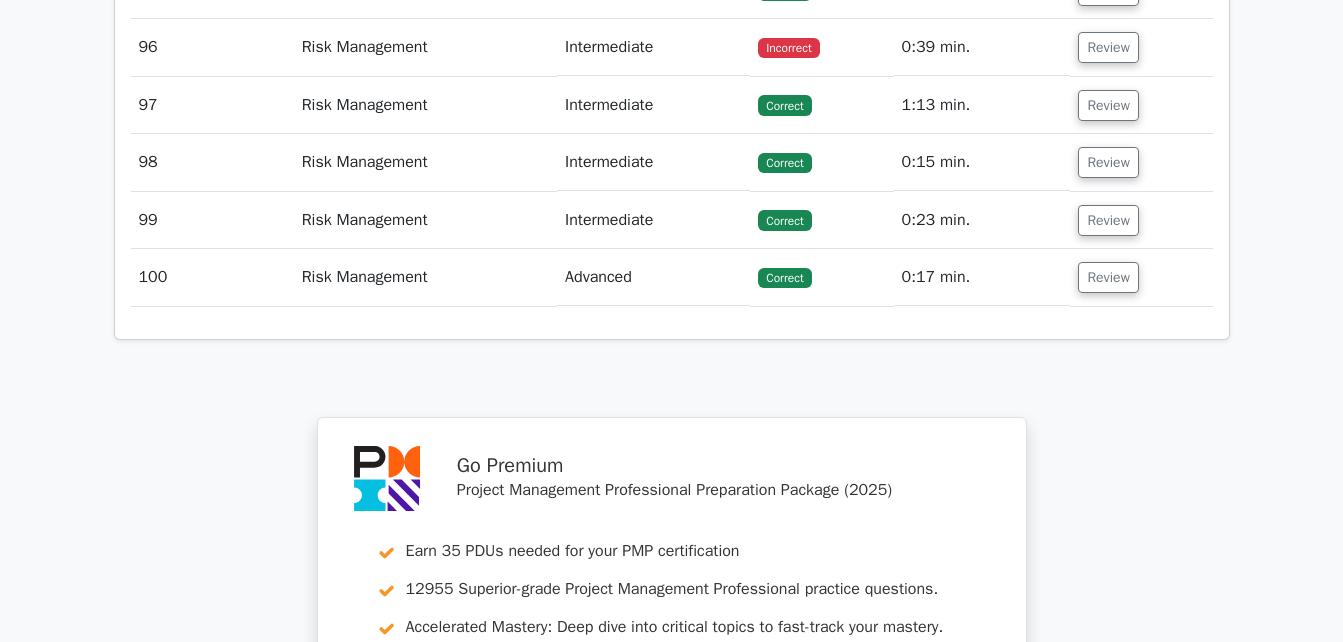 click on "Review" at bounding box center (1108, -298) 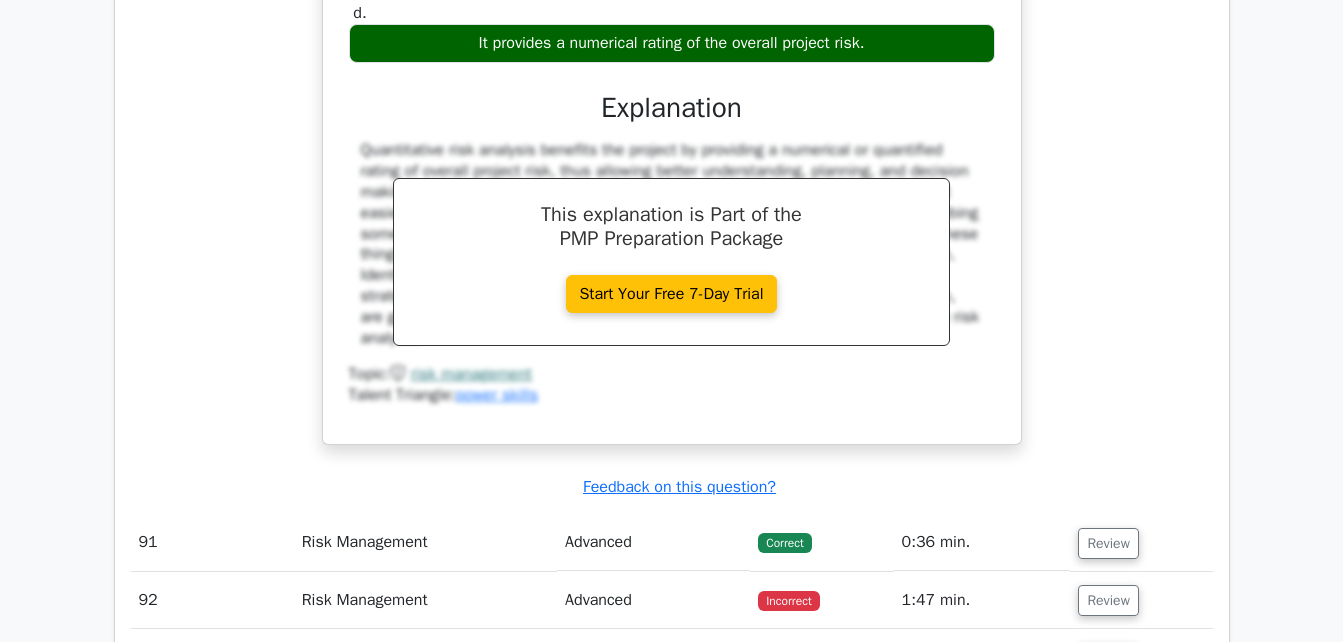 type 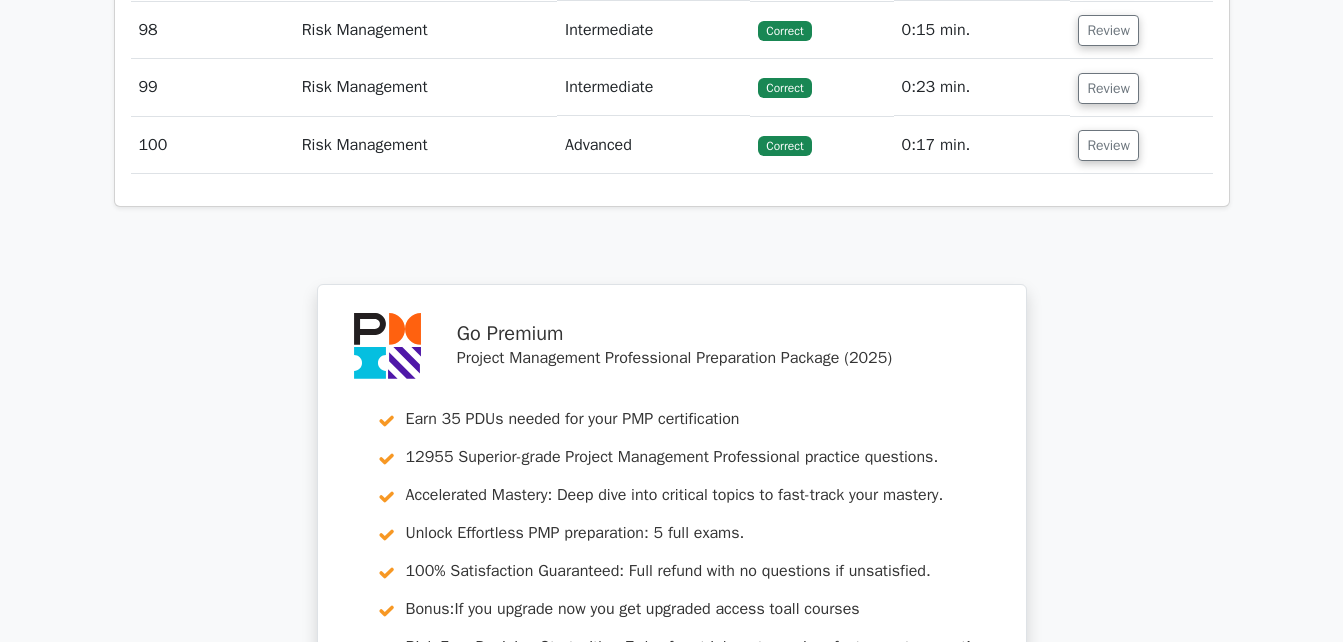 scroll, scrollTop: 99009, scrollLeft: 0, axis: vertical 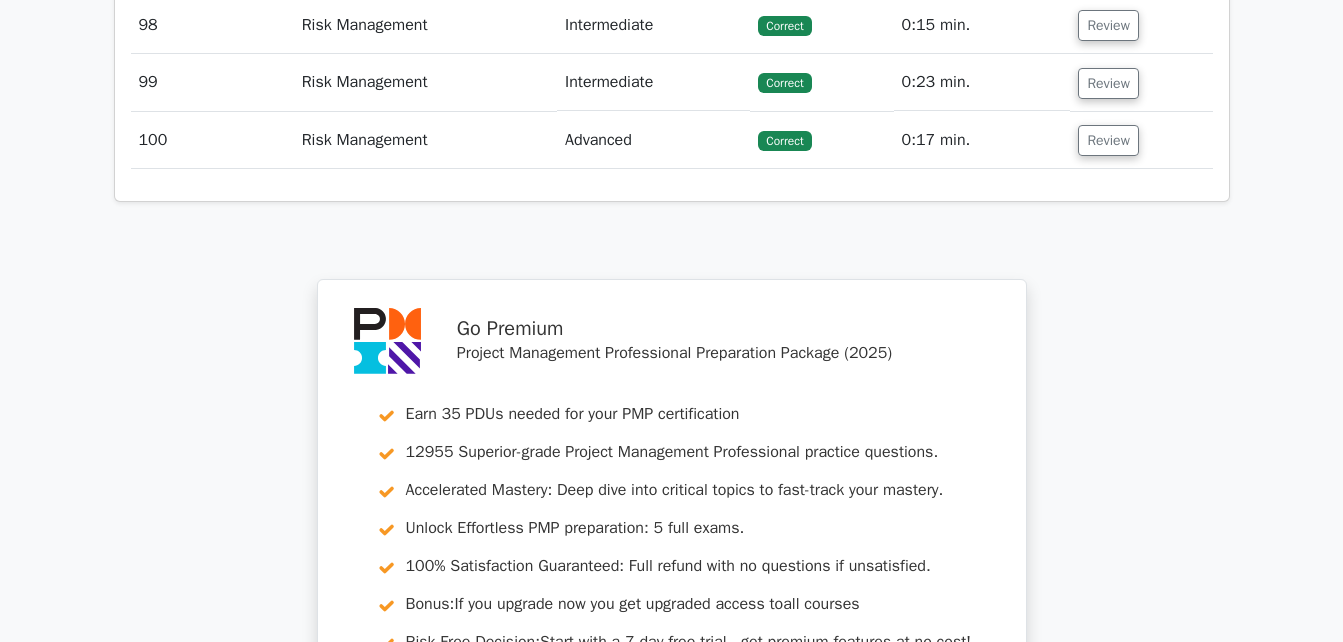 click on "Review" at bounding box center [1108, -377] 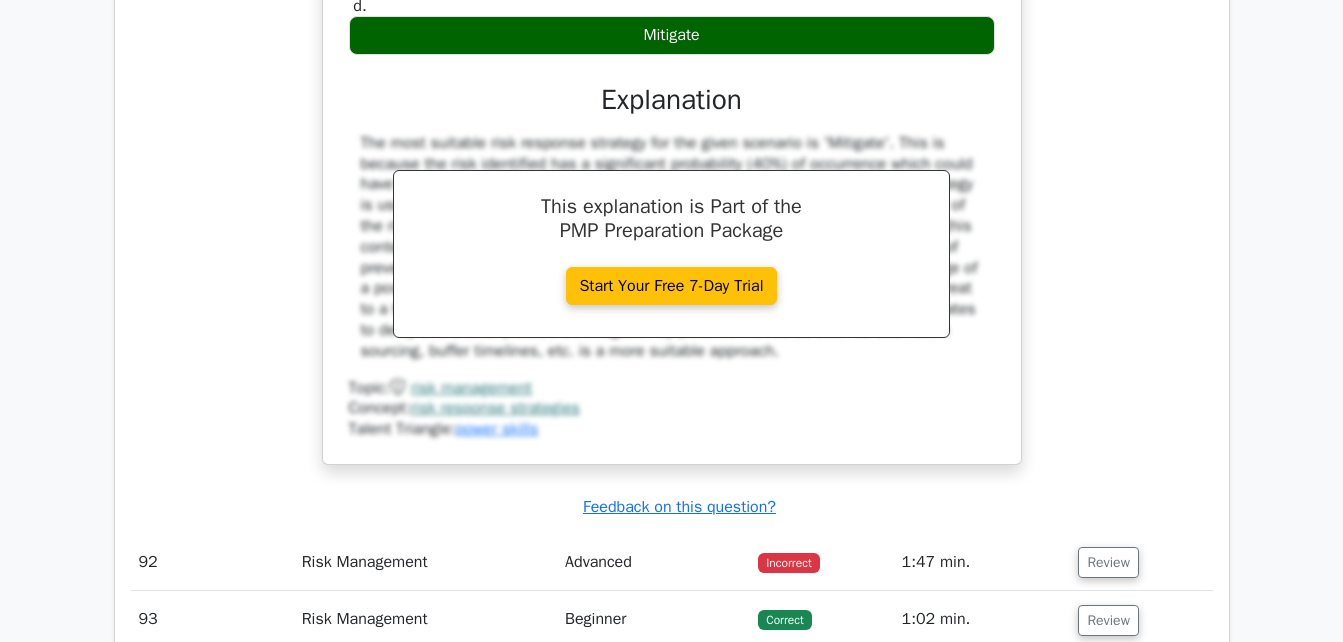 type 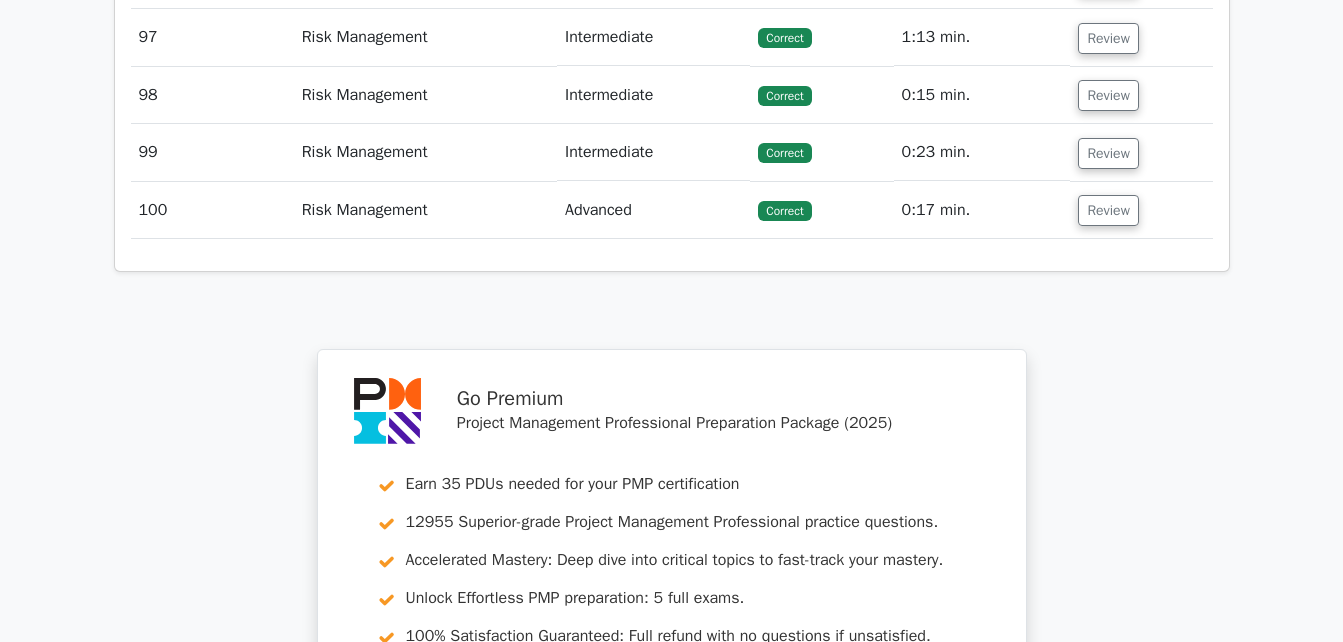 scroll, scrollTop: 99849, scrollLeft: 0, axis: vertical 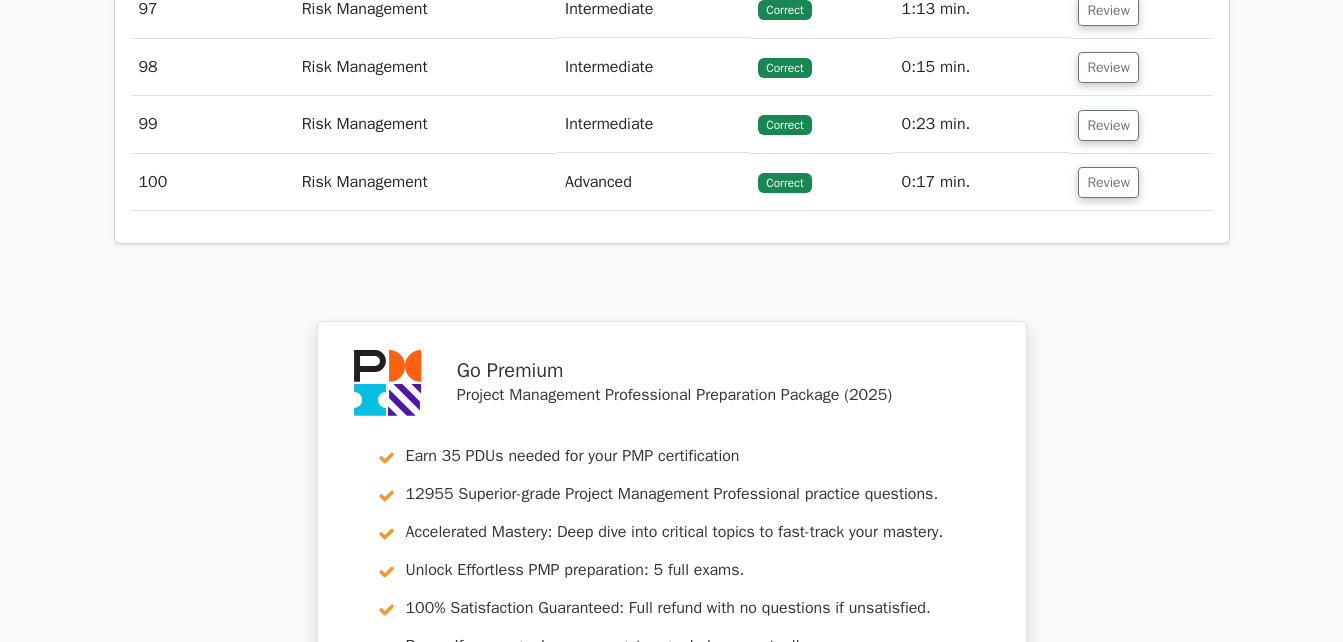 click on "Review" at bounding box center (1108, -278) 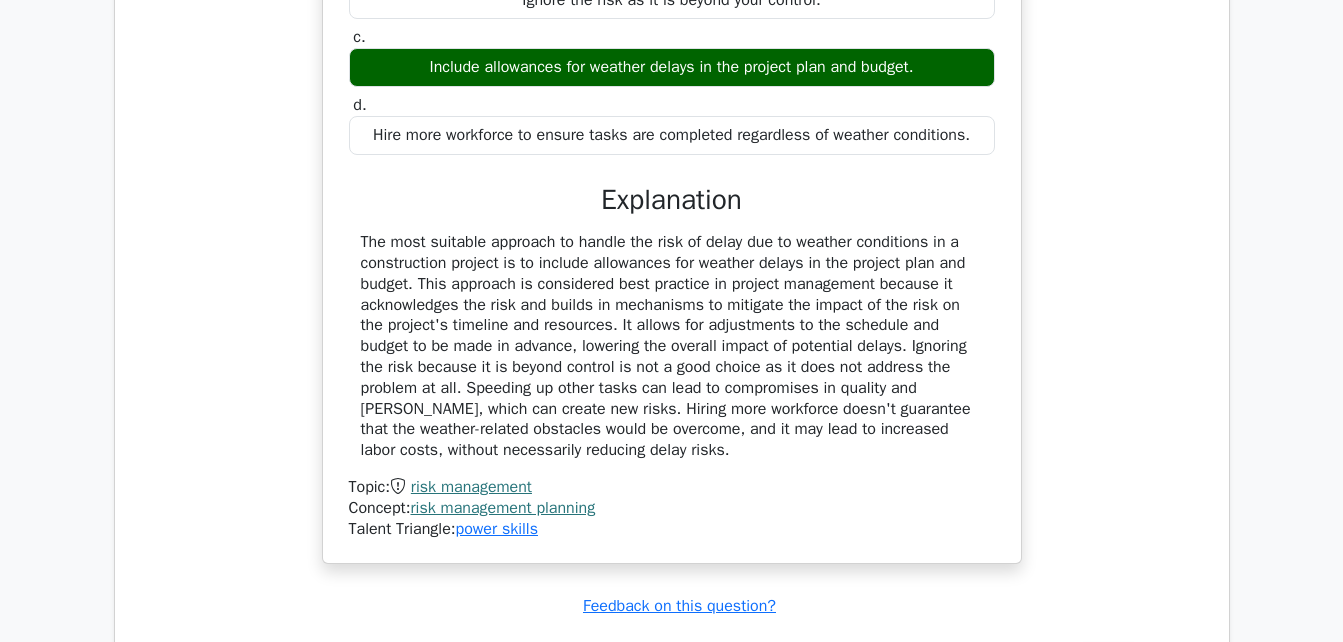 type 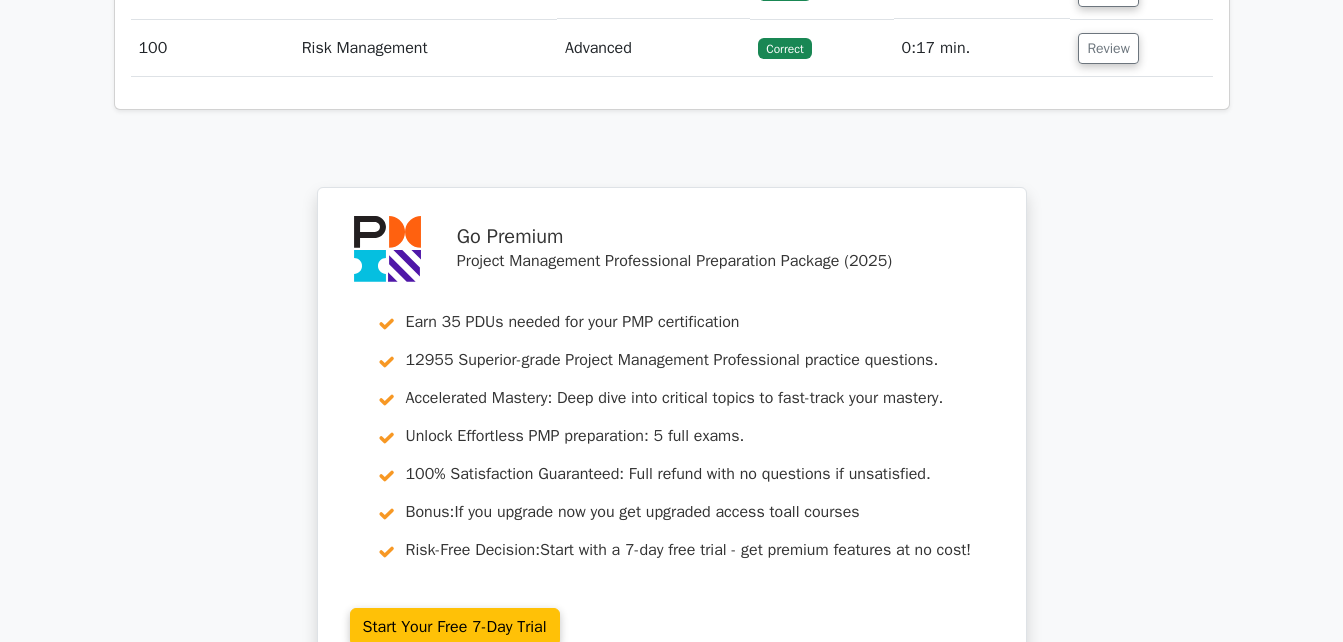 scroll, scrollTop: 100929, scrollLeft: 0, axis: vertical 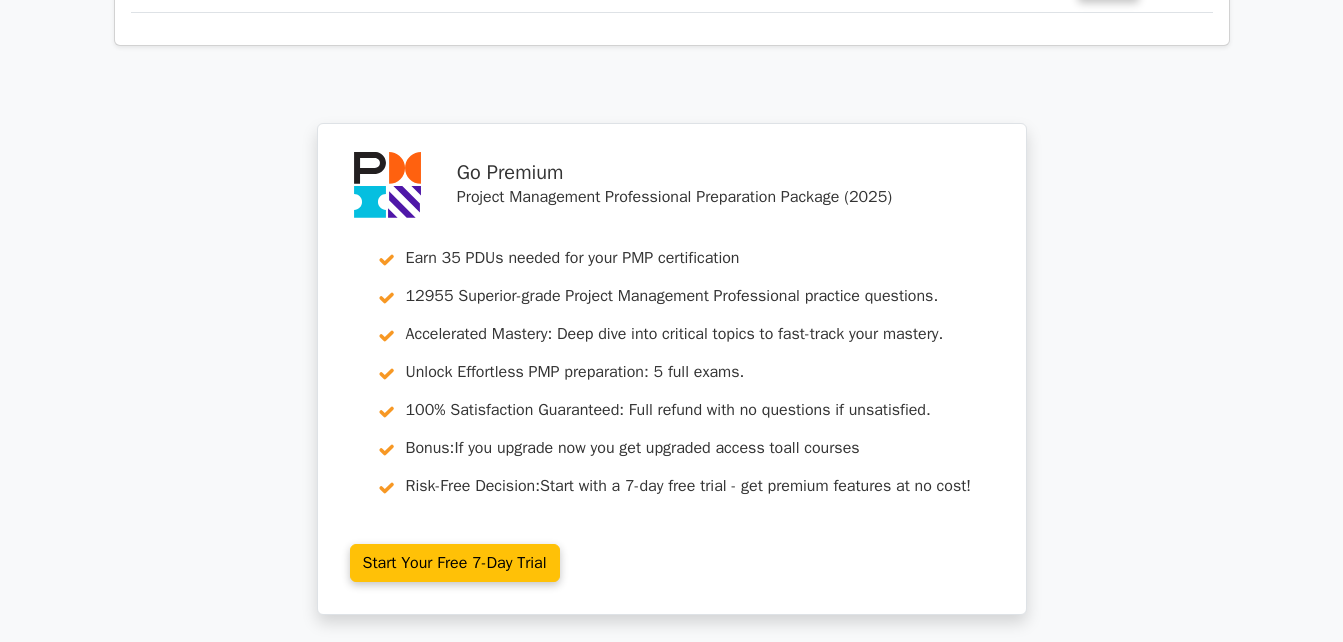 click on "Review" at bounding box center (1108, -418) 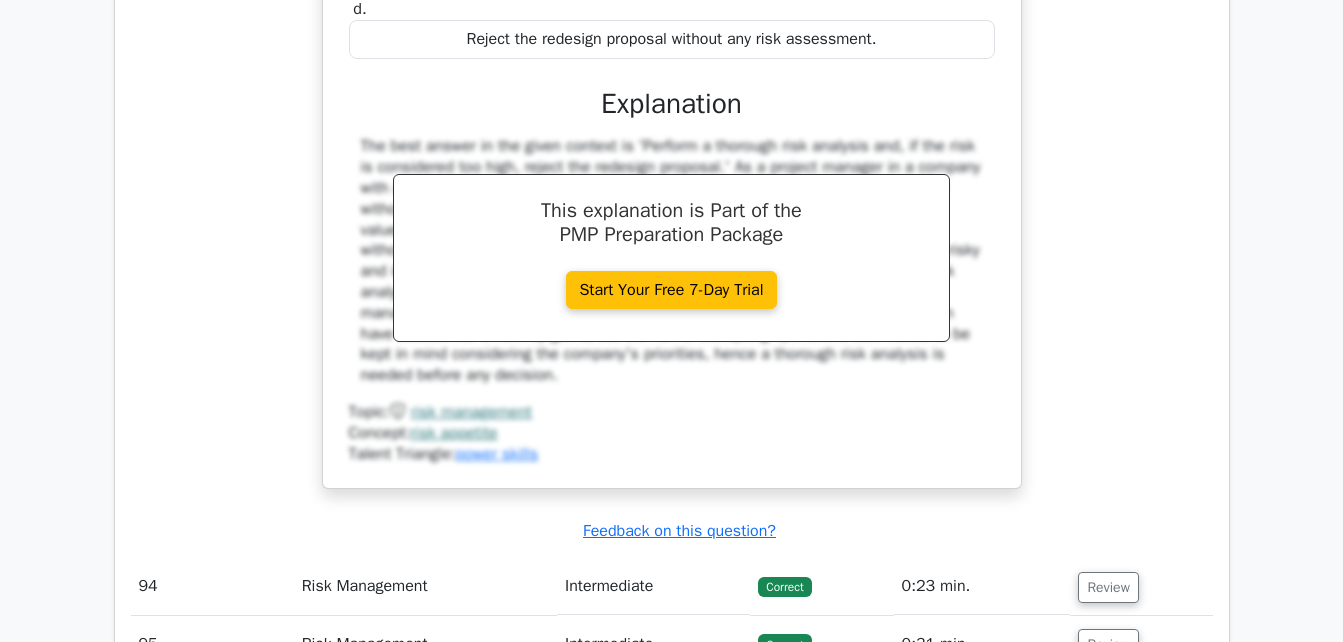 type 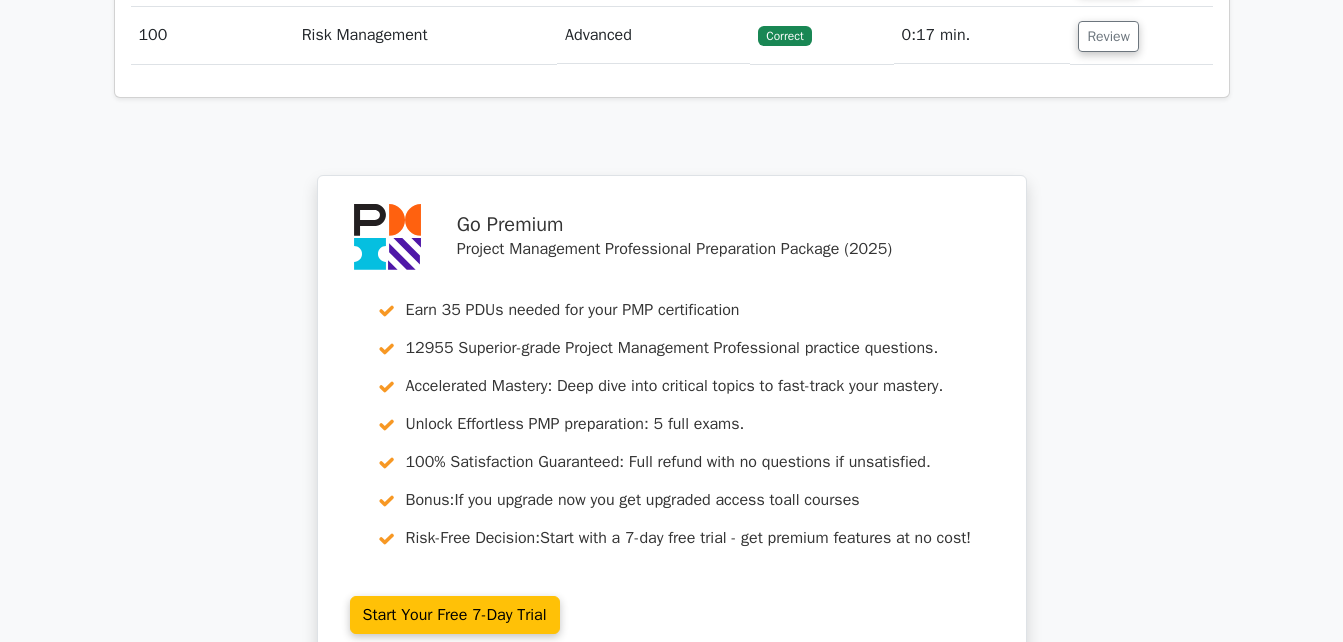 scroll, scrollTop: 101849, scrollLeft: 0, axis: vertical 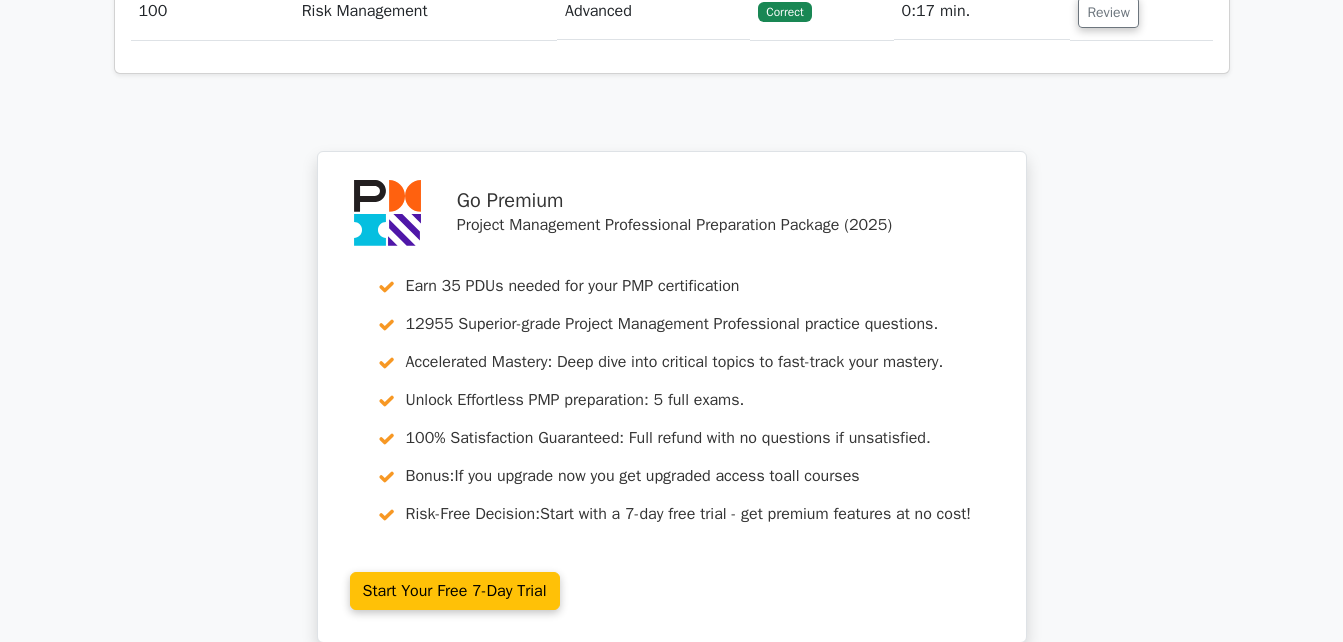 click on "Review" at bounding box center (1108, -333) 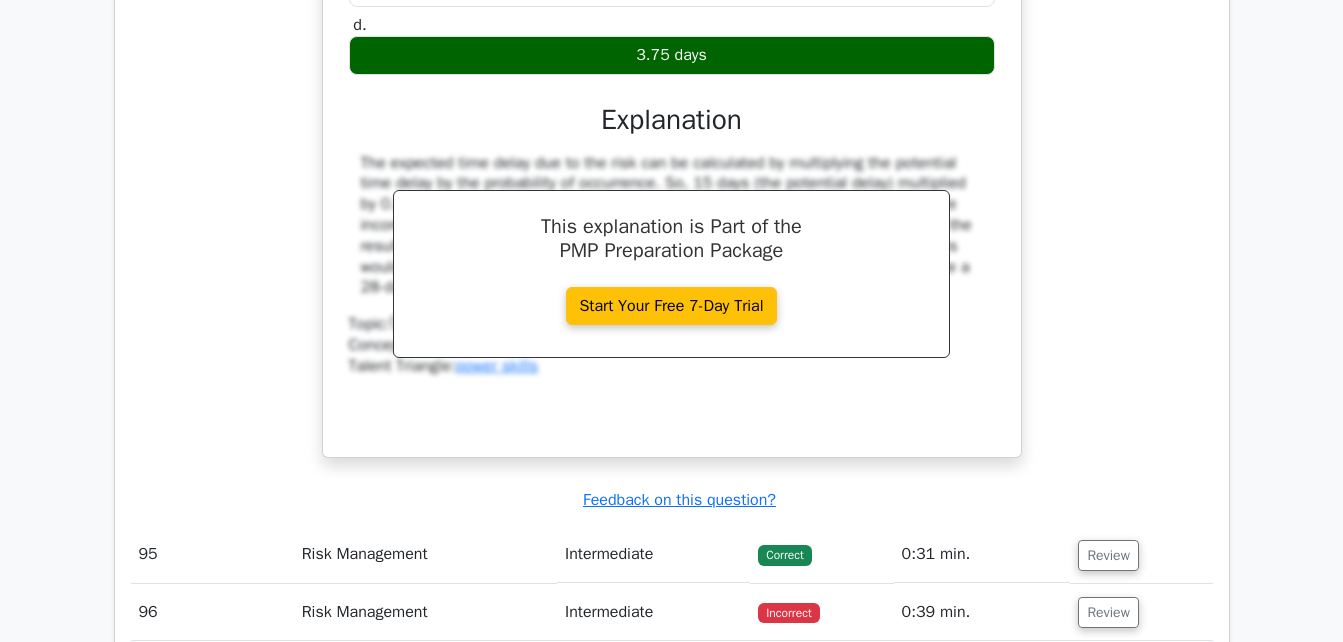 type 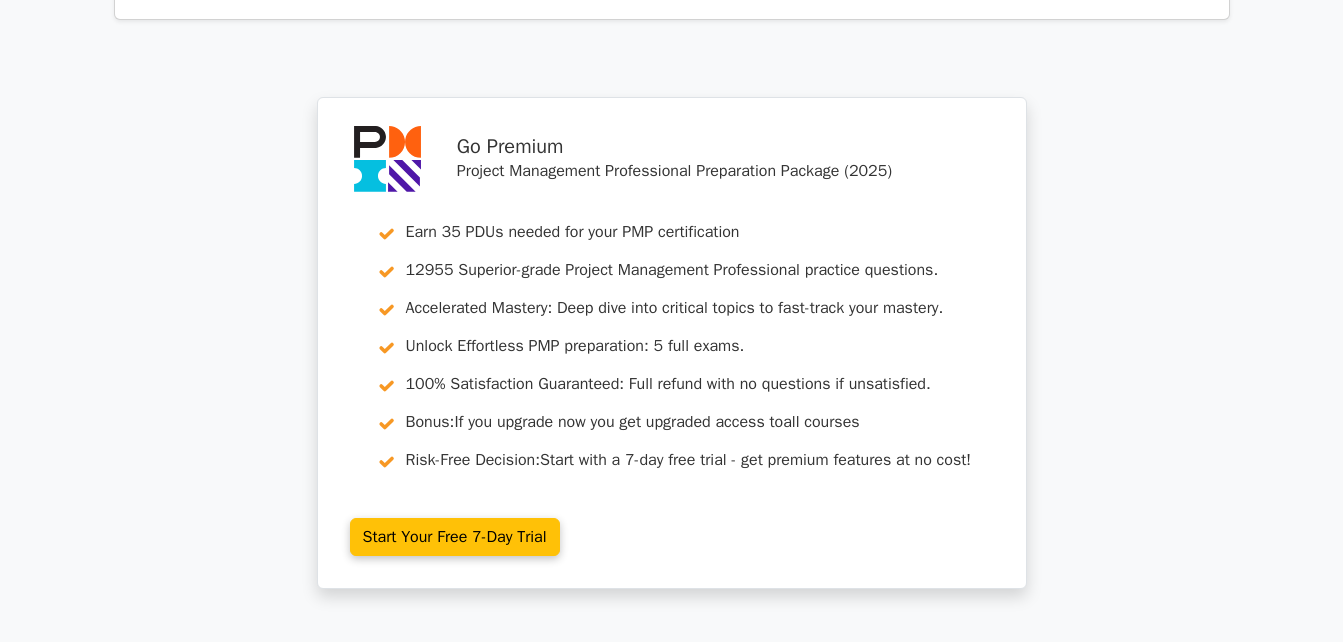 scroll, scrollTop: 102809, scrollLeft: 0, axis: vertical 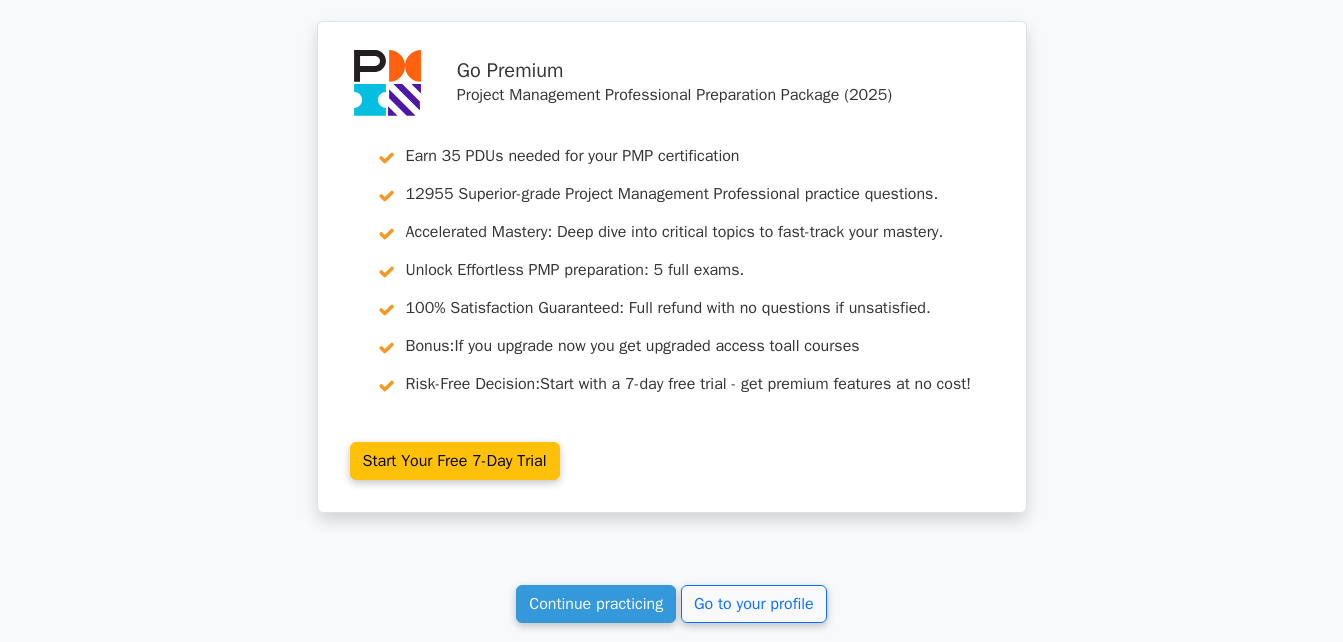 click on "Review" at bounding box center [1108, -405] 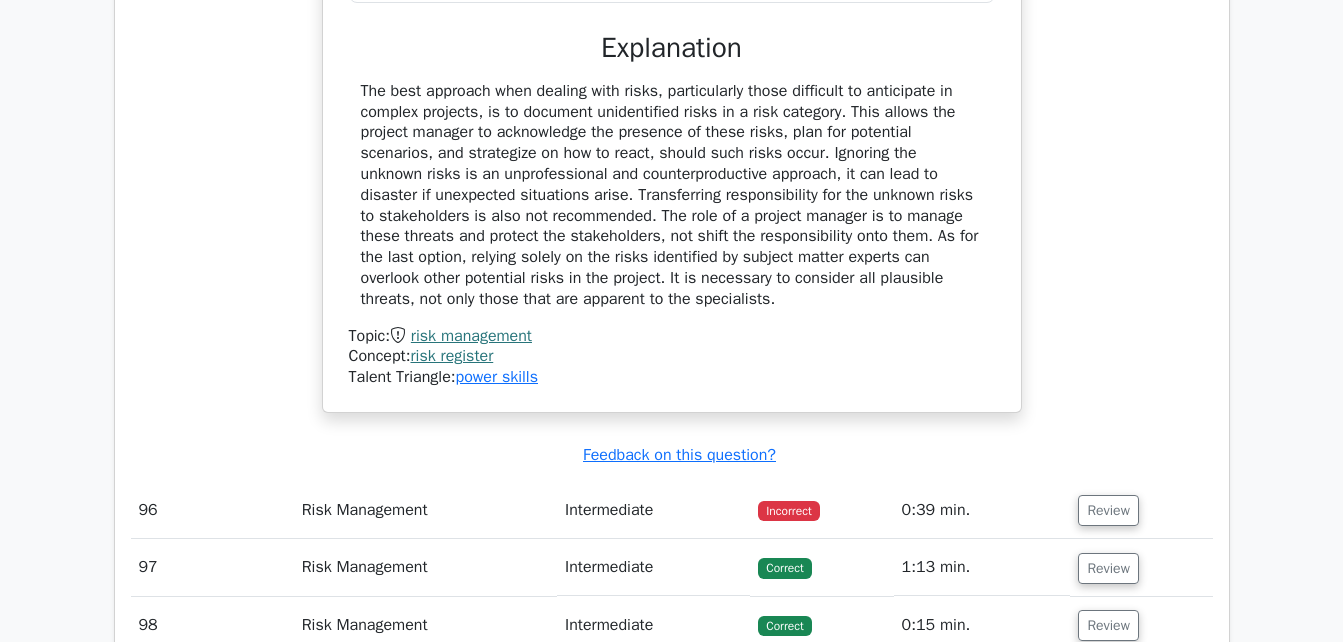 type 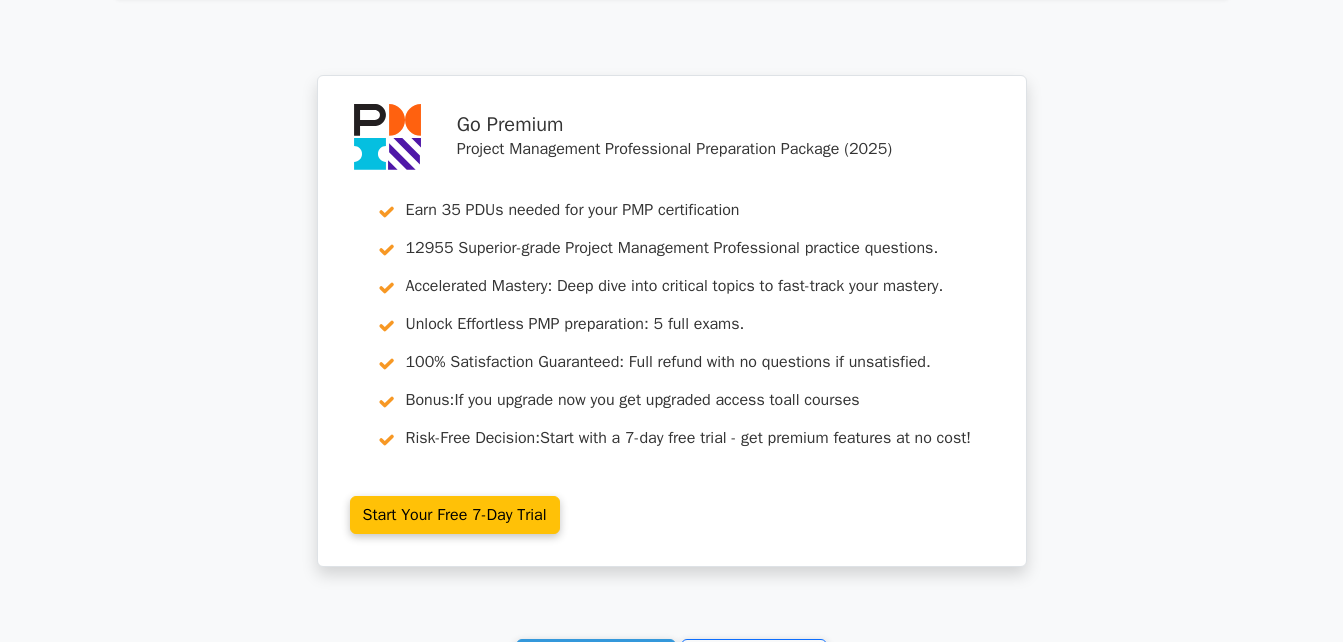 scroll, scrollTop: 103689, scrollLeft: 0, axis: vertical 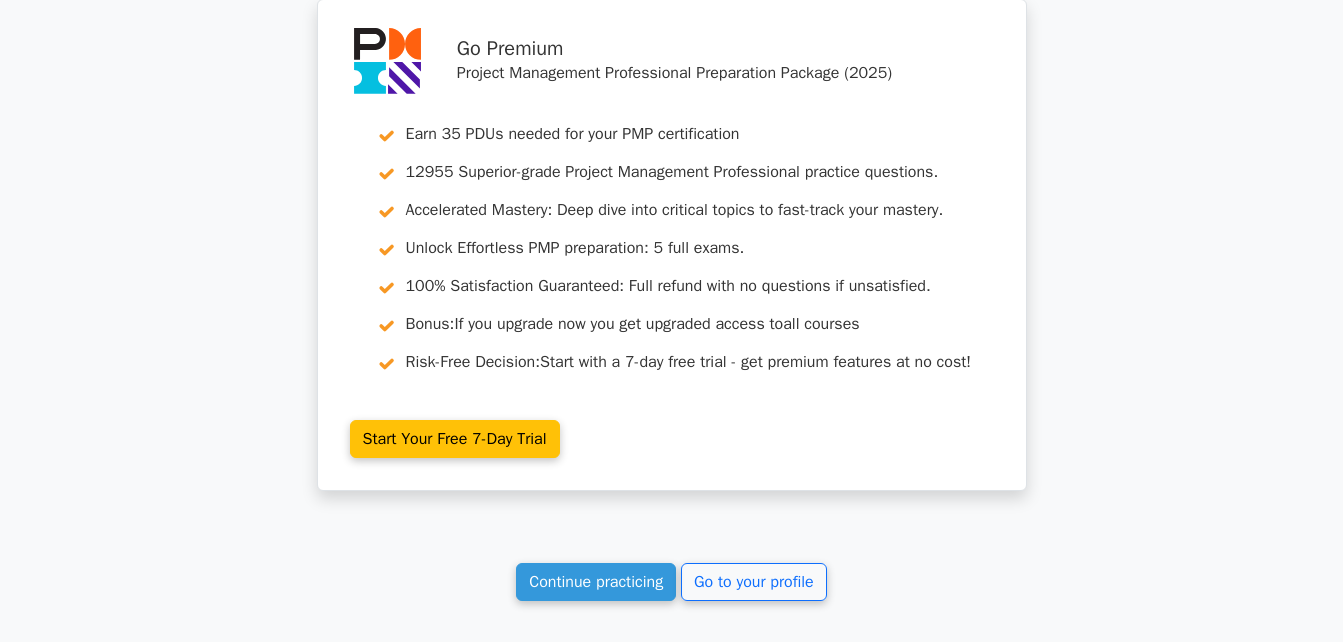 click on "Review" at bounding box center [1141, -370] 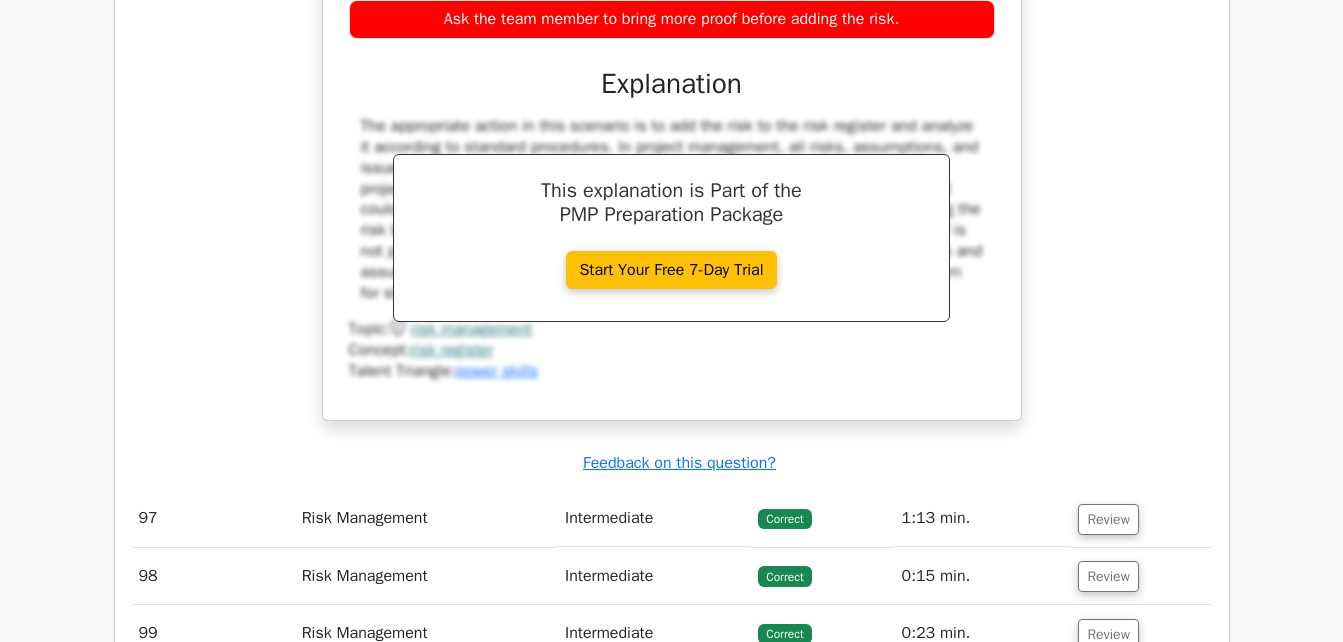 type 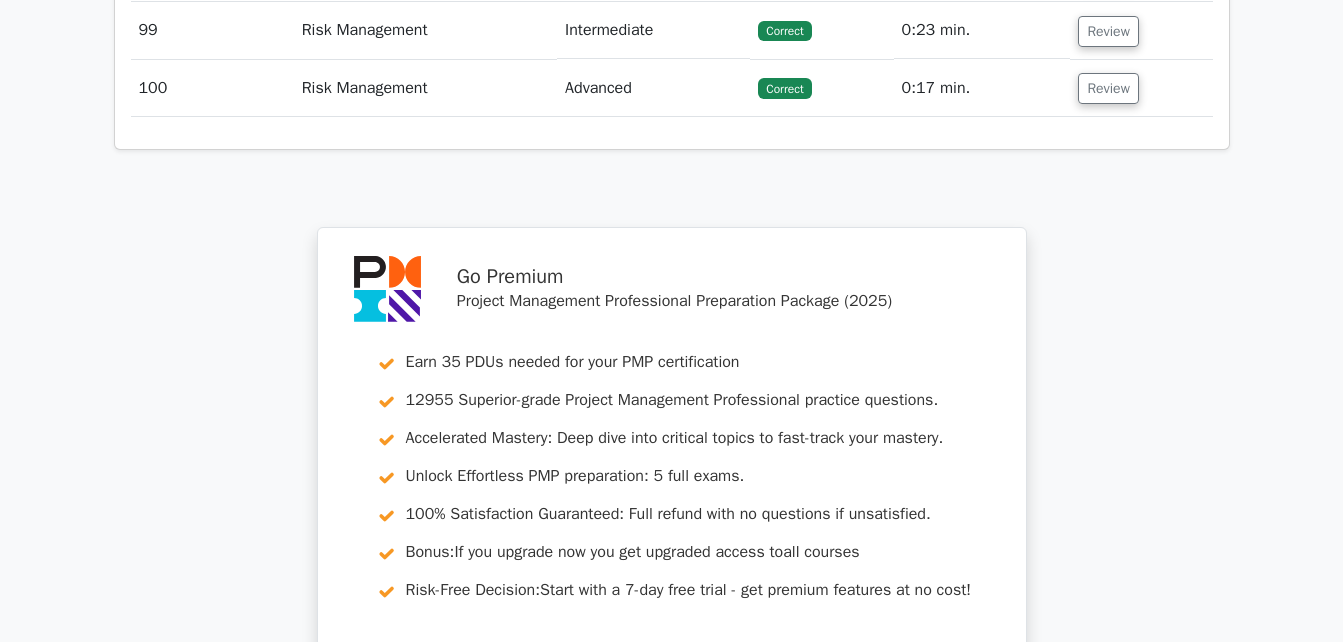 scroll, scrollTop: 104329, scrollLeft: 0, axis: vertical 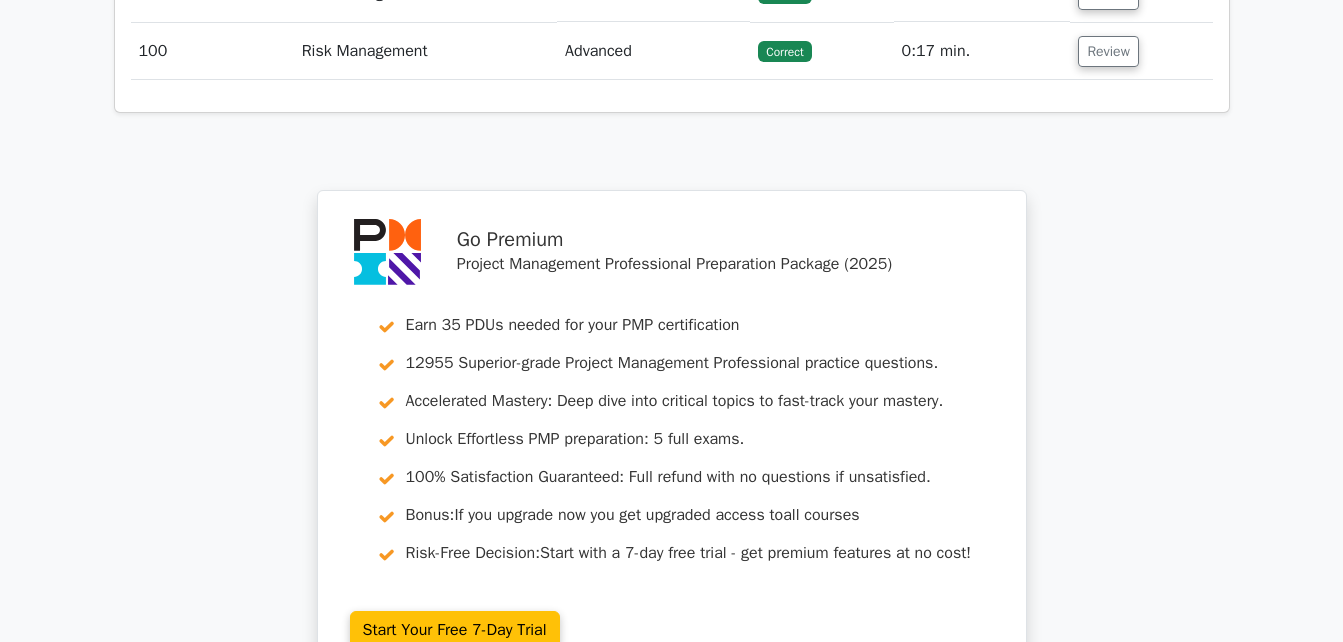 click on "Review" at bounding box center (1108, -121) 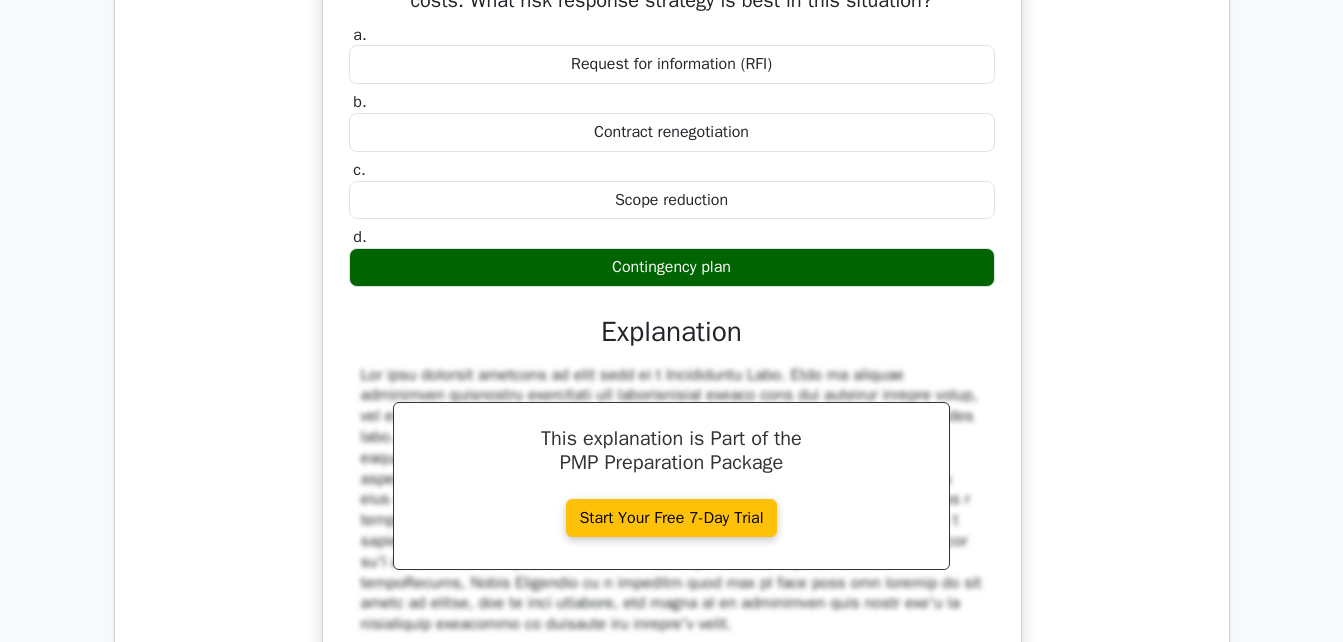type 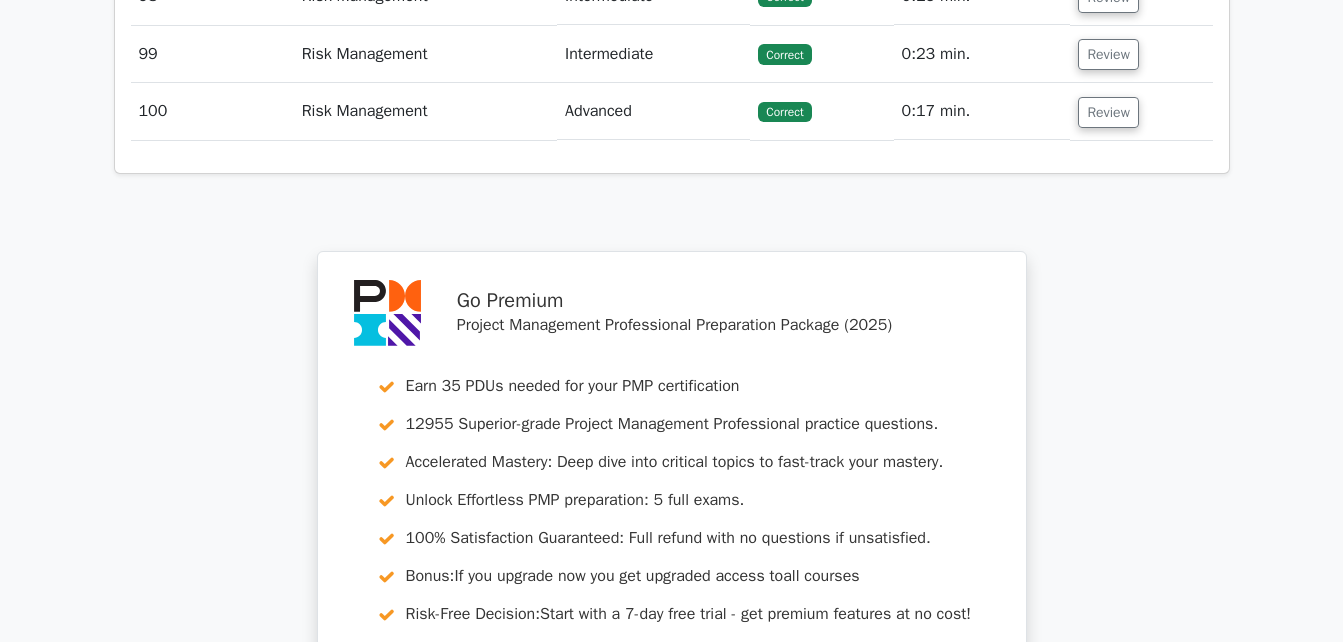 scroll, scrollTop: 105169, scrollLeft: 0, axis: vertical 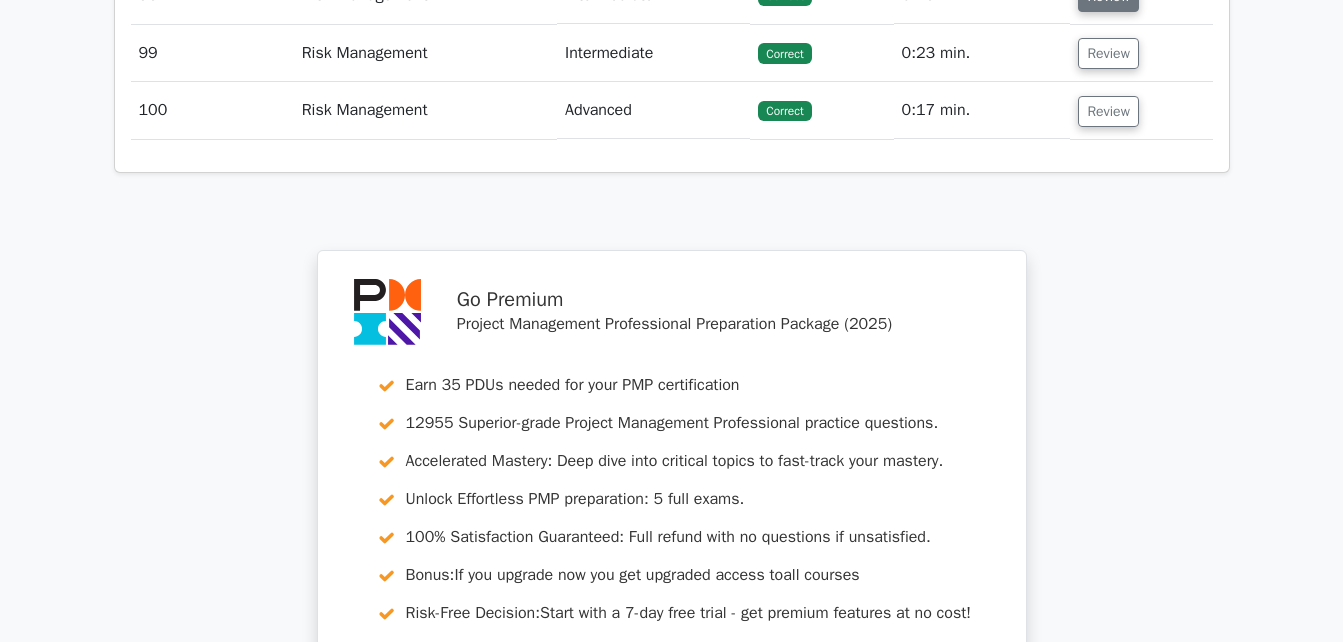 click on "Review" at bounding box center [1108, -4] 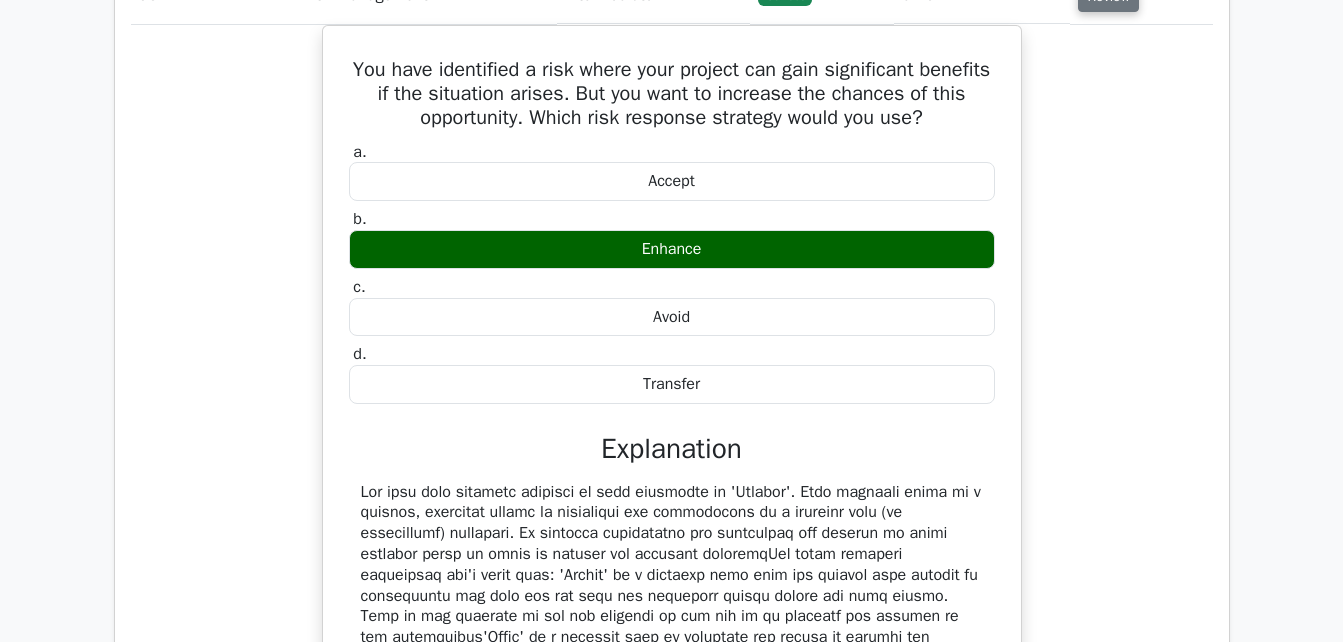 type 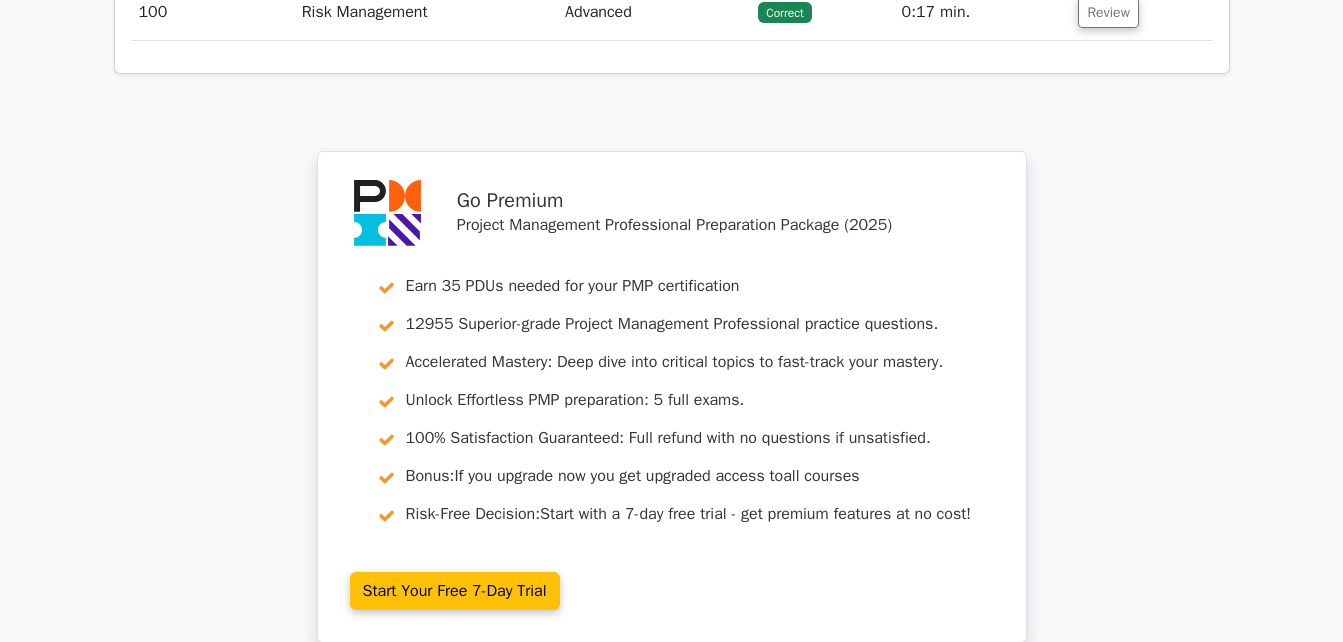 scroll, scrollTop: 106169, scrollLeft: 0, axis: vertical 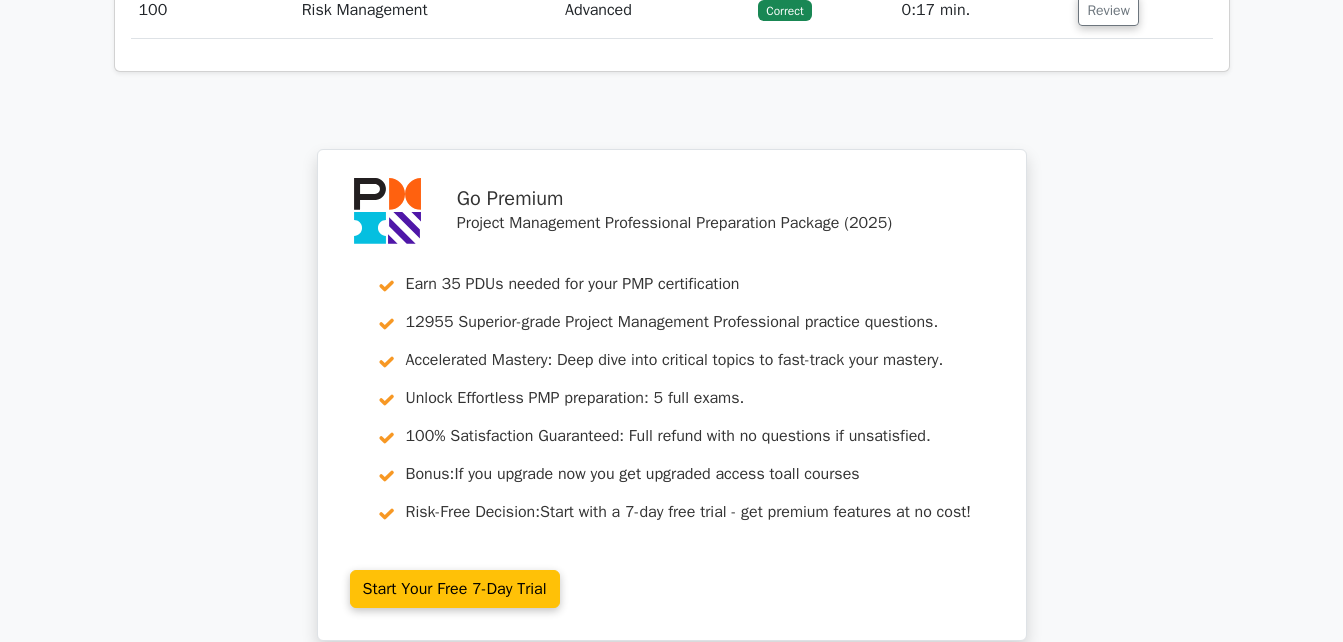 click on "Review" at bounding box center [1108, -47] 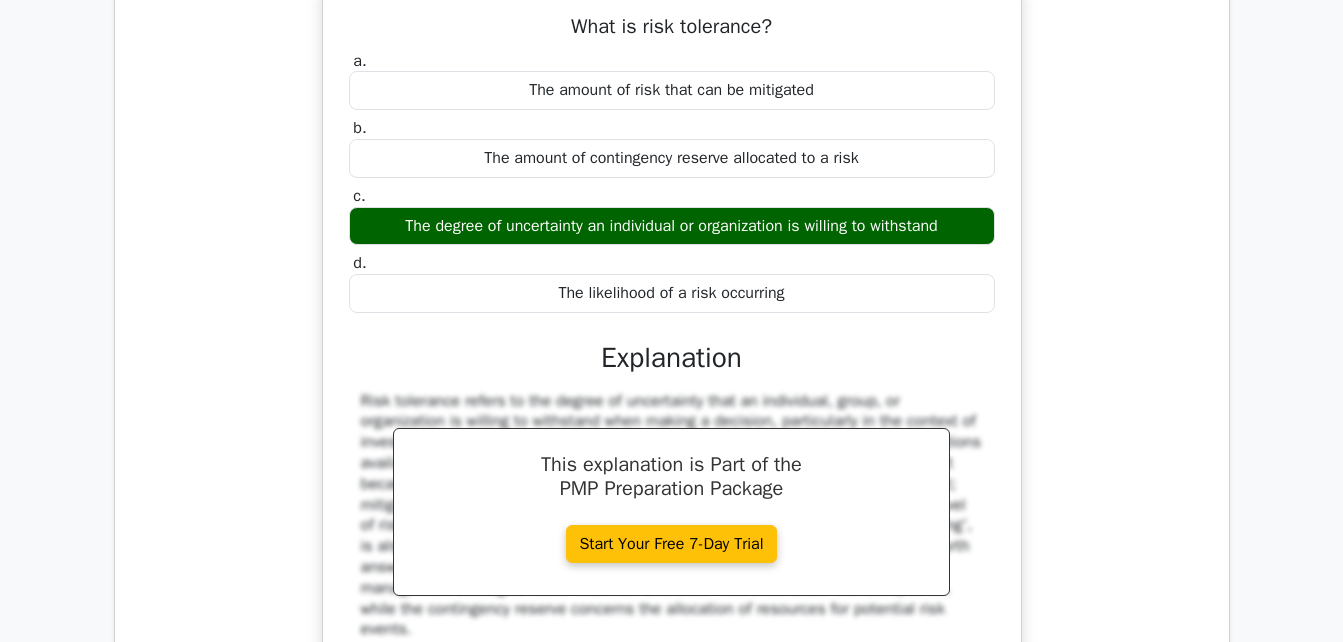 type 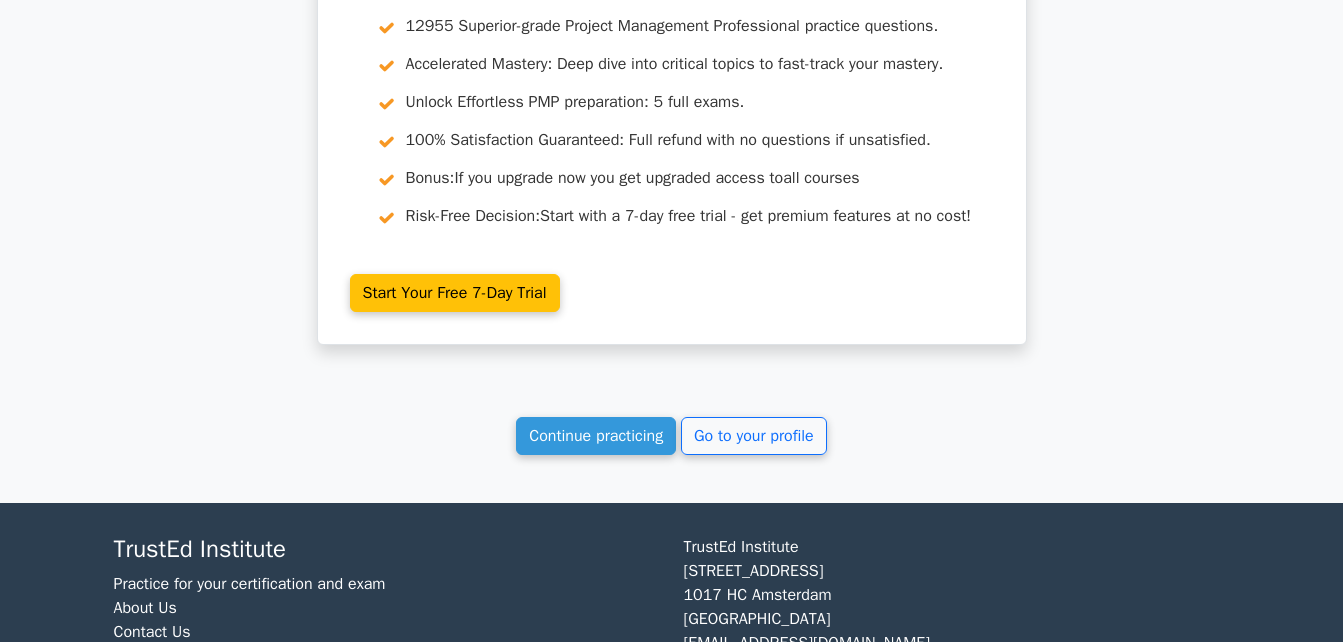 scroll, scrollTop: 107289, scrollLeft: 0, axis: vertical 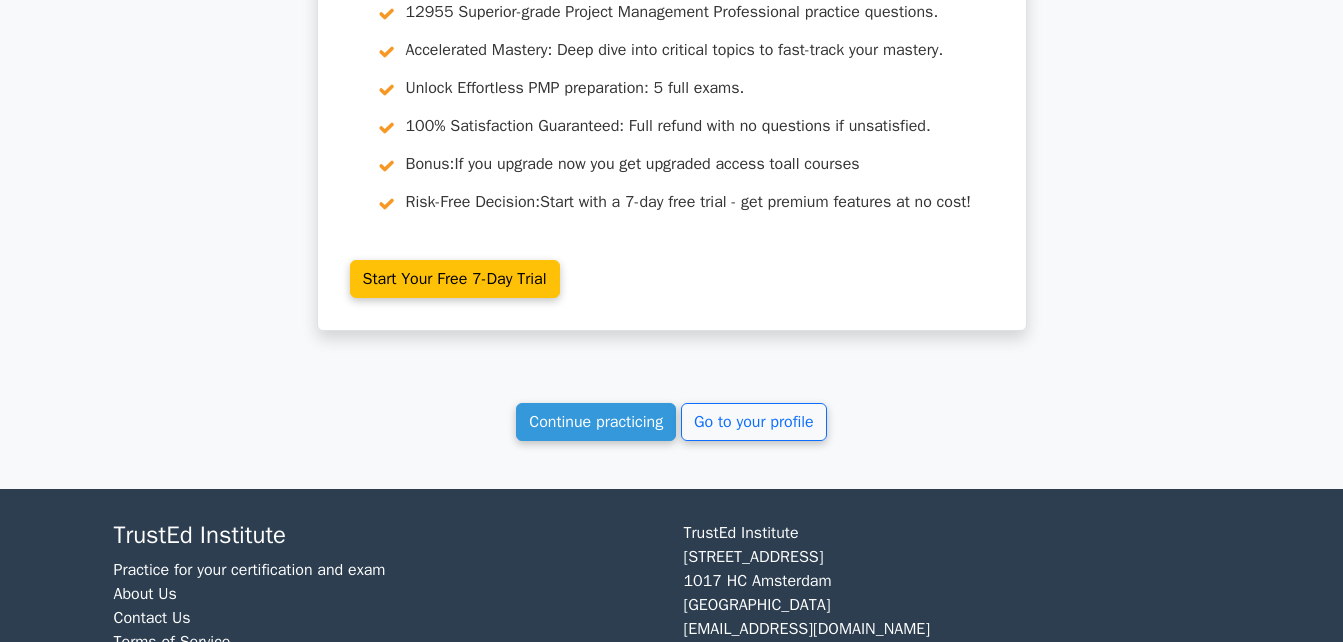 click on "Review" at bounding box center (1108, -300) 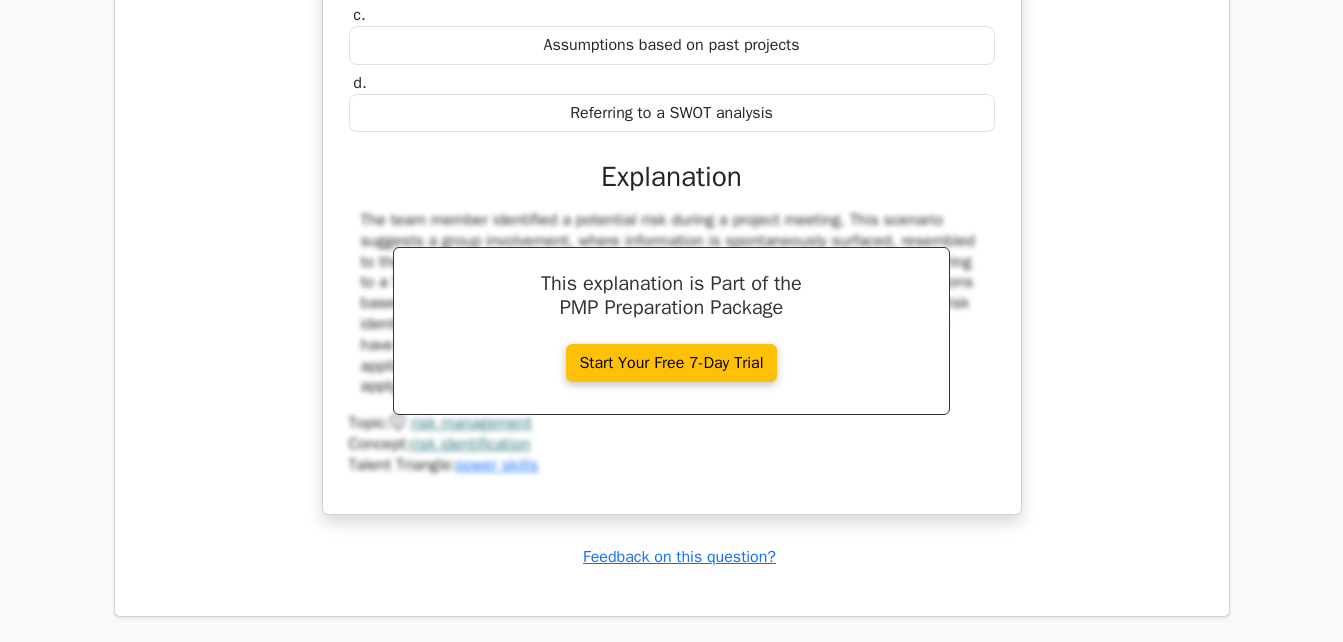 type 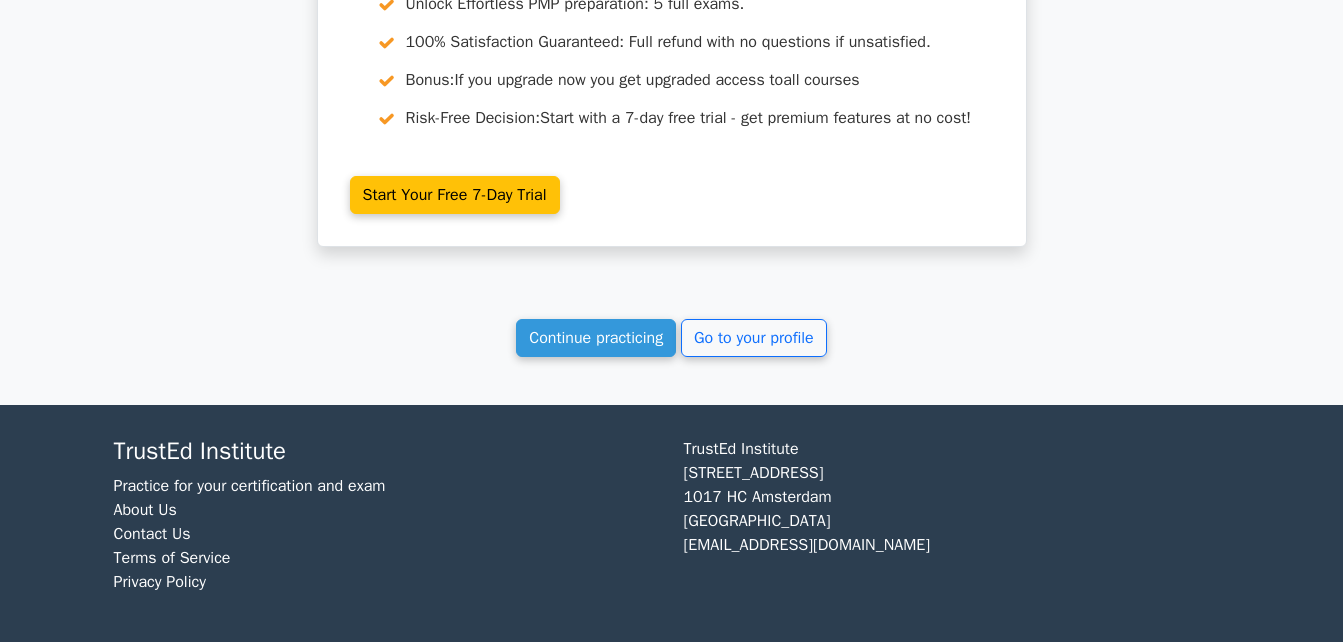 scroll, scrollTop: 108489, scrollLeft: 0, axis: vertical 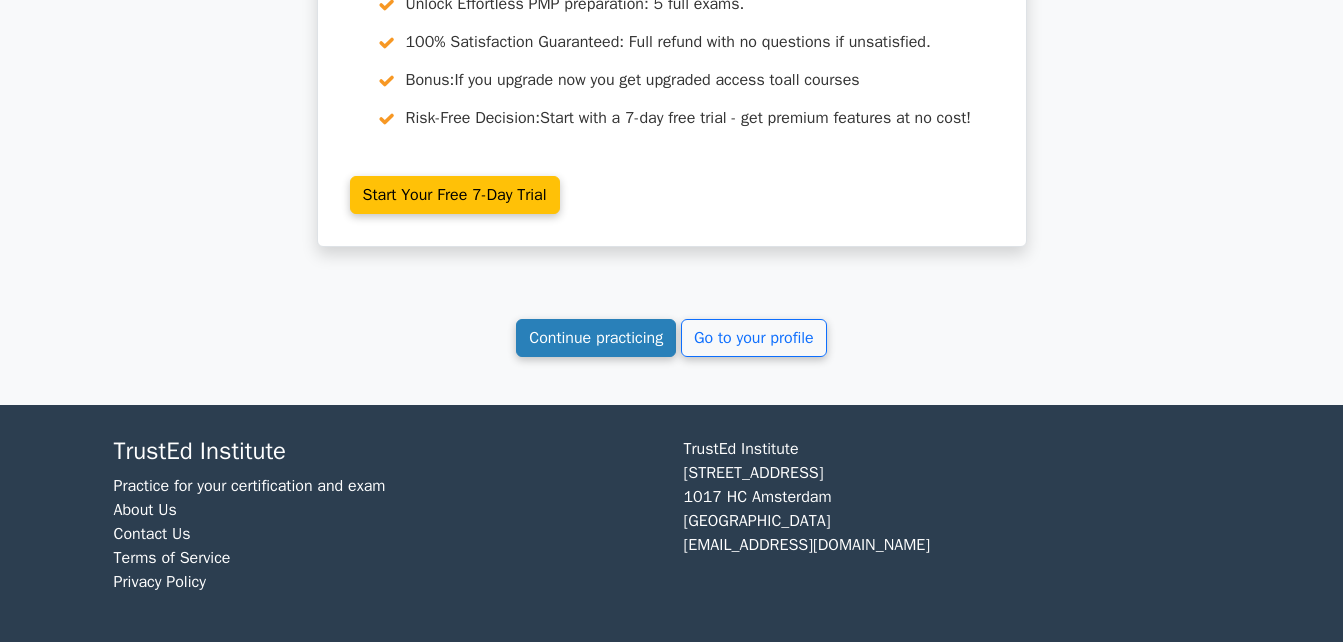click on "Continue practicing" at bounding box center [596, 338] 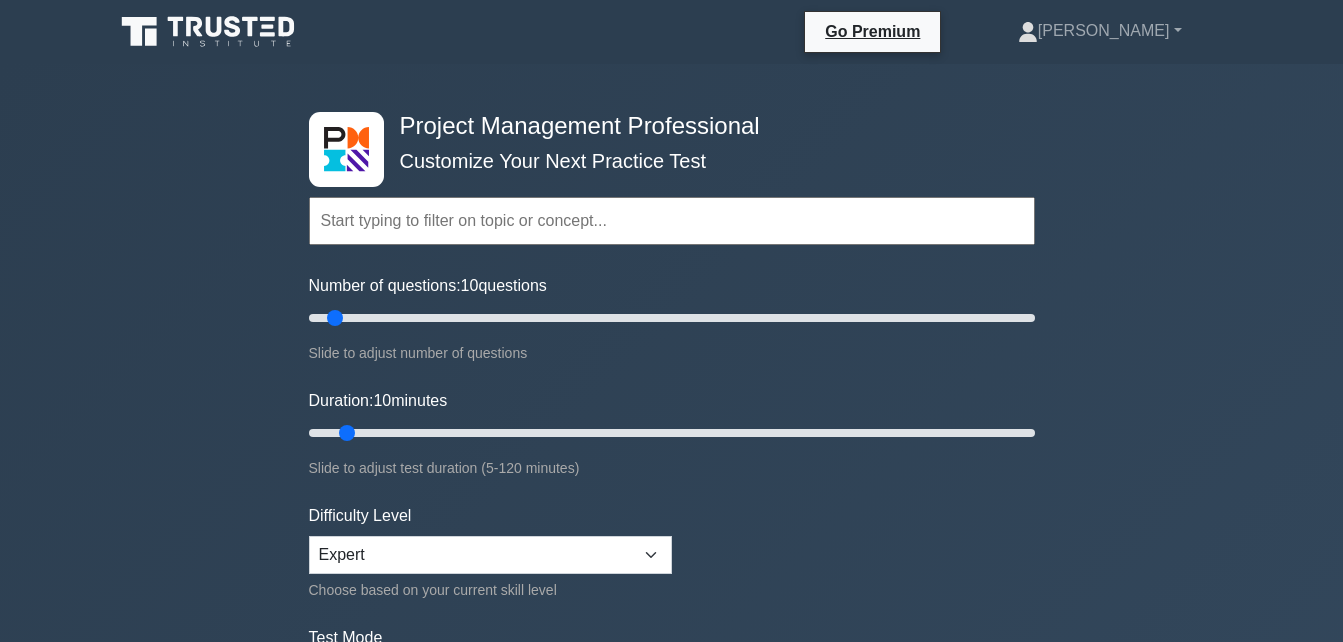 scroll, scrollTop: 0, scrollLeft: 0, axis: both 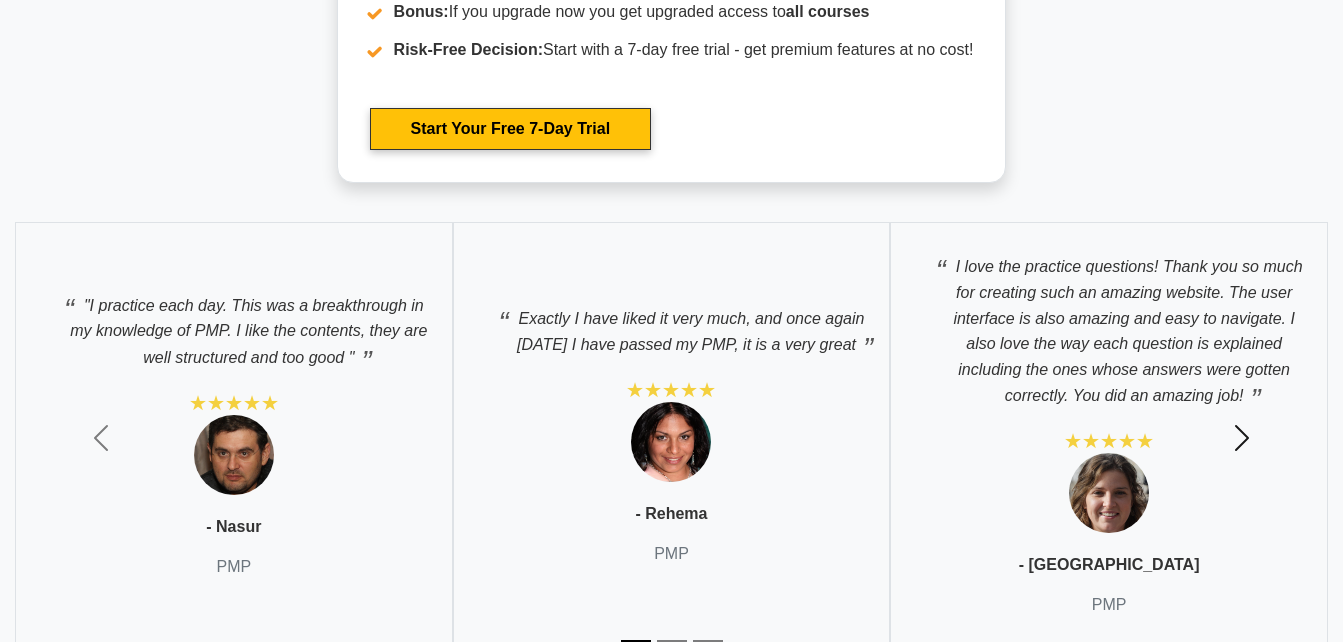click at bounding box center (1242, 438) 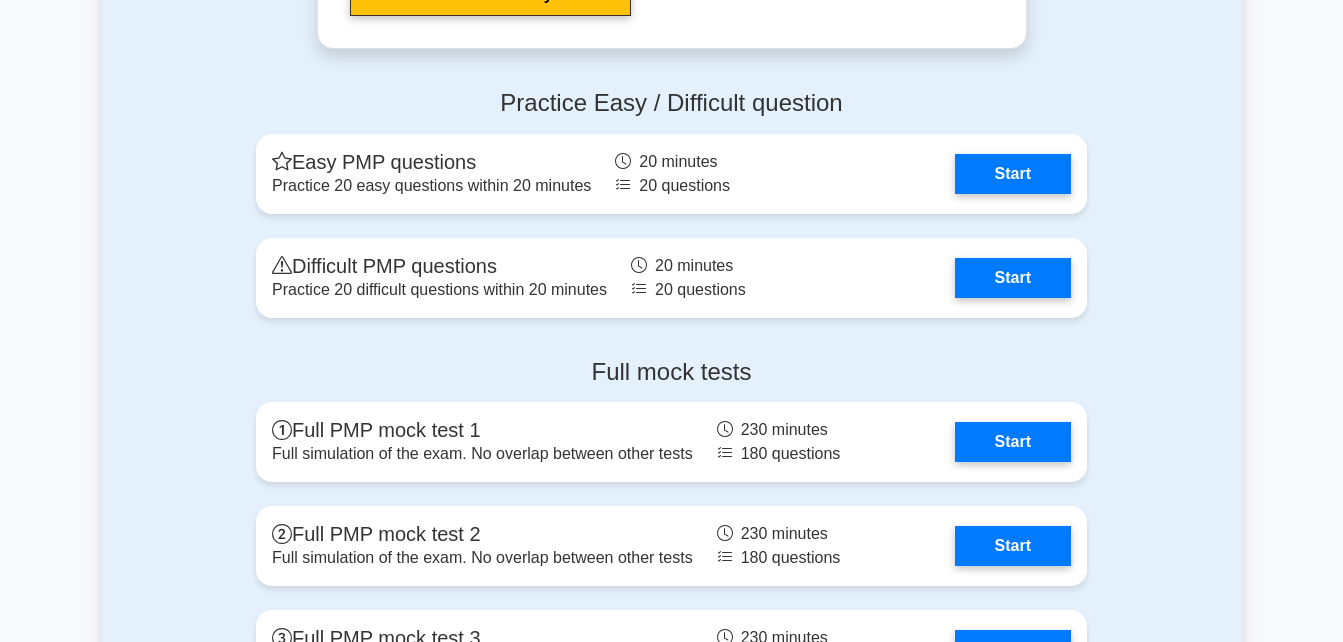 scroll, scrollTop: 7454, scrollLeft: 0, axis: vertical 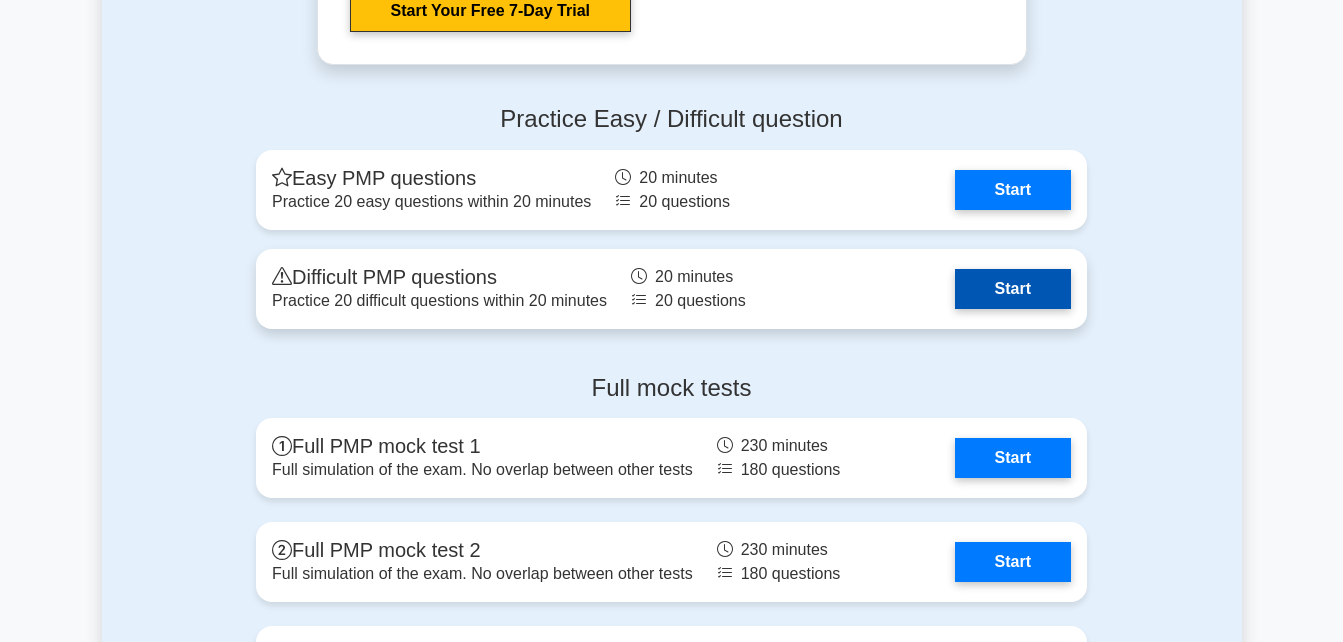 click on "Start" at bounding box center (1013, 289) 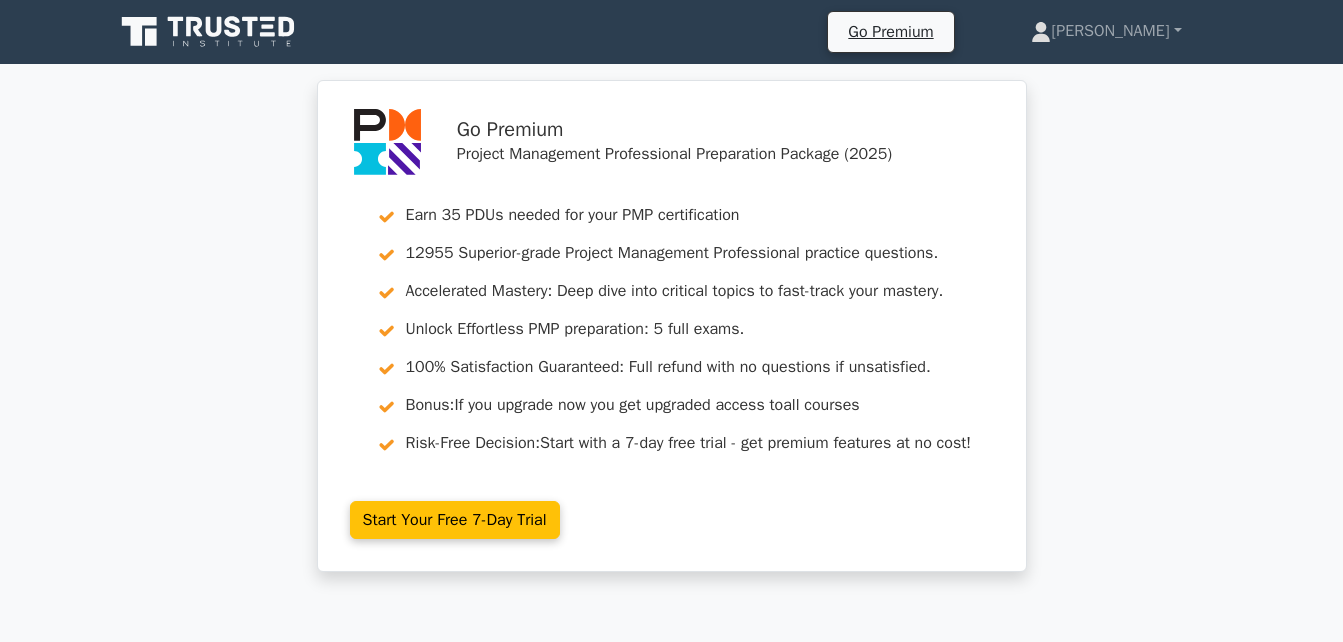 scroll, scrollTop: 0, scrollLeft: 0, axis: both 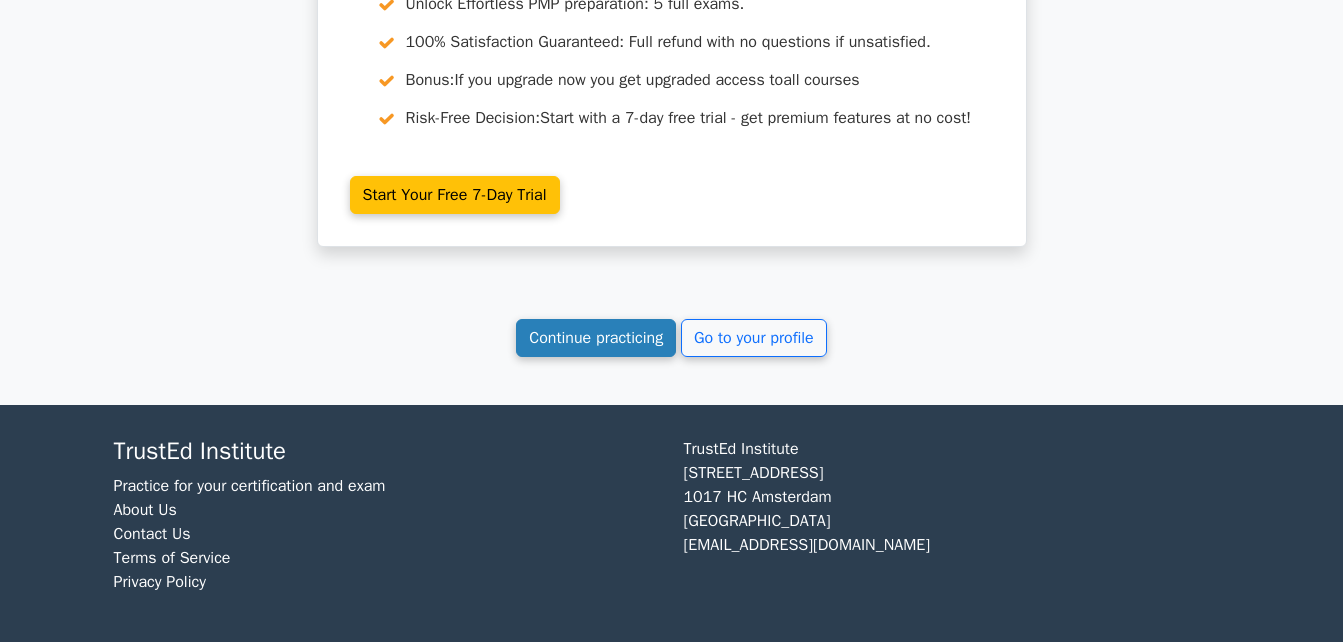 click on "Continue practicing" at bounding box center (596, 338) 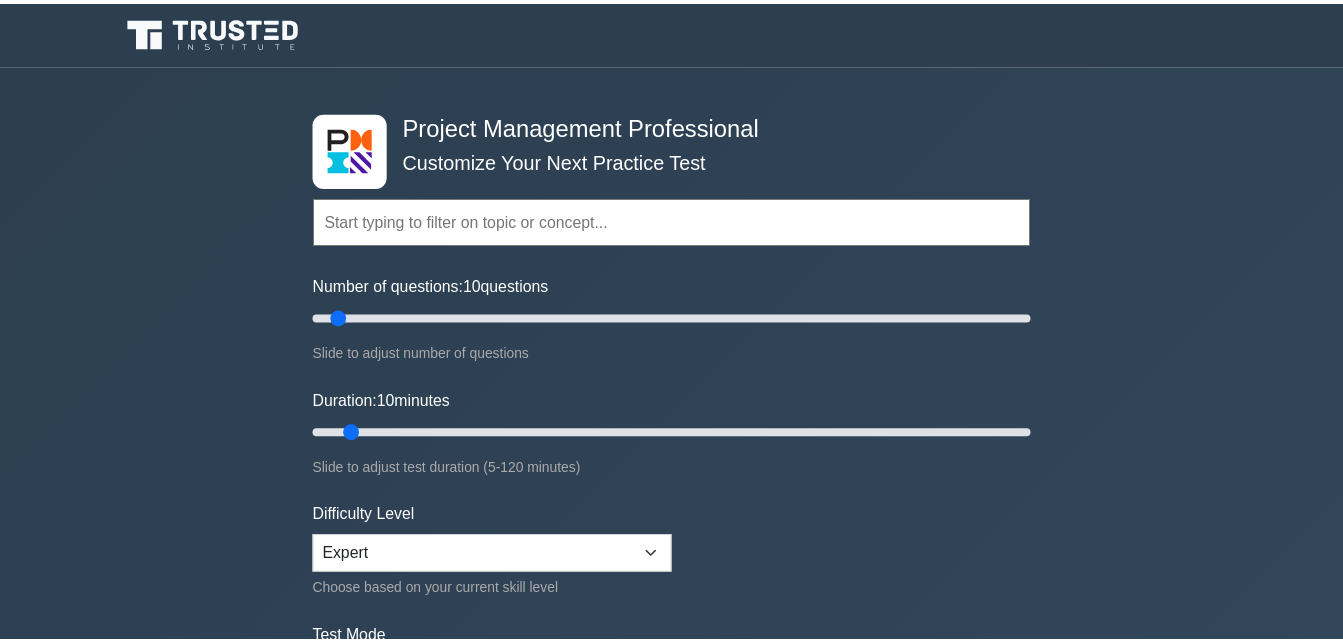 scroll, scrollTop: 0, scrollLeft: 0, axis: both 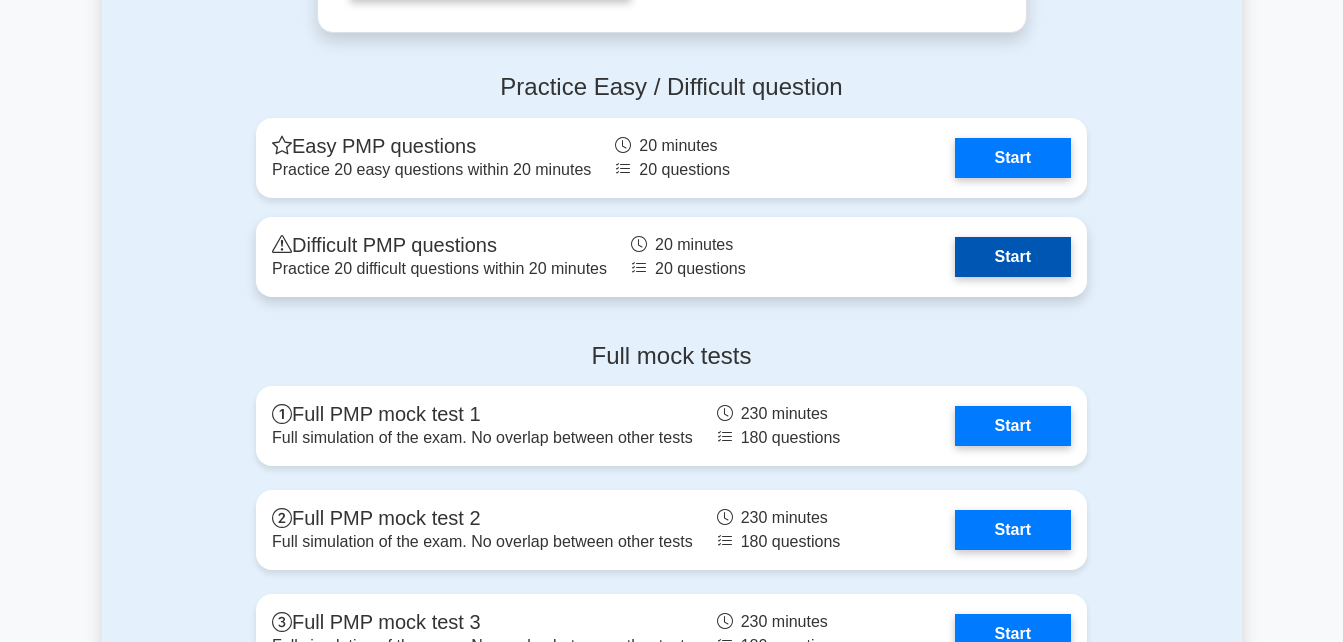 click on "Start" at bounding box center [1013, 257] 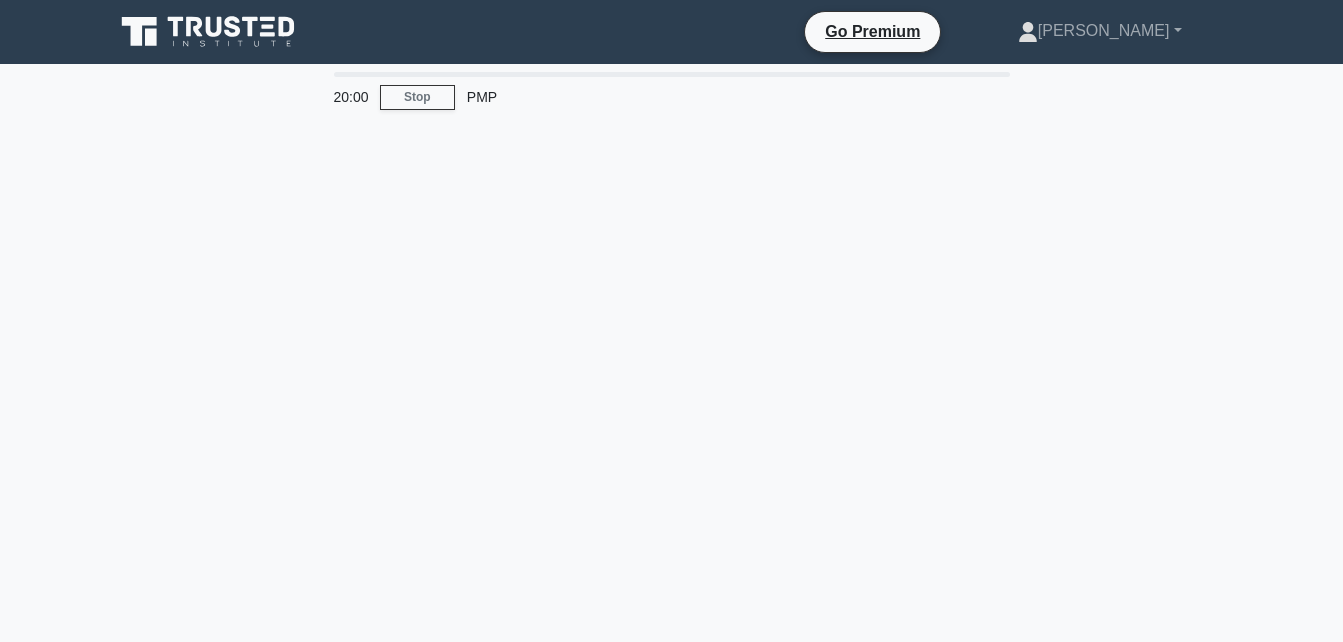 scroll, scrollTop: 0, scrollLeft: 0, axis: both 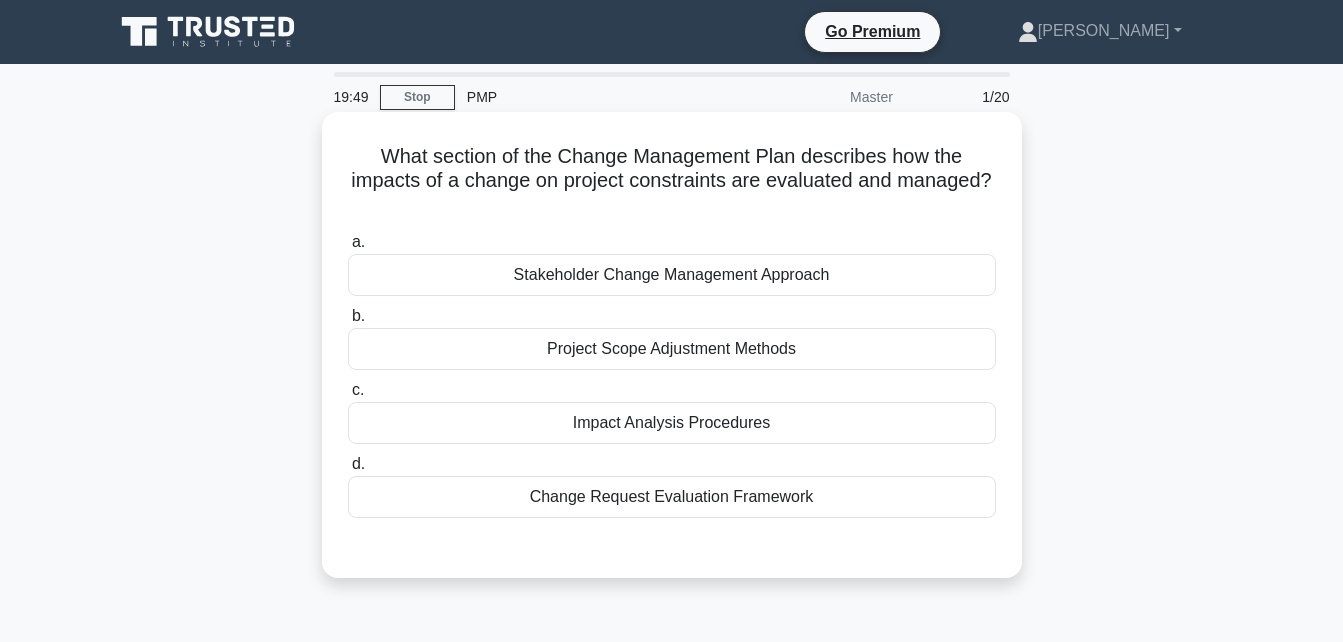 click on "Change Request Evaluation Framework" at bounding box center (672, 497) 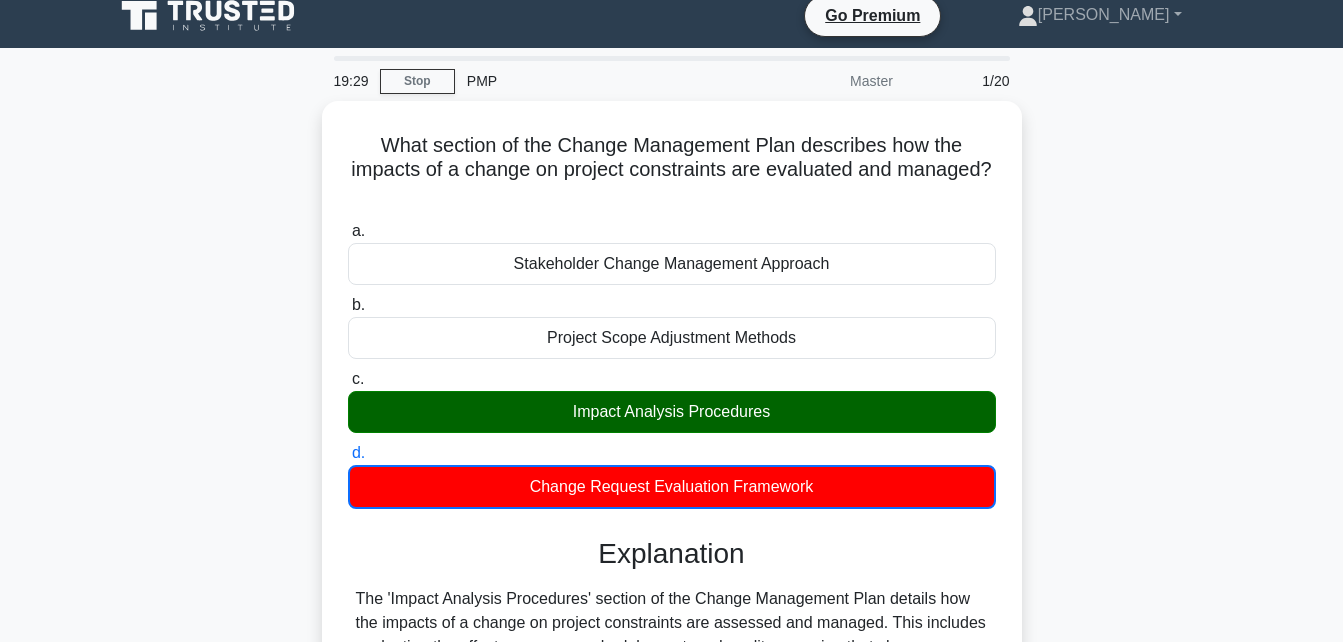 scroll, scrollTop: 0, scrollLeft: 0, axis: both 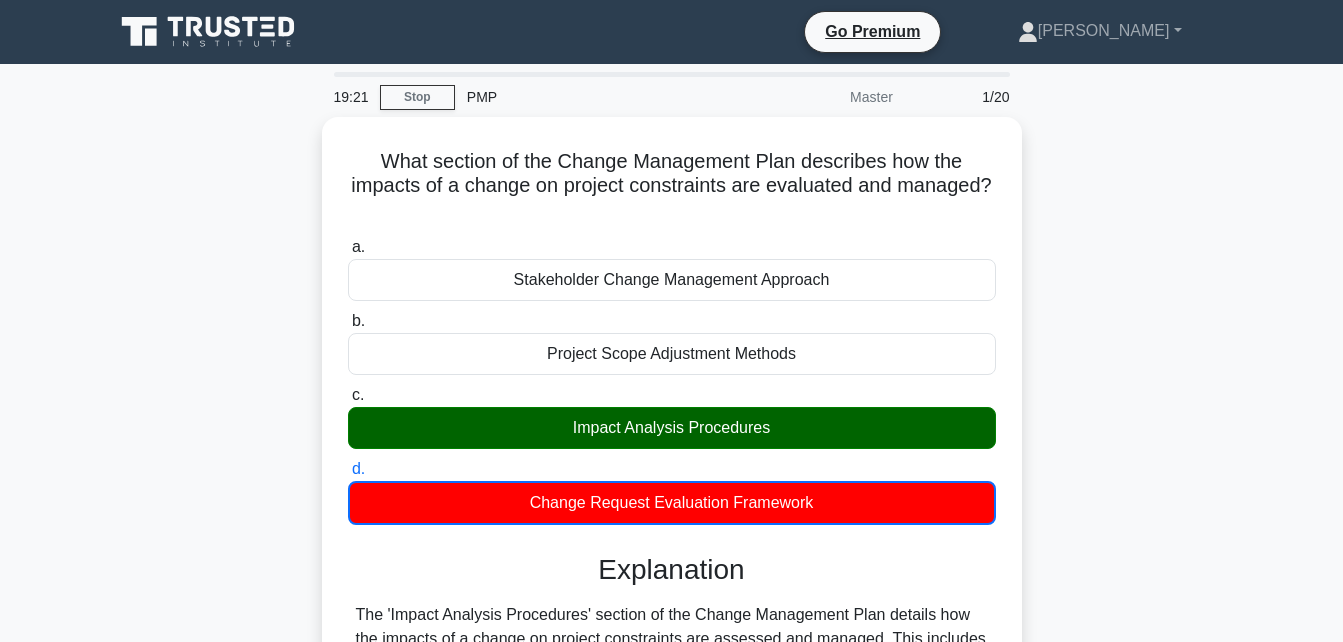 click on "a.
Stakeholder Change Management Approach" at bounding box center (348, 247) 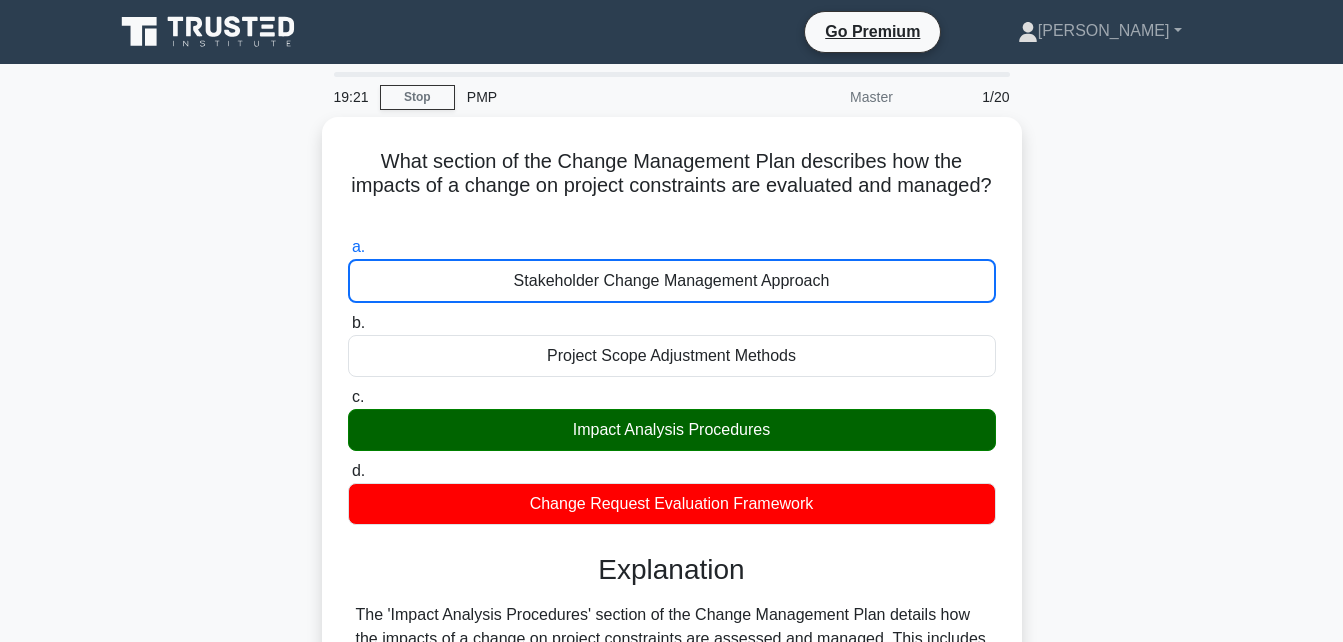 click on "b.
Project Scope Adjustment Methods" at bounding box center (348, 323) 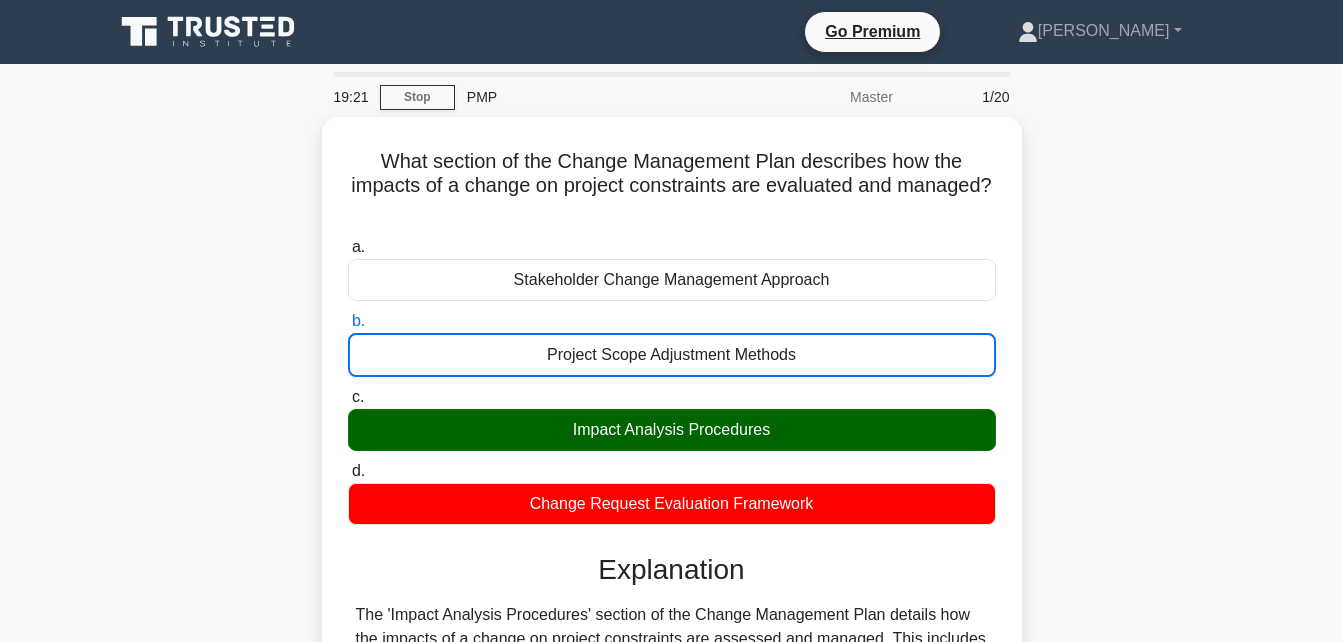 click on "c.
Impact Analysis Procedures" at bounding box center (348, 397) 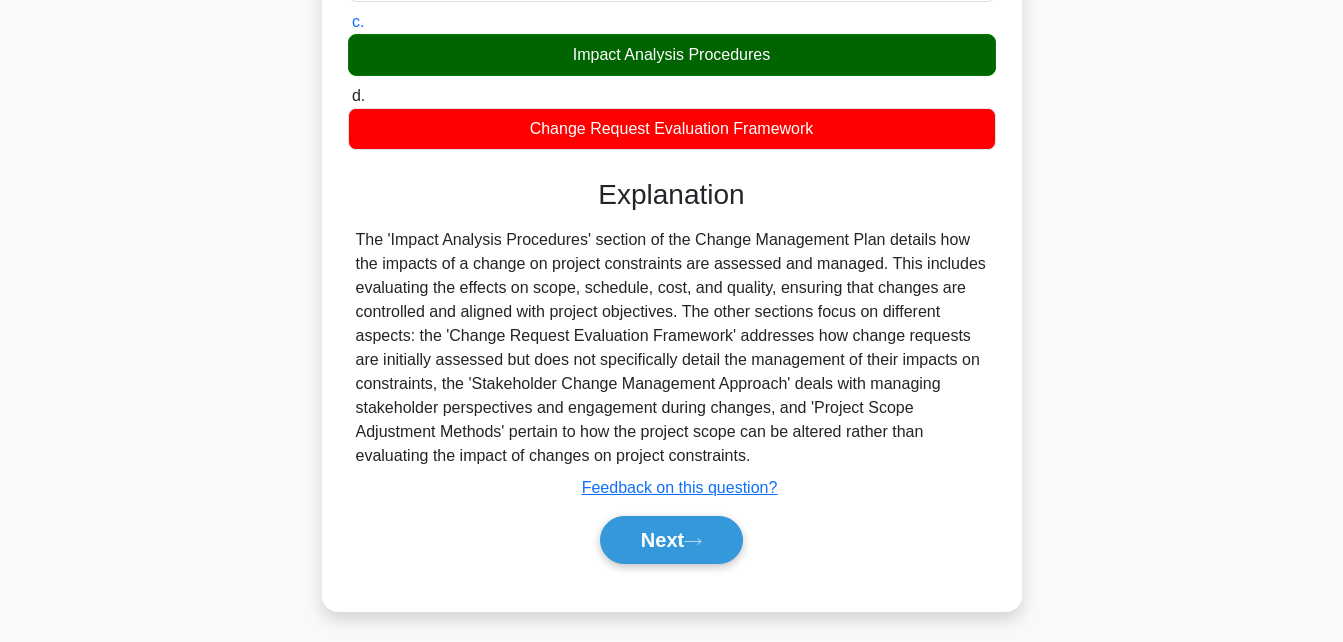 scroll, scrollTop: 393, scrollLeft: 0, axis: vertical 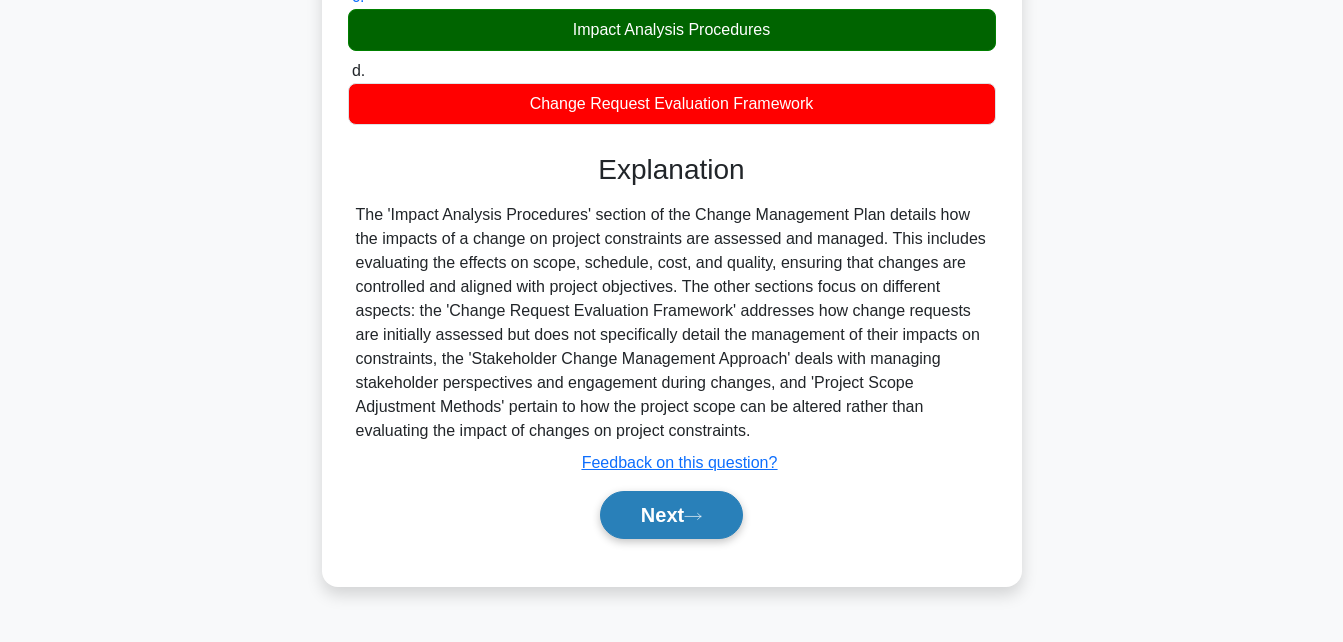 click on "Next" at bounding box center (671, 515) 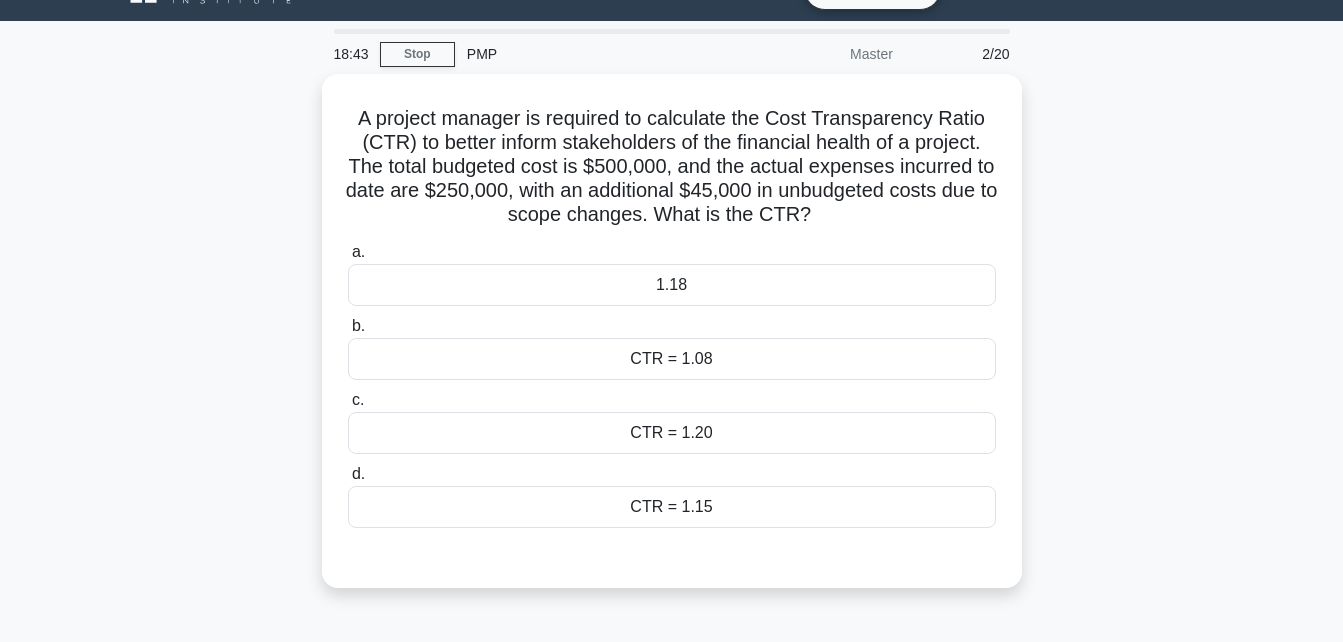 scroll, scrollTop: 45, scrollLeft: 0, axis: vertical 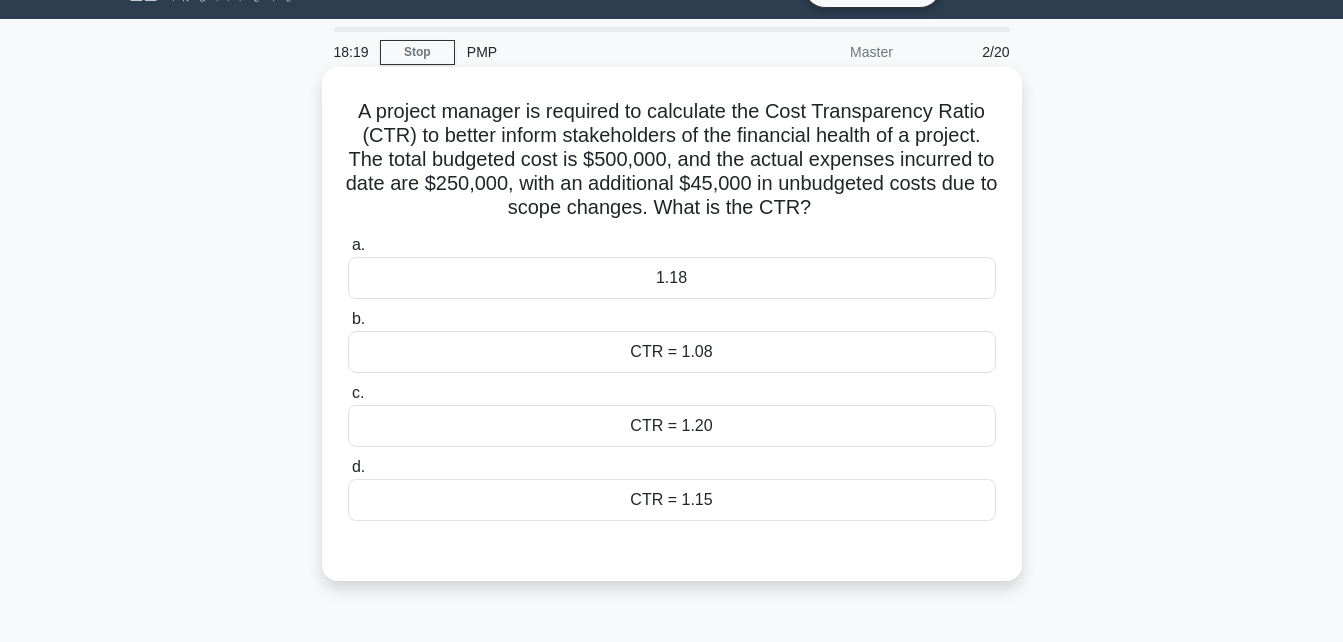 click on "1.18" at bounding box center (672, 278) 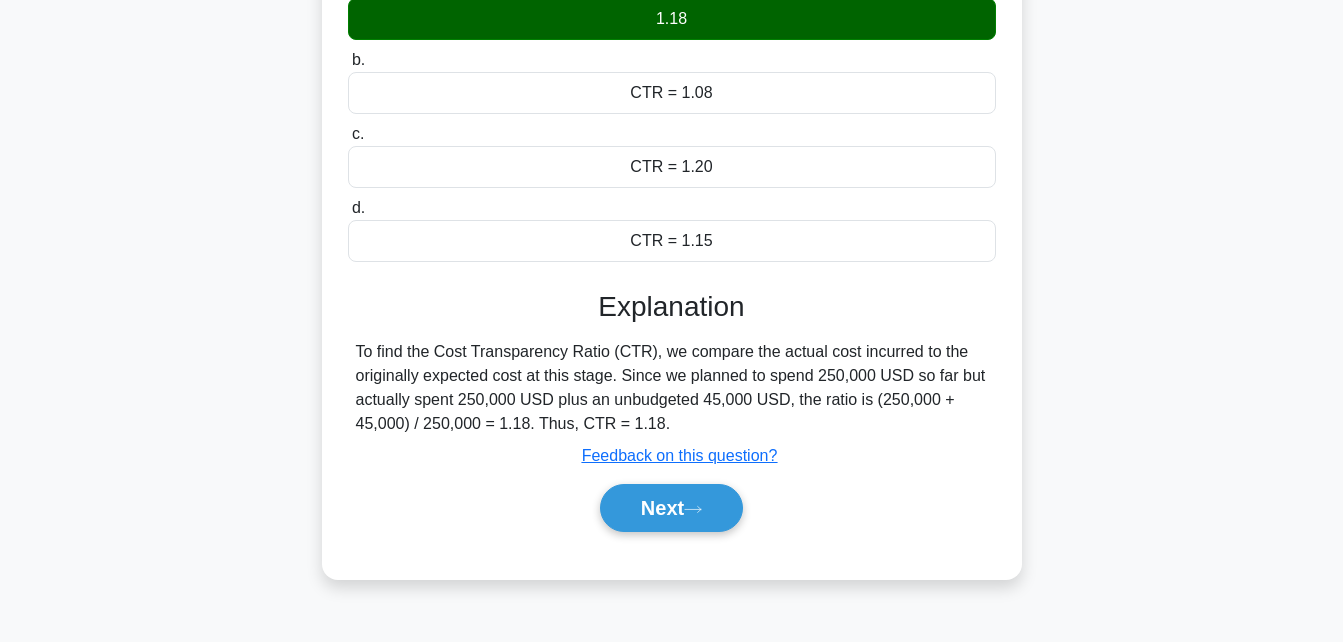 scroll, scrollTop: 311, scrollLeft: 0, axis: vertical 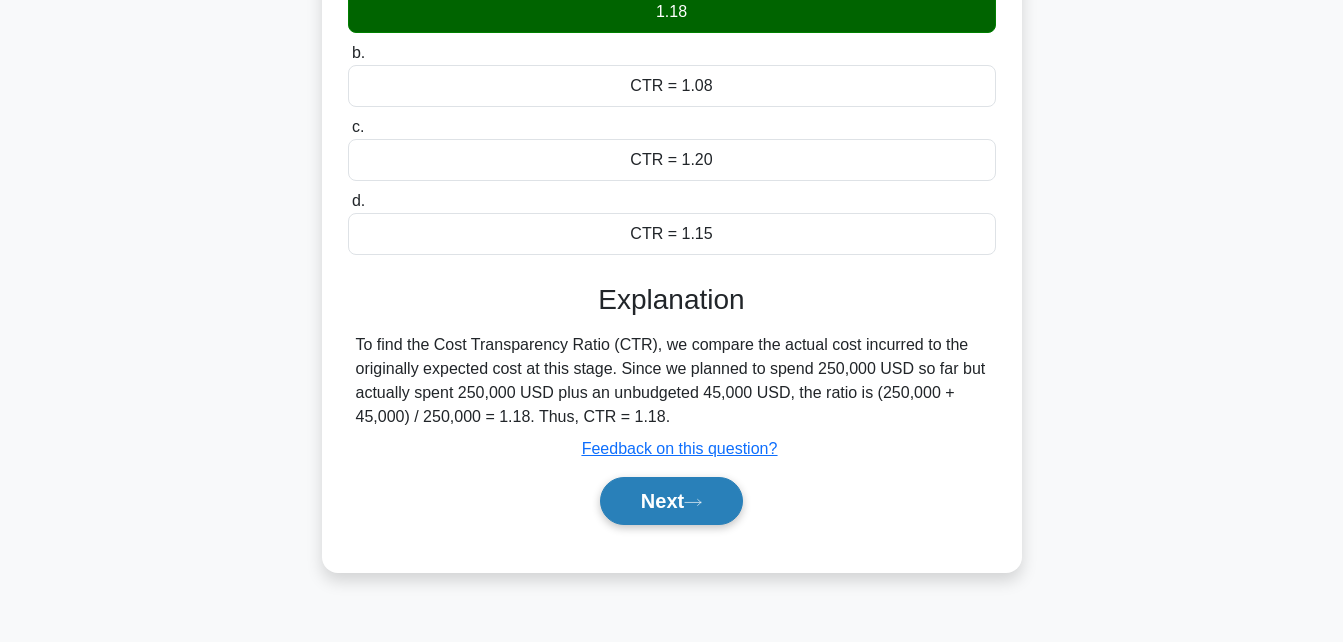 click on "Next" at bounding box center (671, 501) 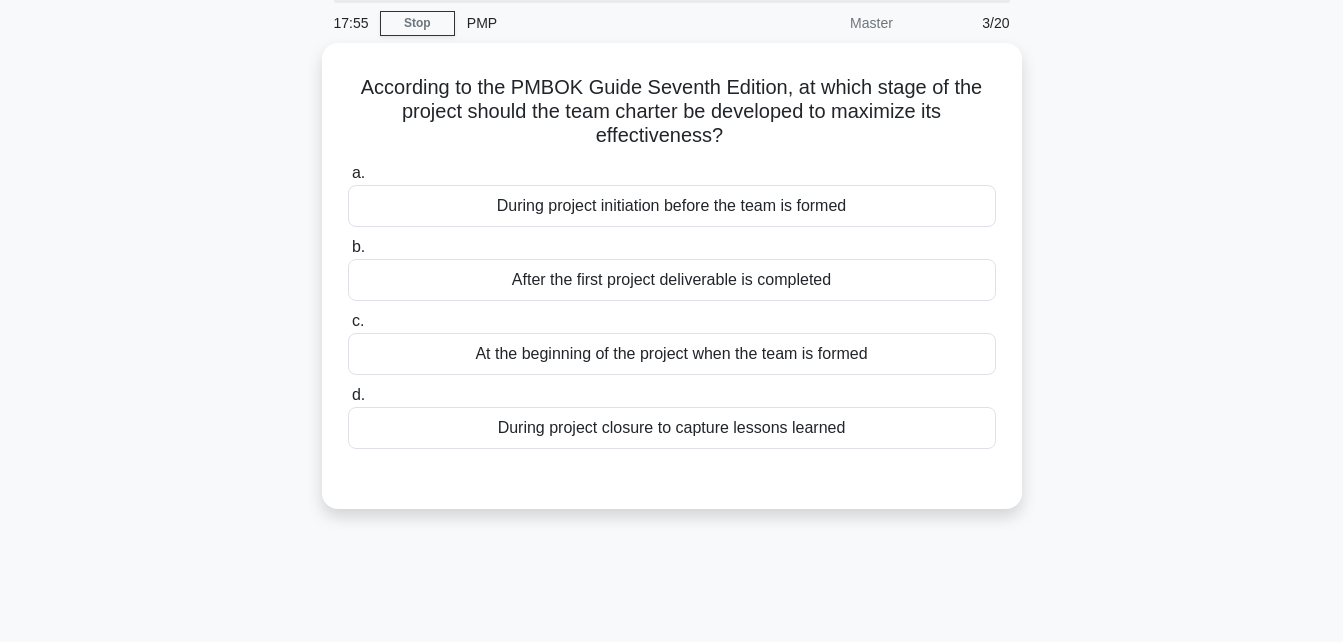 scroll, scrollTop: 40, scrollLeft: 0, axis: vertical 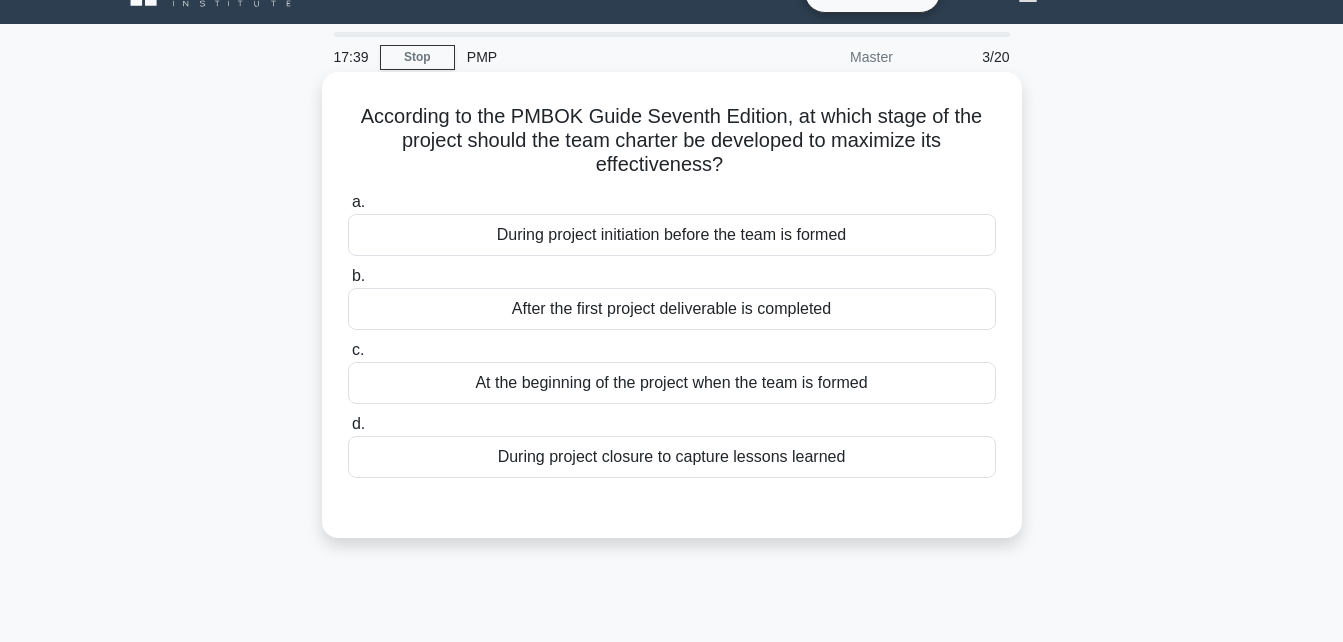 click on "At the beginning of the project when the team is formed" at bounding box center (672, 383) 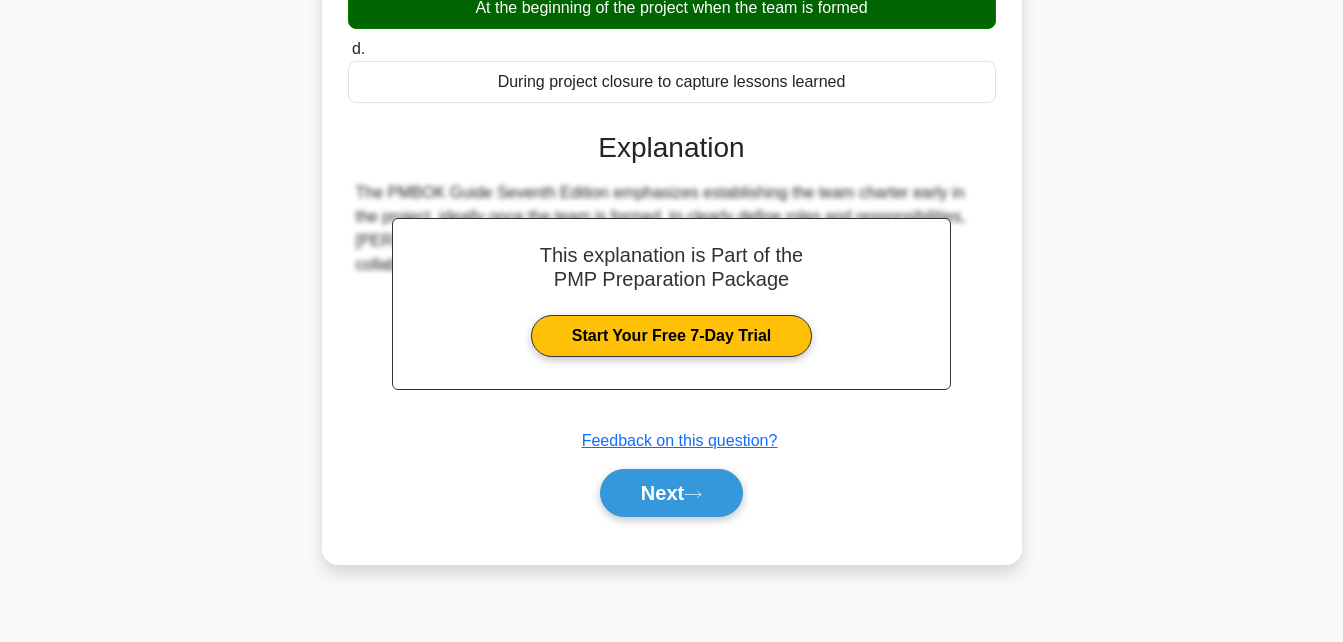 scroll, scrollTop: 438, scrollLeft: 0, axis: vertical 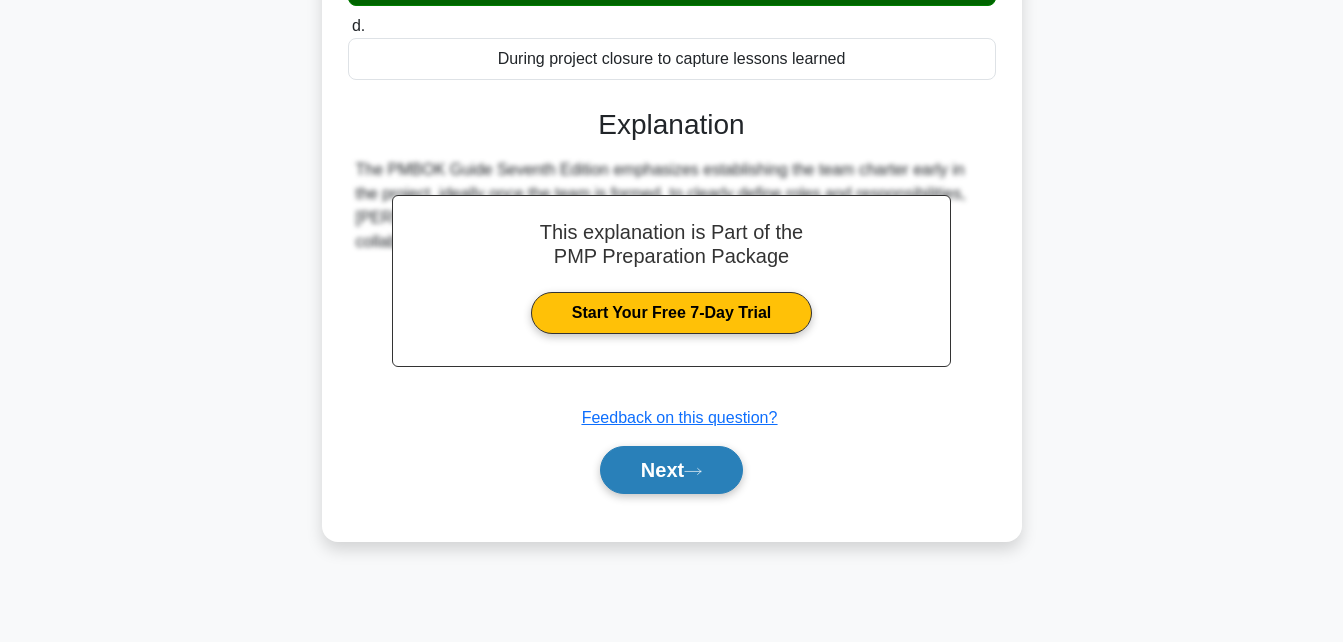 click on "Next" at bounding box center (671, 470) 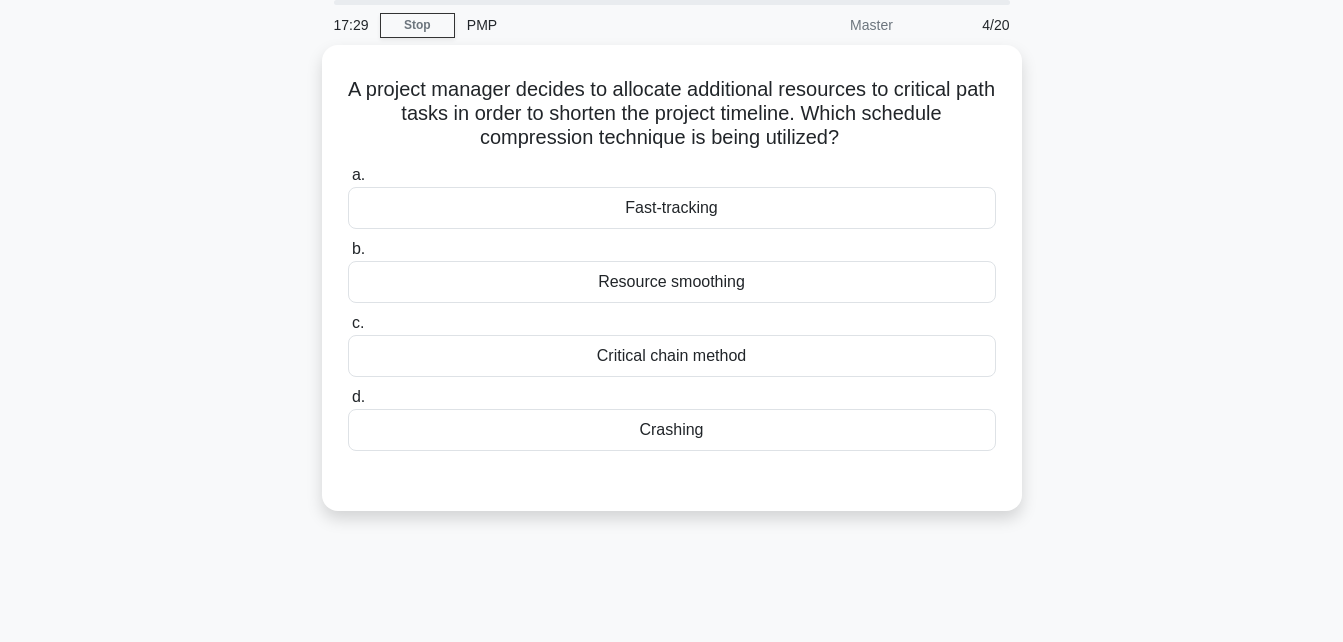 scroll, scrollTop: 74, scrollLeft: 0, axis: vertical 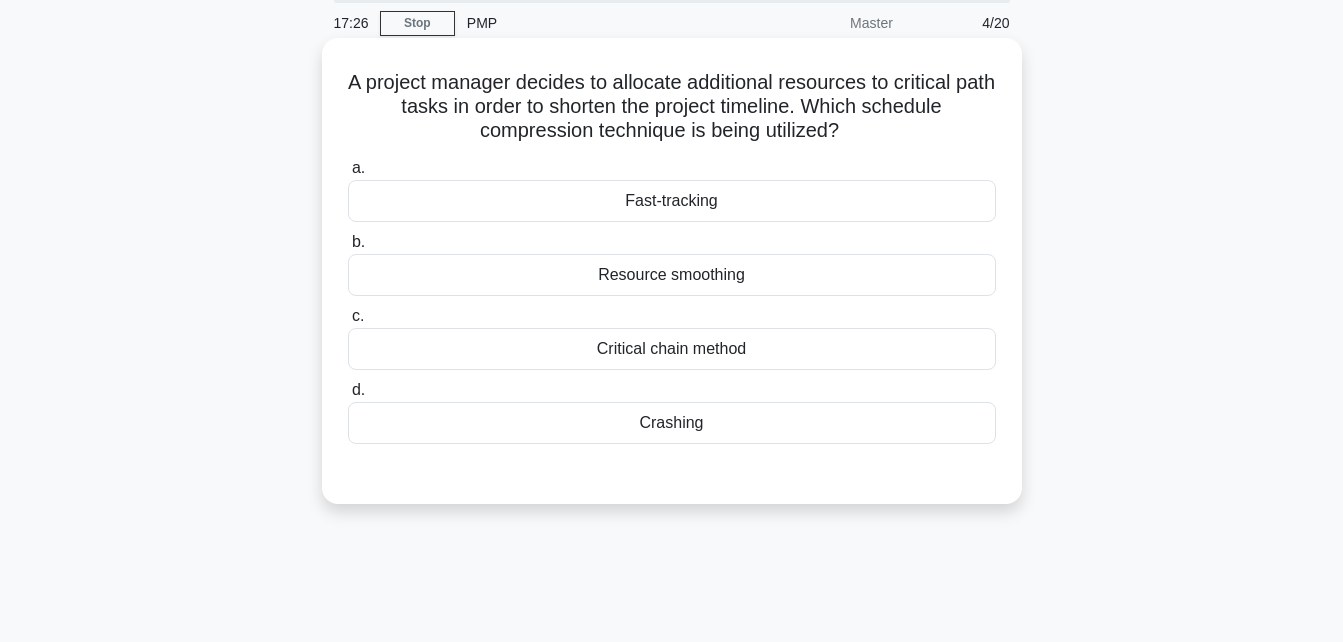 click on "Crashing" at bounding box center [672, 423] 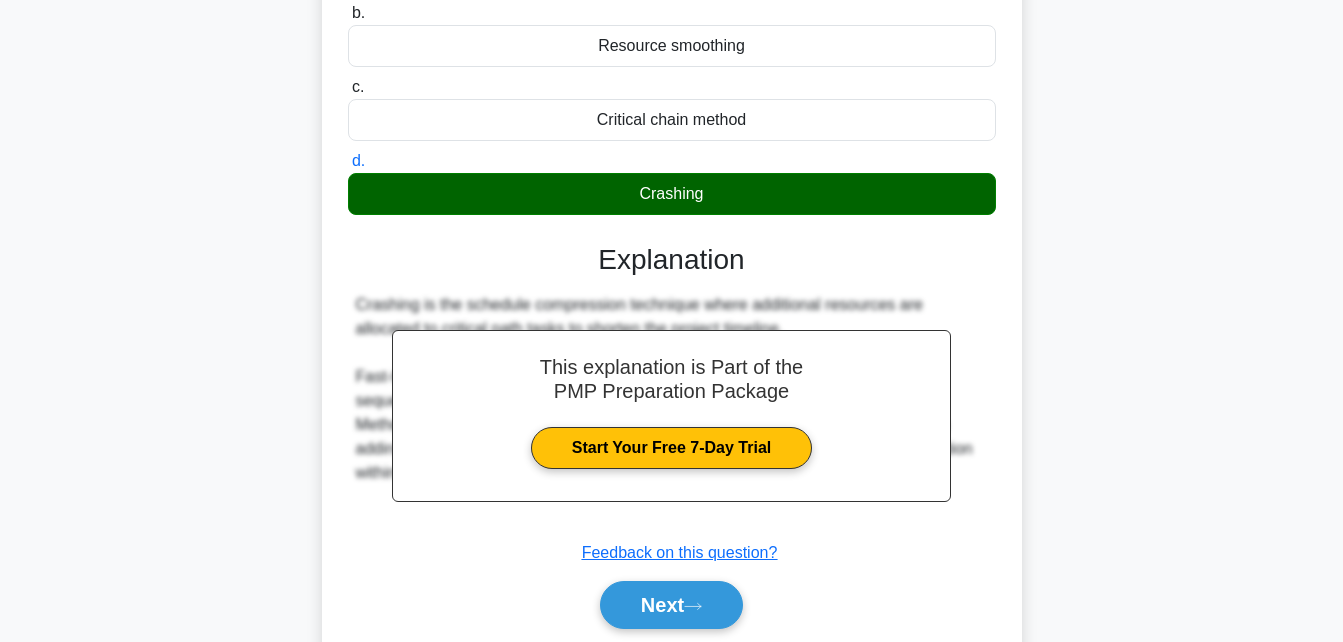 scroll, scrollTop: 405, scrollLeft: 0, axis: vertical 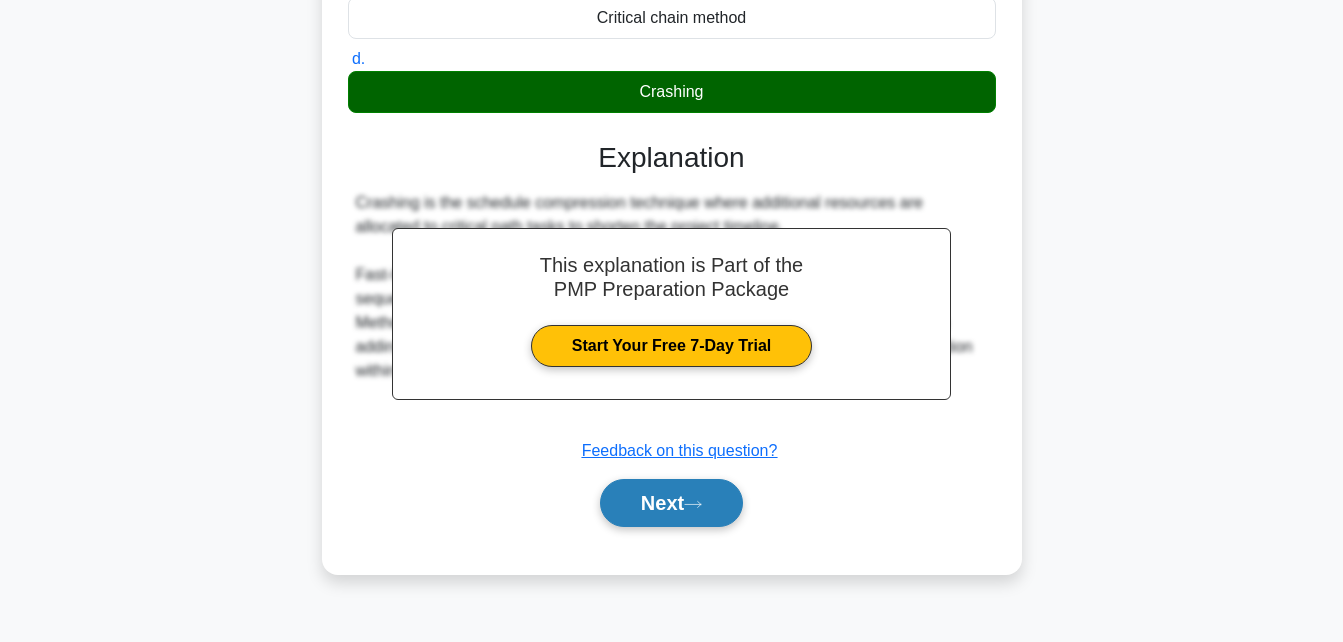 click on "Next" at bounding box center (671, 503) 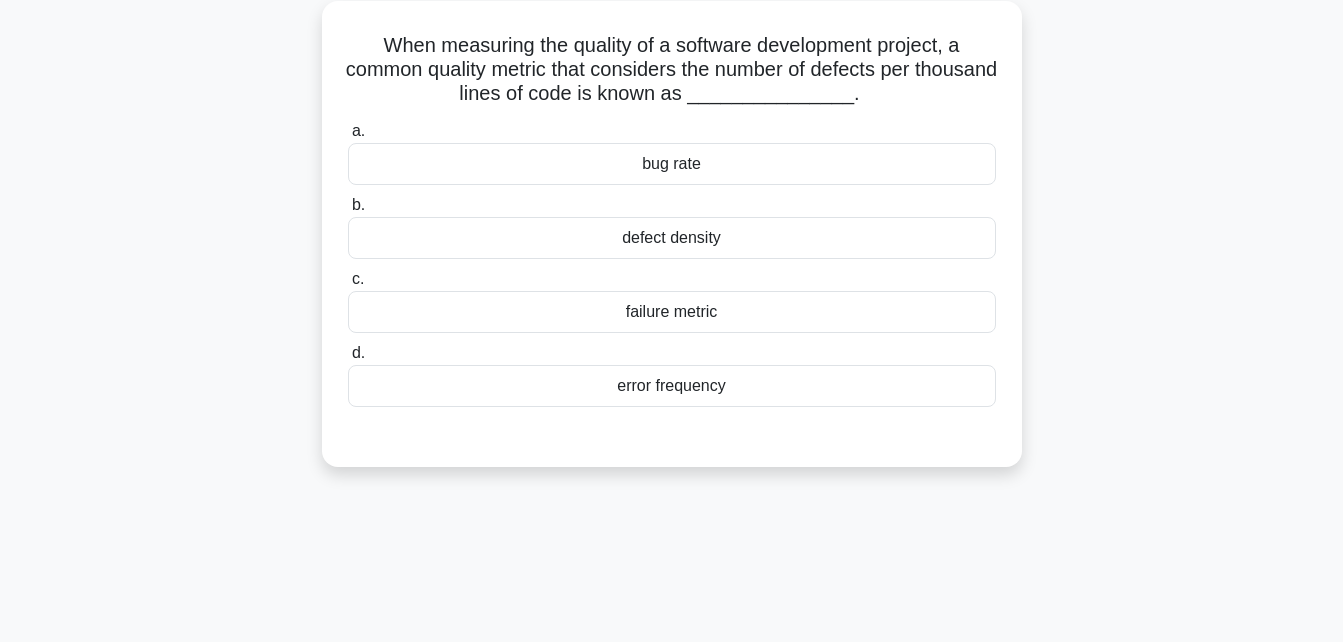 scroll, scrollTop: 87, scrollLeft: 0, axis: vertical 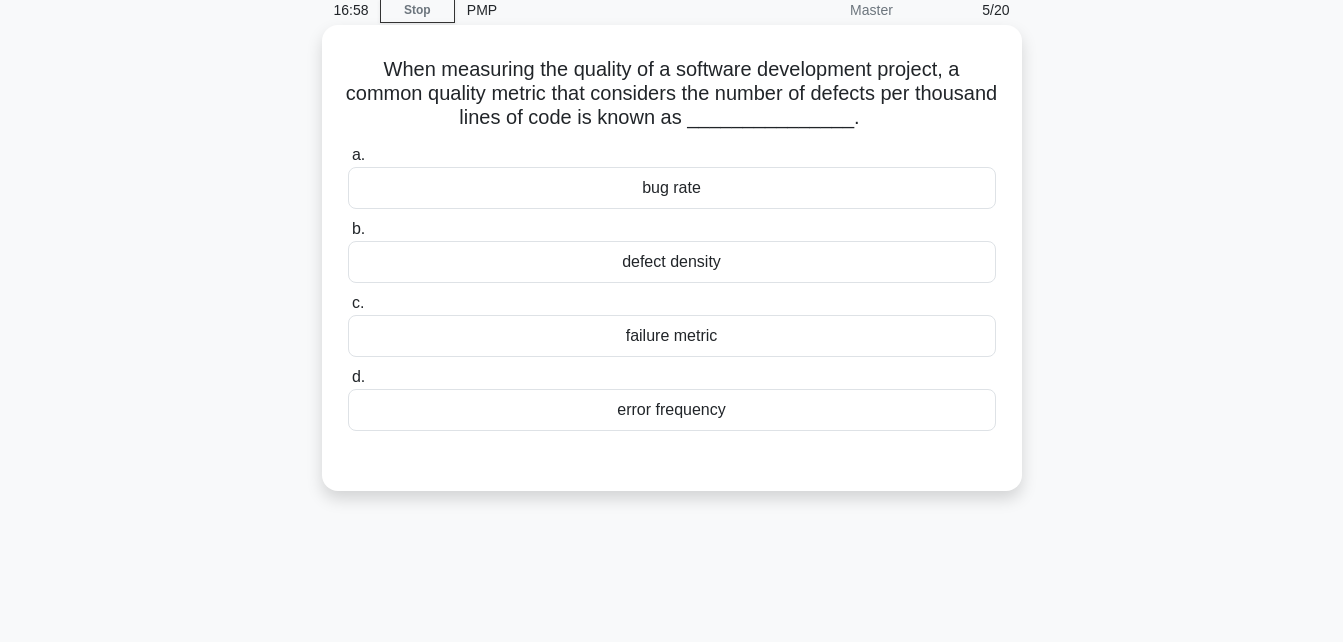 click on "defect density" at bounding box center [672, 262] 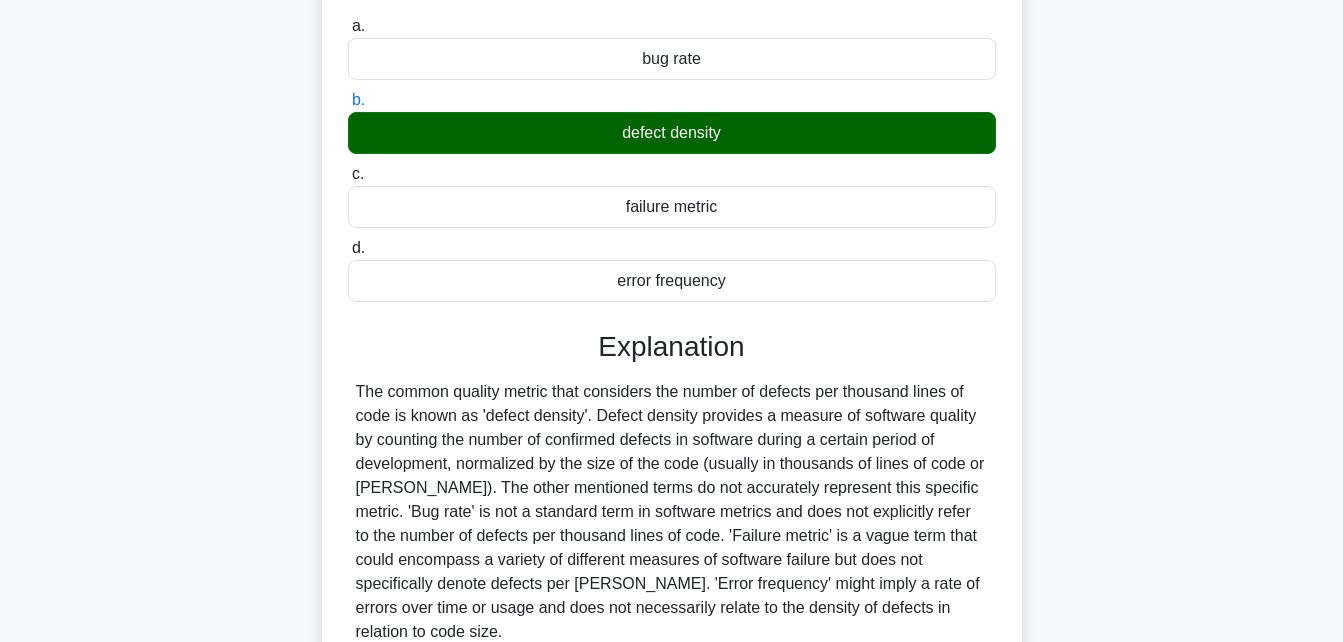 scroll, scrollTop: 224, scrollLeft: 0, axis: vertical 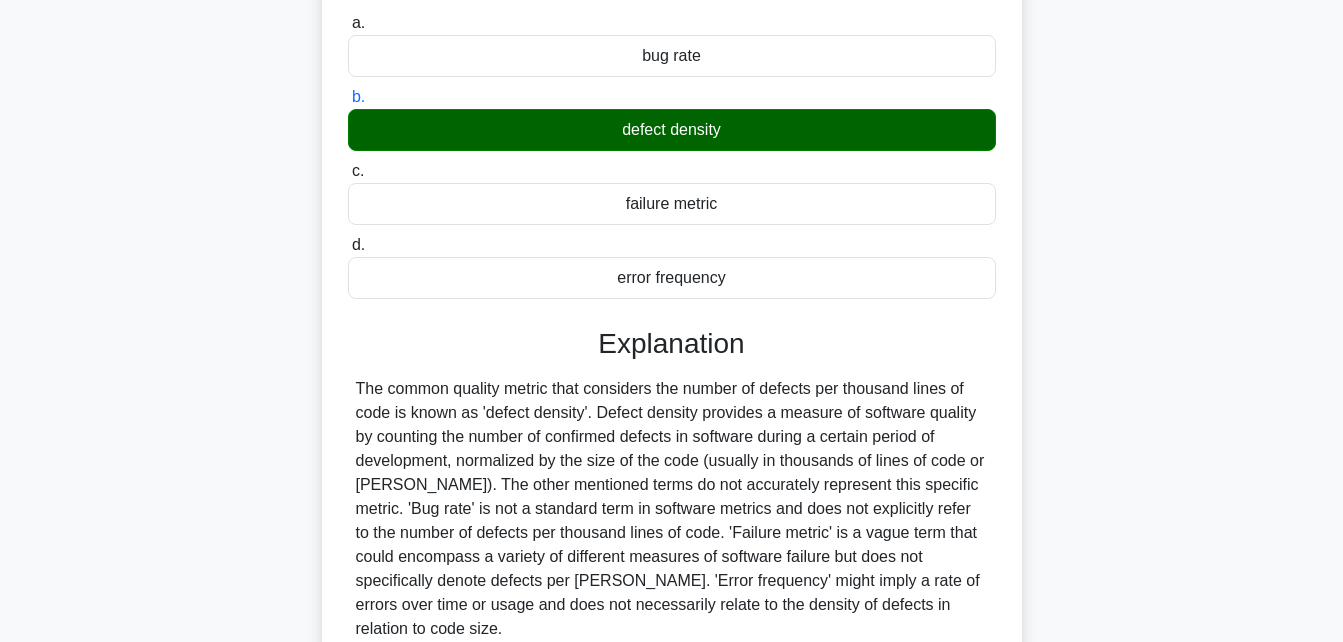 click on "c.
failure metric" at bounding box center [348, 171] 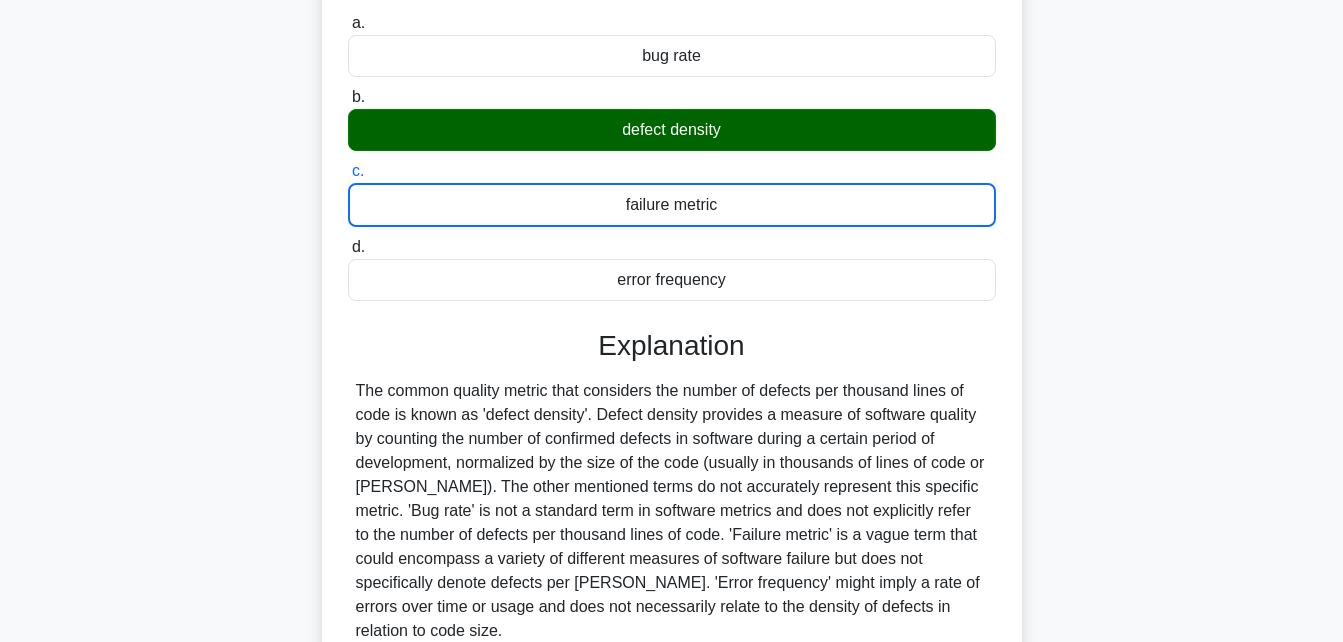 click on "d.
error frequency" at bounding box center (348, 247) 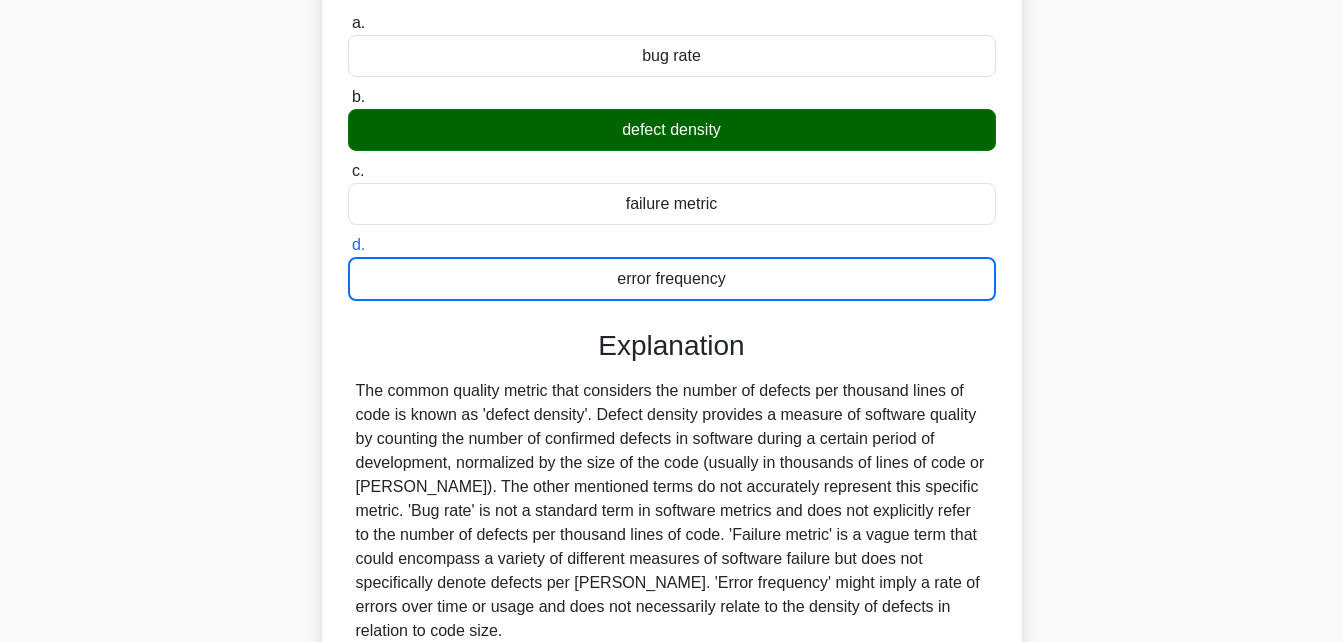 click on "a.
bug rate" at bounding box center (348, 23) 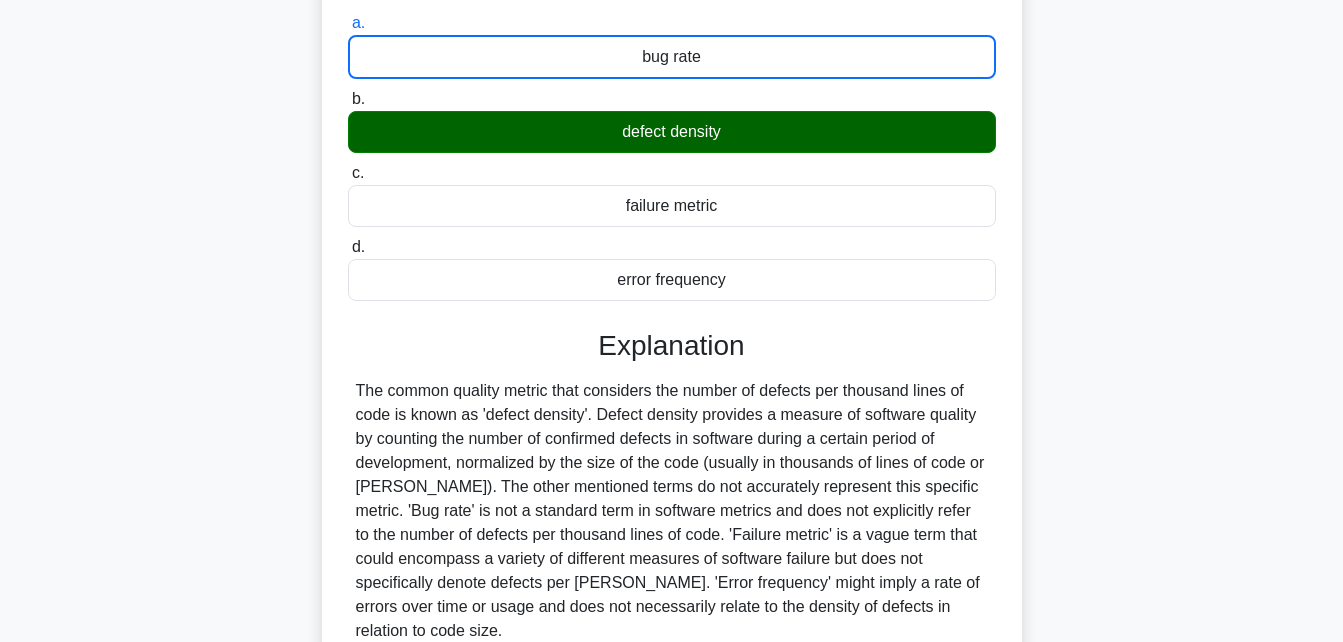 click on "b.
defect density" at bounding box center (348, 99) 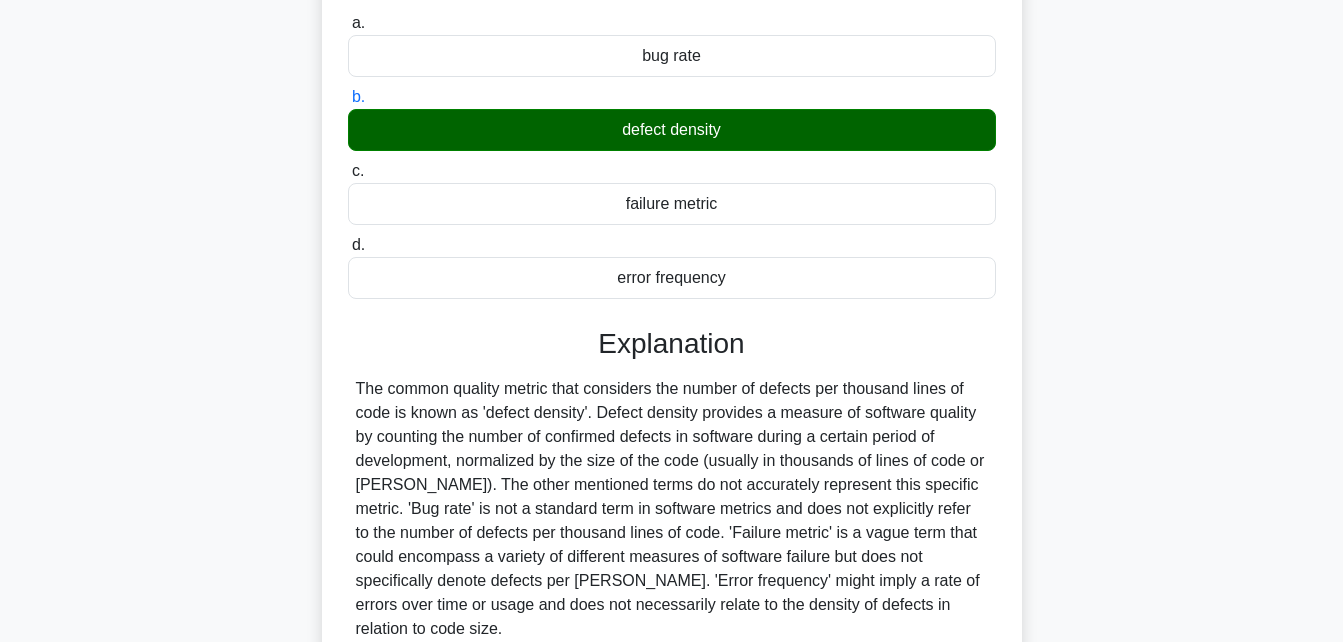 click on "c.
failure metric" at bounding box center [348, 171] 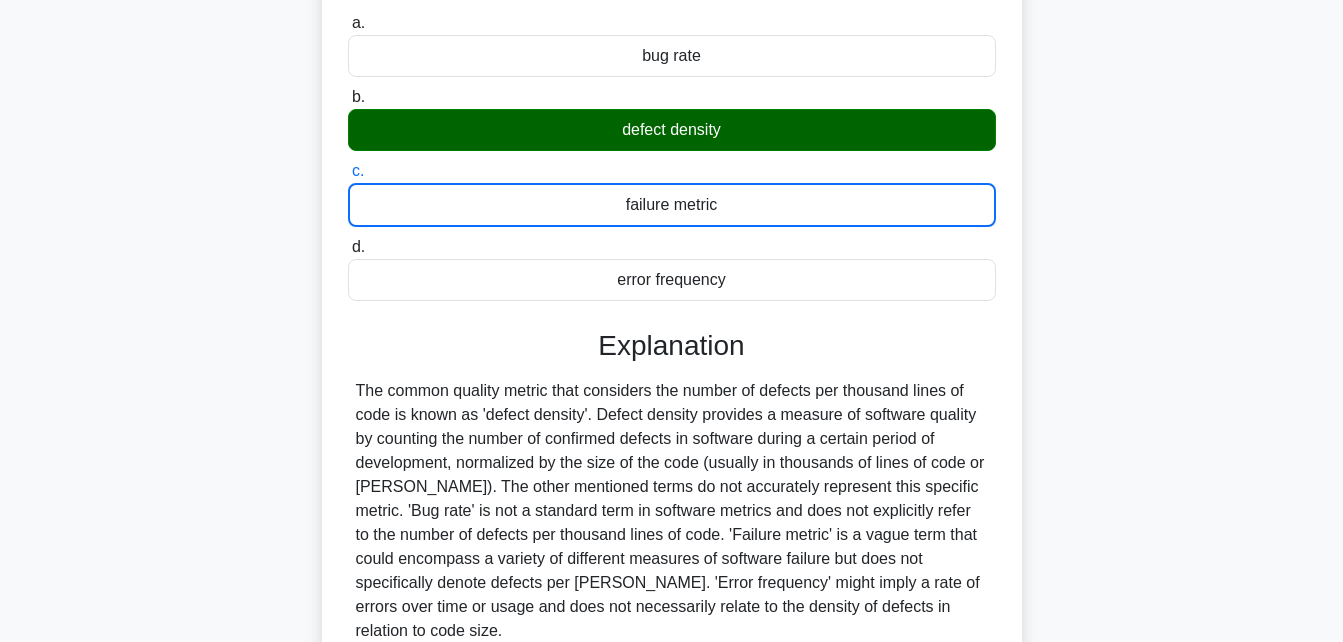 click on "d.
error frequency" at bounding box center [348, 247] 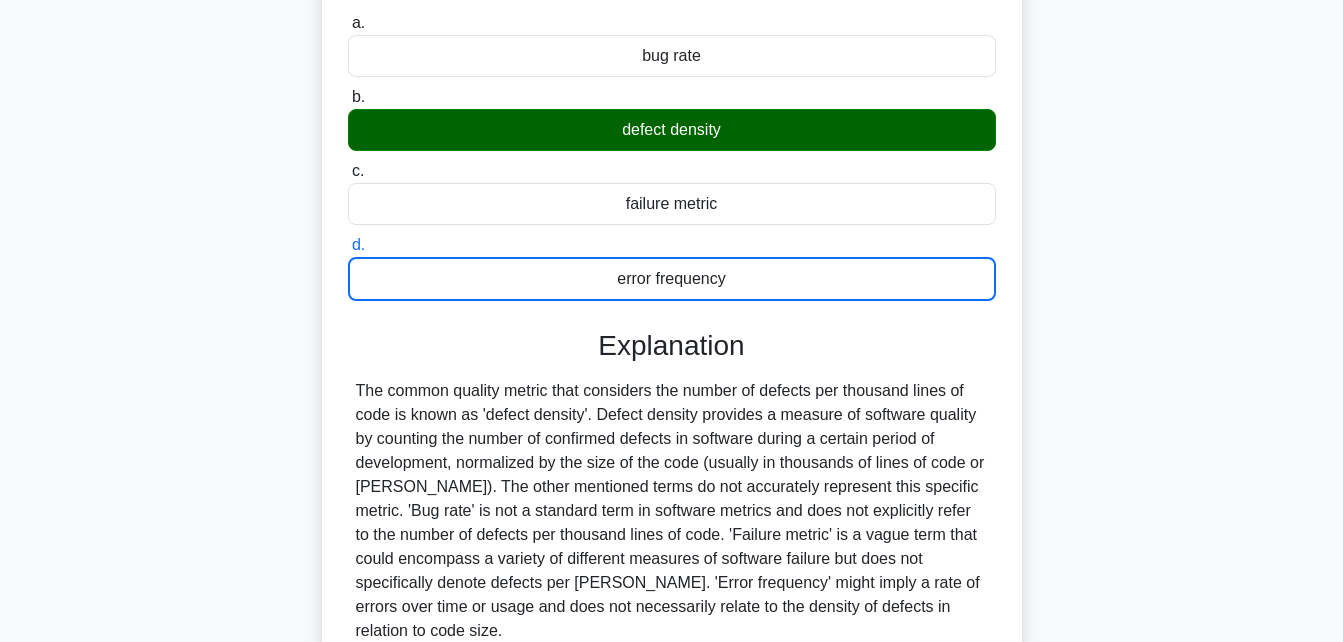 click on "a.
bug rate" at bounding box center (348, 23) 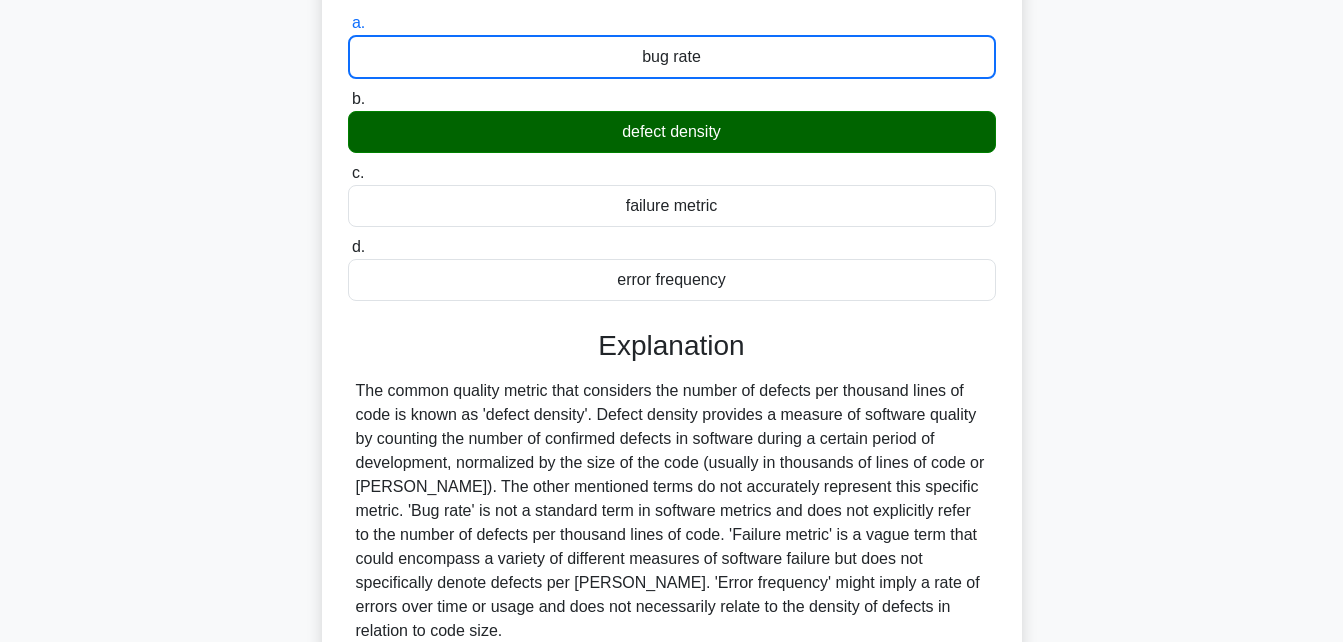 click on "b.
defect density" at bounding box center [348, 99] 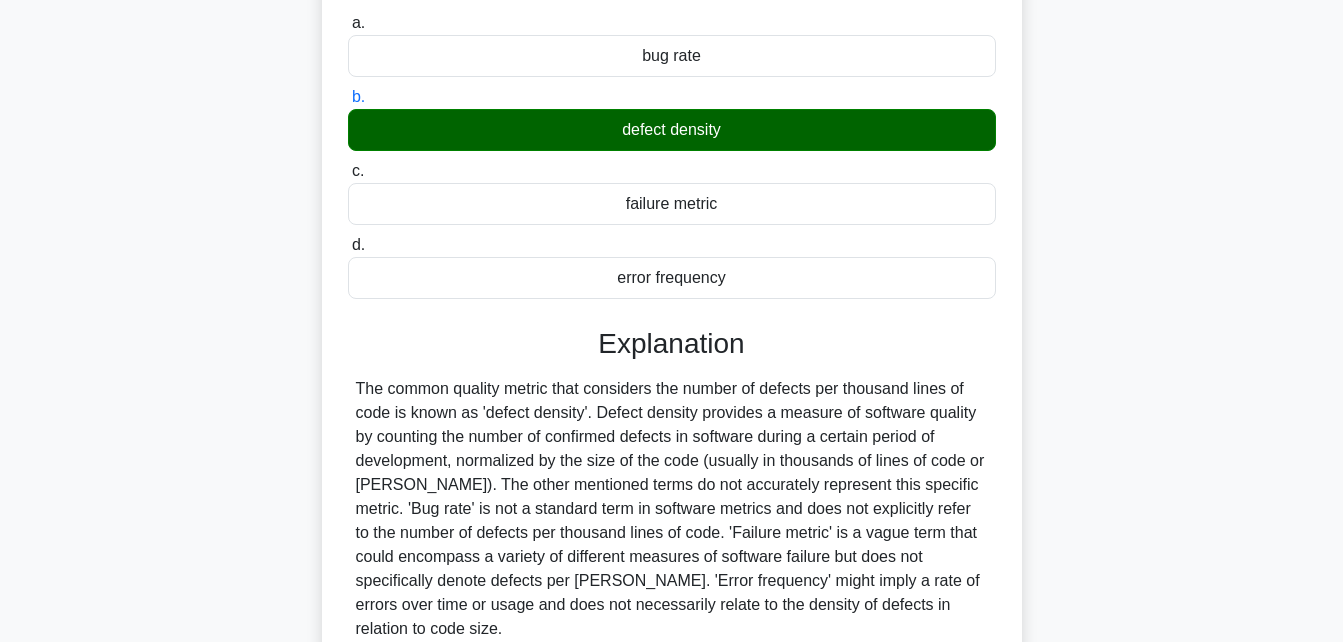 click on "c.
failure metric" at bounding box center [348, 171] 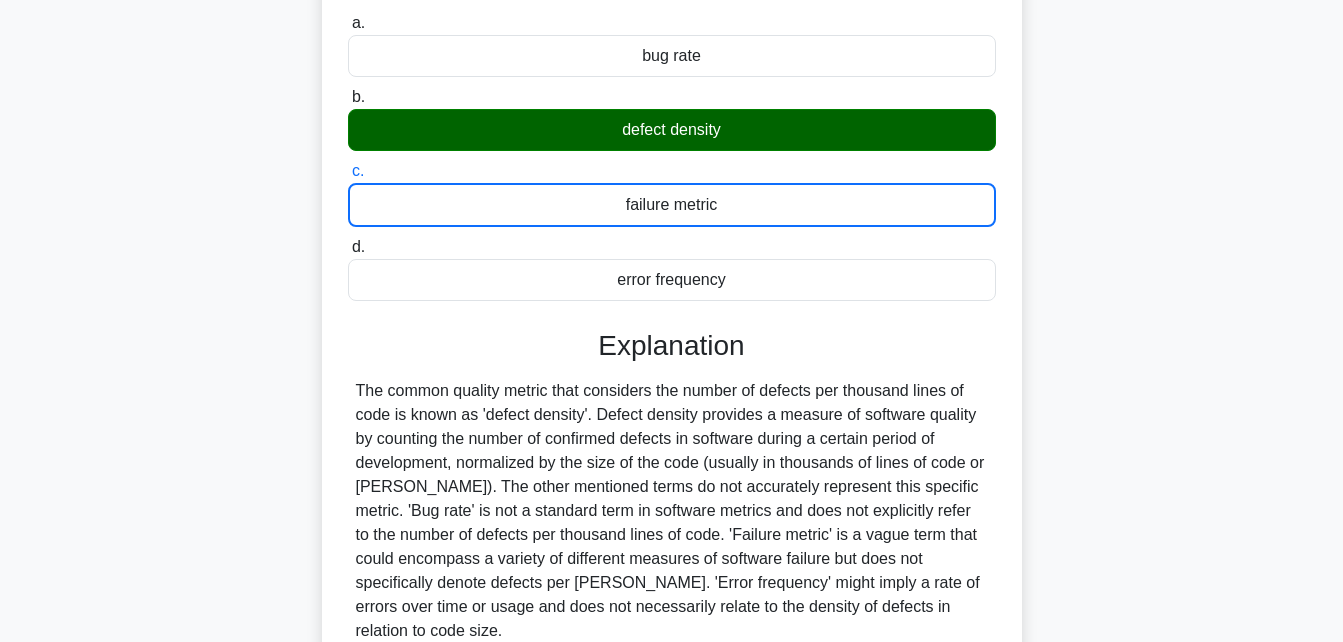 click on "d.
error frequency" at bounding box center [348, 247] 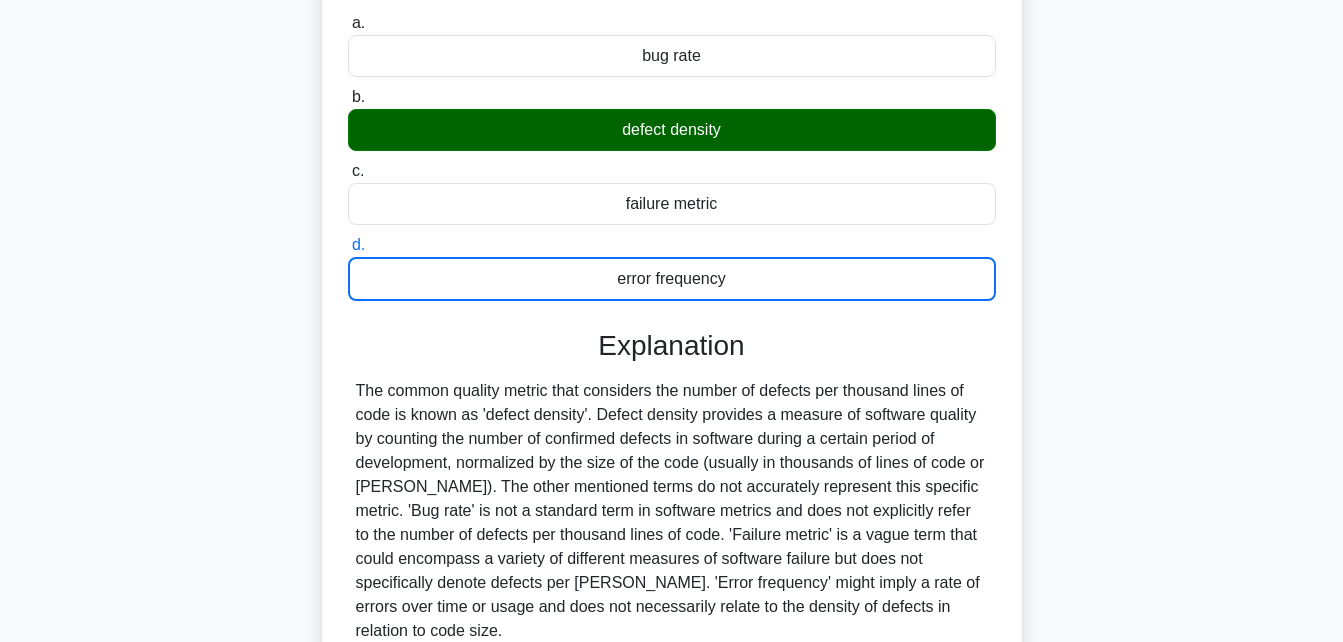 click on "a.
bug rate" at bounding box center (348, 23) 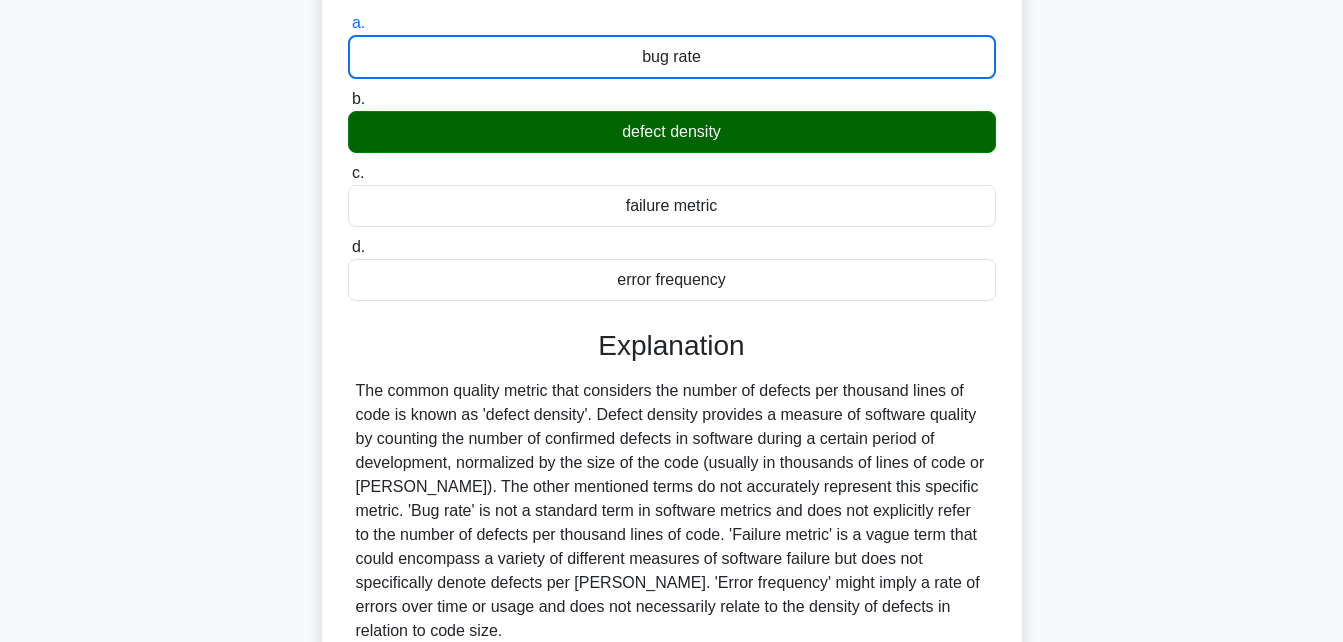click on "b.
defect density" at bounding box center (348, 99) 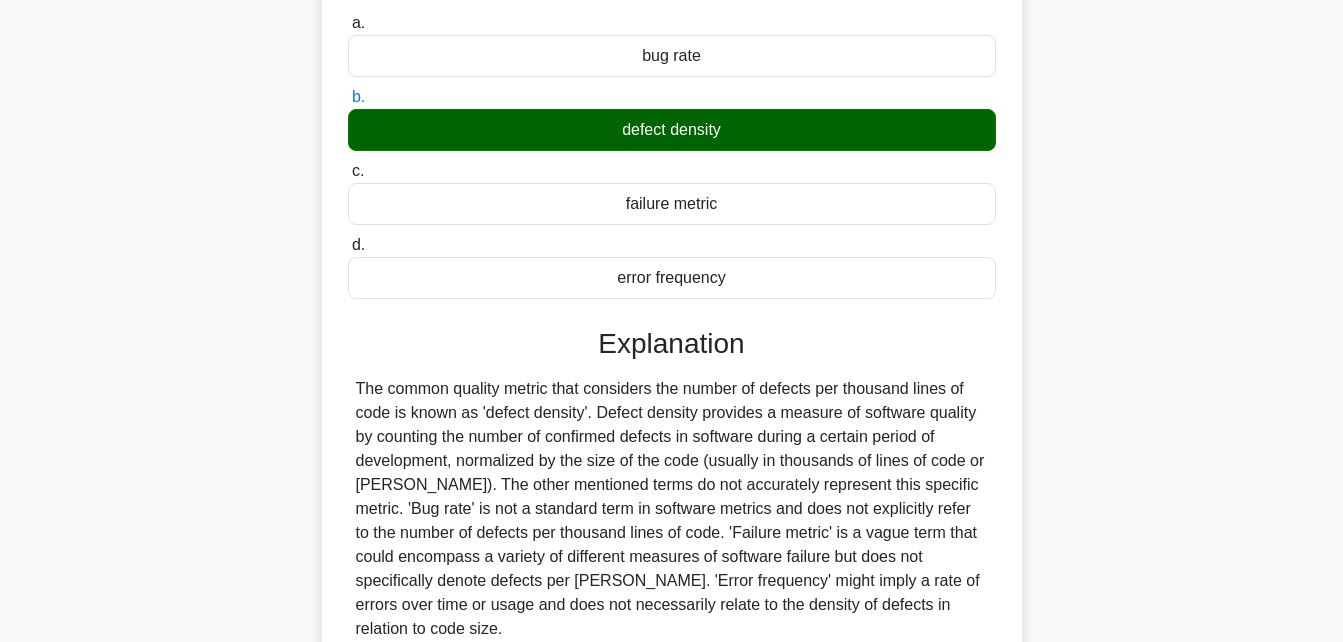 click on "c.
failure metric" at bounding box center [348, 171] 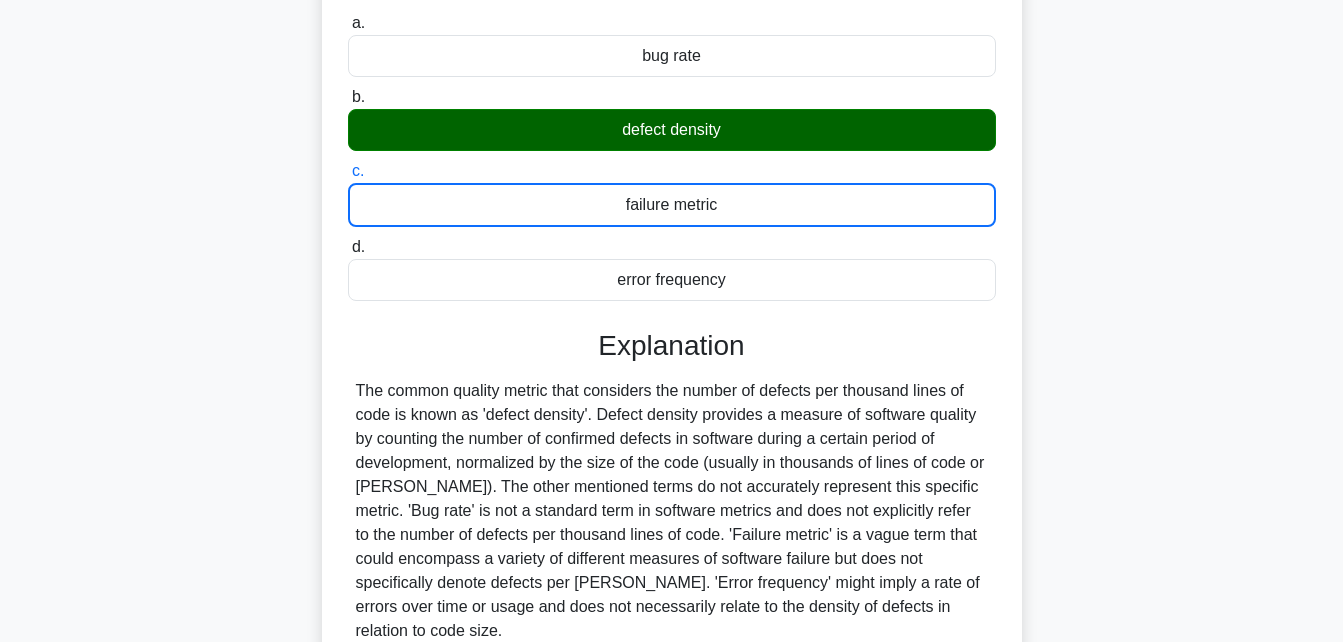 click on "d.
error frequency" at bounding box center [348, 247] 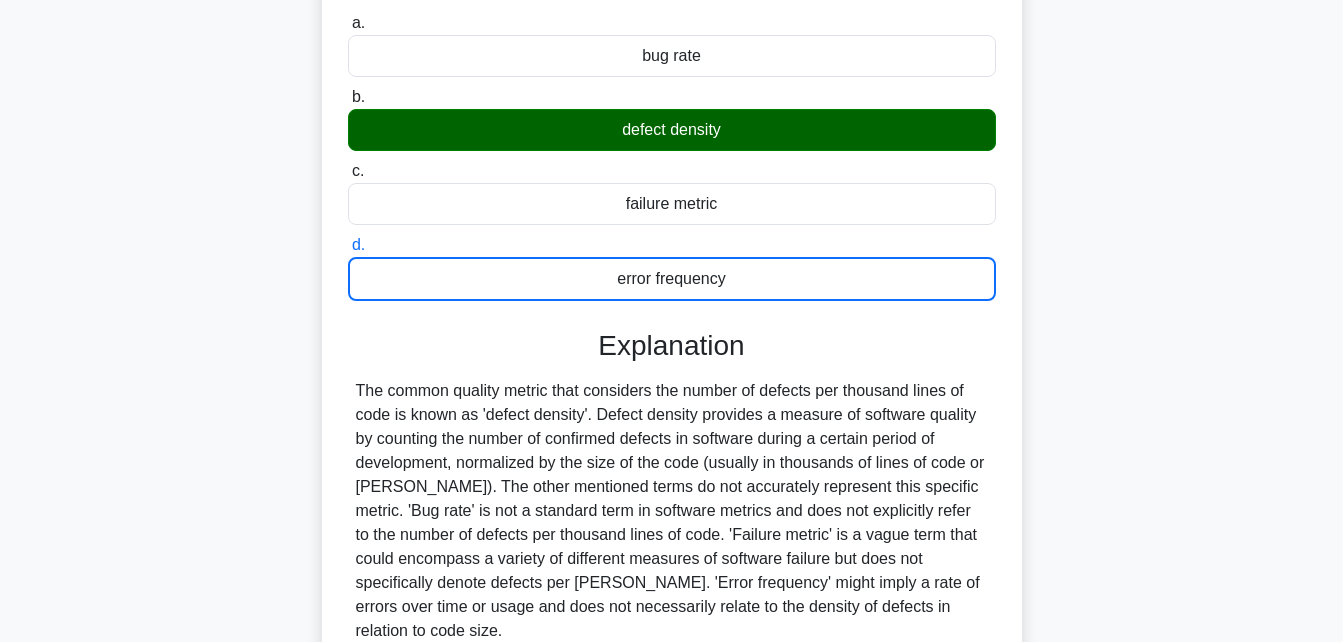 click on "a.
bug rate" at bounding box center (348, 23) 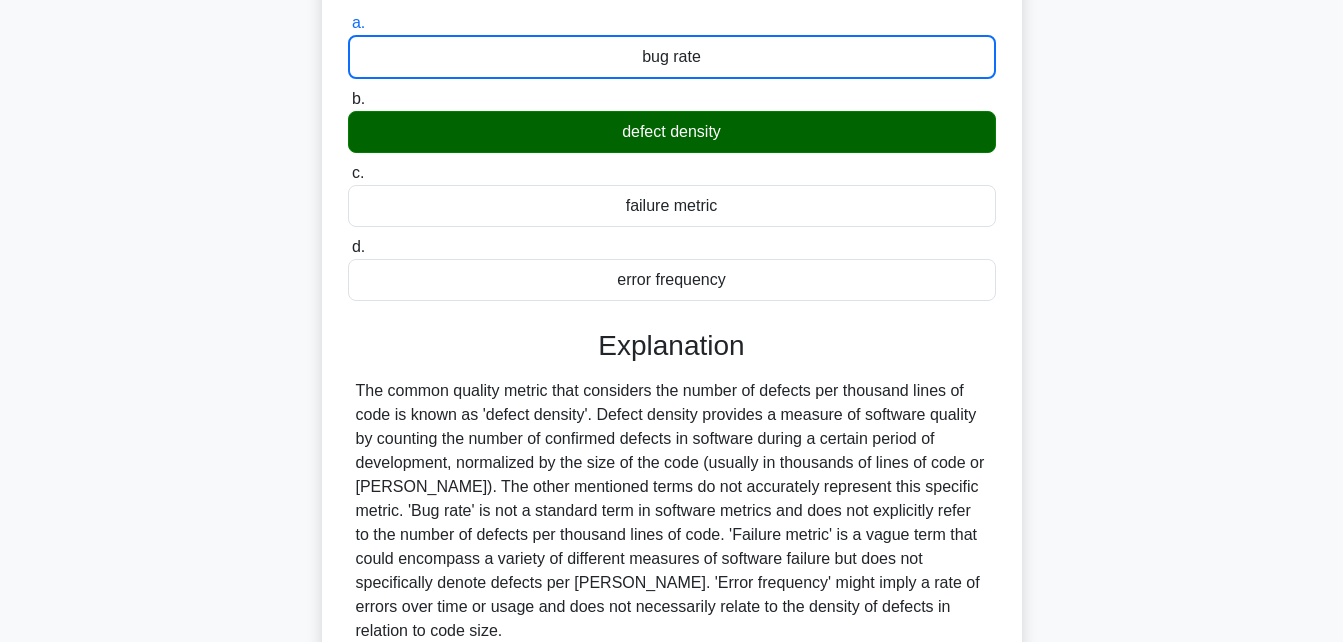click on "b.
defect density" at bounding box center (348, 99) 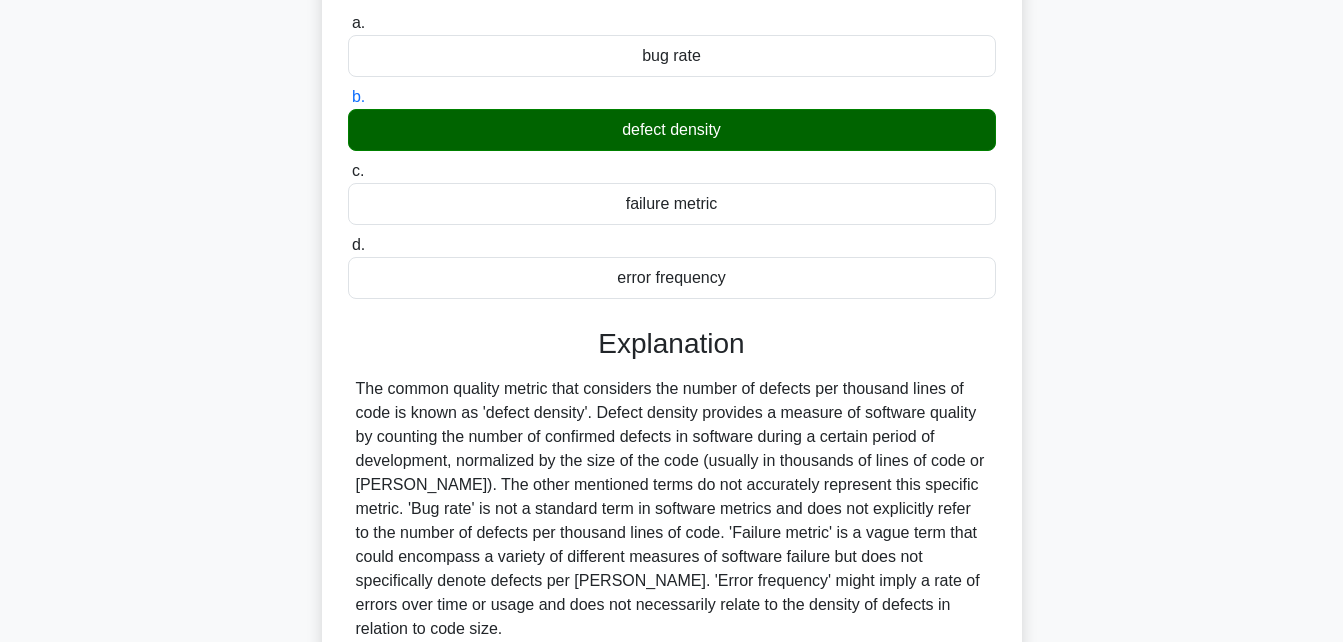 click on "c.
failure metric" at bounding box center [348, 171] 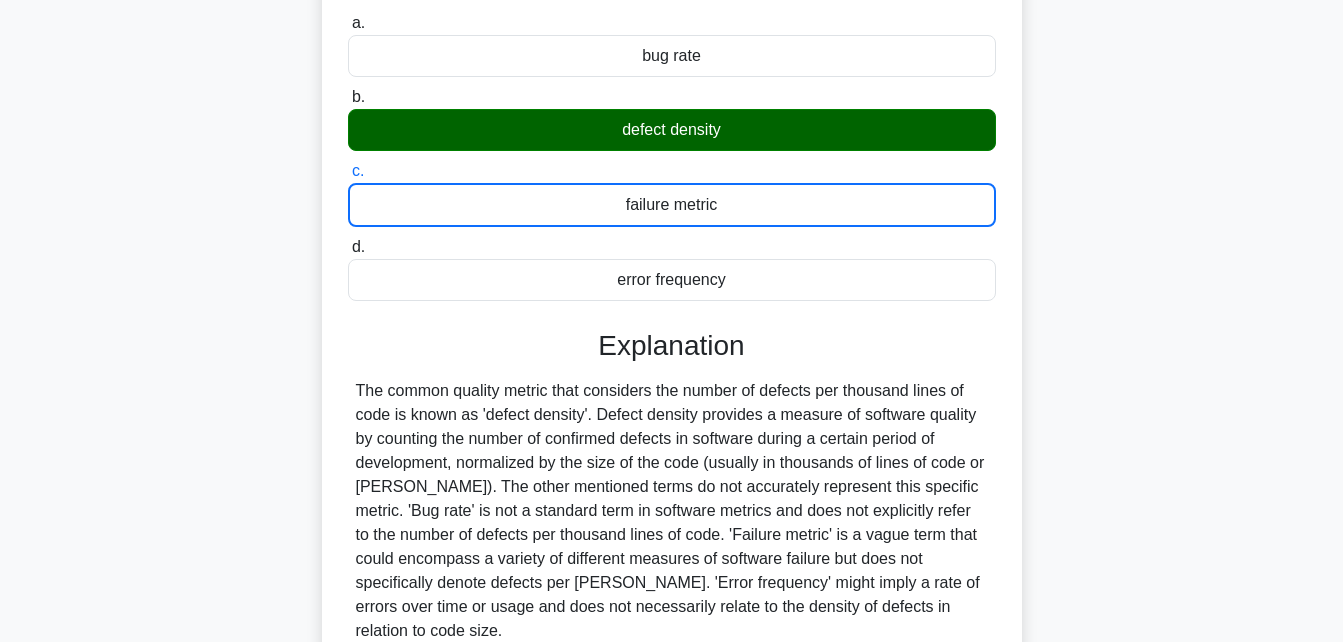 click on "d.
error frequency" at bounding box center (348, 247) 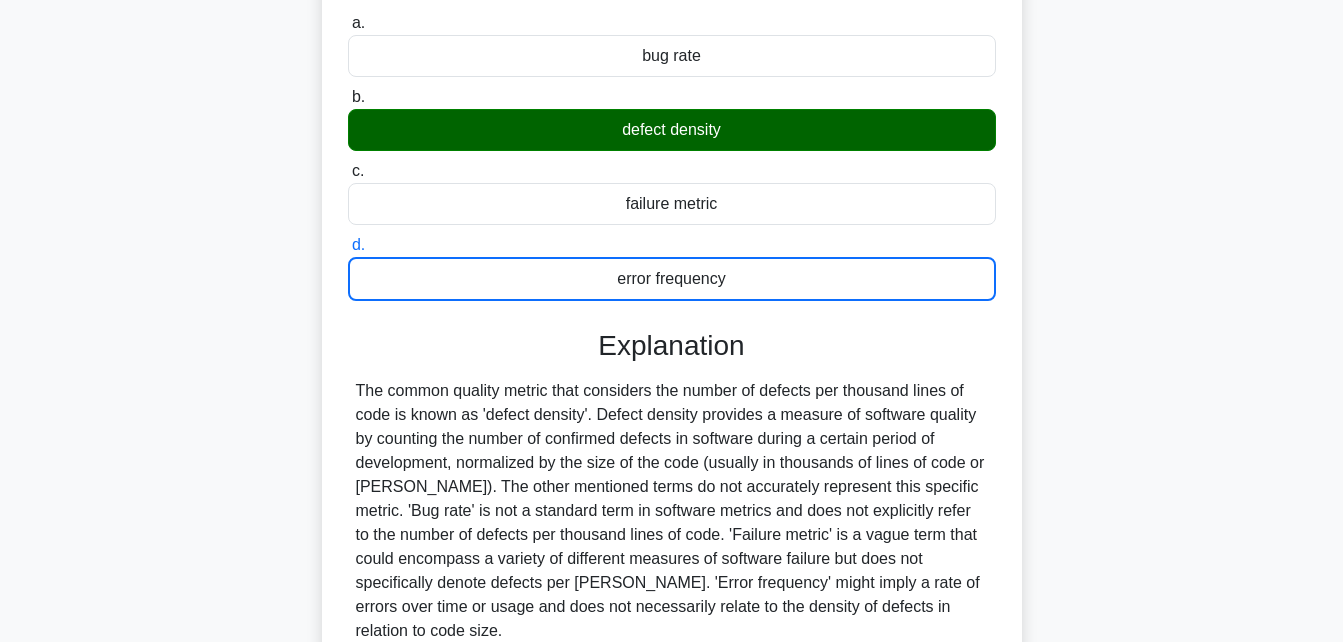 click on "a.
bug rate" at bounding box center (348, 23) 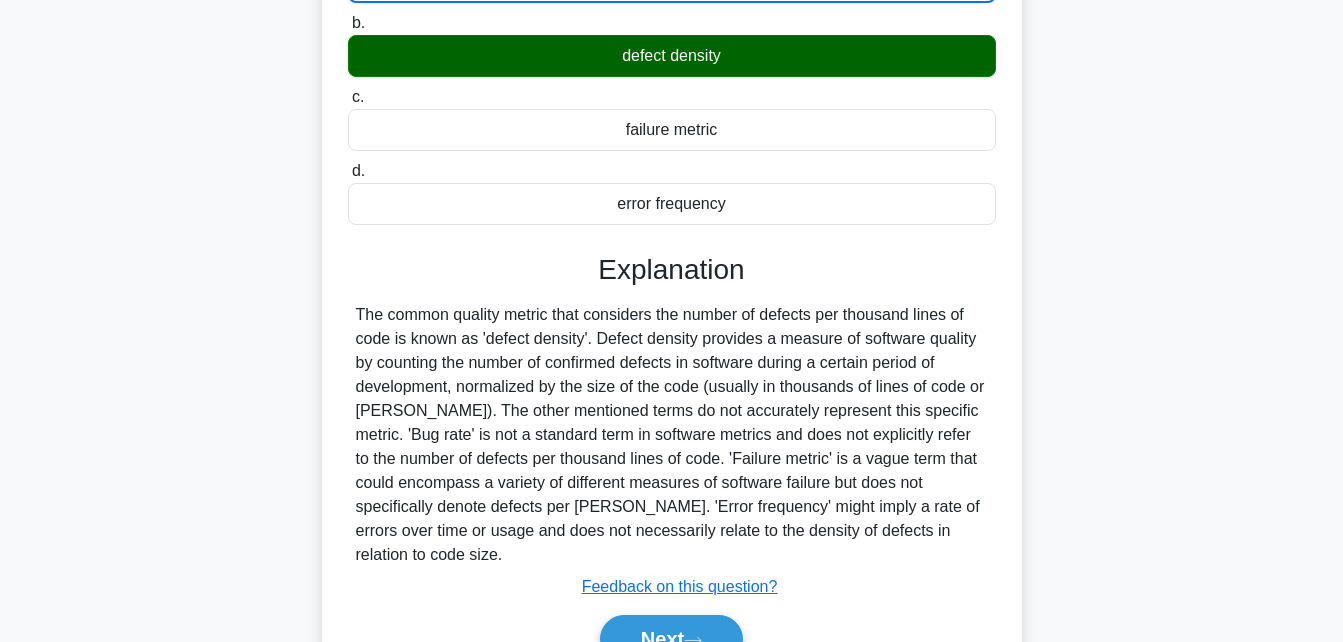 scroll, scrollTop: 438, scrollLeft: 0, axis: vertical 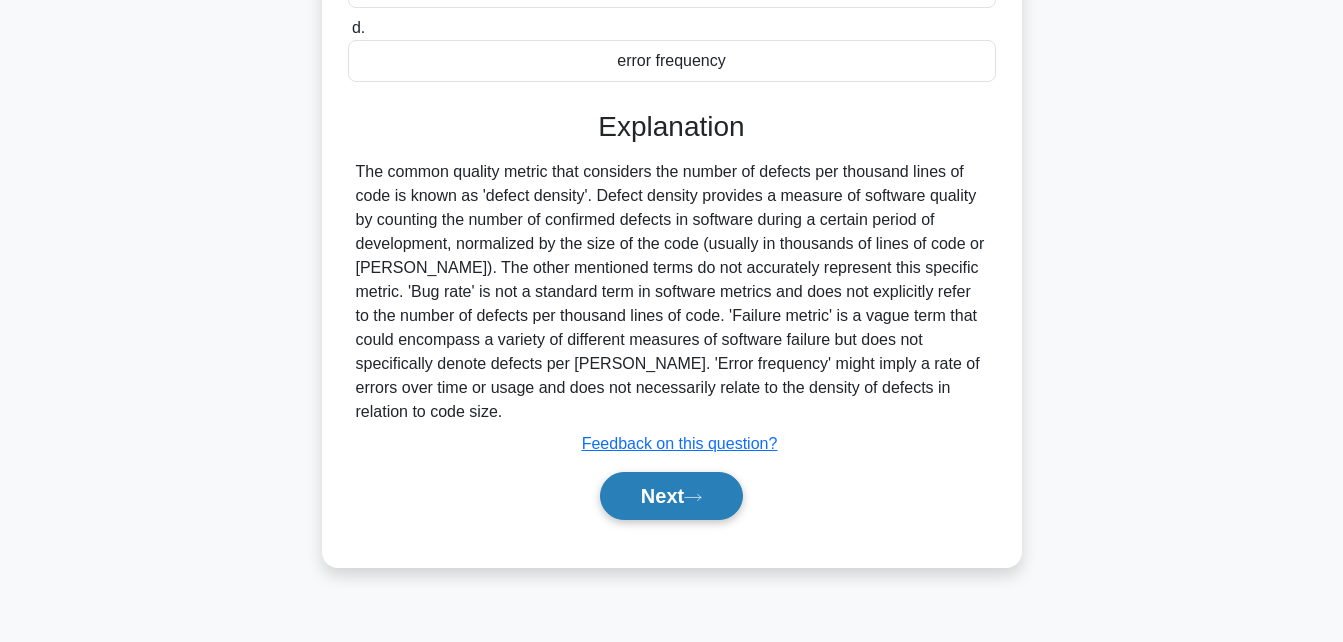 click on "Next" at bounding box center (671, 496) 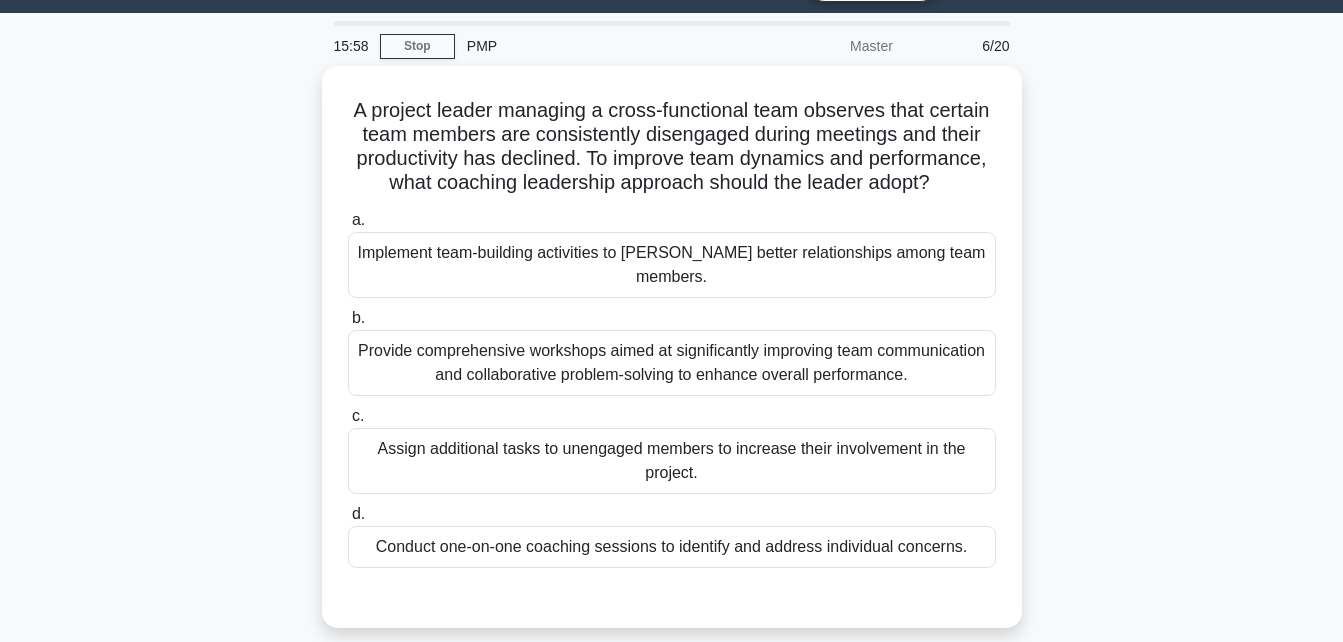scroll, scrollTop: 52, scrollLeft: 0, axis: vertical 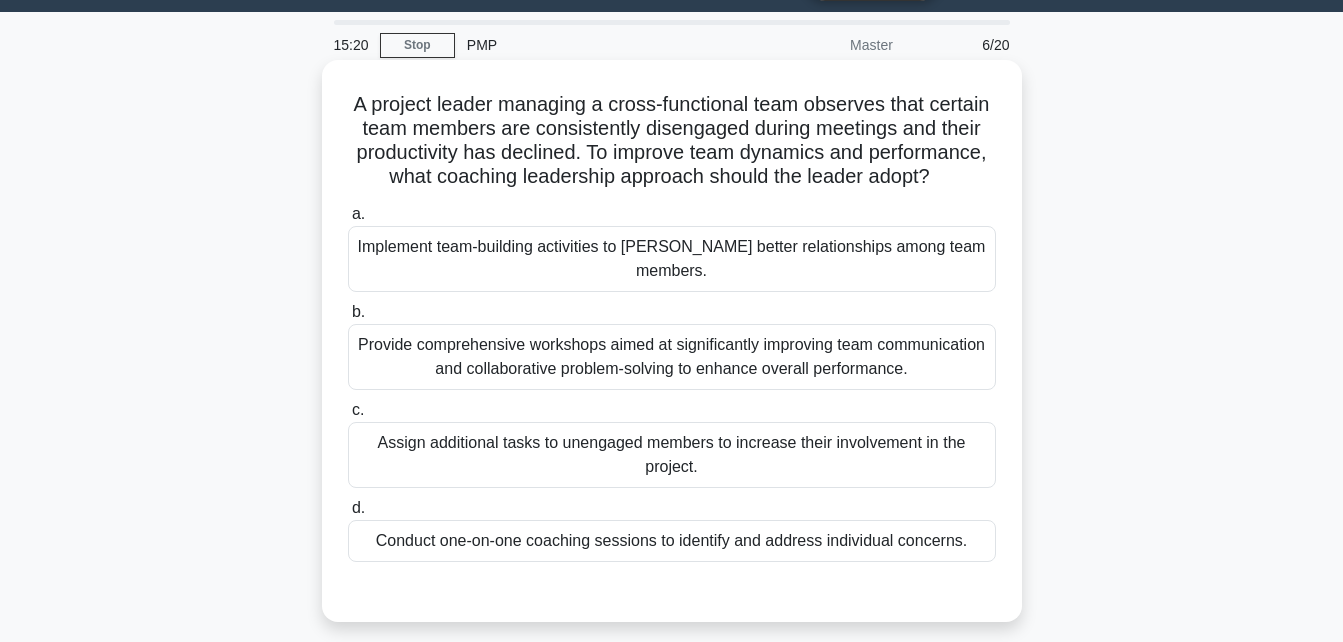 click on "Provide comprehensive workshops aimed at significantly improving team communication and collaborative problem-solving to enhance overall performance." at bounding box center [672, 357] 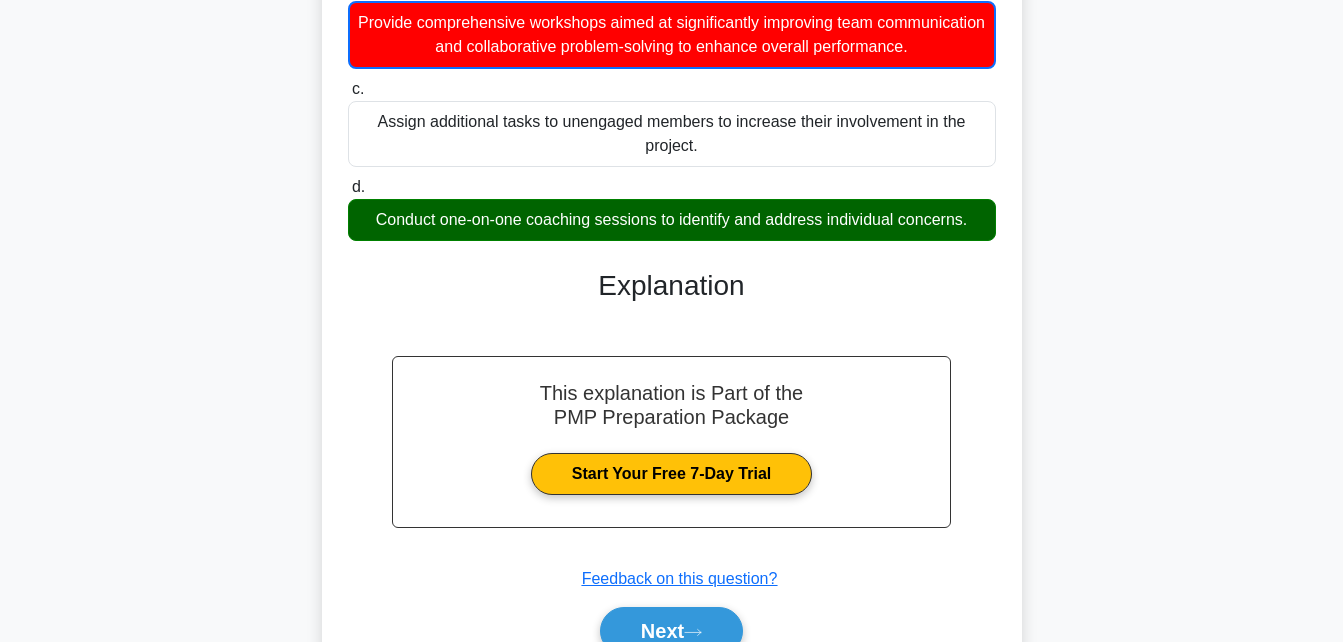 scroll, scrollTop: 474, scrollLeft: 0, axis: vertical 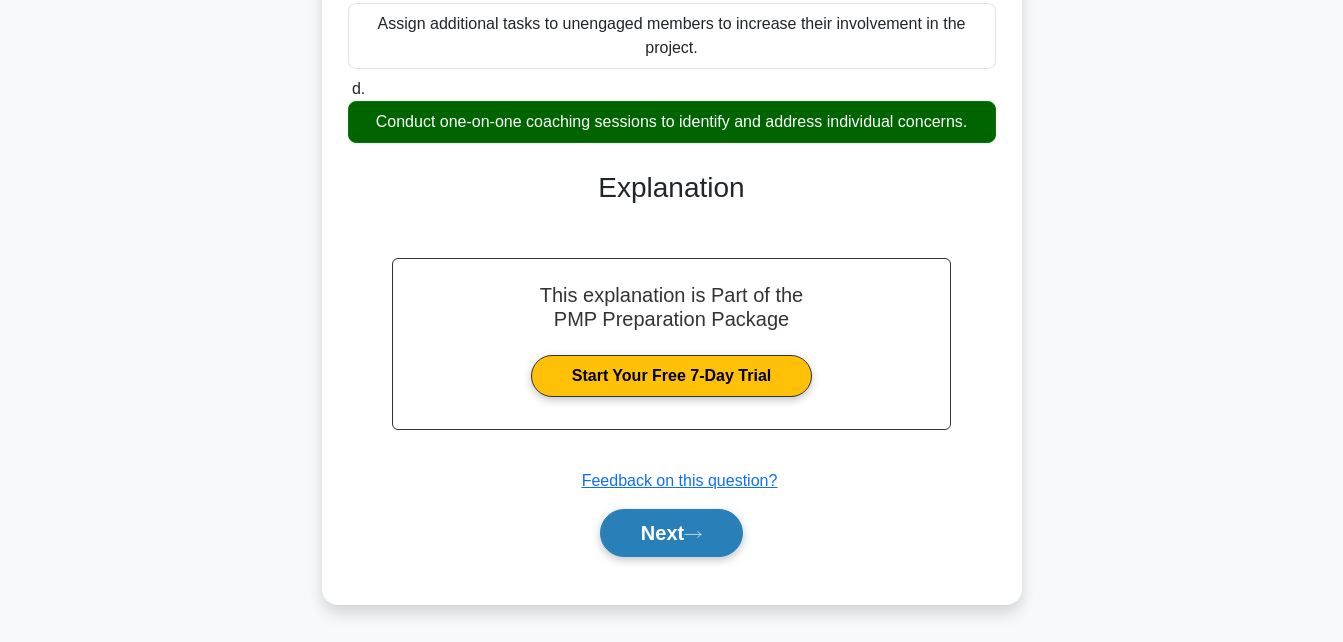 click on "Next" at bounding box center [671, 533] 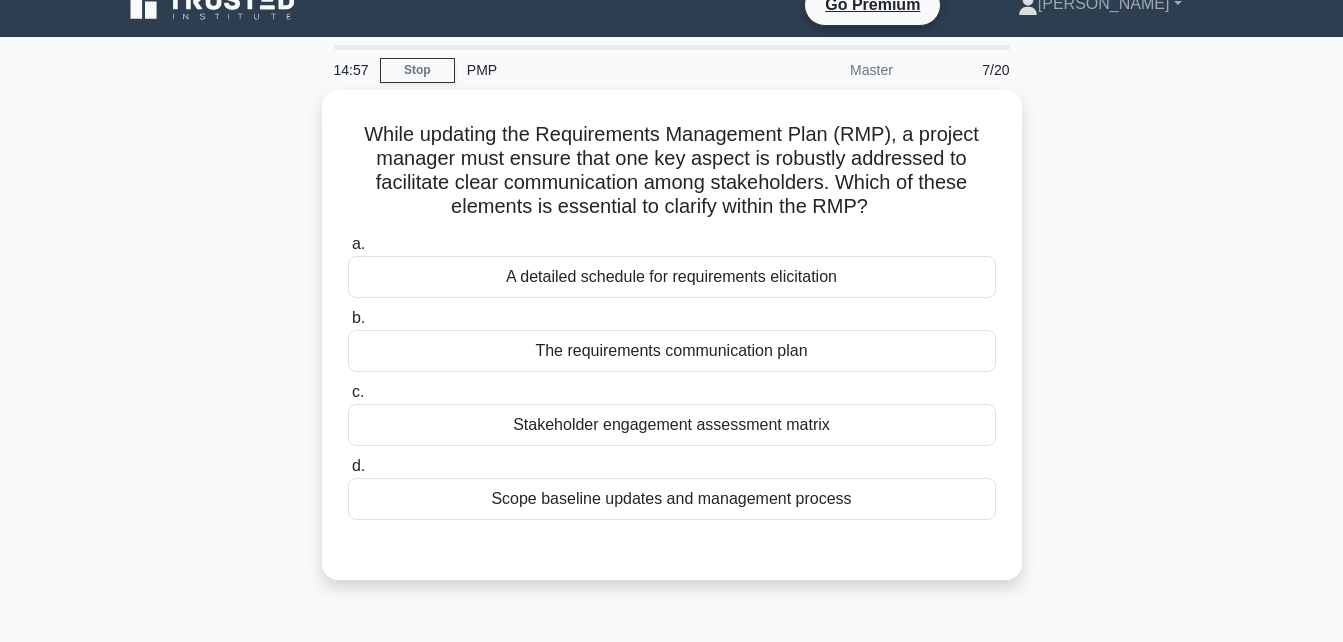 scroll, scrollTop: 7, scrollLeft: 0, axis: vertical 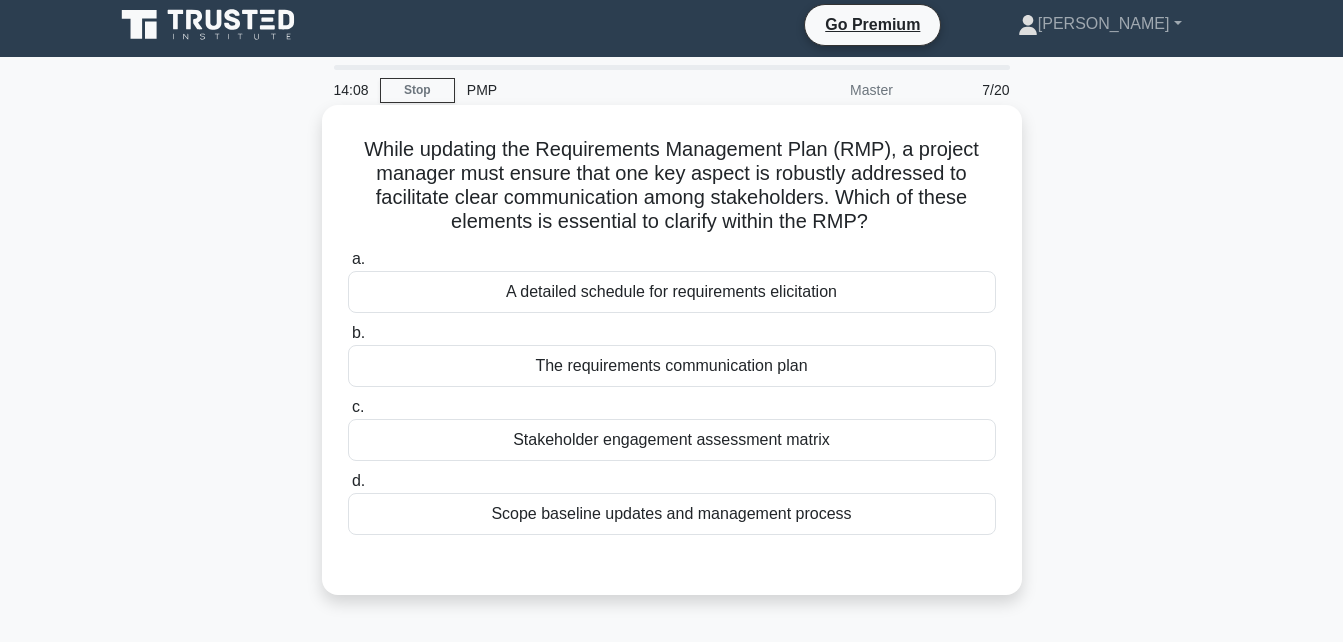 click on "A detailed schedule for requirements elicitation" at bounding box center [672, 292] 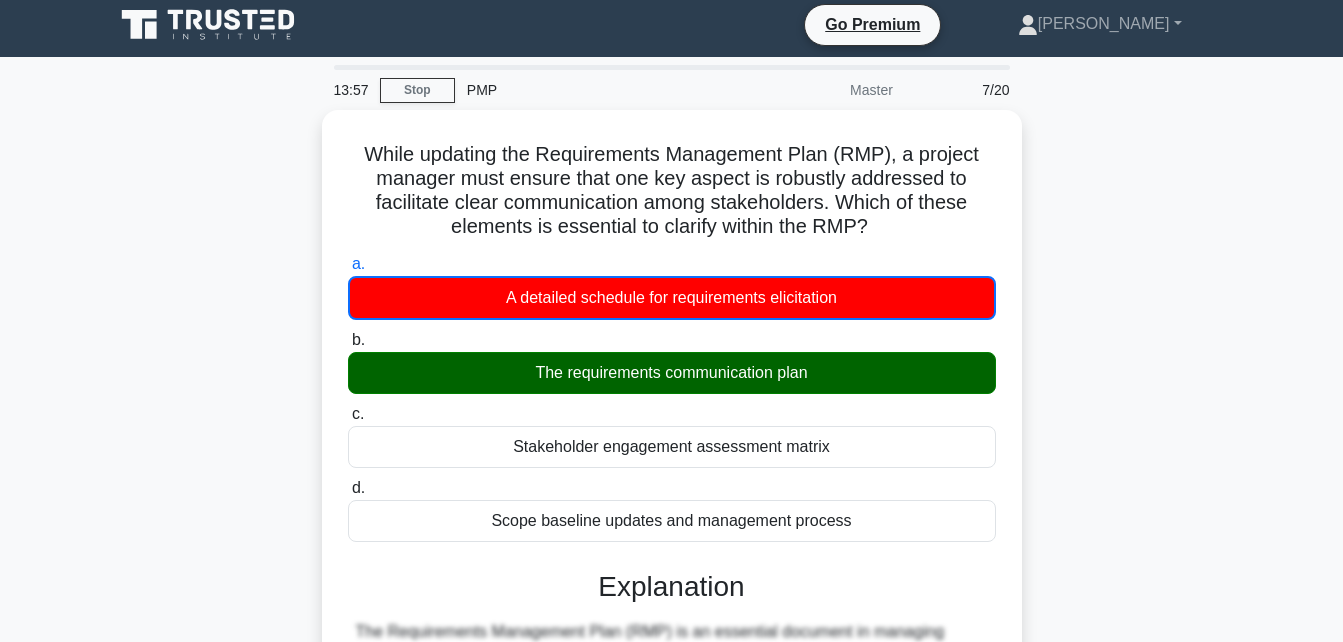scroll, scrollTop: 0, scrollLeft: 0, axis: both 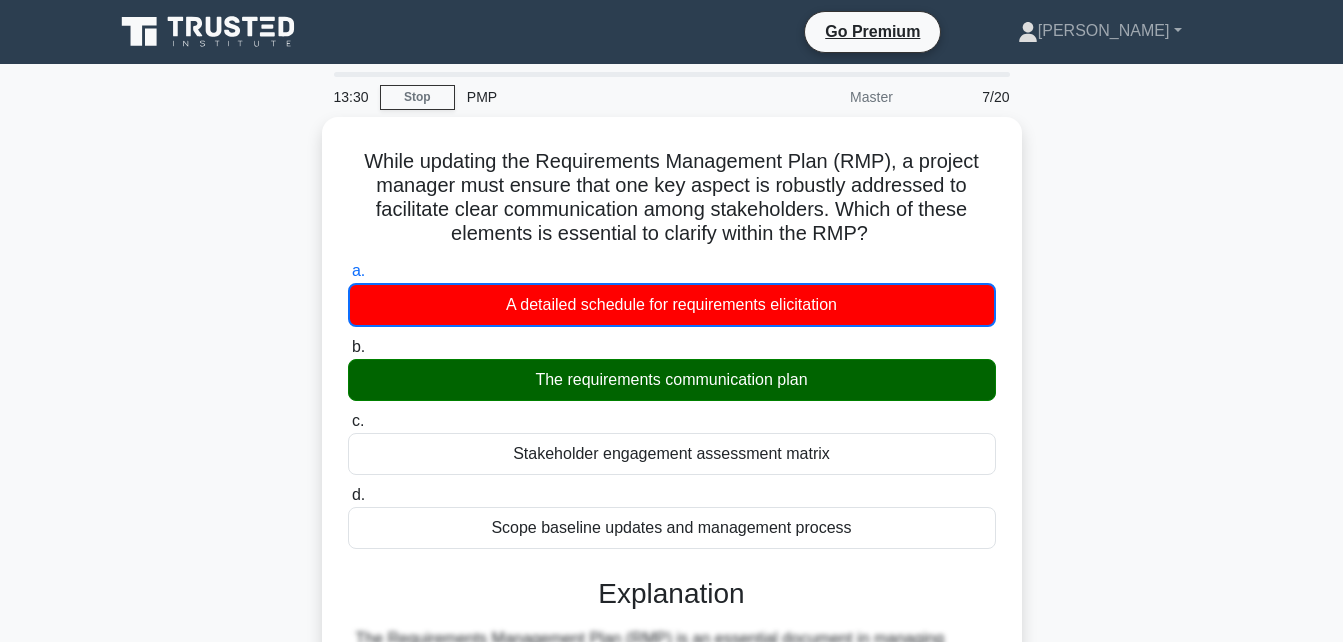 click on "b.
The requirements communication plan" at bounding box center (348, 347) 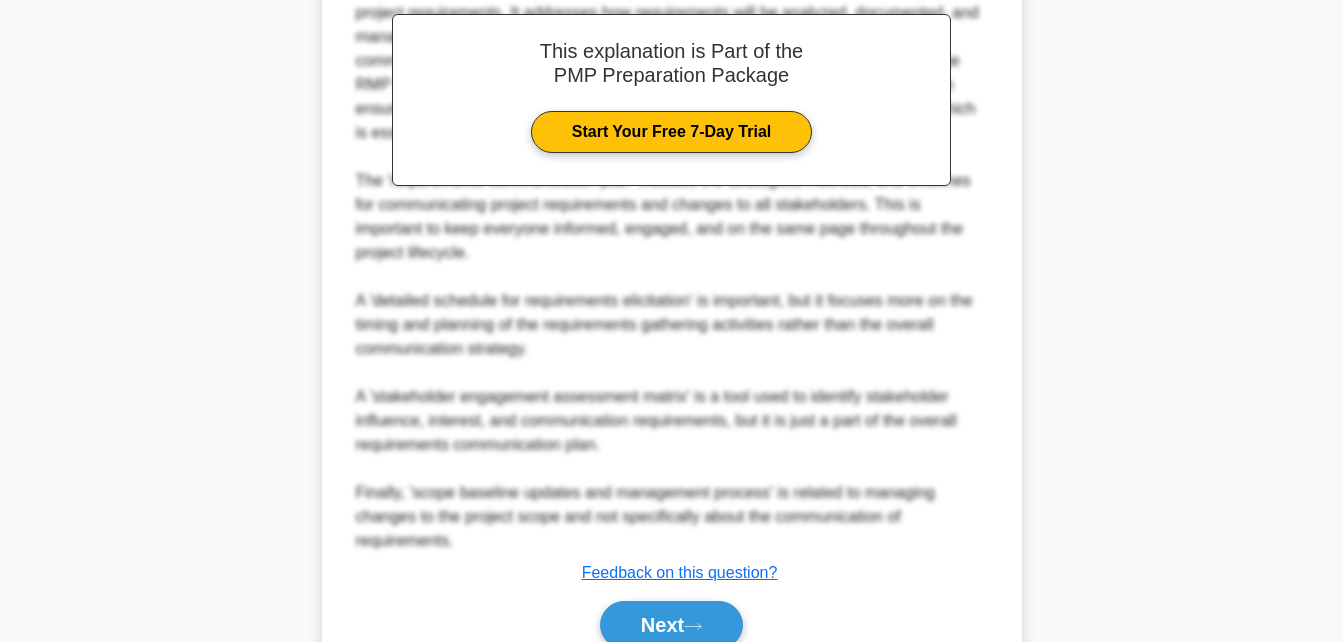 scroll, scrollTop: 736, scrollLeft: 0, axis: vertical 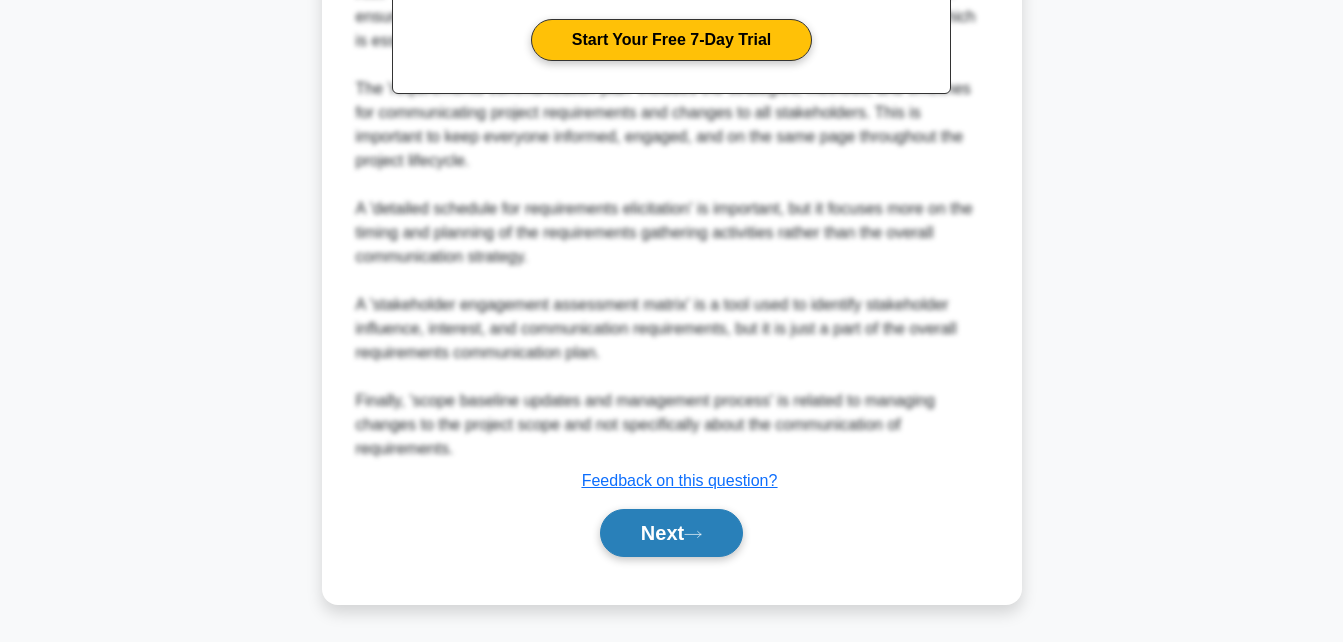 click on "Next" at bounding box center [671, 533] 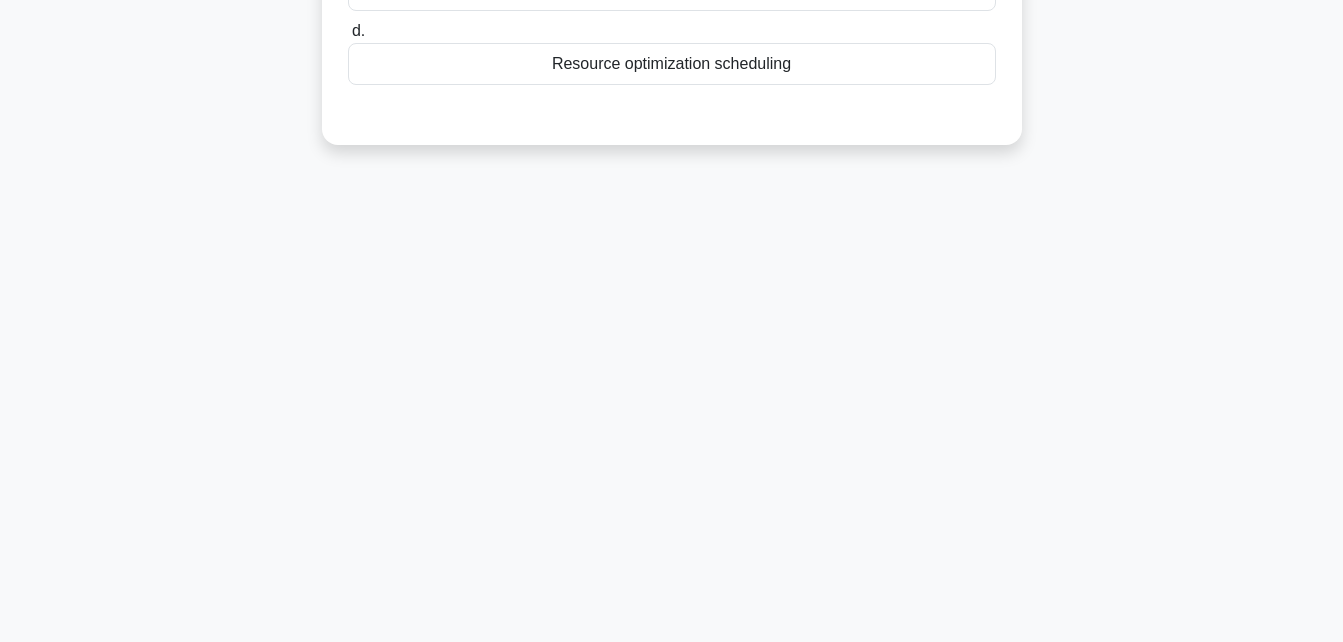 scroll, scrollTop: 438, scrollLeft: 0, axis: vertical 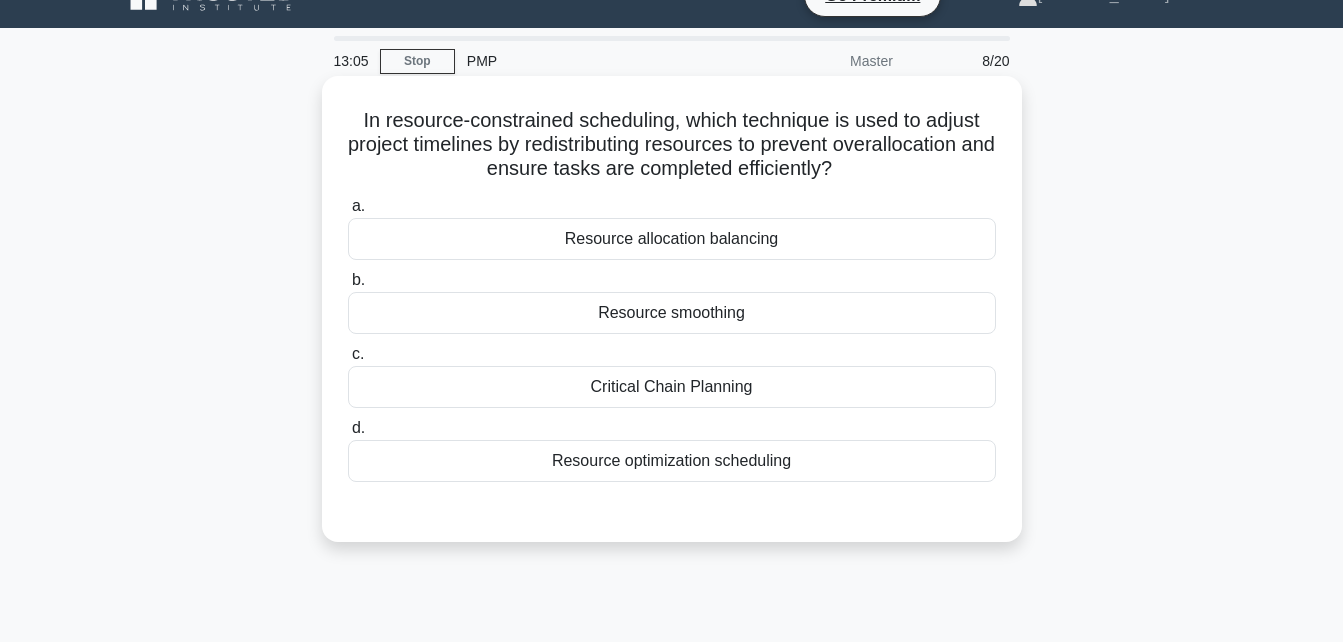 click on "Resource optimization scheduling" at bounding box center [672, 461] 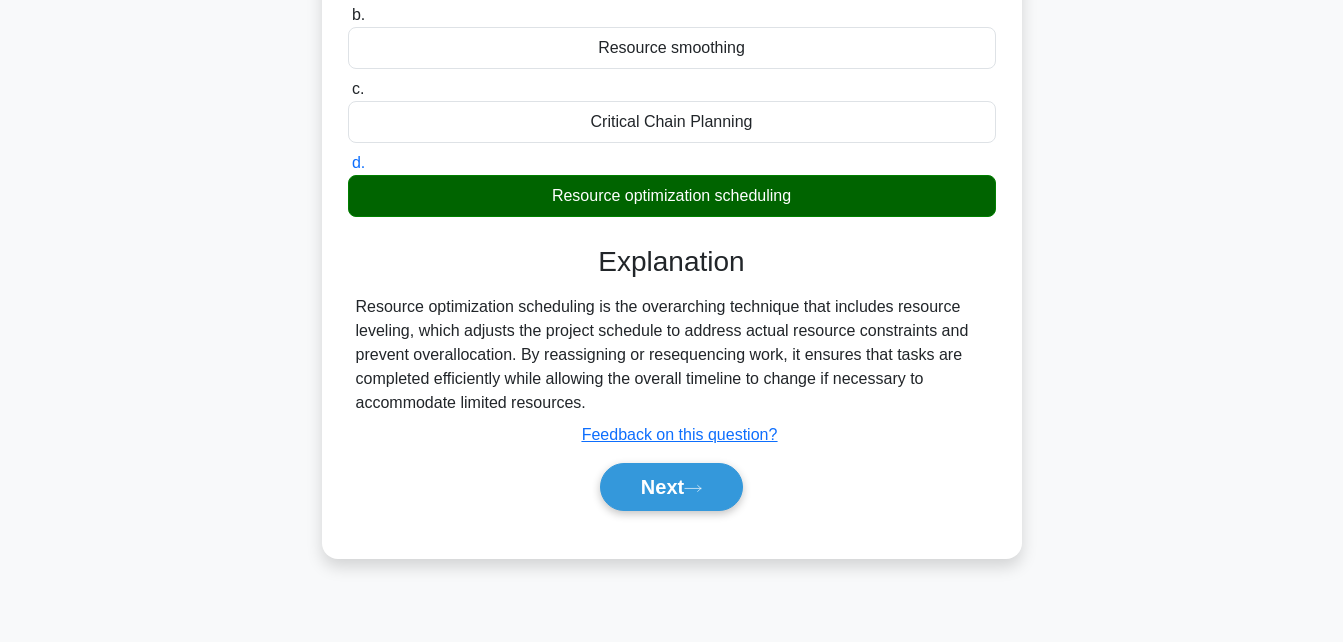scroll, scrollTop: 304, scrollLeft: 0, axis: vertical 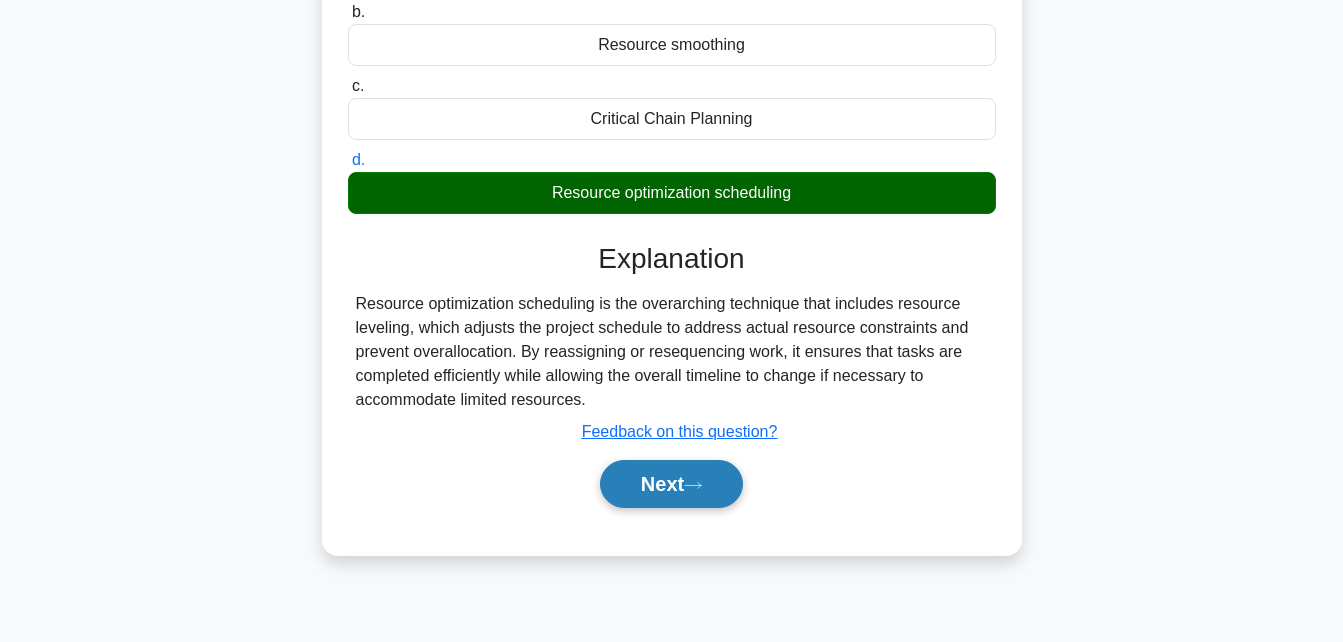 click 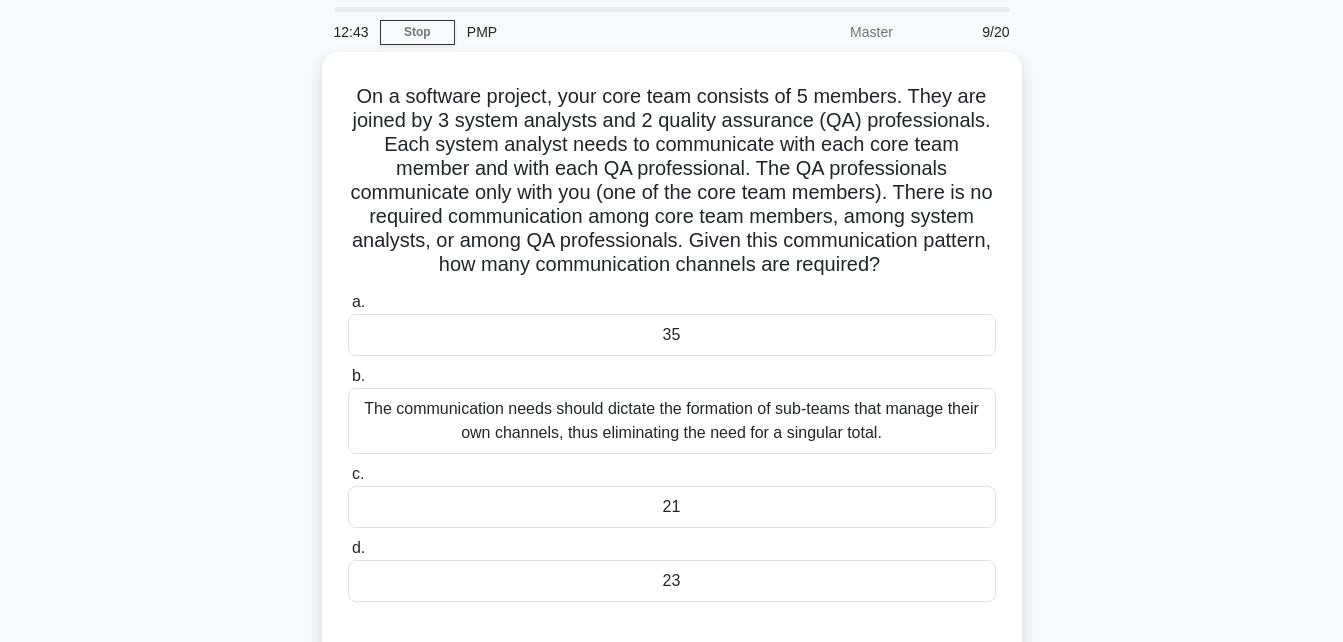 scroll, scrollTop: 58, scrollLeft: 0, axis: vertical 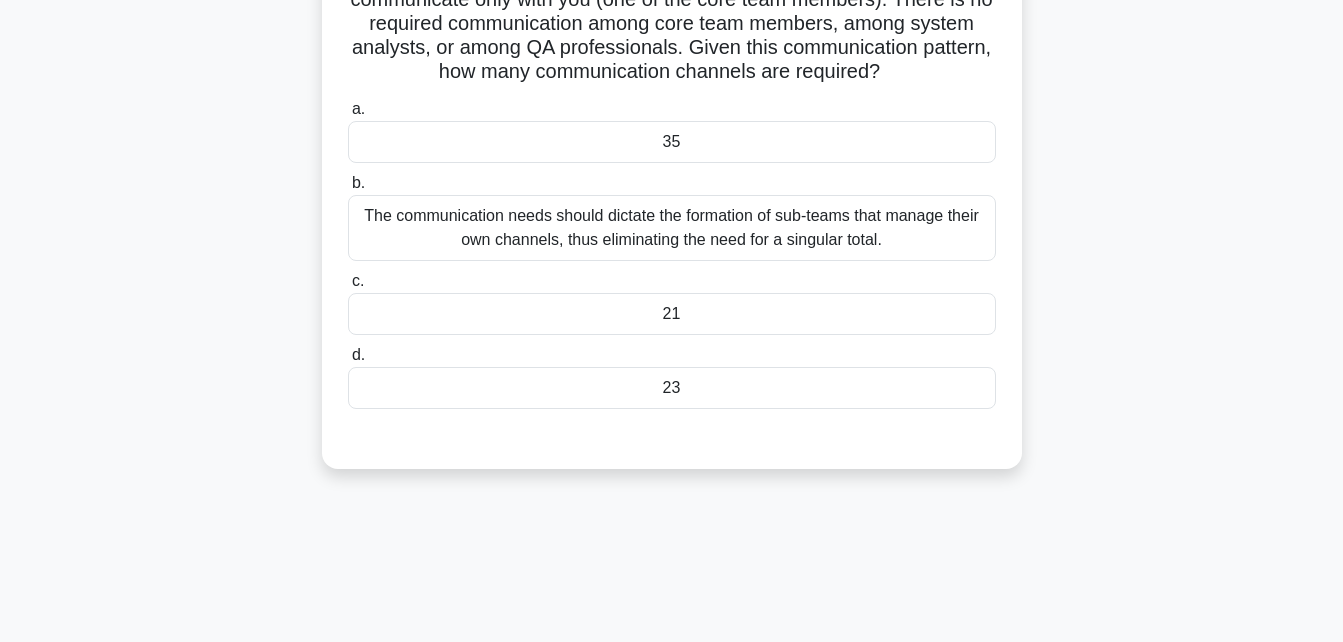 click on "21" at bounding box center (672, 314) 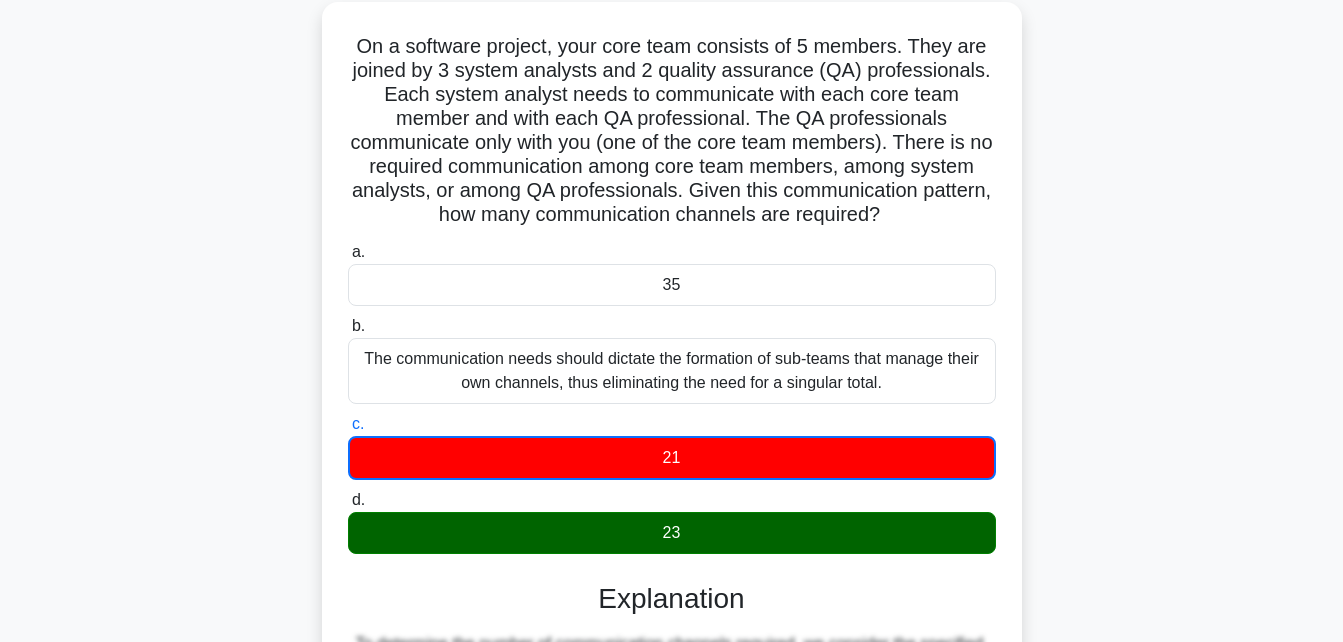 scroll, scrollTop: 117, scrollLeft: 0, axis: vertical 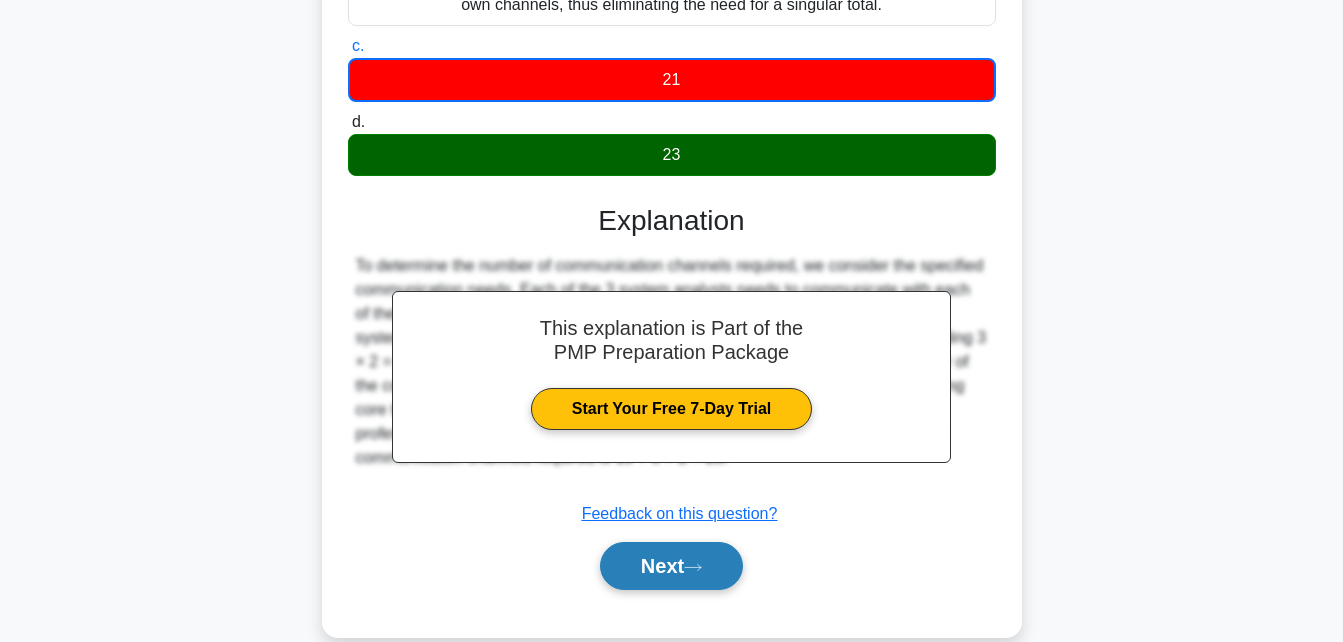 click on "Next" at bounding box center (671, 566) 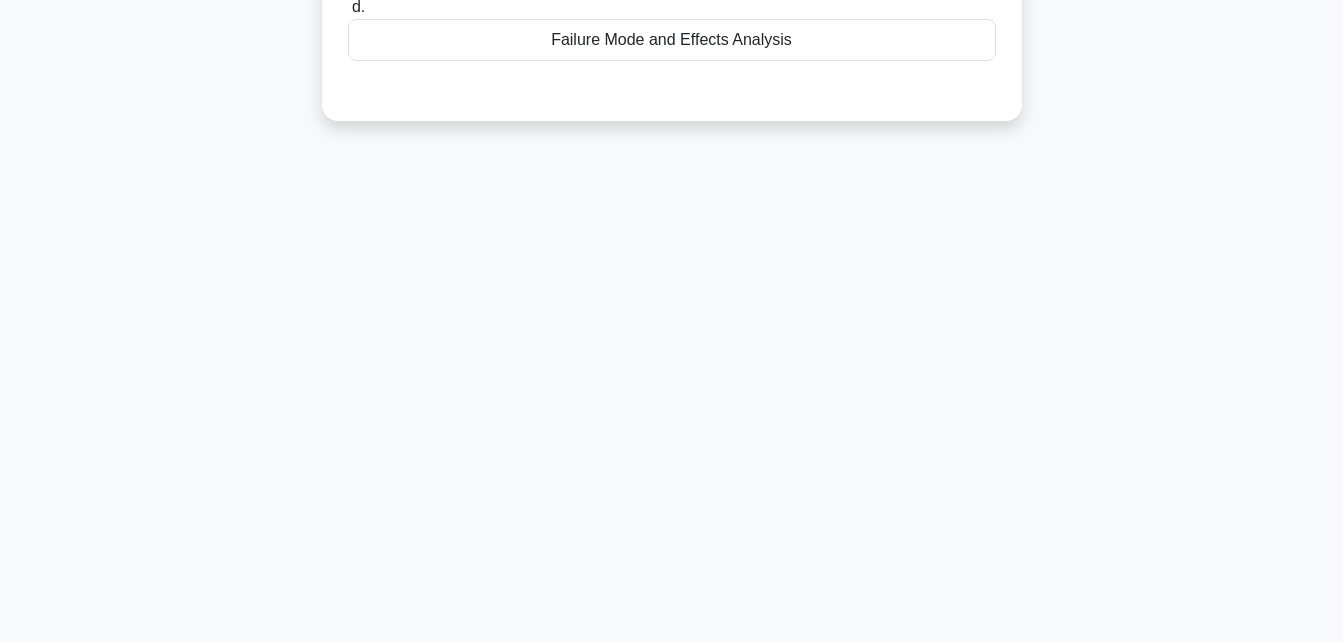 scroll, scrollTop: 438, scrollLeft: 0, axis: vertical 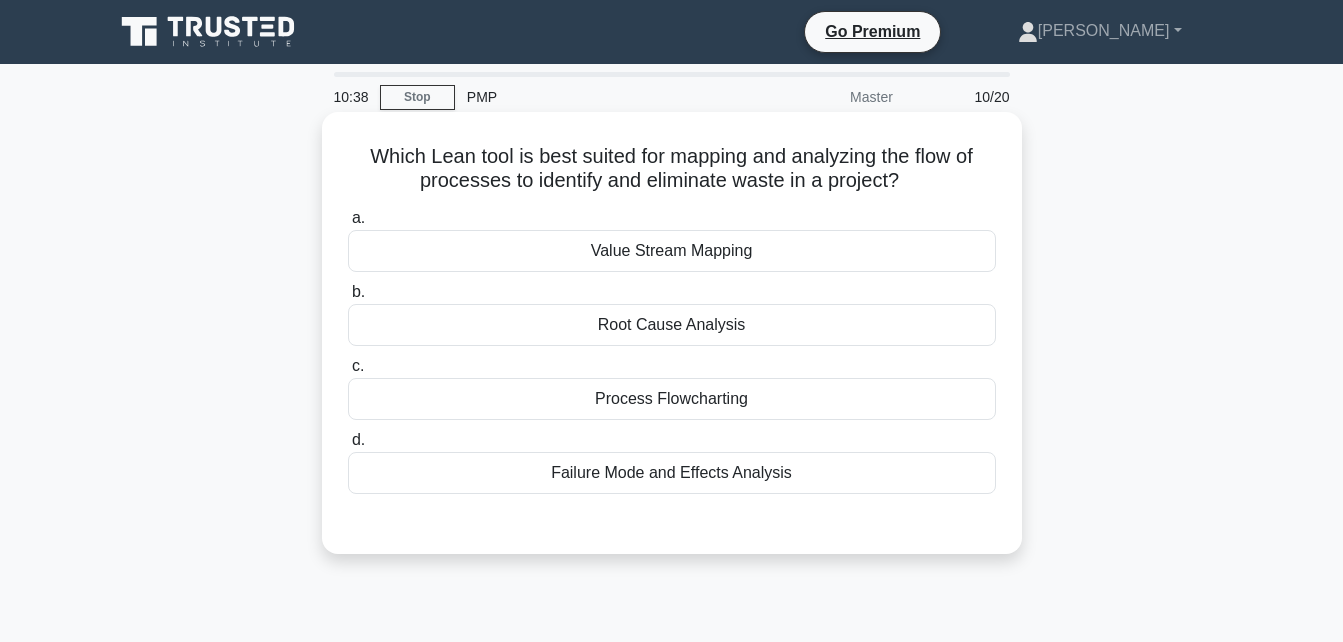 click on "Value Stream Mapping" at bounding box center [672, 251] 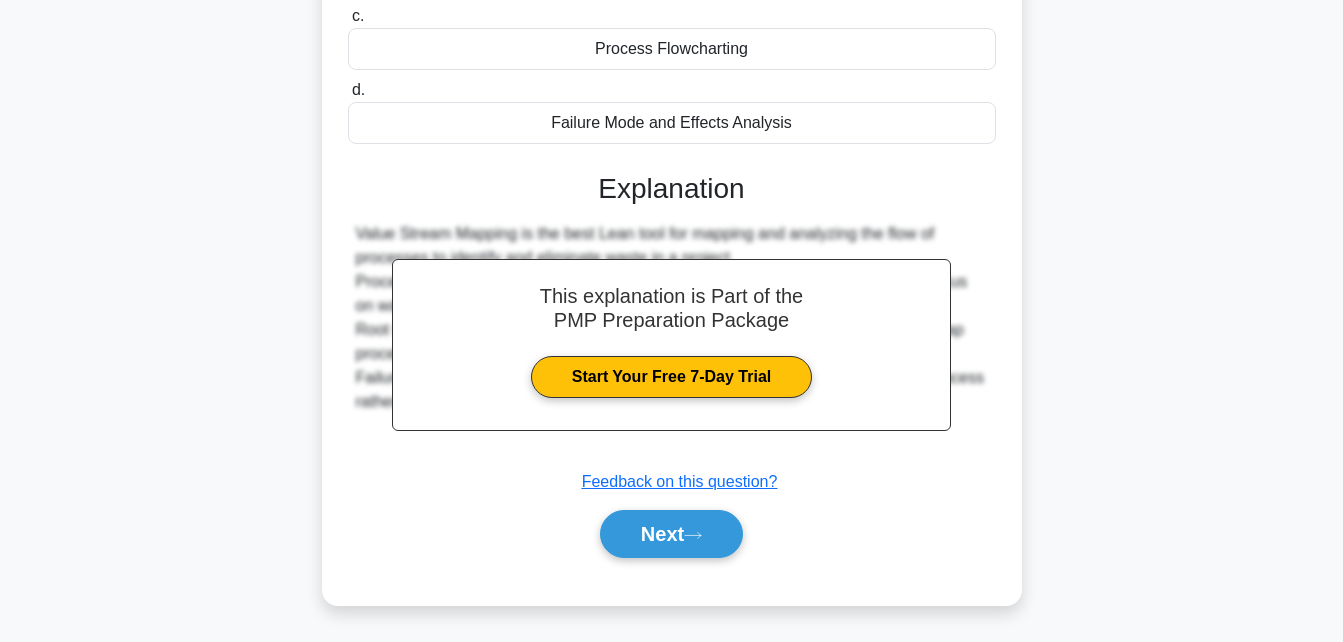 scroll, scrollTop: 378, scrollLeft: 0, axis: vertical 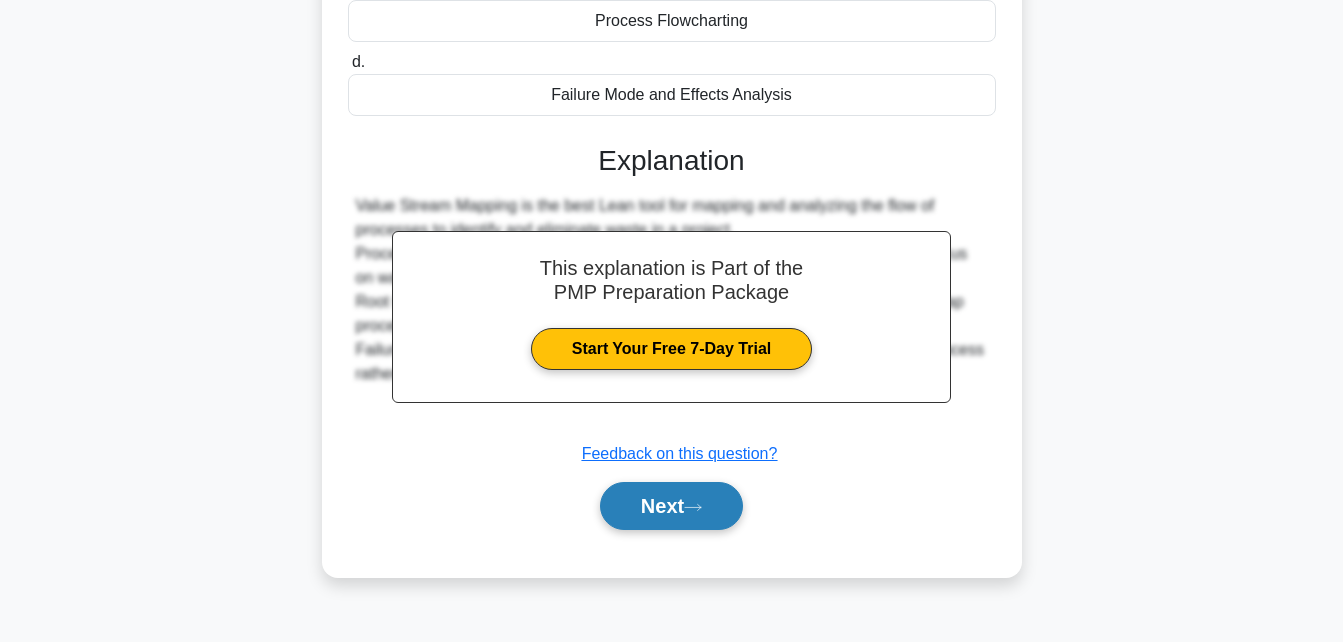 click on "Next" at bounding box center [671, 506] 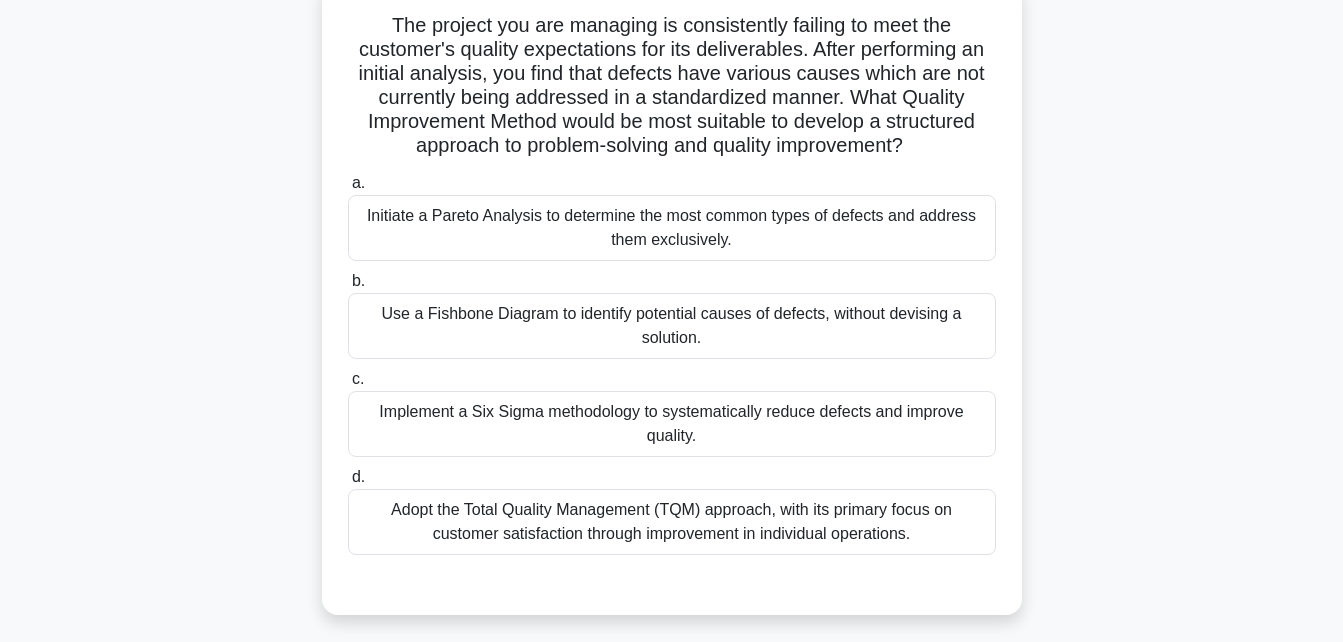 scroll, scrollTop: 129, scrollLeft: 0, axis: vertical 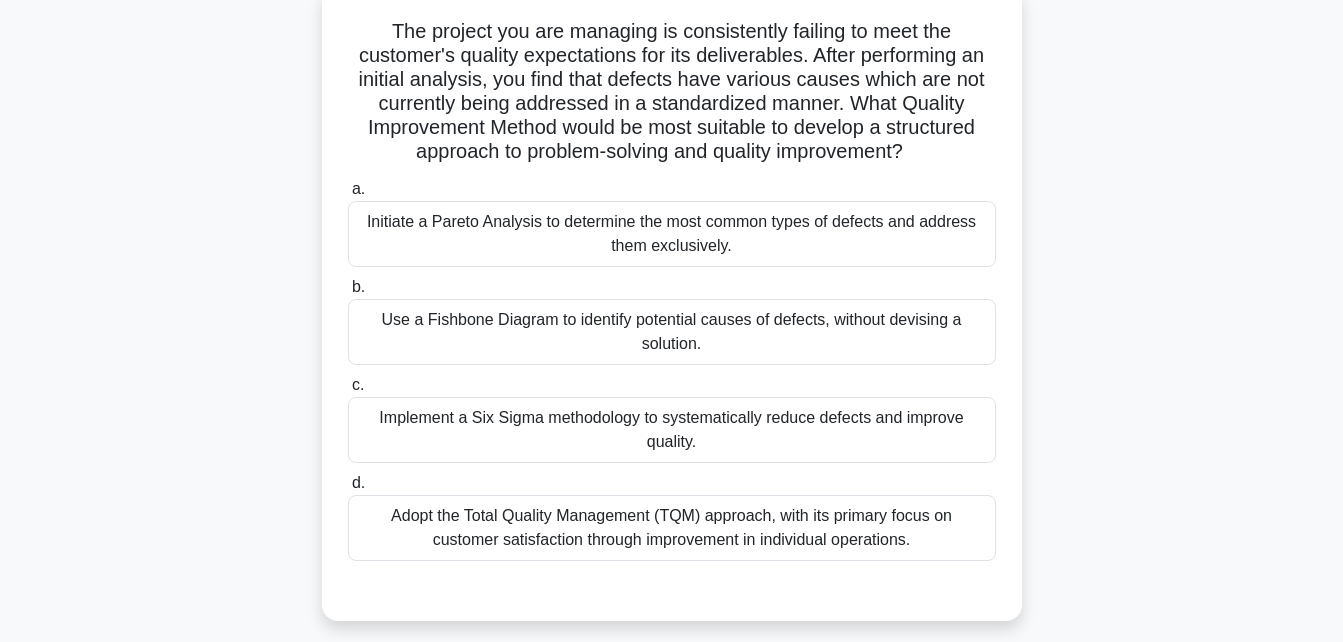 click on "Initiate a Pareto Analysis to determine the most common types of defects and address them exclusively." at bounding box center (672, 234) 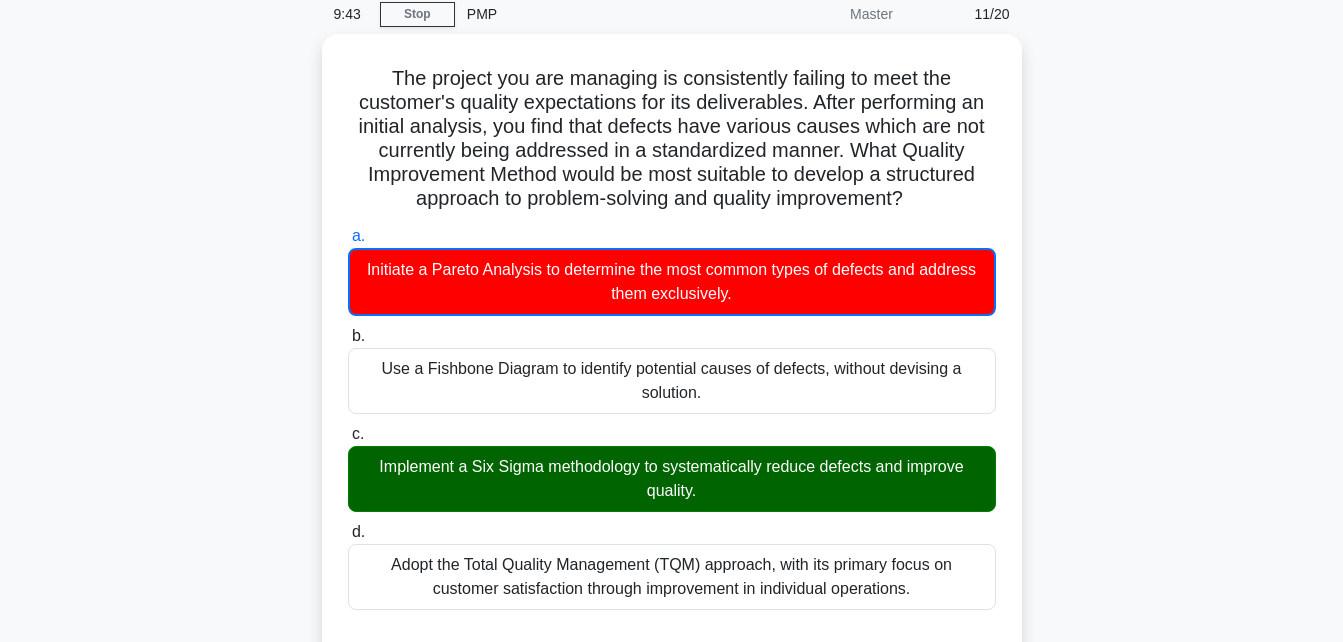 scroll, scrollTop: 72, scrollLeft: 0, axis: vertical 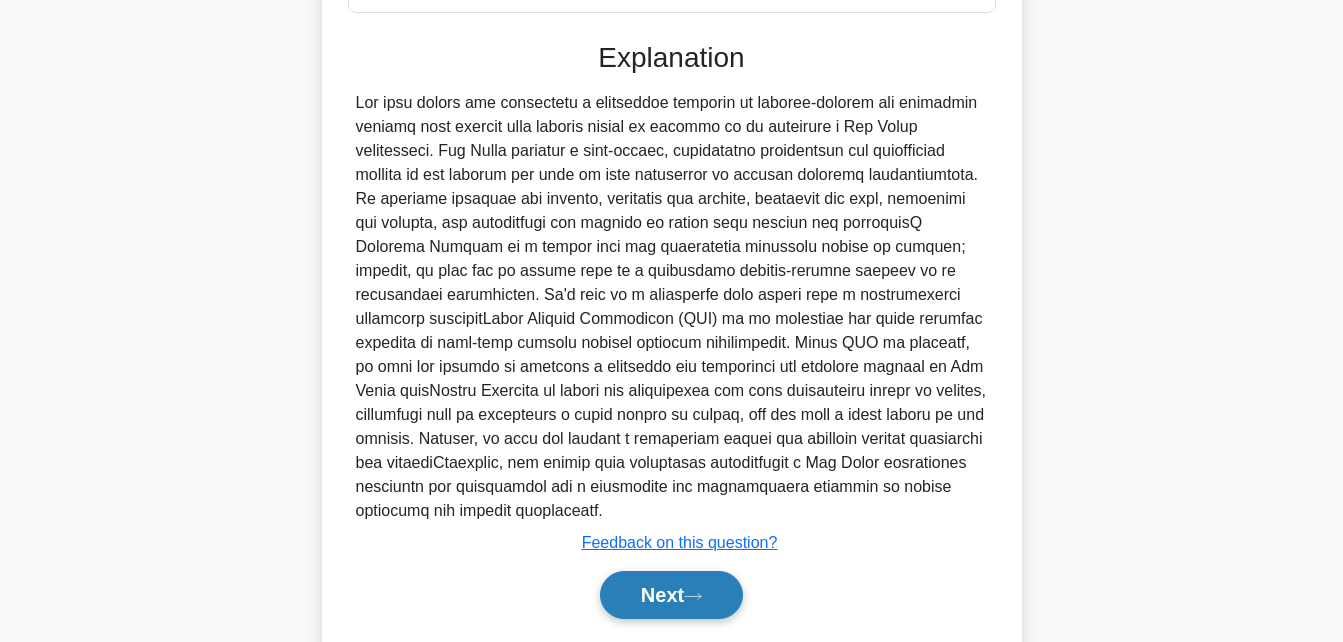 click 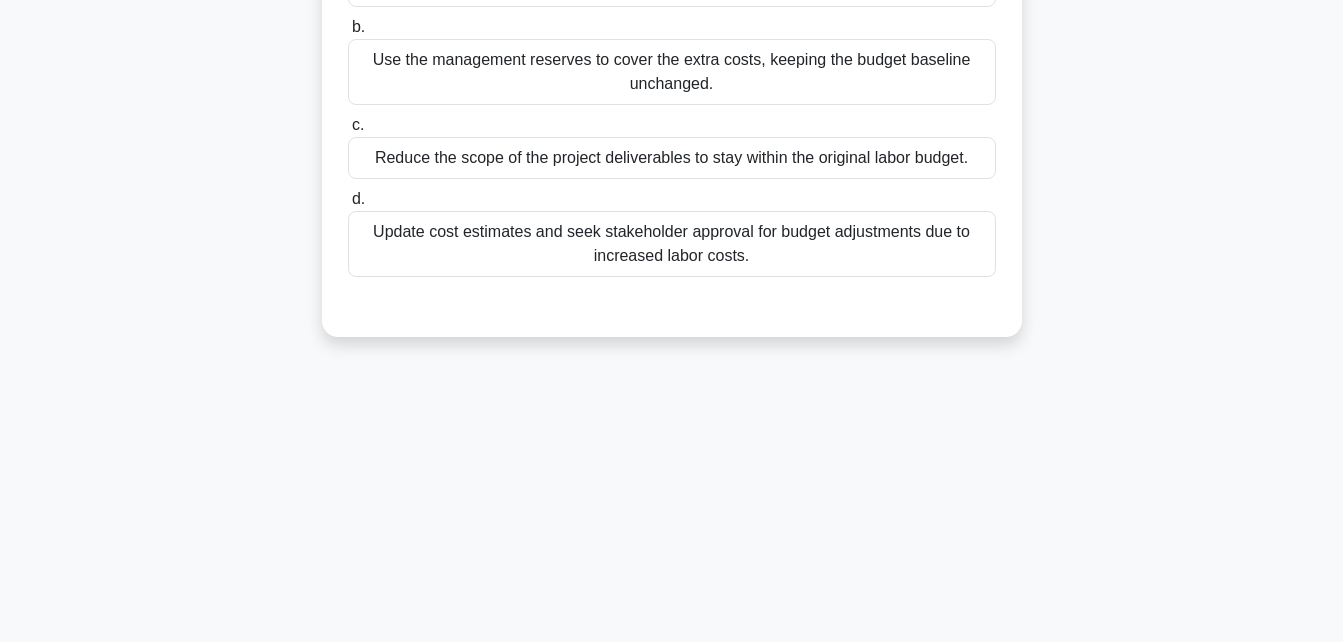 scroll, scrollTop: 438, scrollLeft: 0, axis: vertical 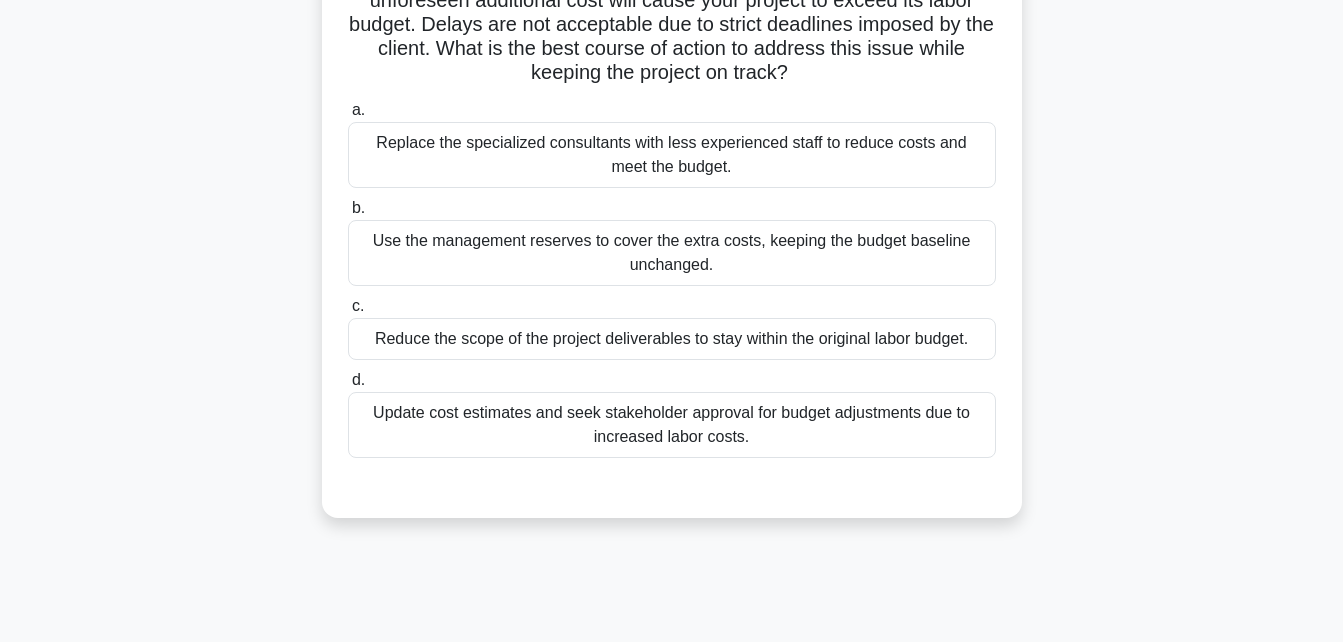 click on "Update cost estimates and seek stakeholder approval for budget adjustments due to increased labor costs." at bounding box center [672, 425] 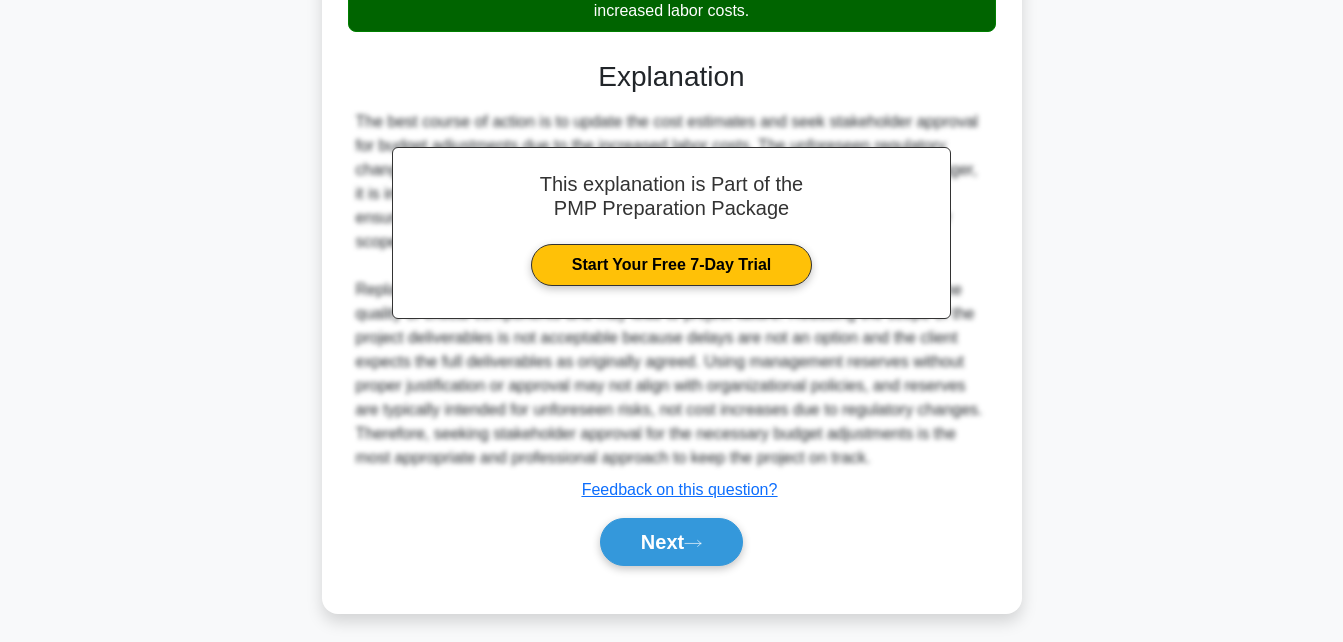 scroll, scrollTop: 685, scrollLeft: 0, axis: vertical 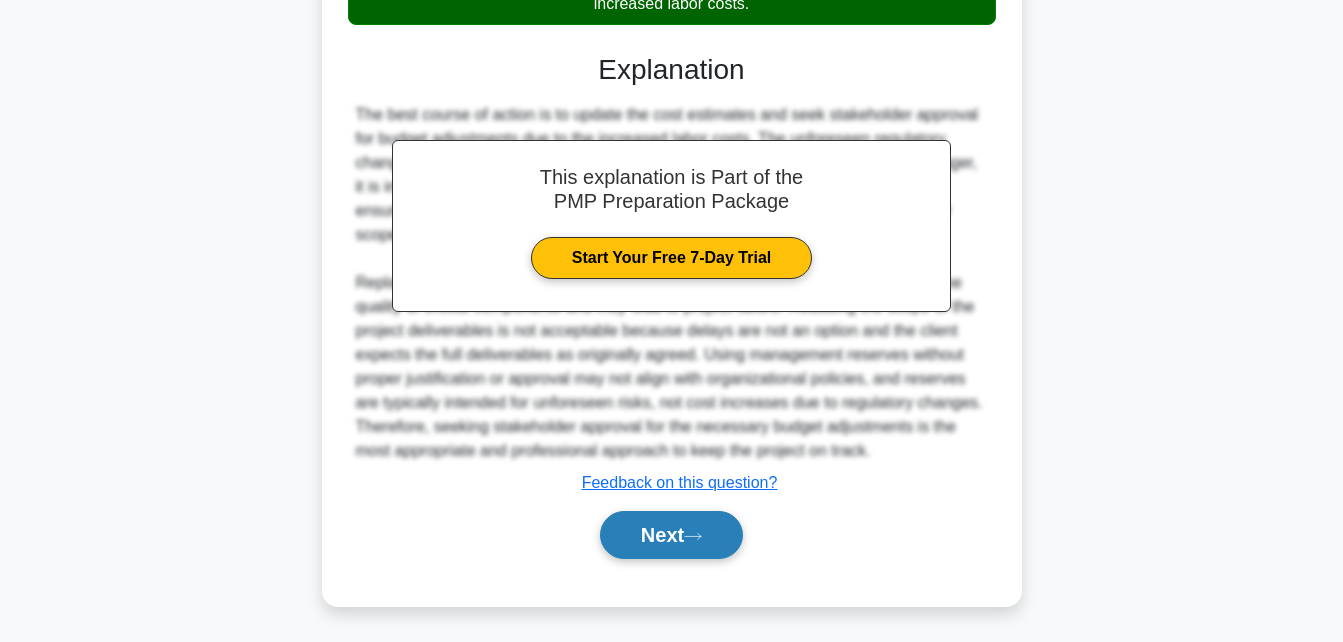 click 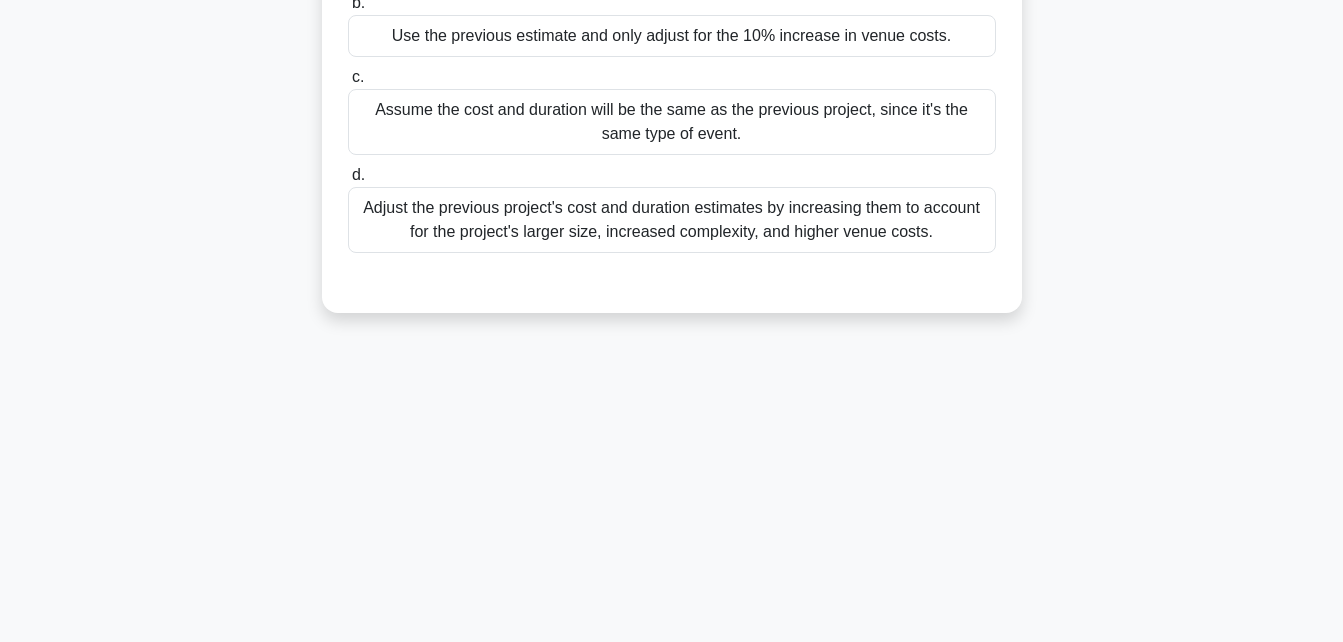 scroll, scrollTop: 438, scrollLeft: 0, axis: vertical 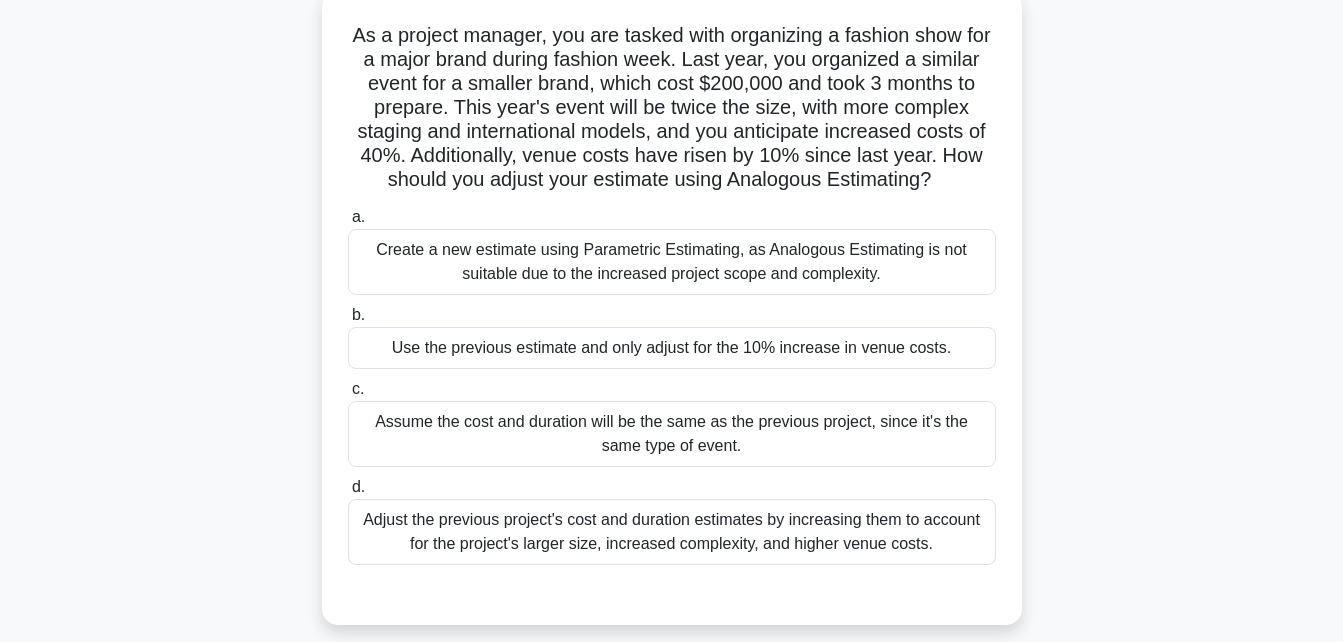 click on "Create a new estimate using Parametric Estimating, as Analogous Estimating is not suitable due to the increased project scope and complexity." at bounding box center (672, 262) 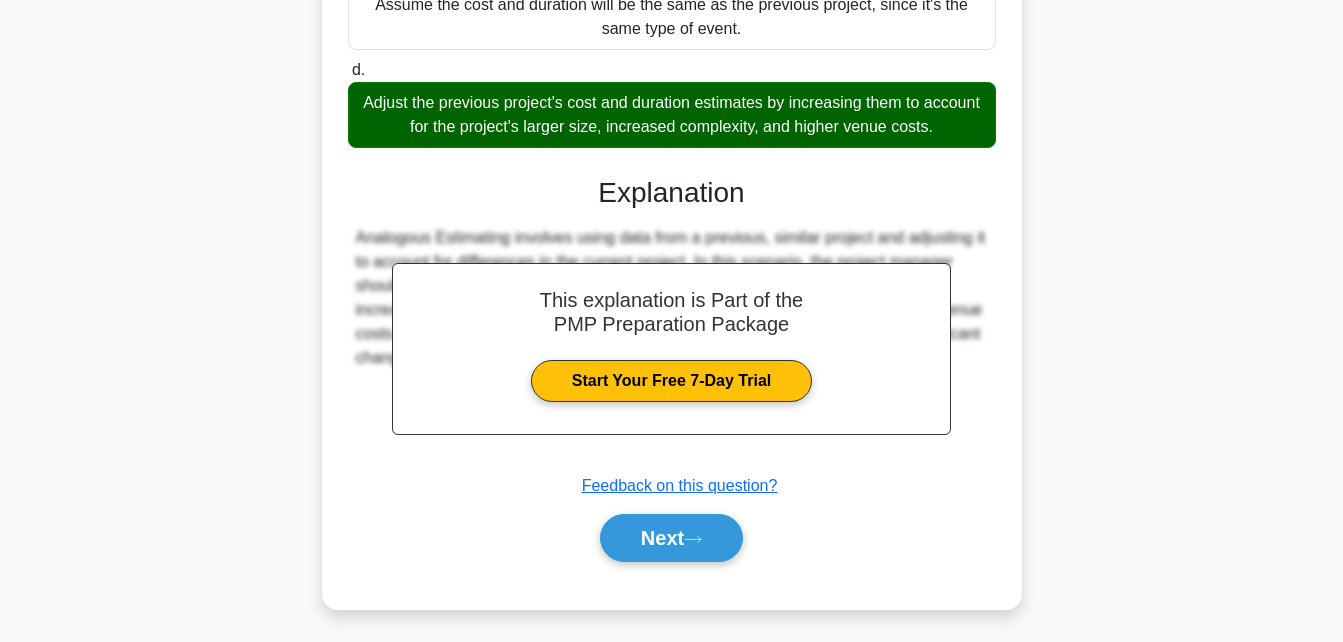 scroll, scrollTop: 570, scrollLeft: 0, axis: vertical 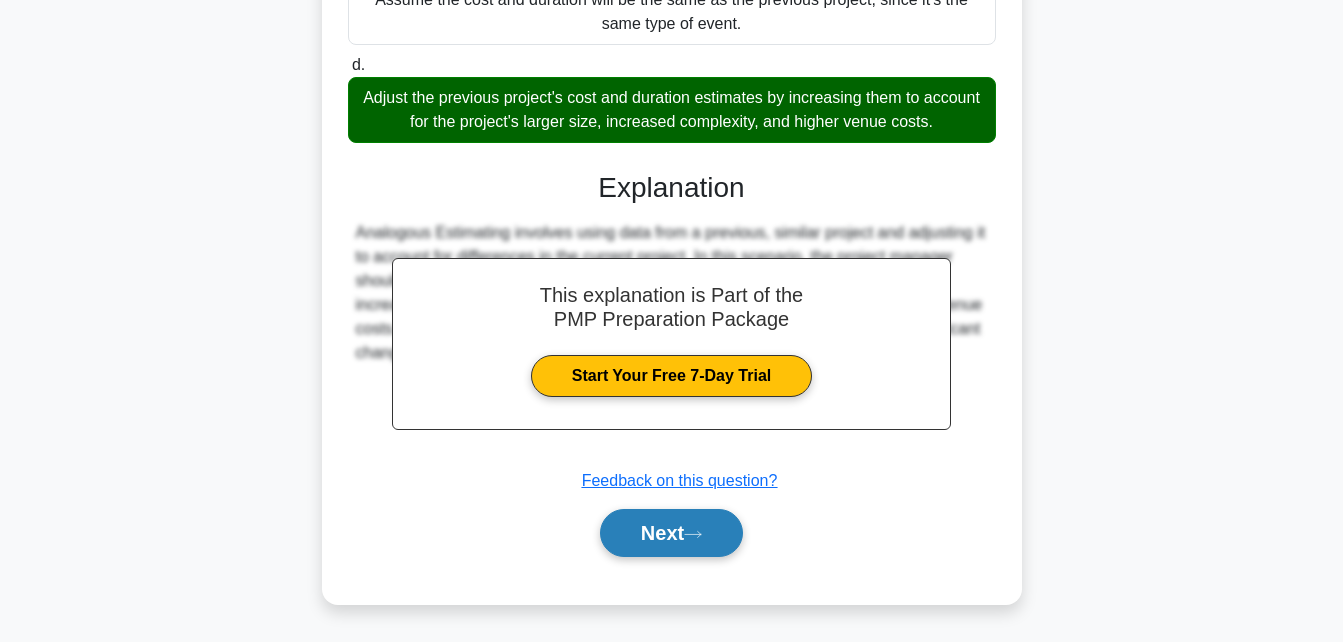 click on "Next" at bounding box center [671, 533] 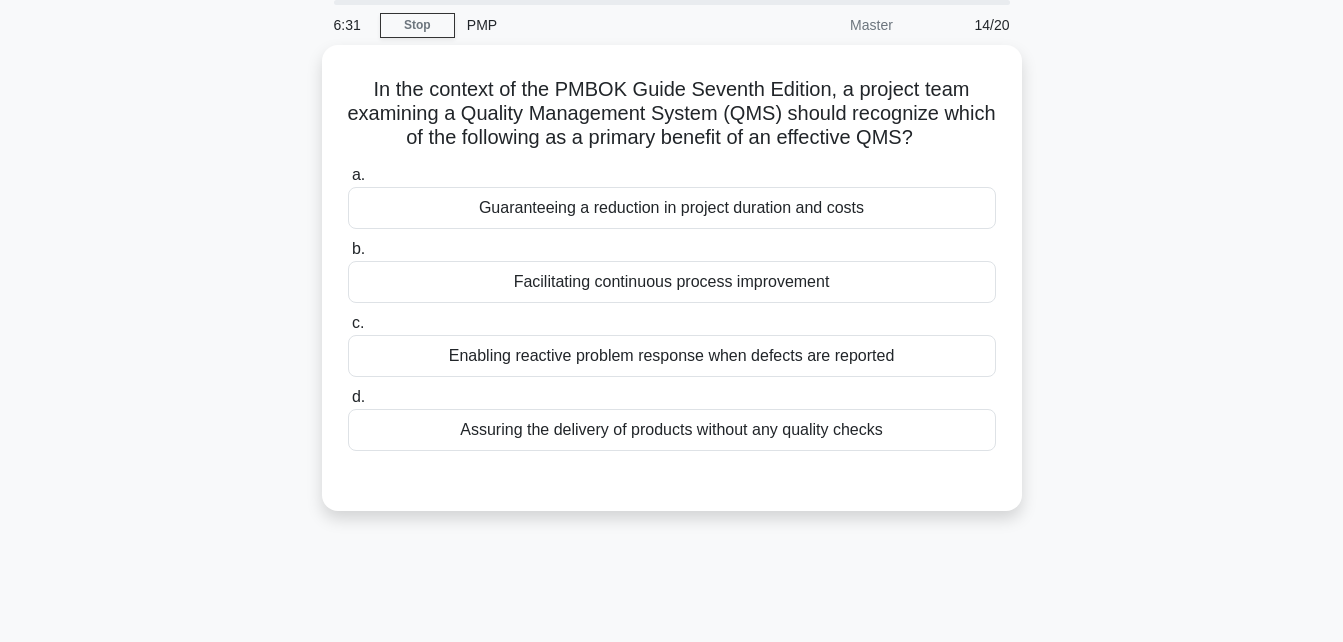 scroll, scrollTop: 74, scrollLeft: 0, axis: vertical 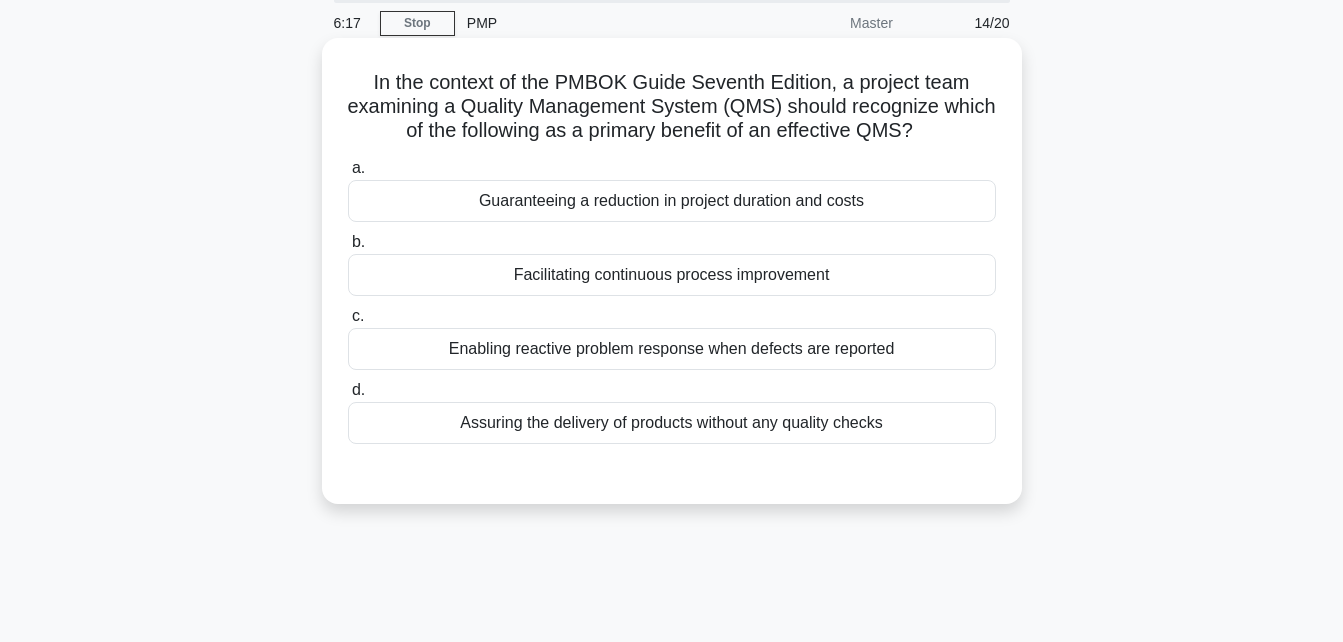 click on "Facilitating continuous process improvement" at bounding box center [672, 275] 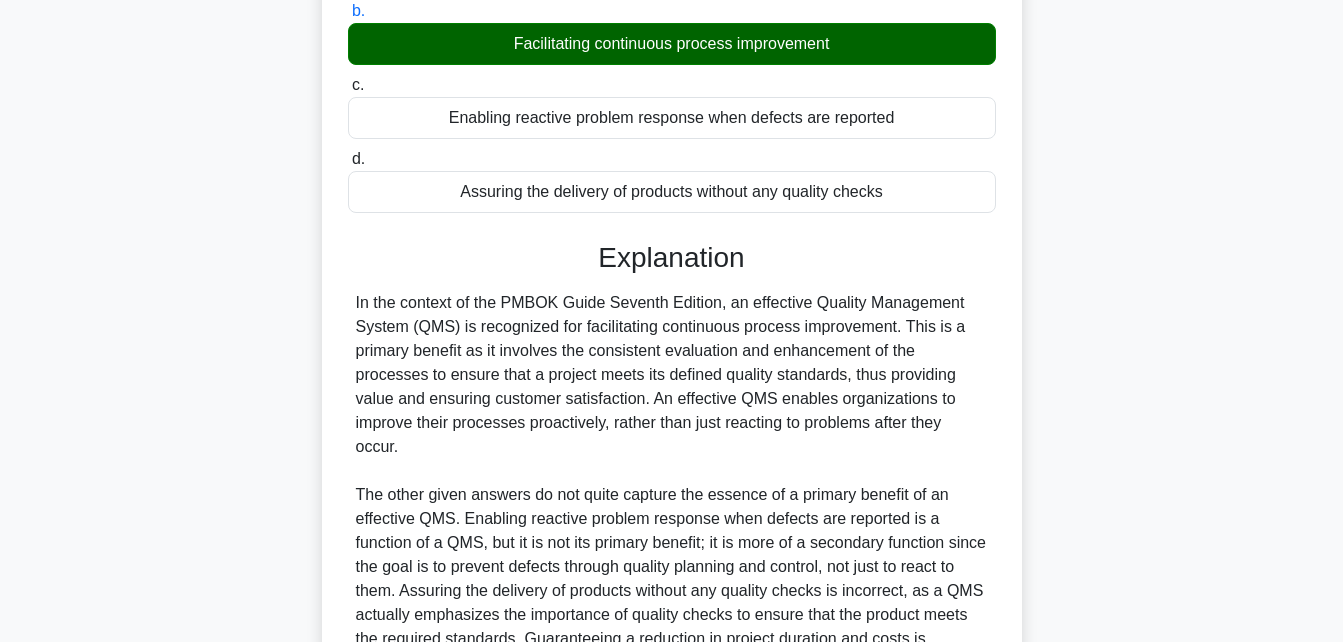 scroll, scrollTop: 568, scrollLeft: 0, axis: vertical 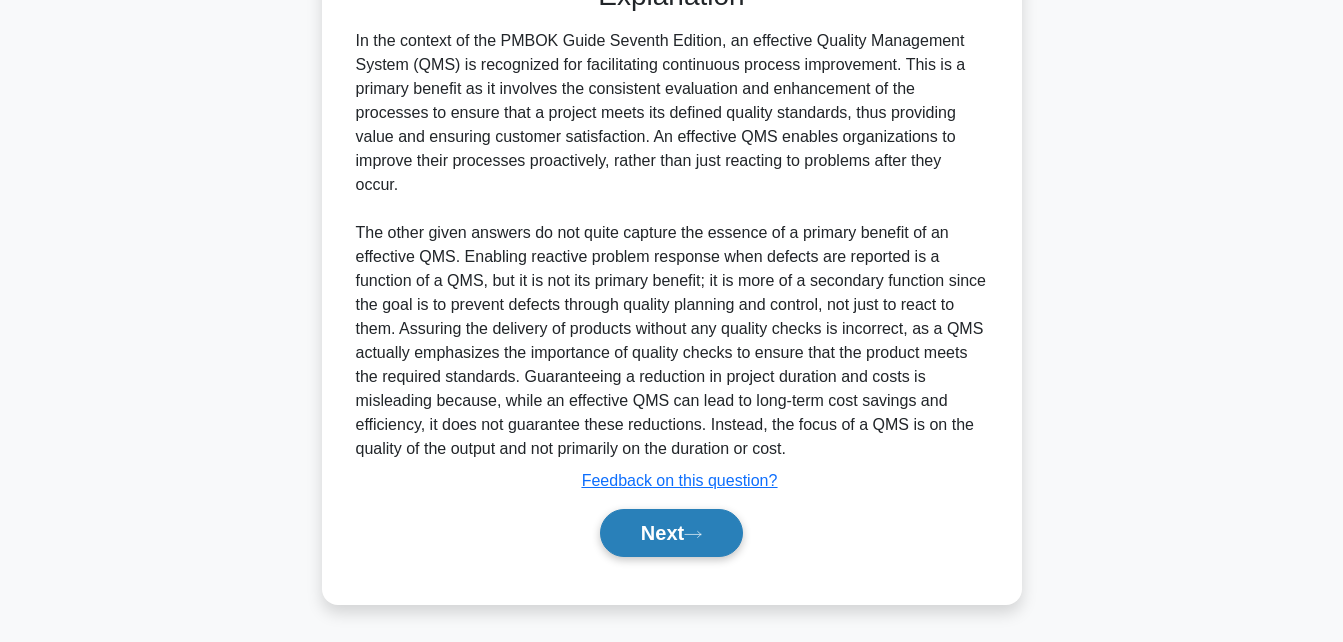 click on "Next" at bounding box center [671, 533] 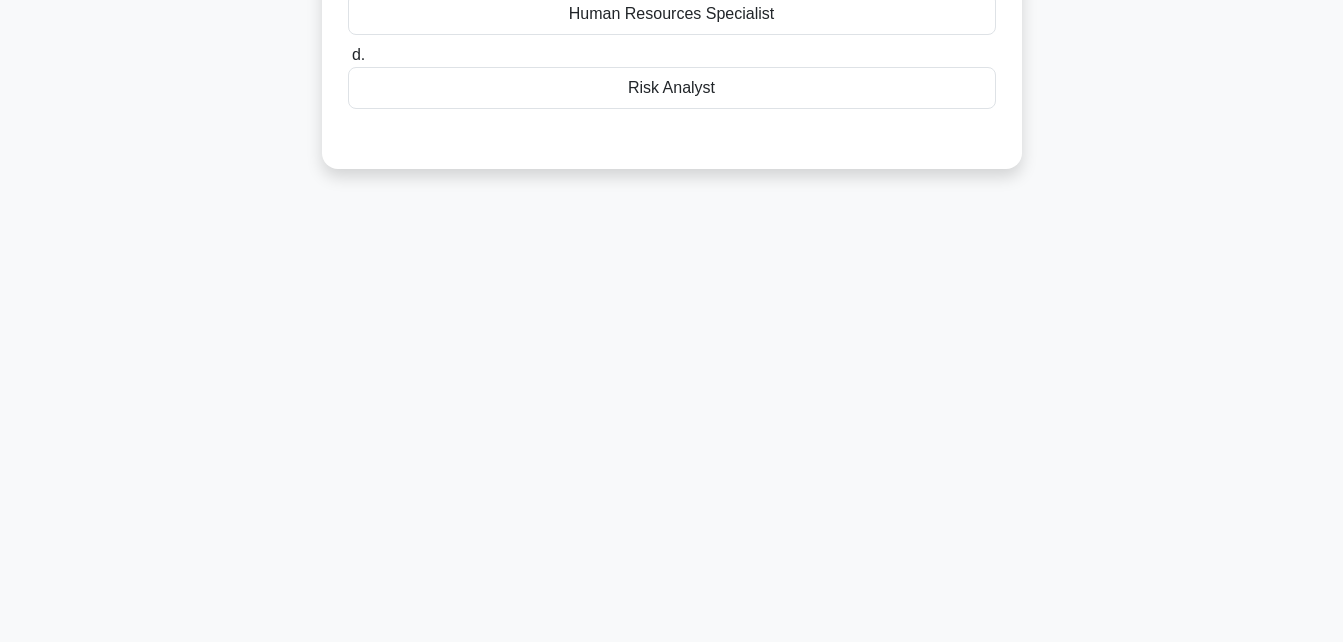 scroll, scrollTop: 438, scrollLeft: 0, axis: vertical 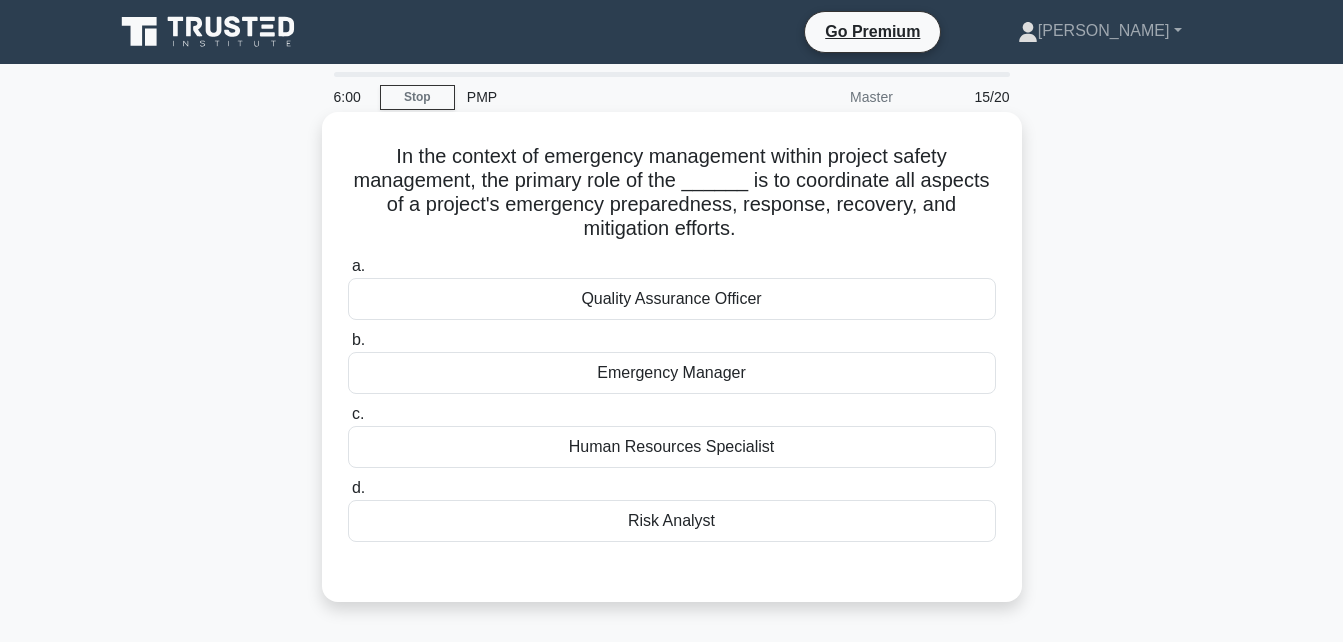 click on "Emergency Manager" at bounding box center (672, 373) 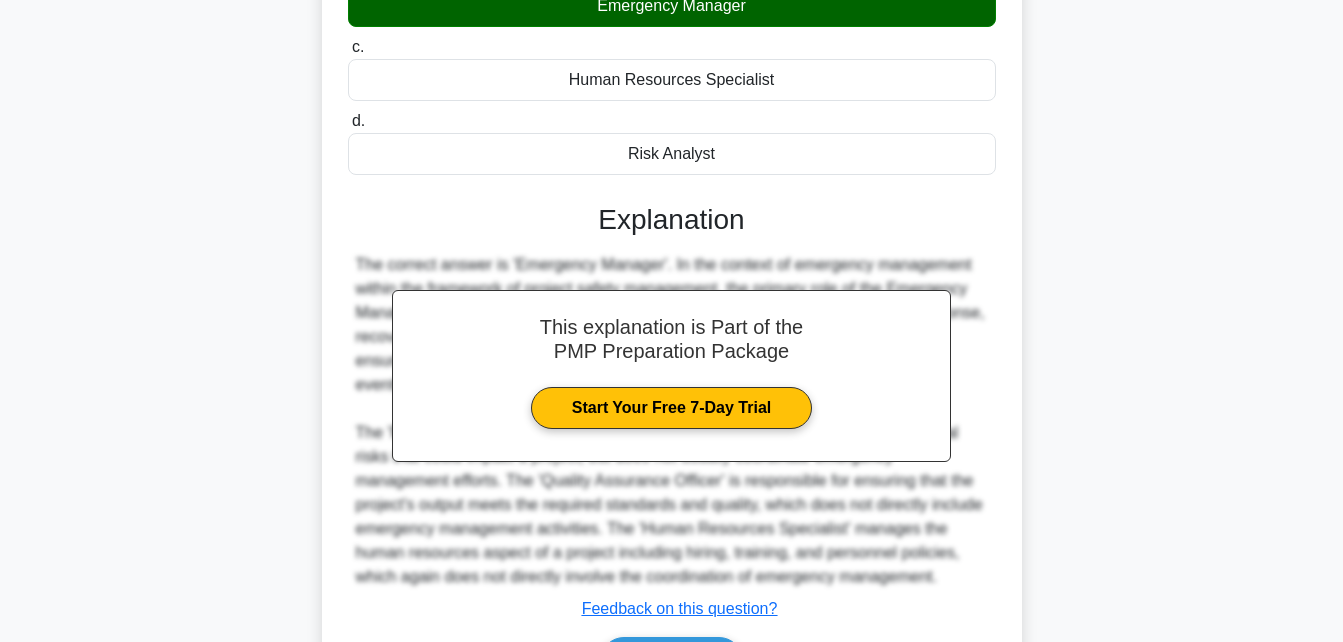 scroll, scrollTop: 383, scrollLeft: 0, axis: vertical 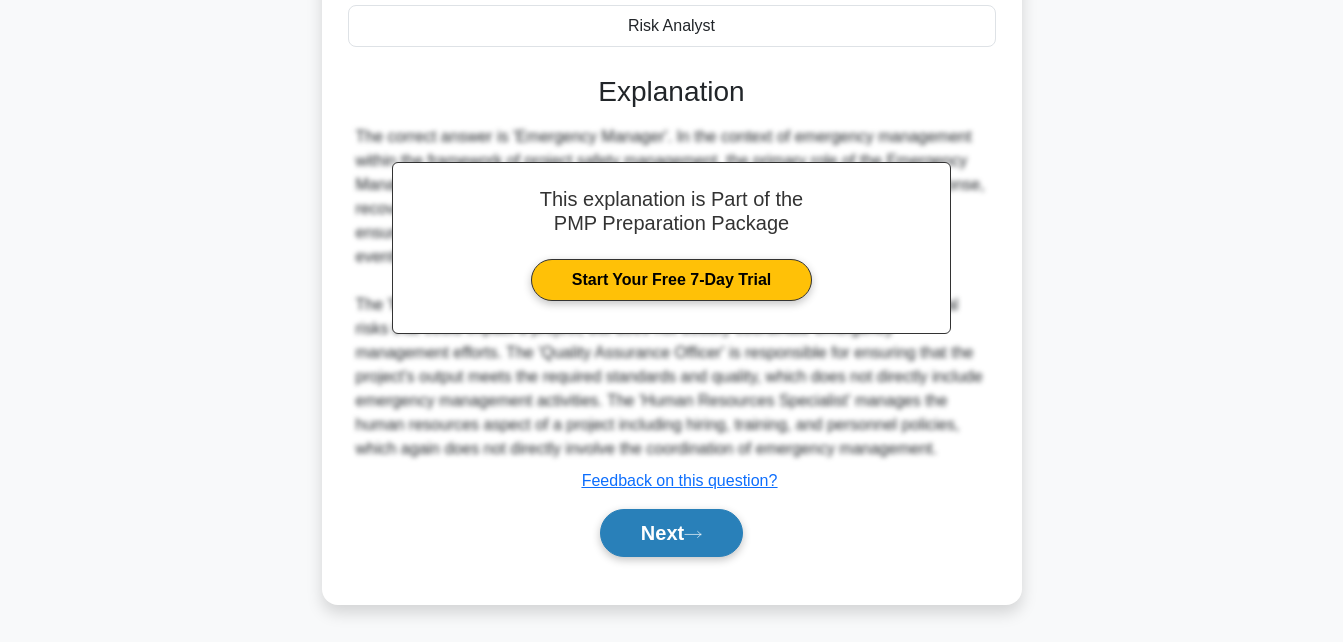 click on "Next" at bounding box center (671, 533) 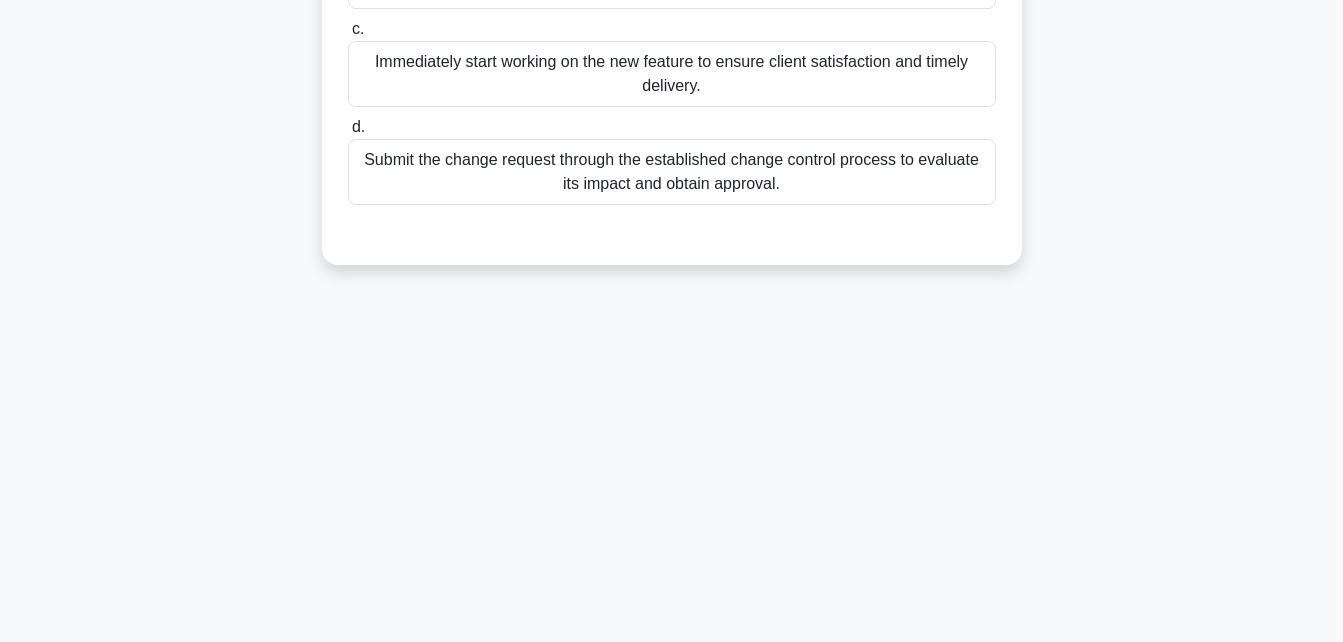 scroll, scrollTop: 438, scrollLeft: 0, axis: vertical 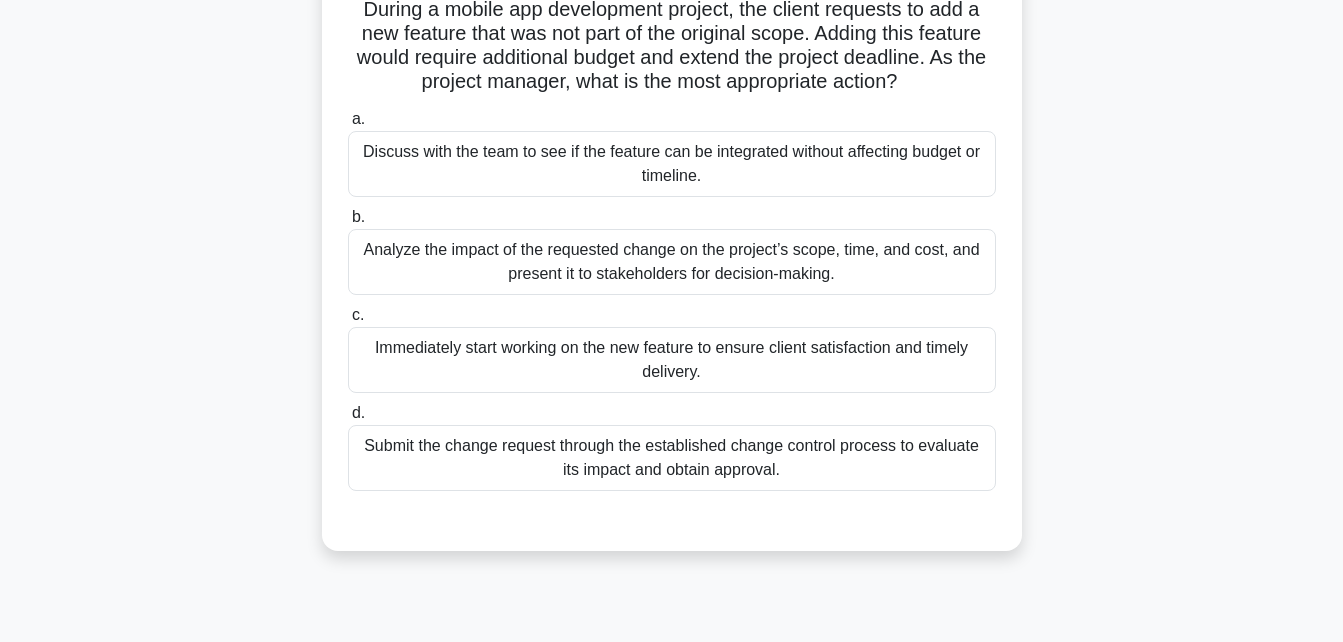 click on "Submit the change request through the established change control process to evaluate its impact and obtain approval." at bounding box center (672, 458) 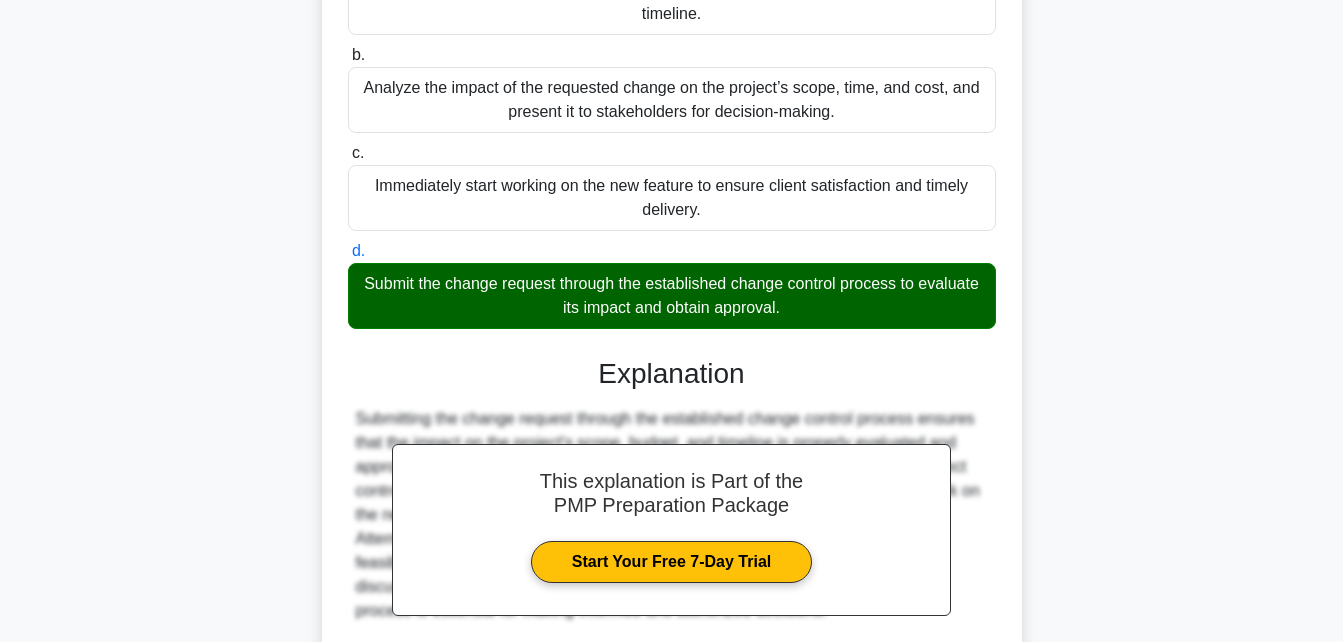 scroll, scrollTop: 496, scrollLeft: 0, axis: vertical 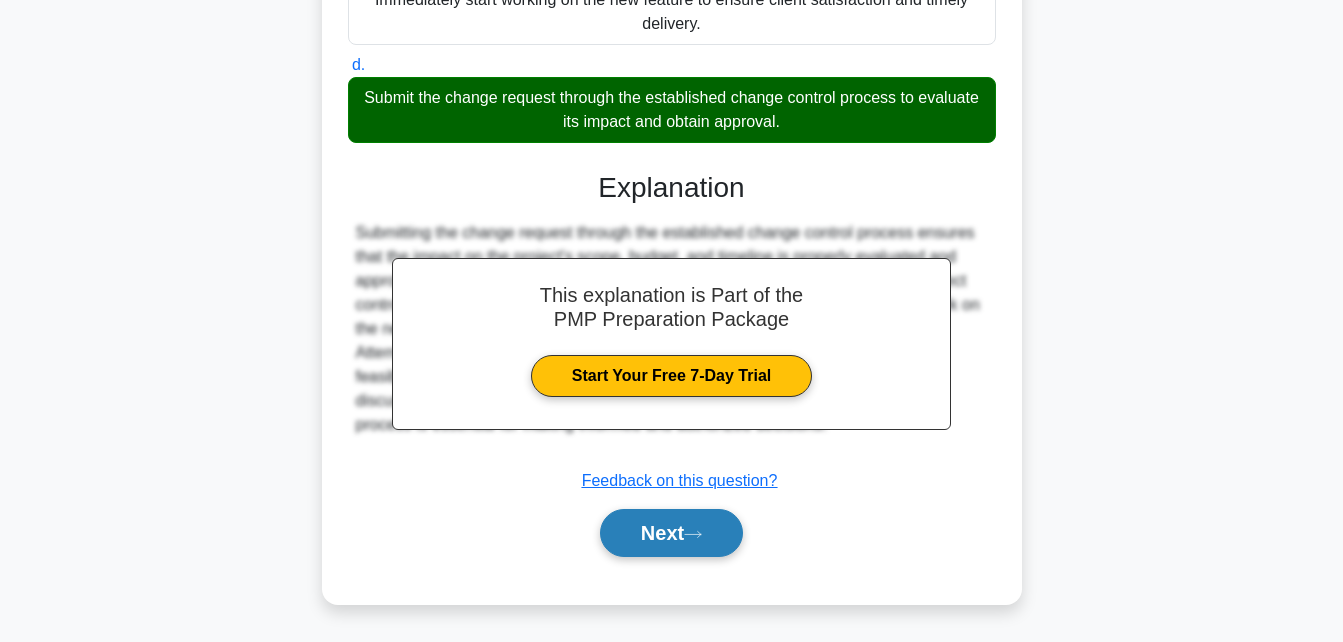 click on "Next" at bounding box center (671, 533) 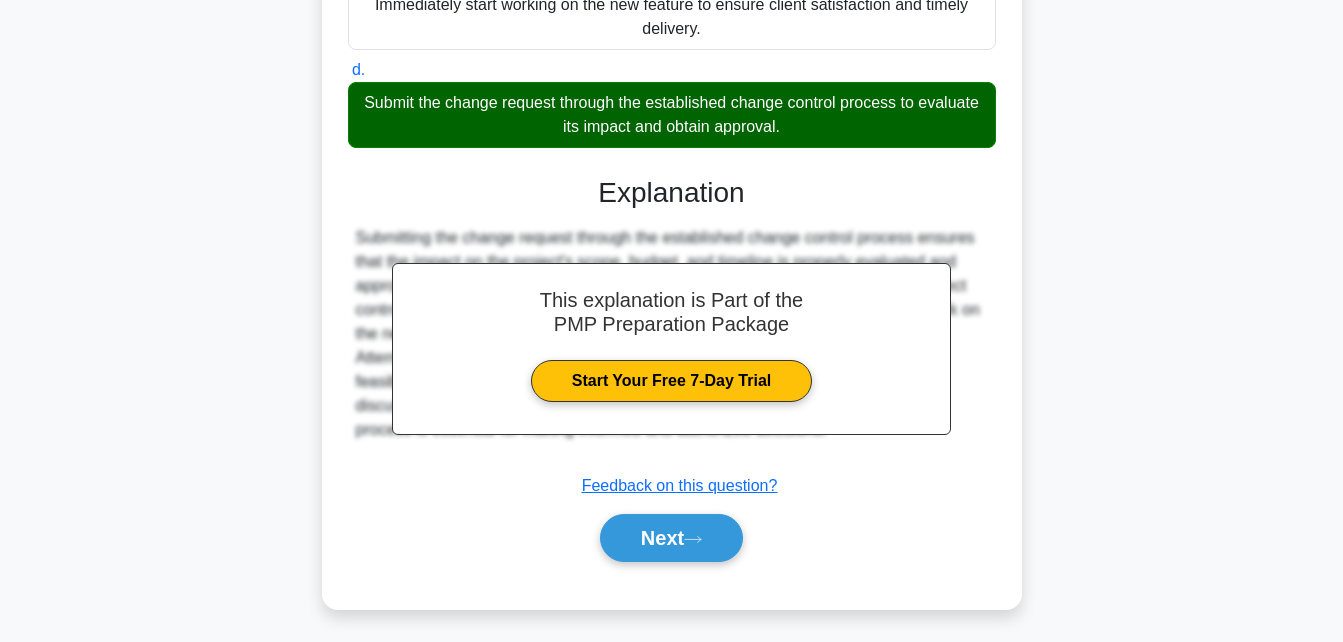 scroll, scrollTop: 438, scrollLeft: 0, axis: vertical 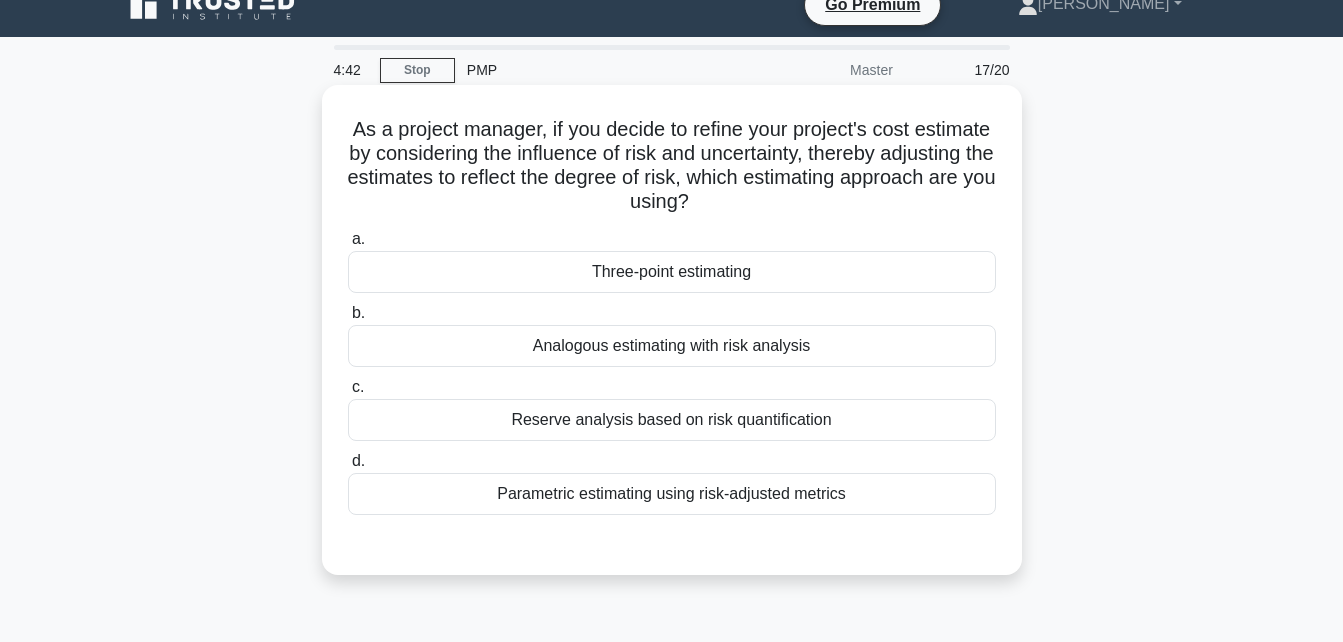 click on "Parametric estimating using risk-adjusted metrics" at bounding box center (672, 494) 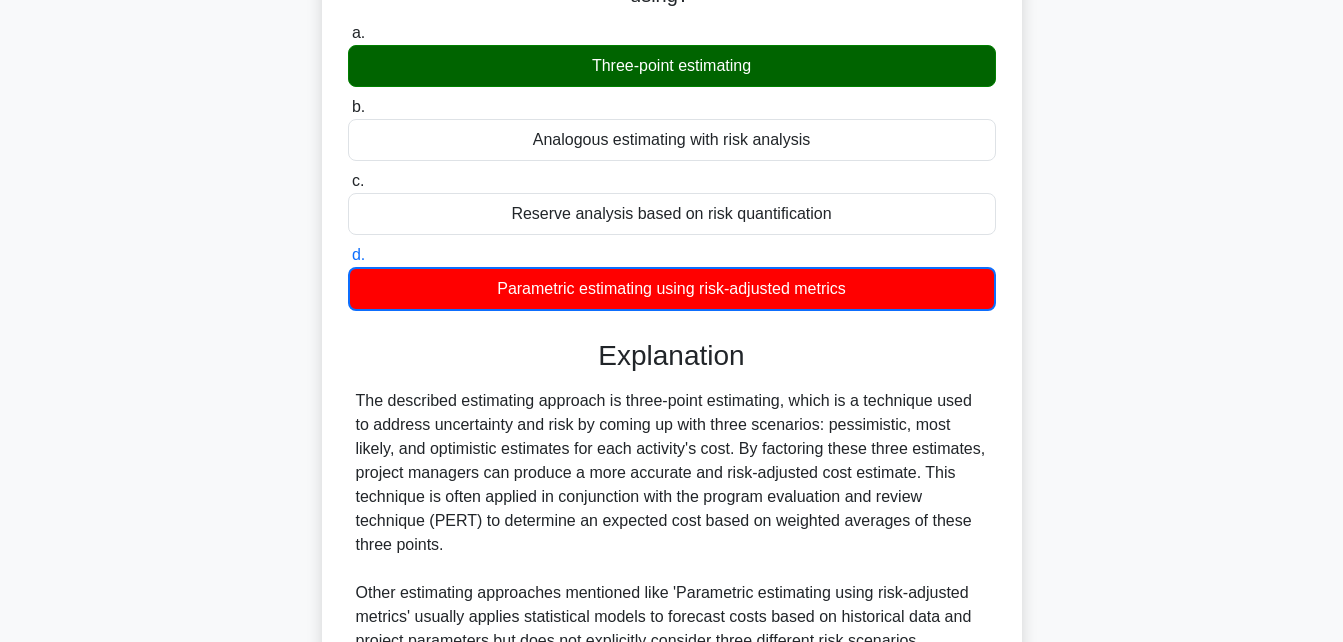 scroll, scrollTop: 240, scrollLeft: 0, axis: vertical 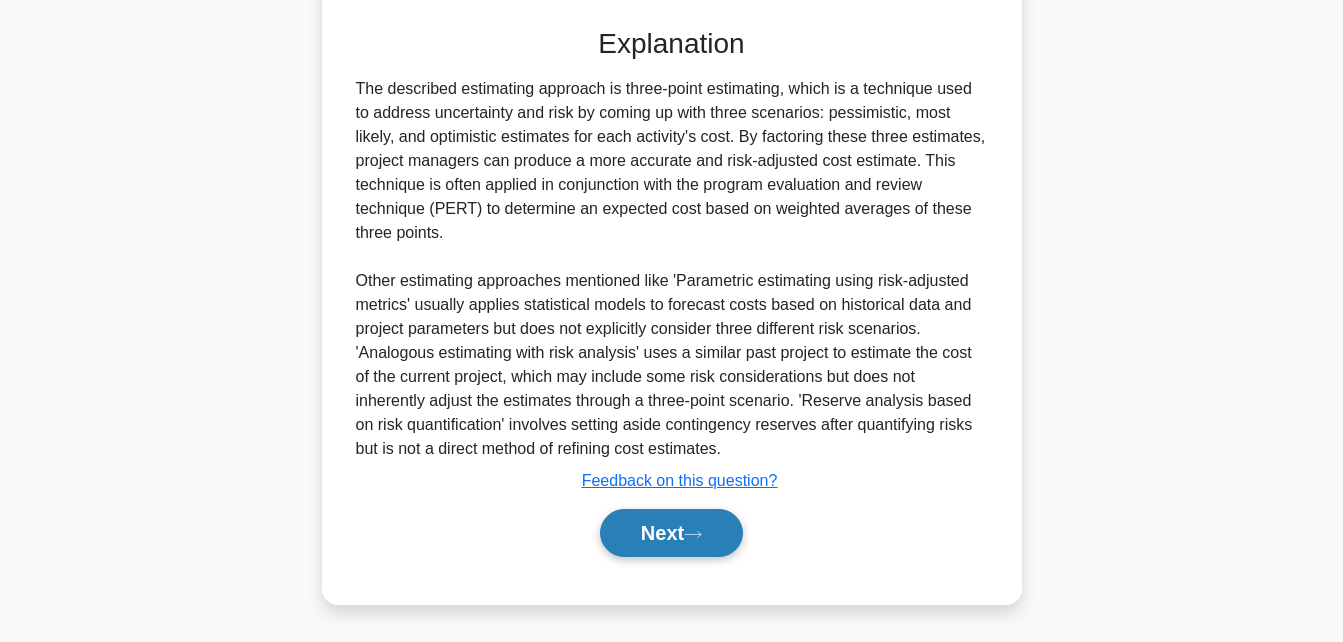 click 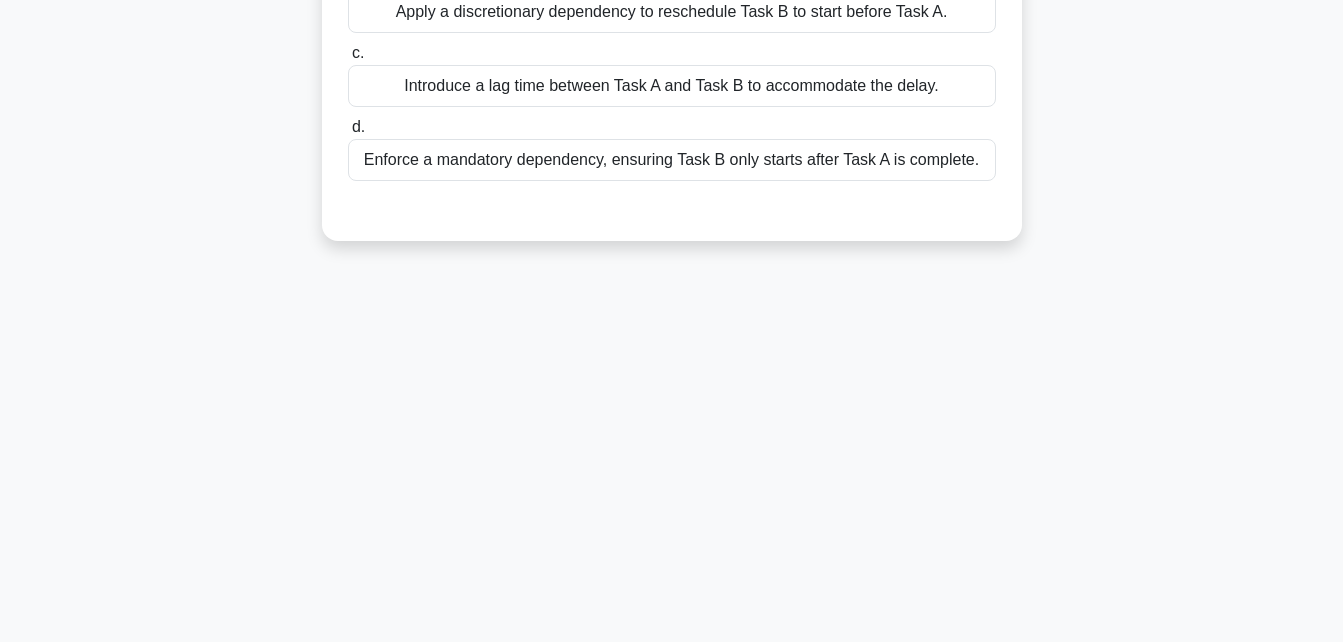 scroll, scrollTop: 438, scrollLeft: 0, axis: vertical 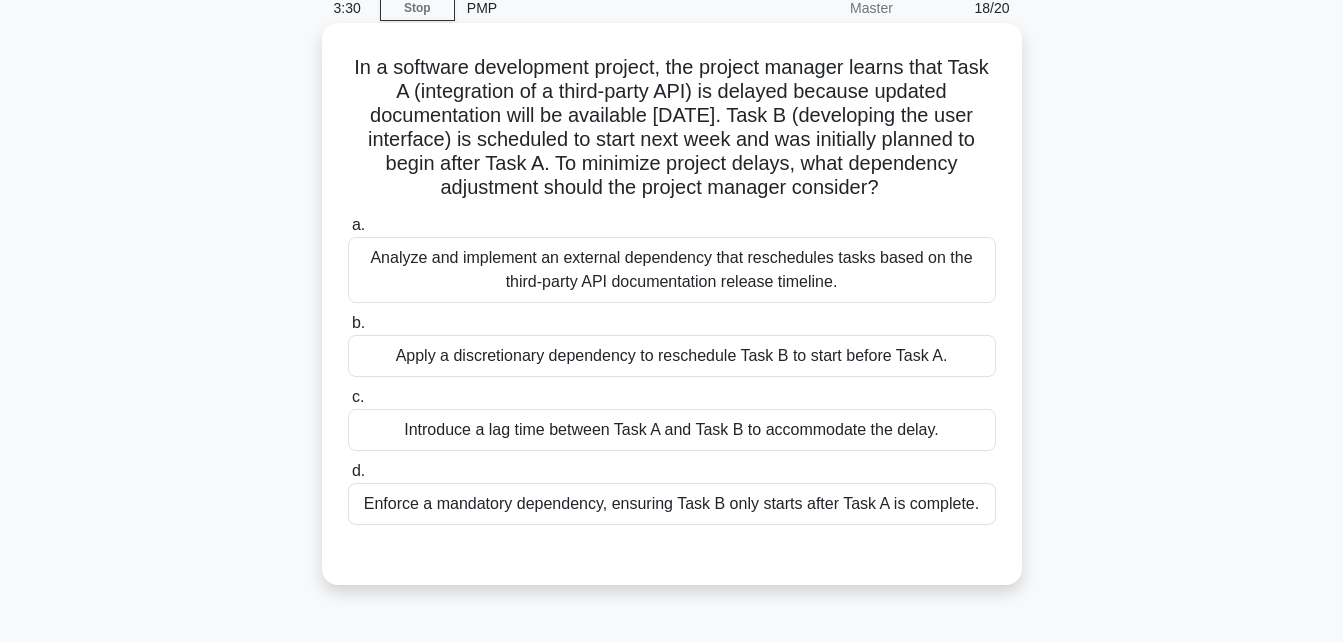 click on "Analyze and implement an external dependency that reschedules tasks based on the third-party API documentation release timeline." at bounding box center (672, 270) 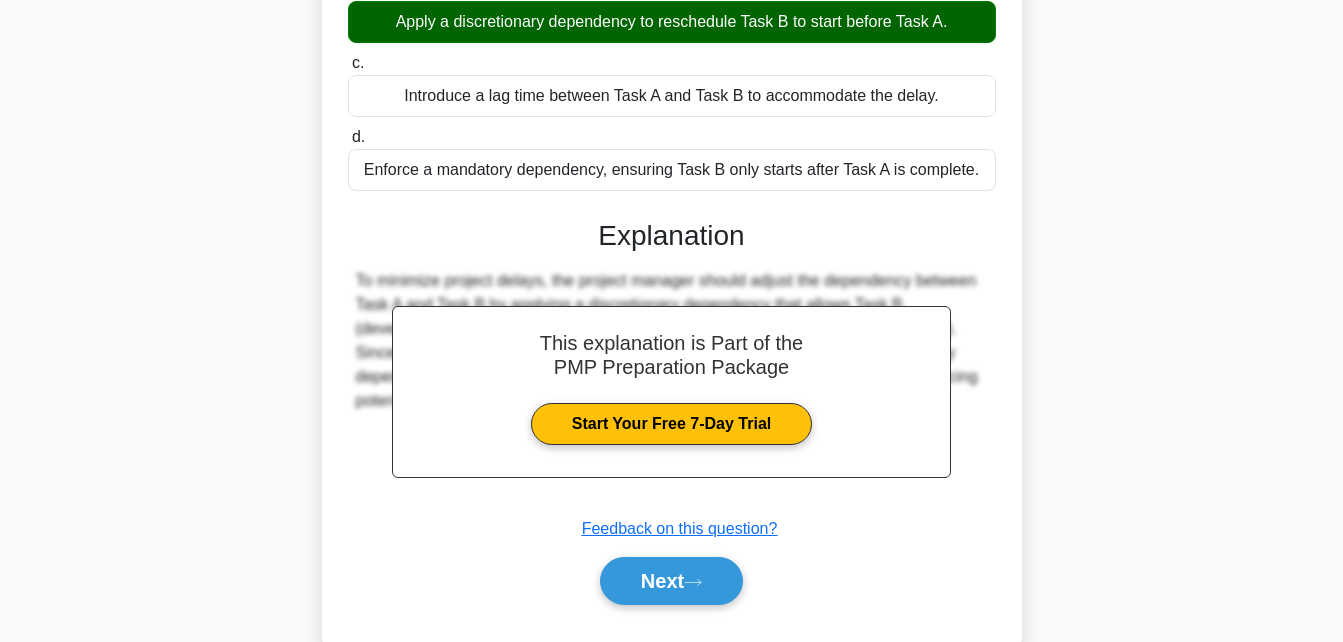 scroll, scrollTop: 433, scrollLeft: 0, axis: vertical 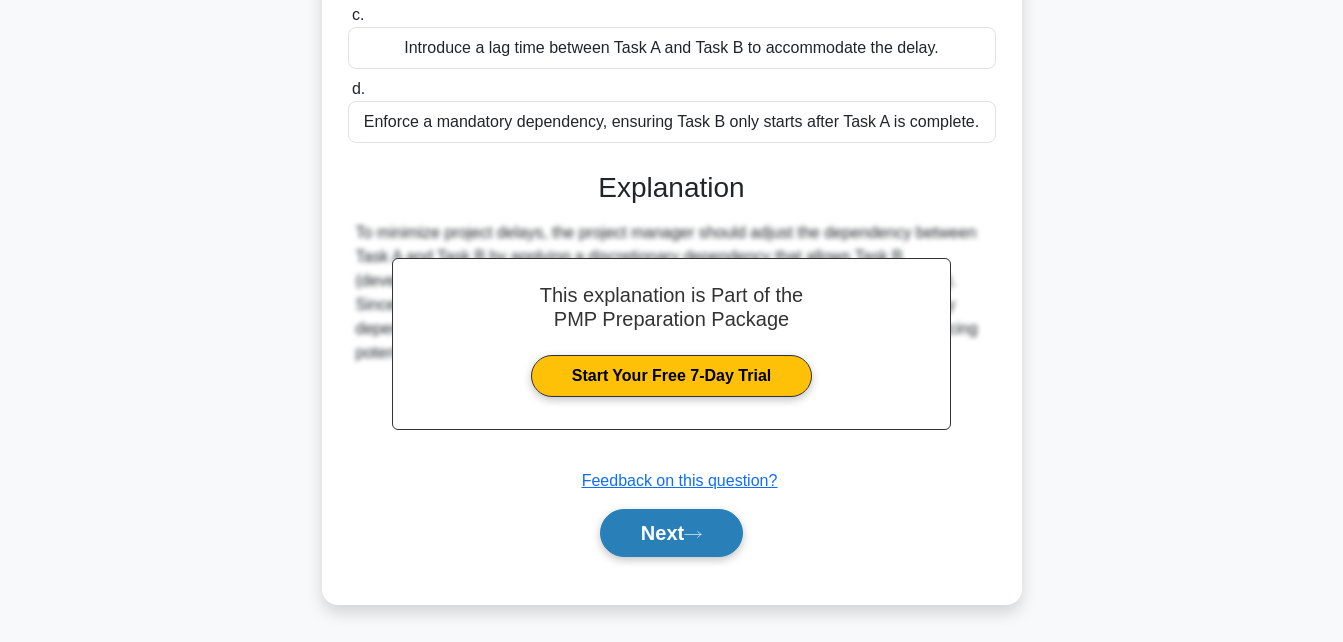 click 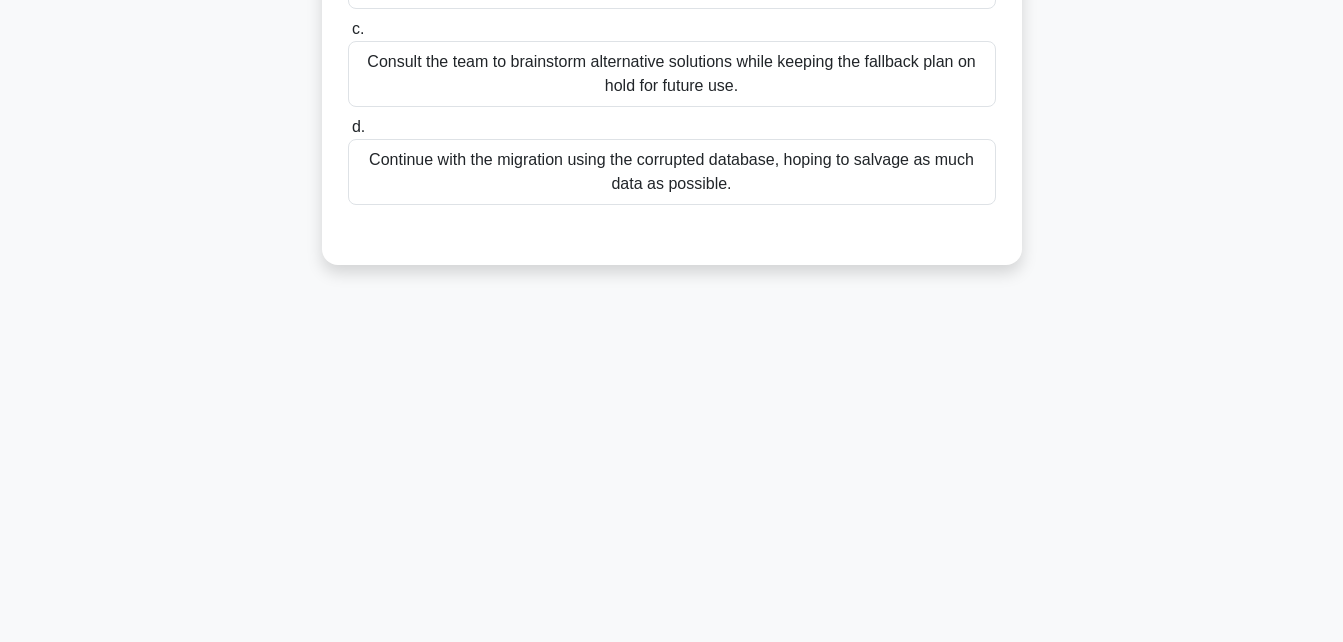 scroll, scrollTop: 438, scrollLeft: 0, axis: vertical 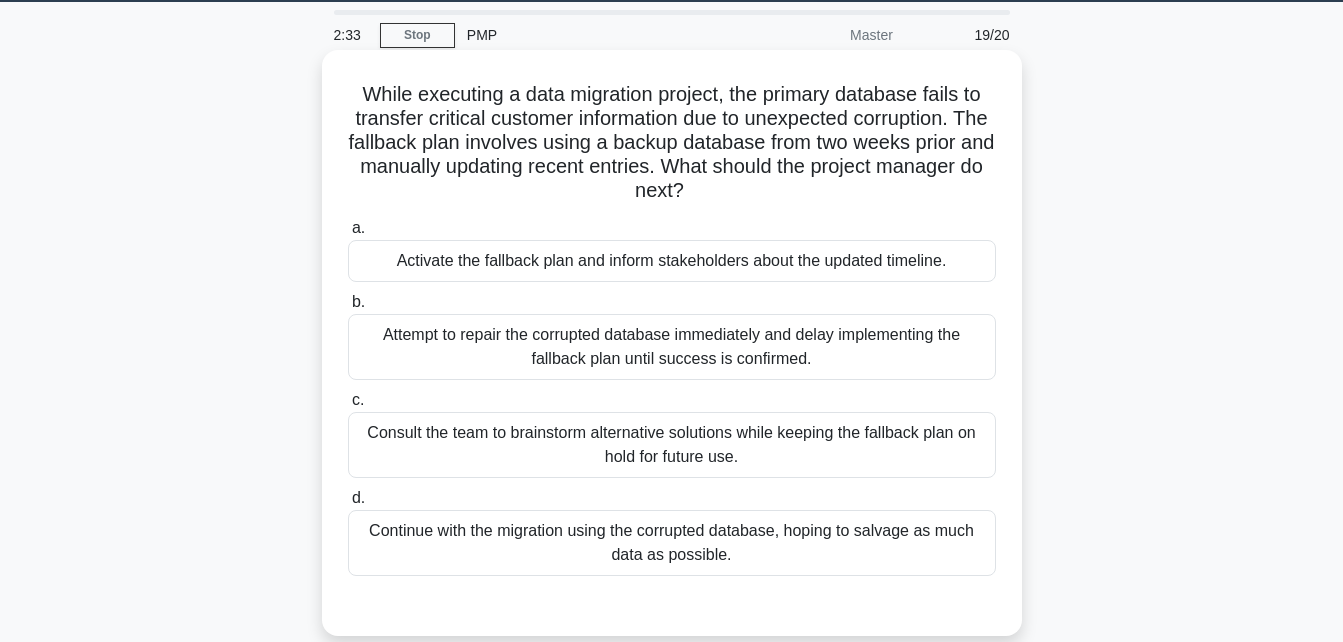 click on "Activate the fallback plan and inform stakeholders about the updated timeline." at bounding box center (672, 261) 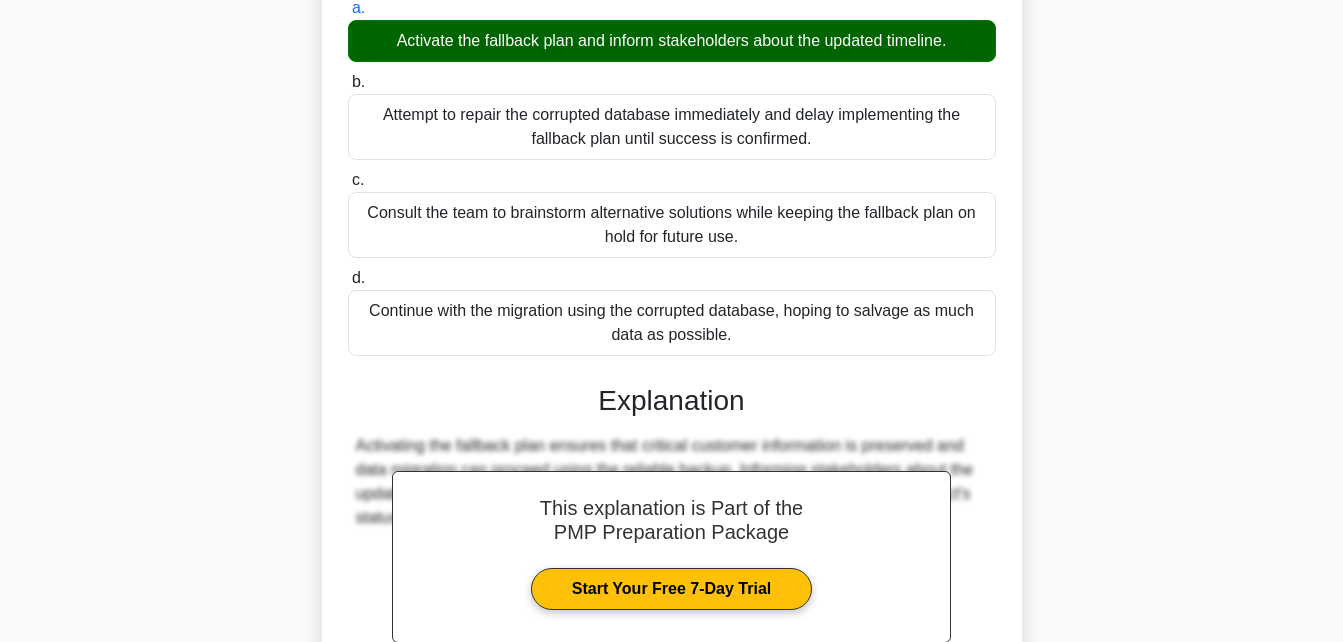 scroll, scrollTop: 496, scrollLeft: 0, axis: vertical 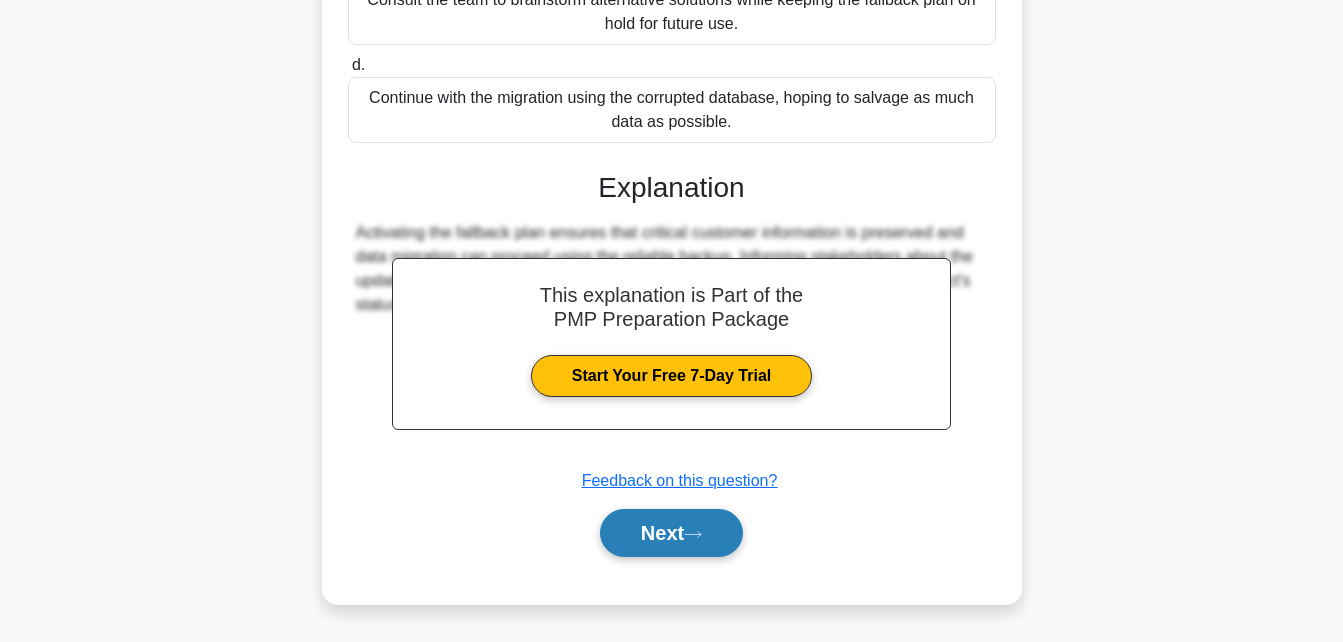 click on "Next" at bounding box center [671, 533] 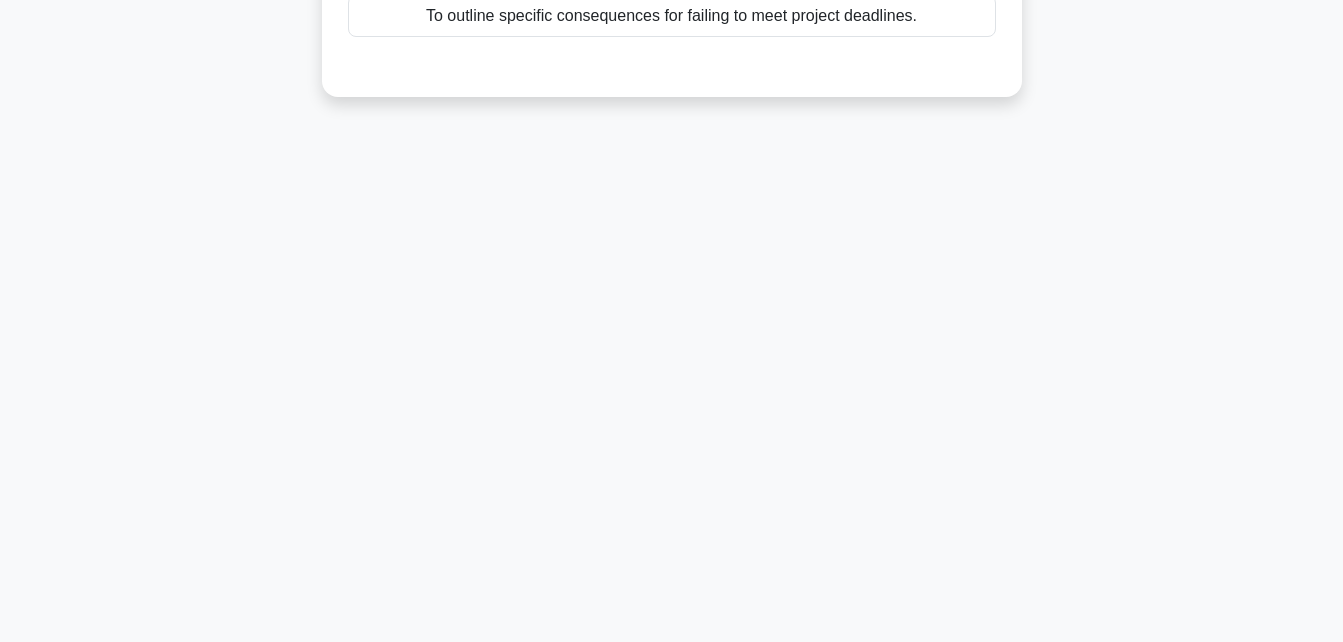 scroll, scrollTop: 438, scrollLeft: 0, axis: vertical 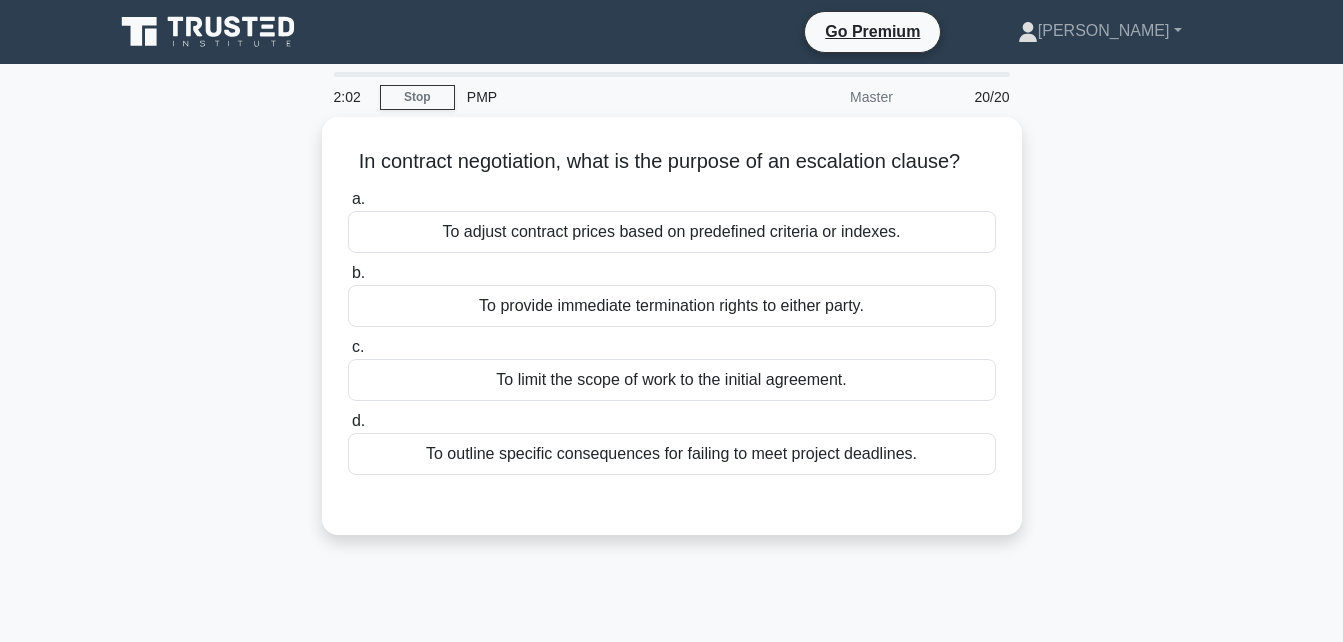 click on "2:02
Stop
PMP
Master
20/20
In contract negotiation, what is the purpose of an escalation clause?
.spinner_0XTQ{transform-origin:center;animation:spinner_y6GP .75s linear infinite}@keyframes spinner_y6GP{100%{transform:rotate(360deg)}}
a.
b. c. d." at bounding box center (671, 572) 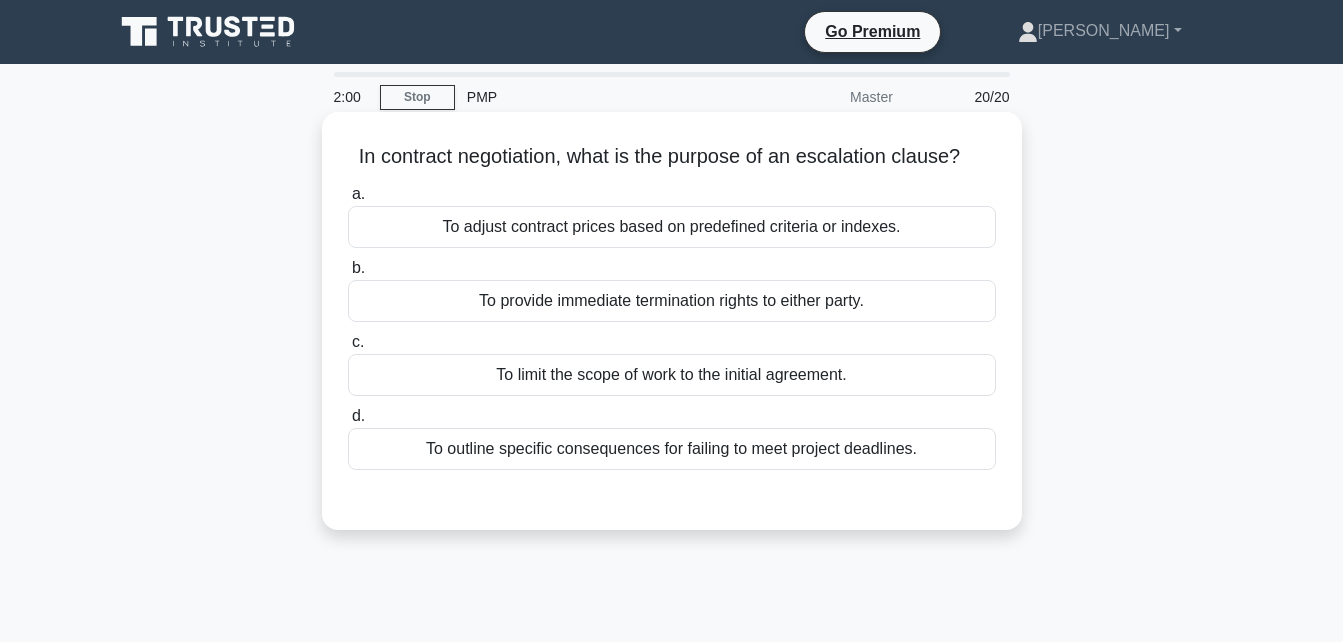 click on "To provide immediate termination rights to either party." at bounding box center [672, 301] 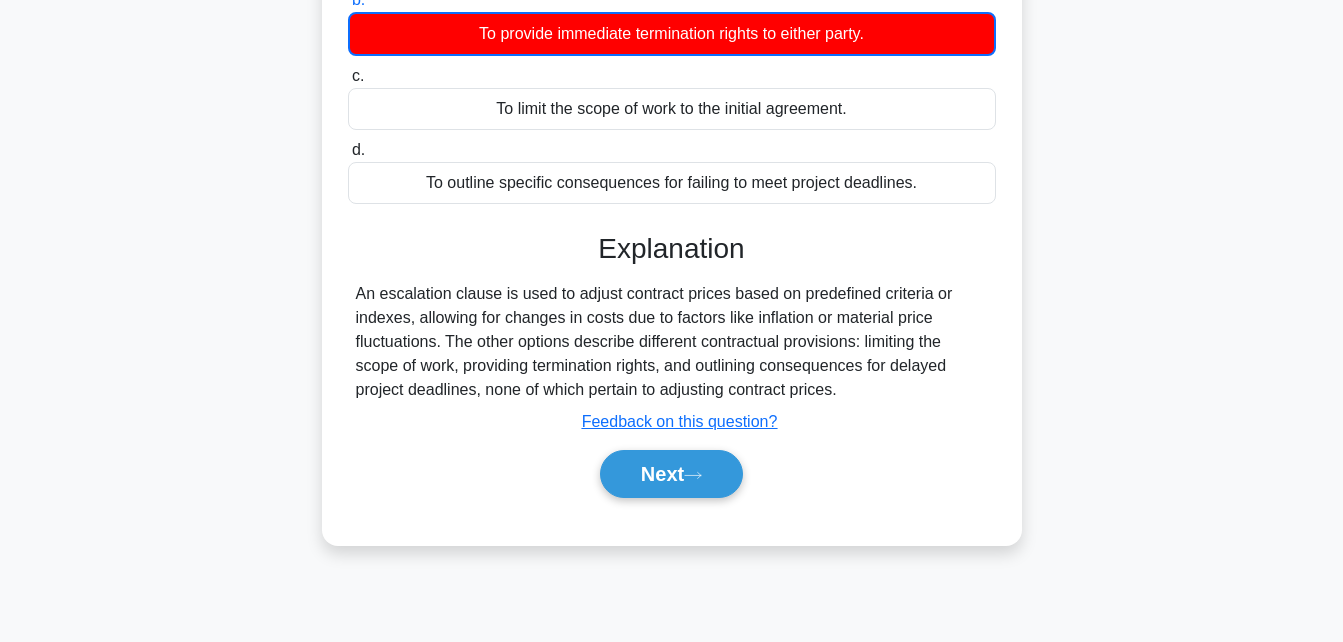 scroll, scrollTop: 279, scrollLeft: 0, axis: vertical 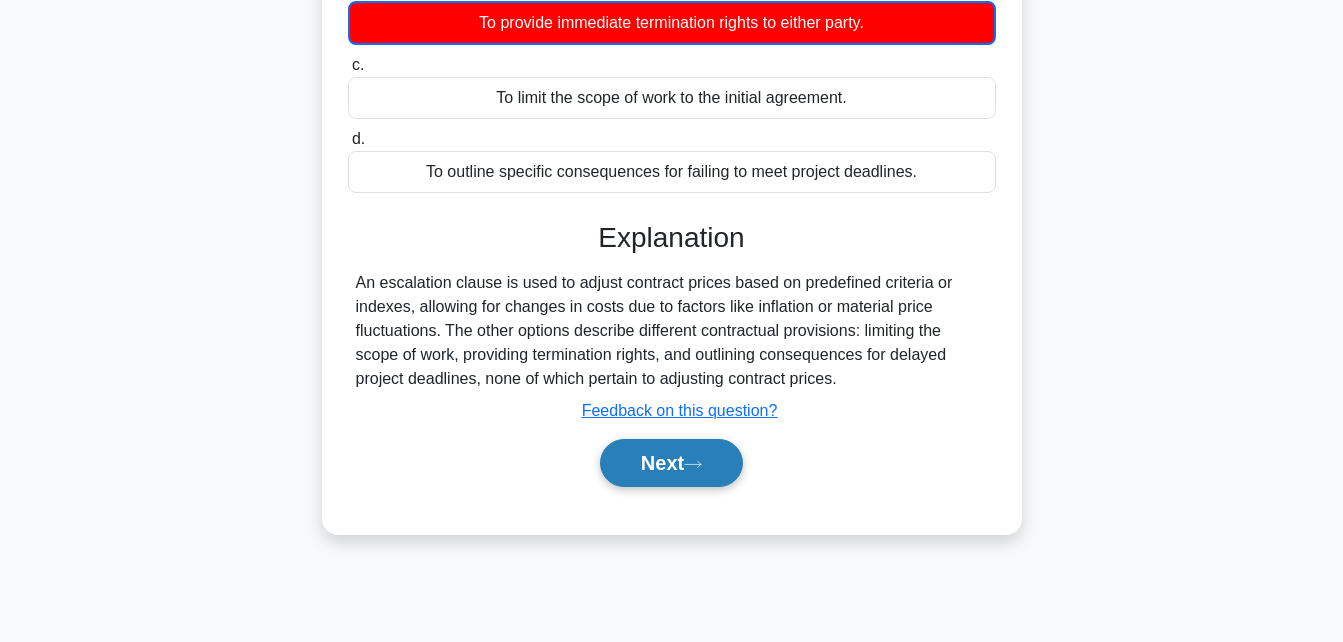 click on "Next" at bounding box center [671, 463] 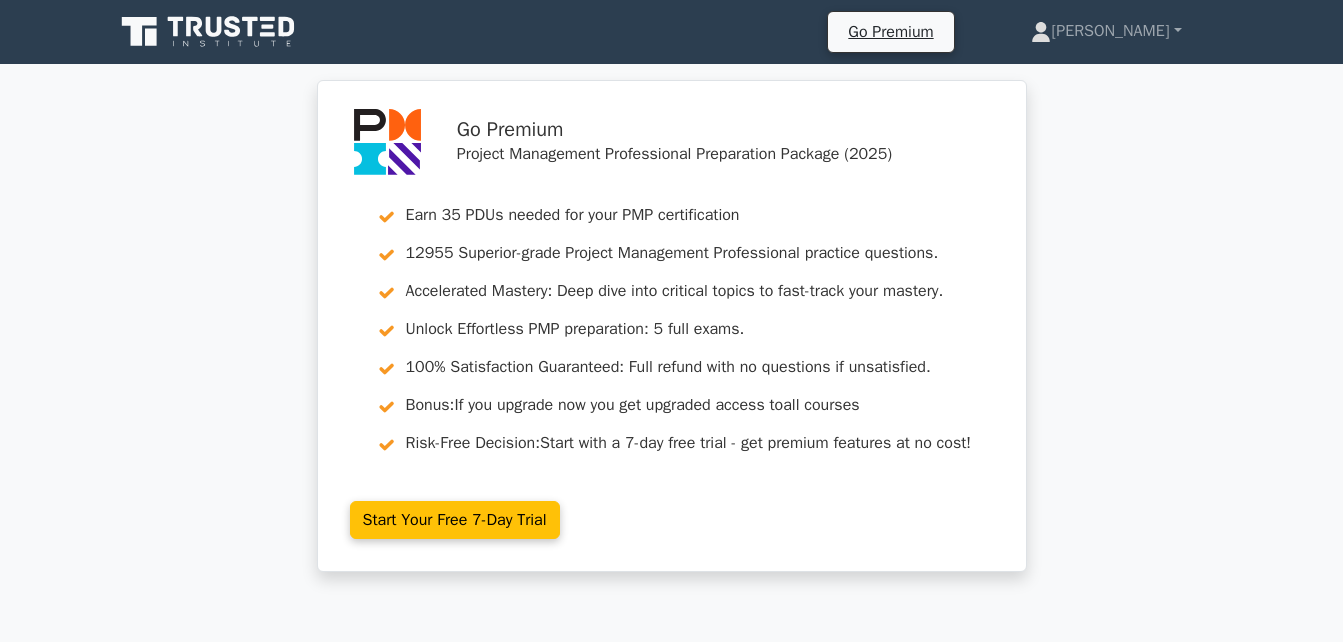 scroll, scrollTop: 0, scrollLeft: 0, axis: both 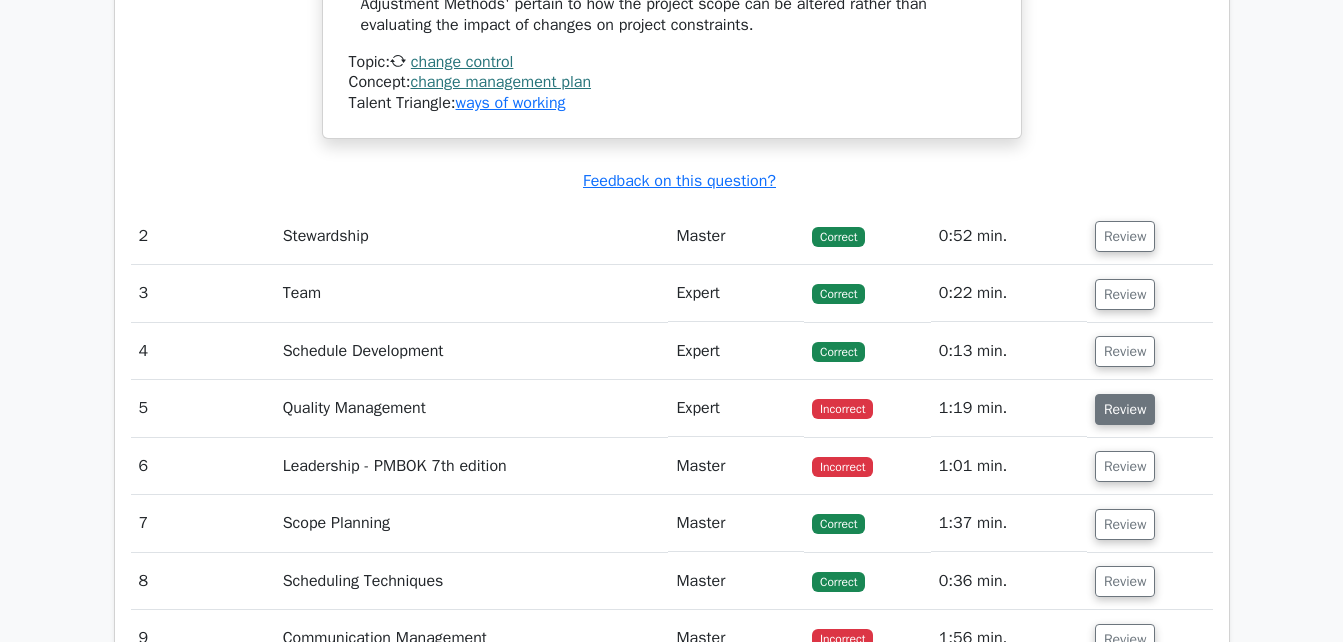 click on "Review" at bounding box center (1125, 409) 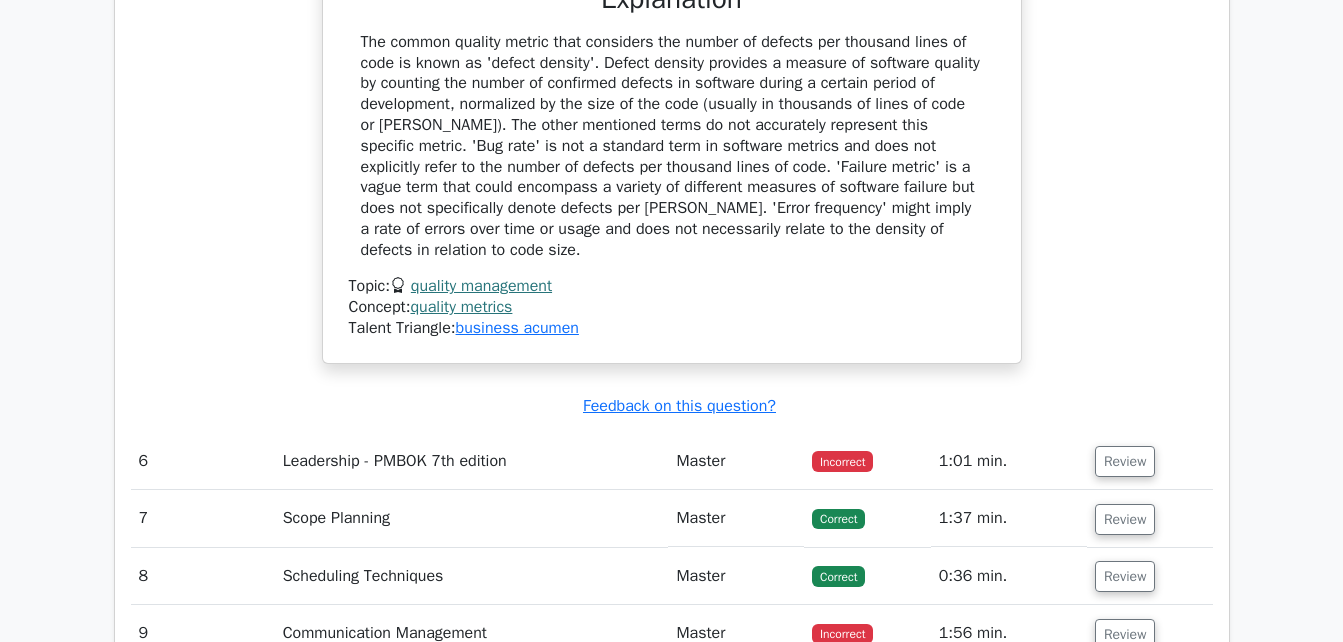 scroll, scrollTop: 3851, scrollLeft: 0, axis: vertical 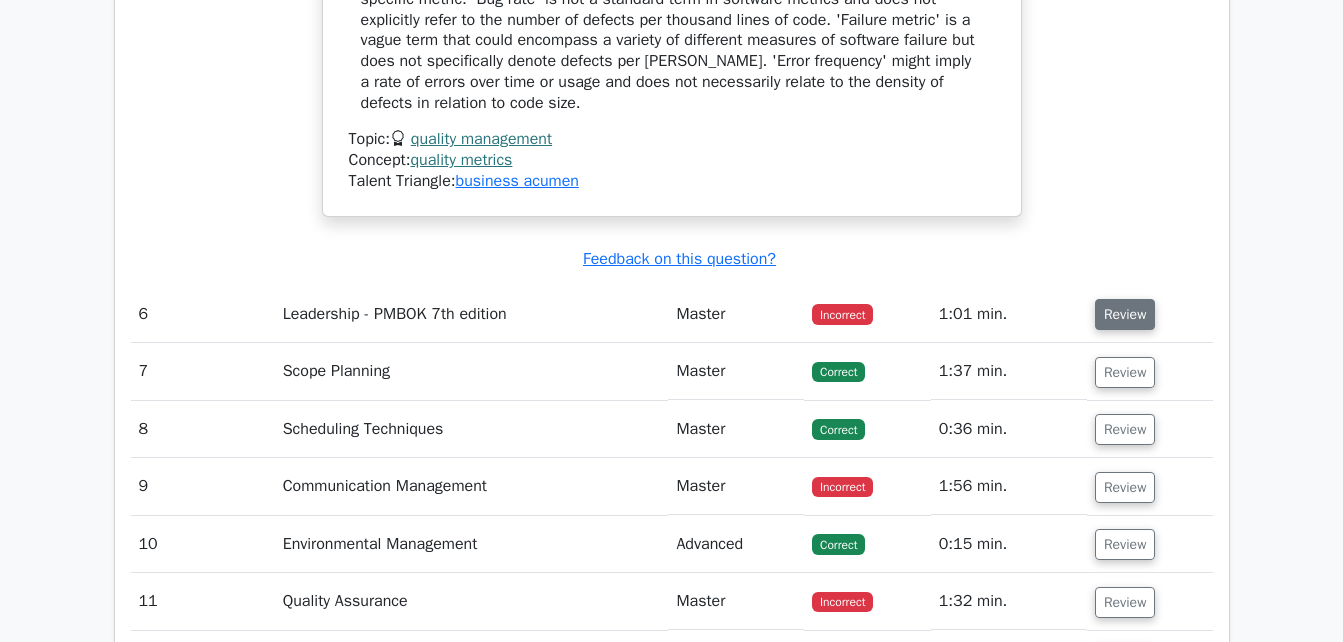 click on "Review" at bounding box center [1125, 314] 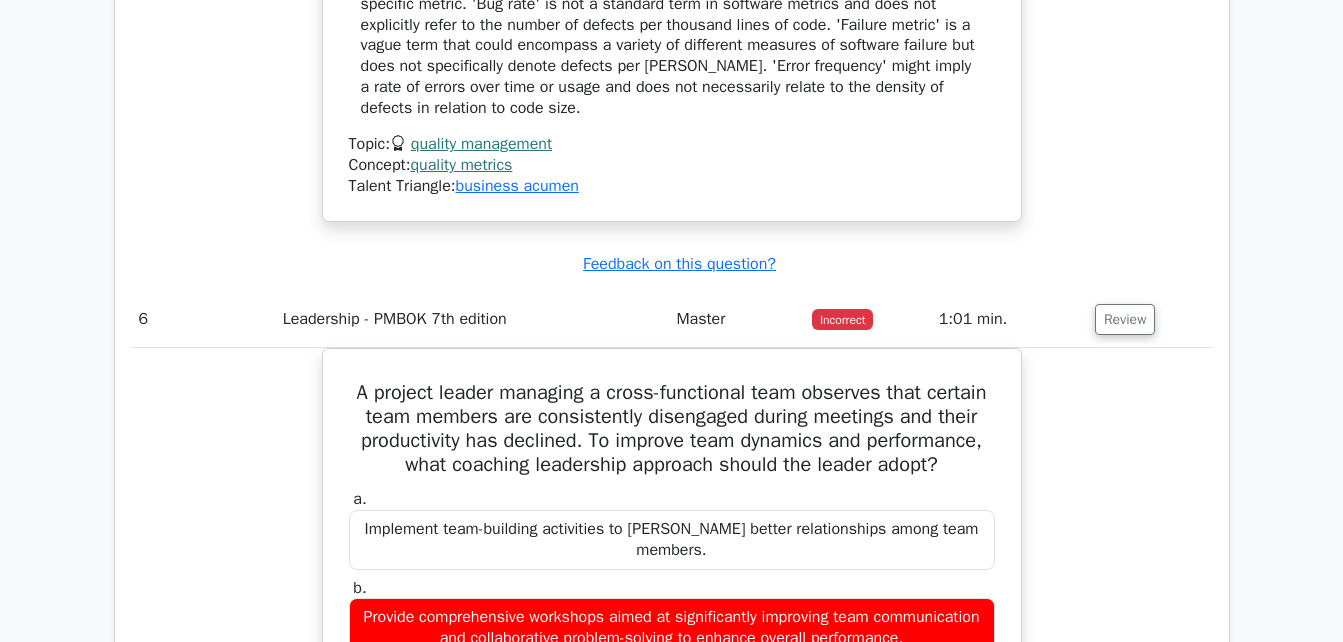 click on "Go Premium
Project Management Professional Preparation Package (2025)
Earn 35 PDUs needed for your PMP certification
12955 Superior-grade  Project Management Professional practice questions.
Accelerated Mastery: Deep dive into critical topics to fast-track your mastery.
Unlock Effortless PMP preparation: 5 full exams.
100% Satisfaction Guaranteed: Full refund with no questions if unsatisfied.
Bonus: all courses" at bounding box center (671, -481) 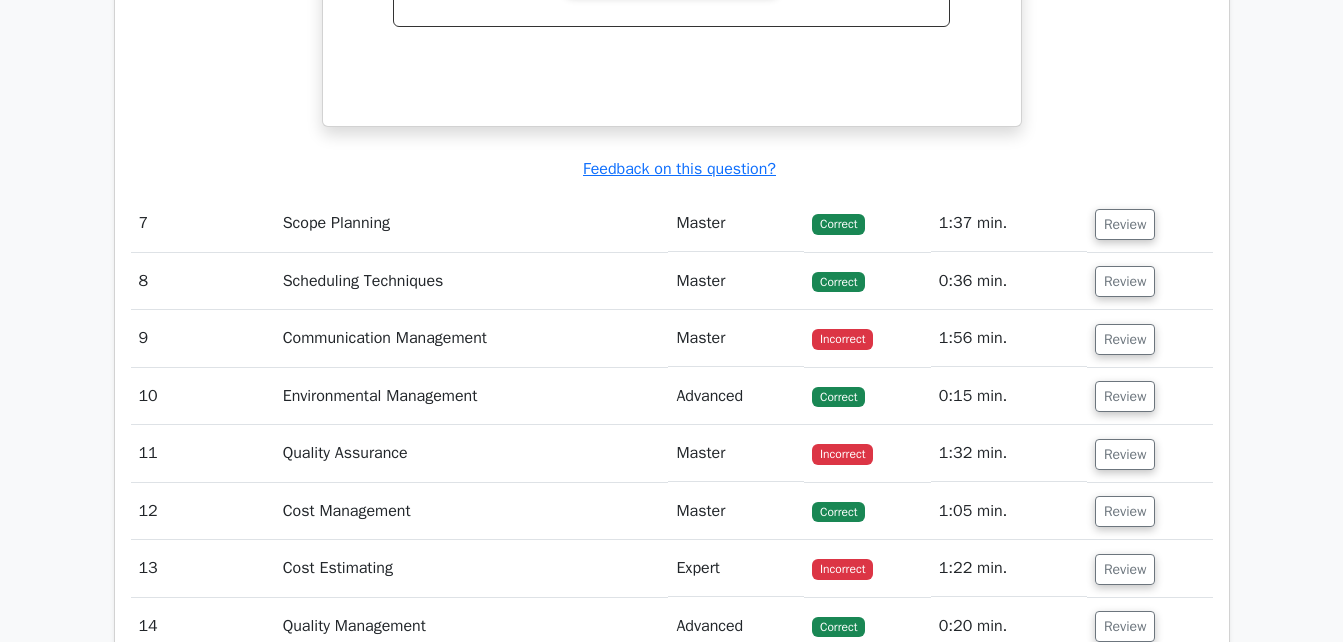scroll, scrollTop: 4967, scrollLeft: 0, axis: vertical 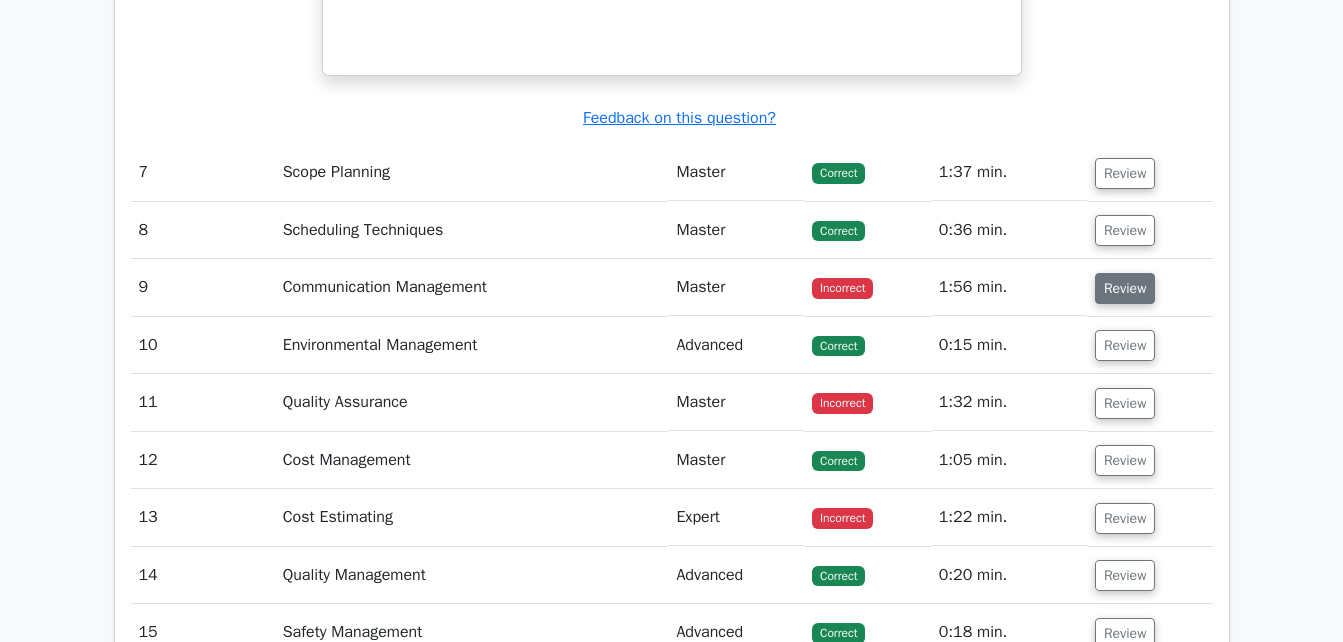 click on "Review" at bounding box center [1125, 288] 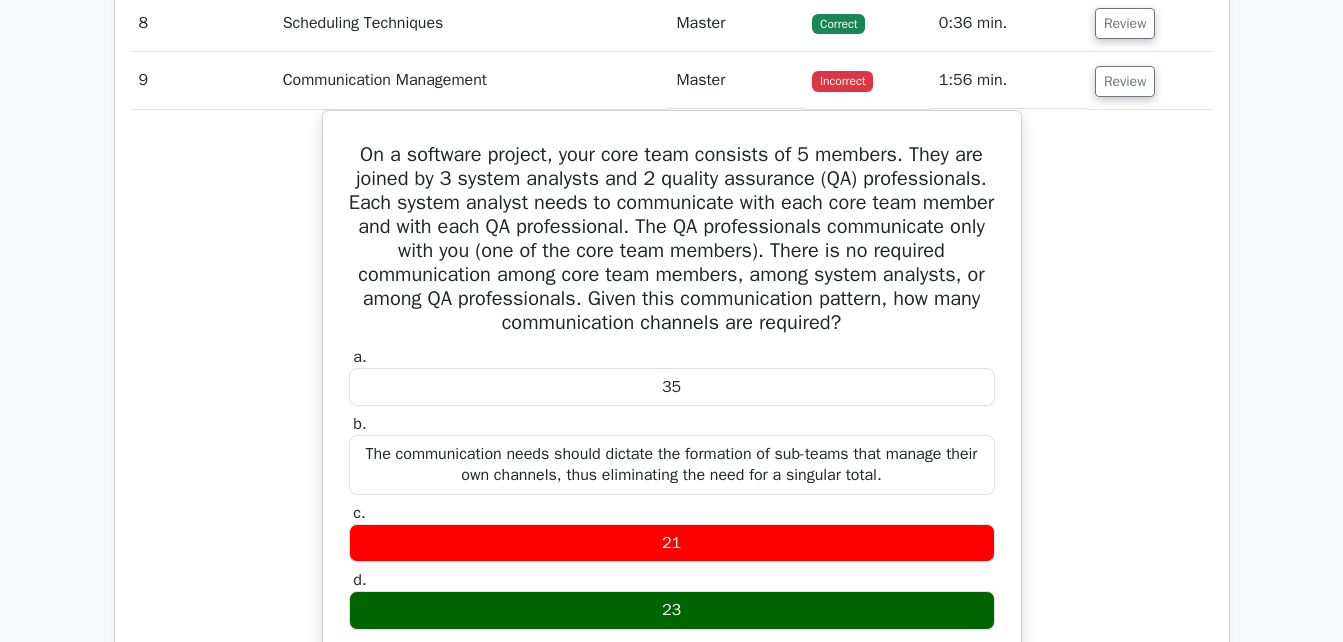 scroll, scrollTop: 5193, scrollLeft: 0, axis: vertical 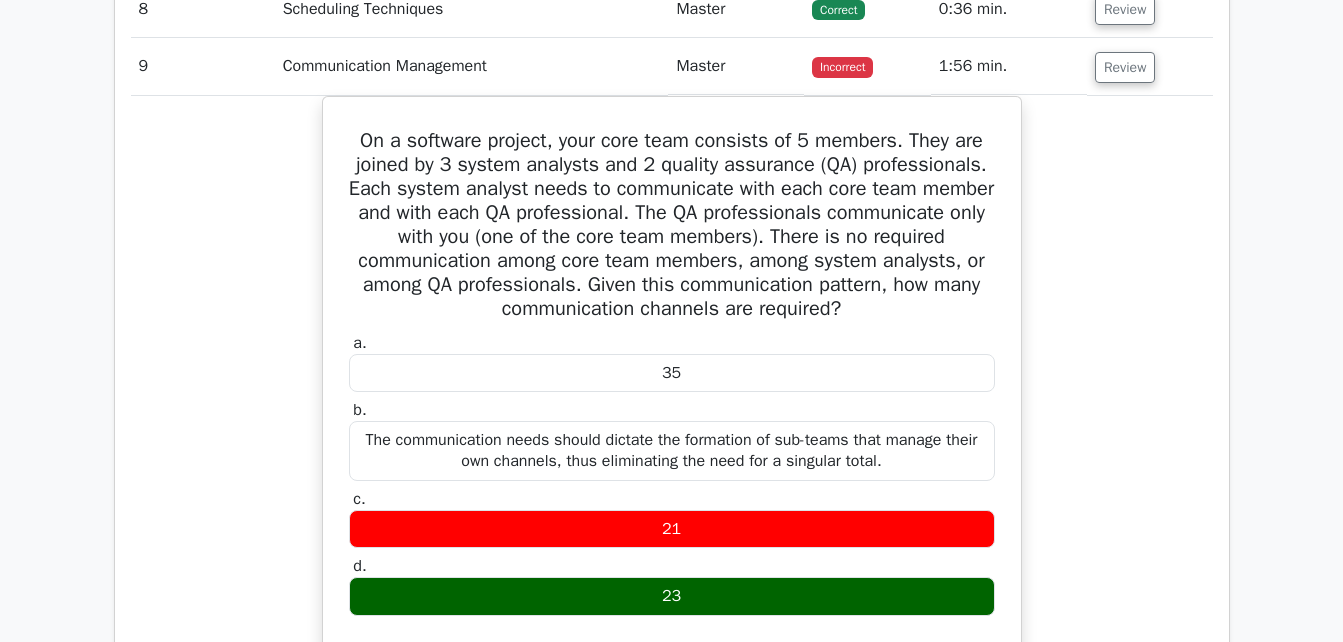 type 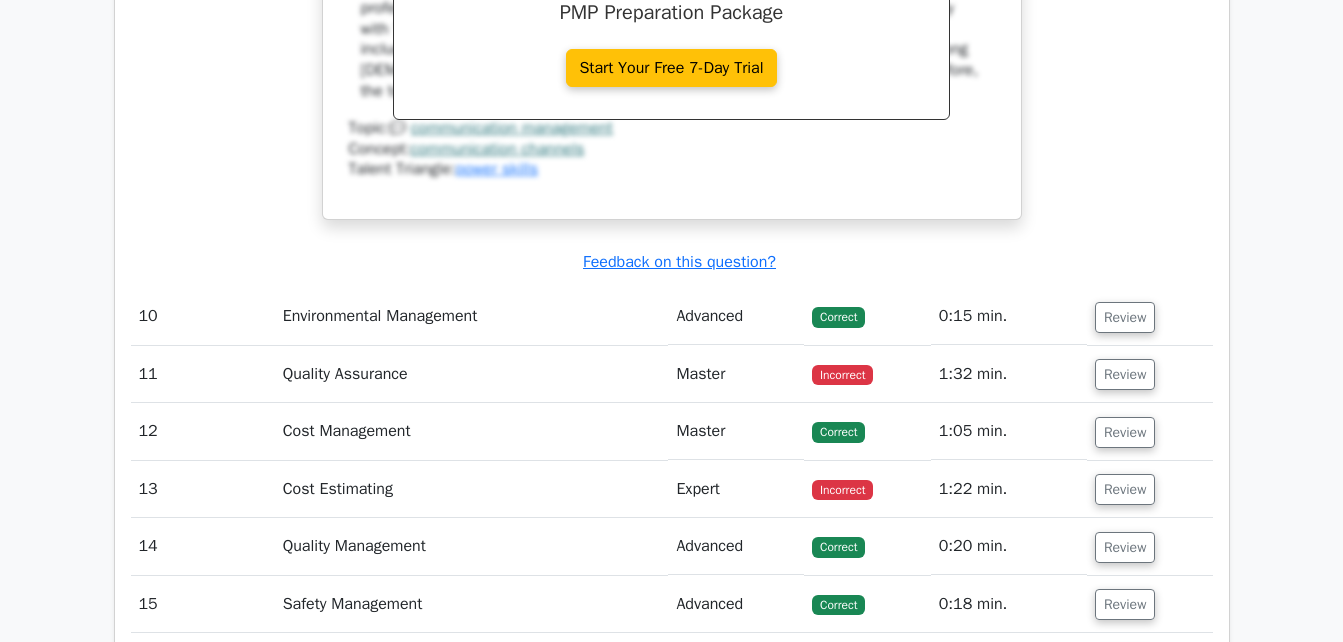 scroll, scrollTop: 5993, scrollLeft: 0, axis: vertical 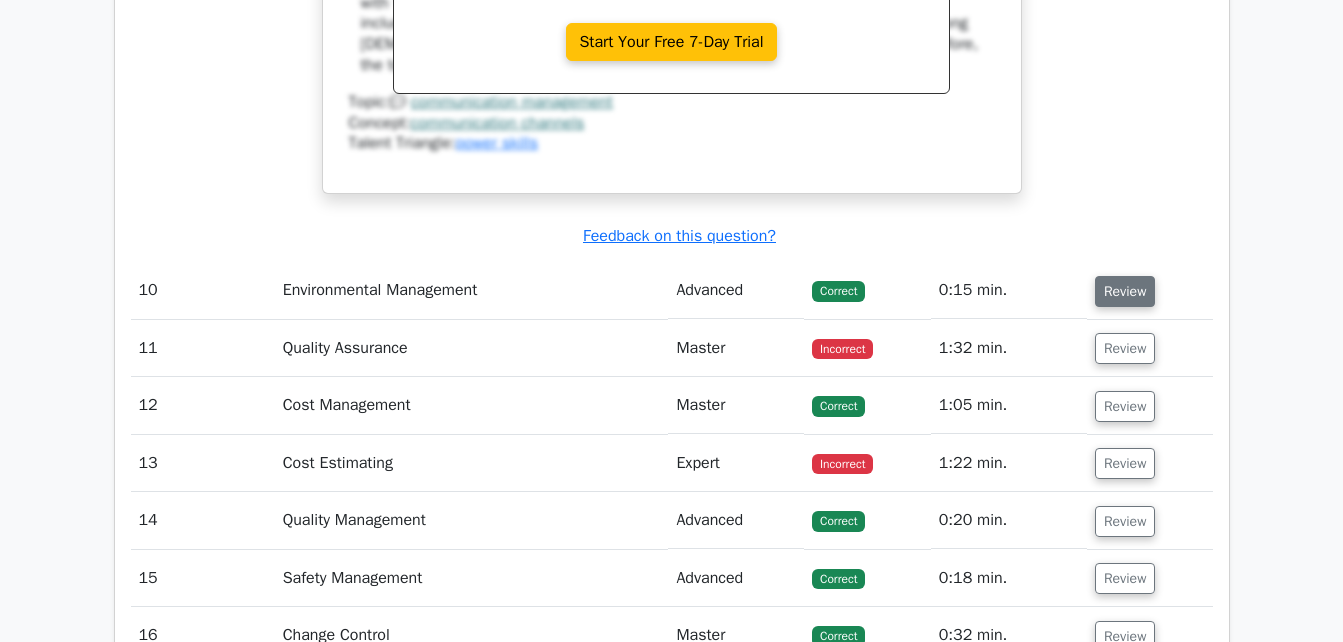 click on "Review" at bounding box center [1125, 291] 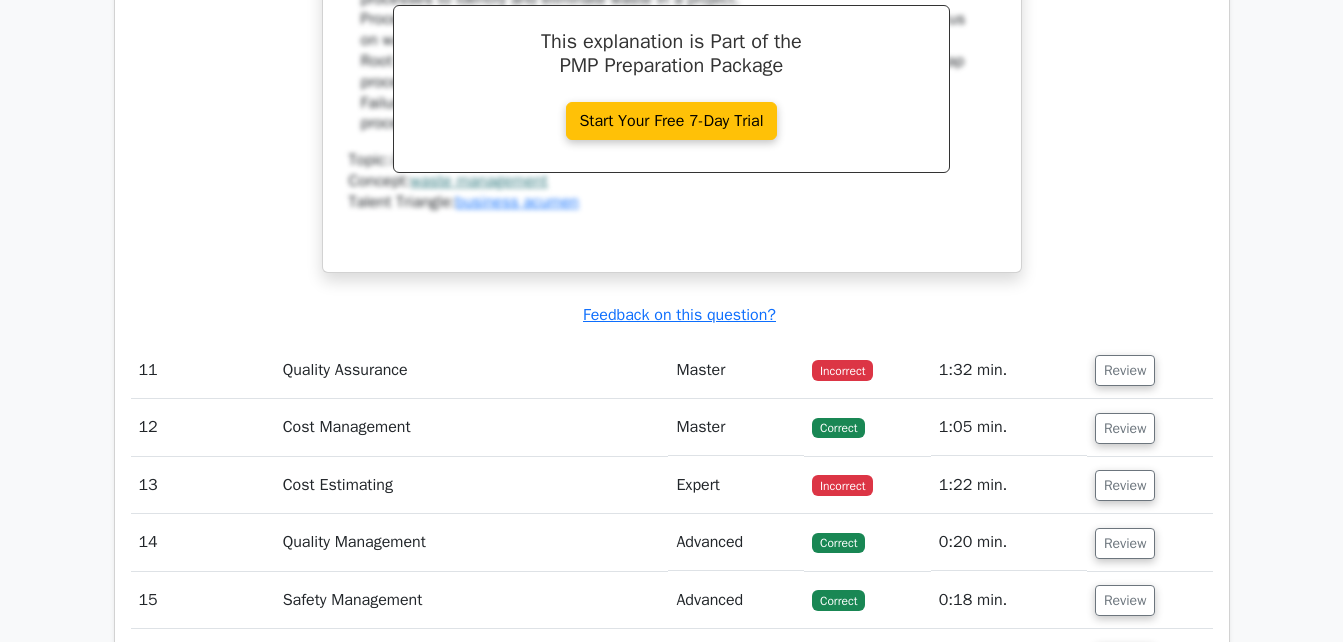 scroll, scrollTop: 6797, scrollLeft: 0, axis: vertical 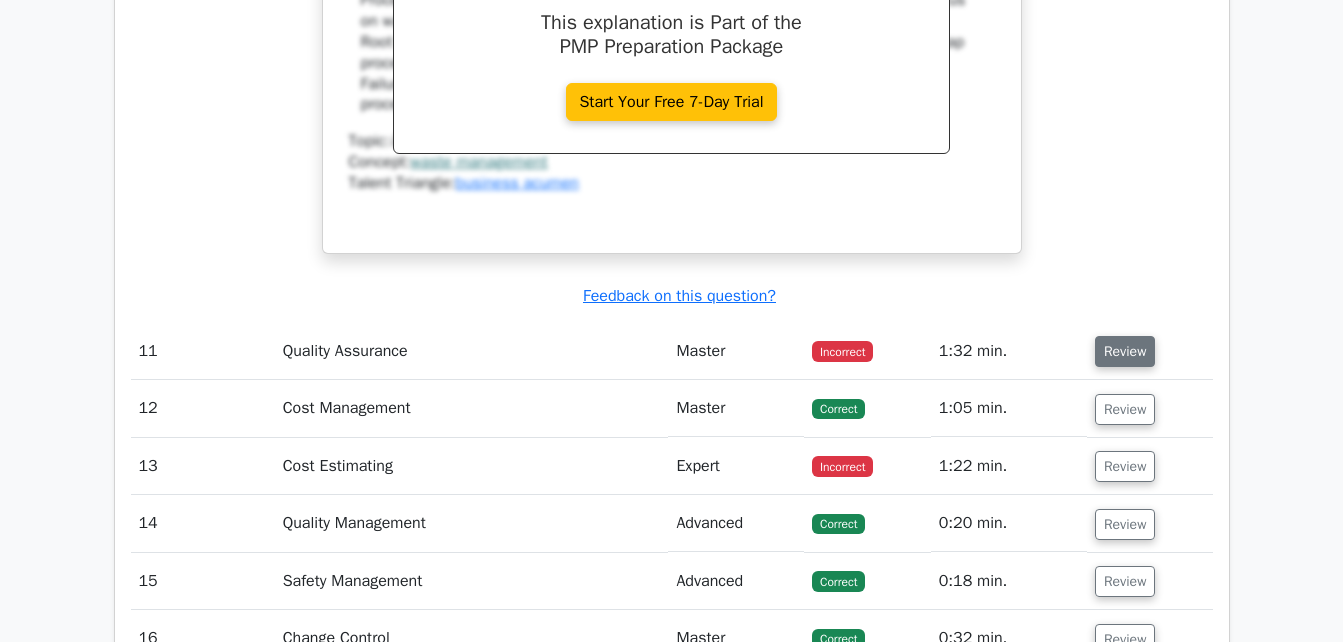 click on "Review" at bounding box center (1125, 351) 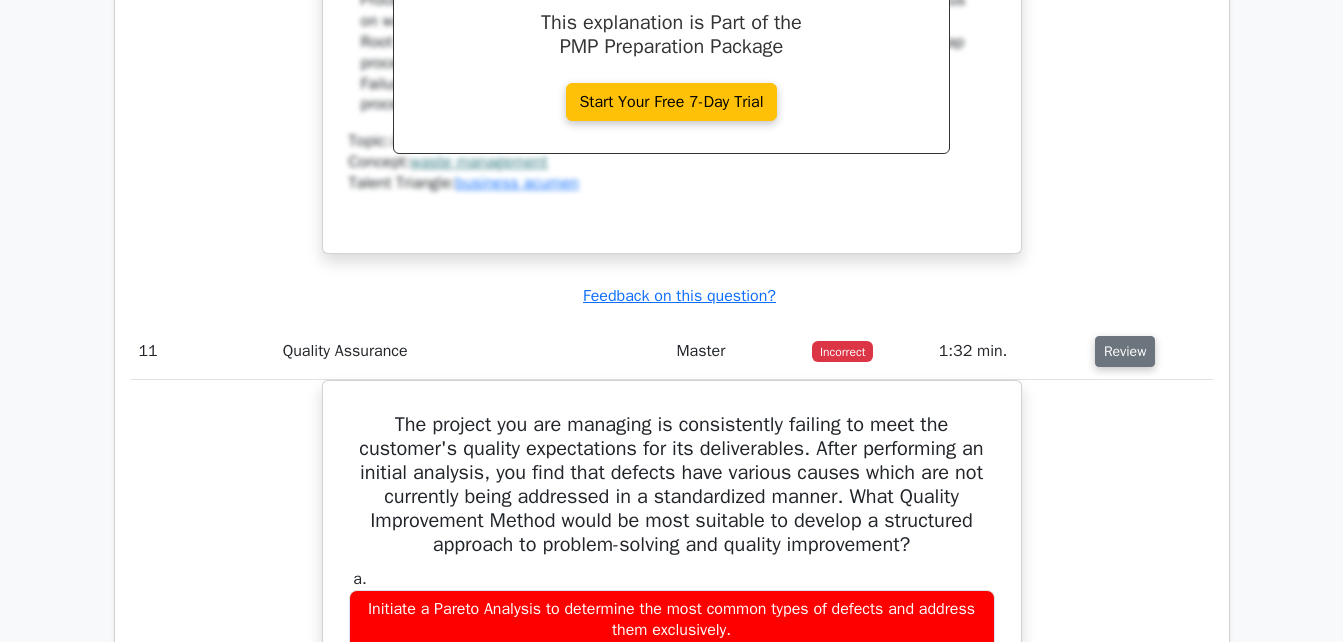 type 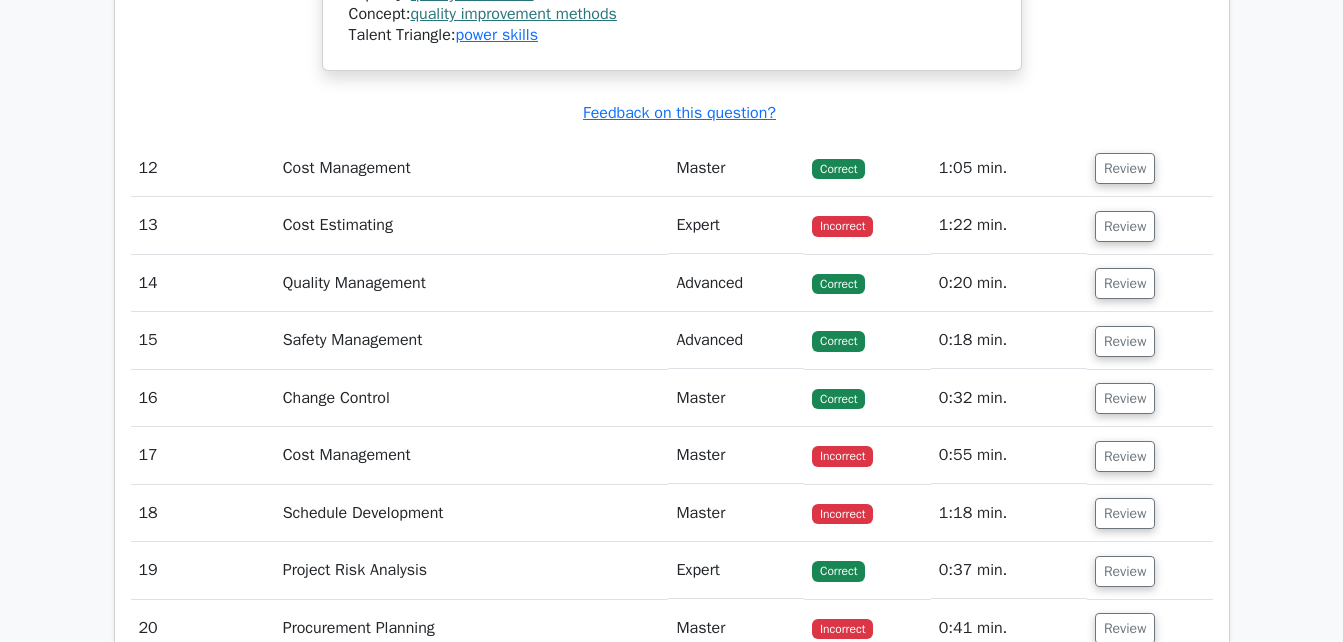 scroll, scrollTop: 8237, scrollLeft: 0, axis: vertical 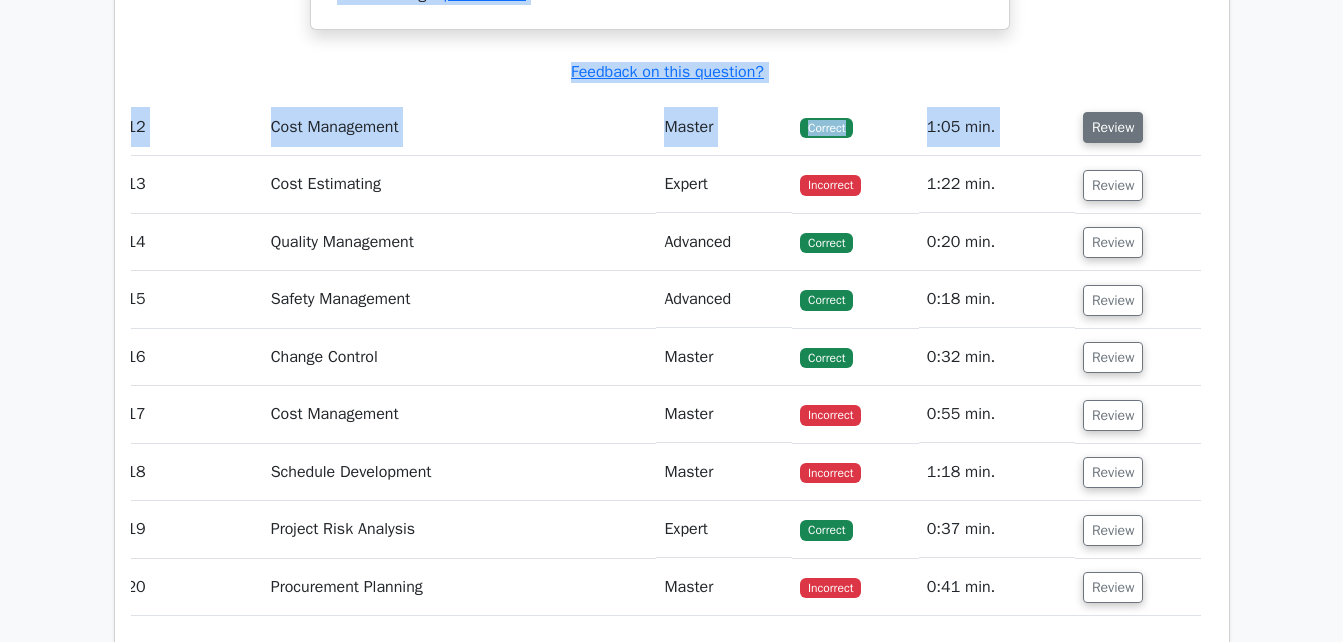 drag, startPoint x: 1257, startPoint y: 413, endPoint x: 1115, endPoint y: 146, distance: 302.41196 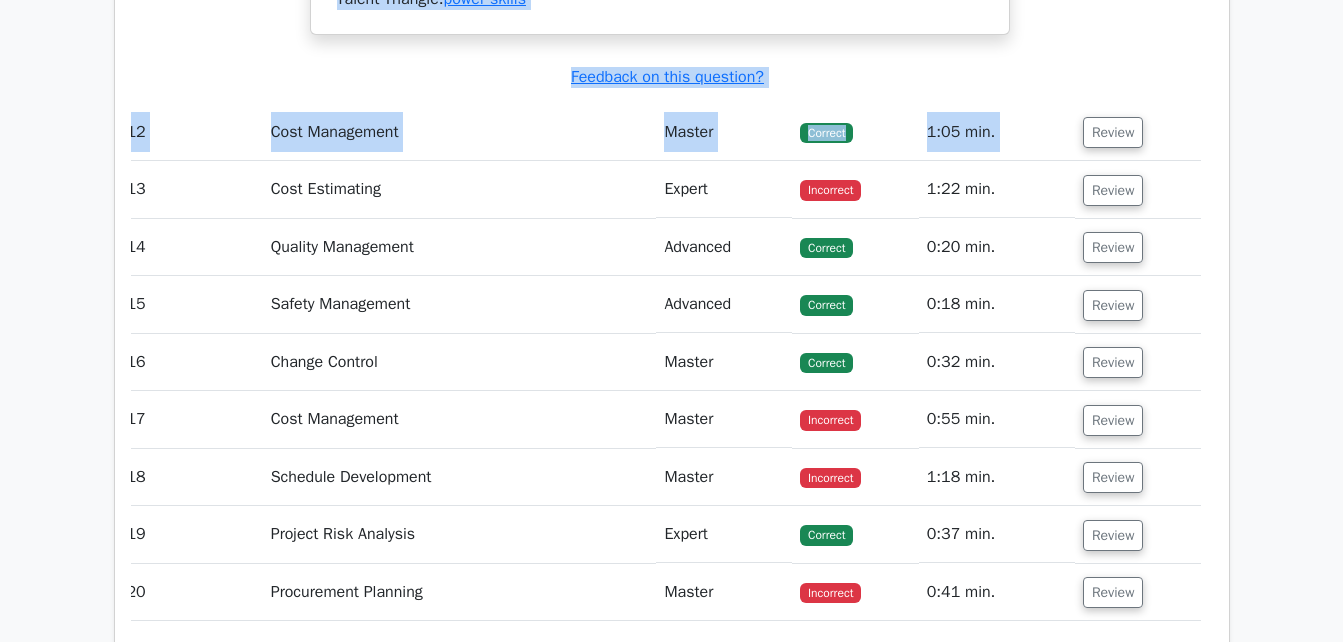 drag, startPoint x: 1115, startPoint y: 146, endPoint x: 1264, endPoint y: 119, distance: 151.42654 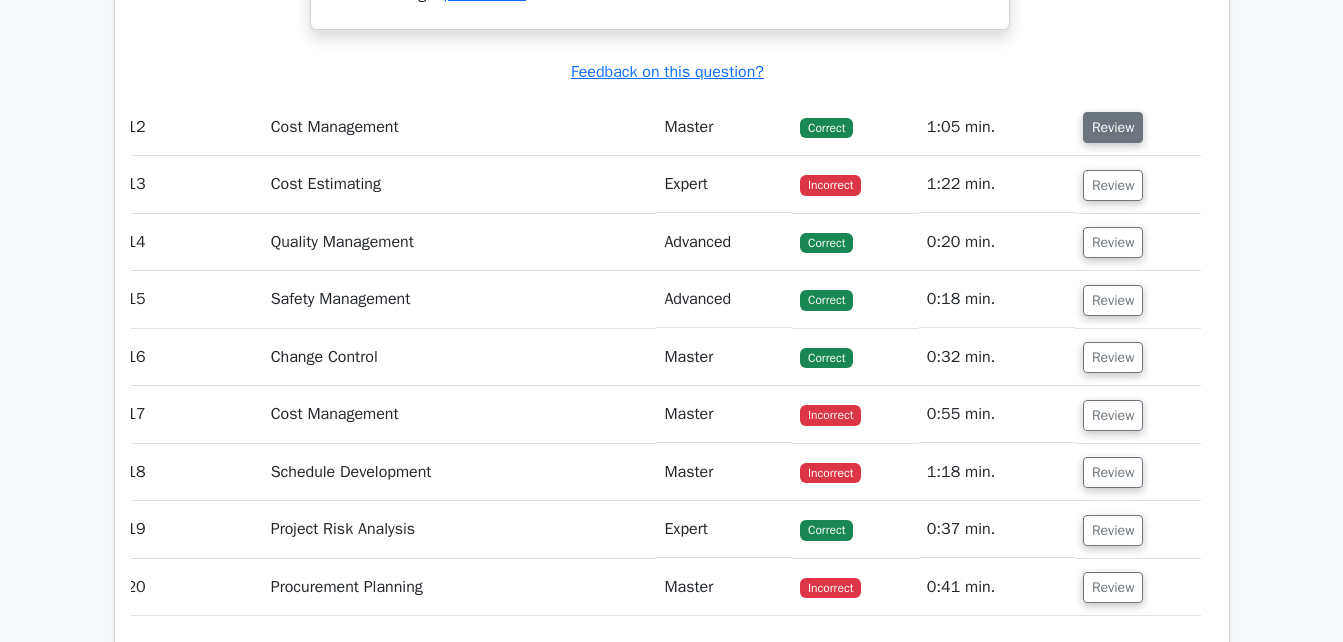 click on "Review" at bounding box center (1113, 127) 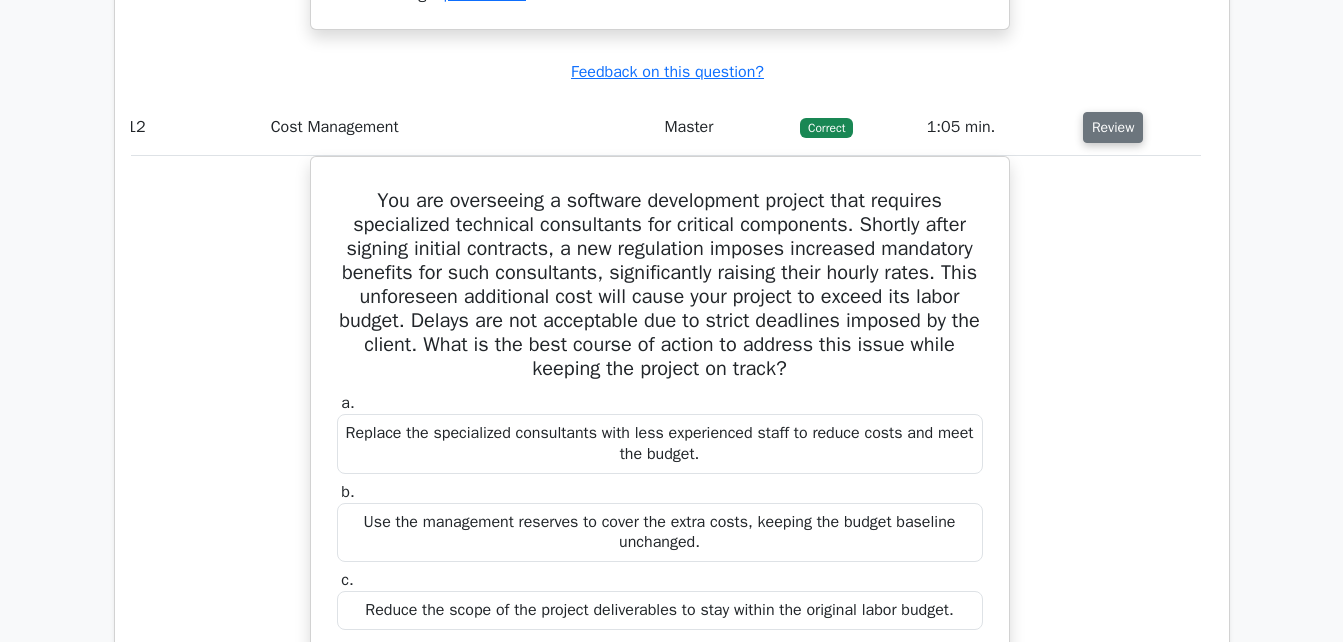 type 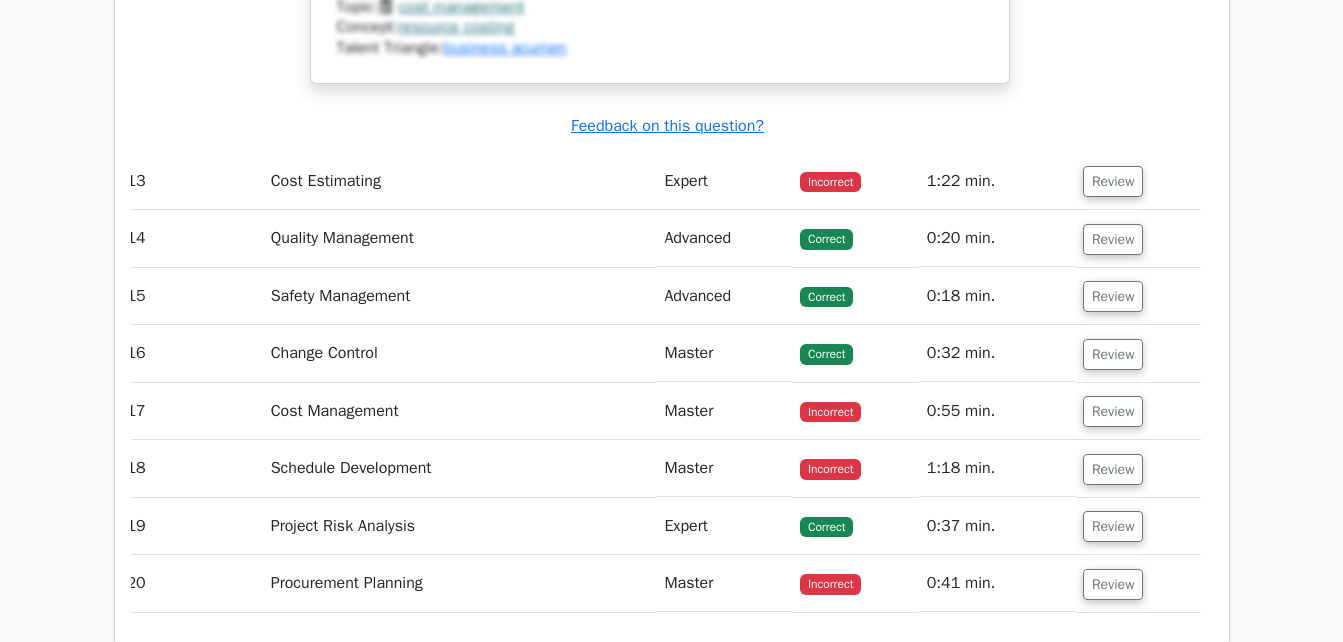 scroll, scrollTop: 9437, scrollLeft: 0, axis: vertical 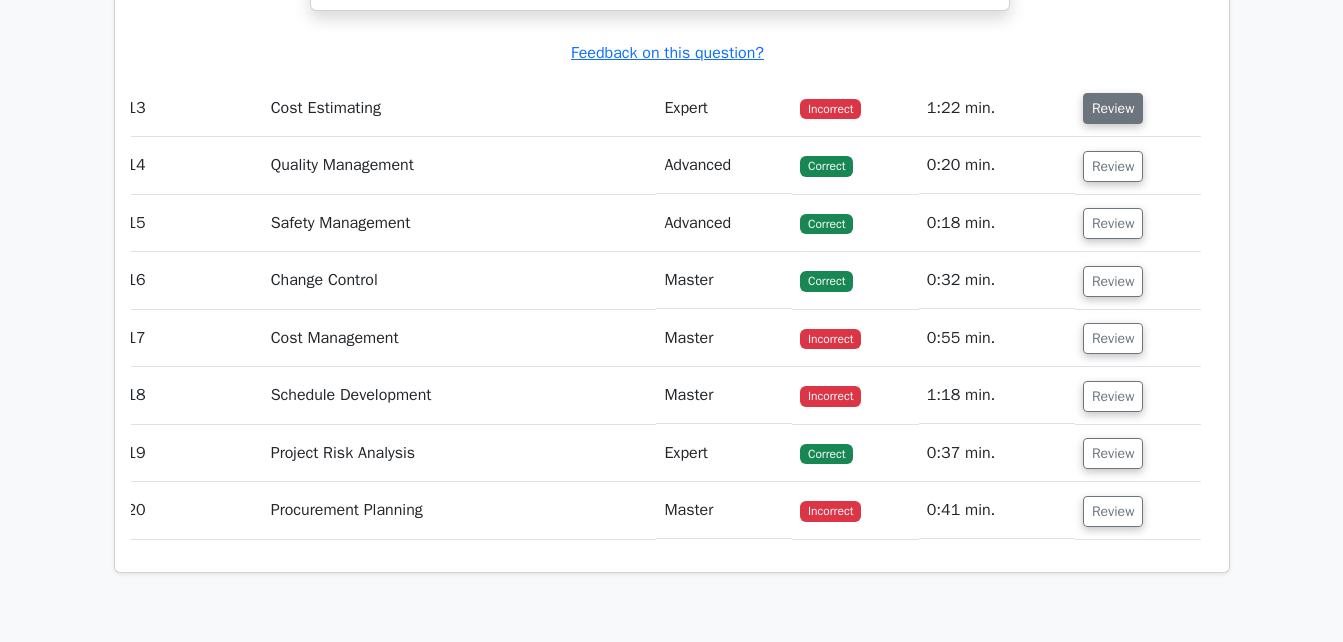 click on "Review" at bounding box center [1113, 108] 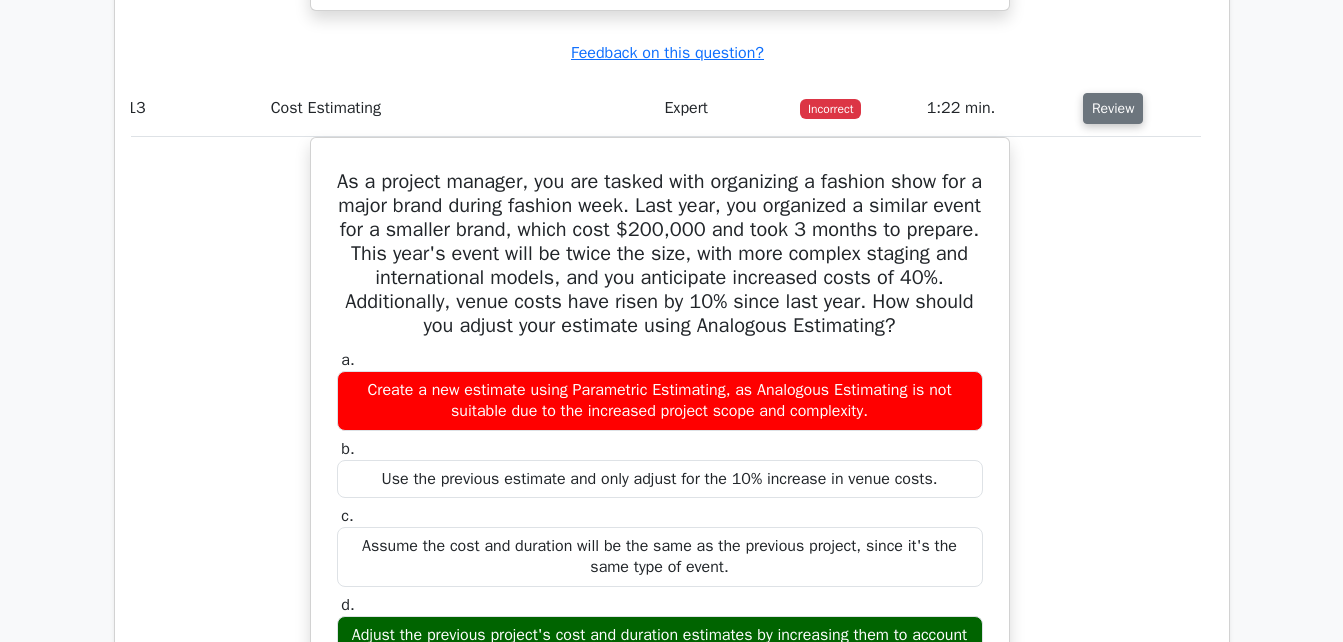type 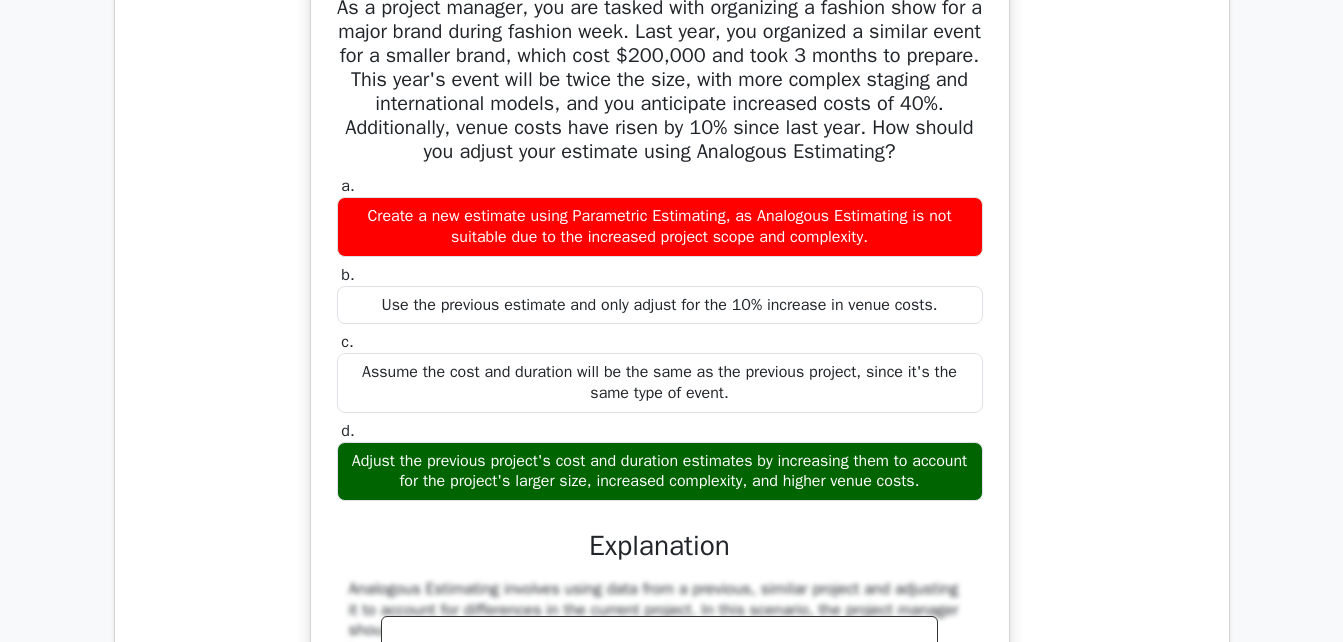 scroll, scrollTop: 9557, scrollLeft: 0, axis: vertical 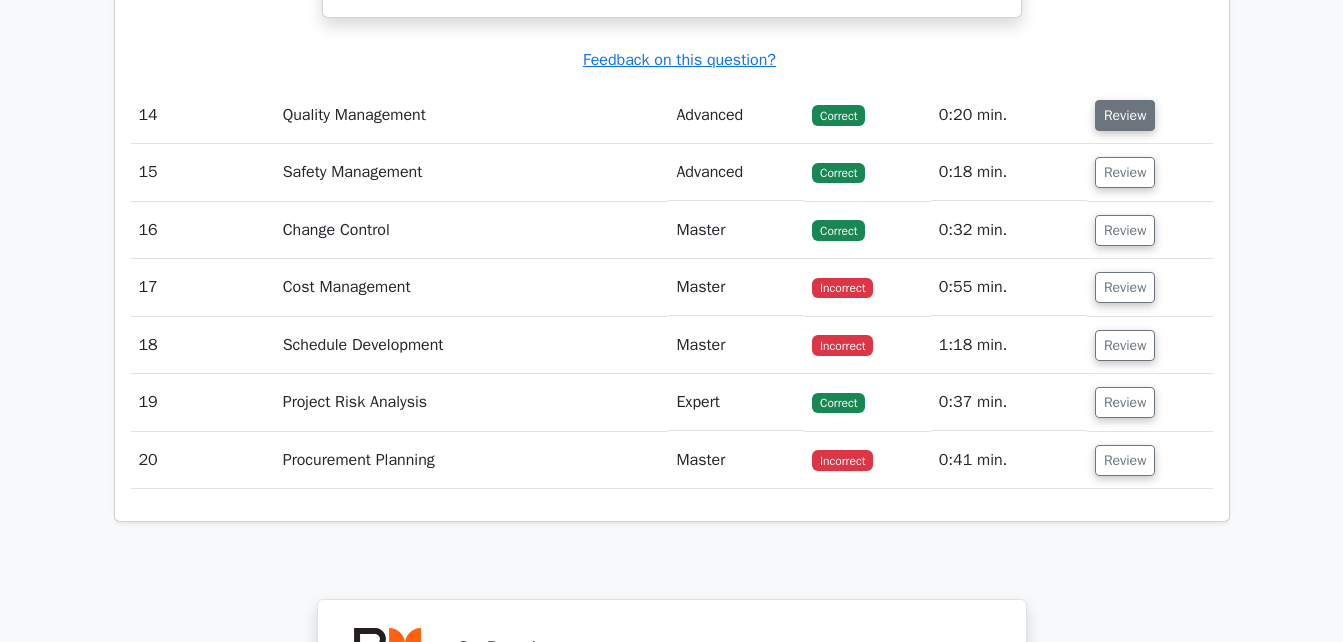 click on "Review" at bounding box center (1125, 115) 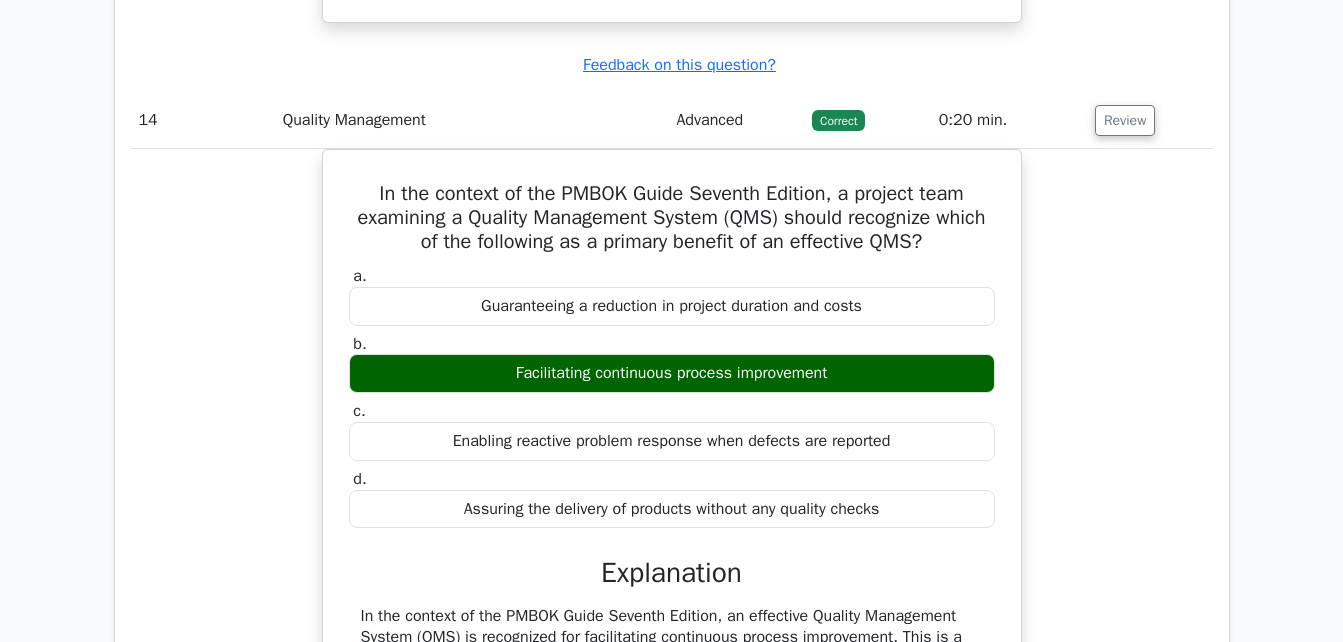 click on "Go Premium
Project Management Professional Preparation Package (2025)
Earn 35 PDUs needed for your PMP certification
12955 Superior-grade  Project Management Professional practice questions.
Accelerated Mastery: Deep dive into critical topics to fast-track your mastery.
Unlock Effortless PMP preparation: 5 full exams.
100% Satisfaction Guaranteed: Full refund with no questions if unsatisfied.
Bonus: all courses" at bounding box center [671, -4081] 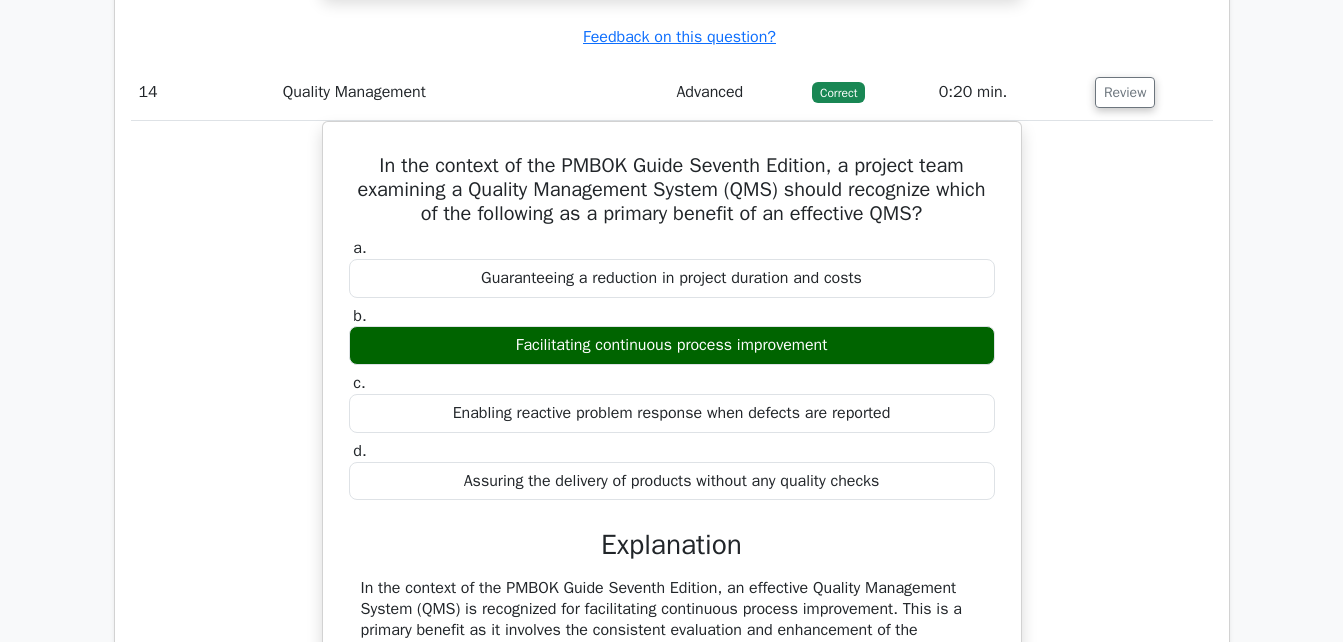 scroll, scrollTop: 10517, scrollLeft: 0, axis: vertical 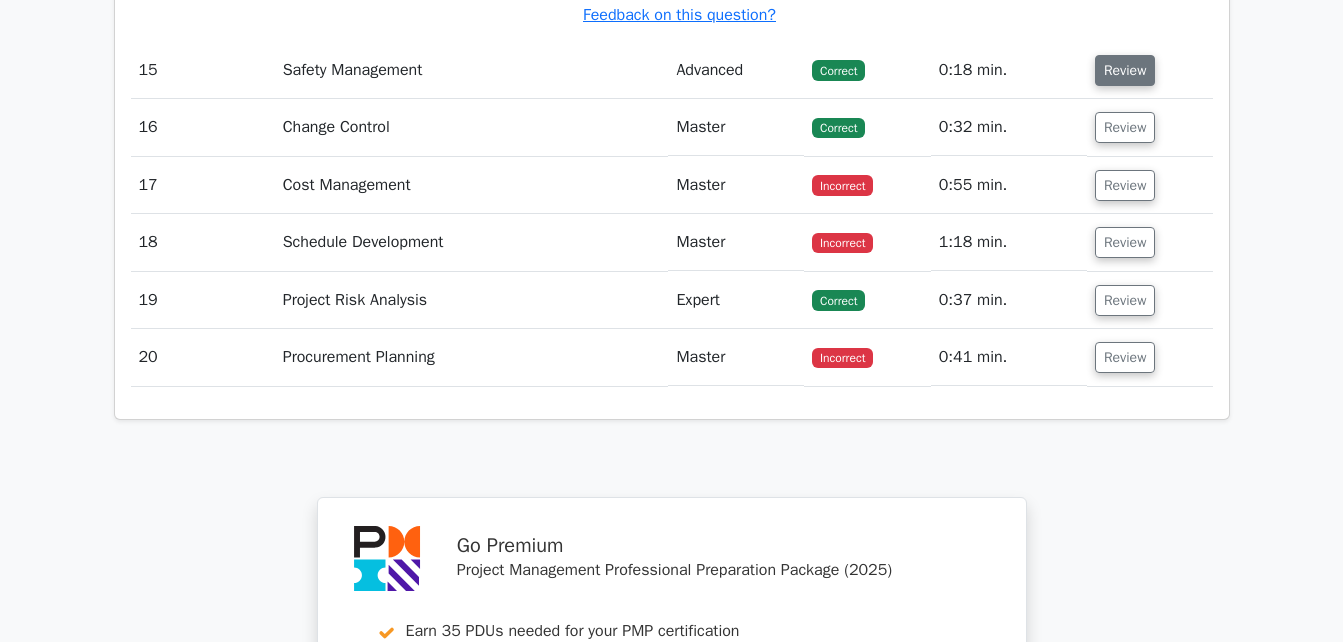 click on "Review" at bounding box center (1125, 70) 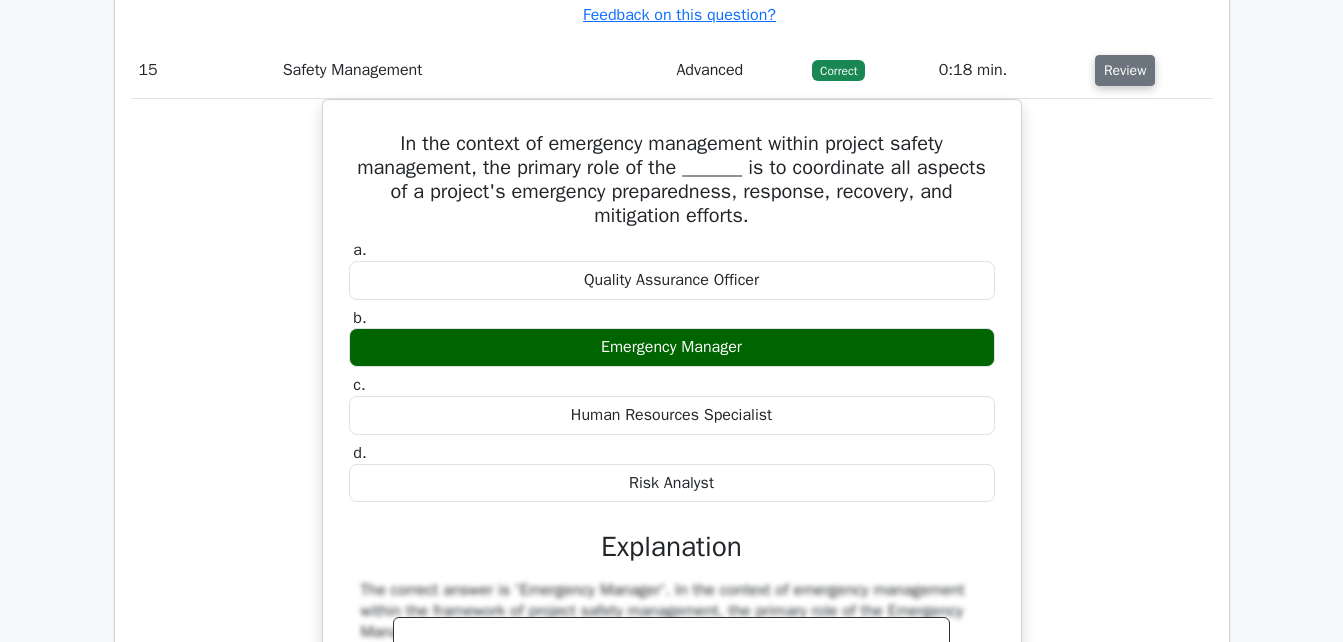 type 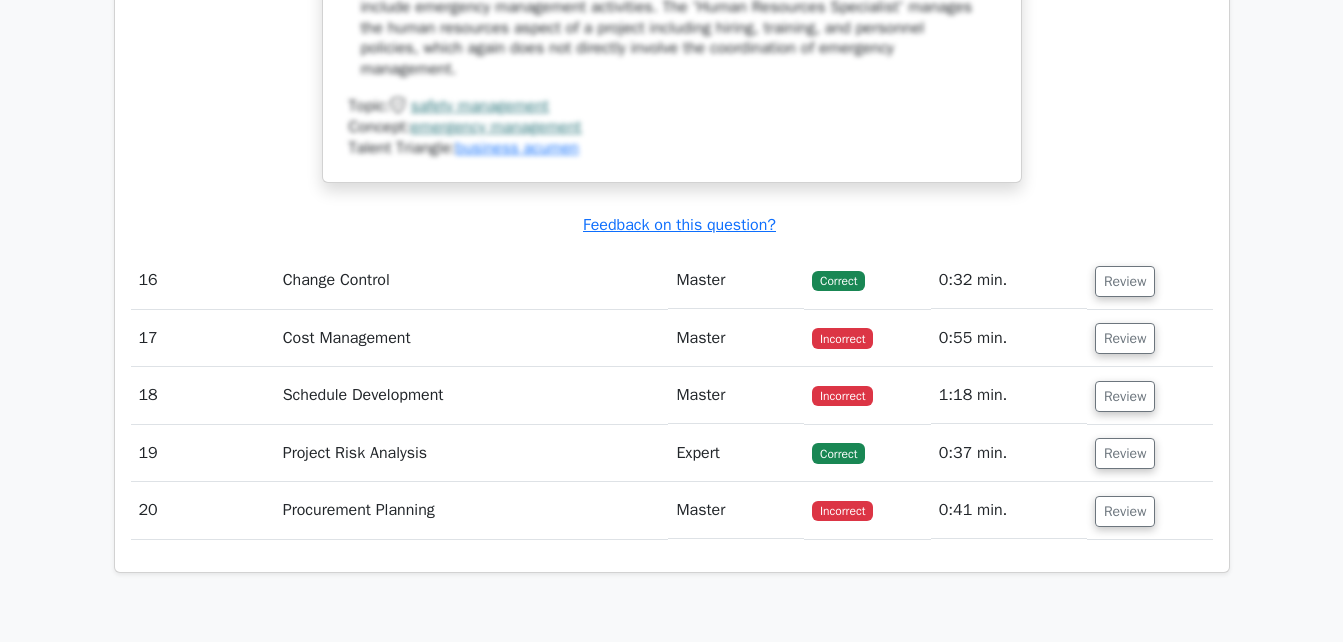 scroll, scrollTop: 12463, scrollLeft: 0, axis: vertical 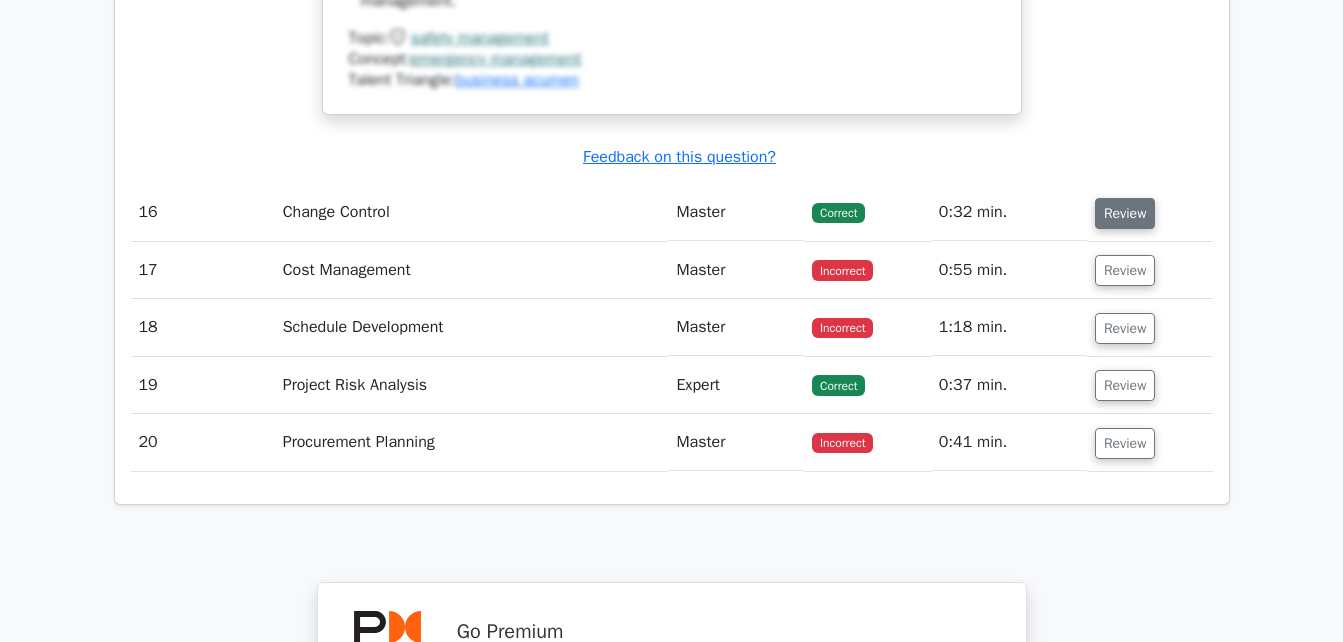 click on "Review" at bounding box center (1125, 213) 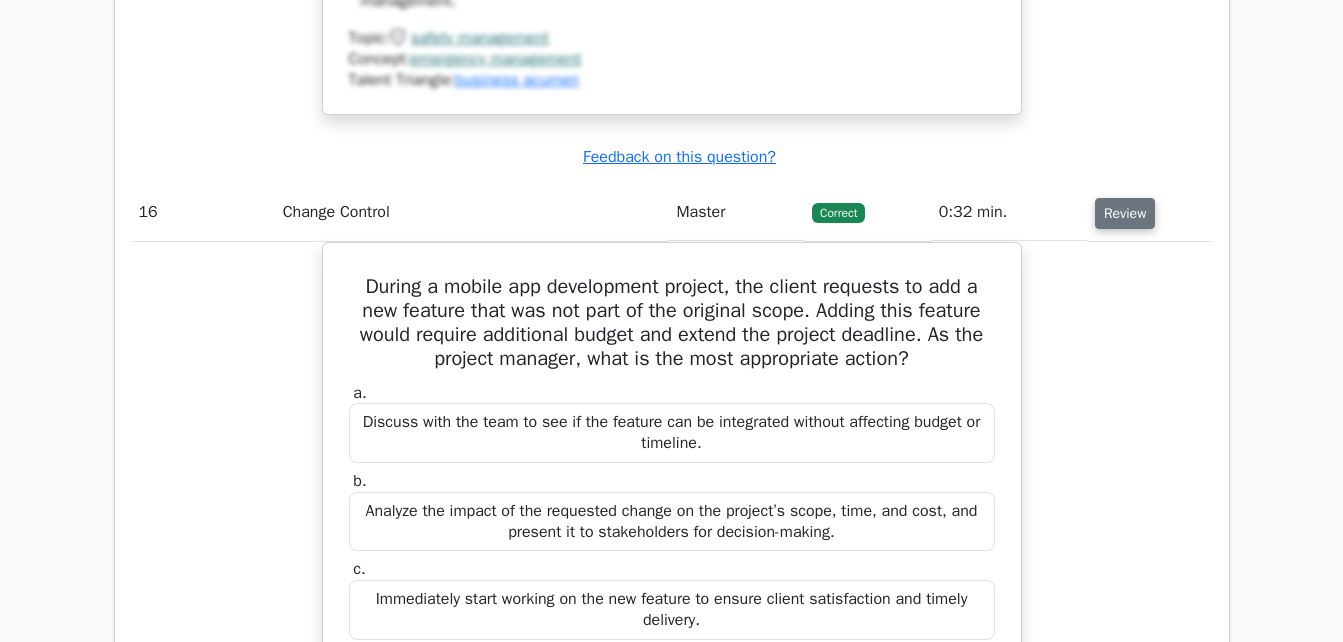 type 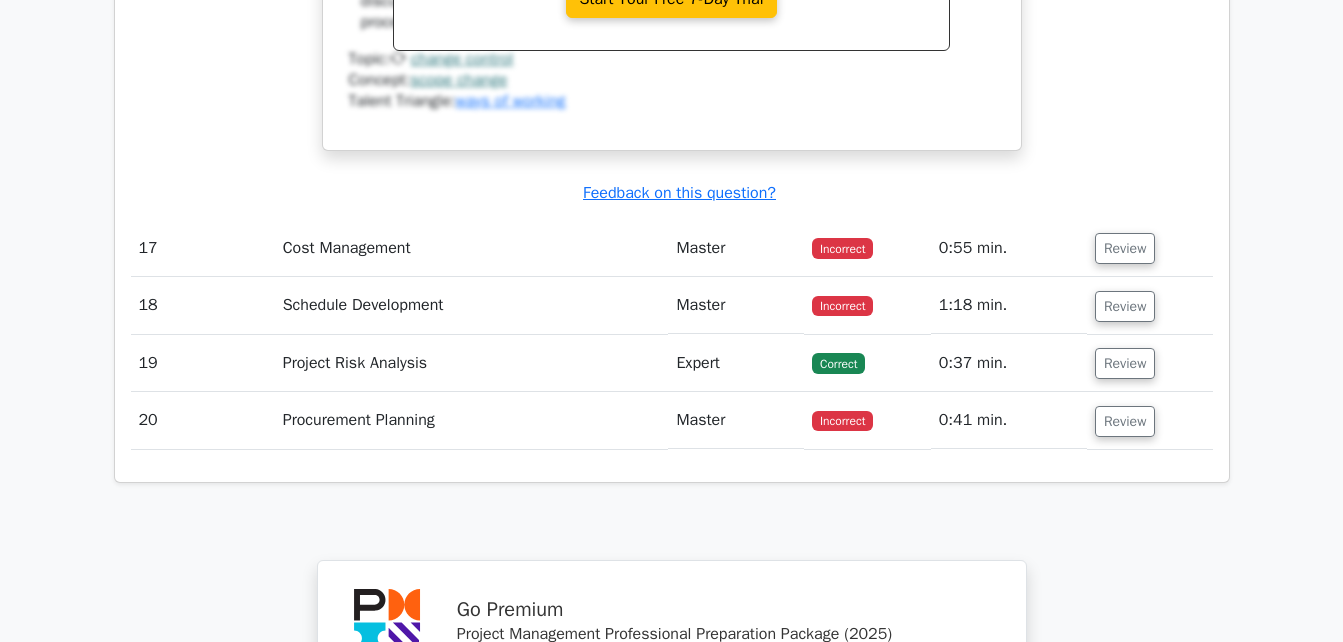 scroll, scrollTop: 13543, scrollLeft: 0, axis: vertical 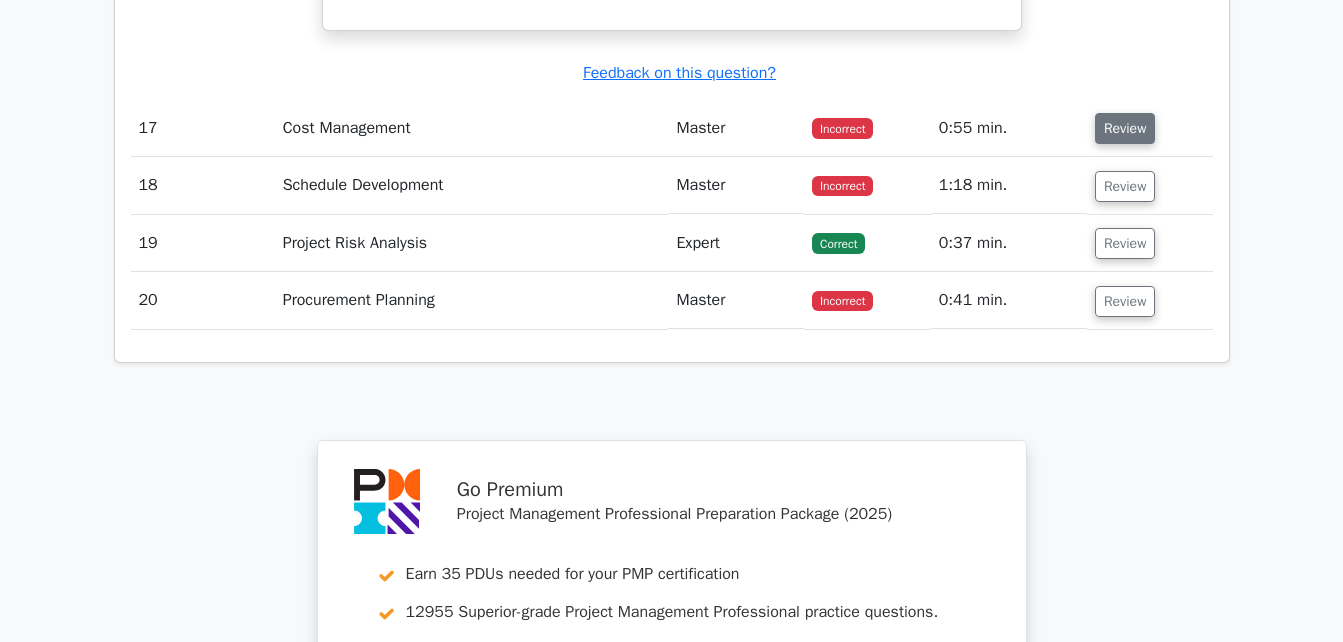 click on "Review" at bounding box center (1125, 128) 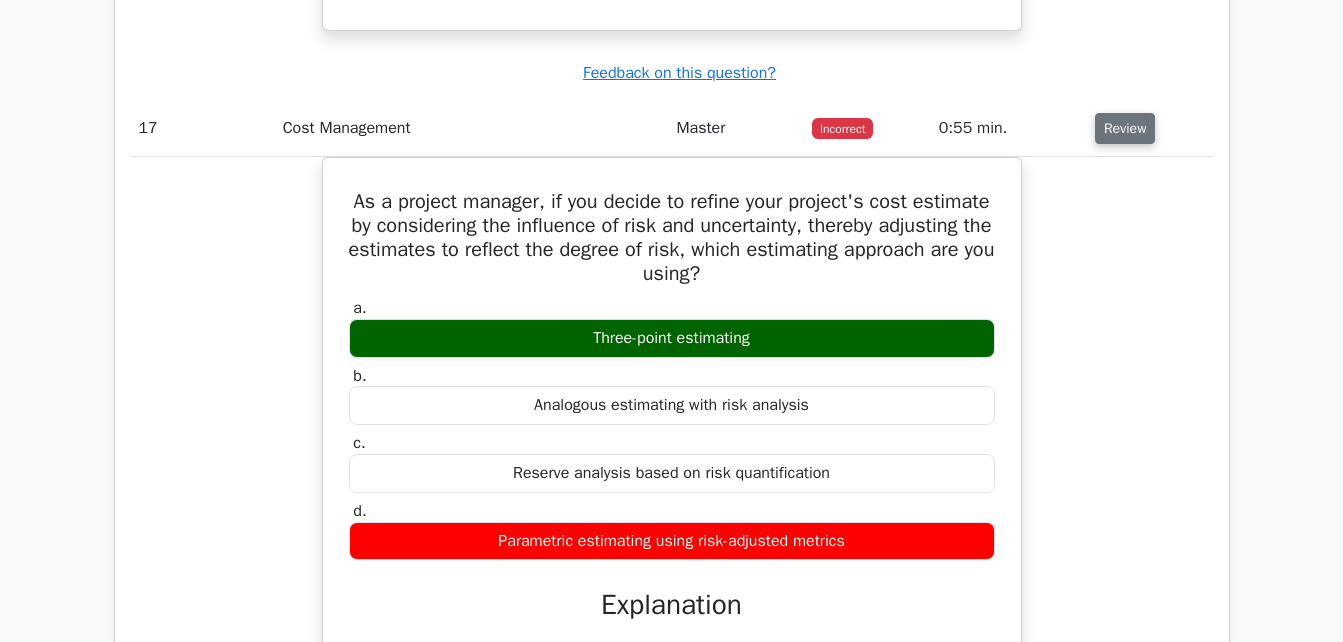 type 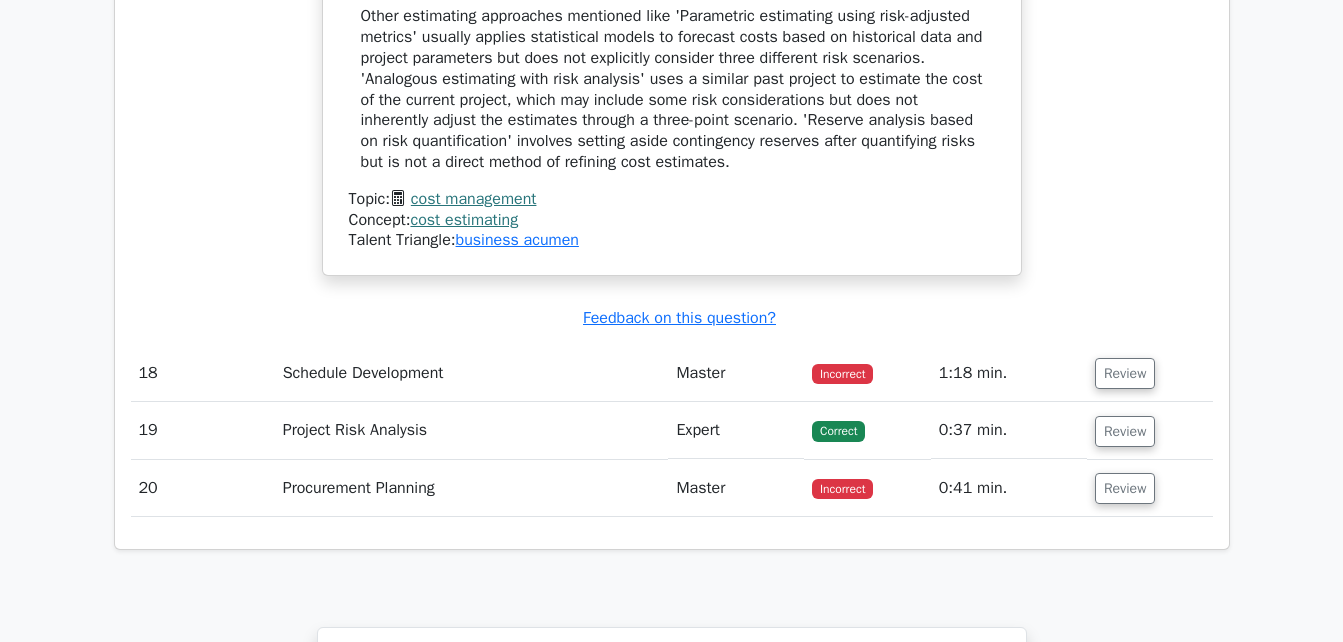 scroll, scrollTop: 14343, scrollLeft: 0, axis: vertical 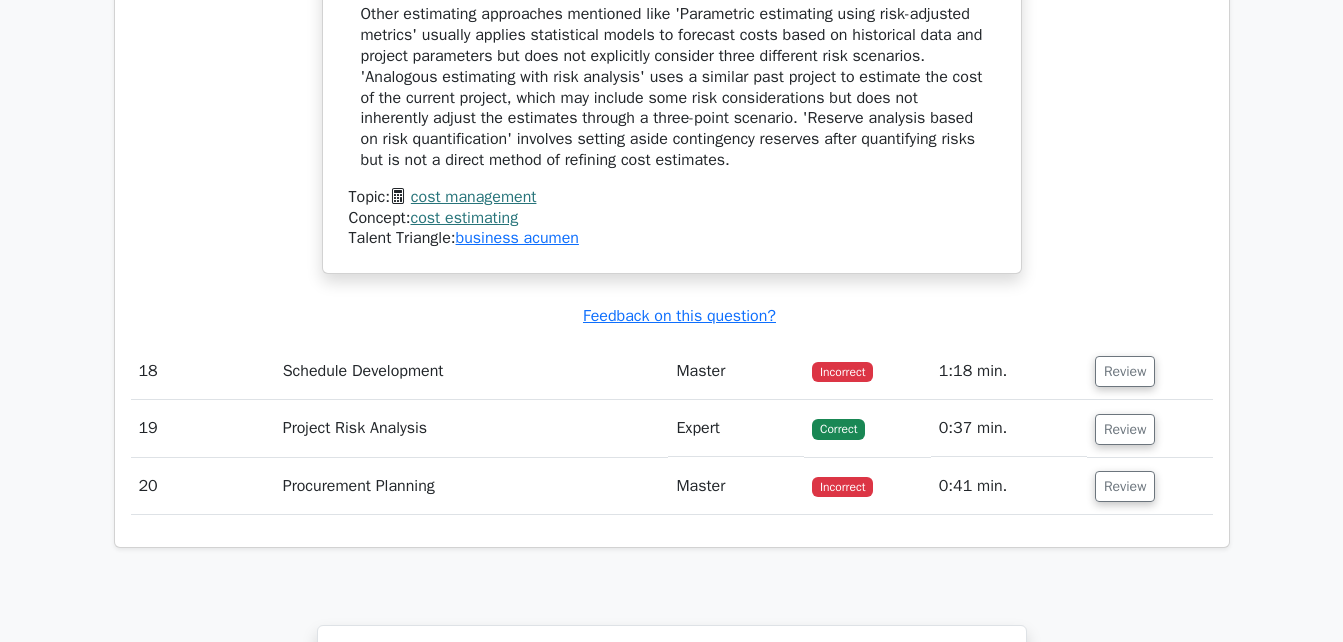 click on "As a project manager, if you decide to refine your project's cost estimate by considering the influence of risk and uncertainty, thereby adjusting the estimates to reflect the degree of risk, which estimating approach are you using?
a.
Three-point estimating
b.
c. d." at bounding box center [672, -173] 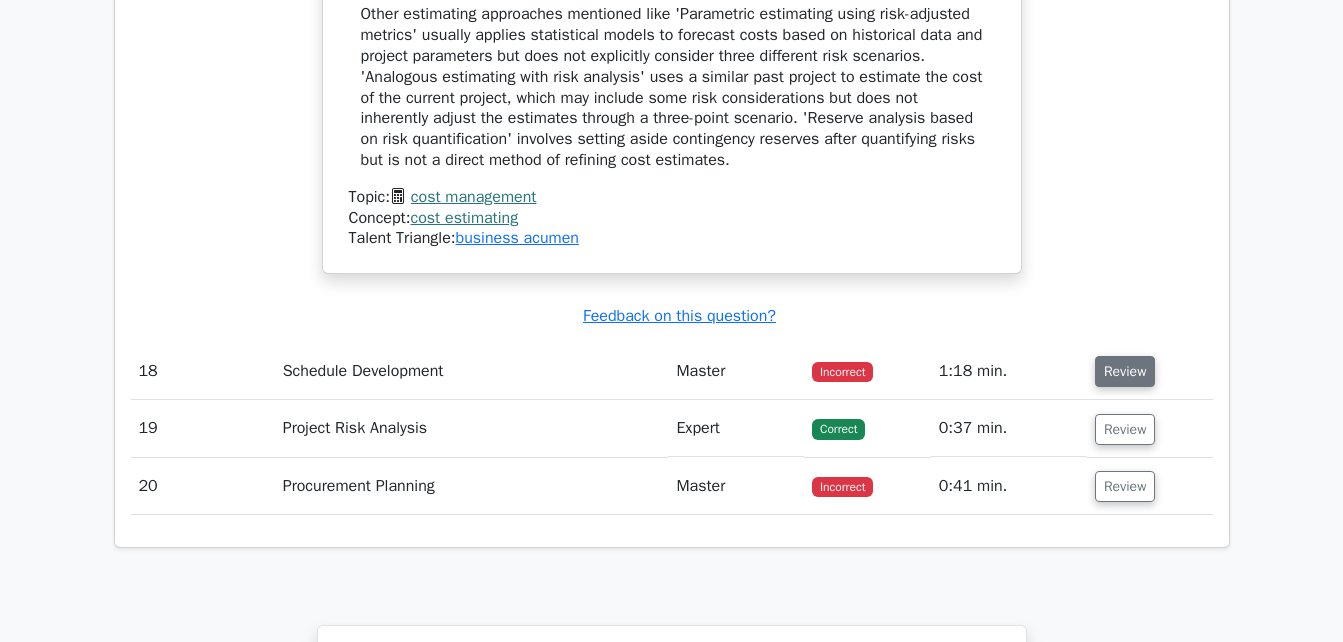 click on "Review" at bounding box center (1125, 371) 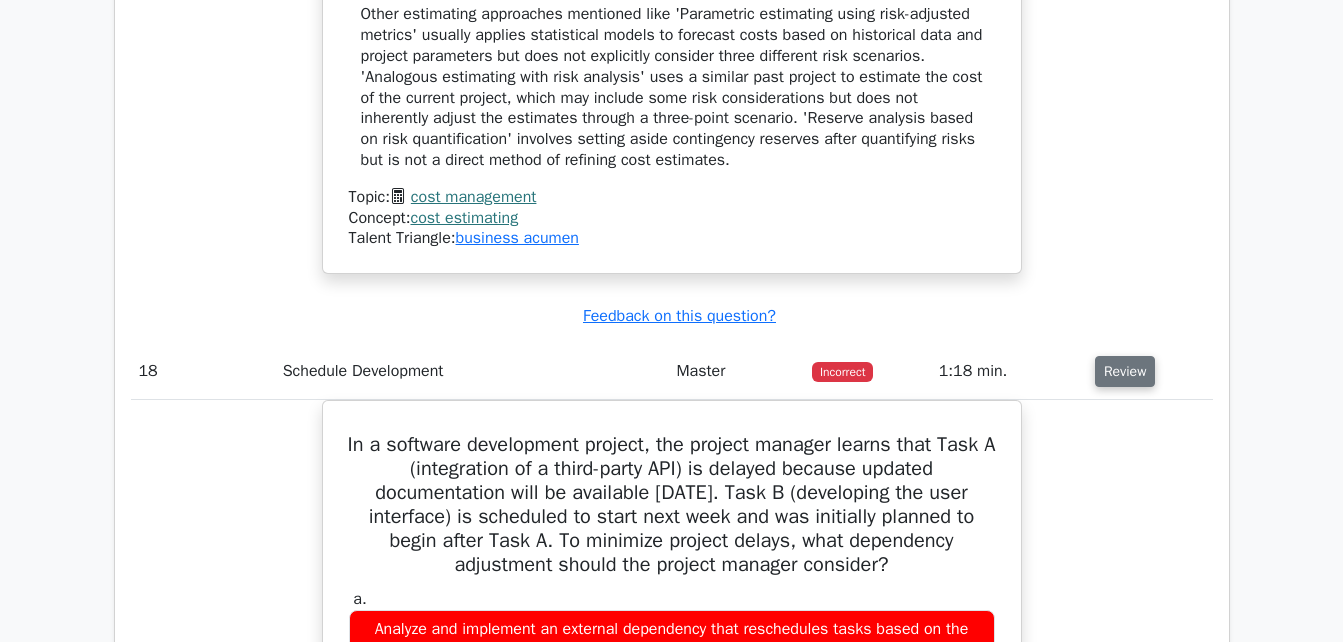 type 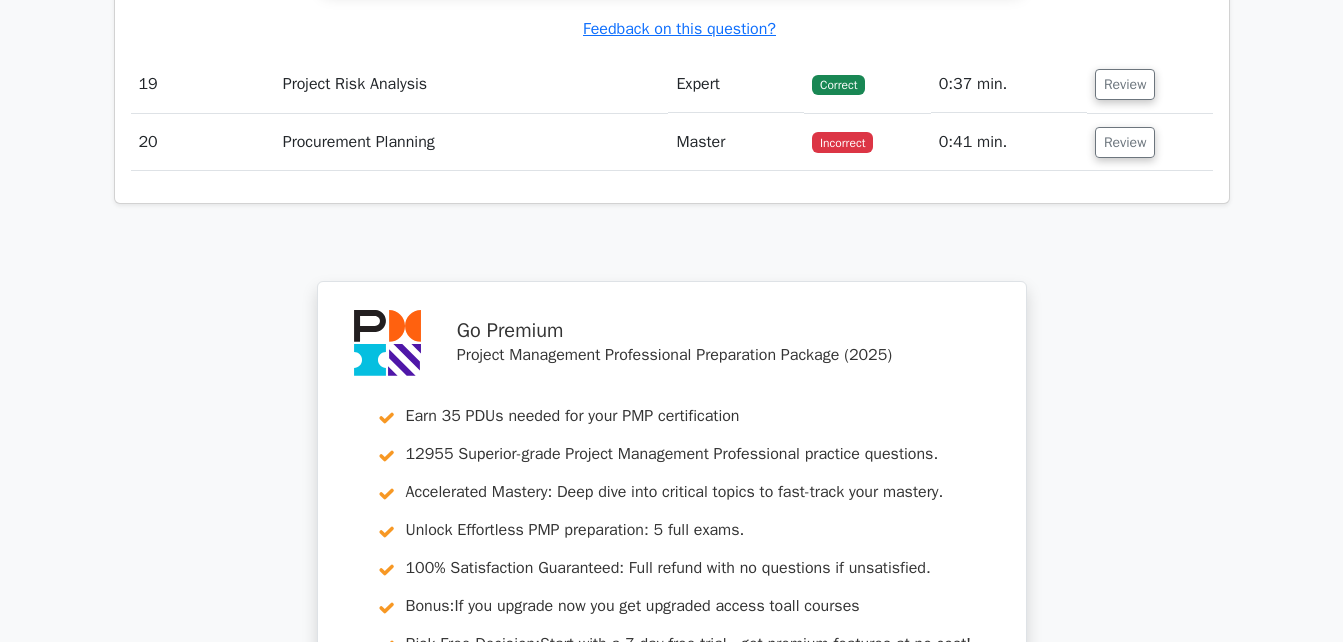 scroll, scrollTop: 15623, scrollLeft: 0, axis: vertical 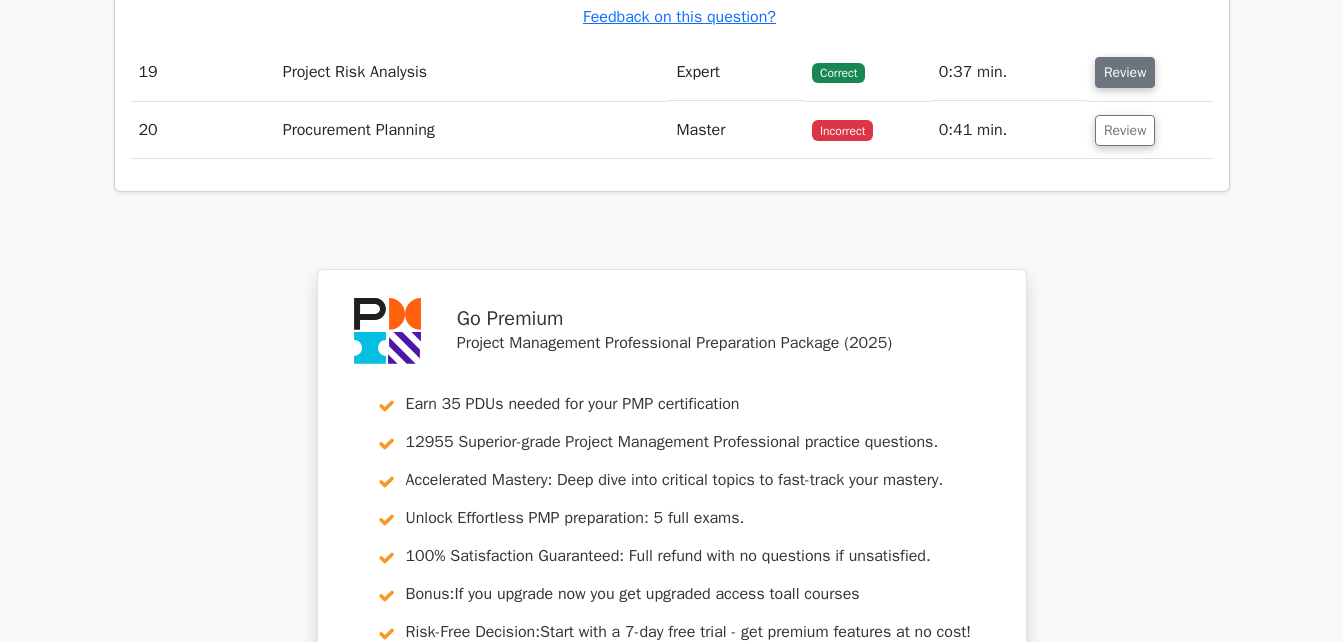 click on "Review" at bounding box center (1125, 72) 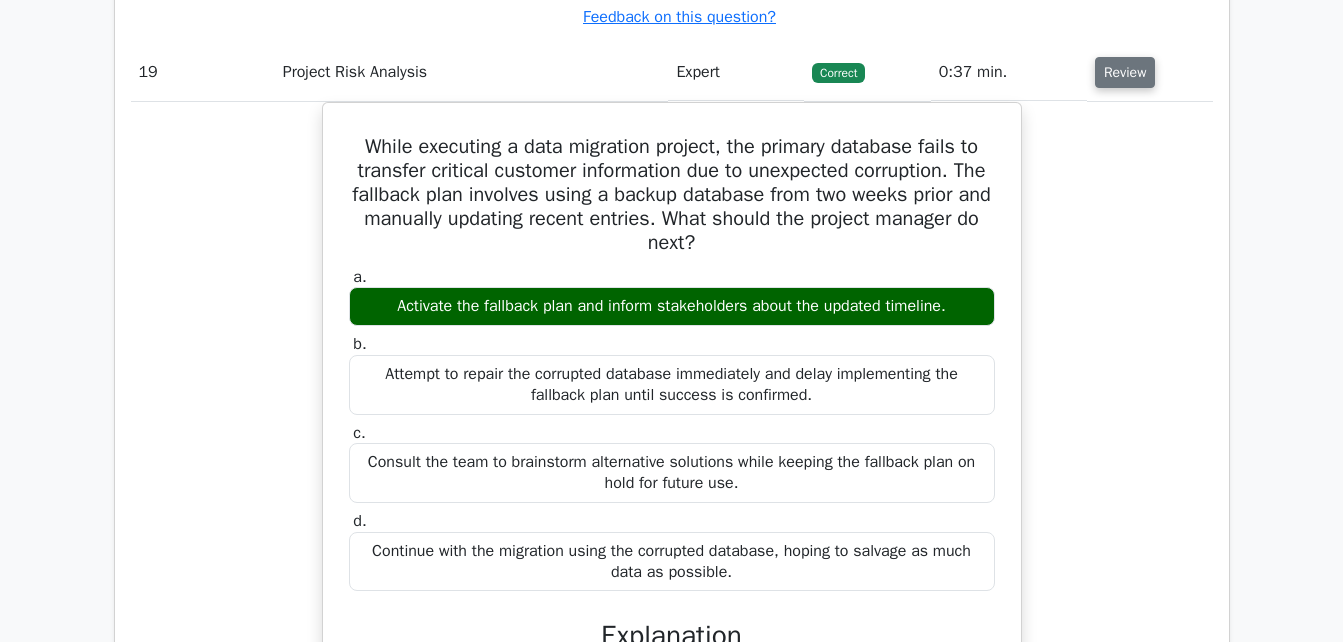 type 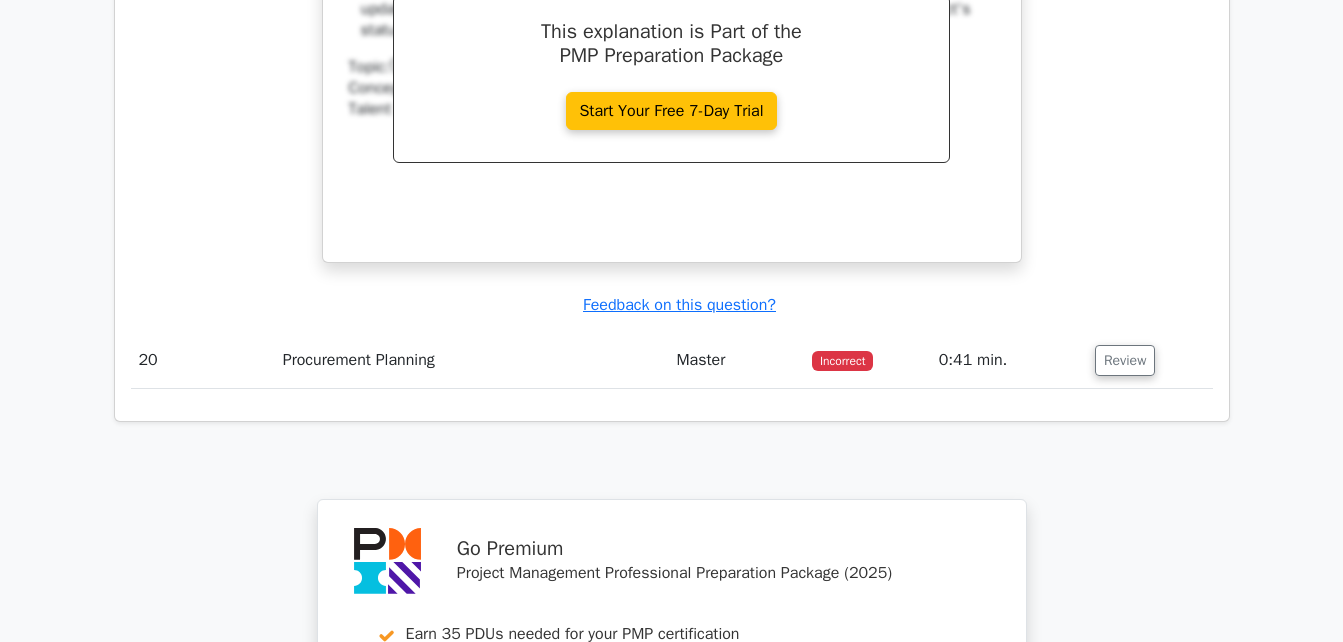scroll, scrollTop: 16383, scrollLeft: 0, axis: vertical 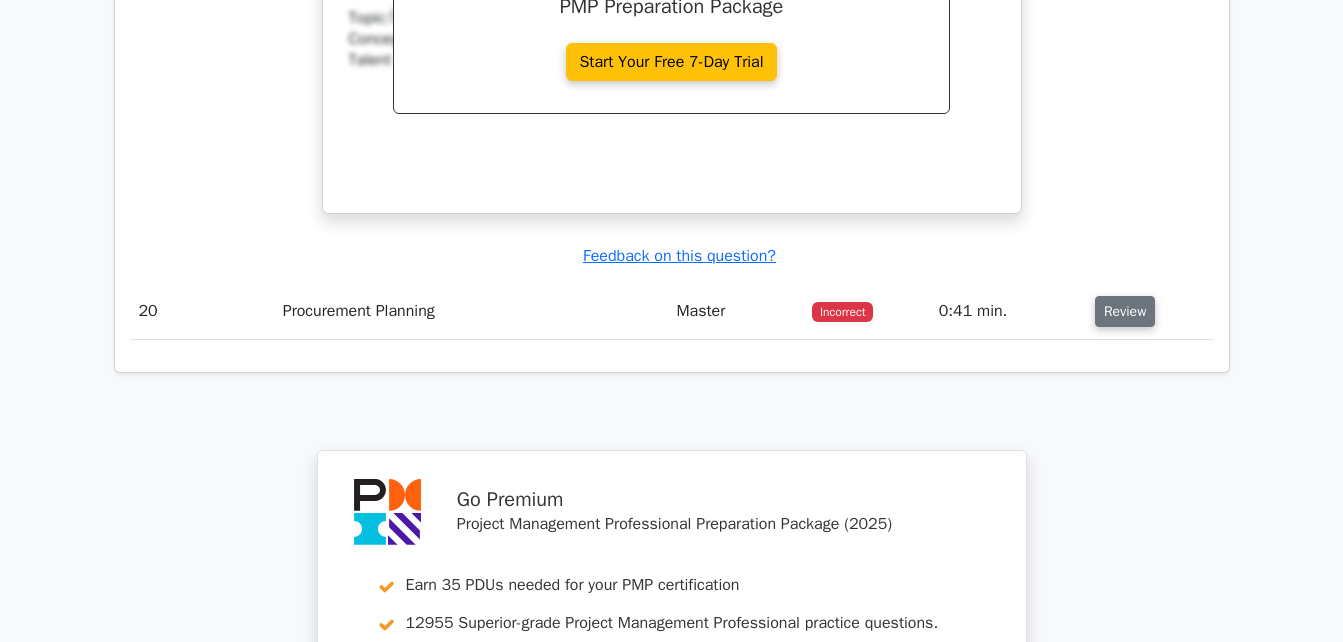 click on "Review" at bounding box center [1125, 311] 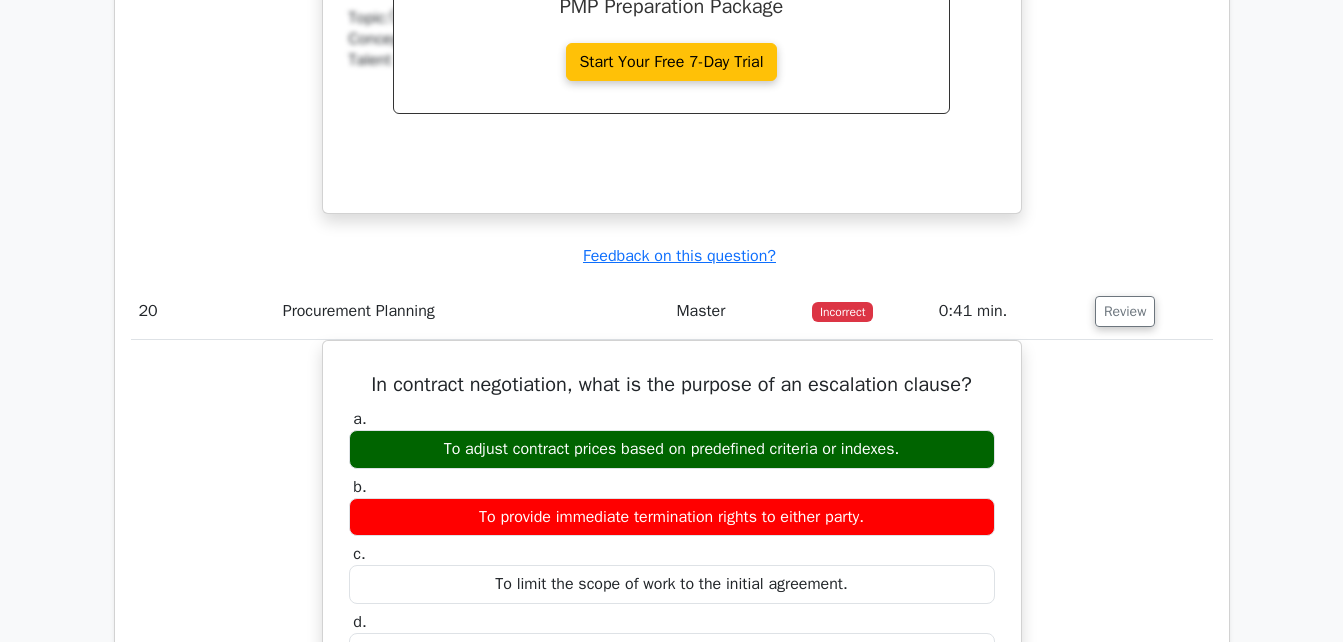type 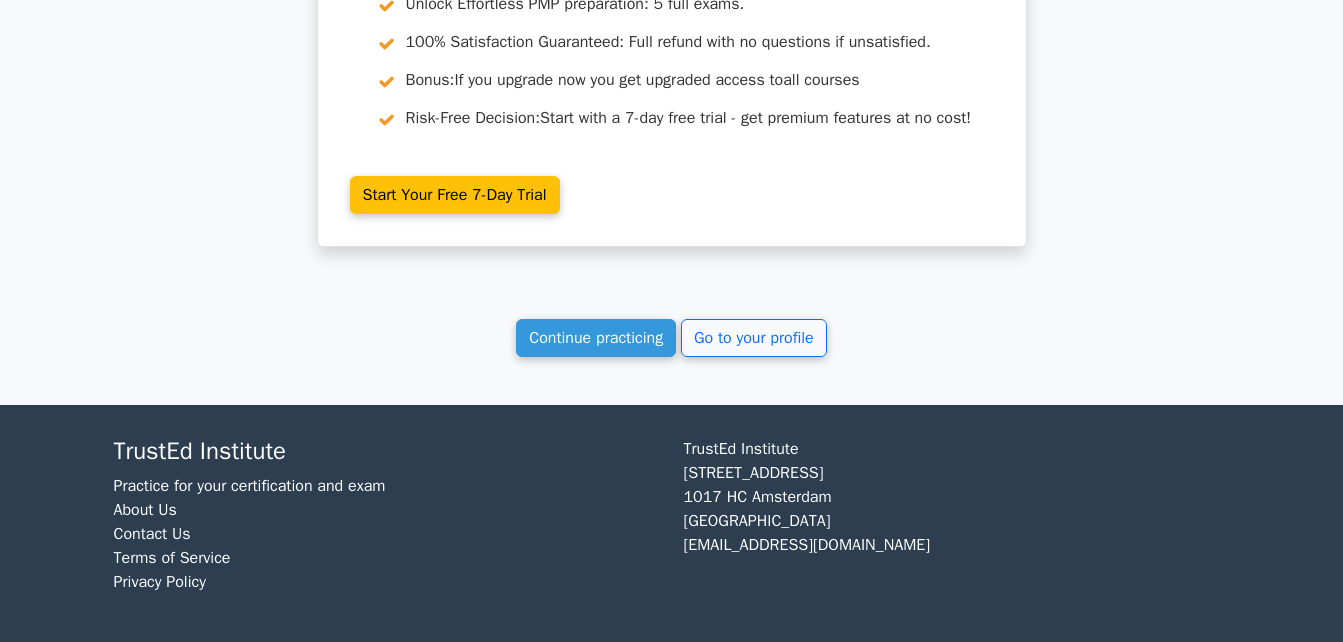 scroll, scrollTop: 17808, scrollLeft: 0, axis: vertical 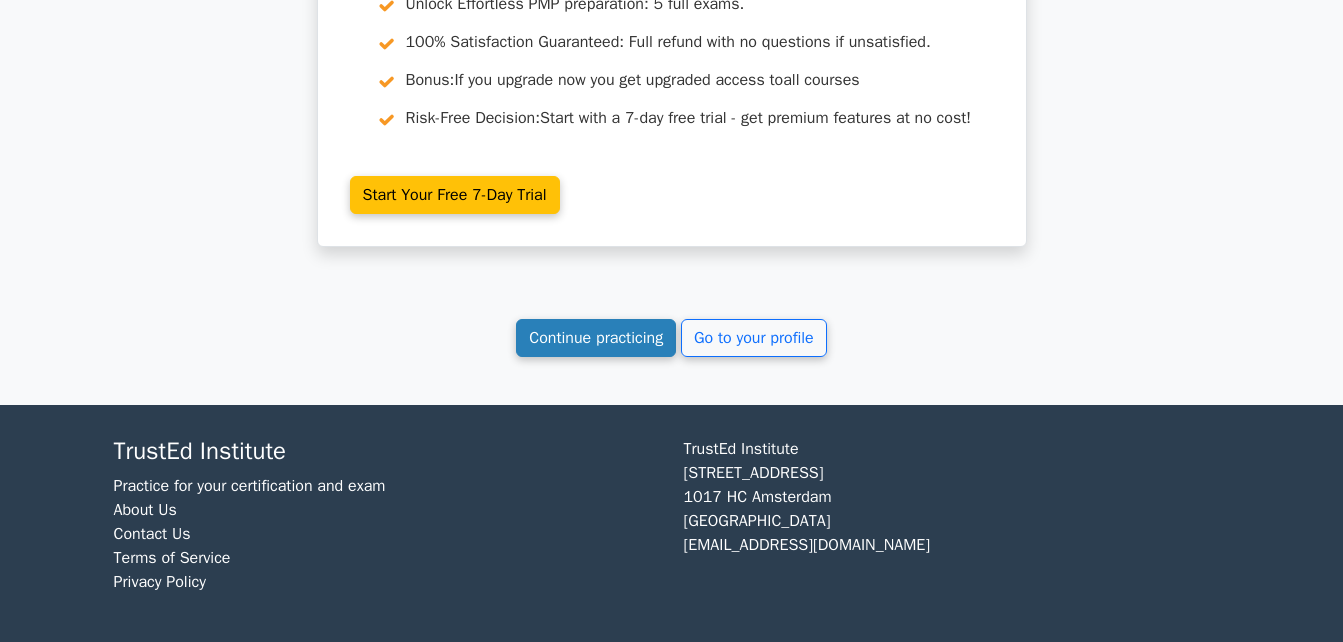 click on "Continue practicing" at bounding box center (596, 338) 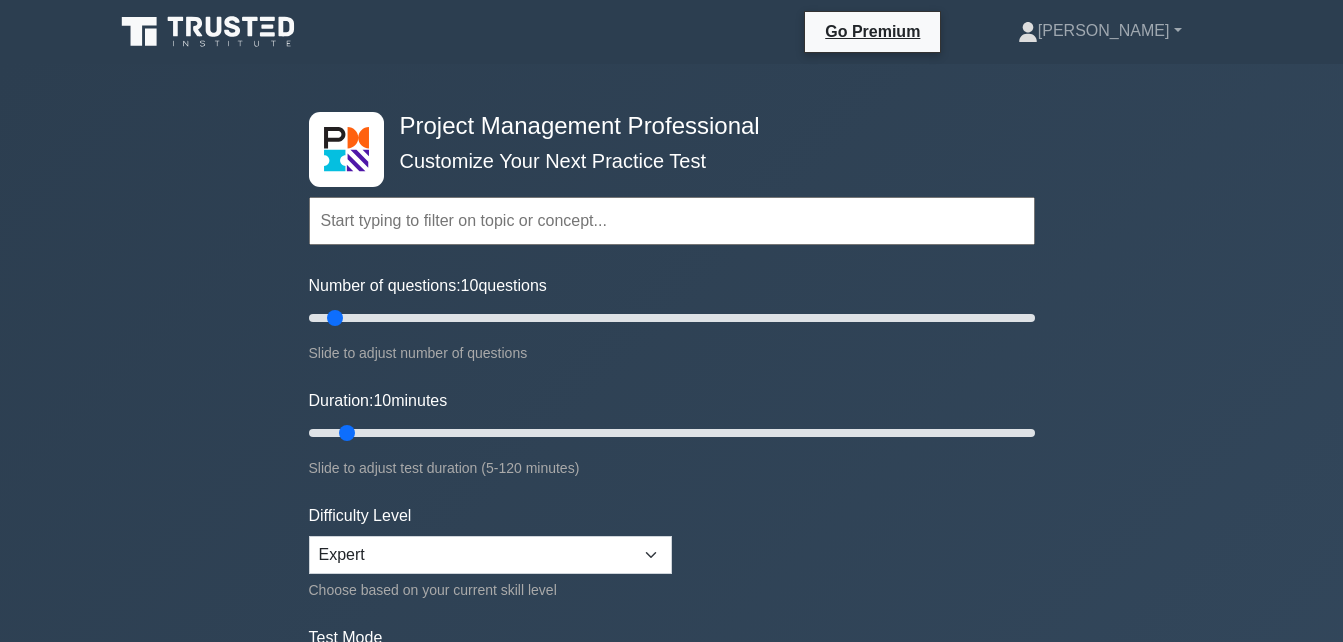 scroll, scrollTop: 0, scrollLeft: 0, axis: both 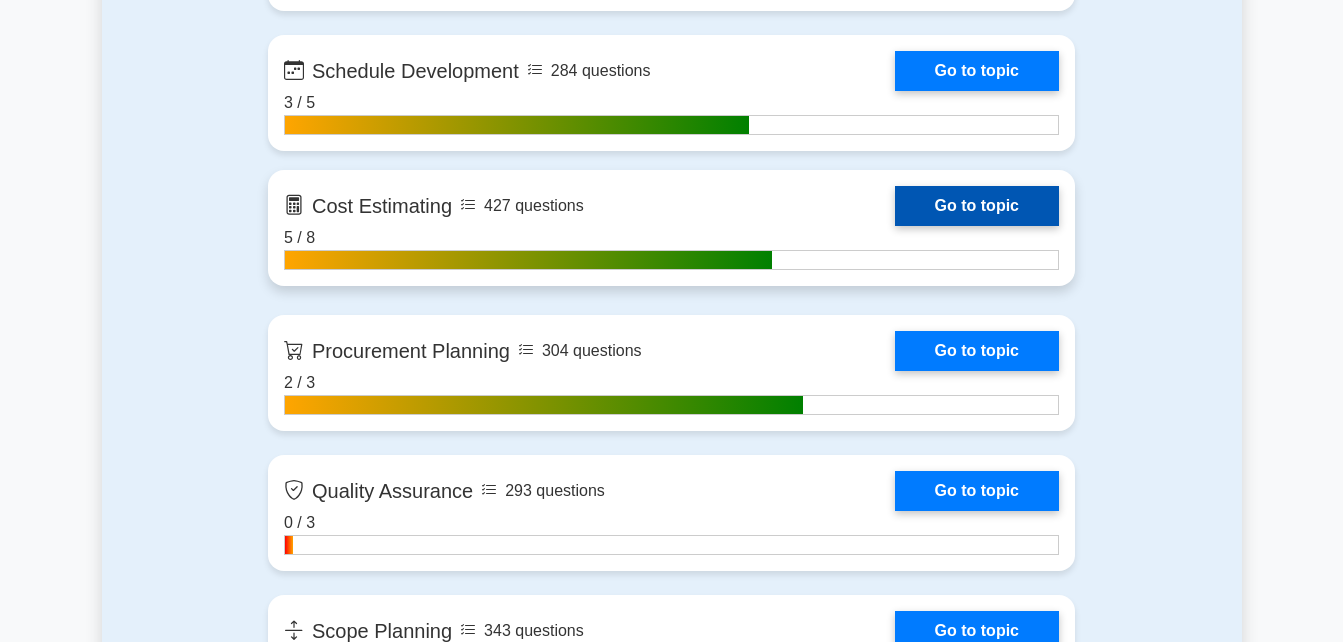 click on "Go to topic" at bounding box center (977, 206) 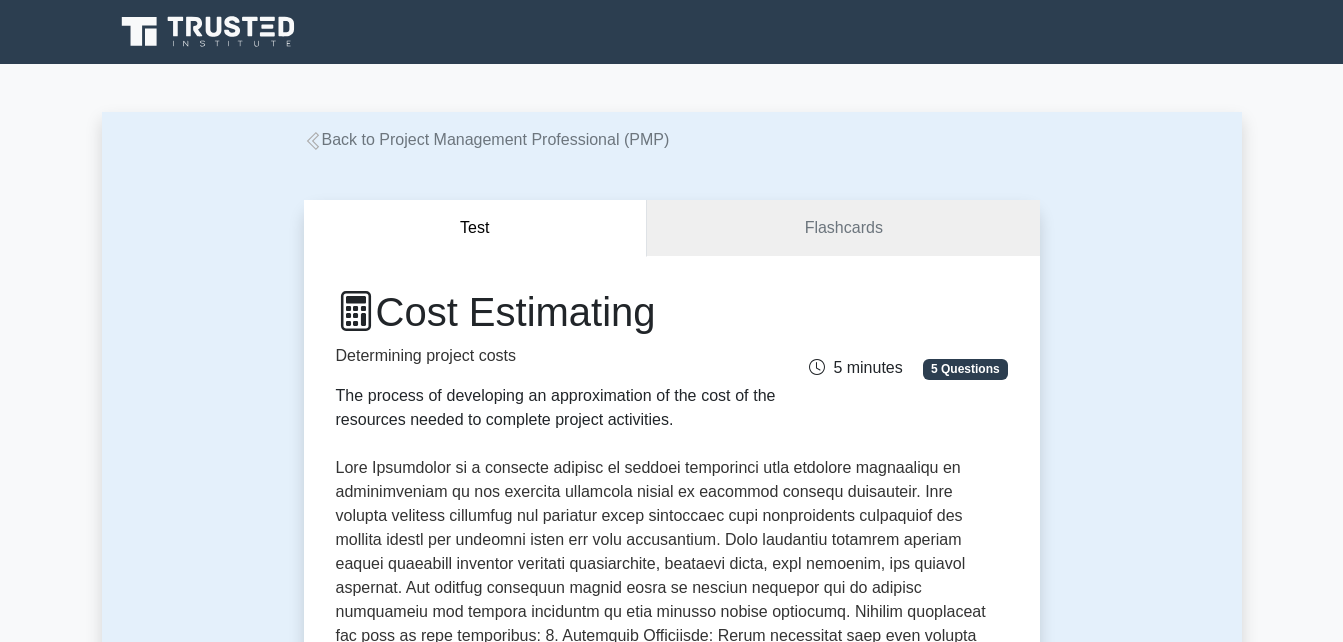 scroll, scrollTop: 0, scrollLeft: 0, axis: both 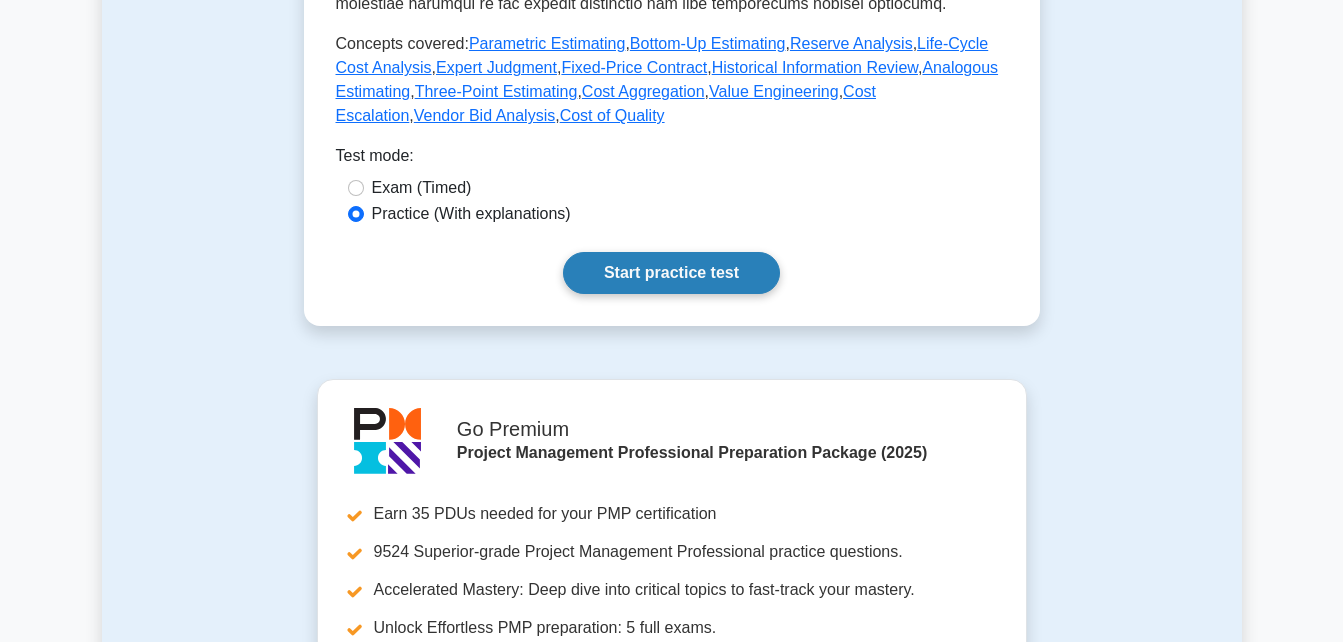 click on "Start practice test" at bounding box center [671, 273] 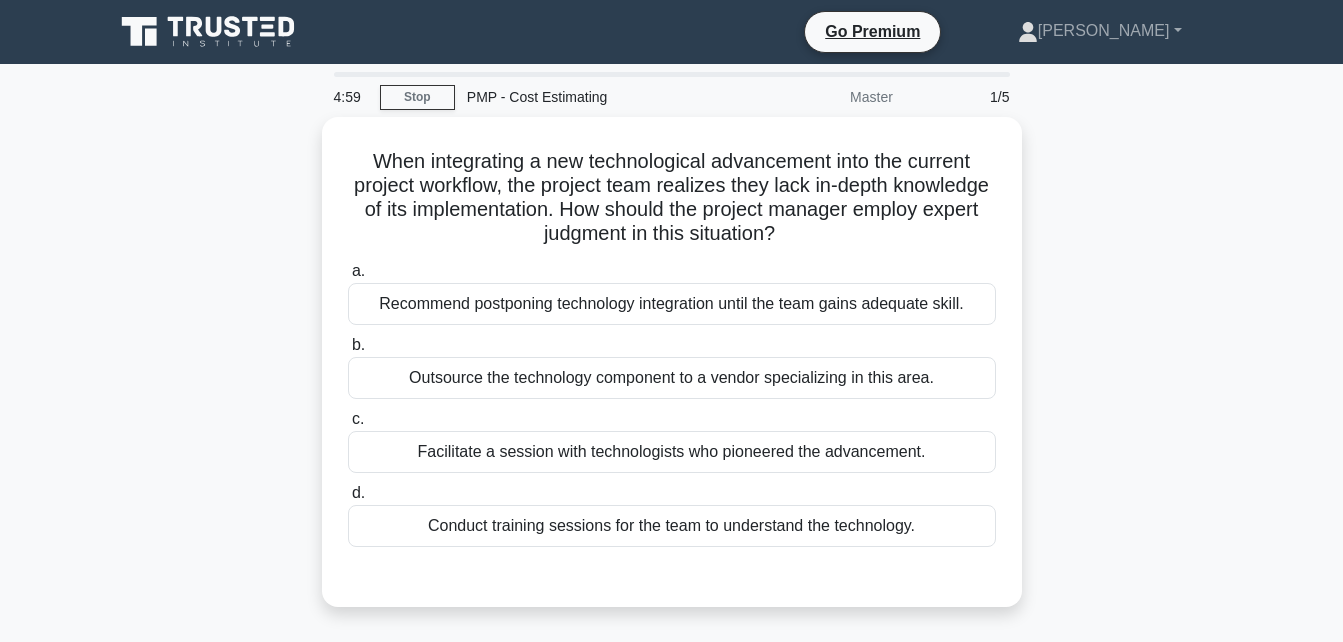 scroll, scrollTop: 0, scrollLeft: 0, axis: both 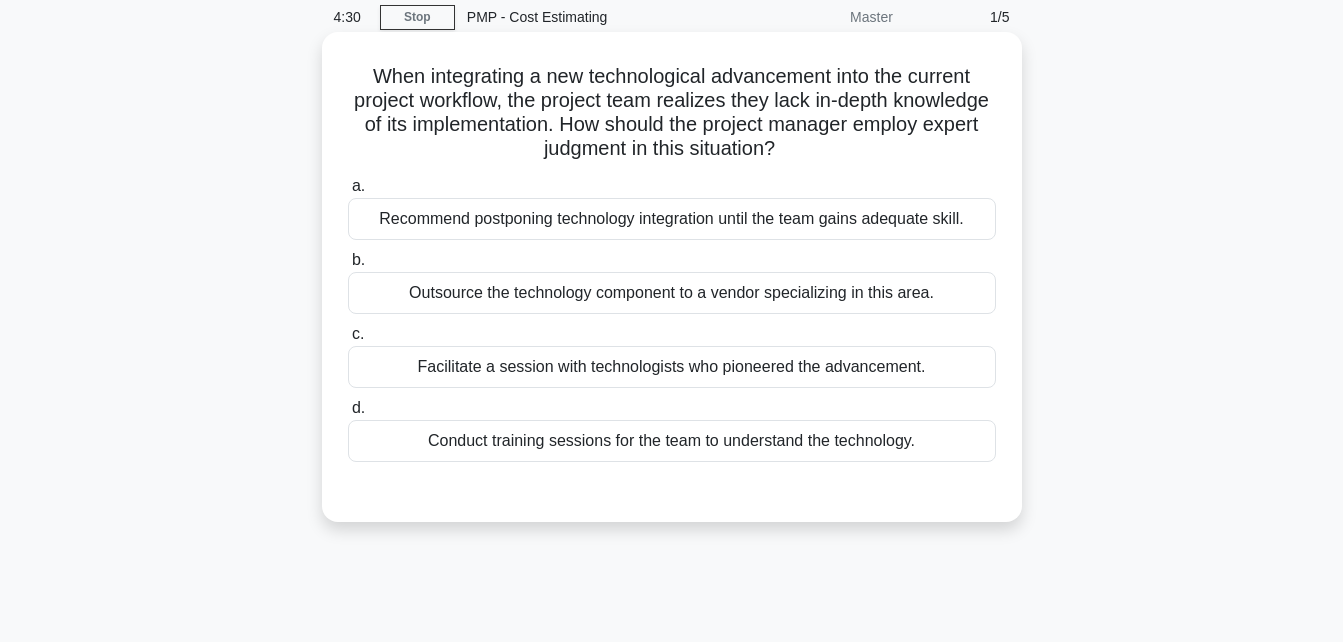 click on "Facilitate a session with technologists who pioneered the advancement." at bounding box center (672, 367) 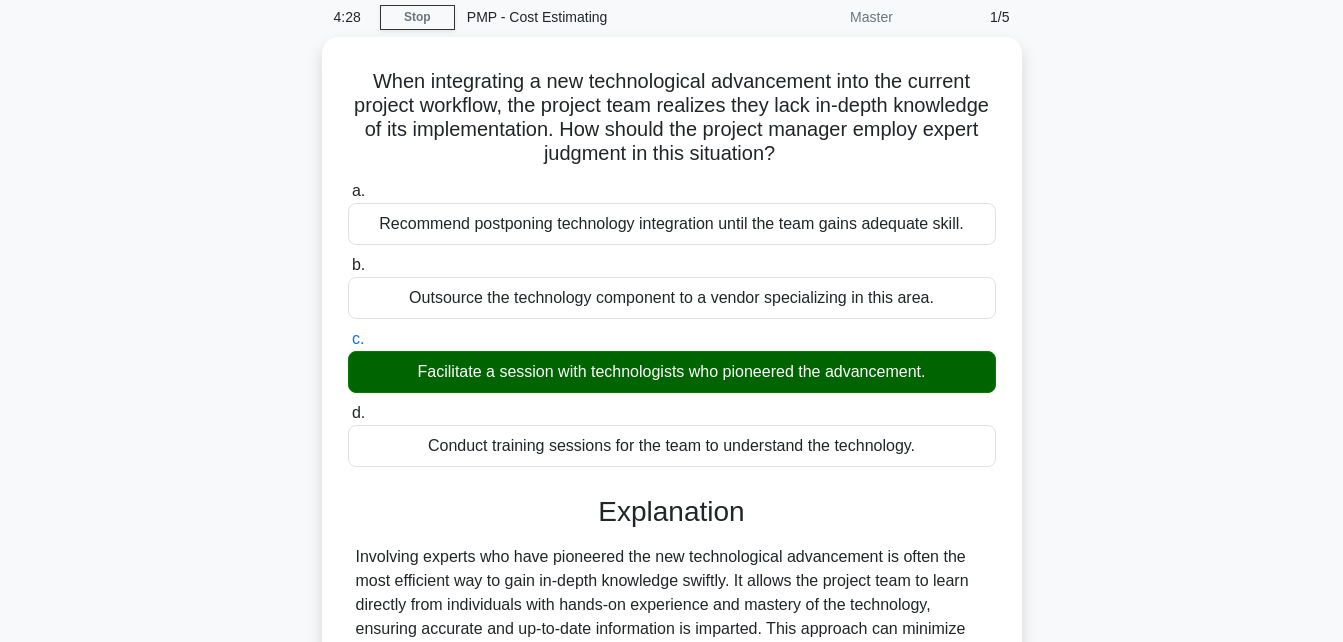drag, startPoint x: 1342, startPoint y: 339, endPoint x: 1348, endPoint y: 375, distance: 36.496574 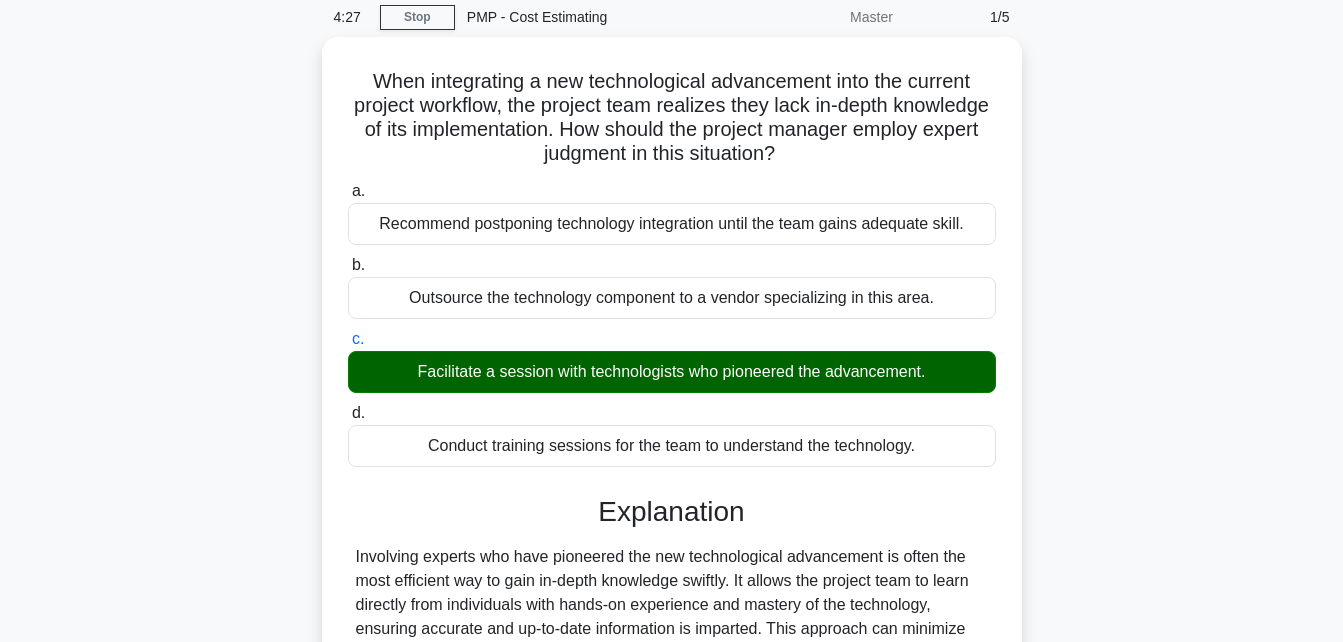 drag, startPoint x: 1348, startPoint y: 375, endPoint x: 1257, endPoint y: 443, distance: 113.600174 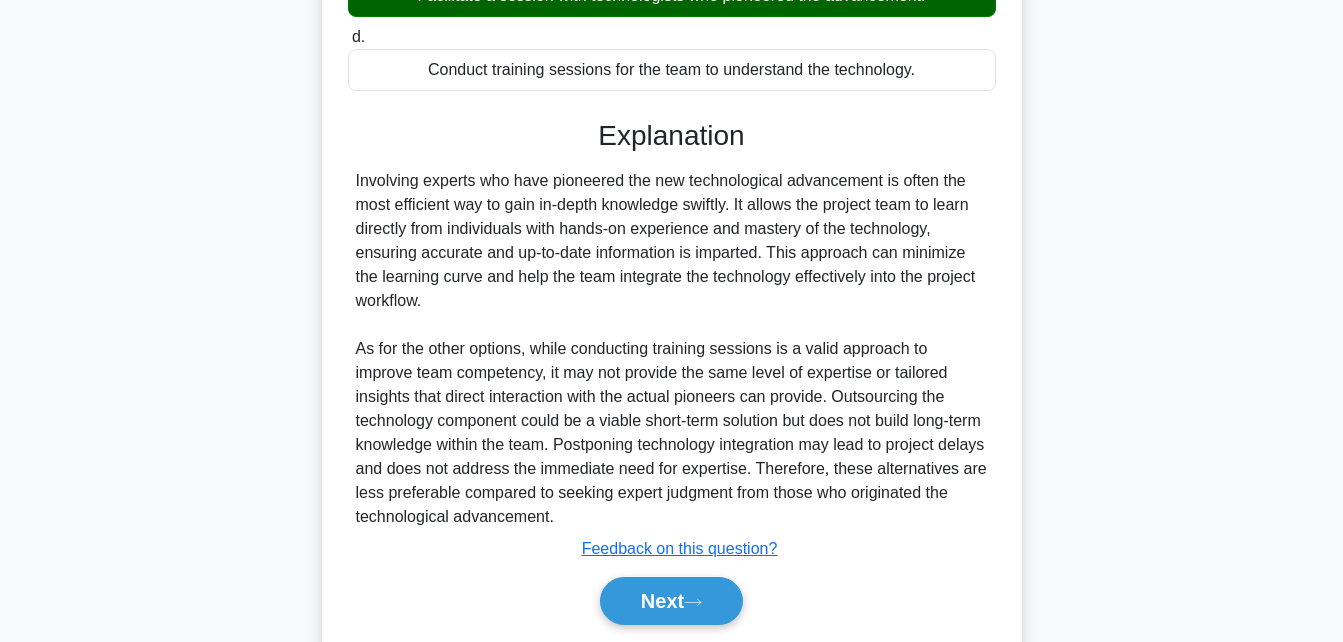 scroll, scrollTop: 454, scrollLeft: 0, axis: vertical 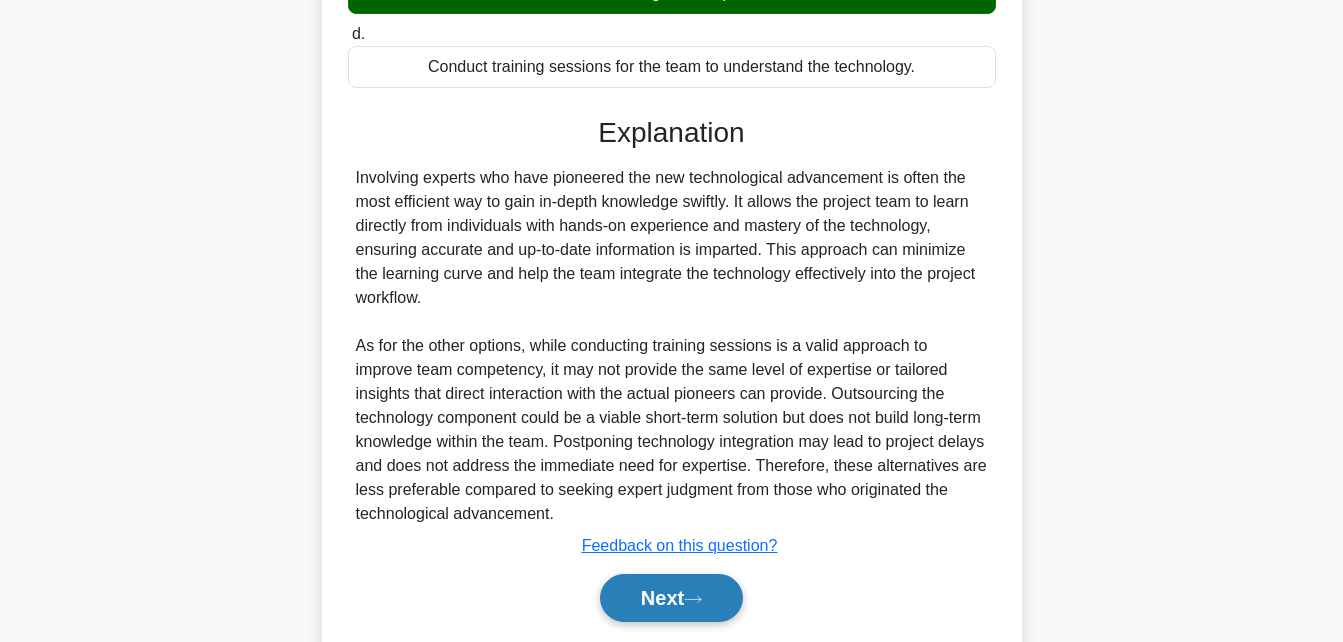 click on "Next" at bounding box center (671, 598) 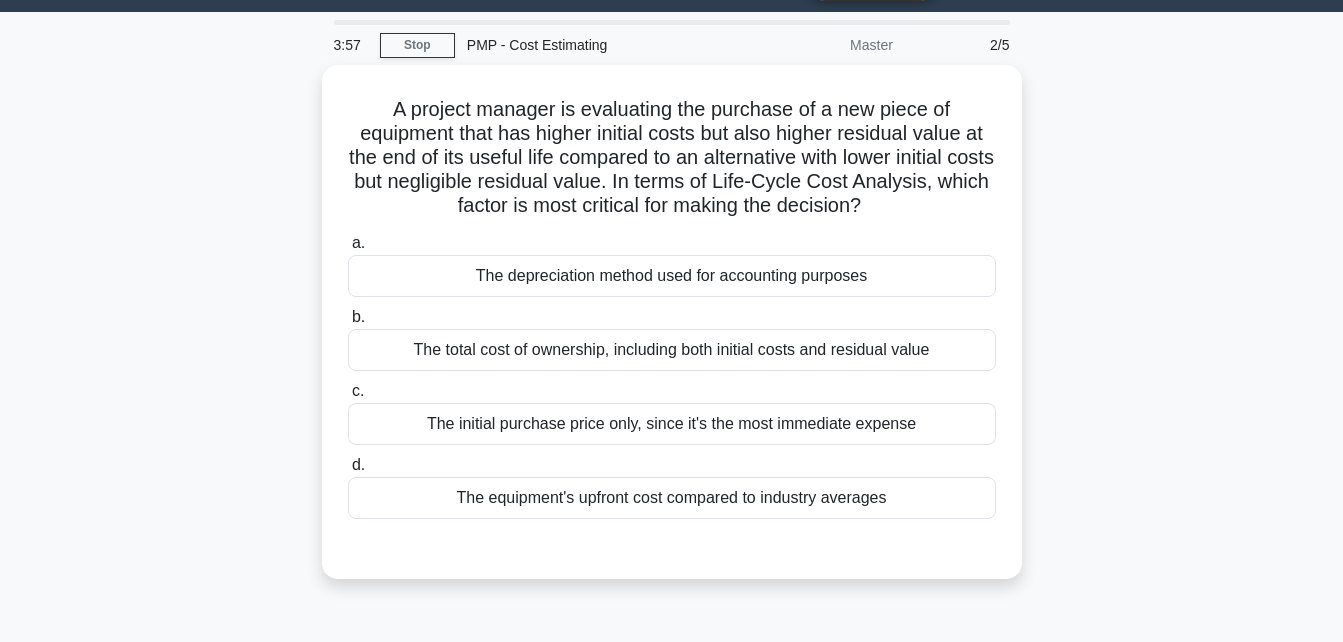 scroll, scrollTop: 56, scrollLeft: 0, axis: vertical 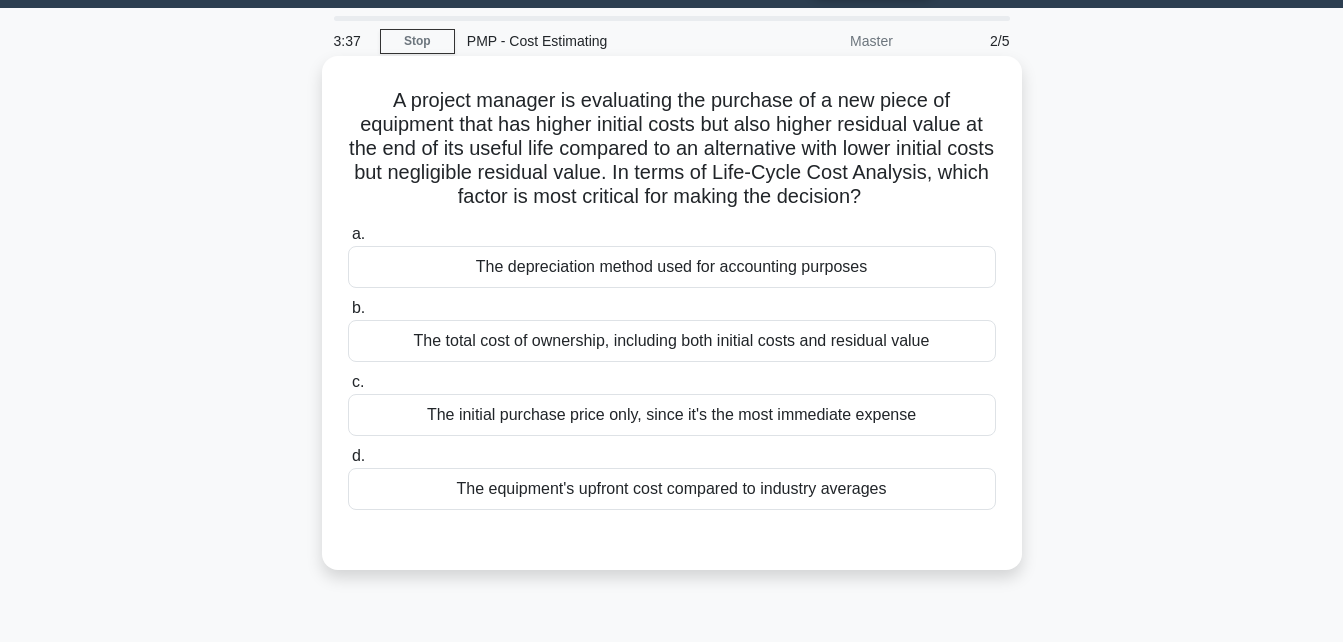 click on "The total cost of ownership, including both initial costs and residual value" at bounding box center (672, 341) 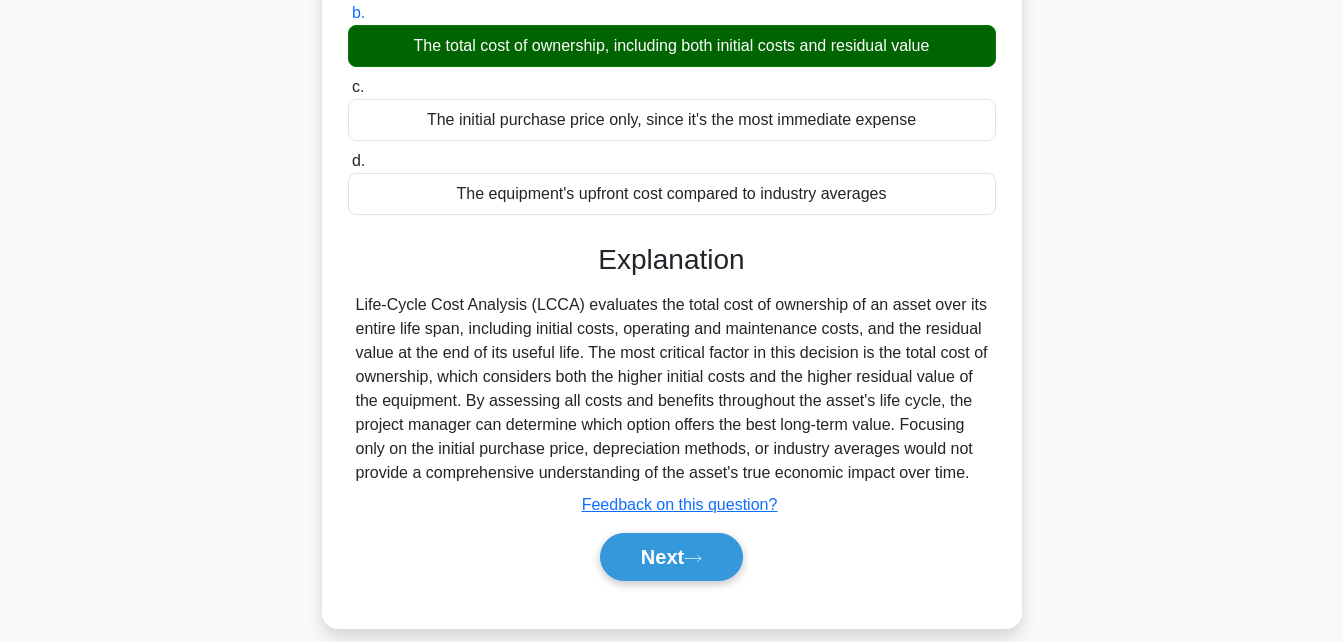 scroll, scrollTop: 373, scrollLeft: 0, axis: vertical 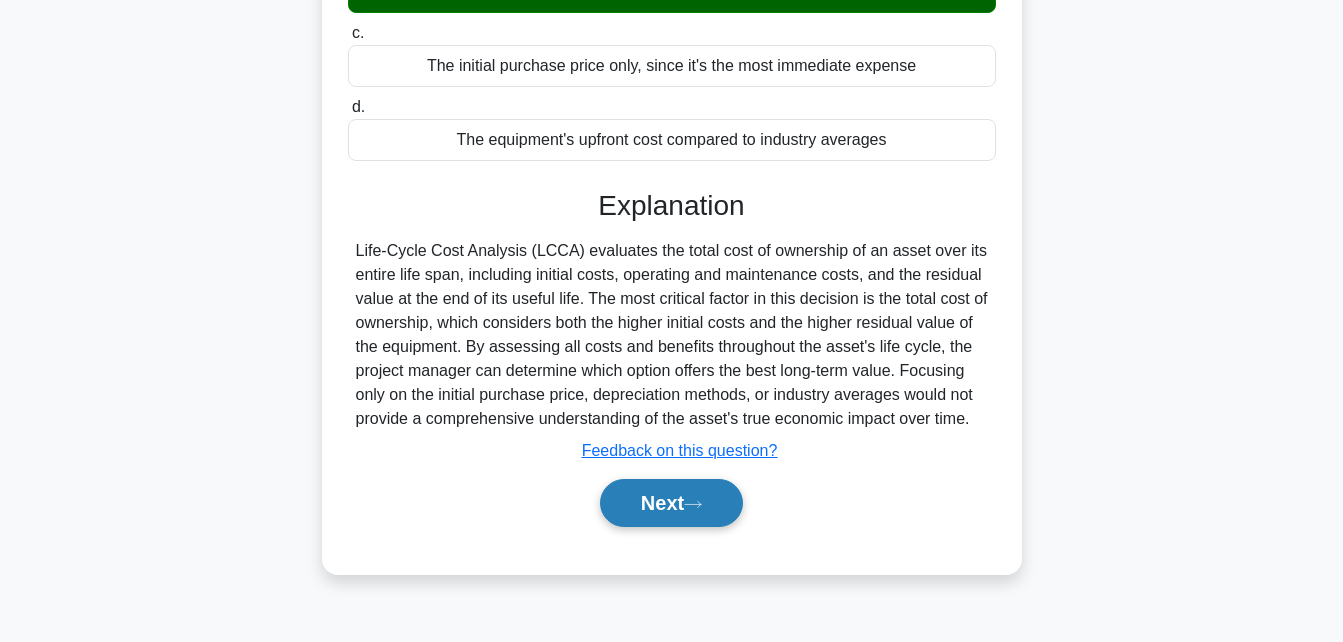click on "Next" at bounding box center (671, 503) 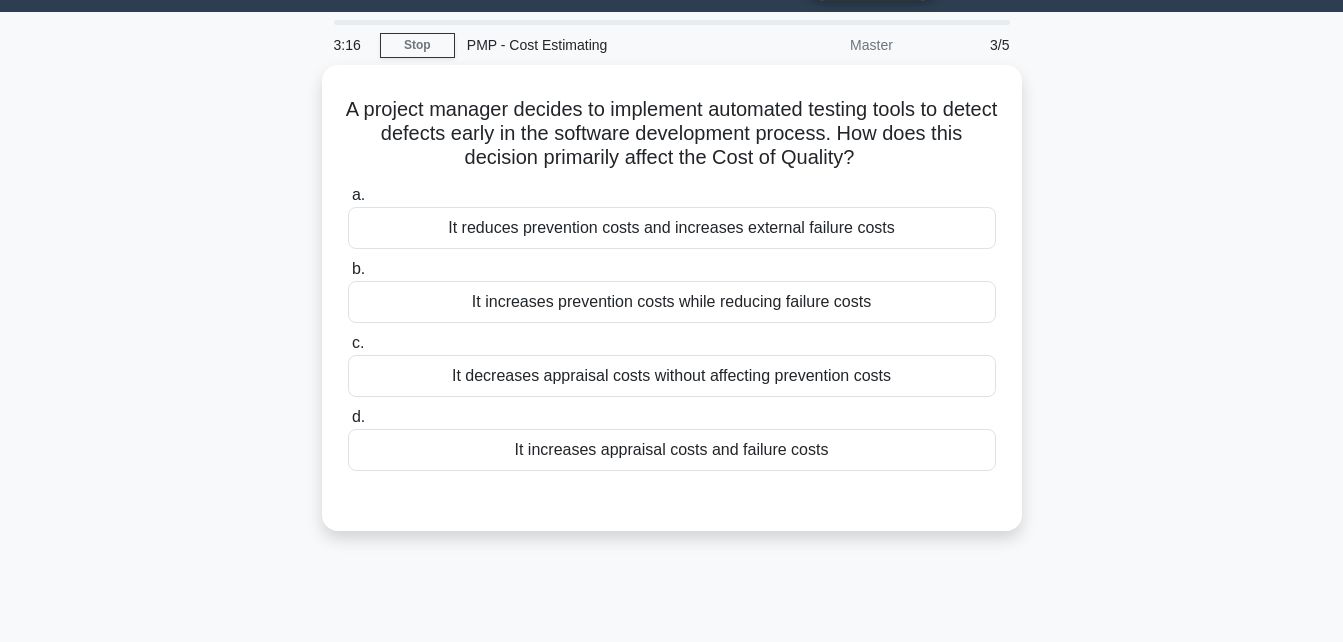 scroll, scrollTop: 51, scrollLeft: 0, axis: vertical 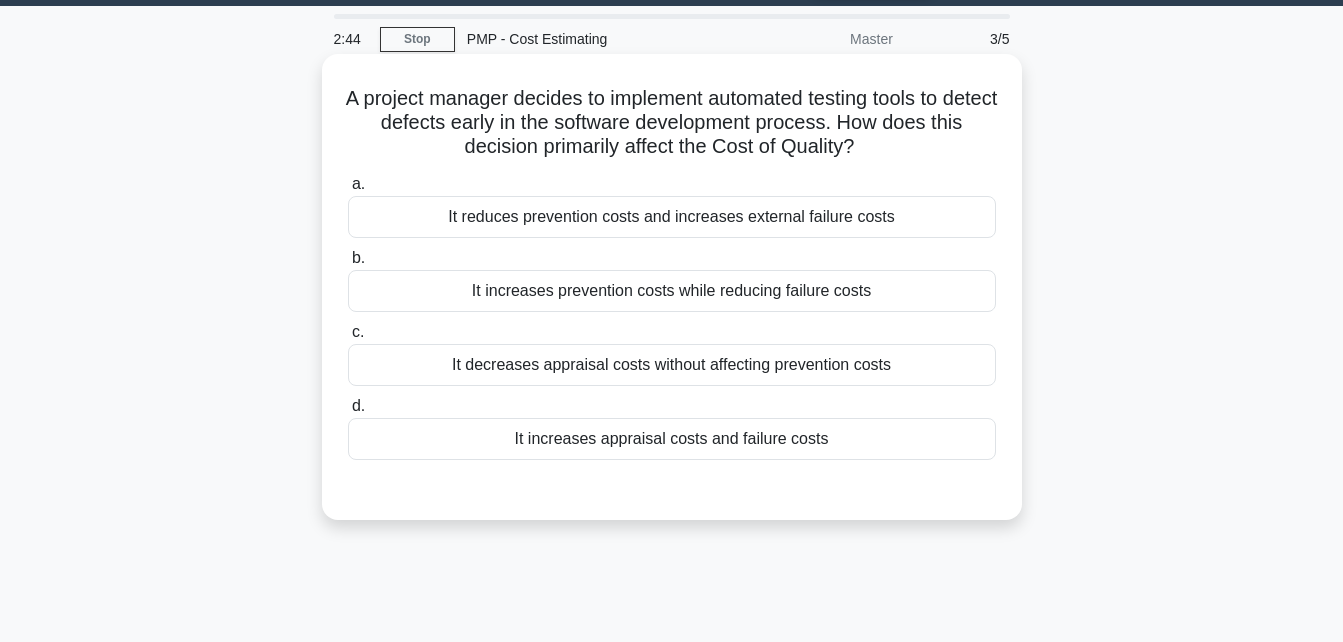 drag, startPoint x: 1151, startPoint y: 294, endPoint x: 924, endPoint y: 372, distance: 240.02708 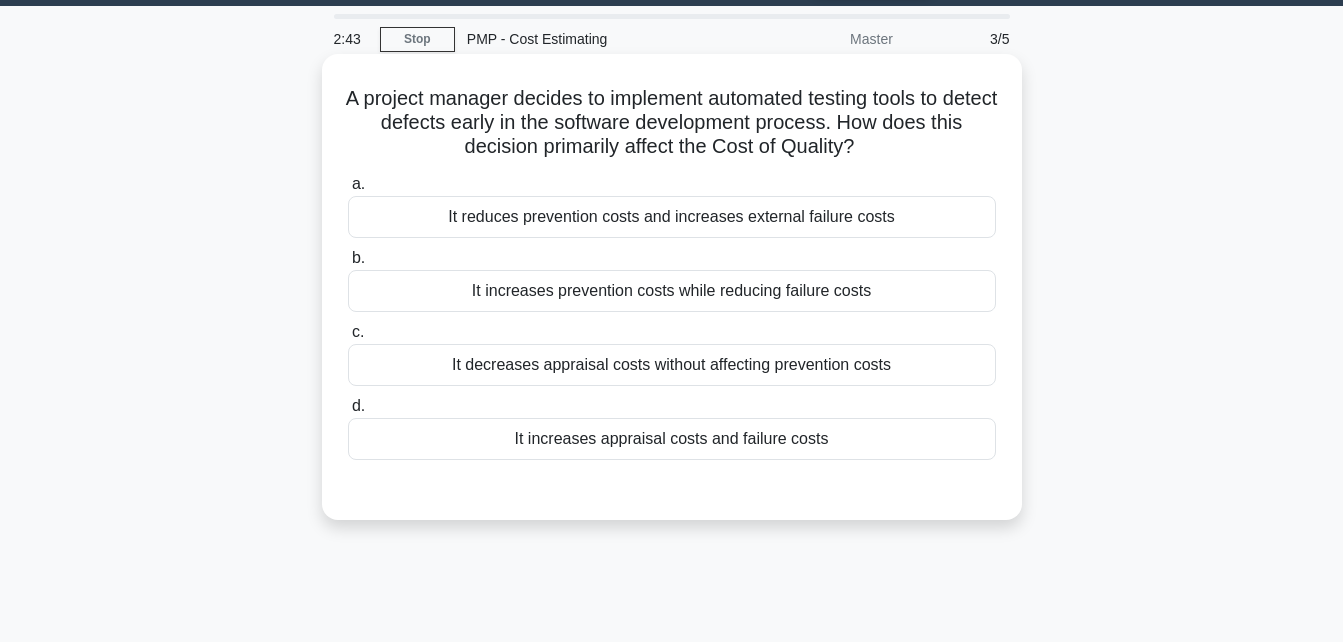 click on "It decreases appraisal costs without affecting prevention costs" at bounding box center (672, 365) 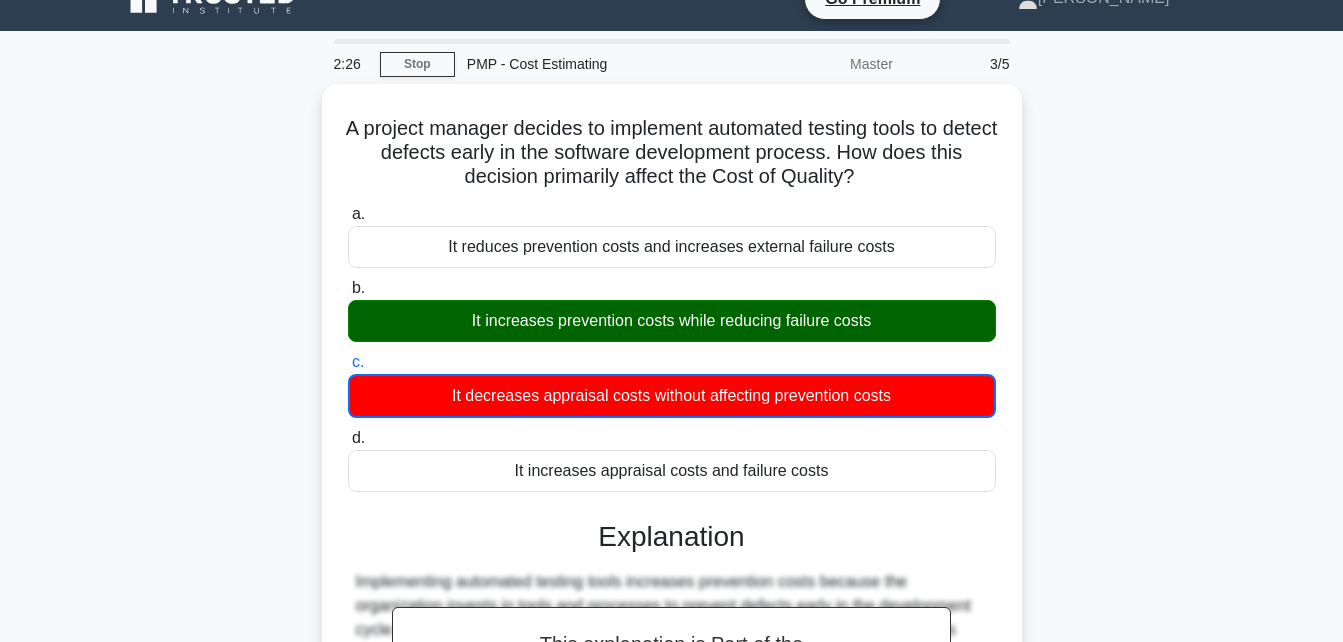 scroll, scrollTop: 38, scrollLeft: 0, axis: vertical 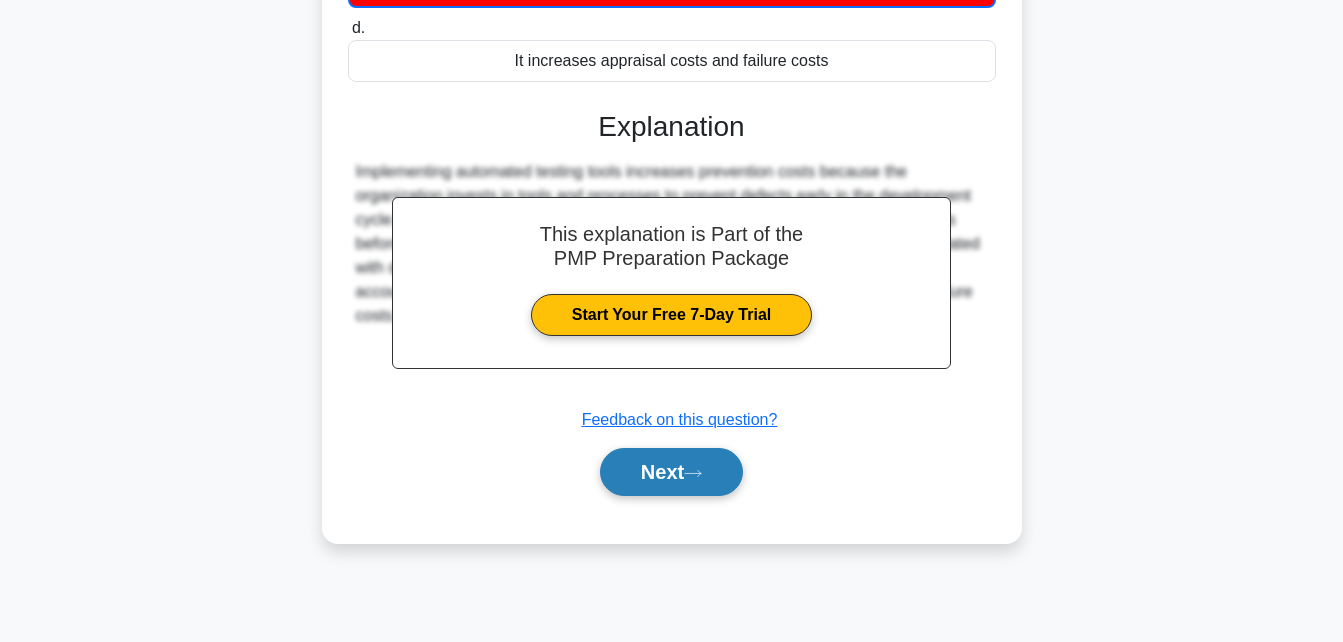 click on "Next" at bounding box center (671, 472) 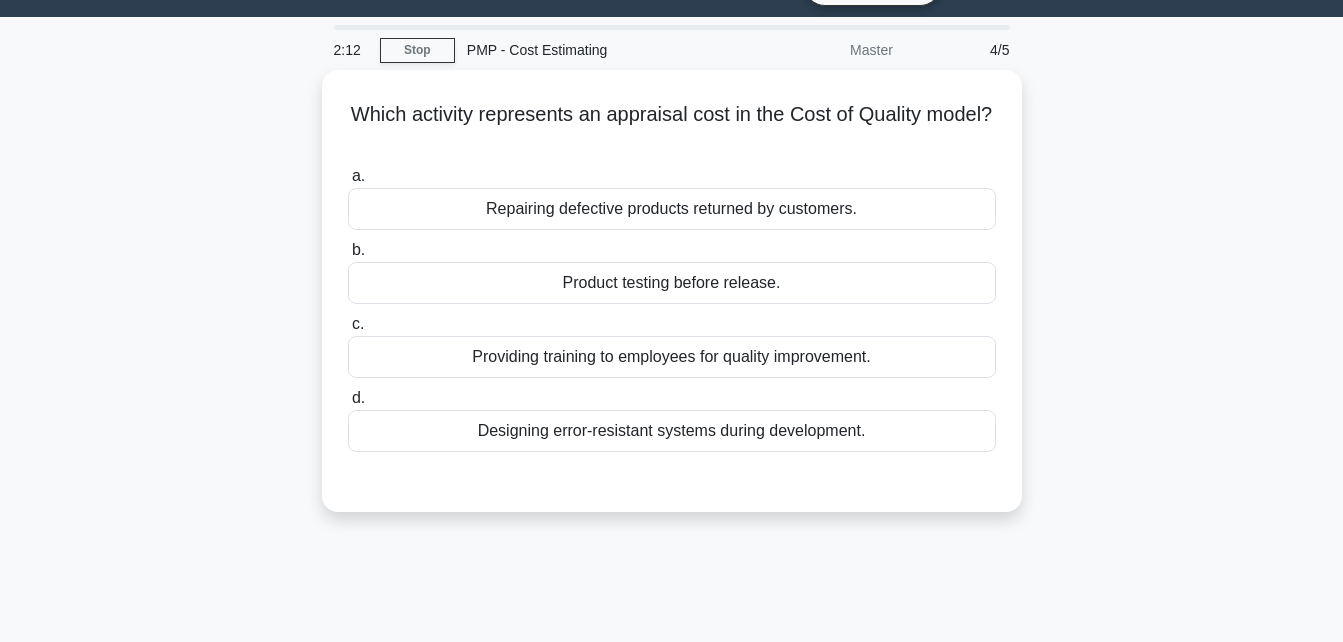 scroll, scrollTop: 51, scrollLeft: 0, axis: vertical 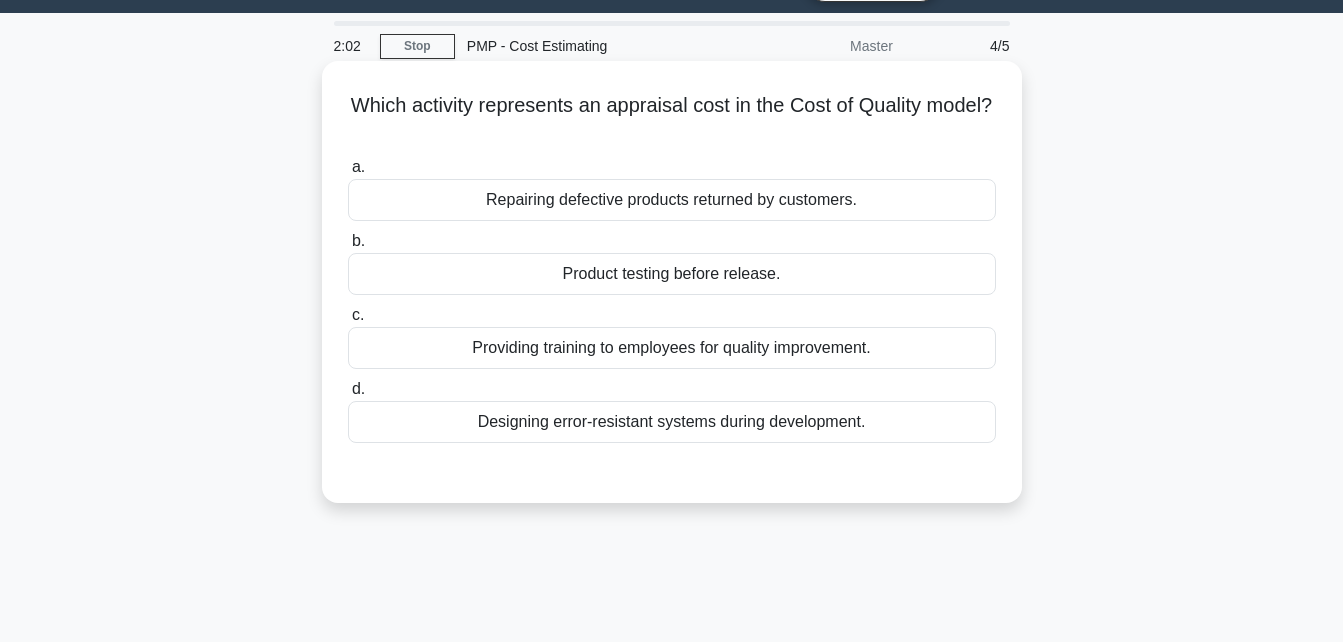 click on "Product testing before release." at bounding box center (672, 274) 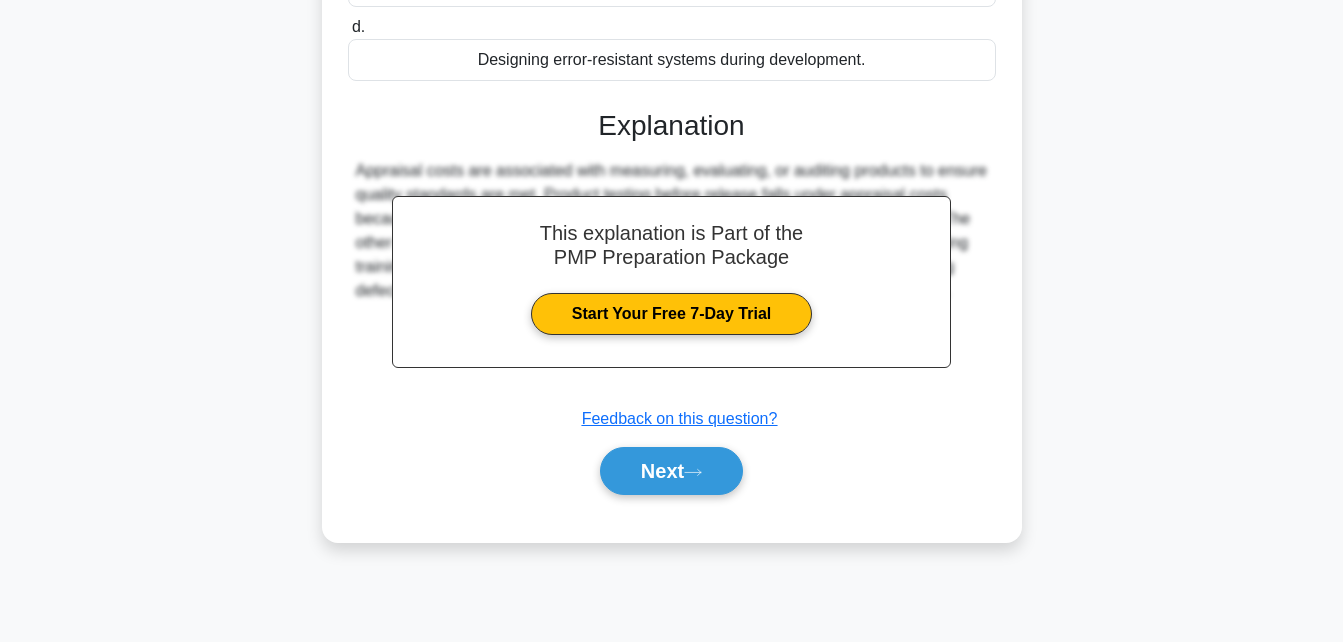scroll, scrollTop: 438, scrollLeft: 0, axis: vertical 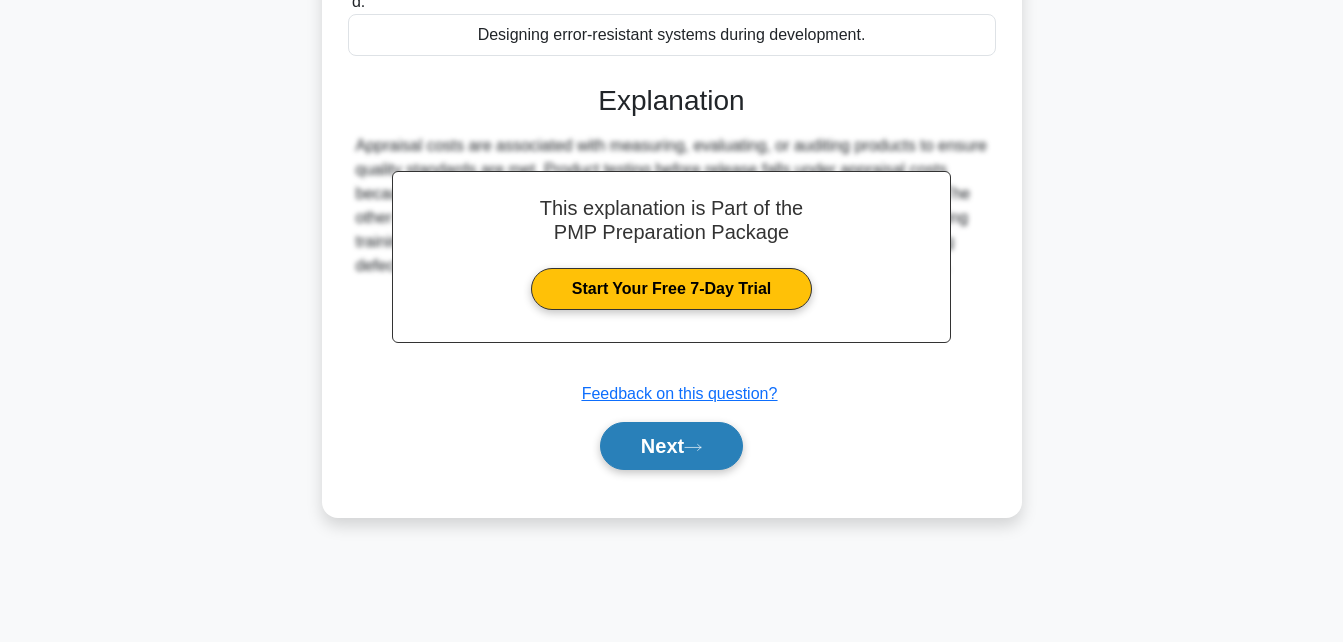 click on "Next" at bounding box center (671, 446) 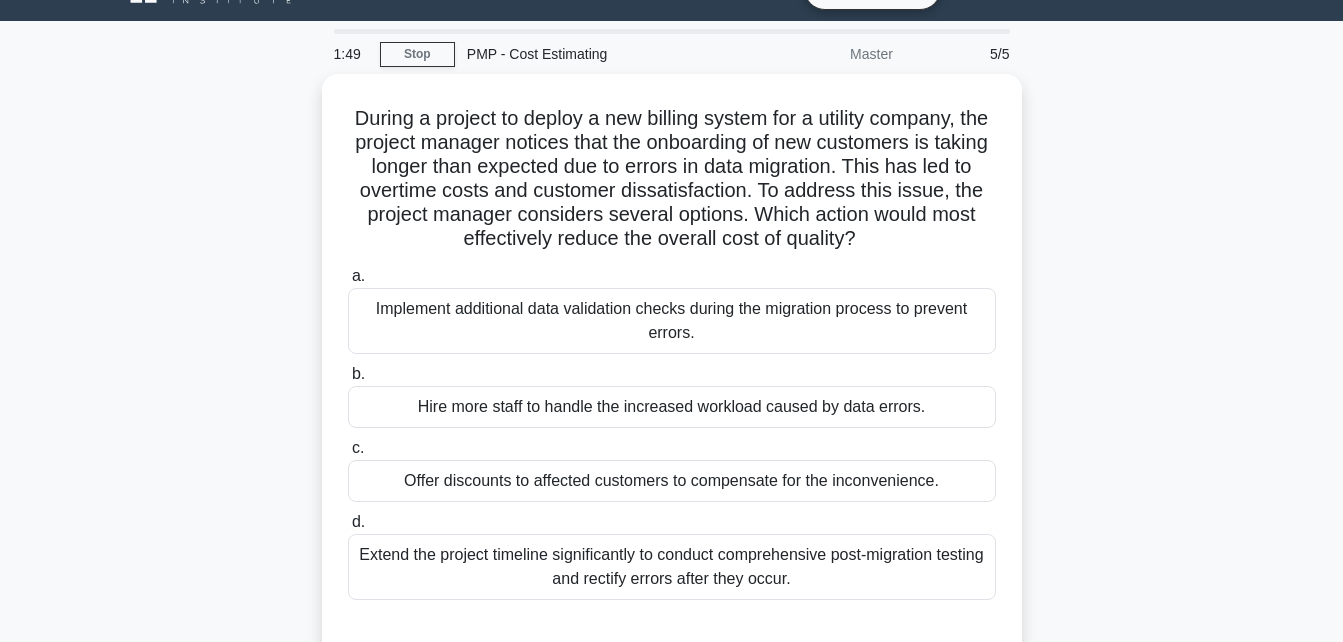 scroll, scrollTop: 45, scrollLeft: 0, axis: vertical 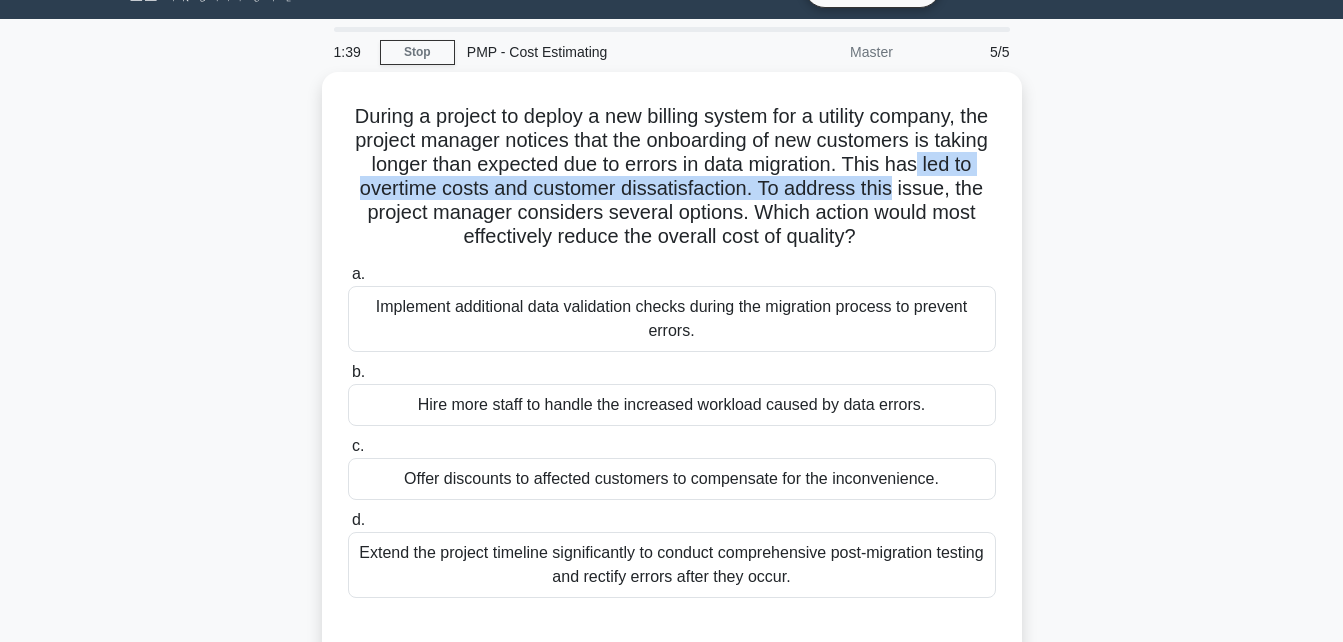drag, startPoint x: 1327, startPoint y: 171, endPoint x: 1329, endPoint y: 187, distance: 16.124516 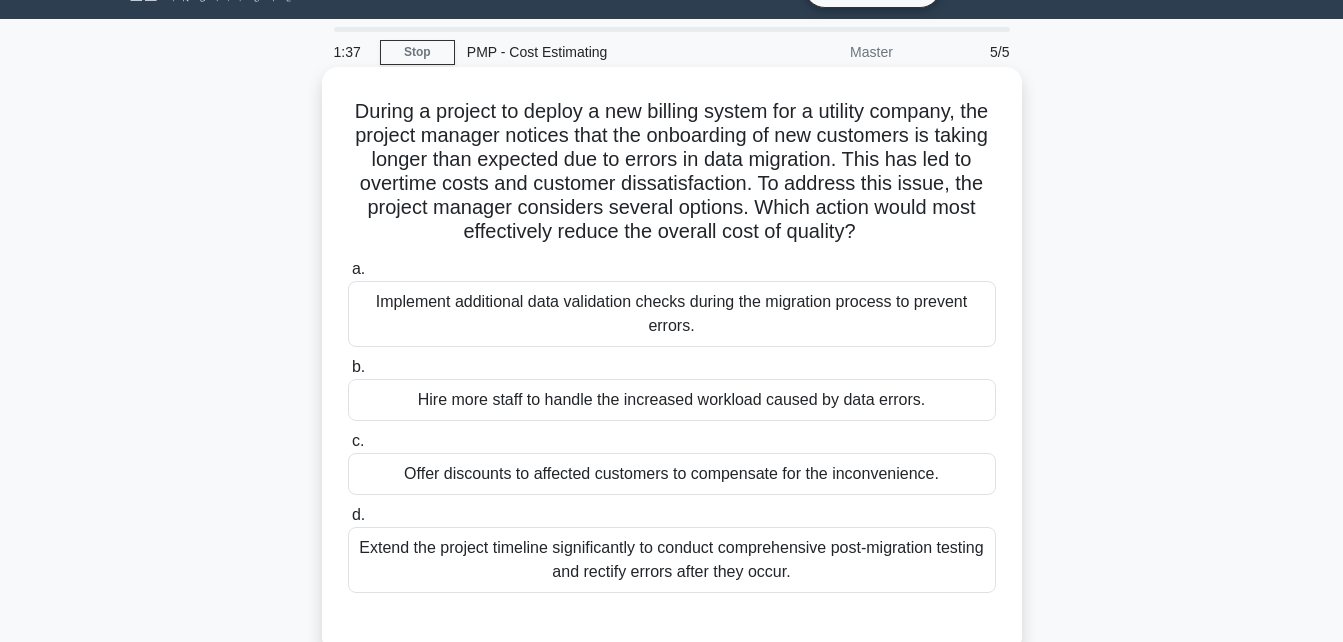 click on "During a project to deploy a new billing system for a utility company, the project manager notices that the onboarding of new customers is taking longer than expected due to errors in data migration. This has led to overtime costs and customer dissatisfaction. To address this issue, the project manager considers several options. Which action would most effectively reduce the overall cost of quality?
.spinner_0XTQ{transform-origin:center;animation:spinner_y6GP .75s linear infinite}@keyframes spinner_y6GP{100%{transform:rotate(360deg)}}" at bounding box center (672, 172) 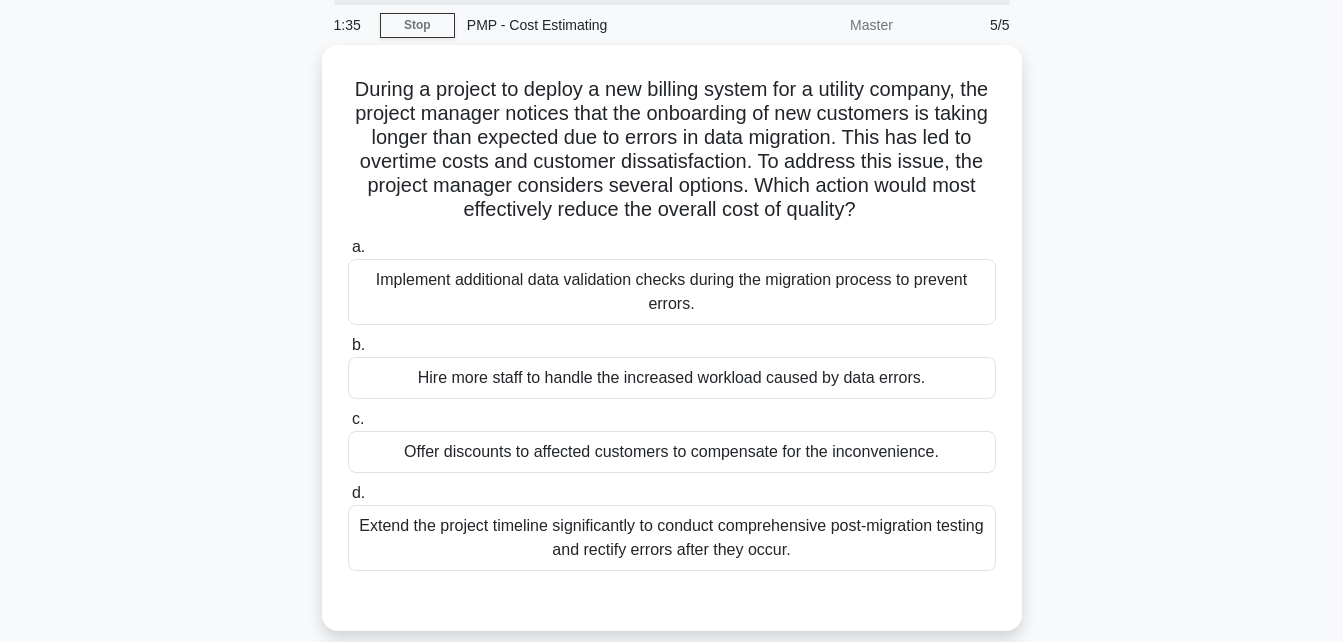 scroll, scrollTop: 71, scrollLeft: 0, axis: vertical 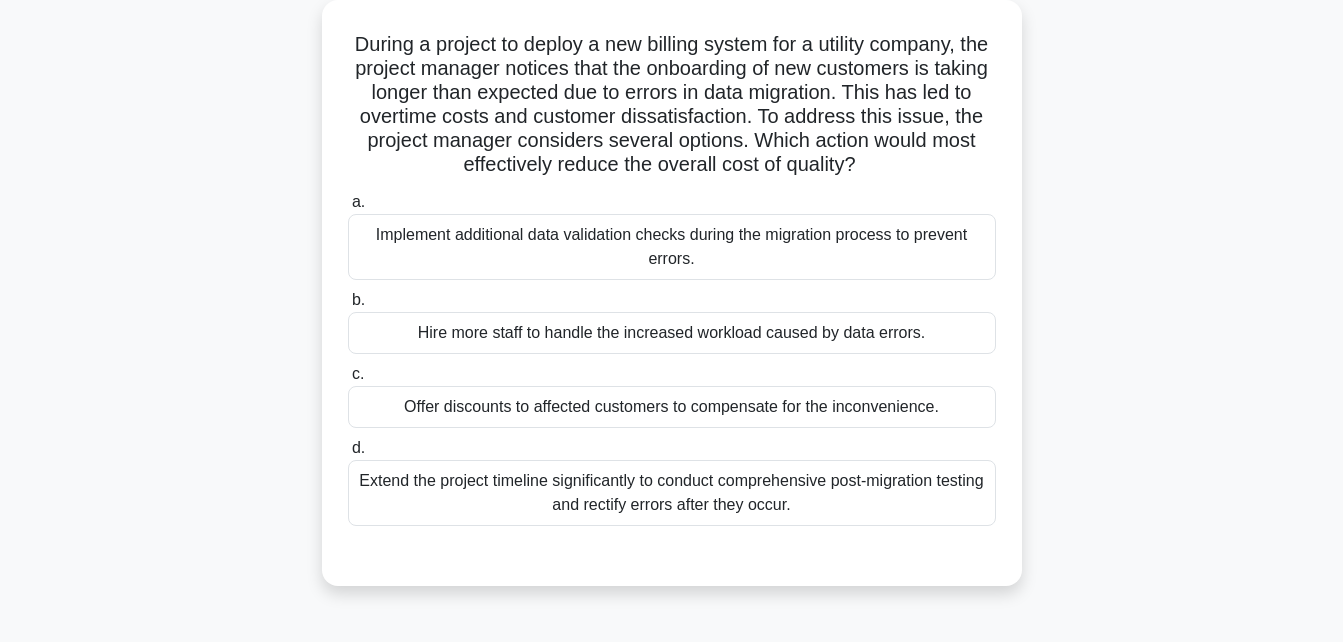click on "Implement additional data validation checks during the migration process to prevent errors." at bounding box center [672, 247] 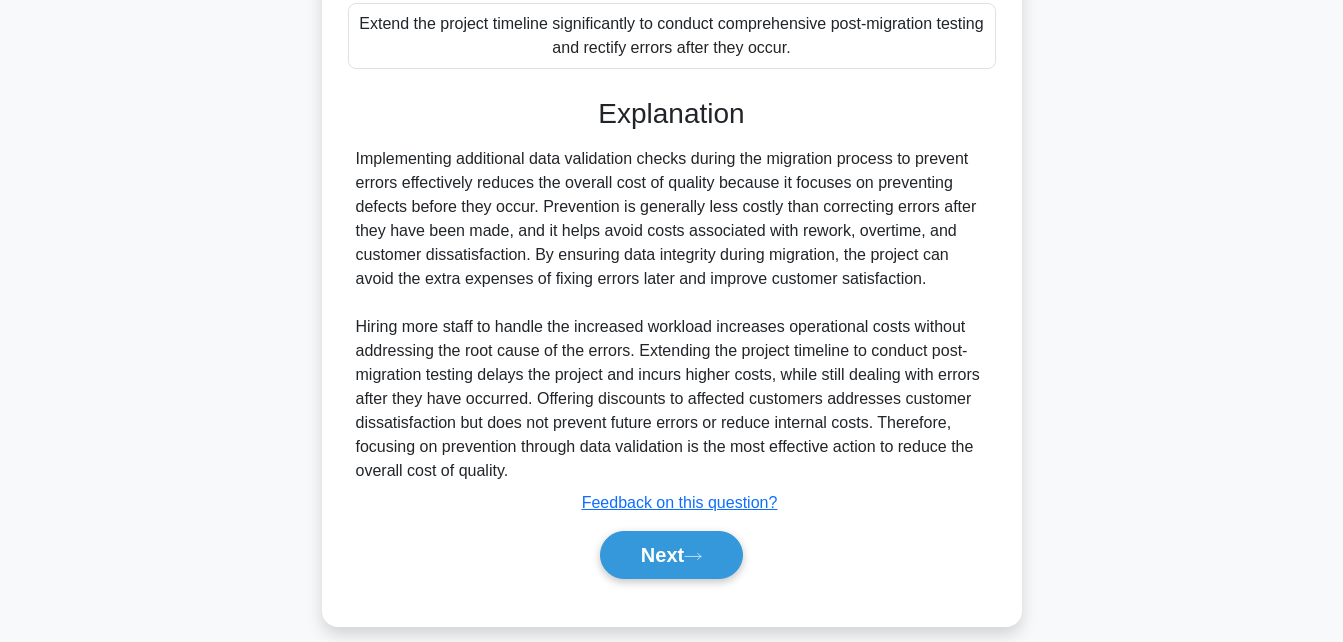 scroll, scrollTop: 592, scrollLeft: 0, axis: vertical 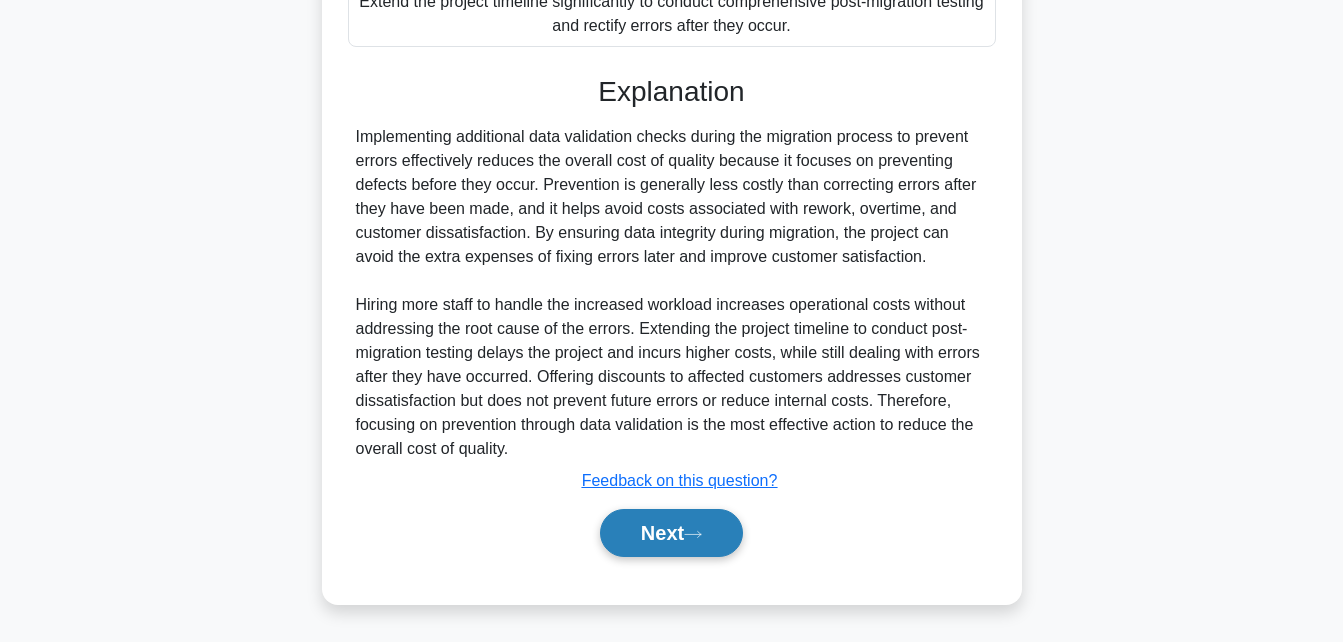 click on "Next" at bounding box center [671, 533] 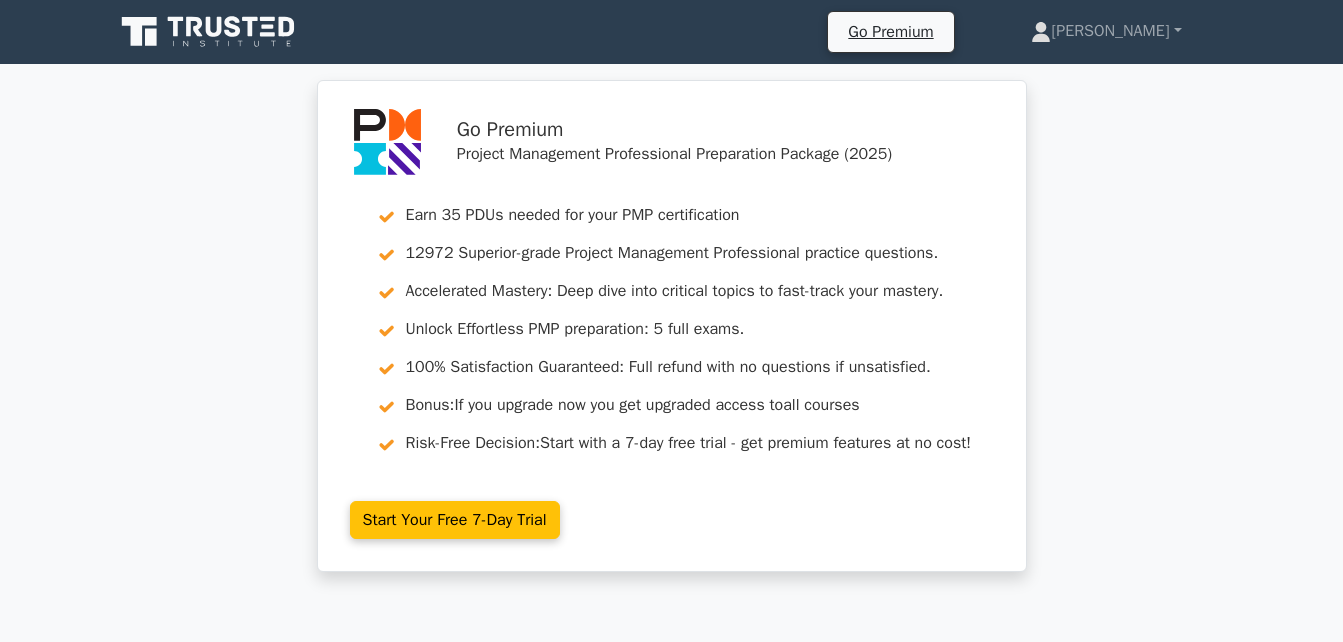 scroll, scrollTop: 0, scrollLeft: 0, axis: both 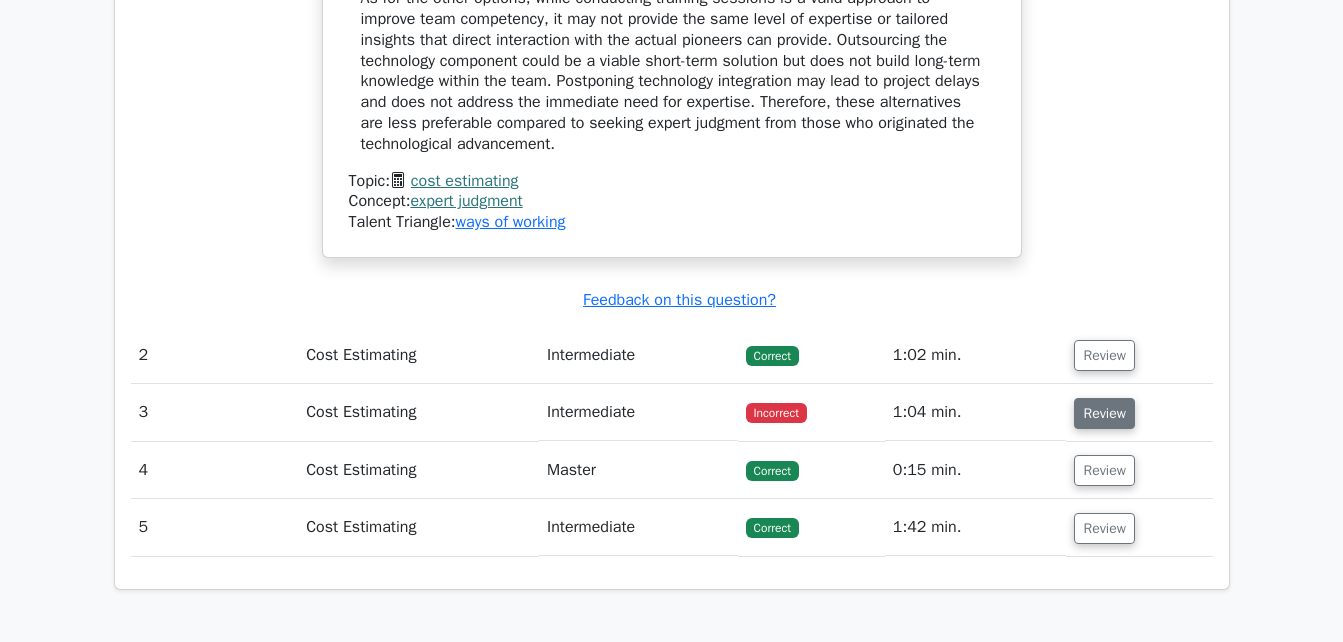 click on "Review" at bounding box center (1104, 413) 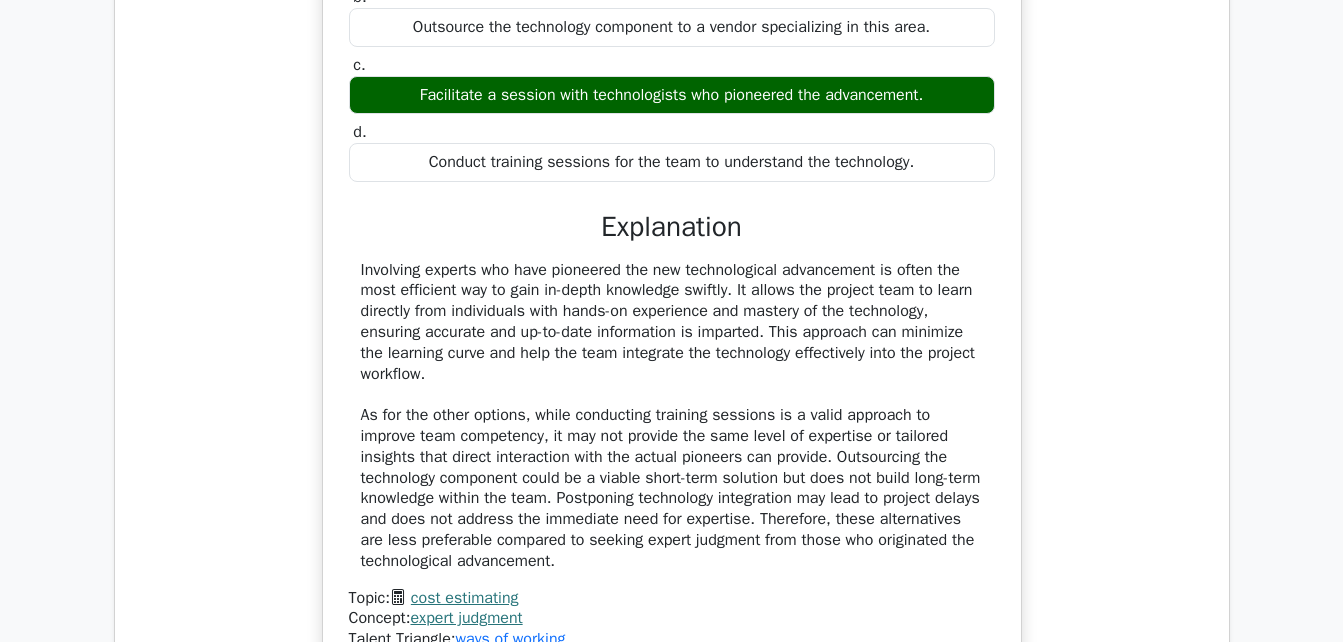 scroll, scrollTop: 3991, scrollLeft: 0, axis: vertical 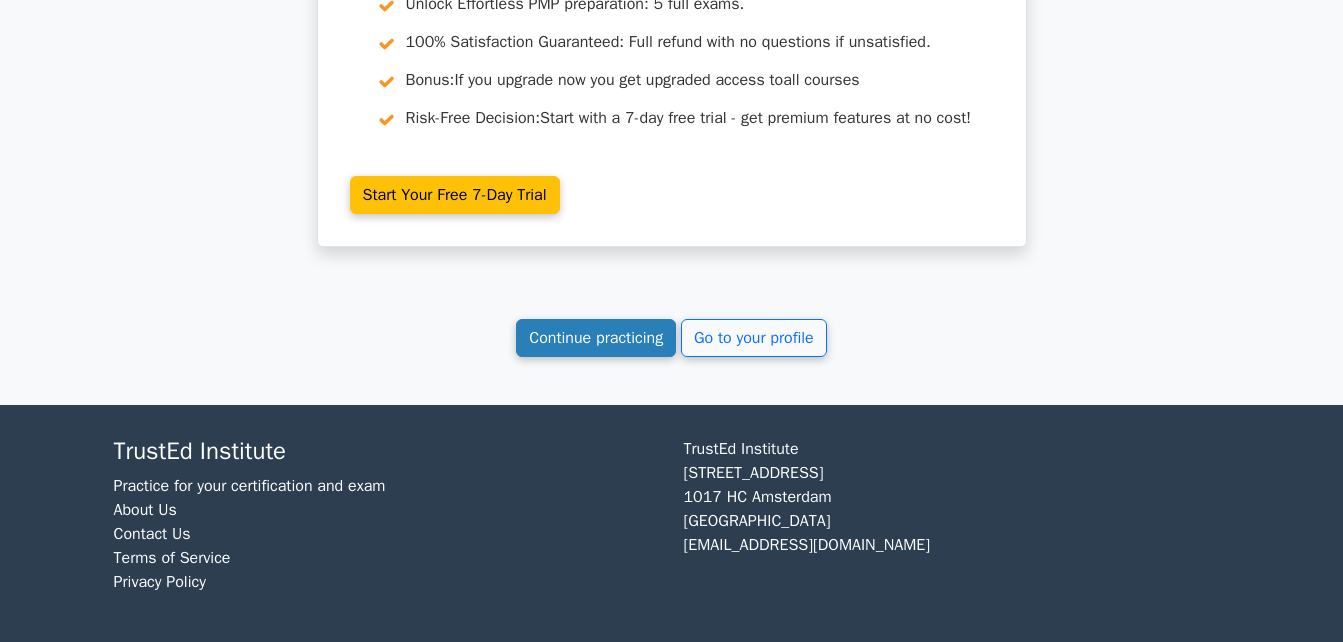 click on "Continue practicing" at bounding box center [596, 338] 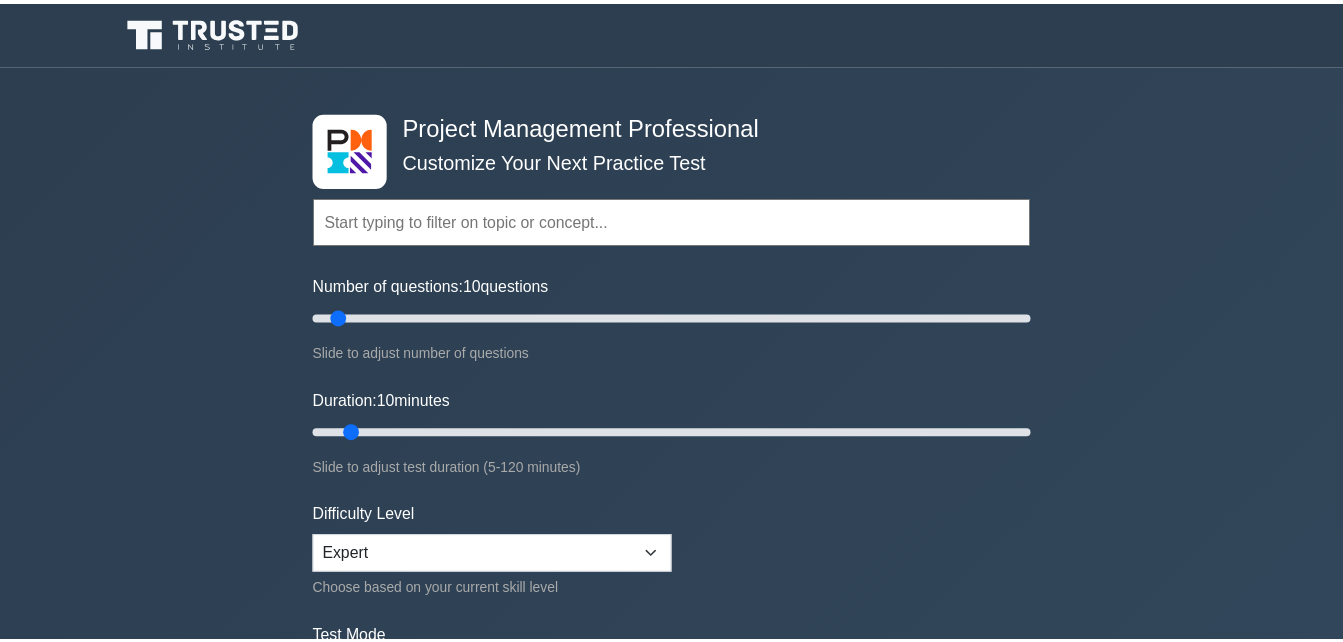 scroll, scrollTop: 0, scrollLeft: 0, axis: both 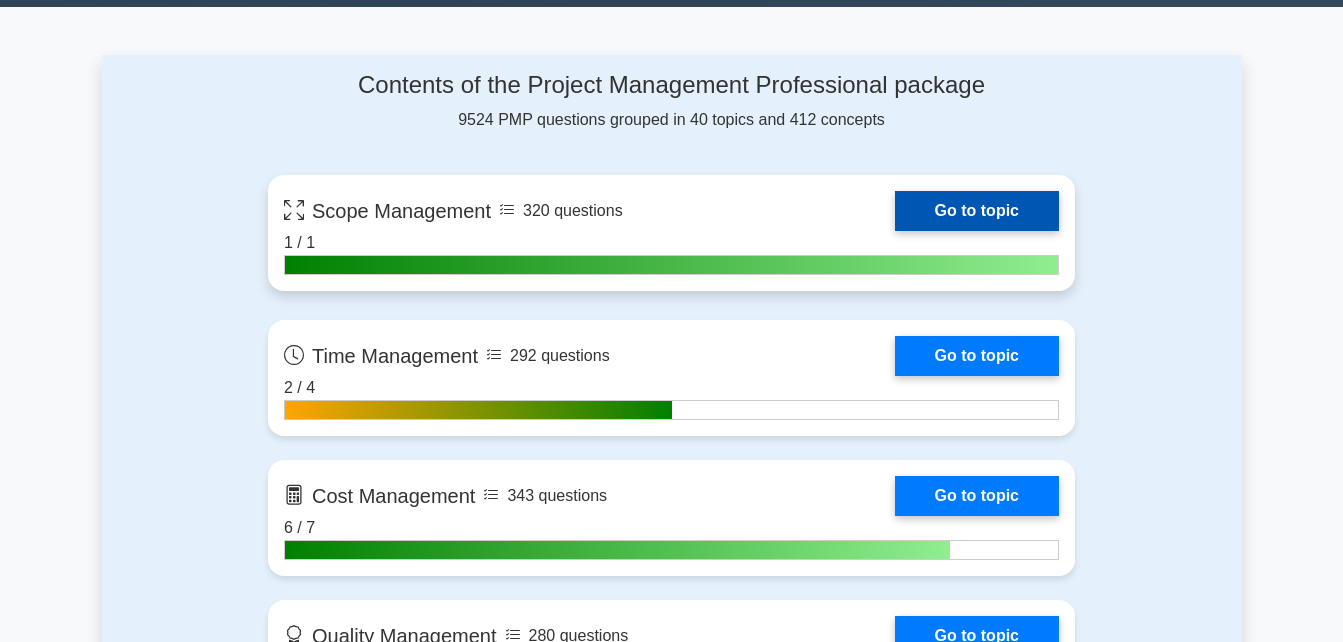click on "Go to topic" at bounding box center [977, 211] 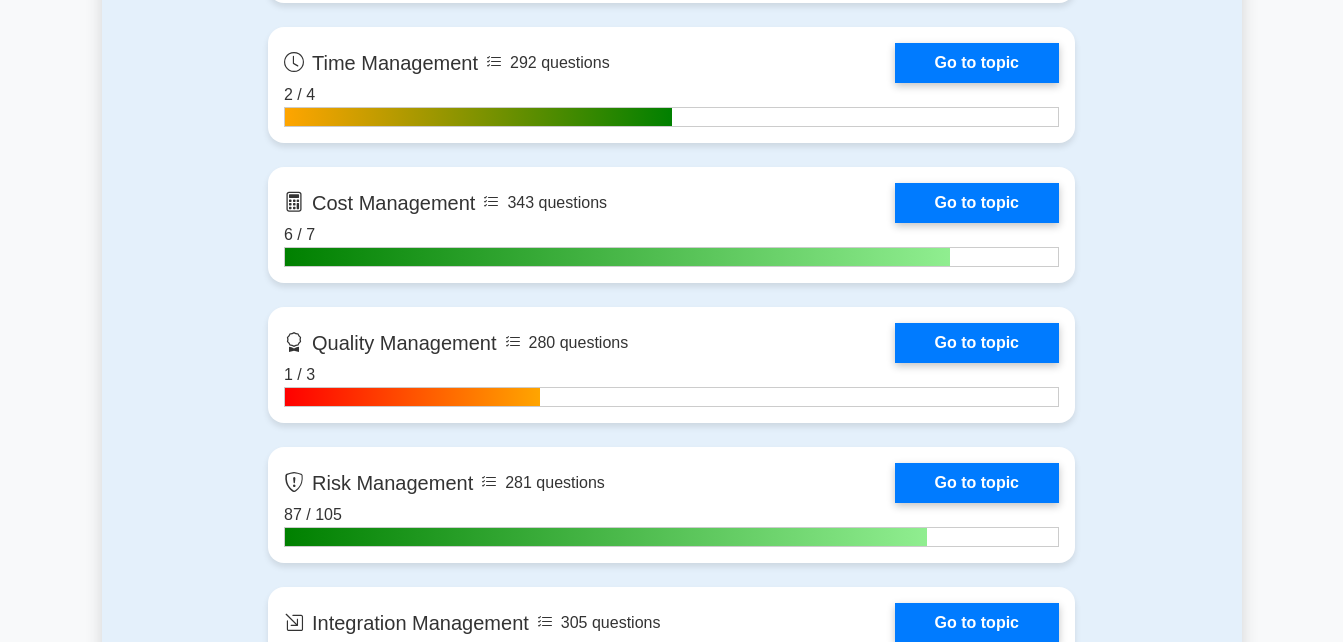 scroll, scrollTop: 1689, scrollLeft: 0, axis: vertical 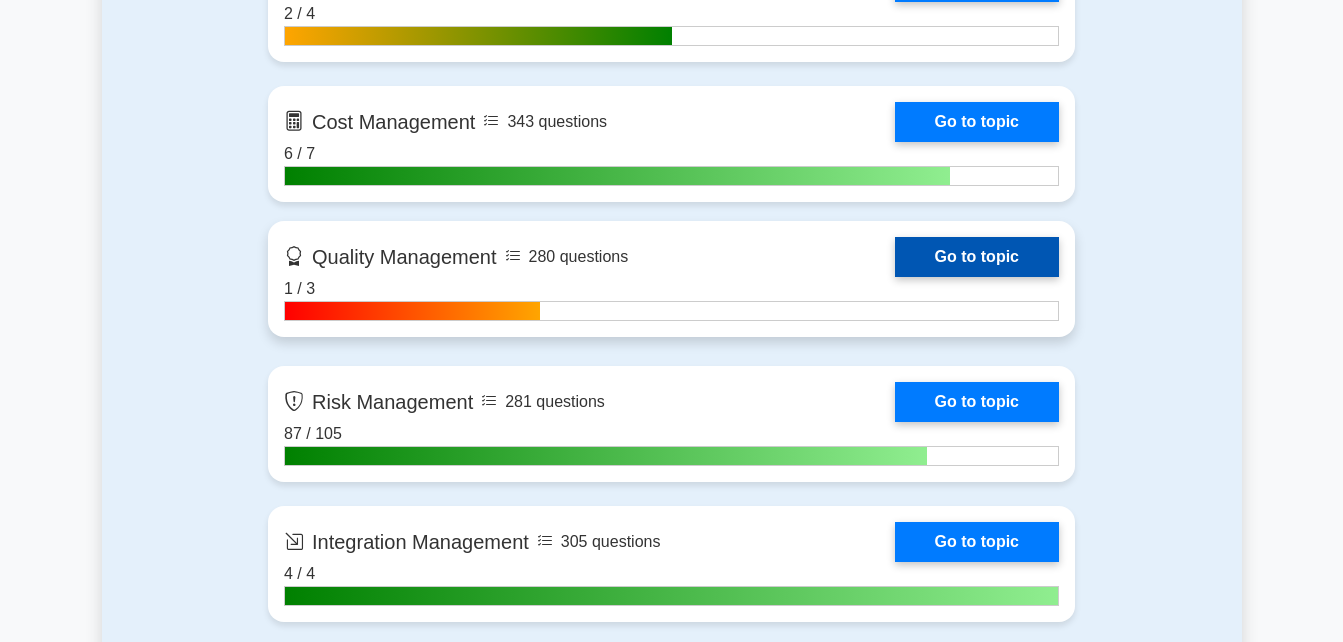 click on "Go to topic" at bounding box center [977, 257] 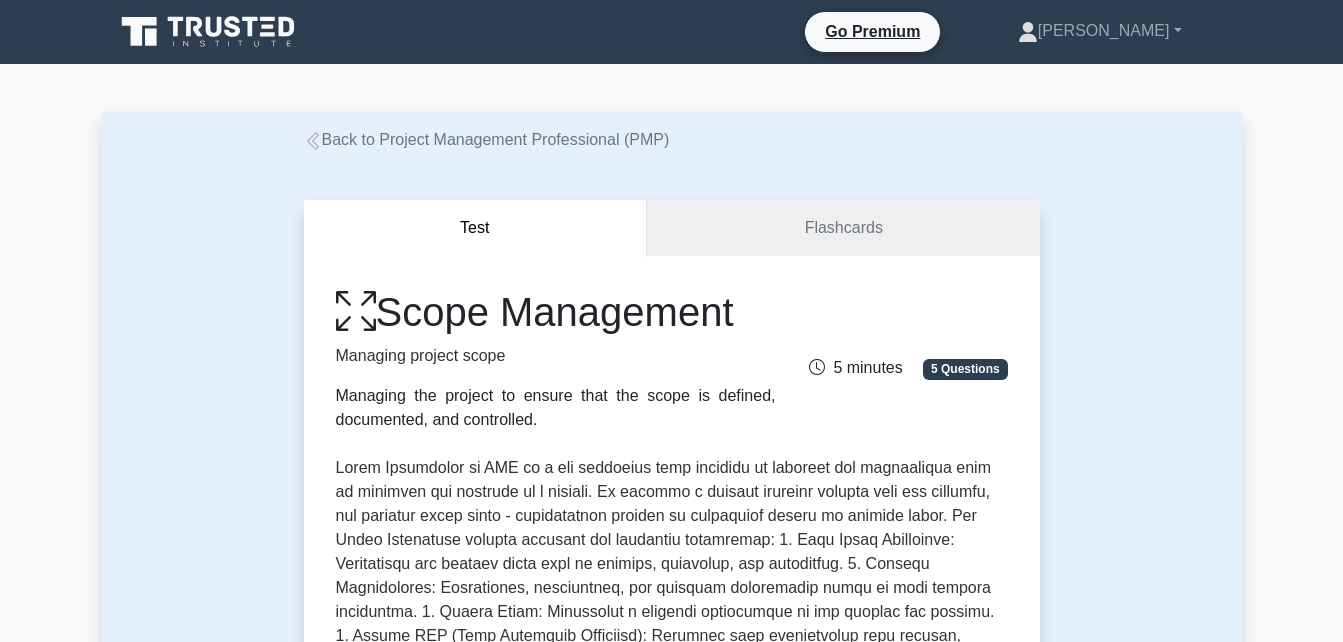 scroll, scrollTop: 0, scrollLeft: 0, axis: both 